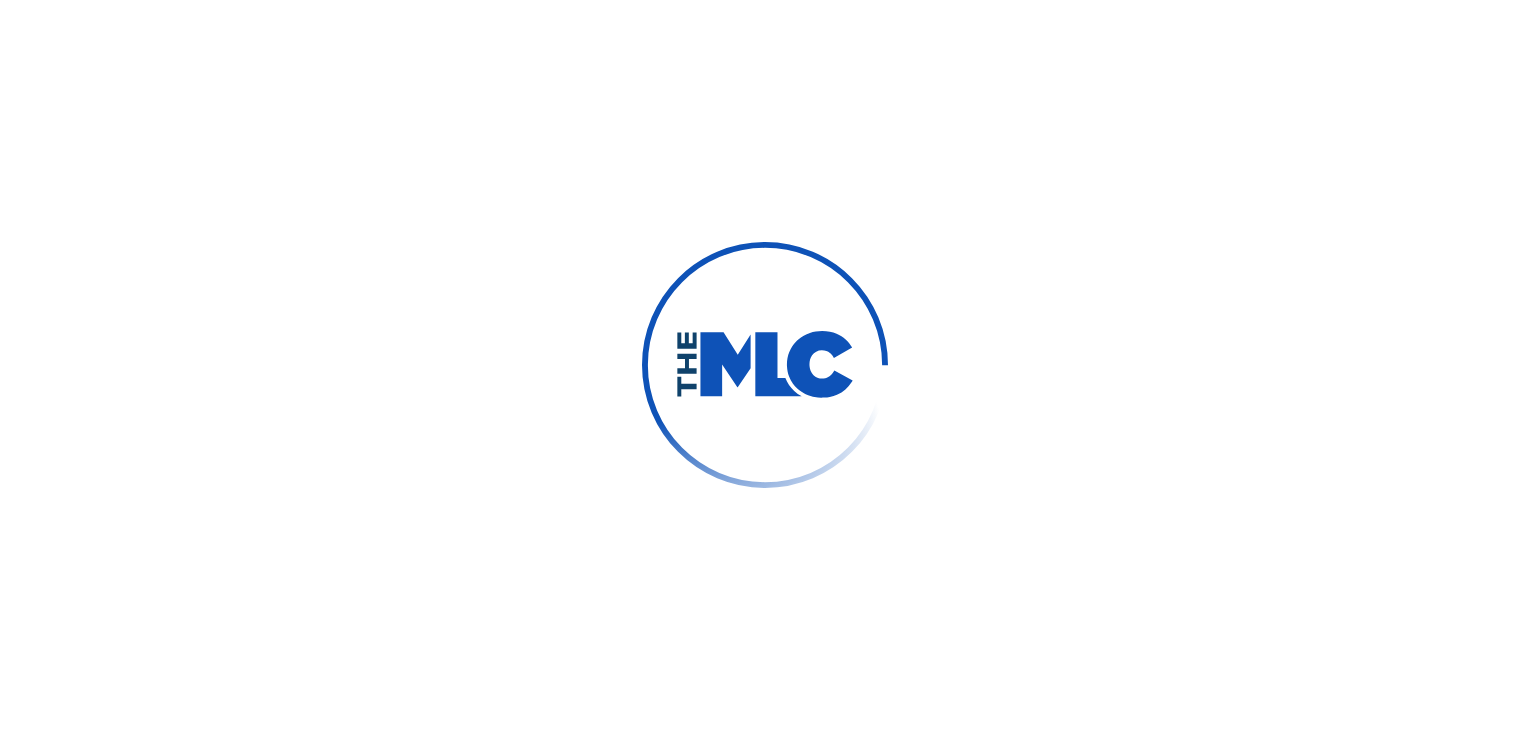 scroll, scrollTop: 0, scrollLeft: 0, axis: both 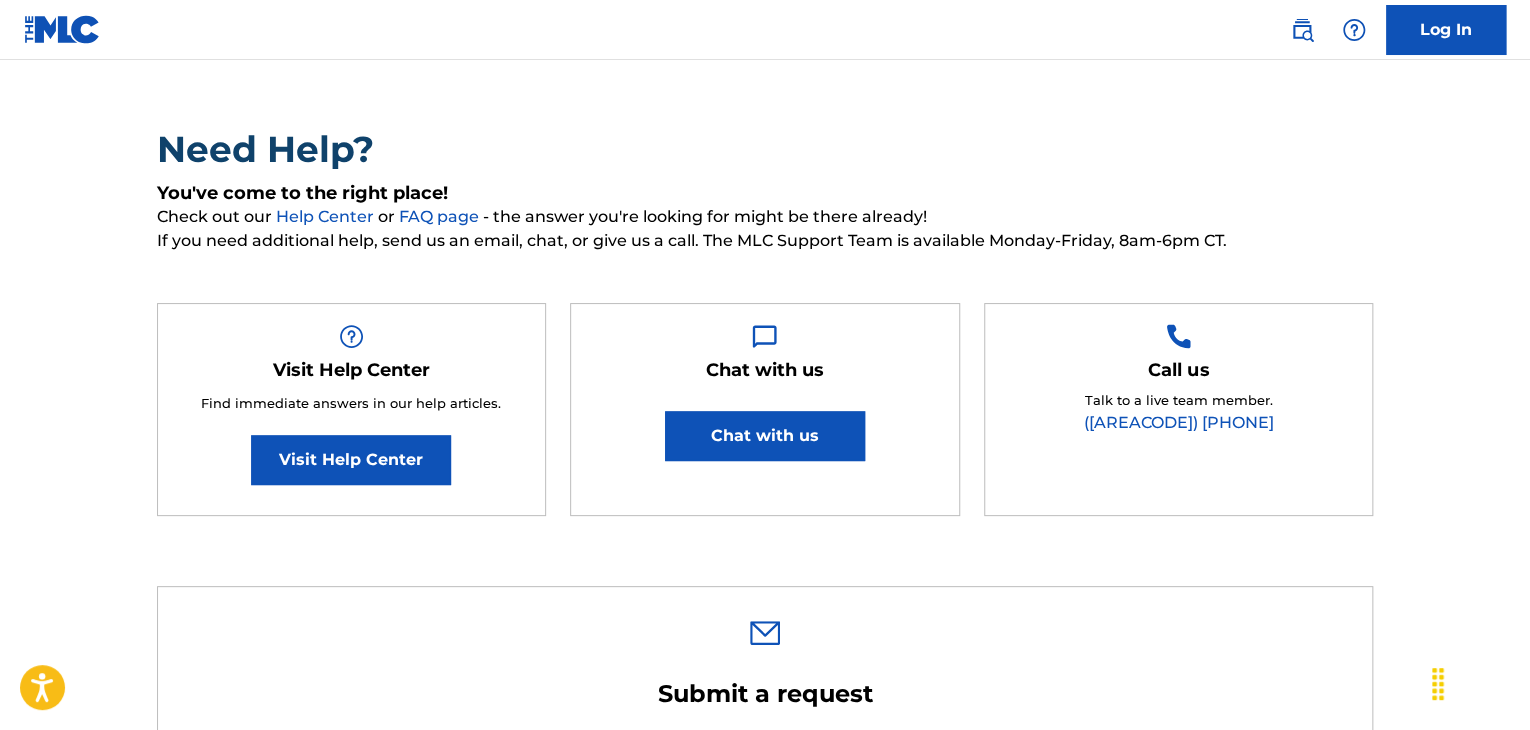 click on "Log In" at bounding box center (1446, 30) 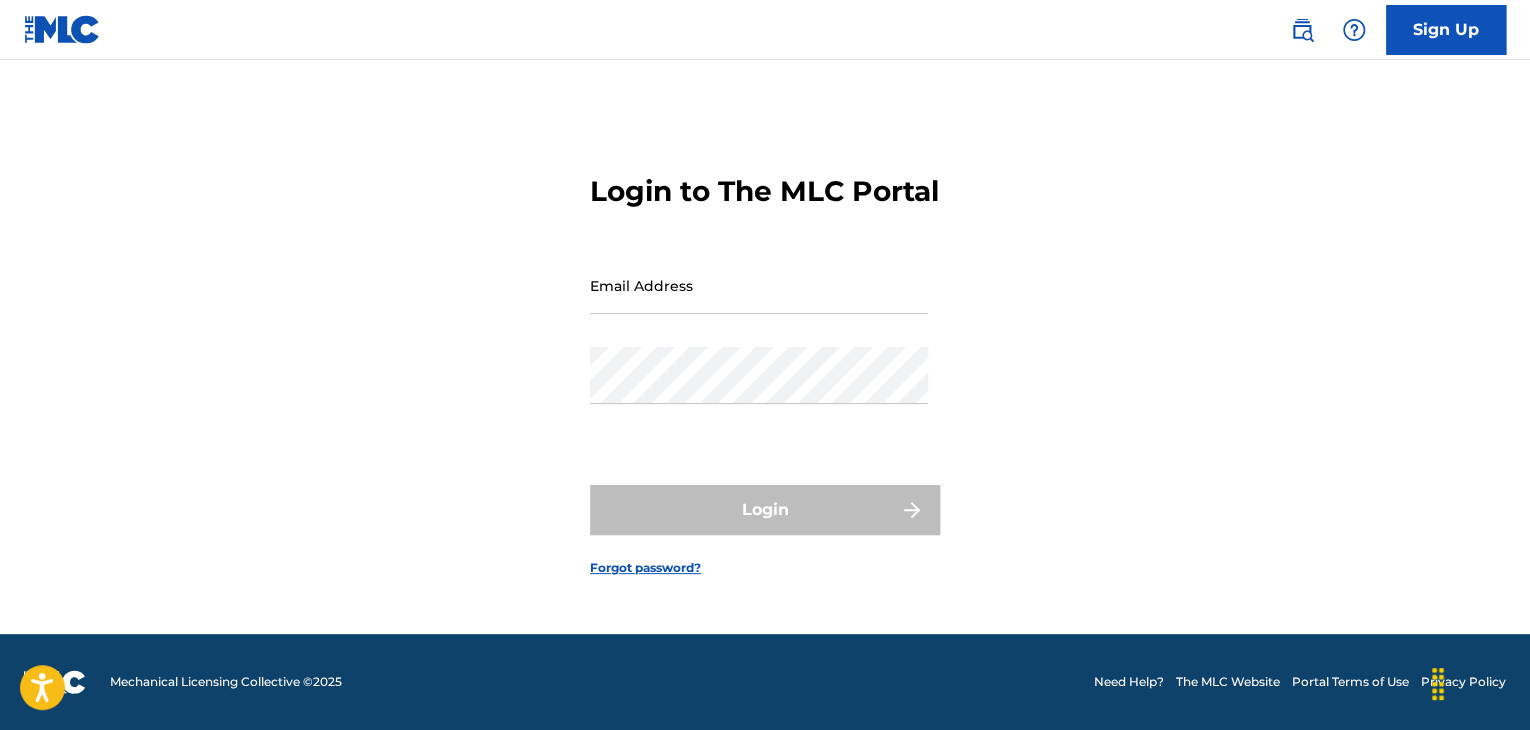 scroll, scrollTop: 0, scrollLeft: 0, axis: both 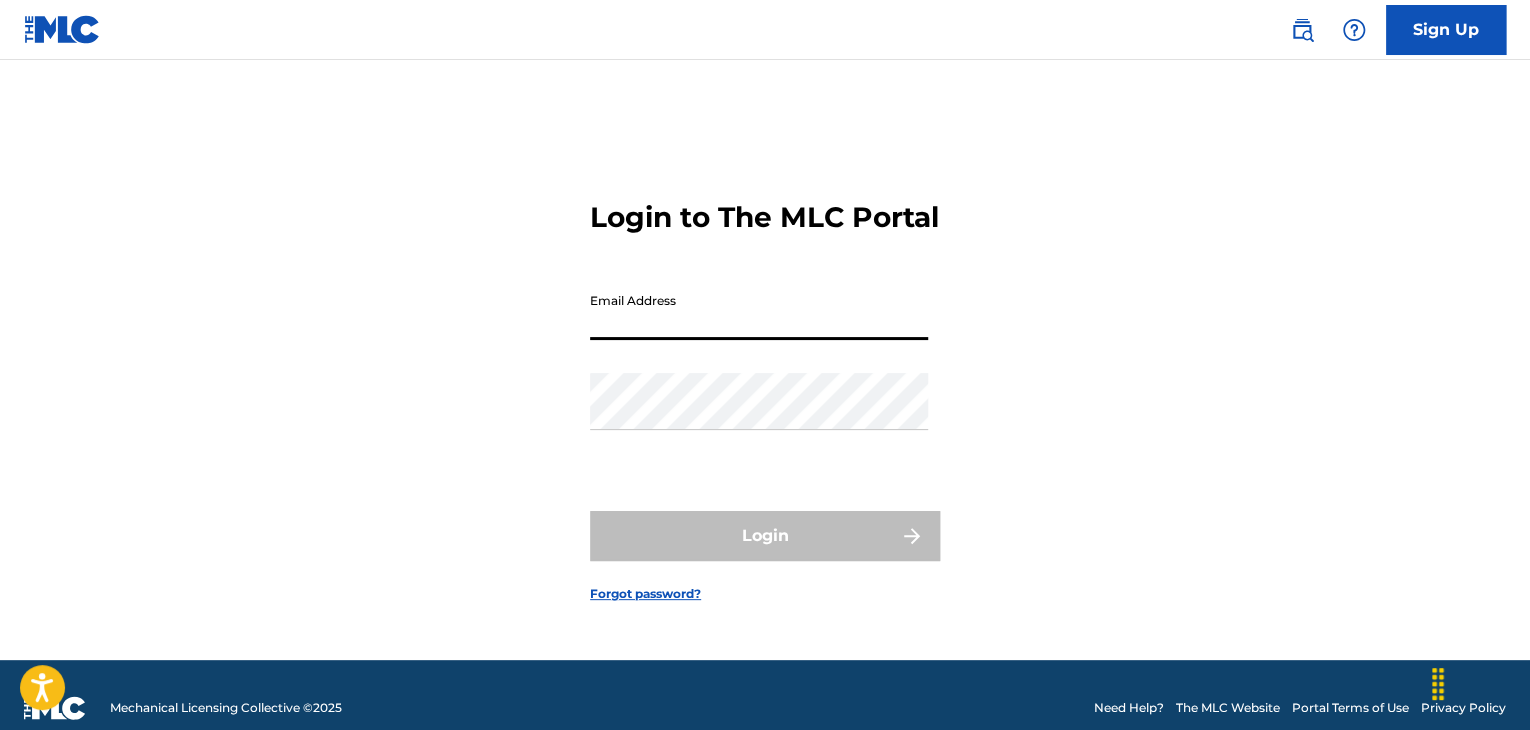 click on "Email Address" at bounding box center [759, 311] 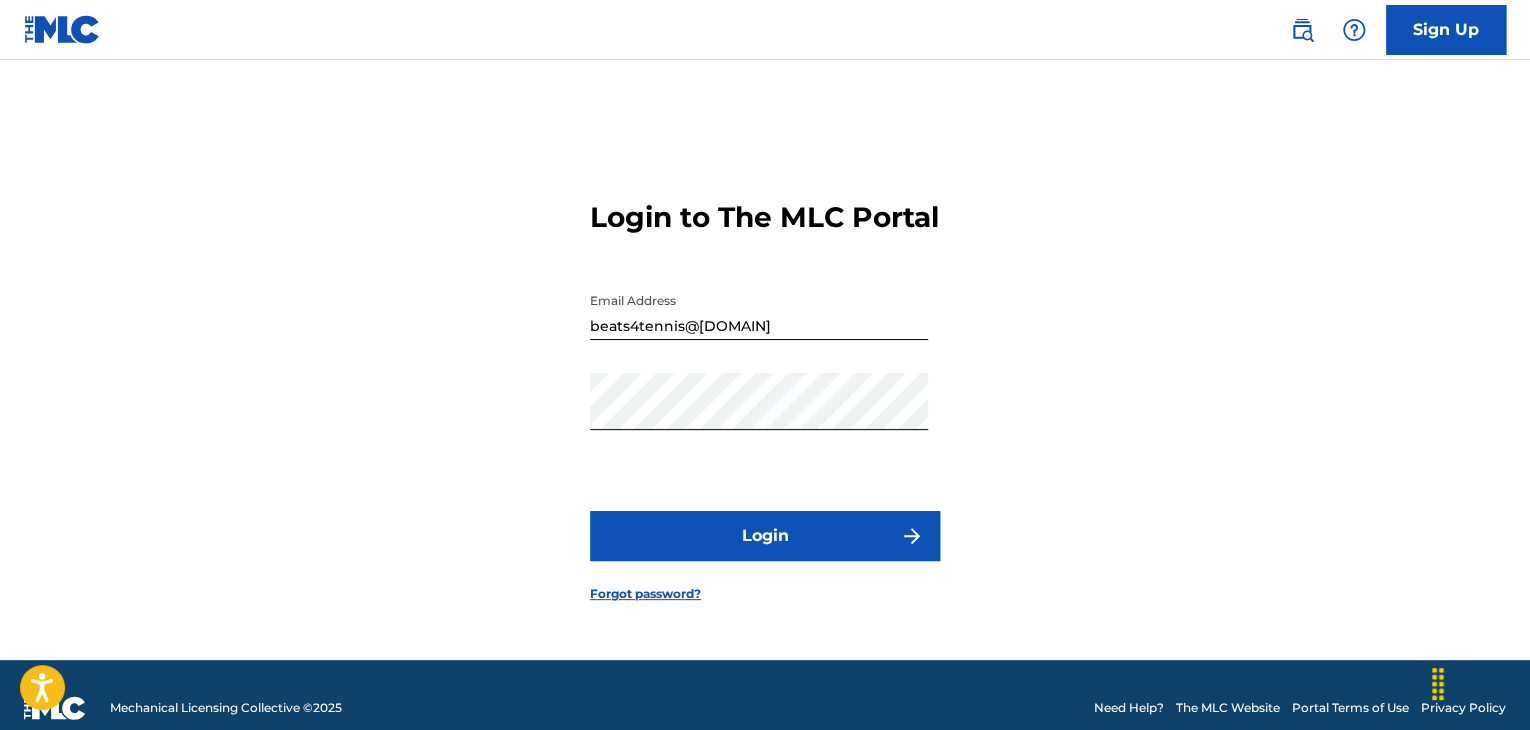 click on "Login" at bounding box center (765, 536) 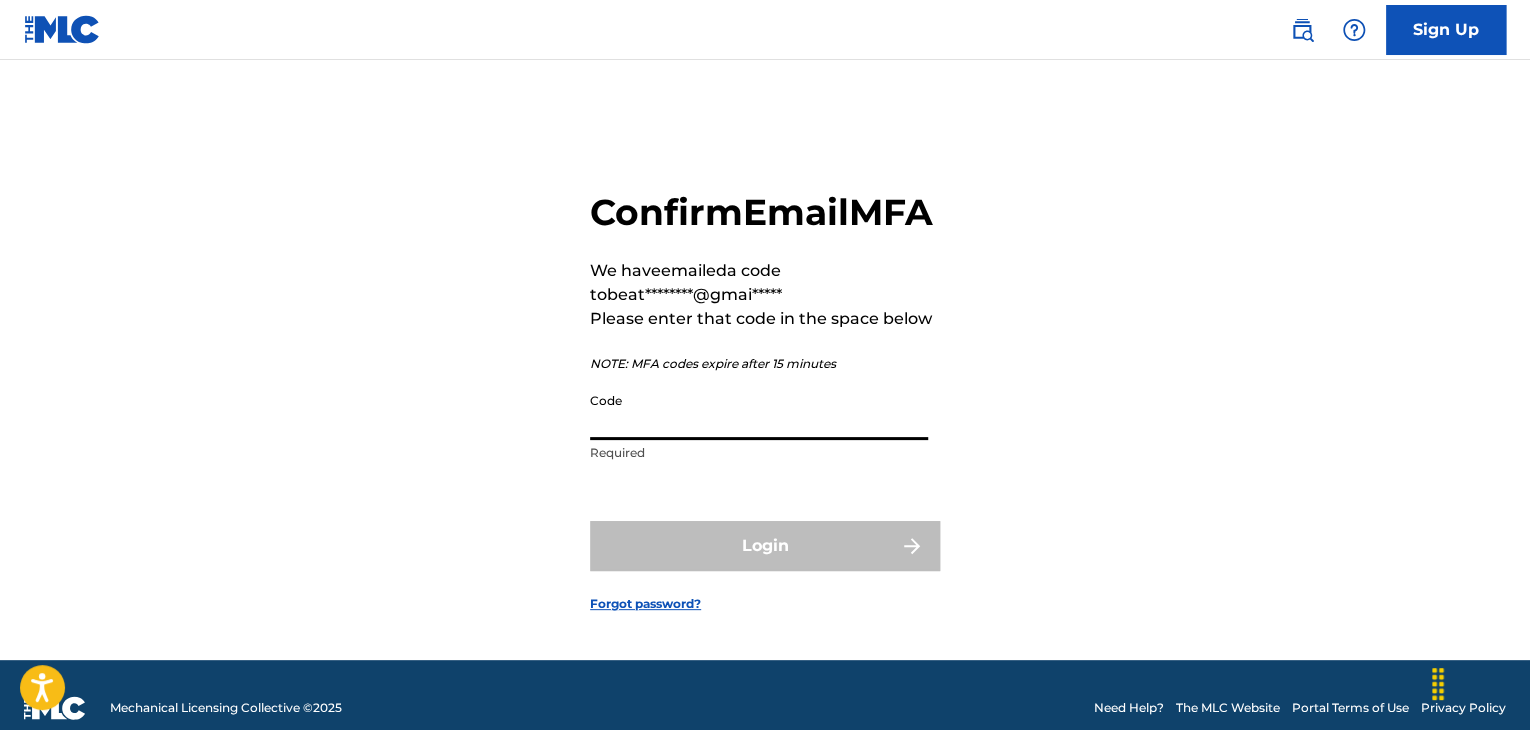 click on "Code" at bounding box center (759, 411) 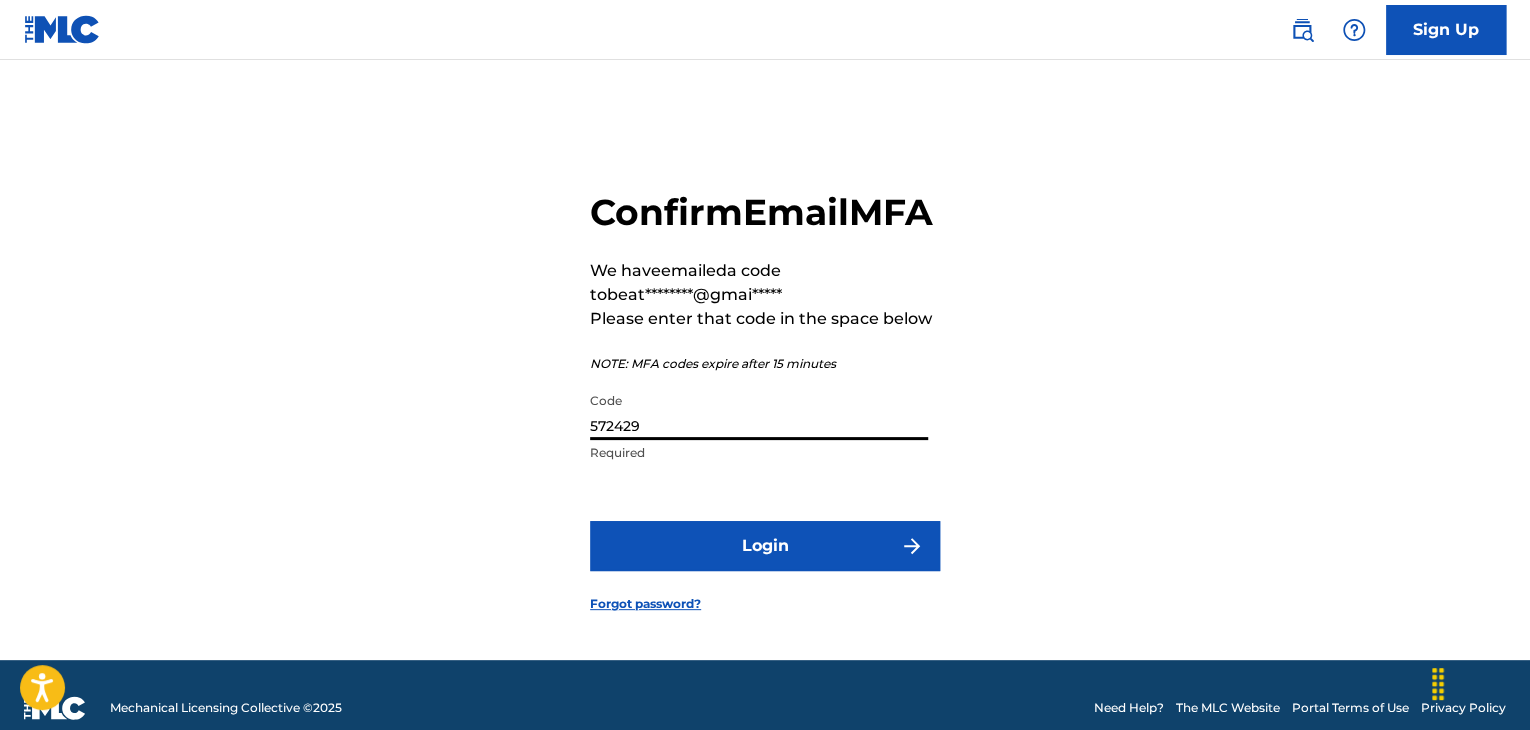type on "572429" 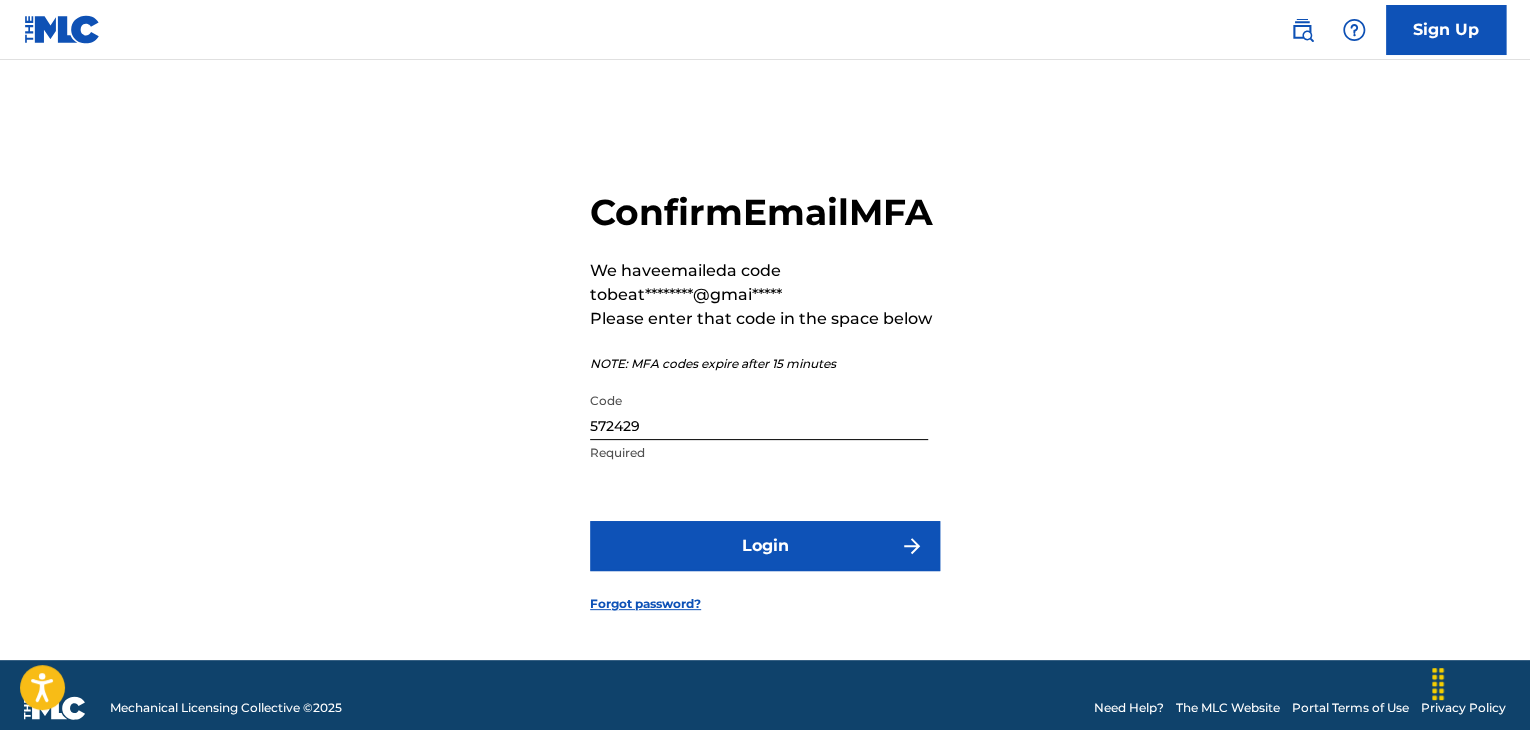 click on "Login" at bounding box center (765, 546) 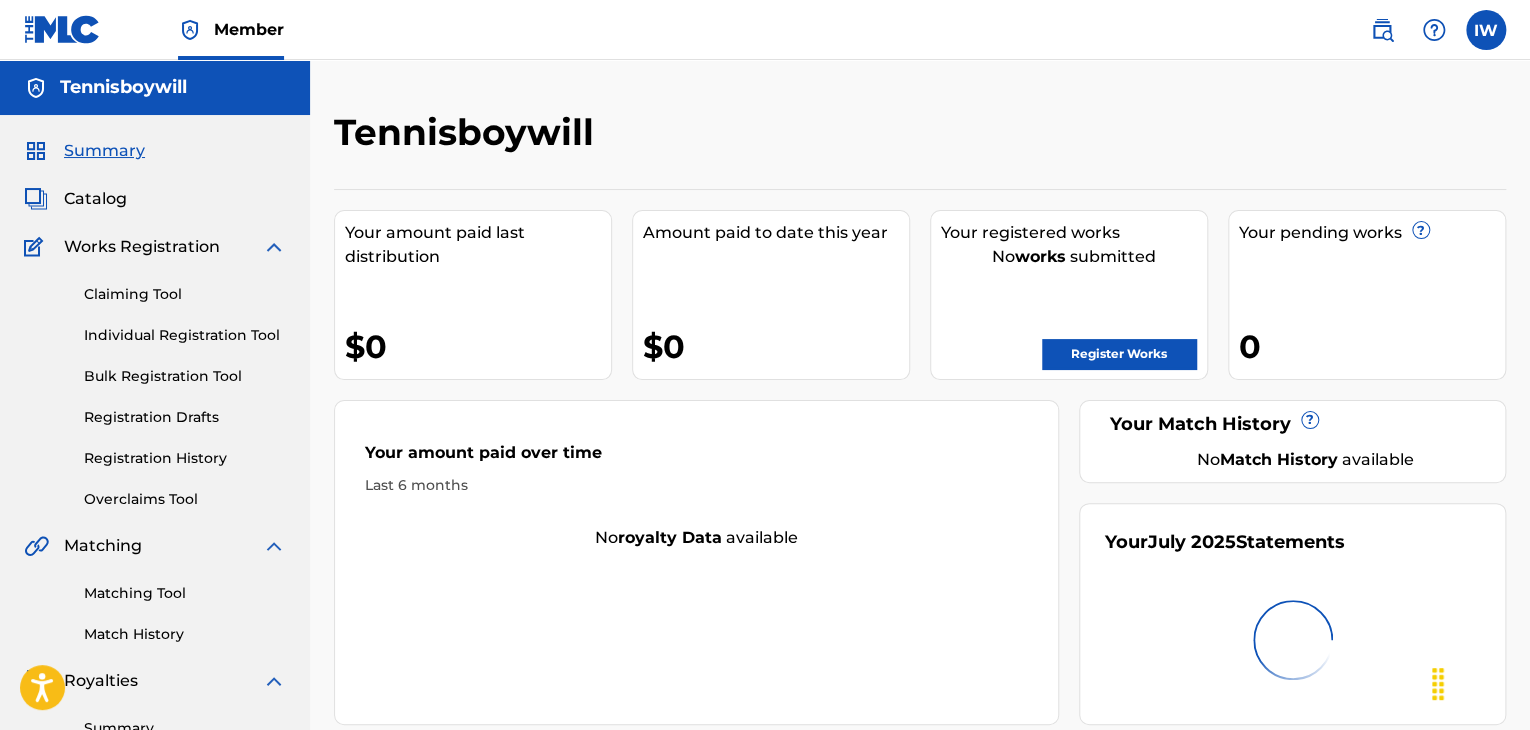 scroll, scrollTop: 0, scrollLeft: 0, axis: both 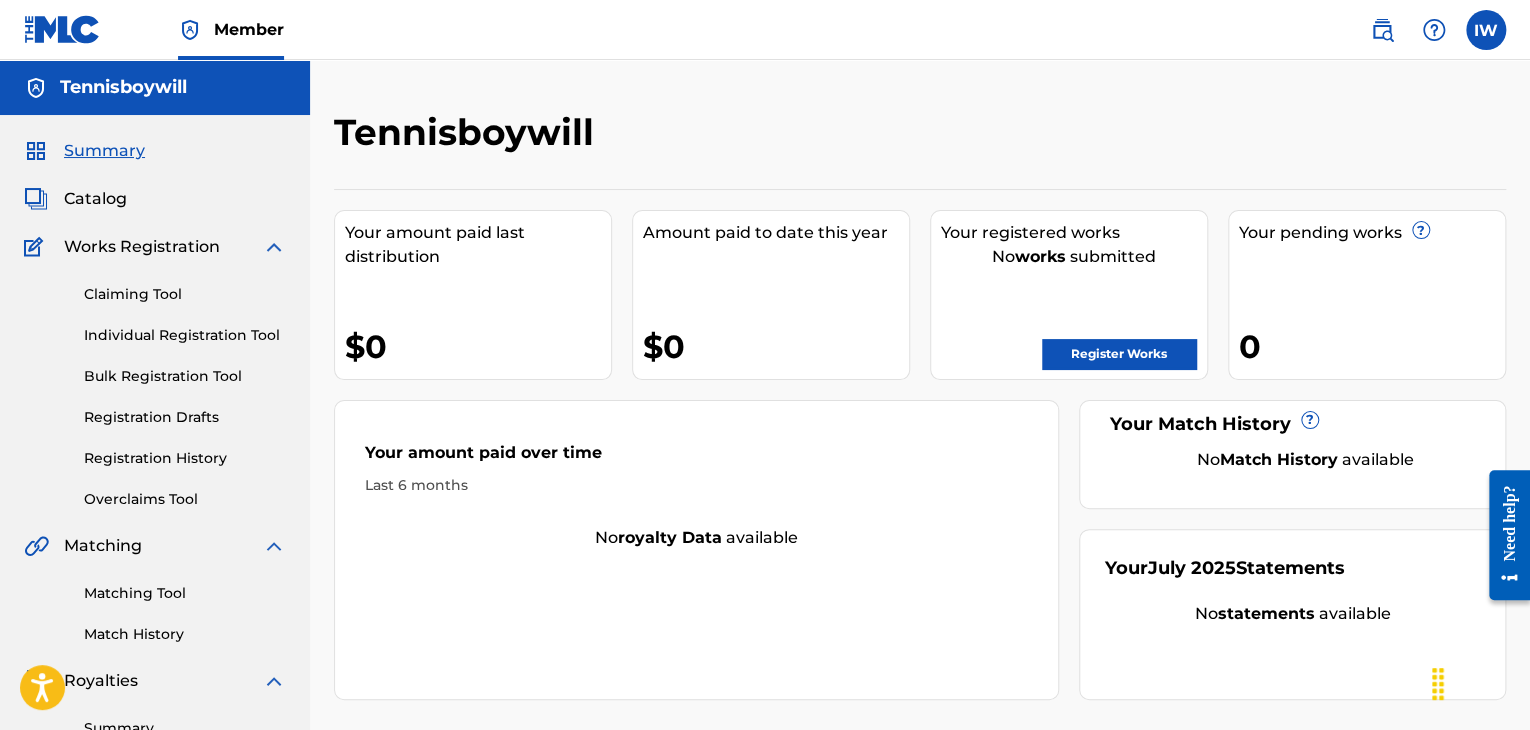 click on "Register Works" at bounding box center [1119, 354] 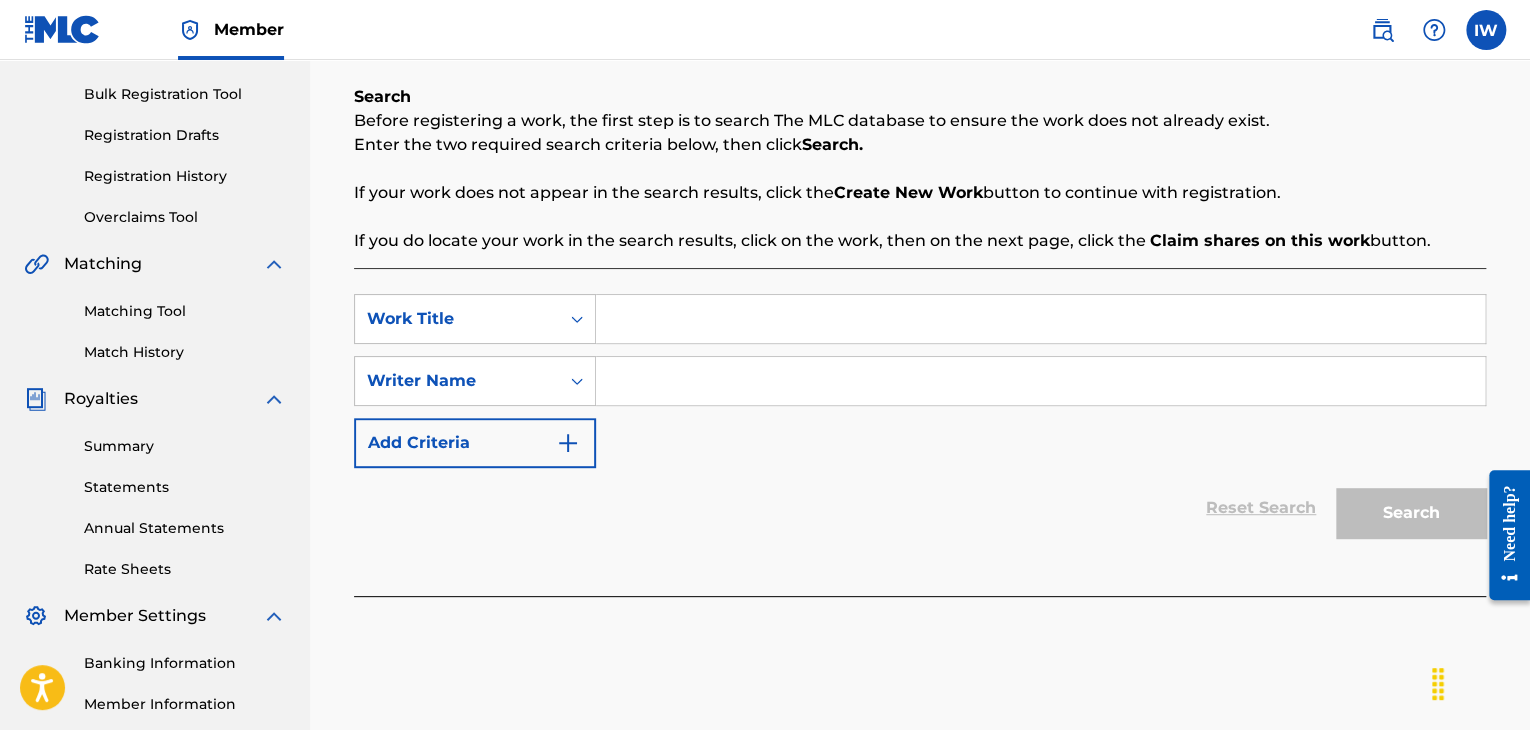scroll, scrollTop: 284, scrollLeft: 0, axis: vertical 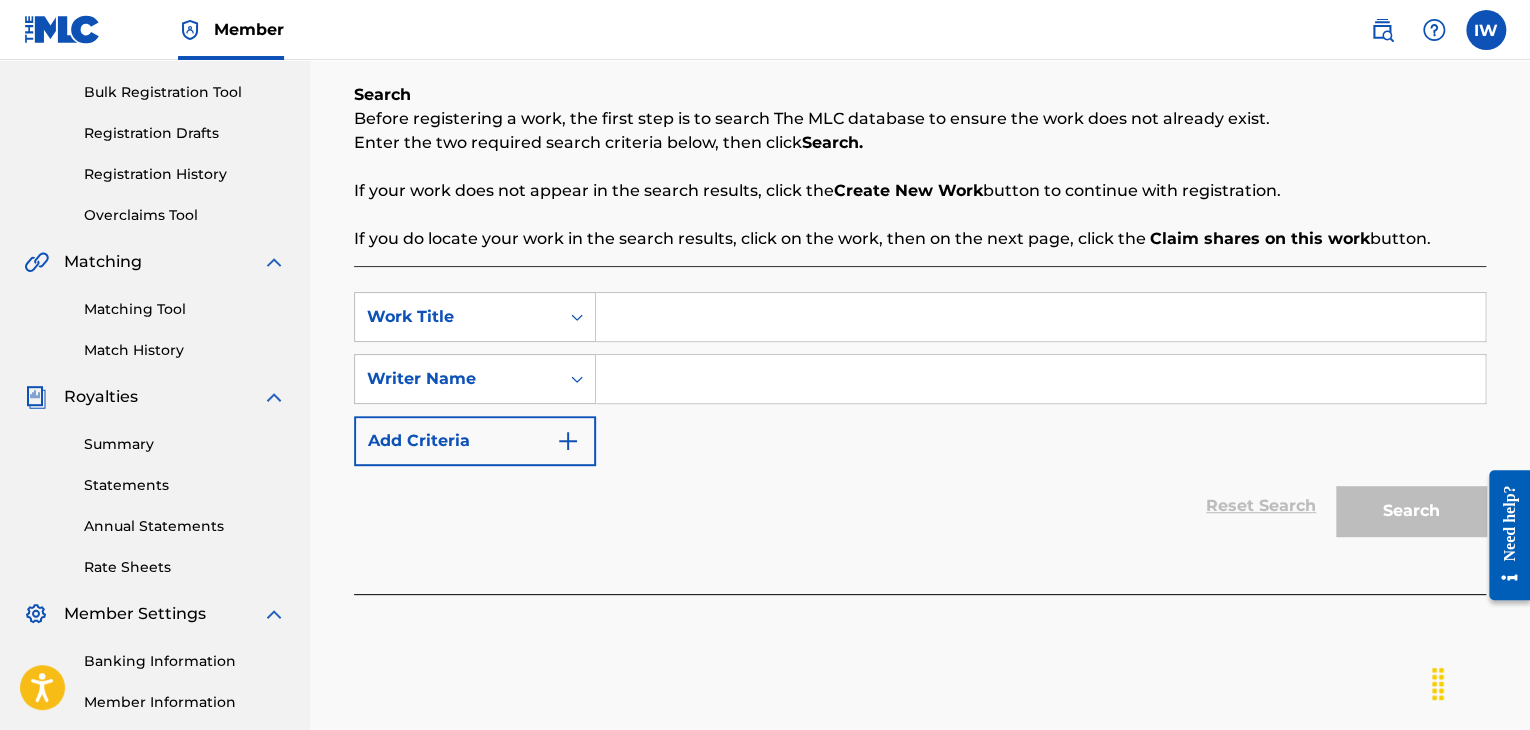 click at bounding box center (1040, 379) 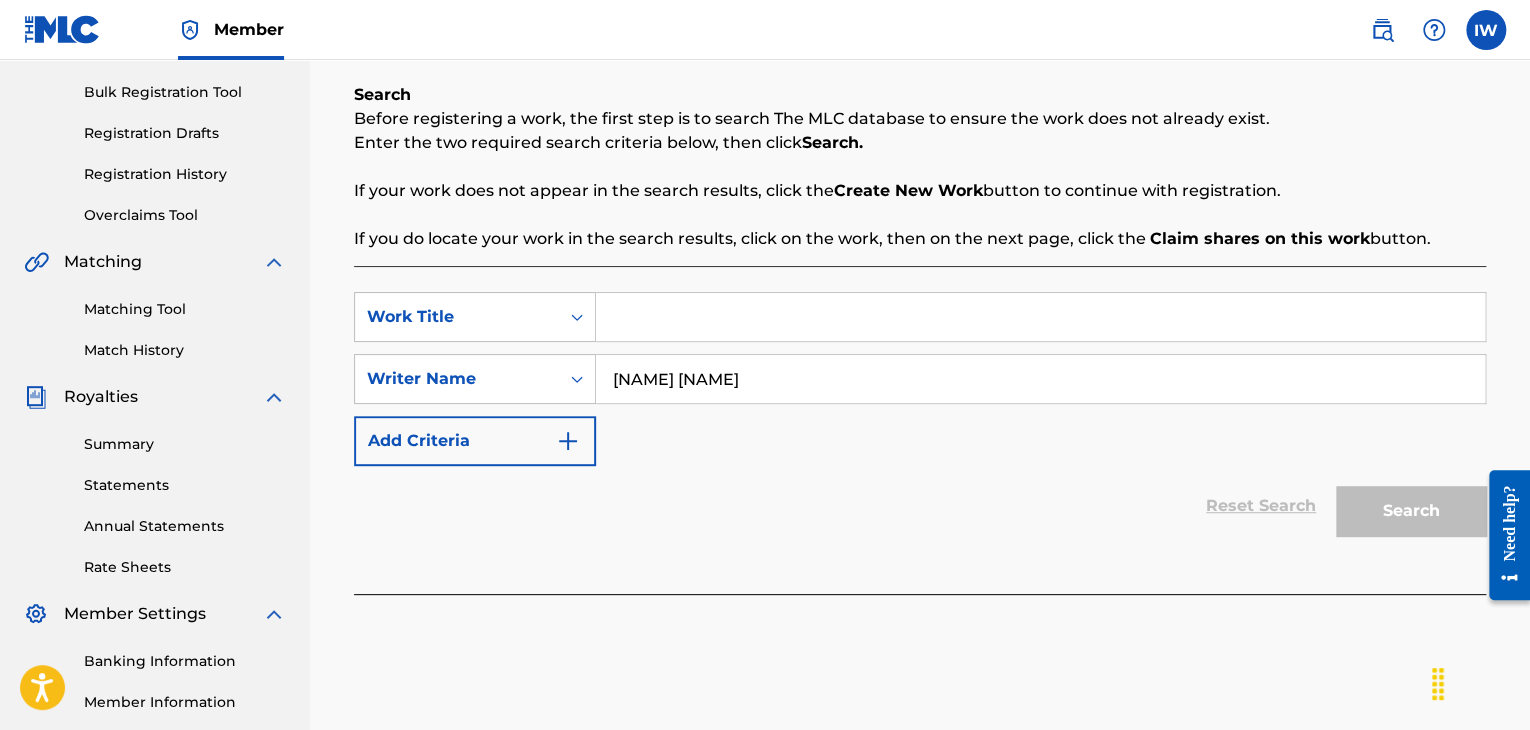 click on "[NAME] [NAME]" at bounding box center (1040, 379) 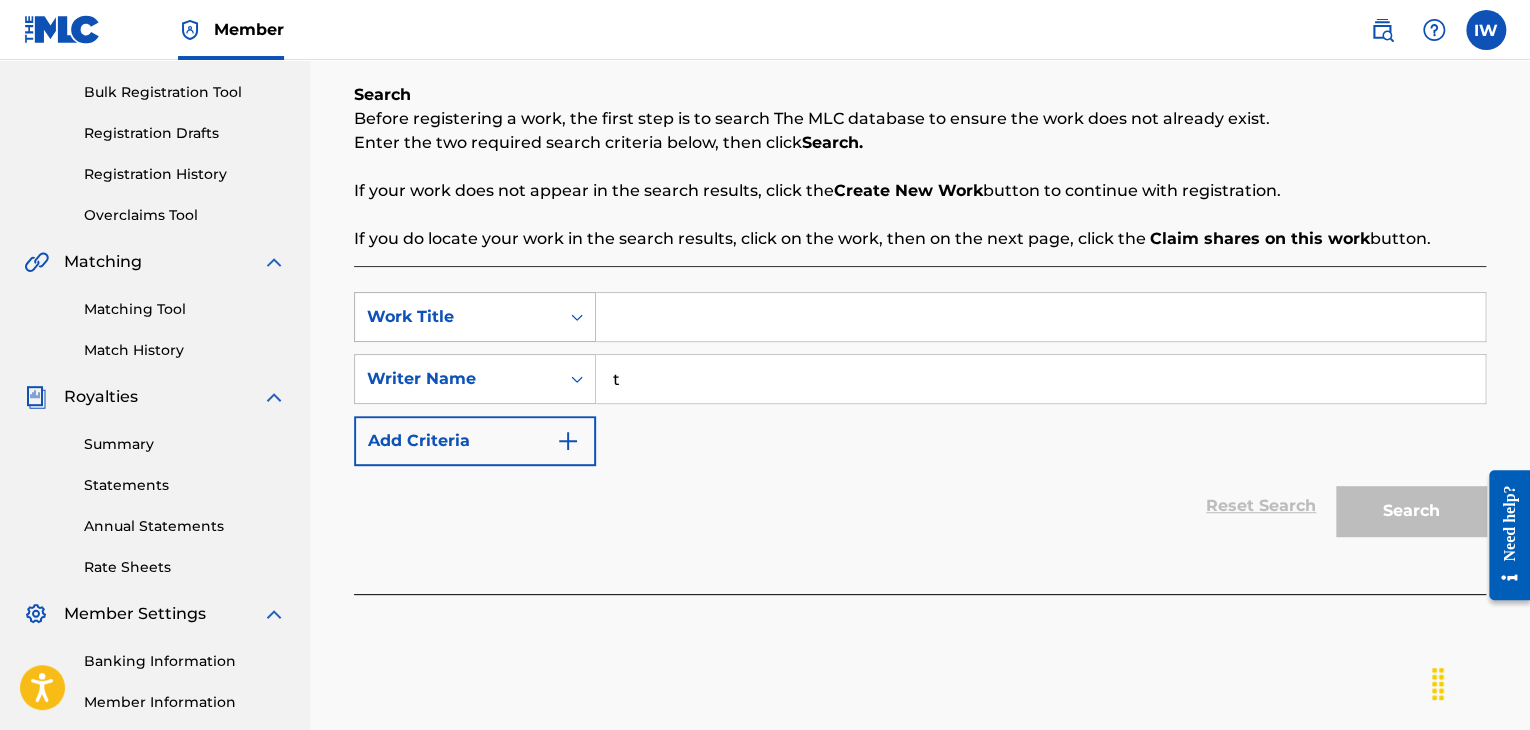 type on "t" 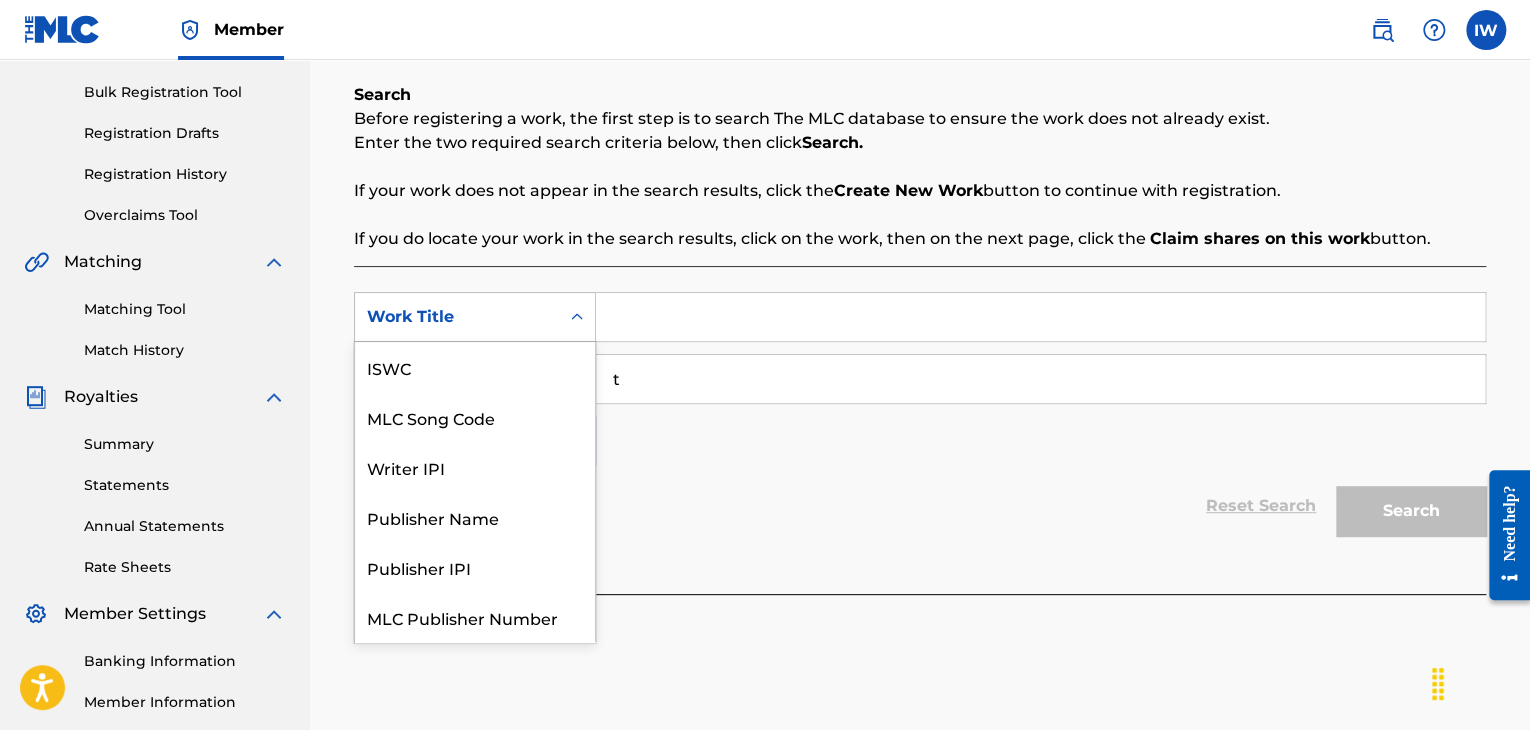 scroll, scrollTop: 50, scrollLeft: 0, axis: vertical 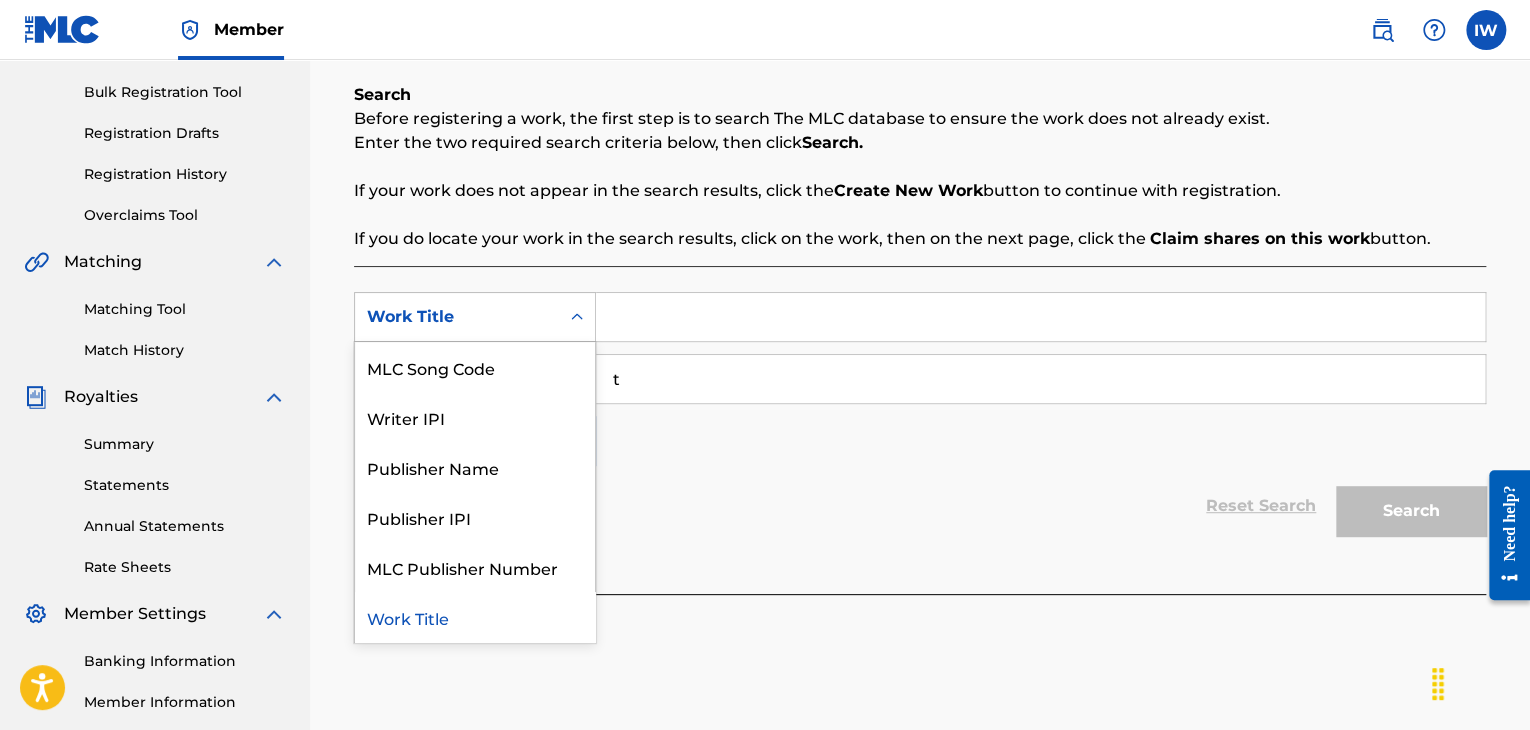 click on "Work Title" at bounding box center [457, 317] 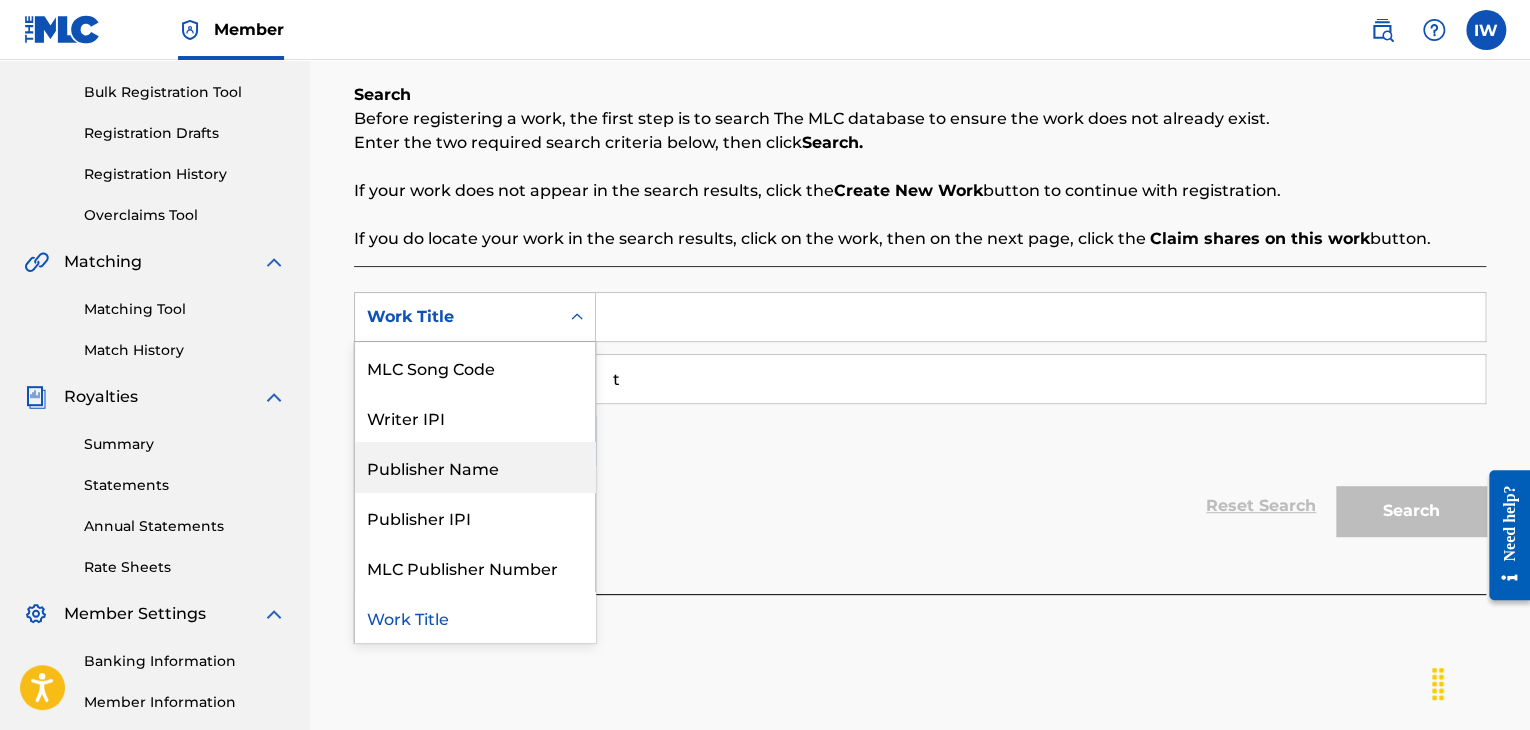 click on "Publisher Name" at bounding box center (475, 467) 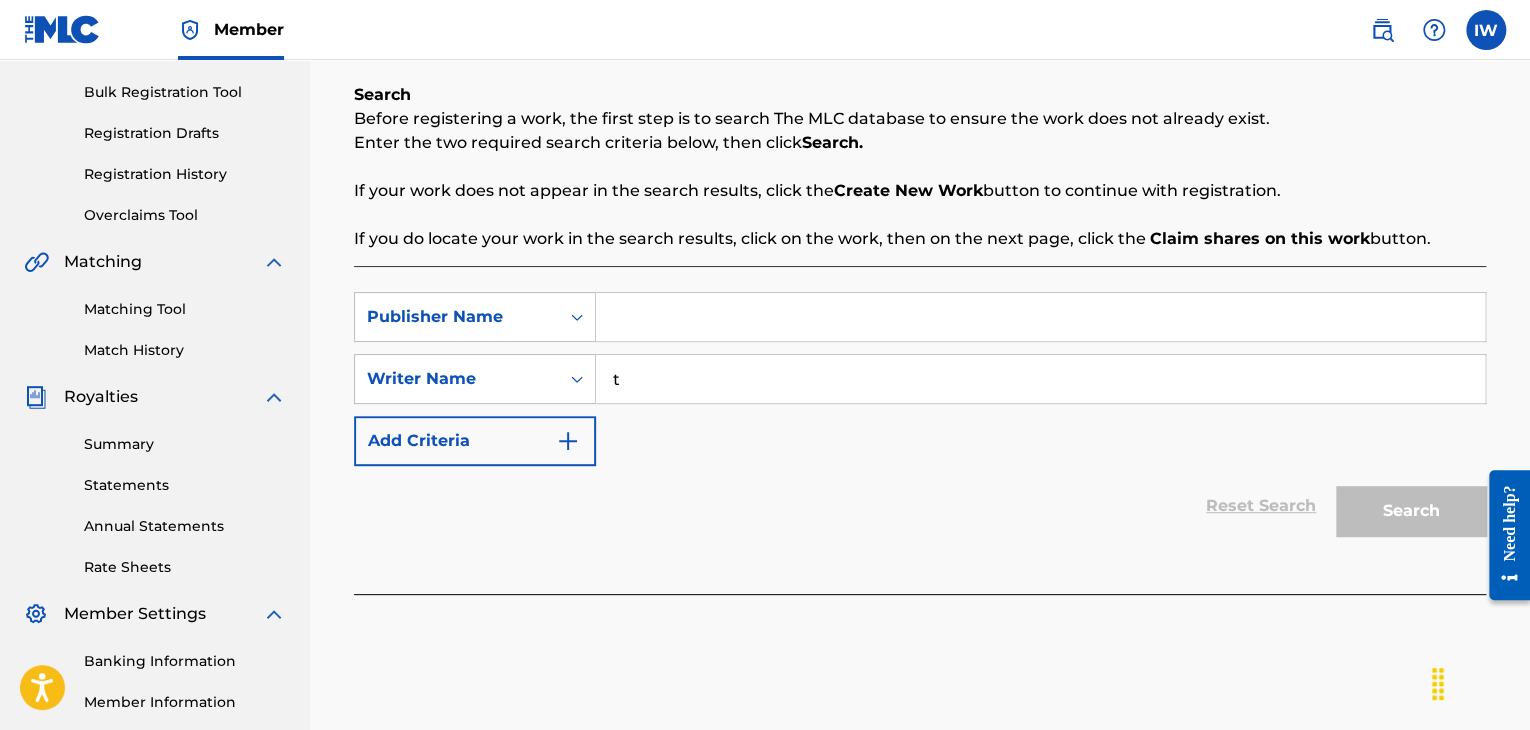 click at bounding box center [1040, 317] 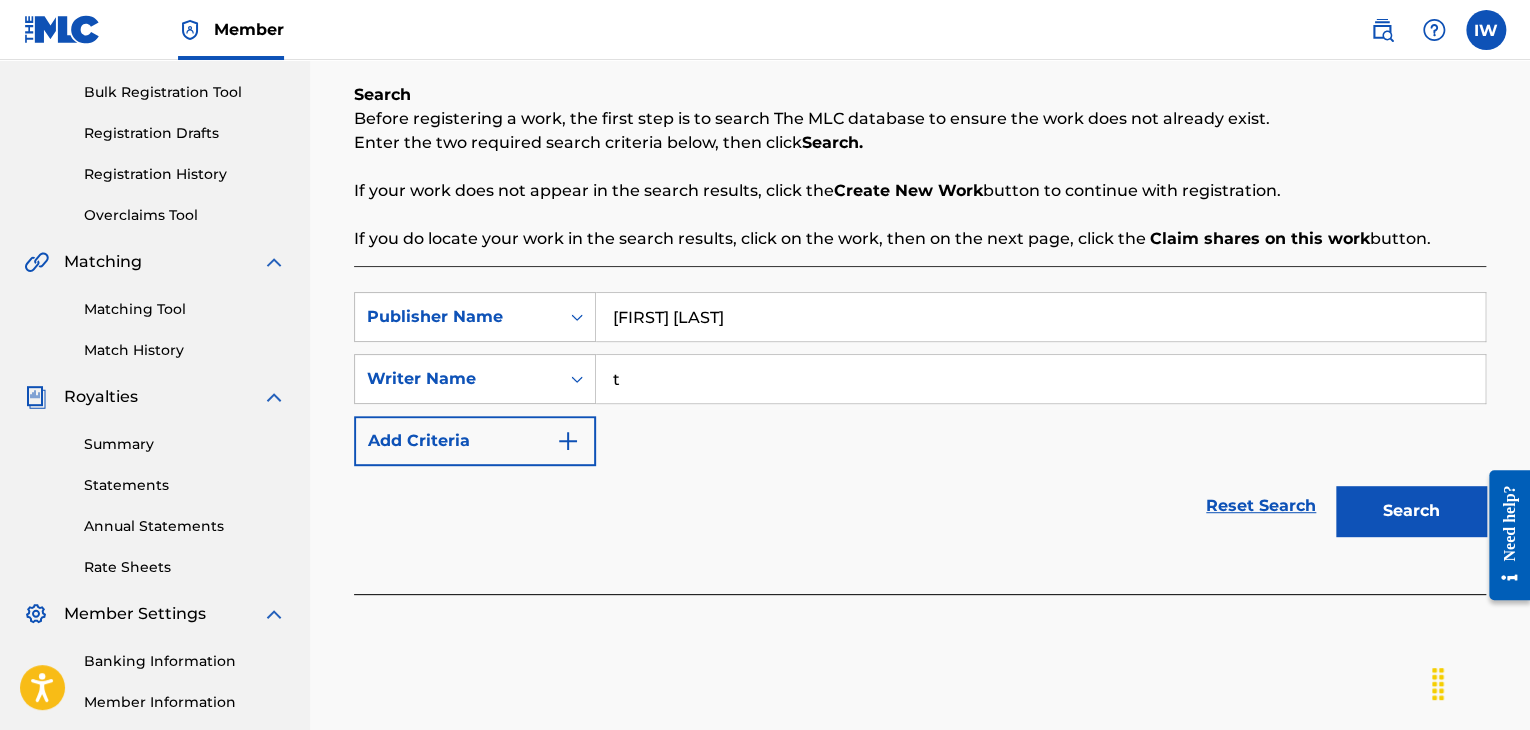 click on "t" at bounding box center [1040, 379] 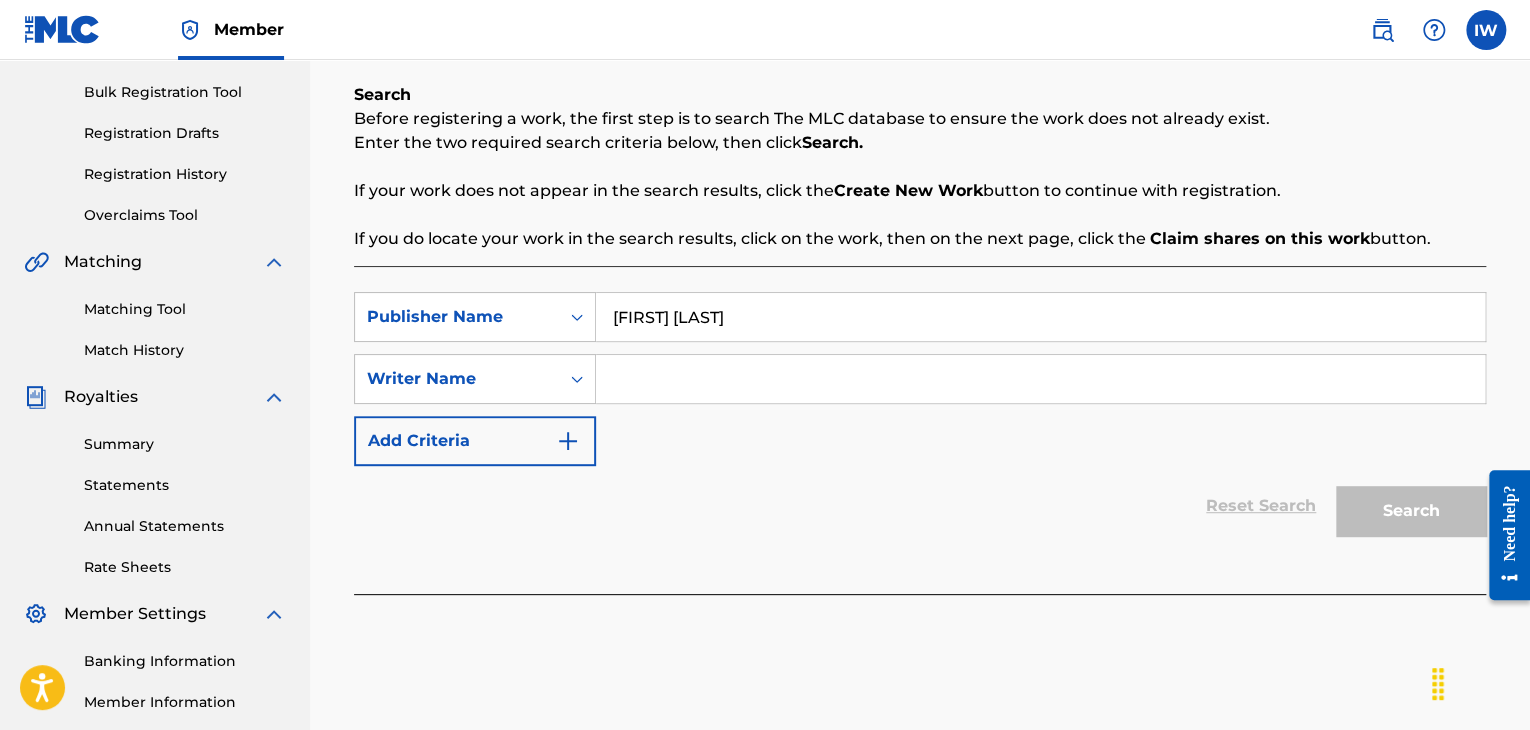 click at bounding box center (1040, 379) 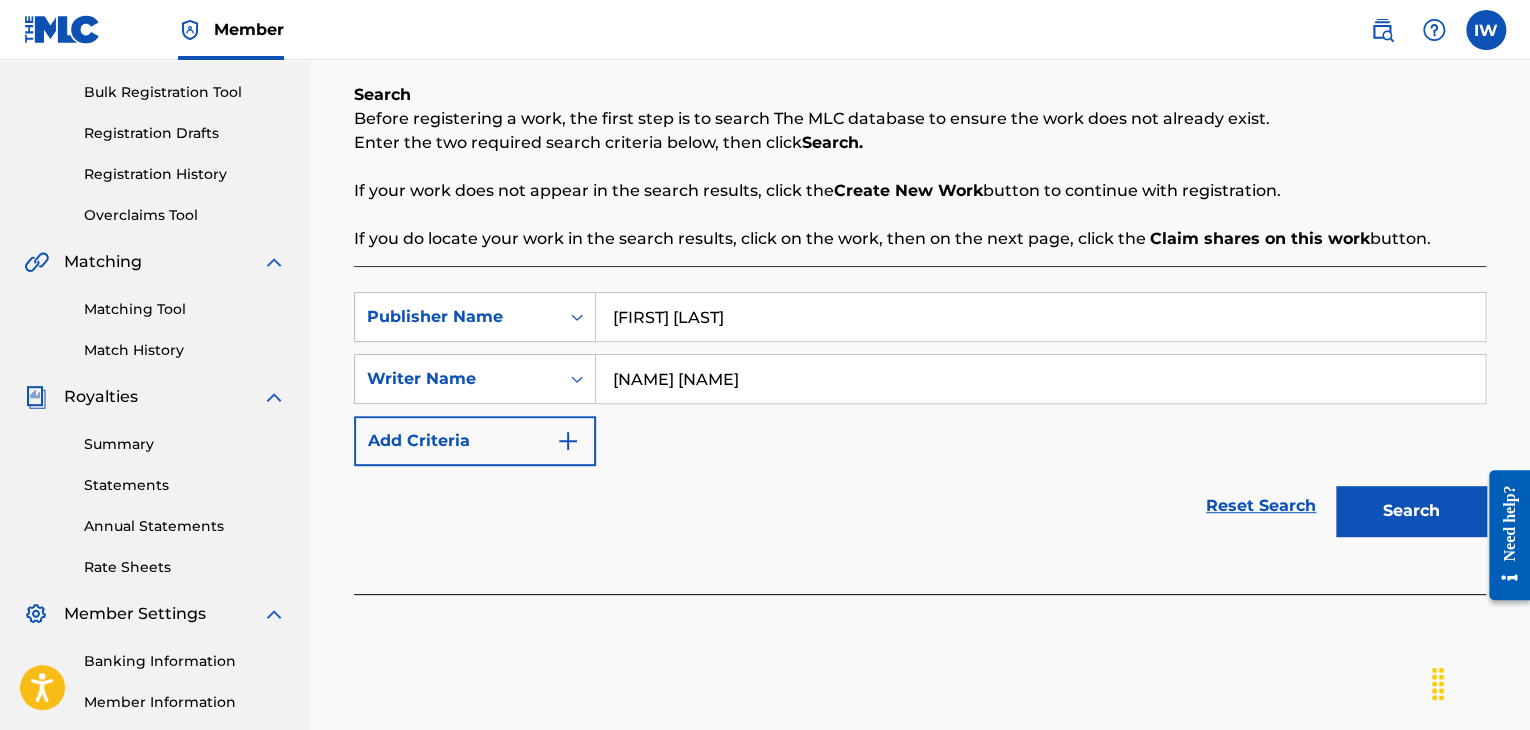 click on "Search" at bounding box center [1411, 511] 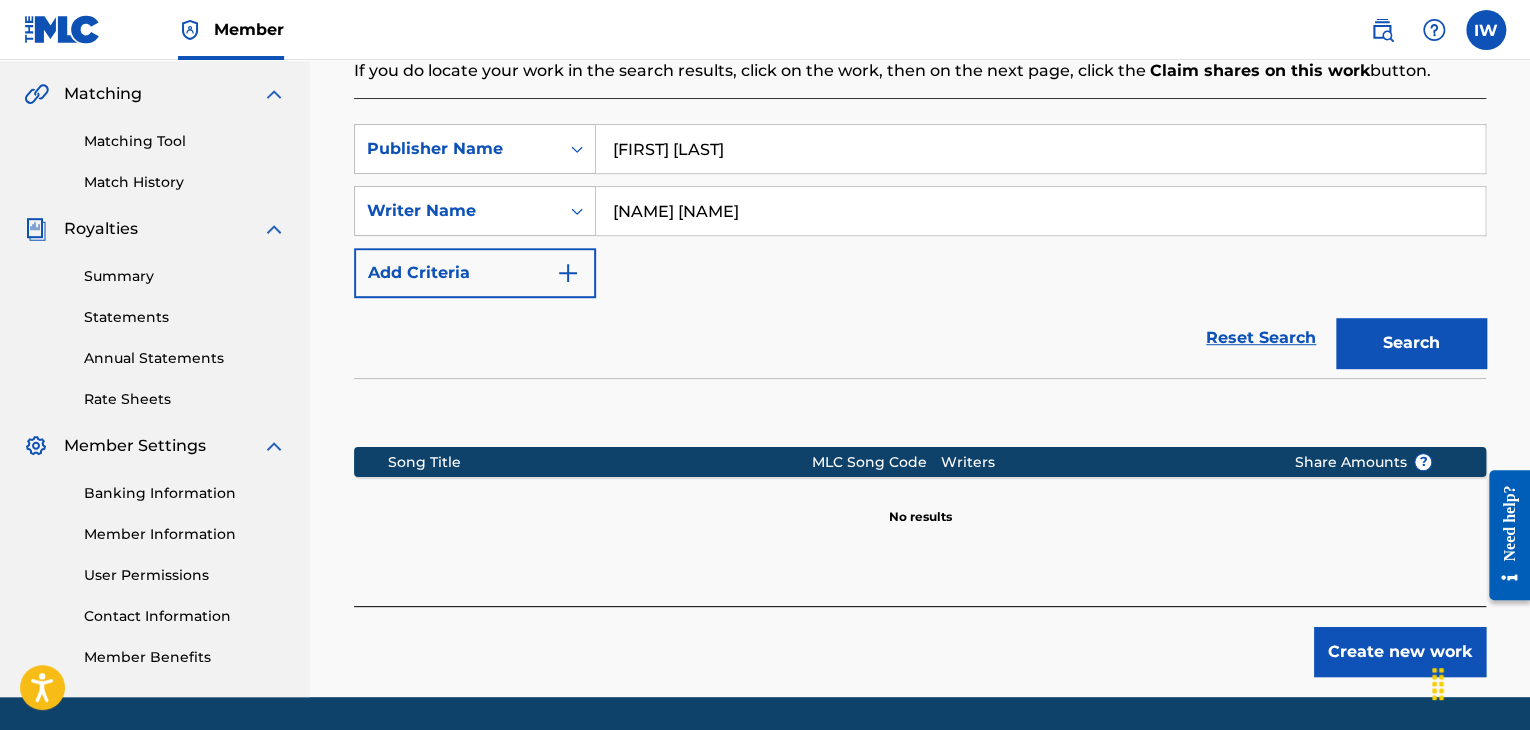 scroll, scrollTop: 452, scrollLeft: 0, axis: vertical 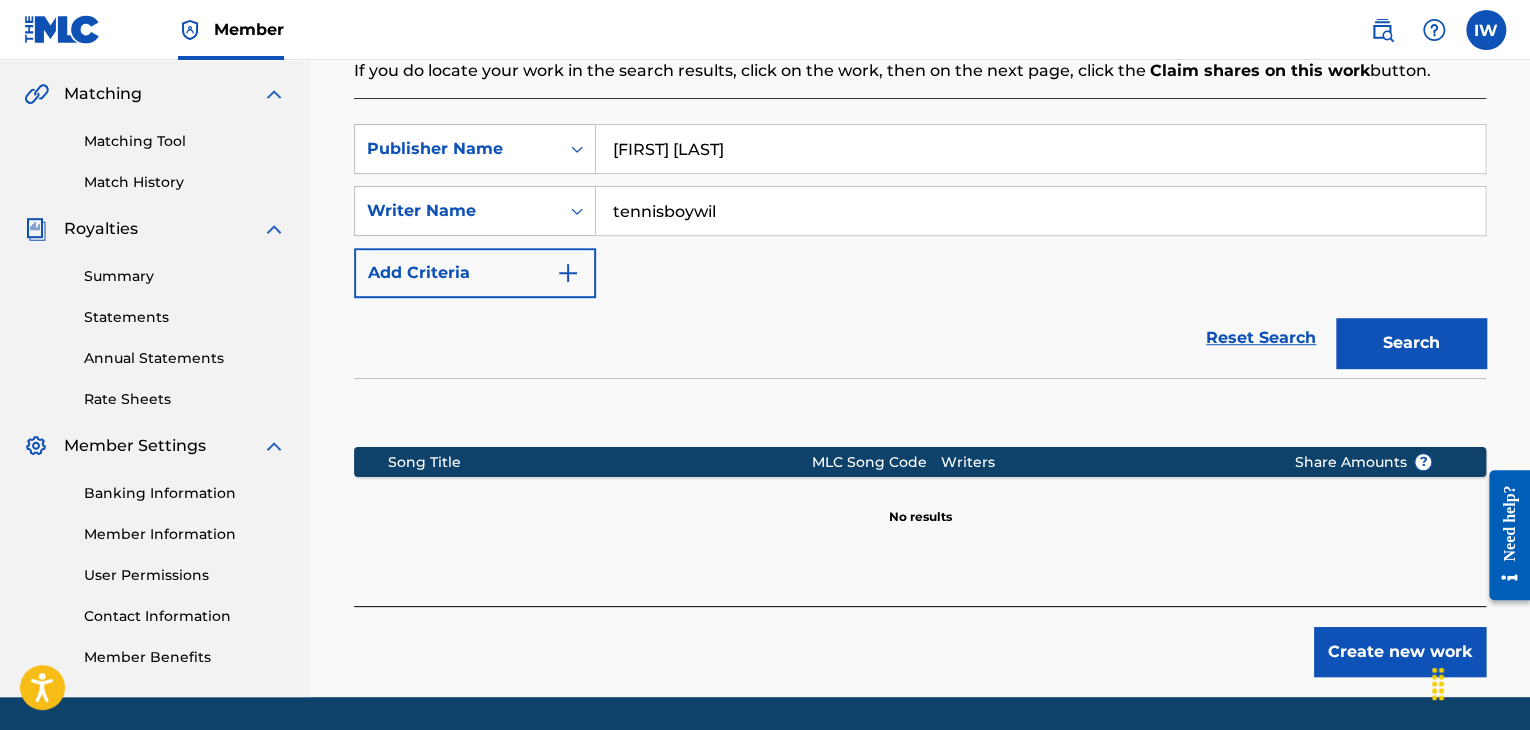 click on "Search" at bounding box center [1411, 343] 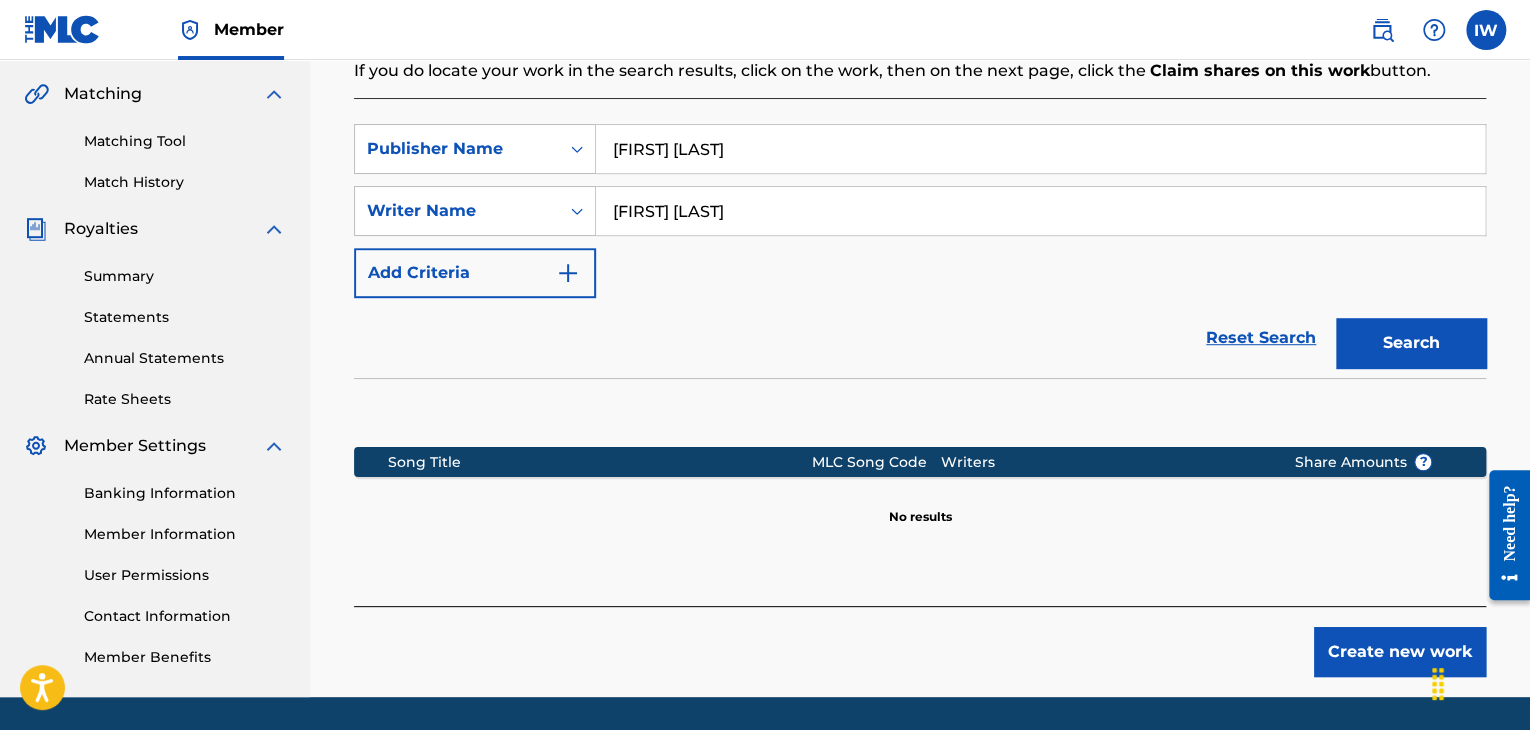 type on "[FIRST] [LAST]" 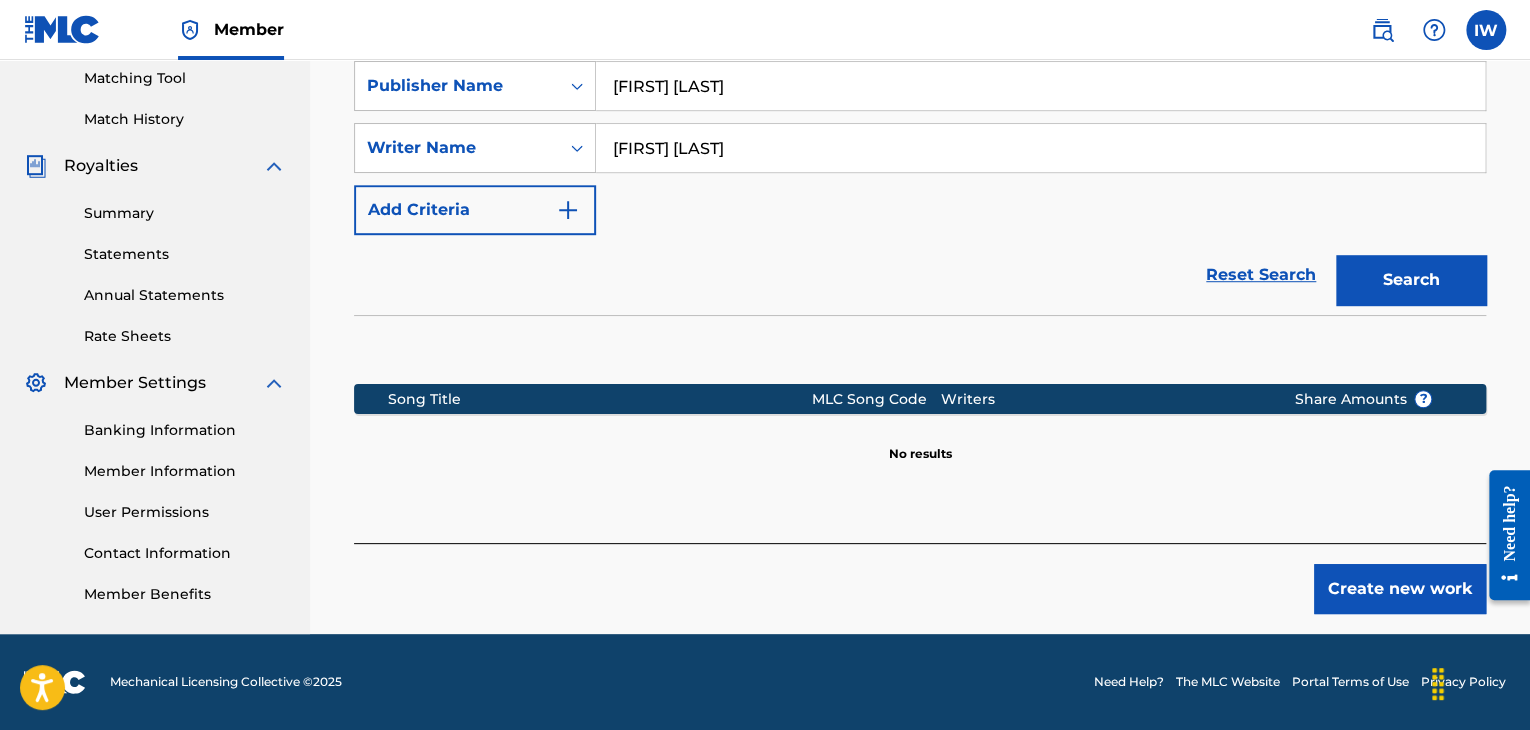 click on "Create new work" at bounding box center (1400, 589) 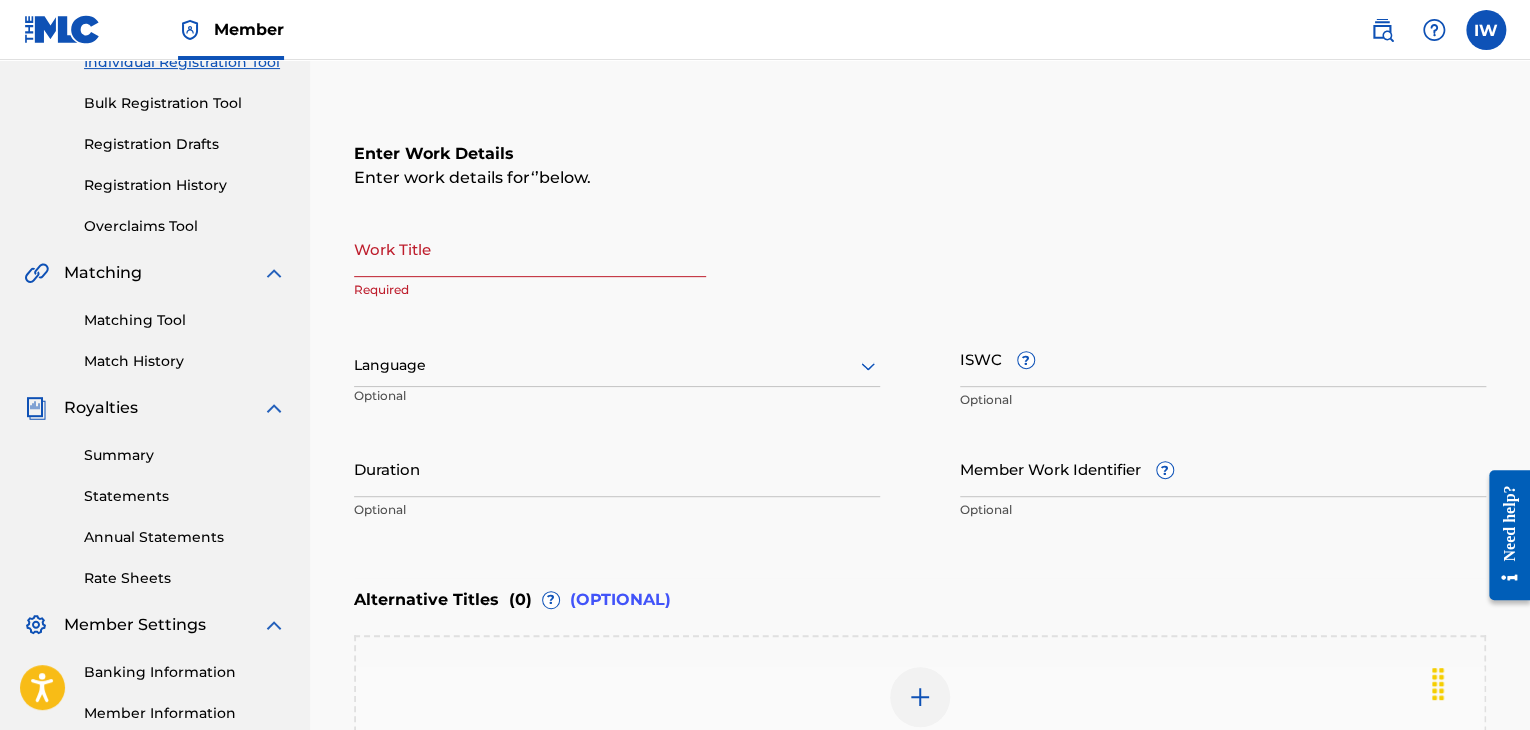 scroll, scrollTop: 270, scrollLeft: 0, axis: vertical 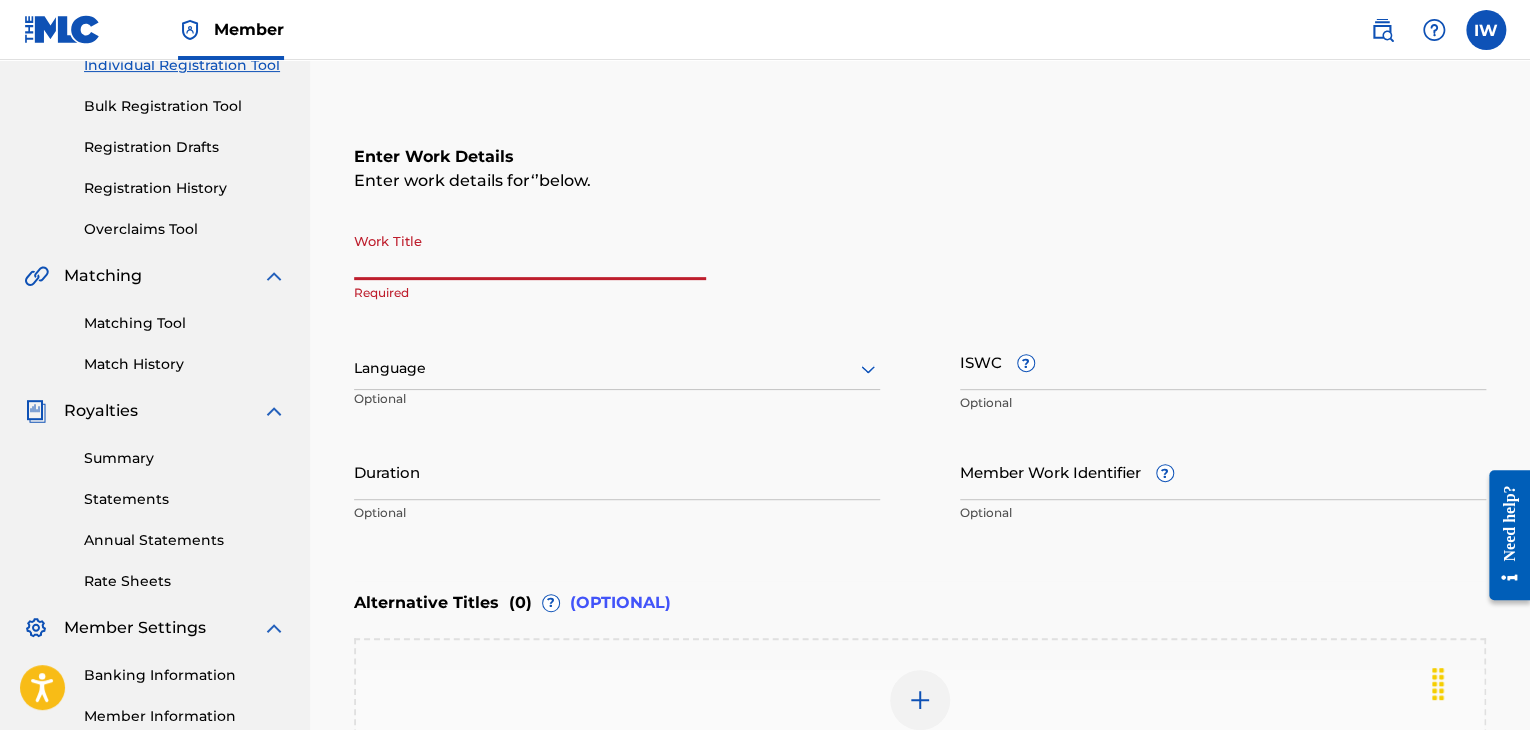 click on "Work Title" at bounding box center (530, 251) 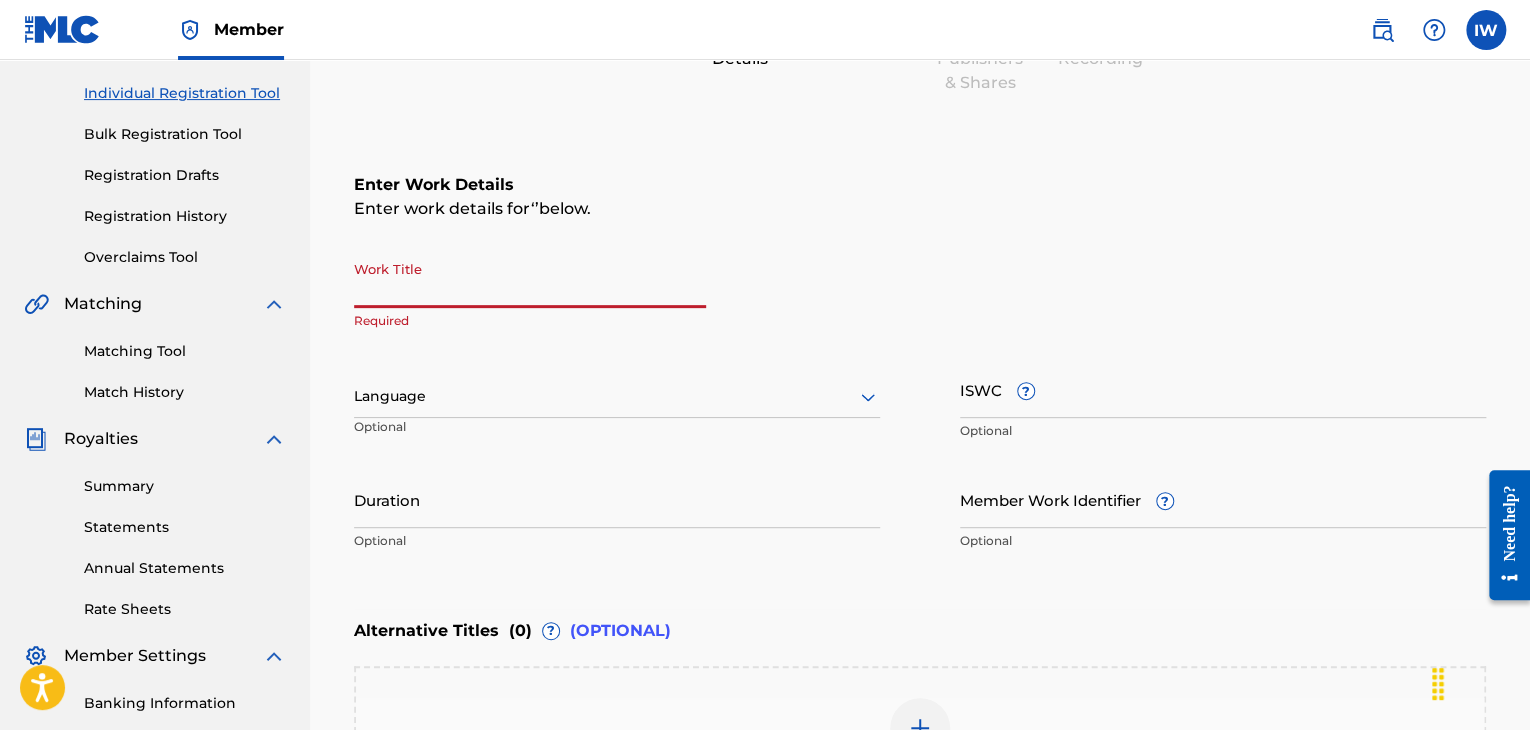 scroll, scrollTop: 260, scrollLeft: 0, axis: vertical 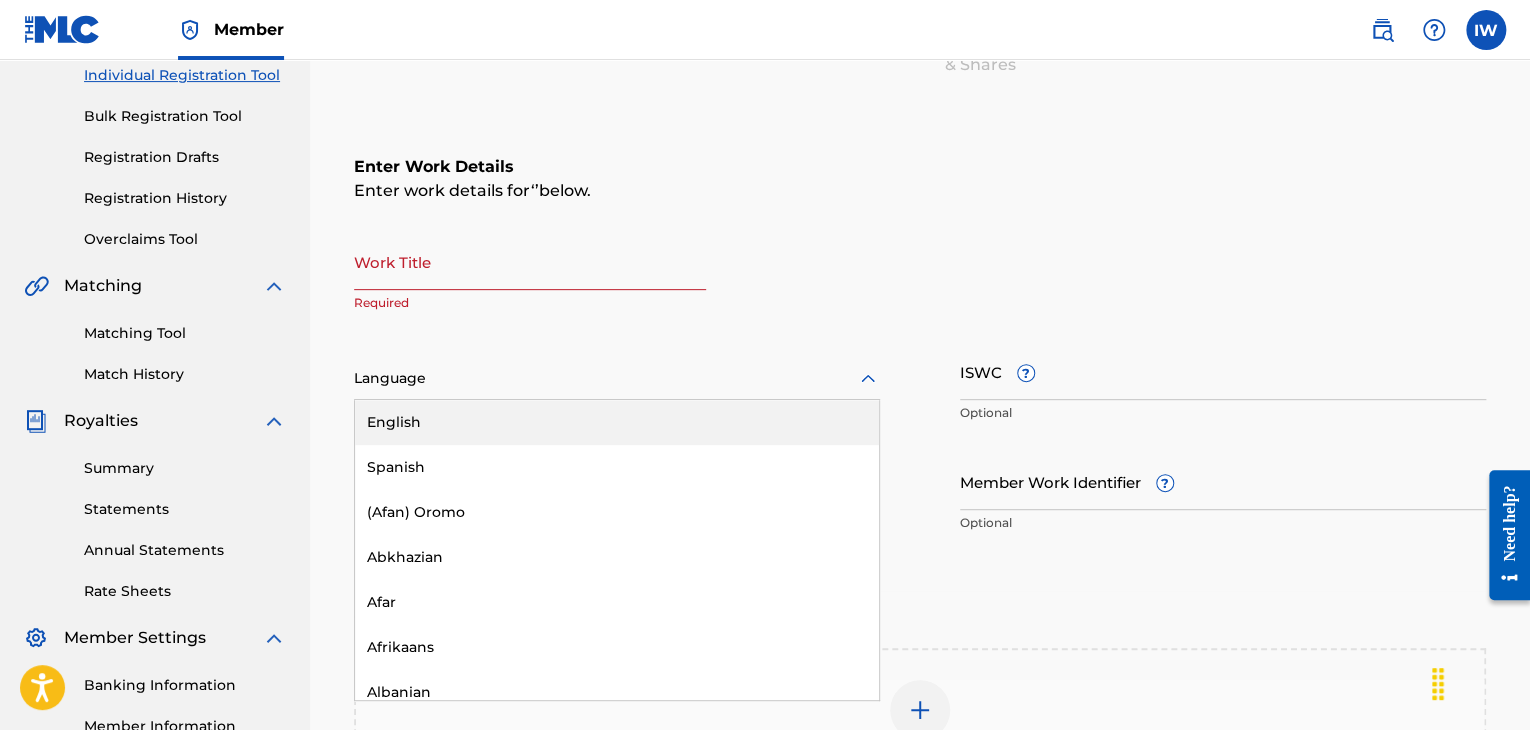 click at bounding box center [617, 378] 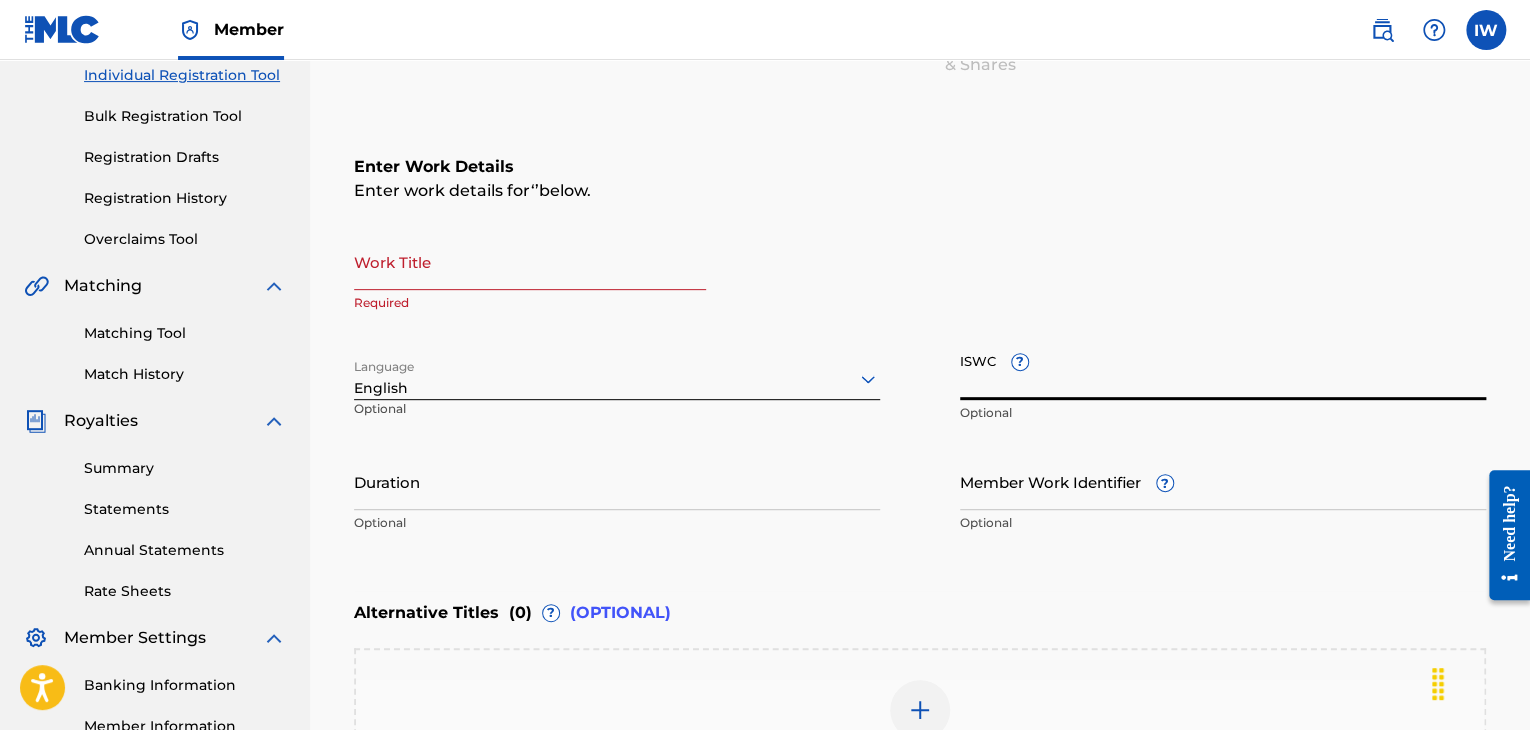 click on "ISWC   ?" at bounding box center [1223, 371] 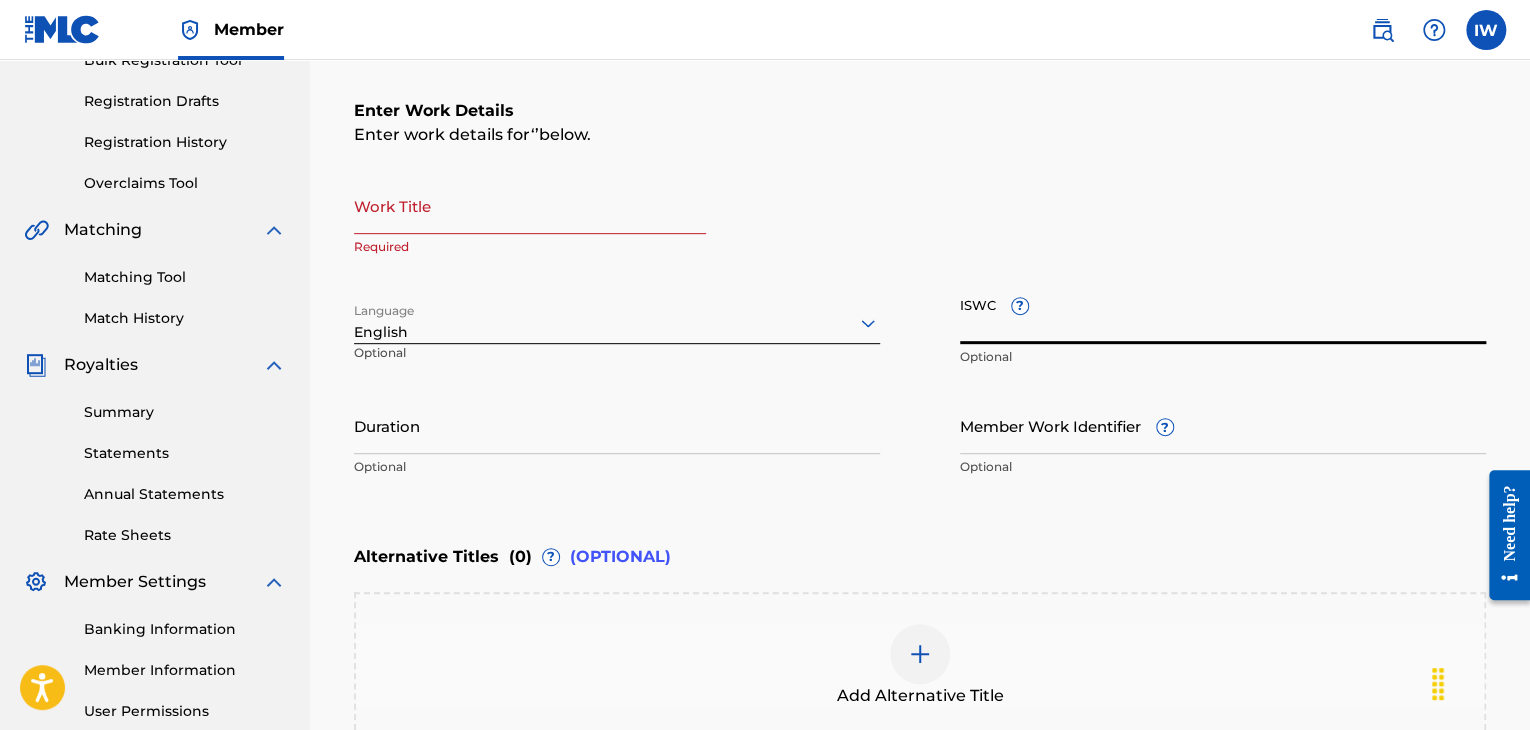 scroll, scrollTop: 348, scrollLeft: 0, axis: vertical 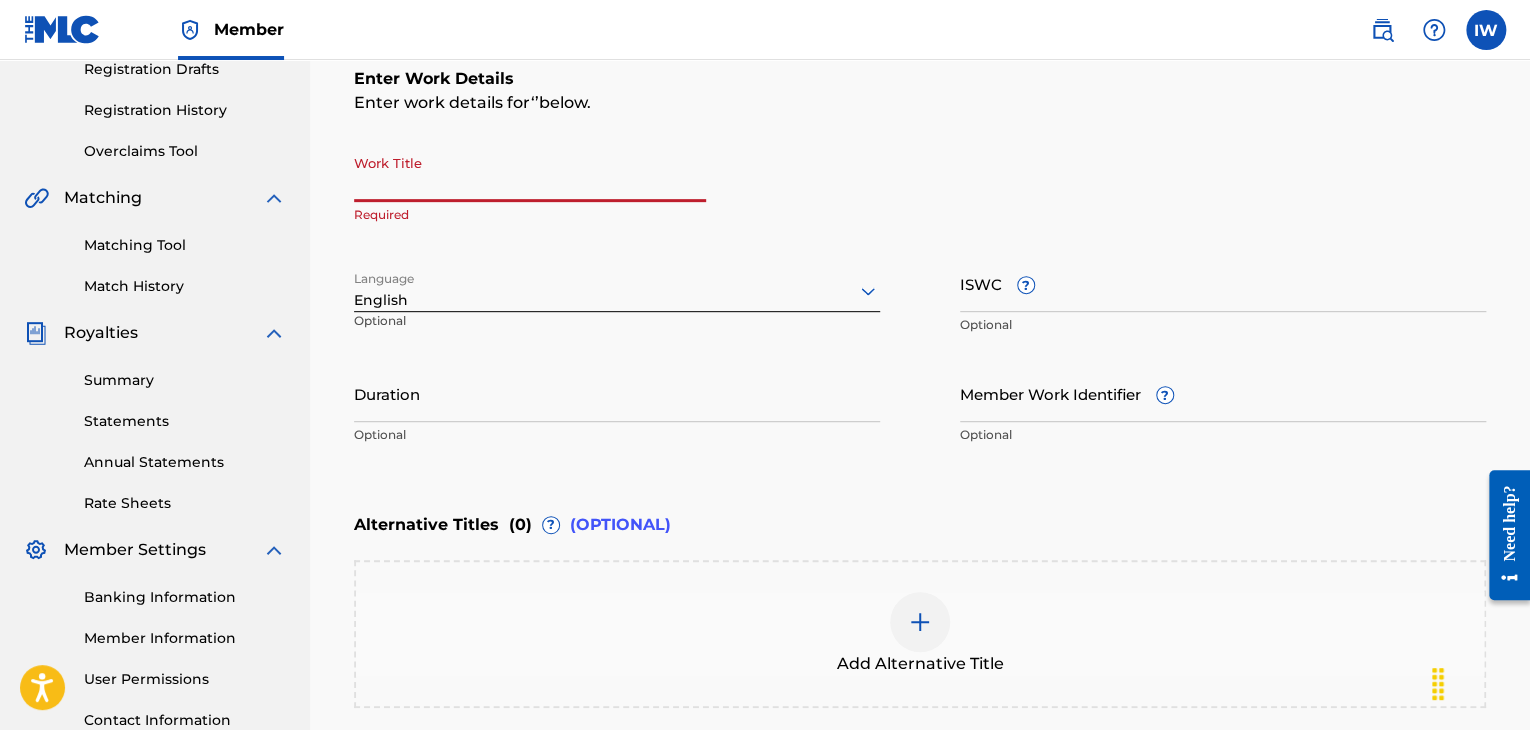 click on "Work Title" at bounding box center [530, 173] 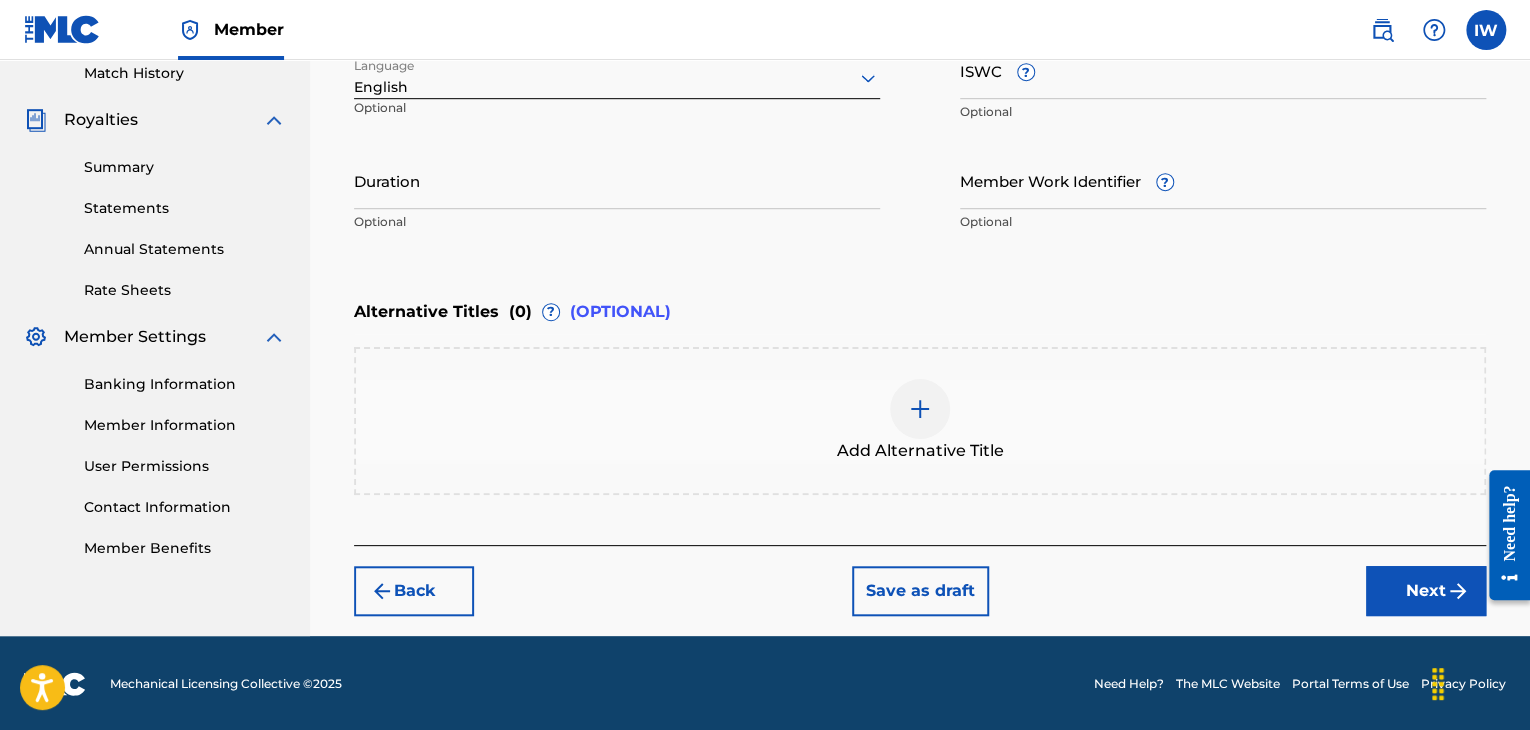 scroll, scrollTop: 560, scrollLeft: 0, axis: vertical 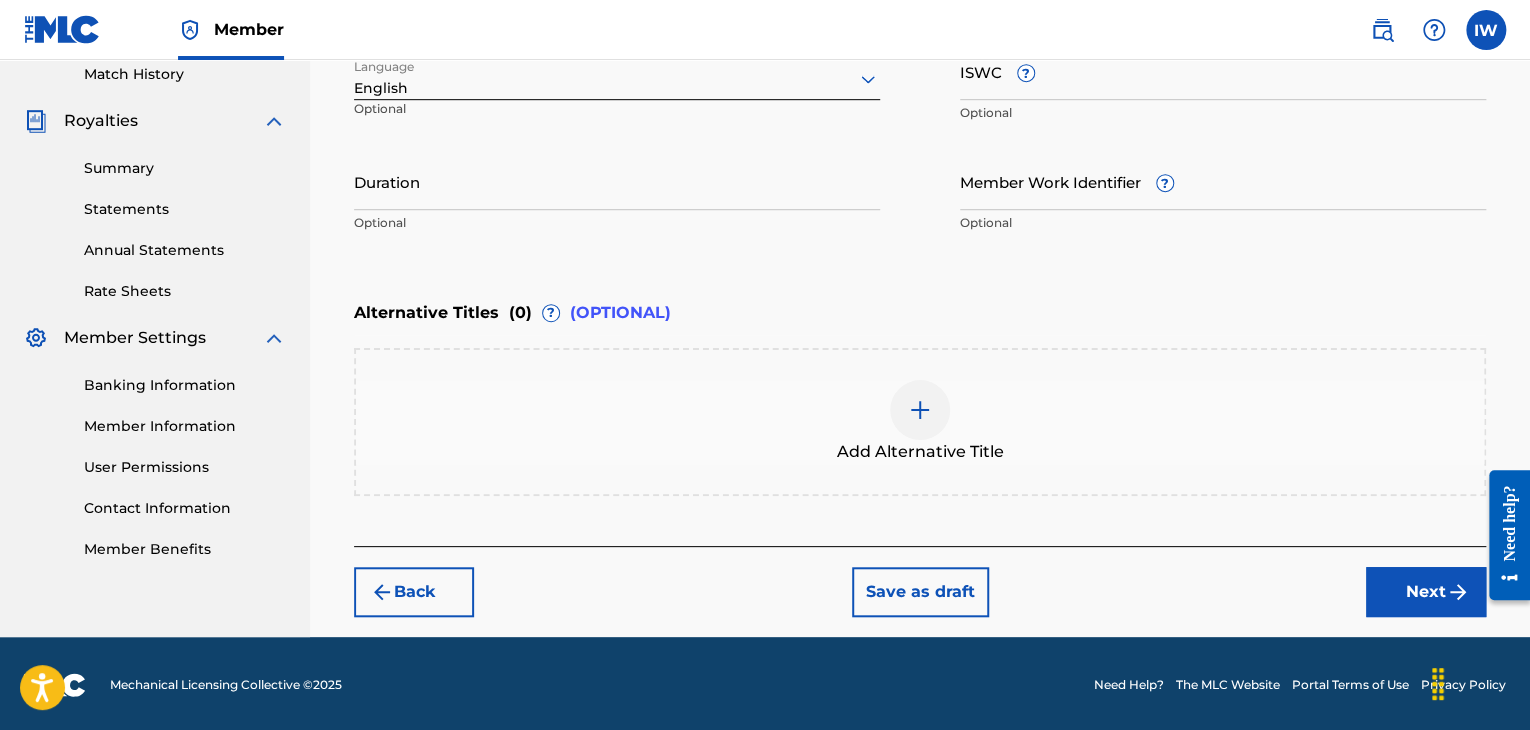 type on "[FIRST] [LAST]" 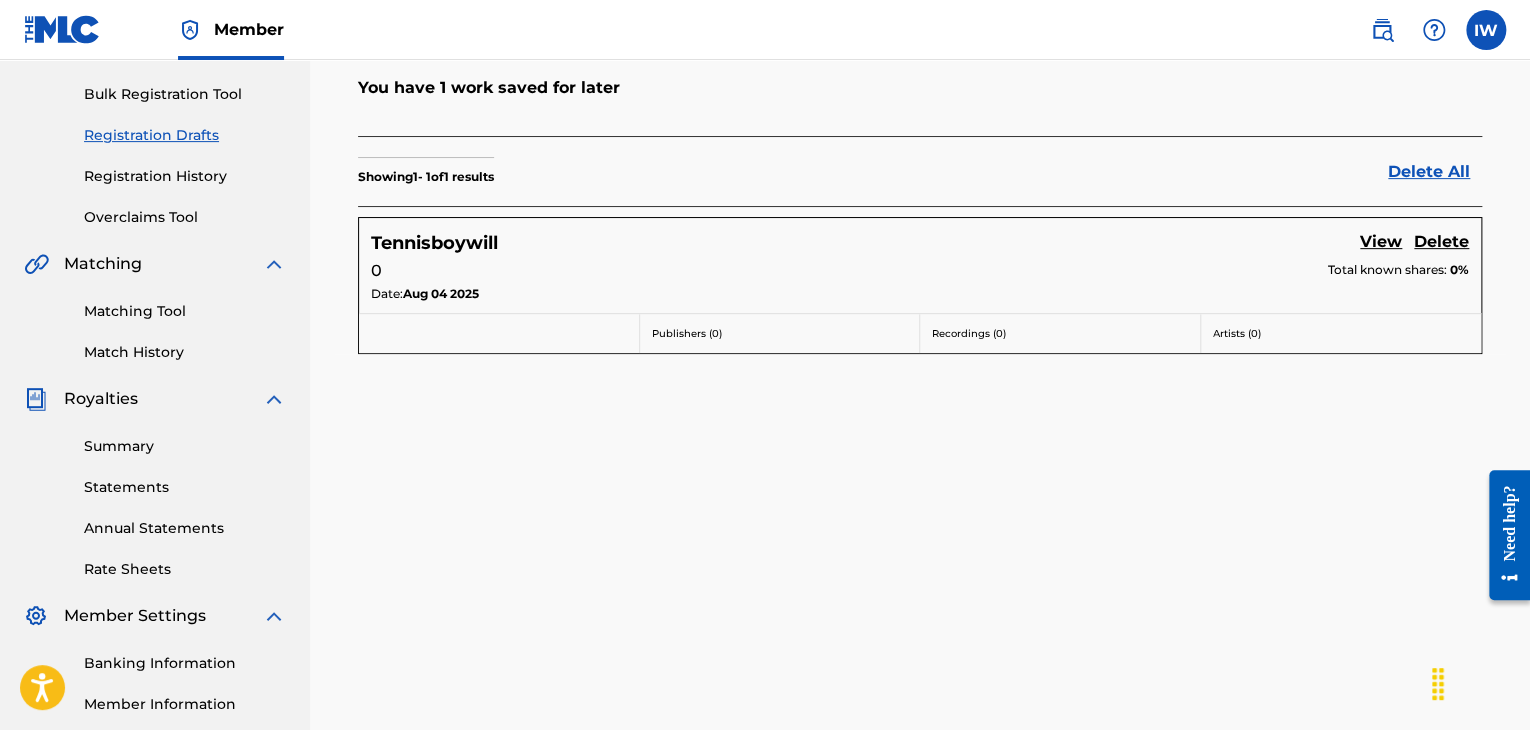scroll, scrollTop: 0, scrollLeft: 0, axis: both 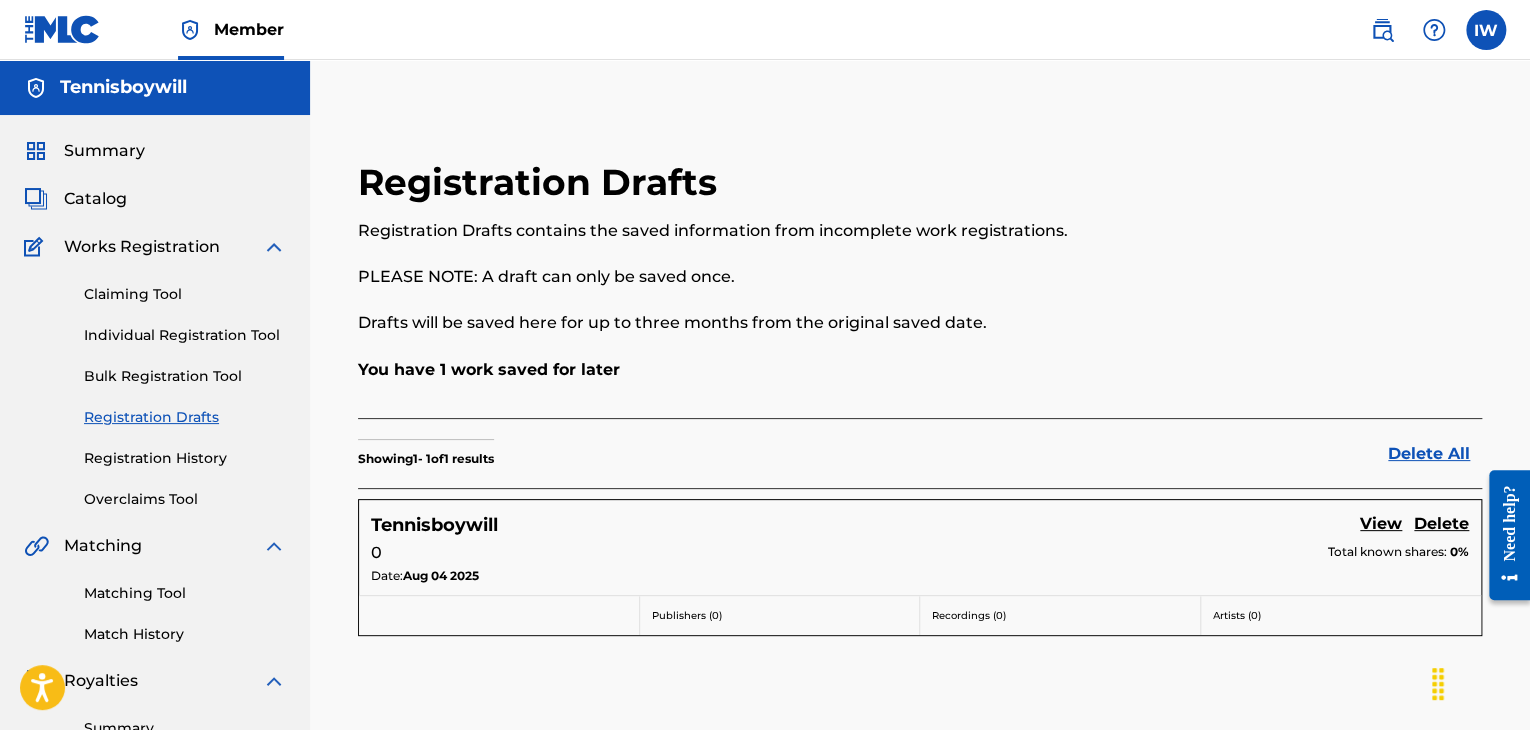 click on "Registration History" at bounding box center [185, 458] 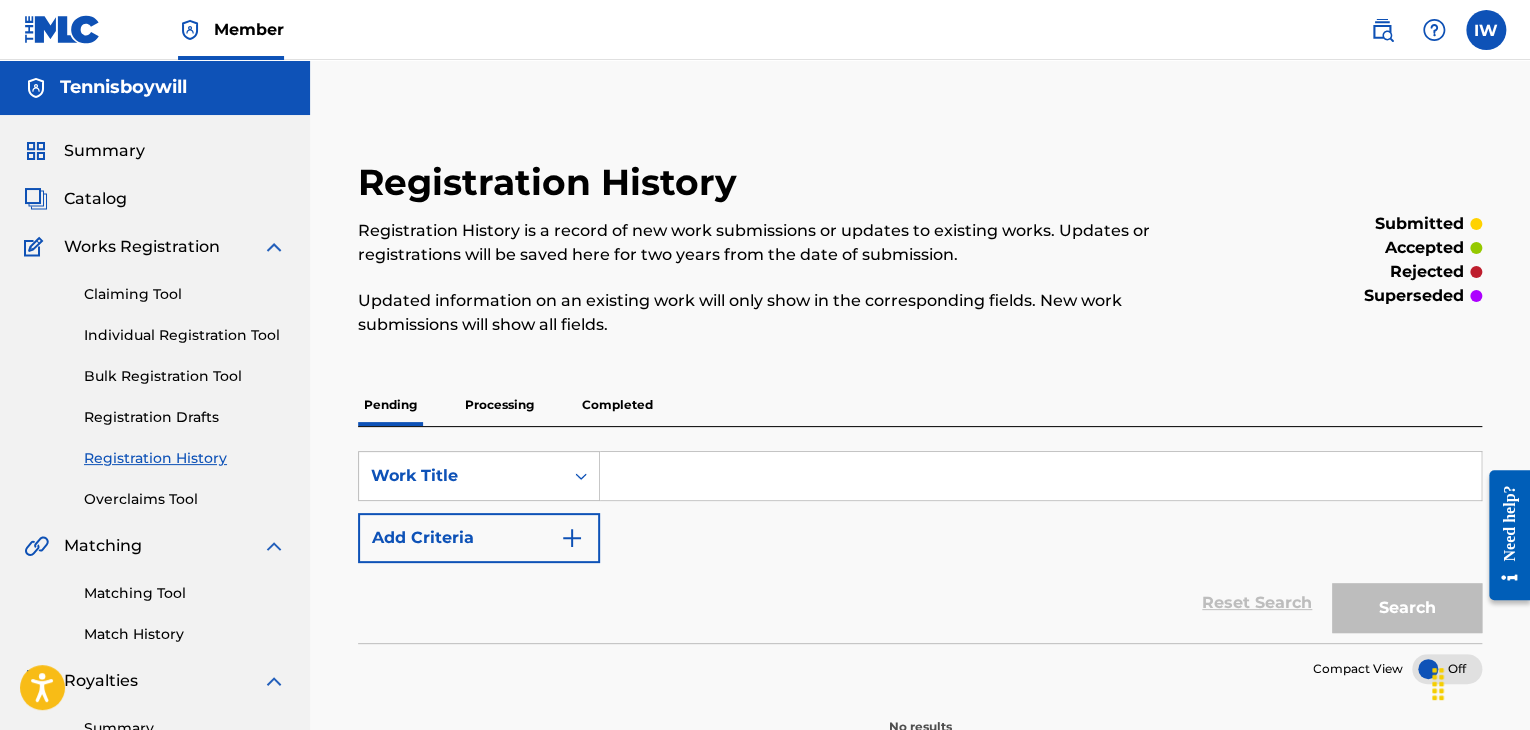 click on "Registration Drafts" at bounding box center [185, 417] 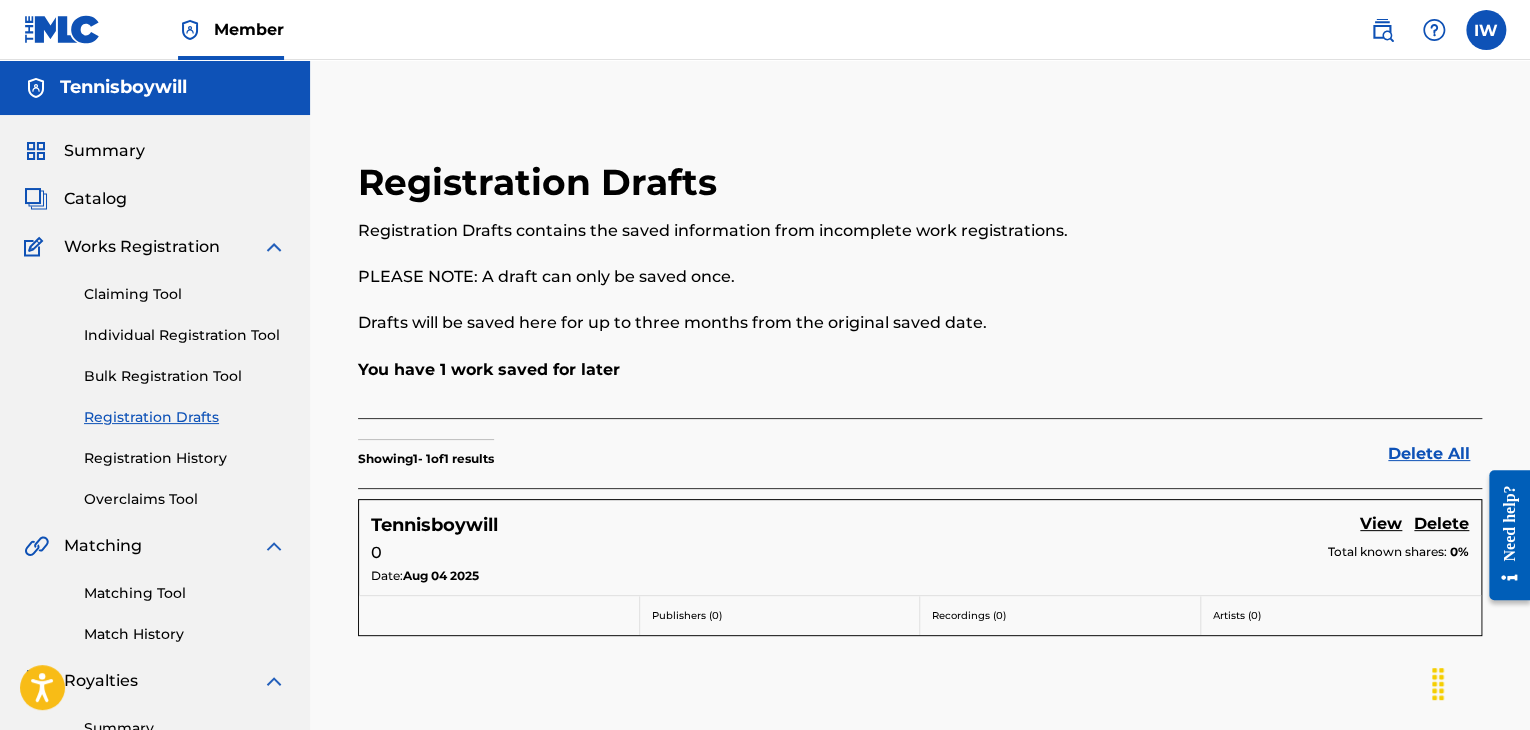 click on "Claiming Tool" at bounding box center (185, 294) 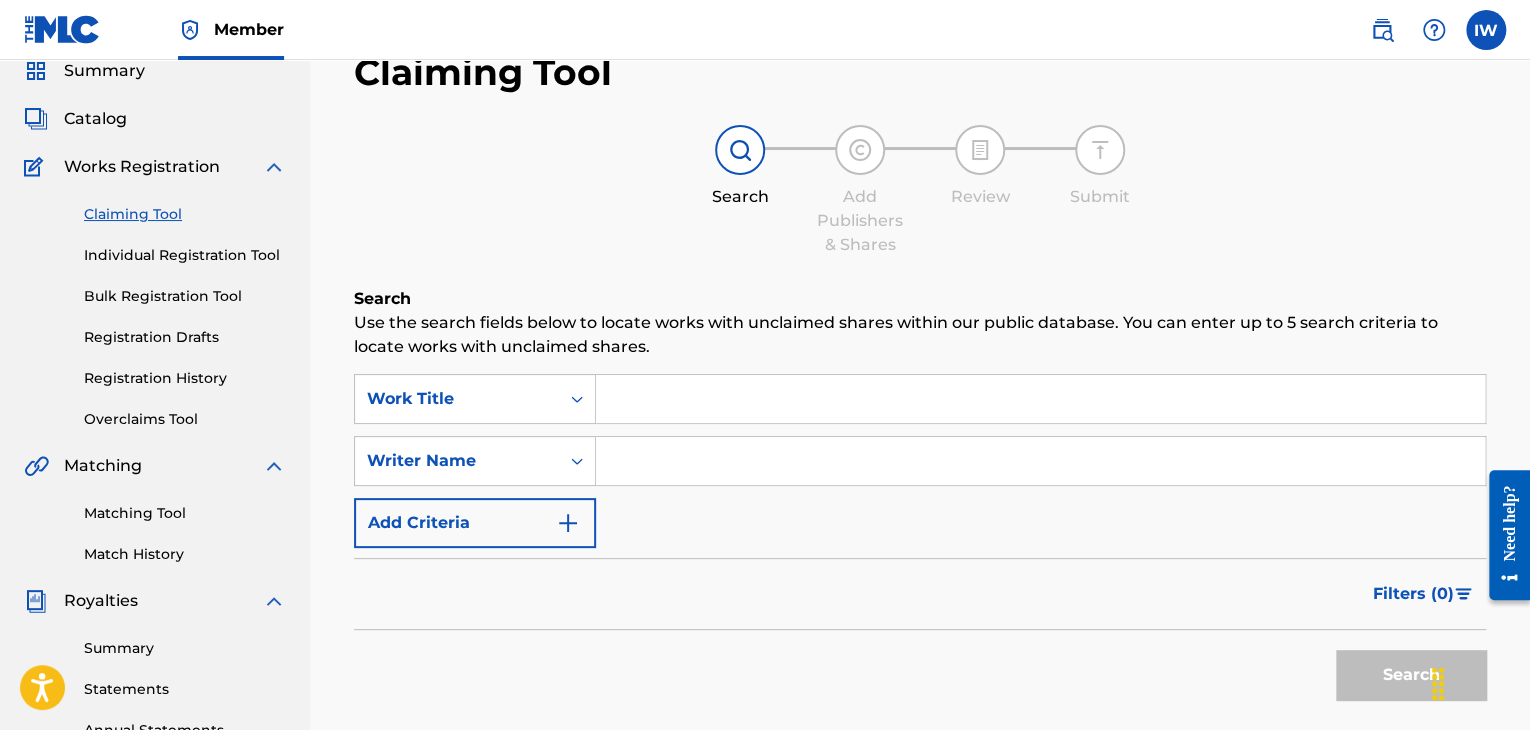 scroll, scrollTop: 86, scrollLeft: 0, axis: vertical 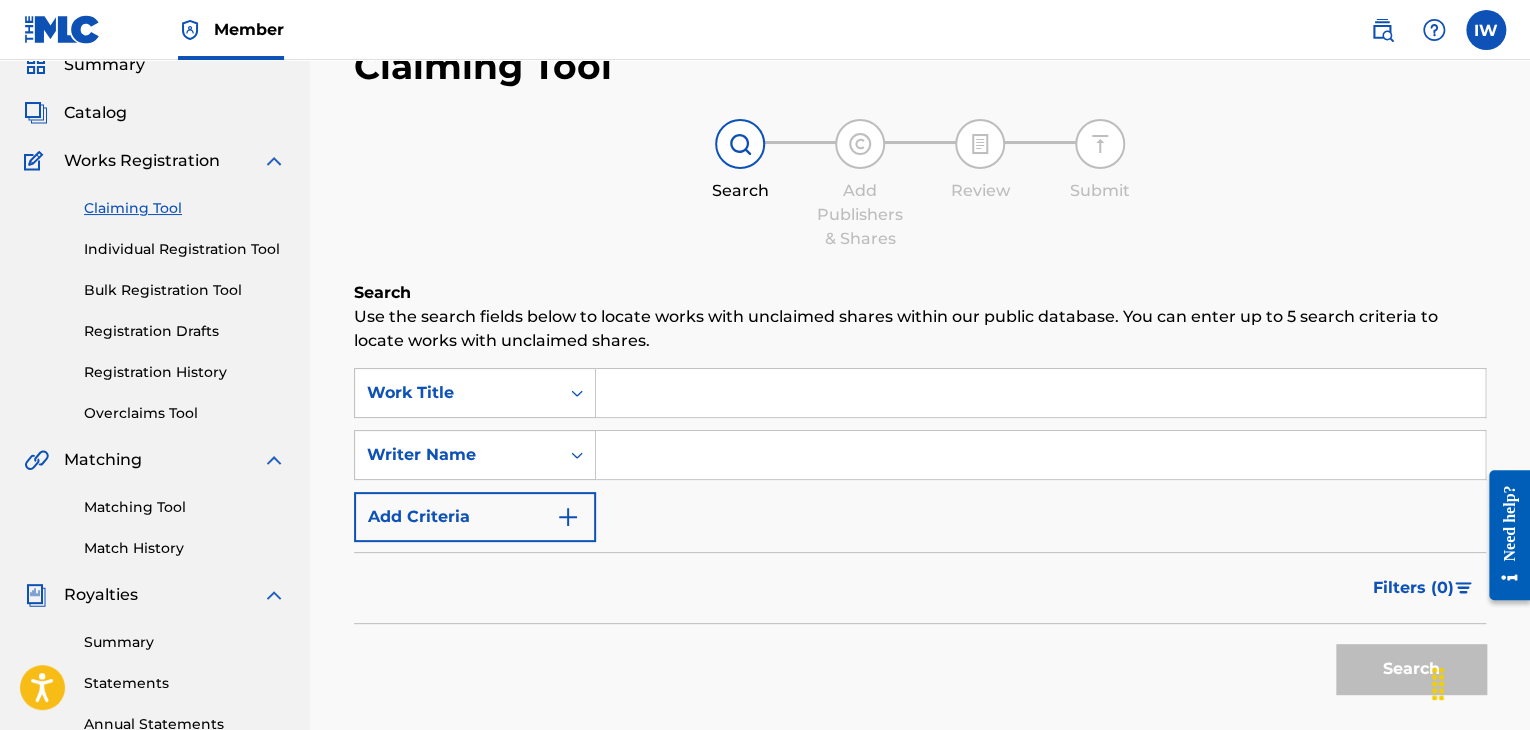 click on "Matching Tool" at bounding box center (185, 507) 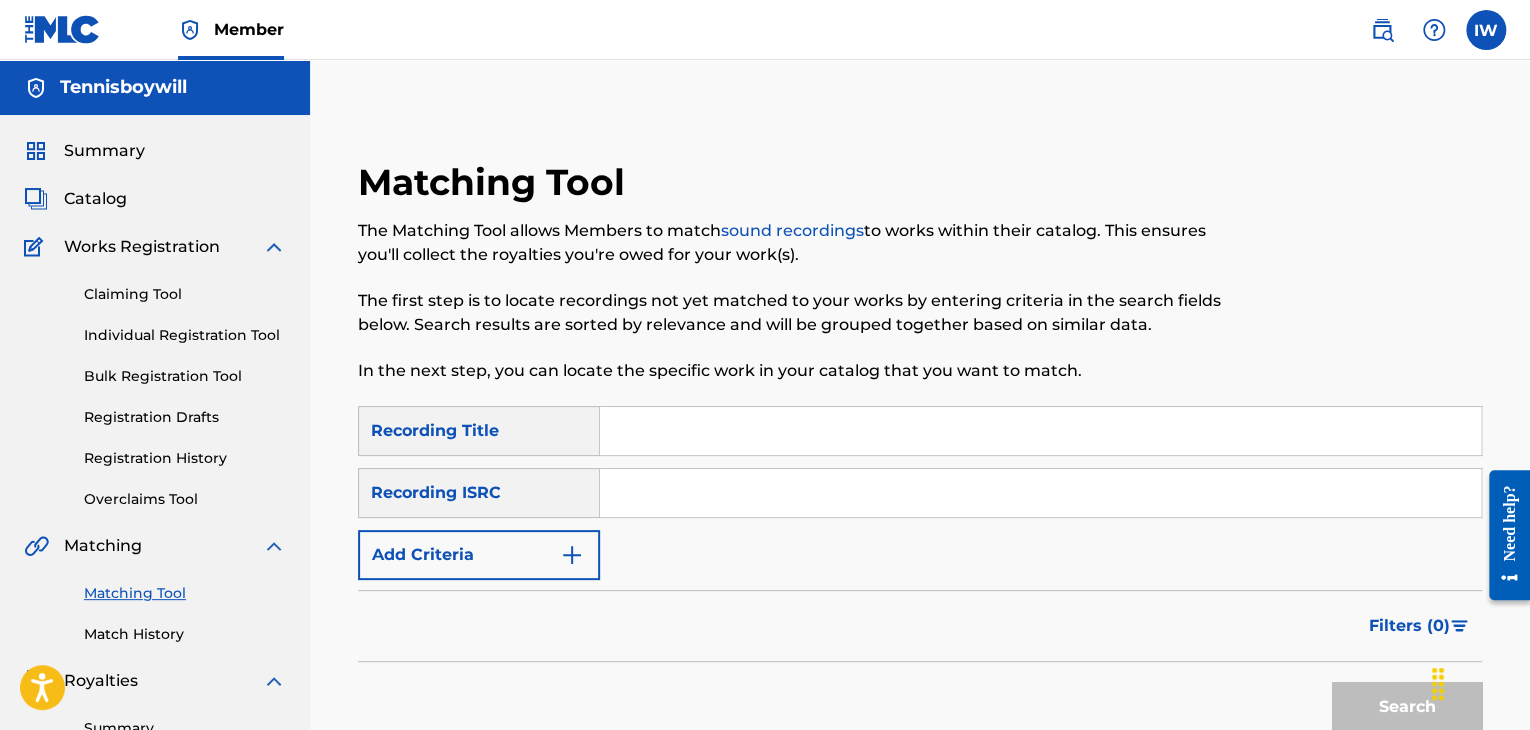 click at bounding box center [1040, 431] 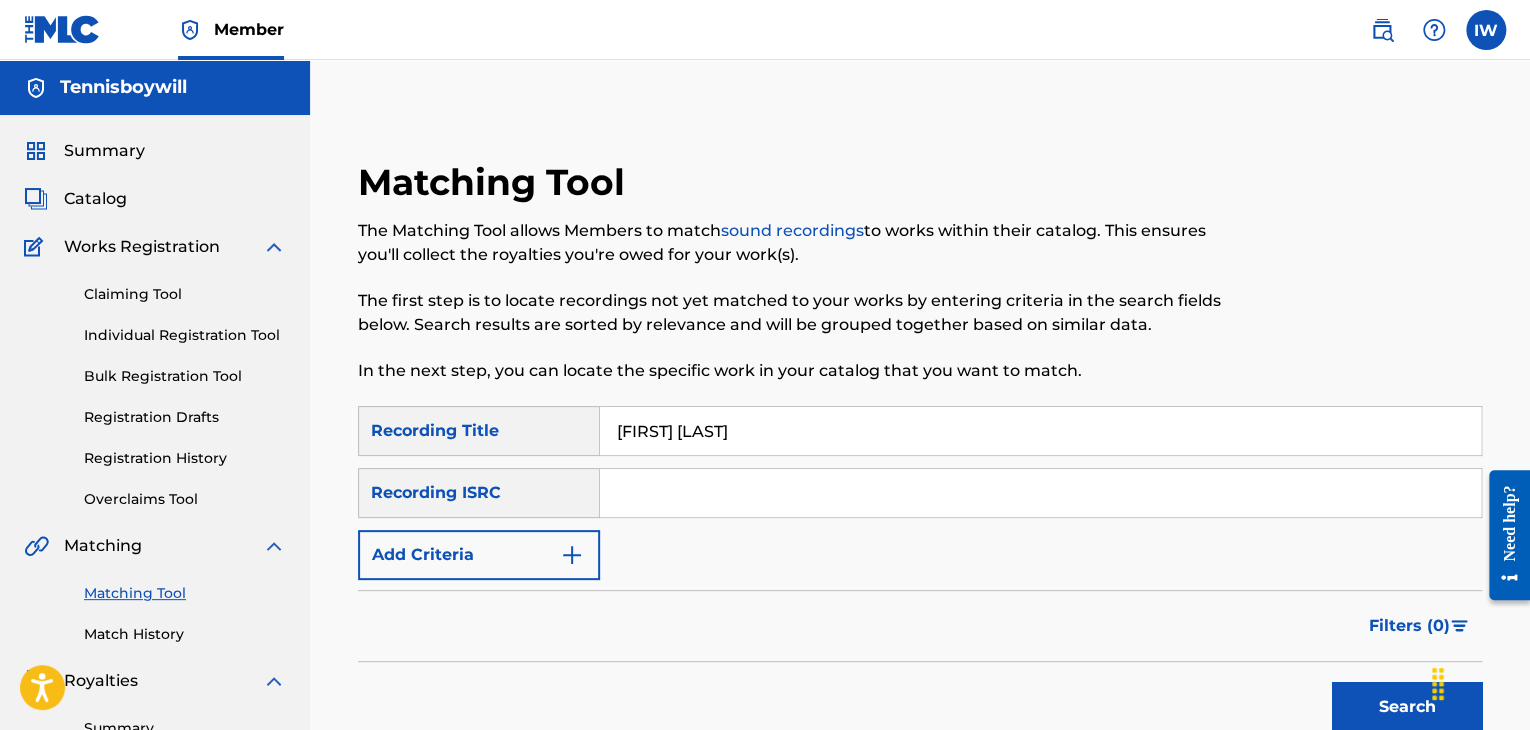 click on "Search" at bounding box center (1407, 707) 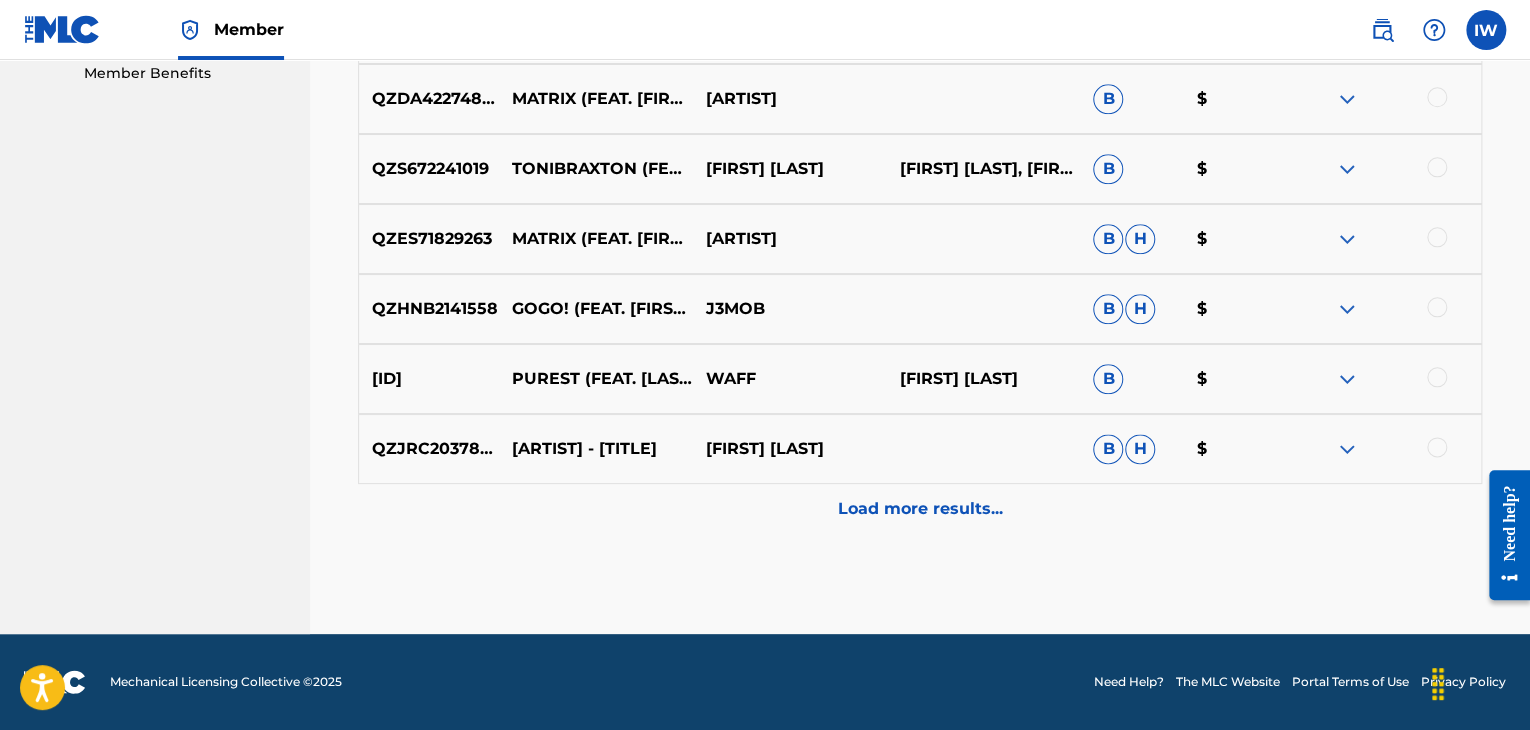 scroll, scrollTop: 972, scrollLeft: 0, axis: vertical 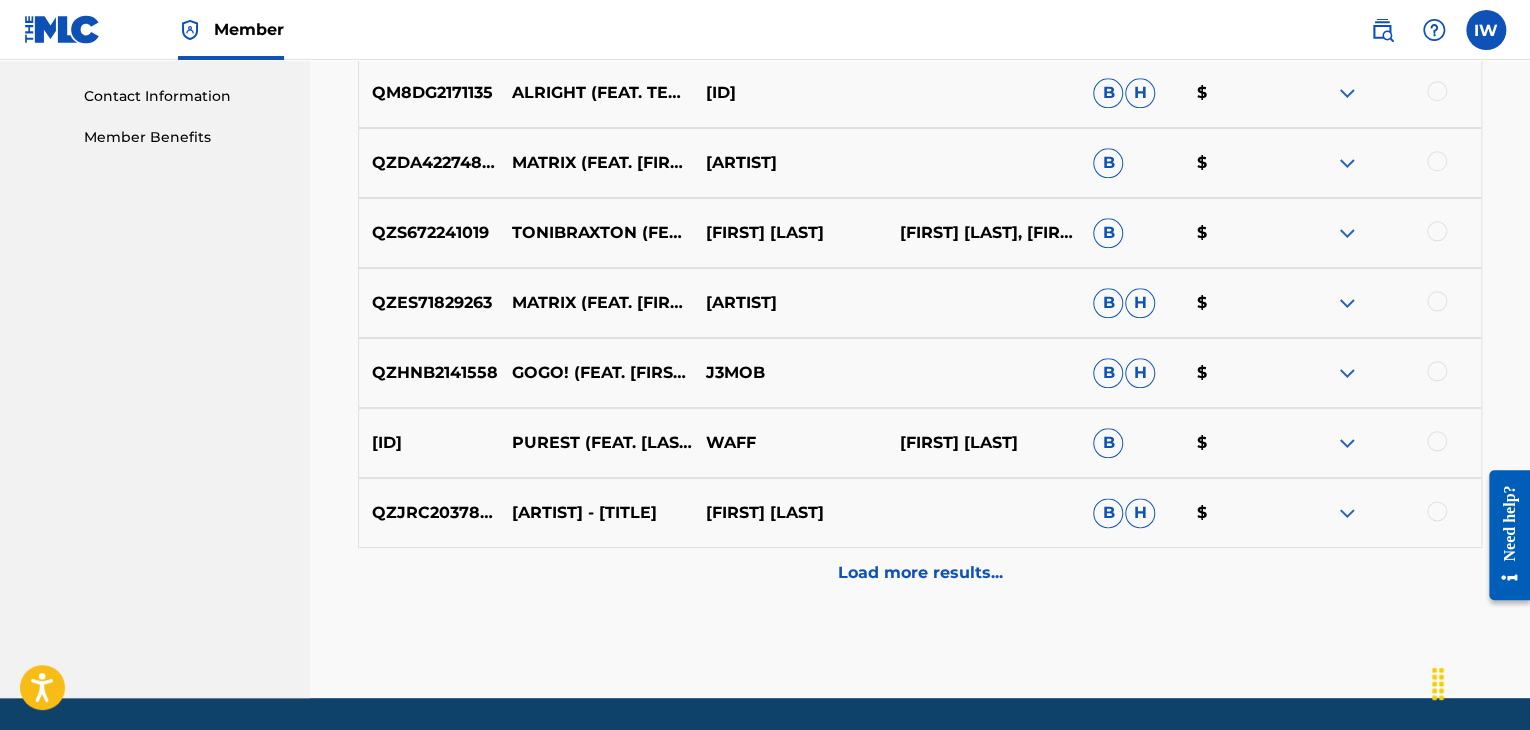 click on "Load more results..." at bounding box center [920, 573] 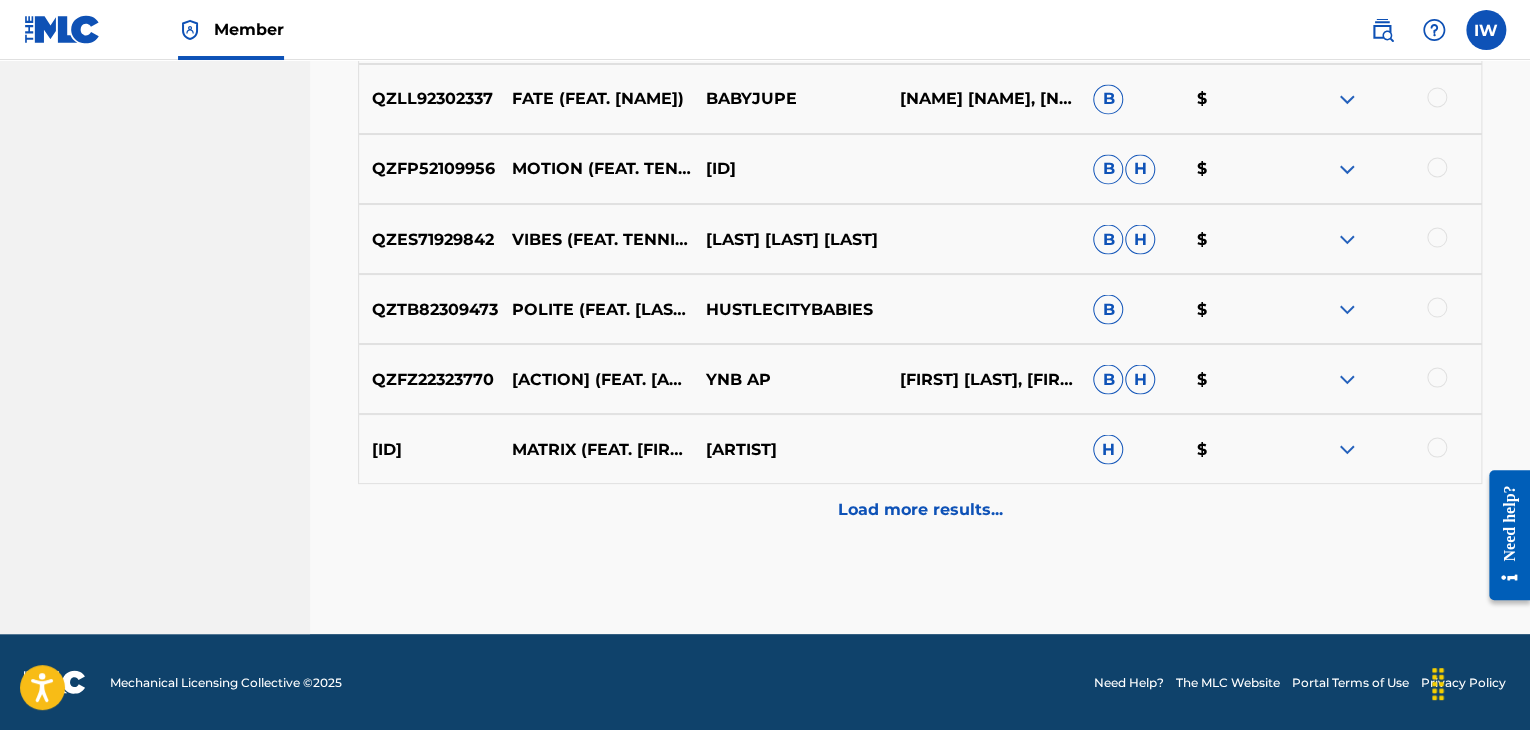 scroll, scrollTop: 1735, scrollLeft: 0, axis: vertical 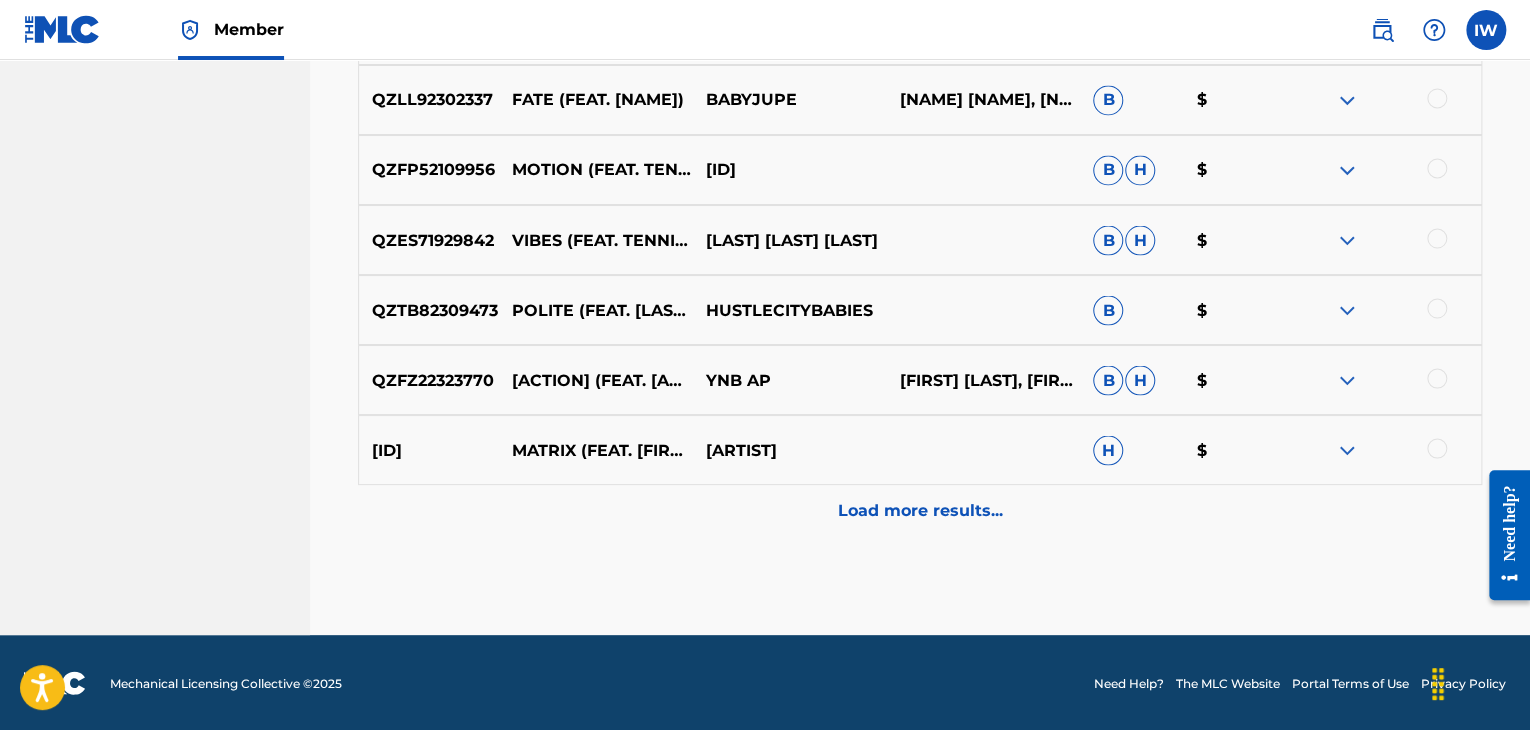 click on "Load more results..." at bounding box center (920, 510) 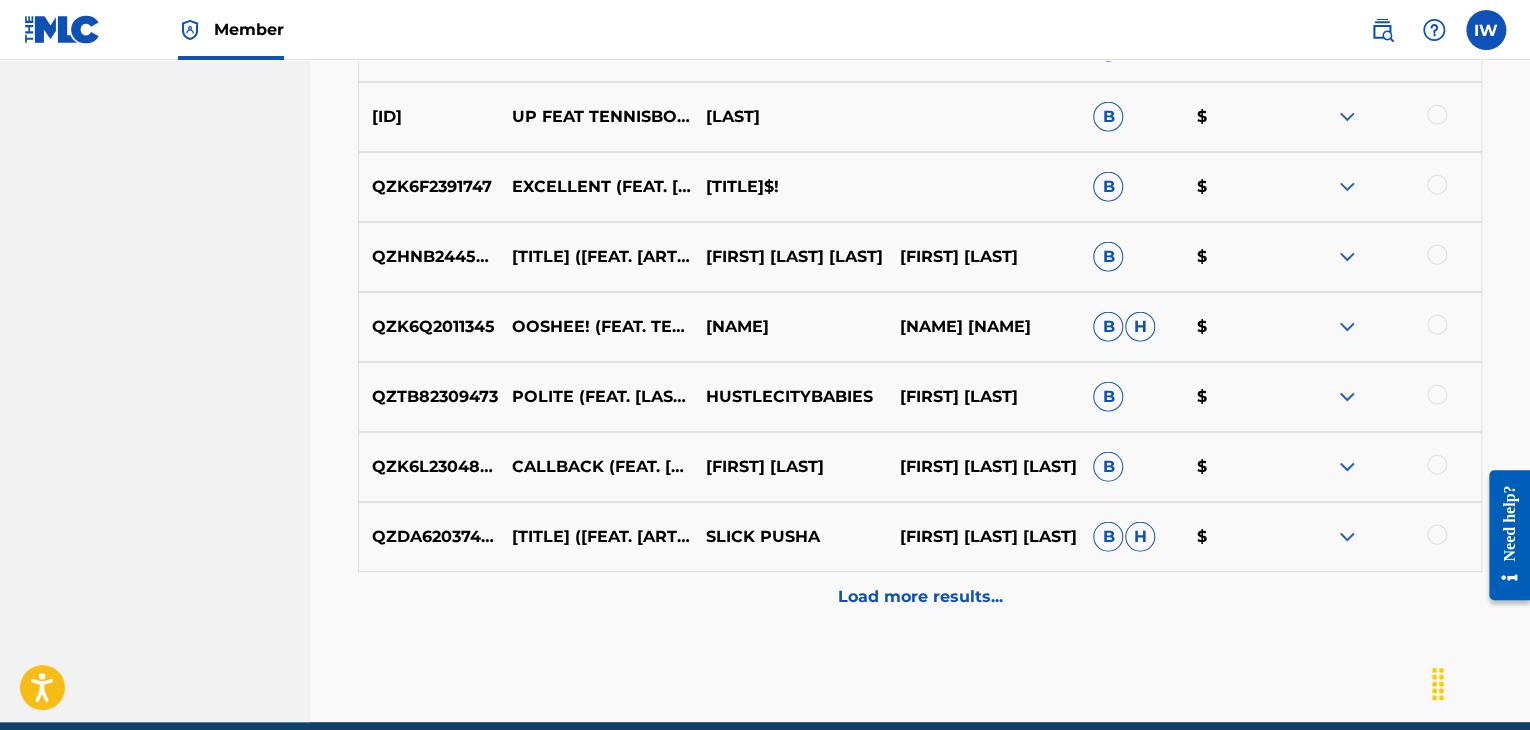 scroll, scrollTop: 2350, scrollLeft: 0, axis: vertical 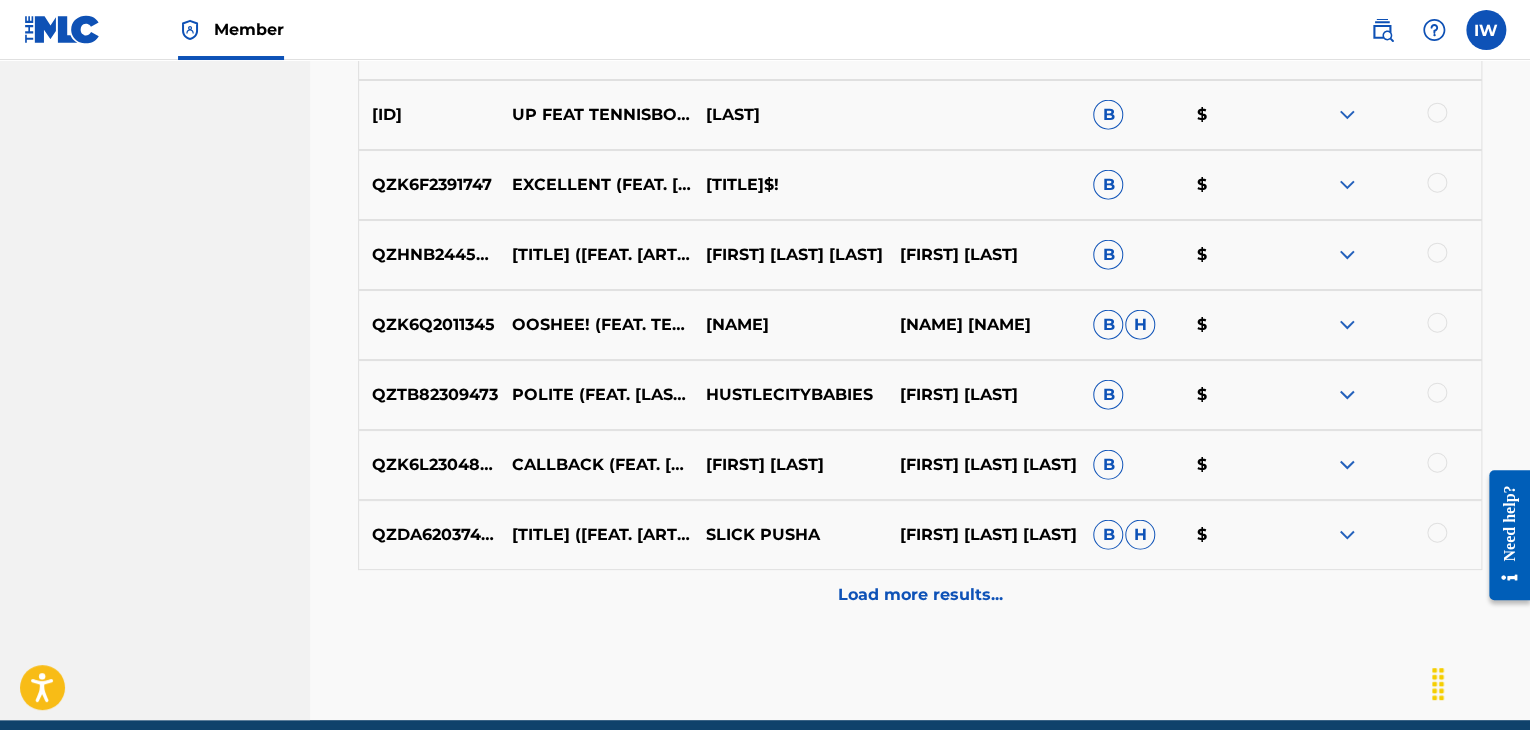 click on "Load more results..." at bounding box center (920, 595) 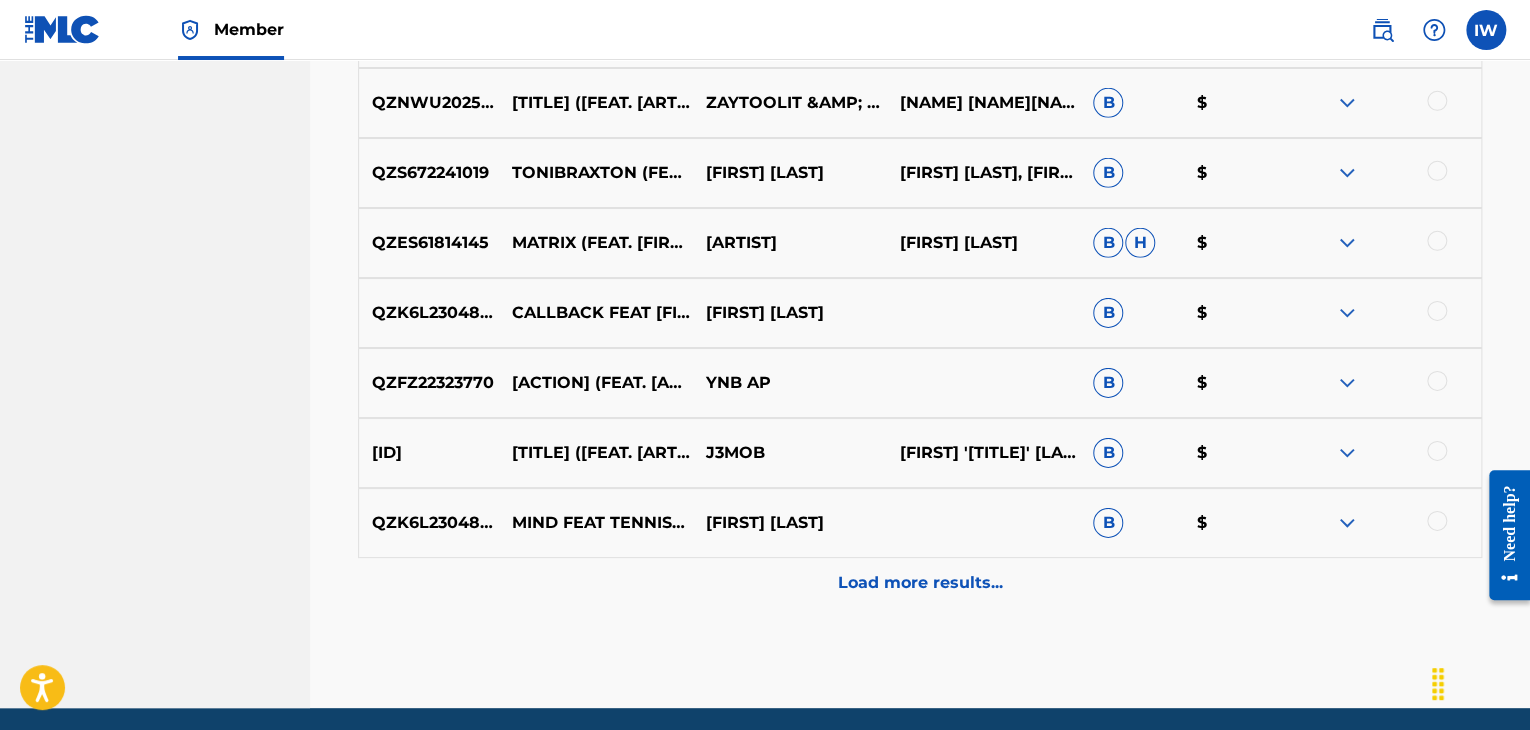 scroll, scrollTop: 3068, scrollLeft: 0, axis: vertical 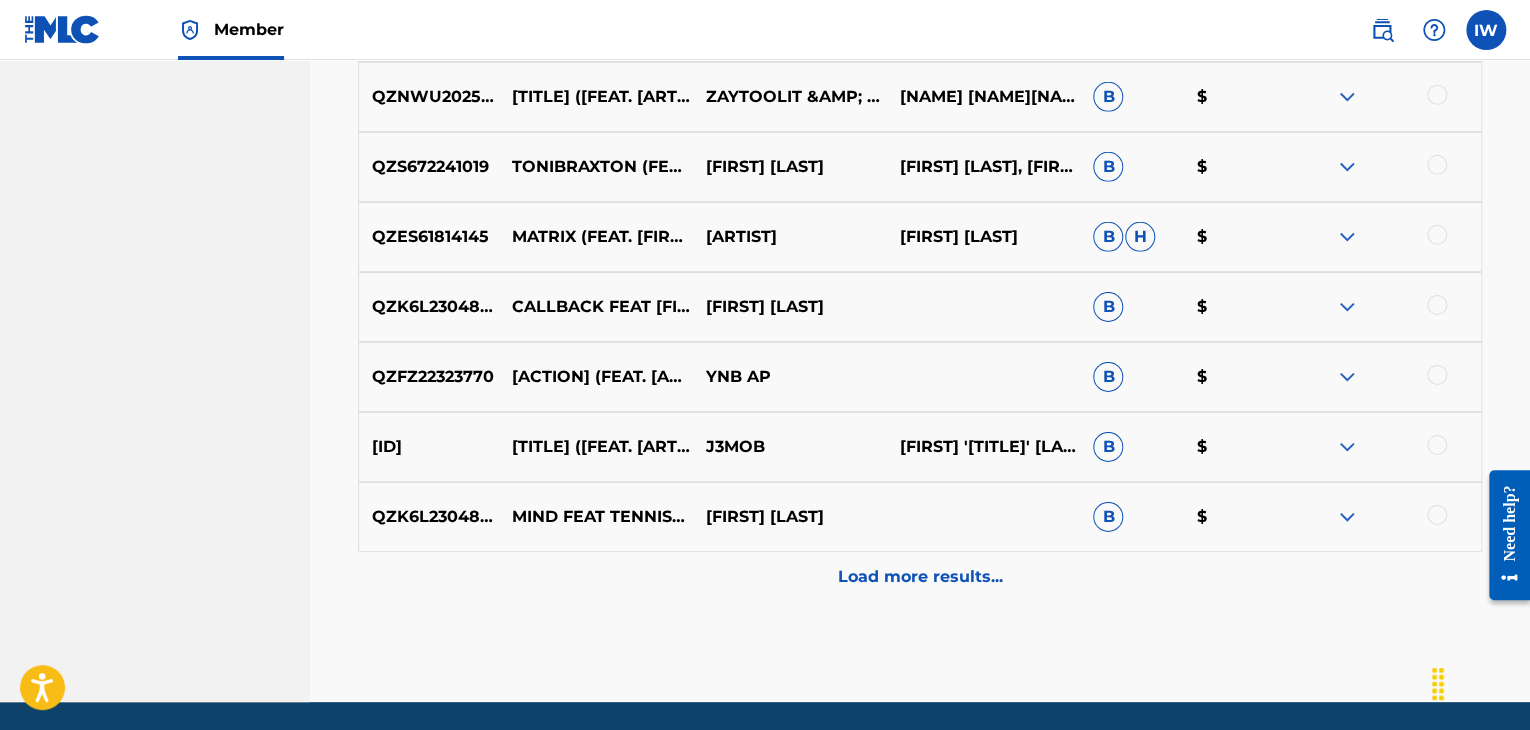 click on "Load more results..." at bounding box center (920, 577) 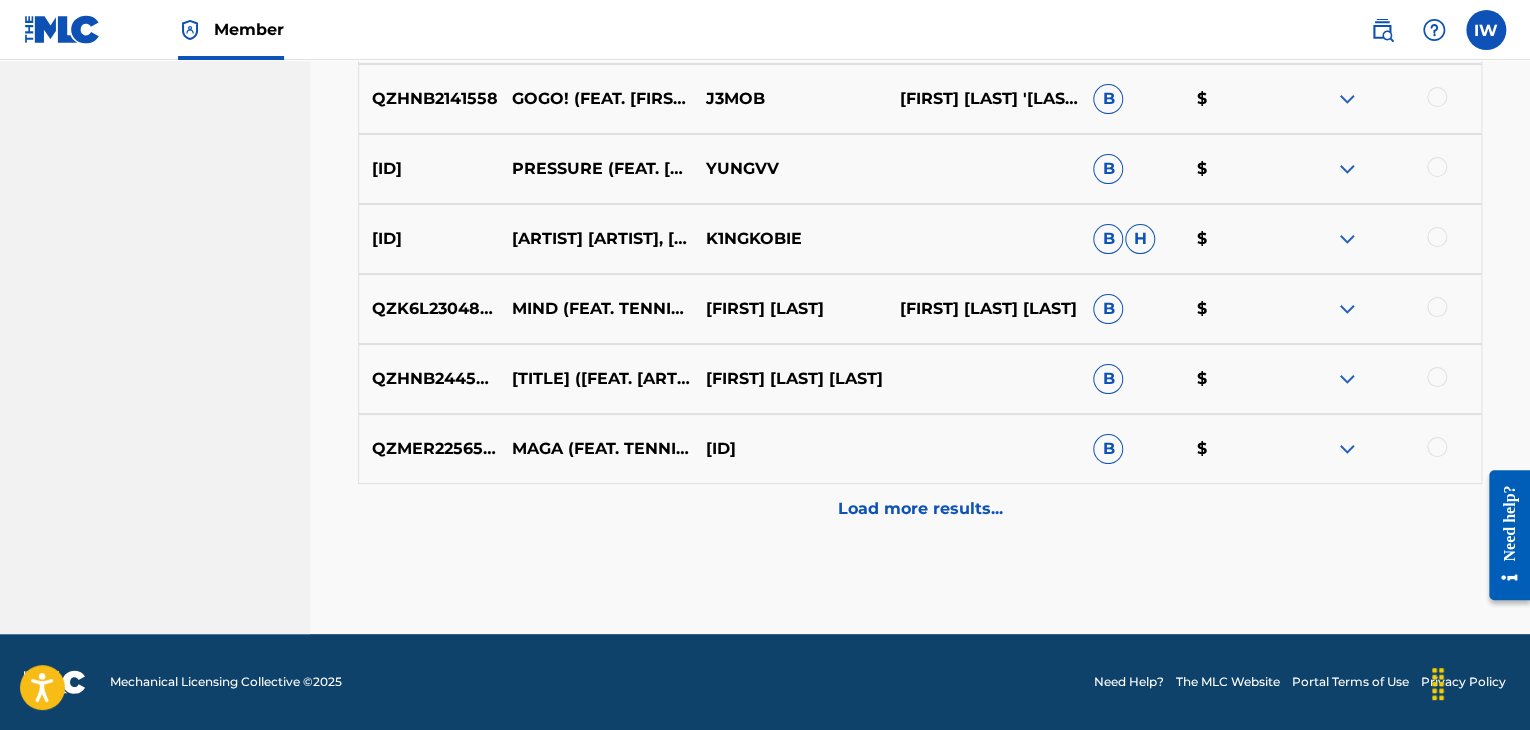click on "Load more results..." at bounding box center [920, 509] 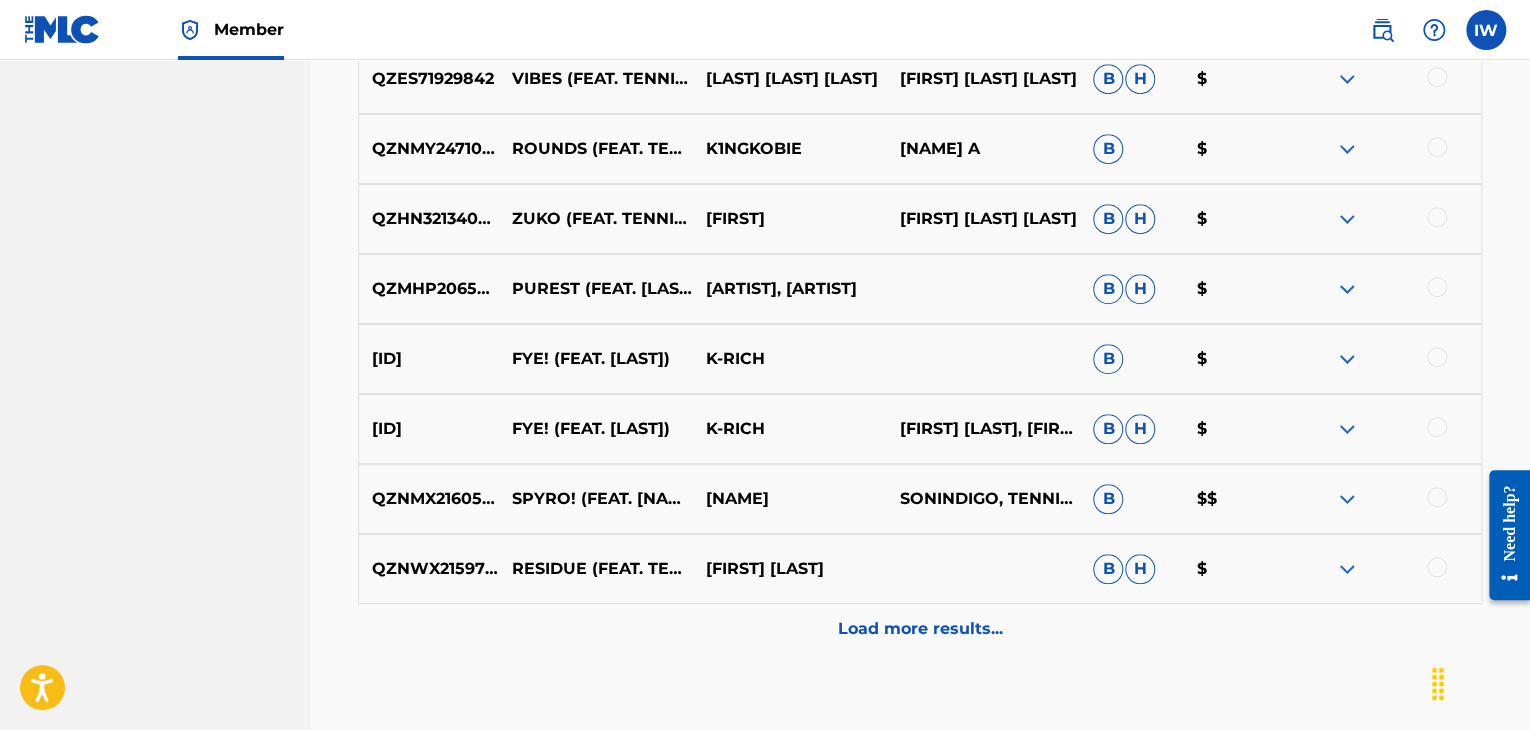 scroll, scrollTop: 4491, scrollLeft: 0, axis: vertical 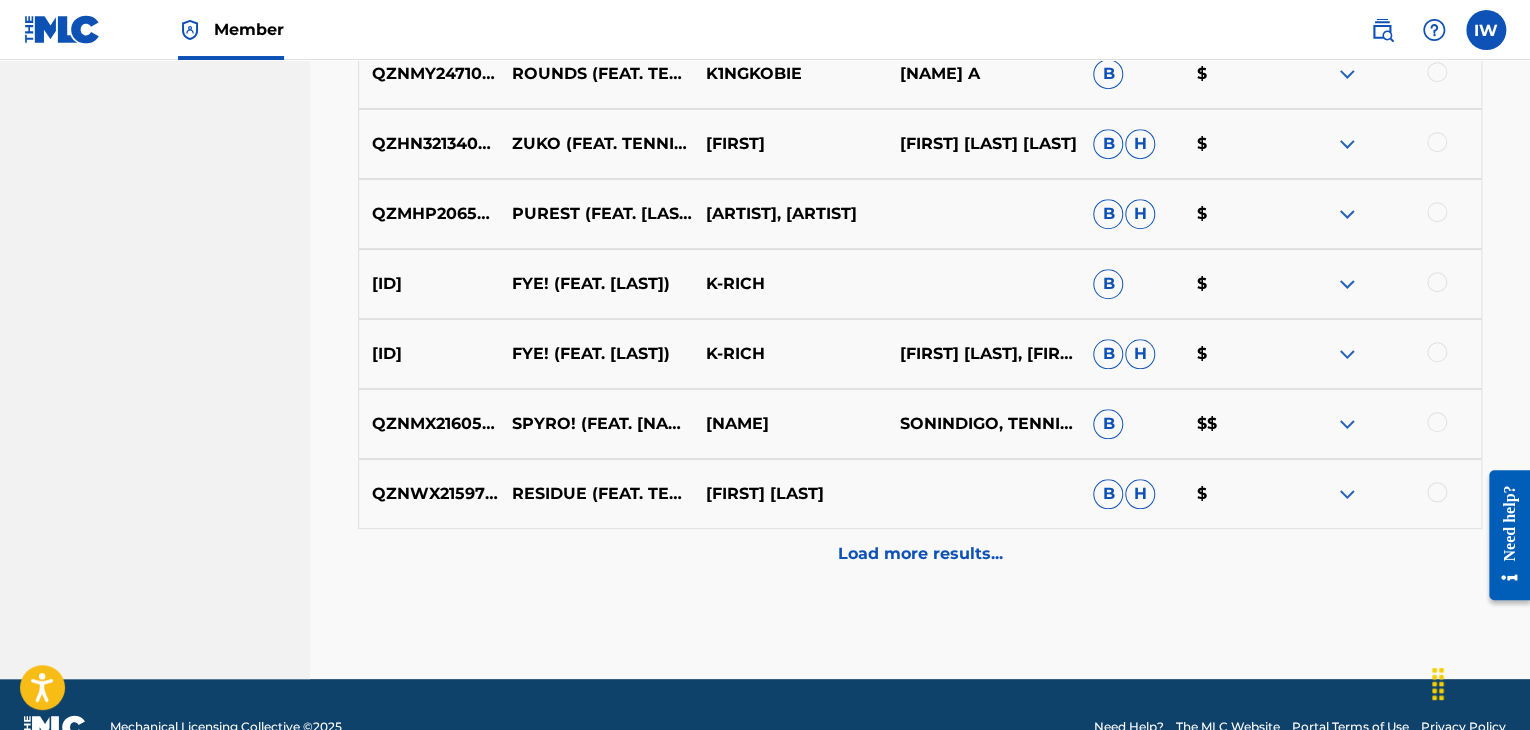 click on "Load more results..." at bounding box center [920, 554] 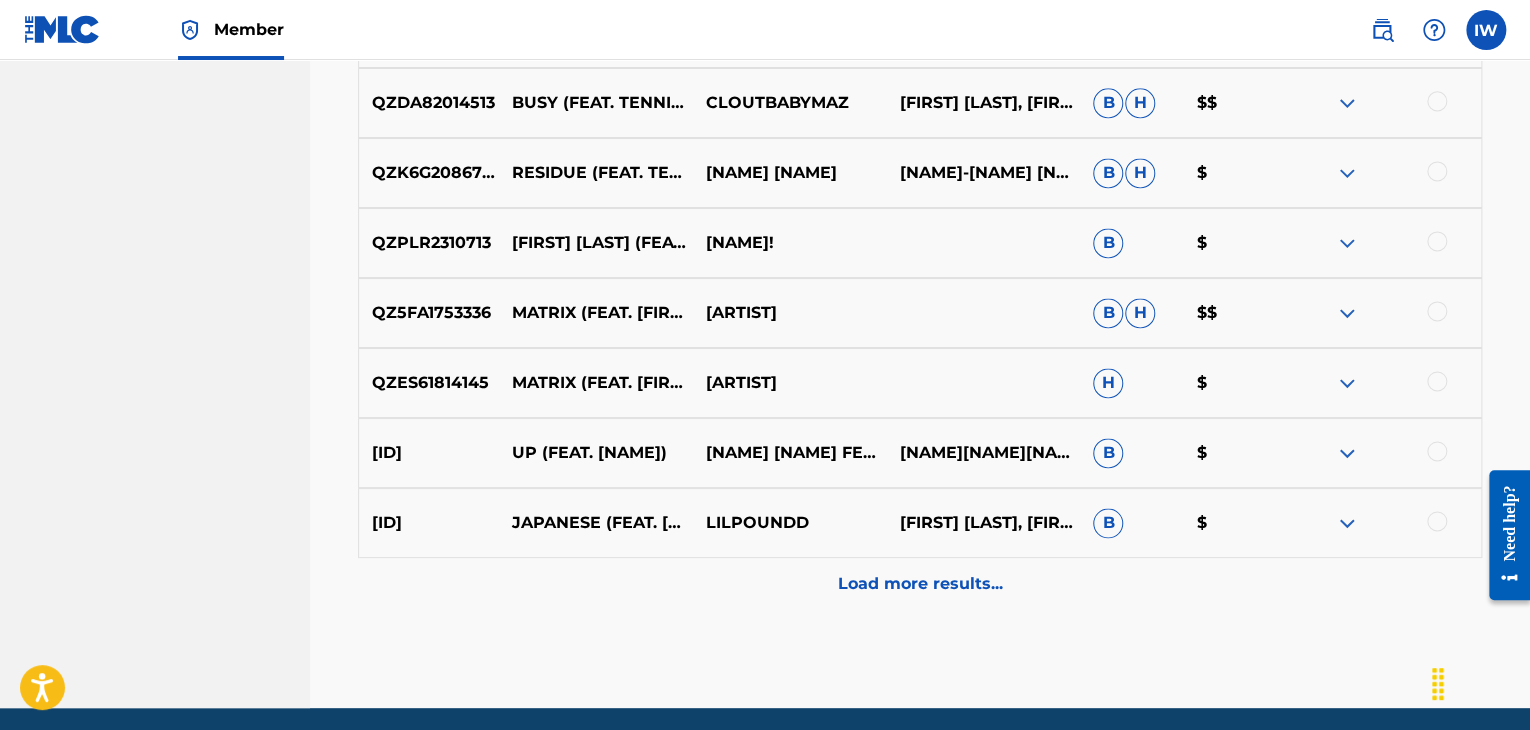 scroll, scrollTop: 5160, scrollLeft: 0, axis: vertical 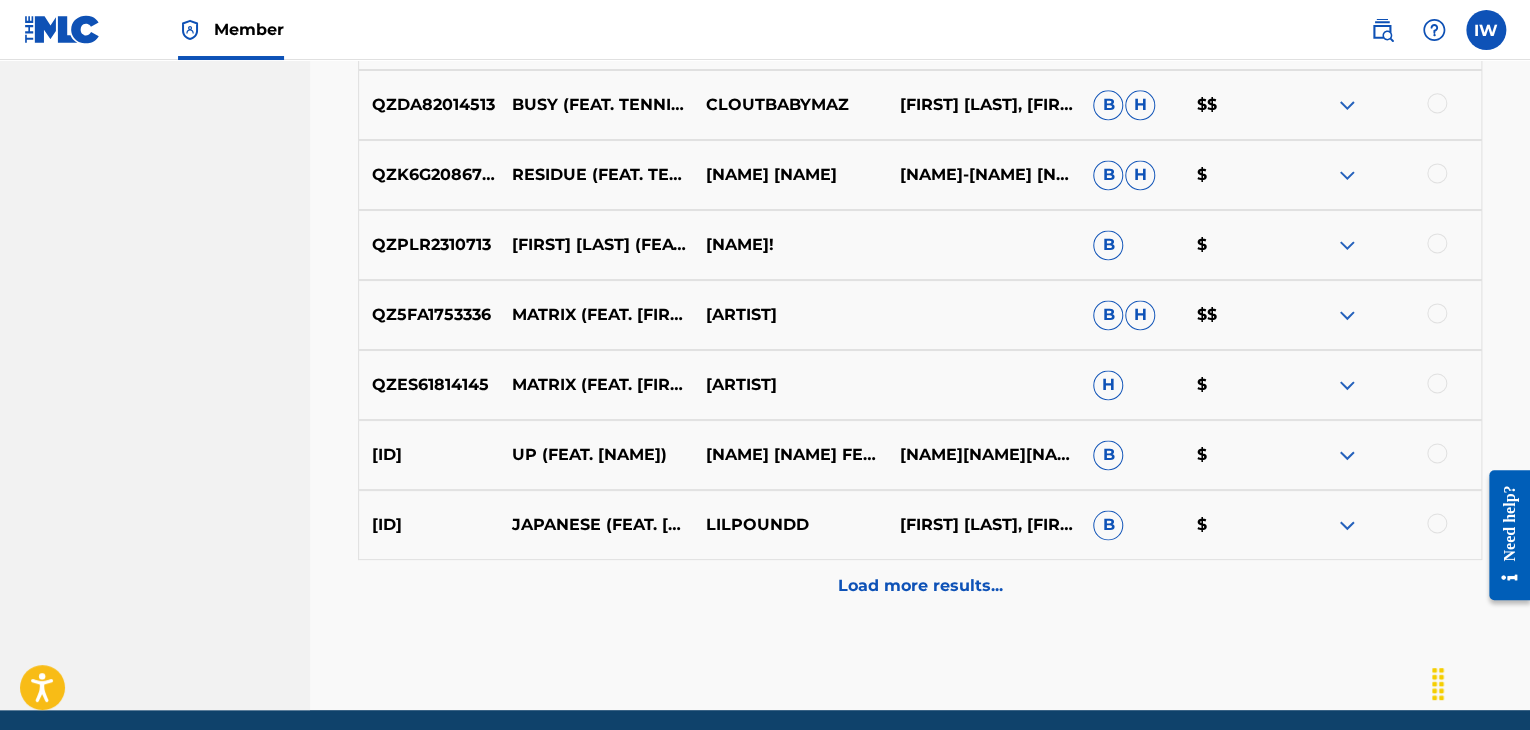 click at bounding box center [1437, 103] 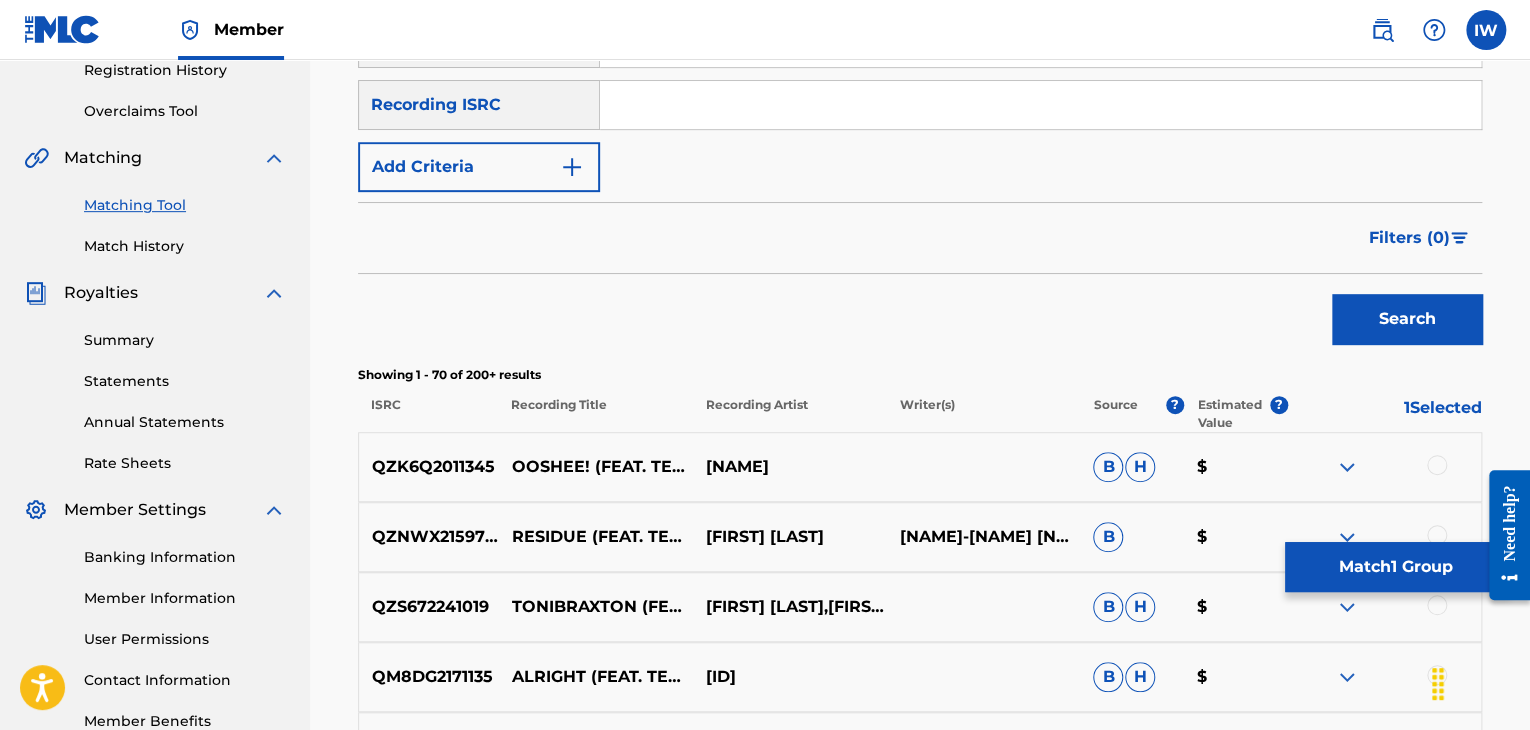 scroll, scrollTop: 482, scrollLeft: 0, axis: vertical 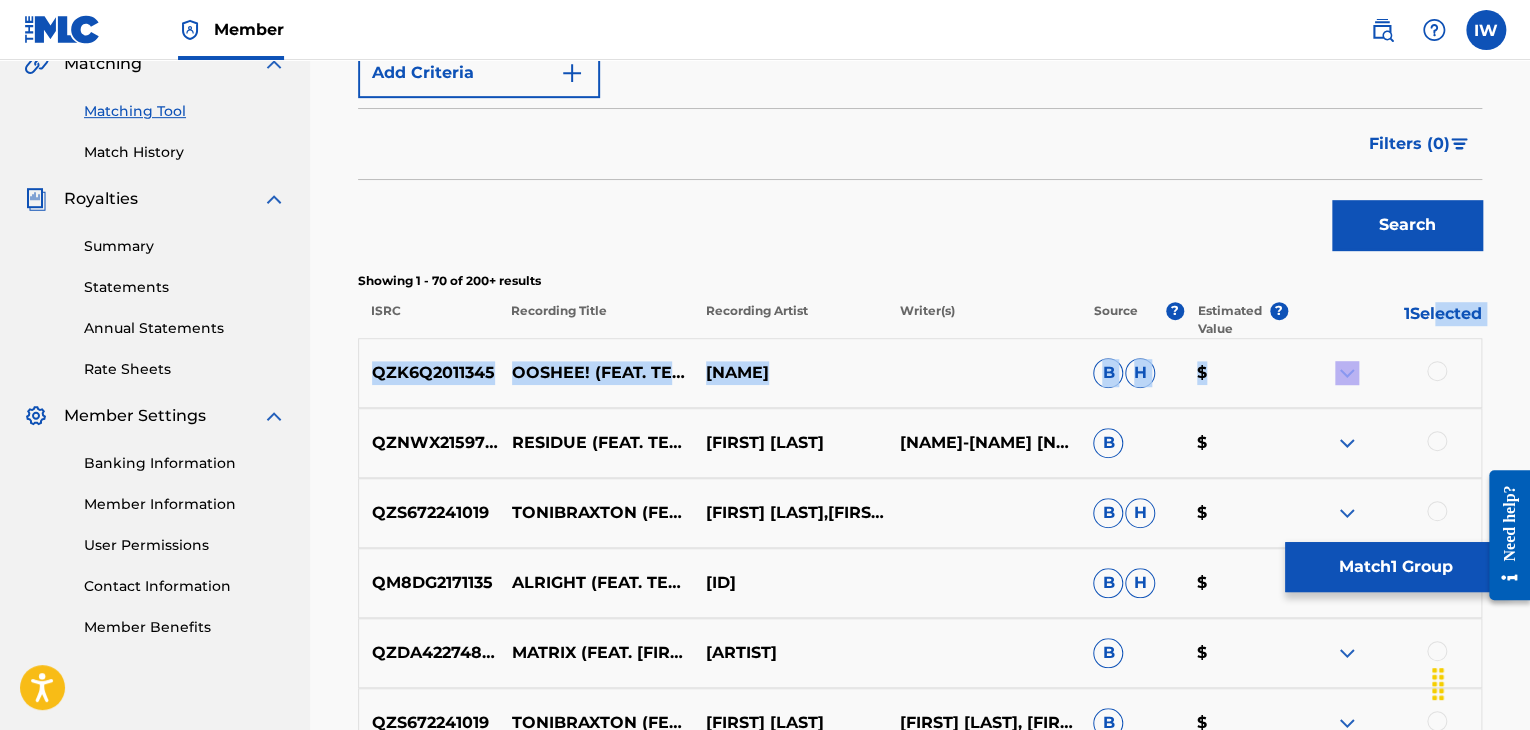 drag, startPoint x: 1428, startPoint y: 322, endPoint x: 1340, endPoint y: 365, distance: 97.94386 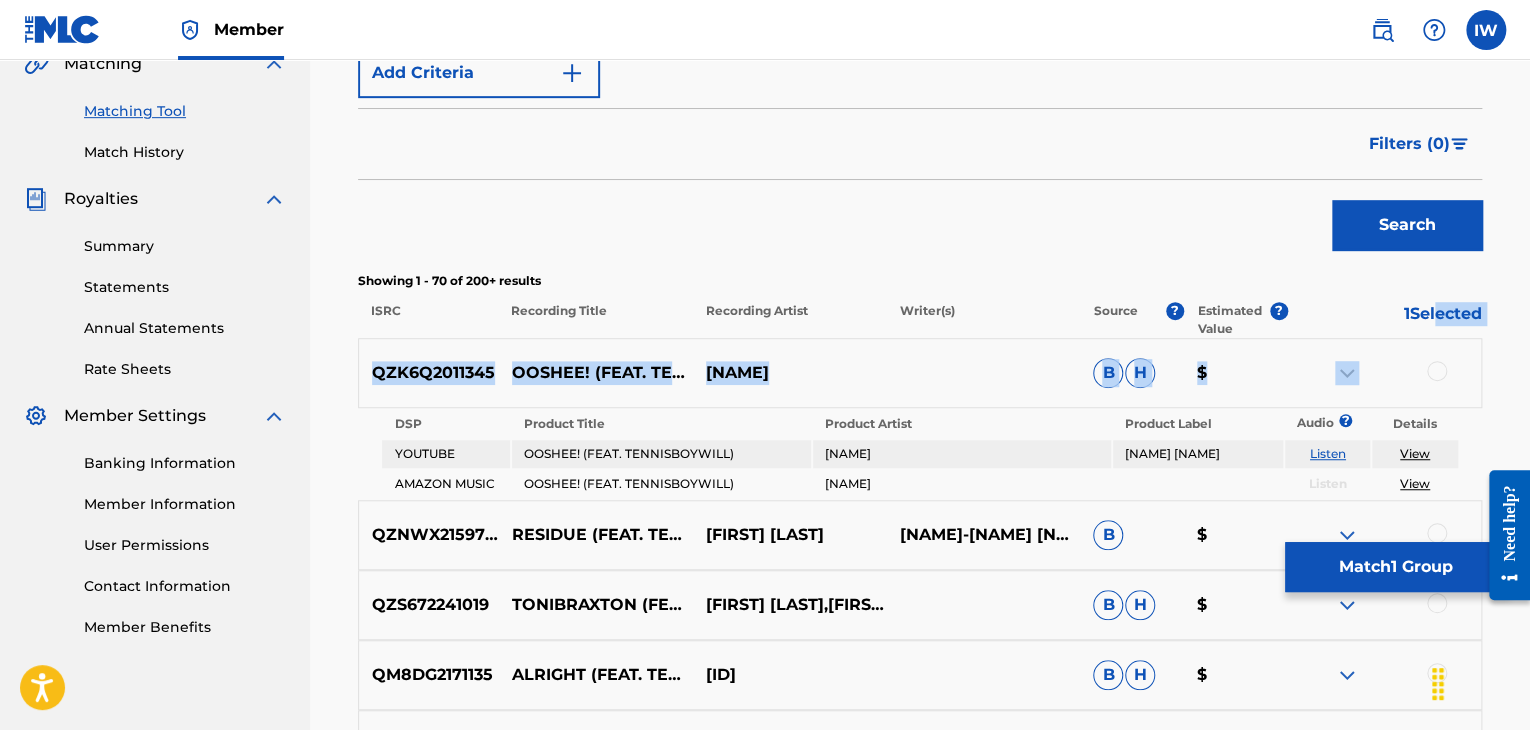 click at bounding box center [1347, 373] 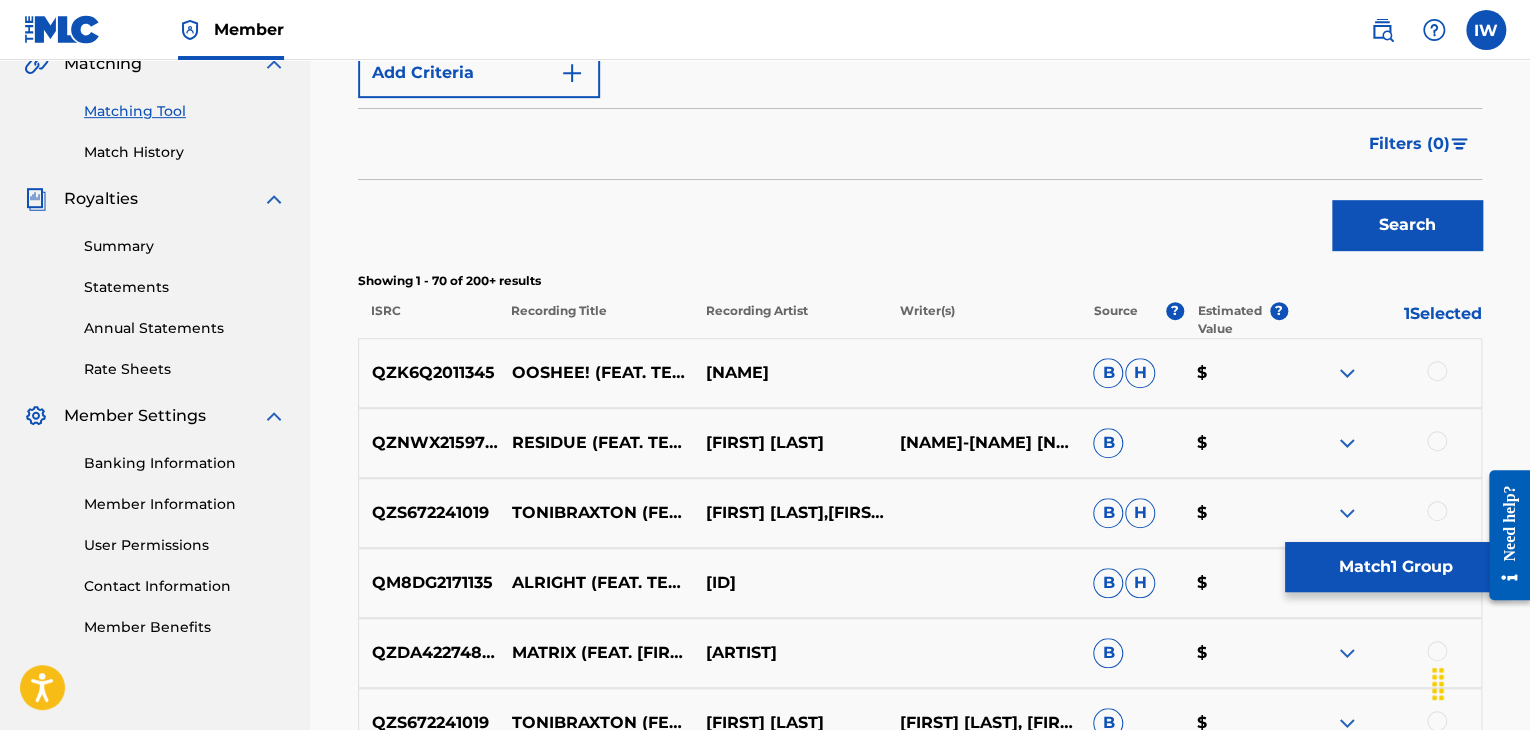 click at bounding box center [1384, 373] 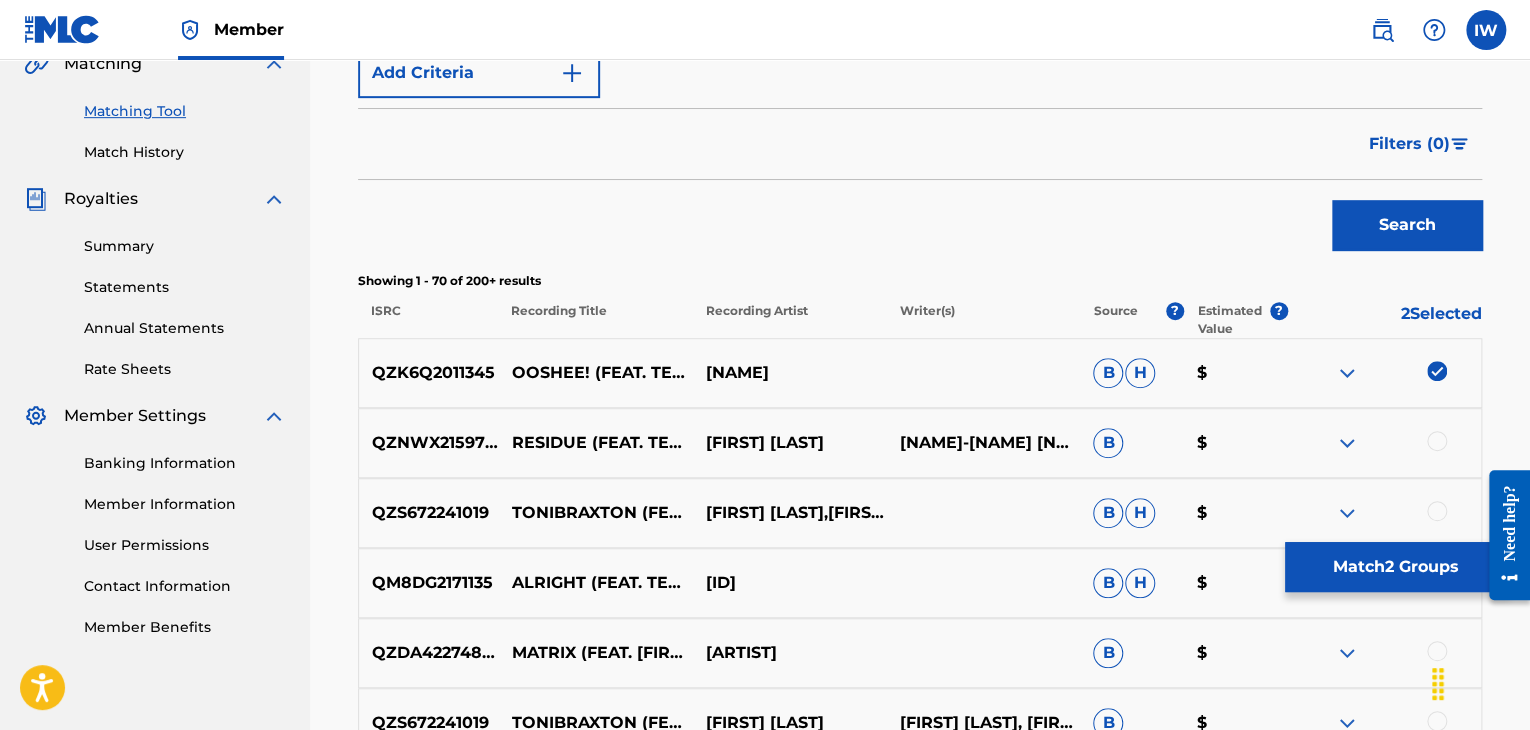 click at bounding box center (1437, 441) 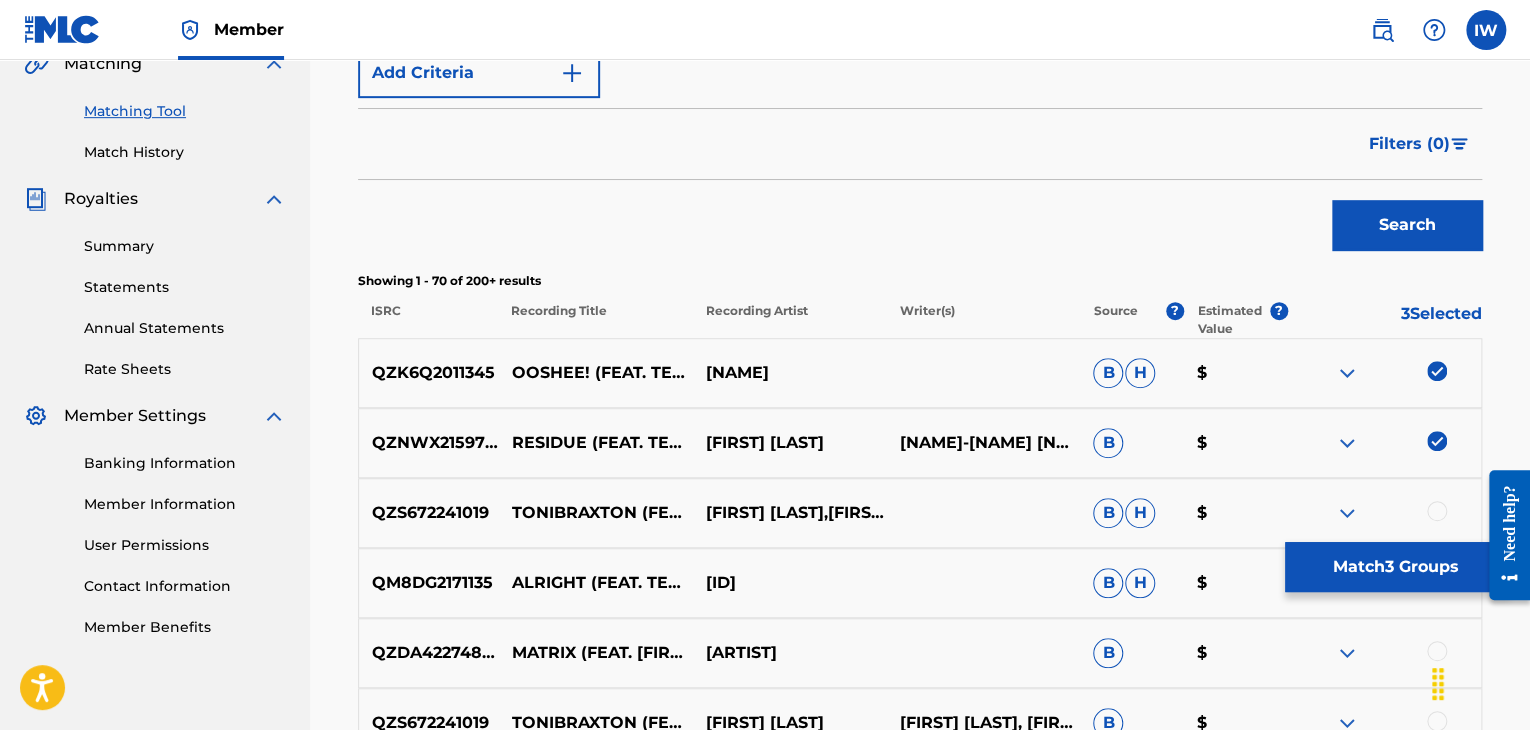 click at bounding box center (1437, 511) 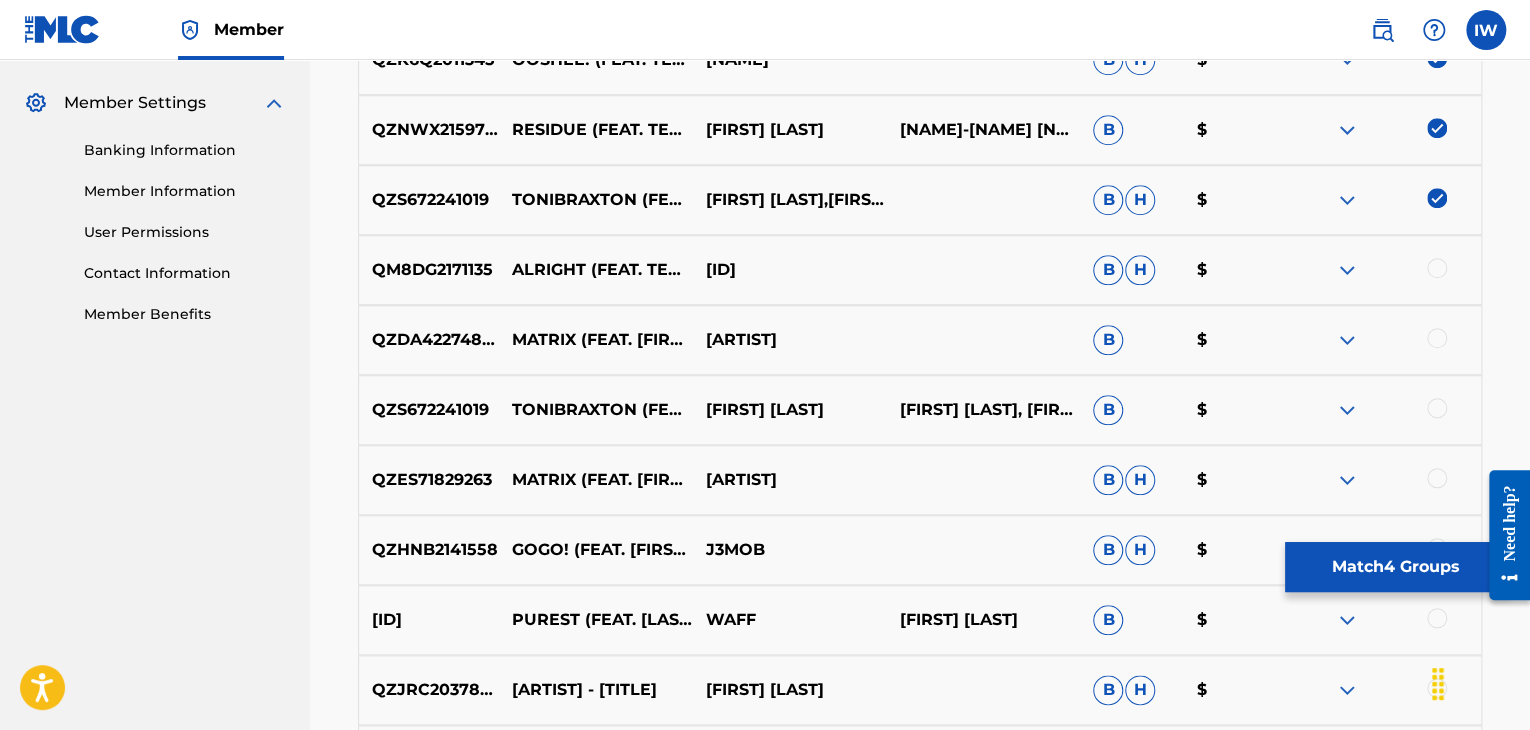 scroll, scrollTop: 799, scrollLeft: 0, axis: vertical 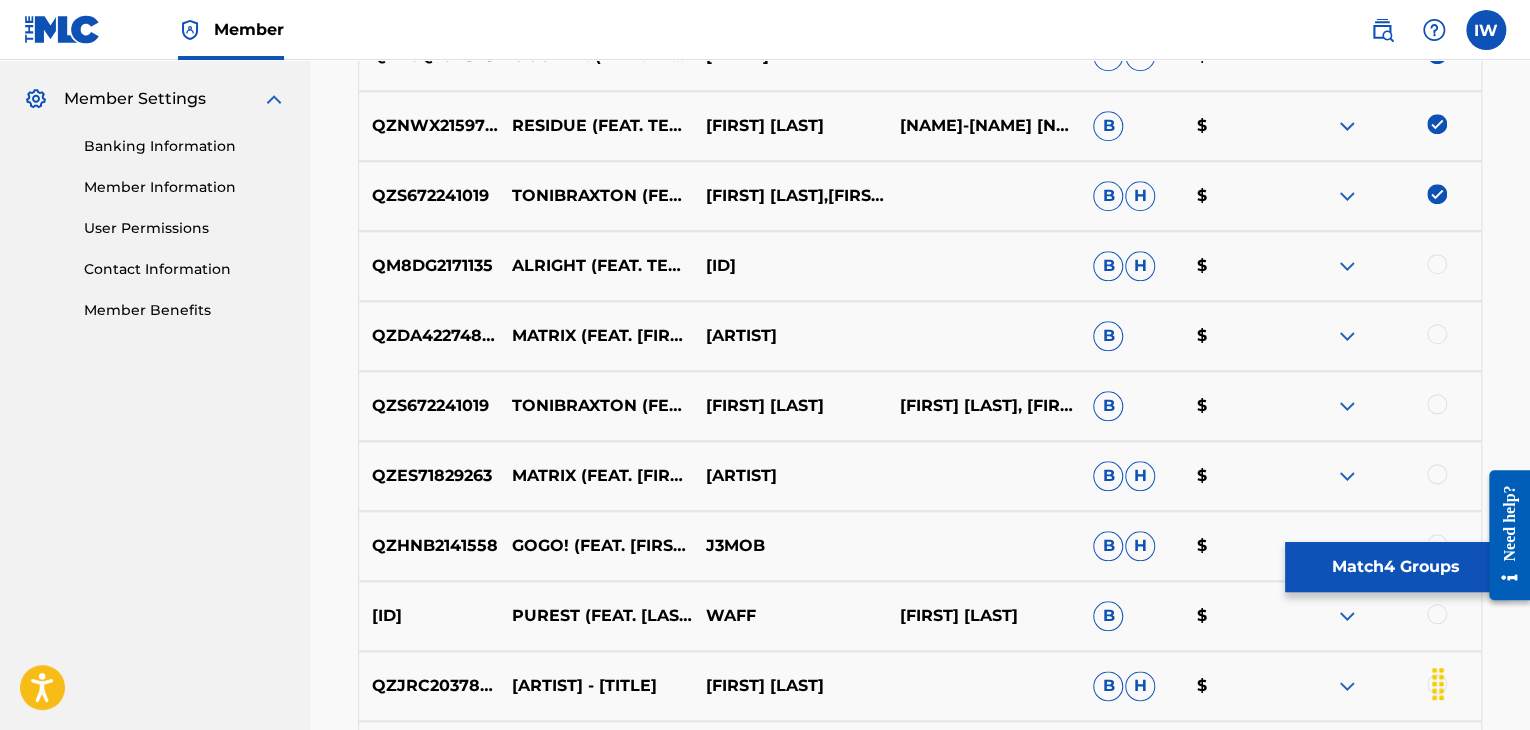 click at bounding box center (1437, 264) 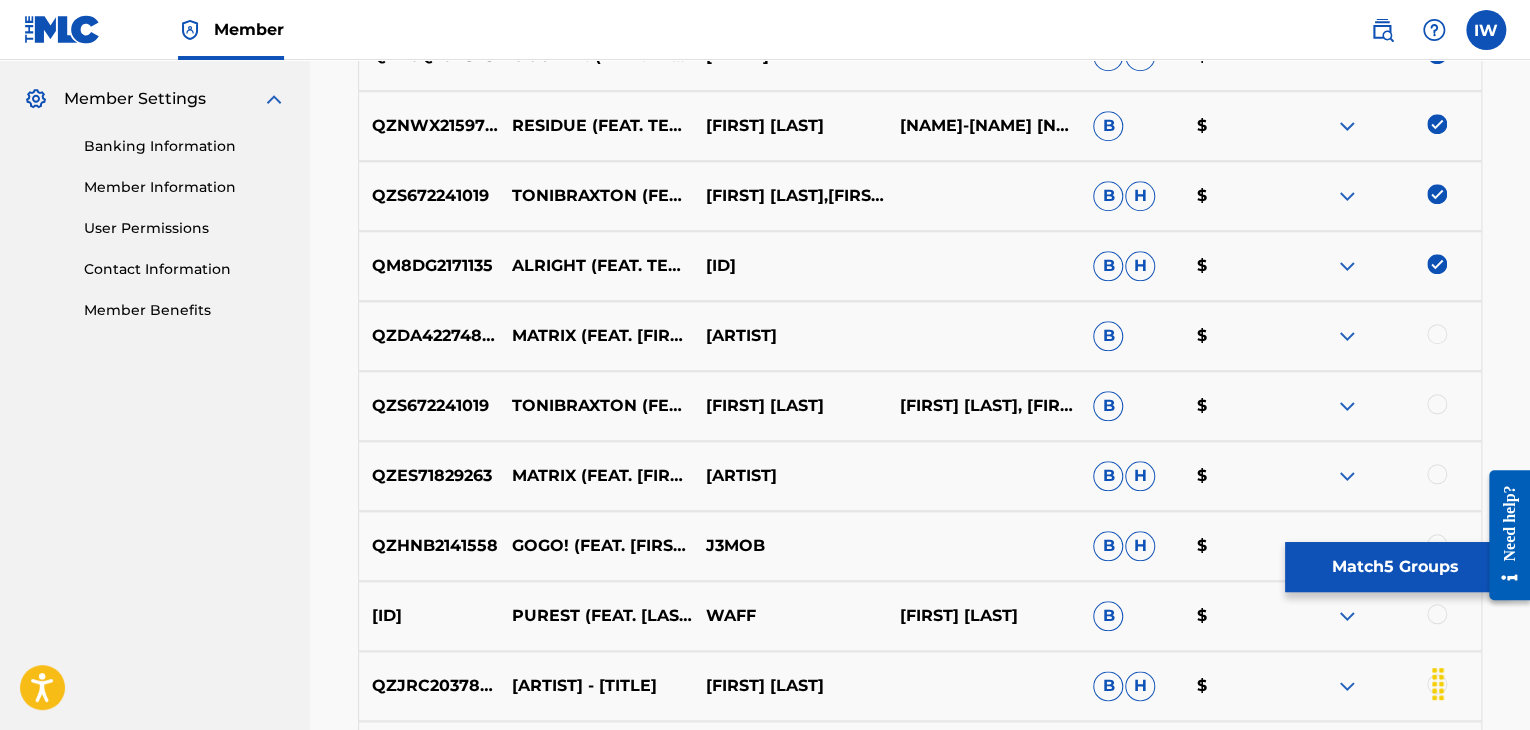 click at bounding box center (1437, 334) 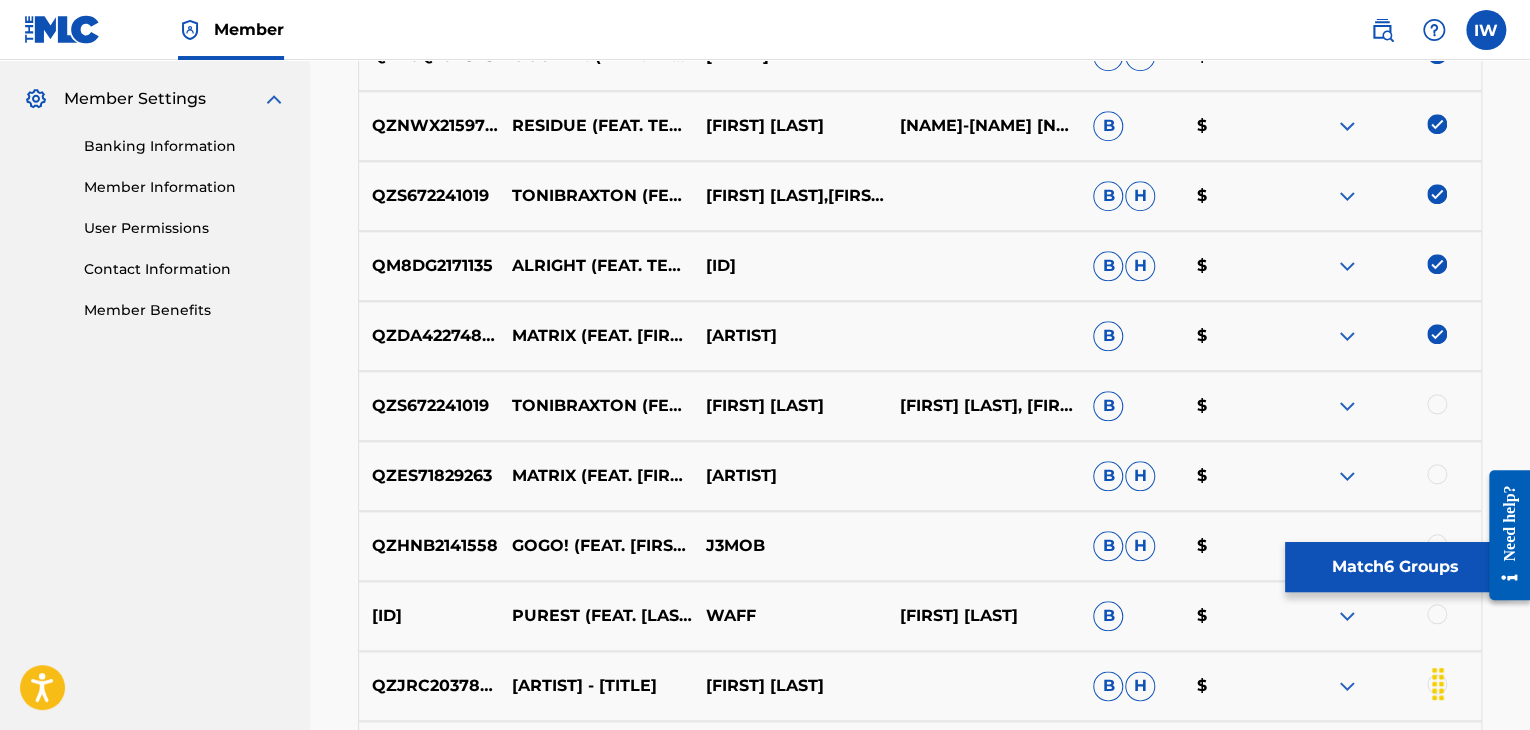 drag, startPoint x: 1437, startPoint y: 390, endPoint x: 1434, endPoint y: 410, distance: 20.22375 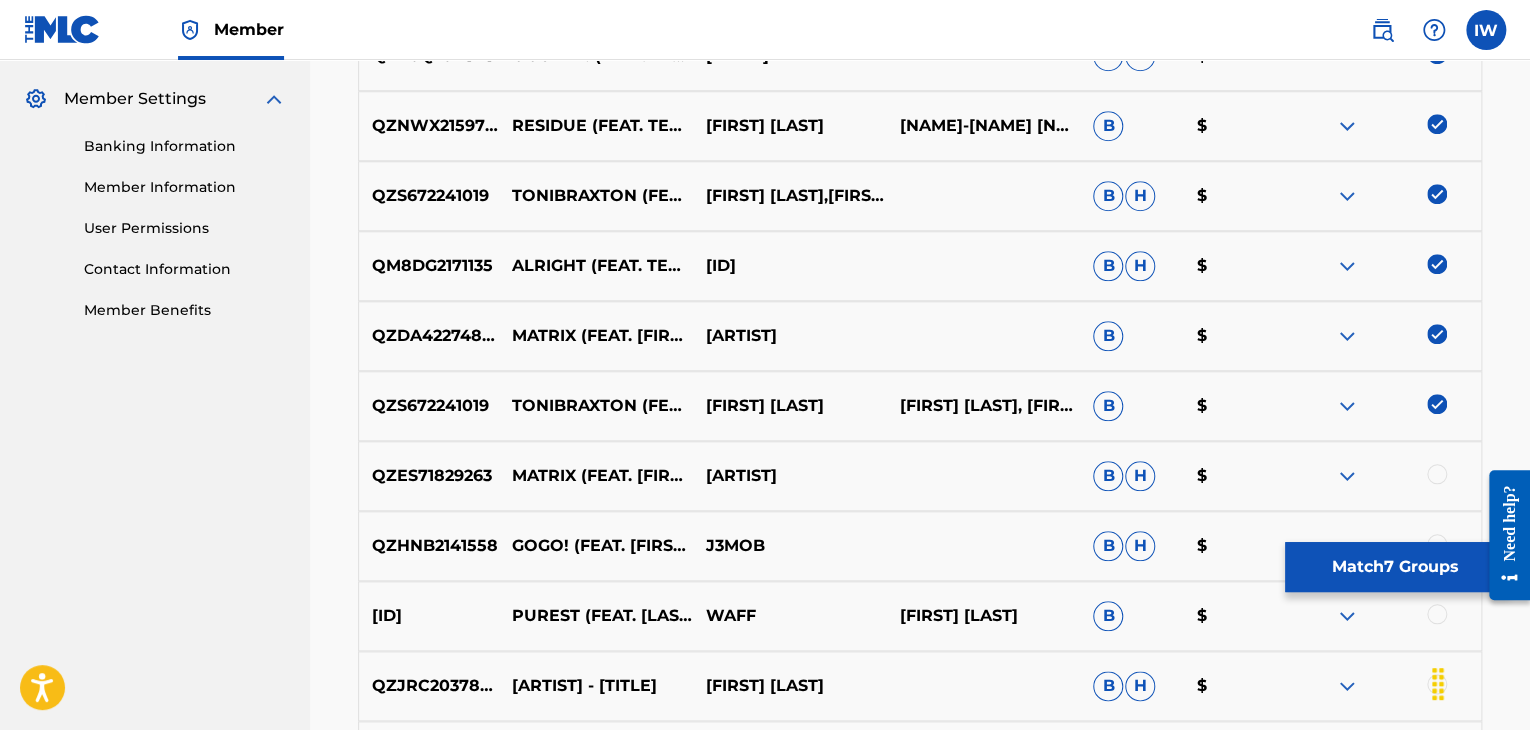 scroll, scrollTop: 1052, scrollLeft: 0, axis: vertical 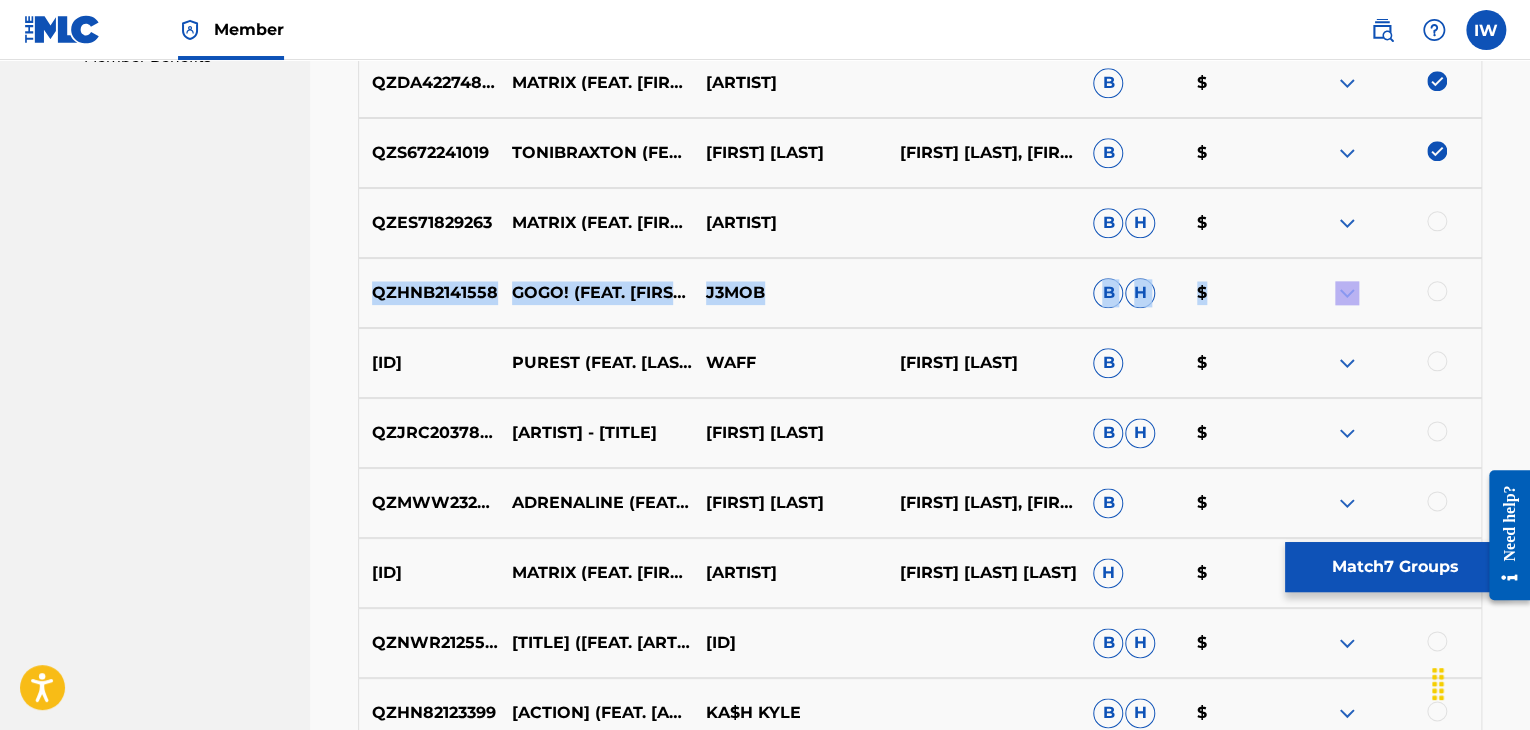drag, startPoint x: 1432, startPoint y: 229, endPoint x: 1437, endPoint y: 279, distance: 50.24938 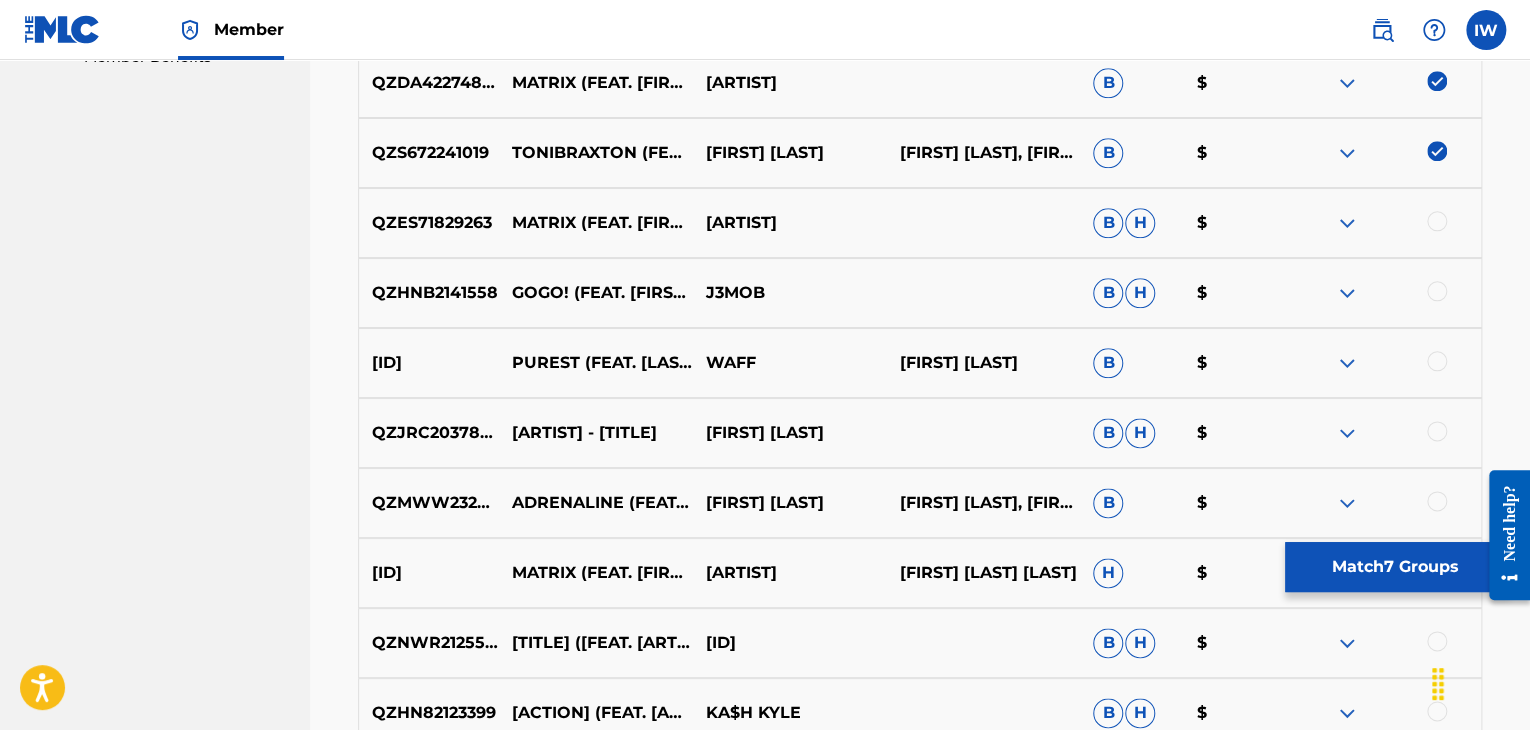 click at bounding box center (1437, 221) 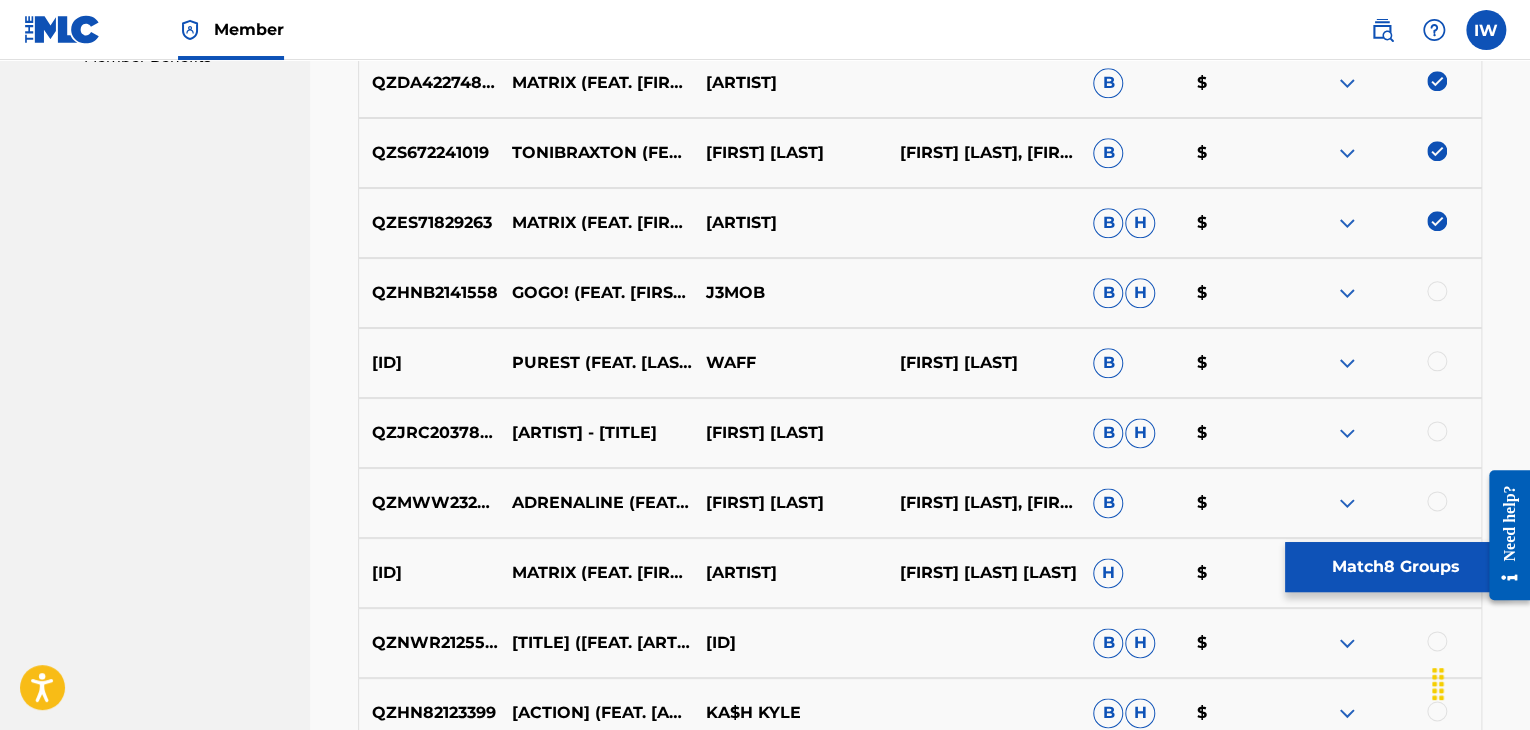click at bounding box center [1437, 291] 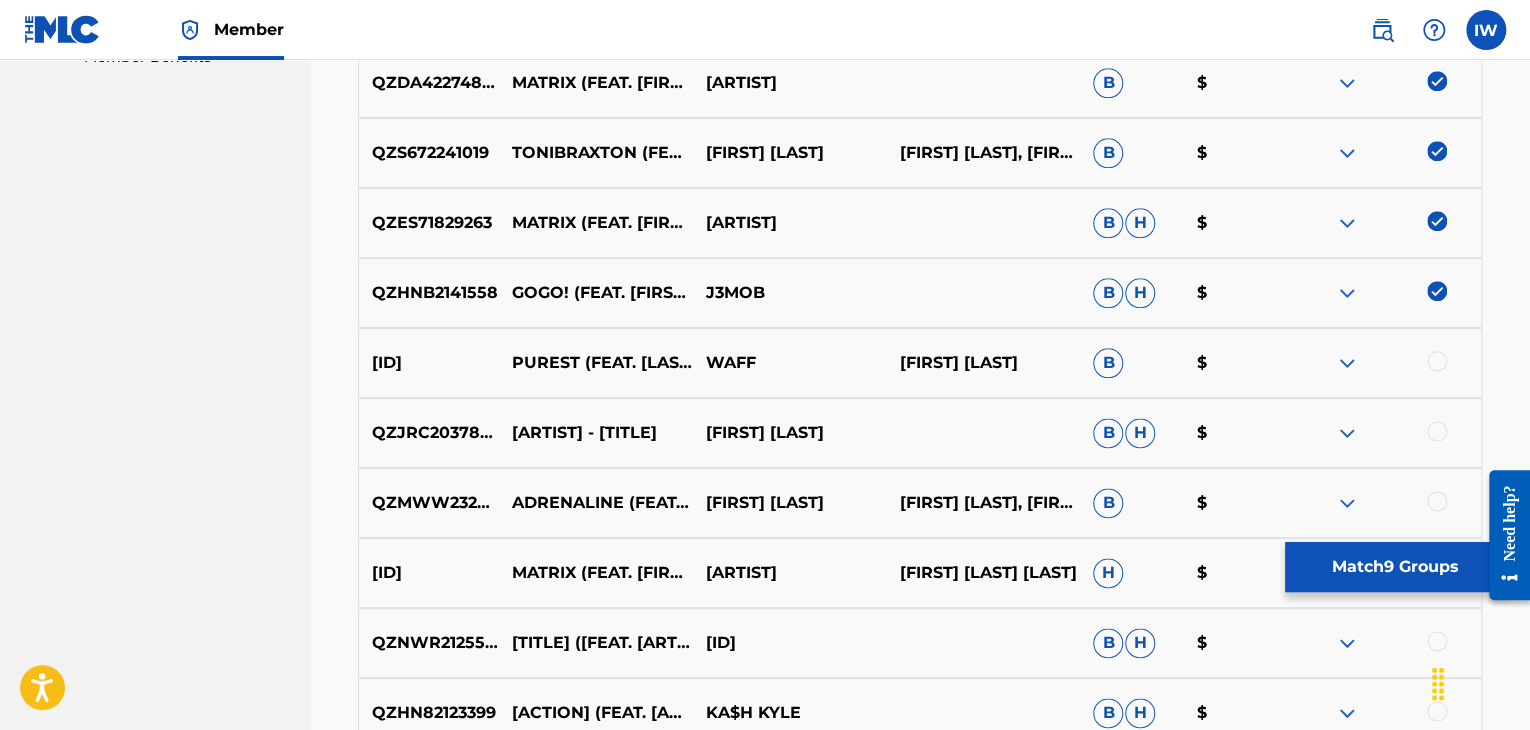 click at bounding box center [1437, 361] 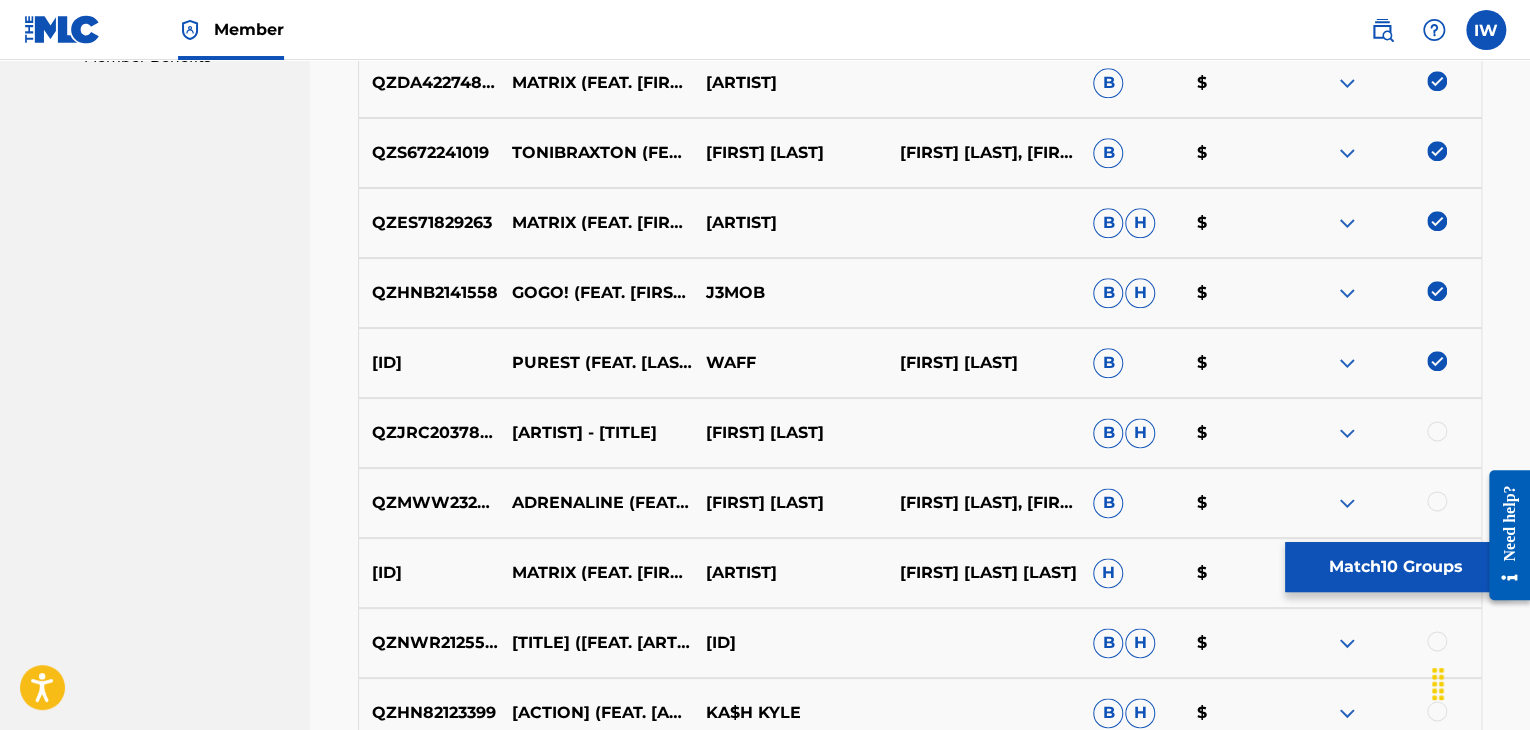 click at bounding box center [1437, 431] 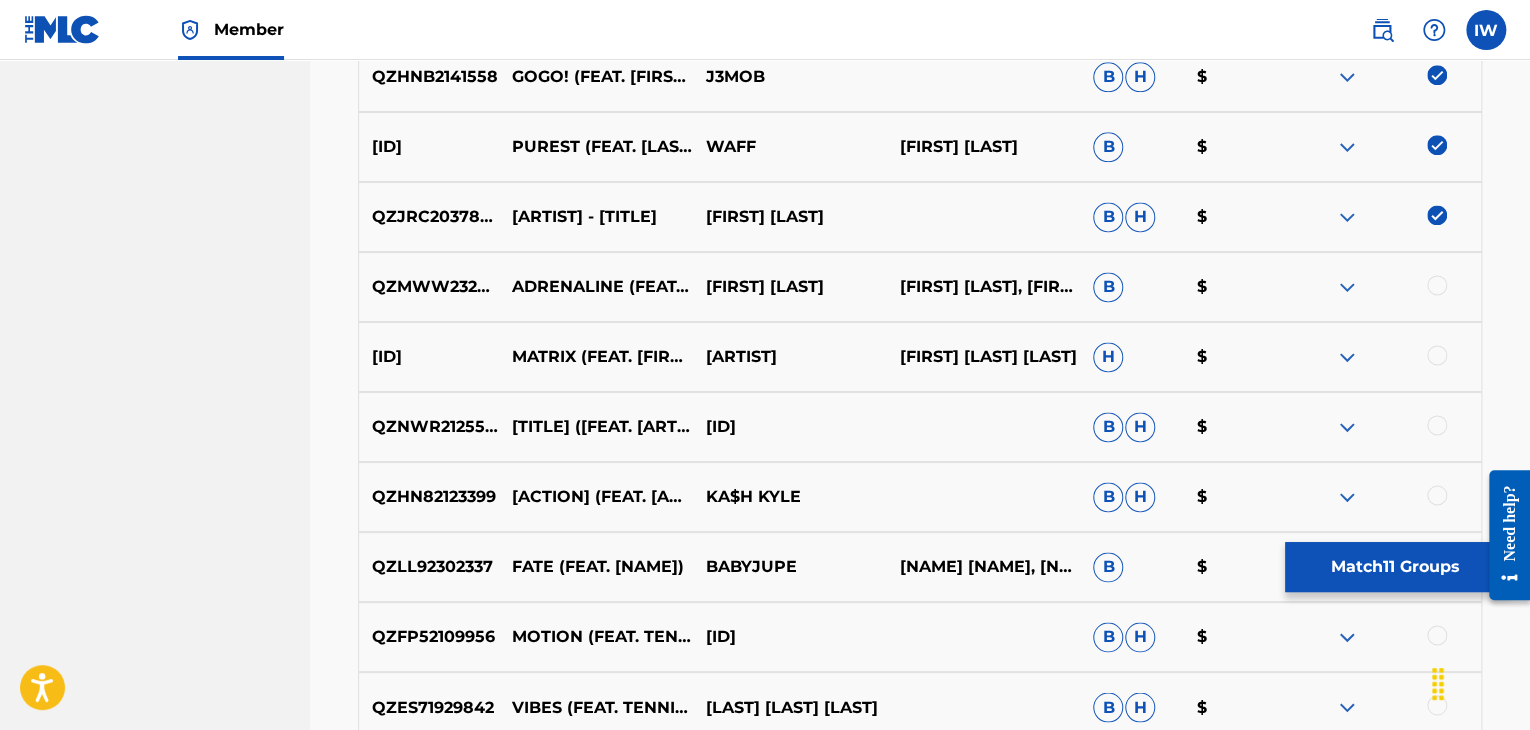 scroll, scrollTop: 1270, scrollLeft: 0, axis: vertical 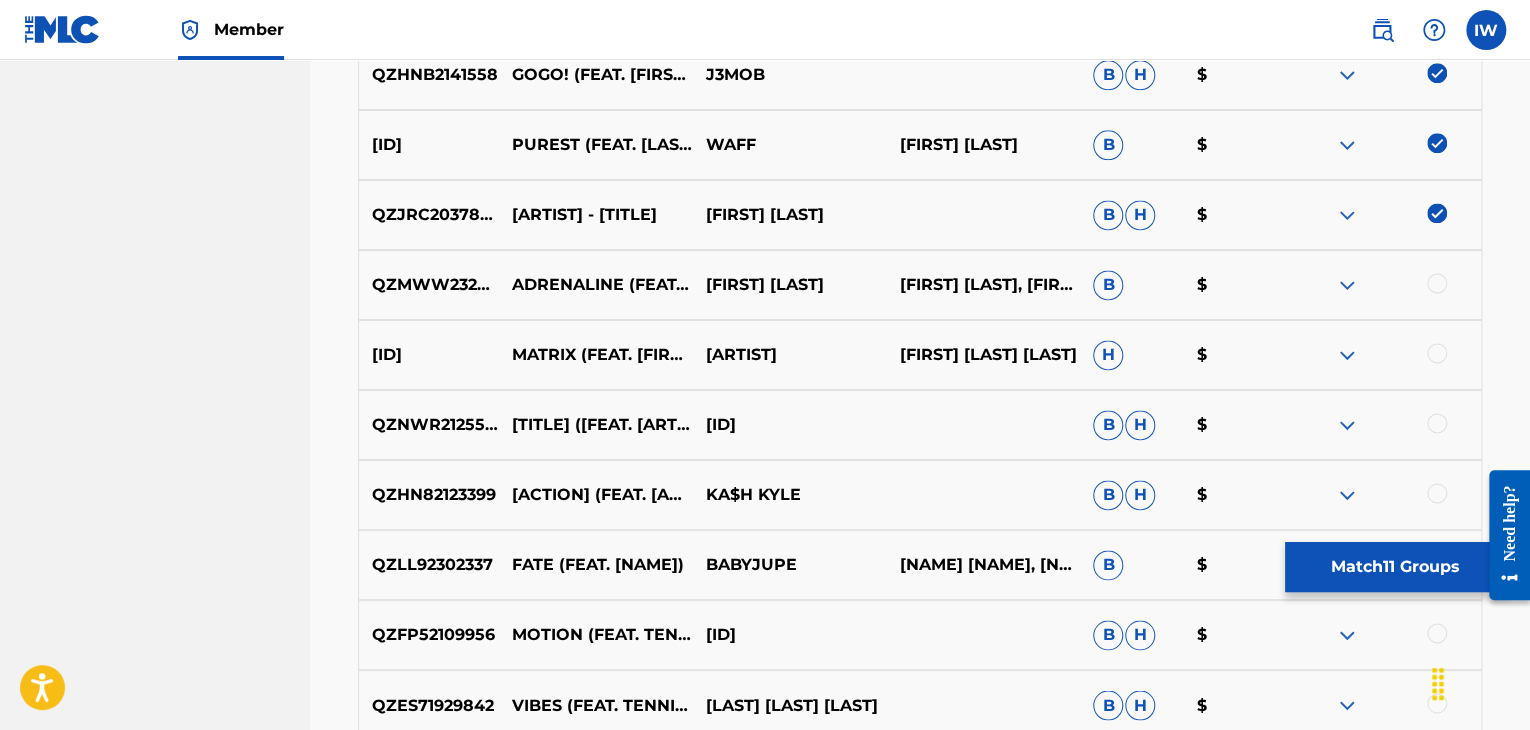 click at bounding box center (1384, 285) 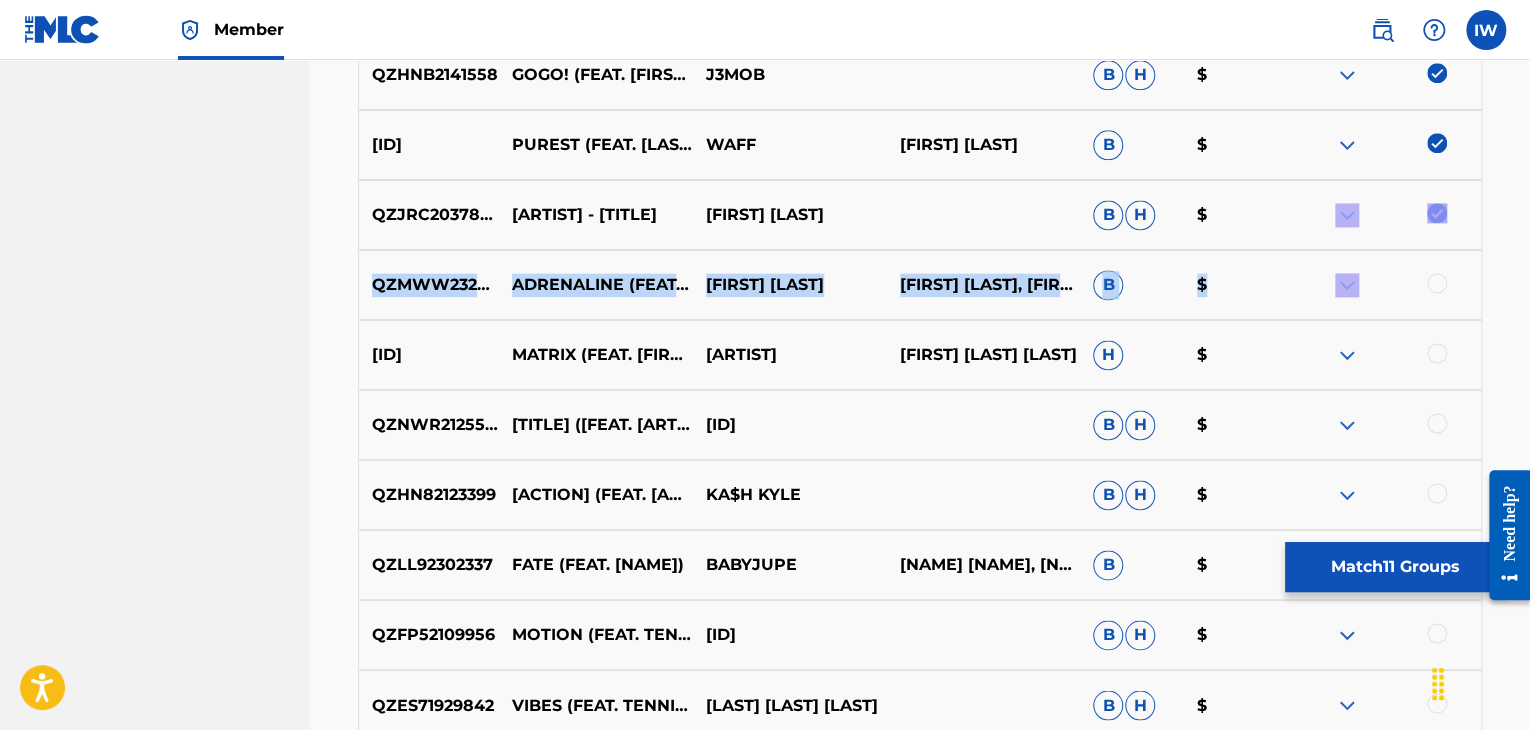 drag, startPoint x: 1444, startPoint y: 284, endPoint x: 1428, endPoint y: 238, distance: 48.703182 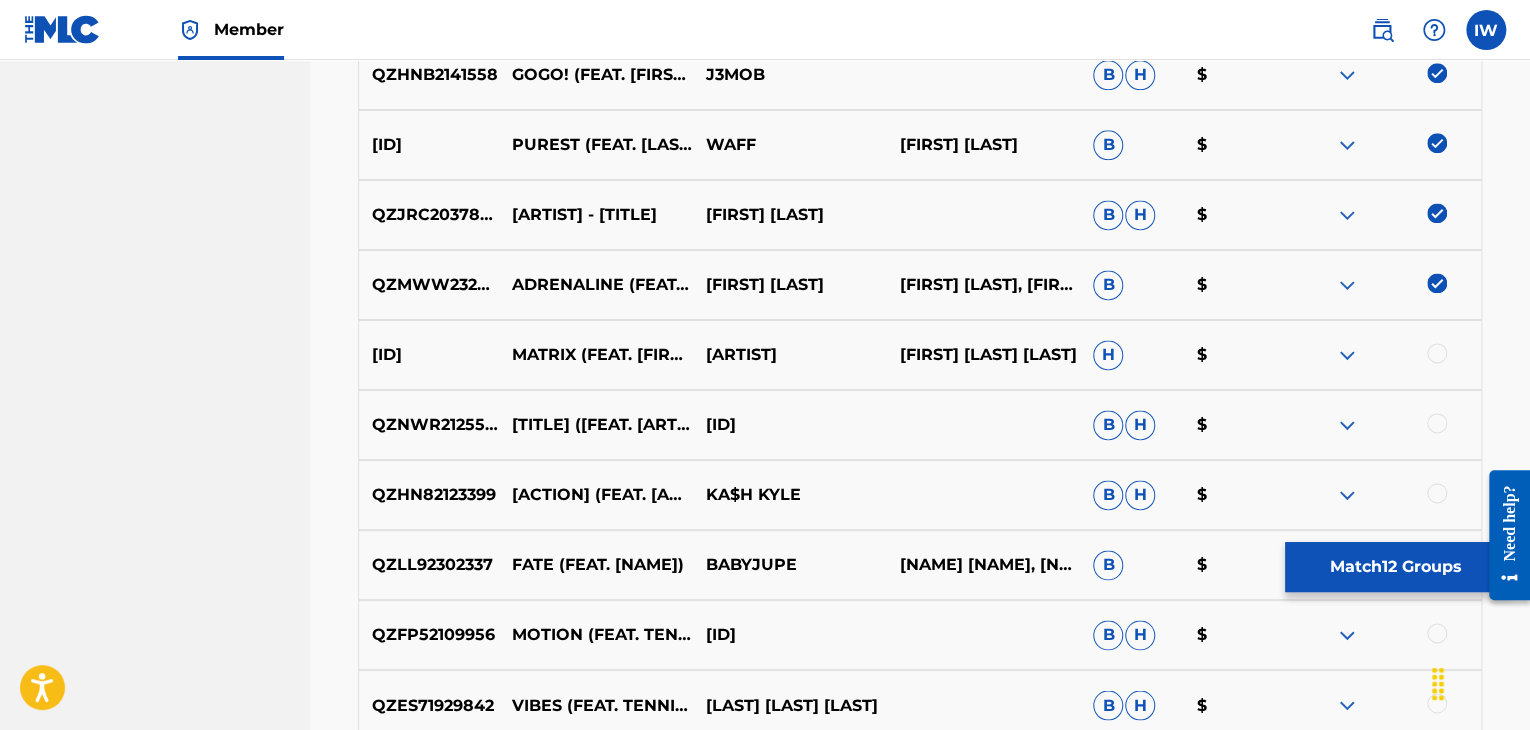 click at bounding box center [1437, 353] 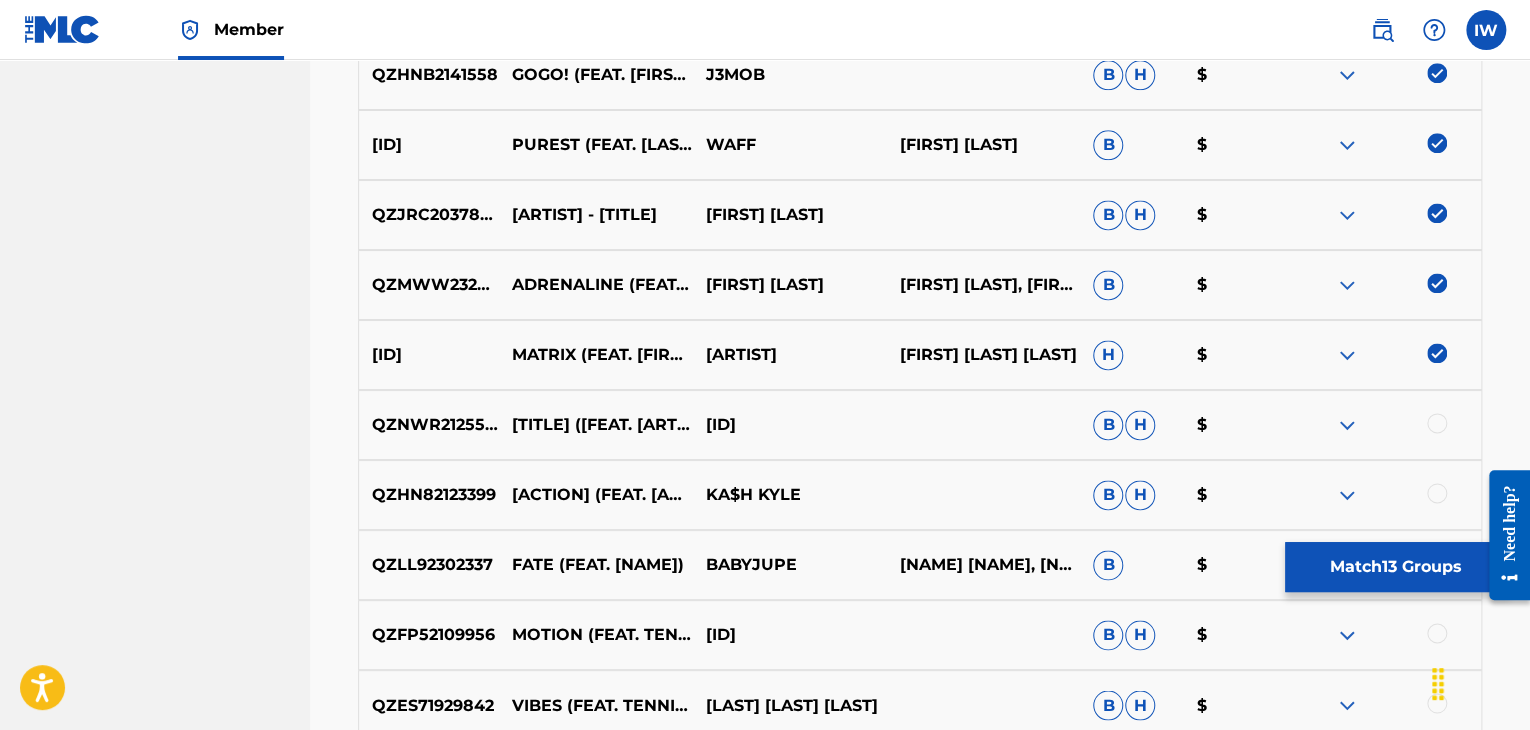 click at bounding box center [1437, 423] 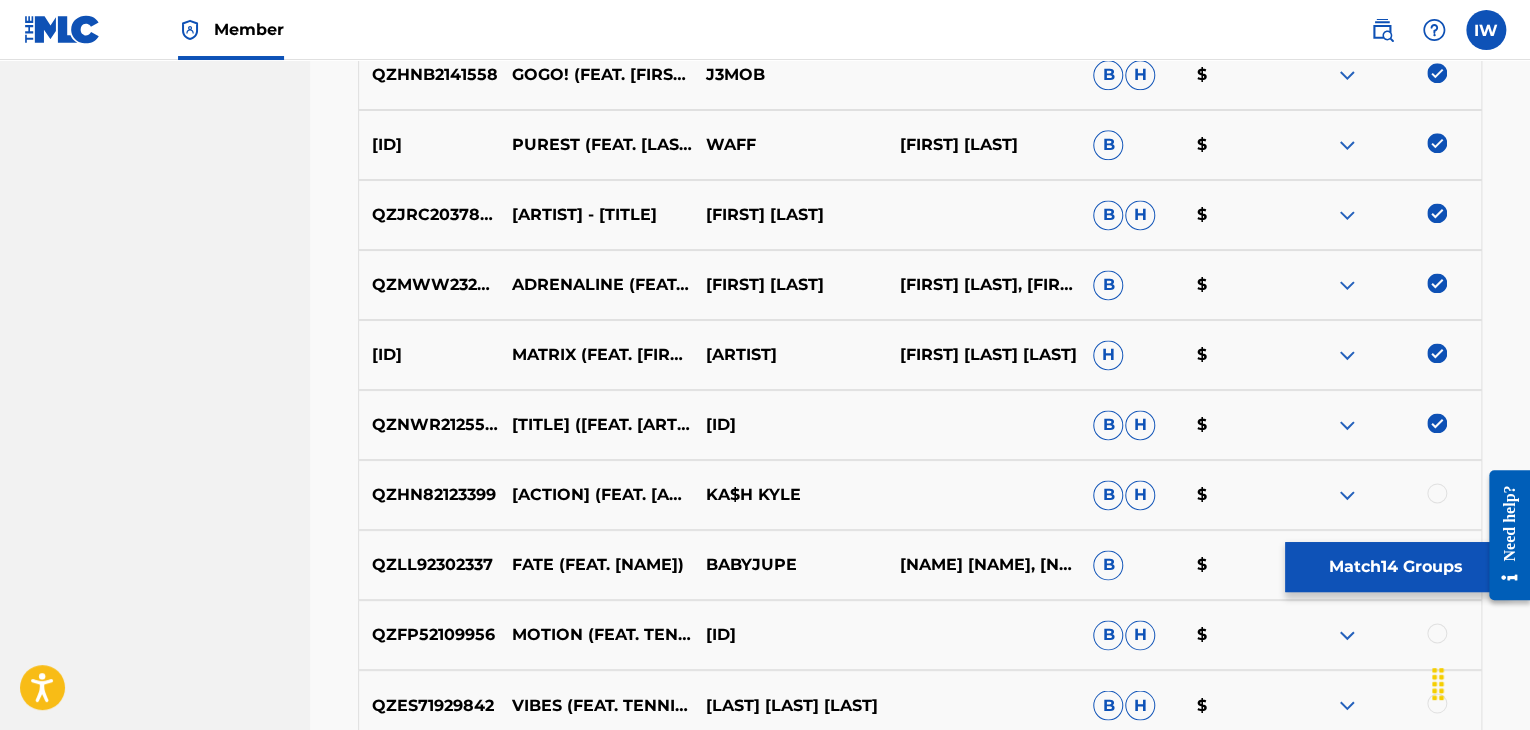 scroll, scrollTop: 1571, scrollLeft: 0, axis: vertical 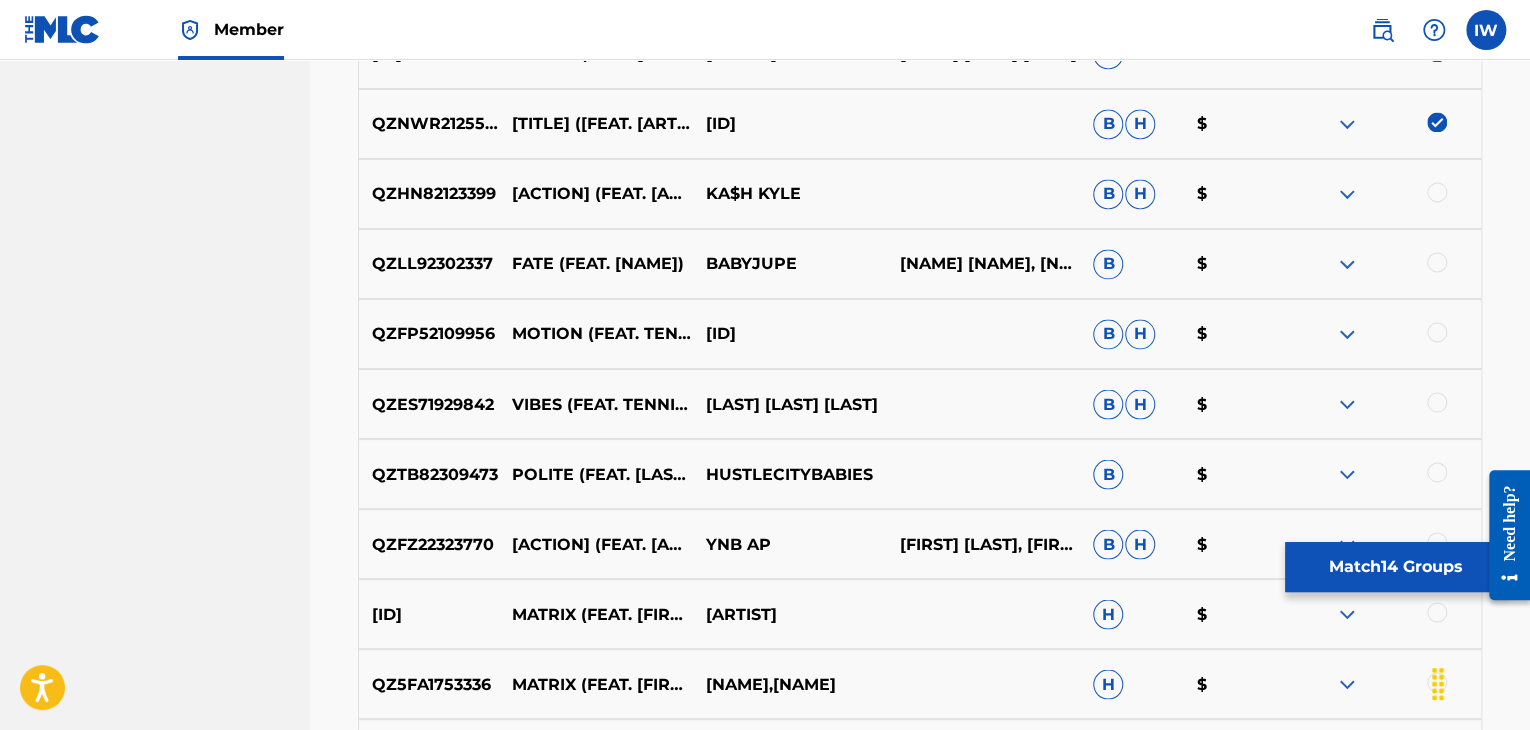 click at bounding box center [1437, 192] 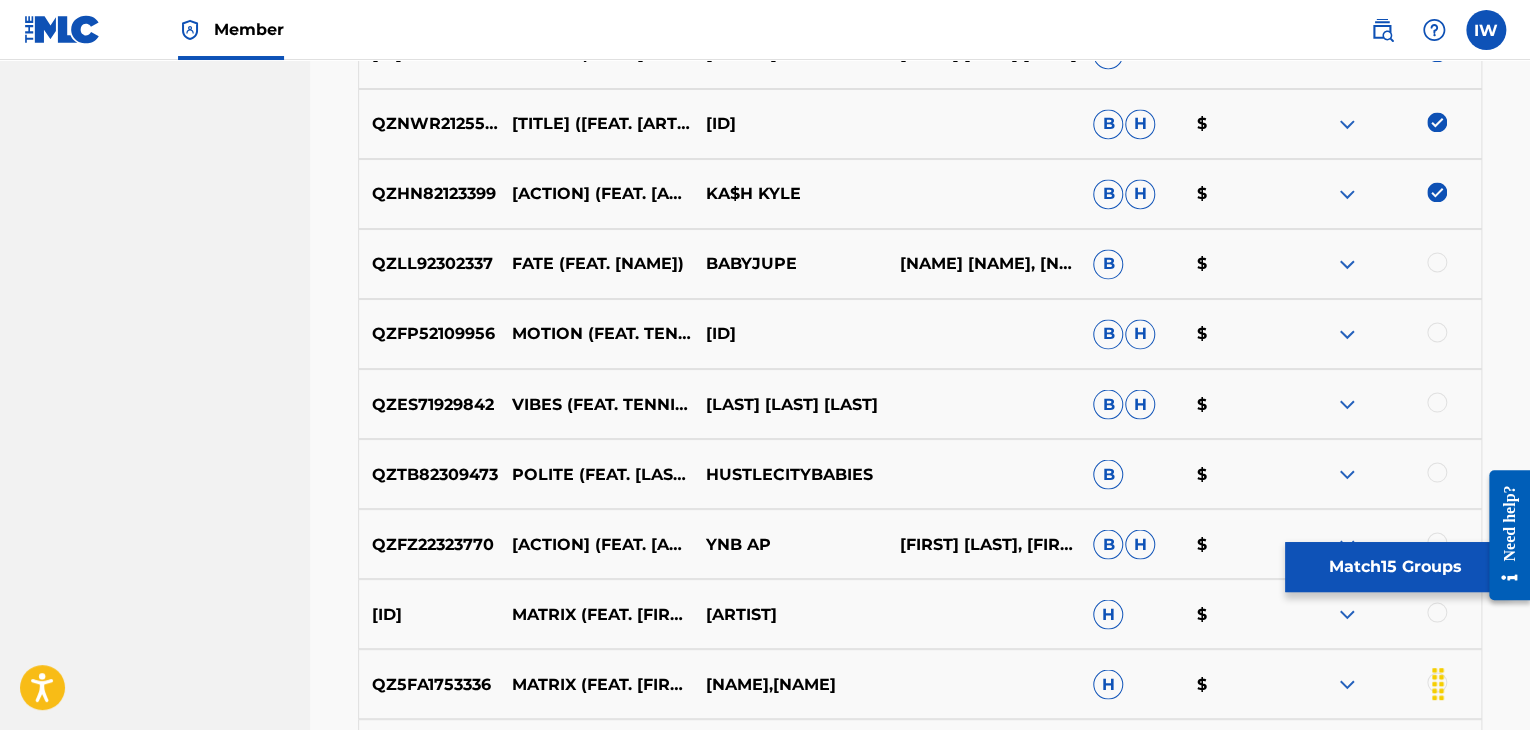 click at bounding box center (1437, 262) 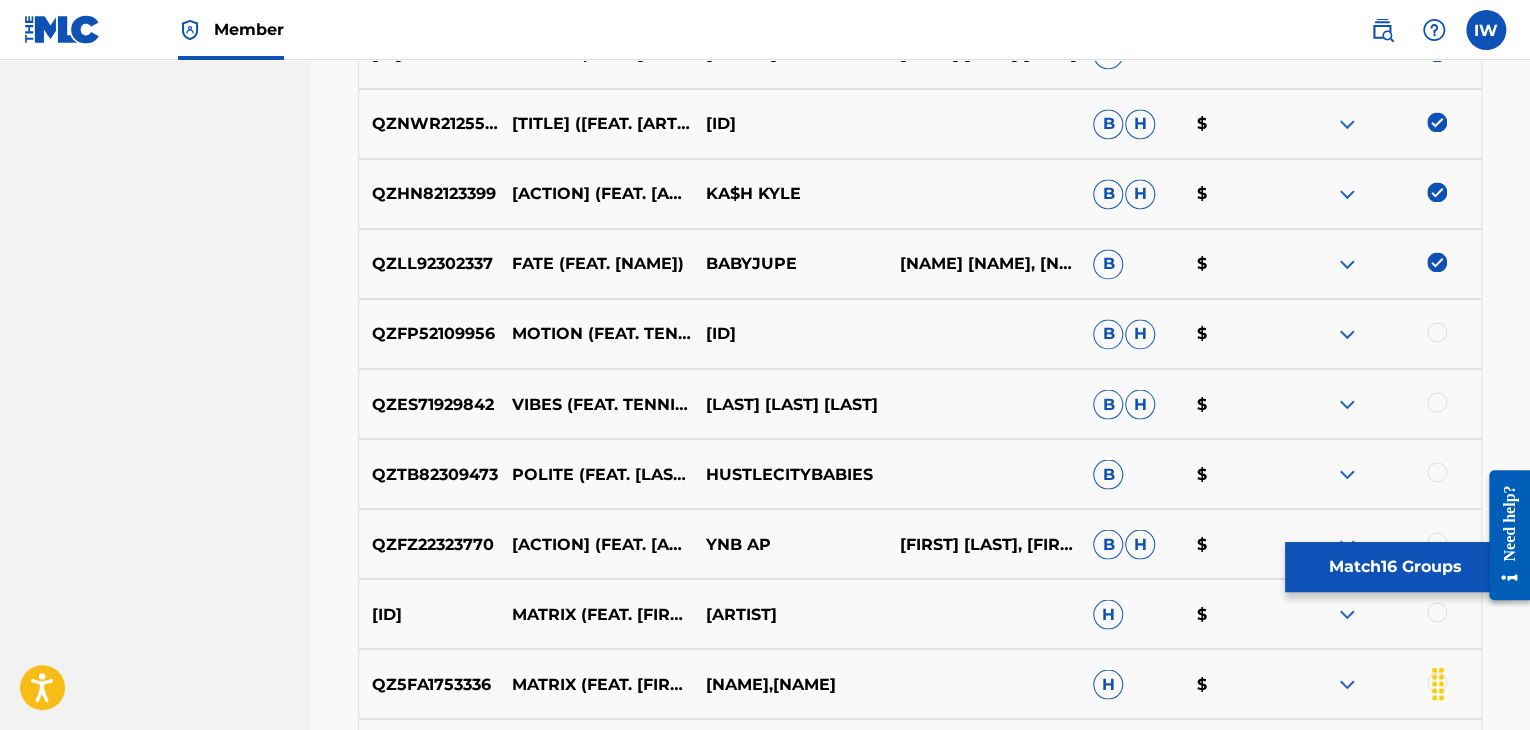 click at bounding box center [1437, 332] 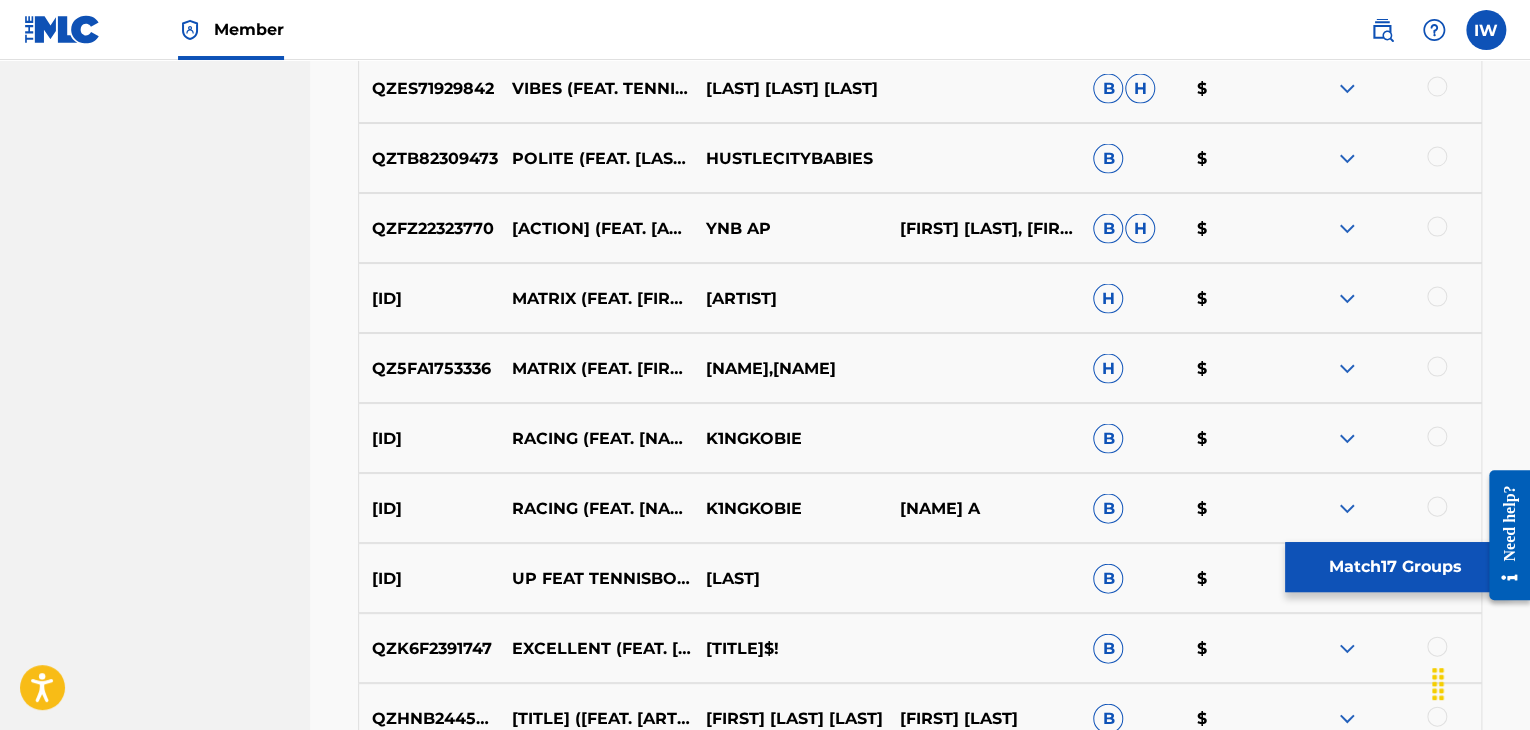 scroll, scrollTop: 1774, scrollLeft: 0, axis: vertical 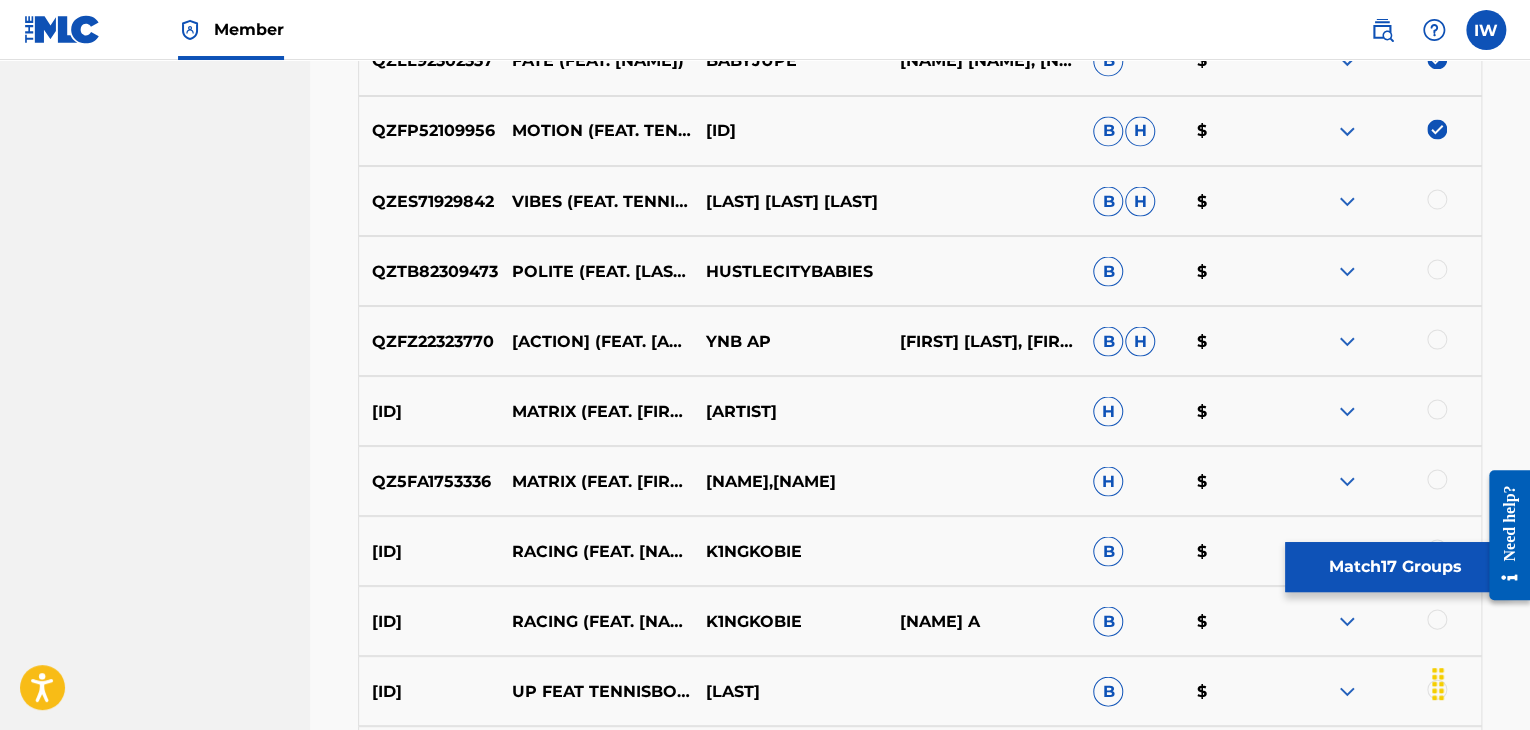 click at bounding box center [1437, 199] 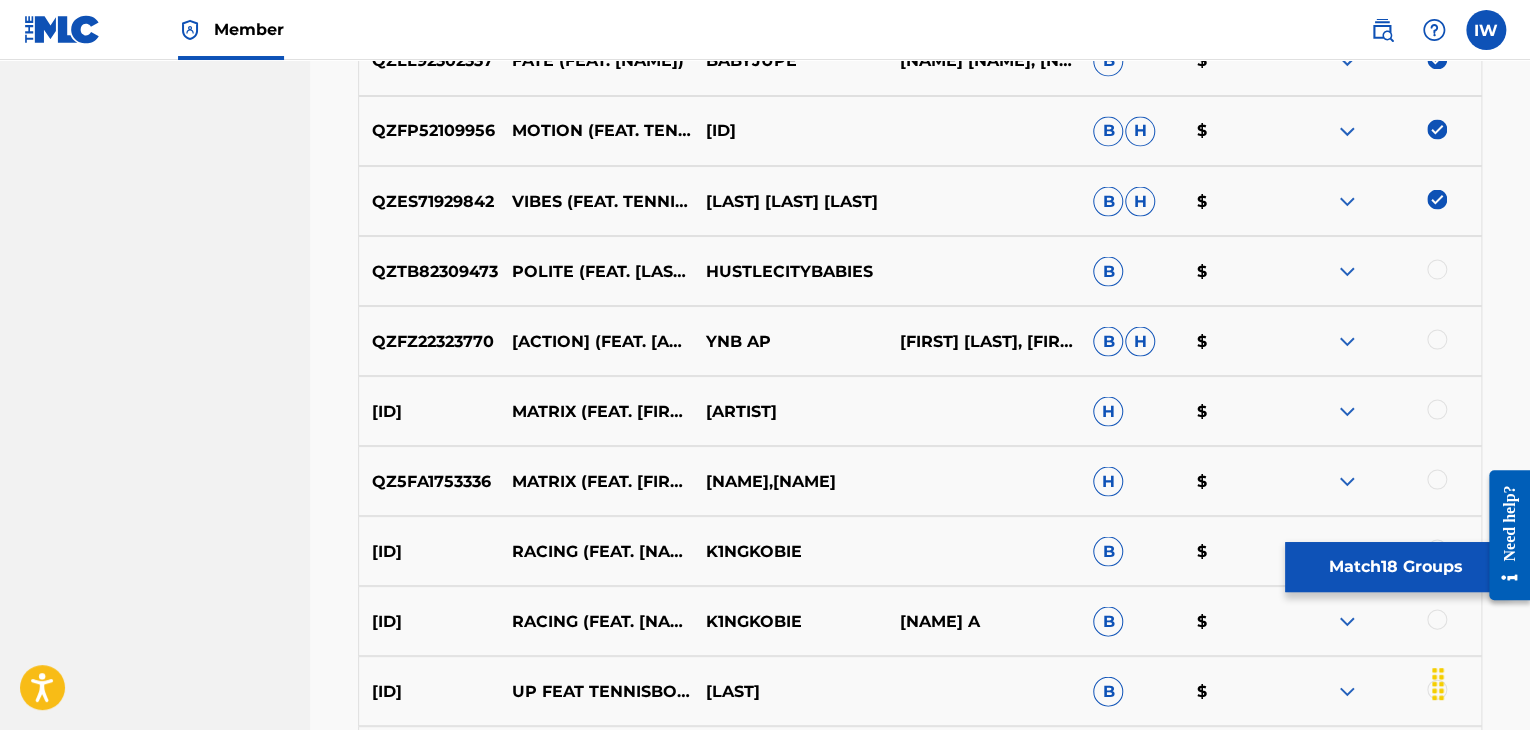 drag, startPoint x: 1429, startPoint y: 277, endPoint x: 1432, endPoint y: 261, distance: 16.27882 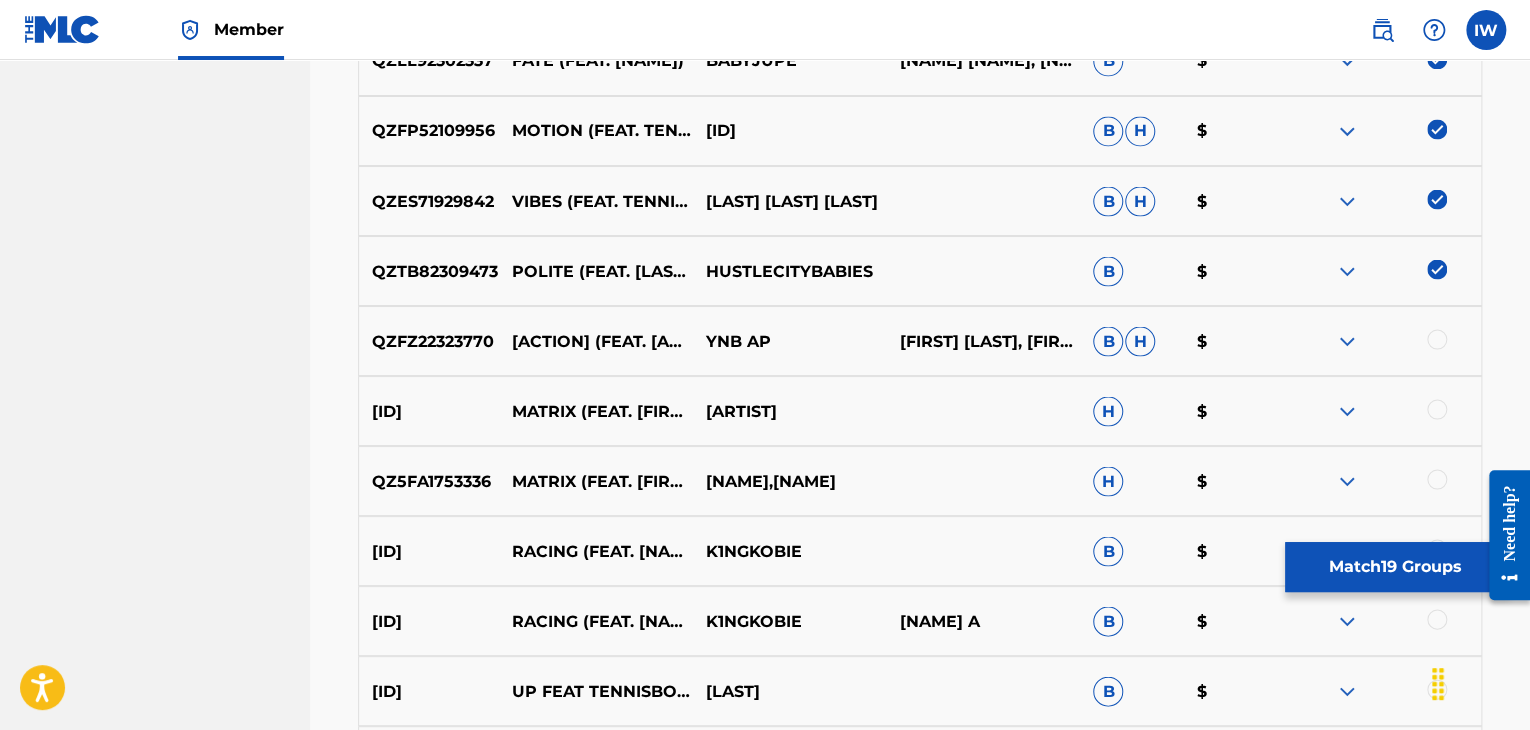 click at bounding box center [1437, 339] 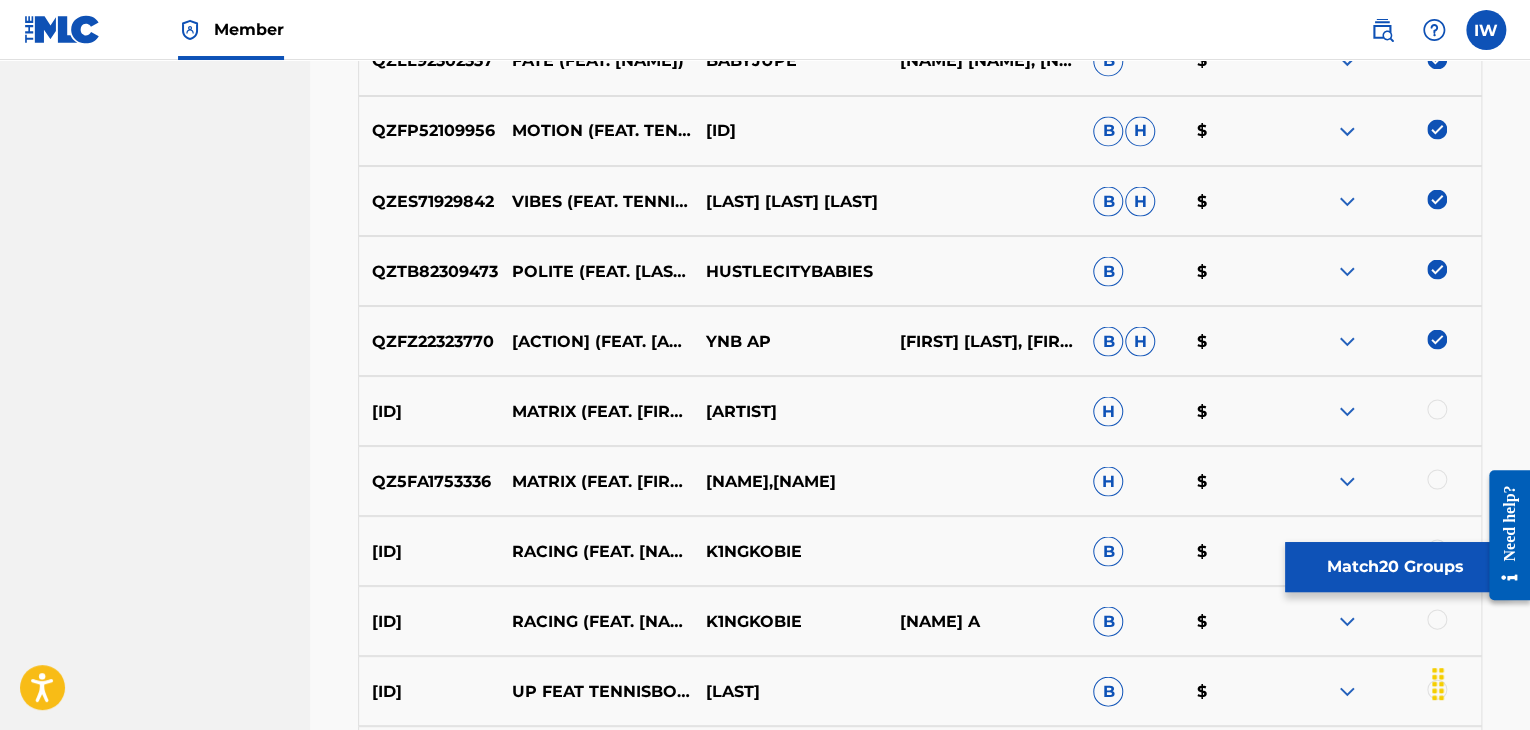 click at bounding box center [1437, 409] 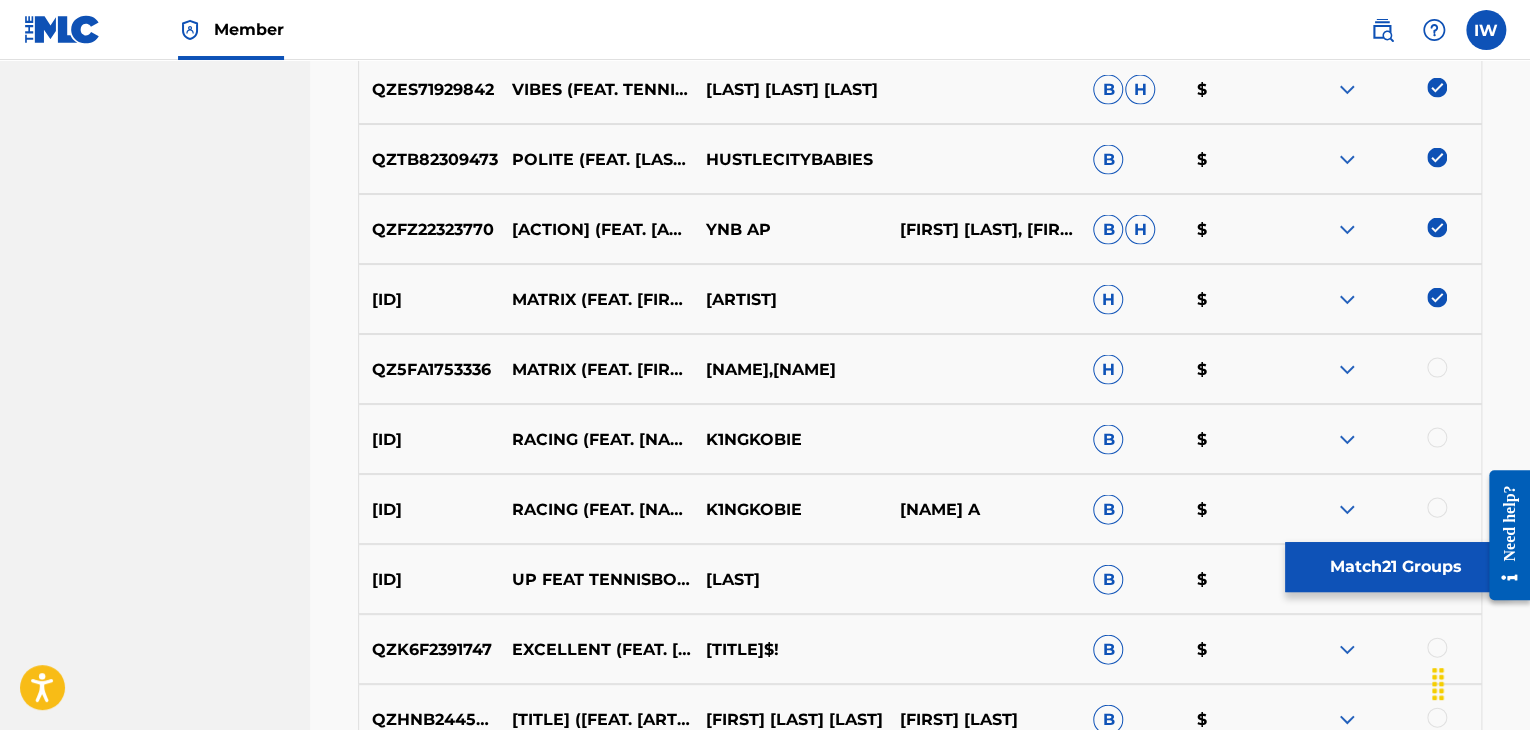 click at bounding box center [1437, 367] 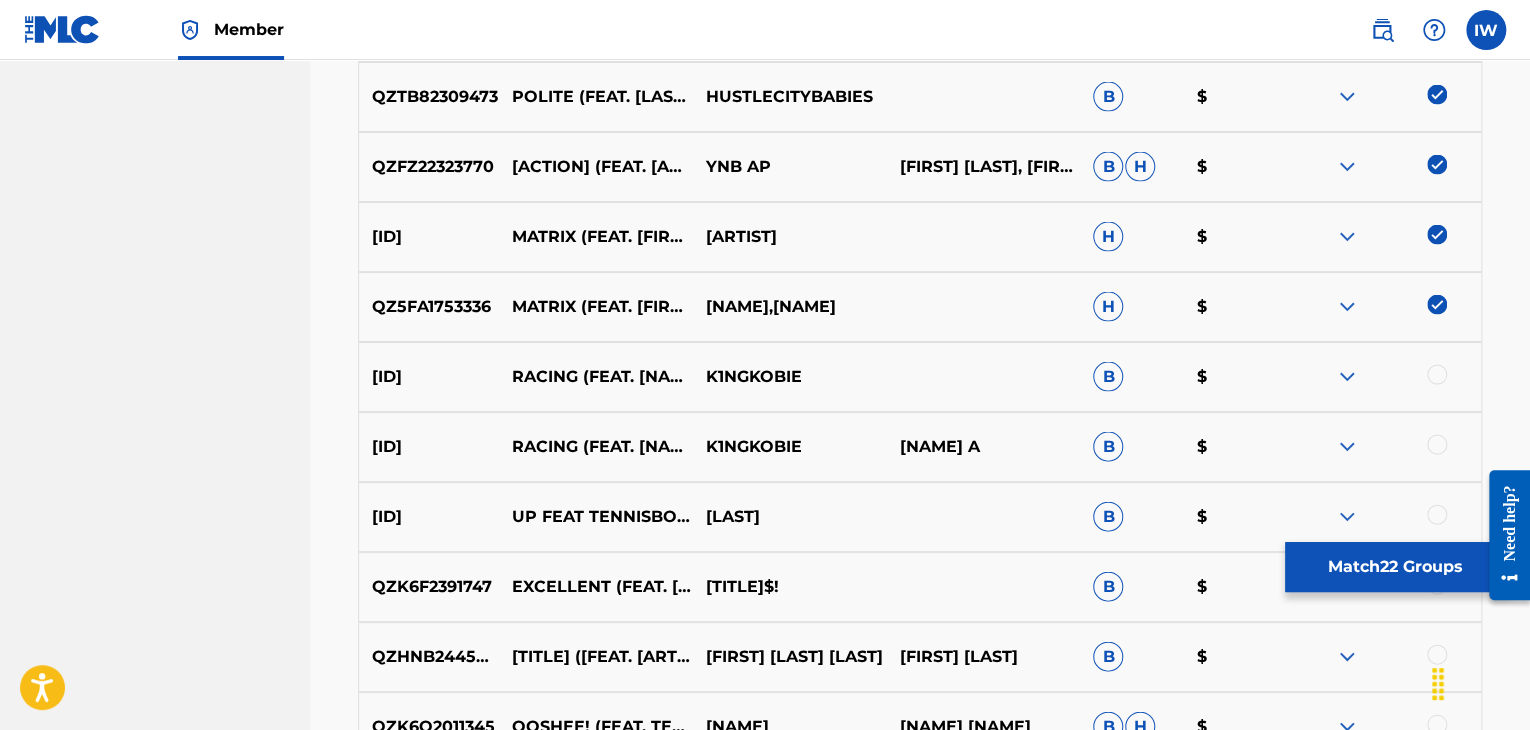 scroll, scrollTop: 1950, scrollLeft: 0, axis: vertical 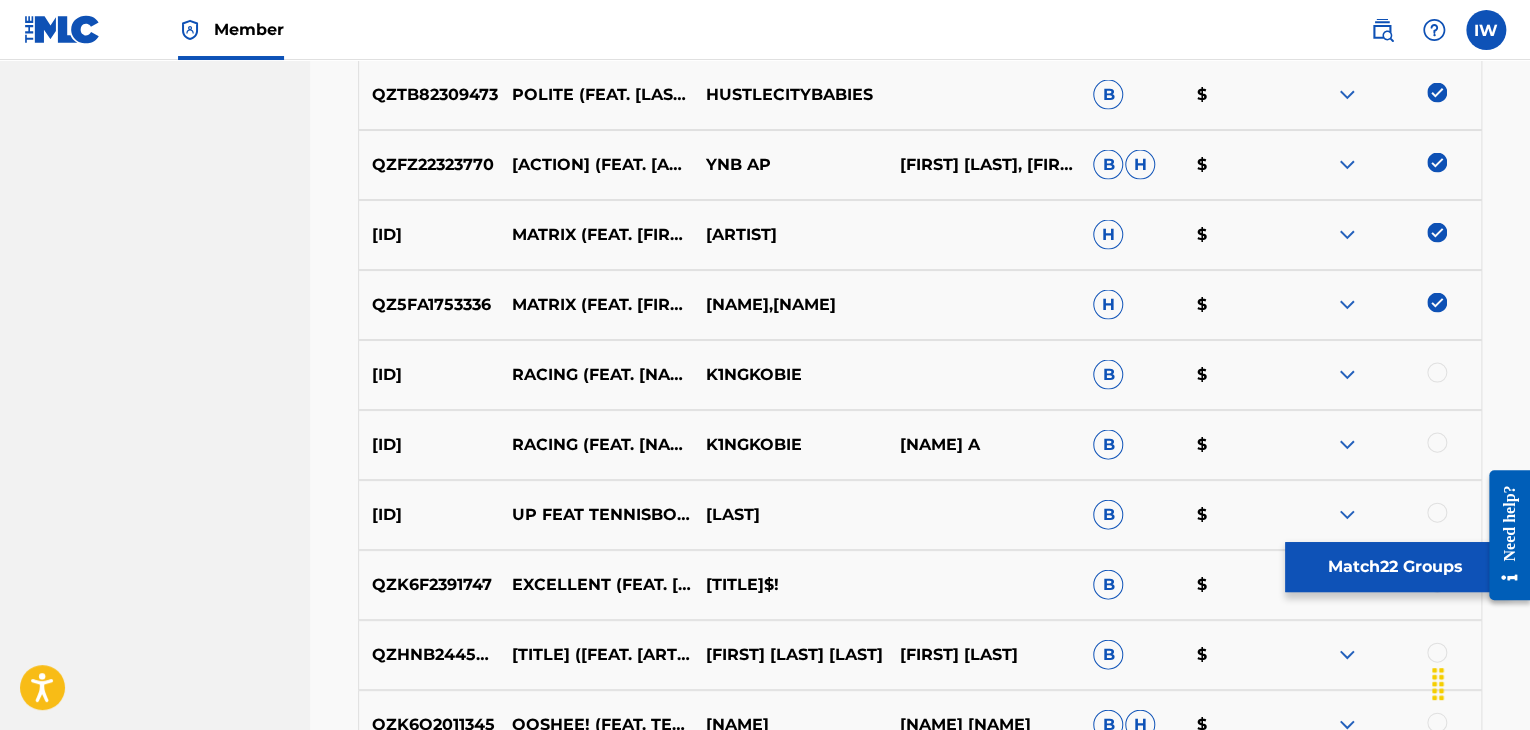 click at bounding box center [1437, 373] 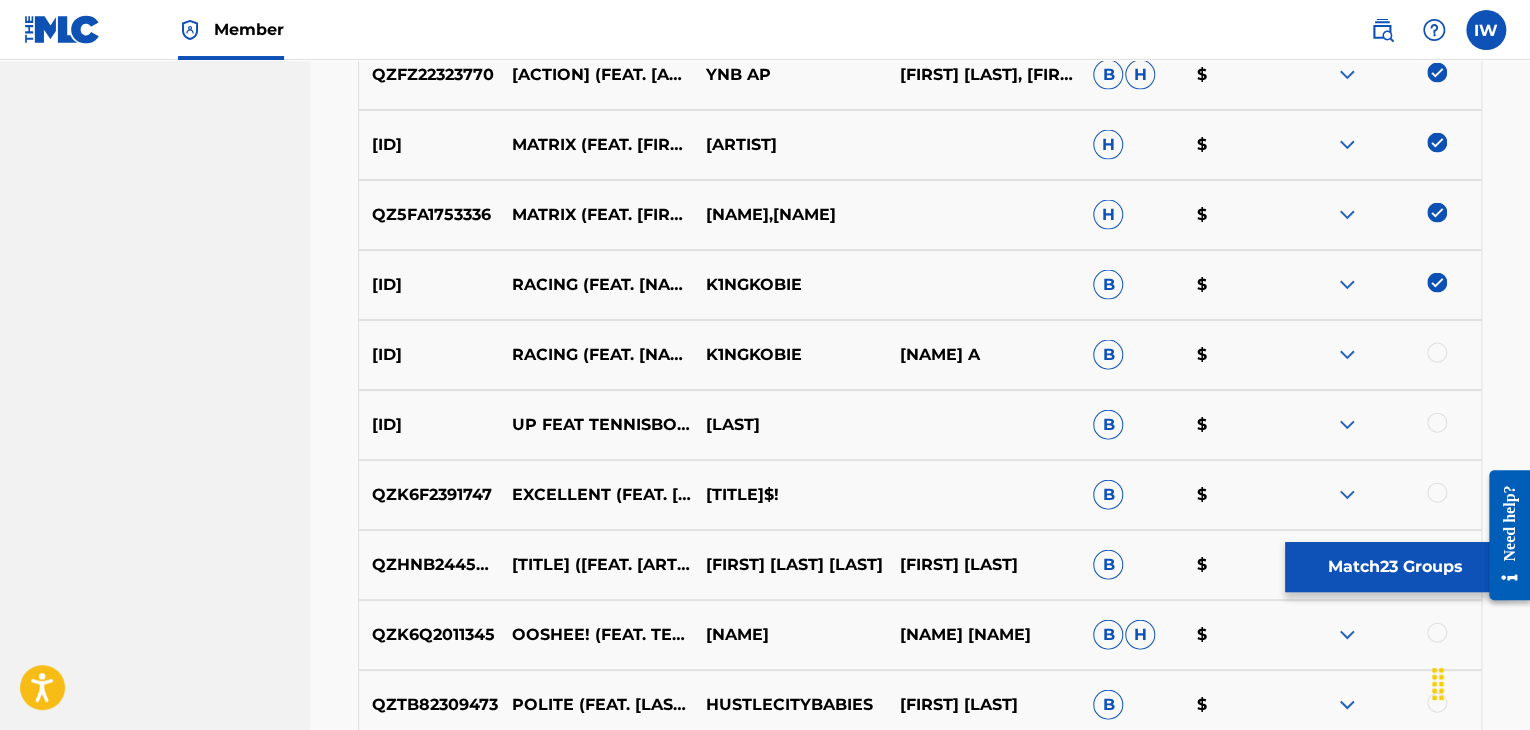 scroll, scrollTop: 2042, scrollLeft: 0, axis: vertical 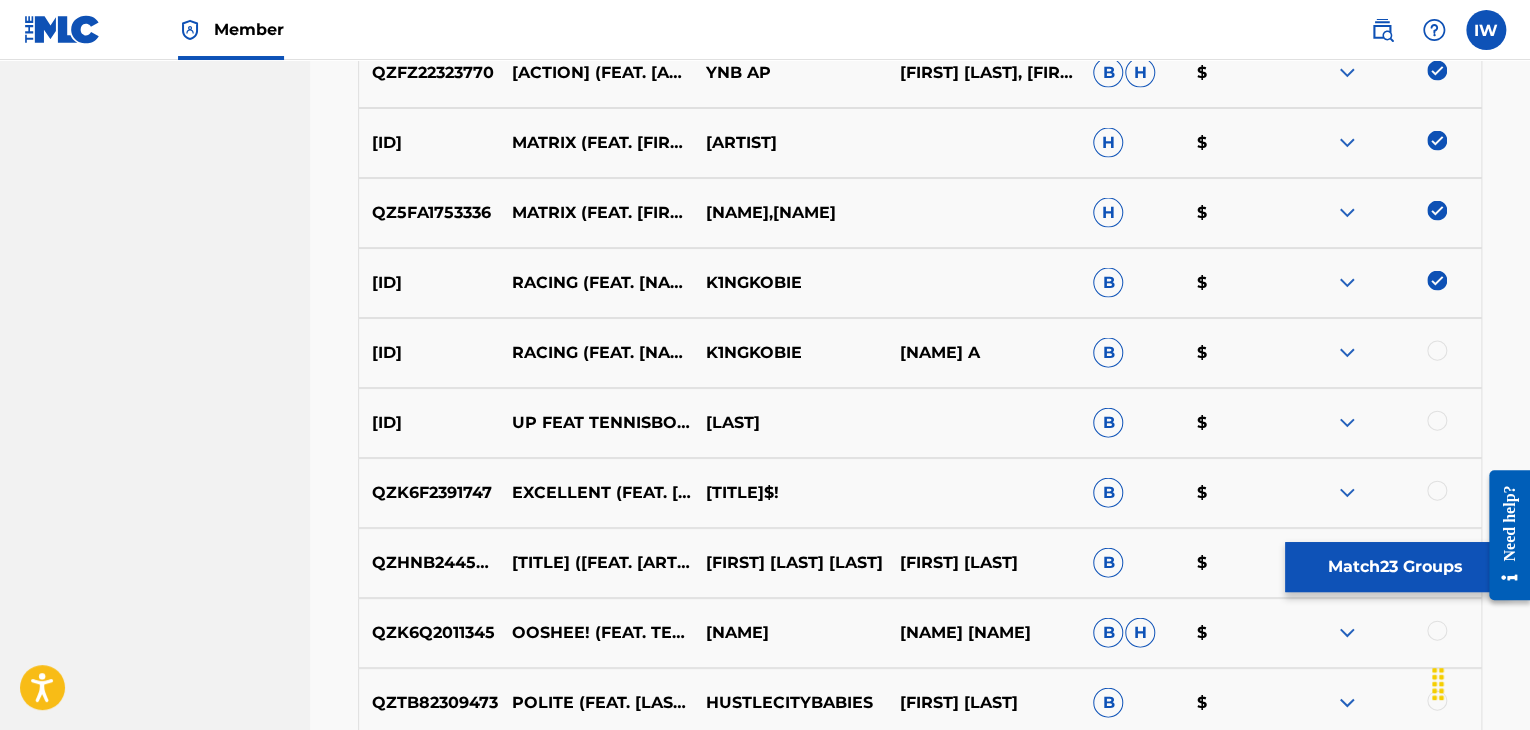 click at bounding box center [1437, 351] 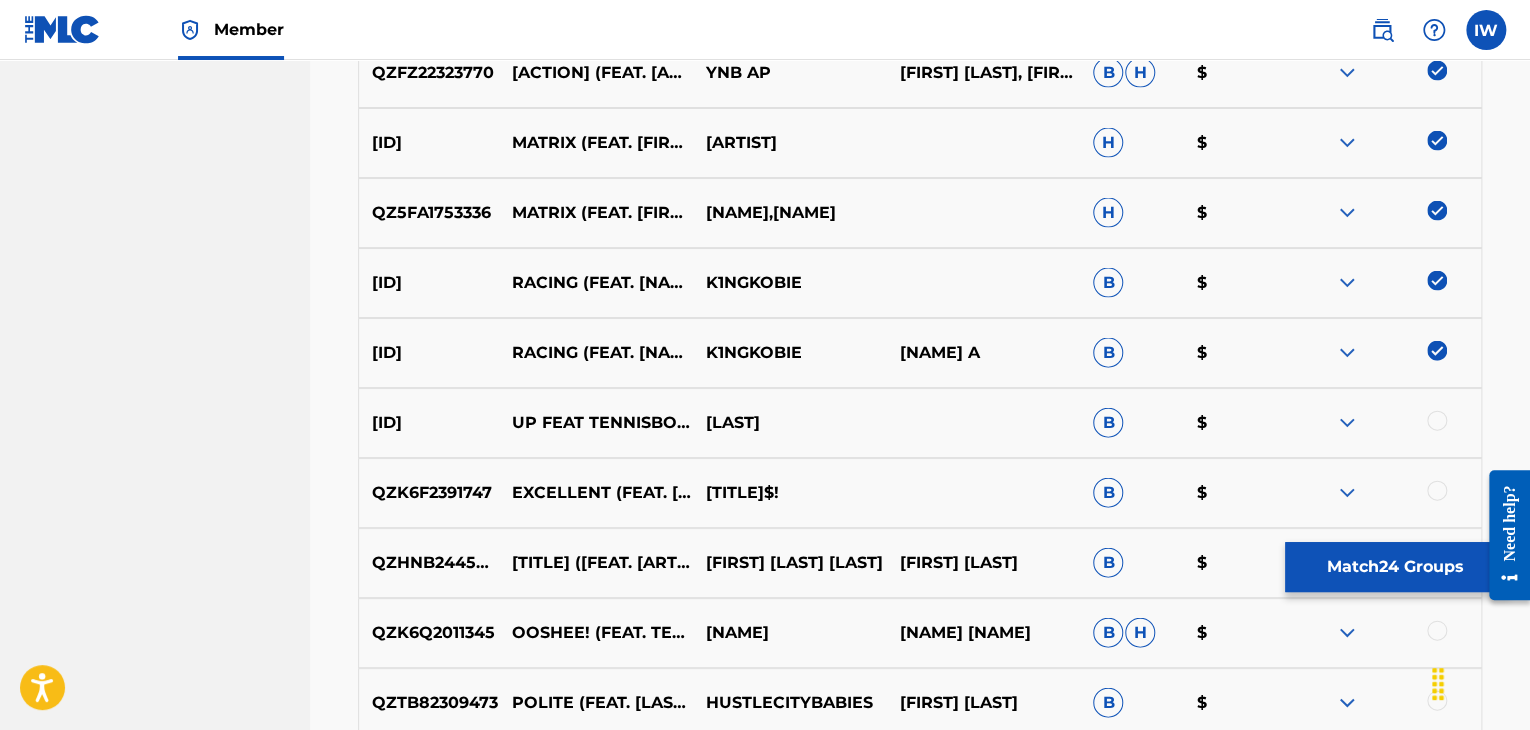 click at bounding box center [1437, 421] 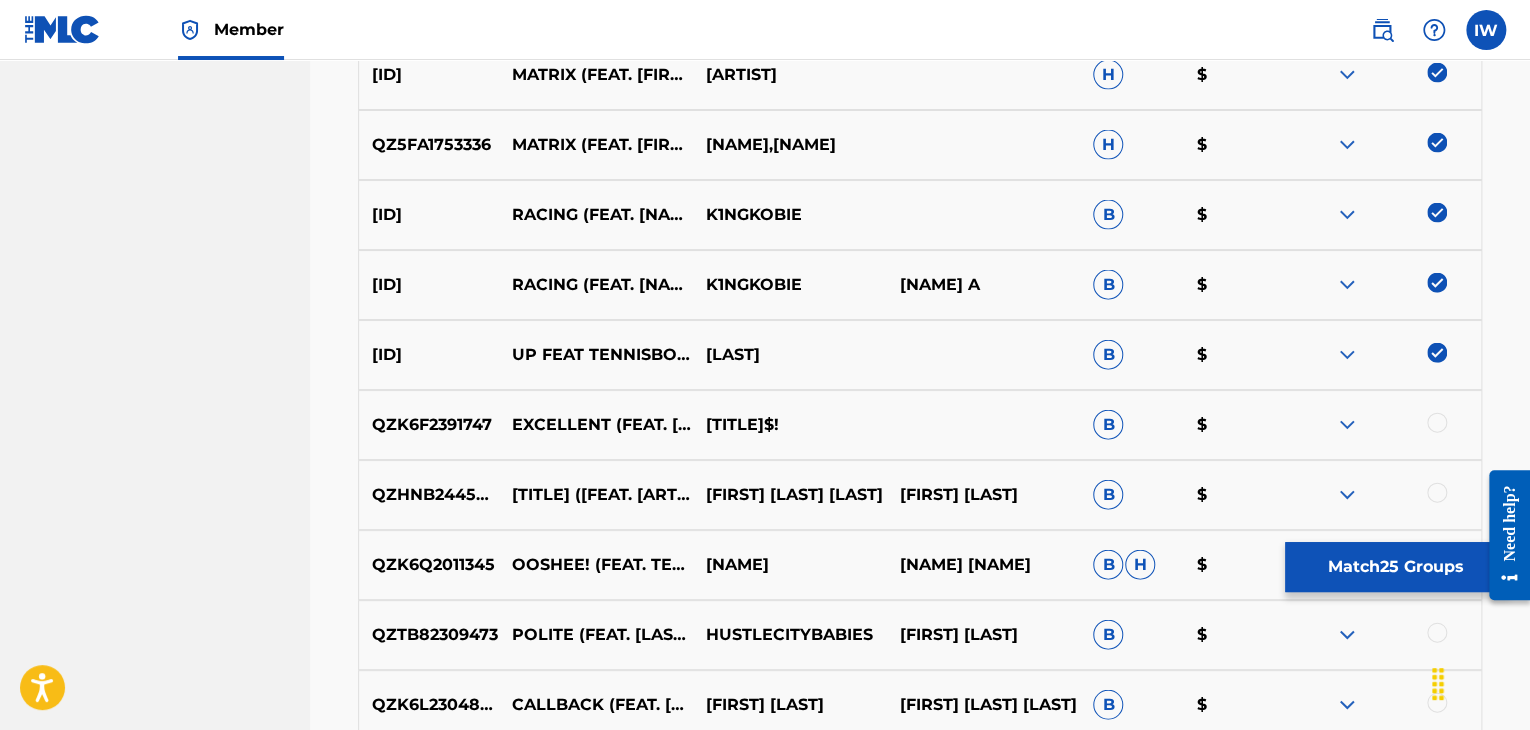 click at bounding box center (1437, 423) 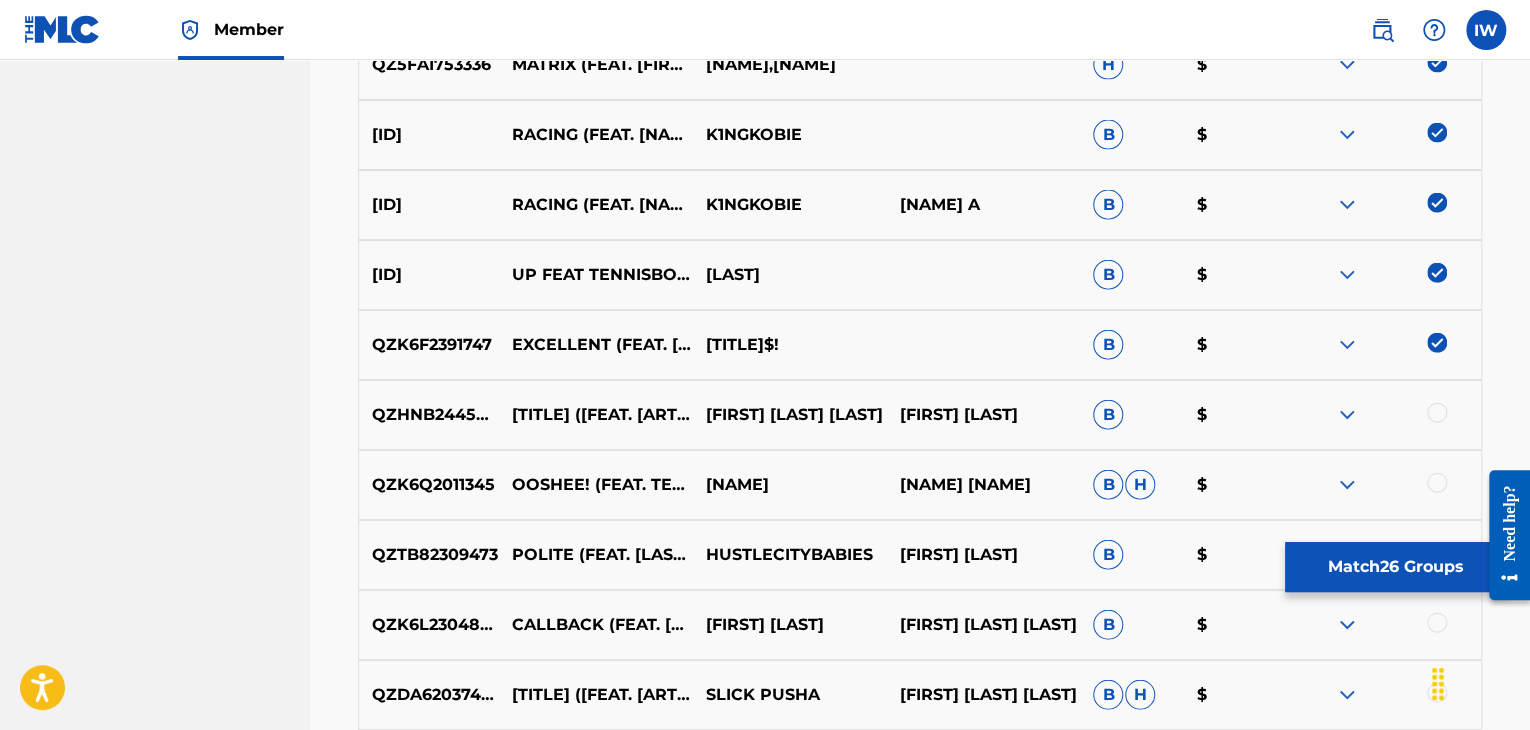 click at bounding box center [1437, 413] 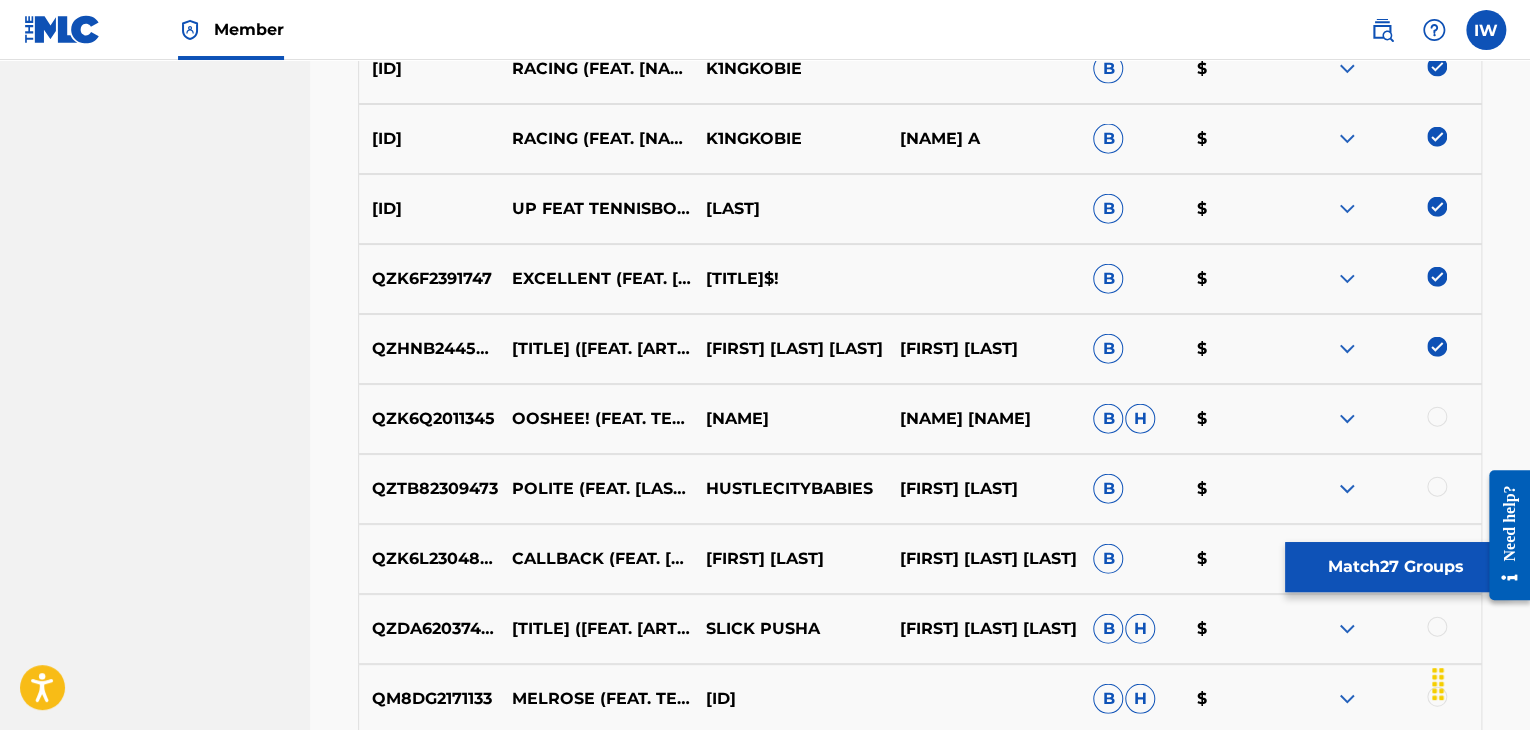 scroll, scrollTop: 2266, scrollLeft: 0, axis: vertical 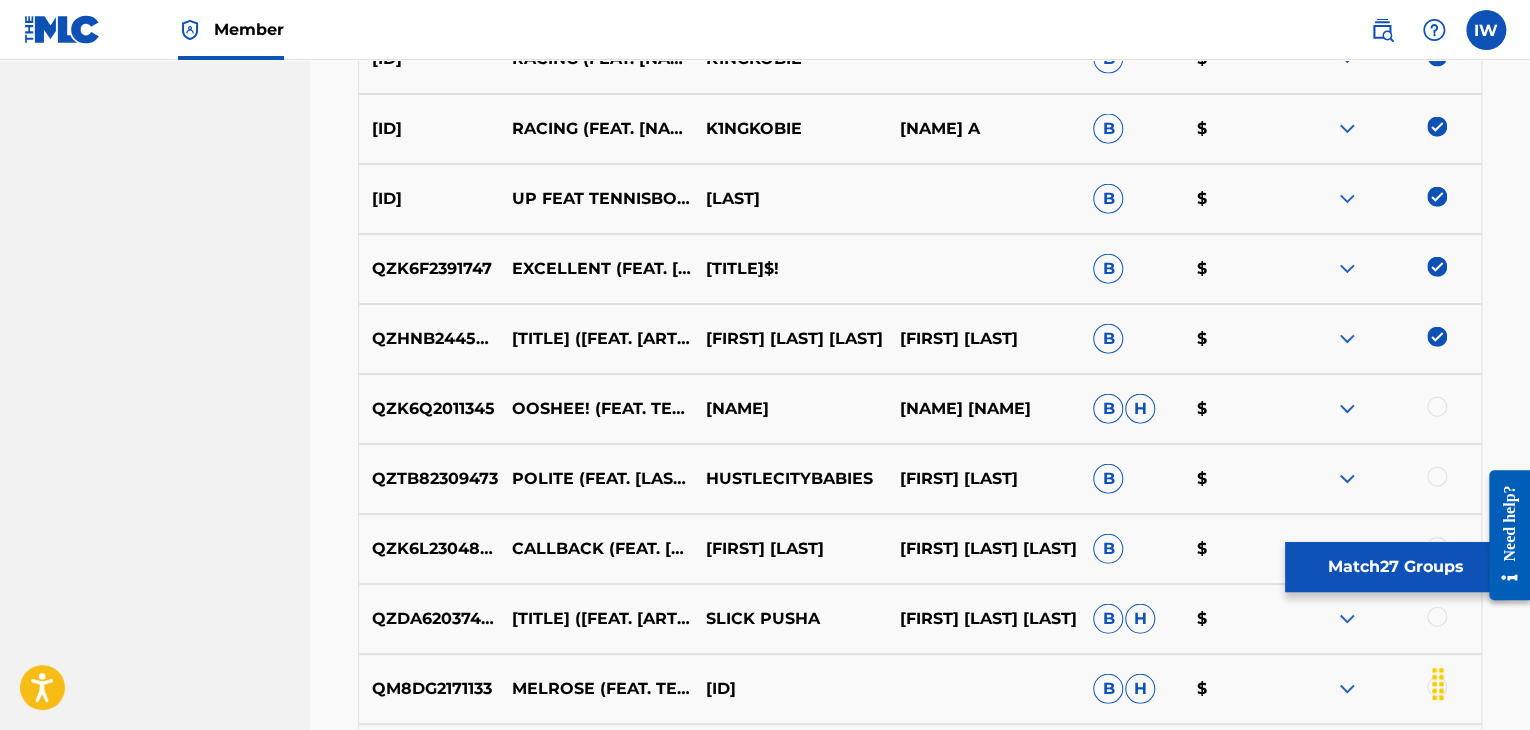 drag, startPoint x: 1438, startPoint y: 416, endPoint x: 1438, endPoint y: 405, distance: 11 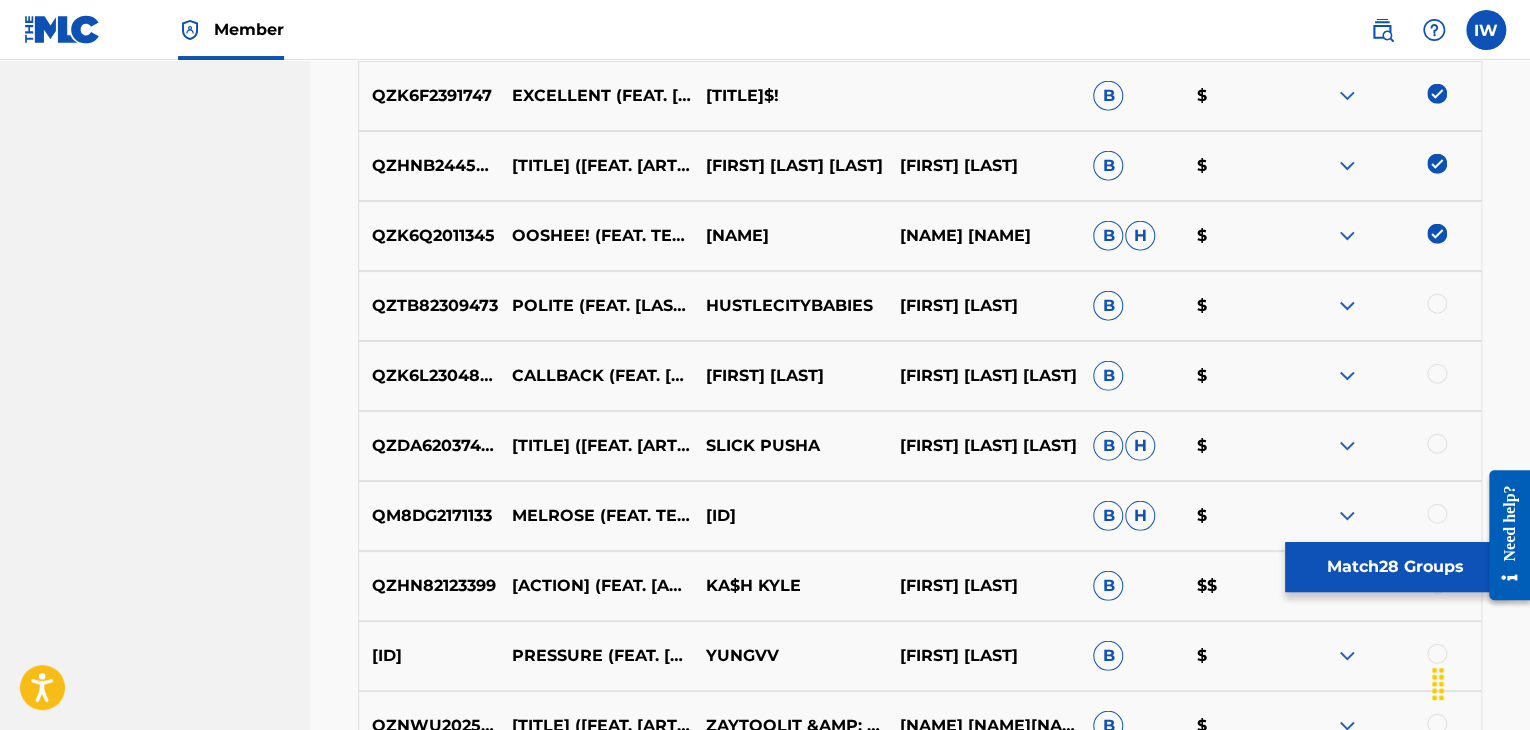 scroll, scrollTop: 2531, scrollLeft: 0, axis: vertical 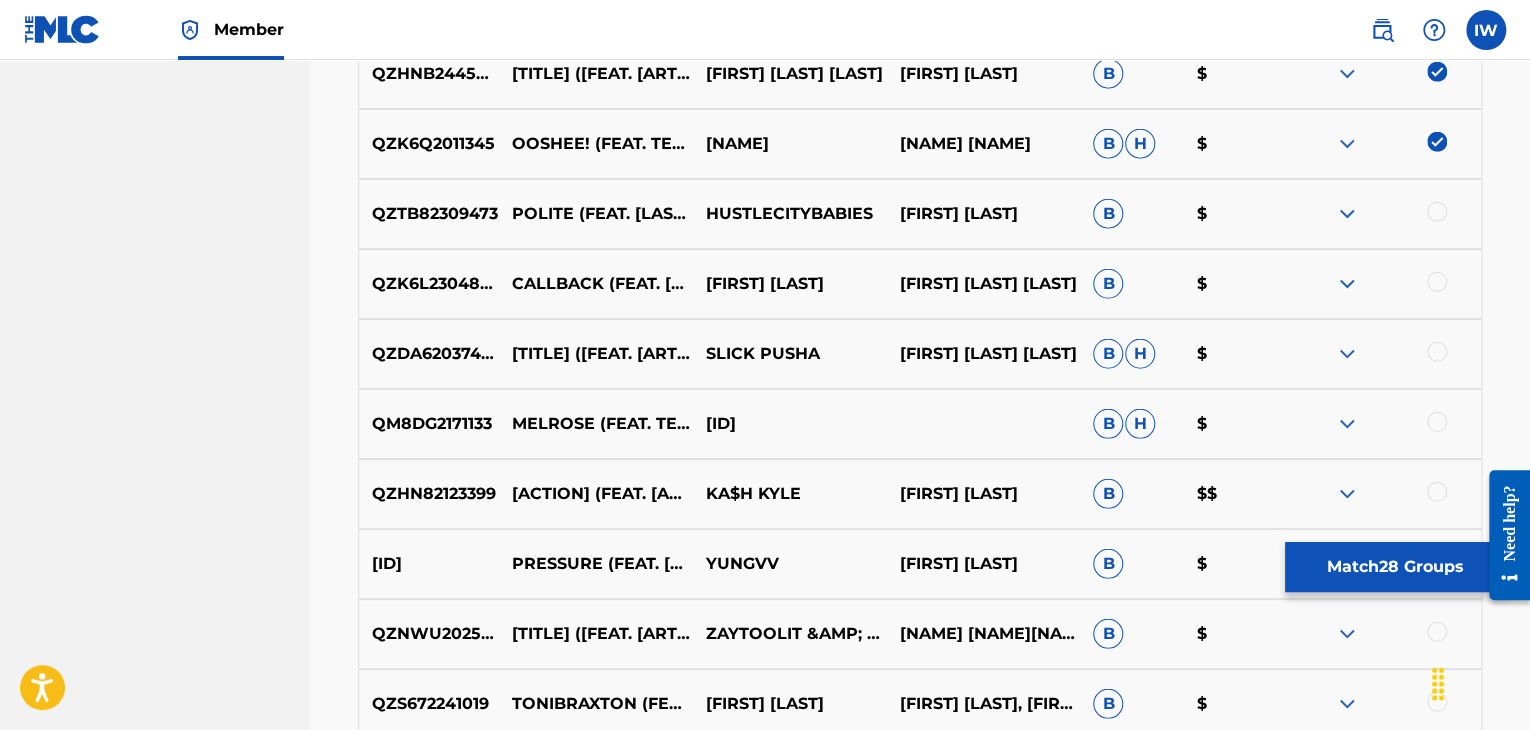 click at bounding box center (1437, 492) 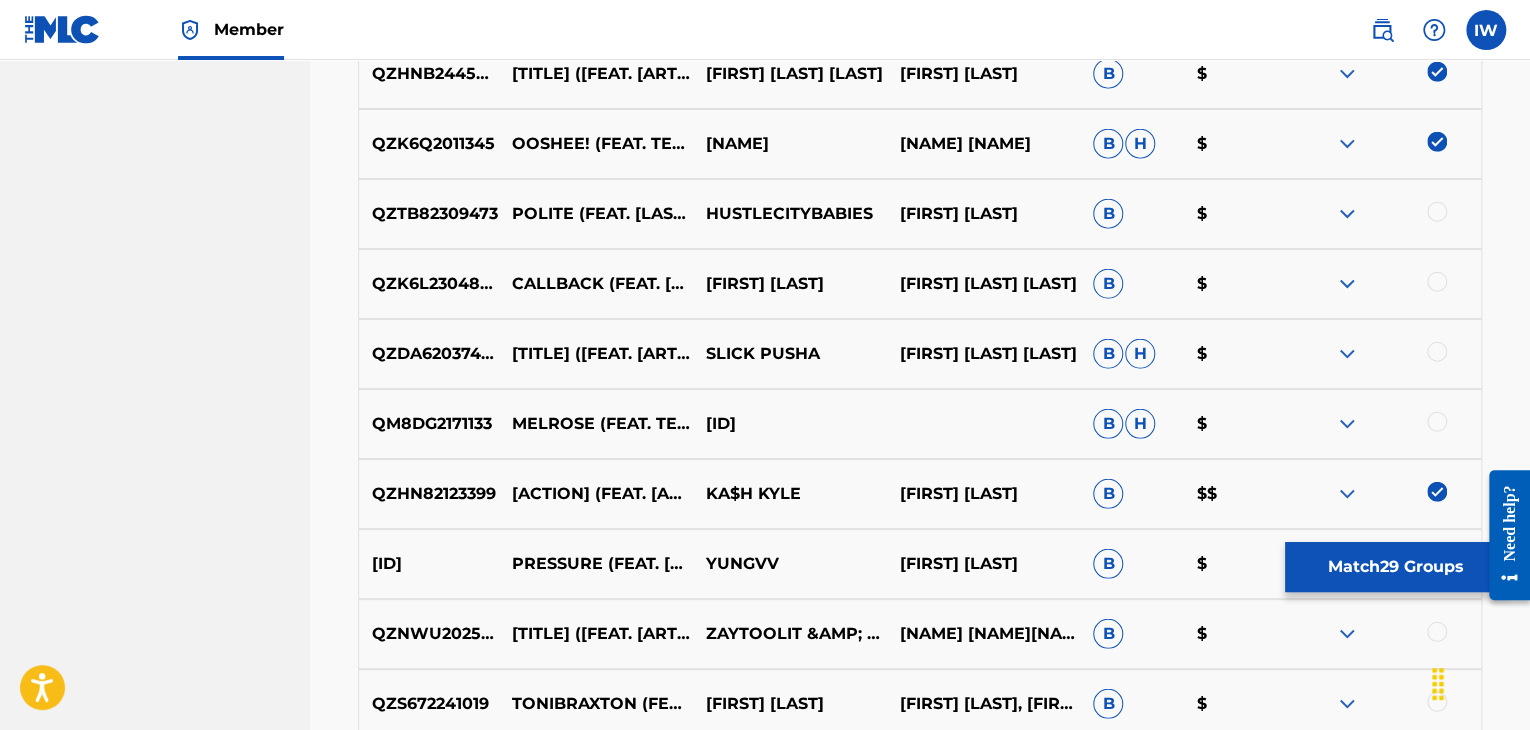 click at bounding box center [1437, 422] 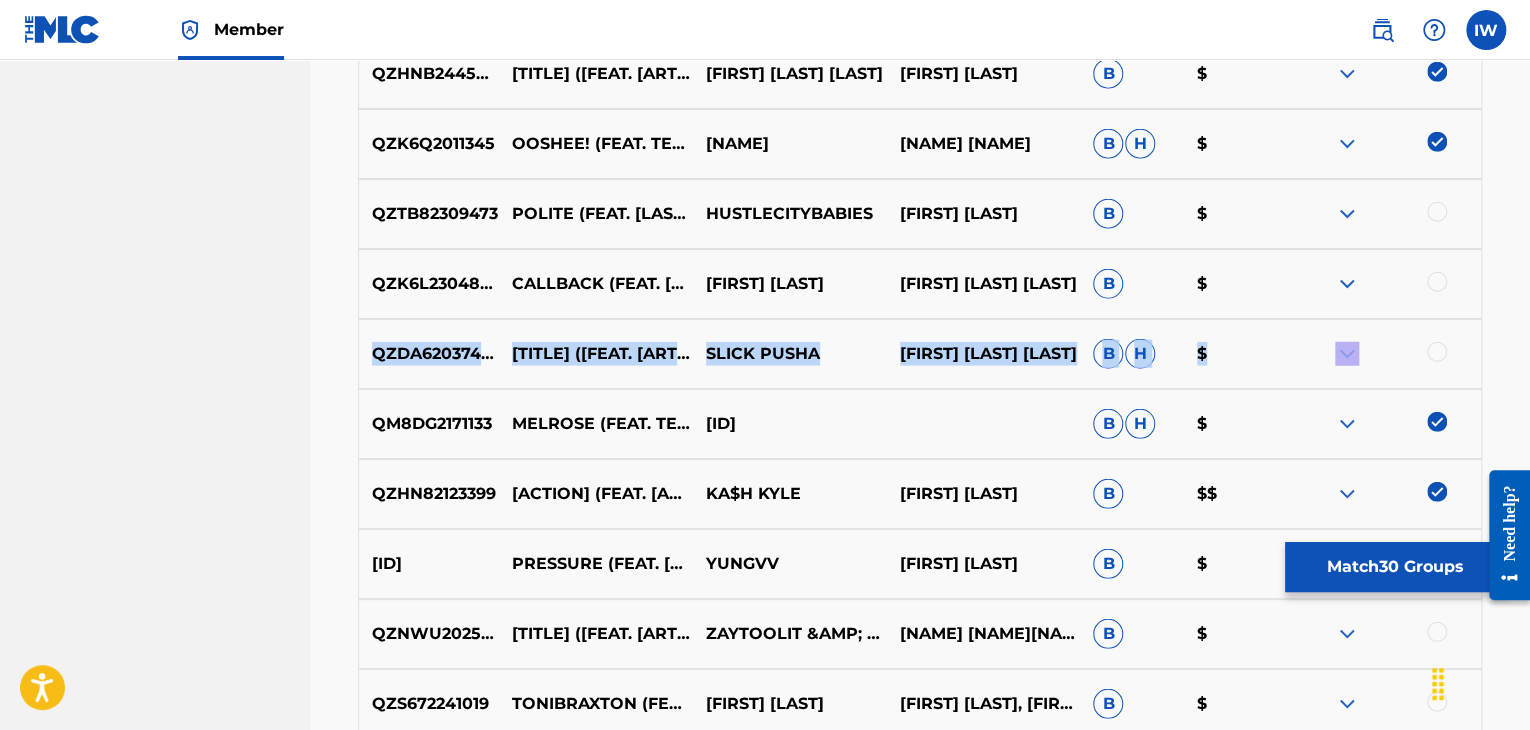drag, startPoint x: 1441, startPoint y: 354, endPoint x: 1418, endPoint y: 310, distance: 49.648766 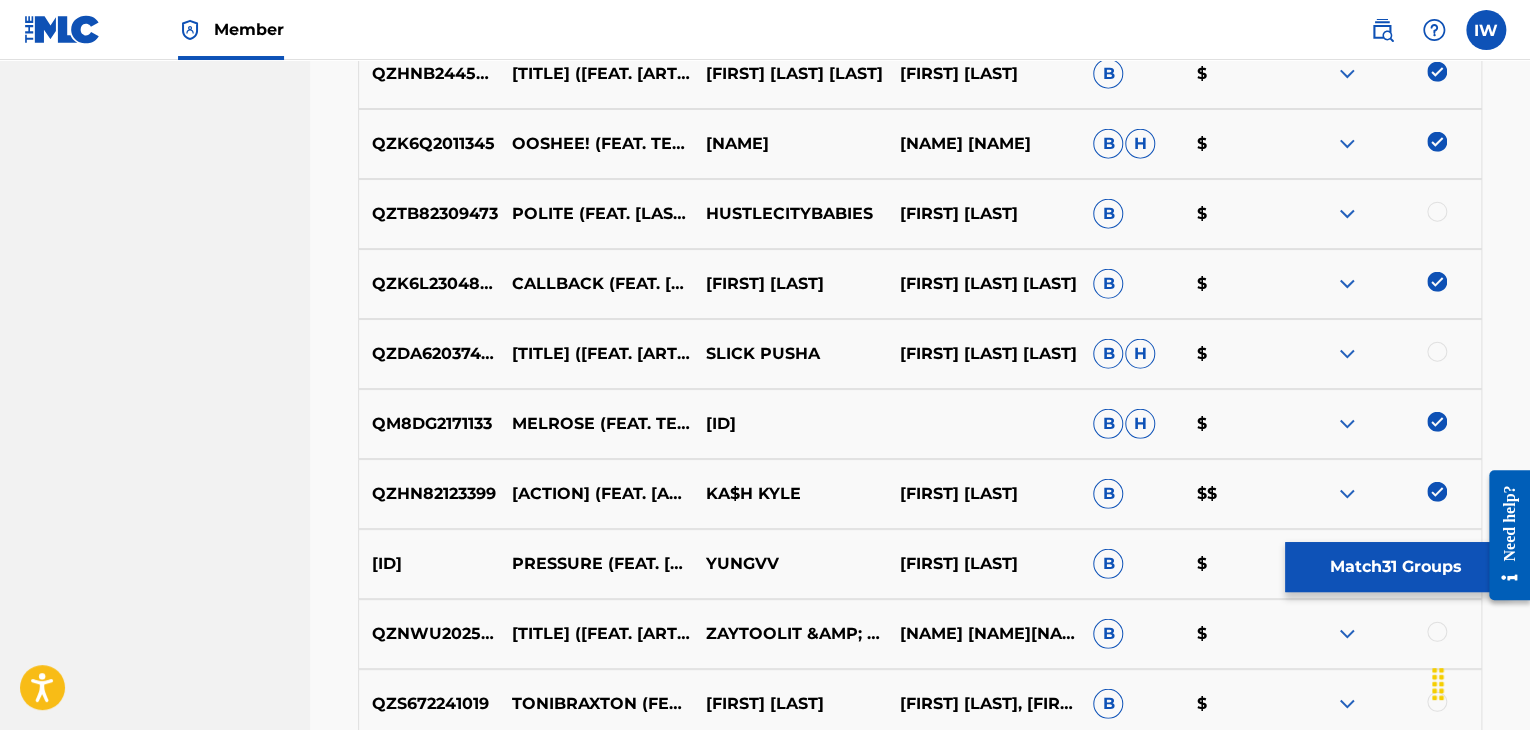 click at bounding box center [1437, 212] 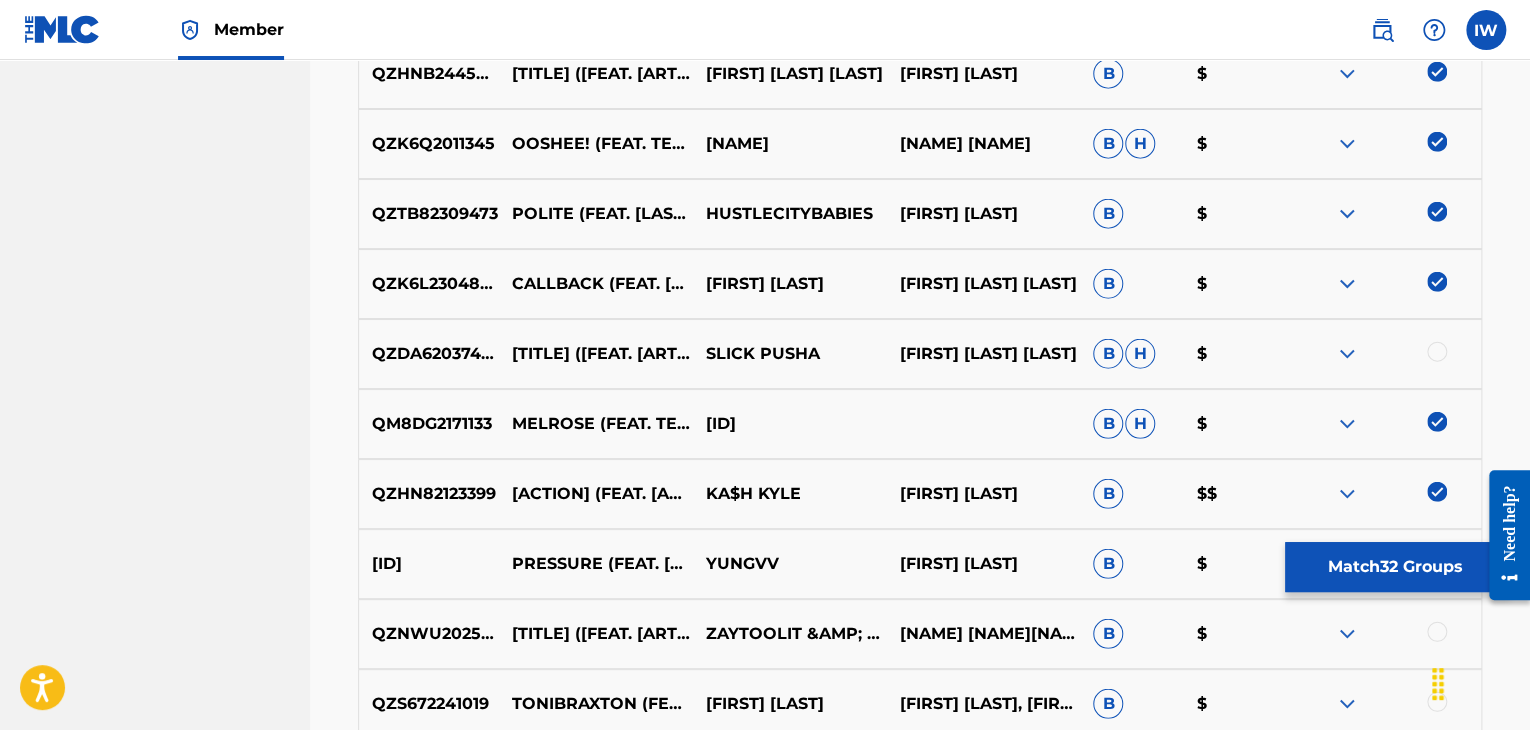 click at bounding box center [1437, 352] 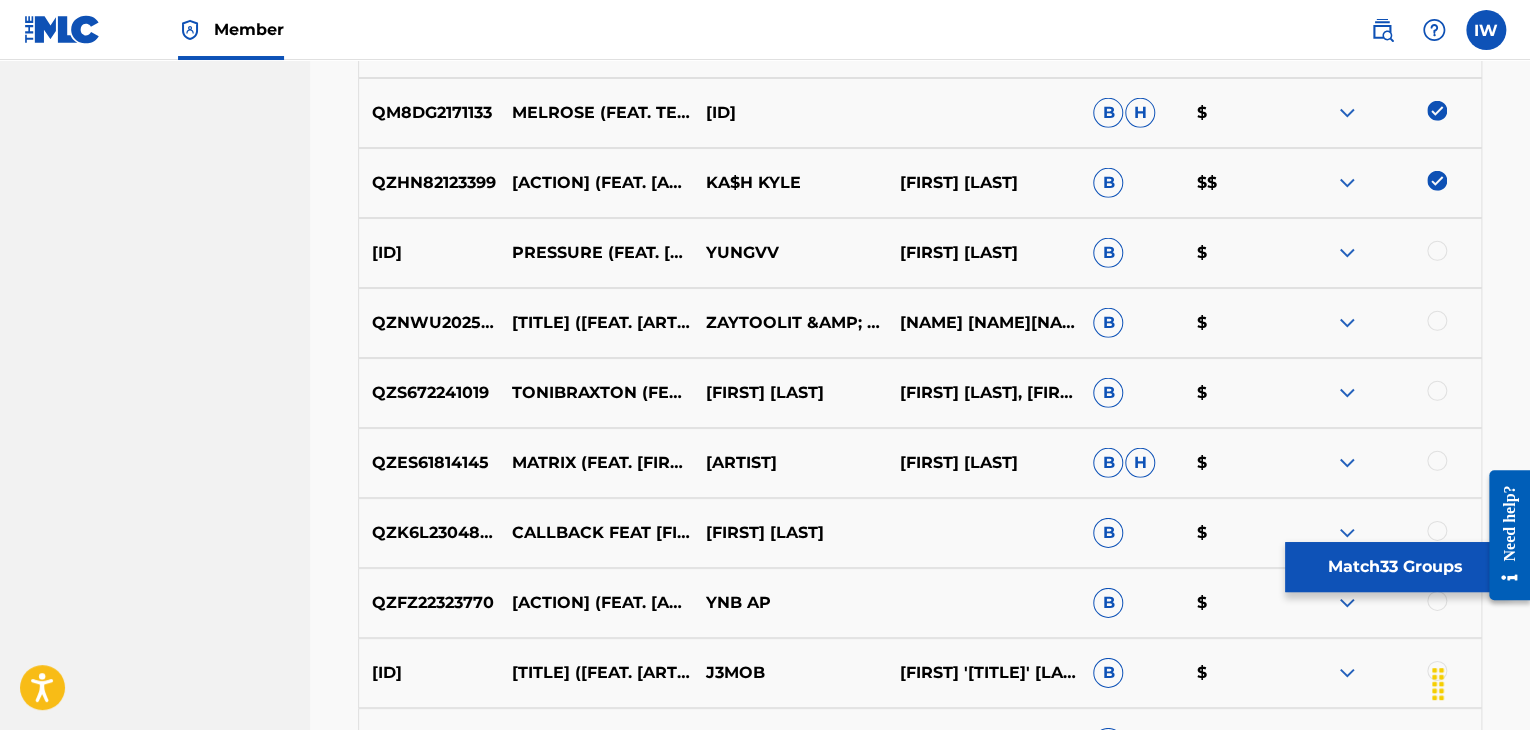 scroll, scrollTop: 2843, scrollLeft: 0, axis: vertical 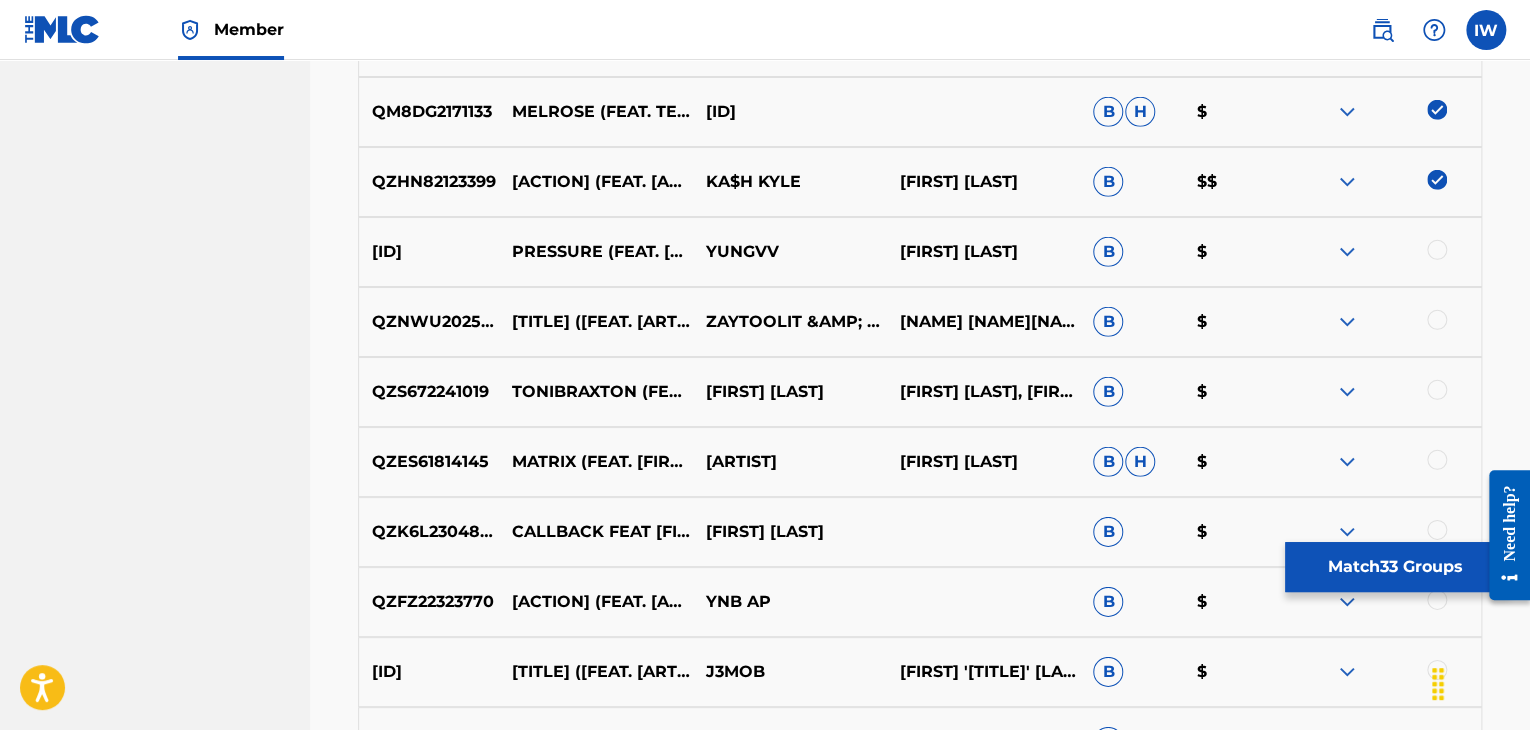 click at bounding box center (1437, 250) 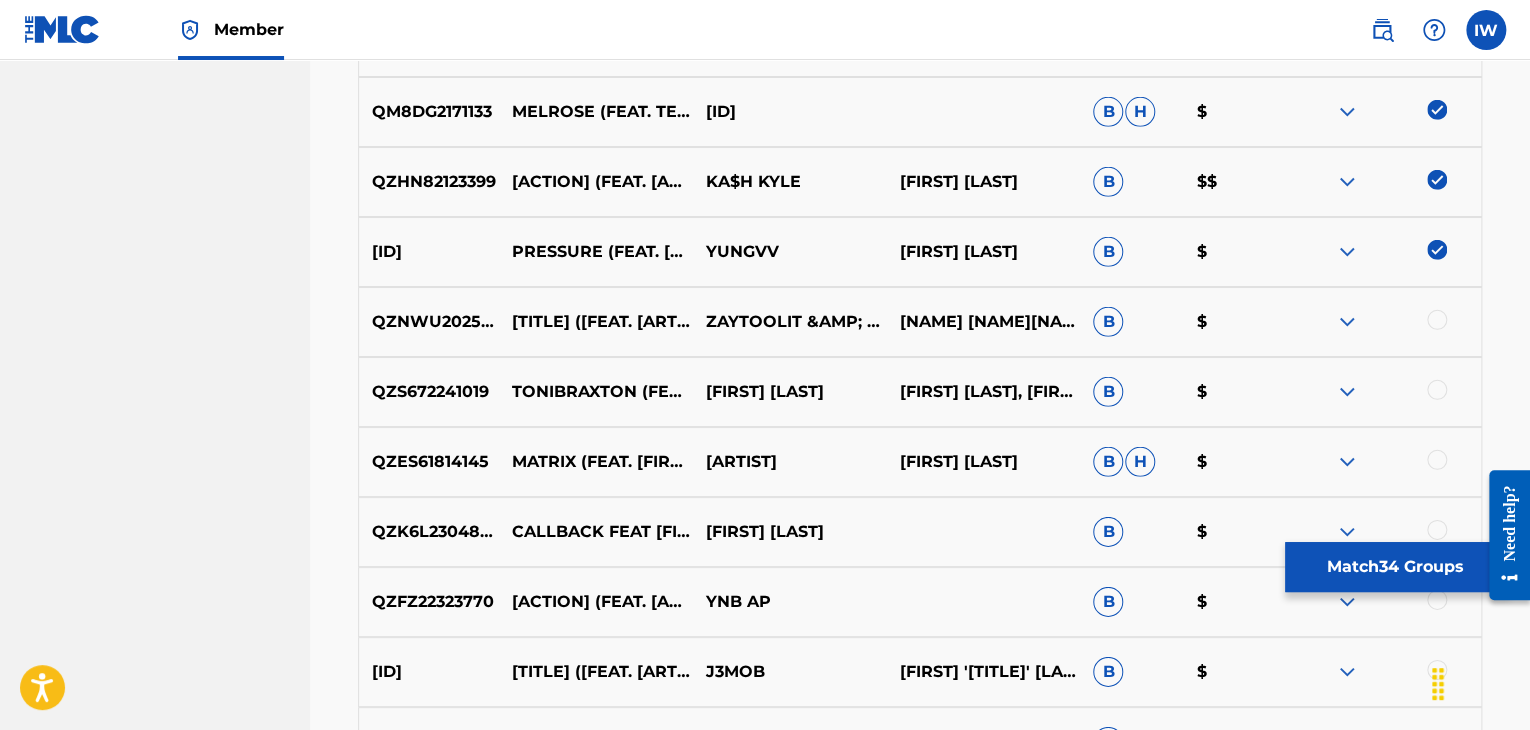 click at bounding box center (1437, 320) 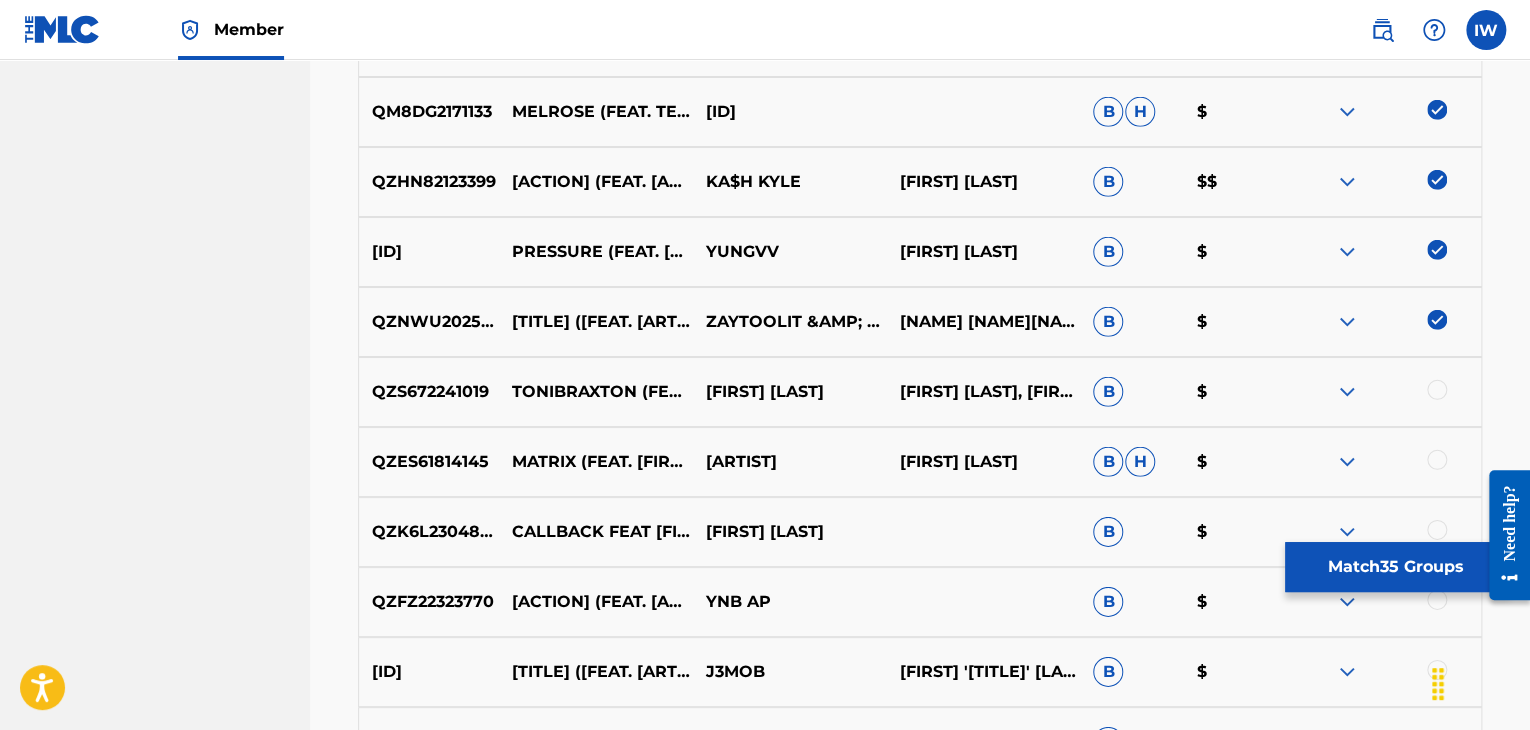 click at bounding box center [1437, 390] 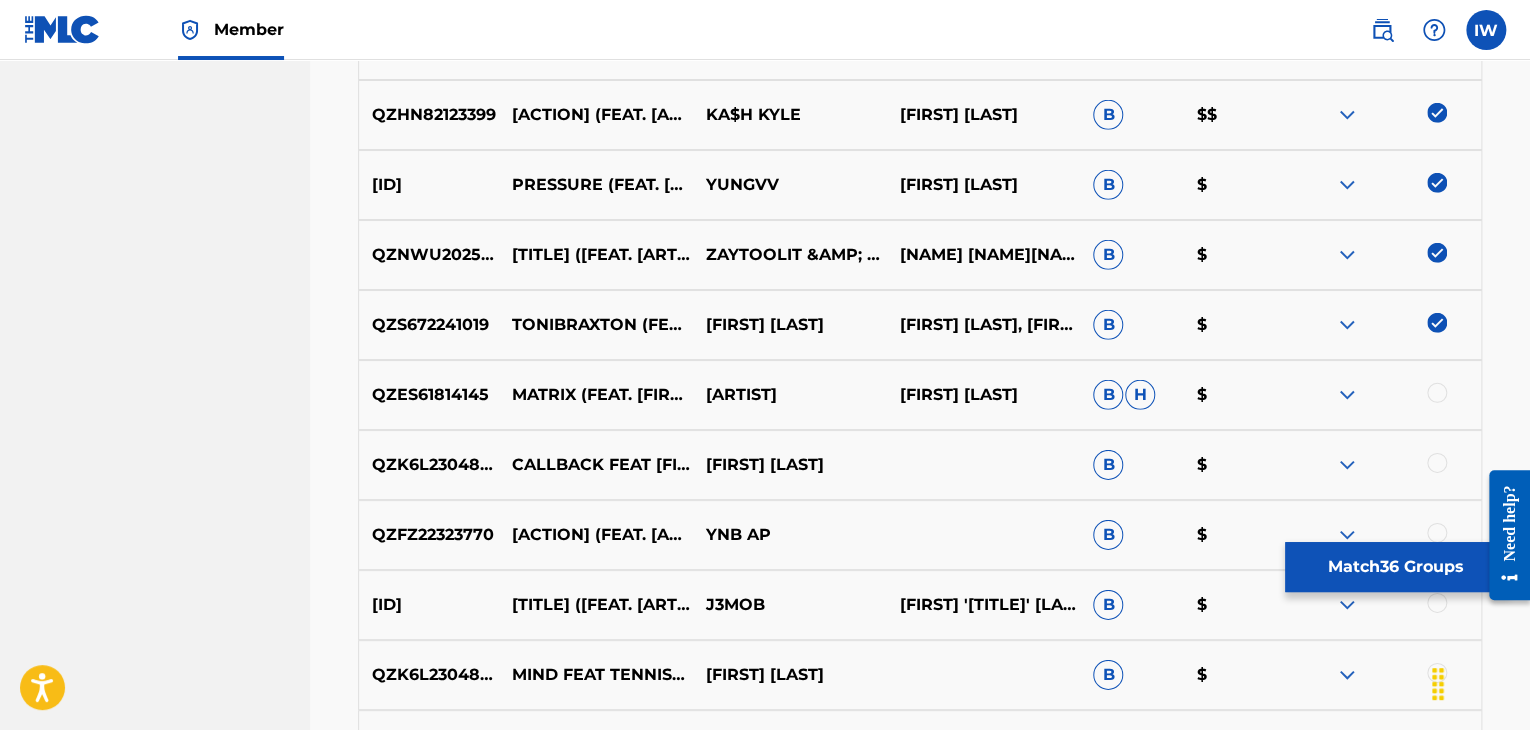 scroll, scrollTop: 2911, scrollLeft: 0, axis: vertical 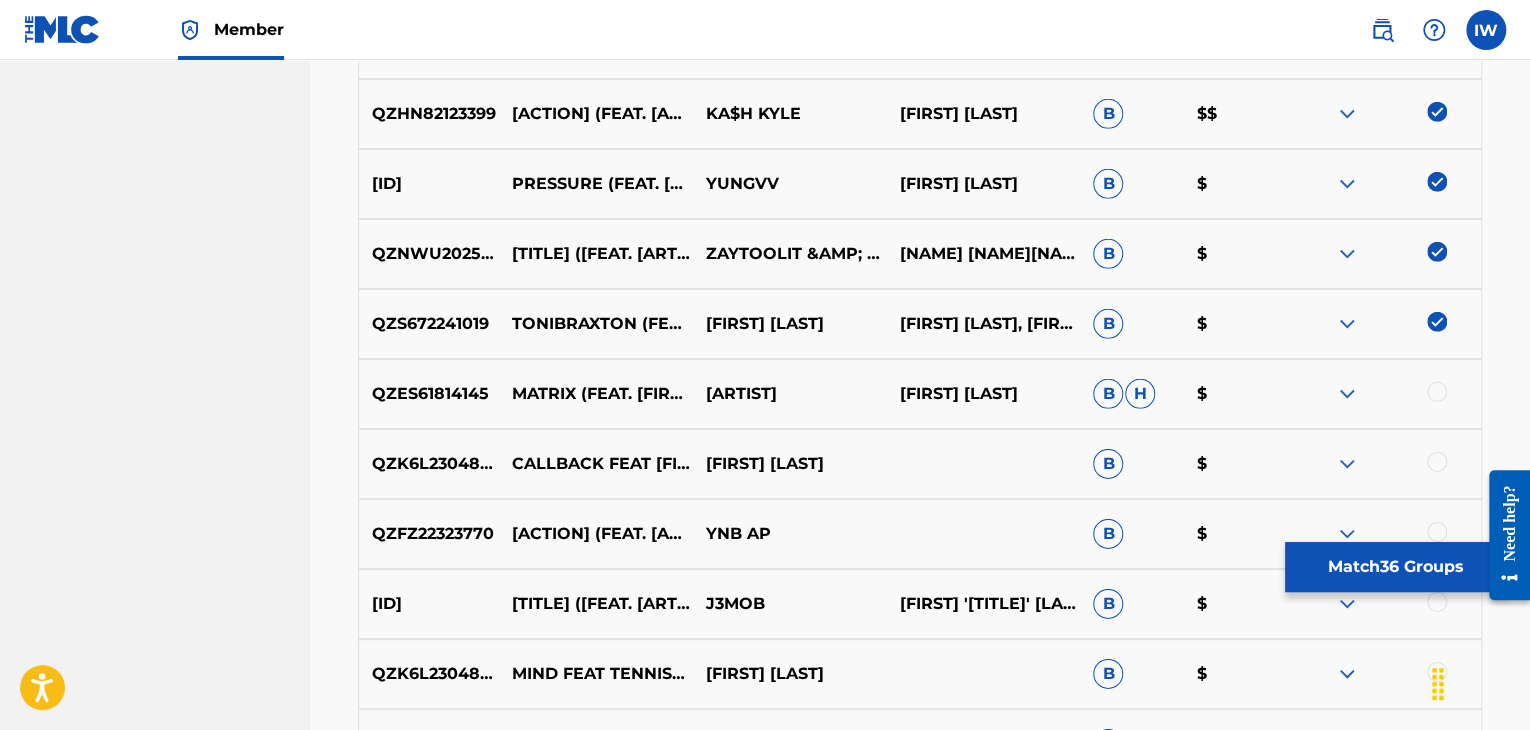 click at bounding box center (1437, 392) 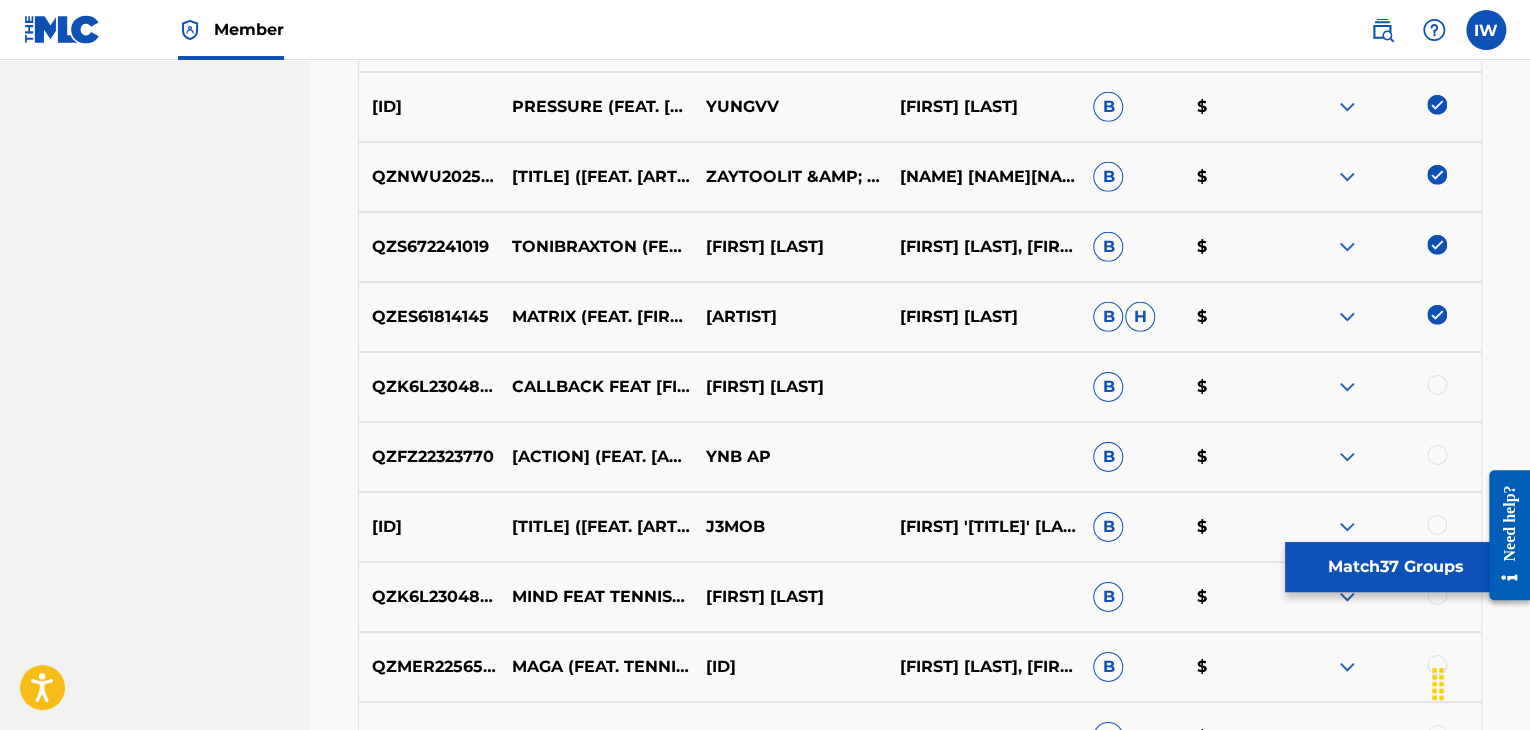 scroll, scrollTop: 2988, scrollLeft: 0, axis: vertical 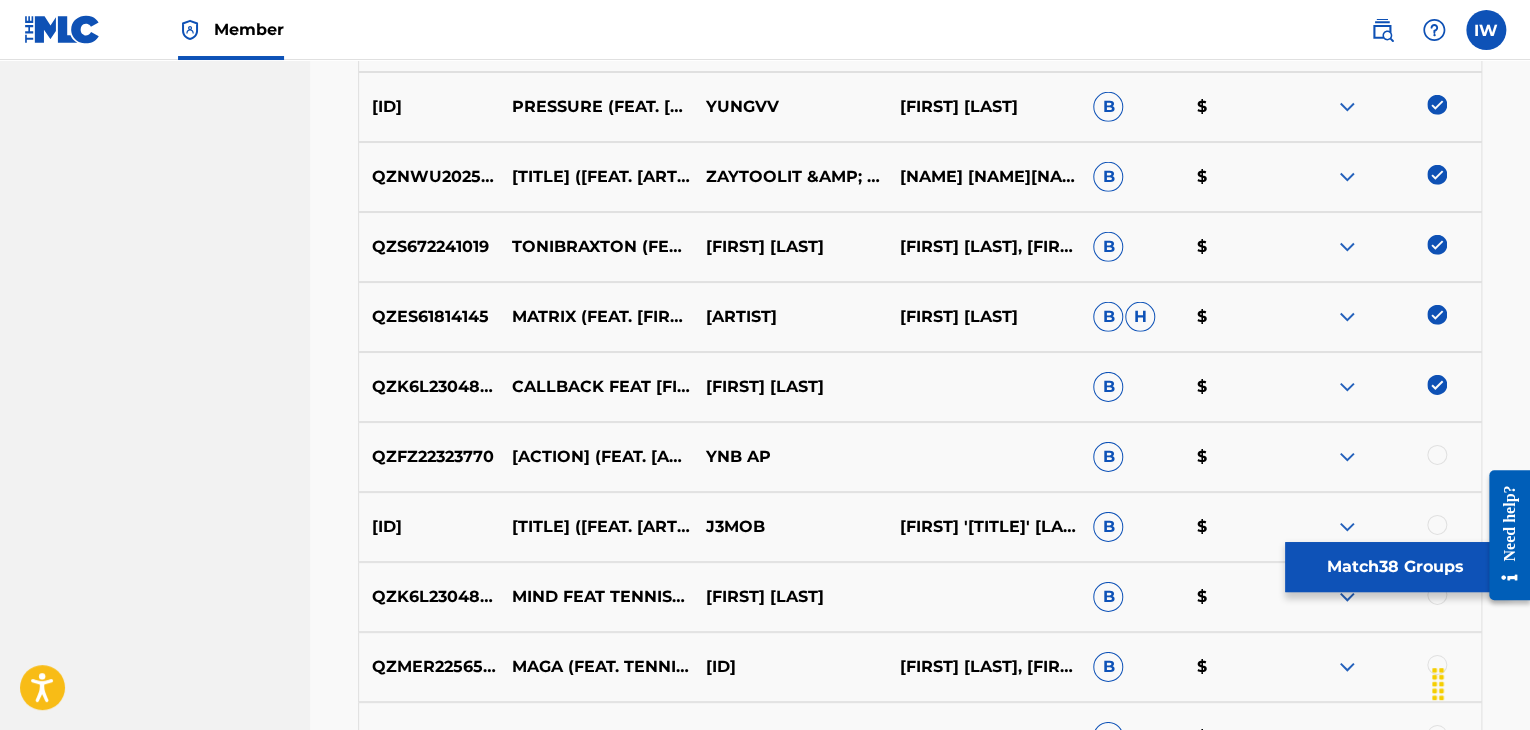 click at bounding box center [1437, 455] 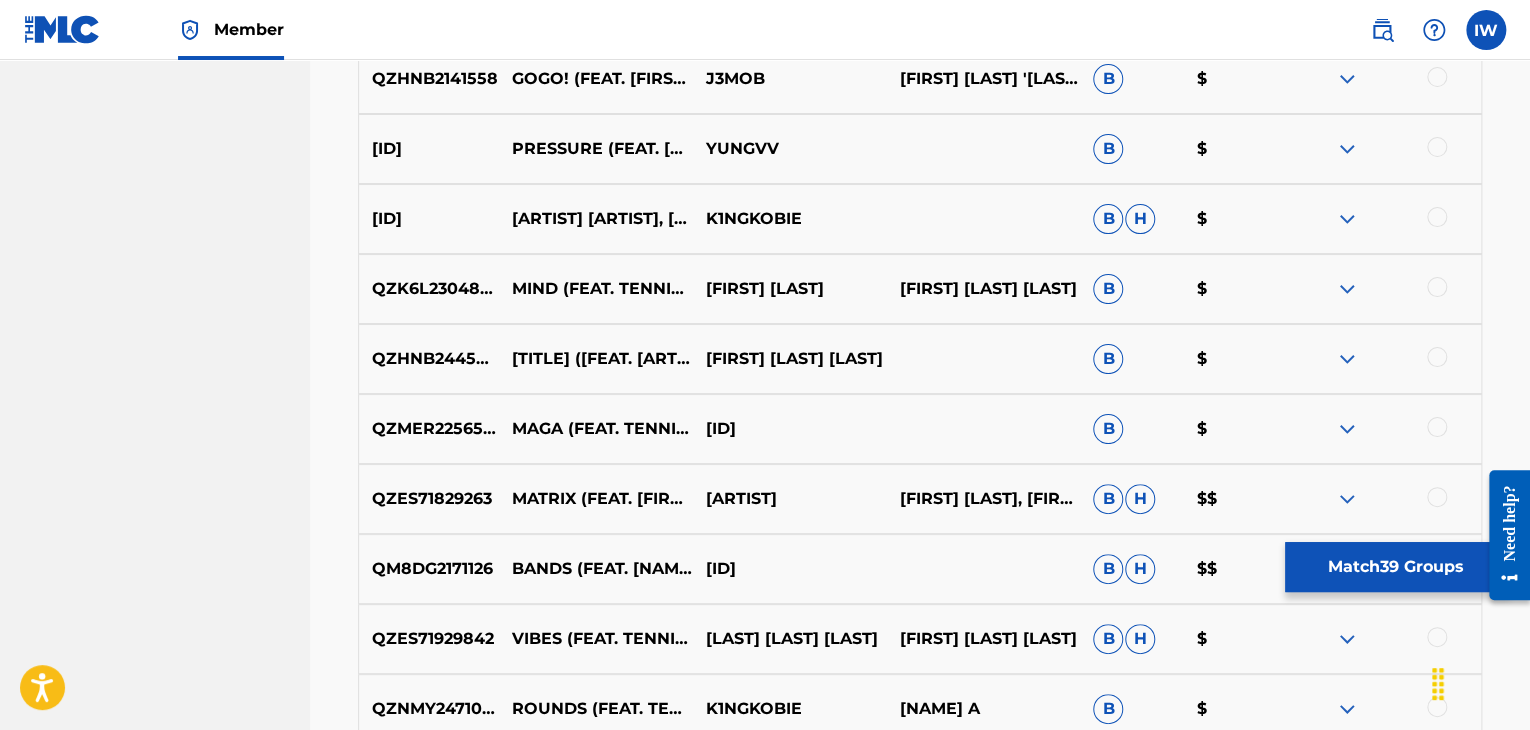 scroll, scrollTop: 3856, scrollLeft: 0, axis: vertical 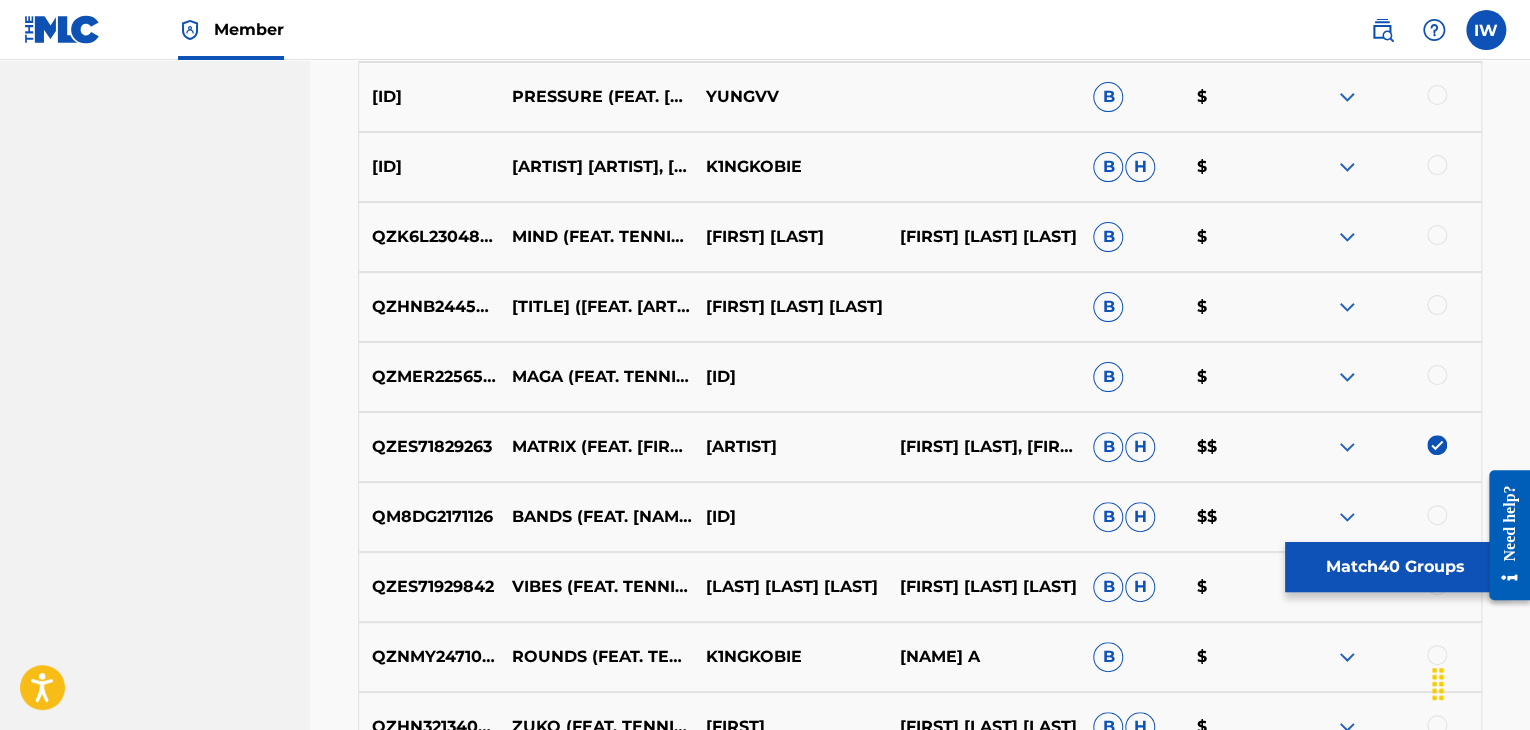 click at bounding box center [1437, 515] 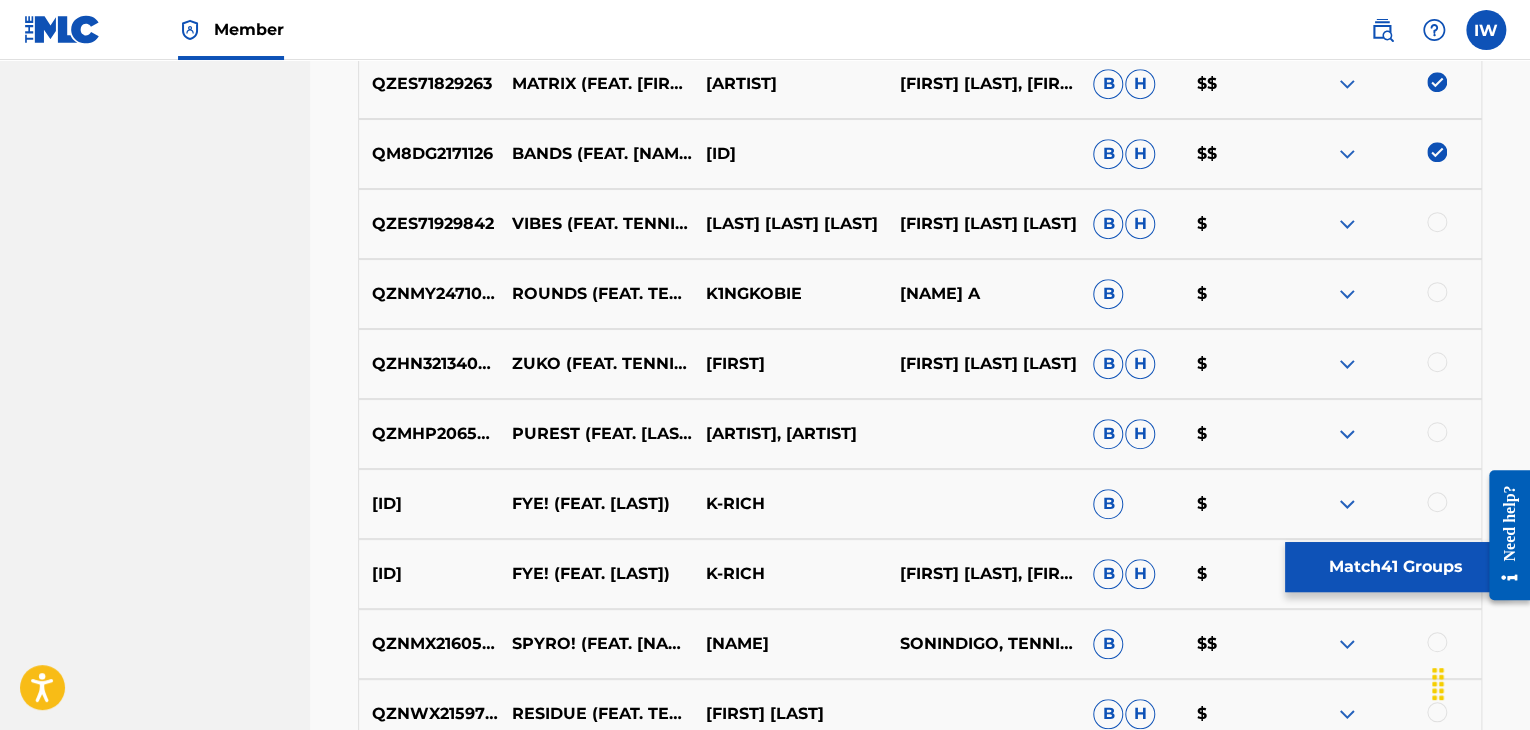 scroll, scrollTop: 4510, scrollLeft: 0, axis: vertical 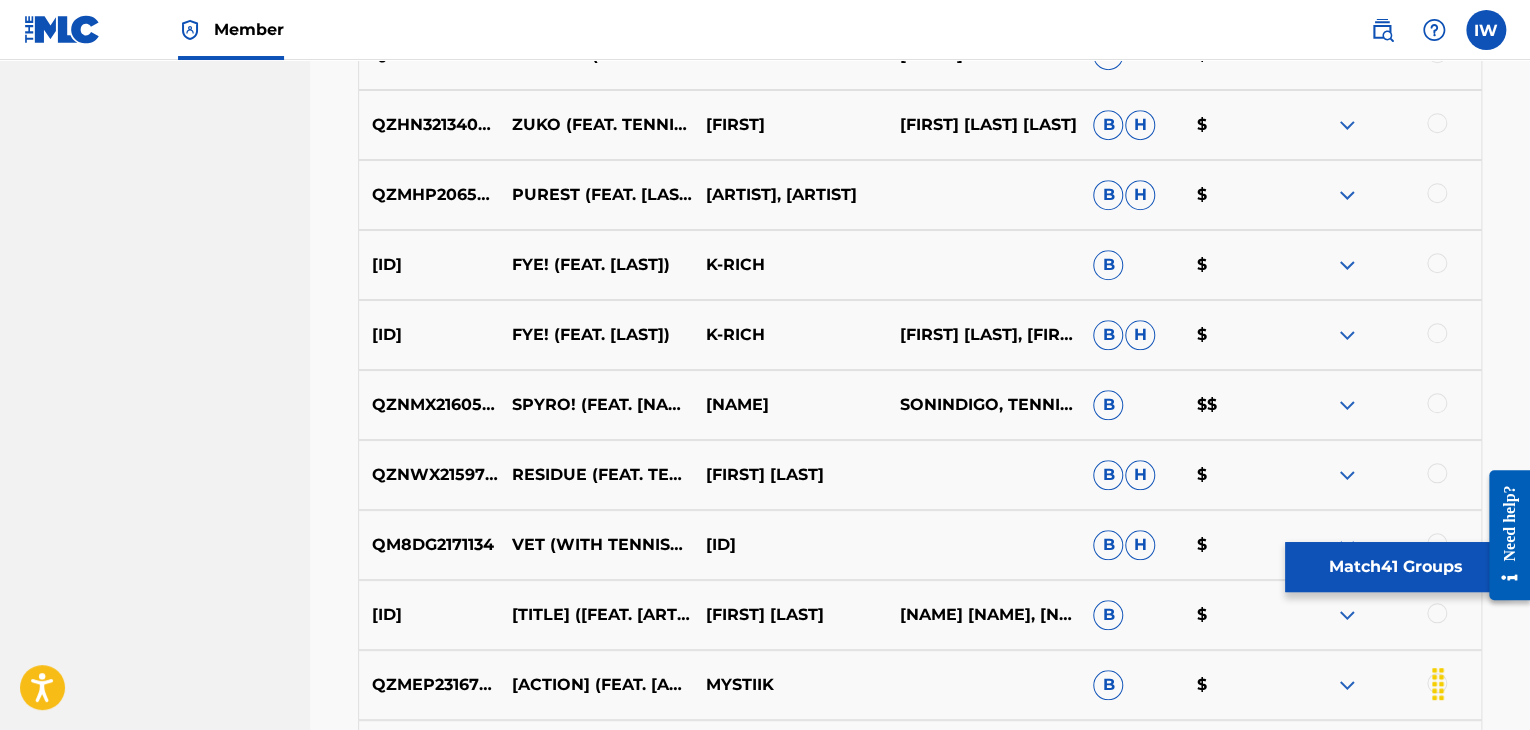 click at bounding box center (1437, 403) 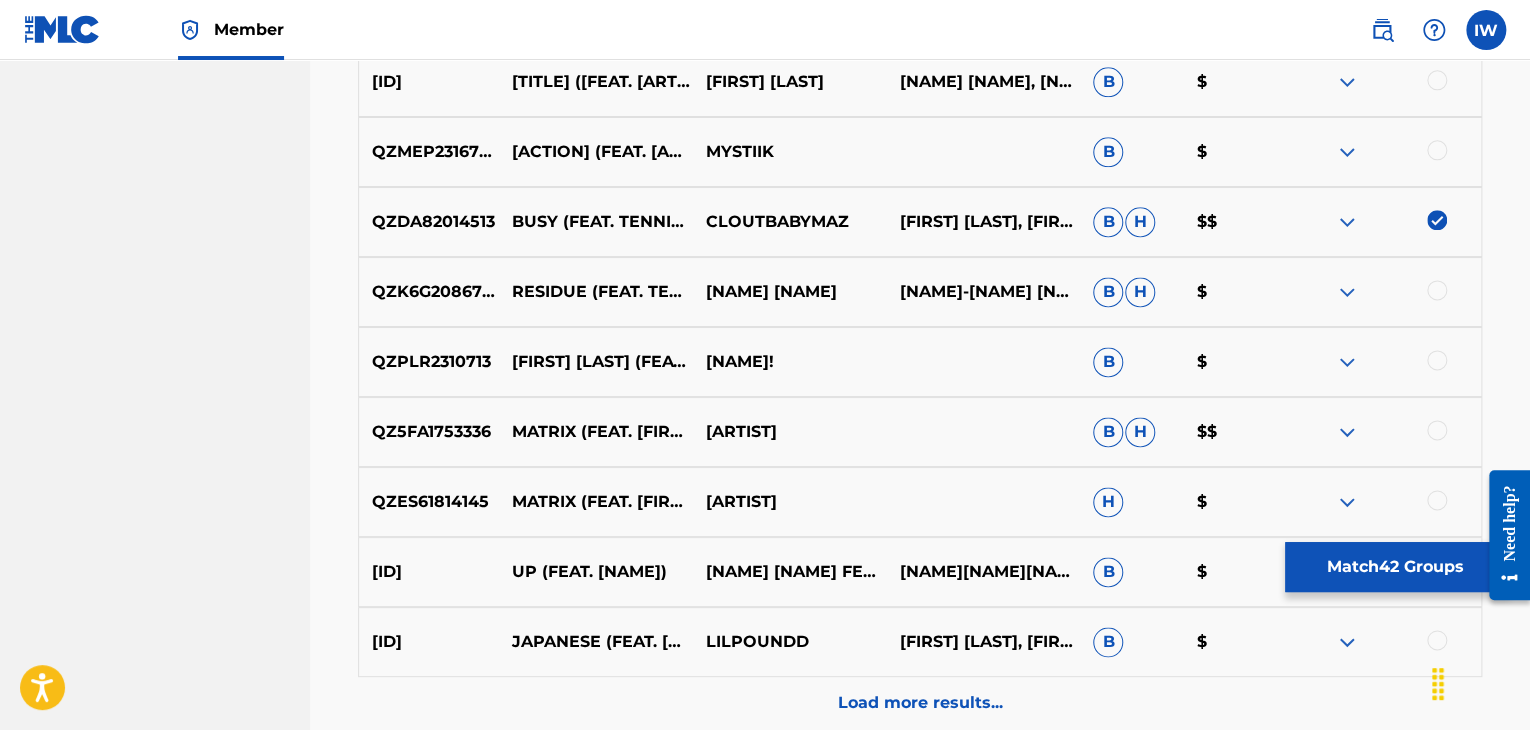 scroll, scrollTop: 5044, scrollLeft: 0, axis: vertical 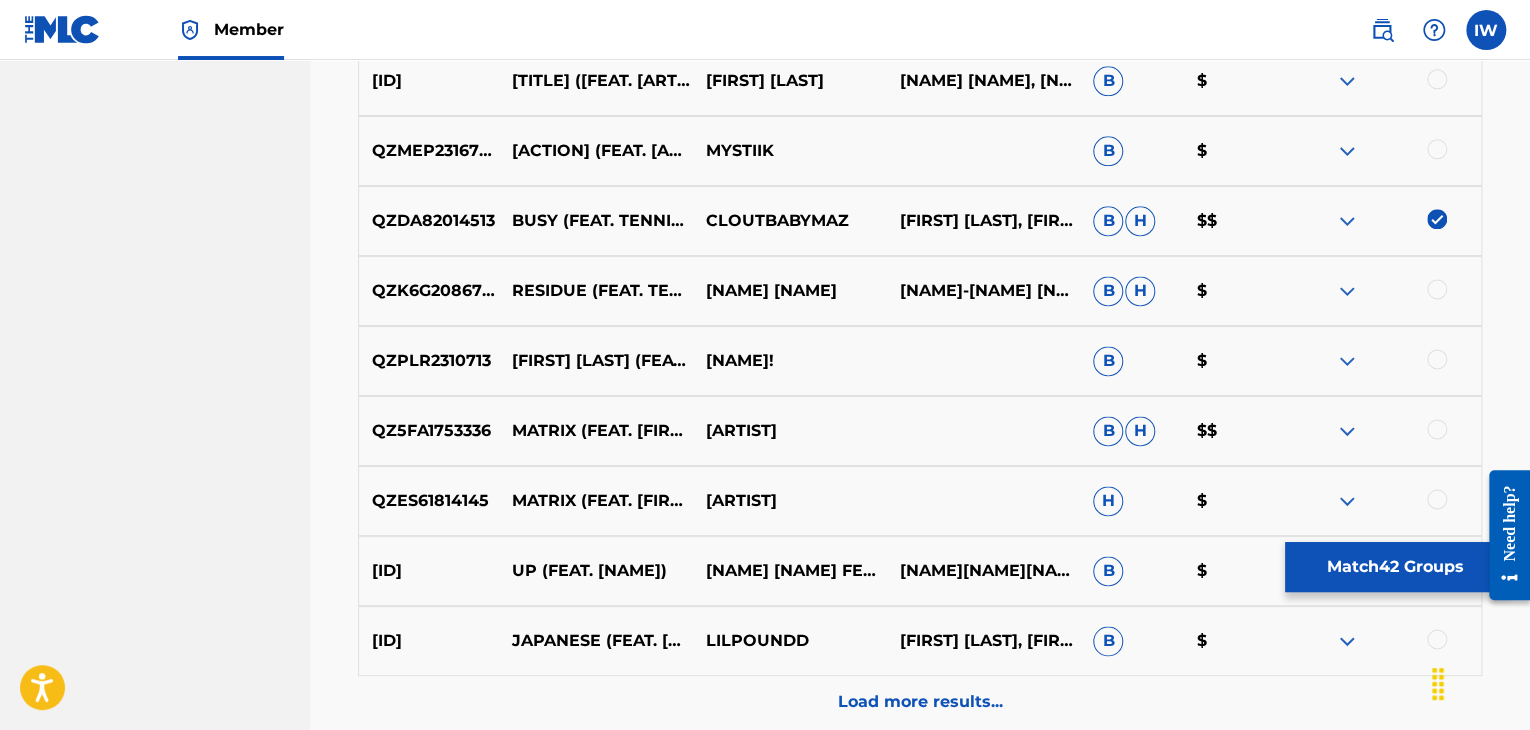 click at bounding box center [1437, 429] 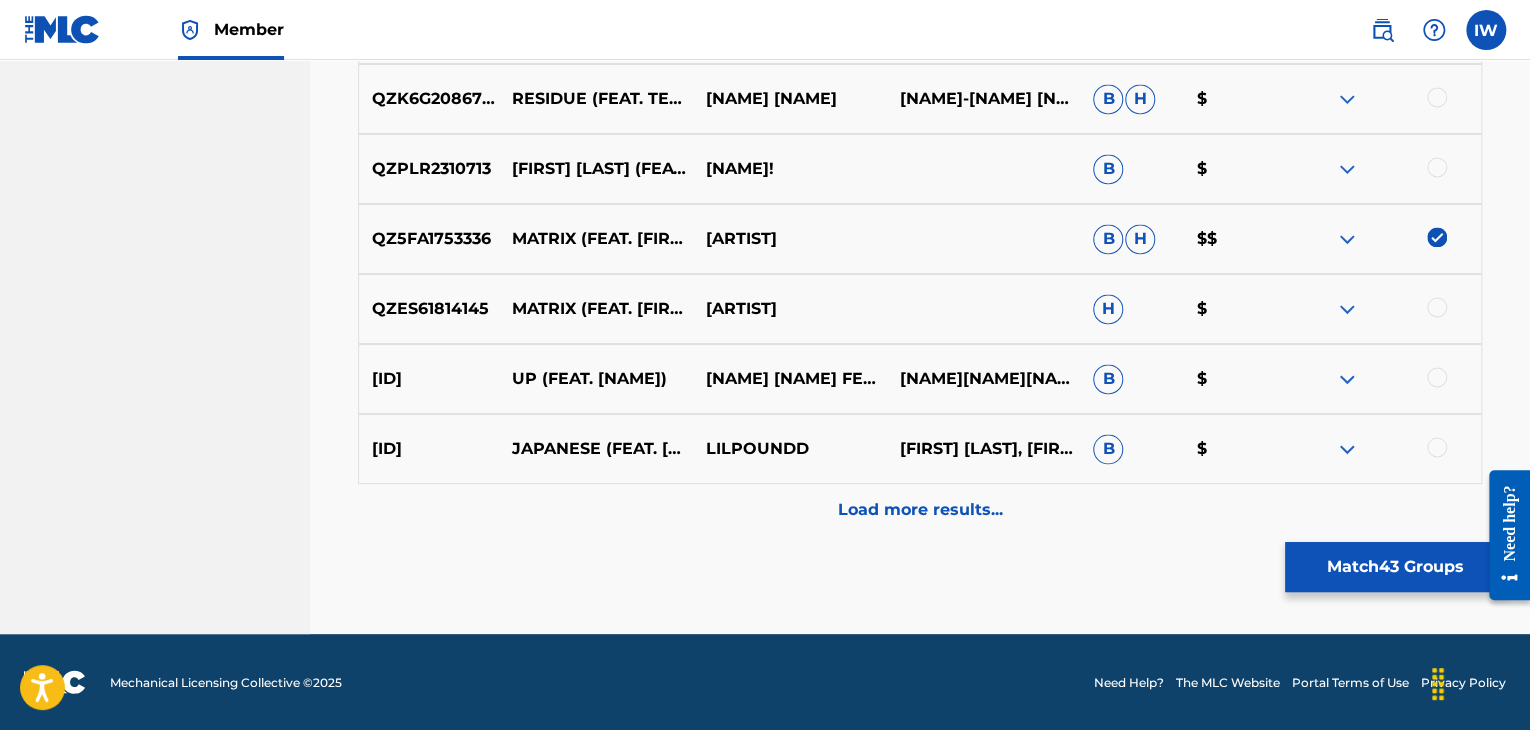 click on "Load more results..." at bounding box center [920, 509] 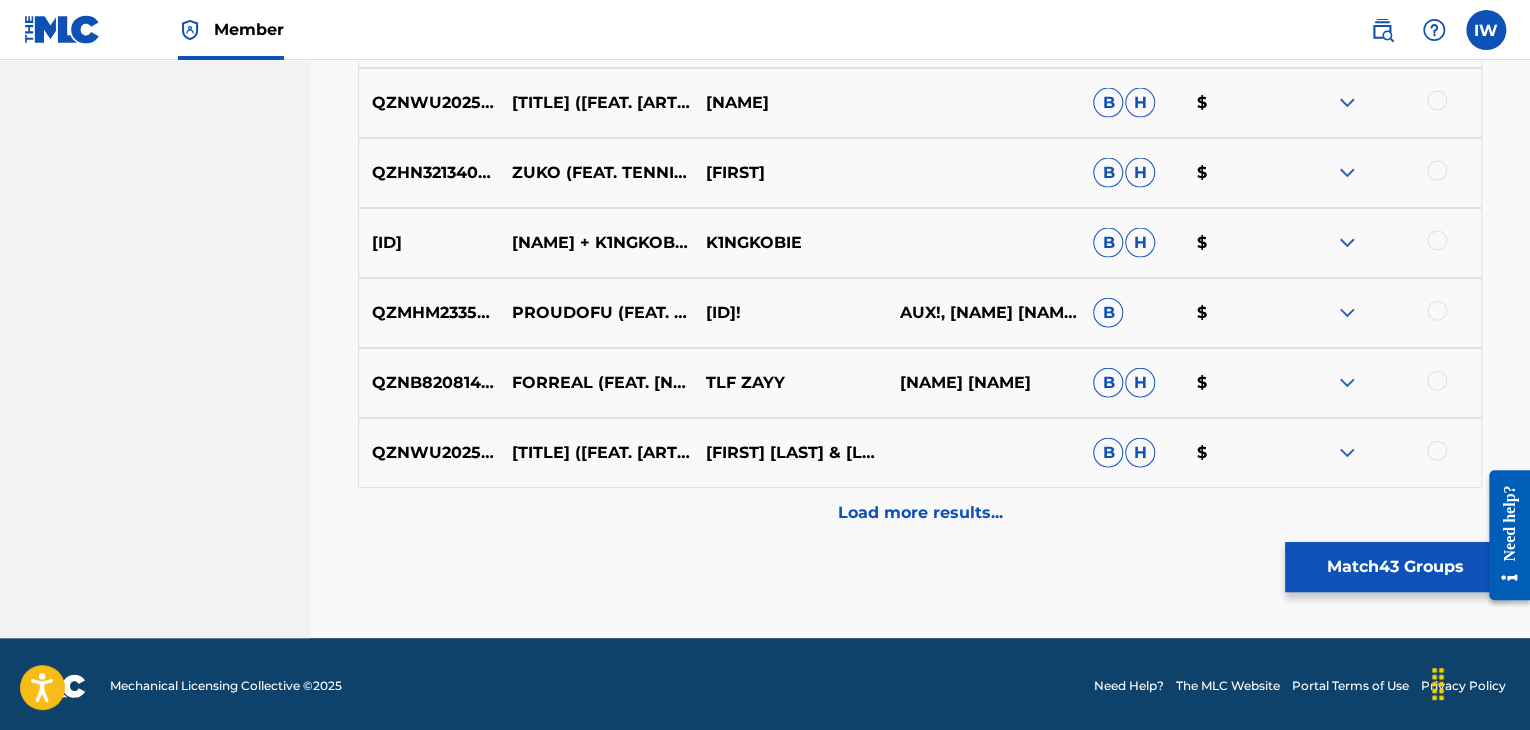 click on "Load more results..." at bounding box center [920, 513] 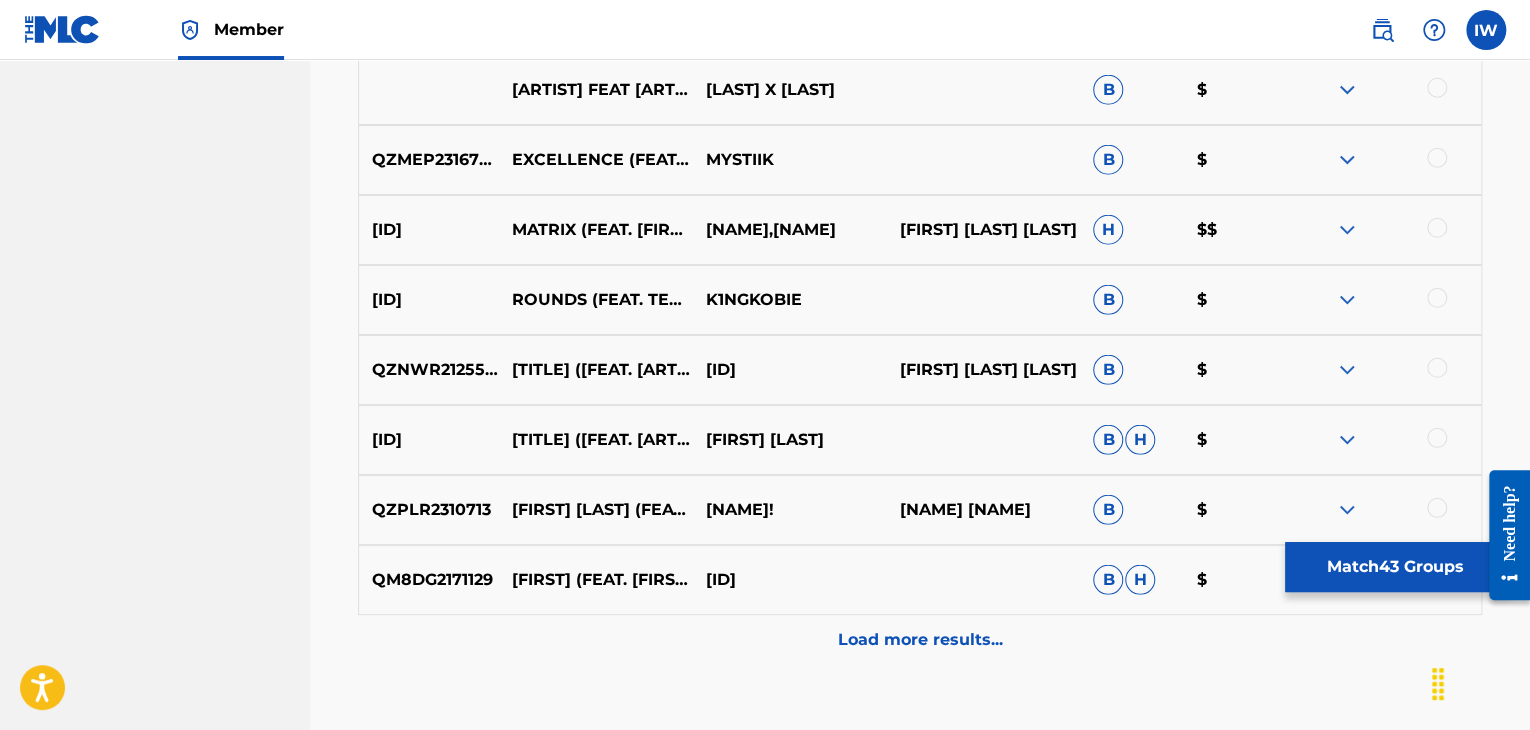 scroll, scrollTop: 6508, scrollLeft: 0, axis: vertical 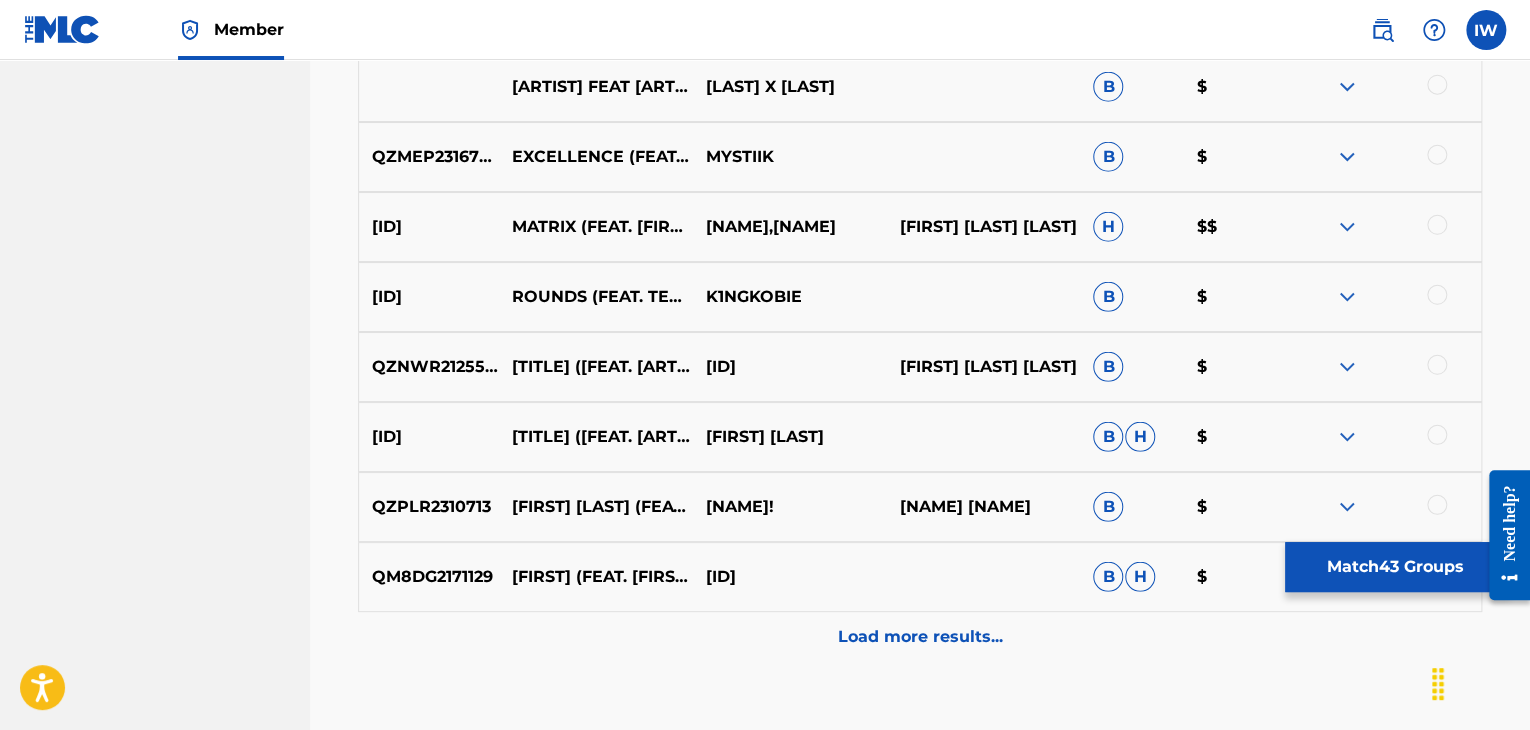 click at bounding box center (1437, 225) 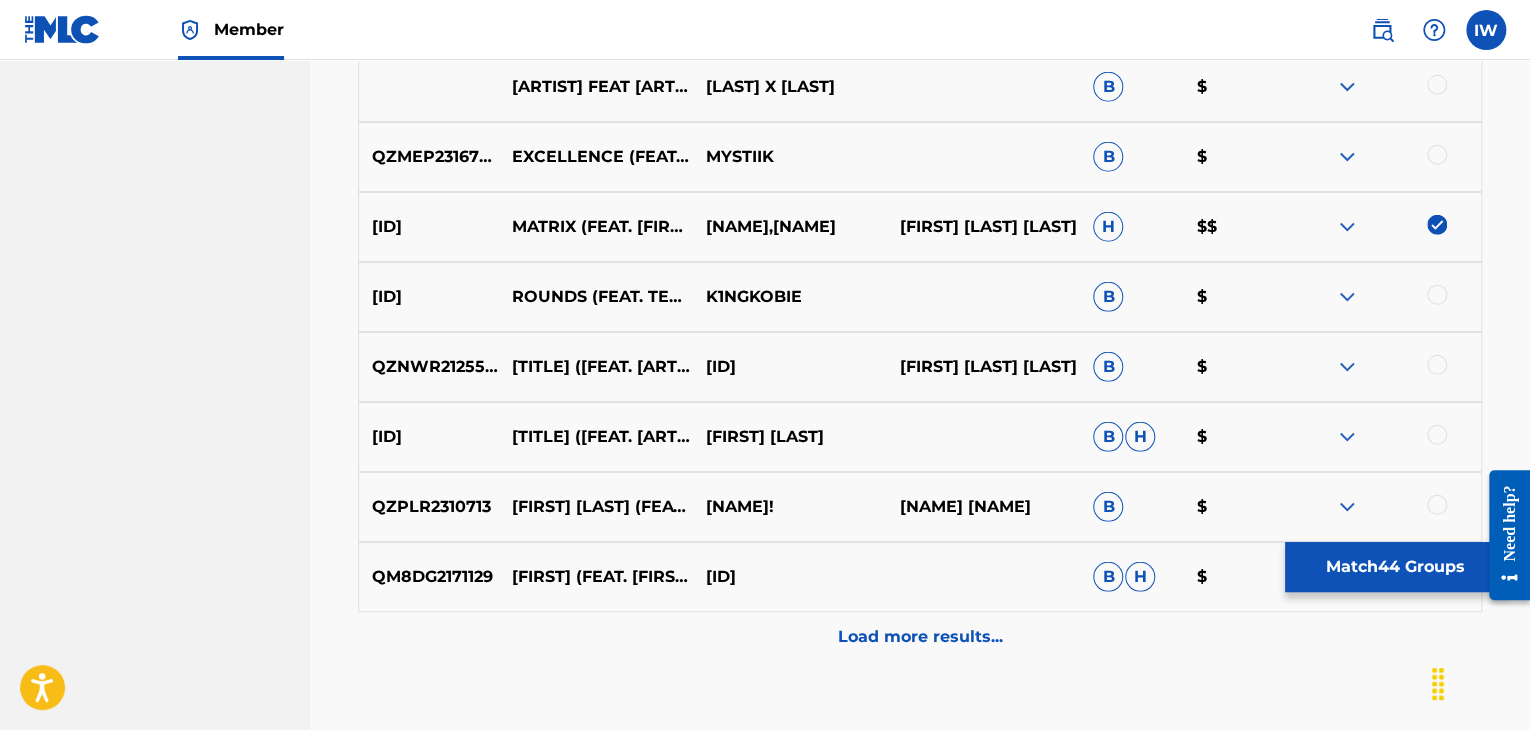 click on "Load more results..." at bounding box center (920, 637) 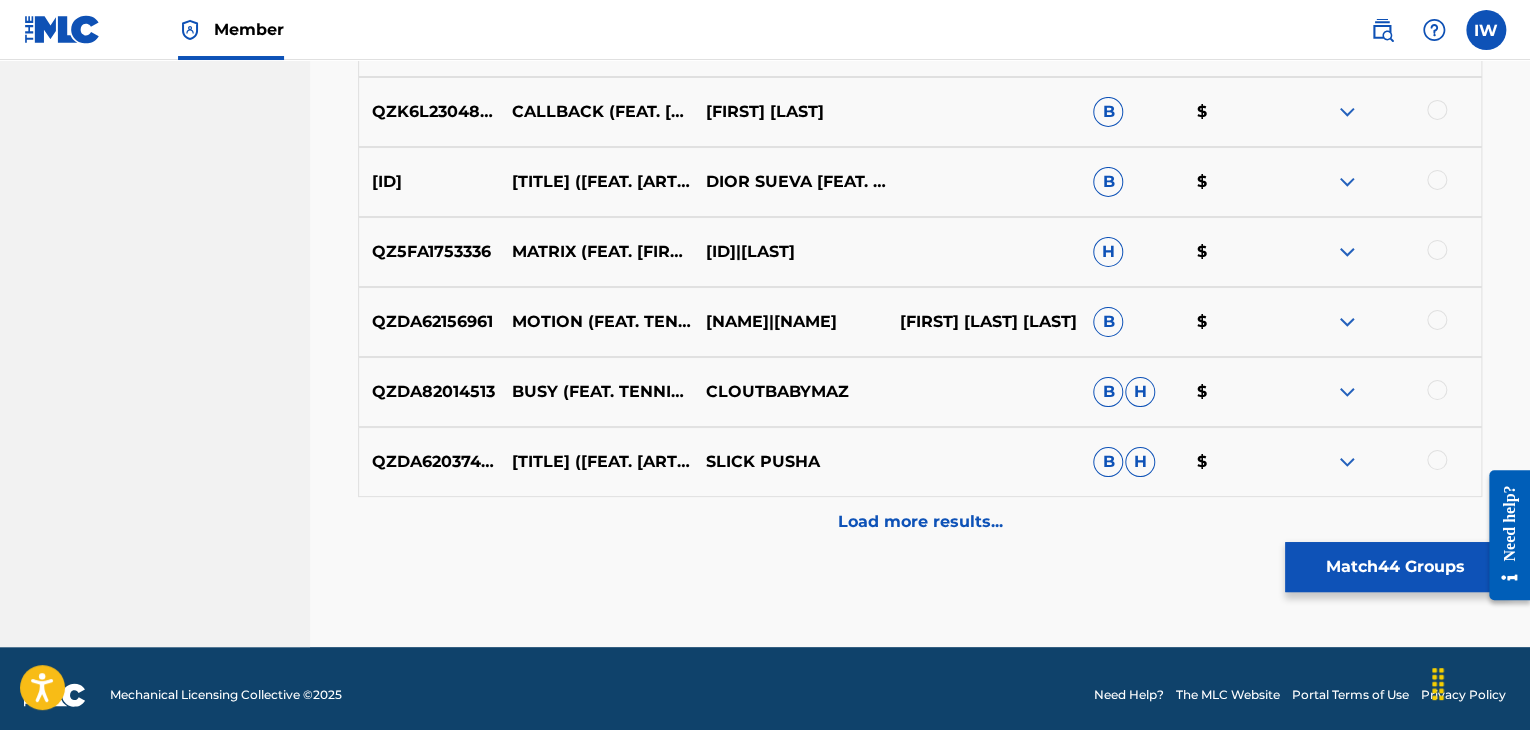 scroll, scrollTop: 7336, scrollLeft: 0, axis: vertical 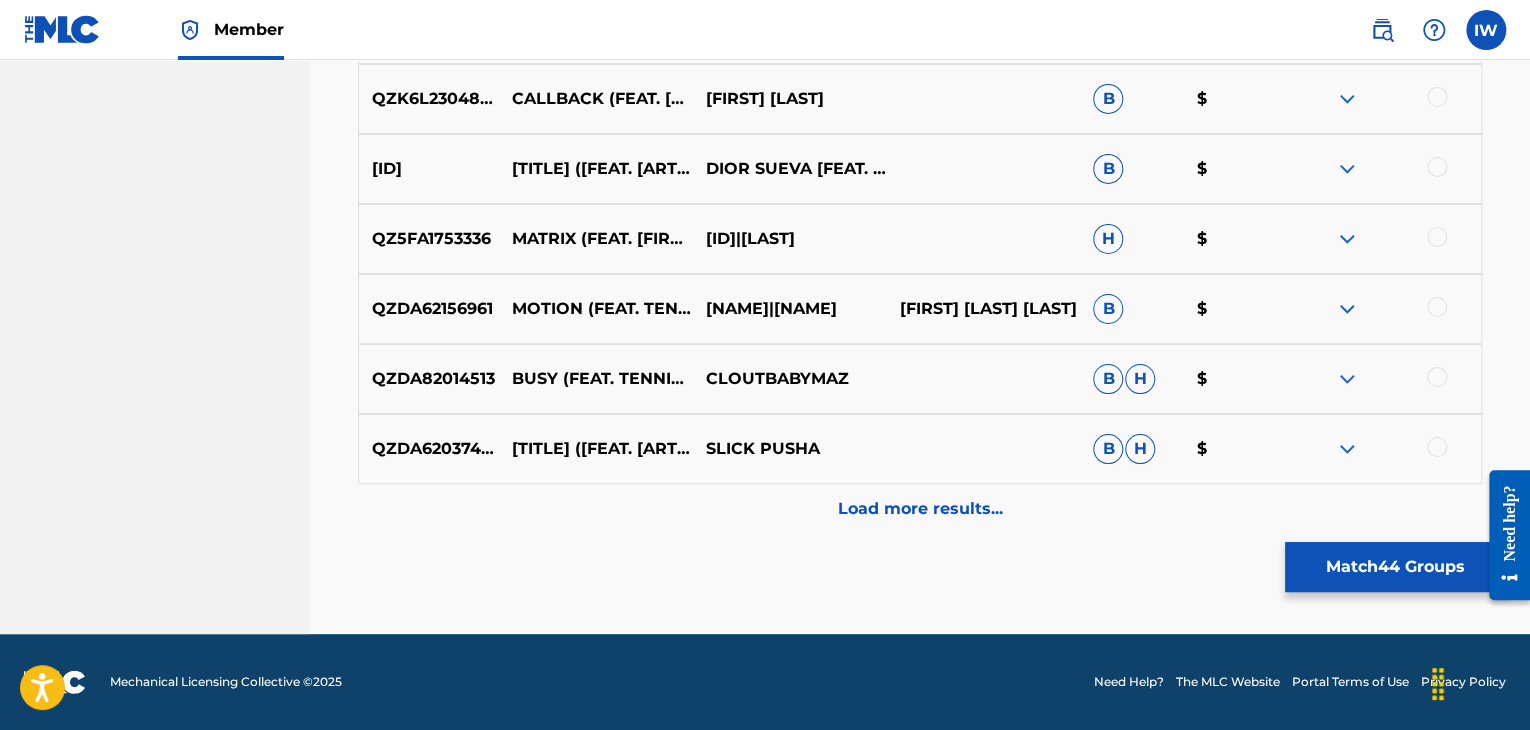 click on "Load more results..." at bounding box center [920, 509] 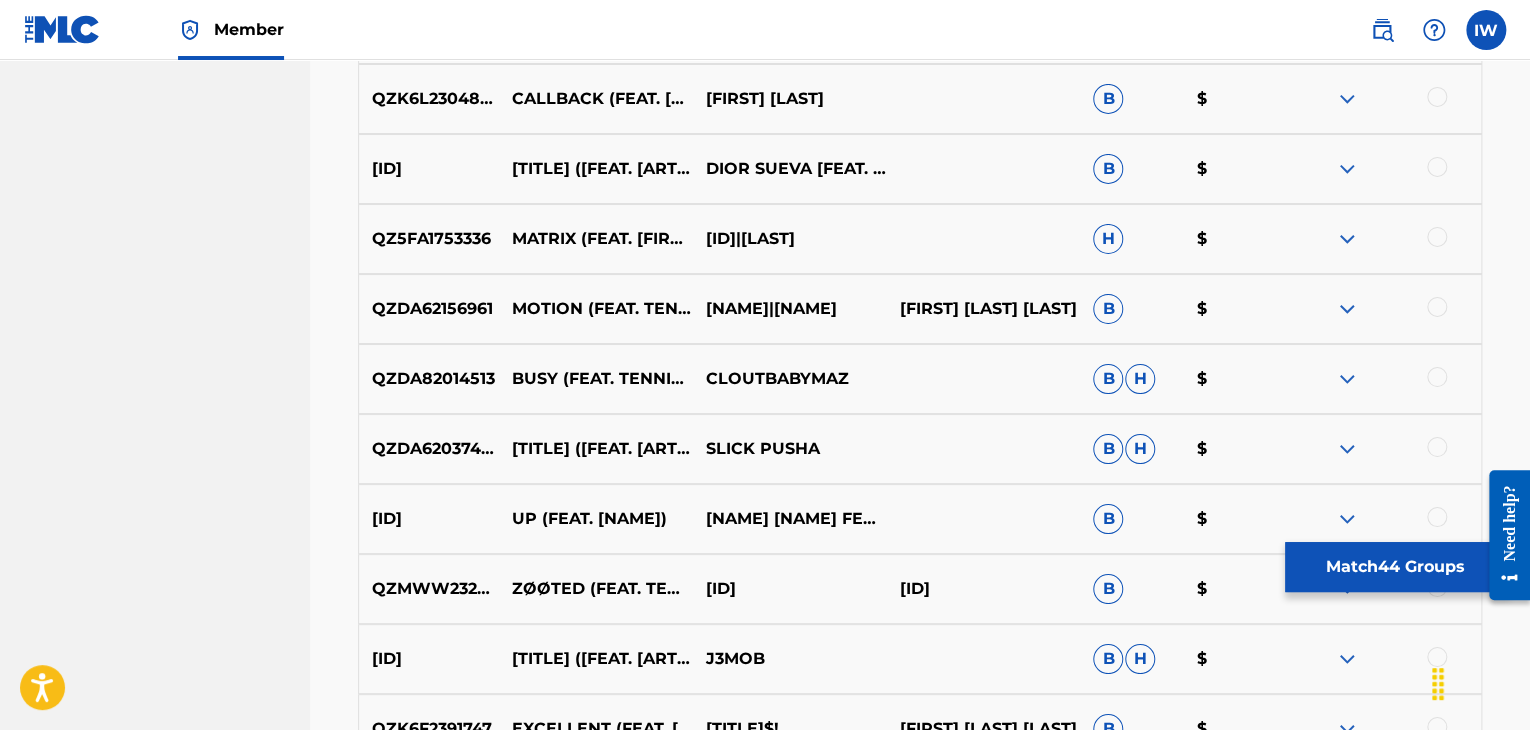 scroll, scrollTop: 8036, scrollLeft: 0, axis: vertical 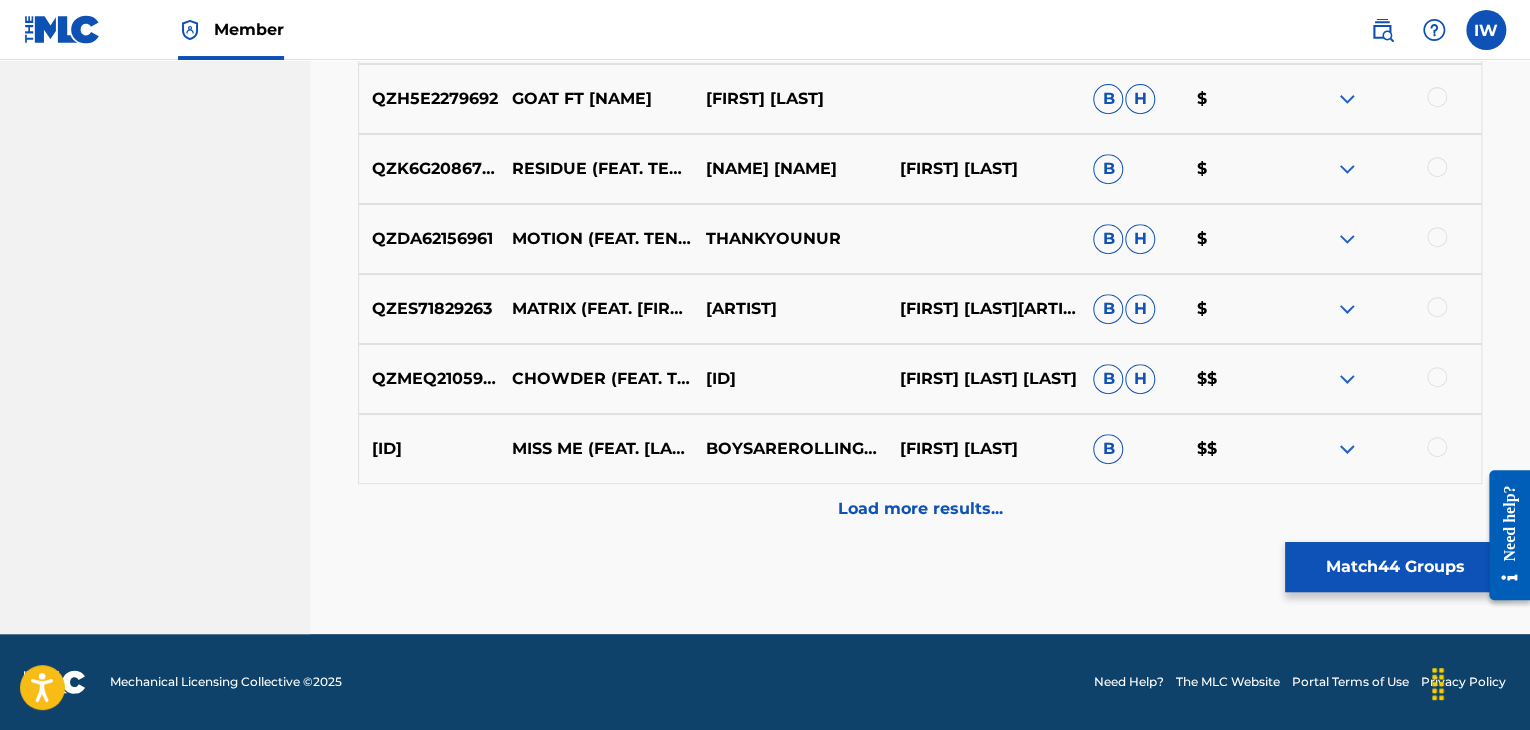 click at bounding box center [1437, 377] 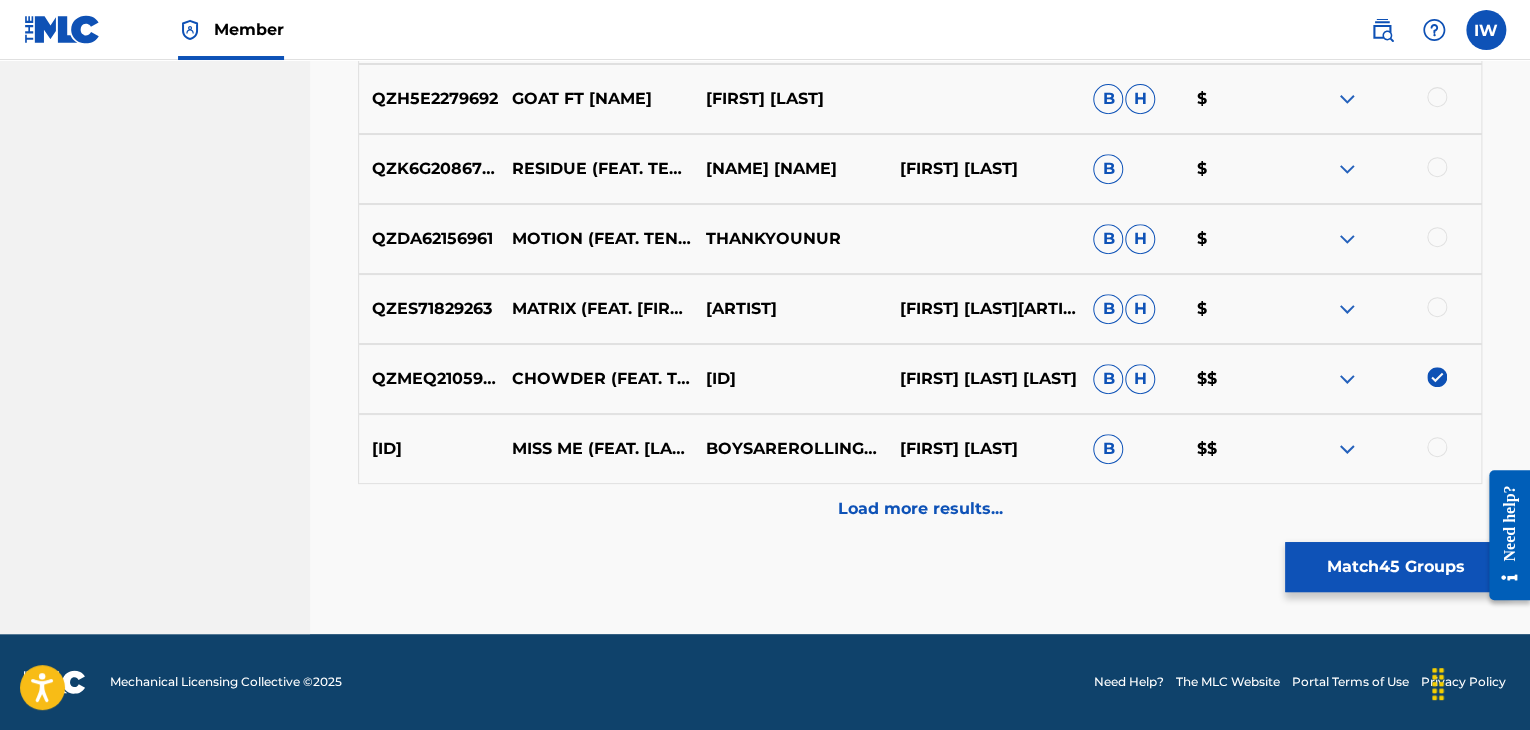 click at bounding box center (1437, 447) 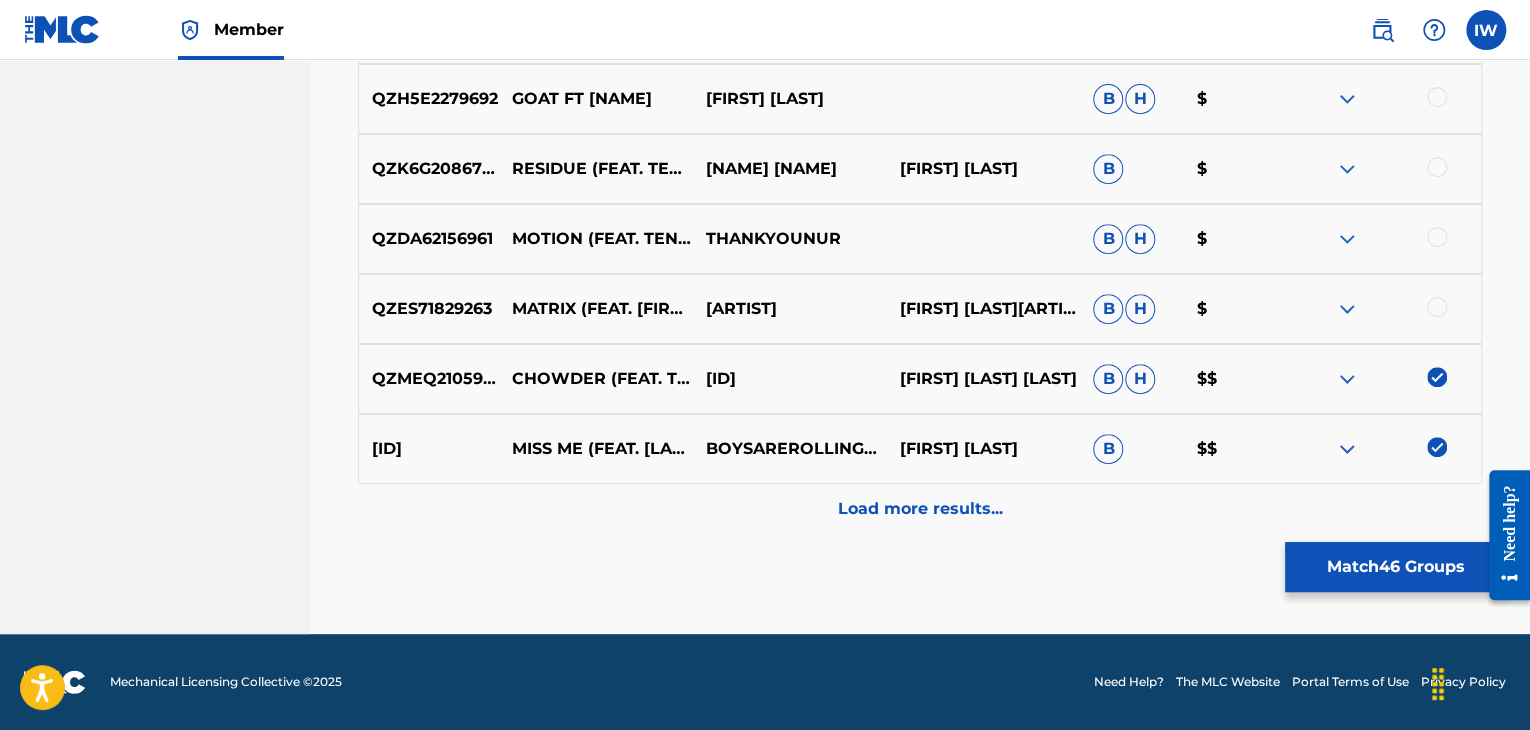 click on "Load more results..." at bounding box center [920, 509] 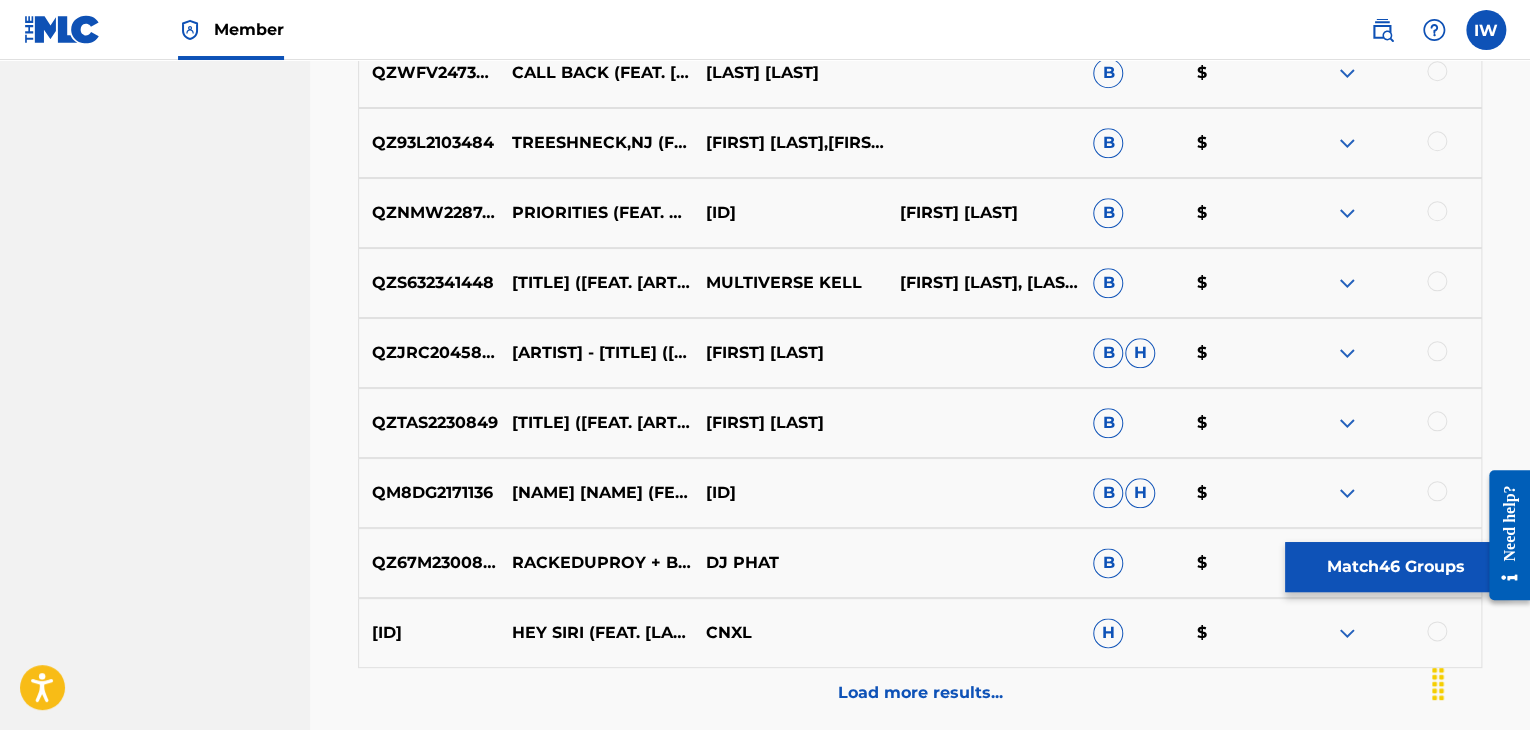 scroll, scrollTop: 8736, scrollLeft: 0, axis: vertical 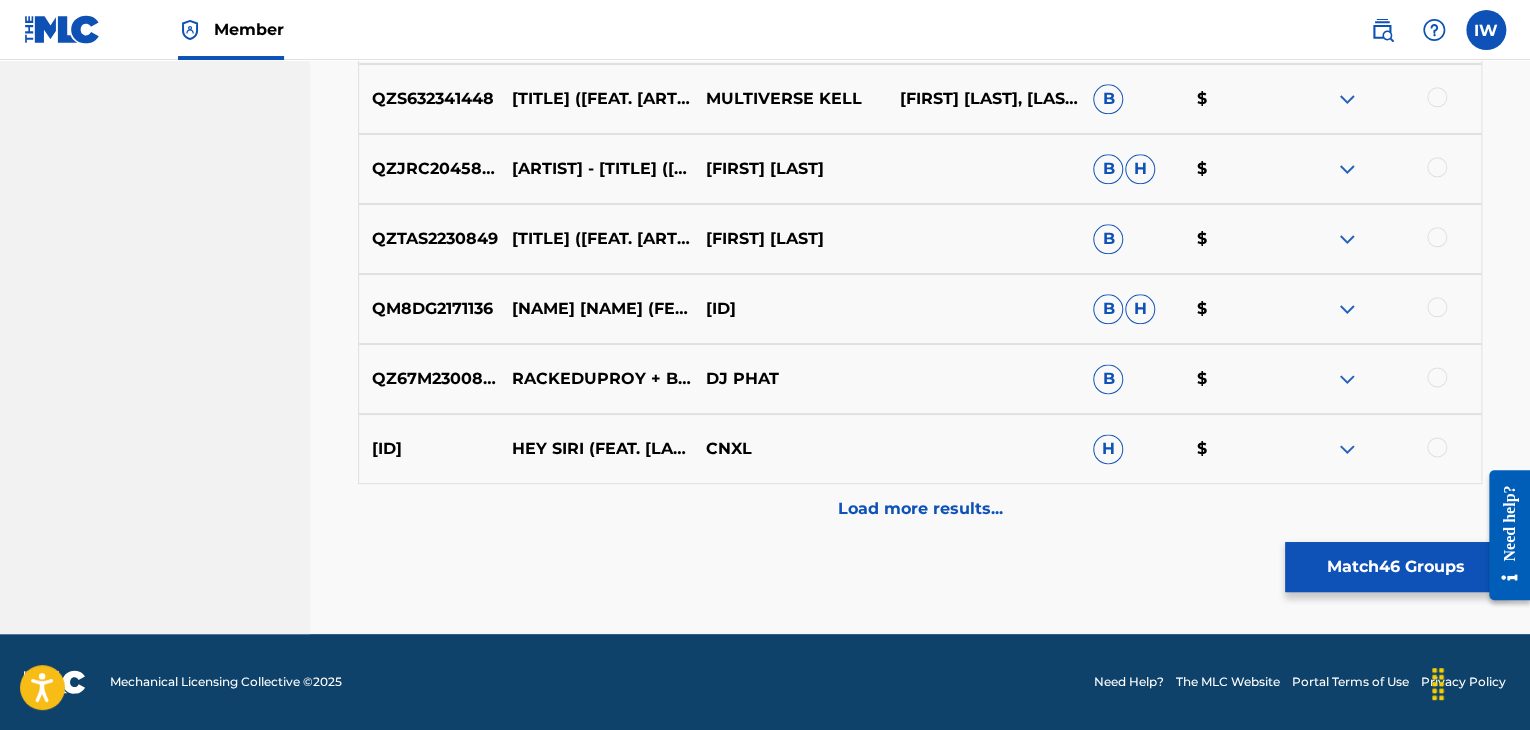 click on "Load more results..." at bounding box center (920, 509) 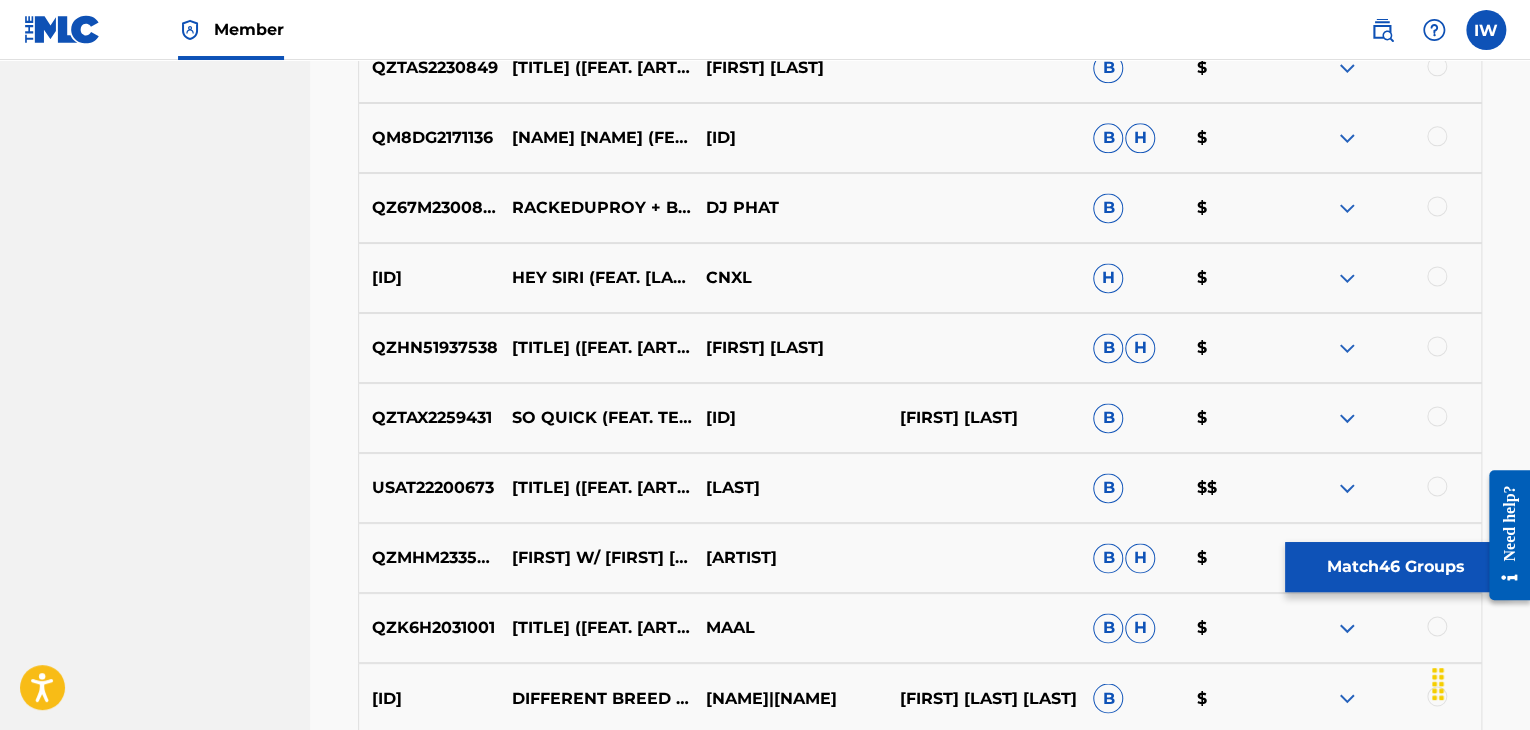 scroll, scrollTop: 8904, scrollLeft: 0, axis: vertical 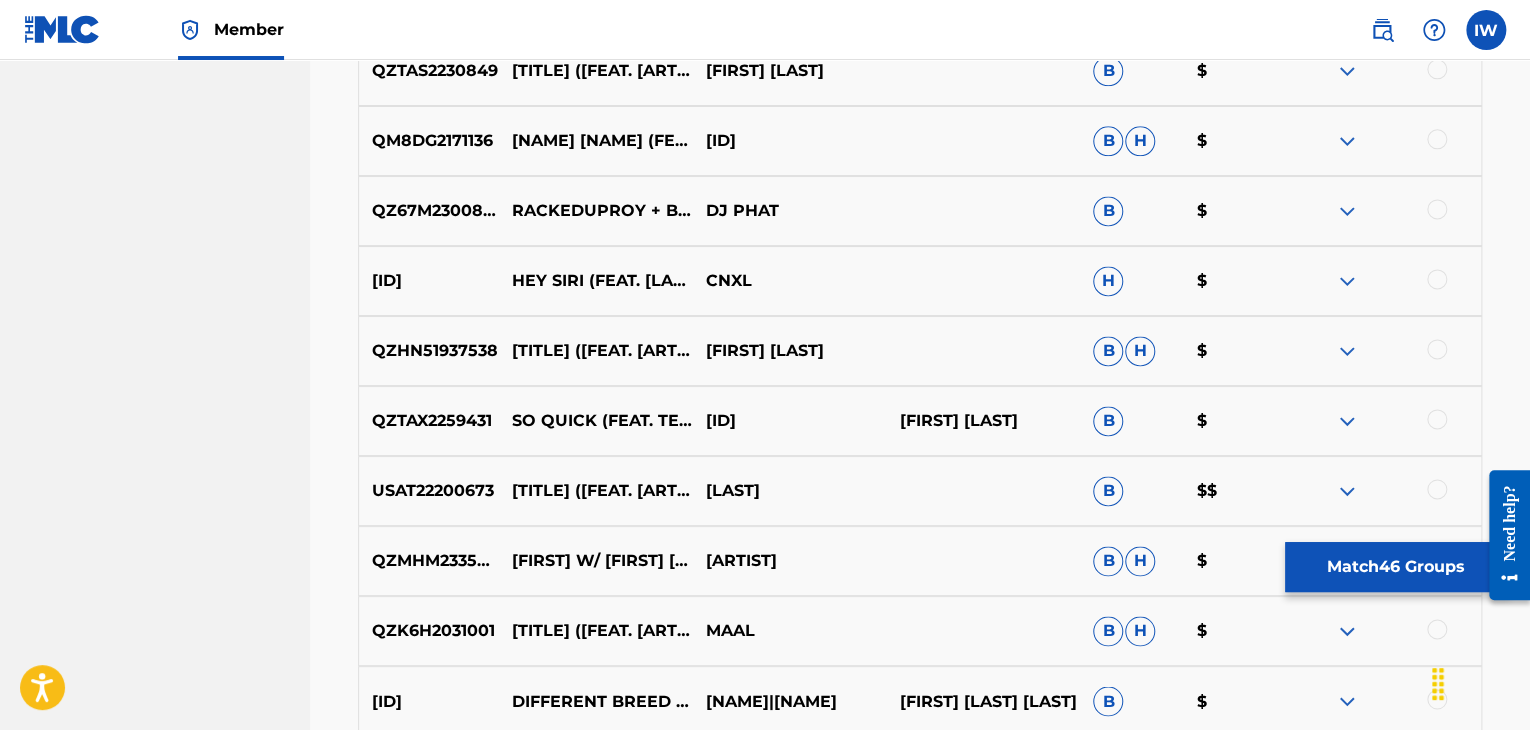 click at bounding box center [1437, 209] 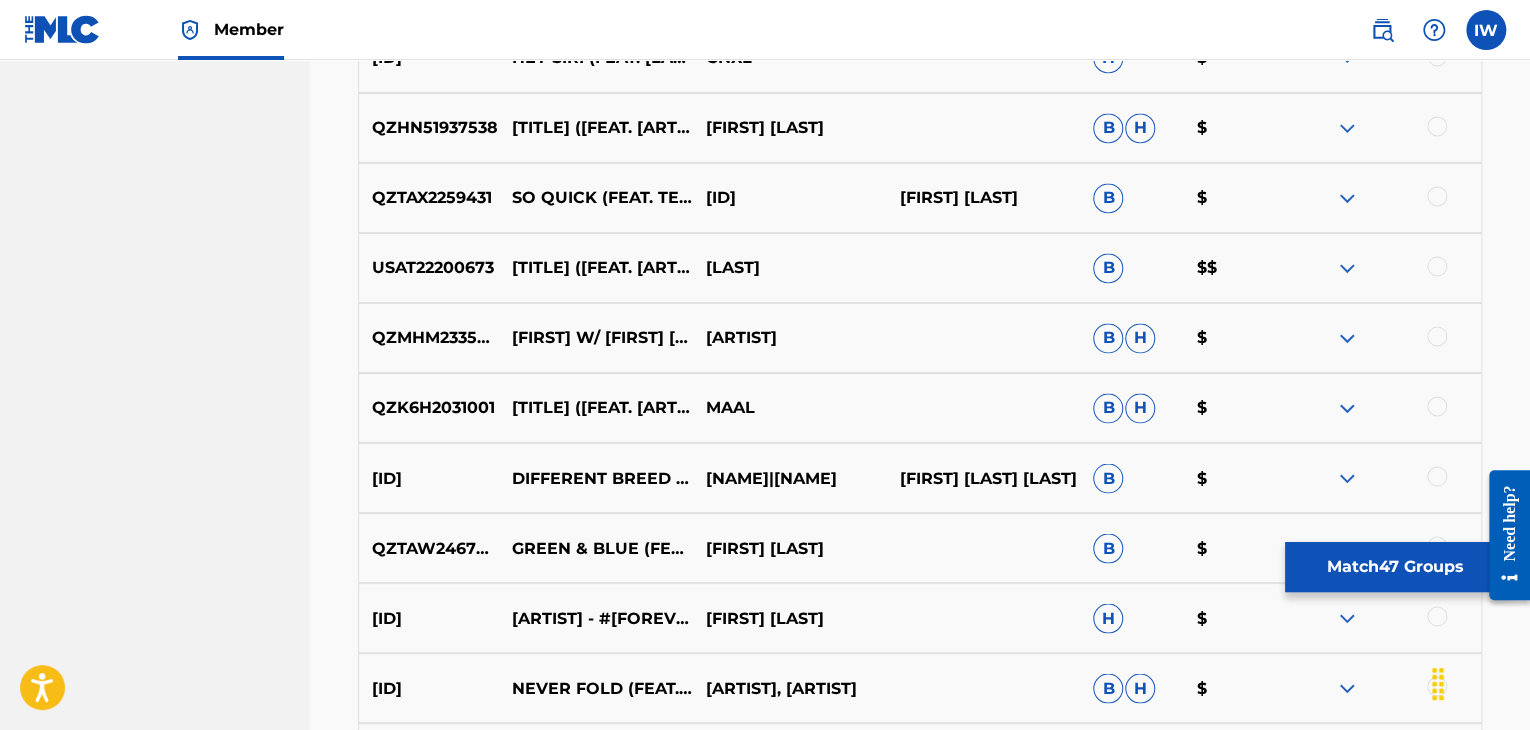 scroll, scrollTop: 9128, scrollLeft: 0, axis: vertical 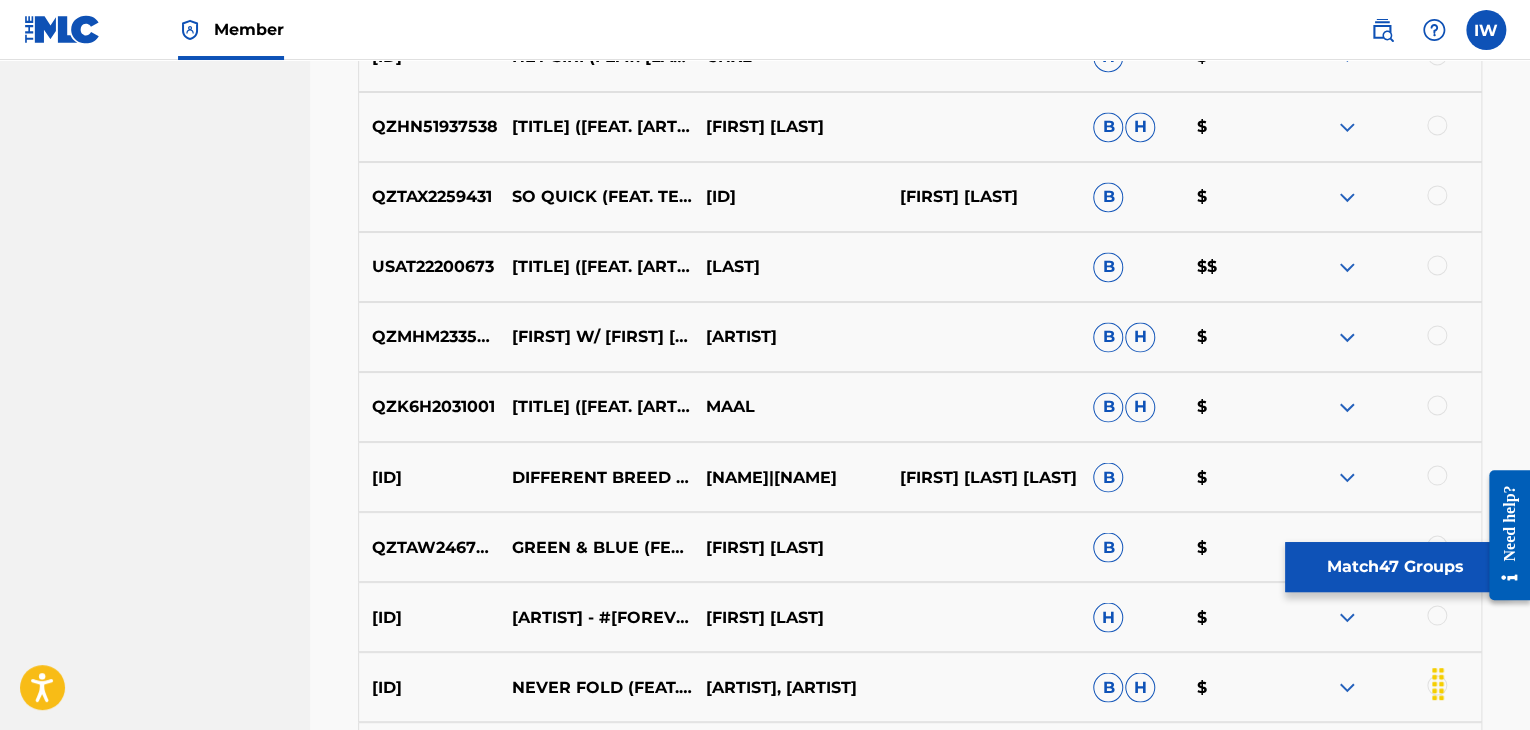 click at bounding box center (1437, 265) 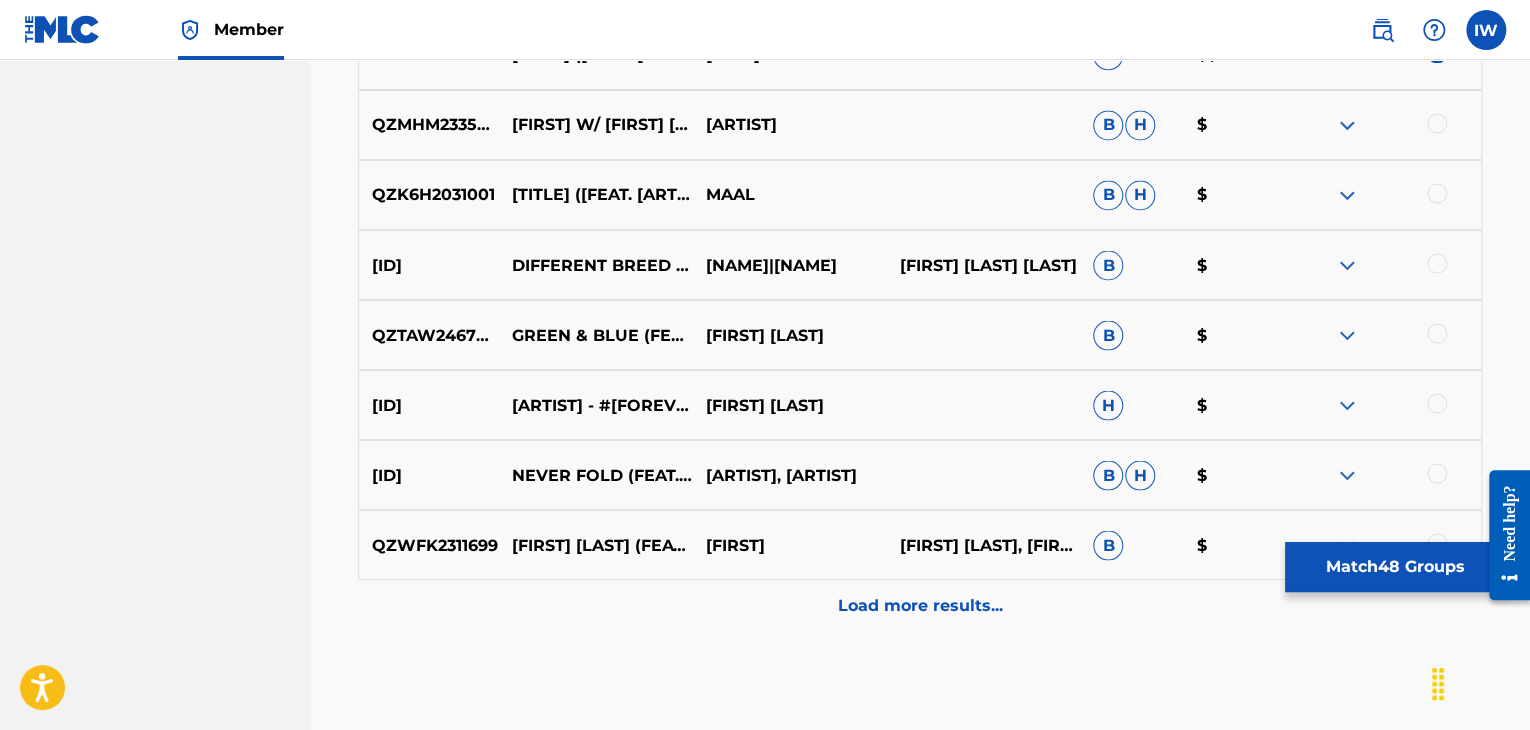 scroll, scrollTop: 9388, scrollLeft: 0, axis: vertical 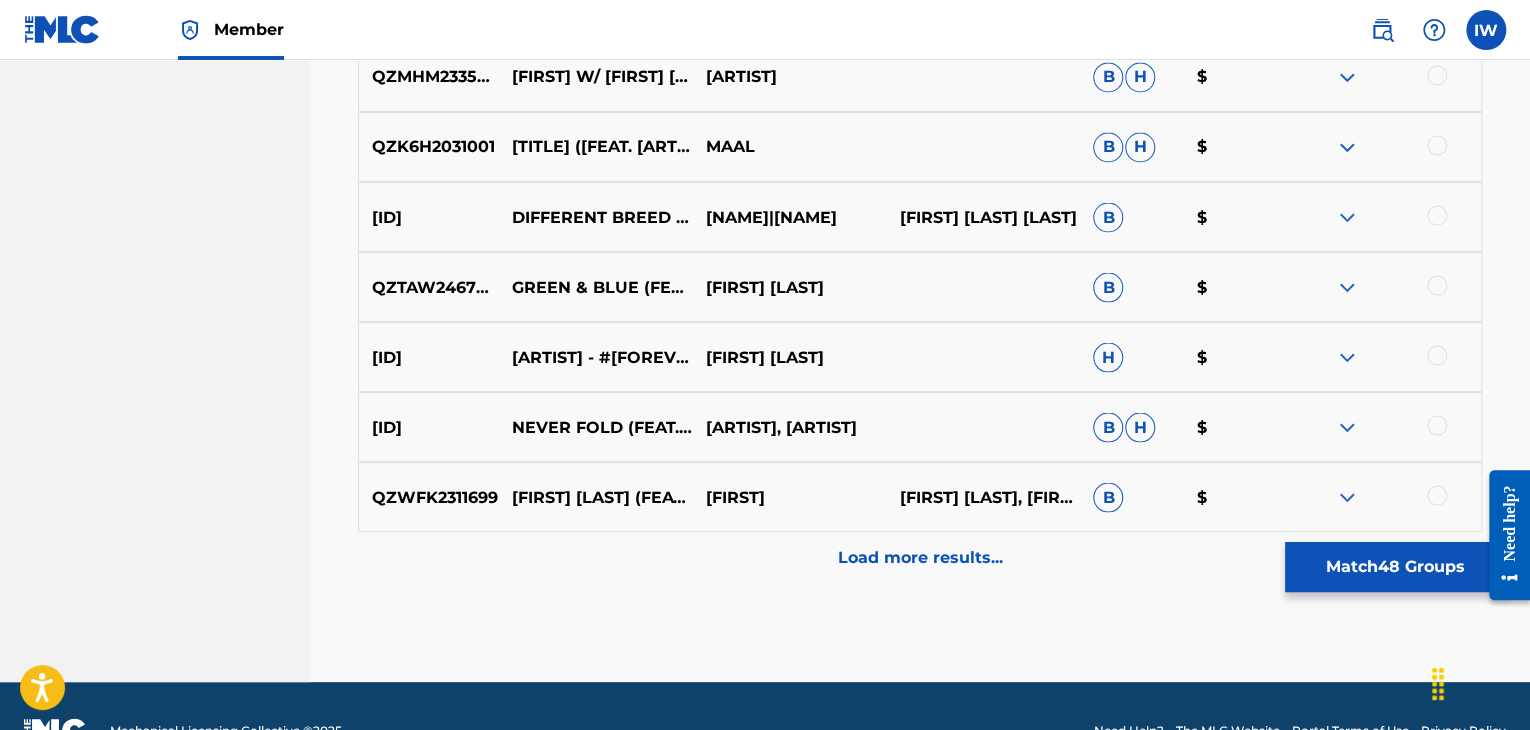 click on "Load more results..." at bounding box center [920, 557] 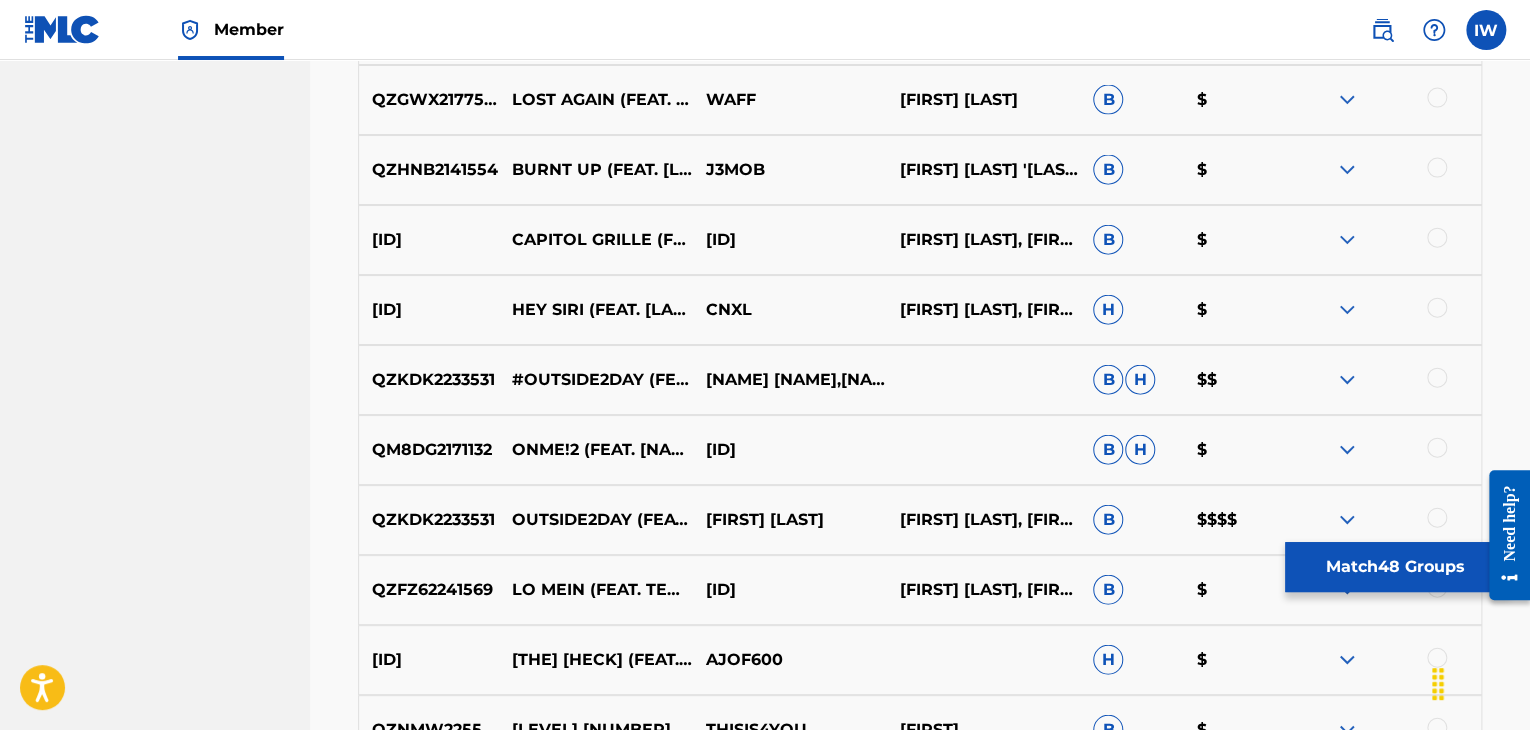 scroll, scrollTop: 9980, scrollLeft: 0, axis: vertical 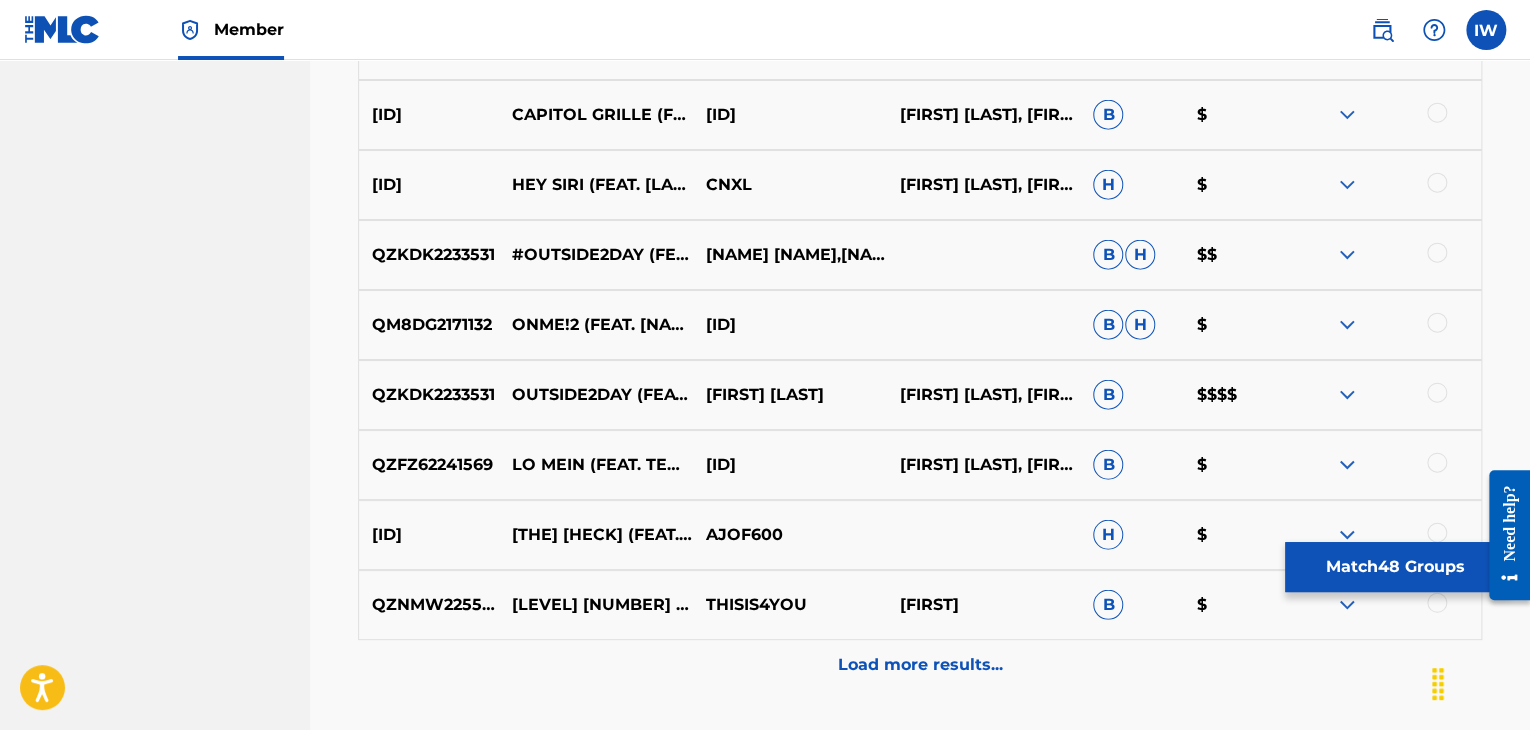 click at bounding box center [1437, 393] 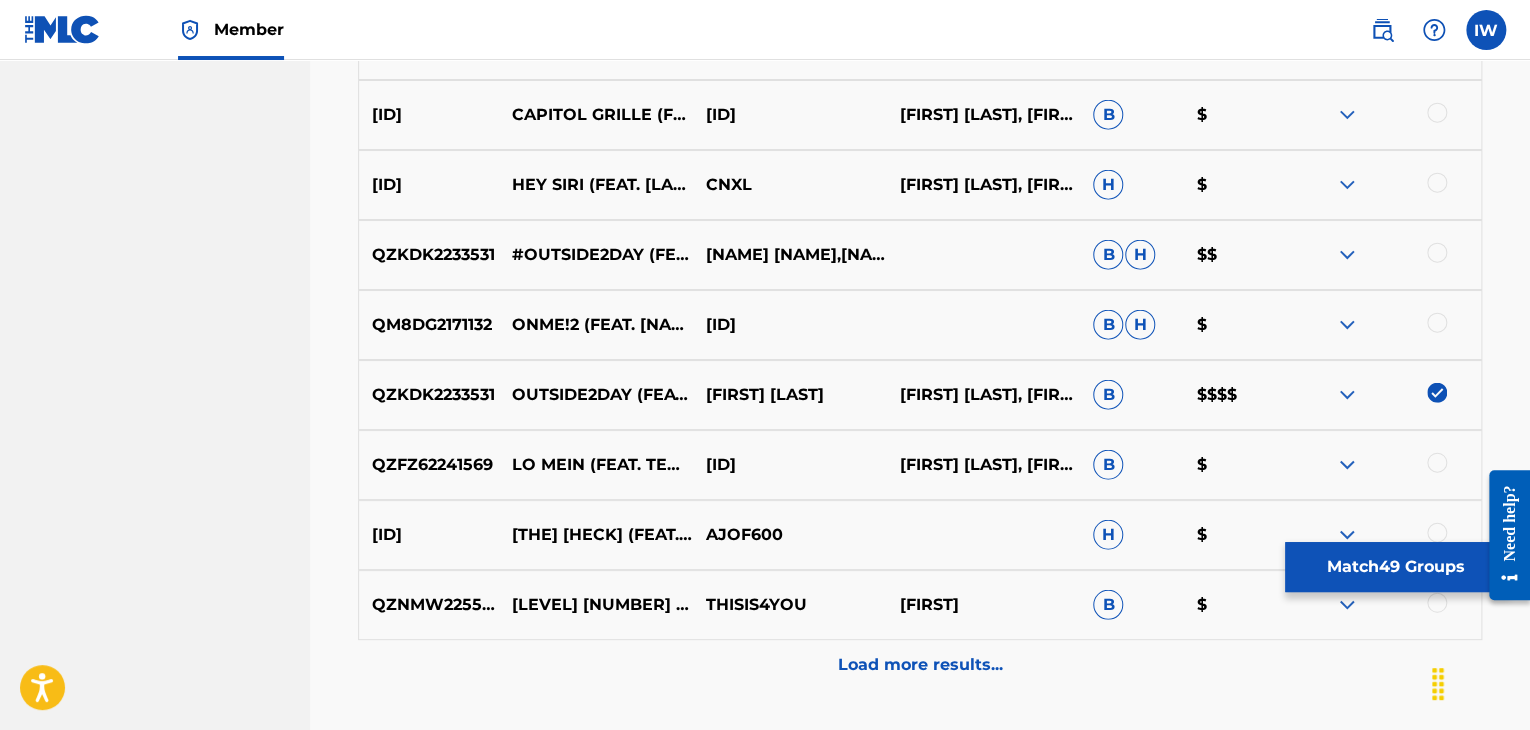 click at bounding box center (1437, 253) 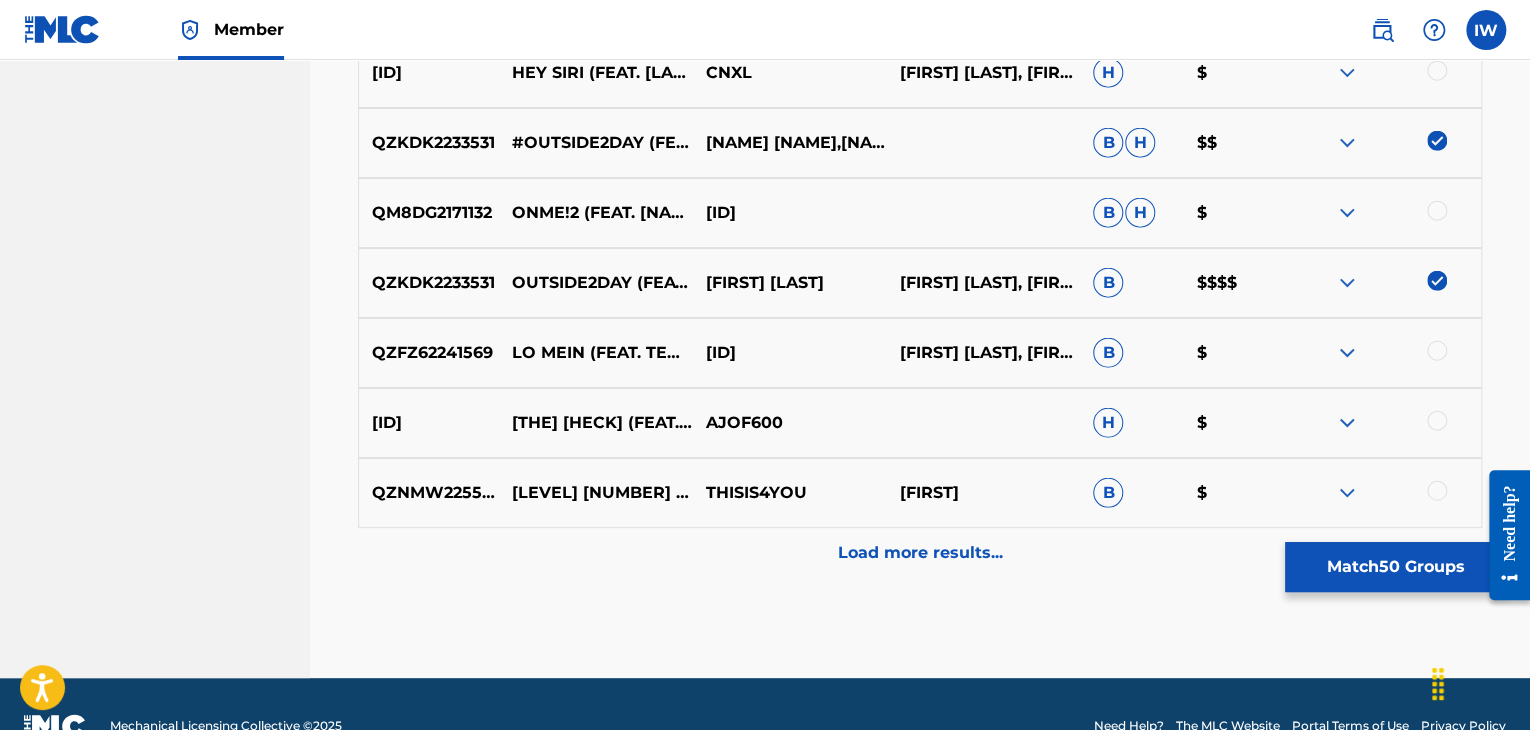 scroll, scrollTop: 10136, scrollLeft: 0, axis: vertical 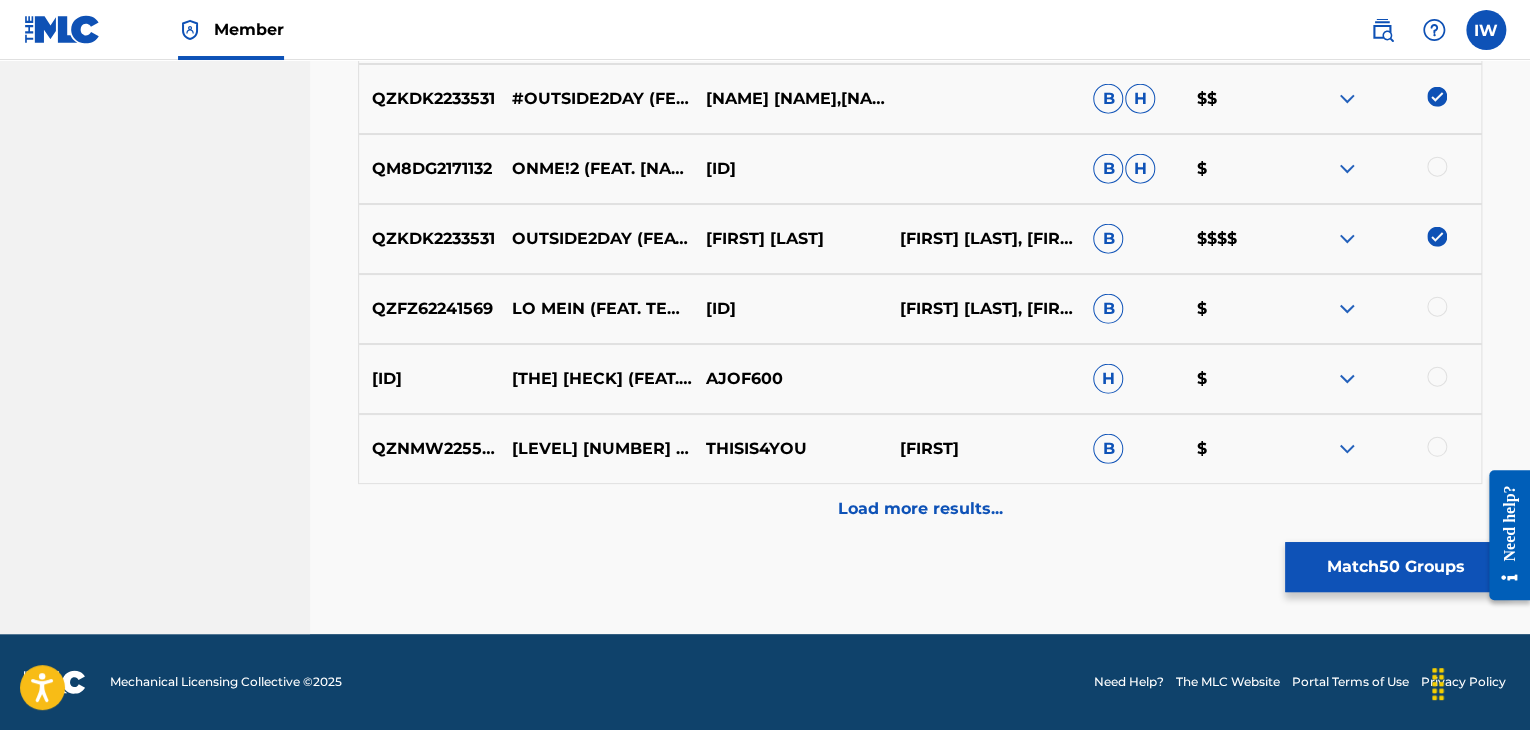 click on "Load more results..." at bounding box center [920, 509] 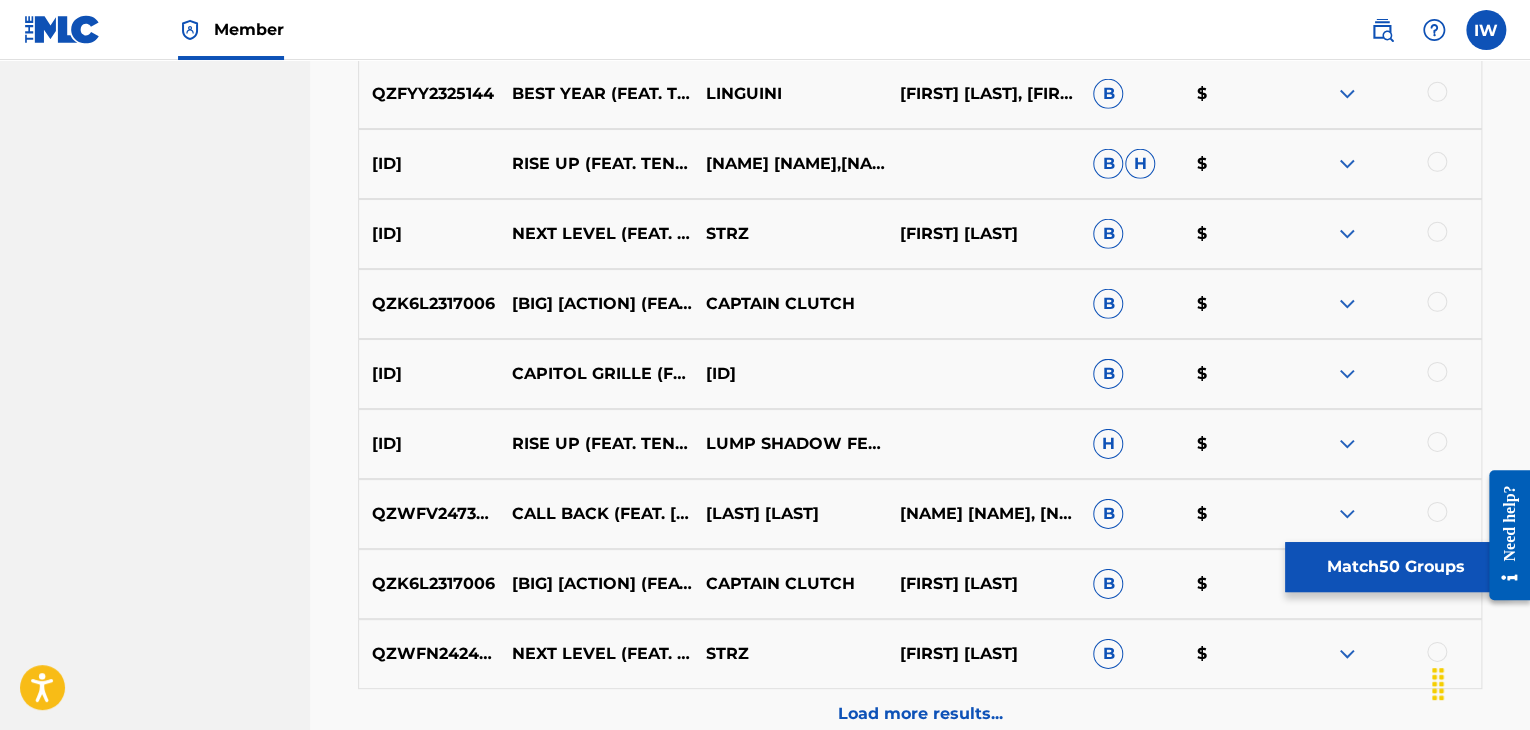 scroll, scrollTop: 10836, scrollLeft: 0, axis: vertical 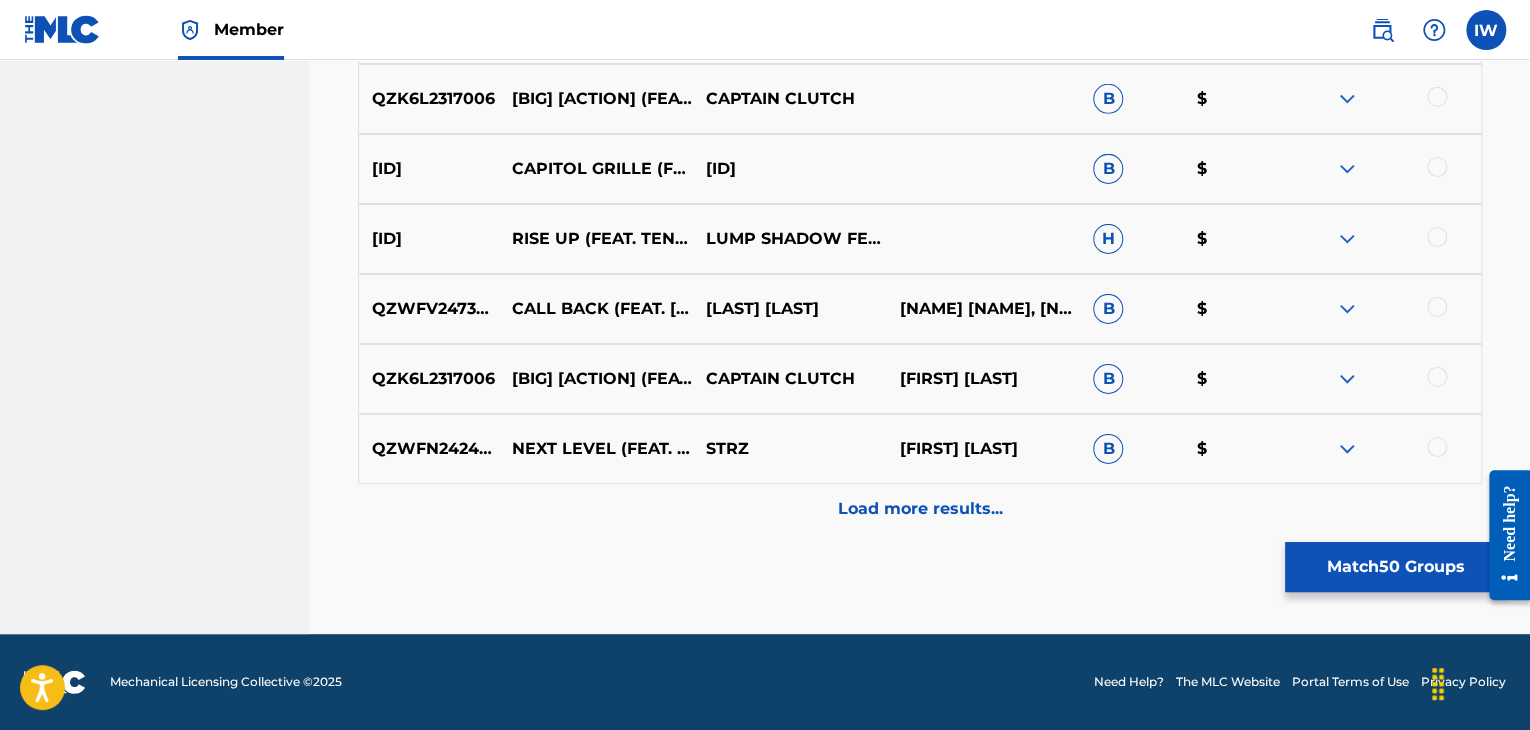 click on "Load more results..." at bounding box center [920, 509] 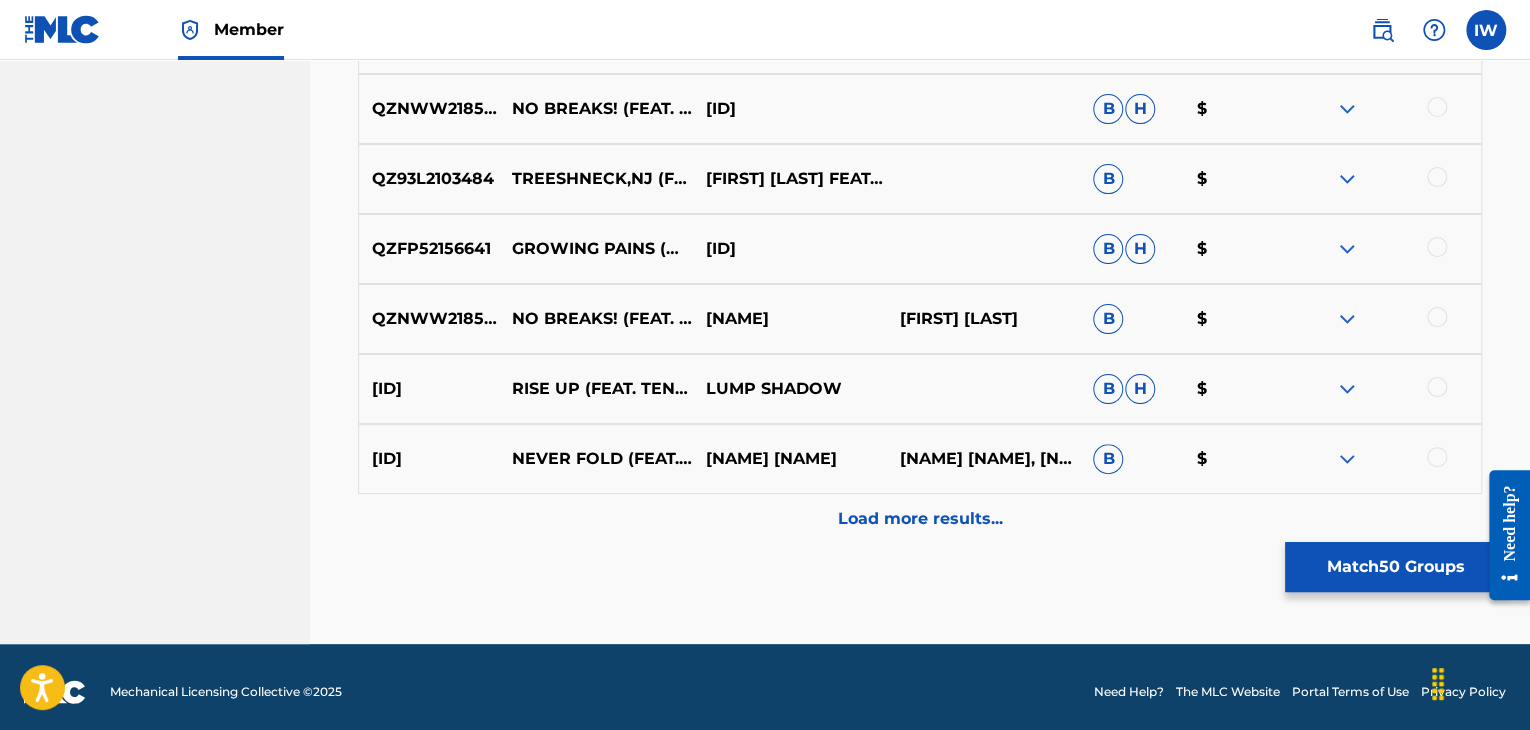 click on "Load more results..." at bounding box center [920, 519] 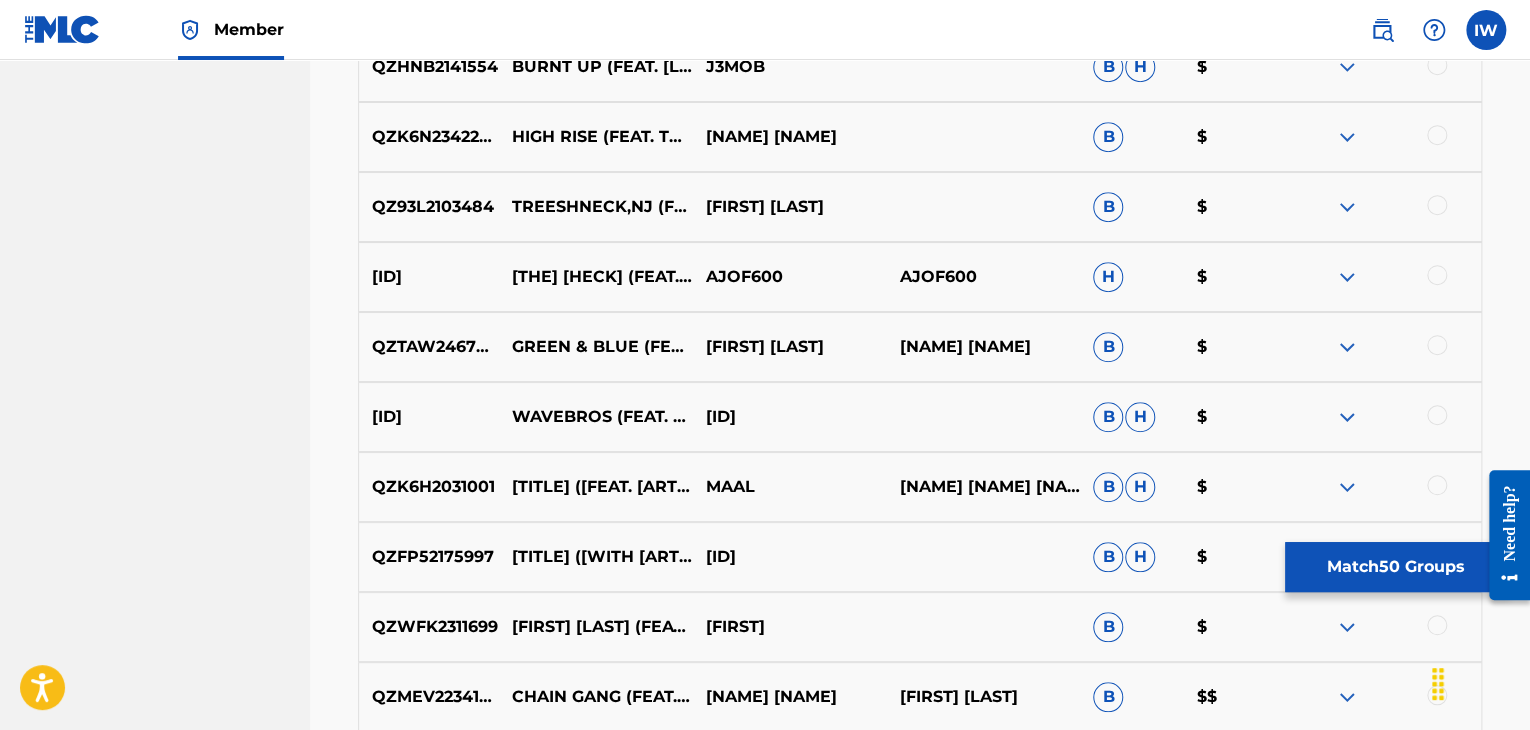 scroll, scrollTop: 12236, scrollLeft: 0, axis: vertical 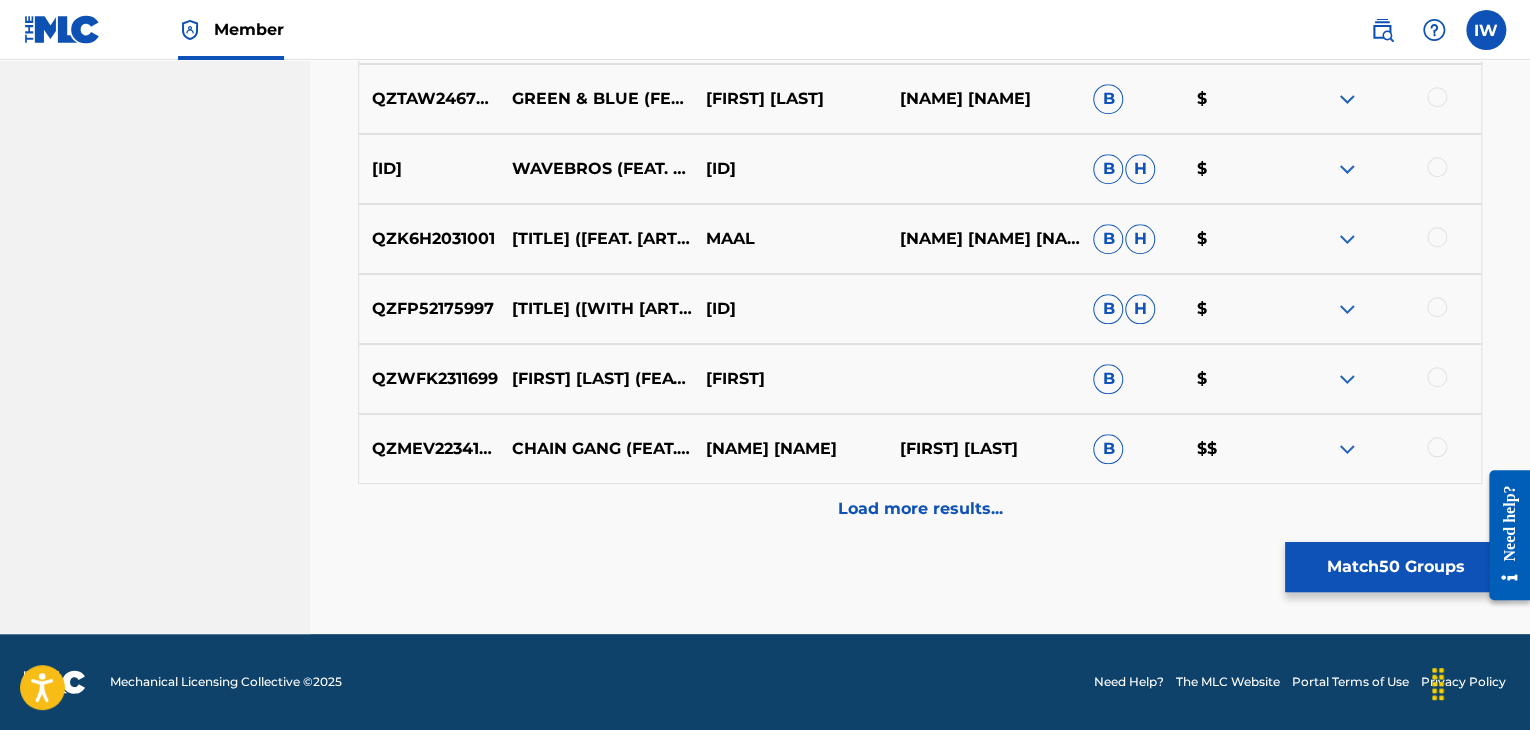 click on "Load more results..." at bounding box center (920, 509) 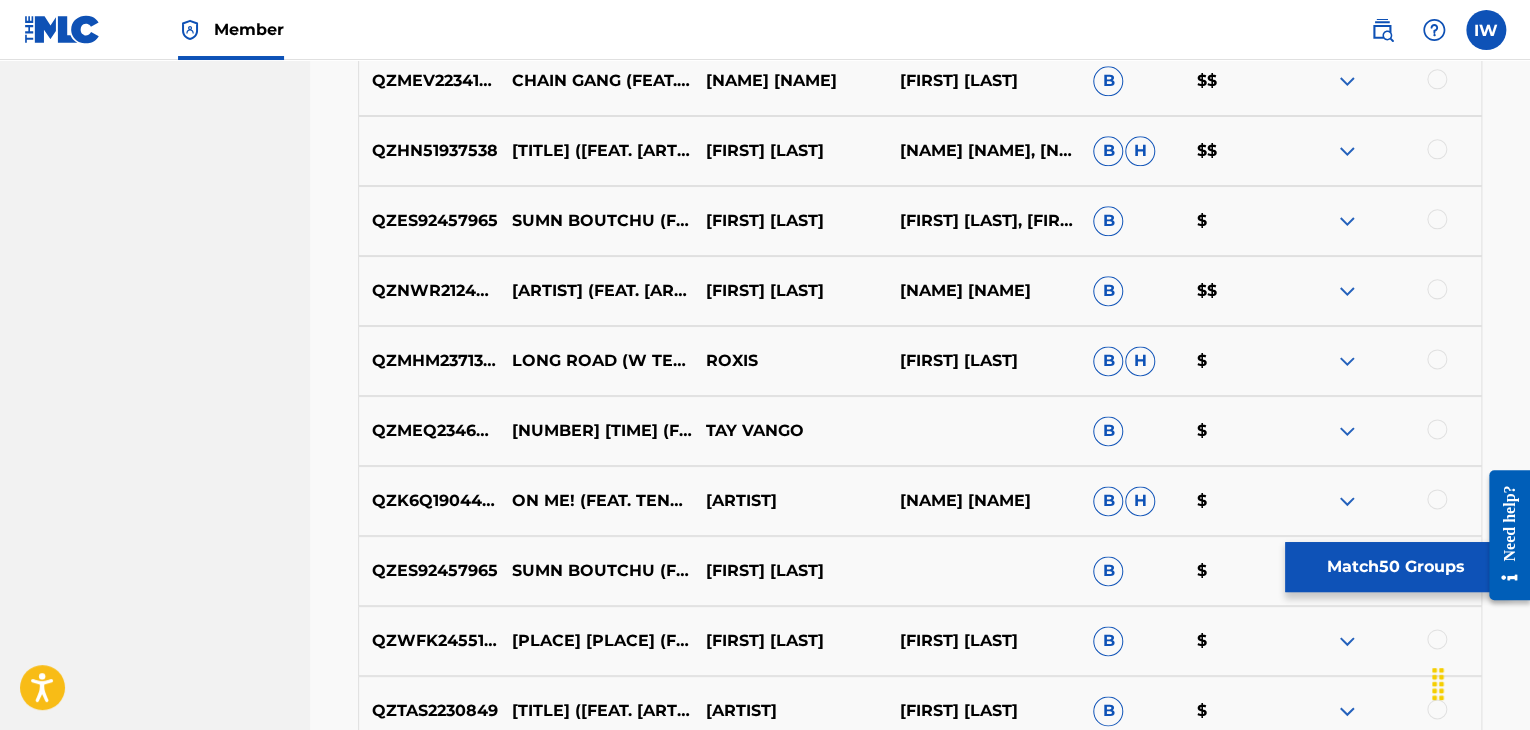 scroll, scrollTop: 12582, scrollLeft: 0, axis: vertical 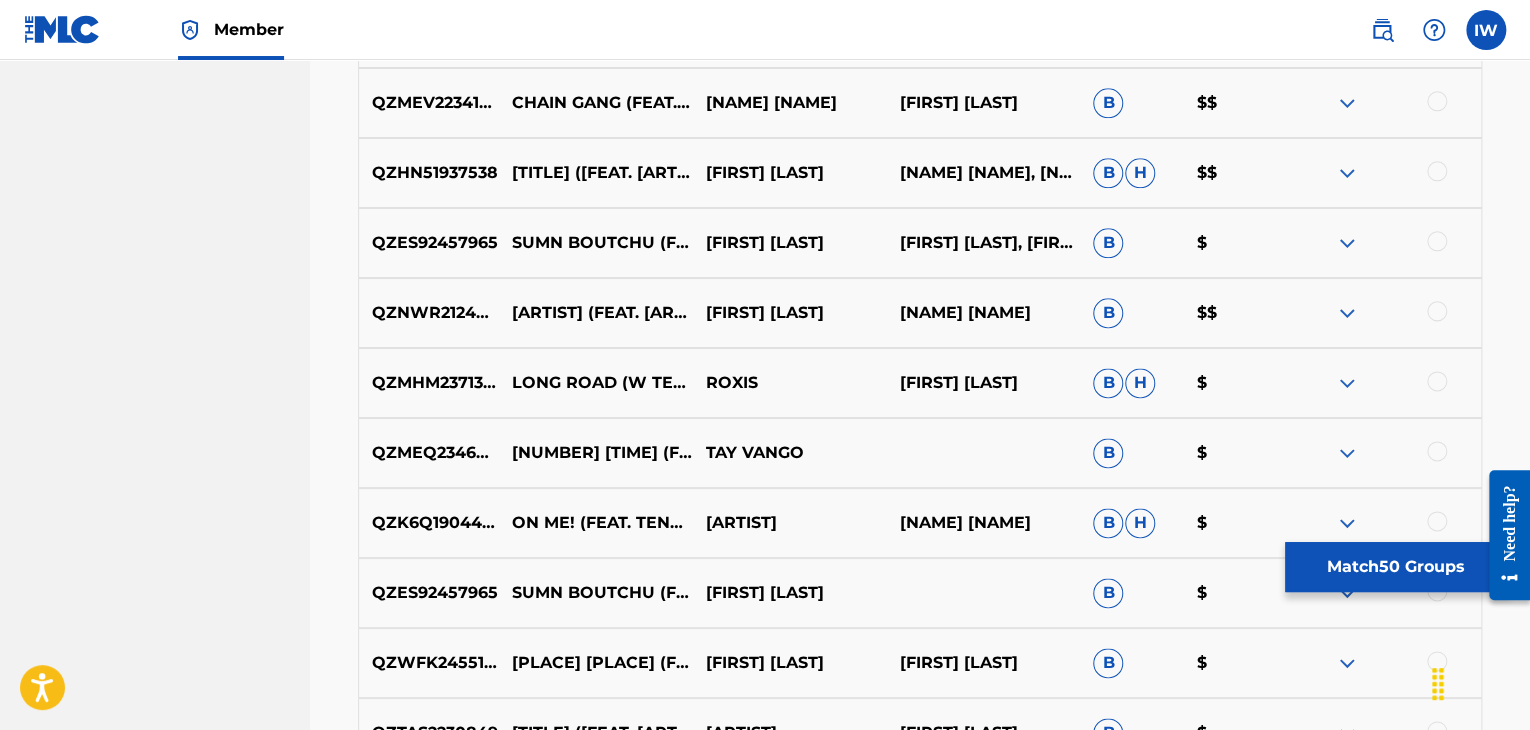 click at bounding box center (1437, 101) 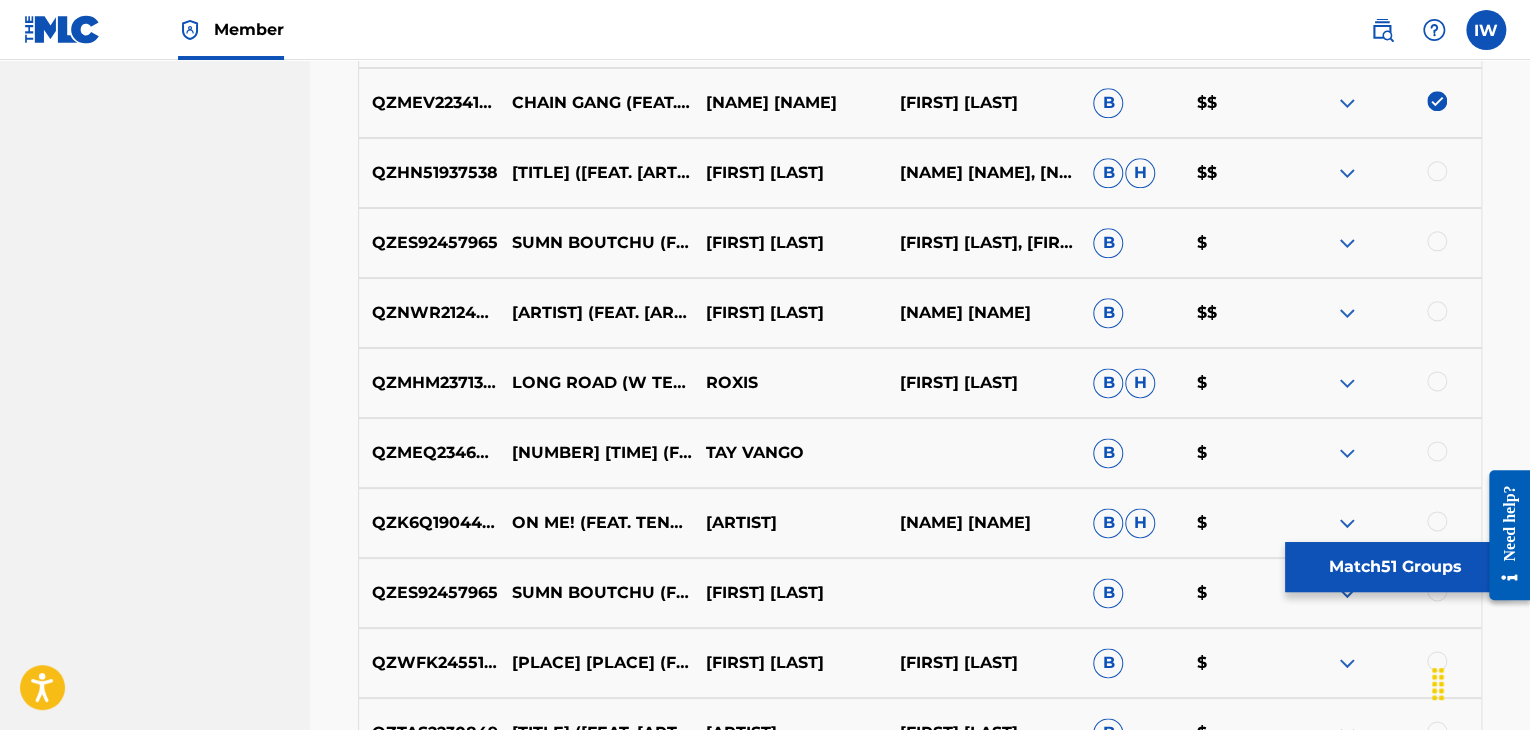 click at bounding box center (1437, 171) 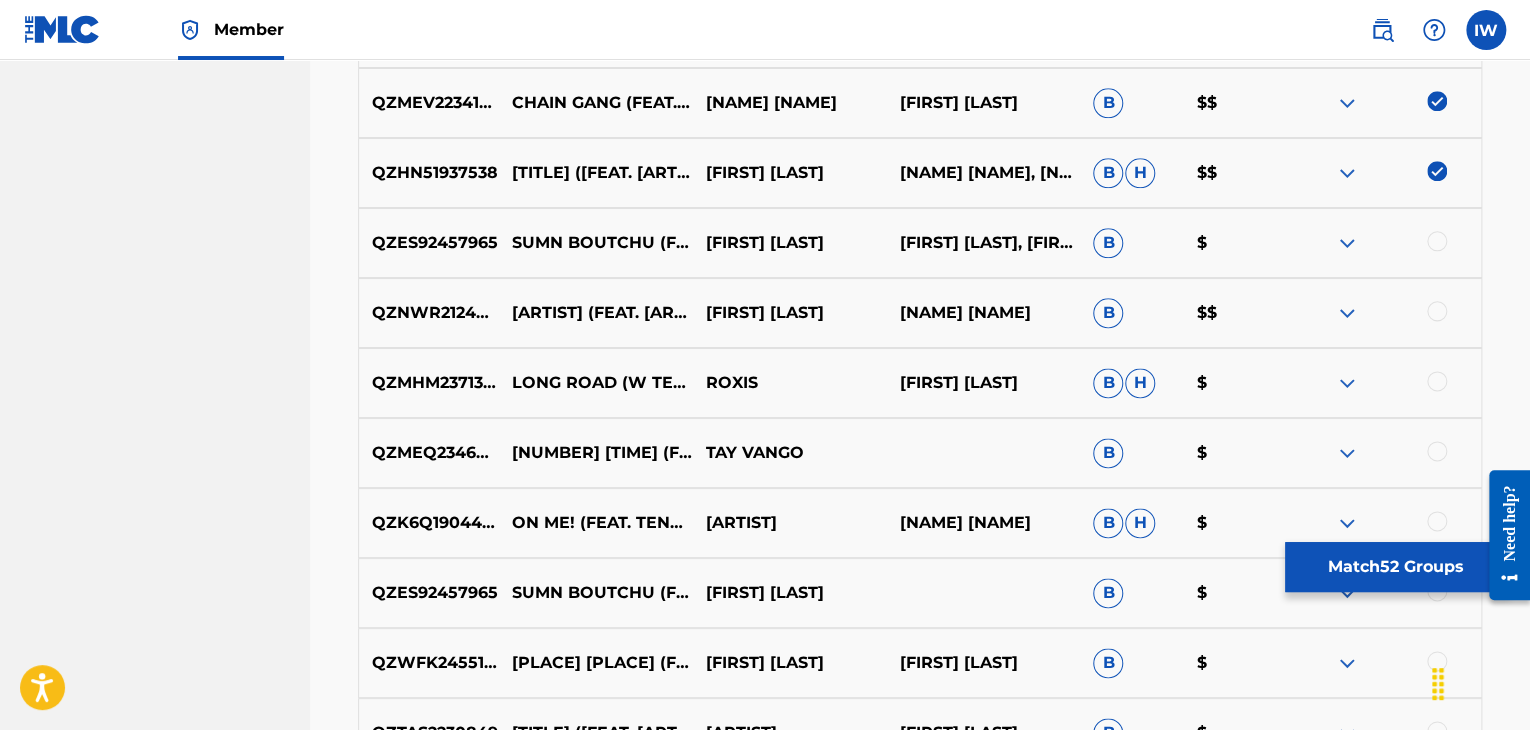 click at bounding box center [1437, 241] 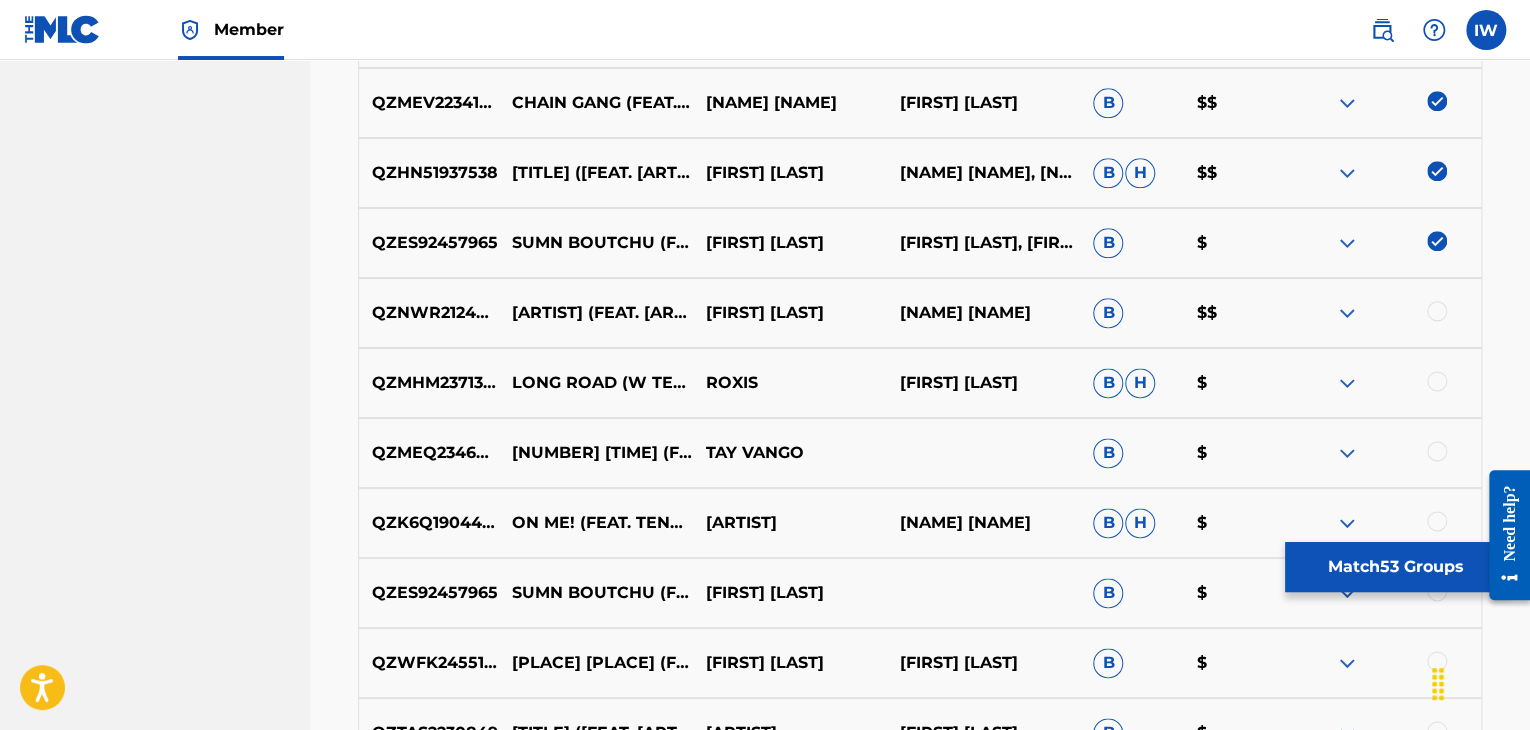 click at bounding box center (1437, 311) 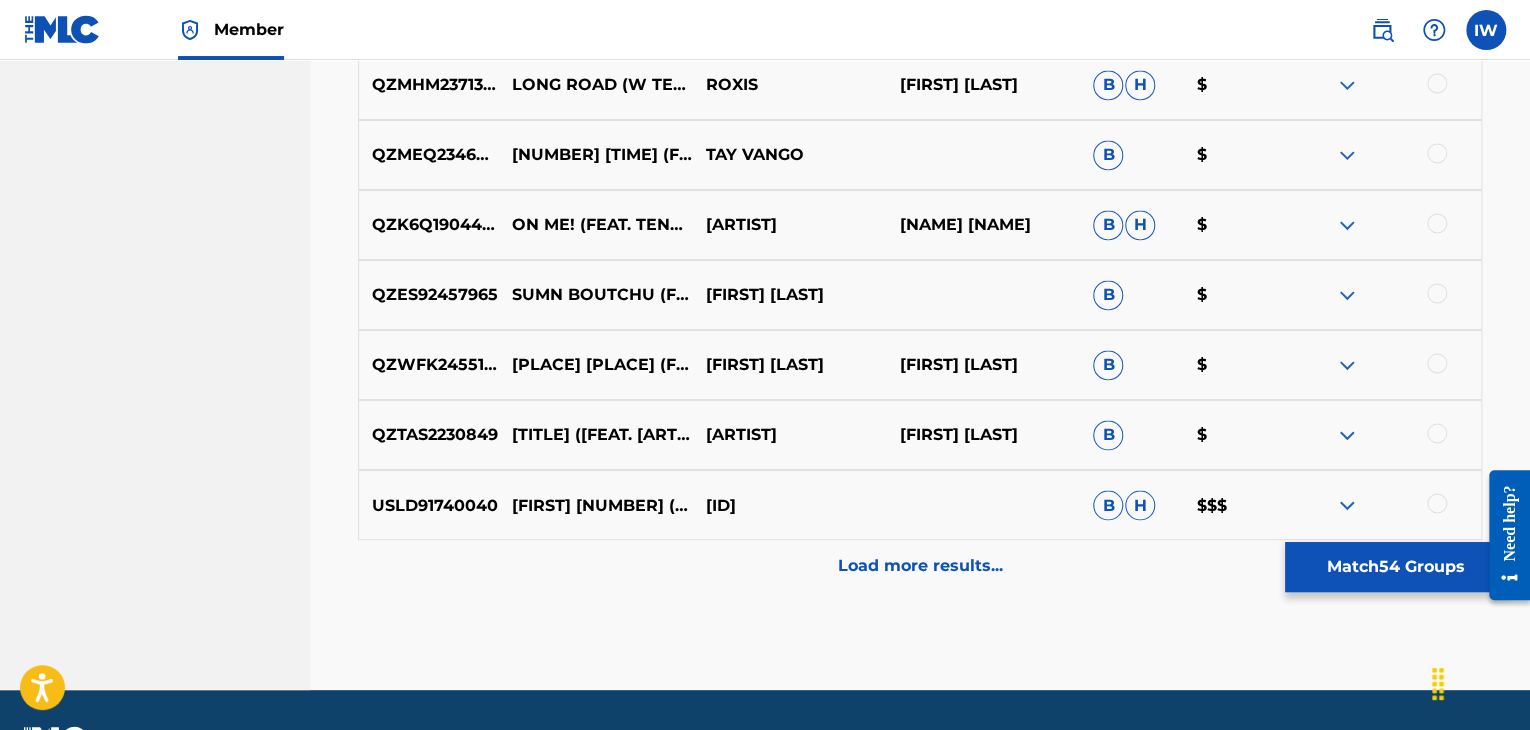 scroll, scrollTop: 12884, scrollLeft: 0, axis: vertical 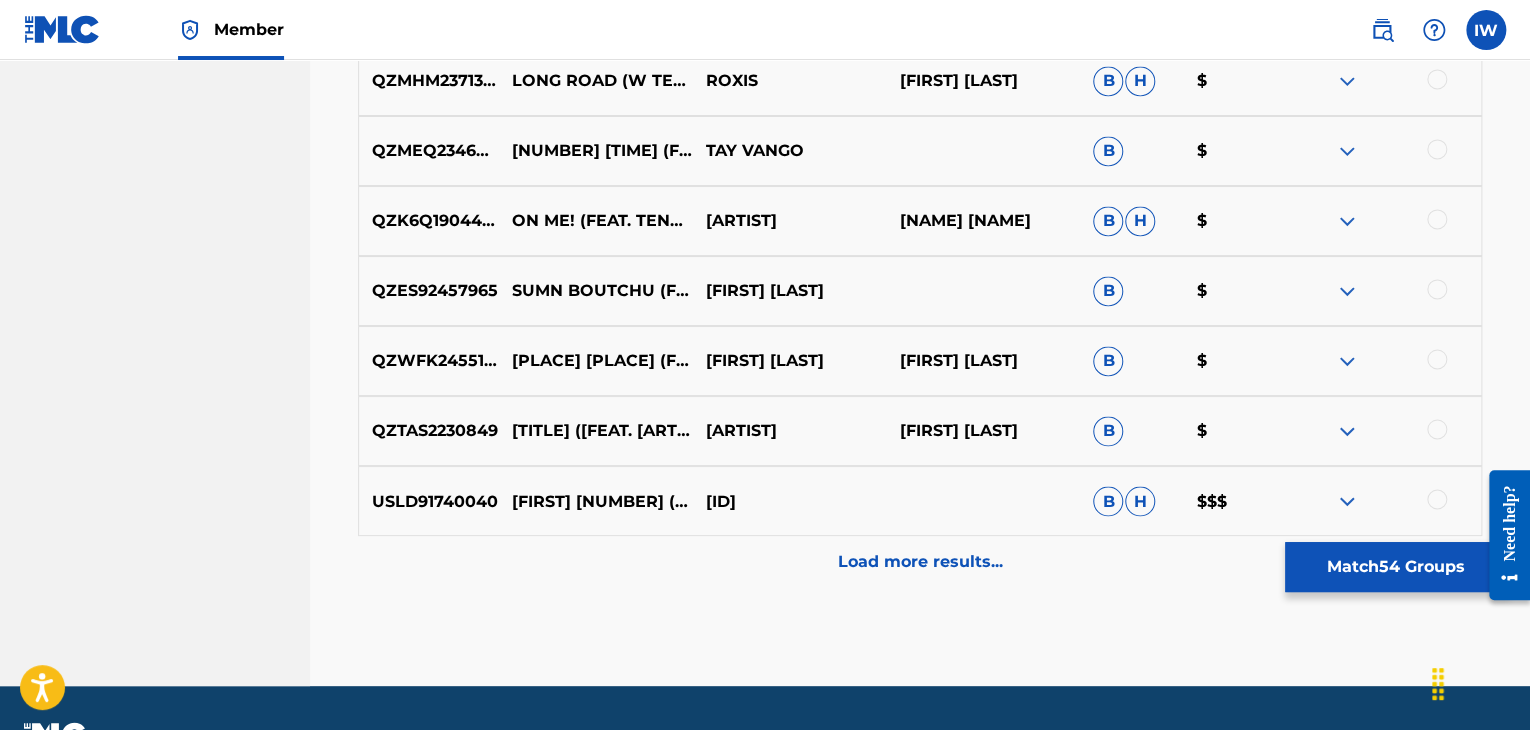 click at bounding box center (1437, 499) 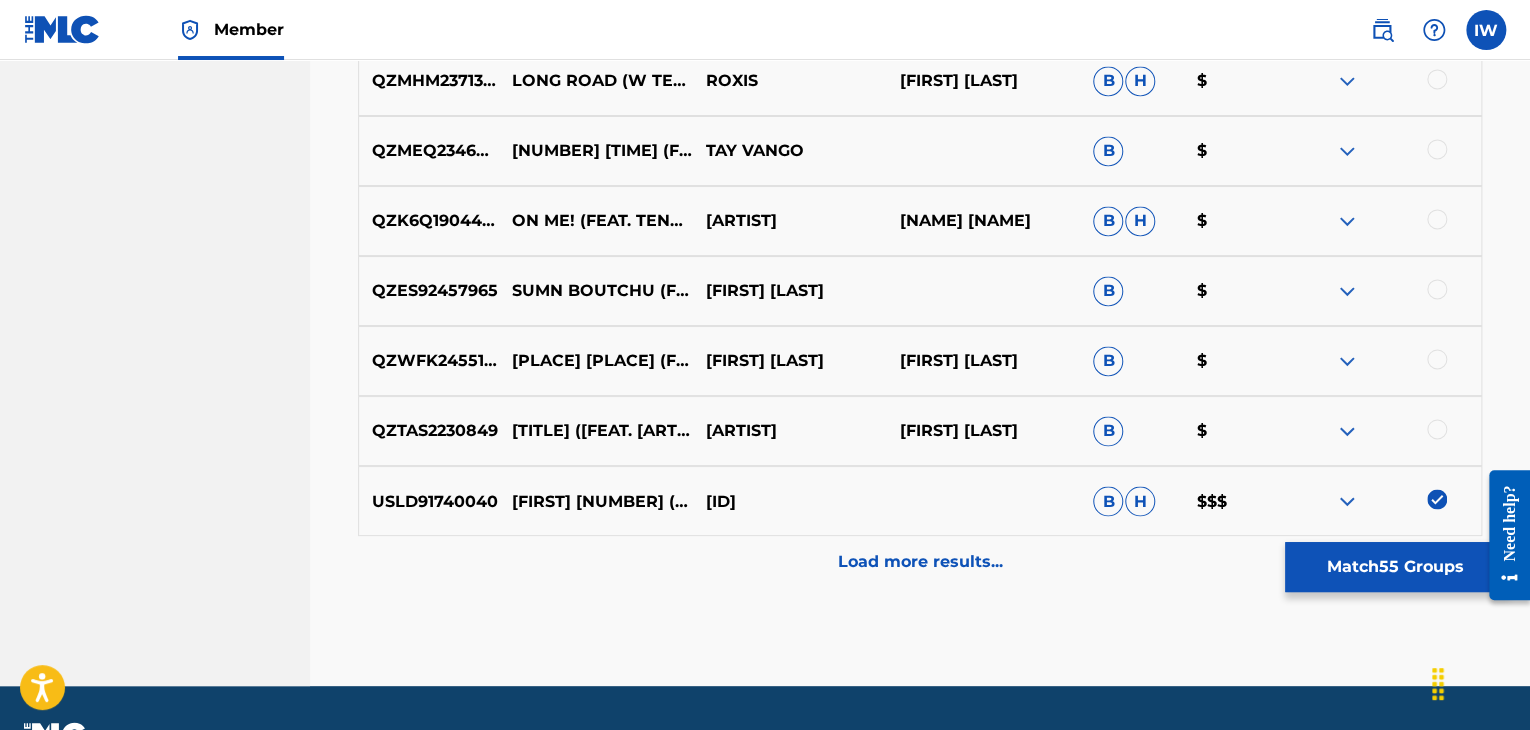 click on "Load more results..." at bounding box center [920, 561] 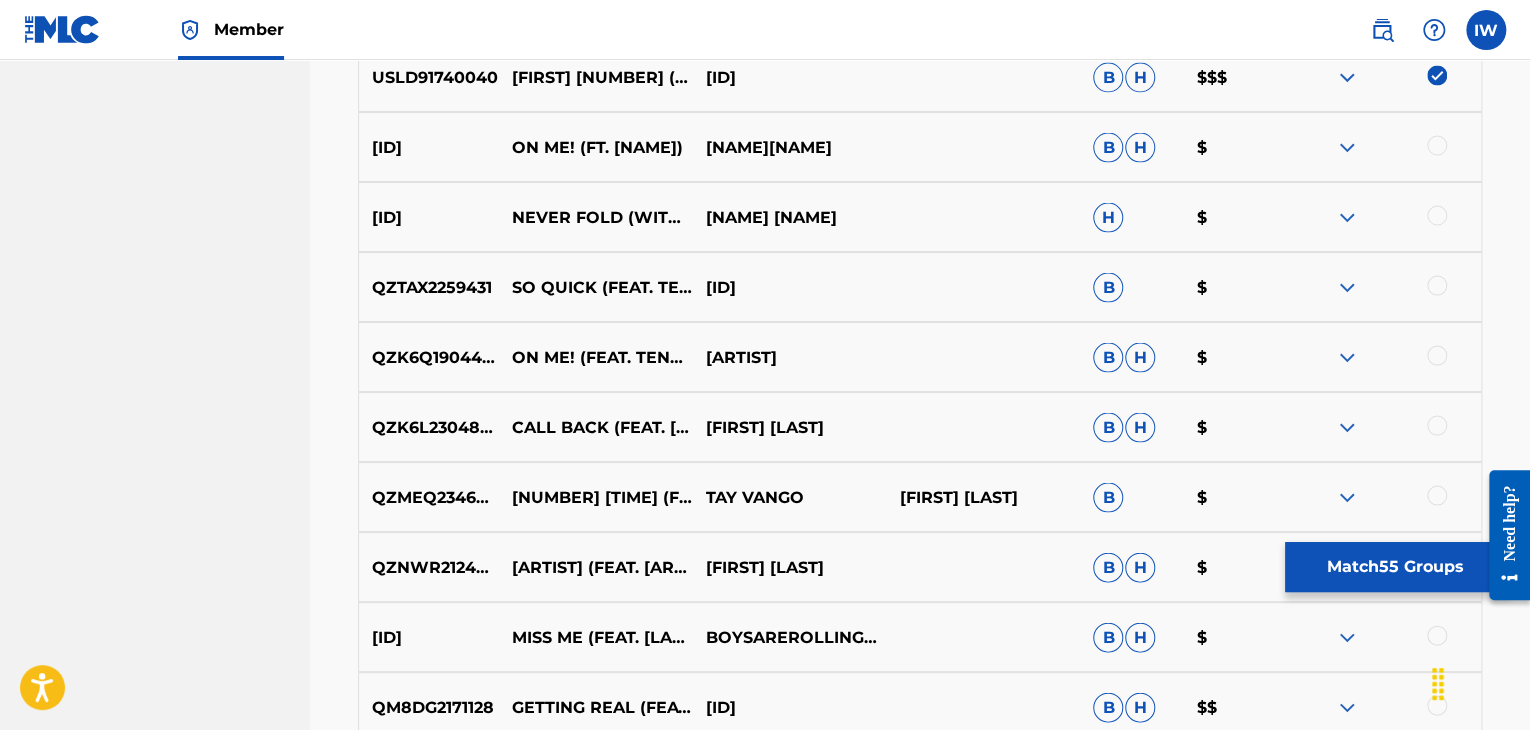 scroll, scrollTop: 13310, scrollLeft: 0, axis: vertical 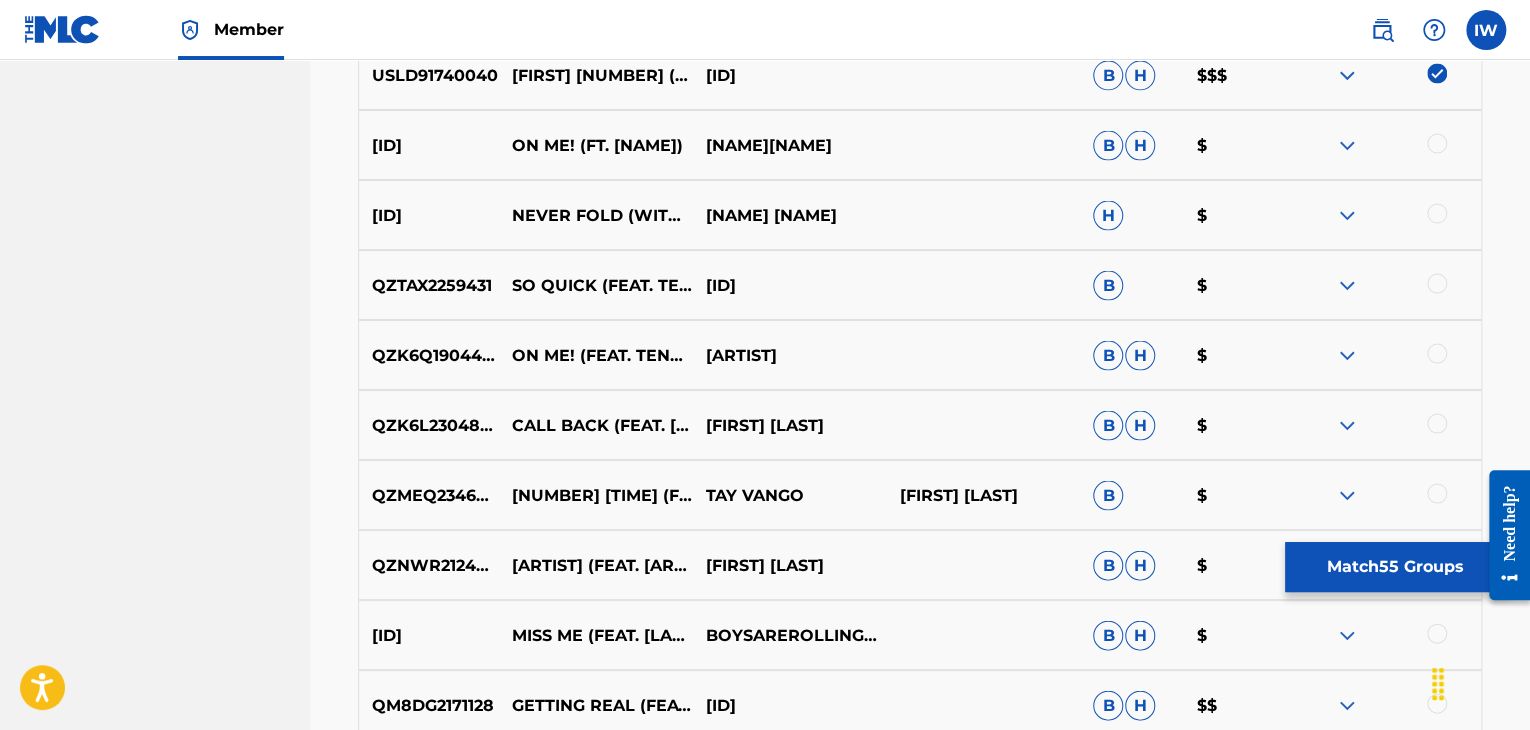 click at bounding box center [1437, 143] 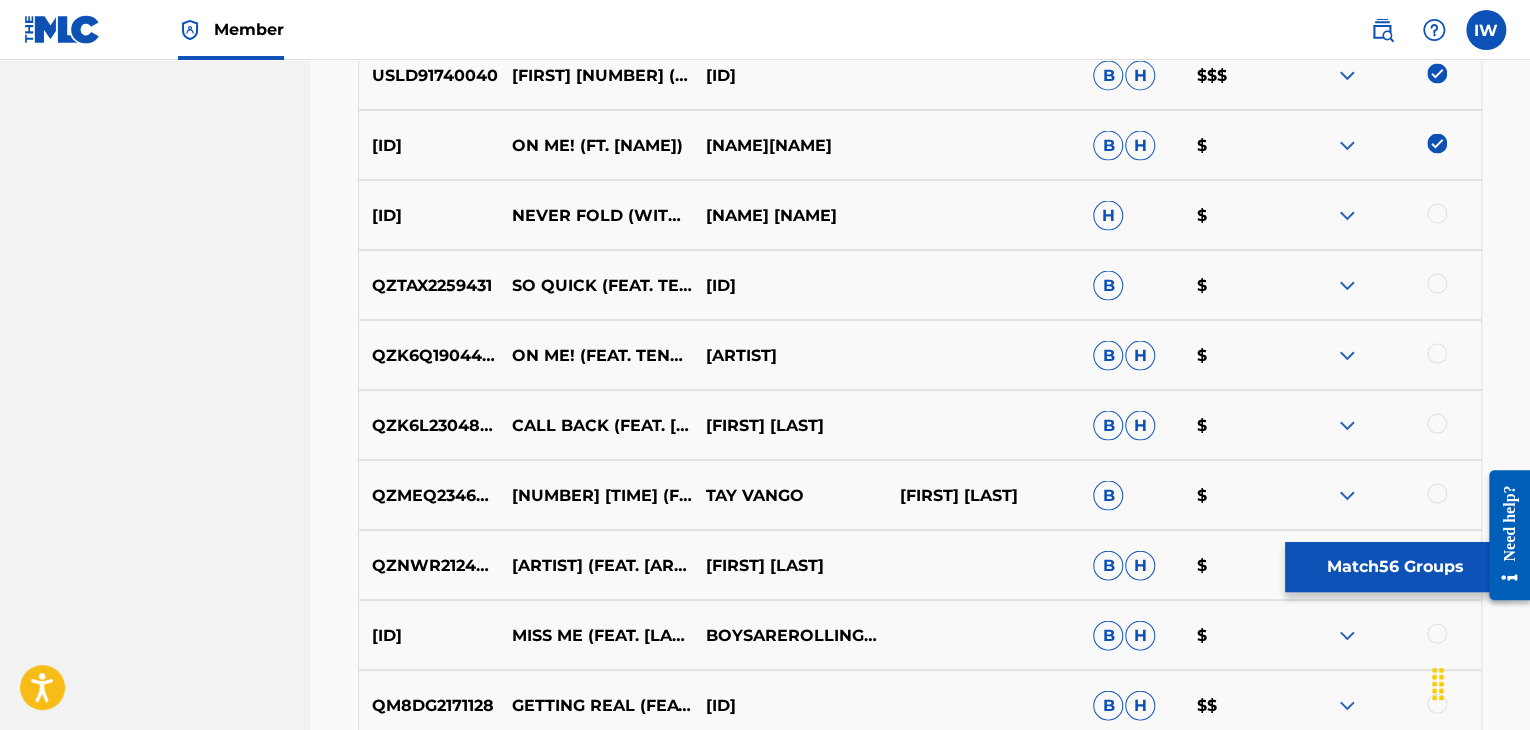 click at bounding box center [1437, 213] 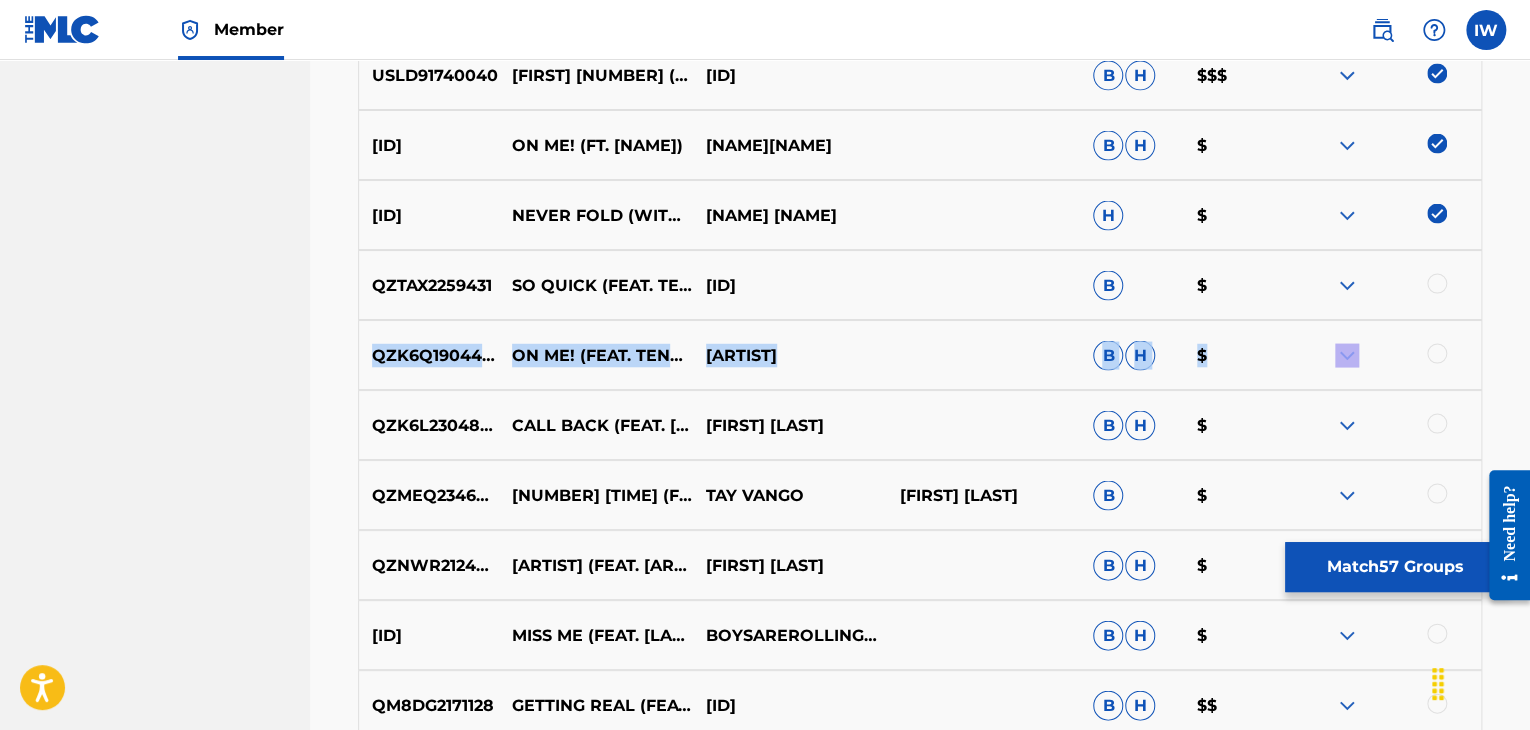 drag, startPoint x: 1430, startPoint y: 277, endPoint x: 1434, endPoint y: 352, distance: 75.10659 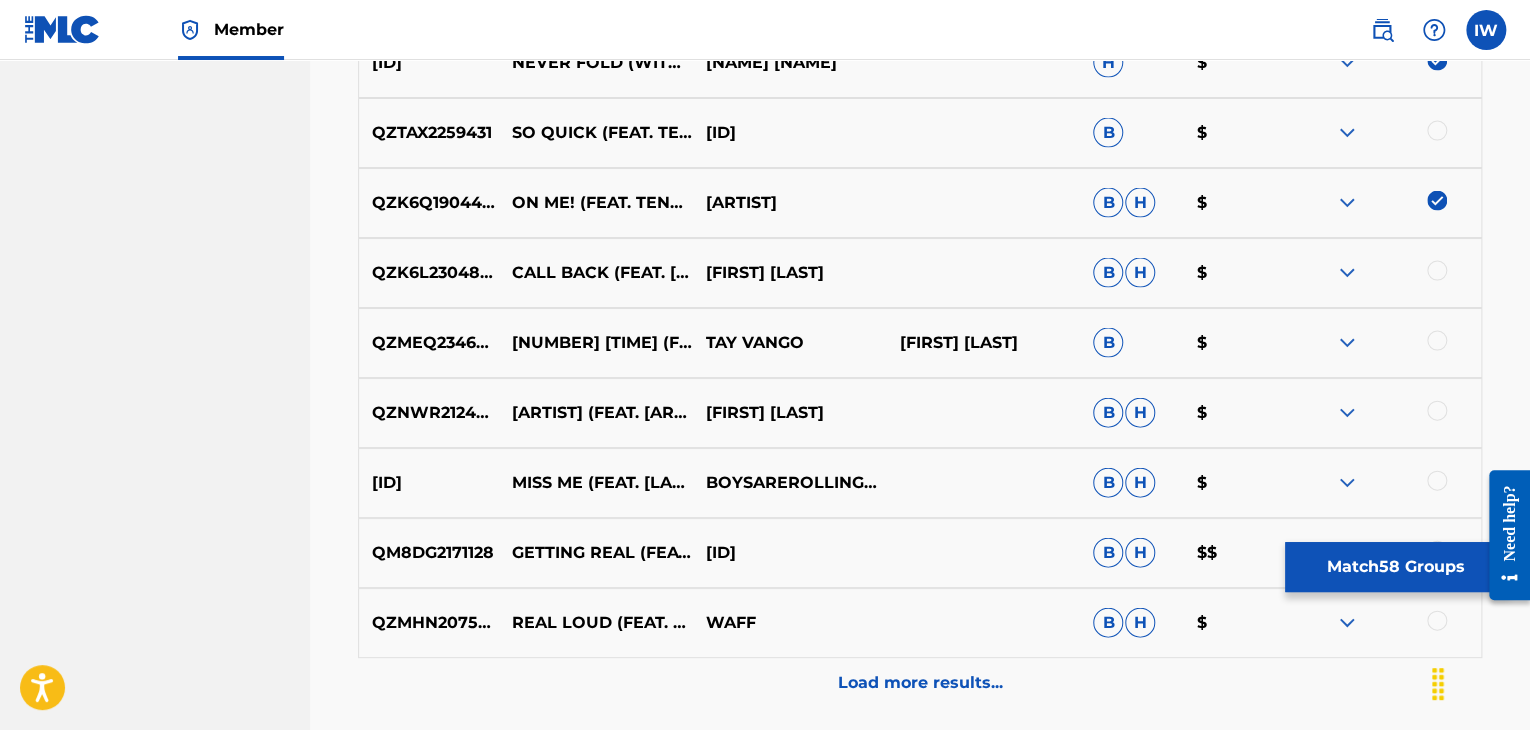 scroll, scrollTop: 13555, scrollLeft: 0, axis: vertical 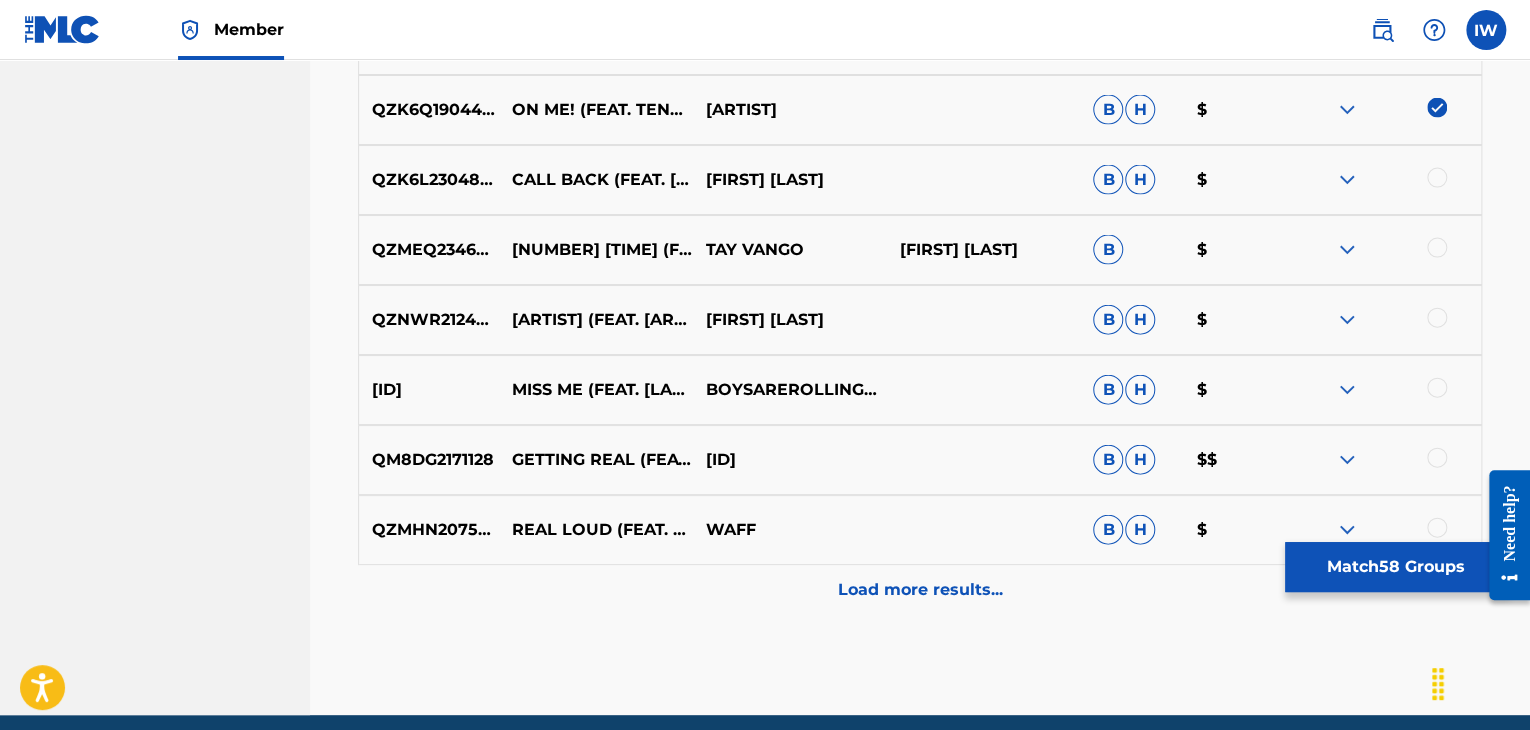 click at bounding box center (1437, 458) 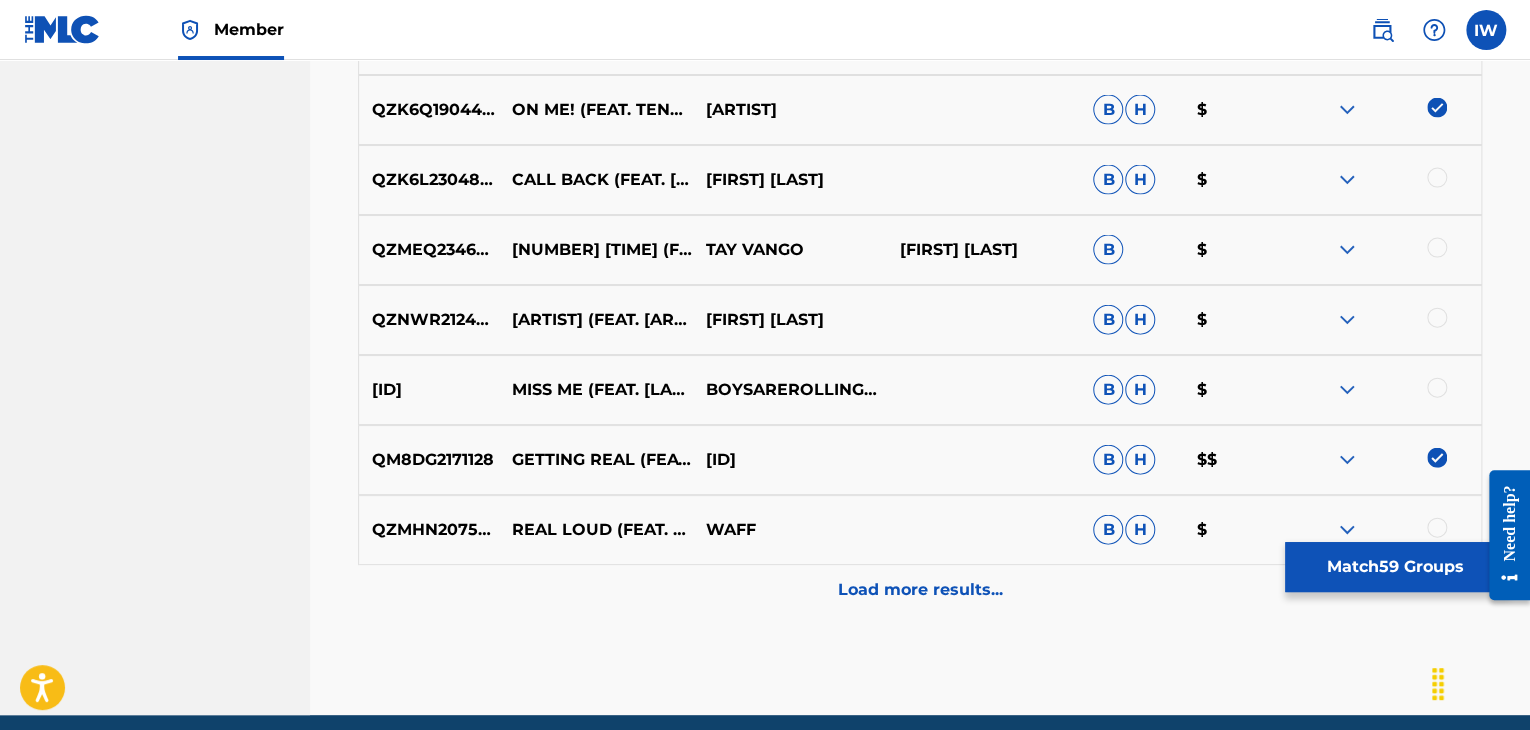 click on "Load more results..." at bounding box center (920, 590) 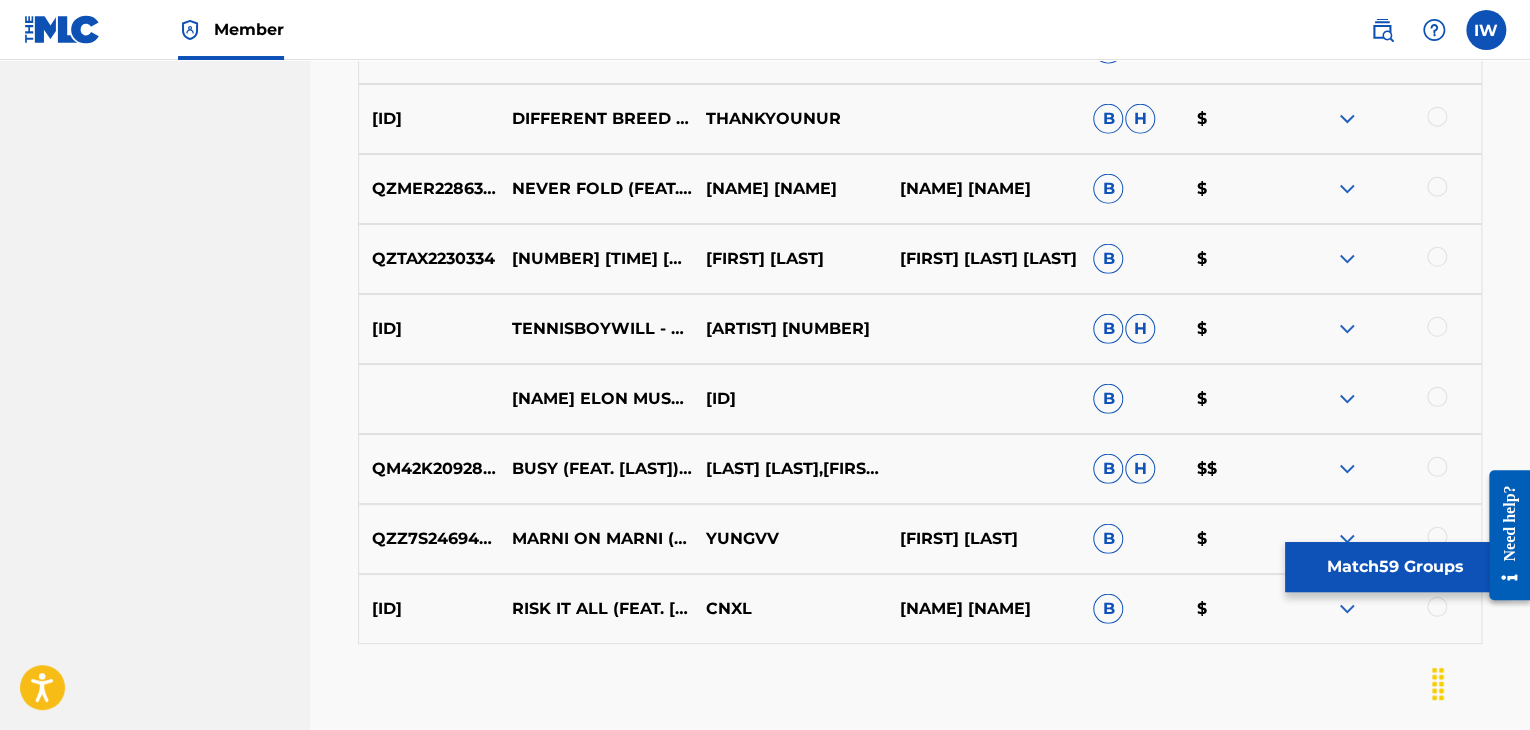 scroll, scrollTop: 14178, scrollLeft: 0, axis: vertical 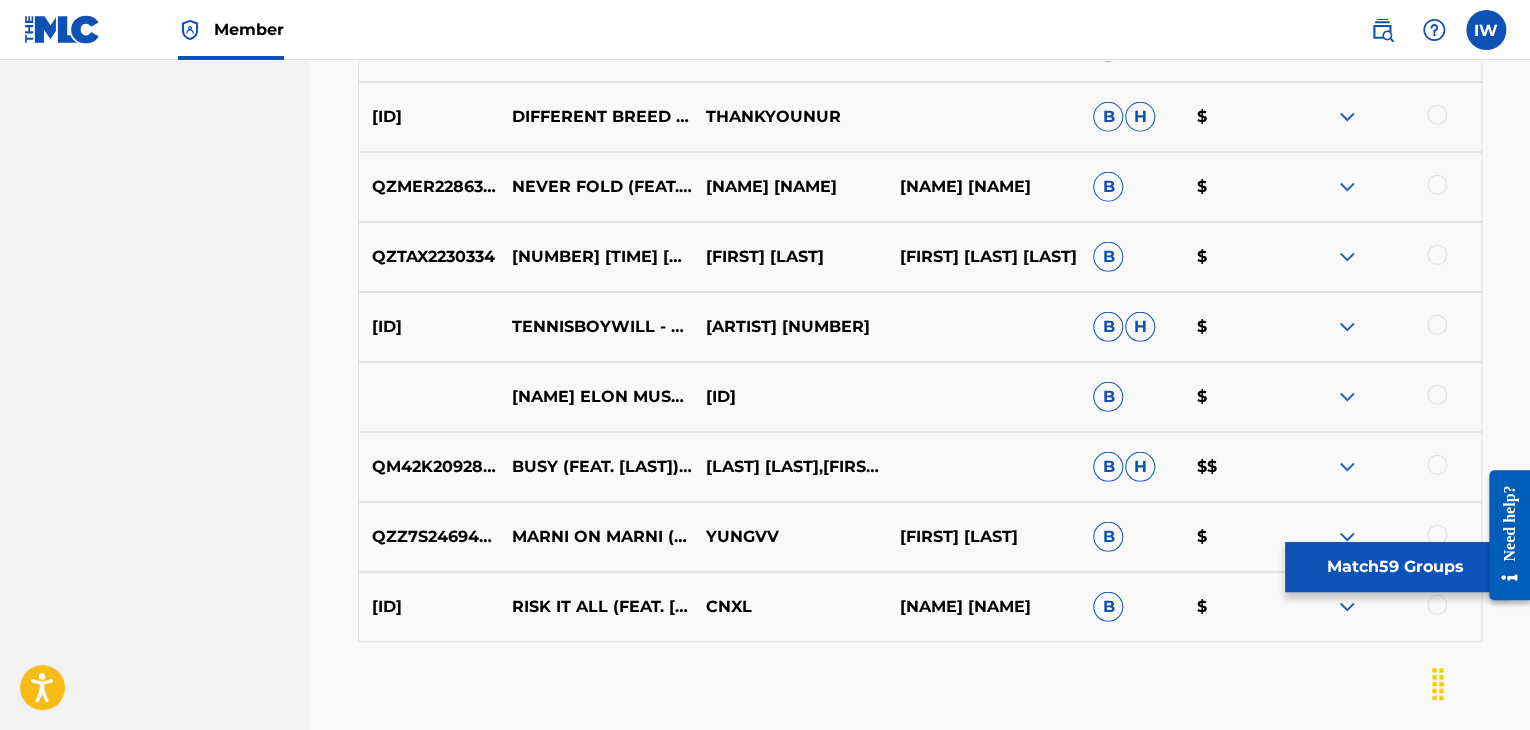 click at bounding box center [1437, 465] 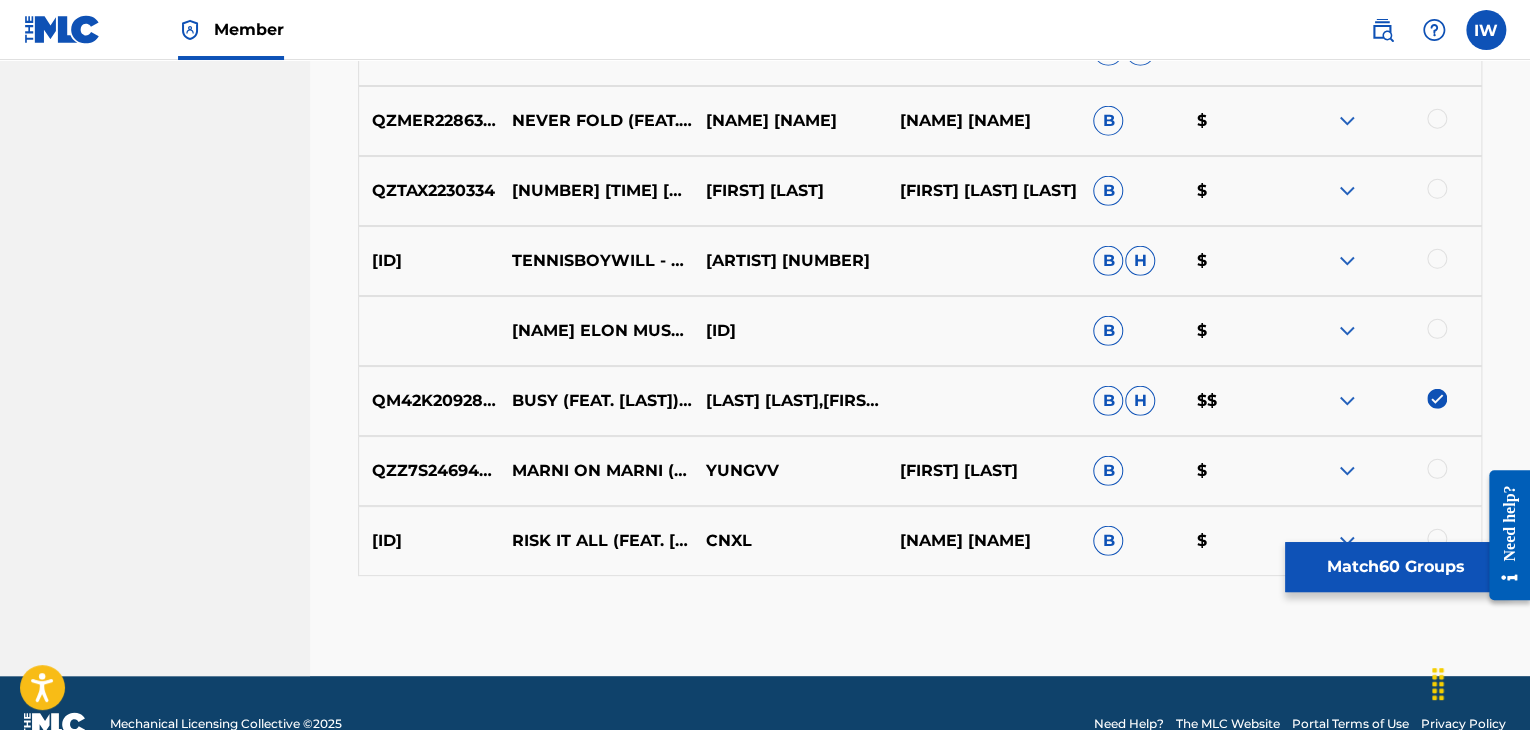 scroll, scrollTop: 14286, scrollLeft: 0, axis: vertical 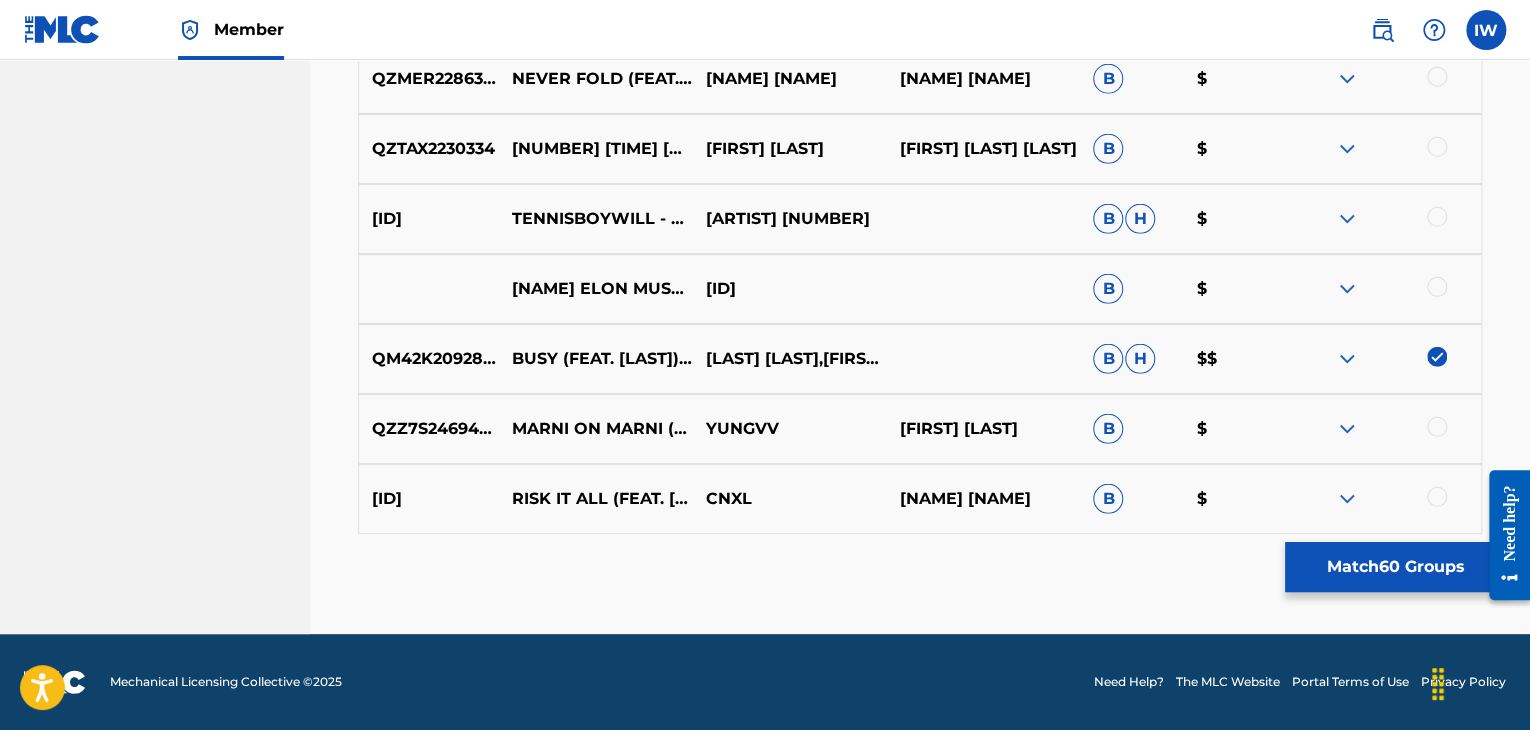 click at bounding box center [1384, 499] 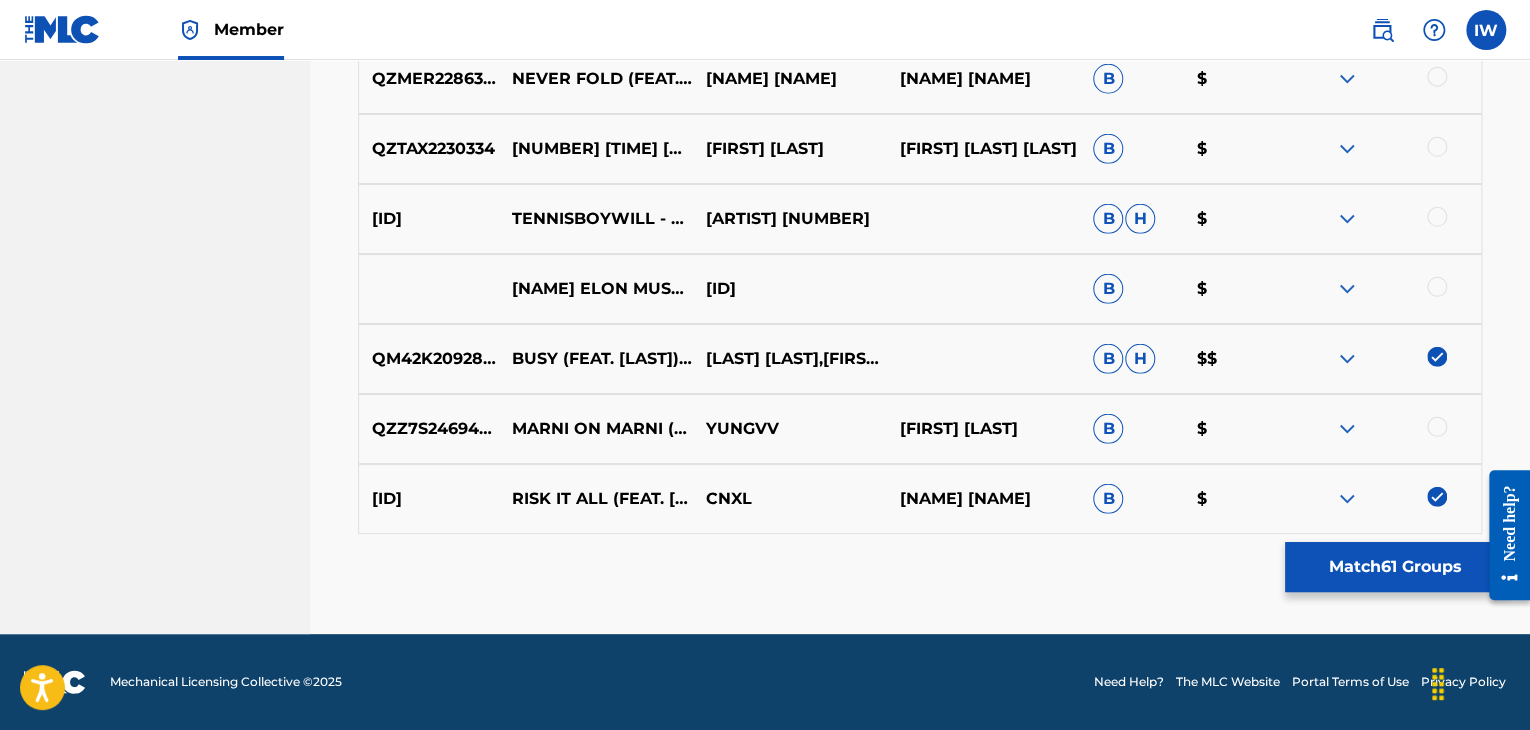 click at bounding box center (1437, 287) 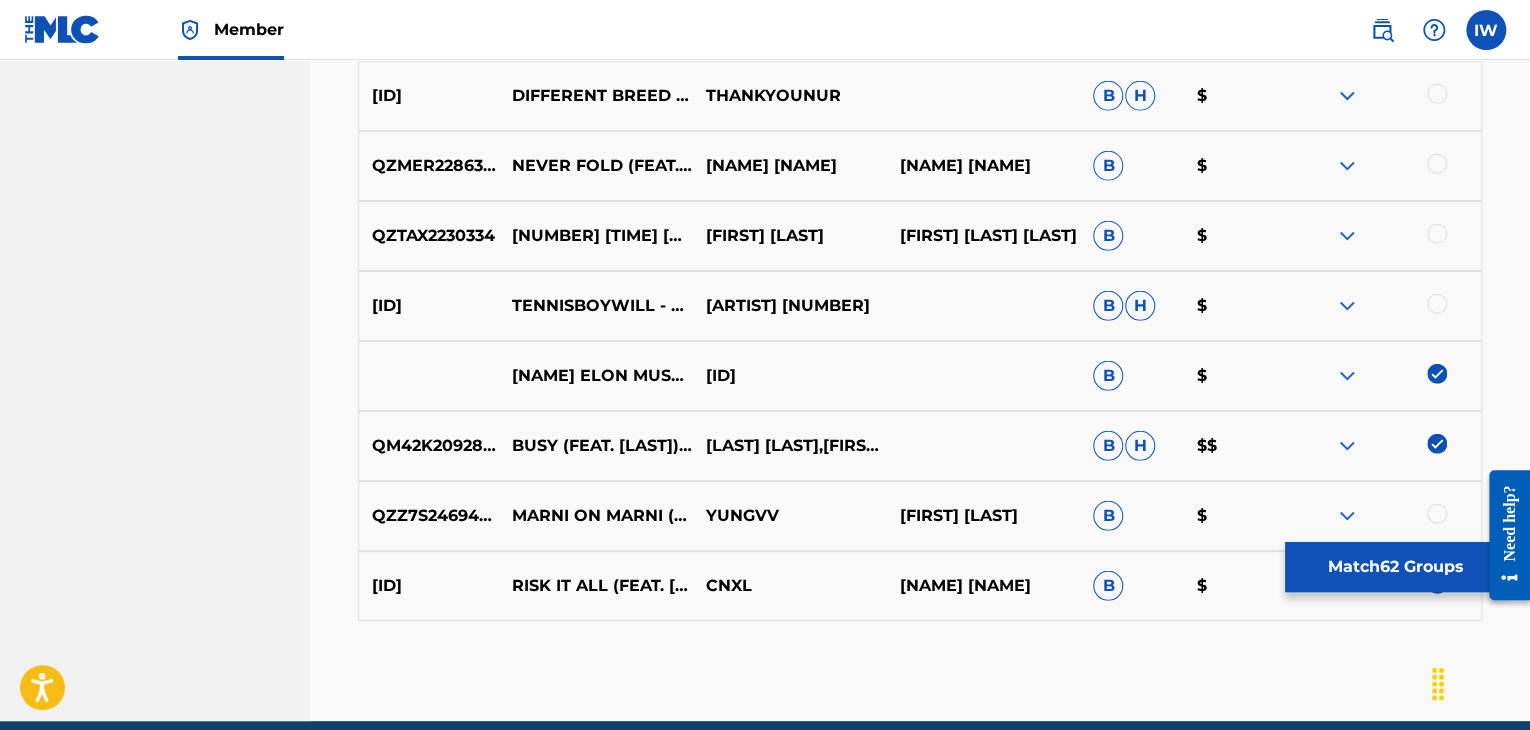 scroll, scrollTop: 14196, scrollLeft: 0, axis: vertical 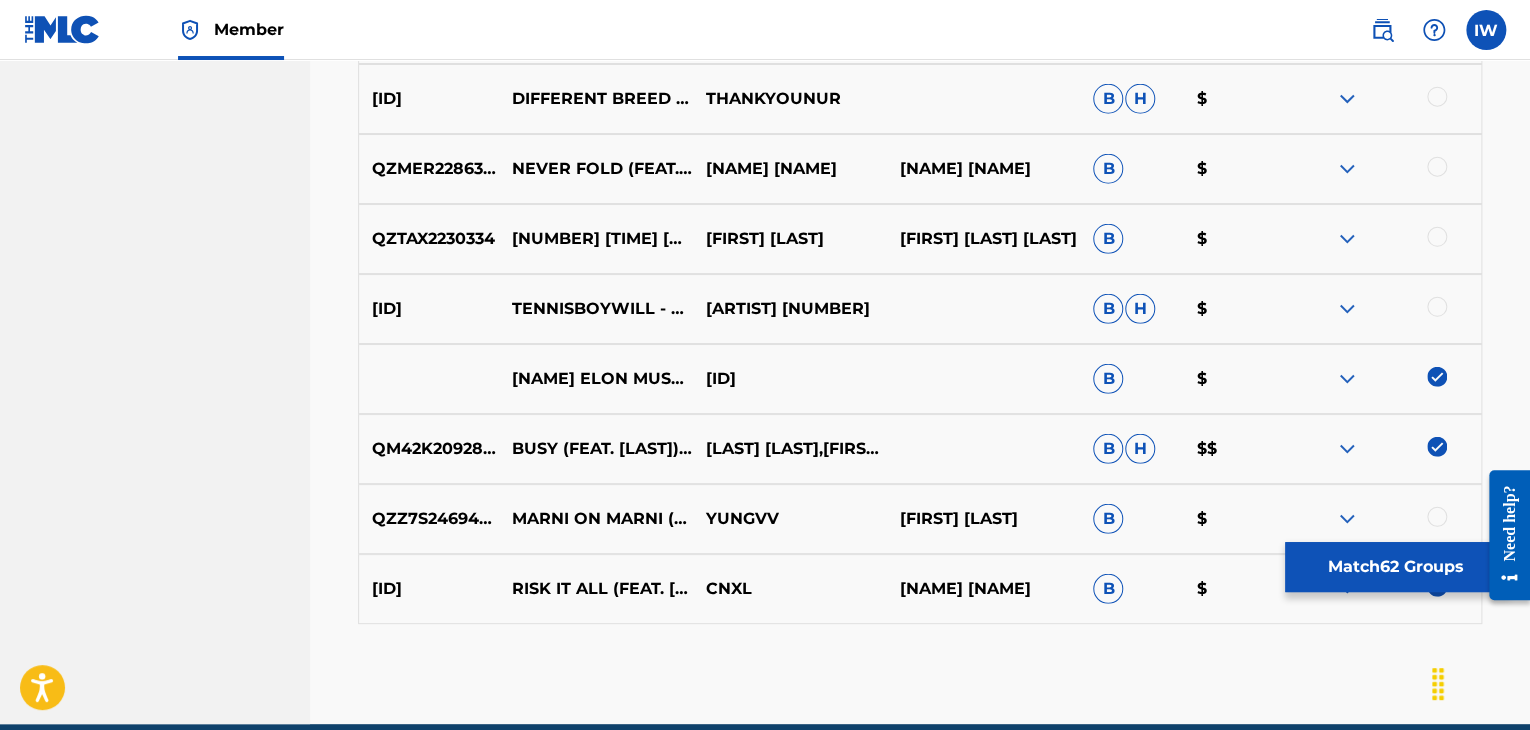 click at bounding box center (1437, 307) 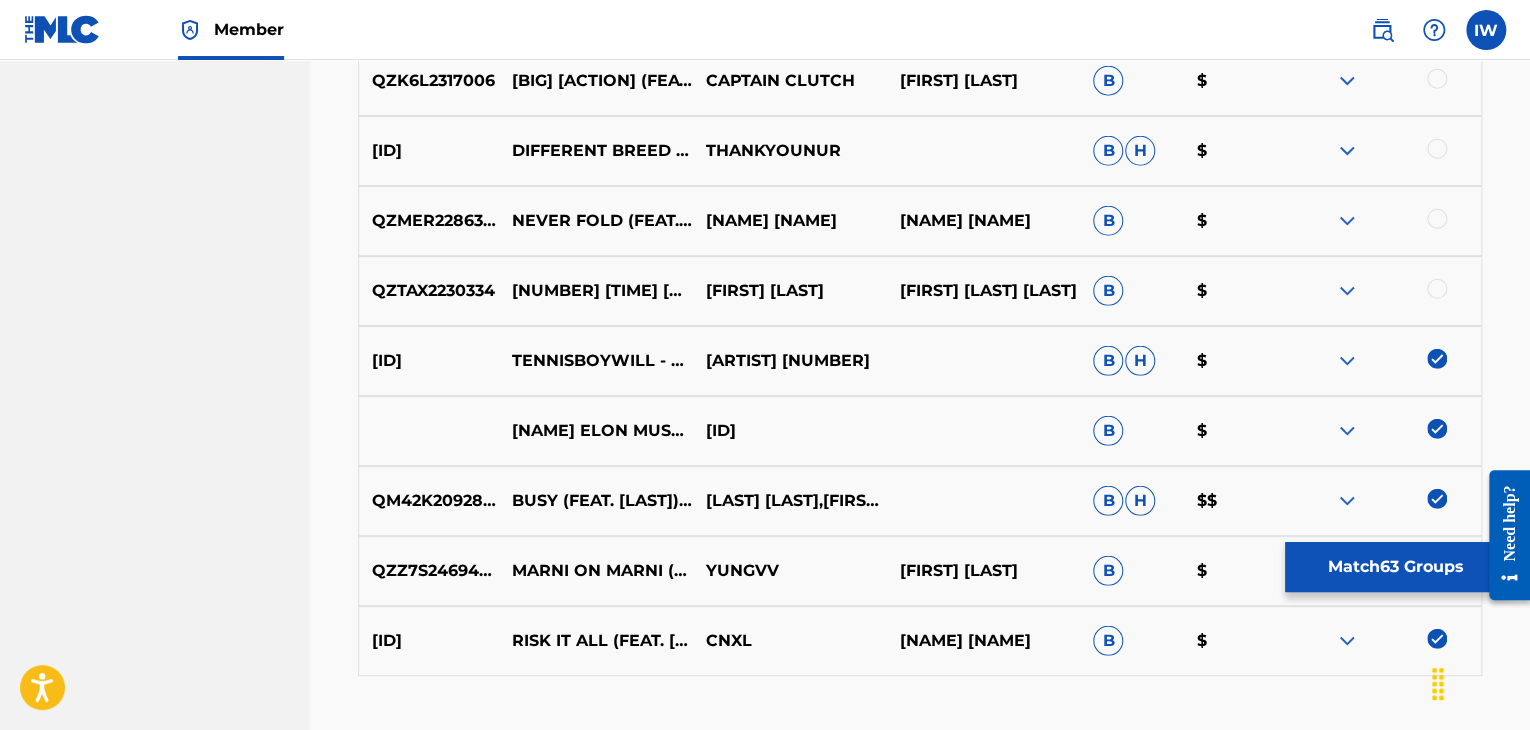 click at bounding box center [1437, 289] 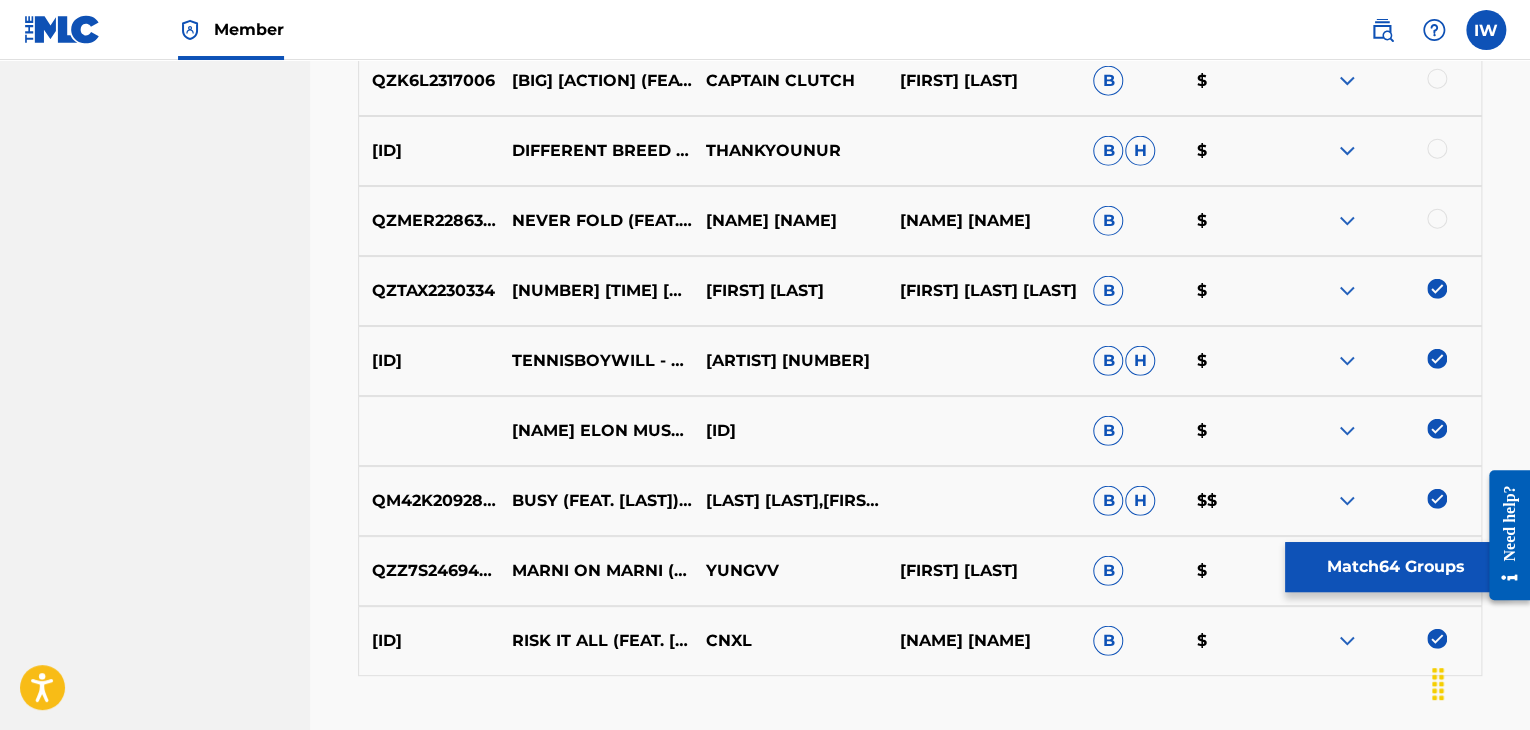 scroll, scrollTop: 14044, scrollLeft: 0, axis: vertical 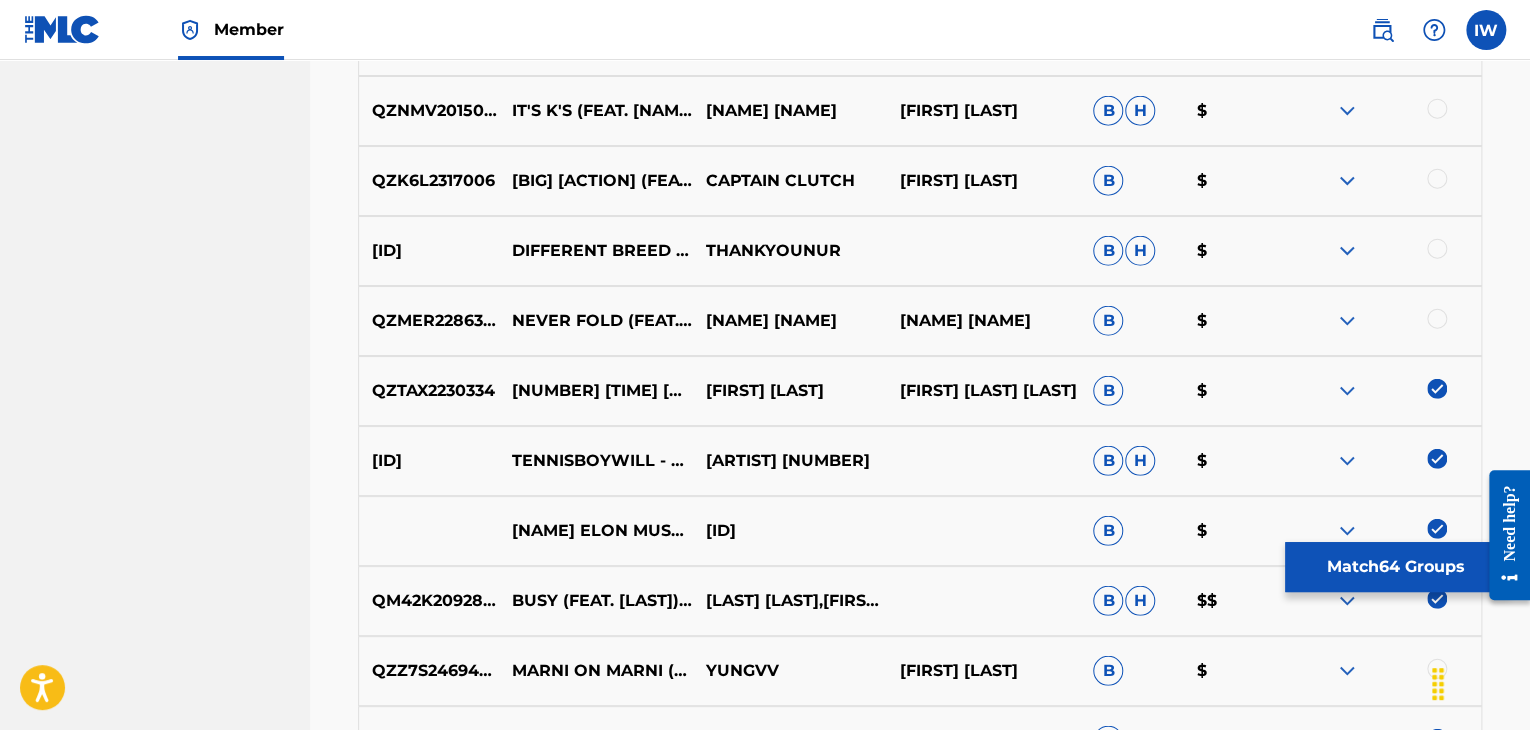 click at bounding box center (1437, 319) 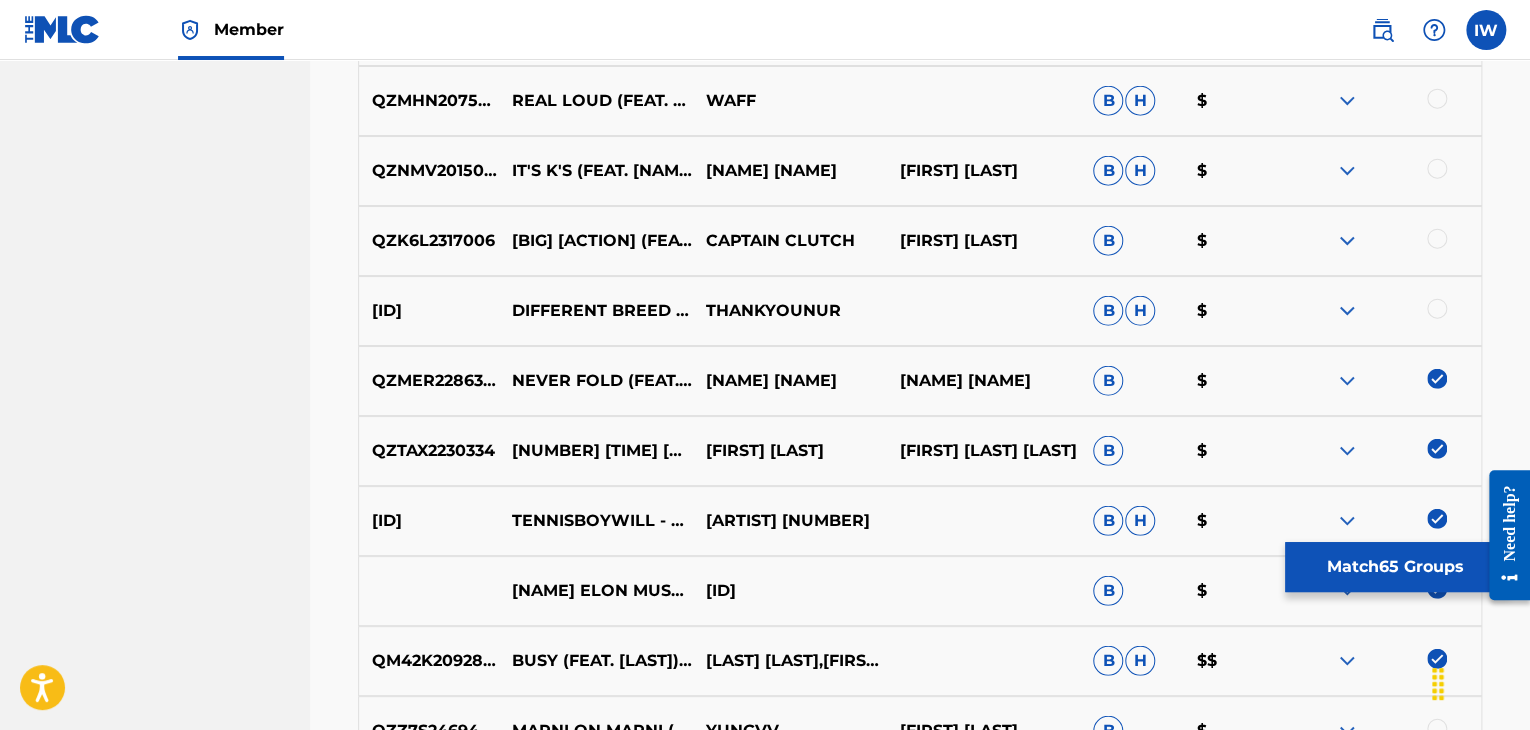 click at bounding box center (1437, 309) 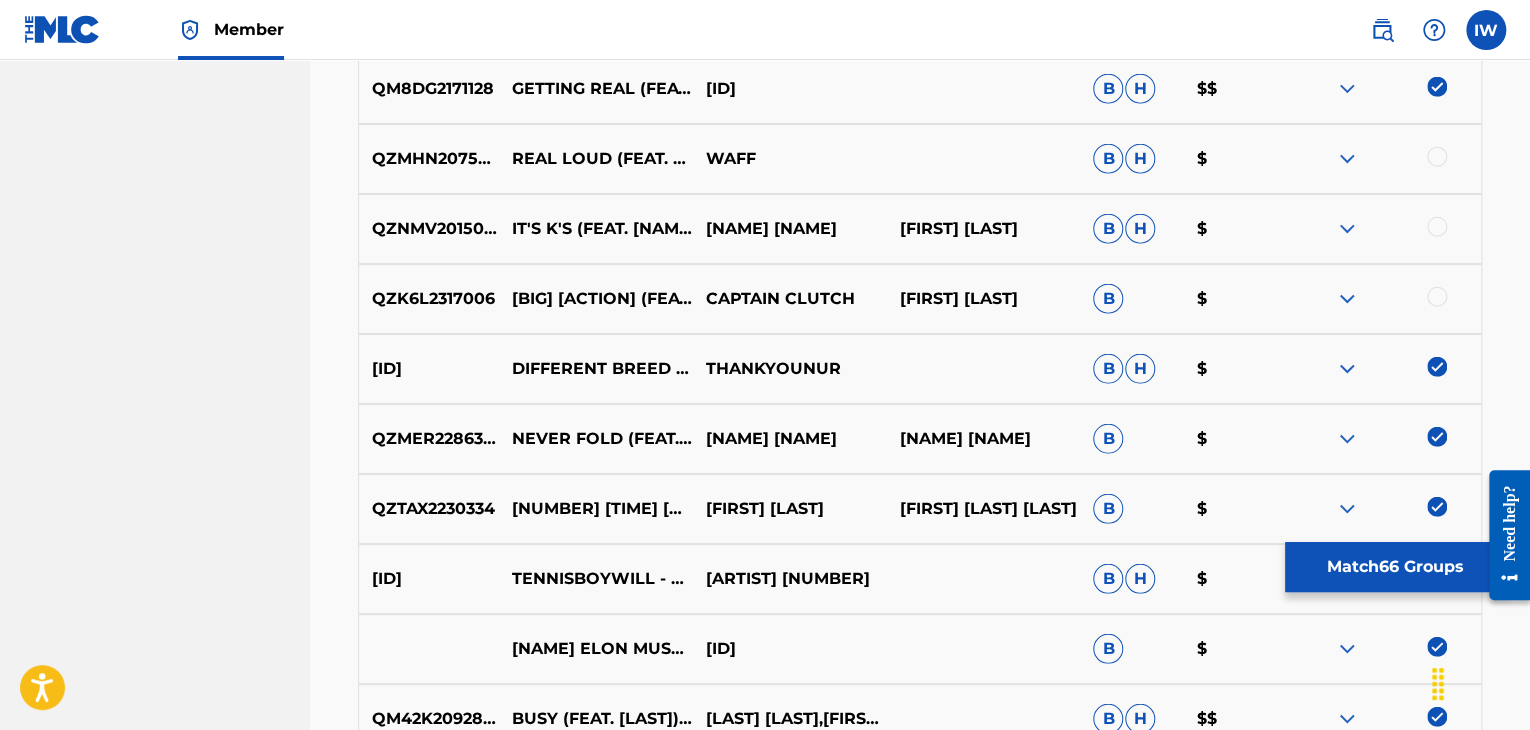click at bounding box center [1437, 297] 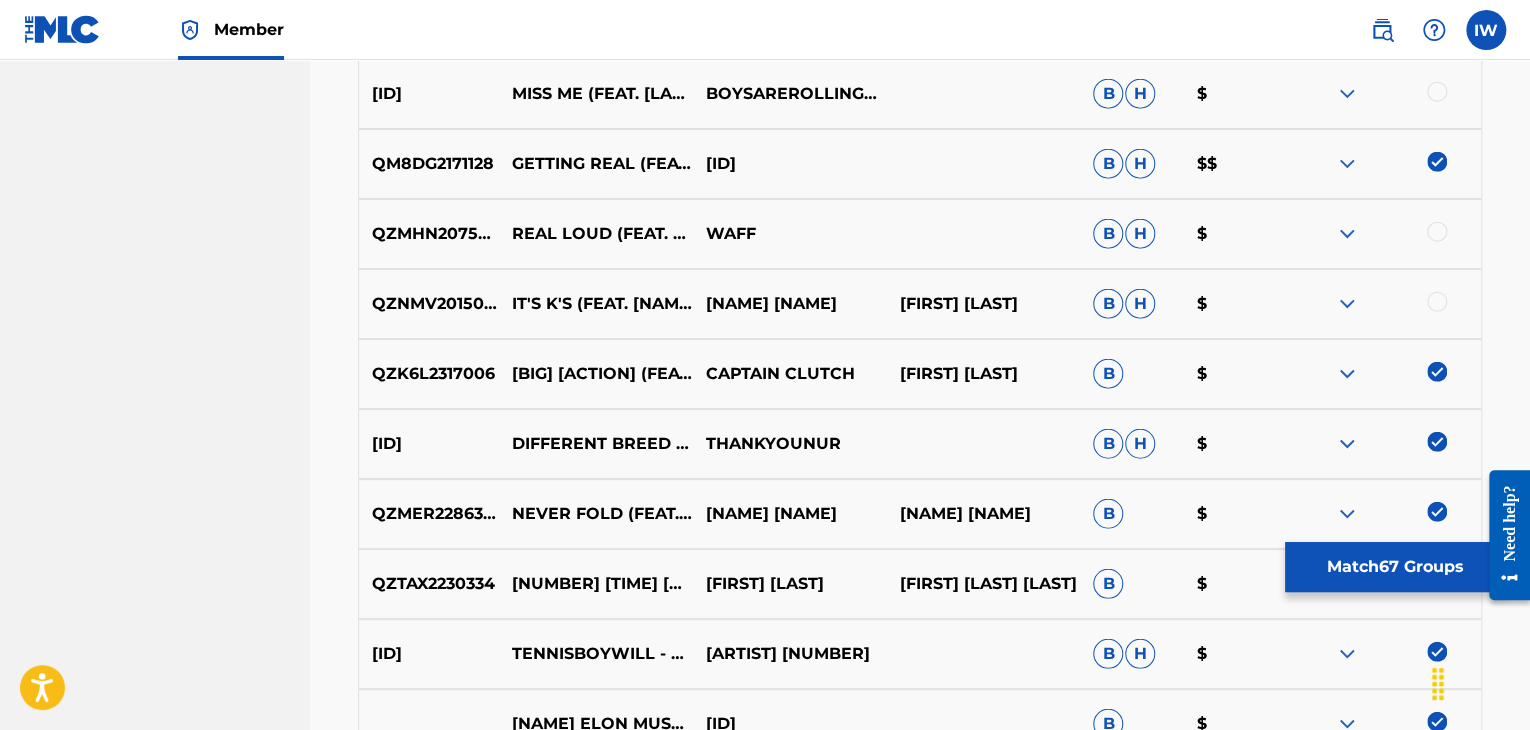 click at bounding box center (1437, 302) 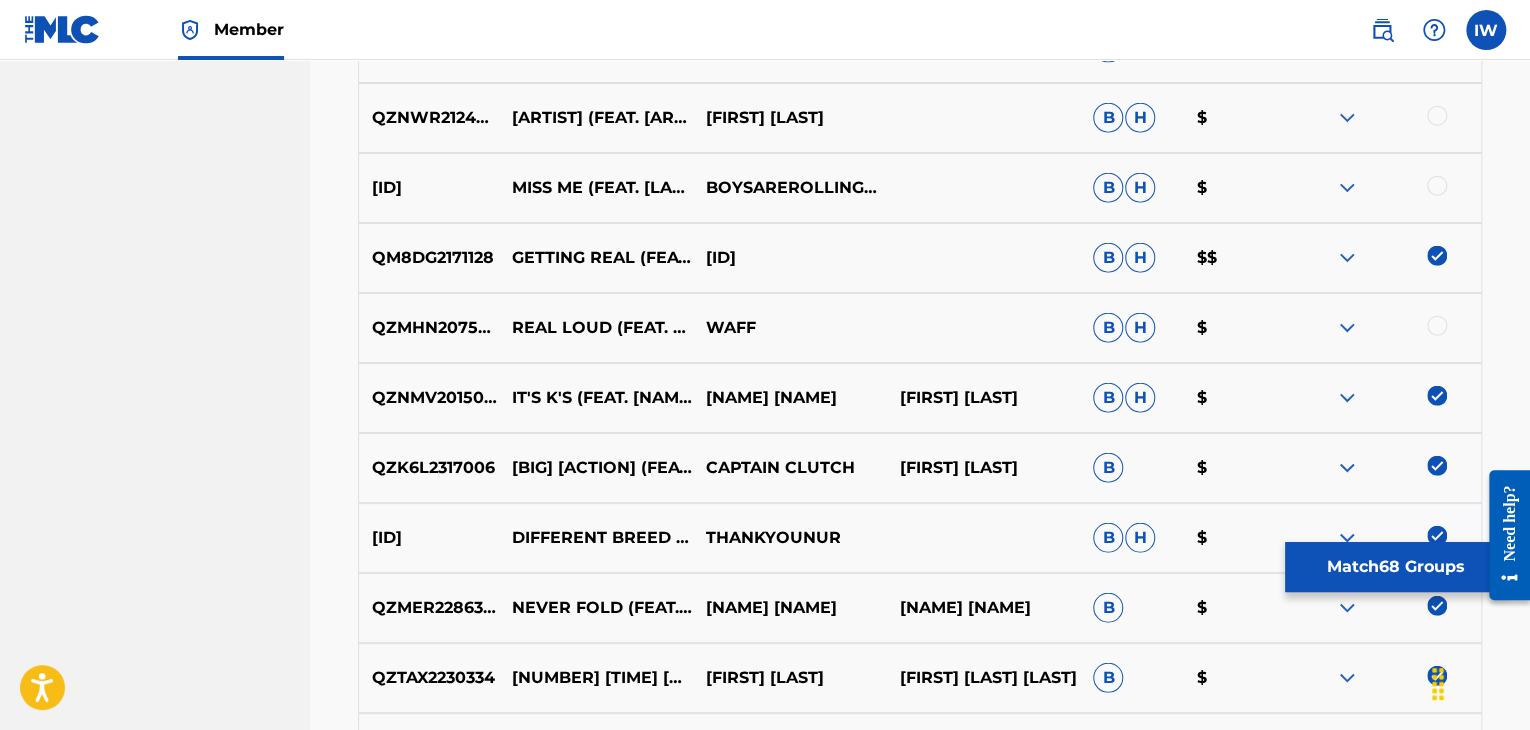 scroll, scrollTop: 13746, scrollLeft: 0, axis: vertical 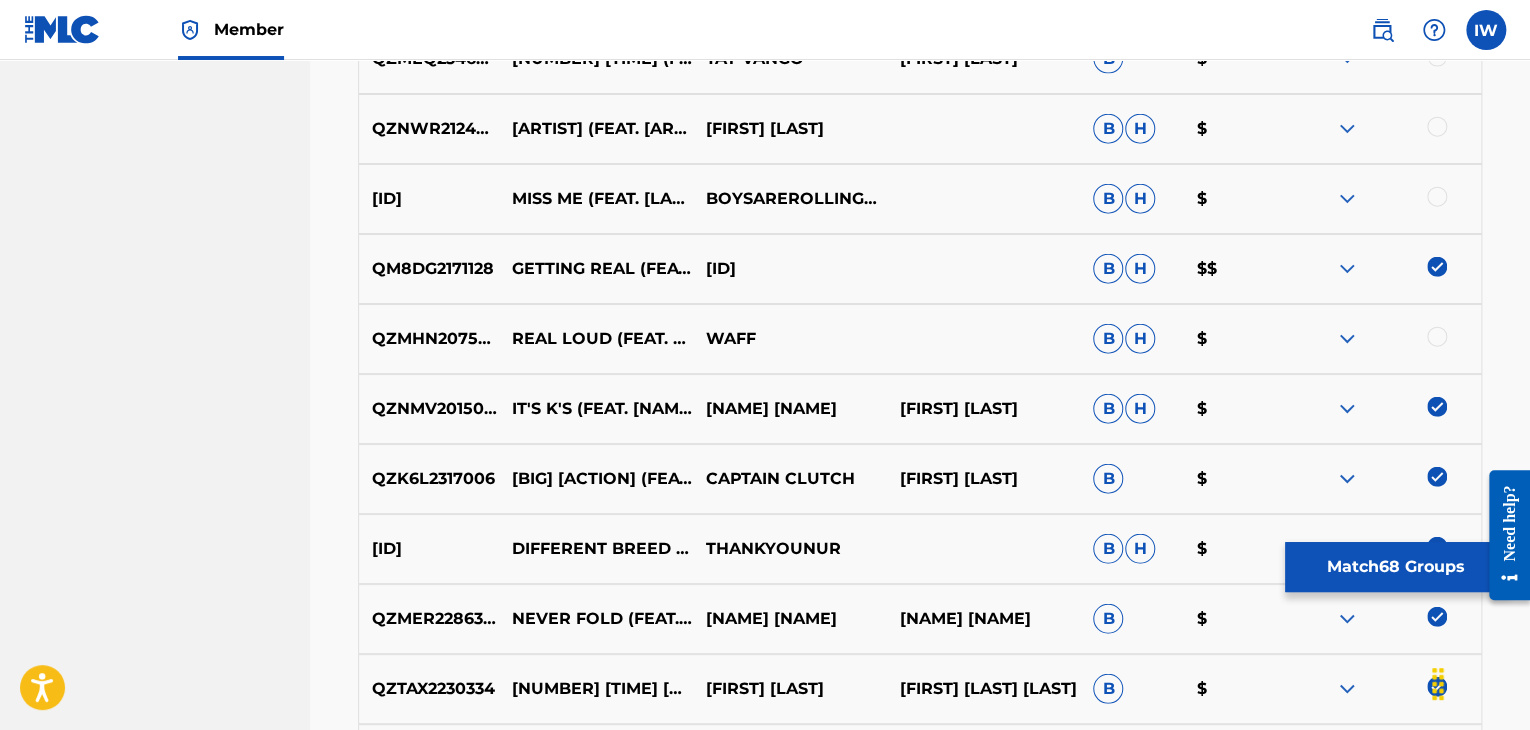 click at bounding box center (1437, 337) 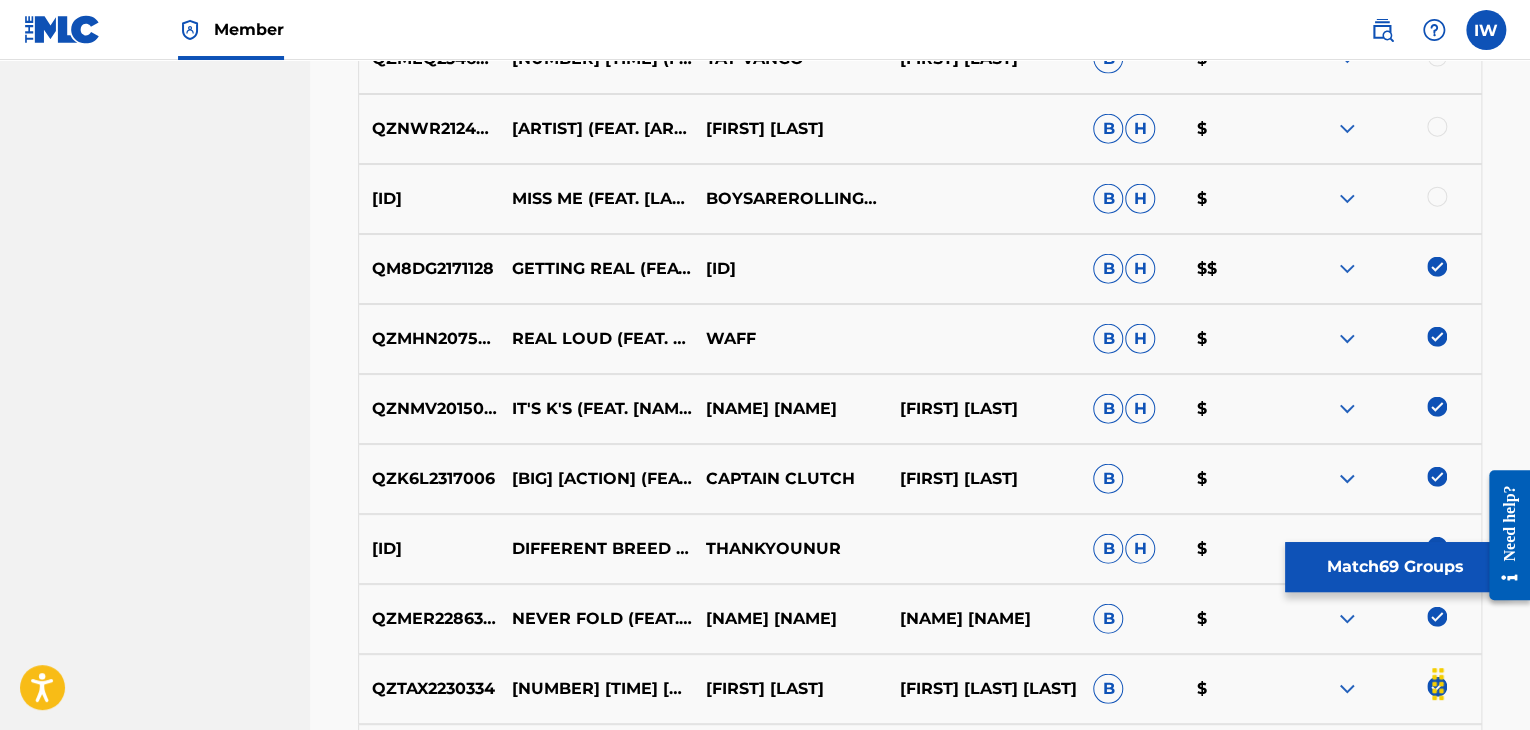 scroll, scrollTop: 13625, scrollLeft: 0, axis: vertical 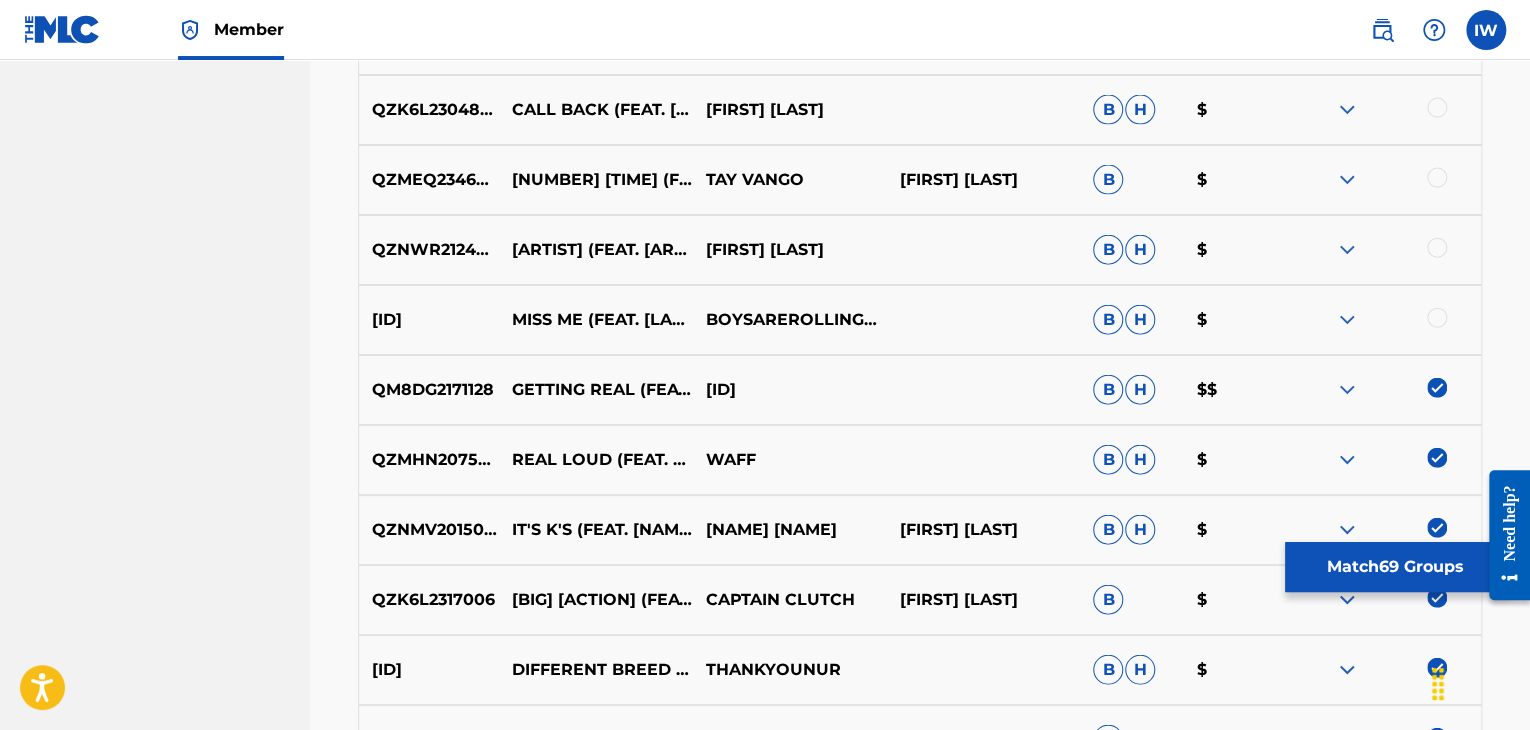 click at bounding box center (1437, 318) 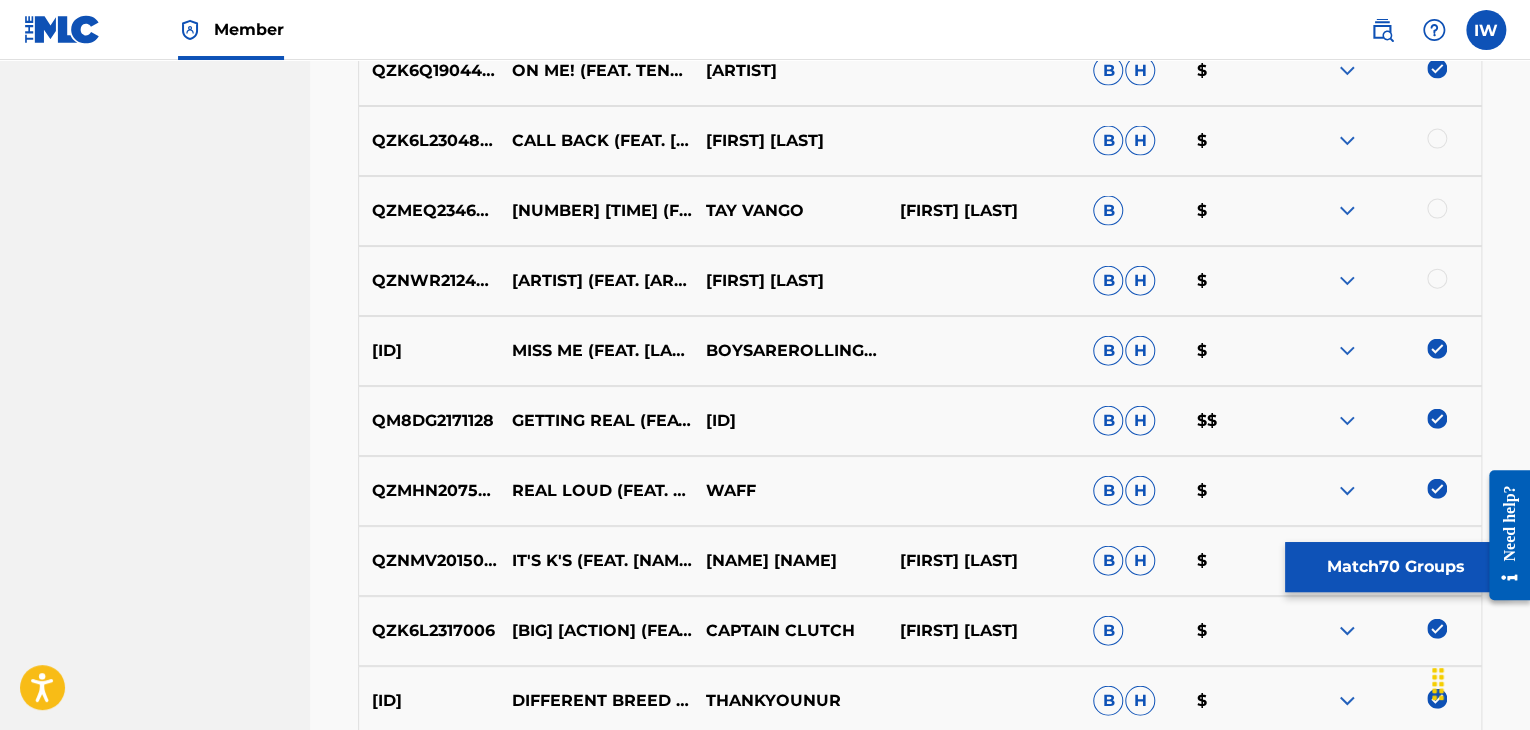 scroll, scrollTop: 13593, scrollLeft: 0, axis: vertical 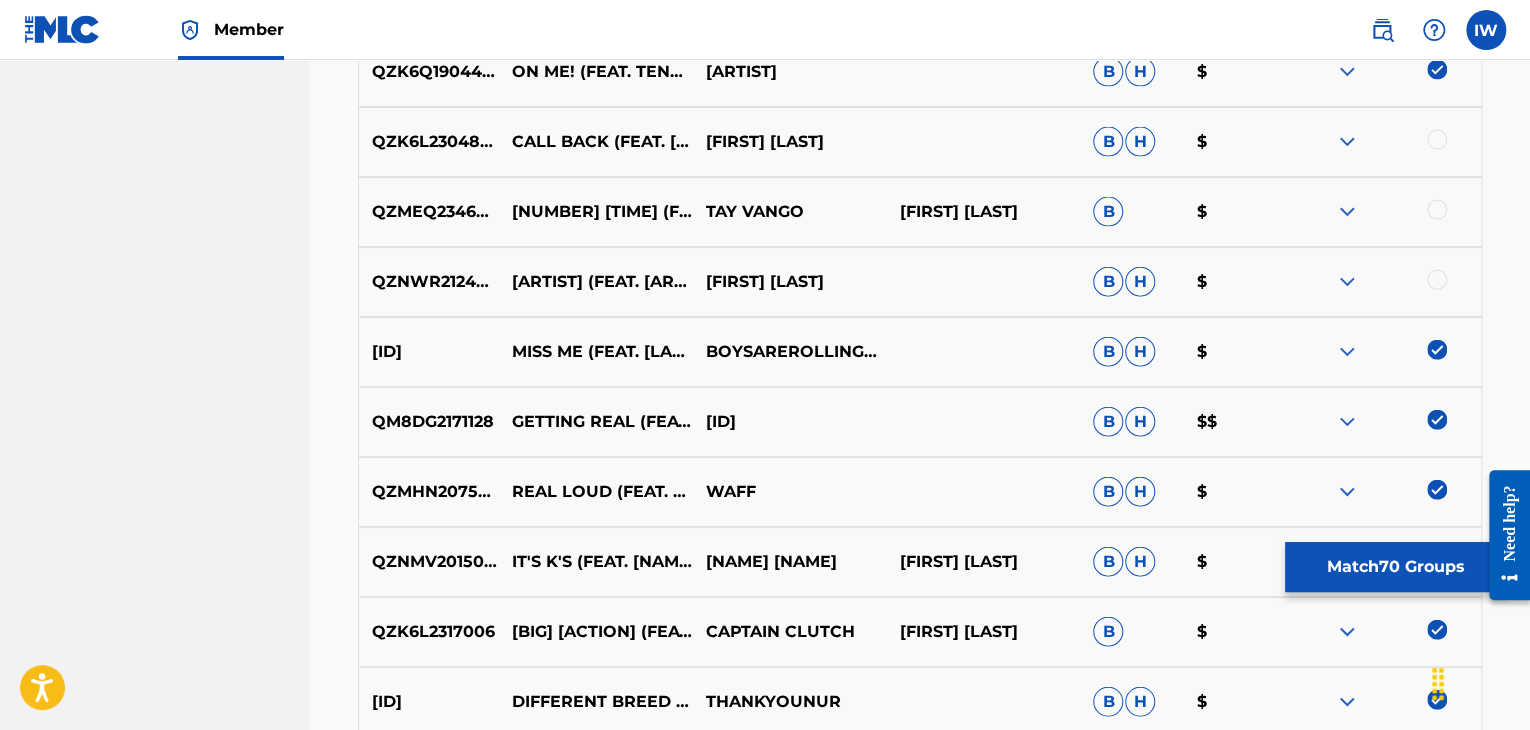 click at bounding box center [1437, 280] 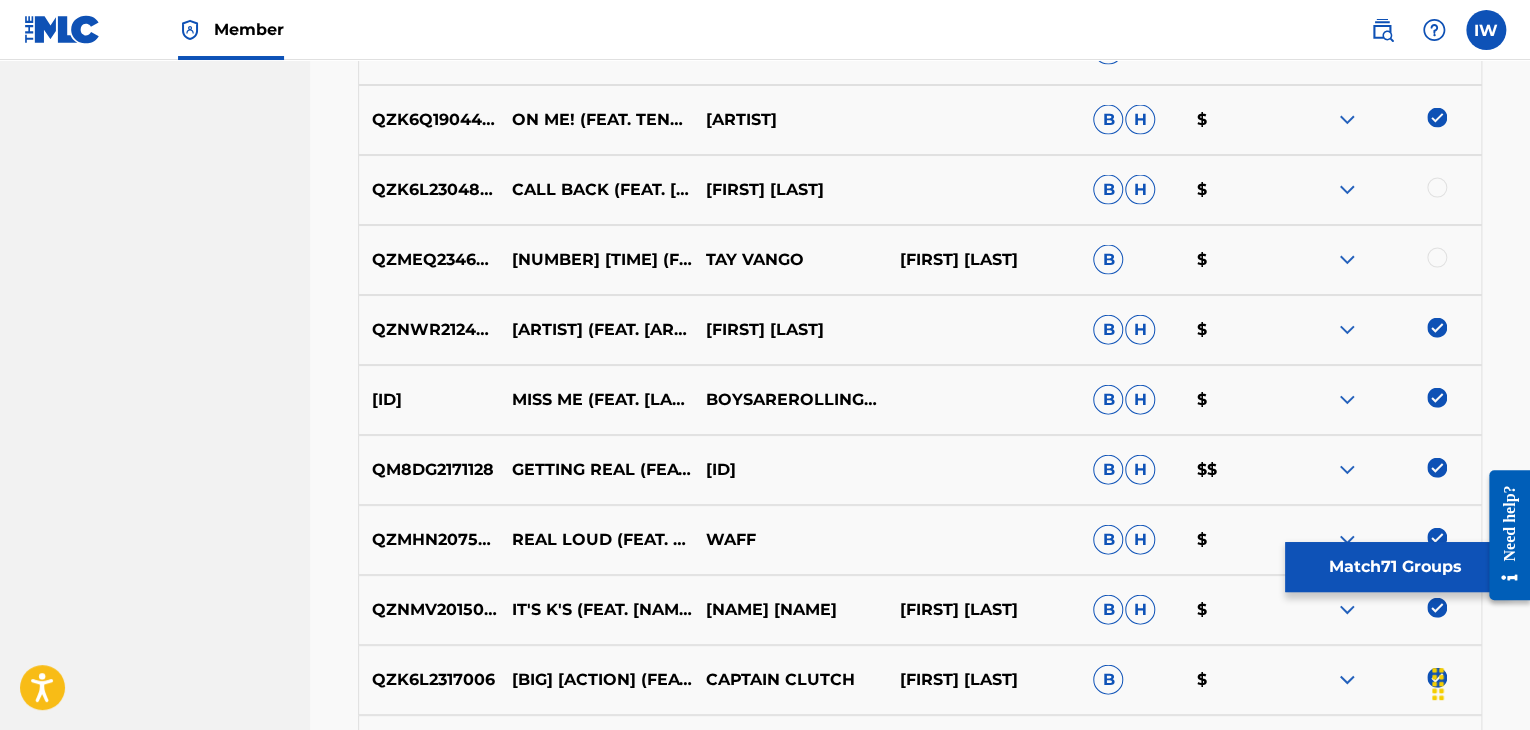 click at bounding box center [1437, 258] 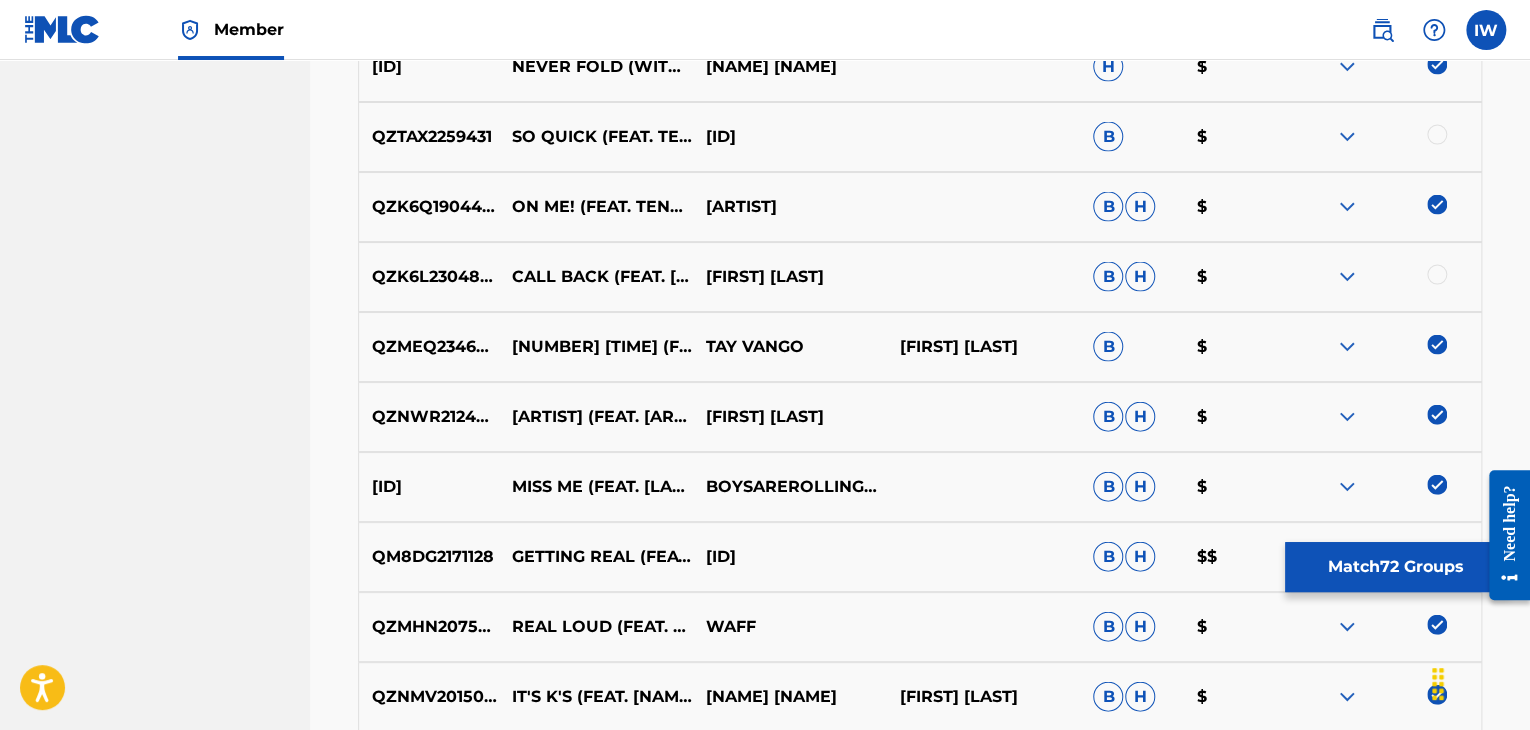 scroll, scrollTop: 13457, scrollLeft: 0, axis: vertical 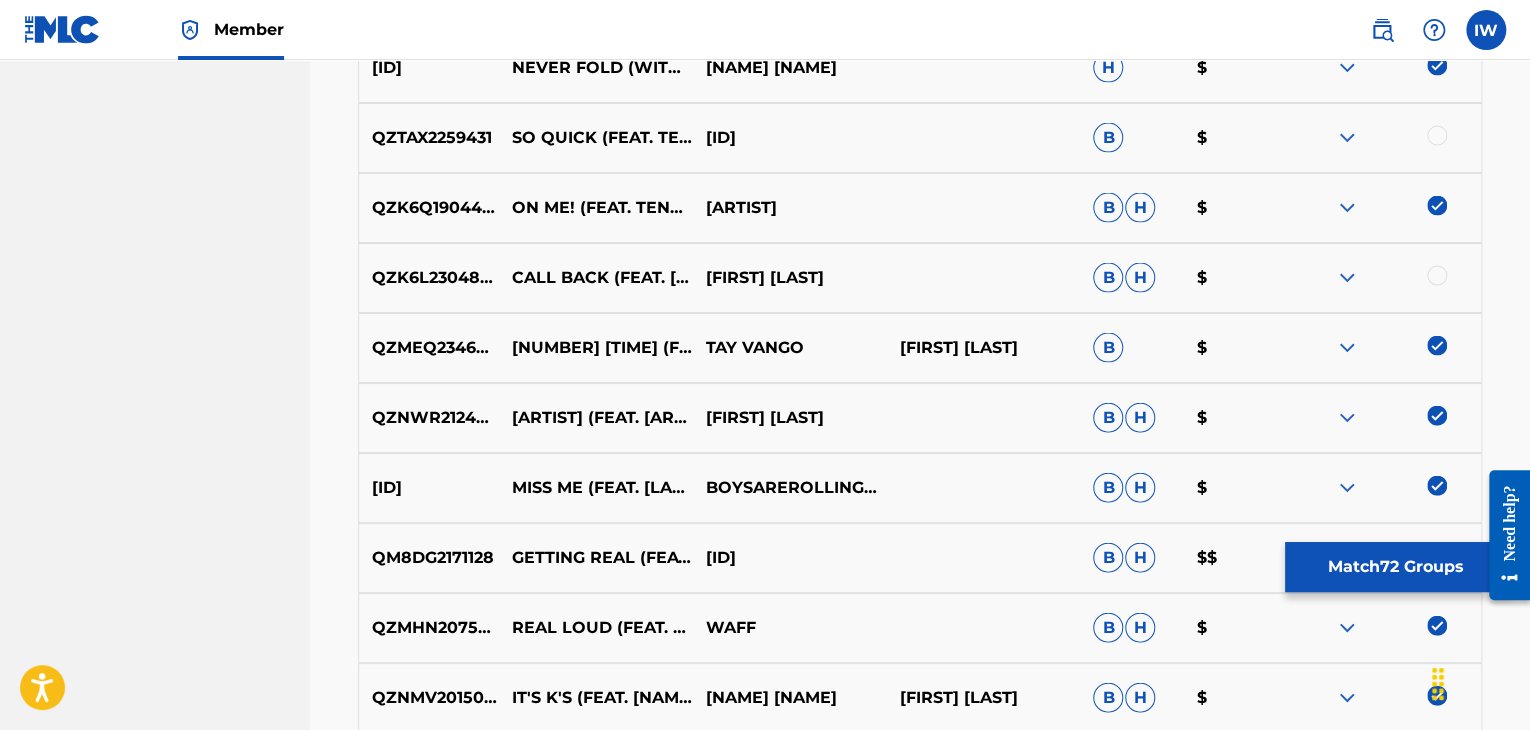 click at bounding box center [1437, 276] 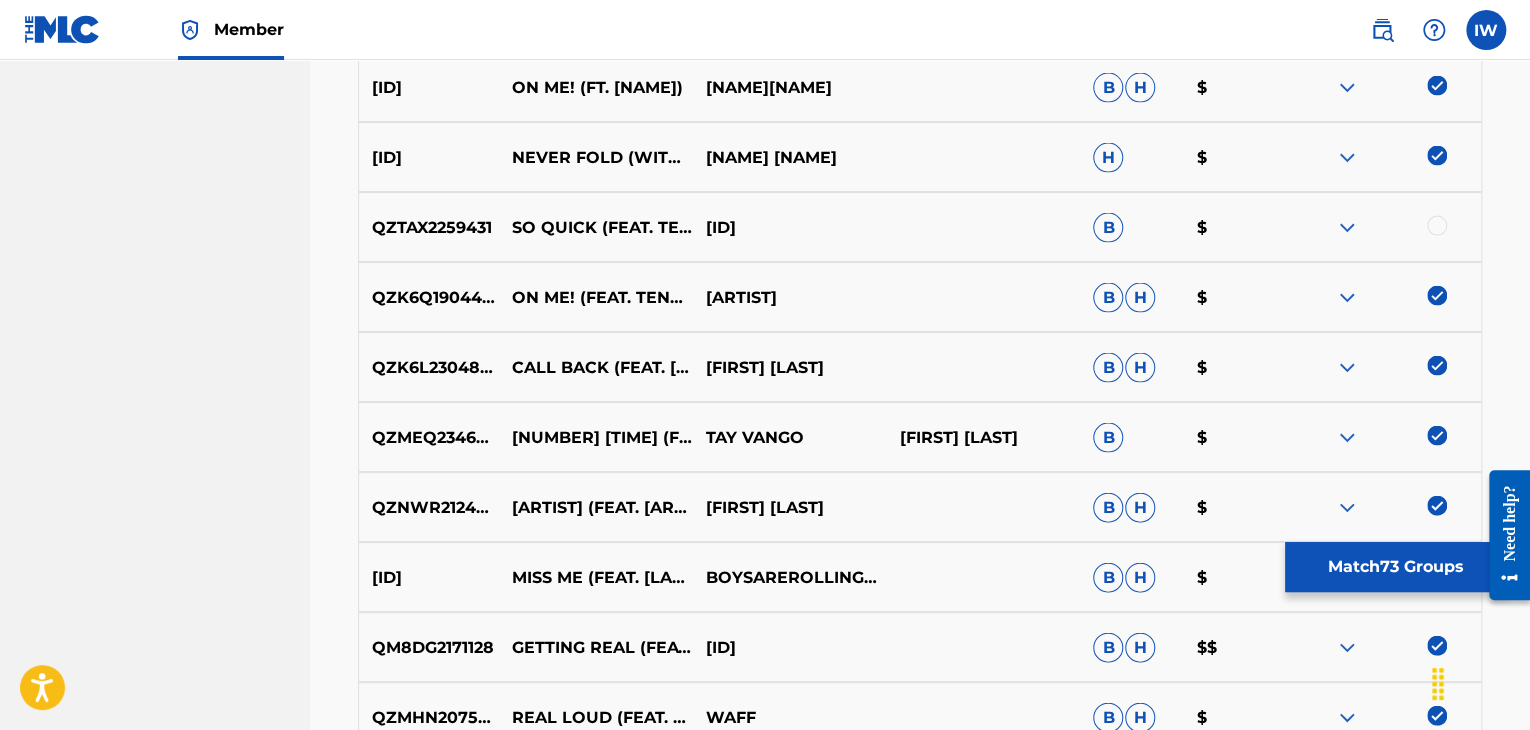 scroll, scrollTop: 13352, scrollLeft: 0, axis: vertical 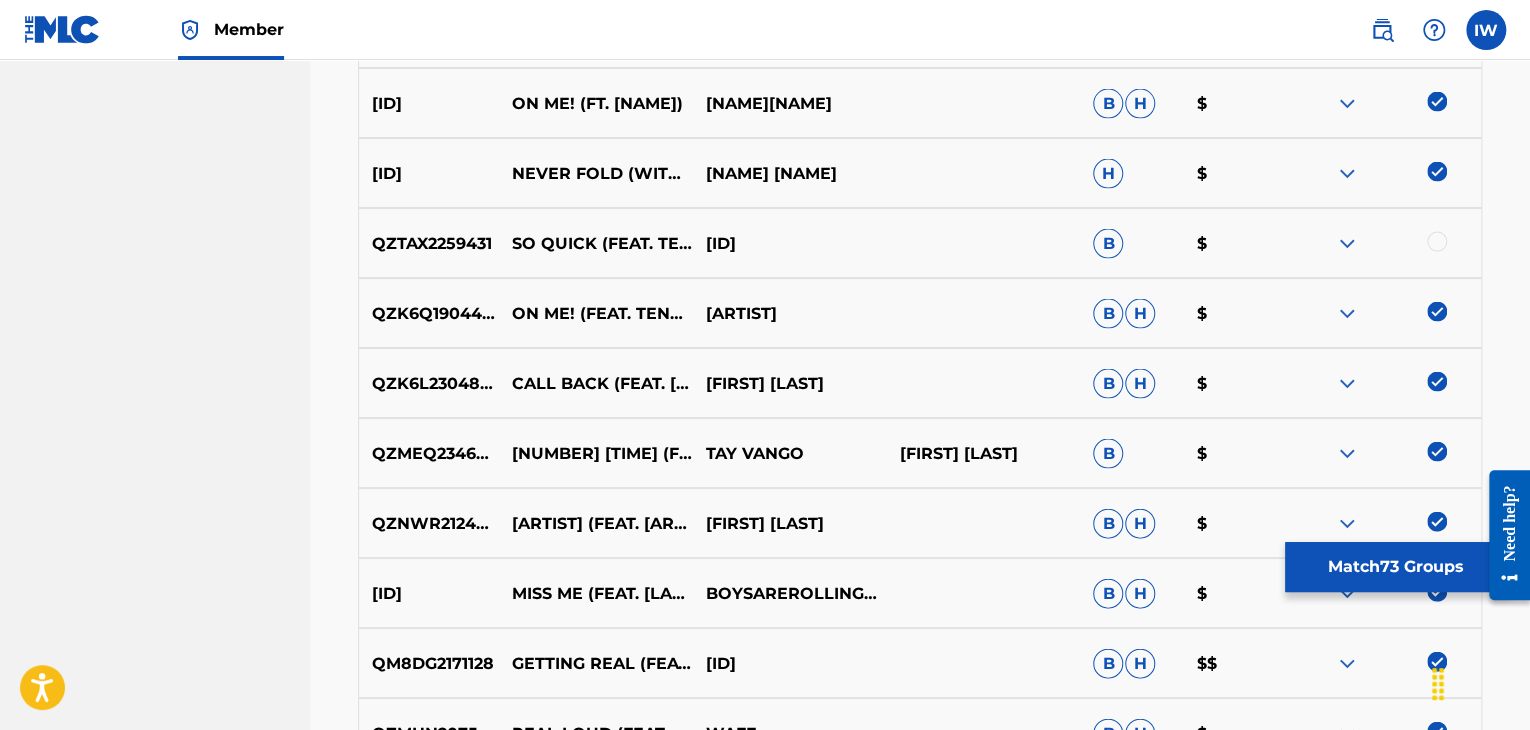 click at bounding box center [1437, 241] 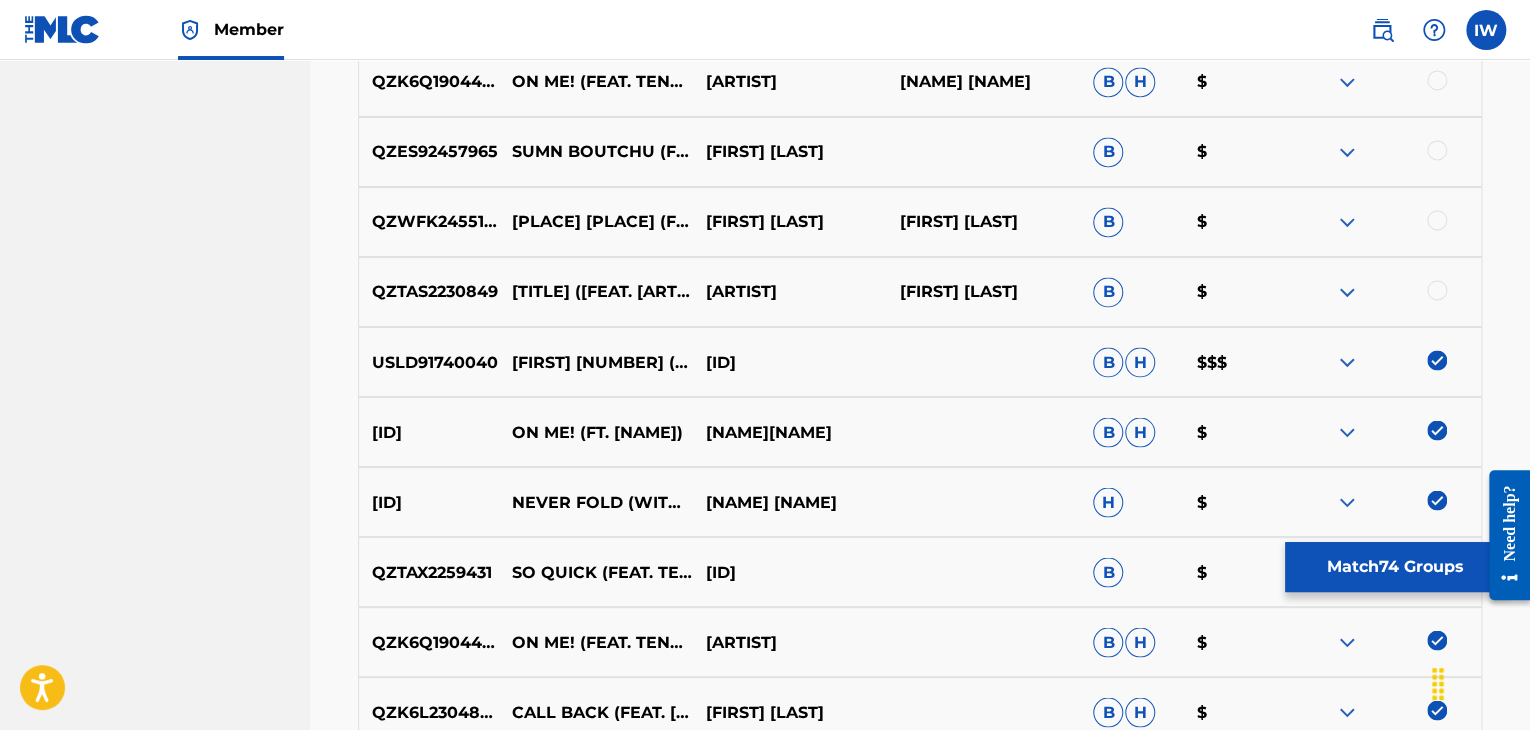 scroll, scrollTop: 13015, scrollLeft: 0, axis: vertical 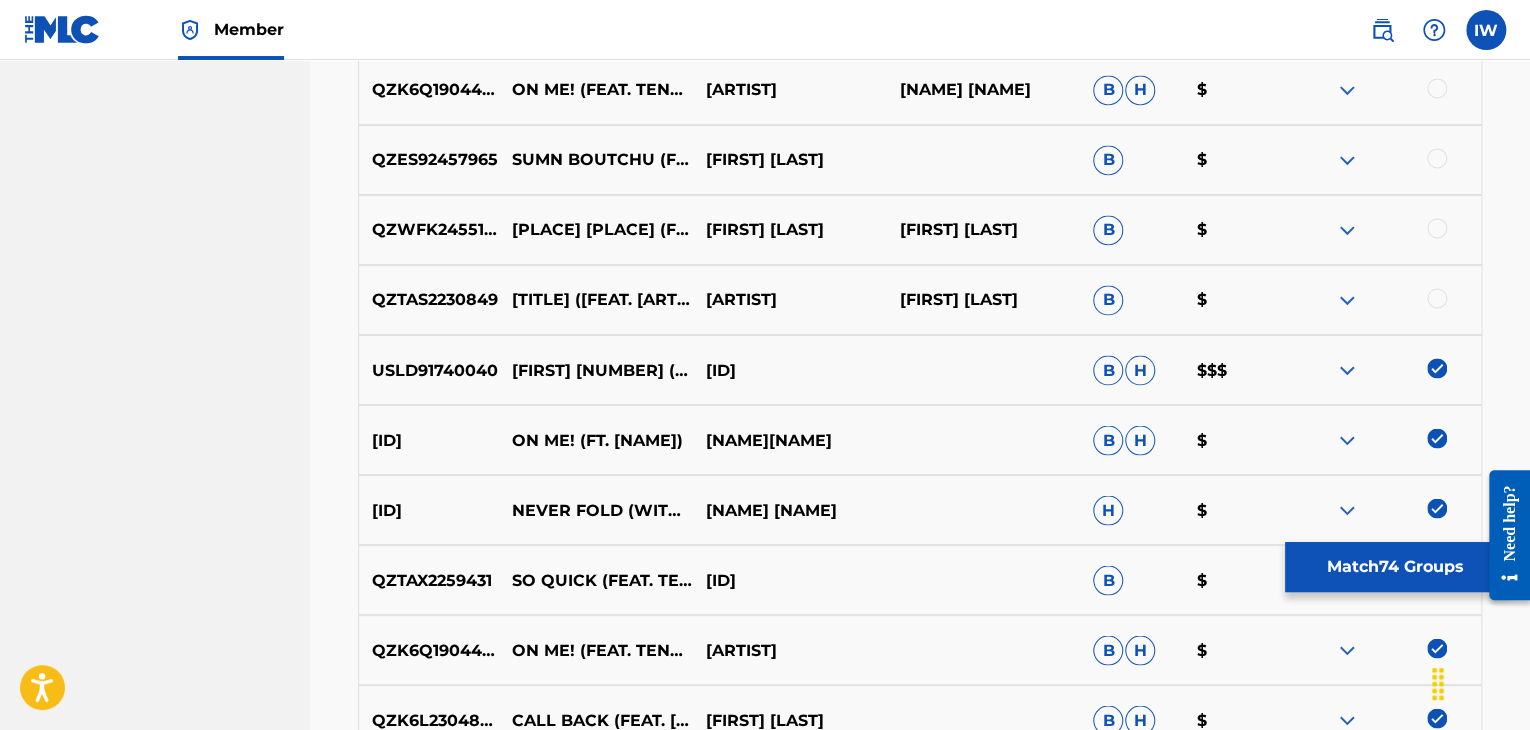click at bounding box center (1437, 298) 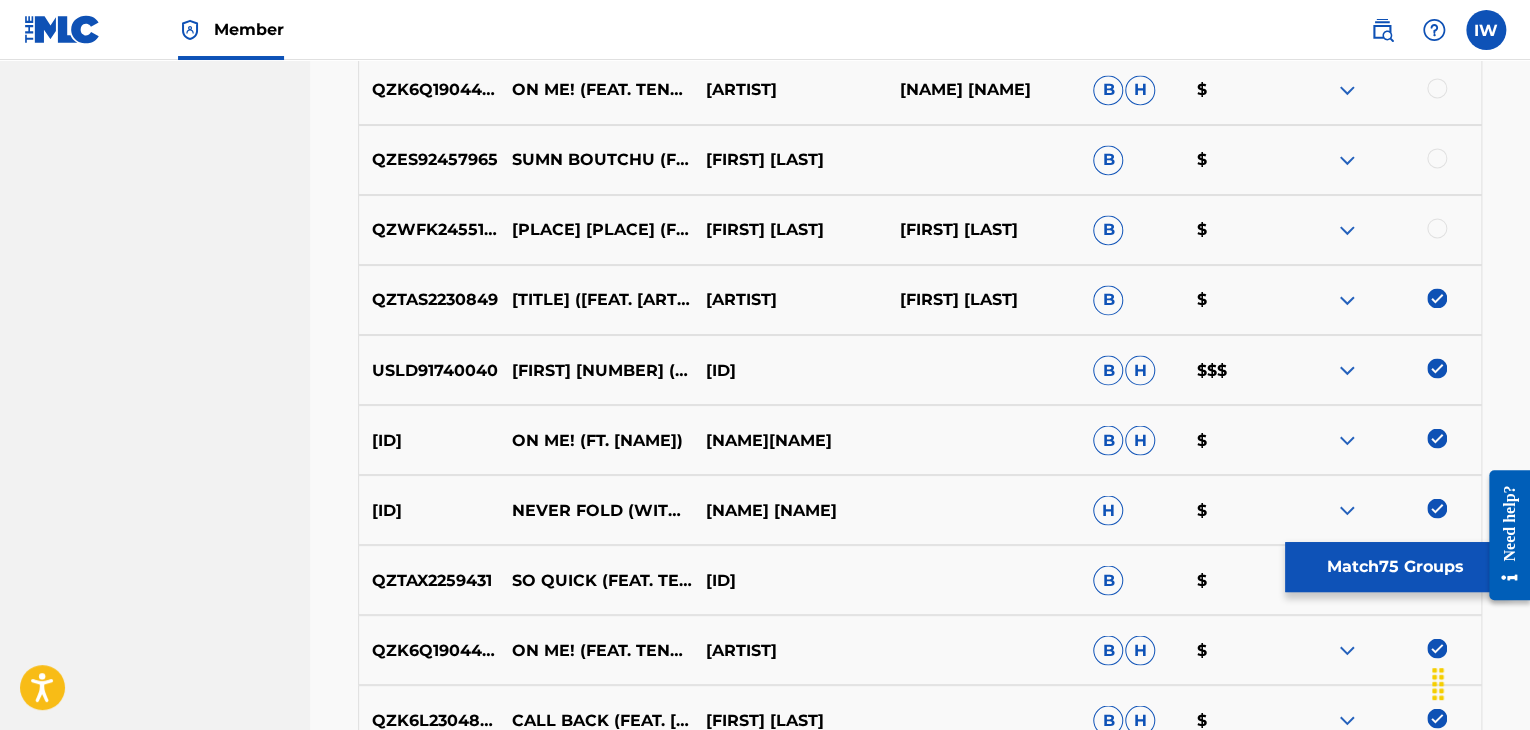 scroll, scrollTop: 12978, scrollLeft: 0, axis: vertical 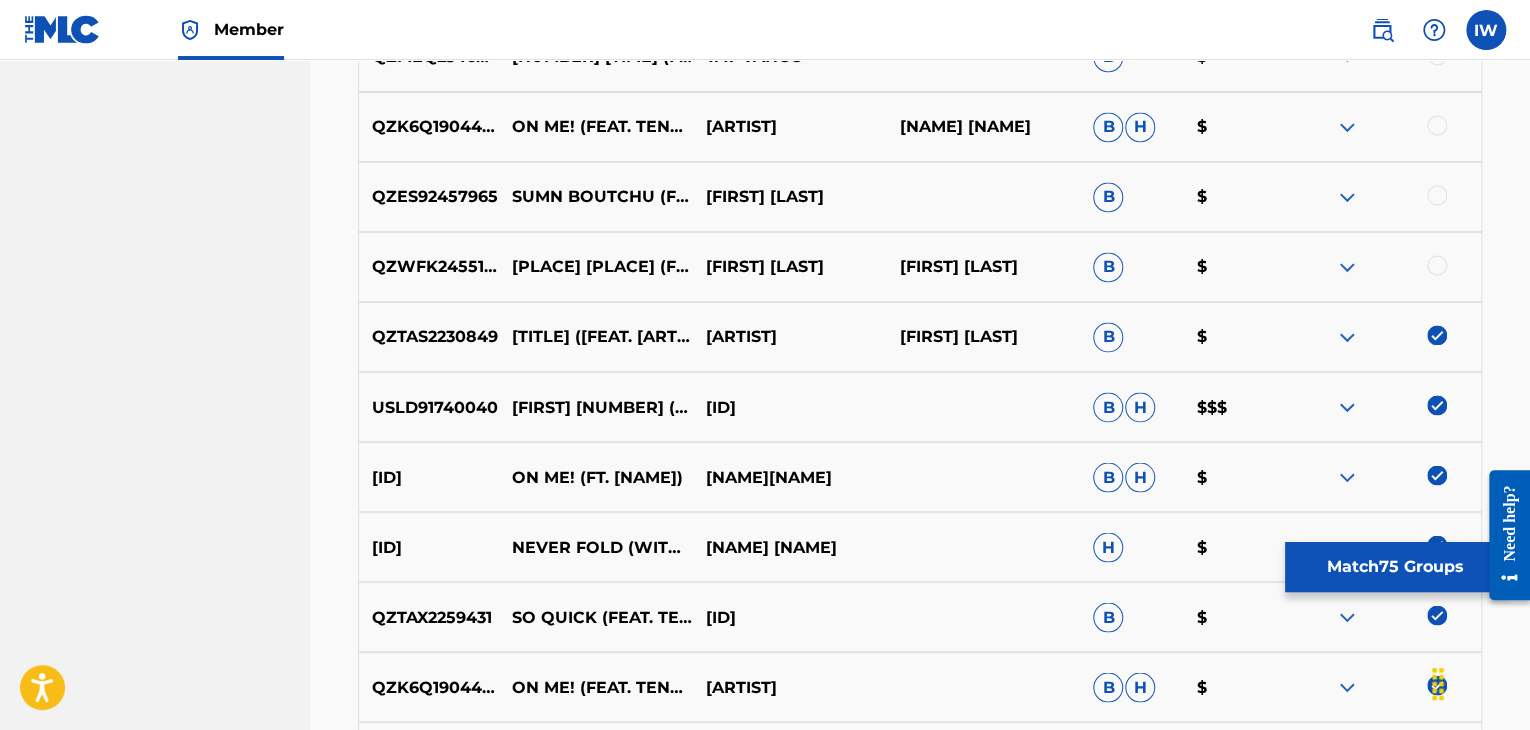 click at bounding box center (1437, 265) 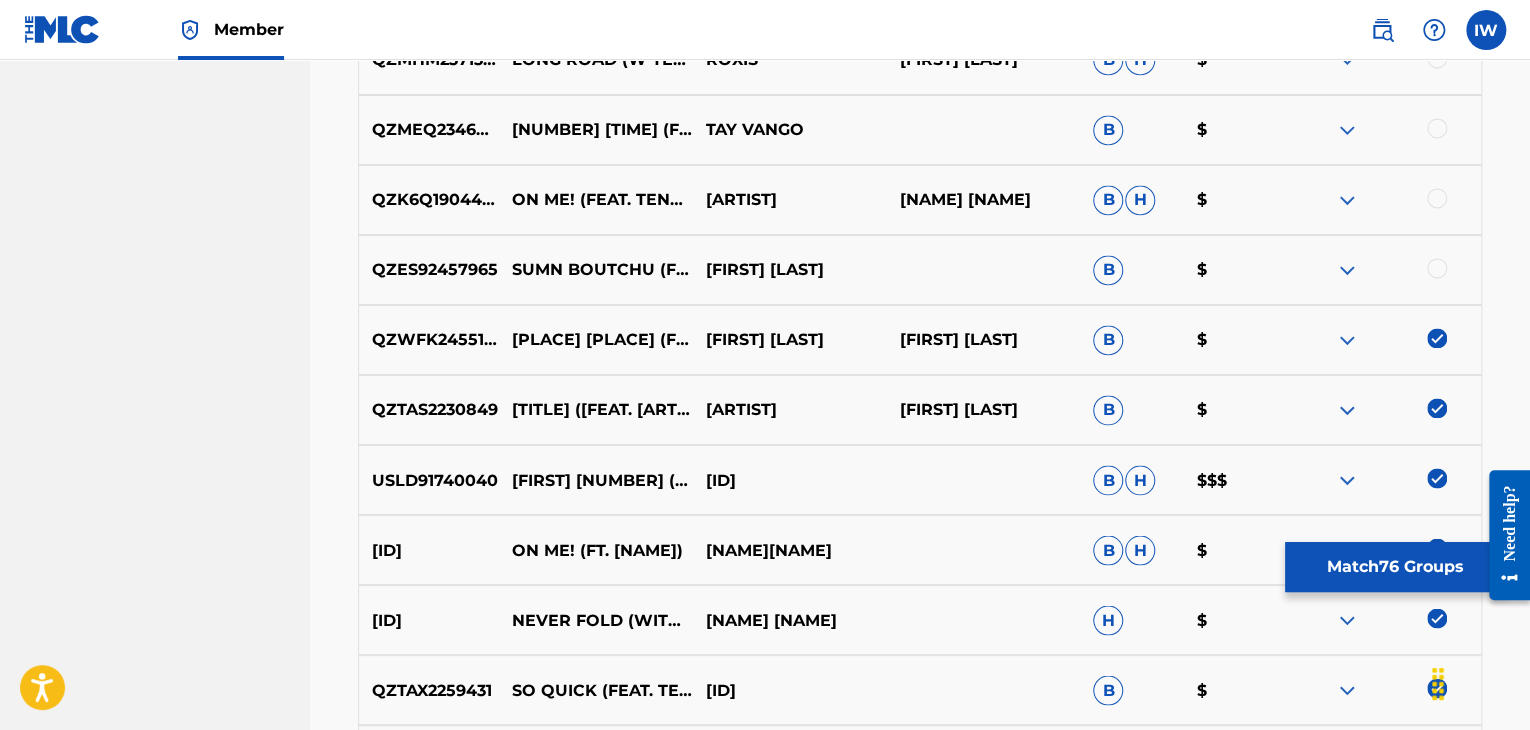 click at bounding box center [1437, 268] 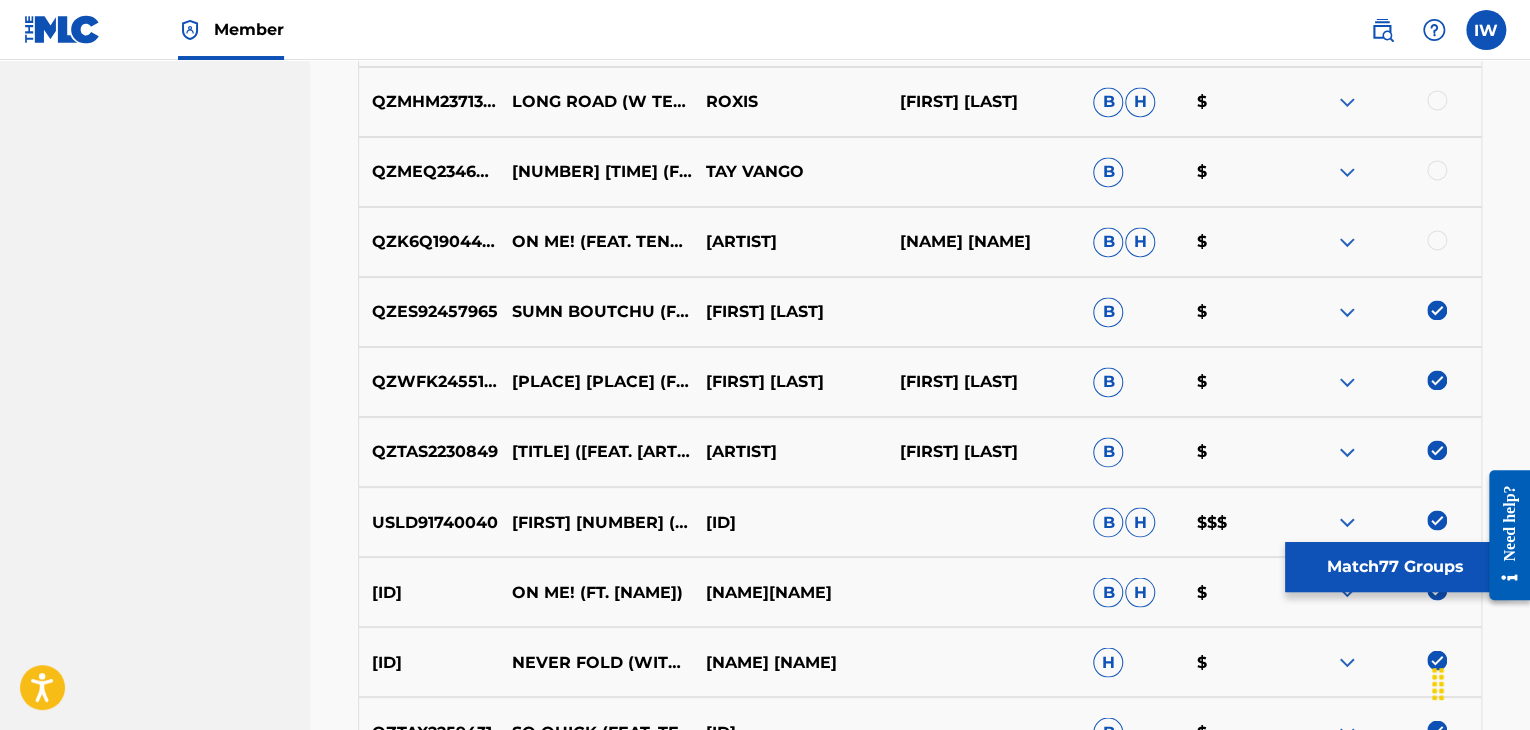scroll, scrollTop: 12853, scrollLeft: 0, axis: vertical 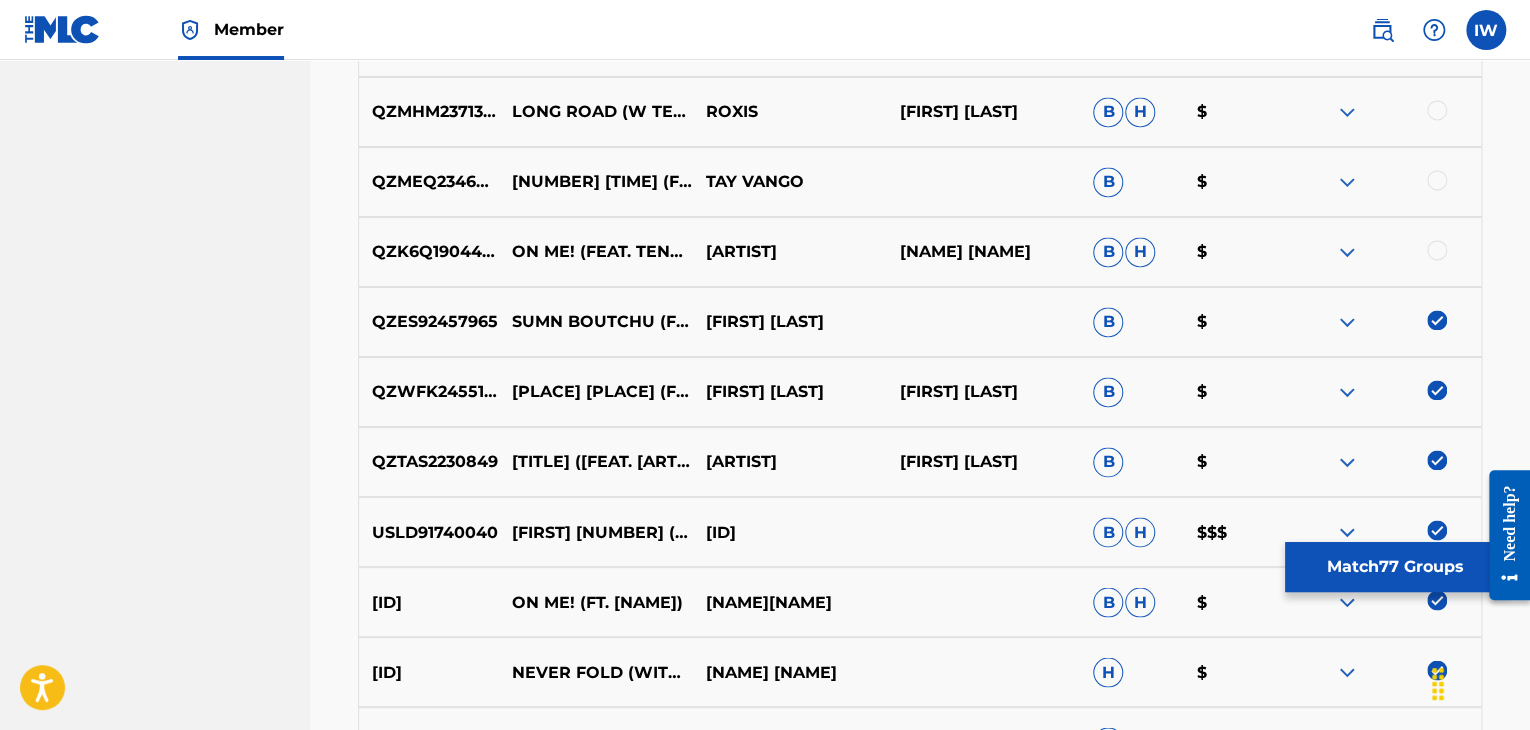 click at bounding box center (1437, 250) 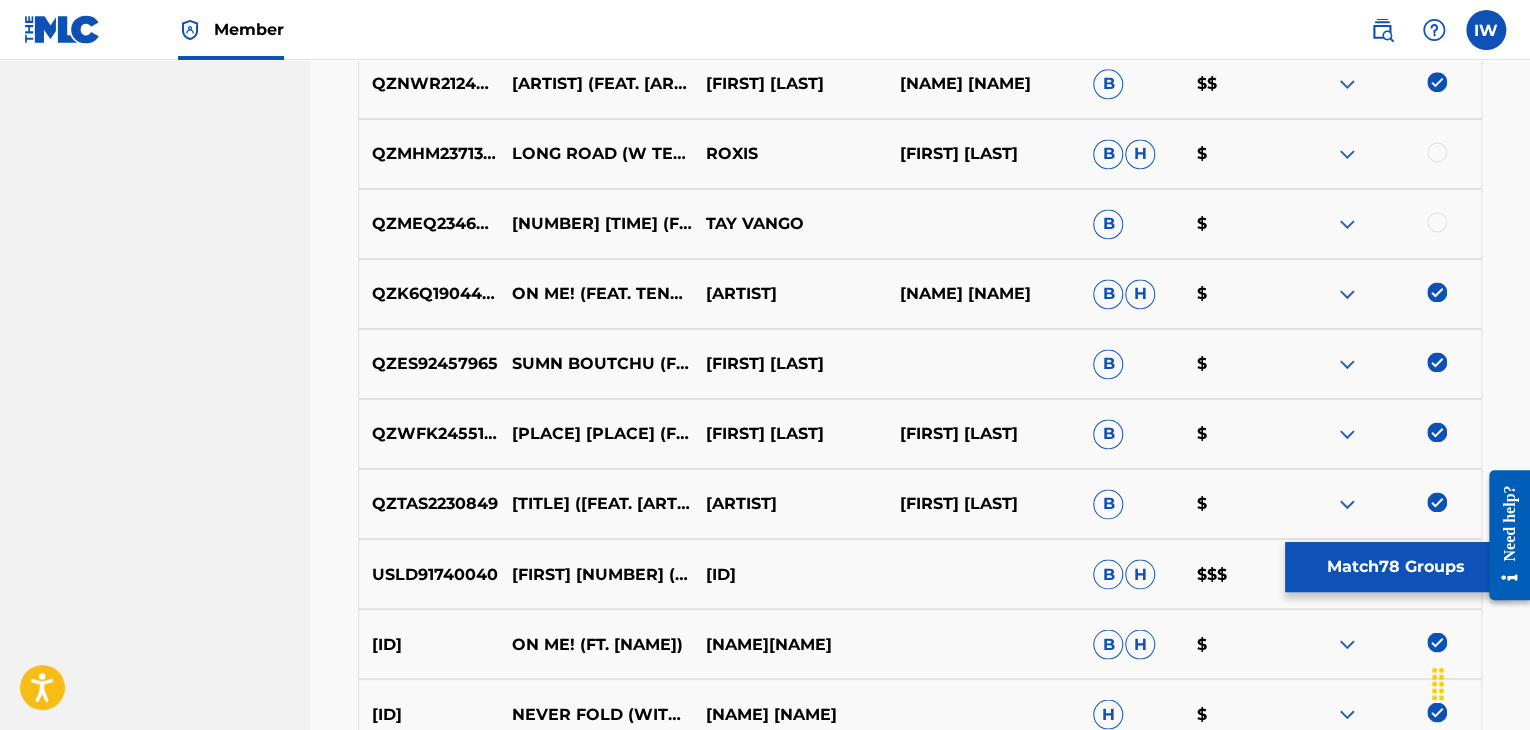 scroll, scrollTop: 12810, scrollLeft: 0, axis: vertical 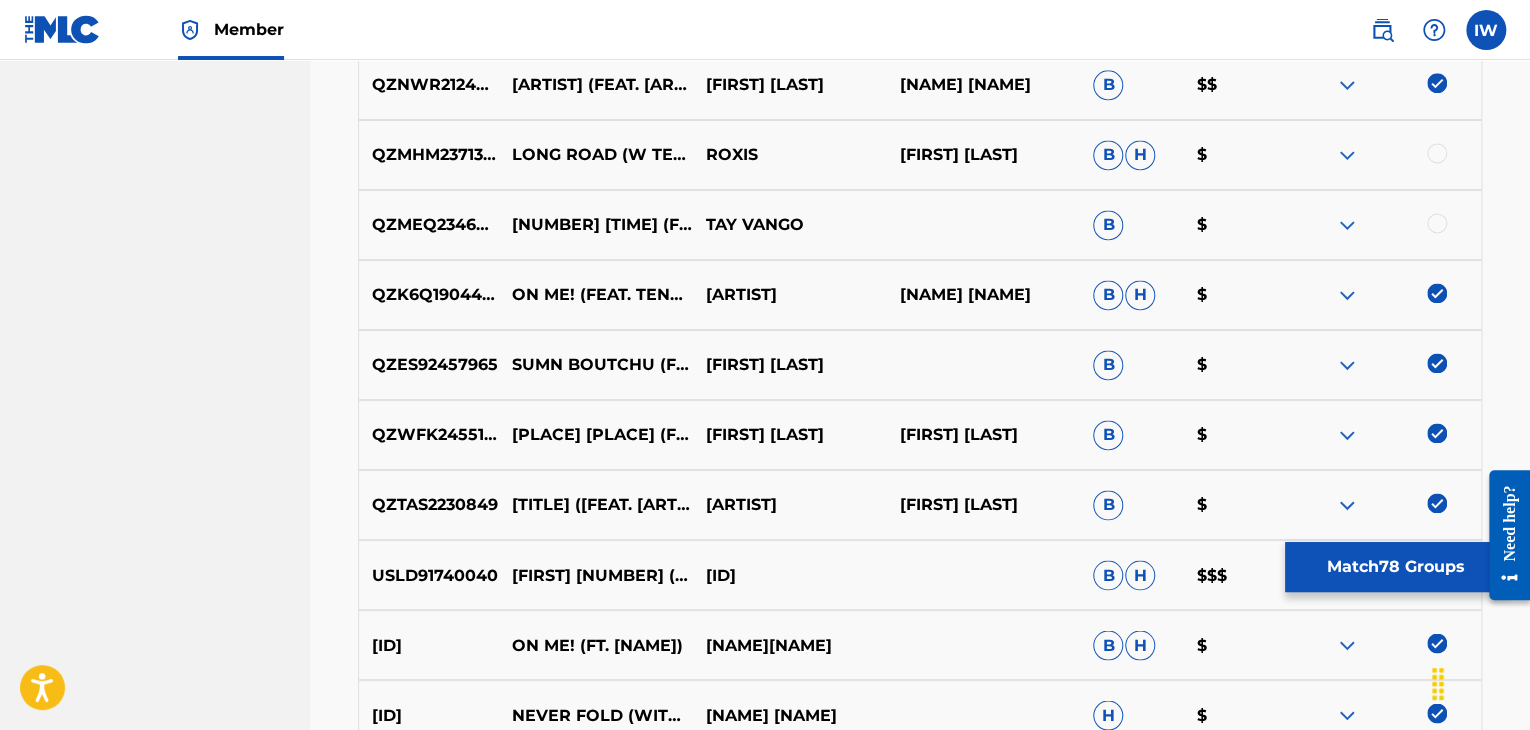 click at bounding box center [1437, 223] 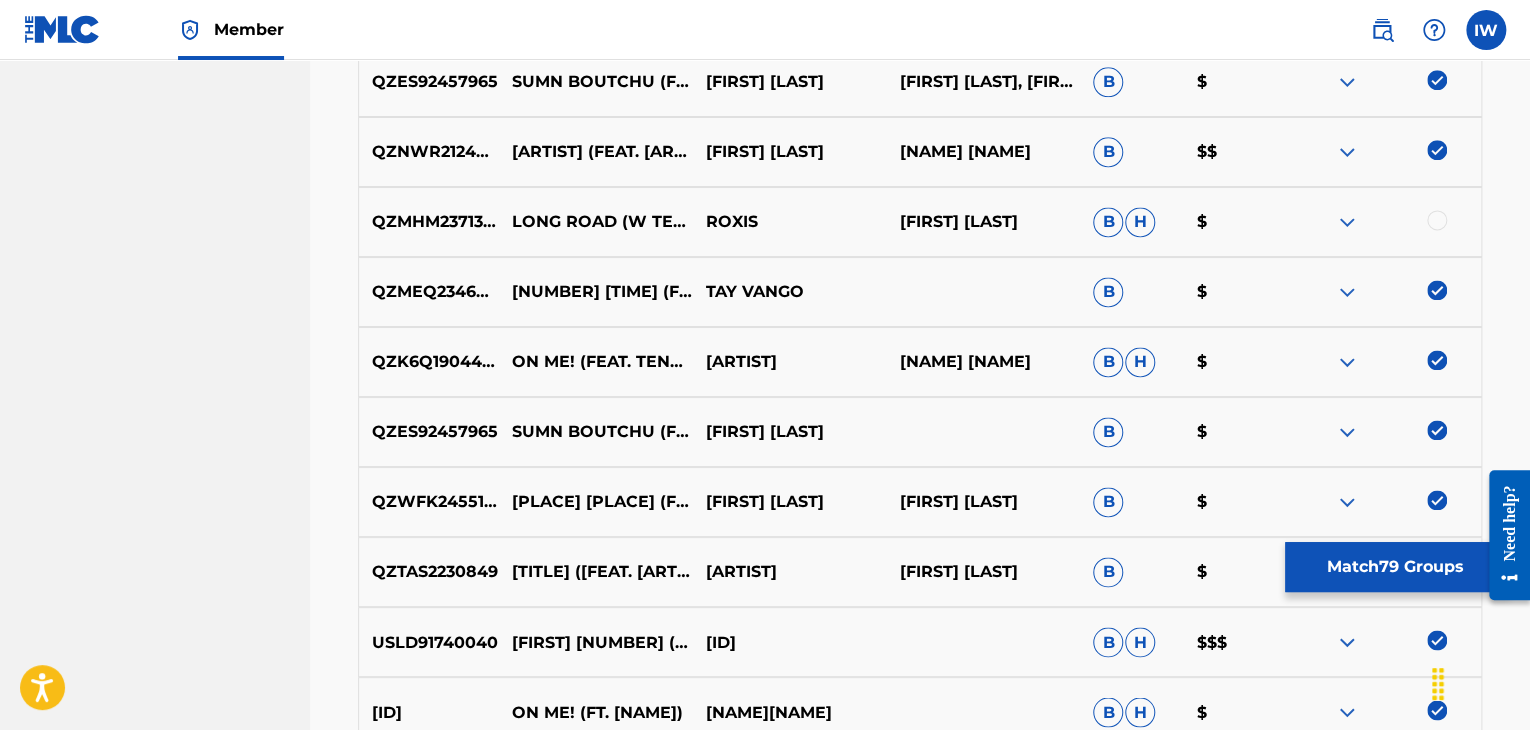 scroll, scrollTop: 12735, scrollLeft: 0, axis: vertical 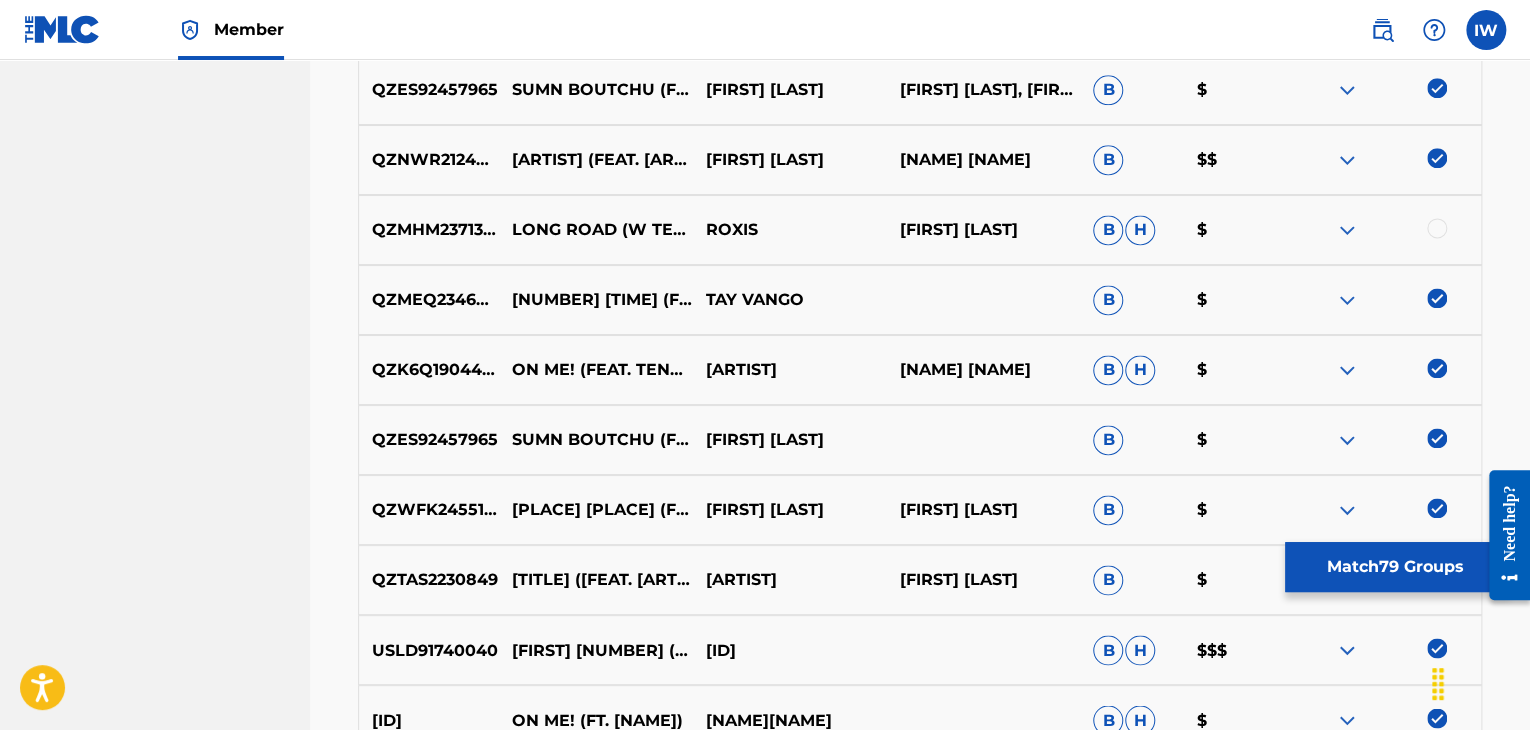 click at bounding box center (1437, 228) 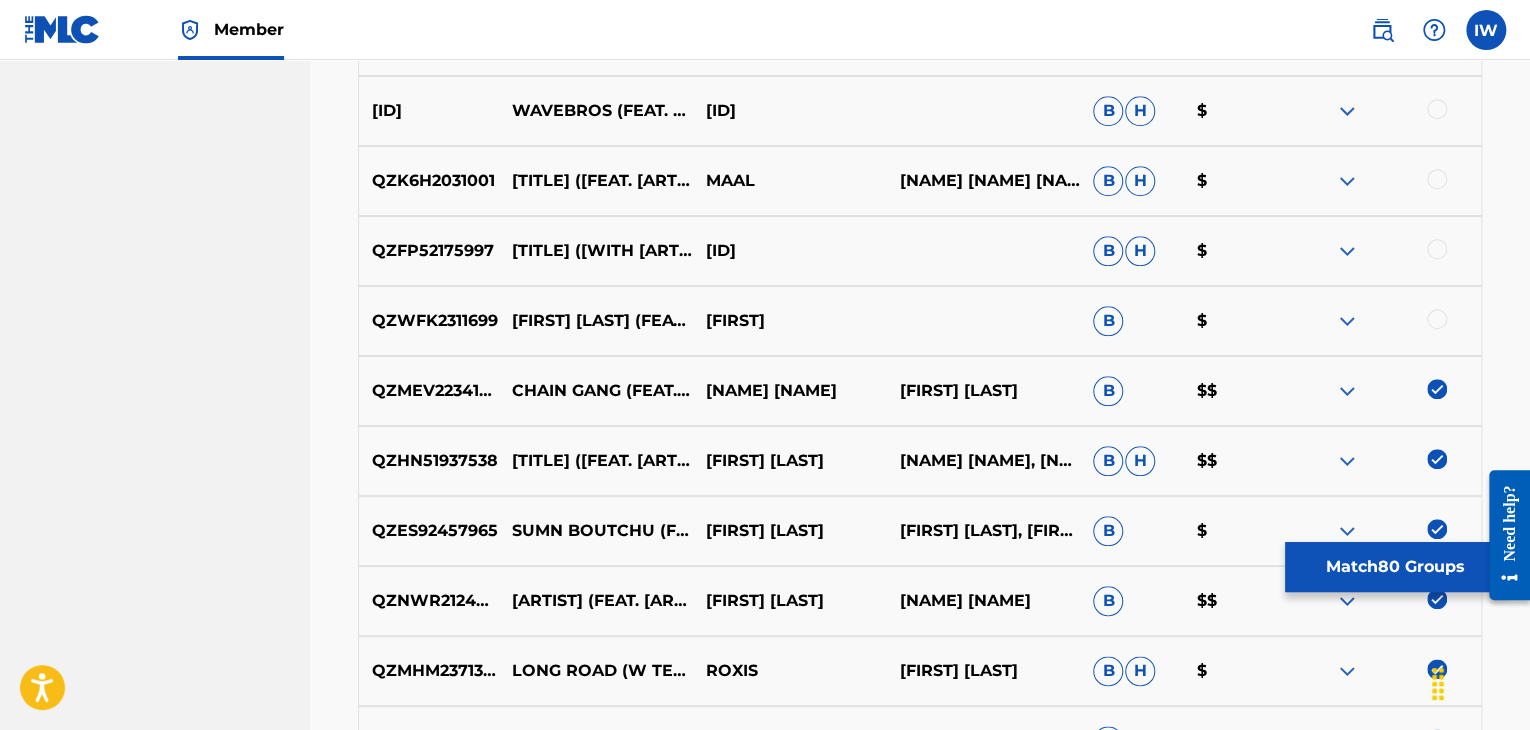 scroll, scrollTop: 12293, scrollLeft: 0, axis: vertical 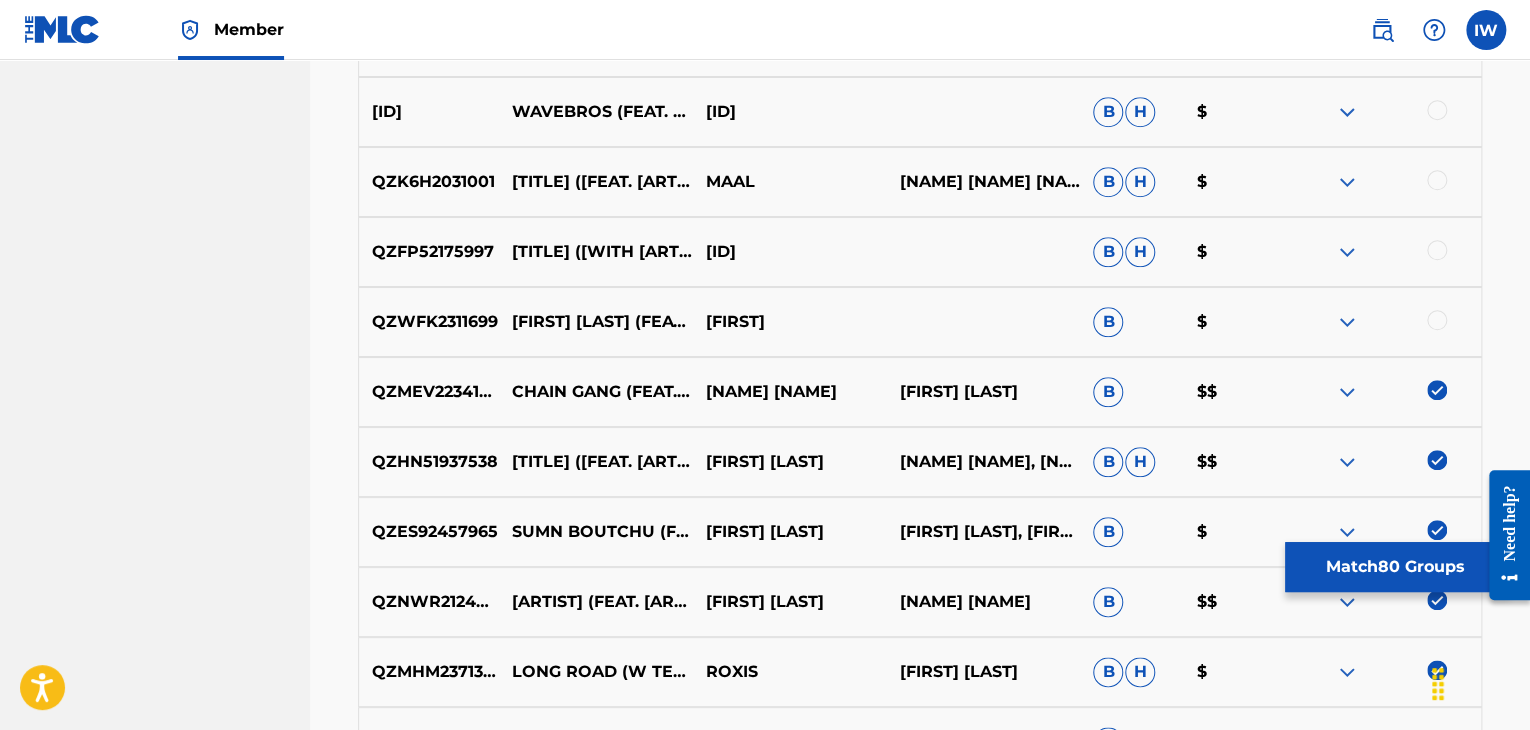 click at bounding box center (1437, 320) 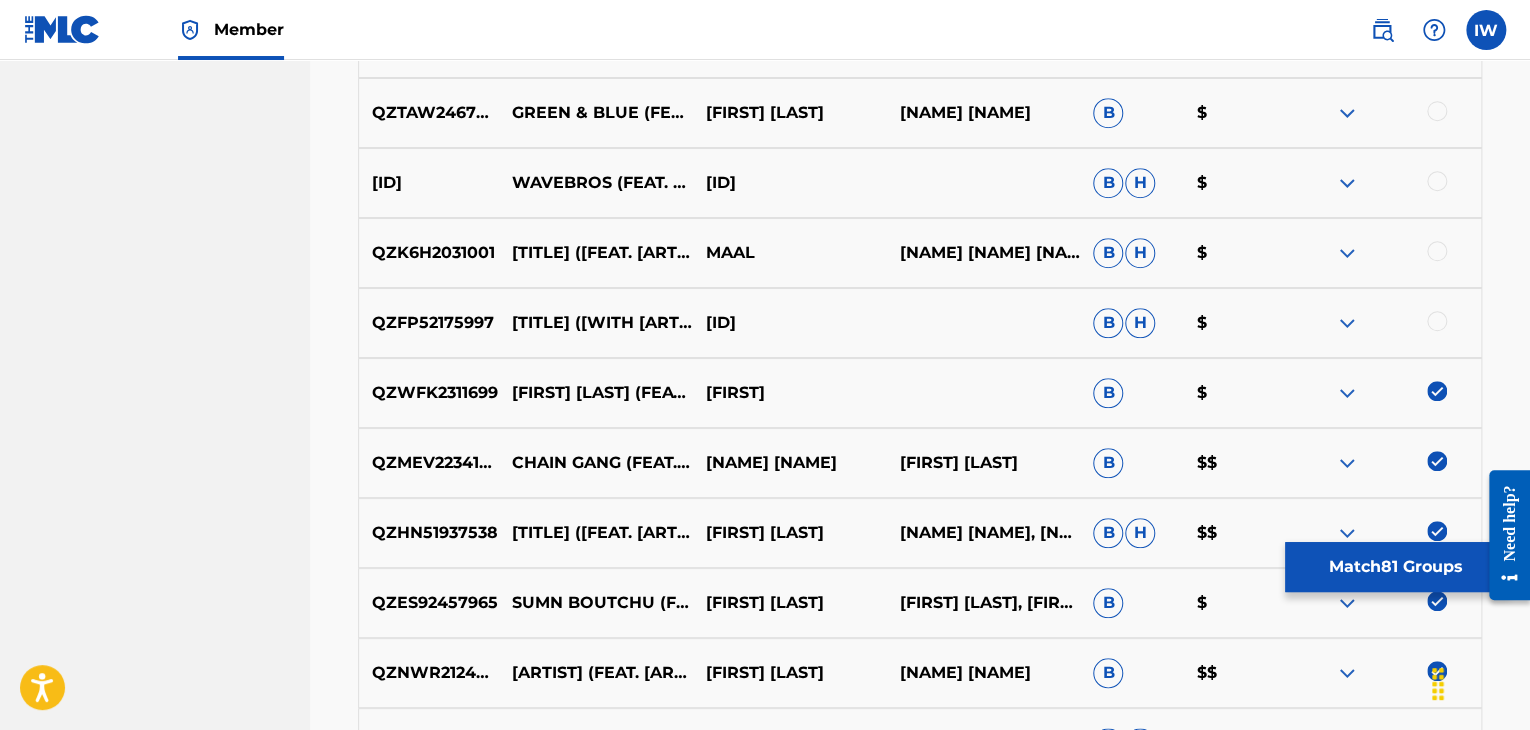 click at bounding box center (1437, 321) 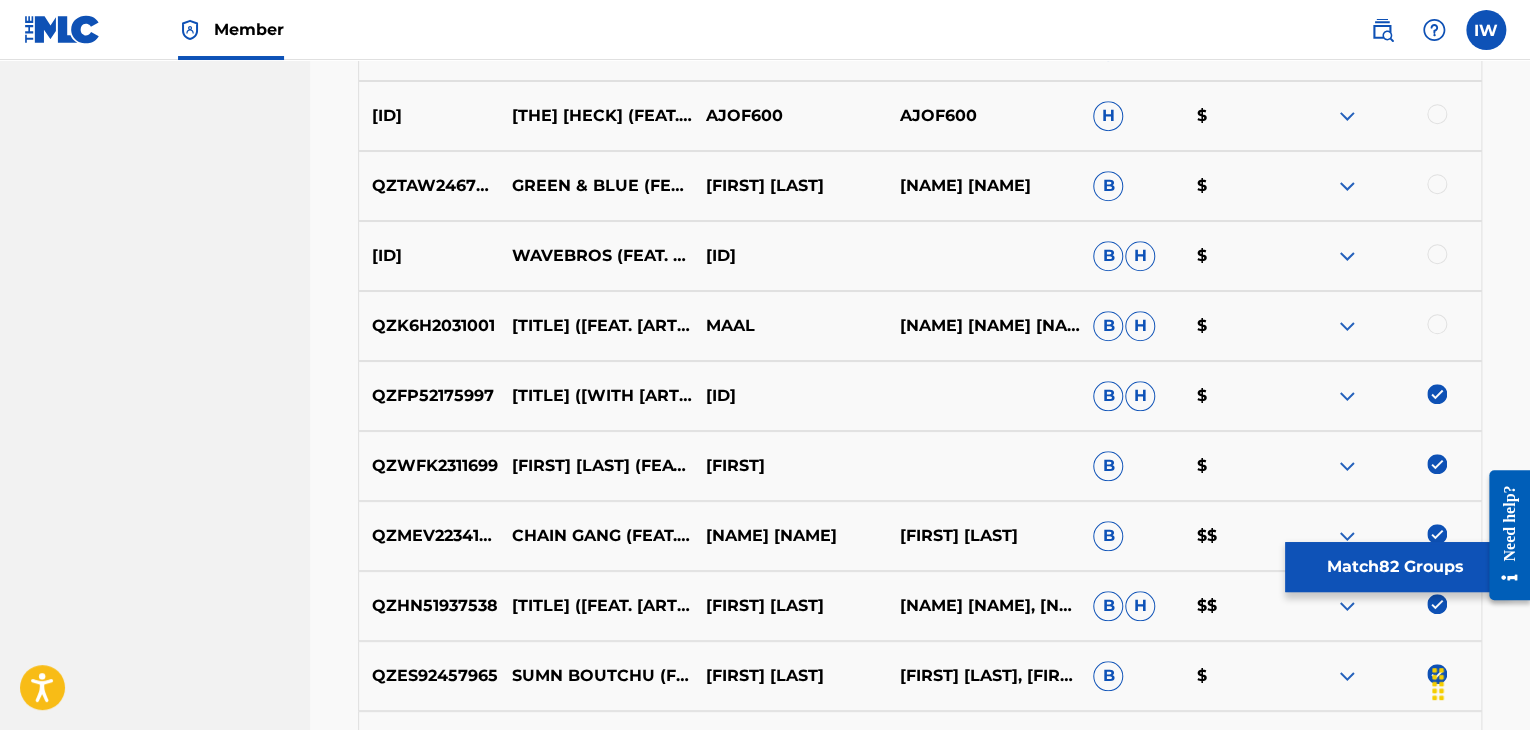 click at bounding box center (1437, 324) 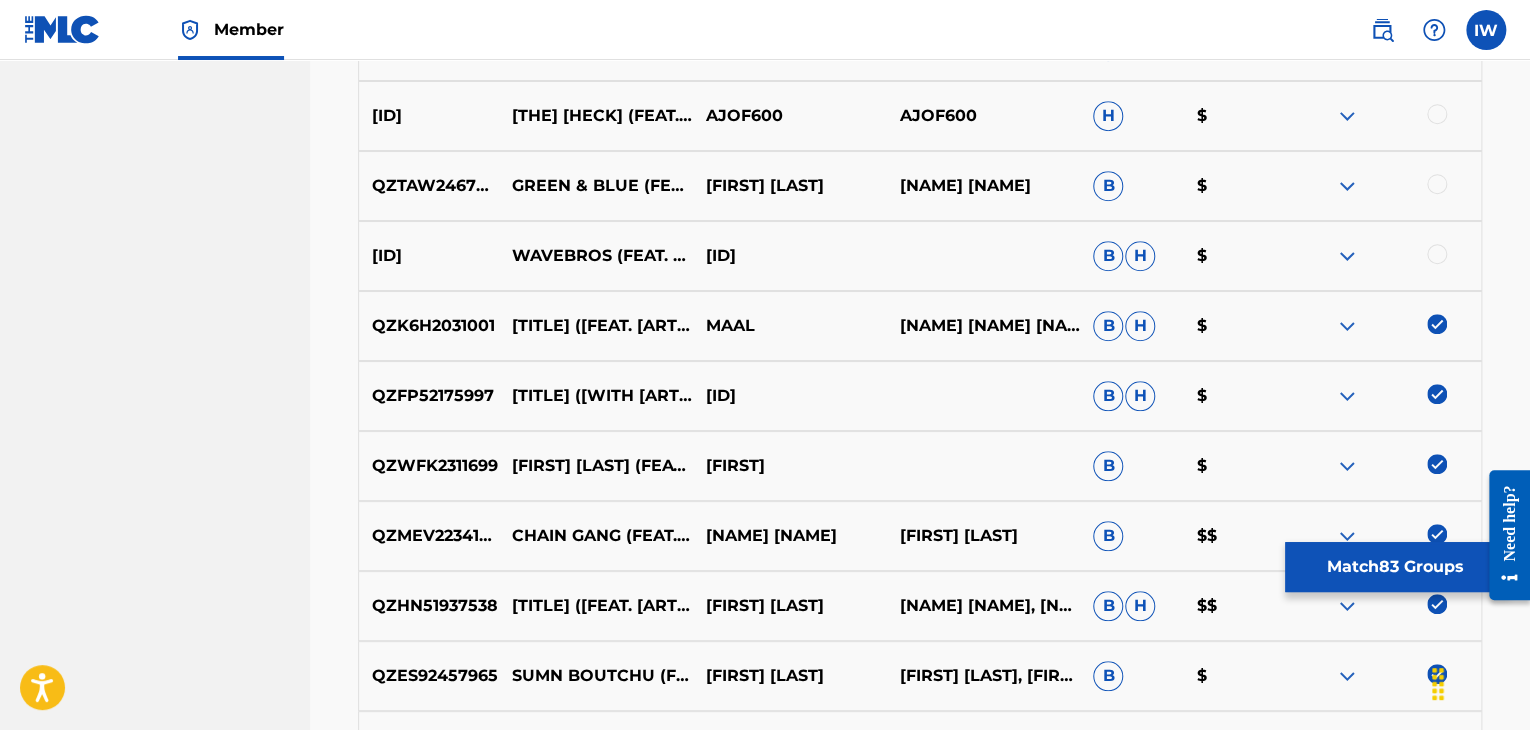 click at bounding box center [1437, 324] 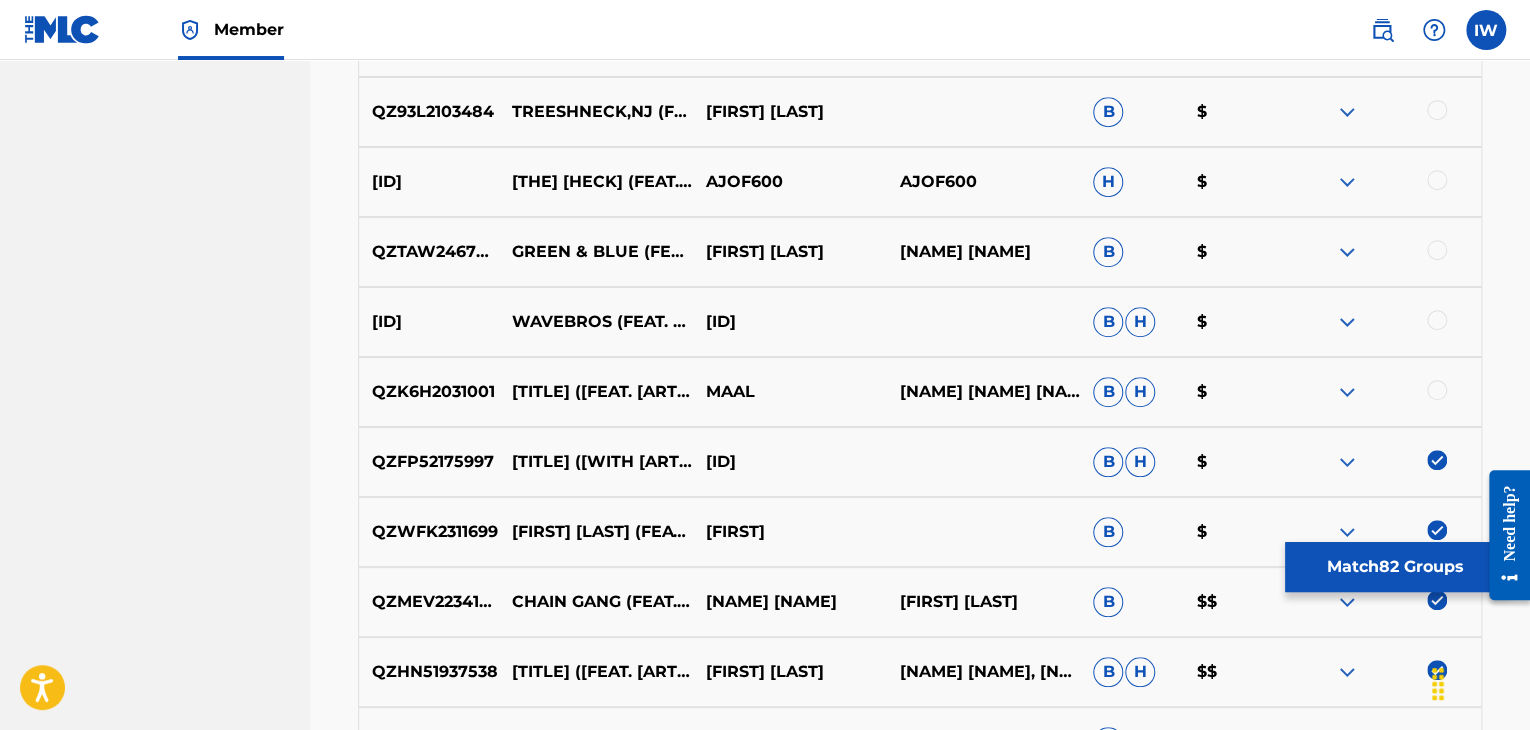 scroll, scrollTop: 12082, scrollLeft: 0, axis: vertical 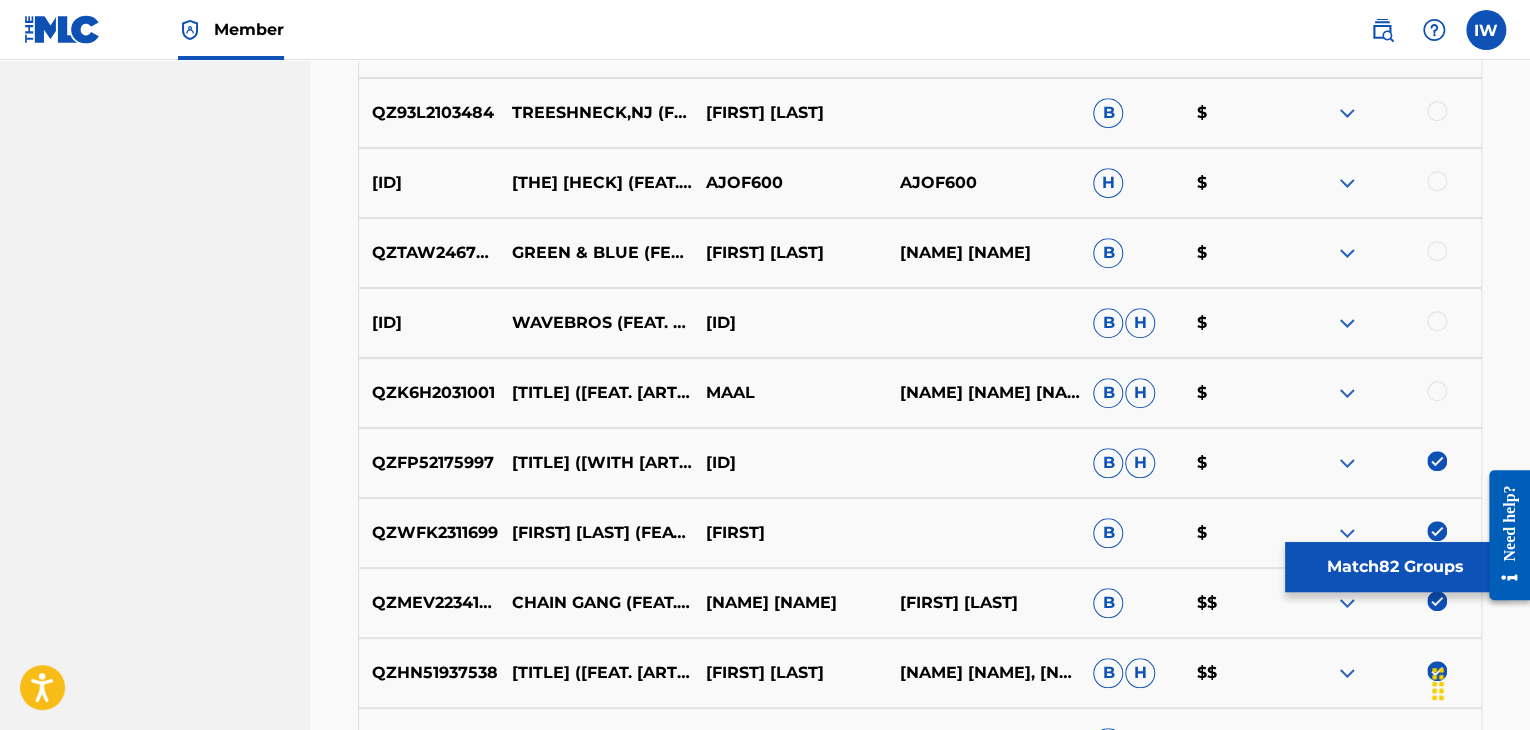 click at bounding box center [1437, 321] 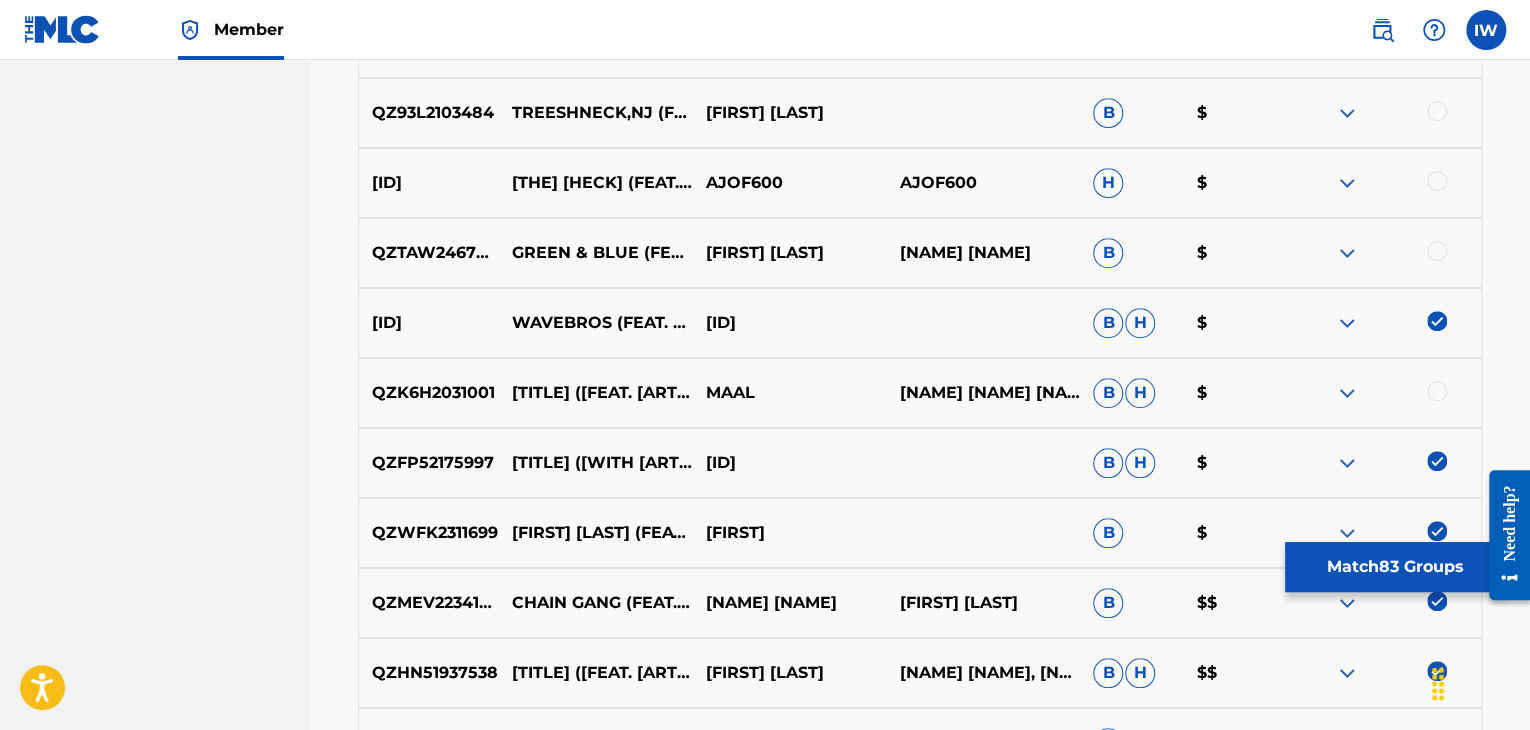 click at bounding box center (1437, 391) 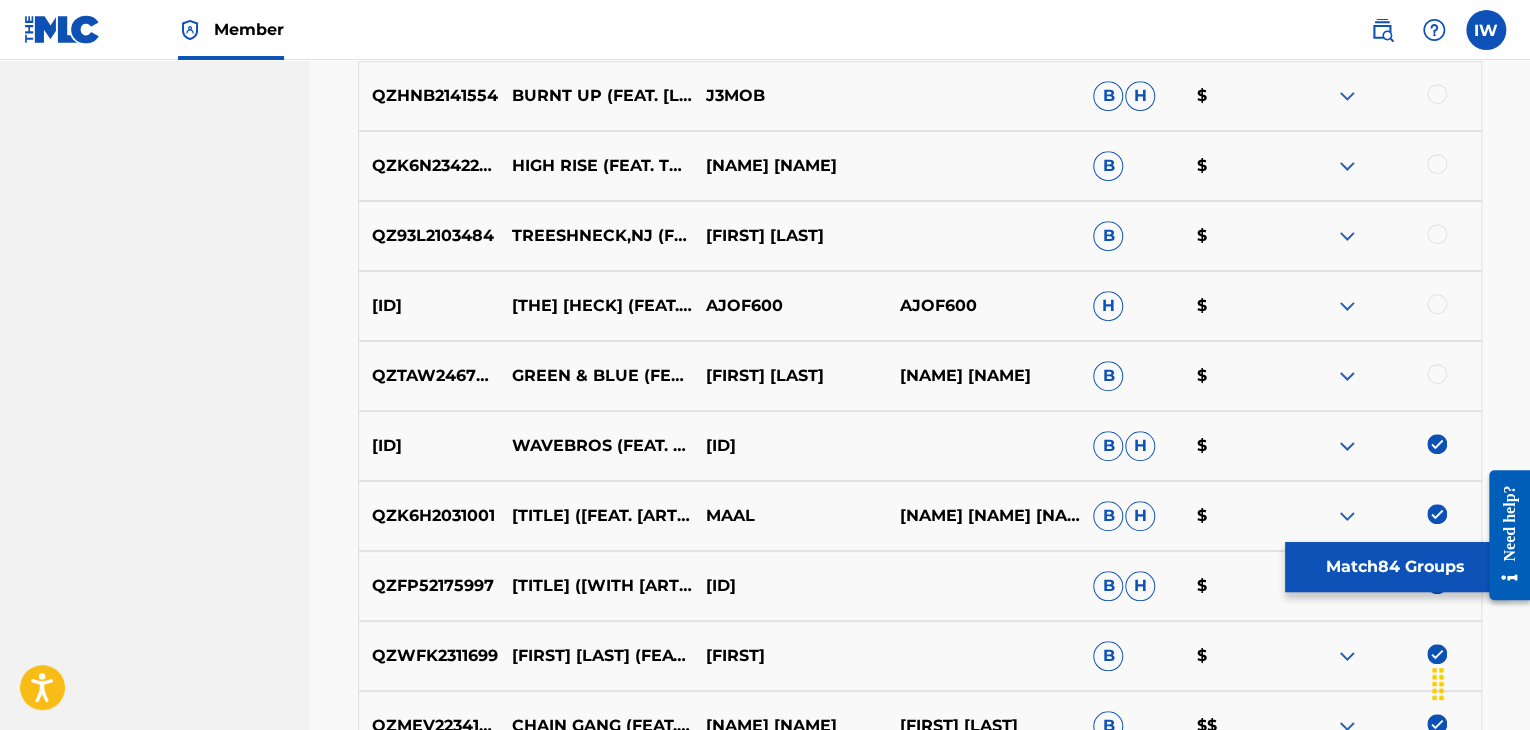 scroll, scrollTop: 11958, scrollLeft: 0, axis: vertical 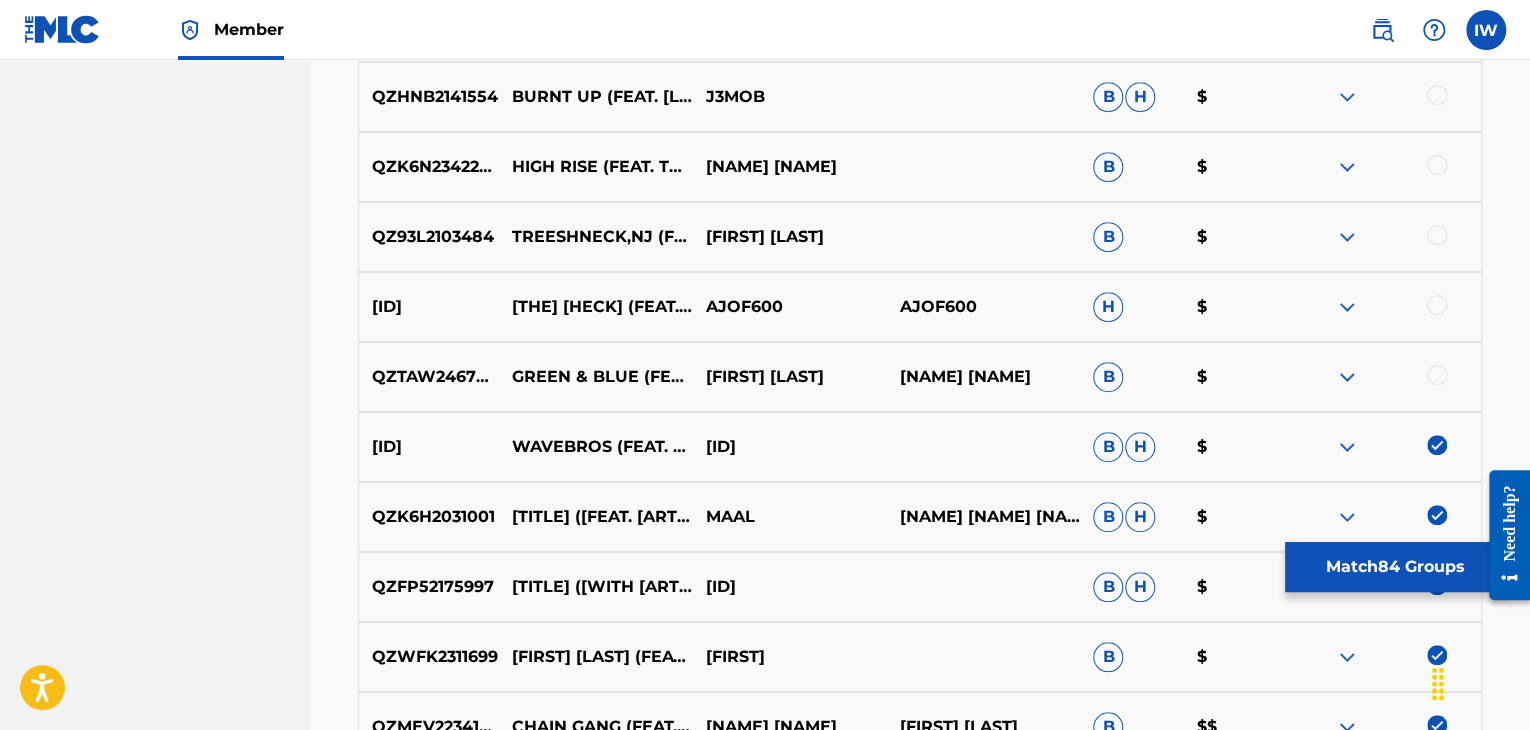 click at bounding box center (1437, 375) 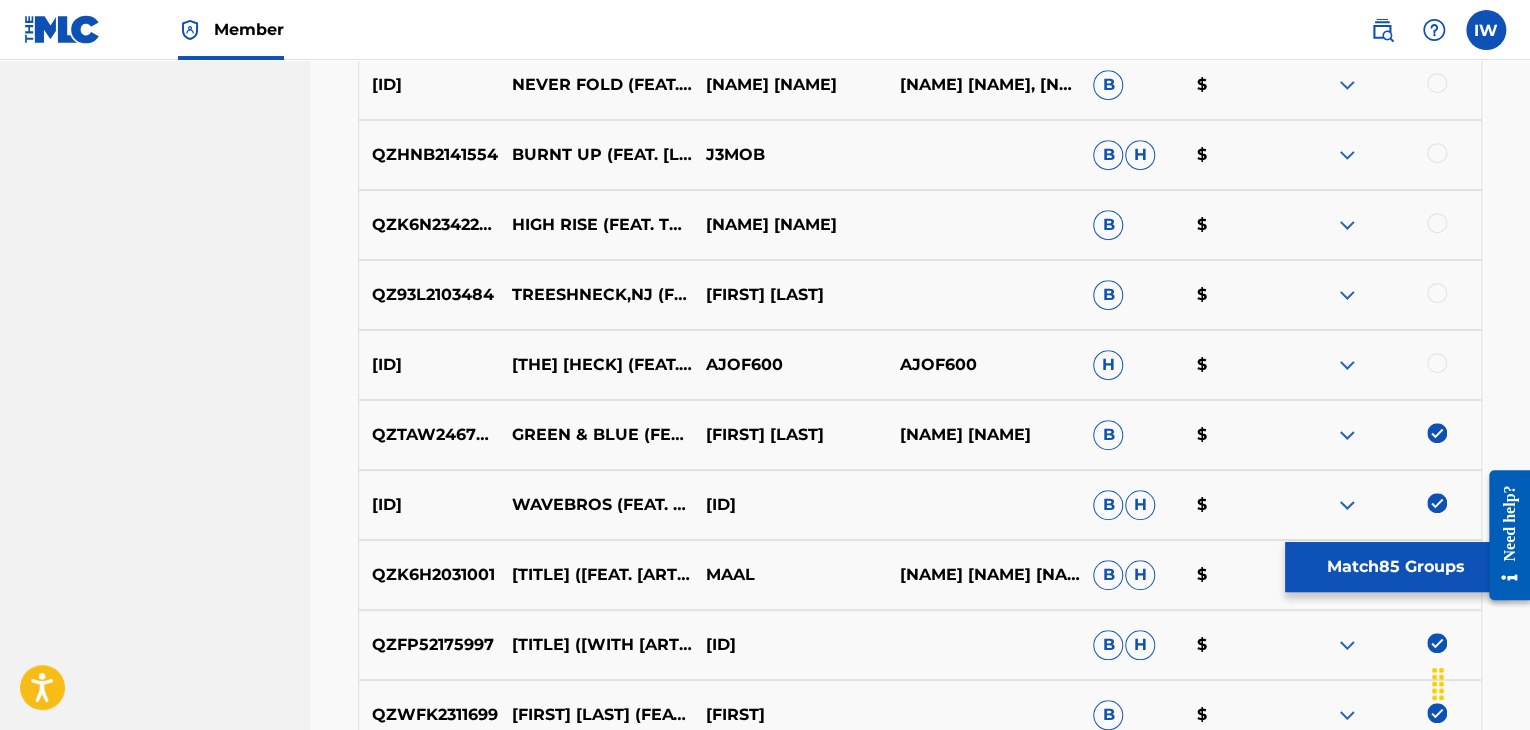 click at bounding box center (1437, 363) 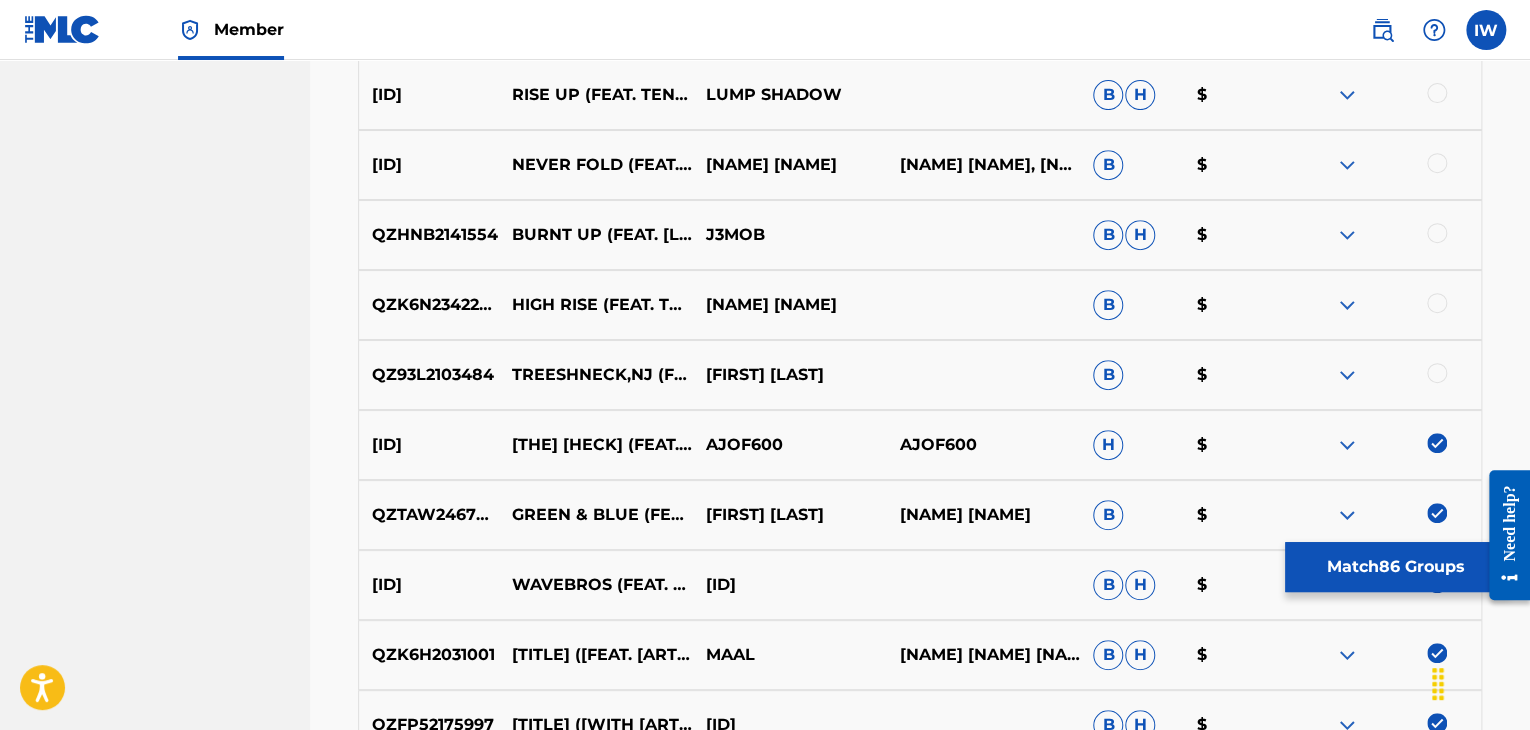 click on "[ID] [LAST], [LAST] (FEAT. [LAST]) [FIRST] [LAST] B $" at bounding box center [920, 375] 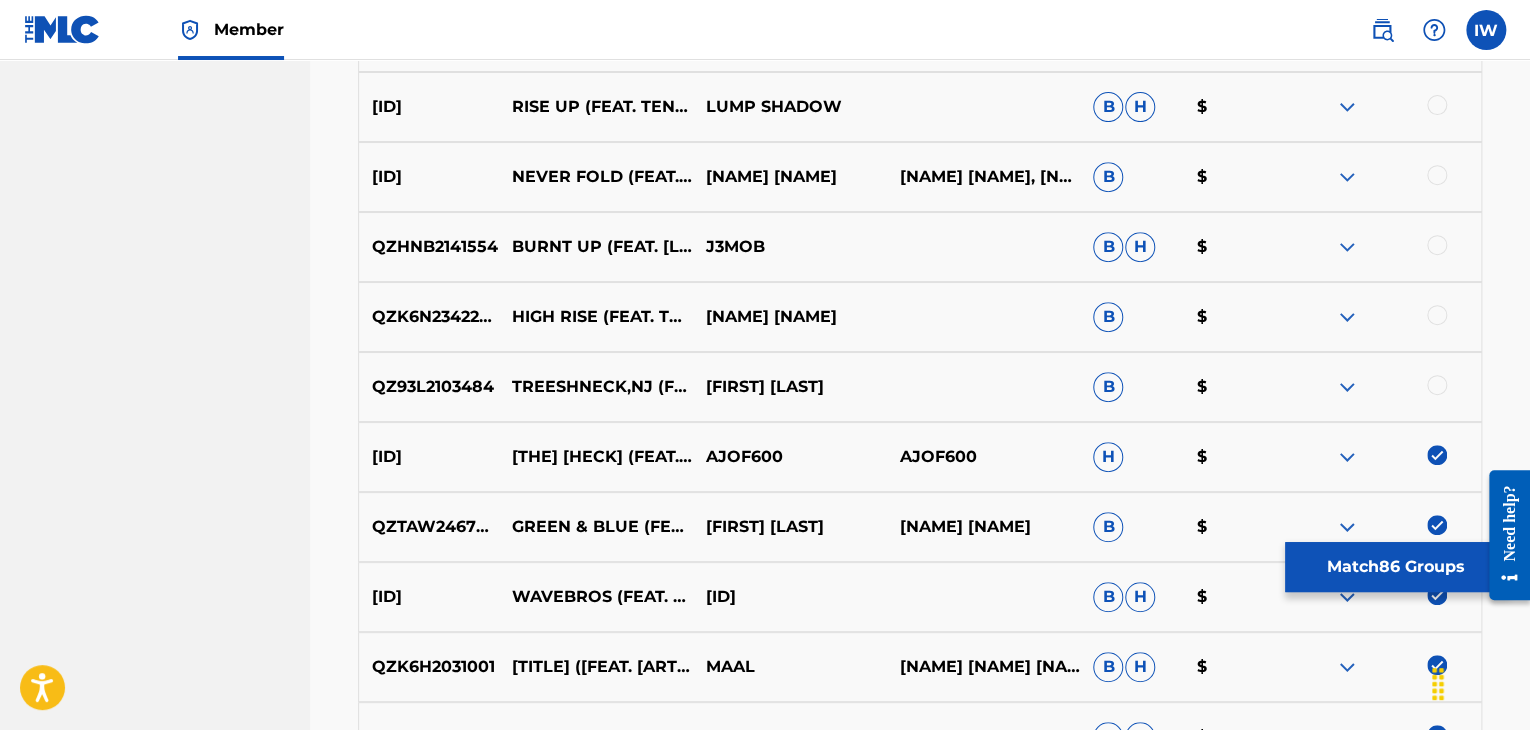 click at bounding box center [1437, 385] 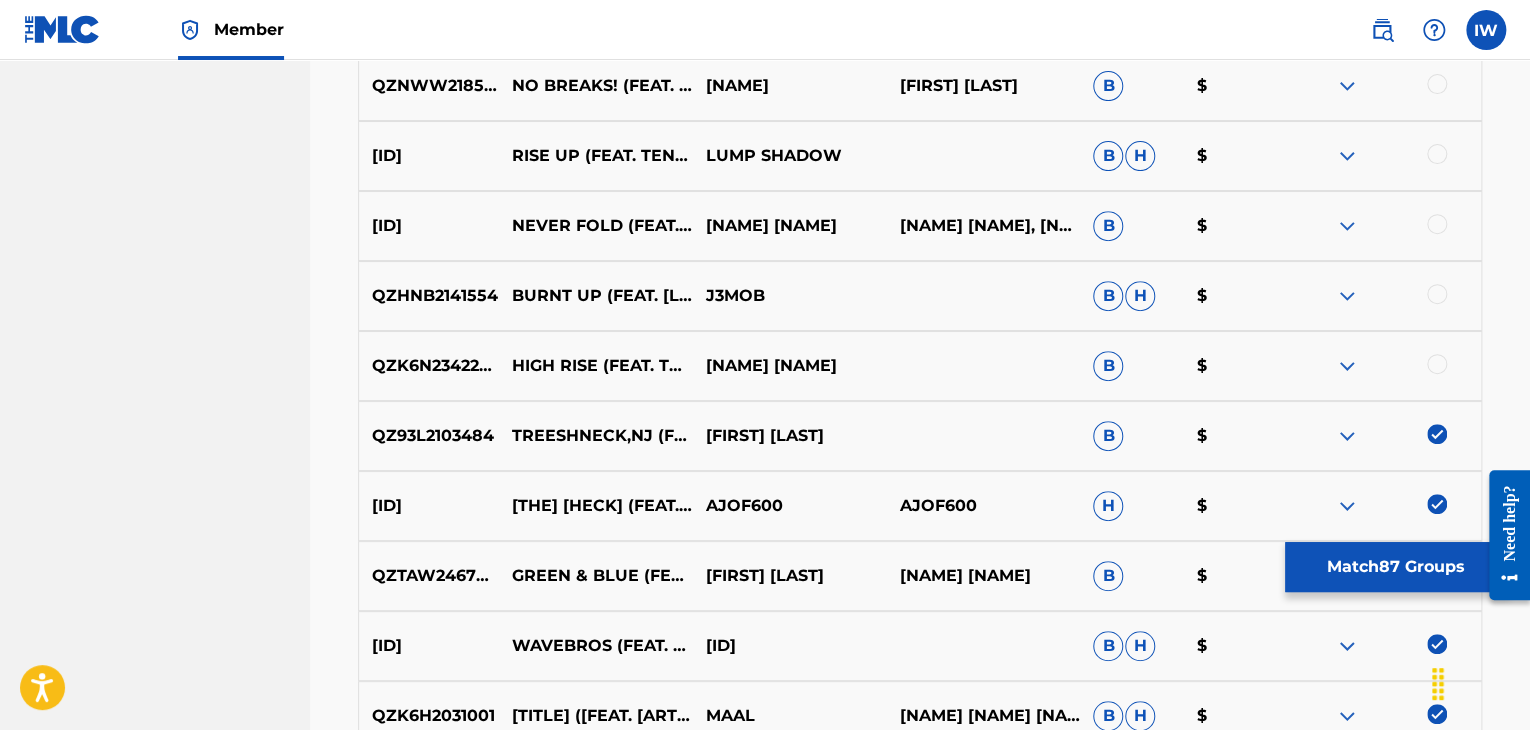 scroll, scrollTop: 11756, scrollLeft: 0, axis: vertical 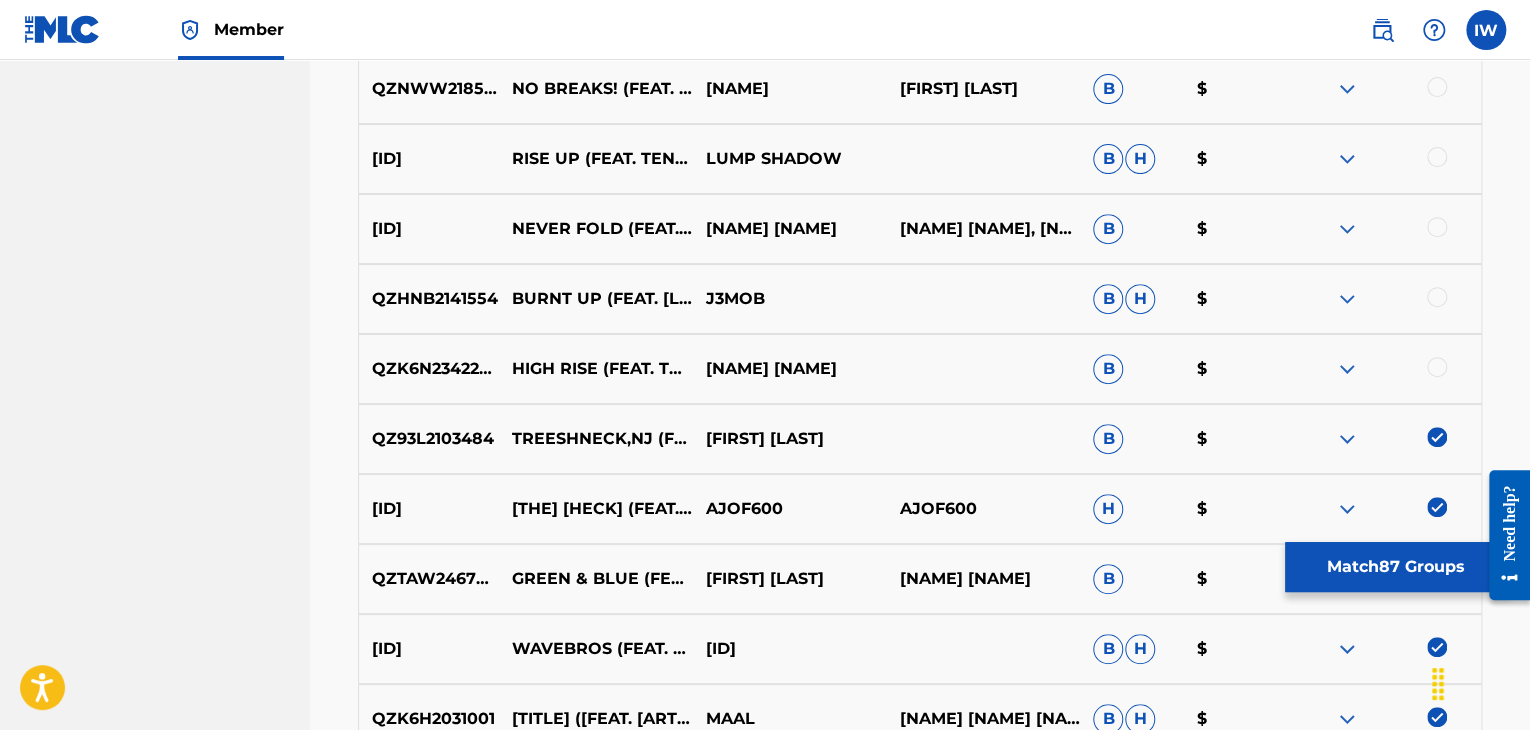 click at bounding box center (1437, 367) 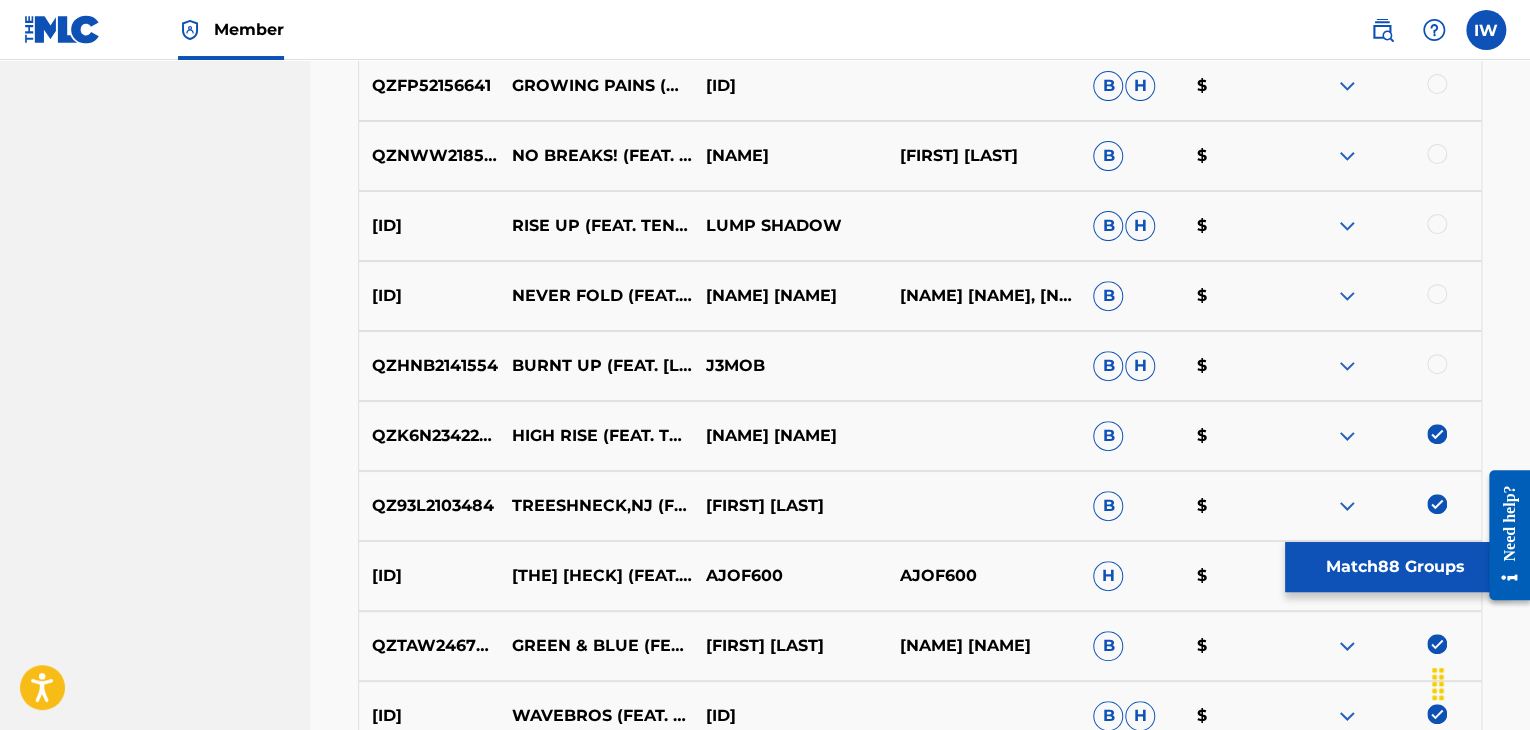 click at bounding box center [1437, 364] 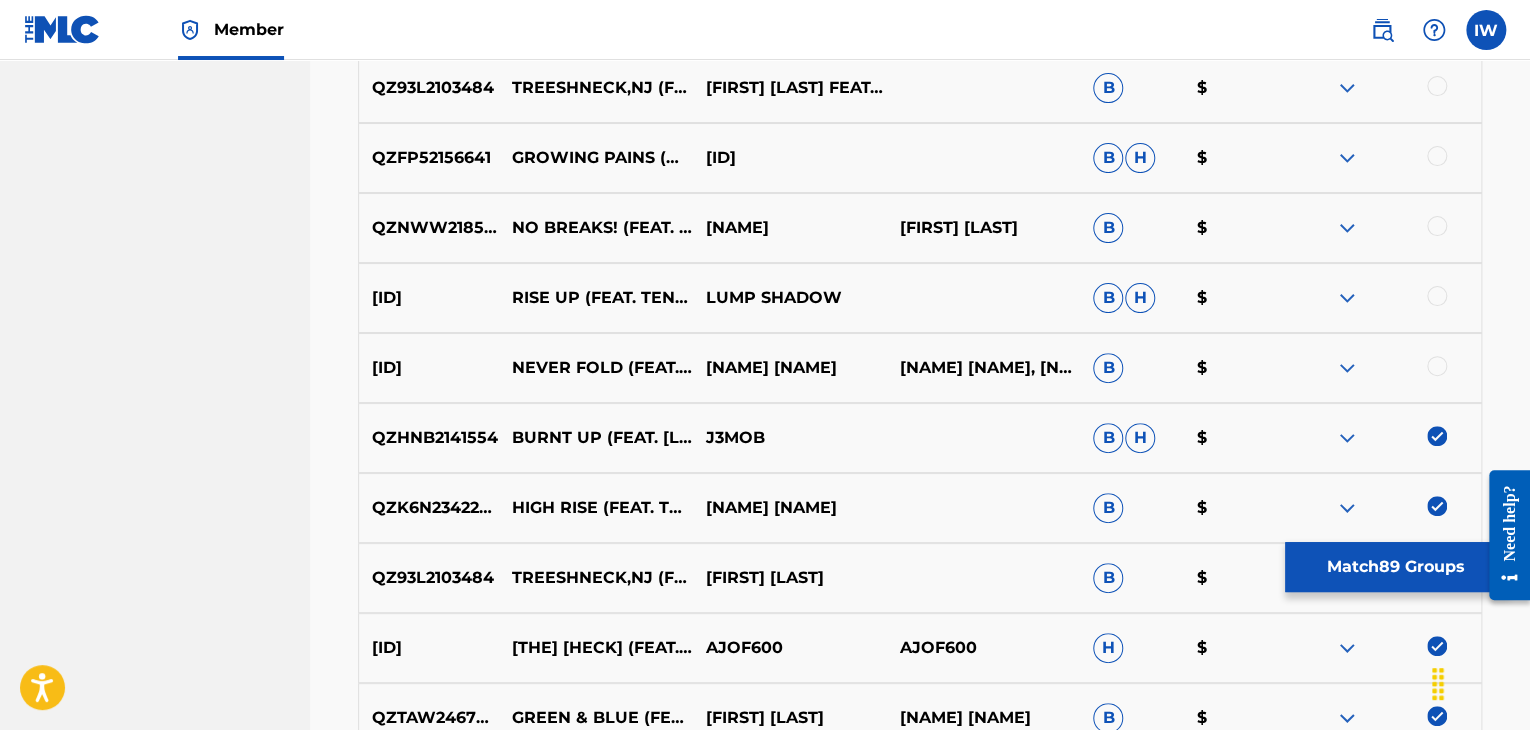 scroll, scrollTop: 11612, scrollLeft: 0, axis: vertical 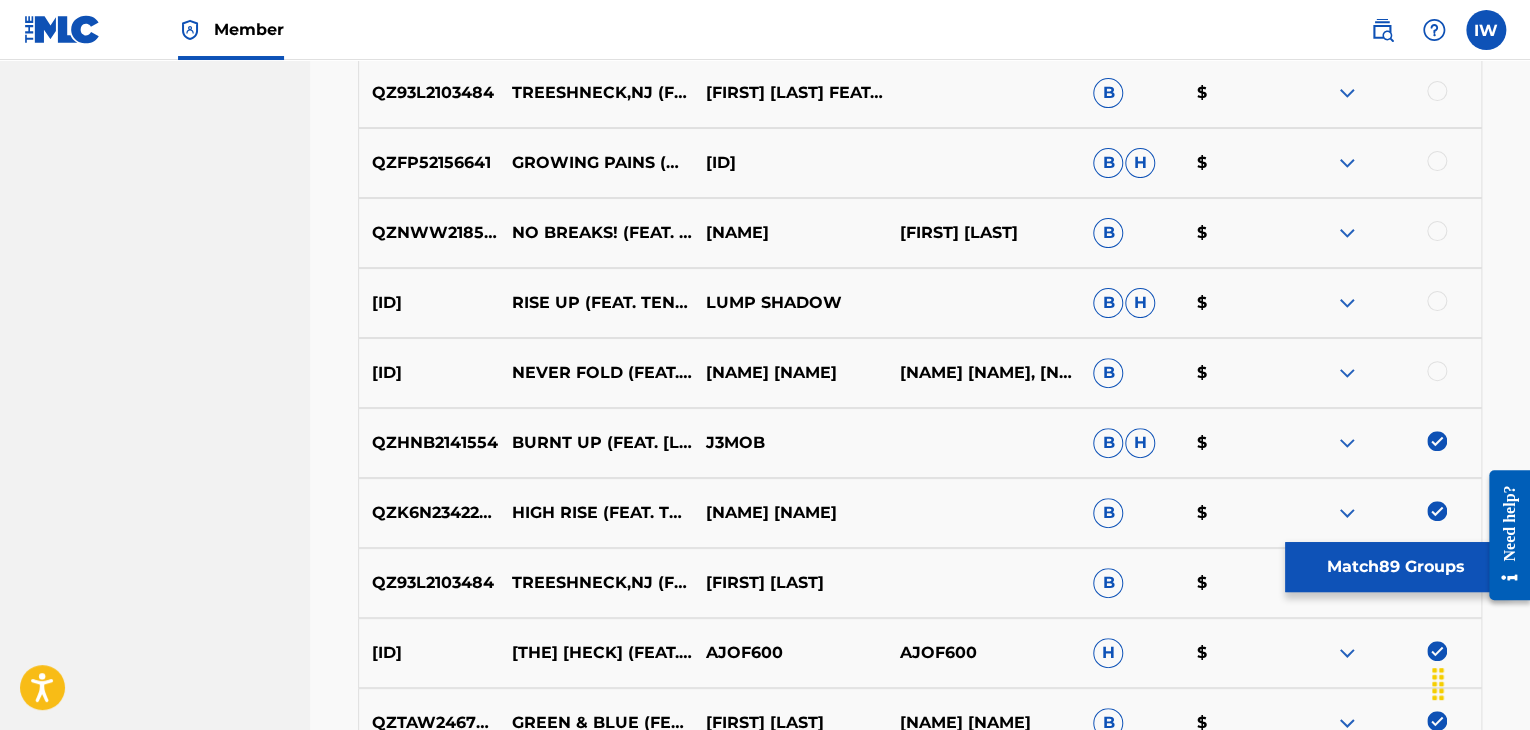 click on "[ID] [TITLE] ([FEAT. [ARTIST]]) [FIRST] [LAST], [FIRST] [LAST] B $" at bounding box center (920, 373) 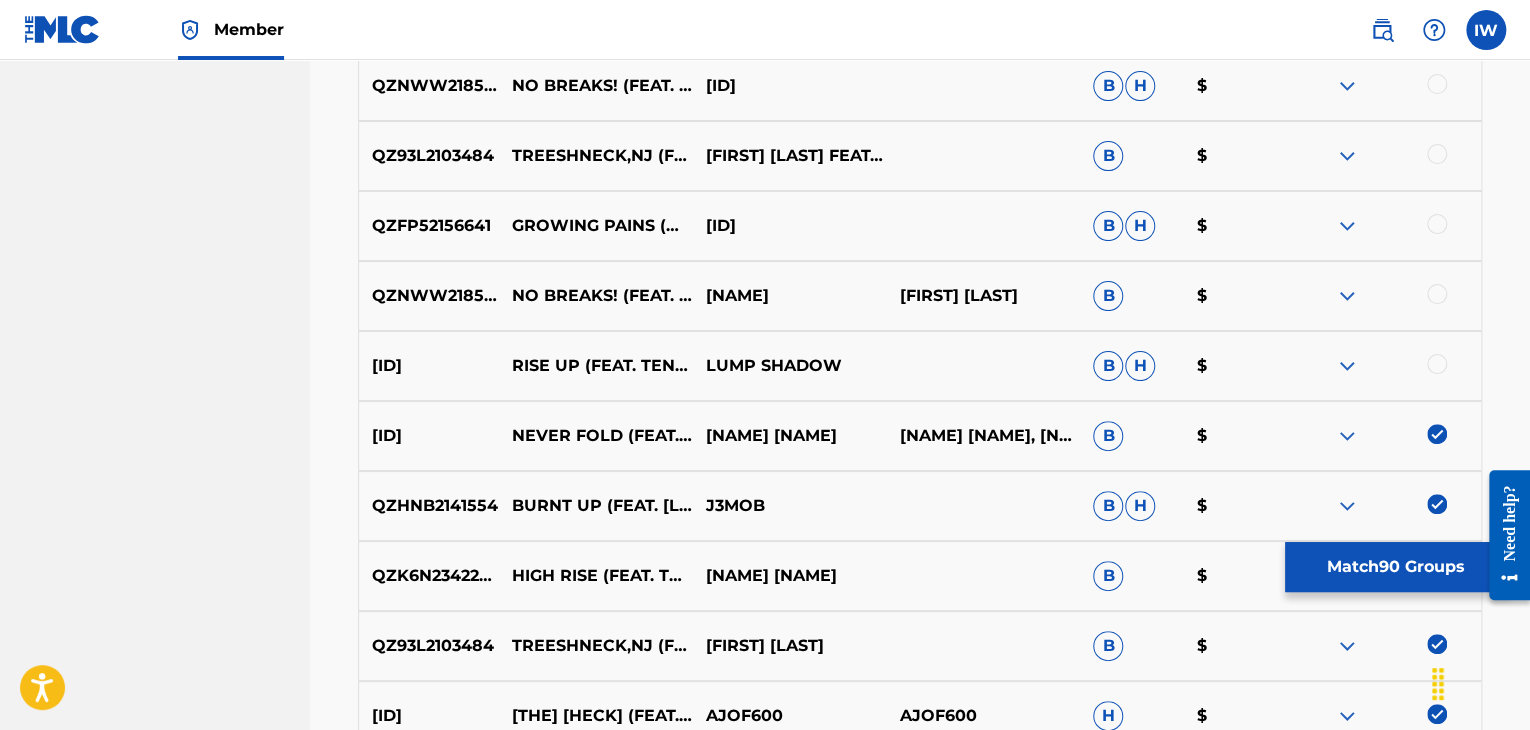 click at bounding box center [1437, 364] 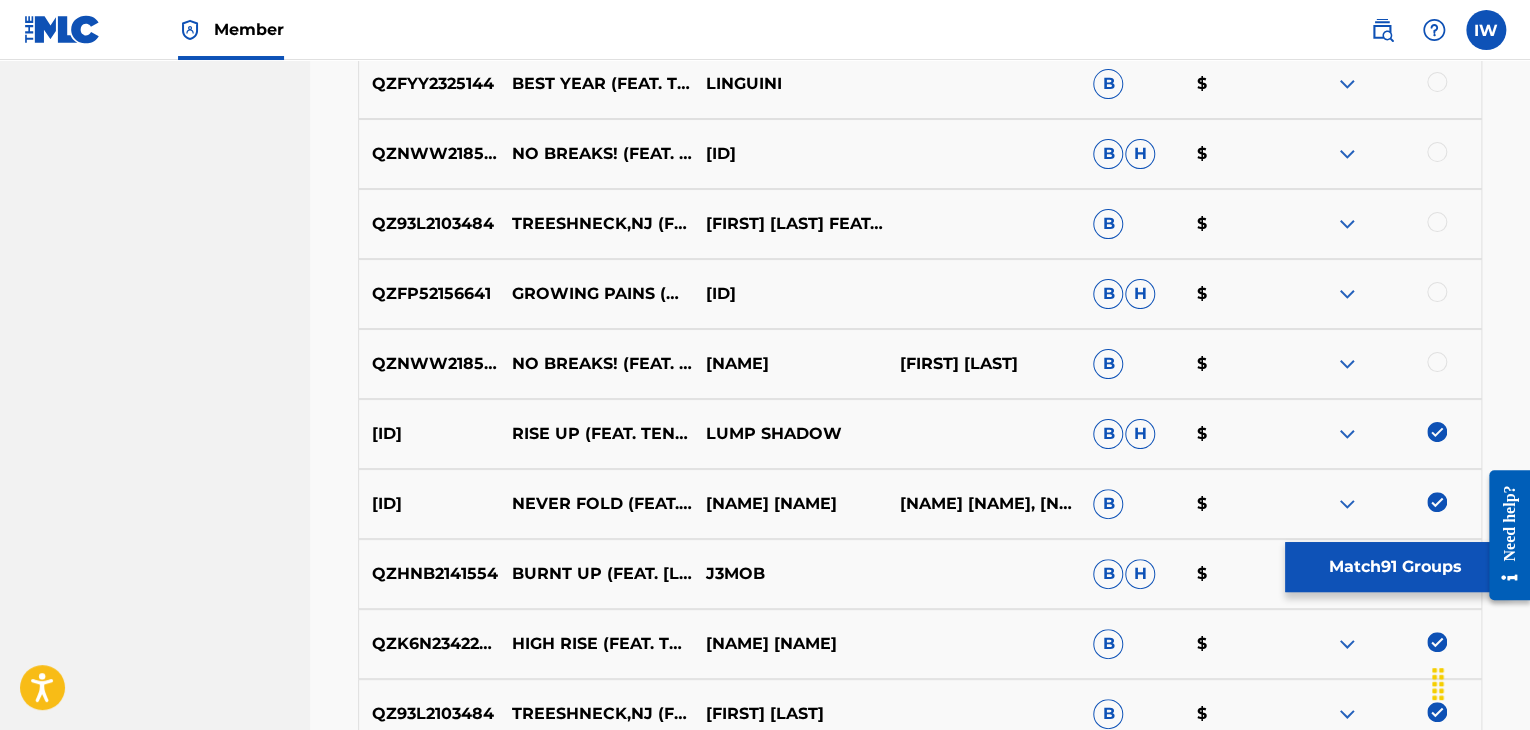 click at bounding box center (1437, 362) 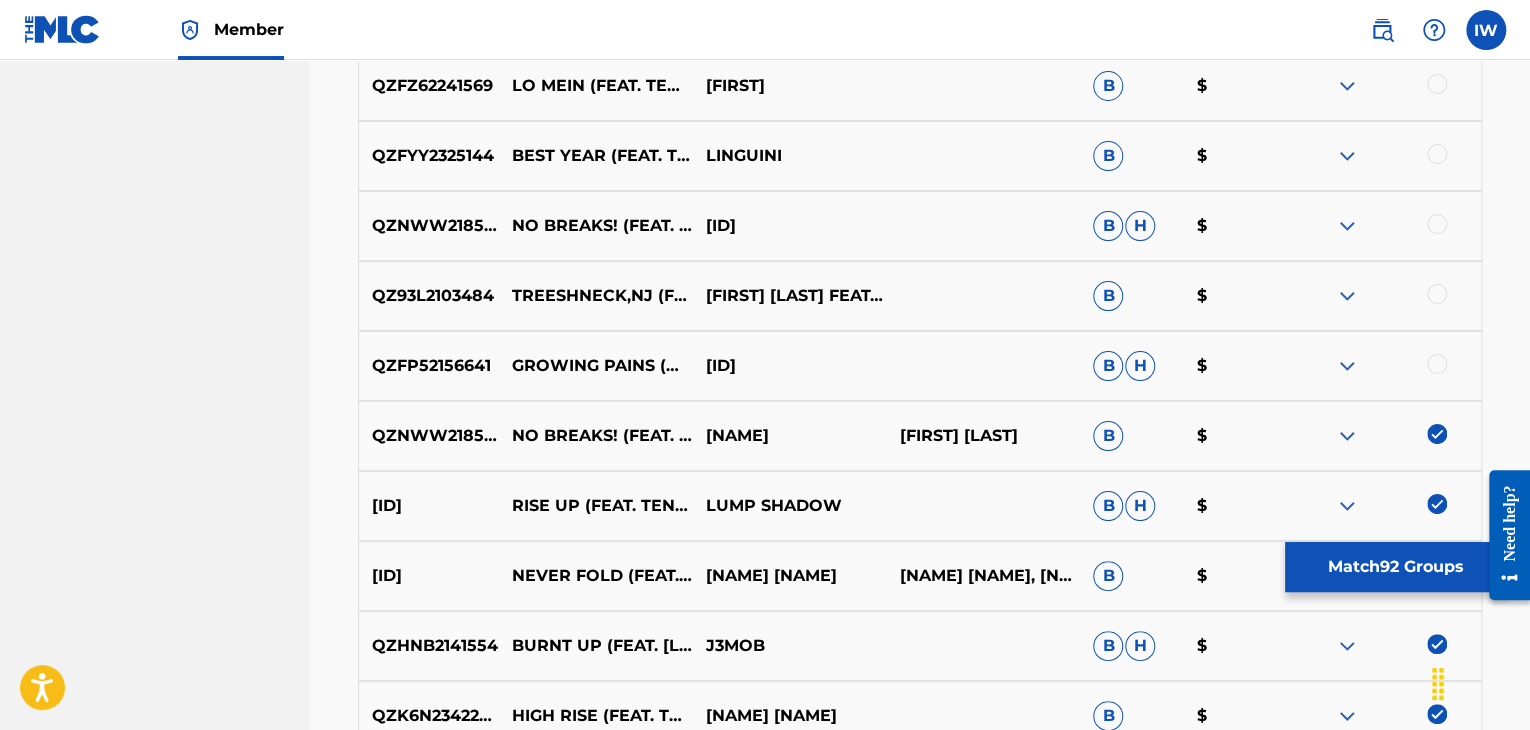 click at bounding box center [1437, 364] 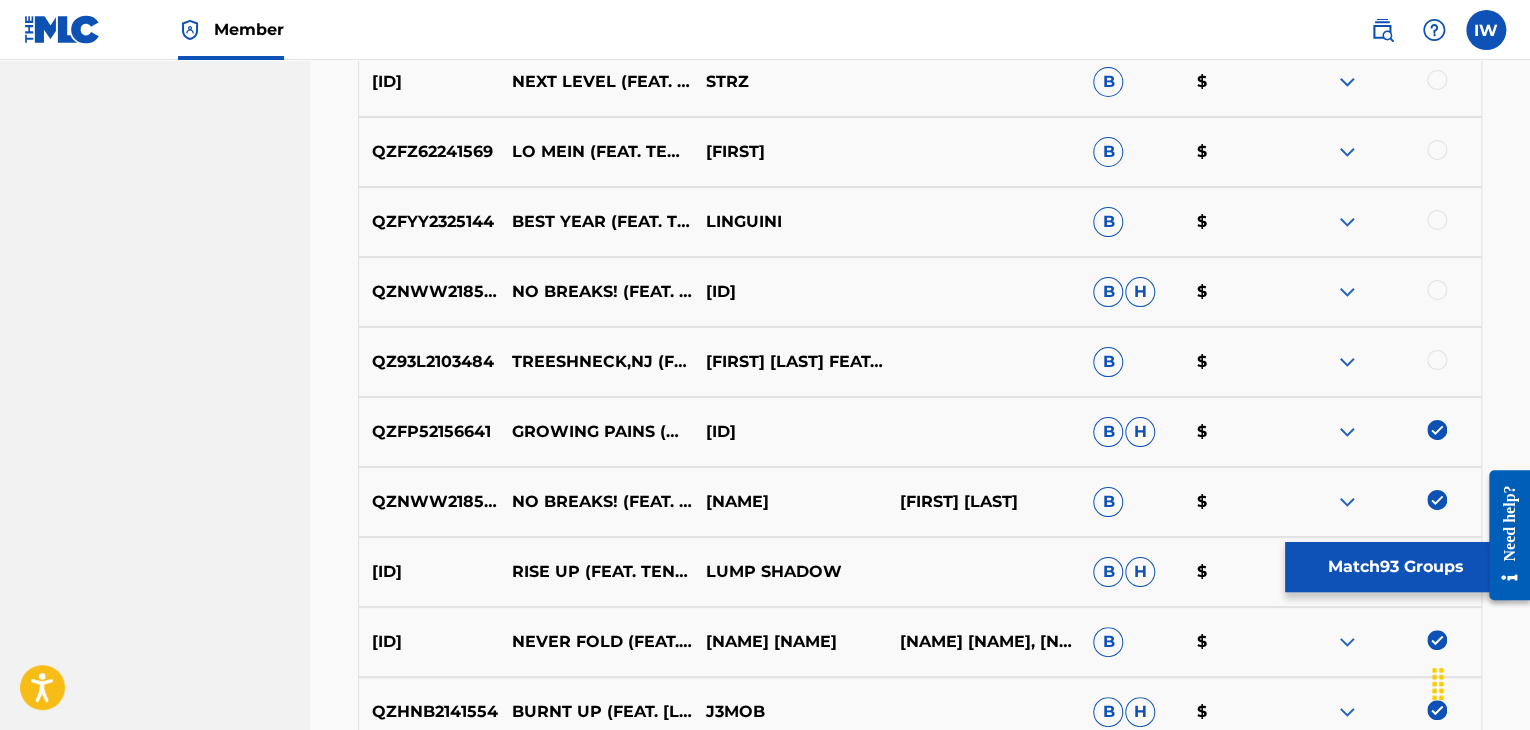 click at bounding box center [1437, 360] 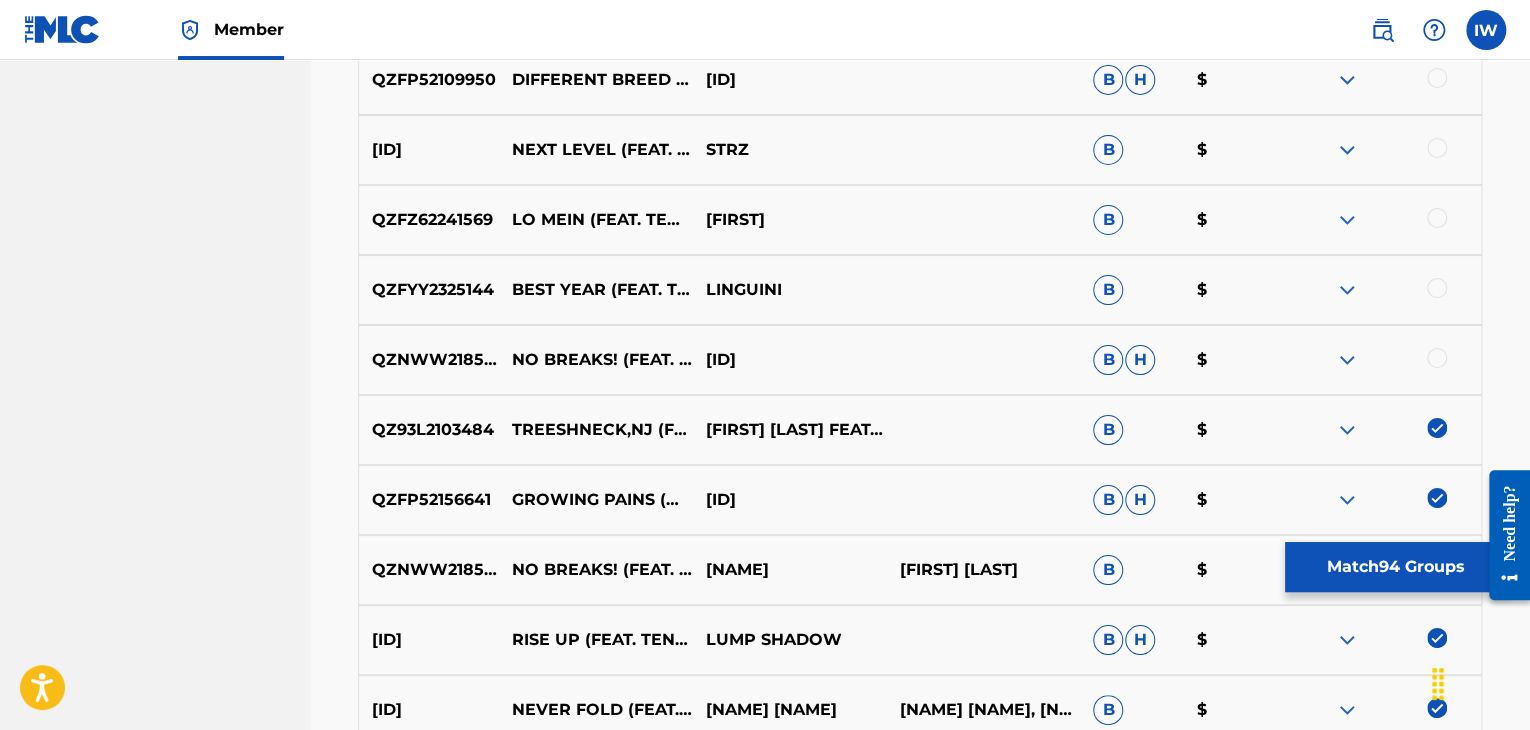 click at bounding box center (1437, 358) 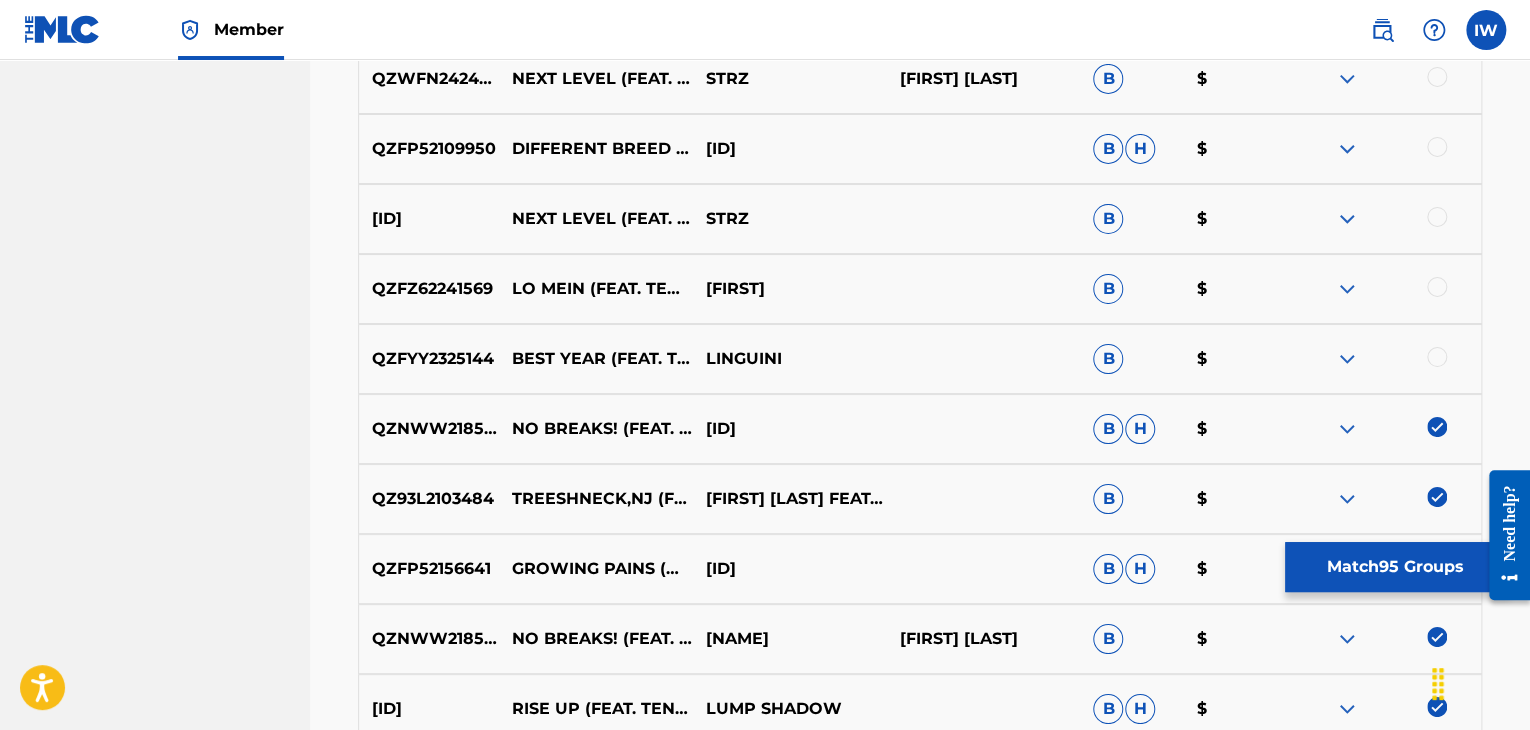 click at bounding box center (1437, 357) 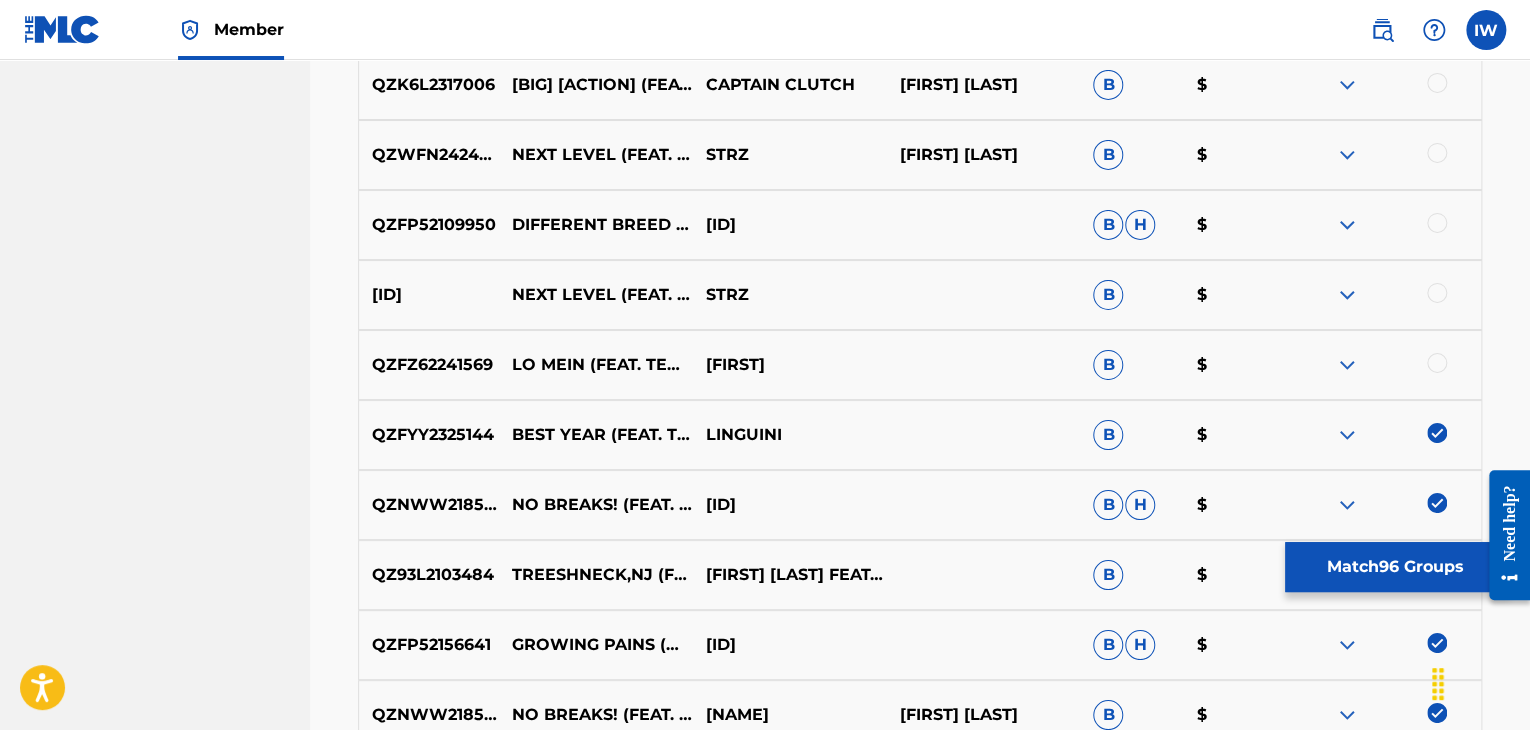 click at bounding box center (1437, 363) 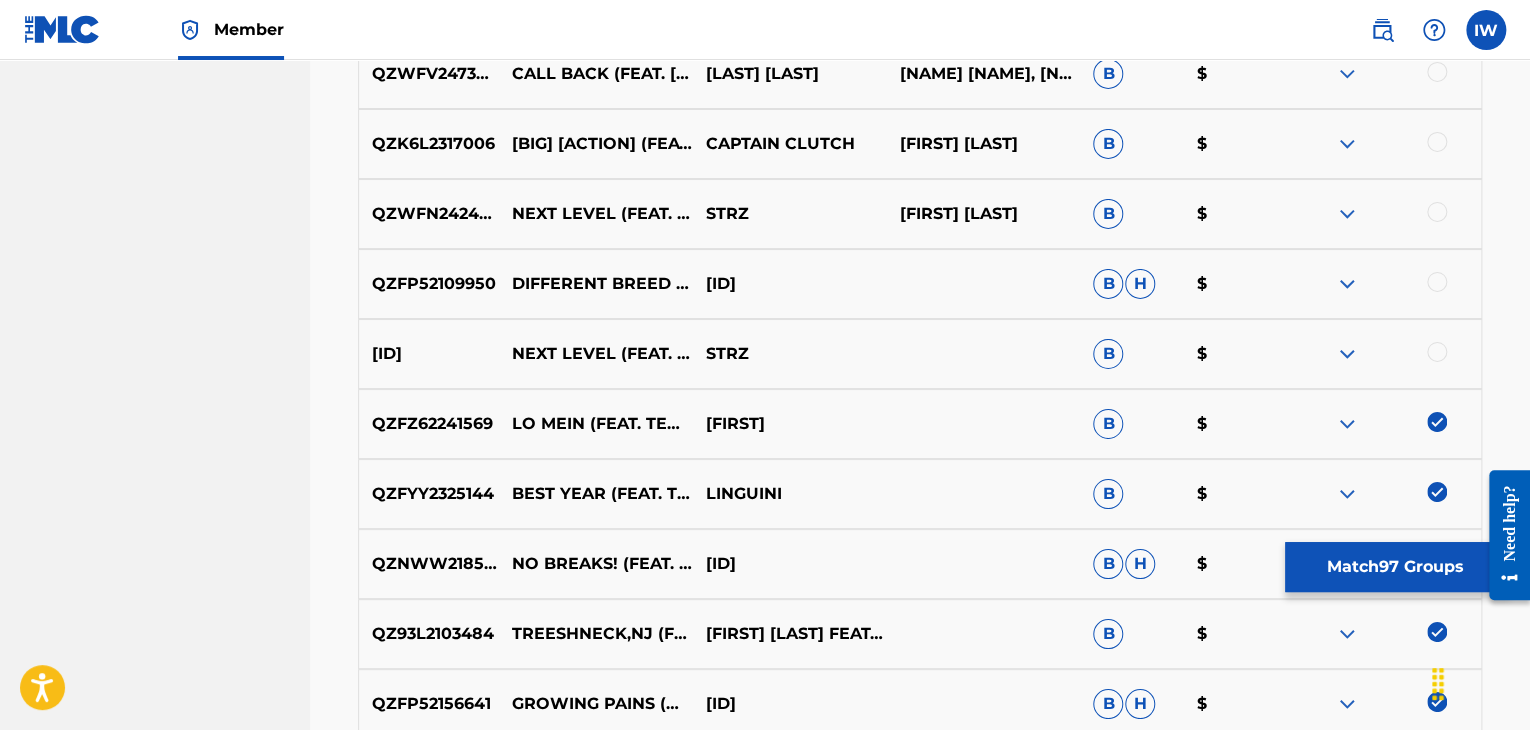 scroll, scrollTop: 11069, scrollLeft: 0, axis: vertical 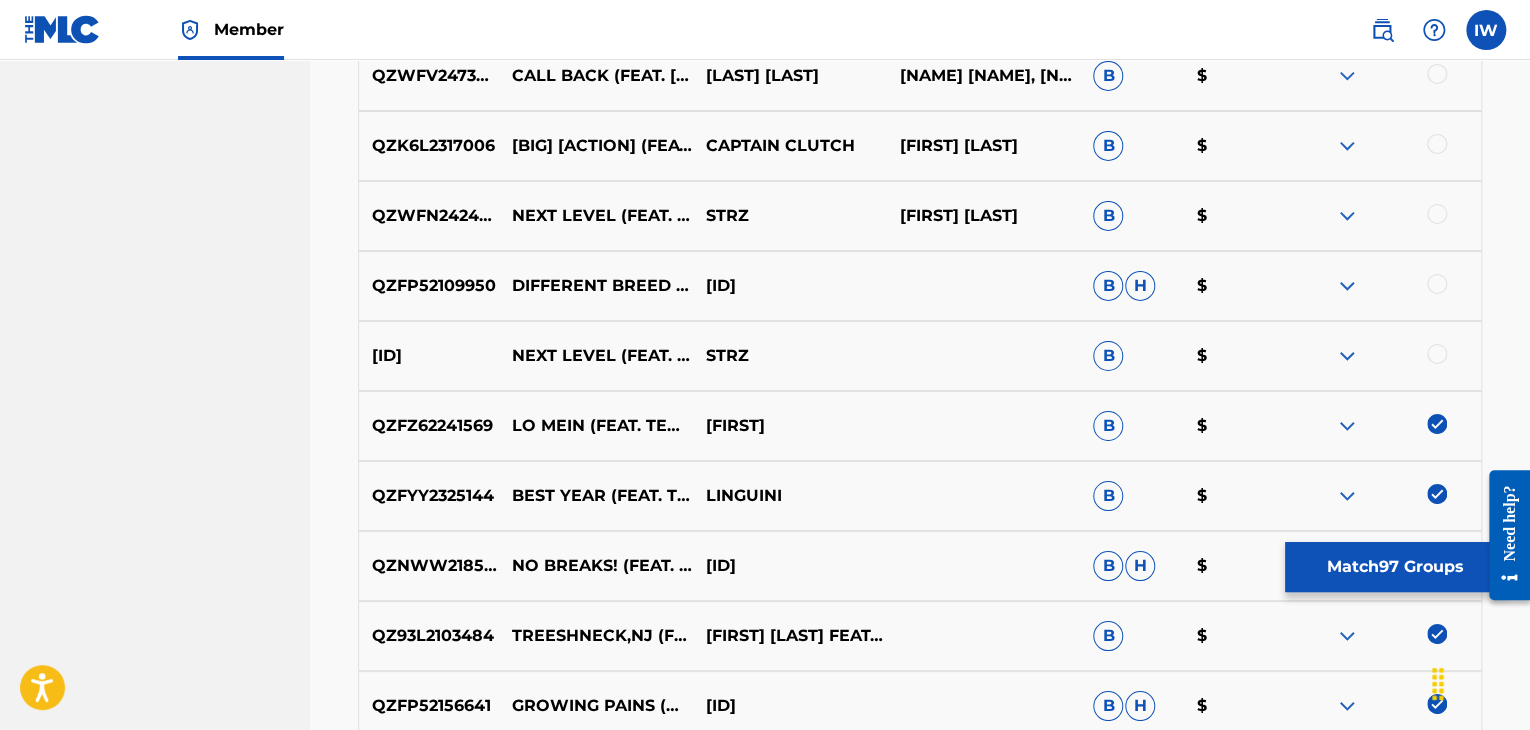 click at bounding box center (1384, 356) 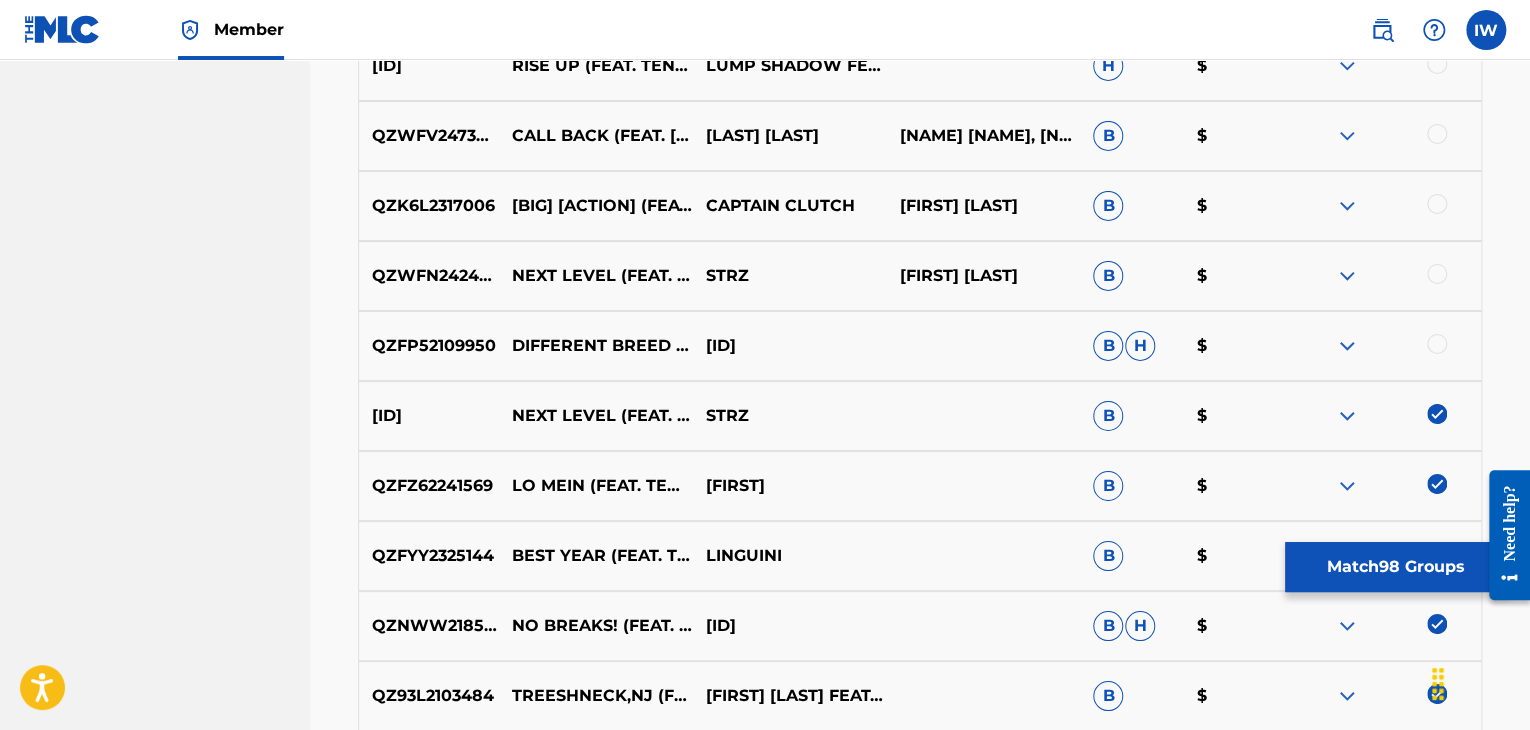 click at bounding box center [1437, 344] 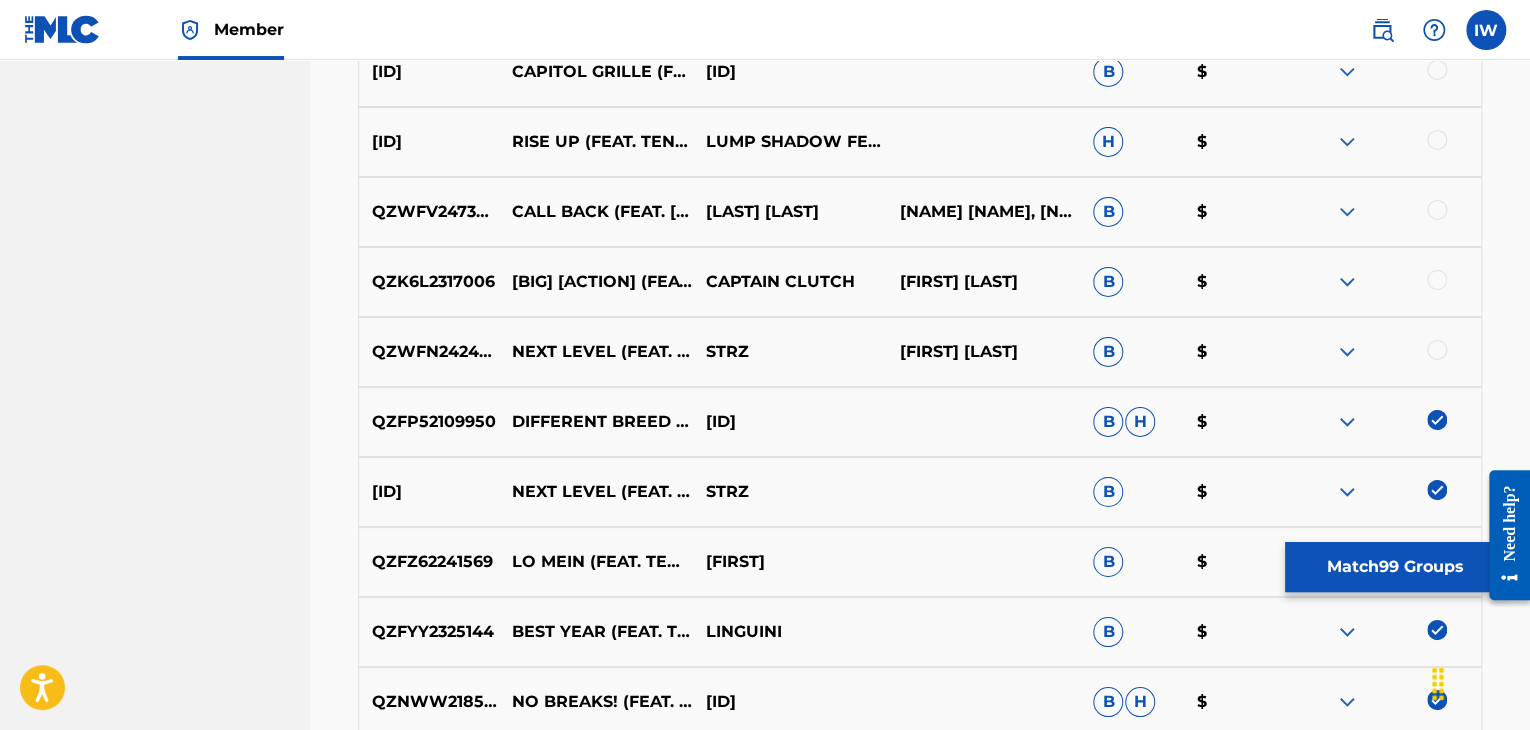 click at bounding box center [1437, 350] 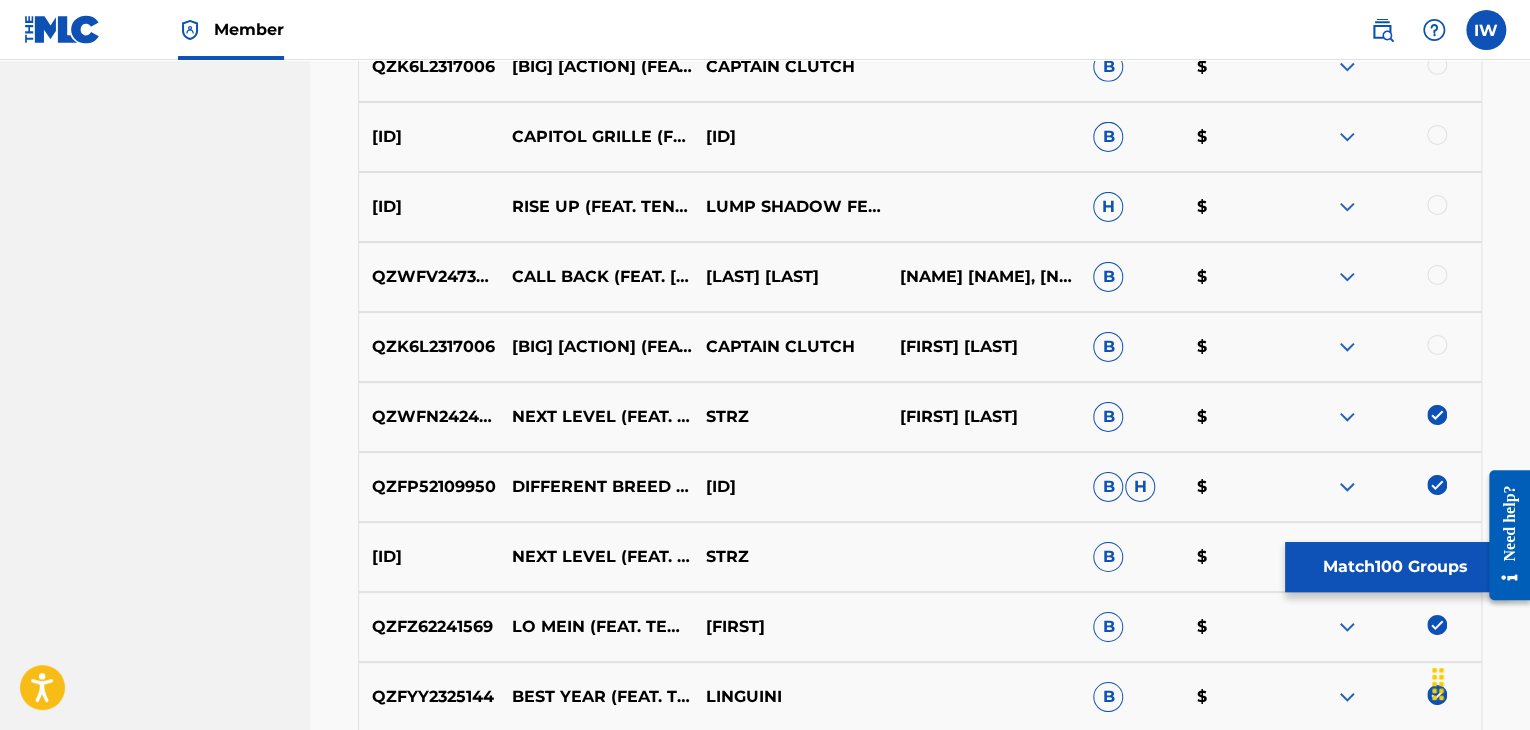 click at bounding box center (1437, 345) 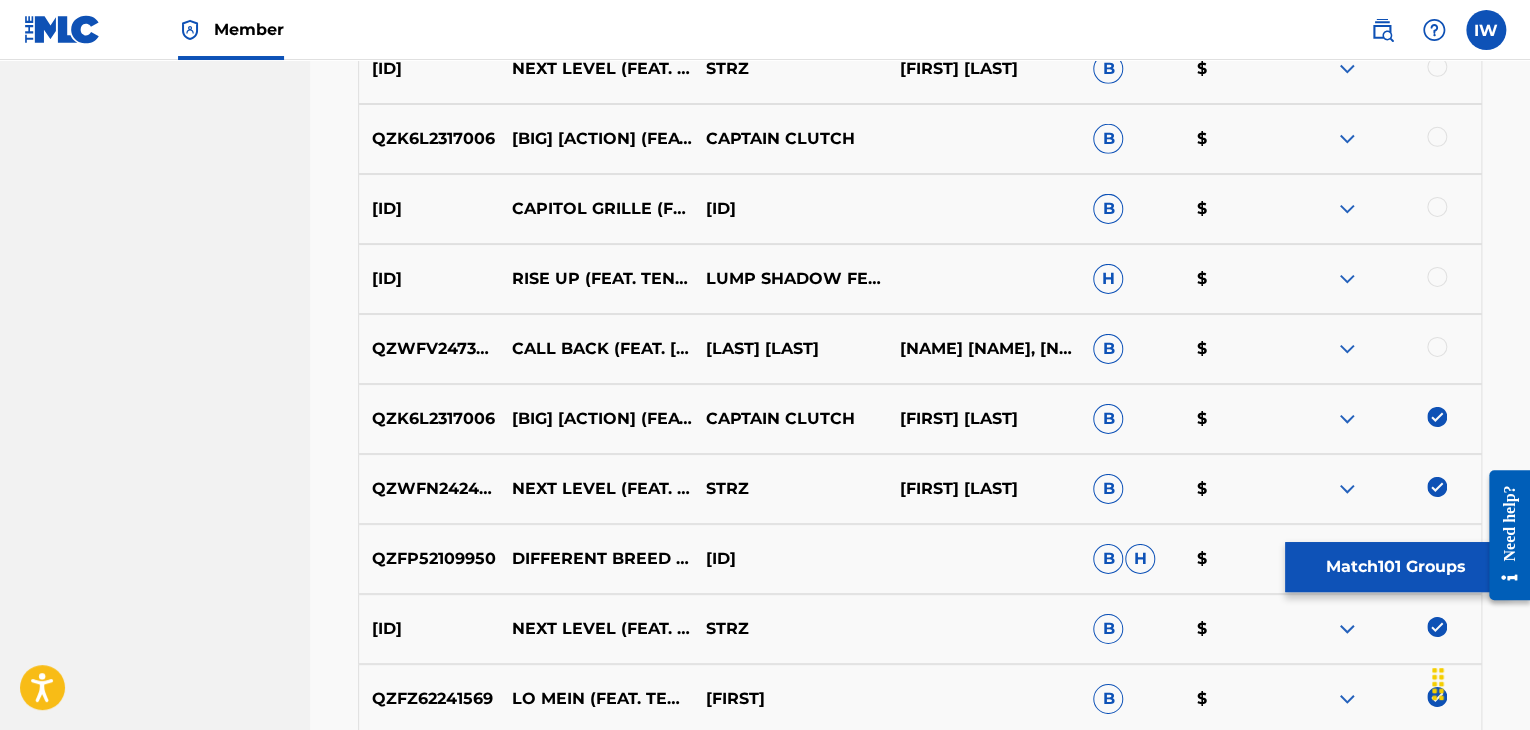 click at bounding box center (1437, 347) 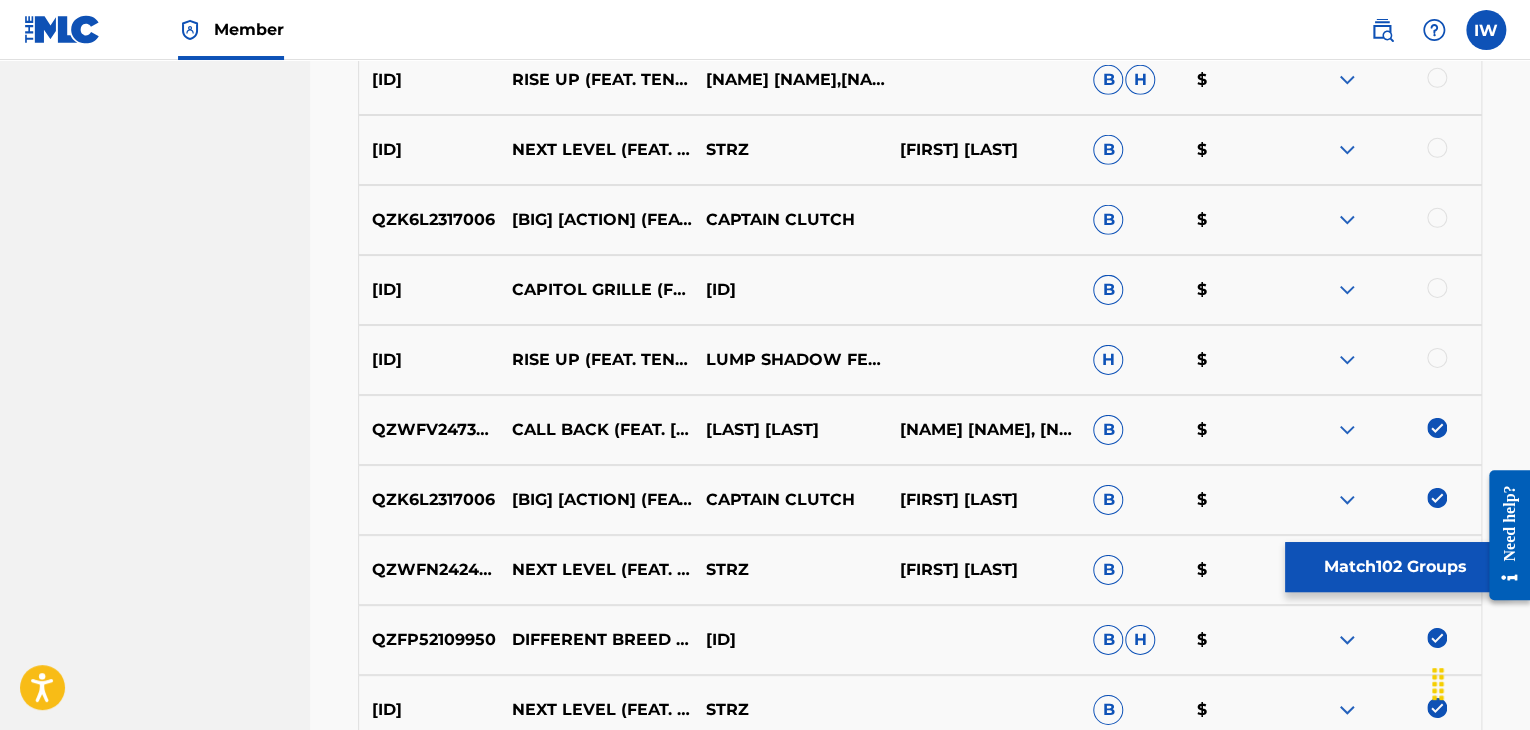 scroll, scrollTop: 10714, scrollLeft: 0, axis: vertical 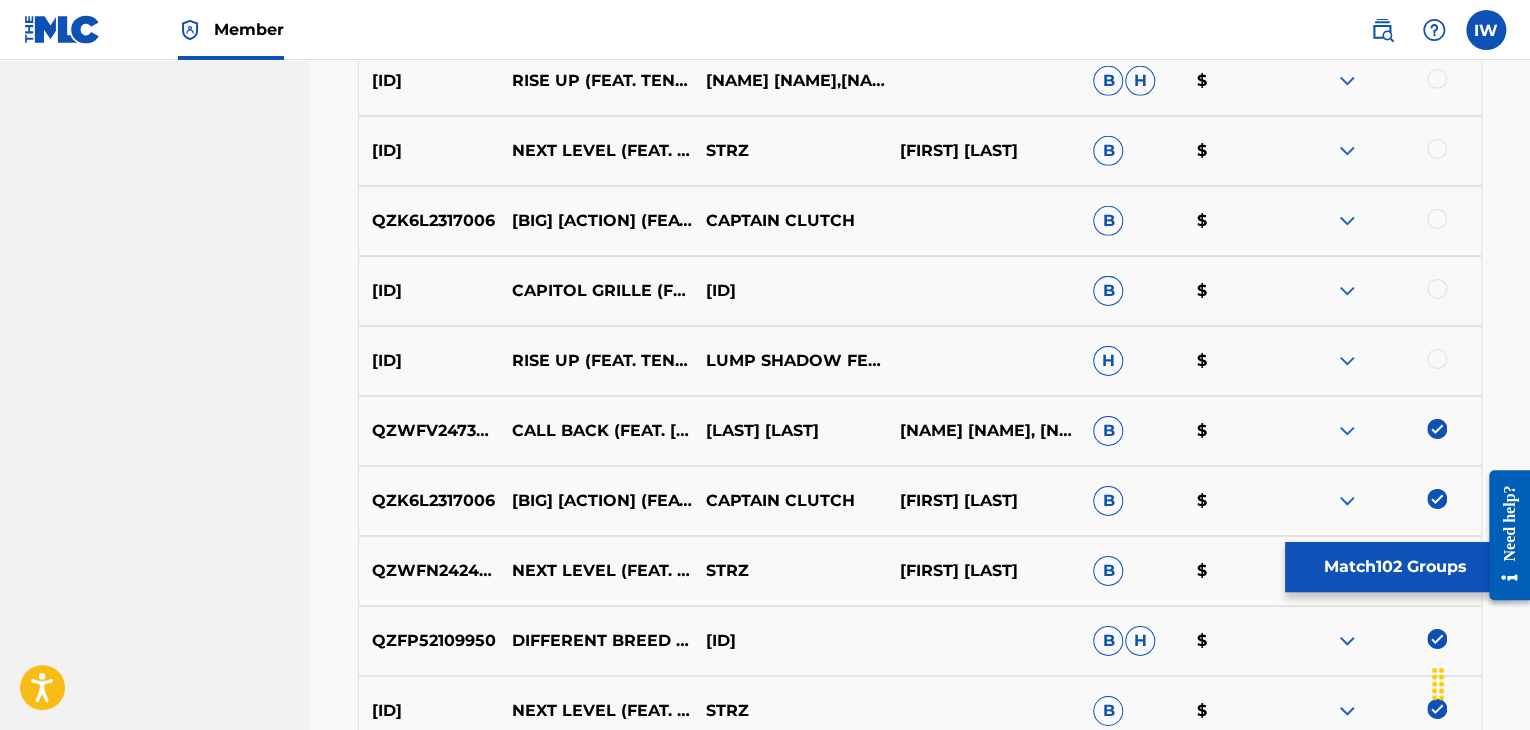 click at bounding box center (1437, 359) 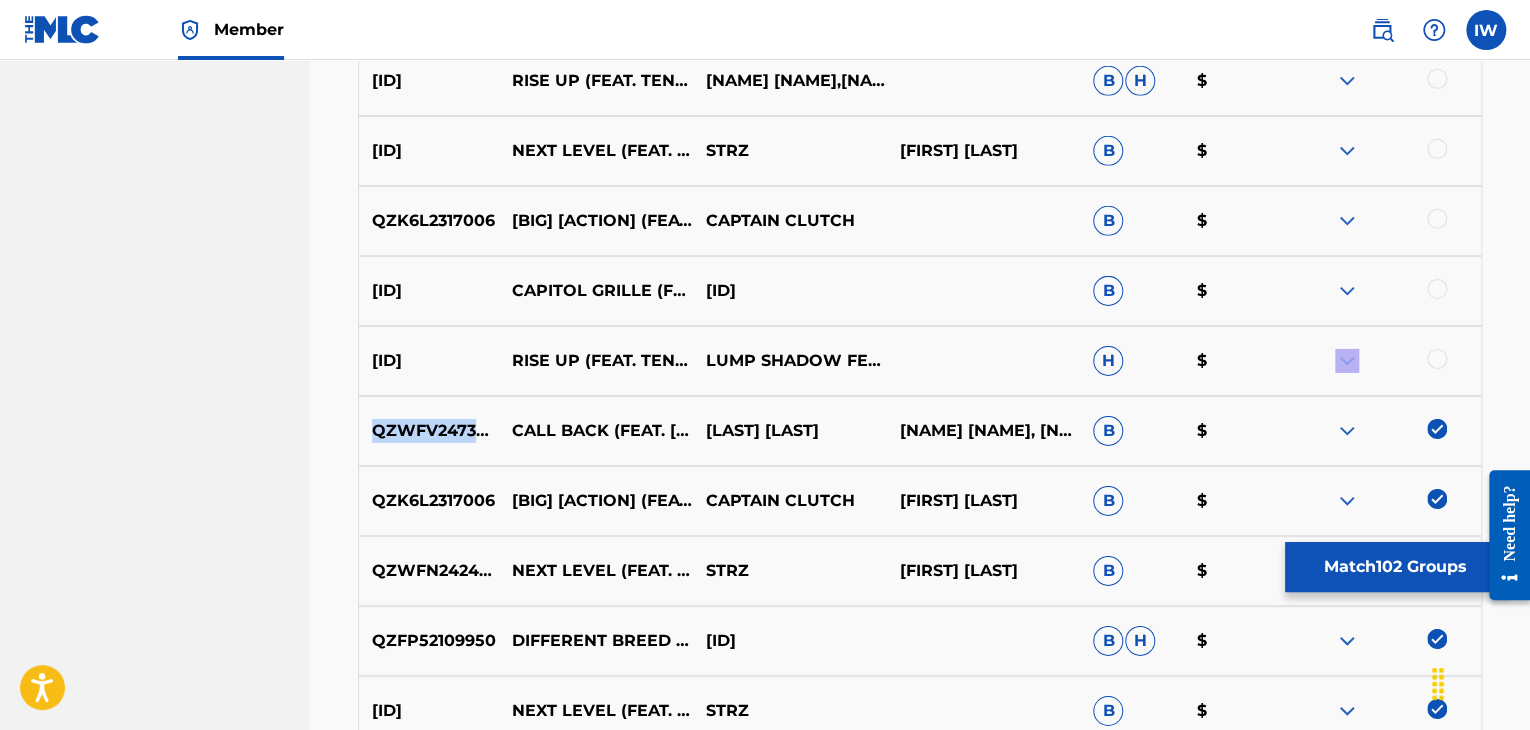 click at bounding box center [1384, 361] 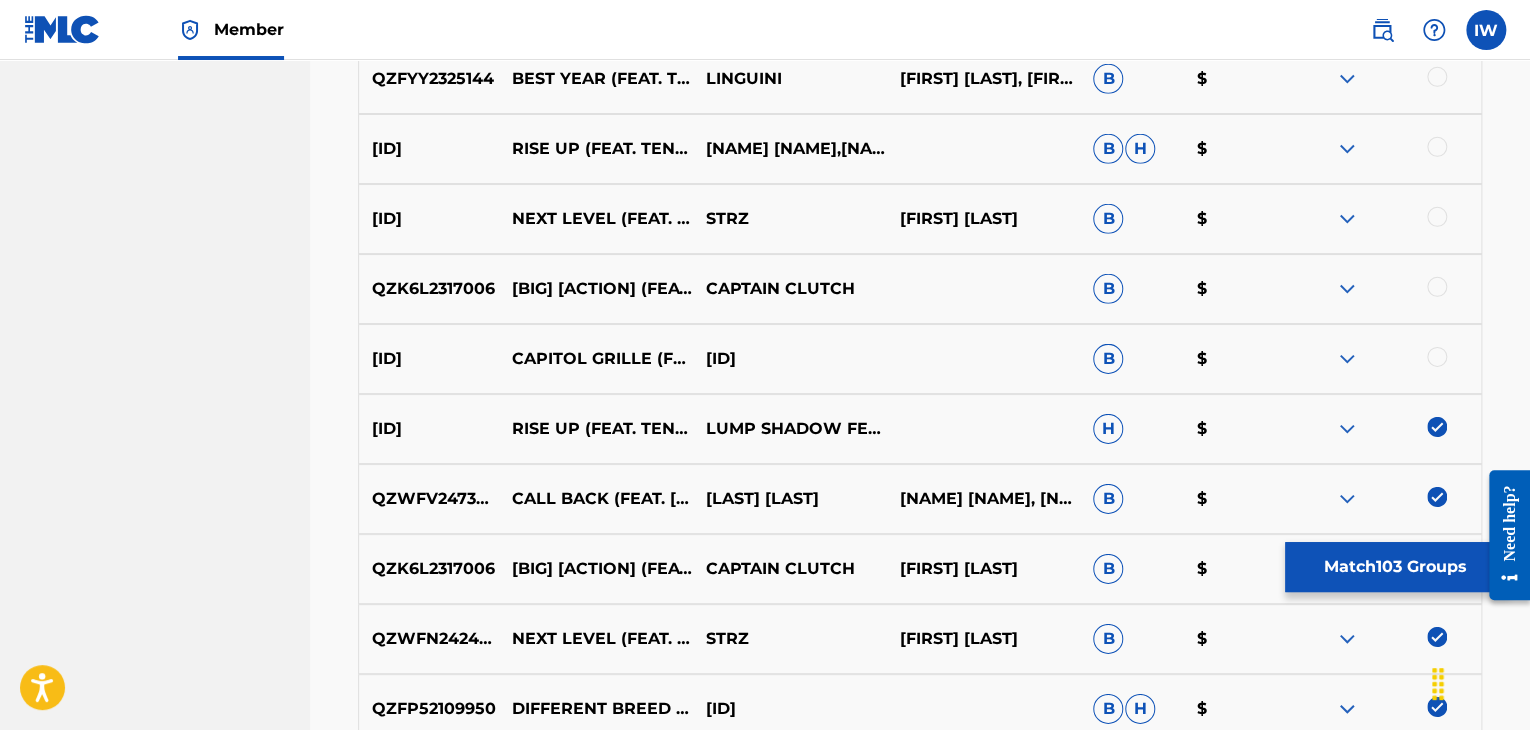 click at bounding box center [1437, 357] 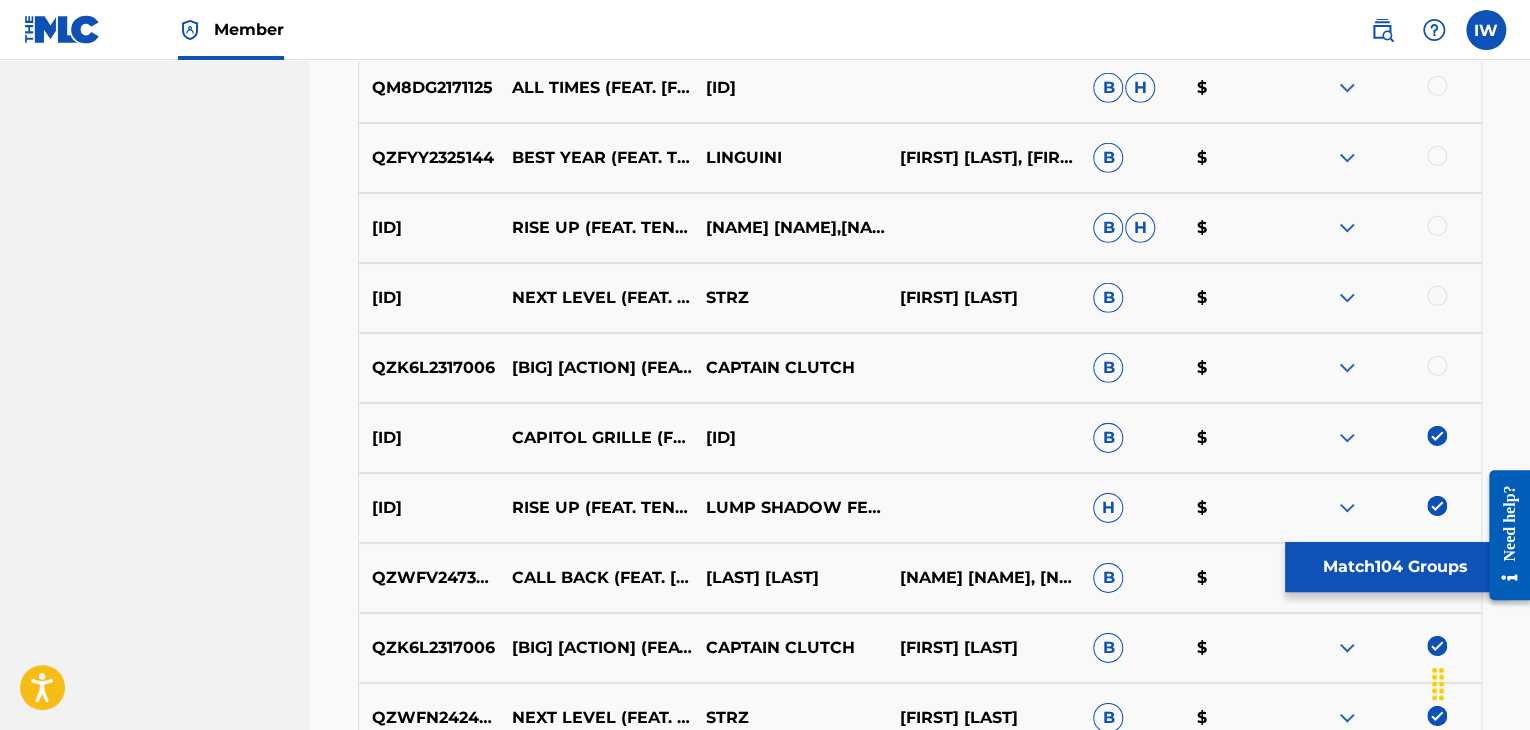 click at bounding box center [1437, 366] 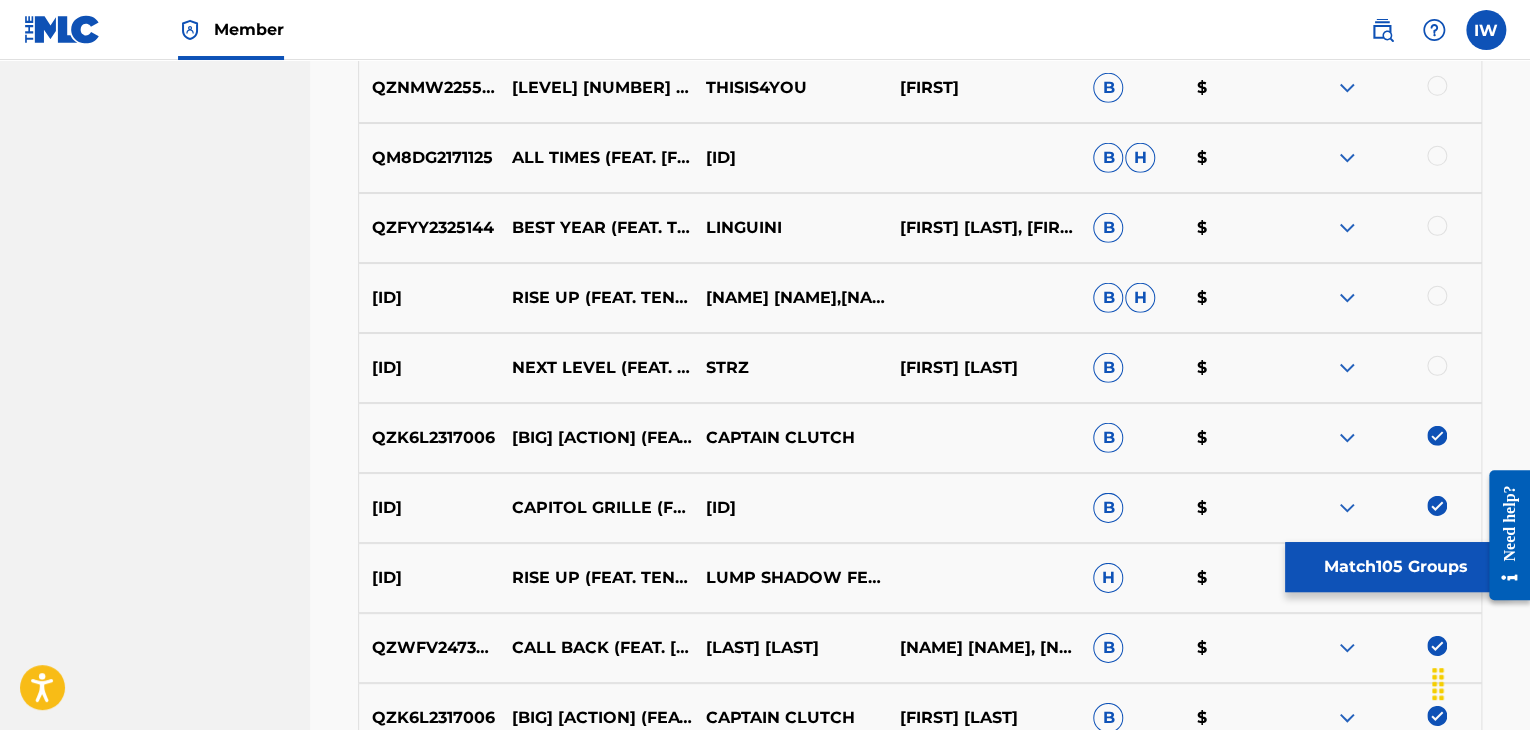 click at bounding box center [1437, 366] 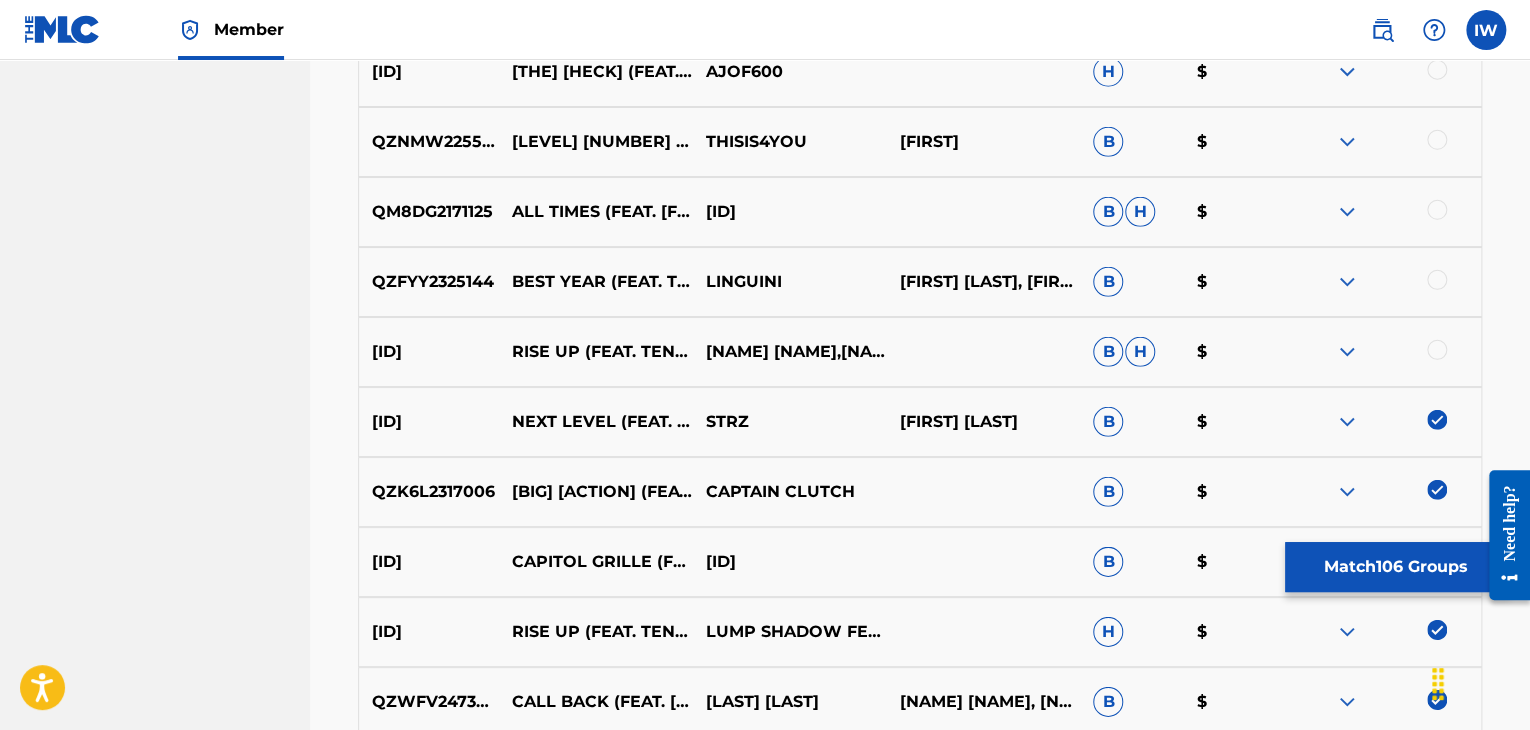 scroll, scrollTop: 10441, scrollLeft: 0, axis: vertical 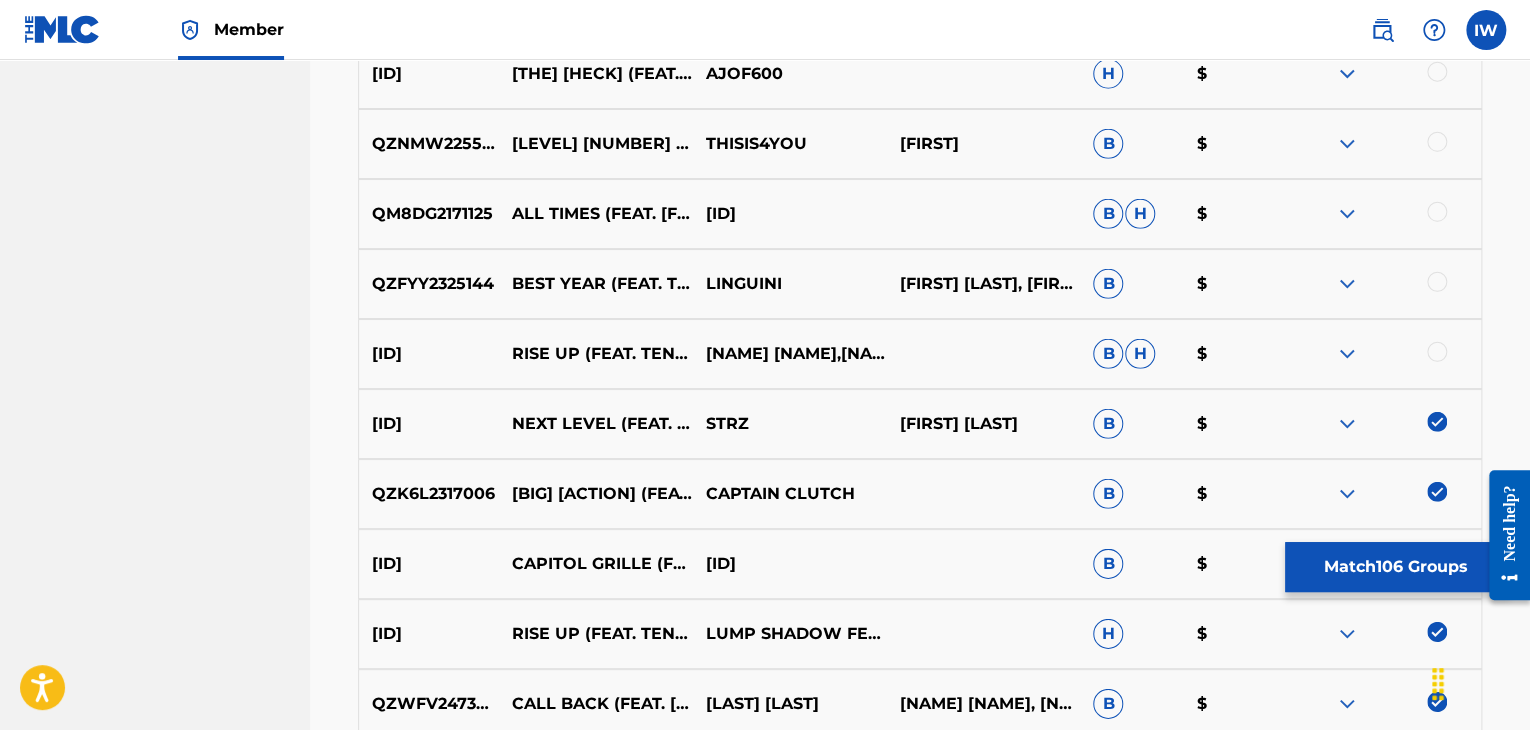 click at bounding box center [1437, 352] 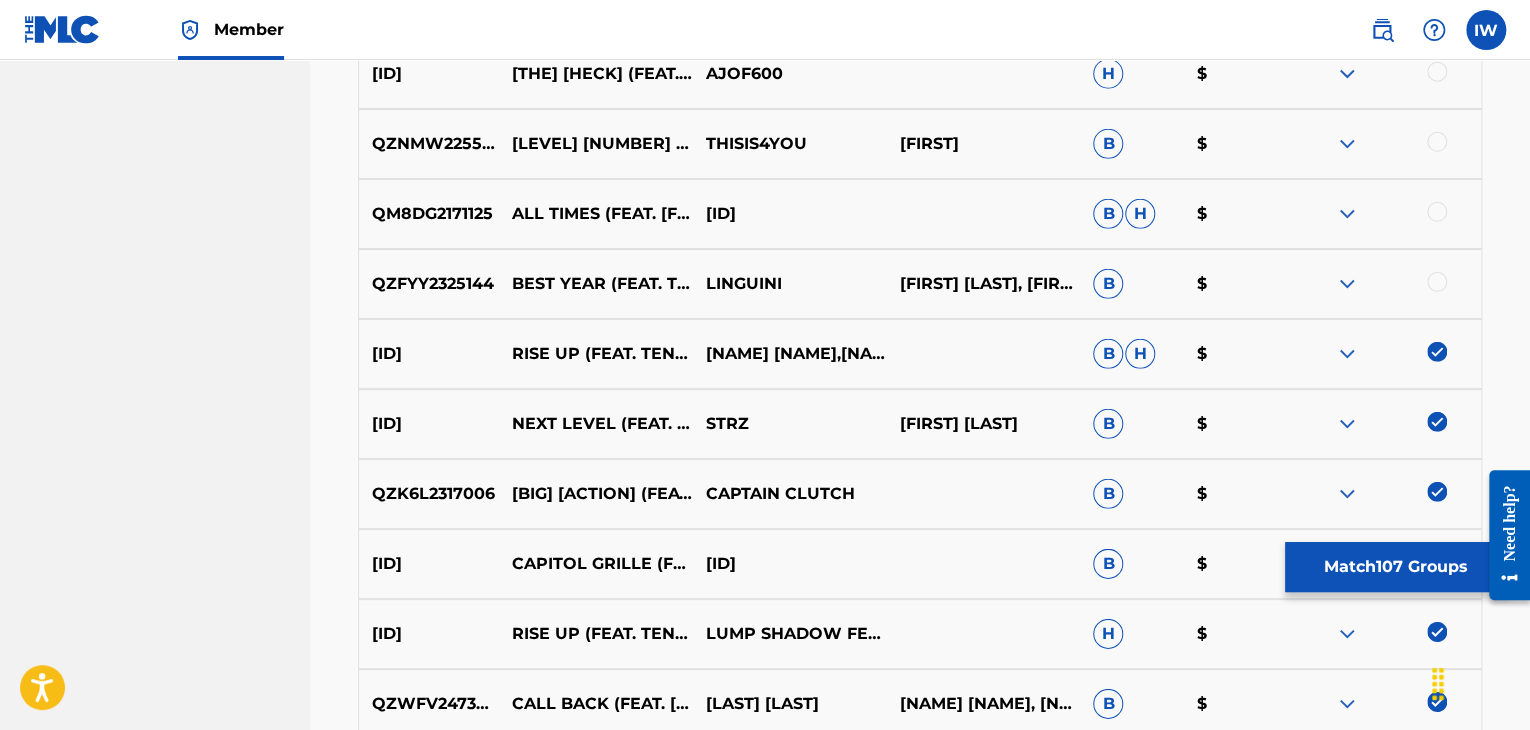 click at bounding box center [1437, 352] 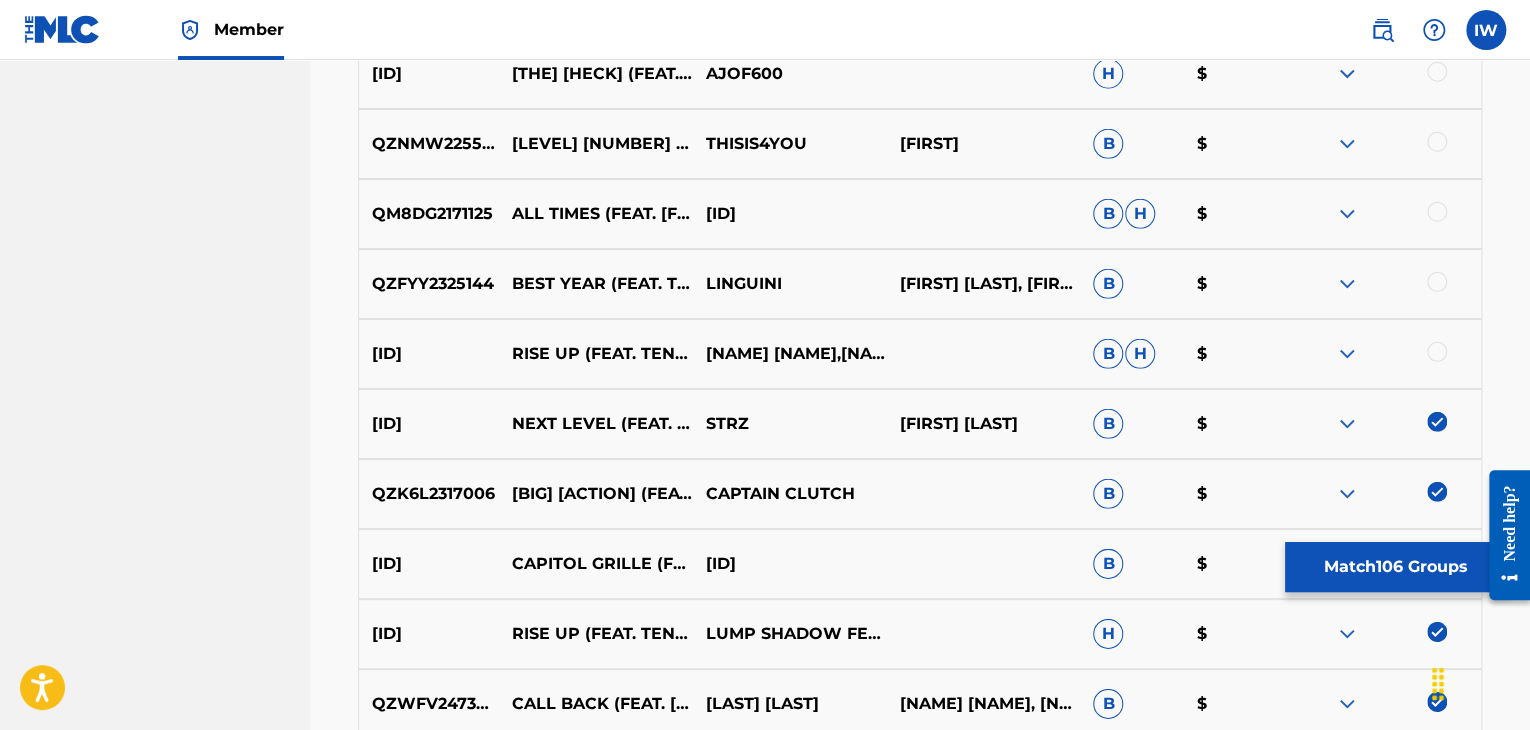 click at bounding box center (1437, 352) 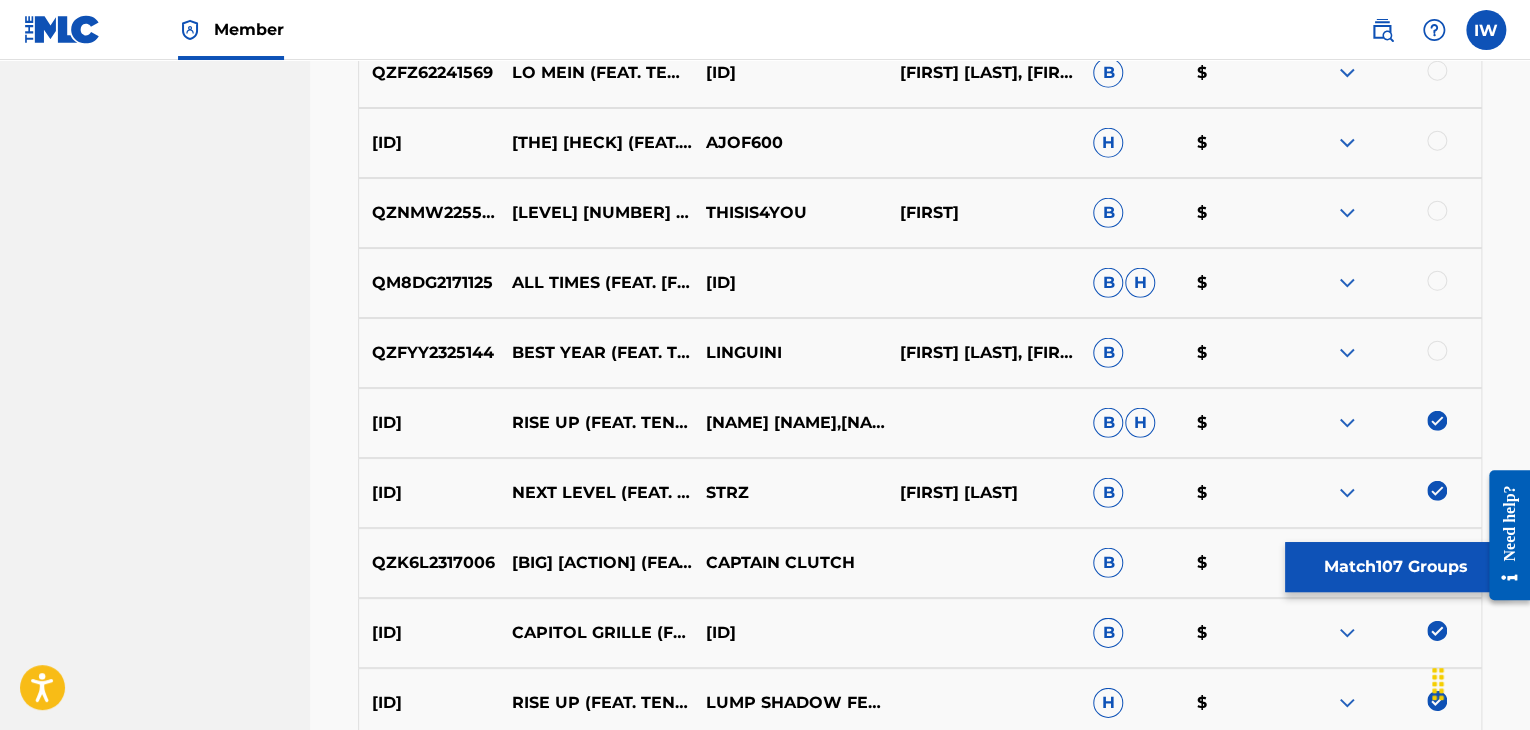 click at bounding box center (1437, 351) 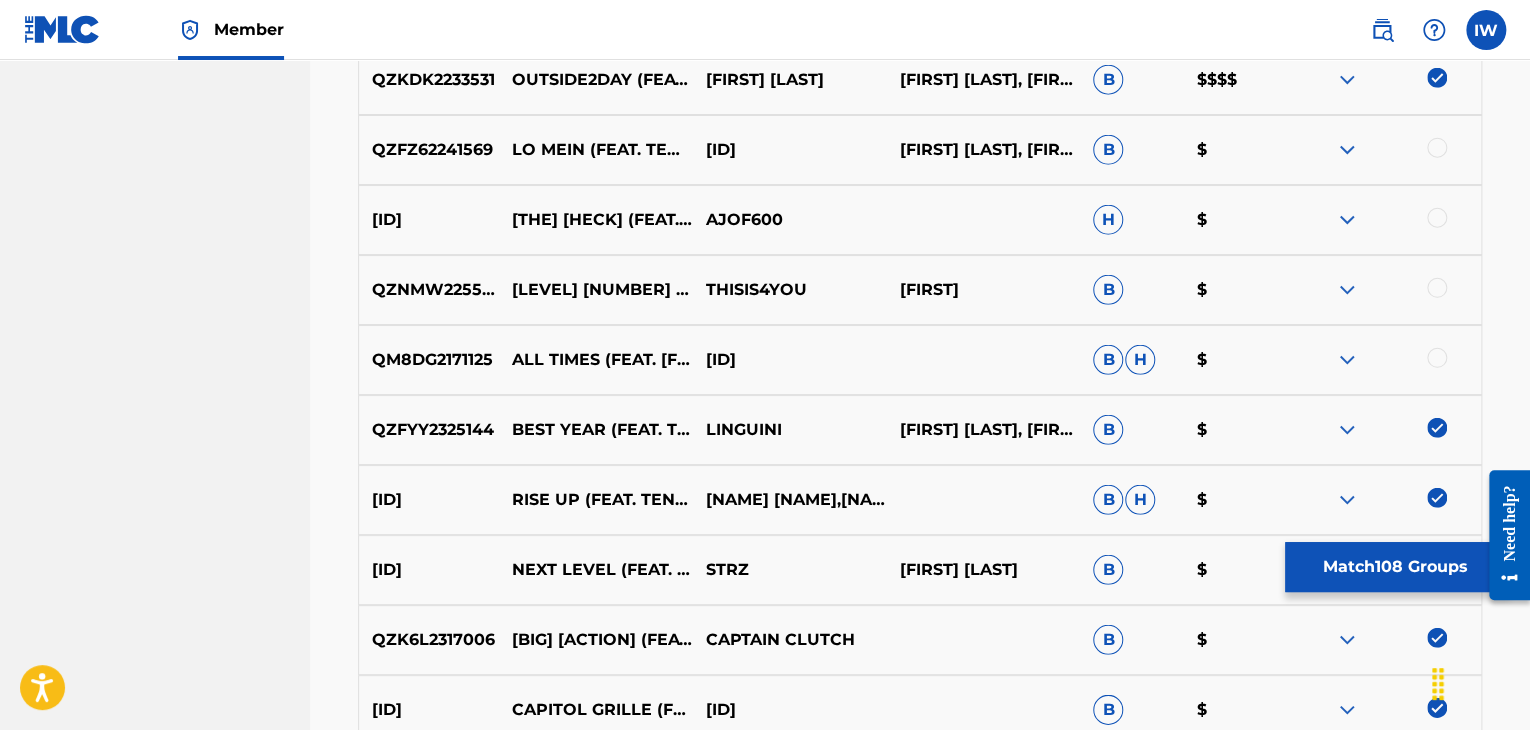 click at bounding box center [1437, 358] 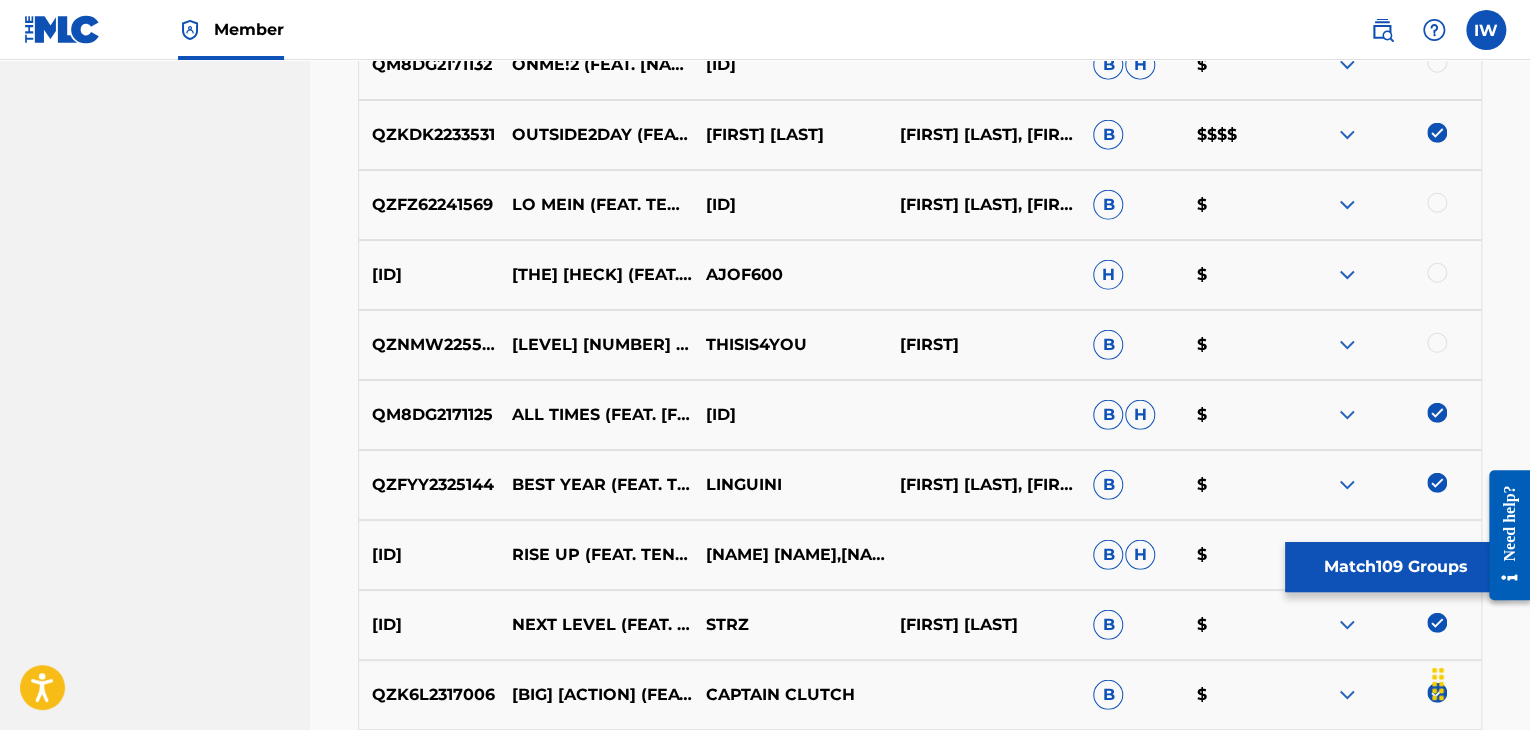 scroll, scrollTop: 10236, scrollLeft: 0, axis: vertical 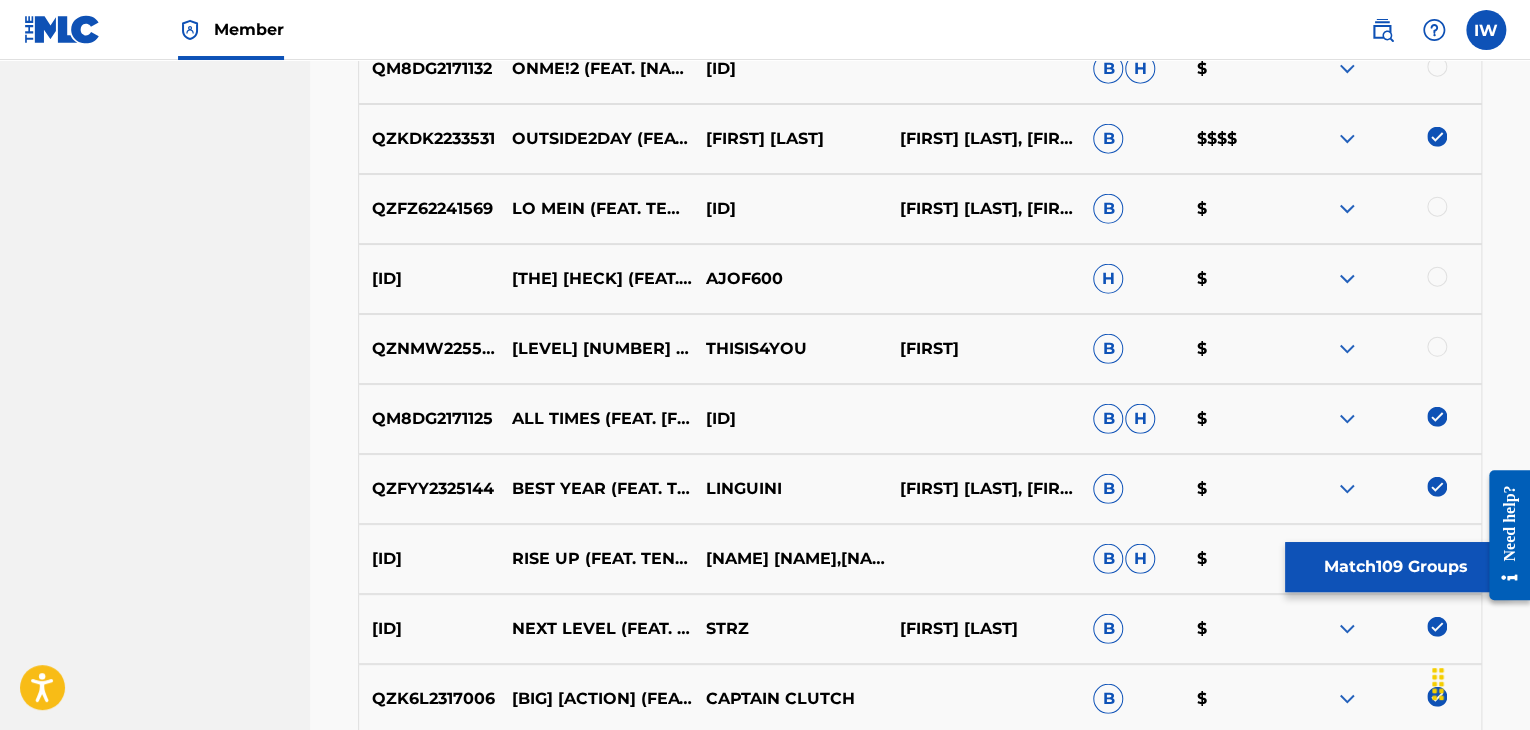 click at bounding box center [1384, 349] 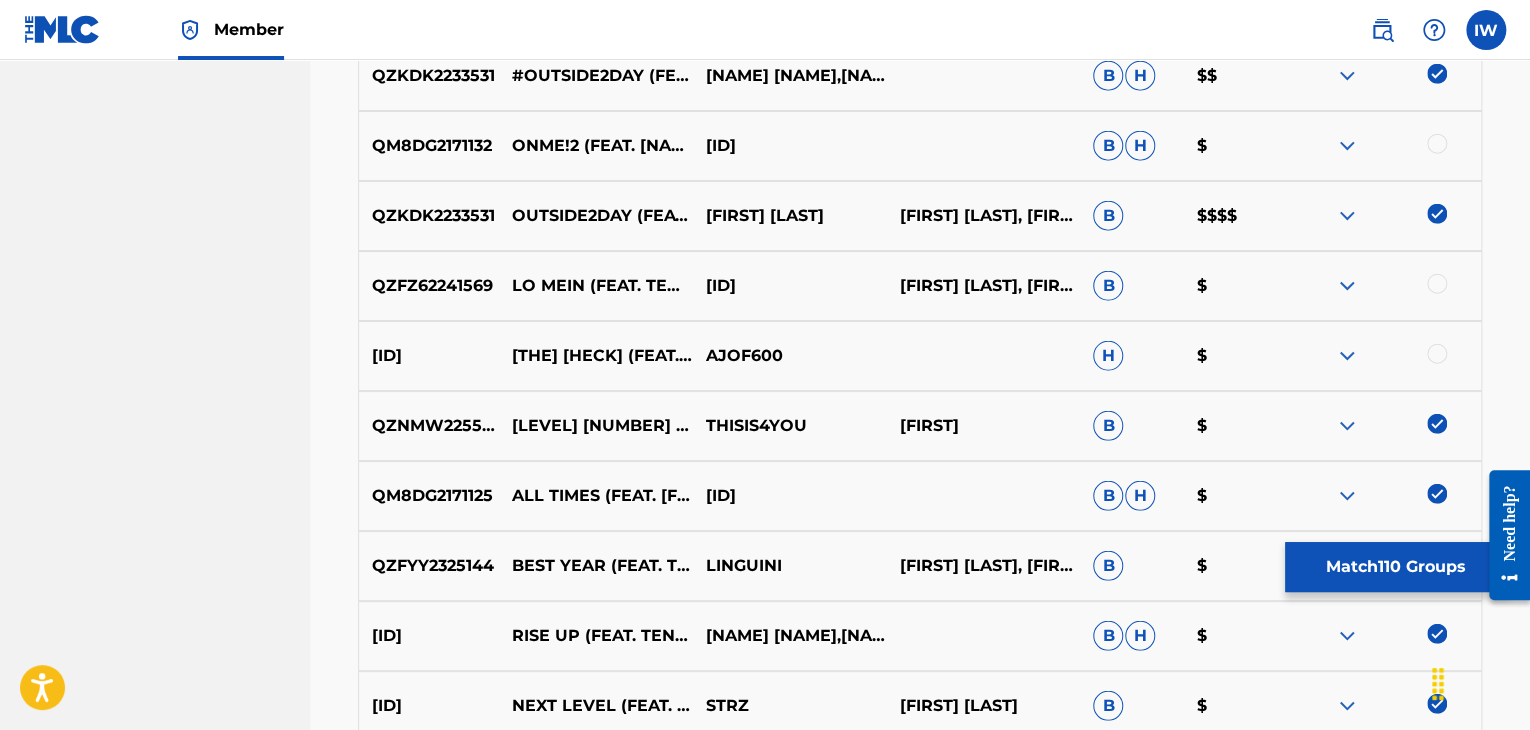 click at bounding box center (1437, 354) 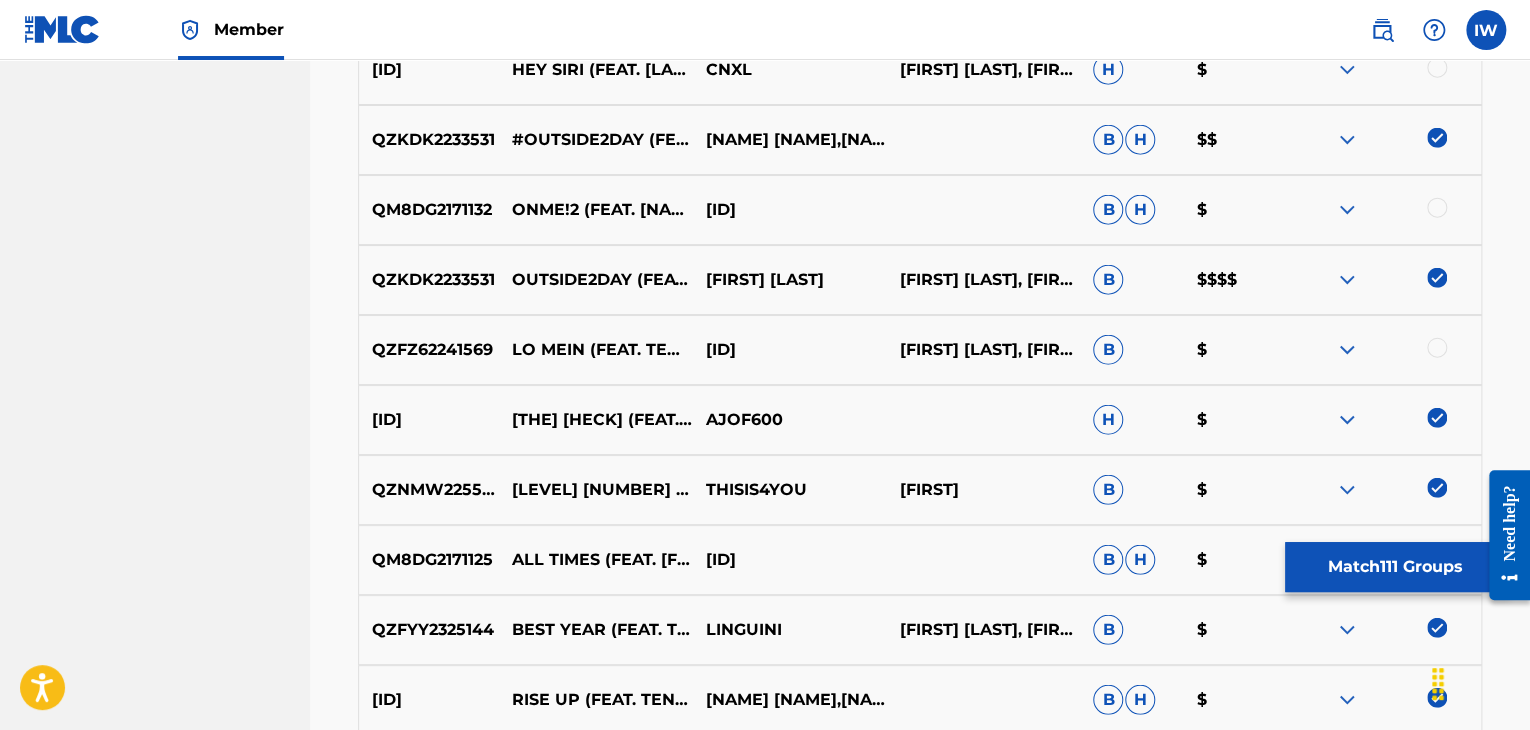 click at bounding box center (1437, 348) 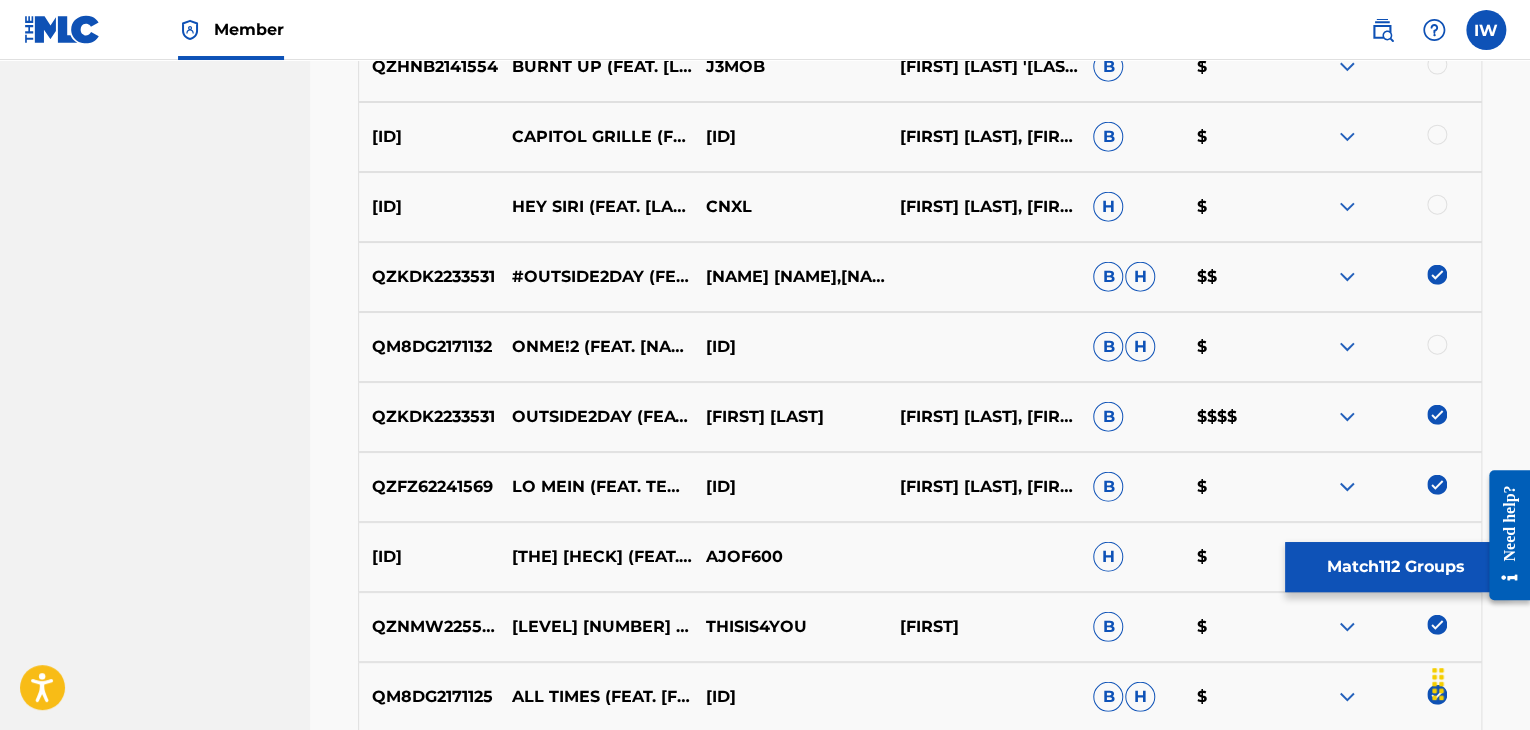 click at bounding box center [1437, 345] 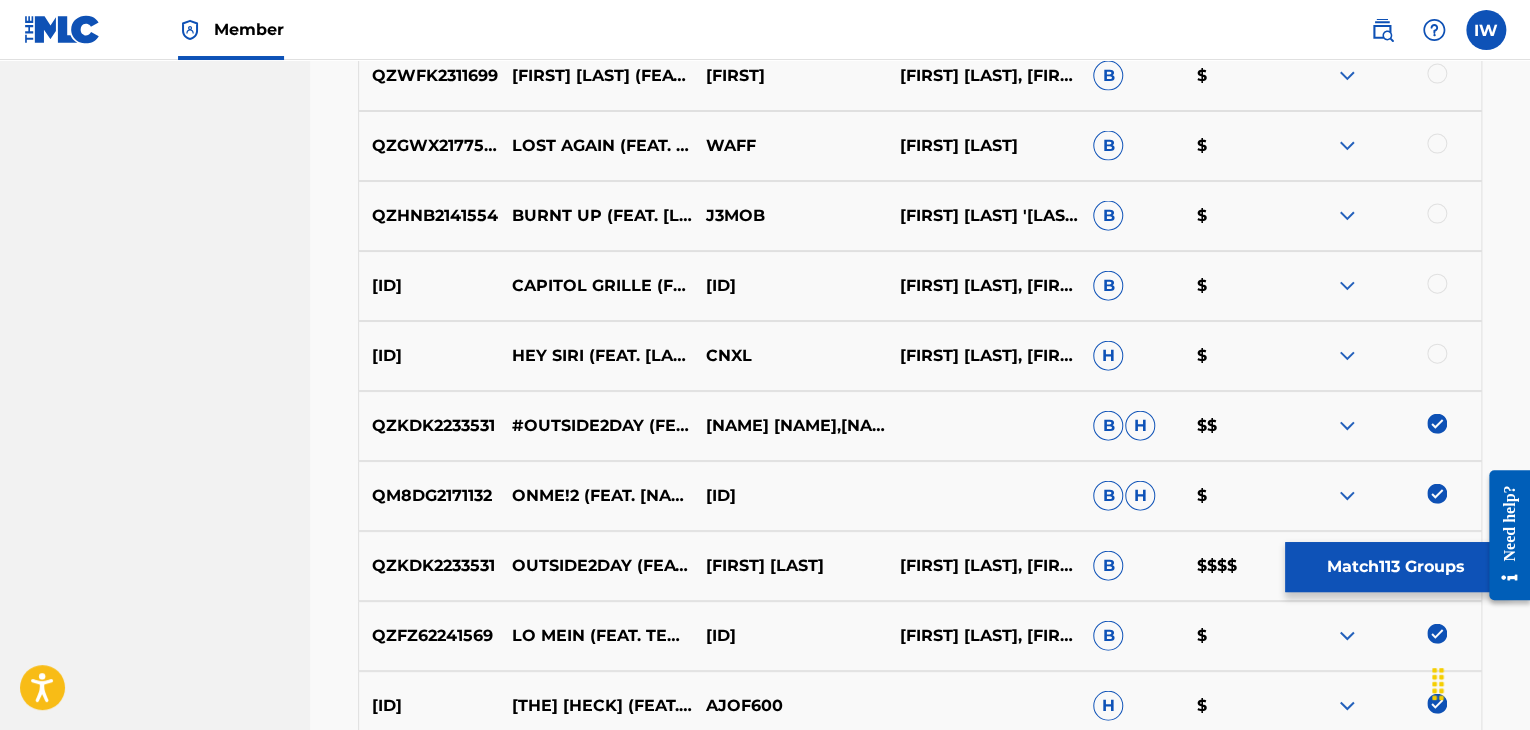 click at bounding box center (1437, 354) 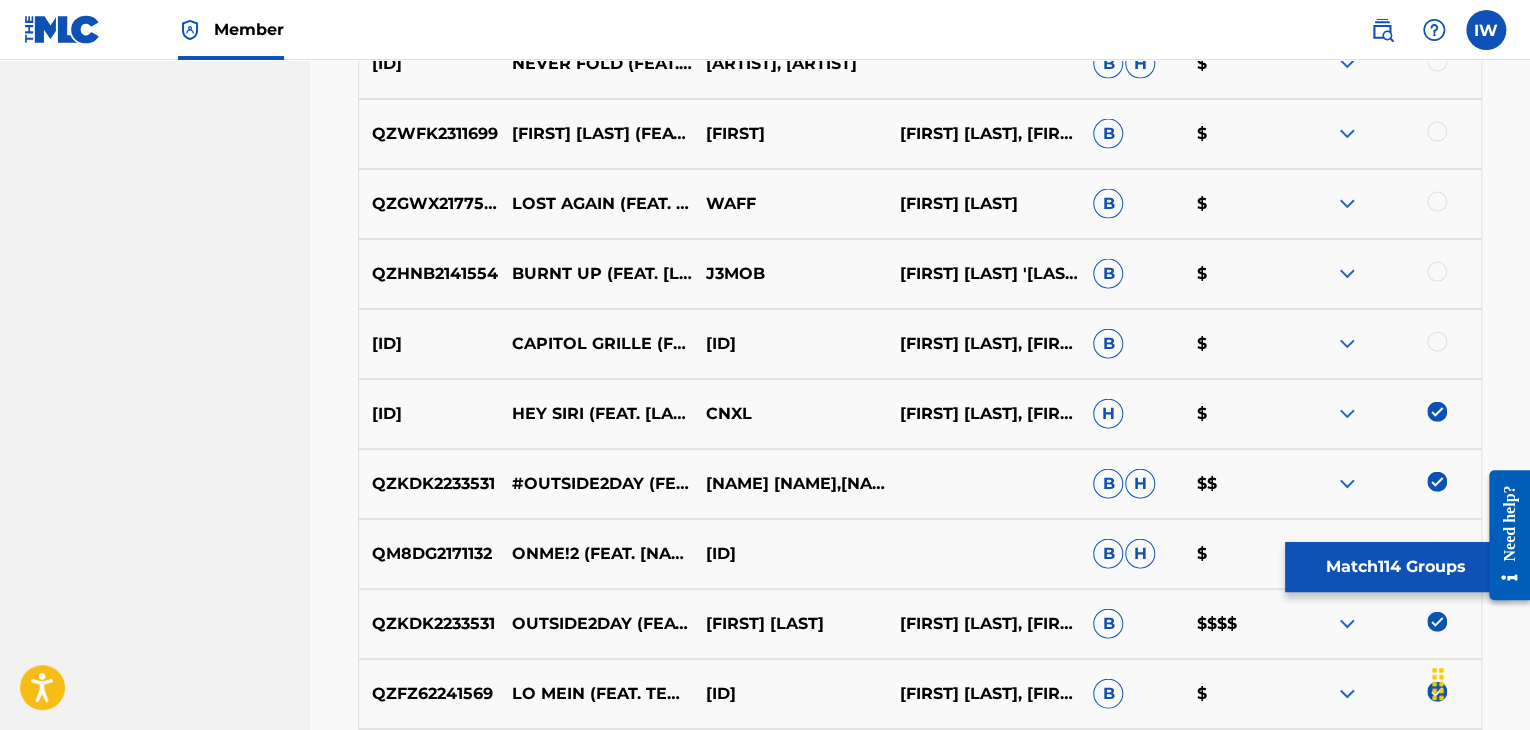 click at bounding box center [1437, 342] 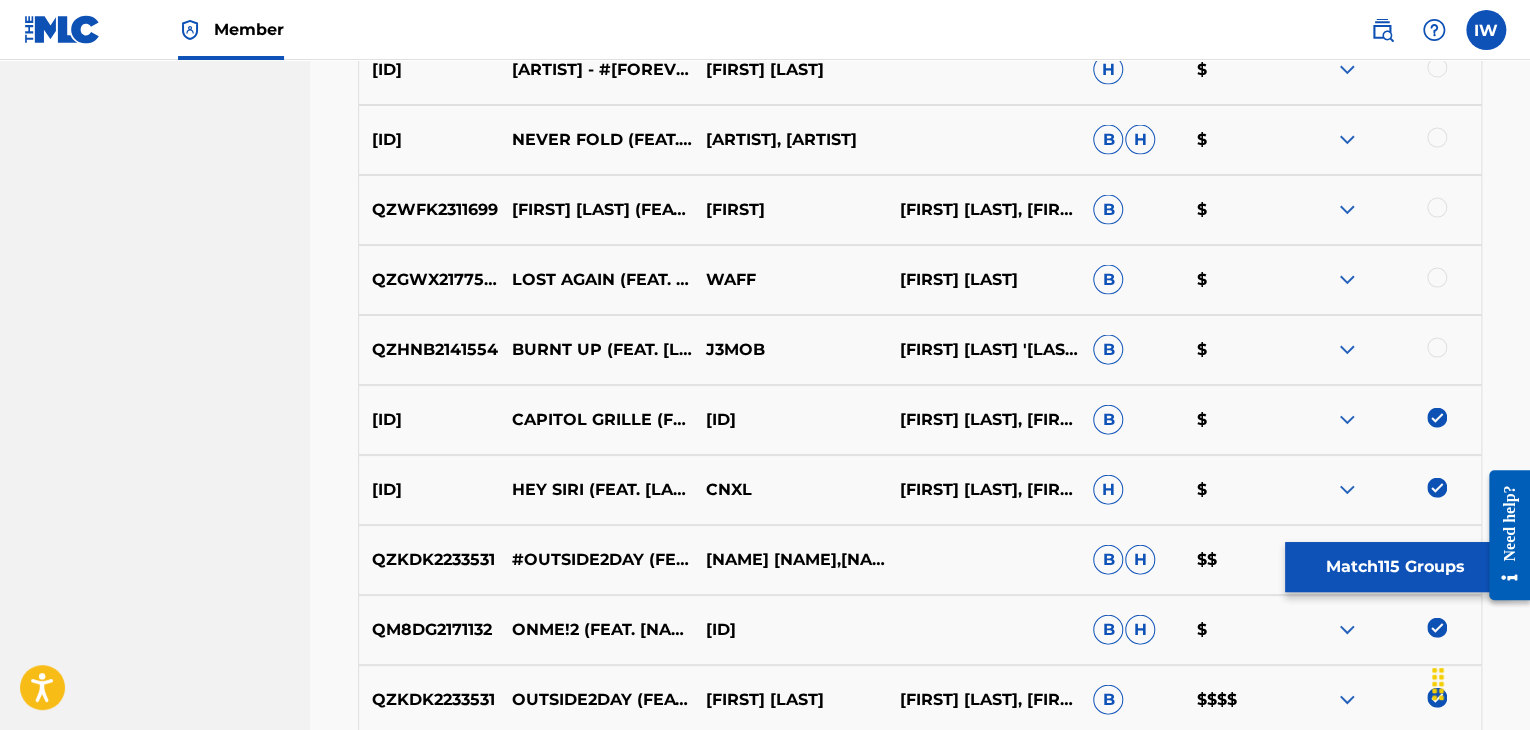 click at bounding box center (1437, 348) 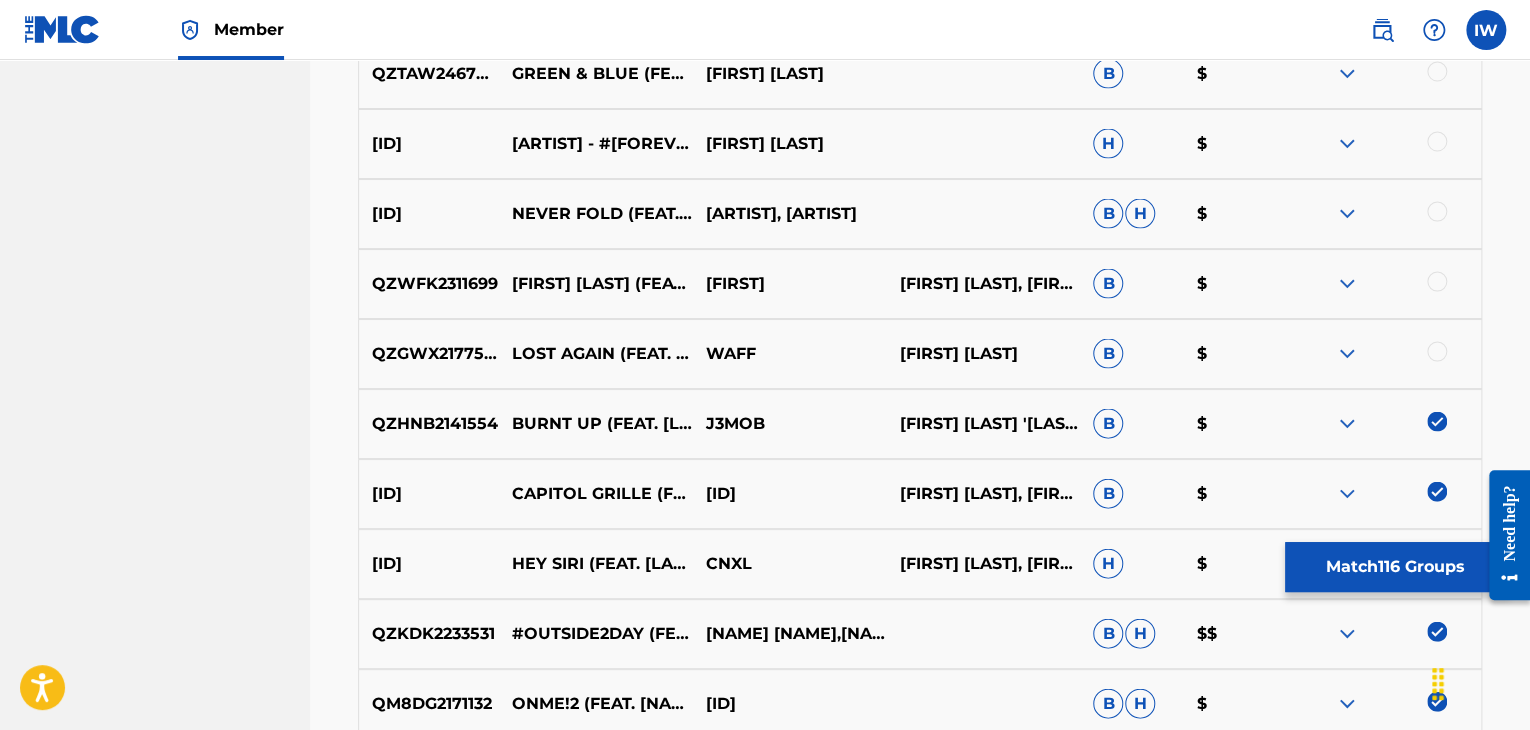 click at bounding box center (1437, 352) 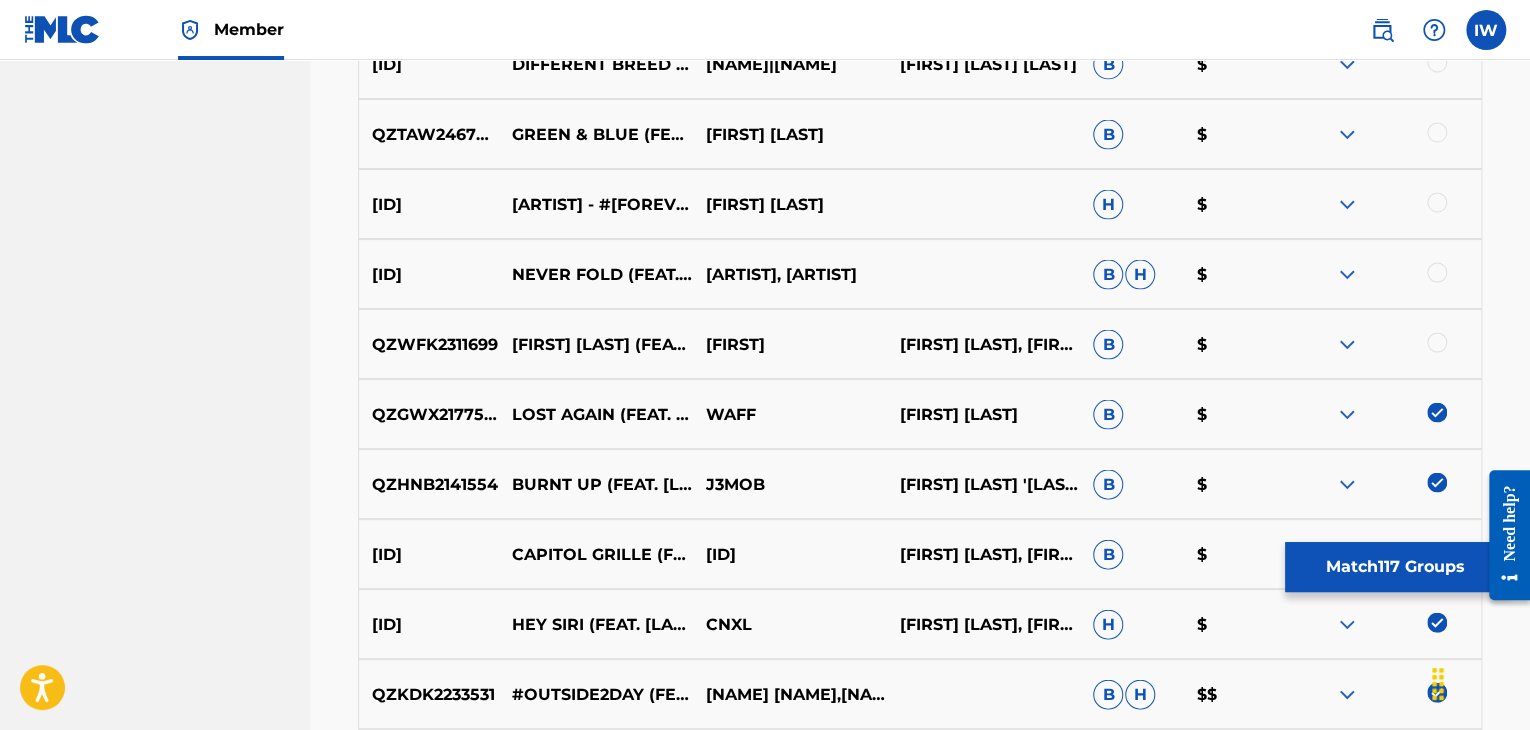 click at bounding box center (1437, 342) 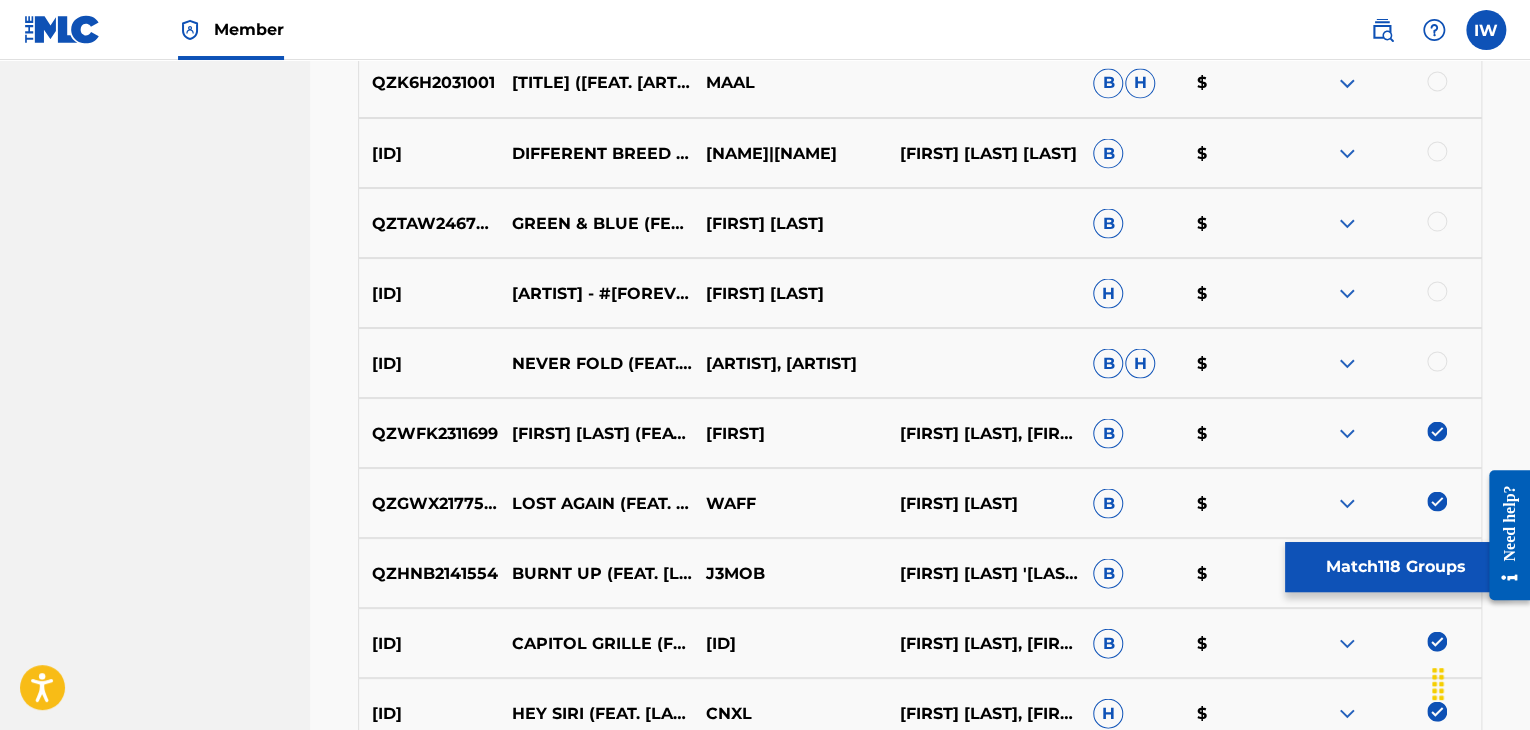 click at bounding box center [1437, 361] 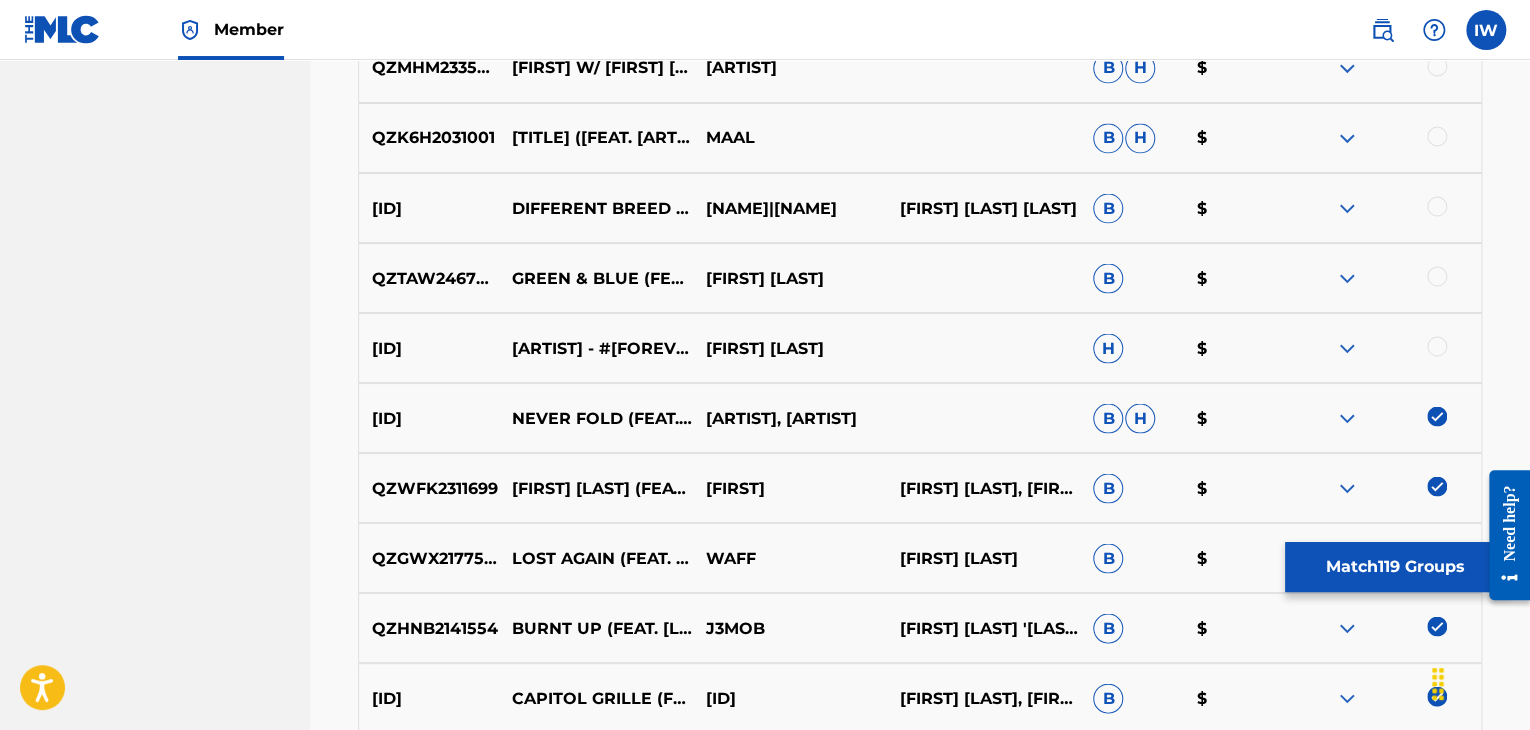 scroll, scrollTop: 9396, scrollLeft: 0, axis: vertical 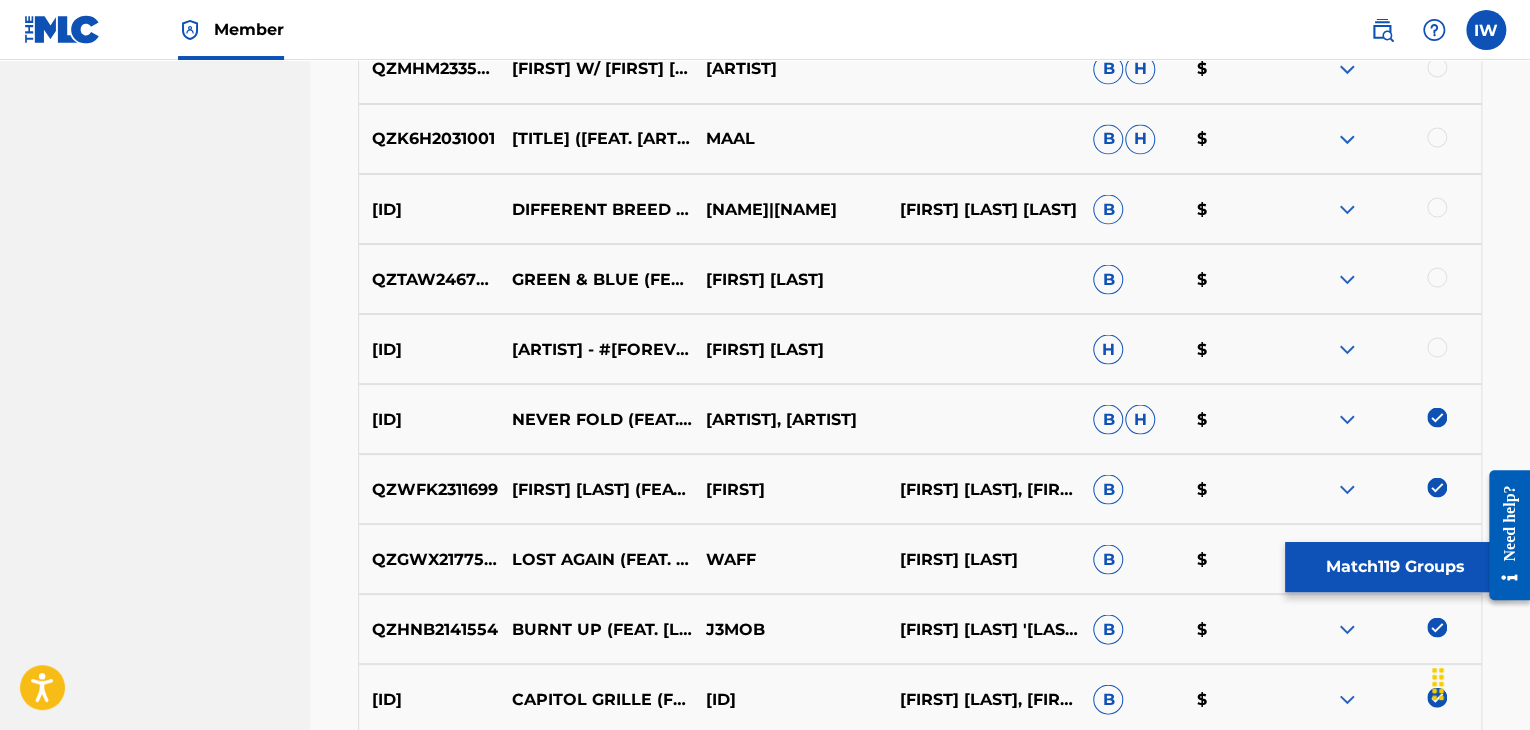 click at bounding box center (1437, 347) 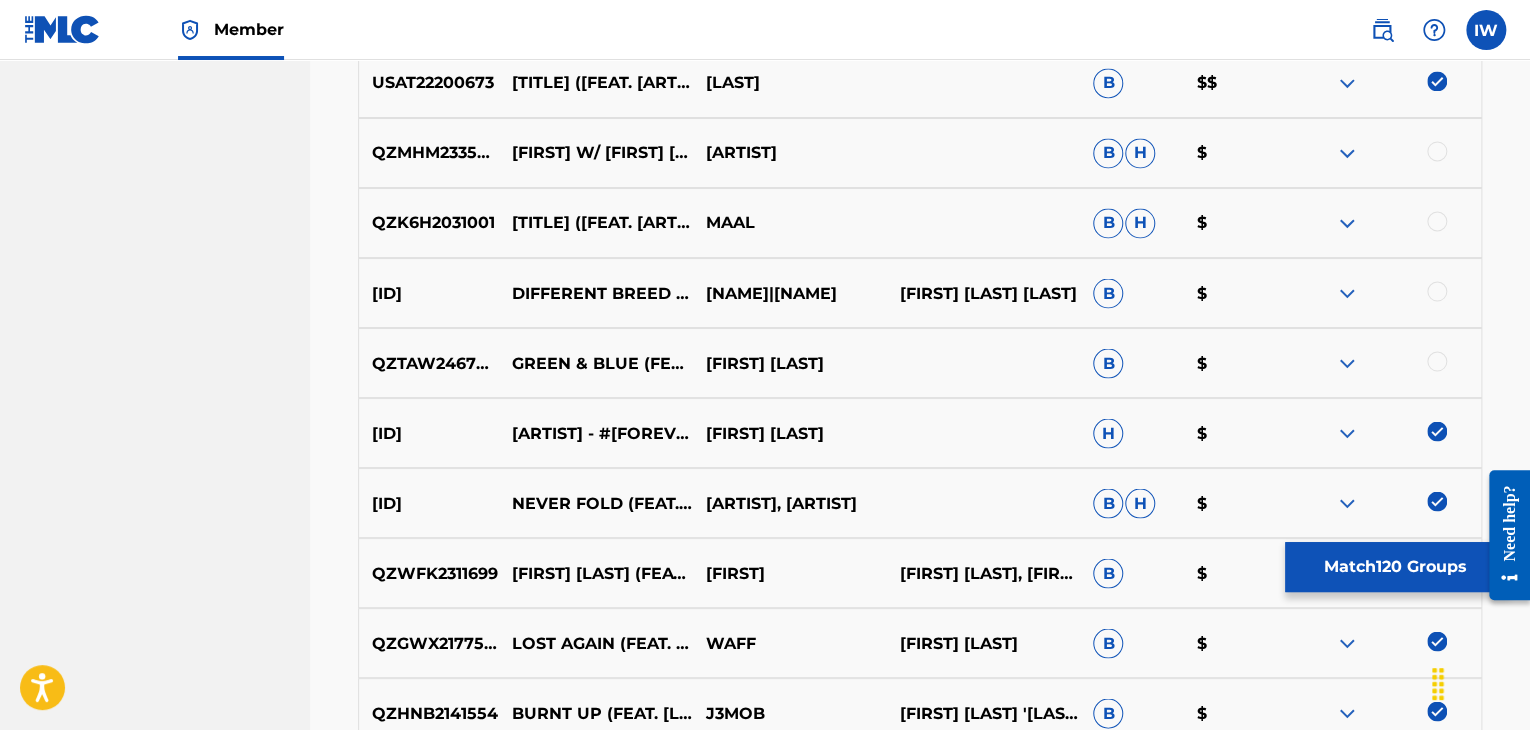 click at bounding box center (1437, 361) 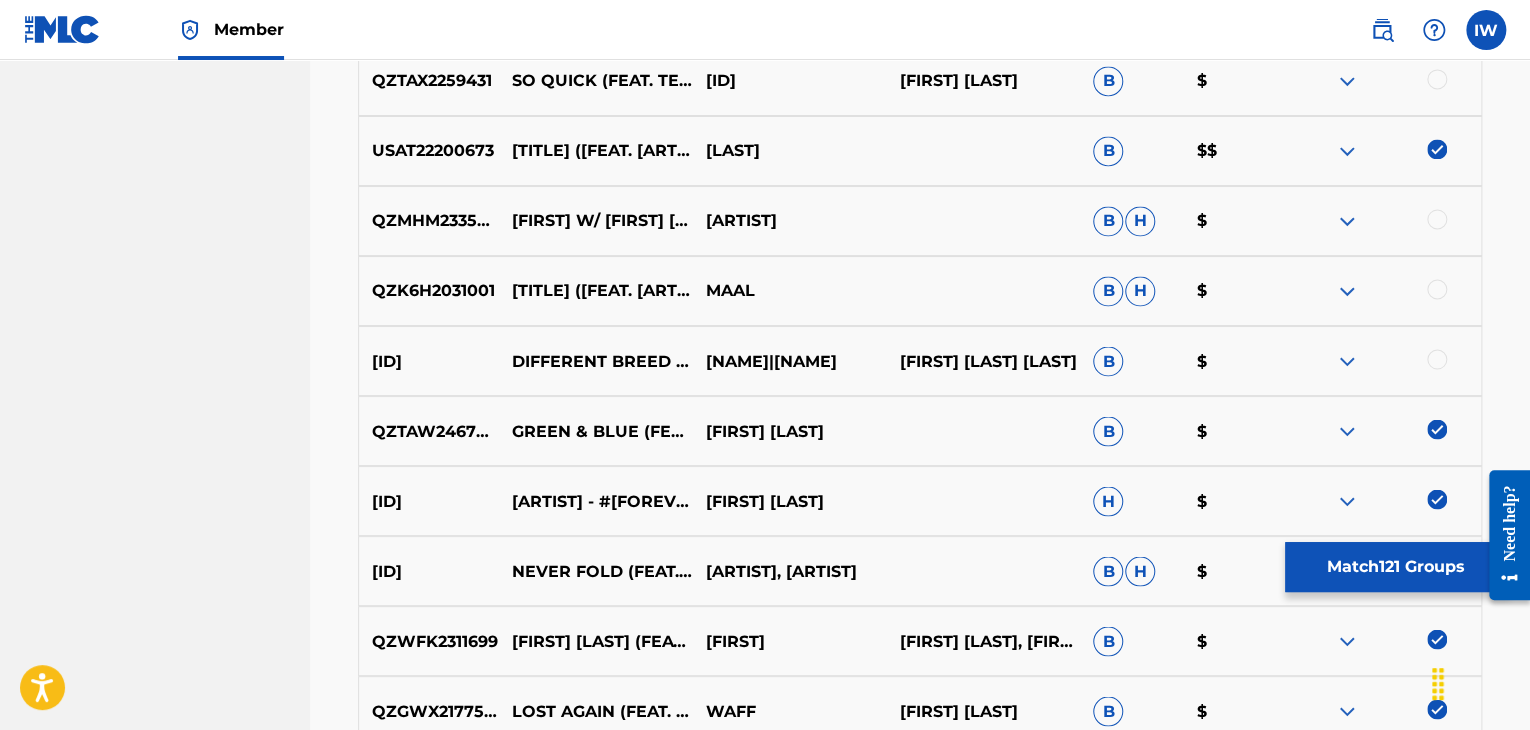 click at bounding box center (1437, 359) 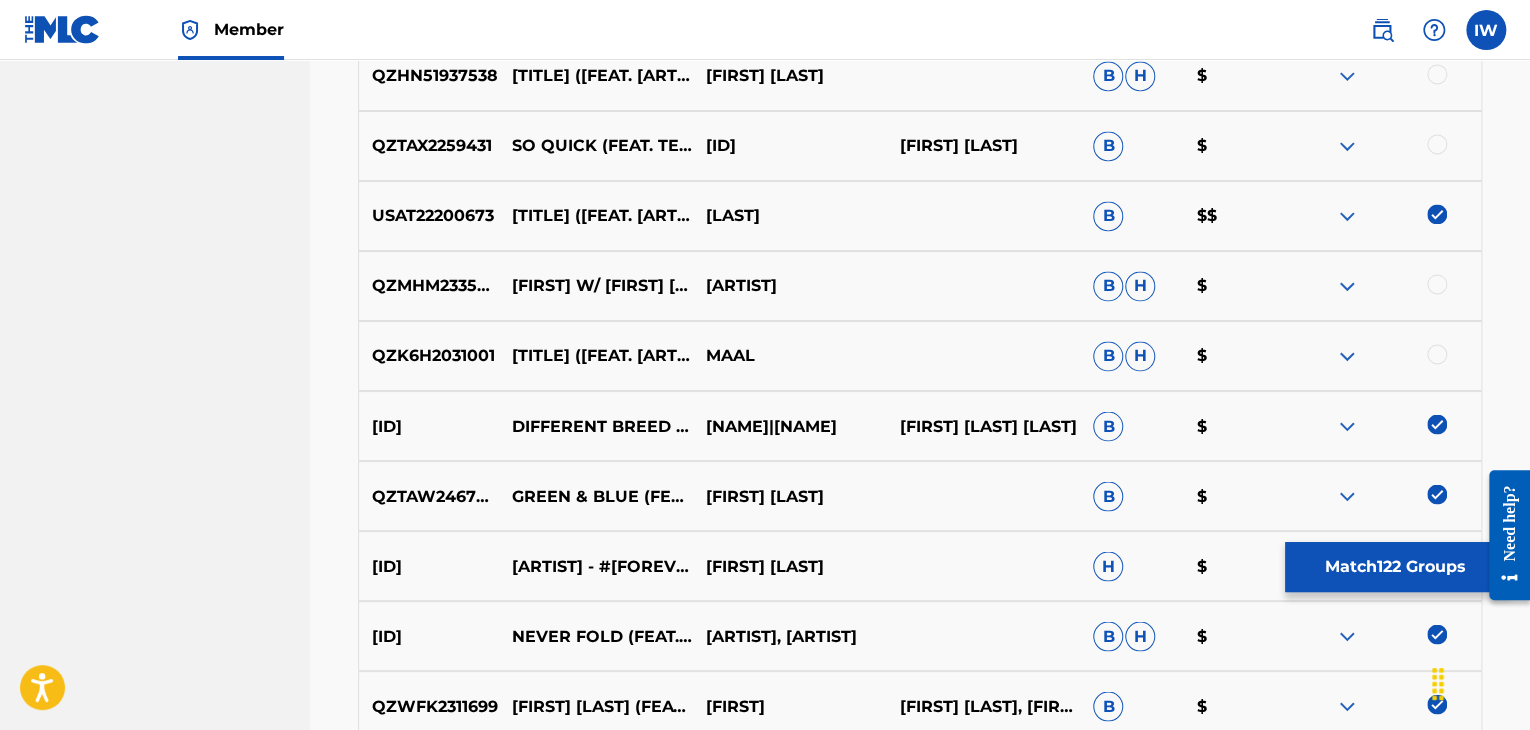 click at bounding box center [1437, 354] 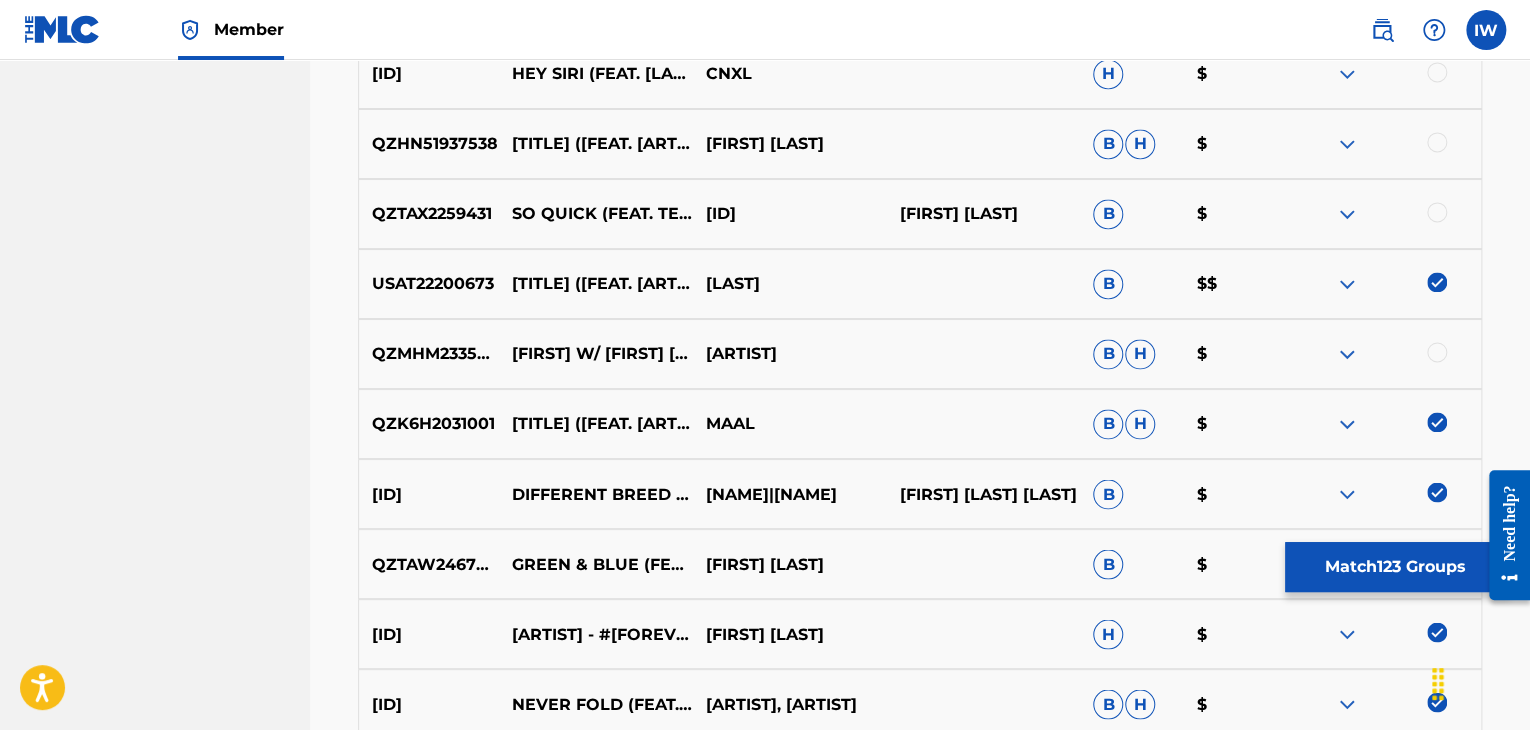 click at bounding box center [1437, 352] 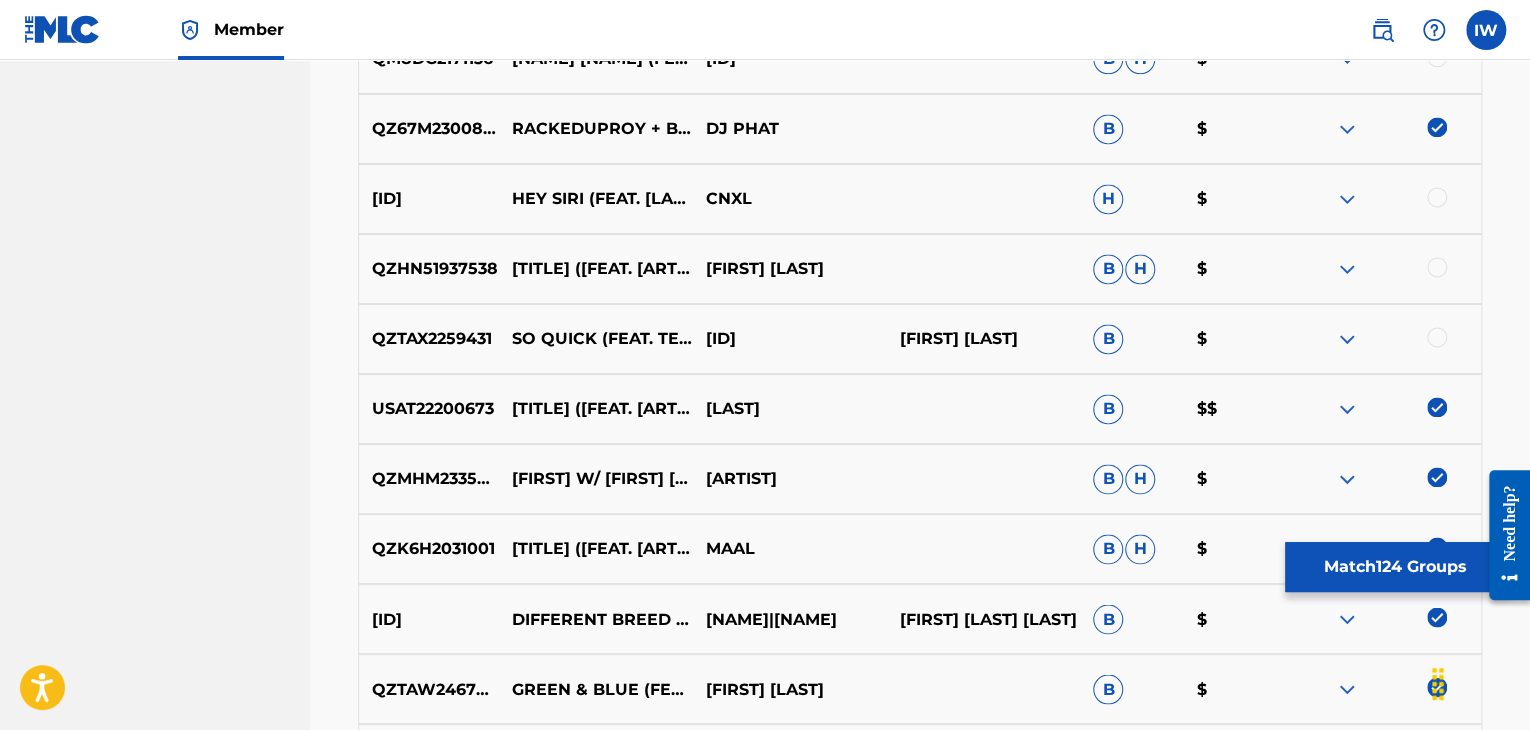scroll, scrollTop: 8984, scrollLeft: 0, axis: vertical 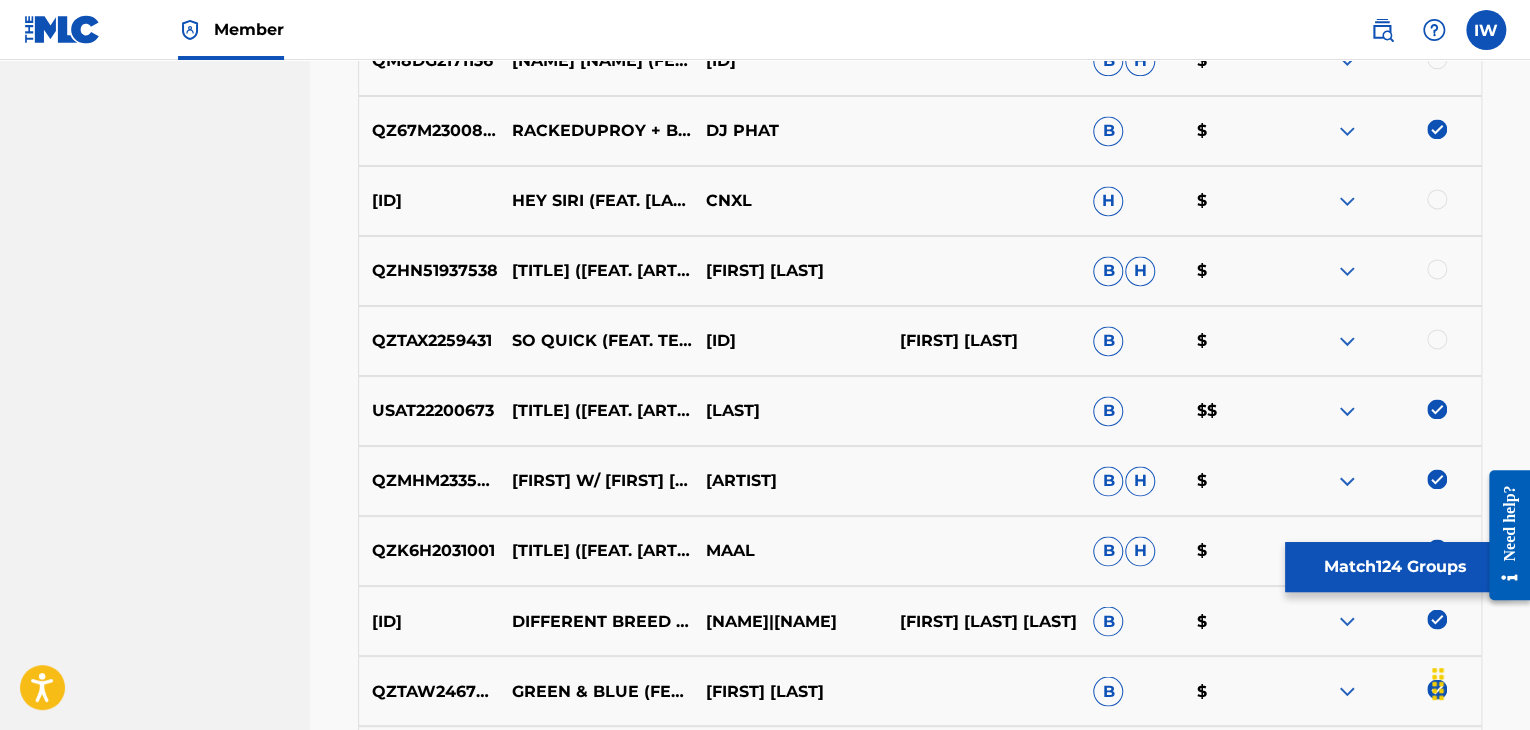 click at bounding box center [1384, 341] 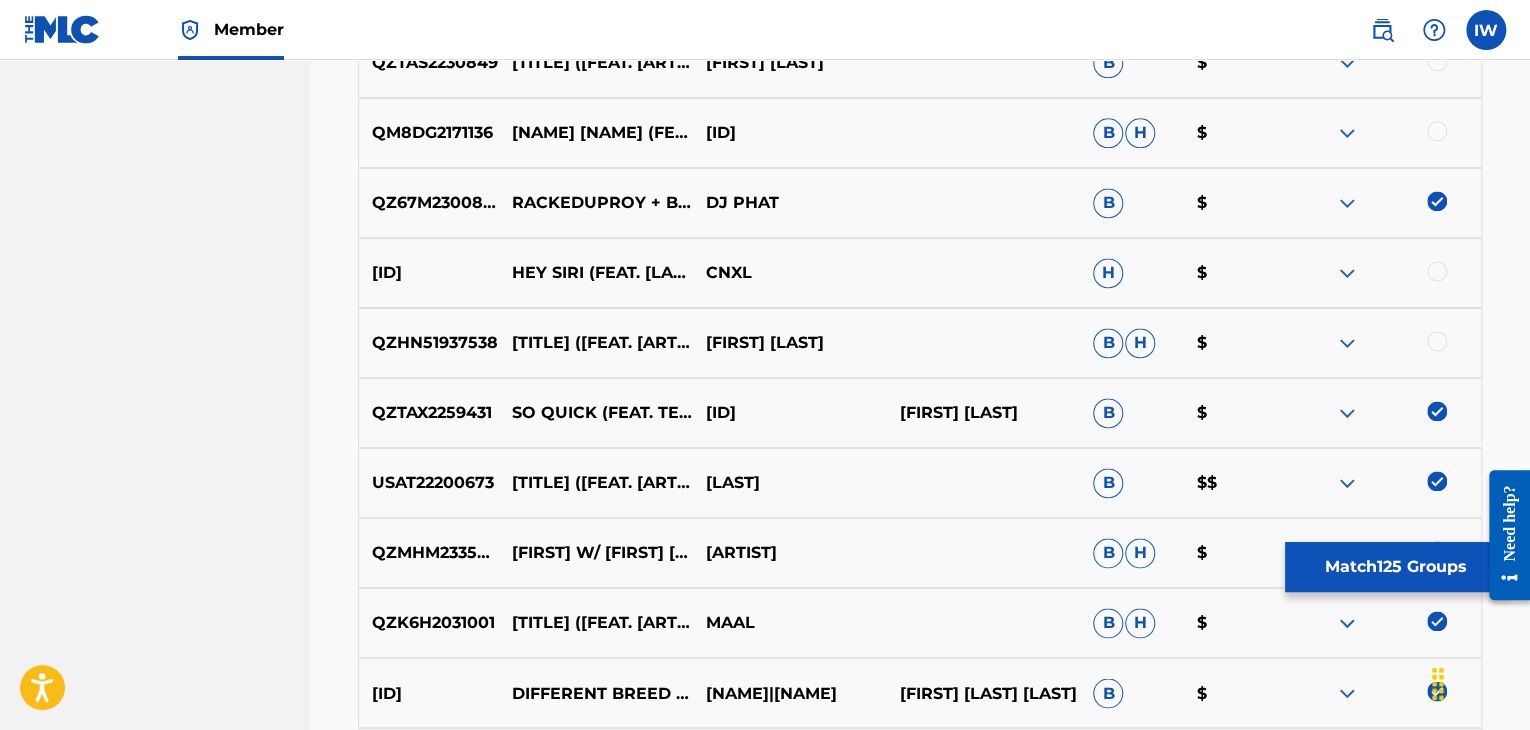 click at bounding box center [1437, 341] 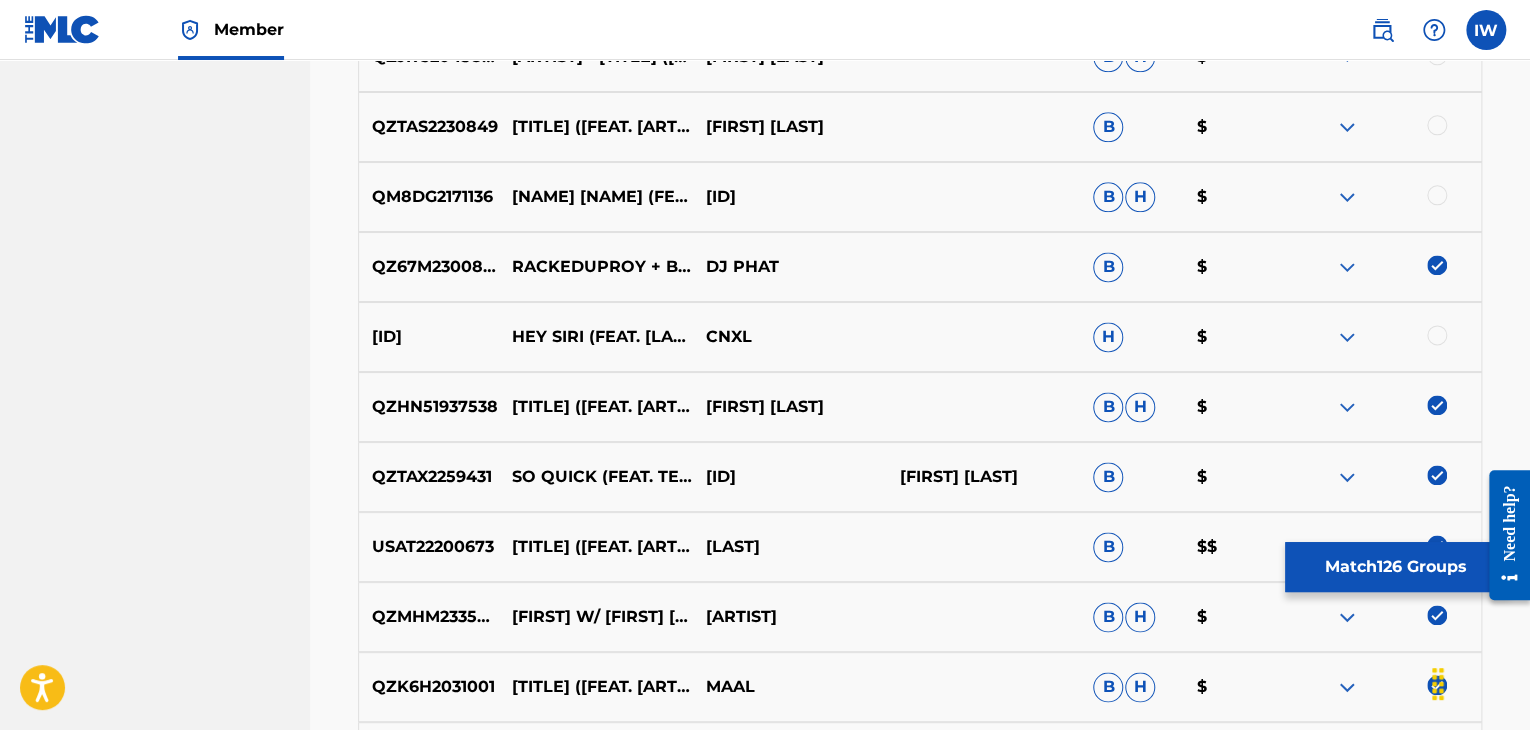click at bounding box center [1437, 335] 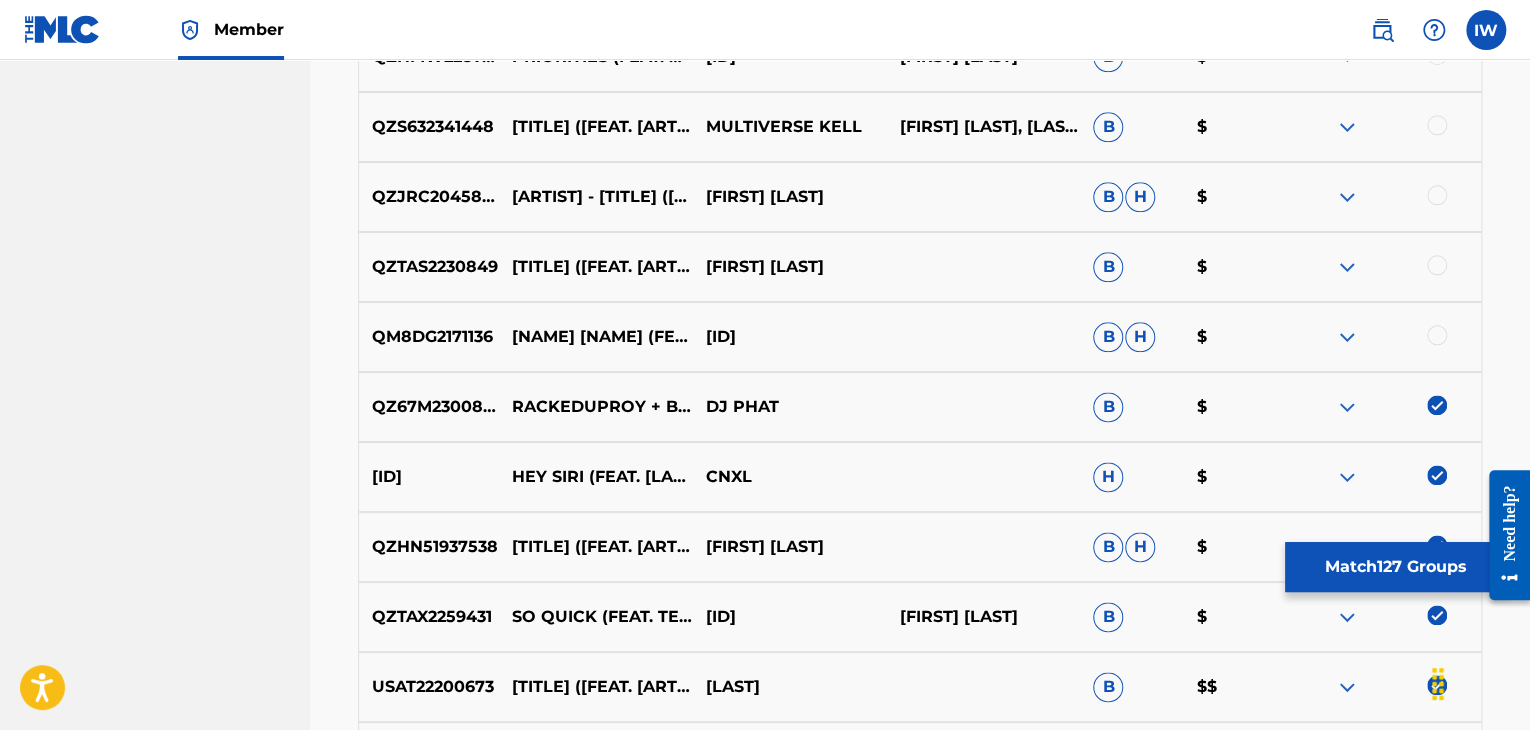 click at bounding box center (1437, 335) 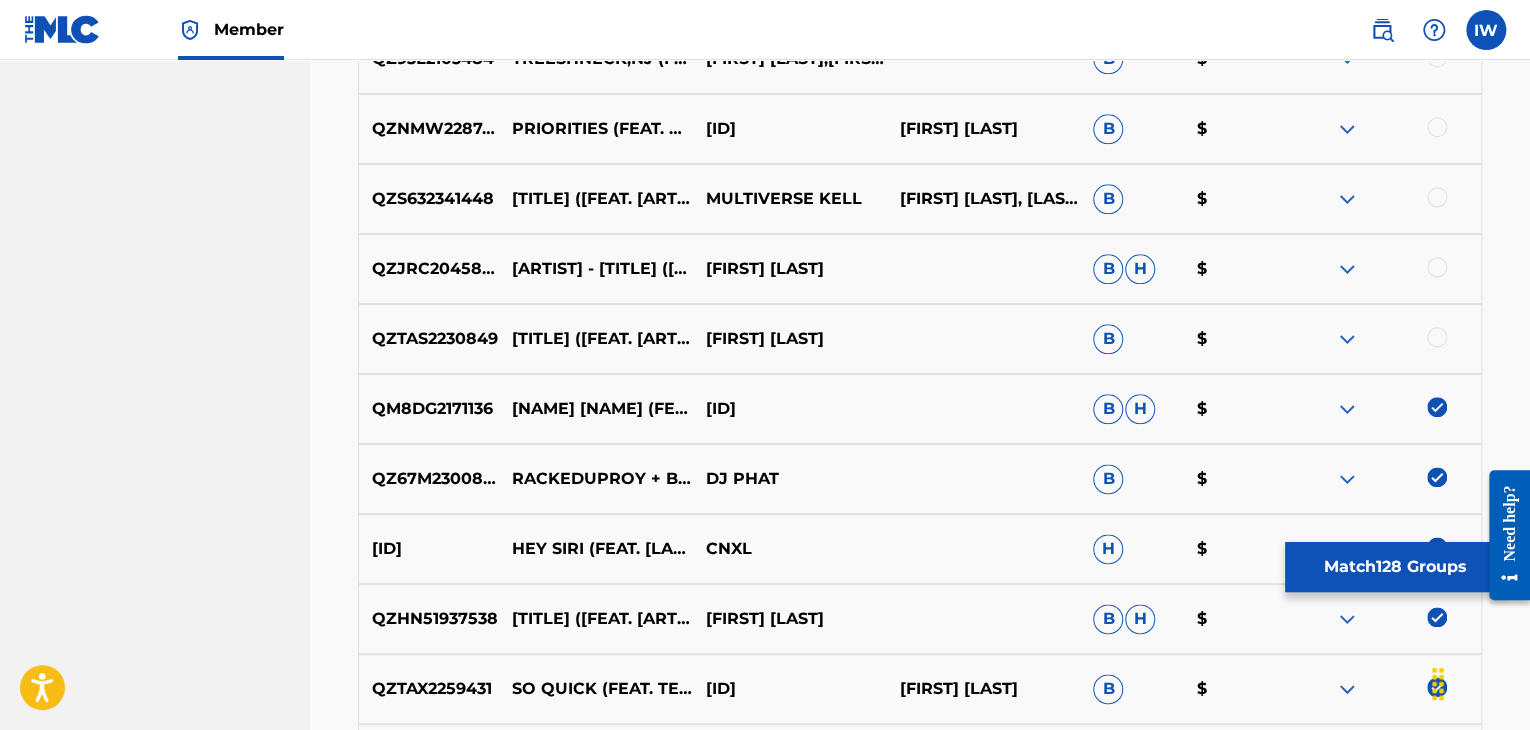 click at bounding box center [1437, 337] 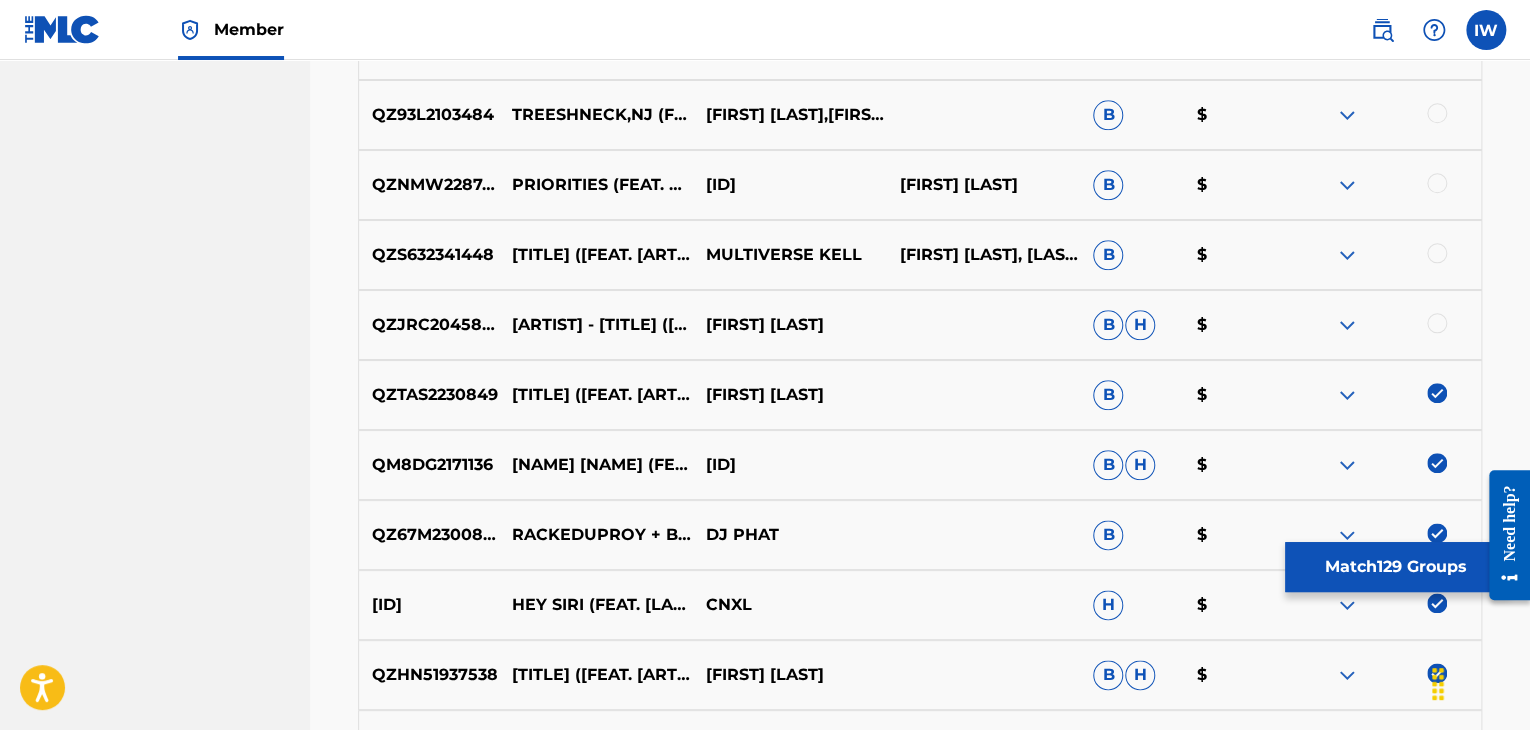 scroll, scrollTop: 8578, scrollLeft: 0, axis: vertical 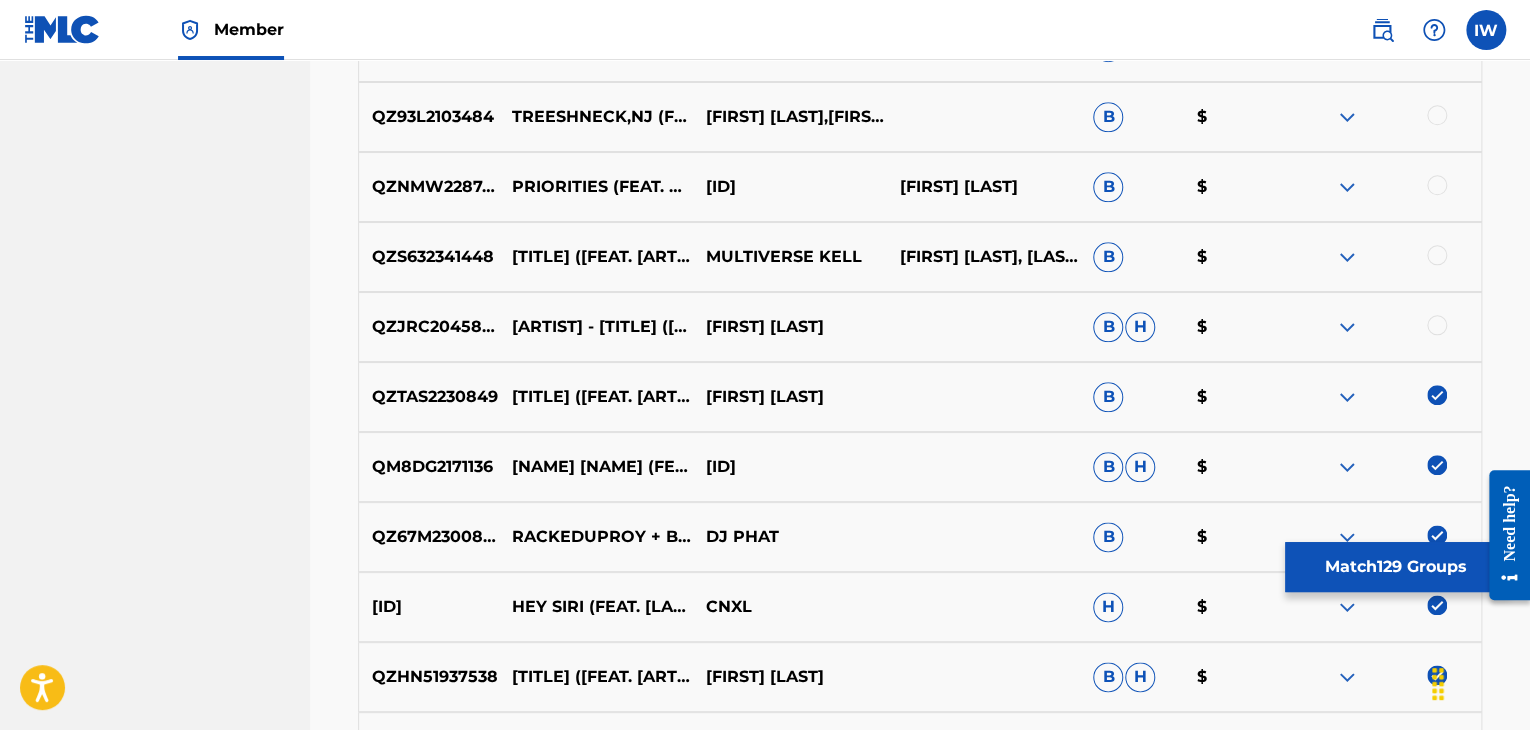 click at bounding box center (1384, 327) 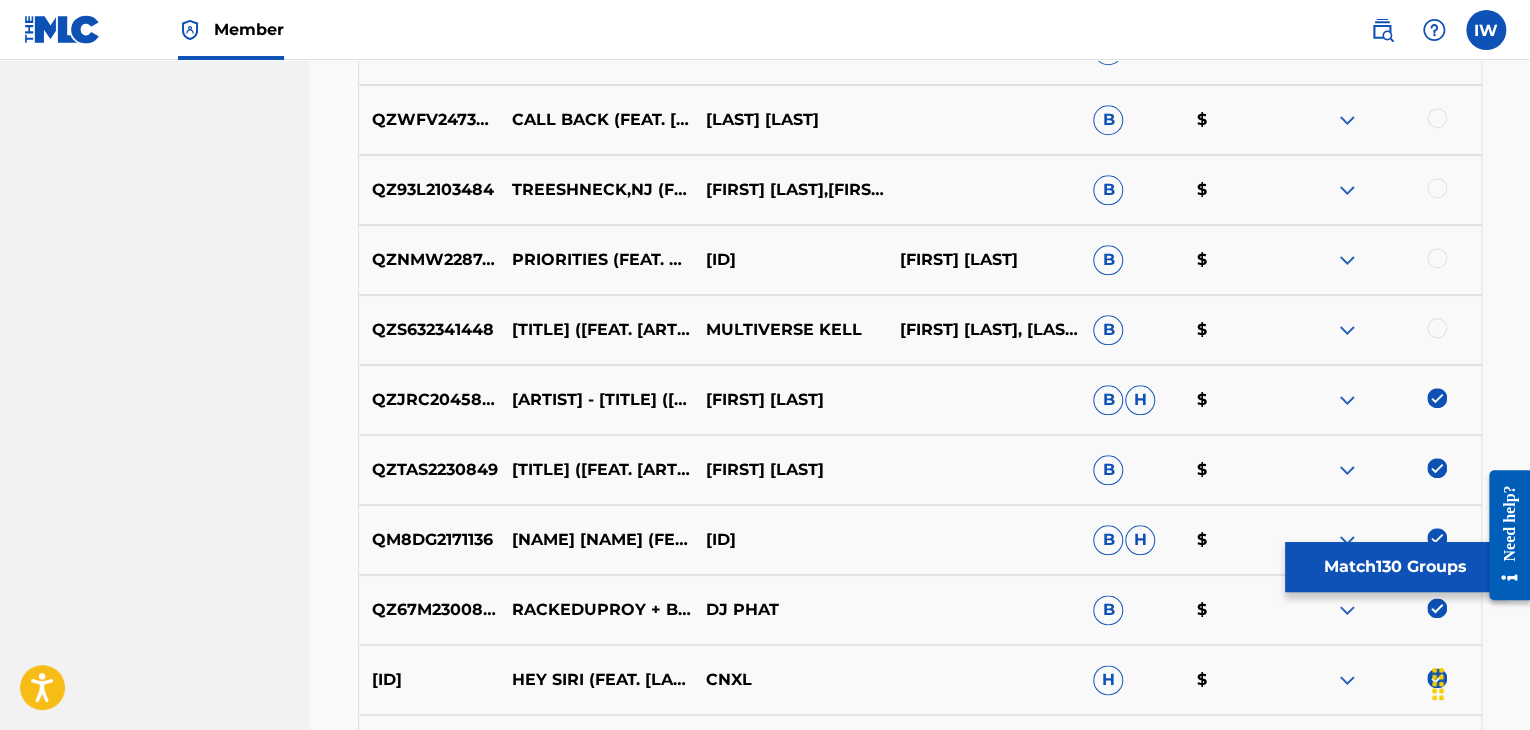 click at bounding box center [1437, 328] 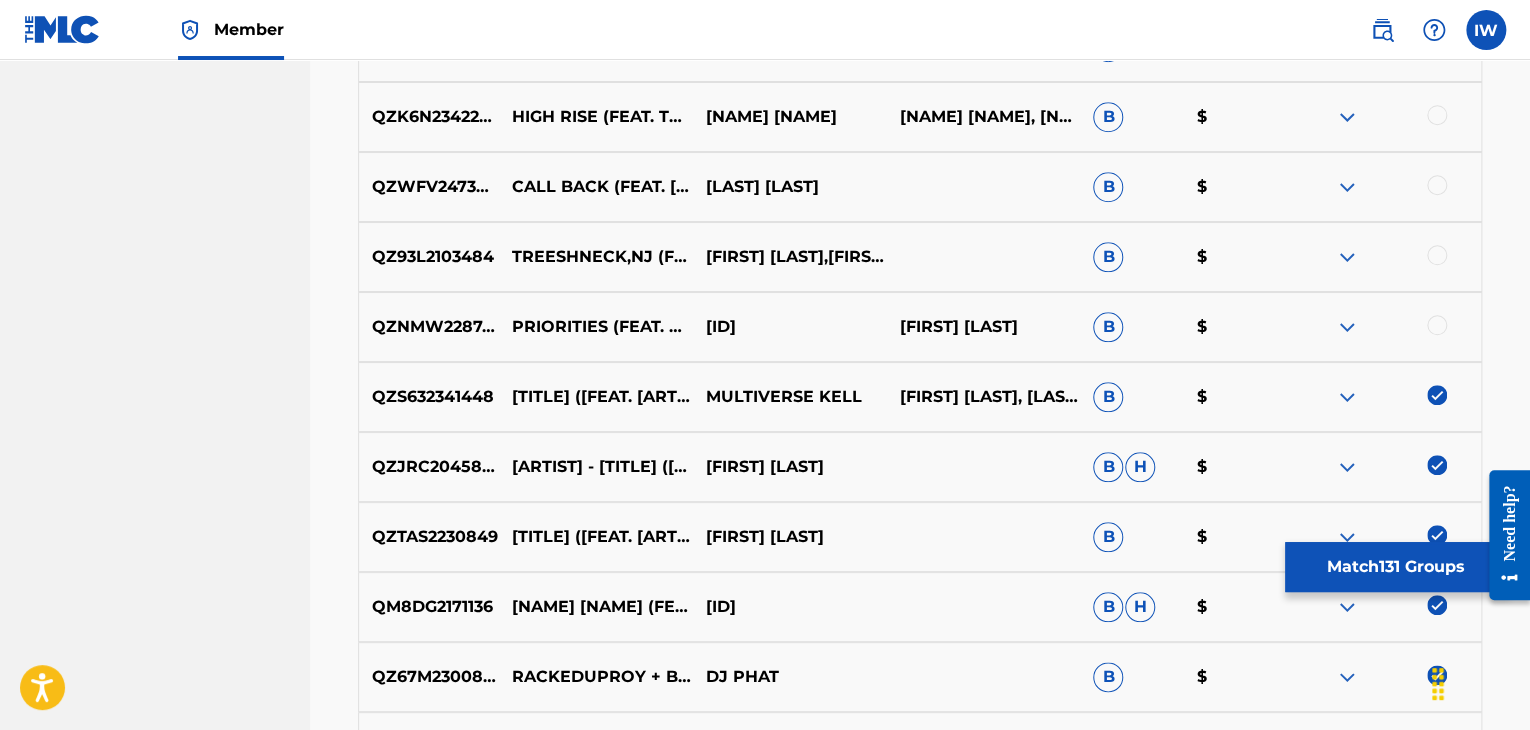 click at bounding box center (1437, 325) 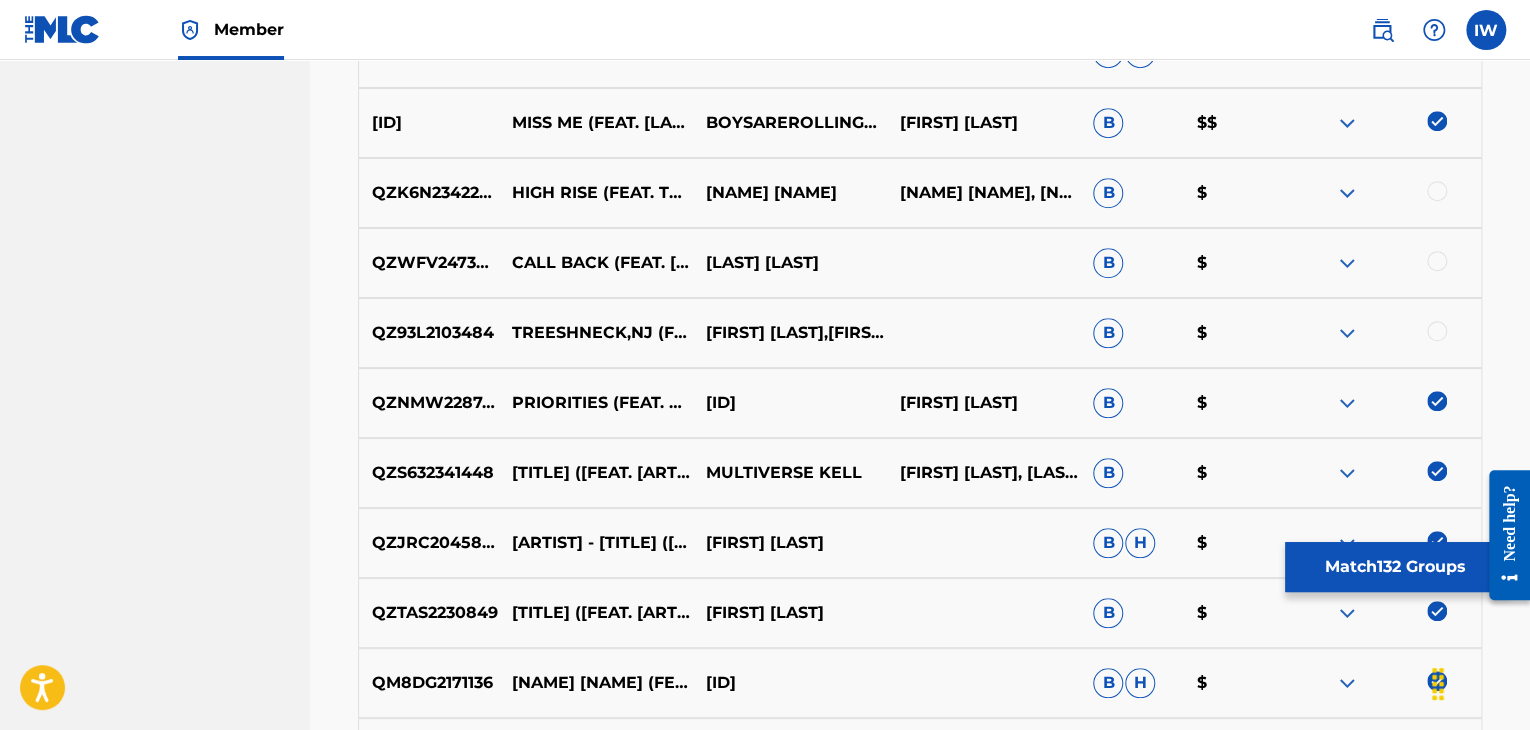 click at bounding box center [1437, 331] 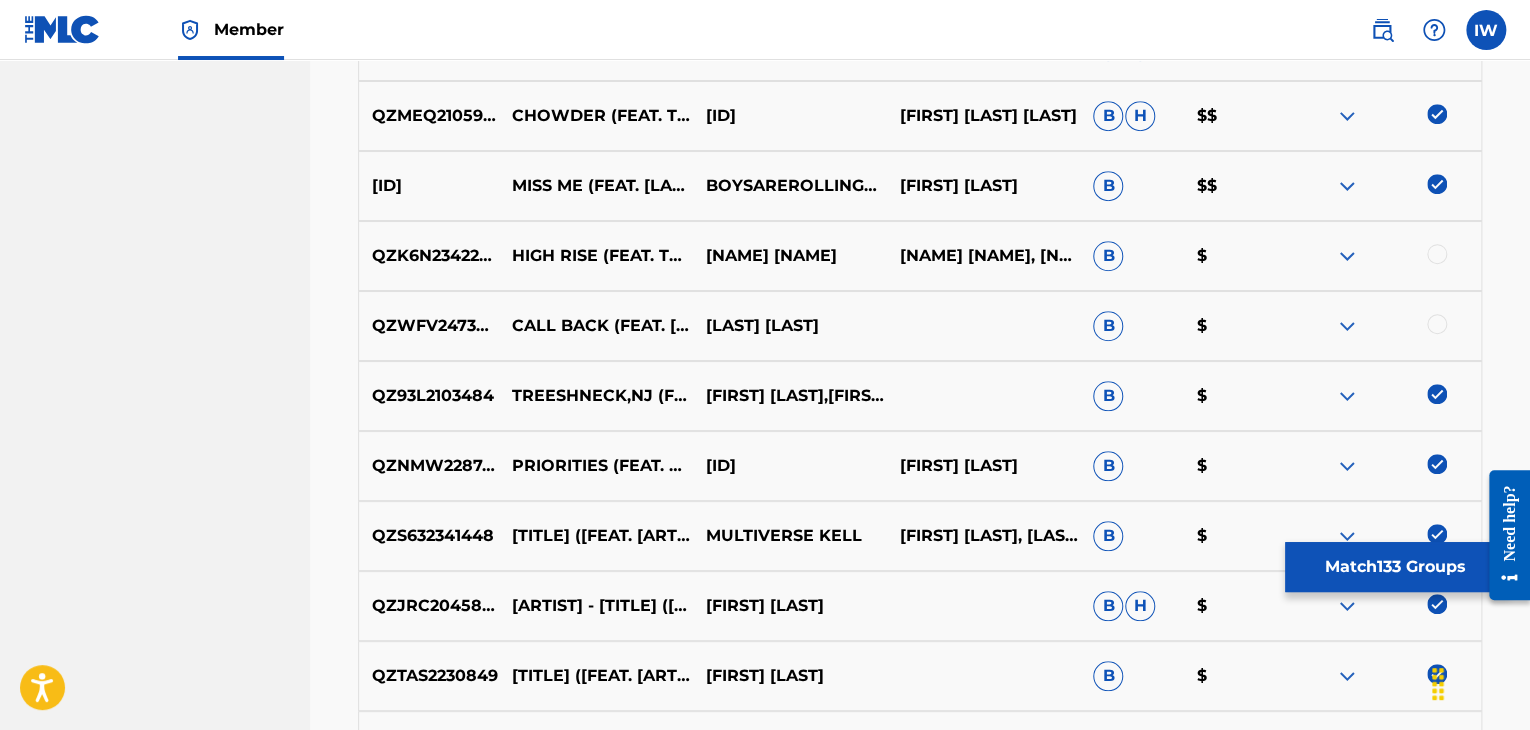 scroll, scrollTop: 8297, scrollLeft: 0, axis: vertical 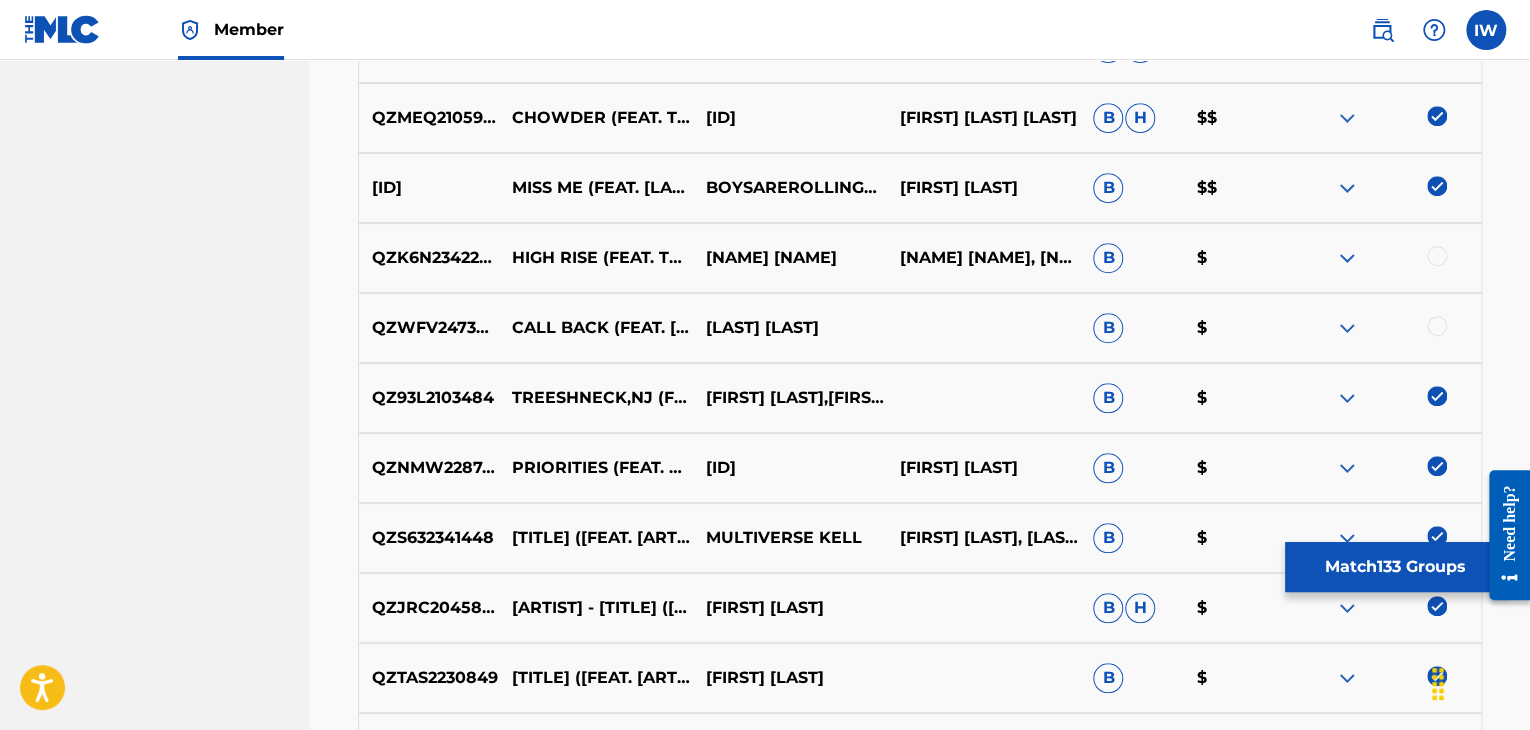 click at bounding box center [1437, 326] 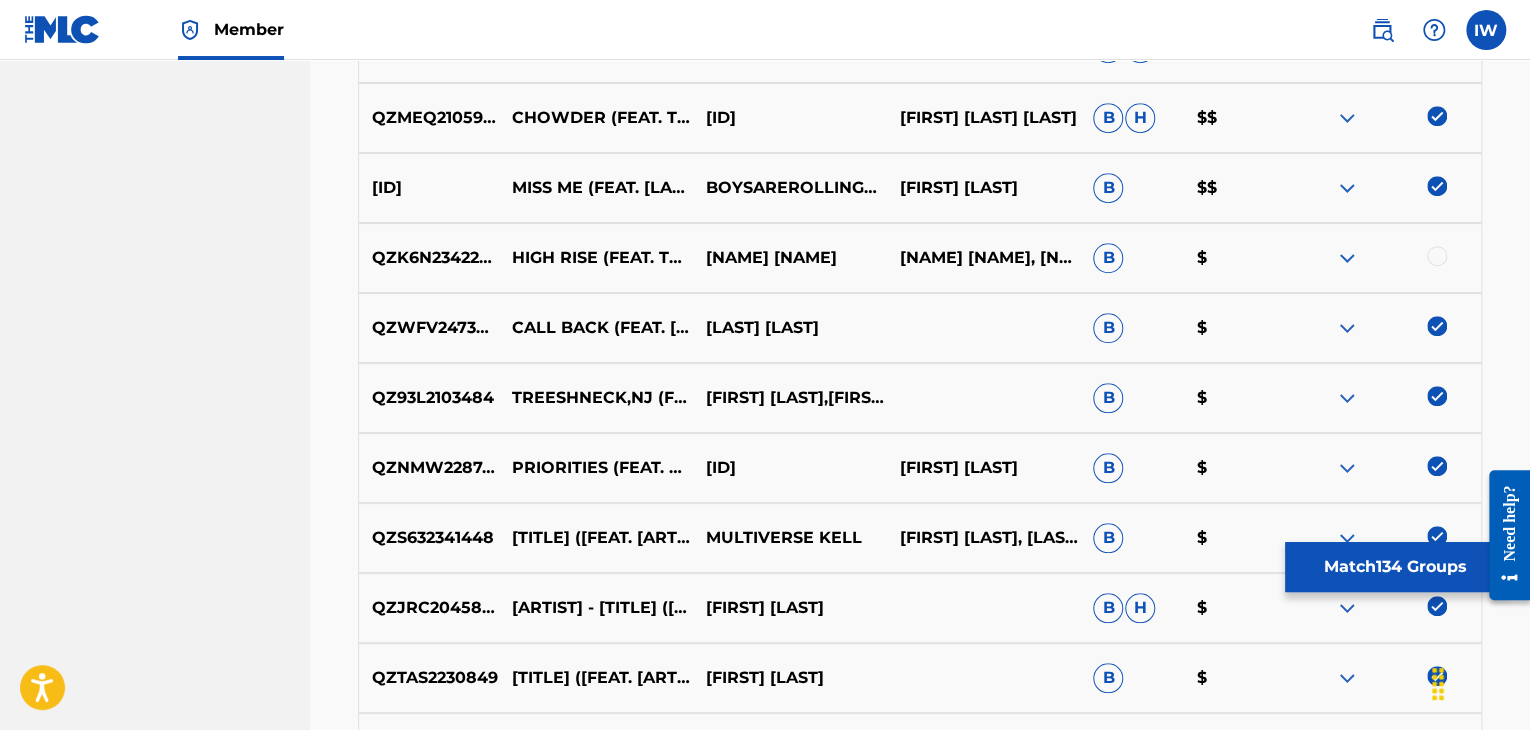 click at bounding box center (1437, 326) 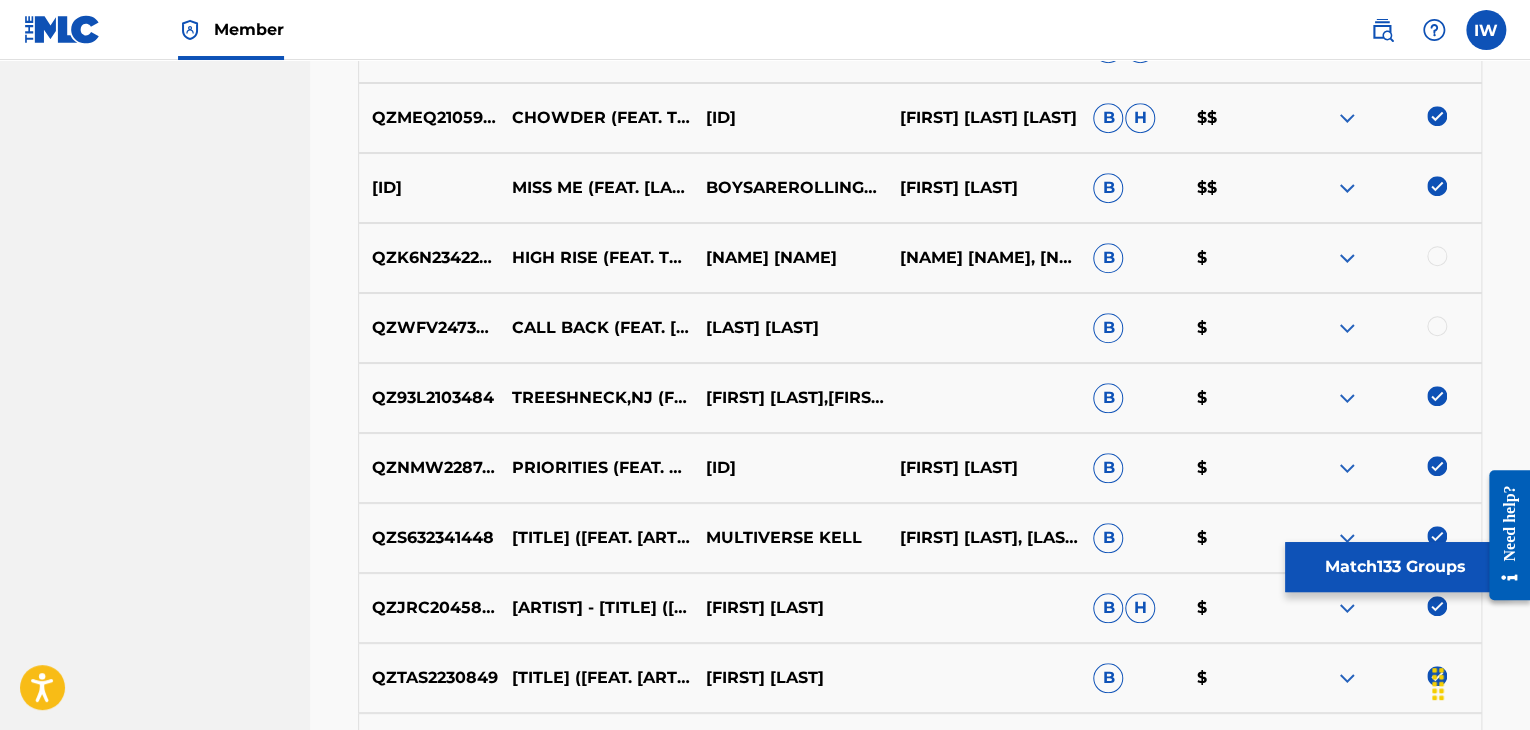 click at bounding box center (1437, 326) 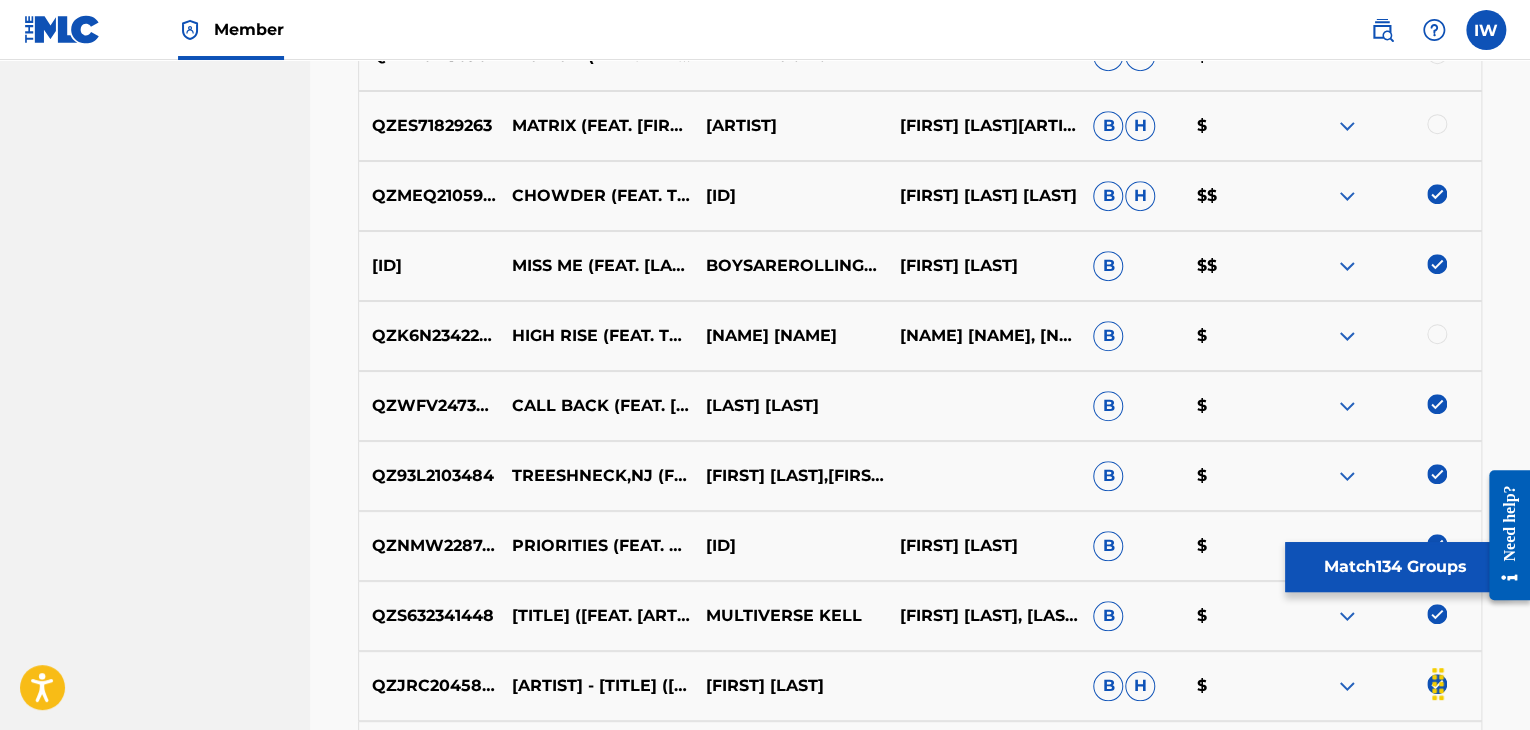 click at bounding box center (1437, 334) 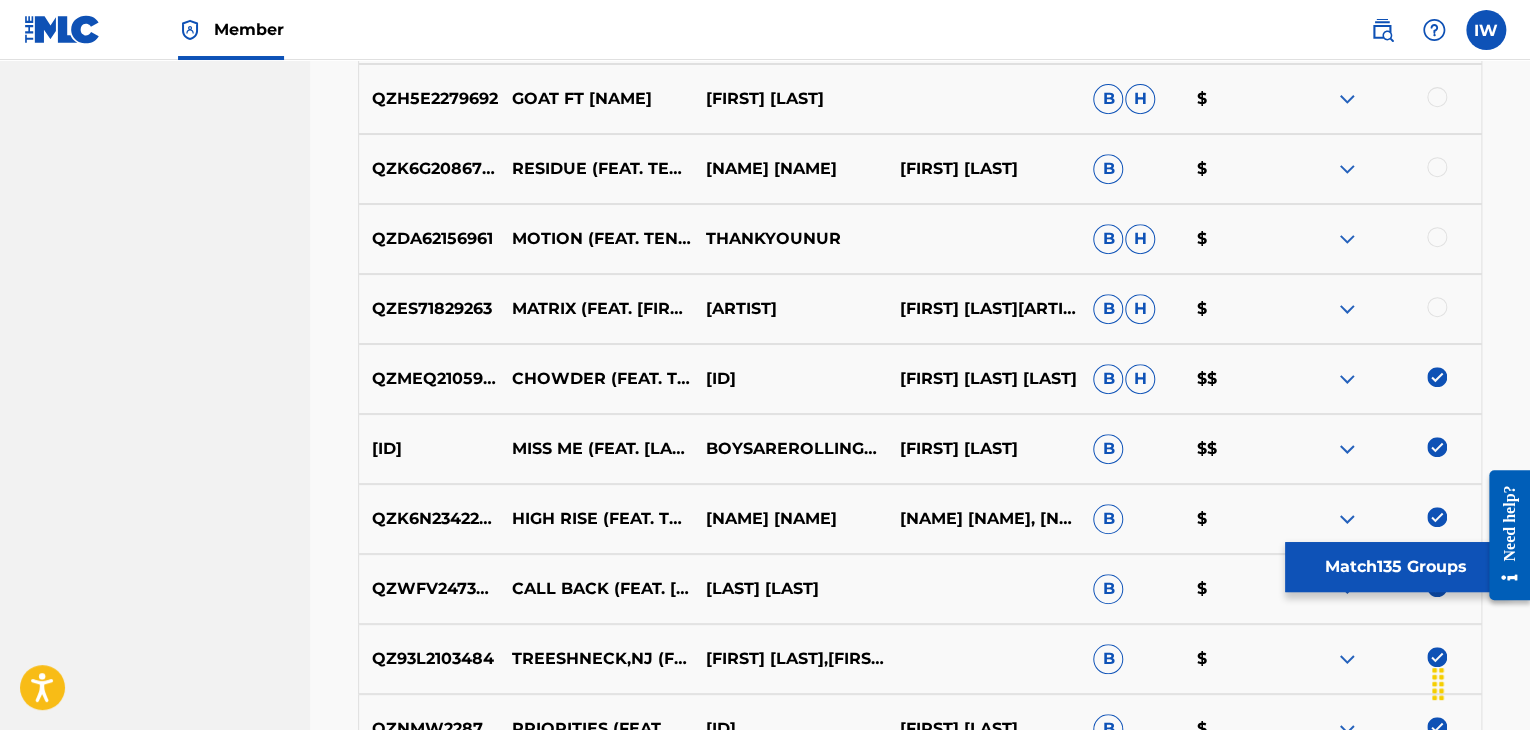 scroll, scrollTop: 8022, scrollLeft: 0, axis: vertical 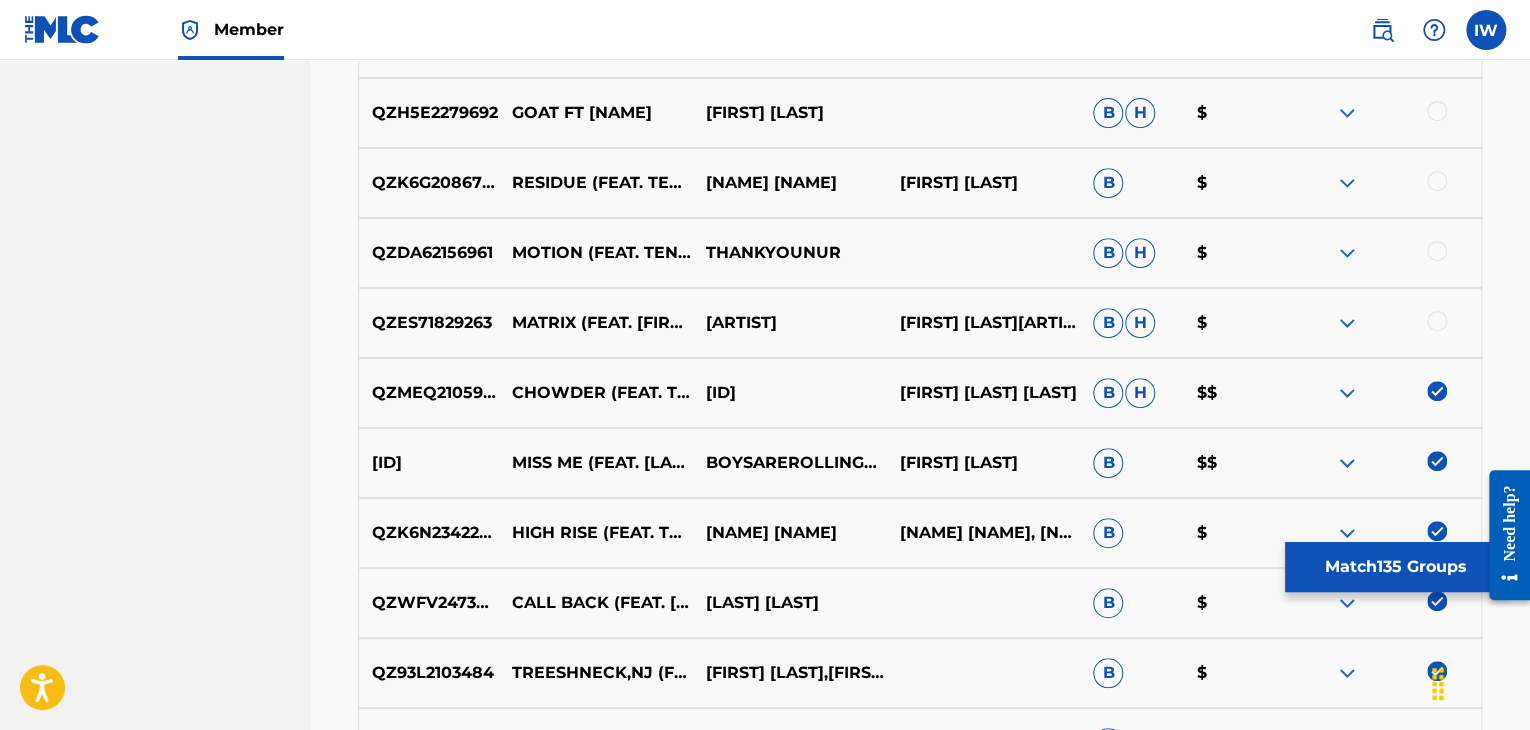 click at bounding box center (1437, 321) 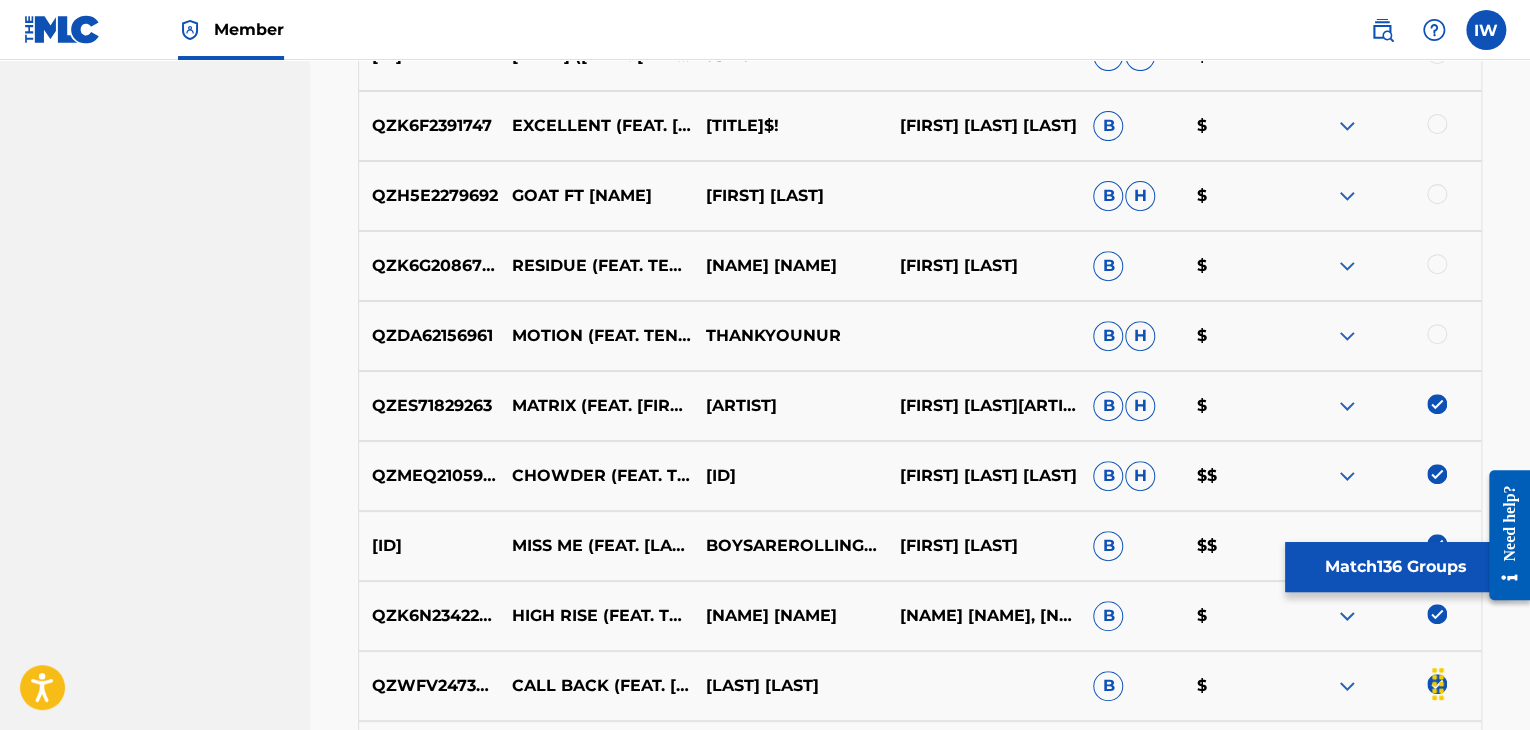 scroll, scrollTop: 7937, scrollLeft: 0, axis: vertical 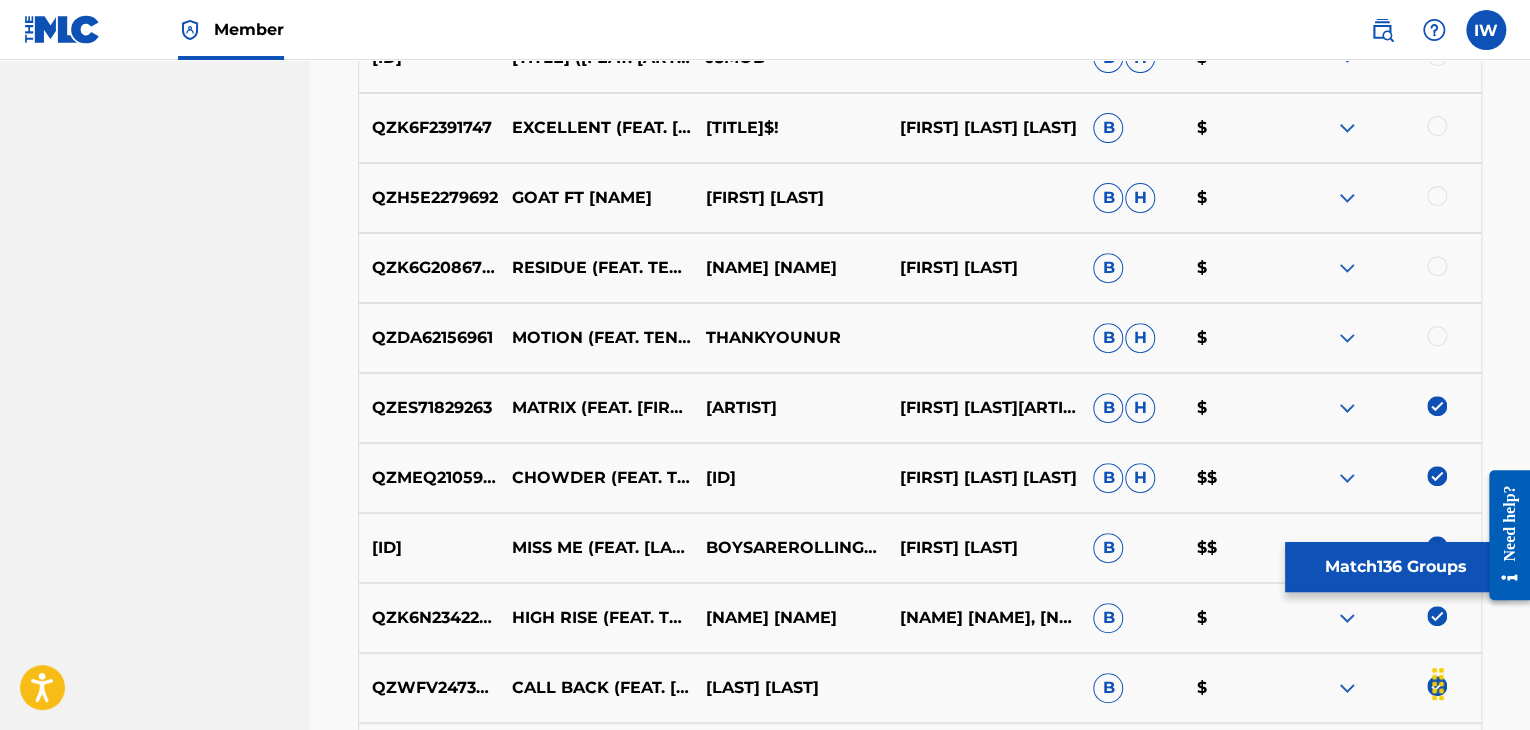 drag, startPoint x: 1435, startPoint y: 312, endPoint x: 1441, endPoint y: 330, distance: 18.973665 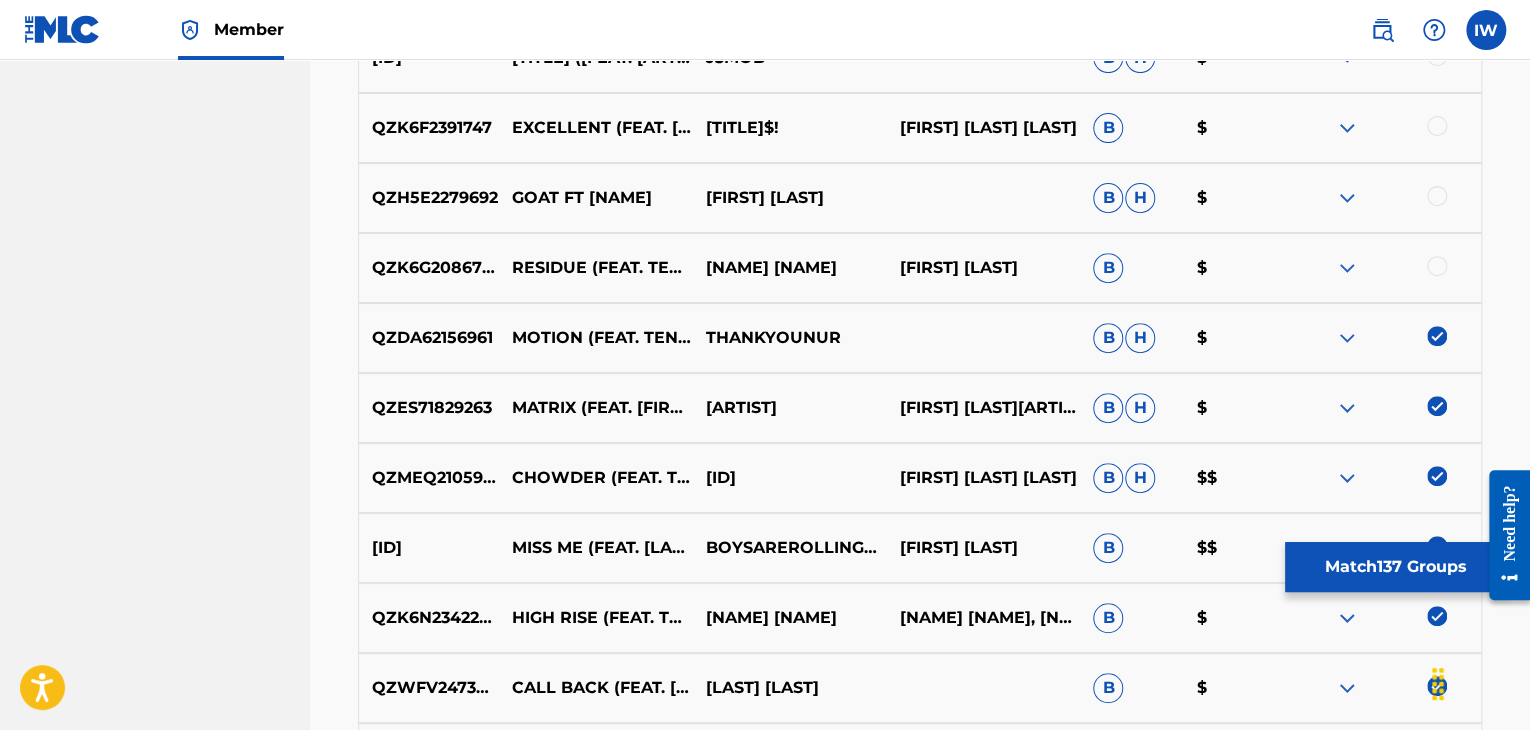 scroll, scrollTop: 7880, scrollLeft: 0, axis: vertical 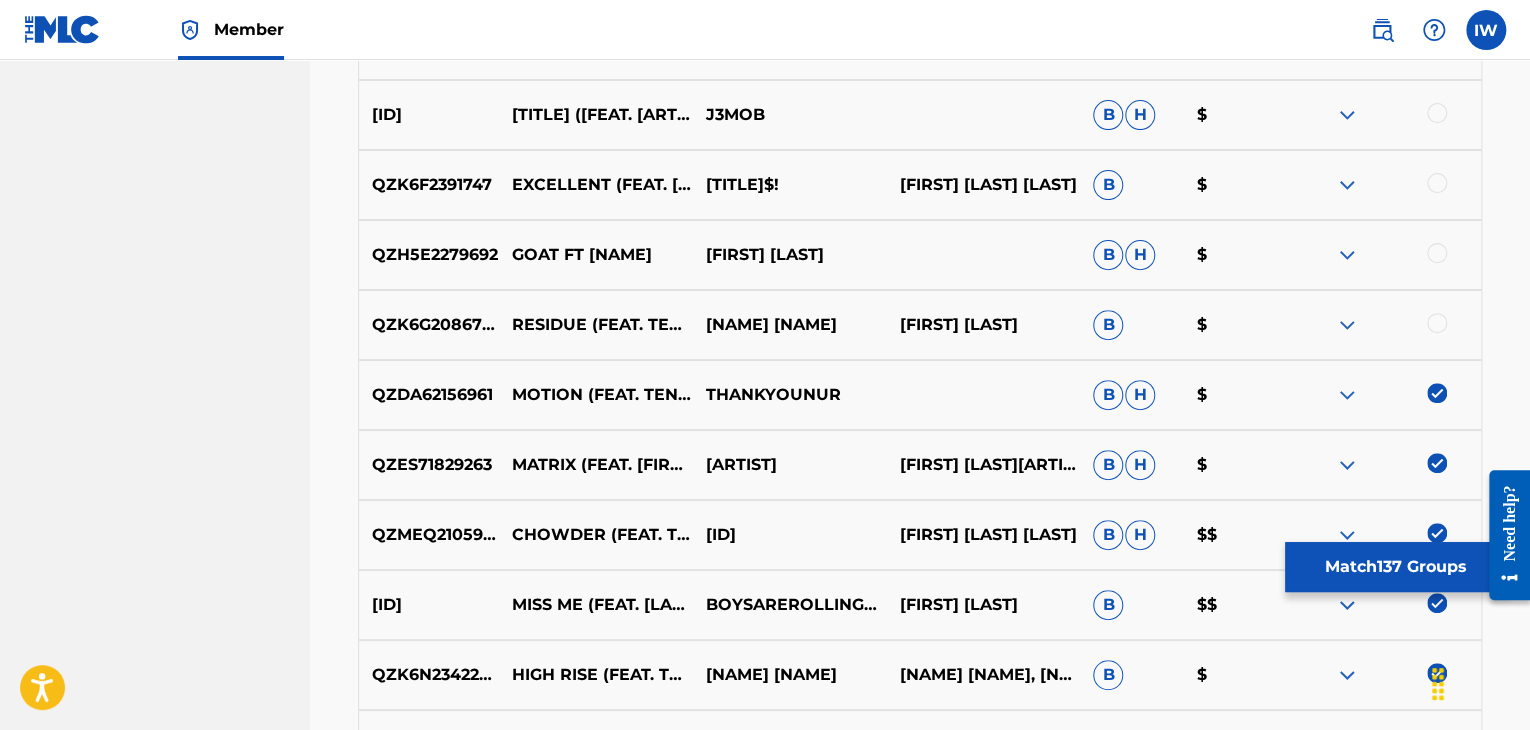 click at bounding box center [1384, 325] 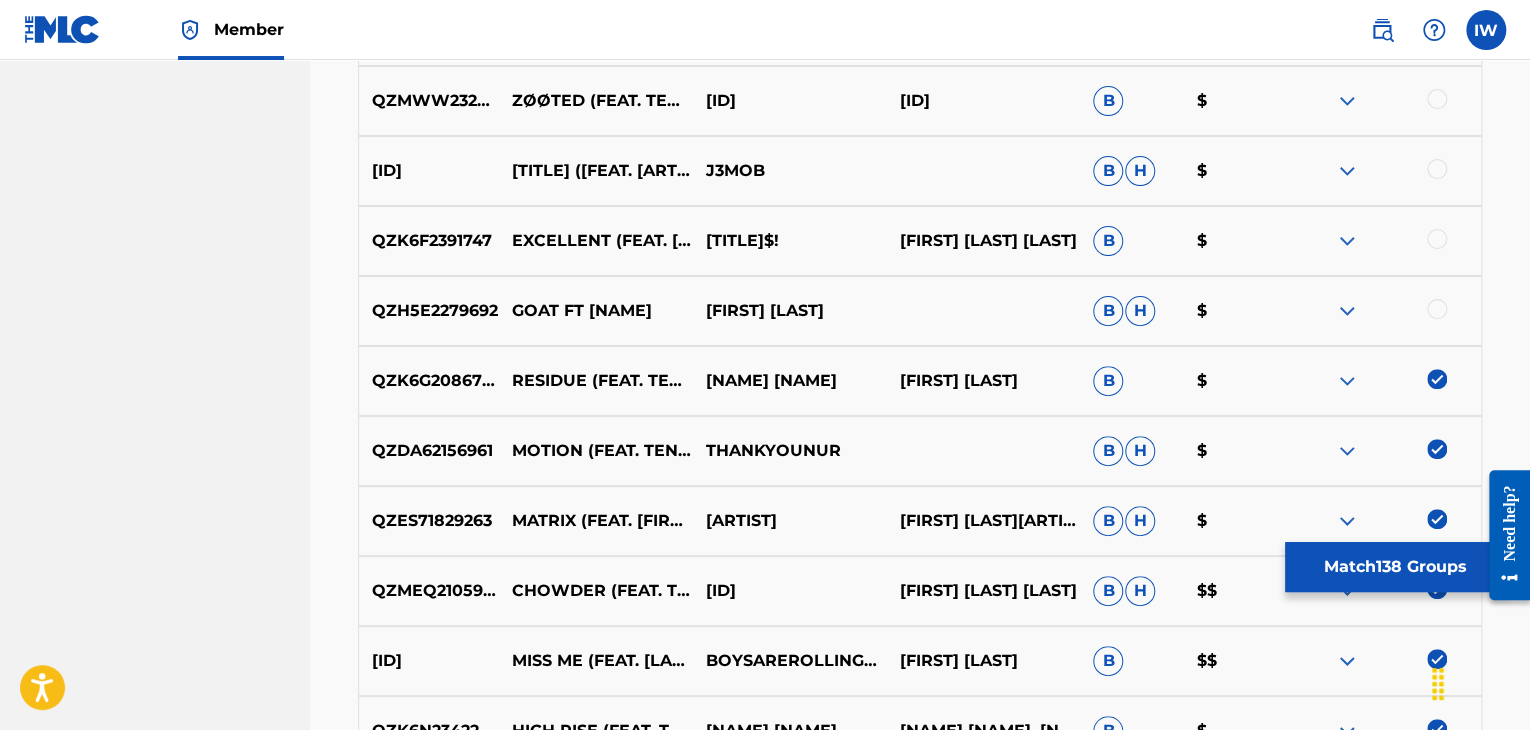scroll, scrollTop: 7820, scrollLeft: 0, axis: vertical 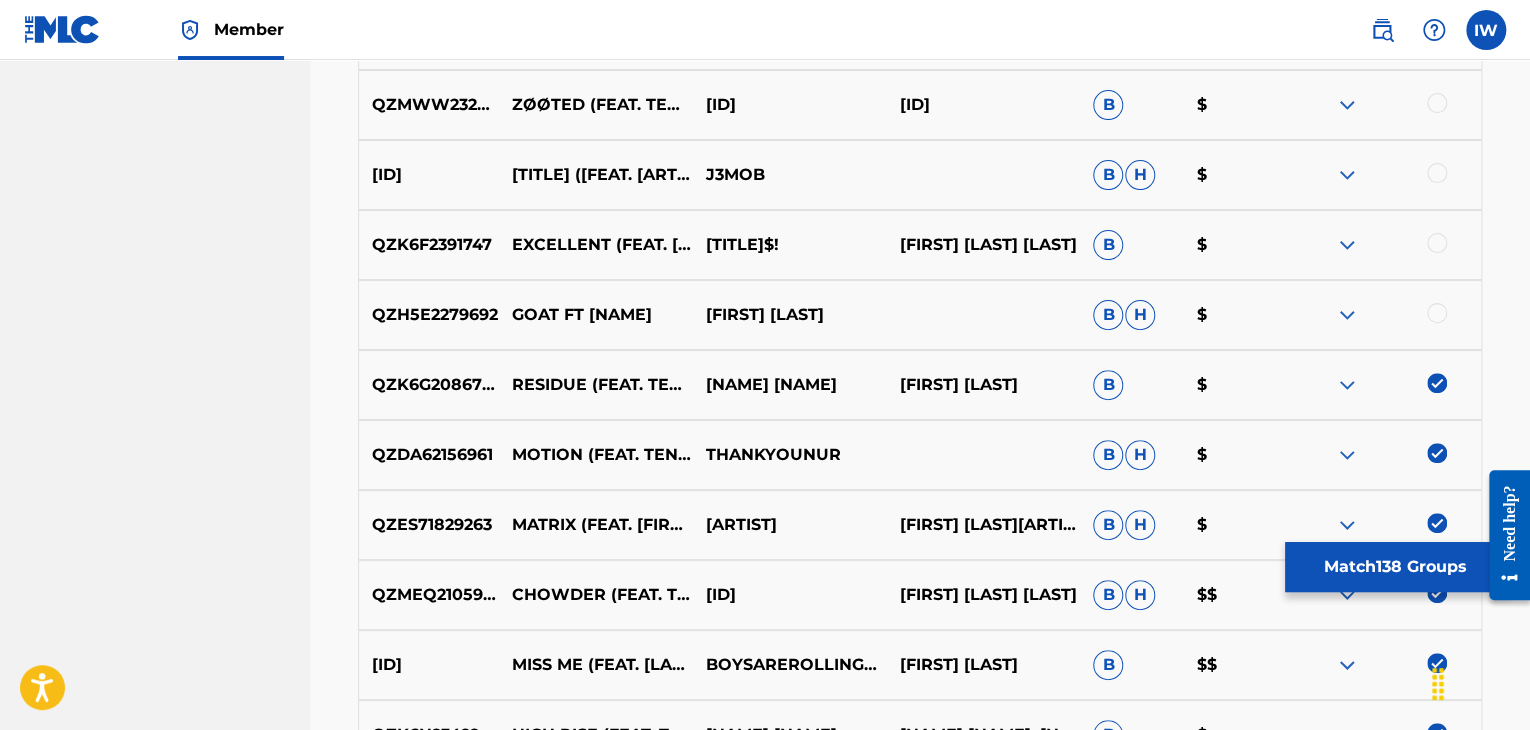 click at bounding box center (1437, 313) 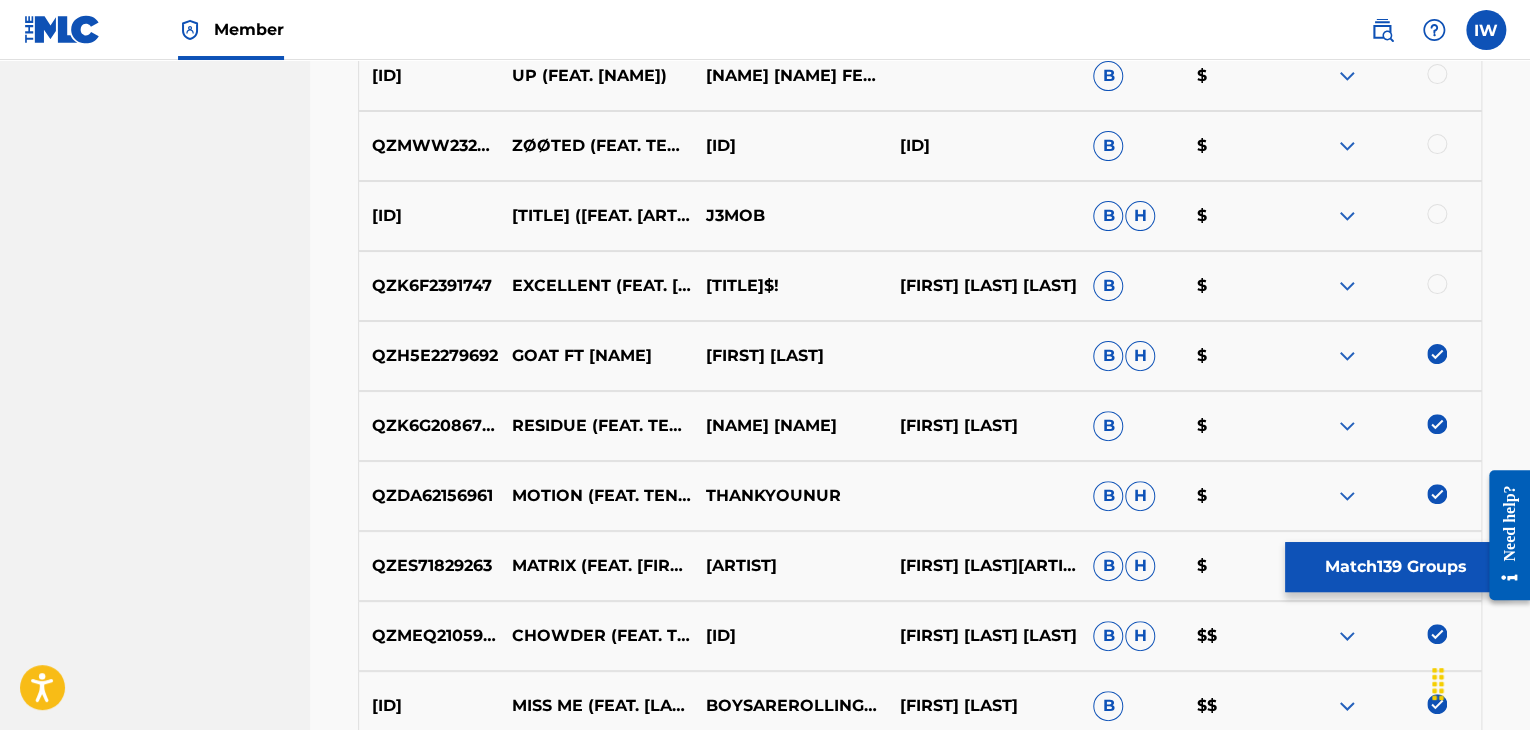 scroll, scrollTop: 7778, scrollLeft: 0, axis: vertical 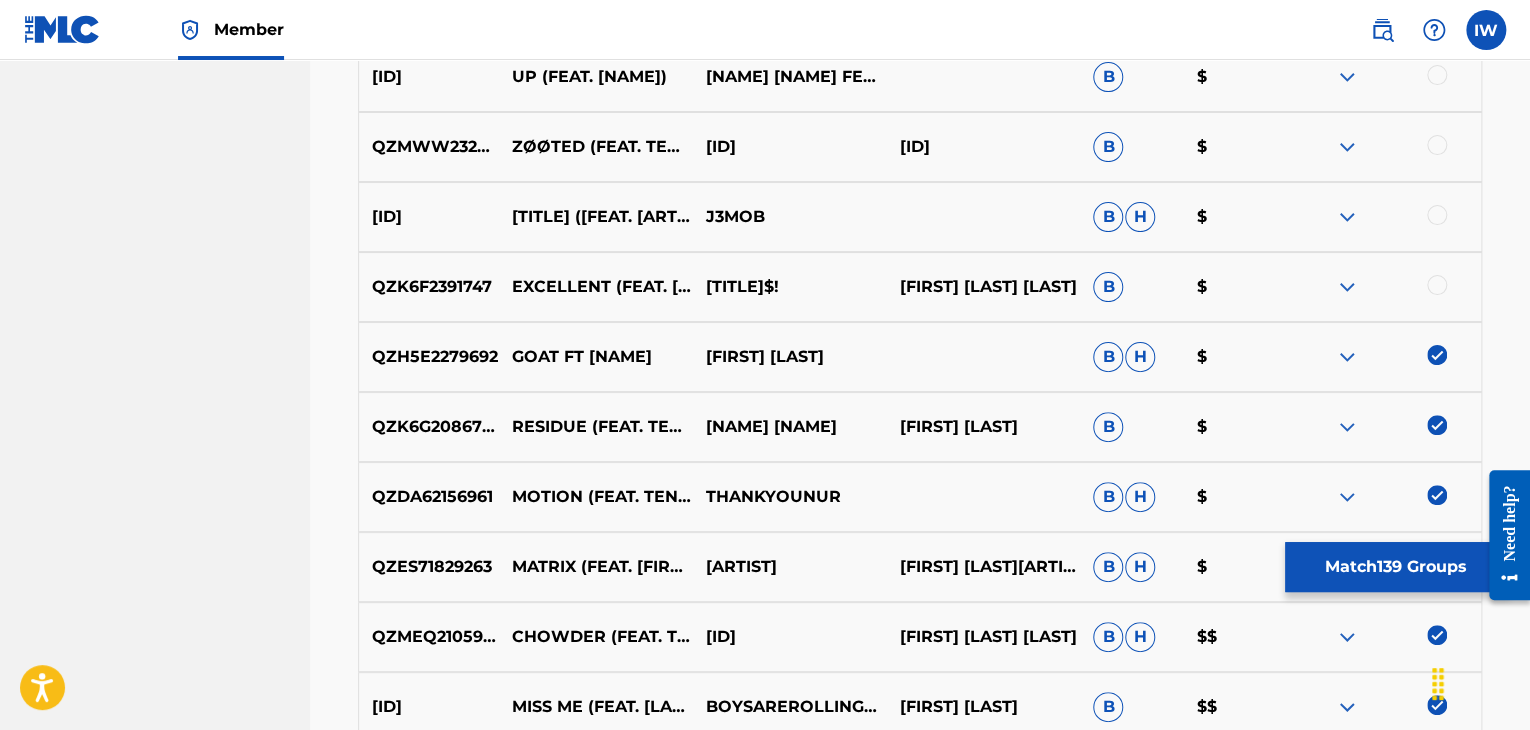 click at bounding box center [1437, 285] 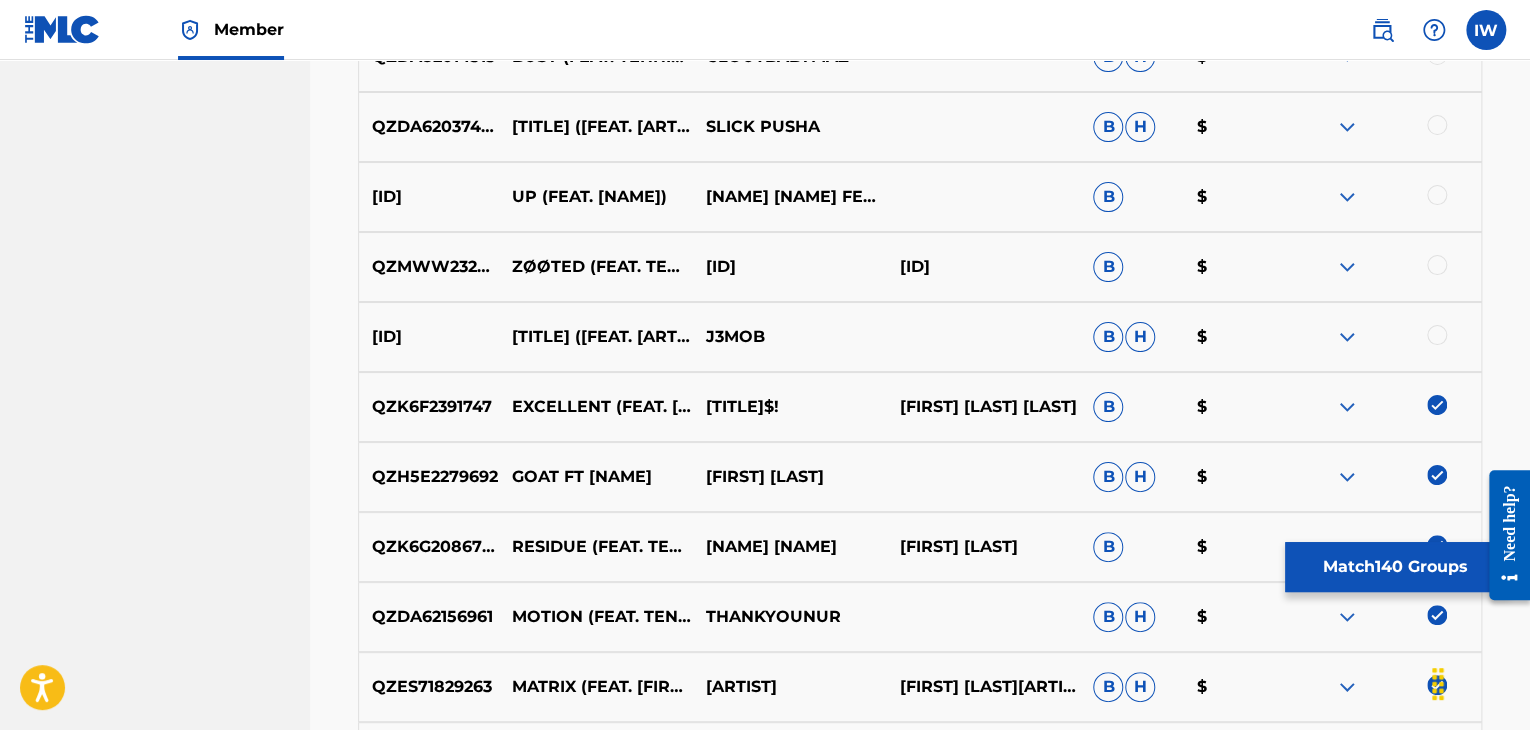 scroll, scrollTop: 7657, scrollLeft: 0, axis: vertical 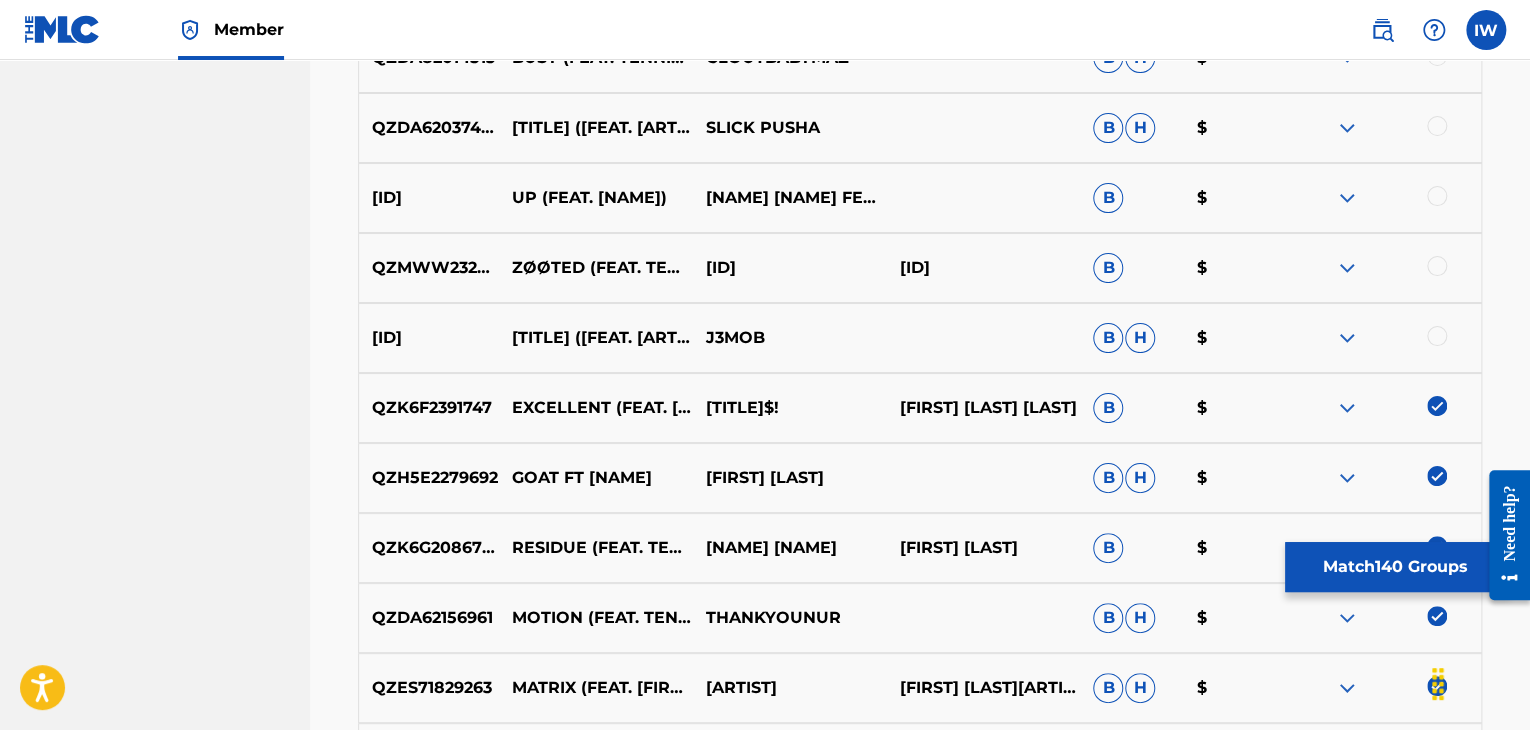 click at bounding box center (1437, 336) 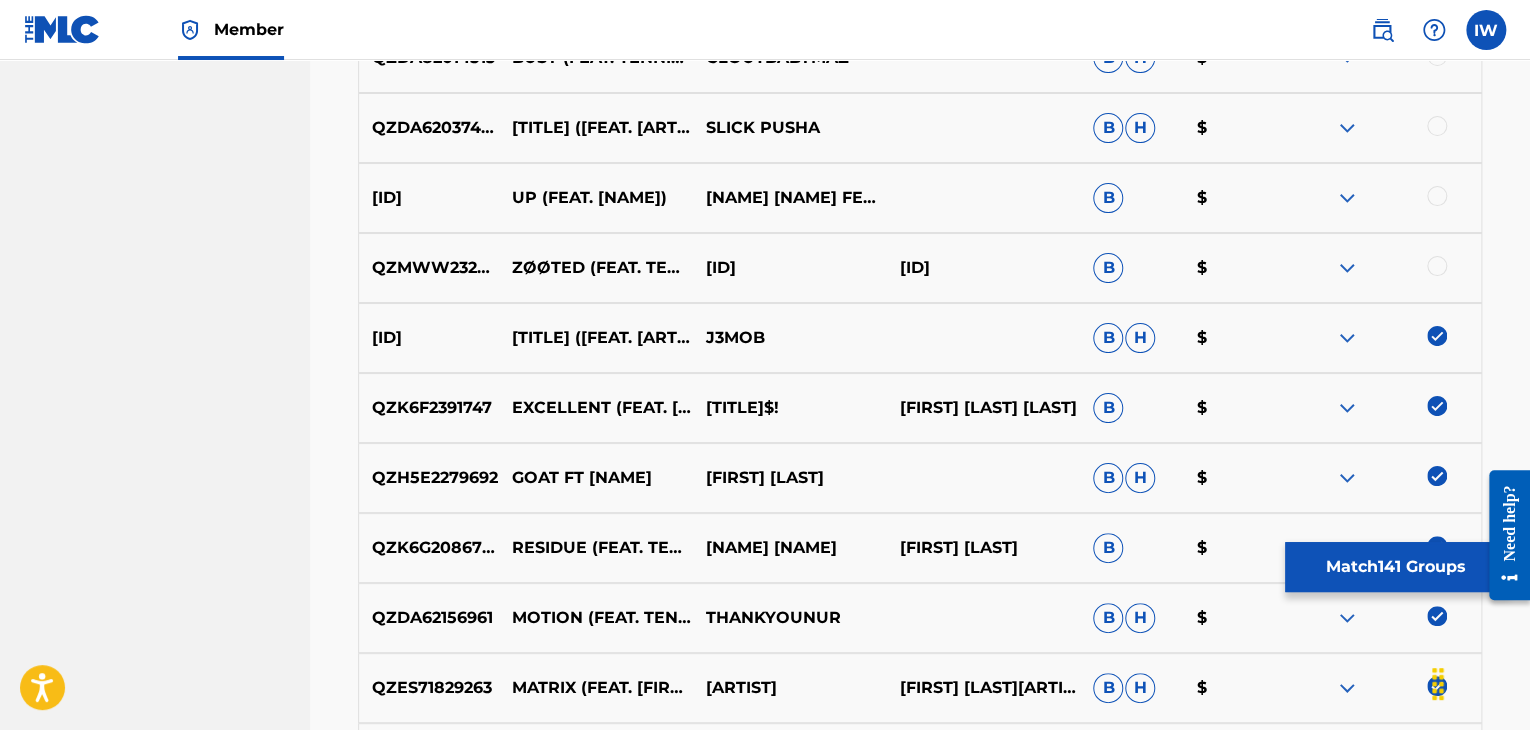 click at bounding box center [1437, 266] 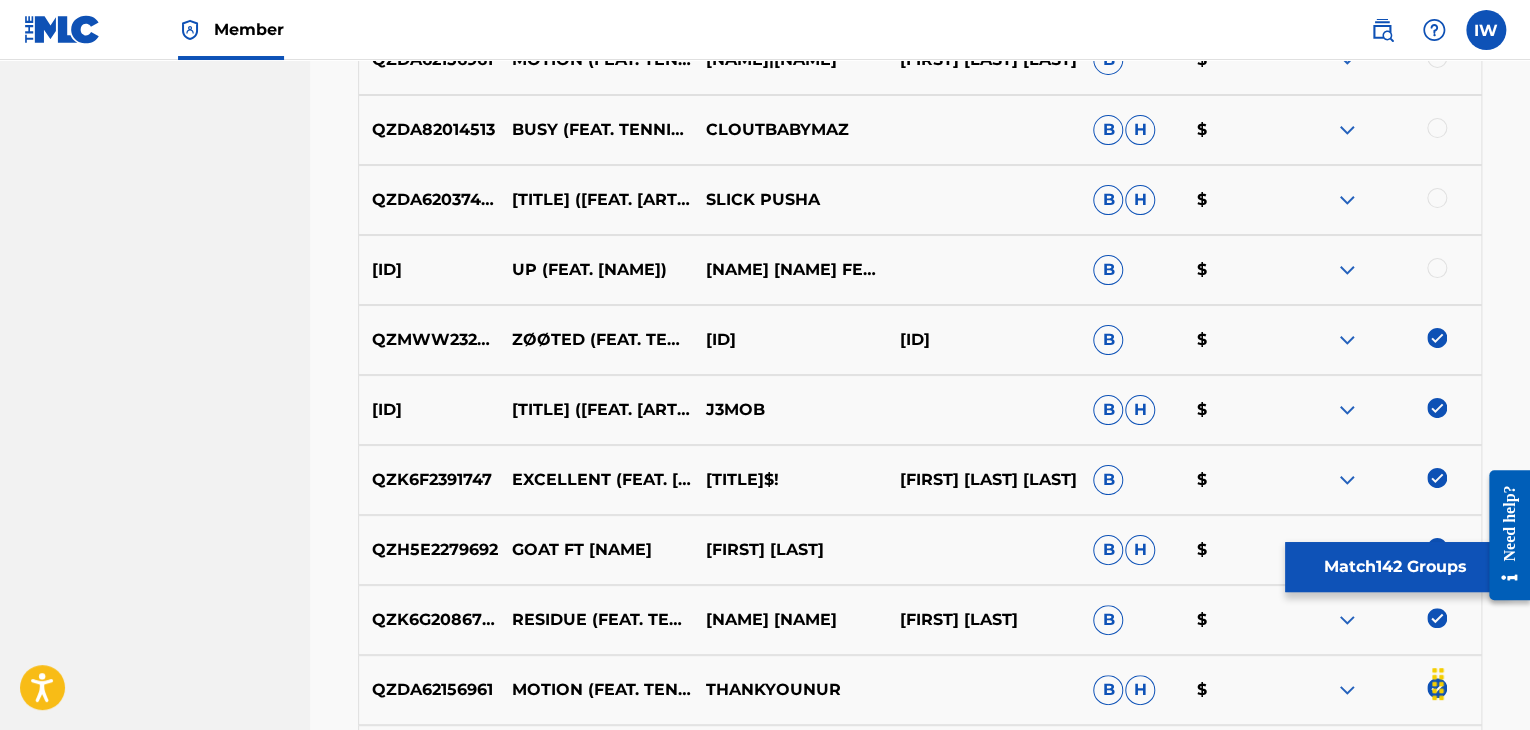 scroll, scrollTop: 7582, scrollLeft: 0, axis: vertical 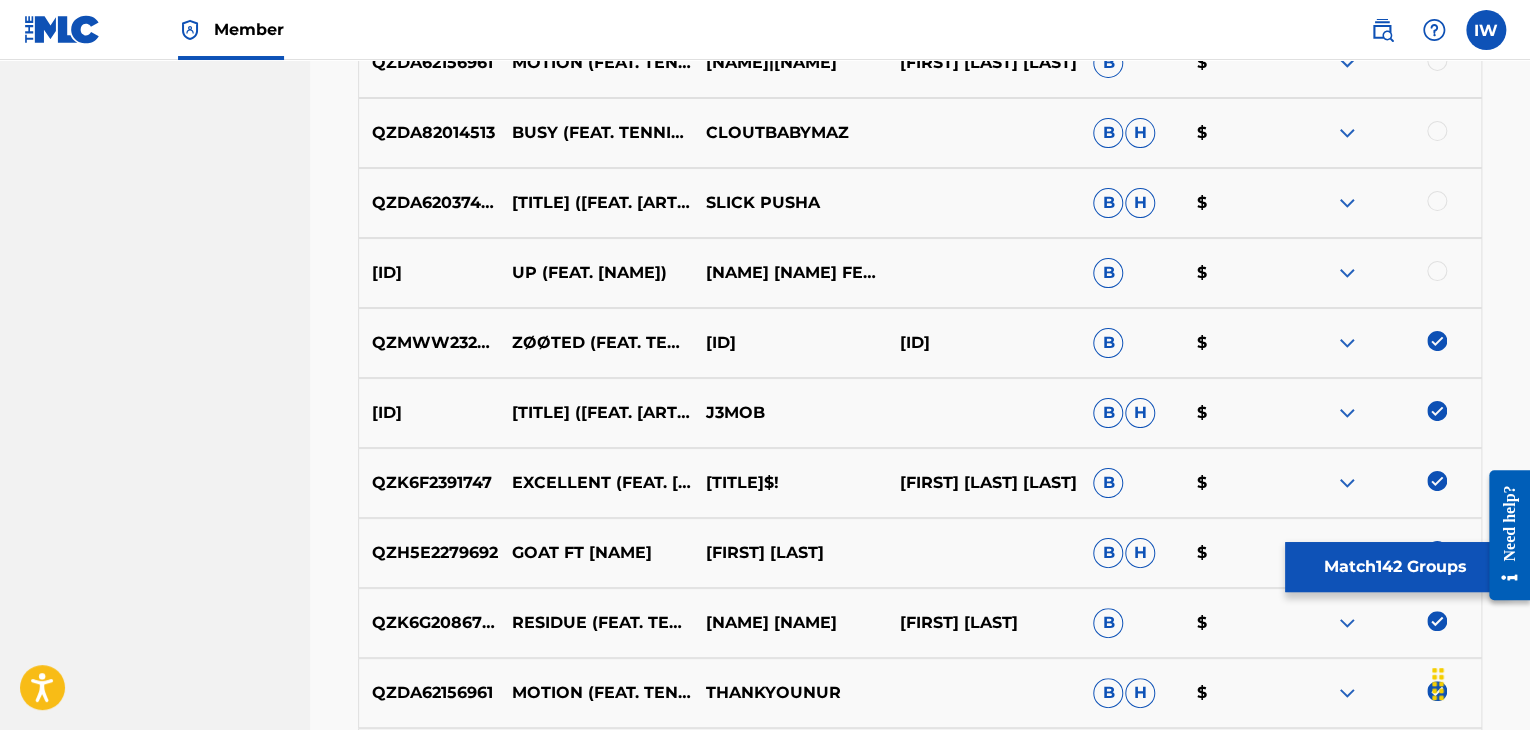 click at bounding box center [1437, 271] 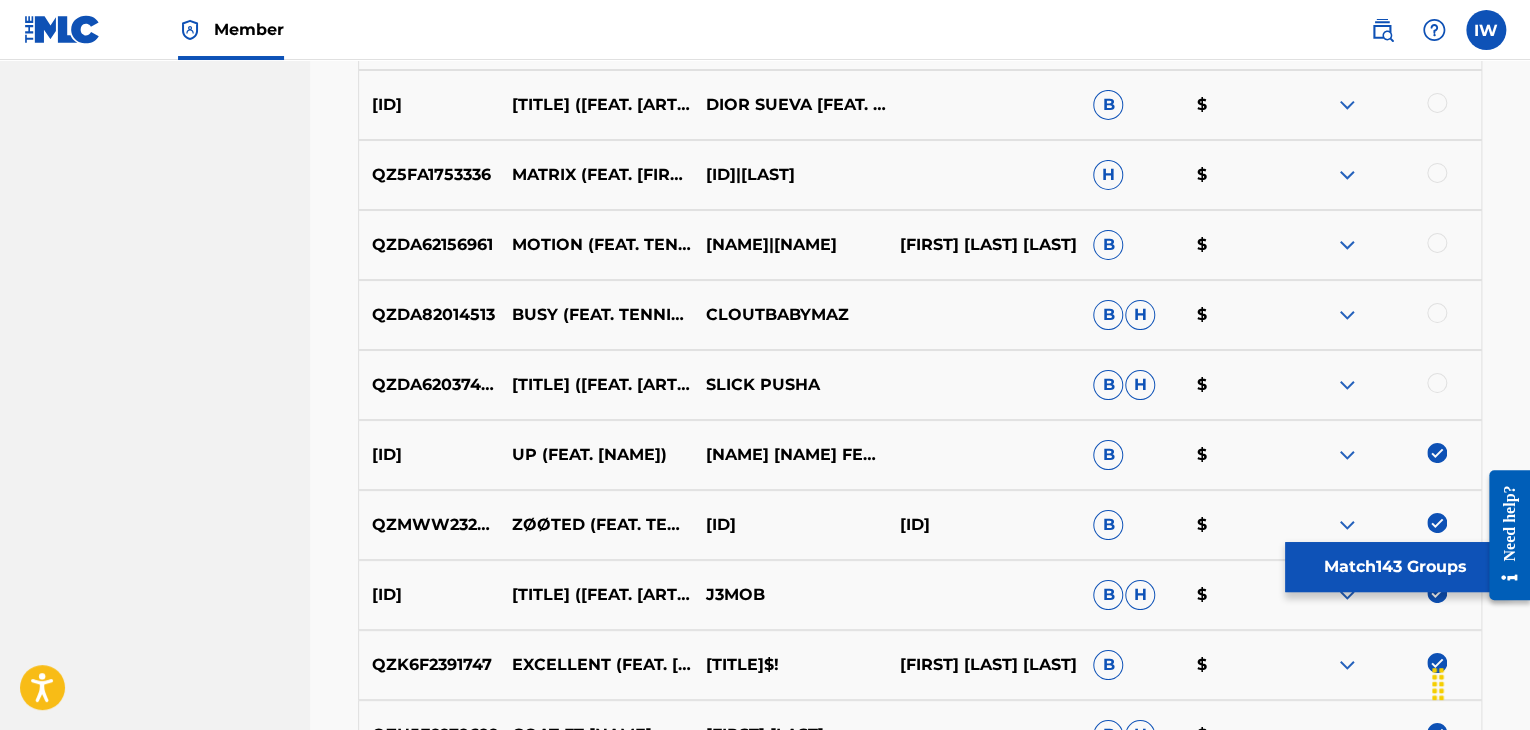 scroll, scrollTop: 7387, scrollLeft: 0, axis: vertical 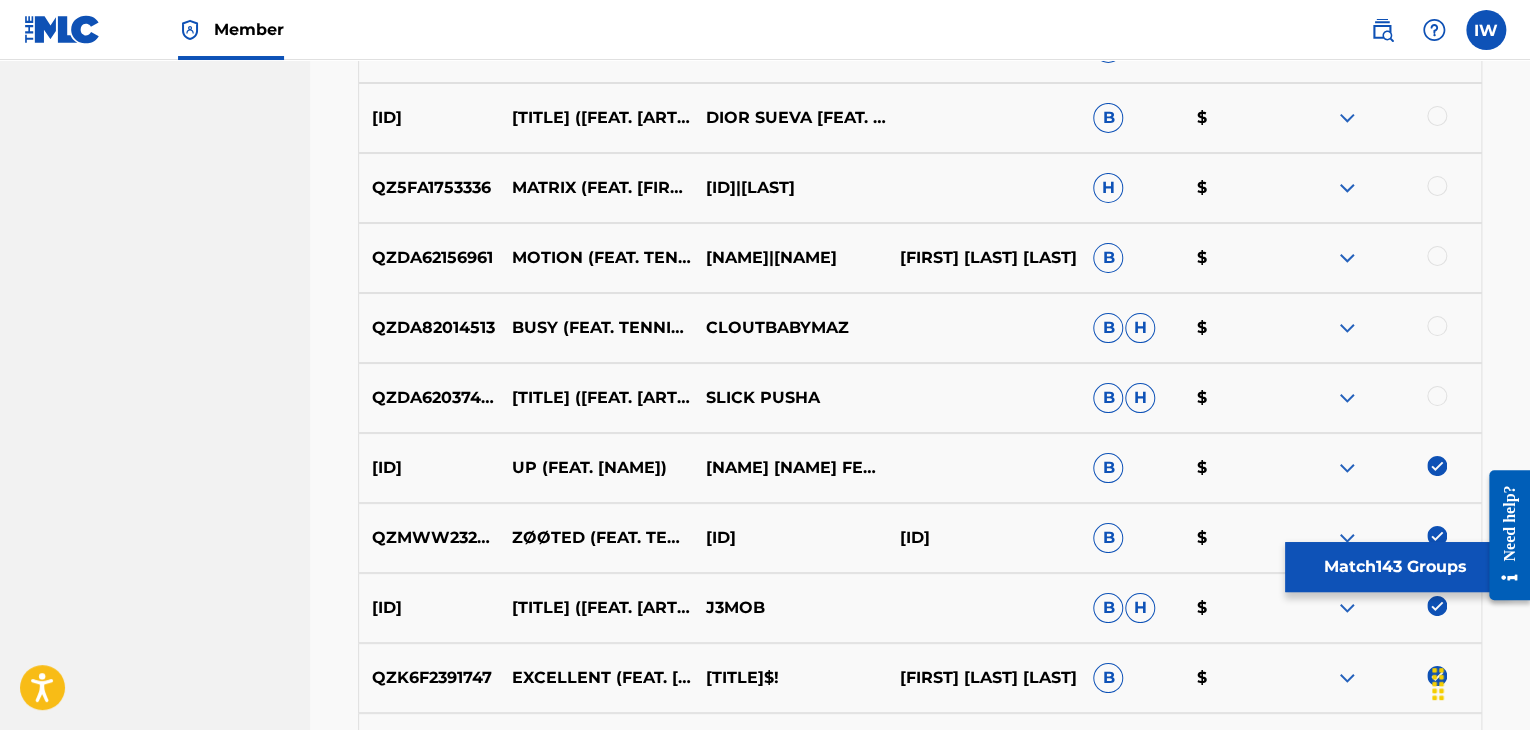 click at bounding box center (1437, 396) 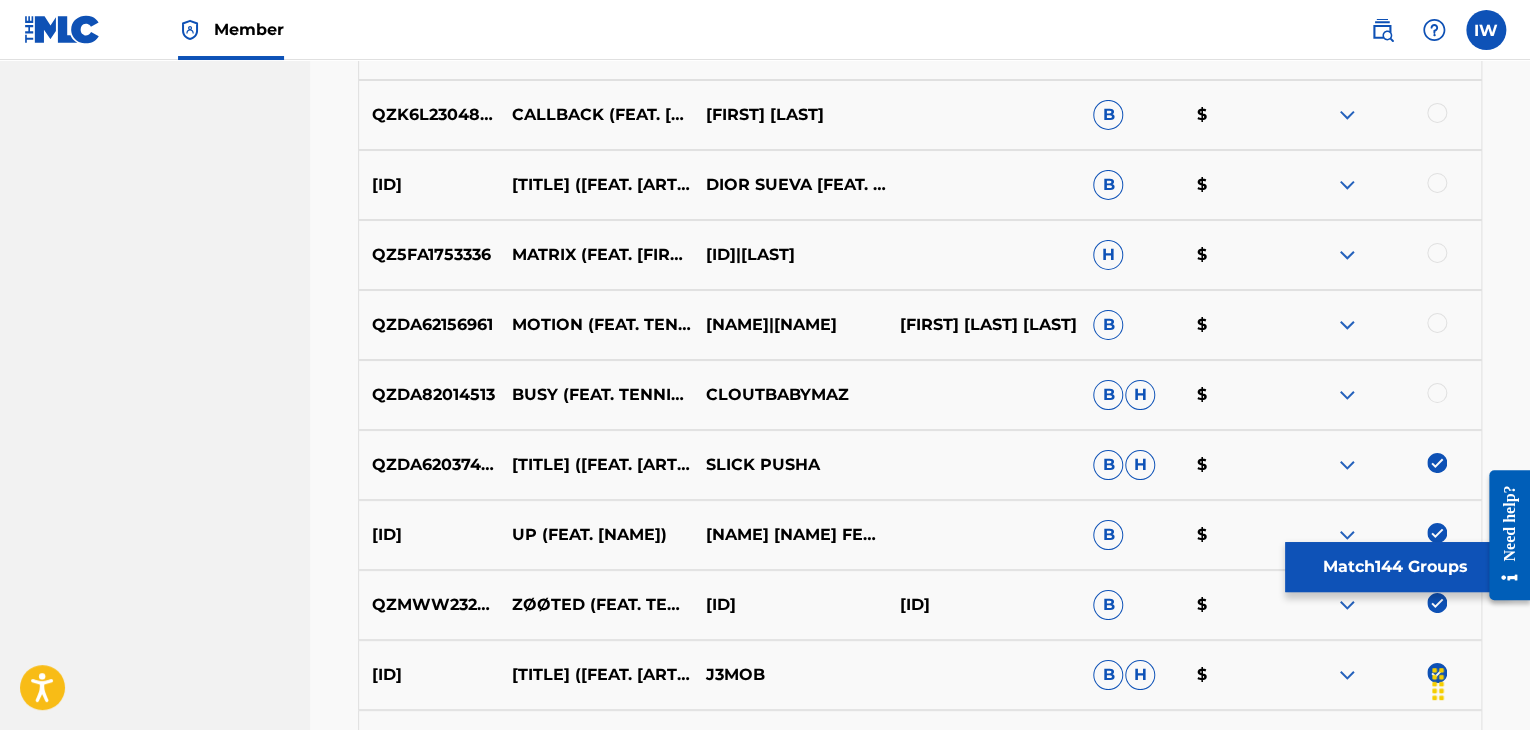 scroll, scrollTop: 7319, scrollLeft: 0, axis: vertical 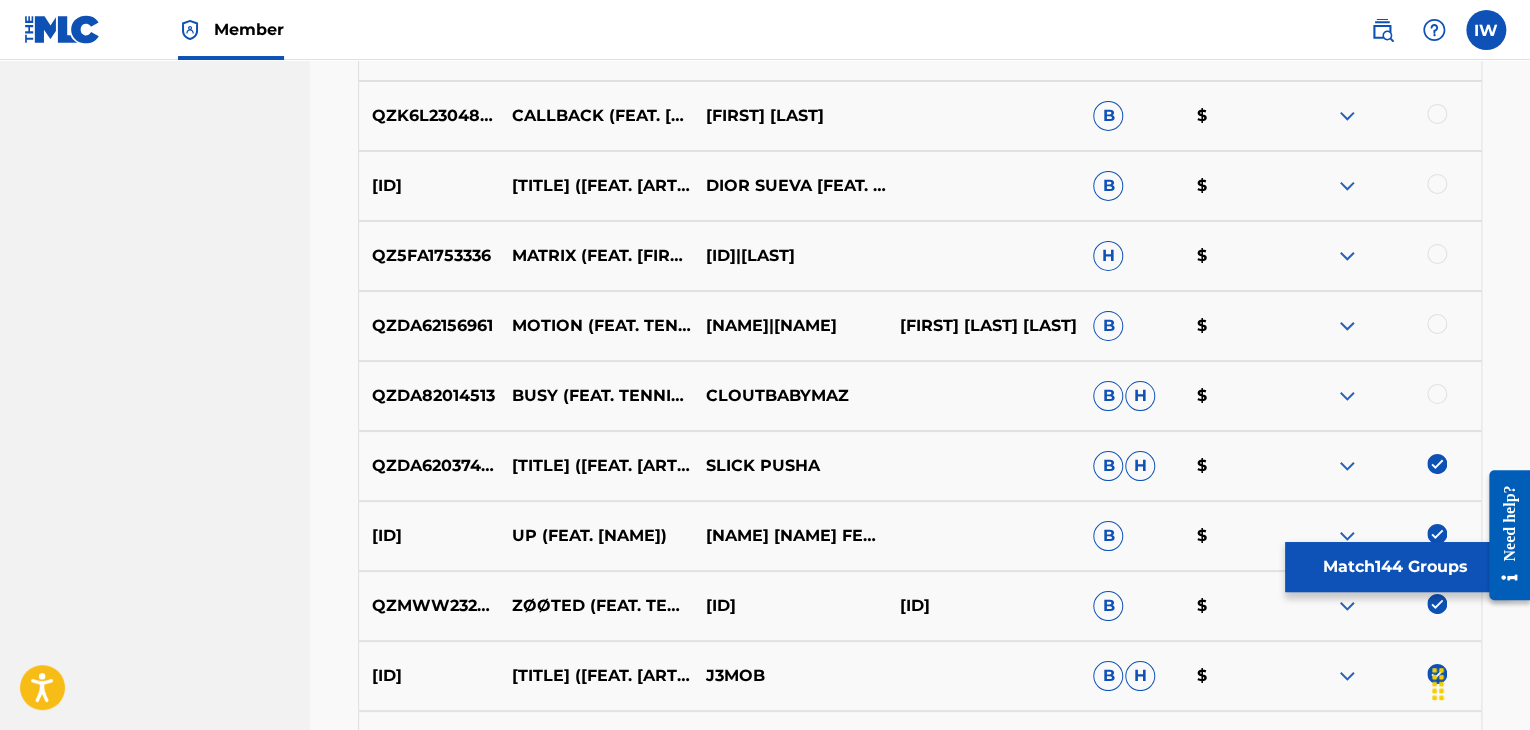click at bounding box center [1437, 394] 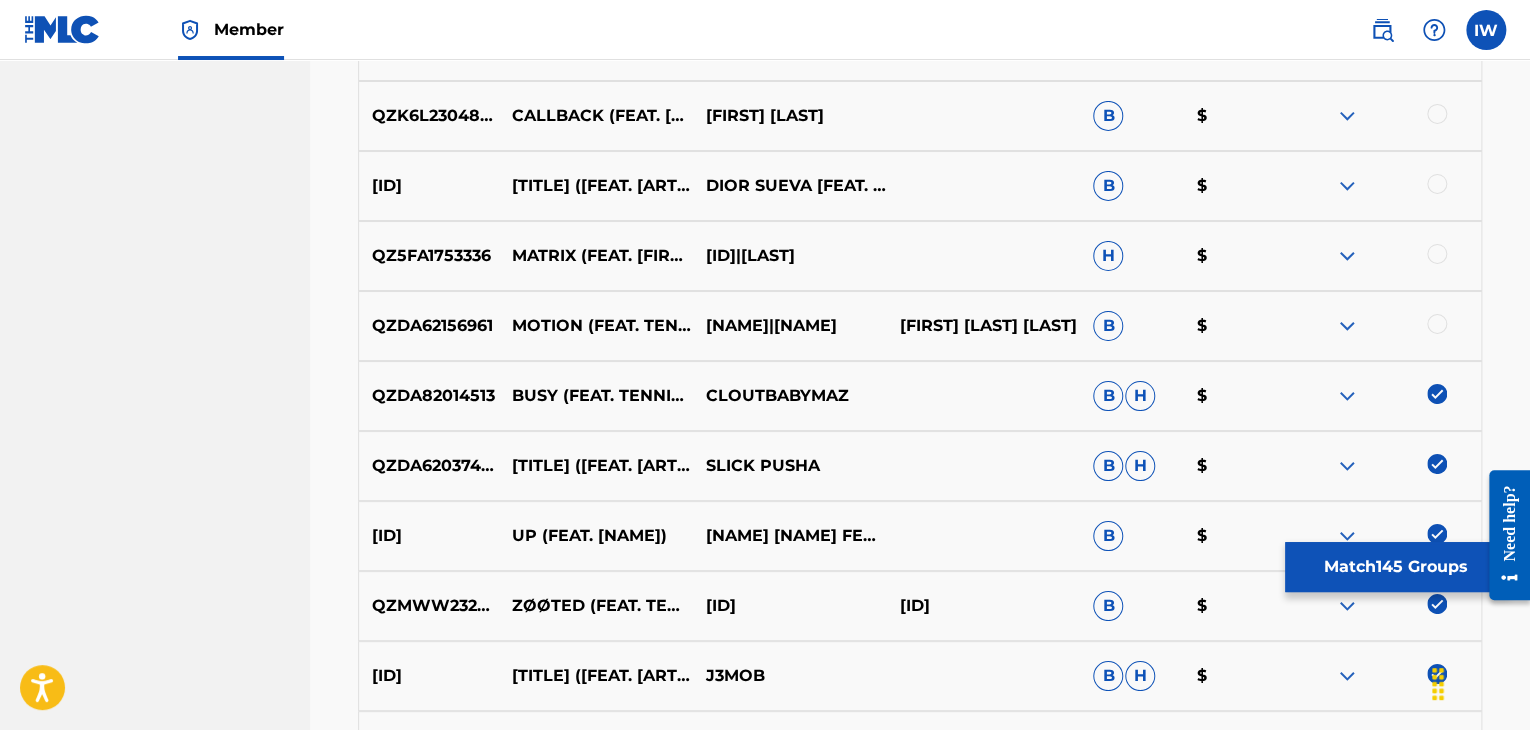 click at bounding box center [1437, 324] 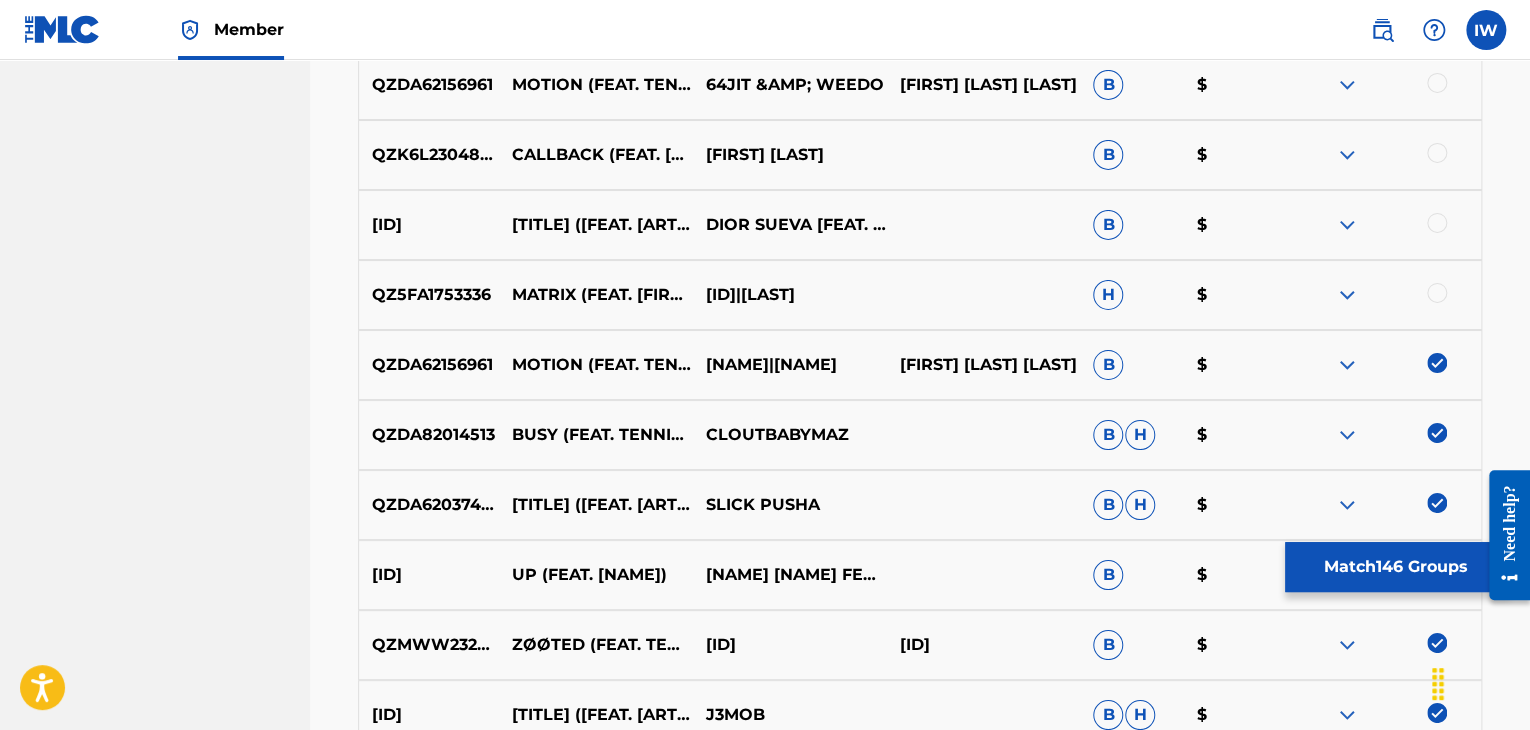 scroll, scrollTop: 7279, scrollLeft: 0, axis: vertical 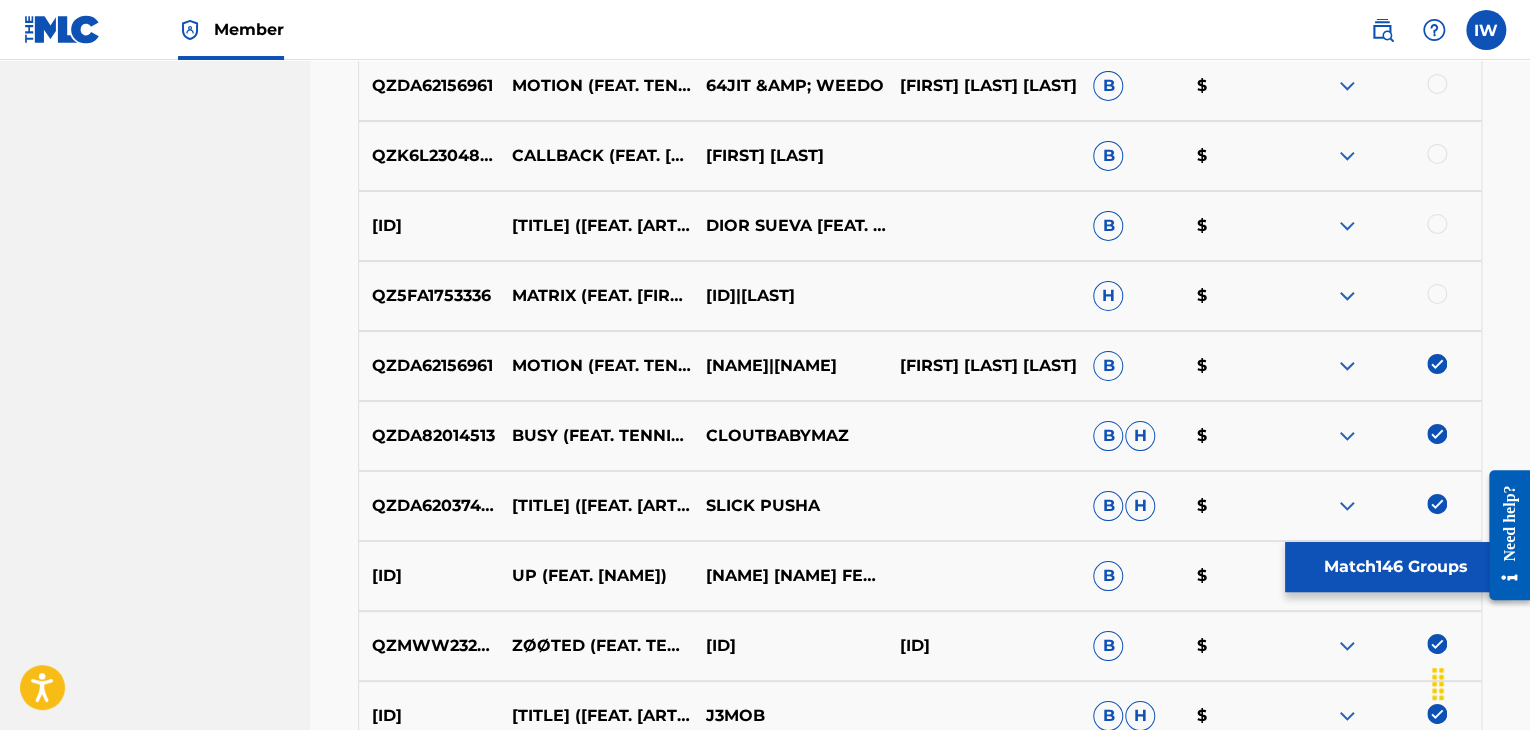 click at bounding box center [1437, 294] 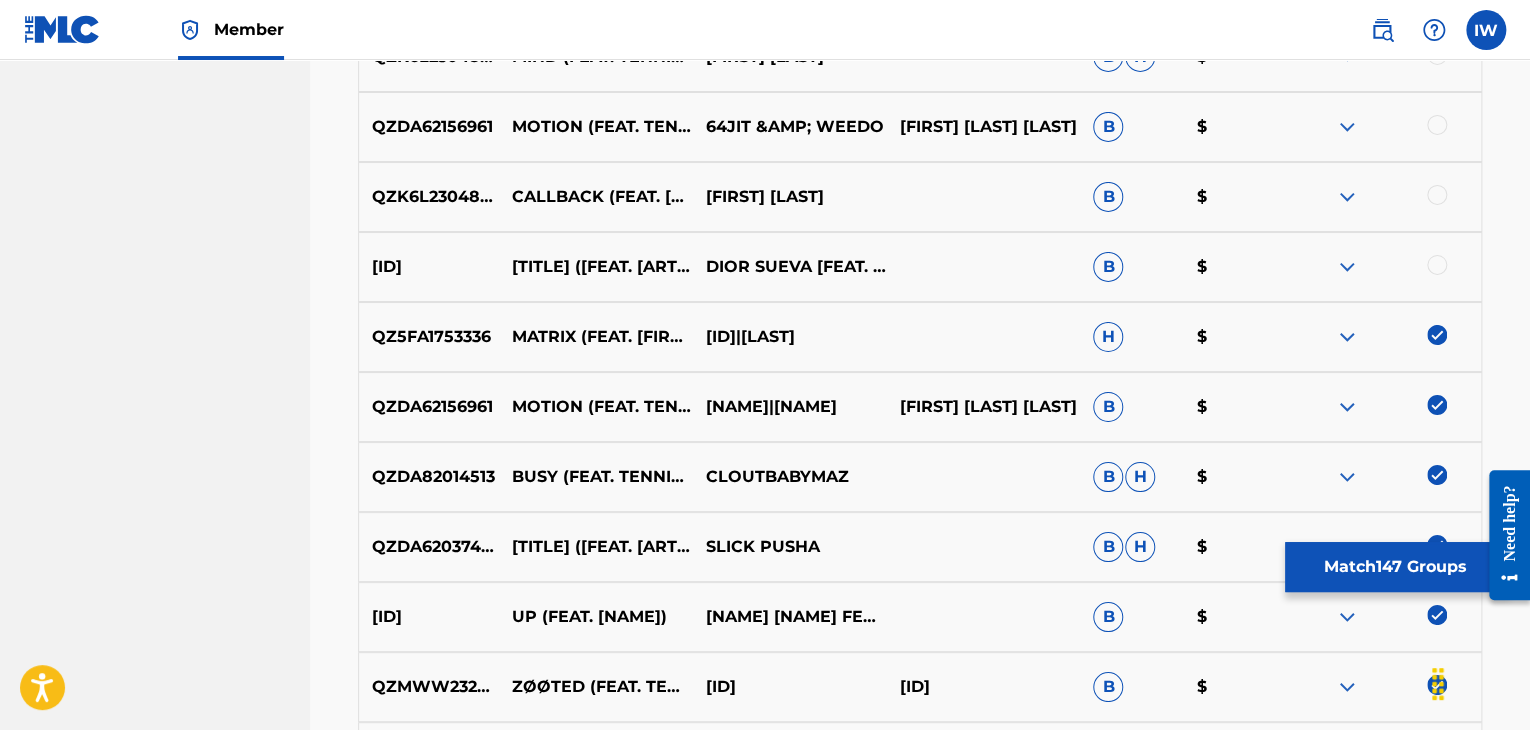 scroll, scrollTop: 7237, scrollLeft: 0, axis: vertical 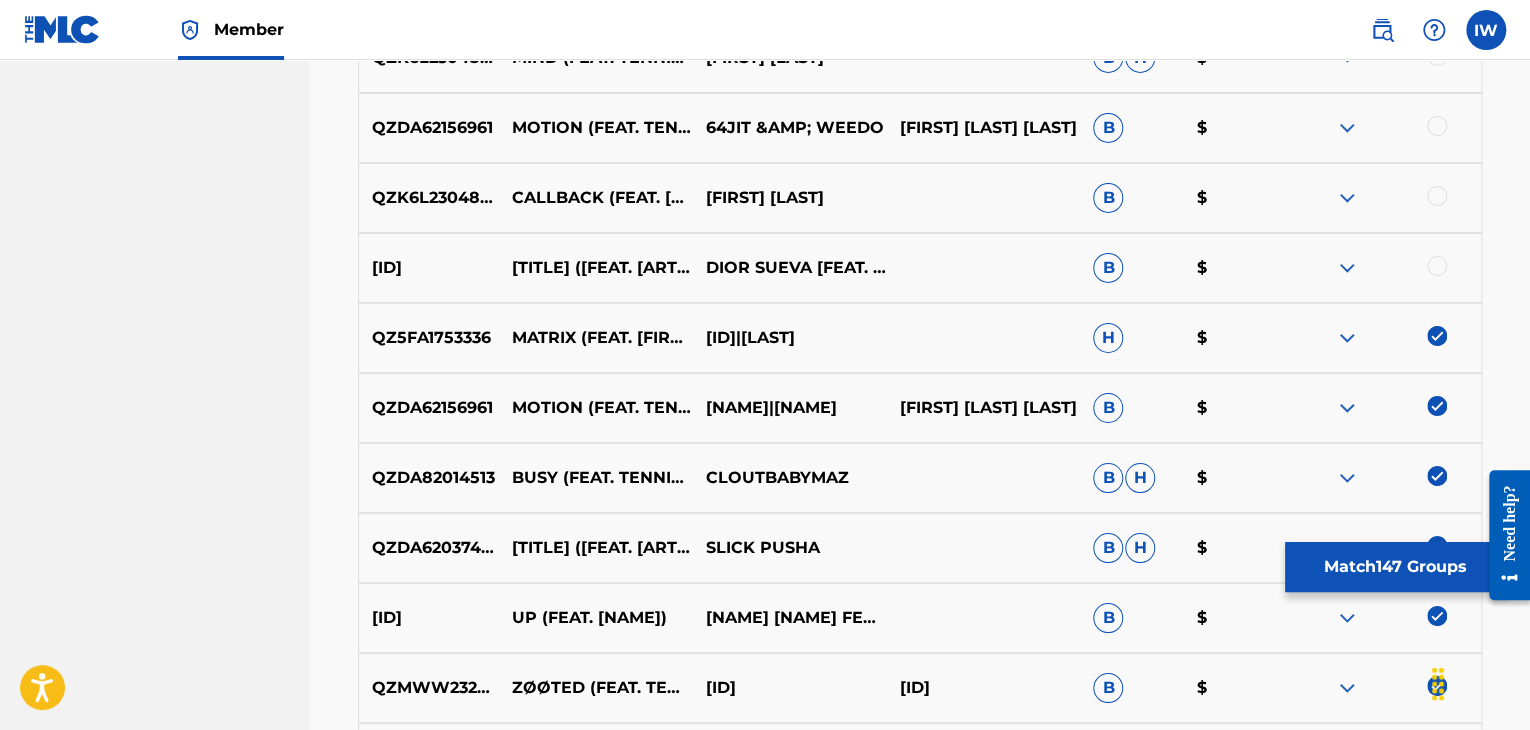 click at bounding box center (1437, 266) 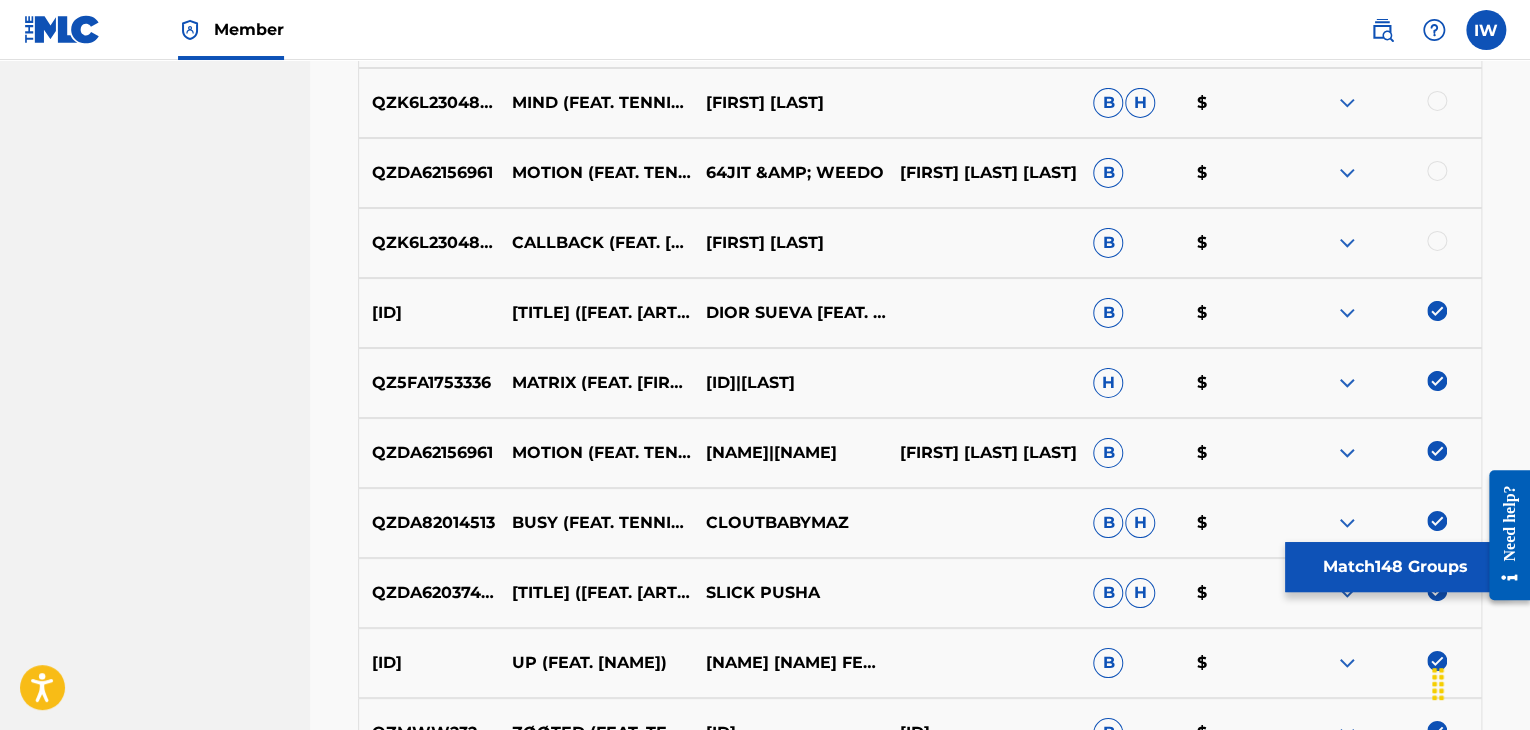 scroll, scrollTop: 7190, scrollLeft: 0, axis: vertical 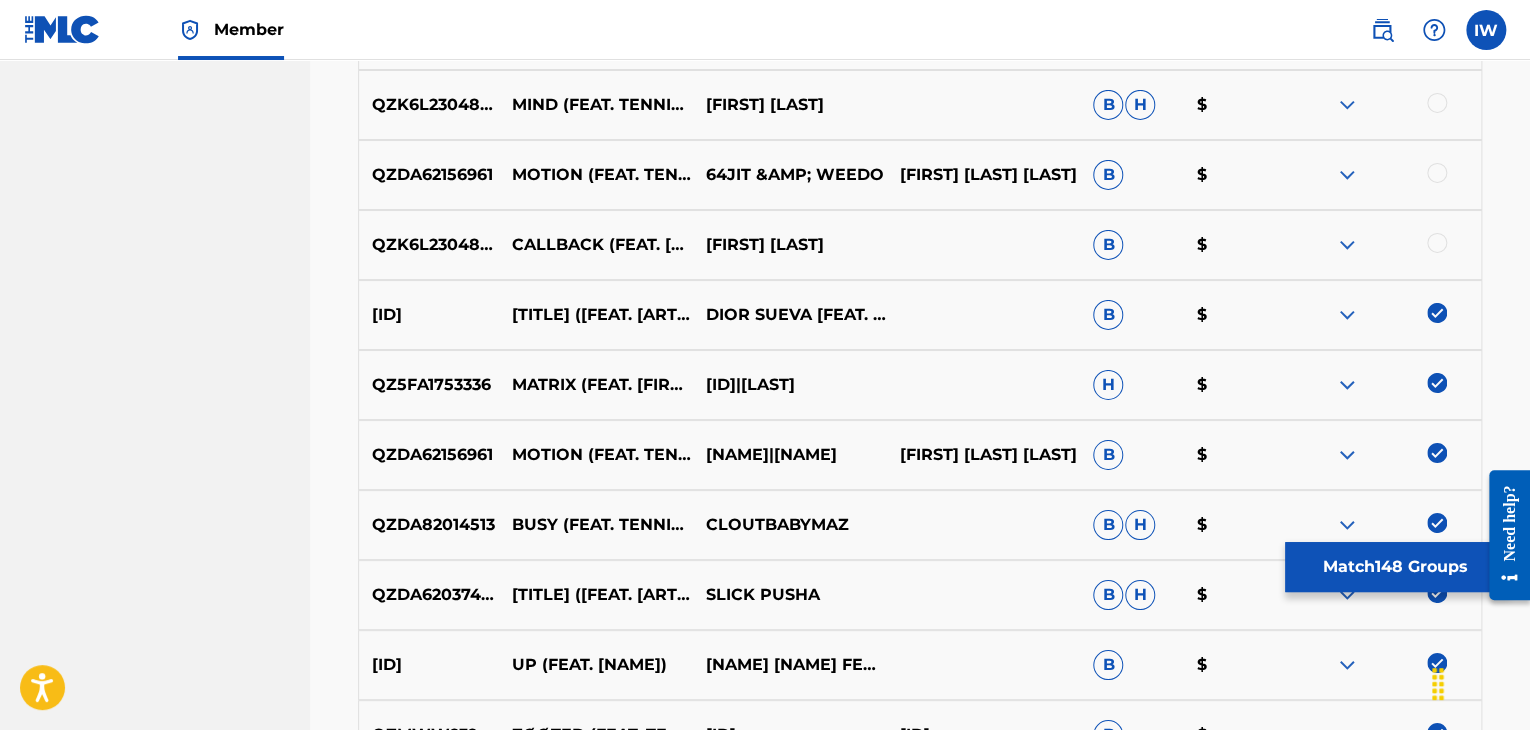 click at bounding box center [1437, 243] 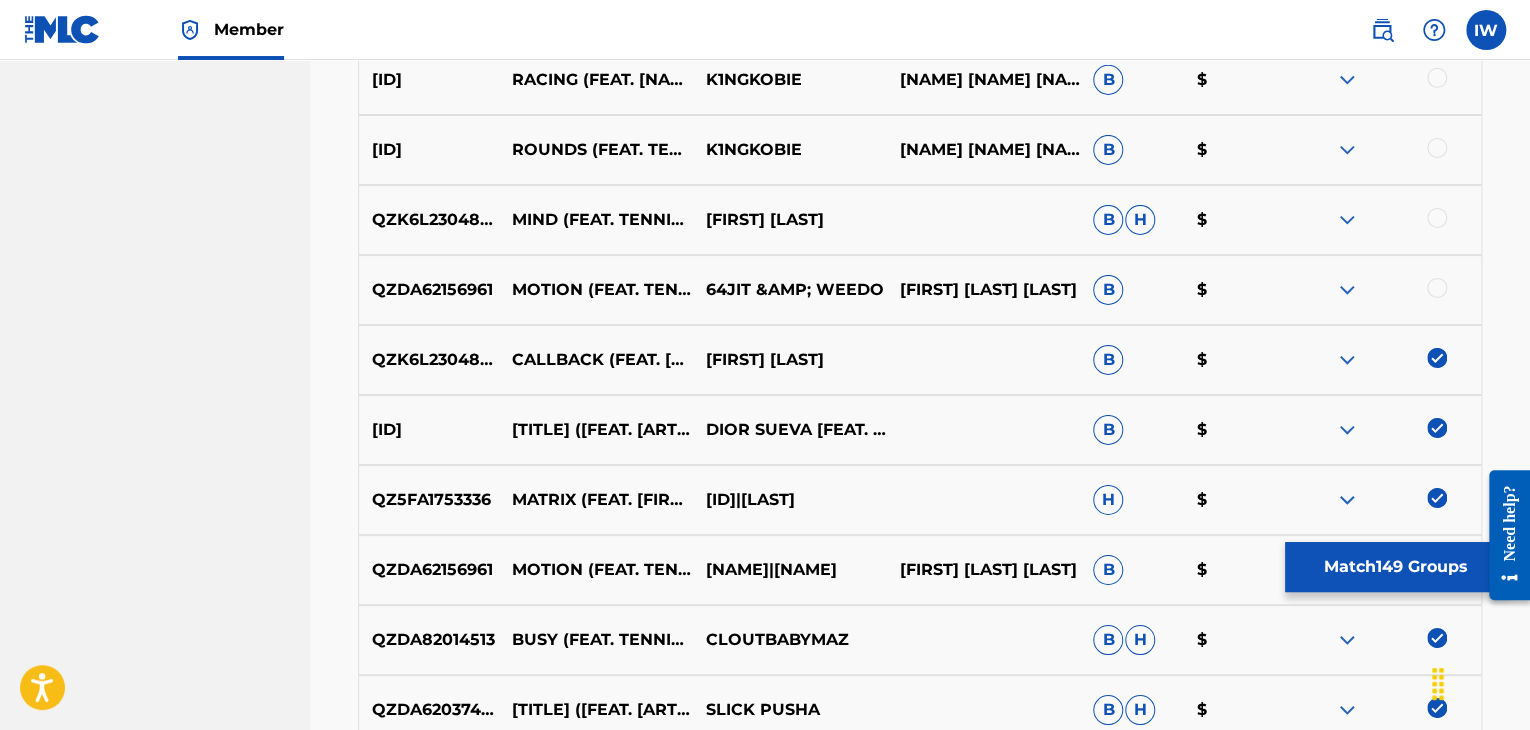 scroll, scrollTop: 7074, scrollLeft: 0, axis: vertical 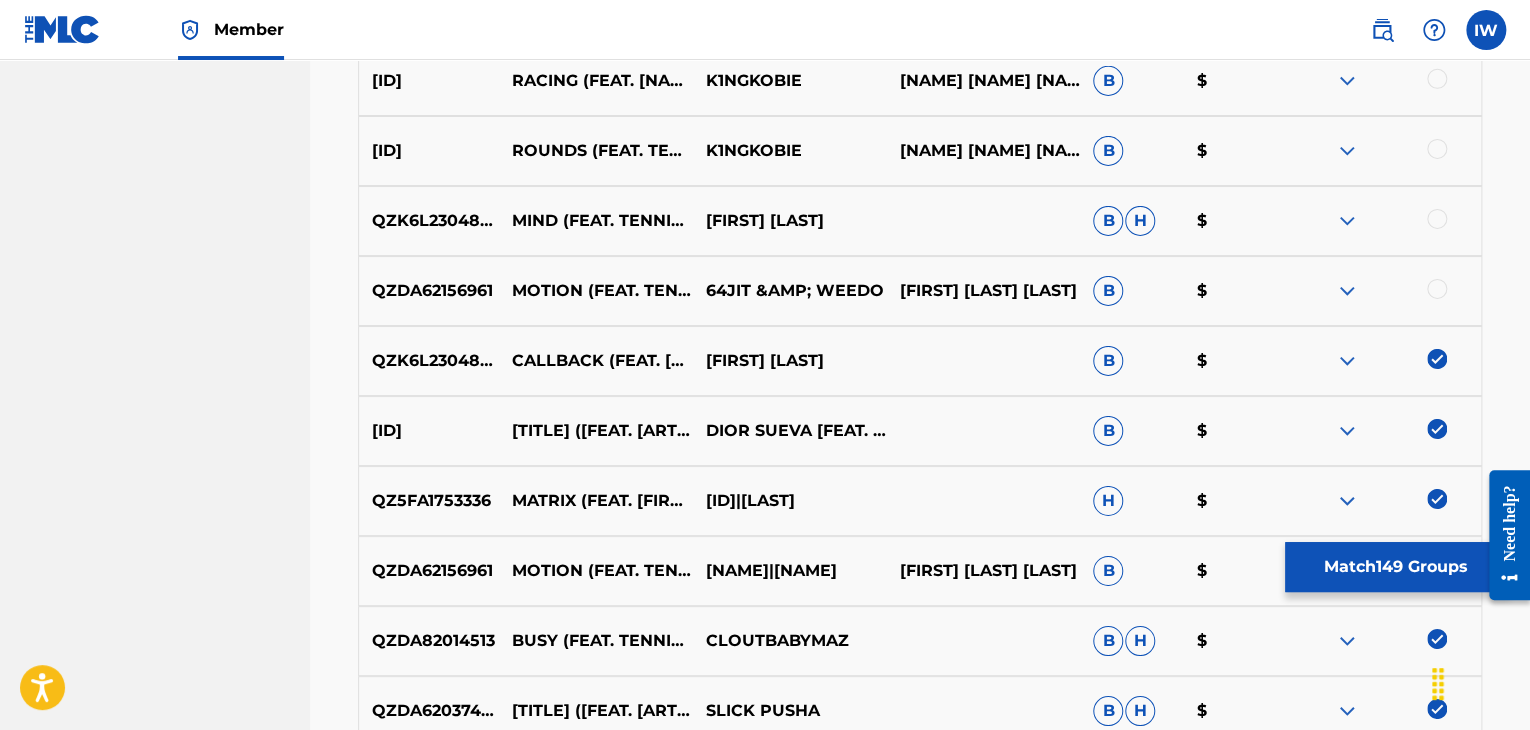 click at bounding box center [1437, 289] 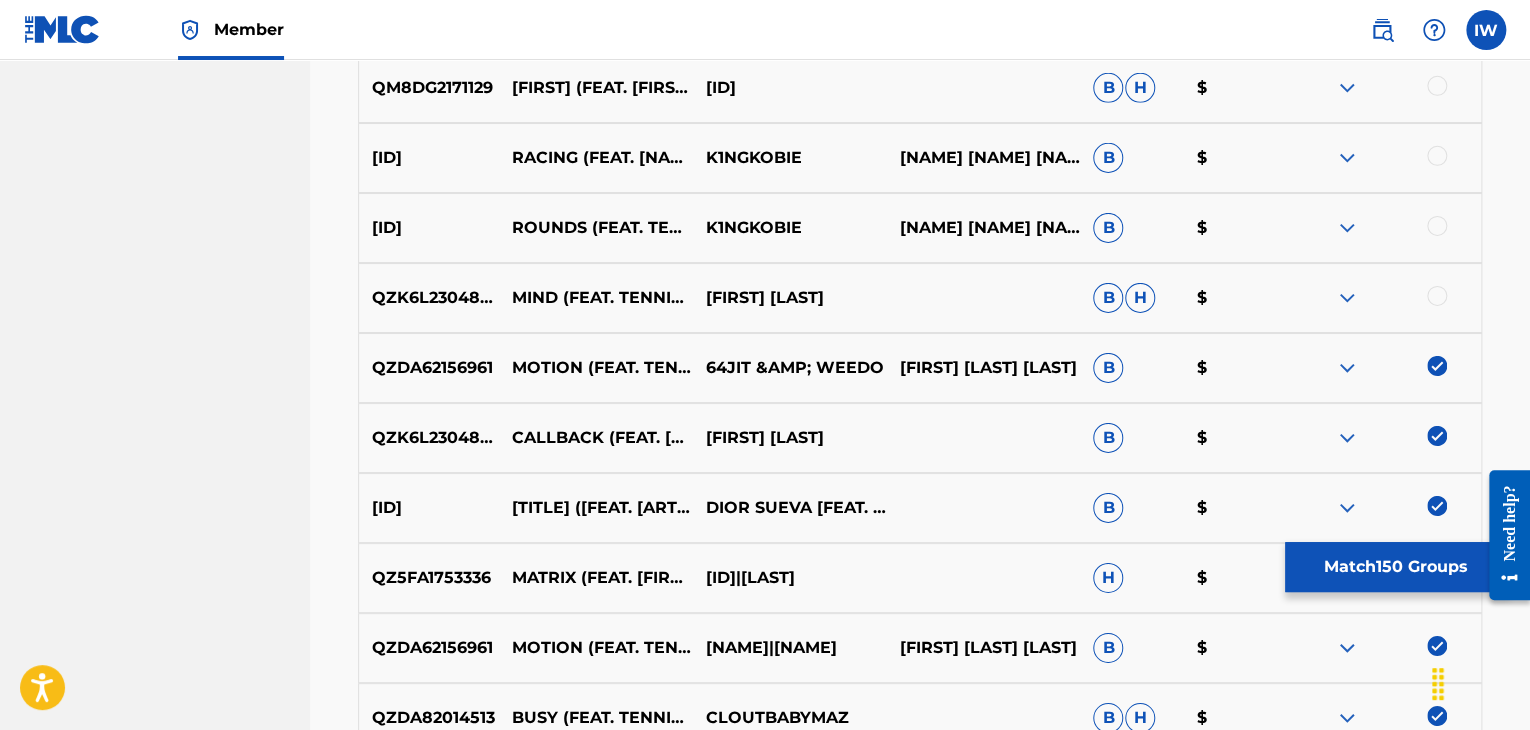 click at bounding box center [1437, 296] 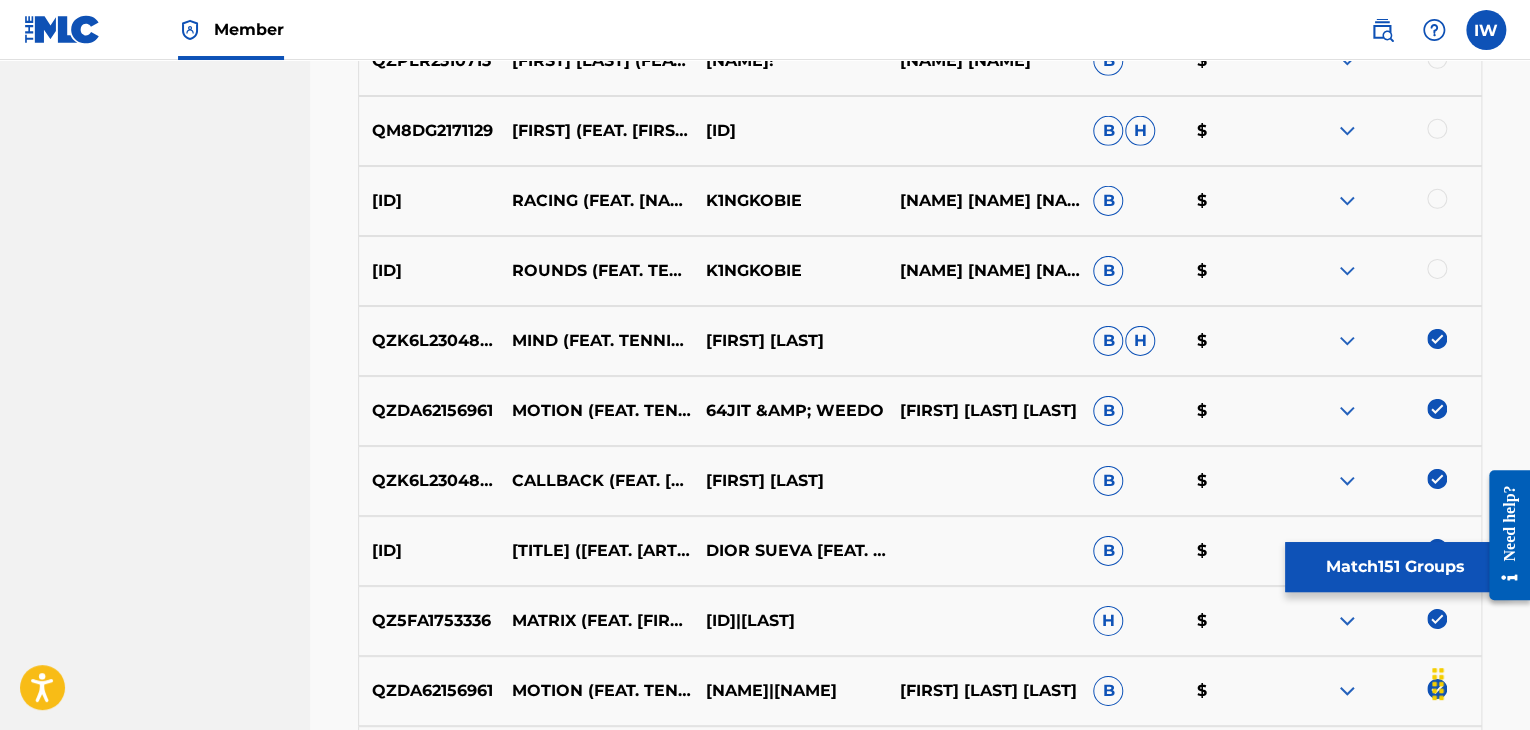 scroll, scrollTop: 6953, scrollLeft: 0, axis: vertical 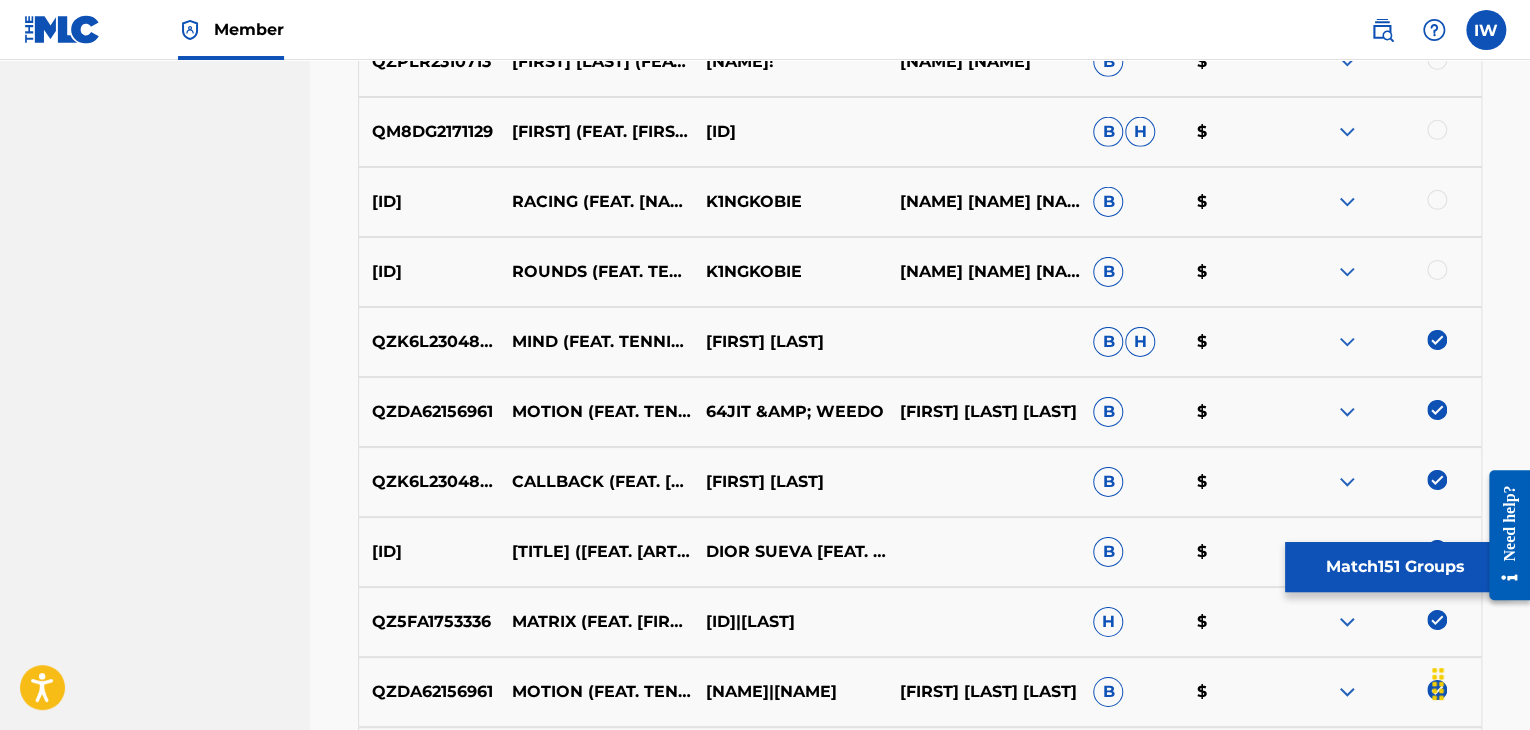 click at bounding box center [1437, 270] 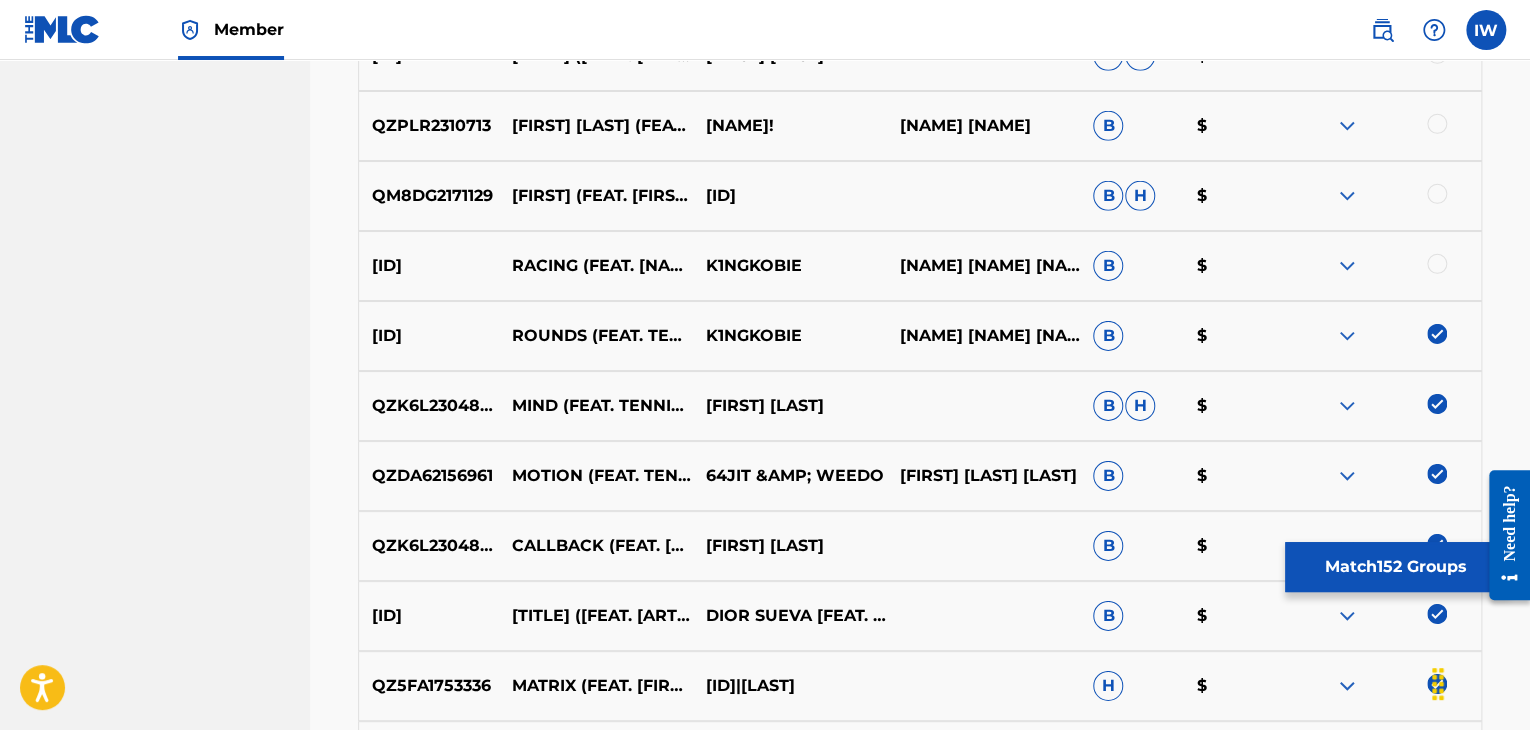 click at bounding box center [1437, 264] 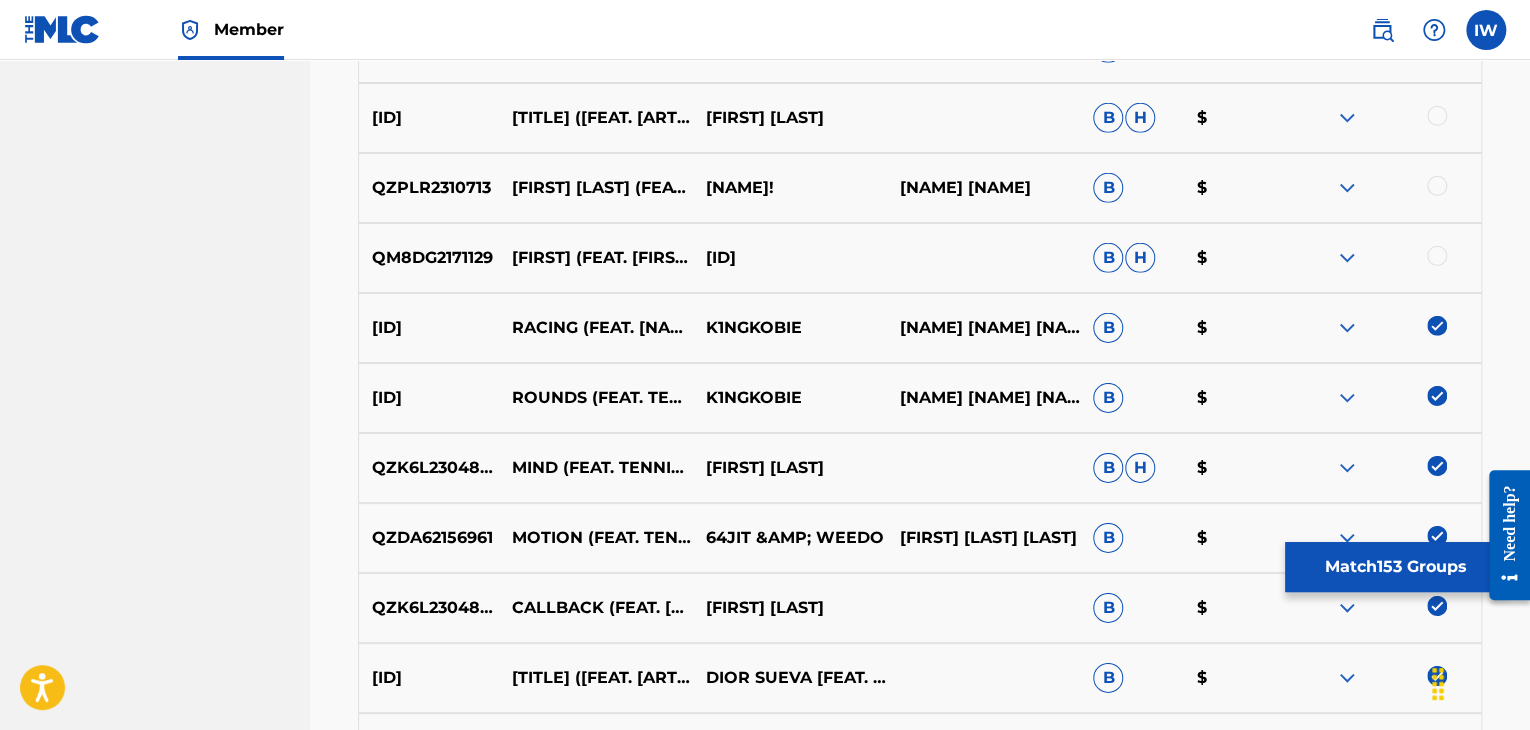 scroll, scrollTop: 6825, scrollLeft: 0, axis: vertical 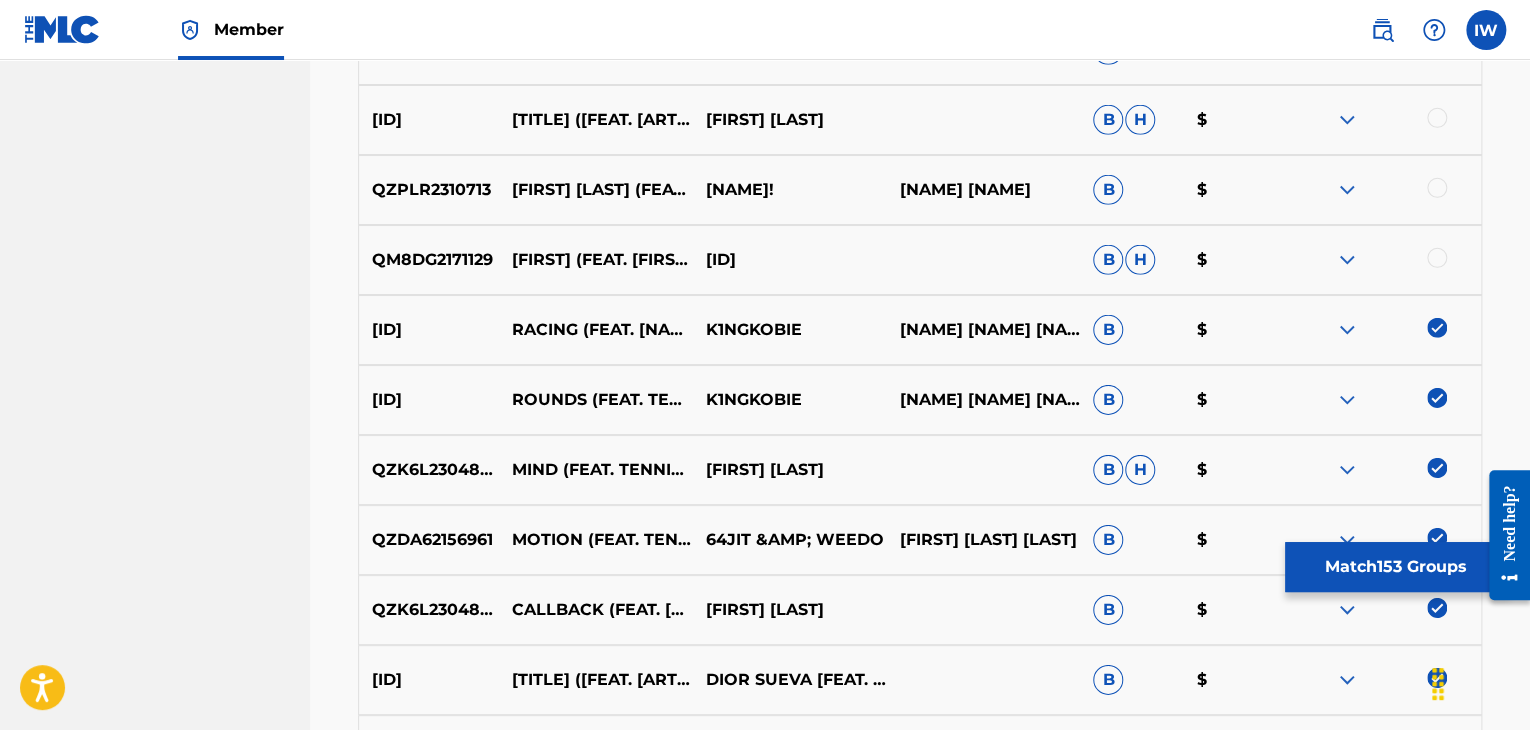 click at bounding box center [1384, 260] 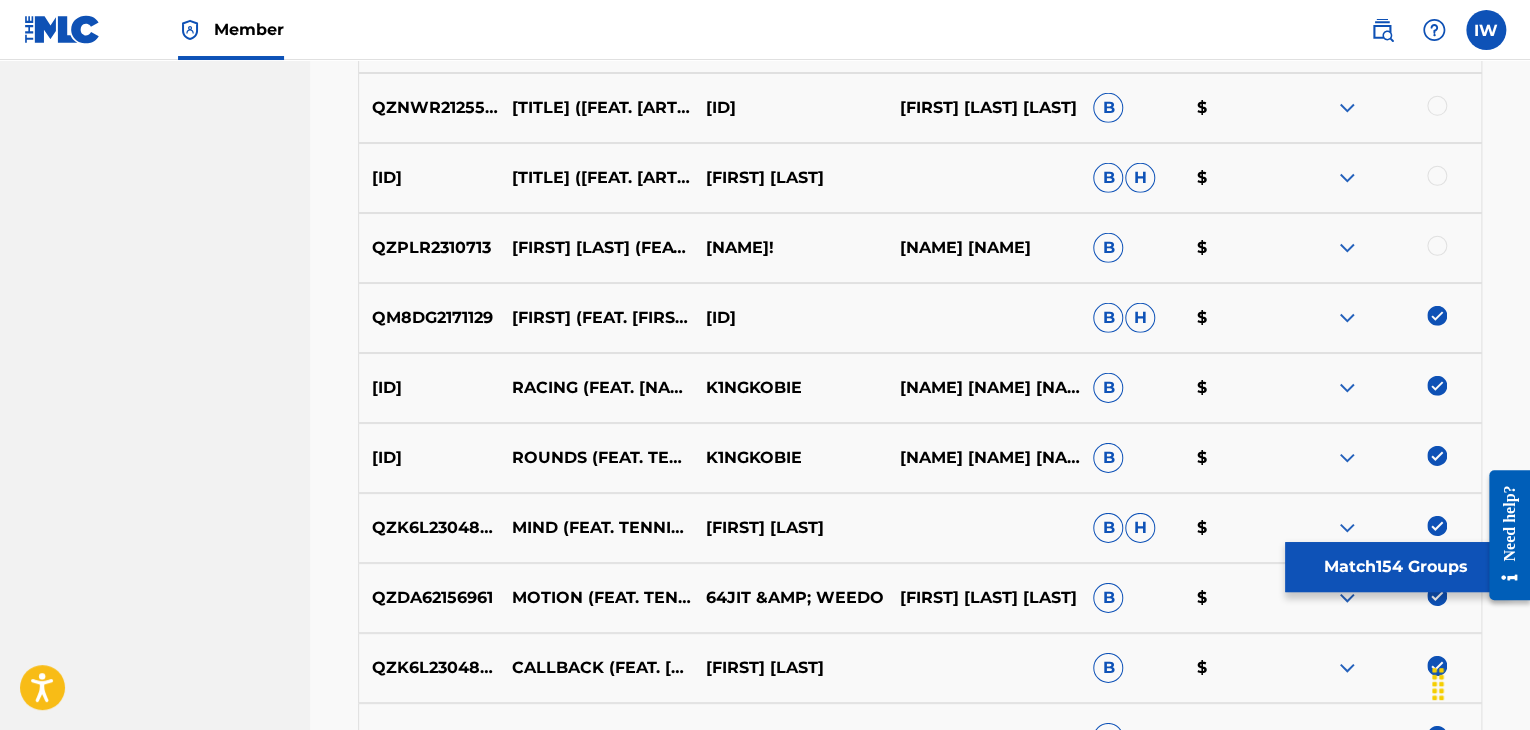 scroll, scrollTop: 6765, scrollLeft: 0, axis: vertical 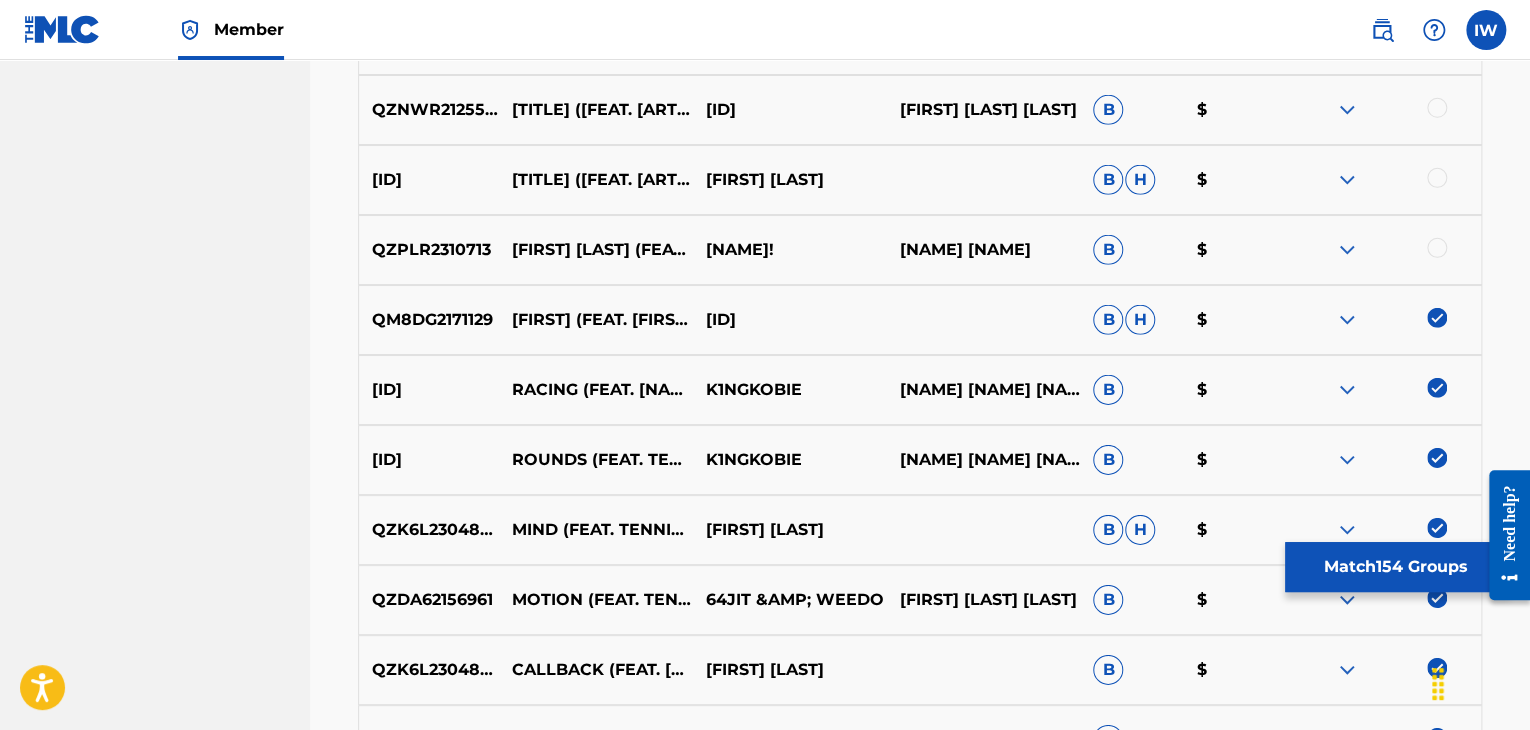 click at bounding box center [1384, 250] 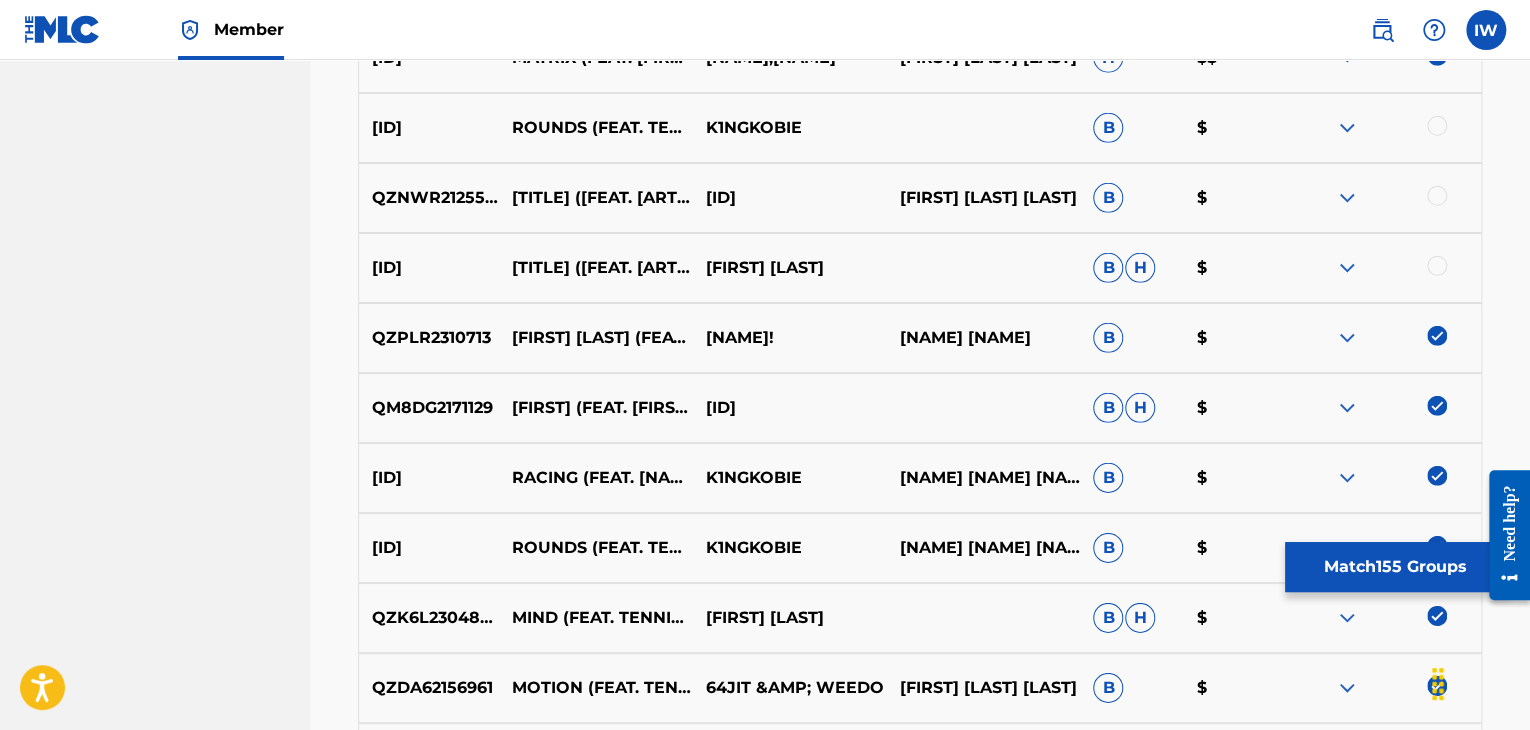 scroll, scrollTop: 6676, scrollLeft: 0, axis: vertical 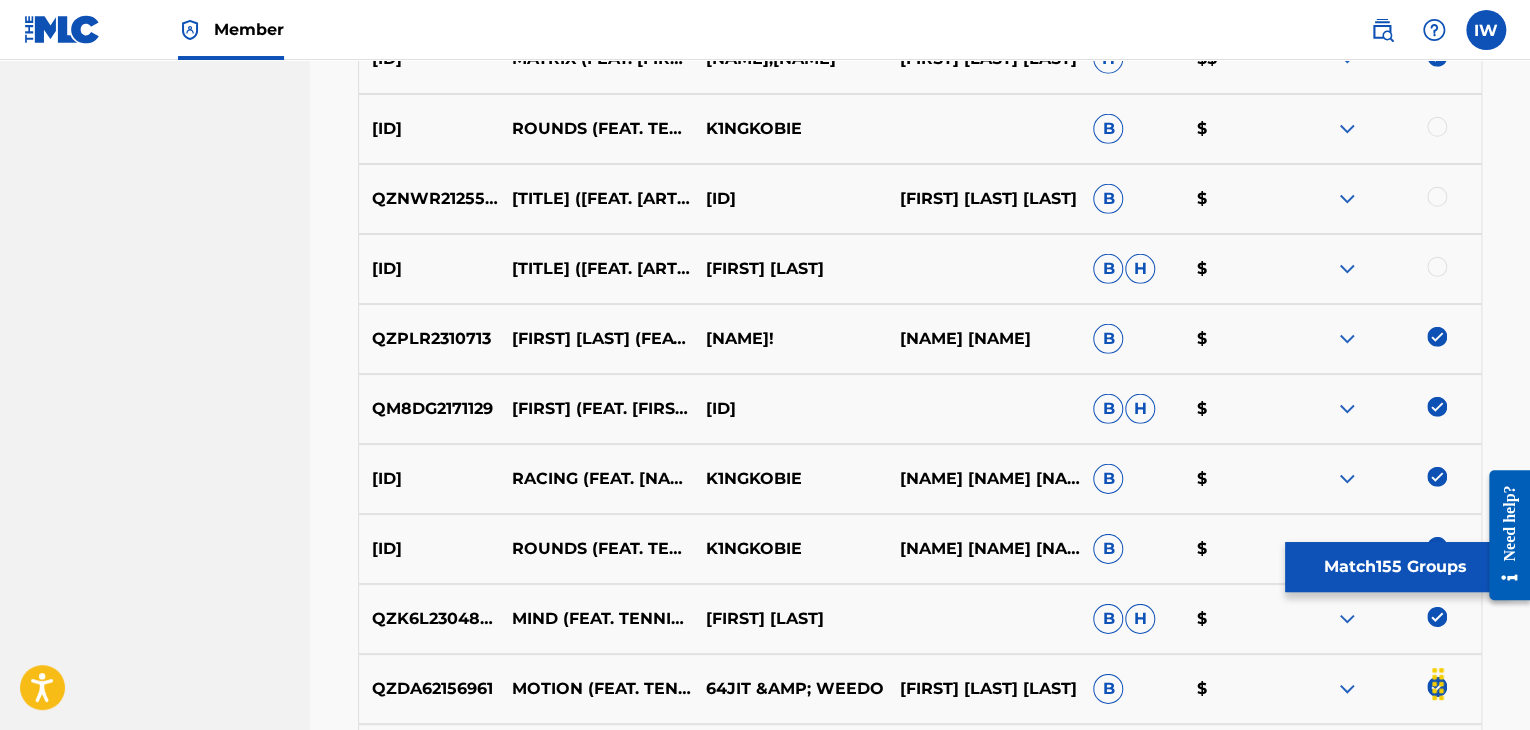 click at bounding box center [1437, 267] 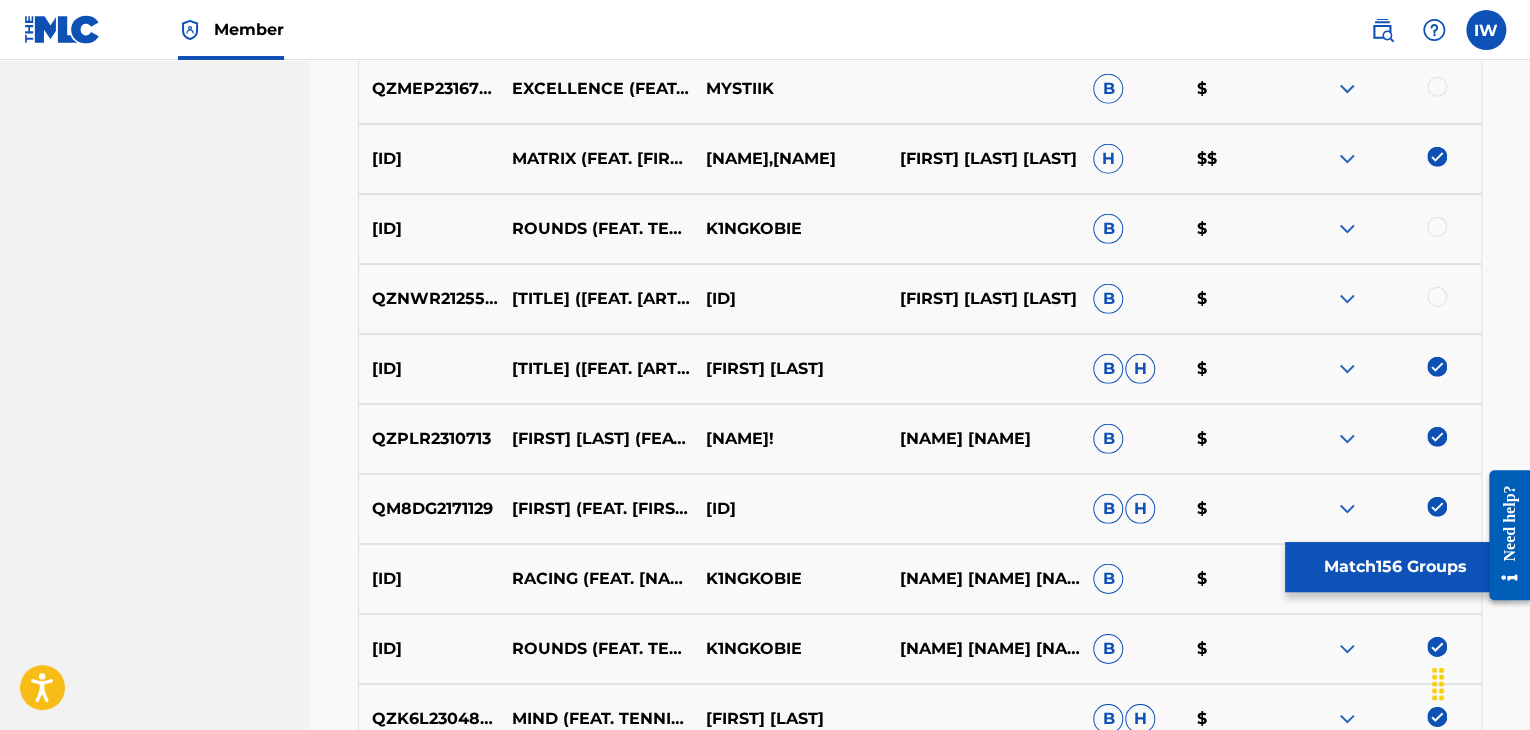scroll, scrollTop: 6575, scrollLeft: 0, axis: vertical 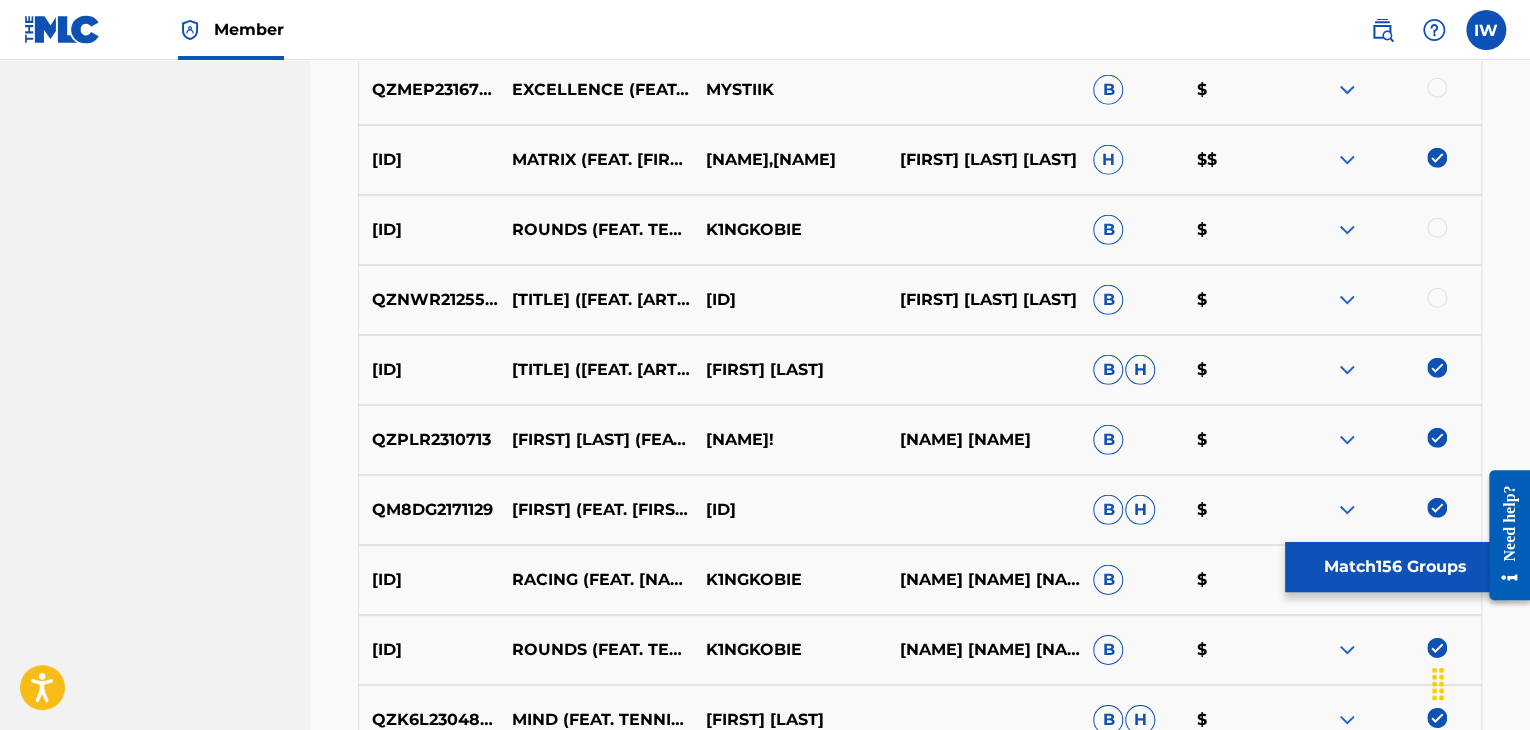 click at bounding box center [1437, 298] 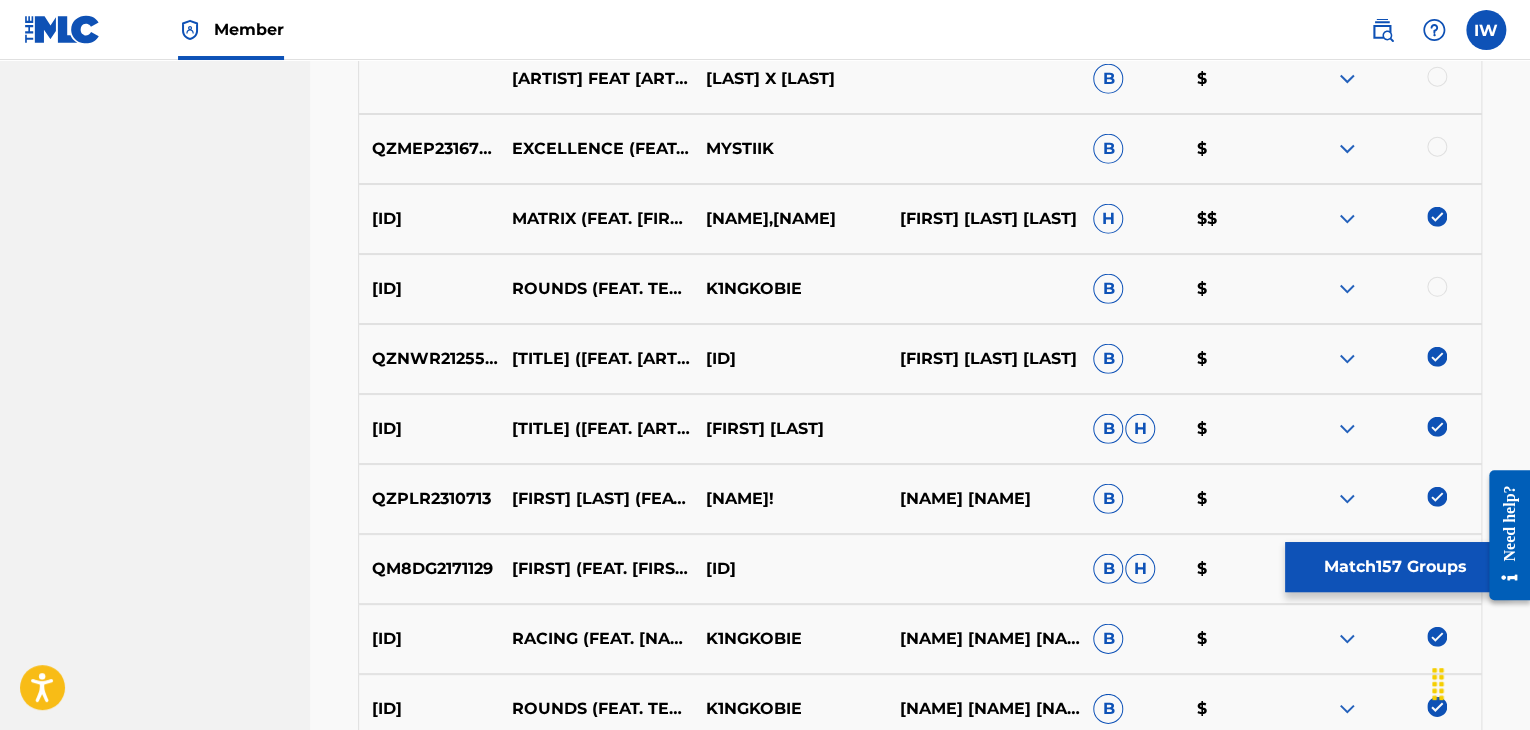 click at bounding box center [1437, 287] 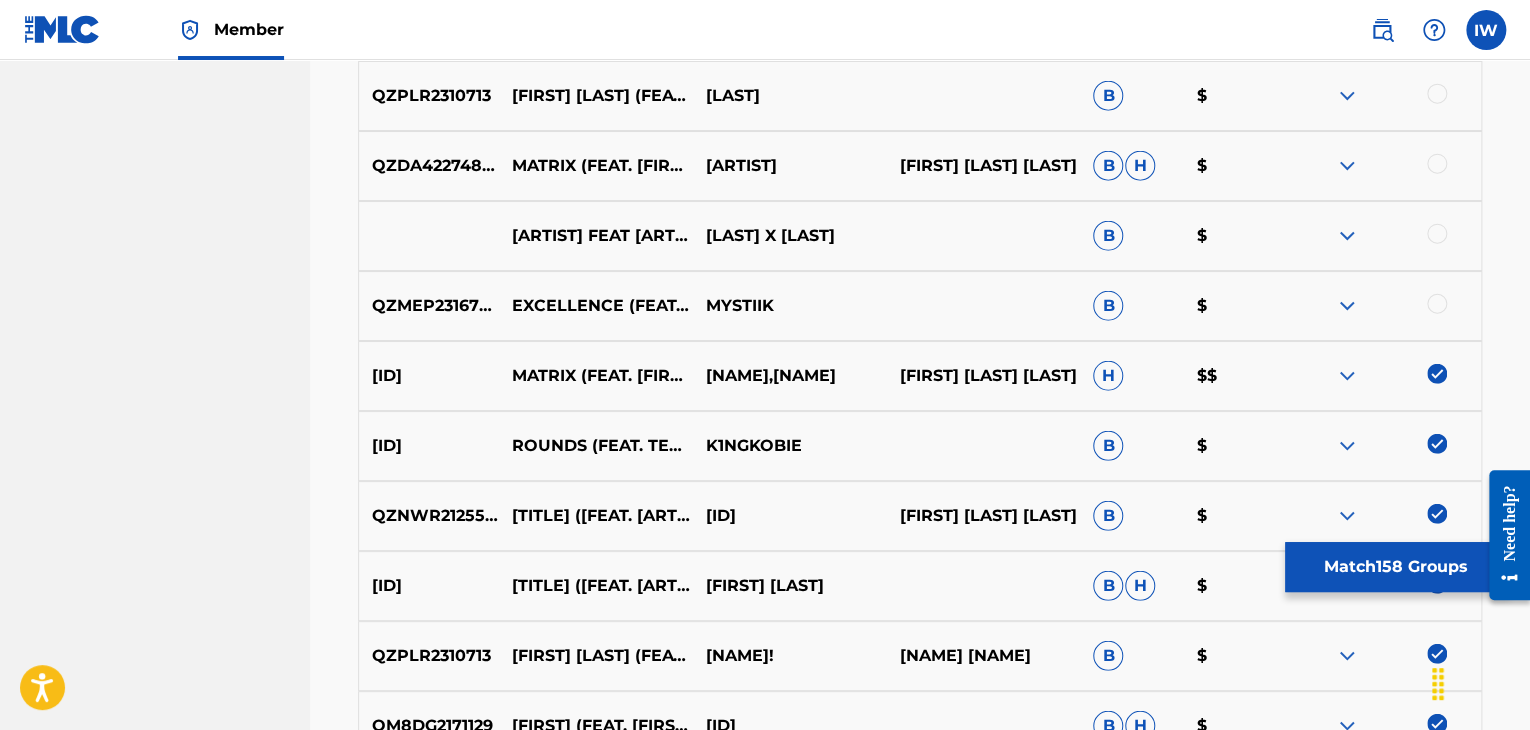 scroll, scrollTop: 6358, scrollLeft: 0, axis: vertical 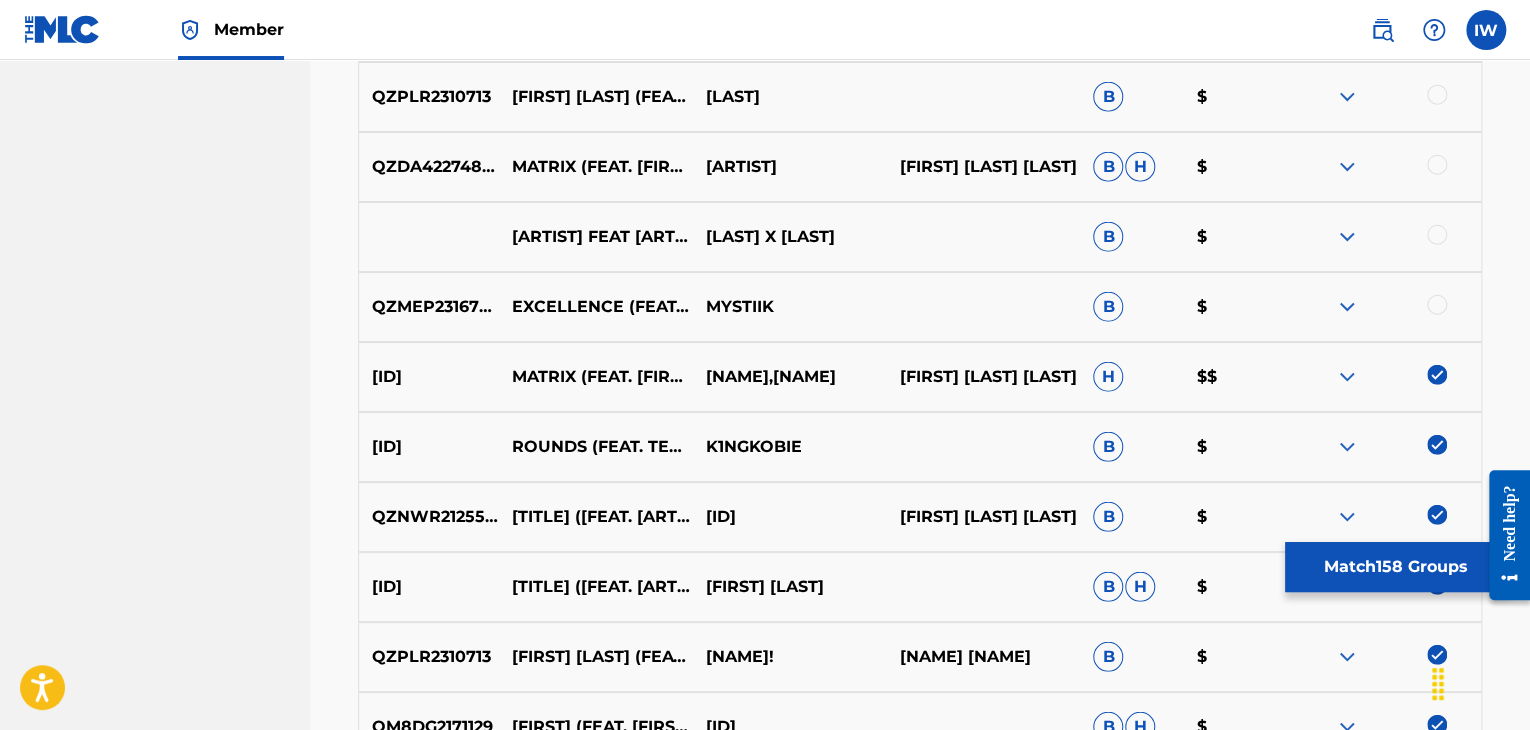 click on "[ID] [TITLE] ([FEAT. [ARTIST]]) [ARTIST] $" at bounding box center (920, 307) 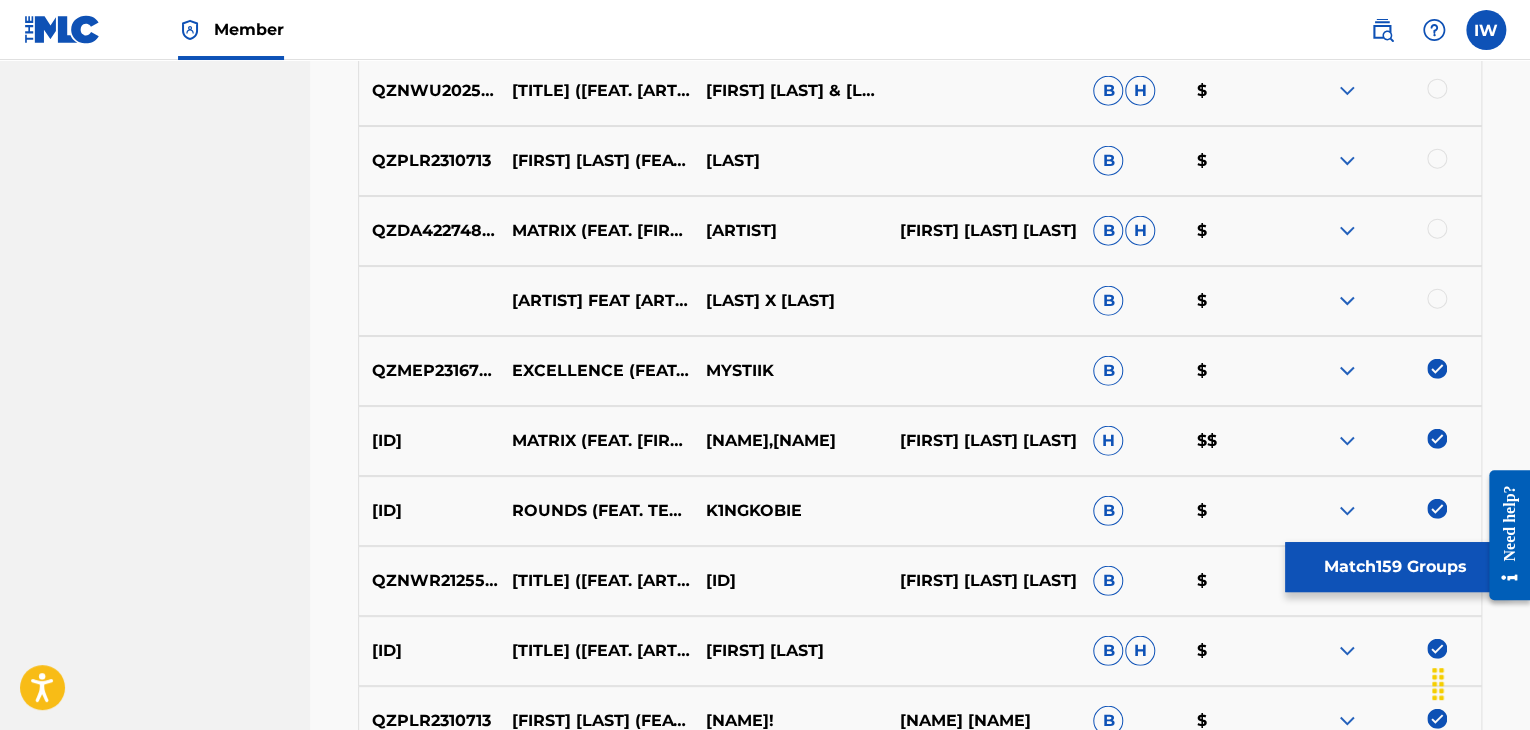 click at bounding box center [1437, 299] 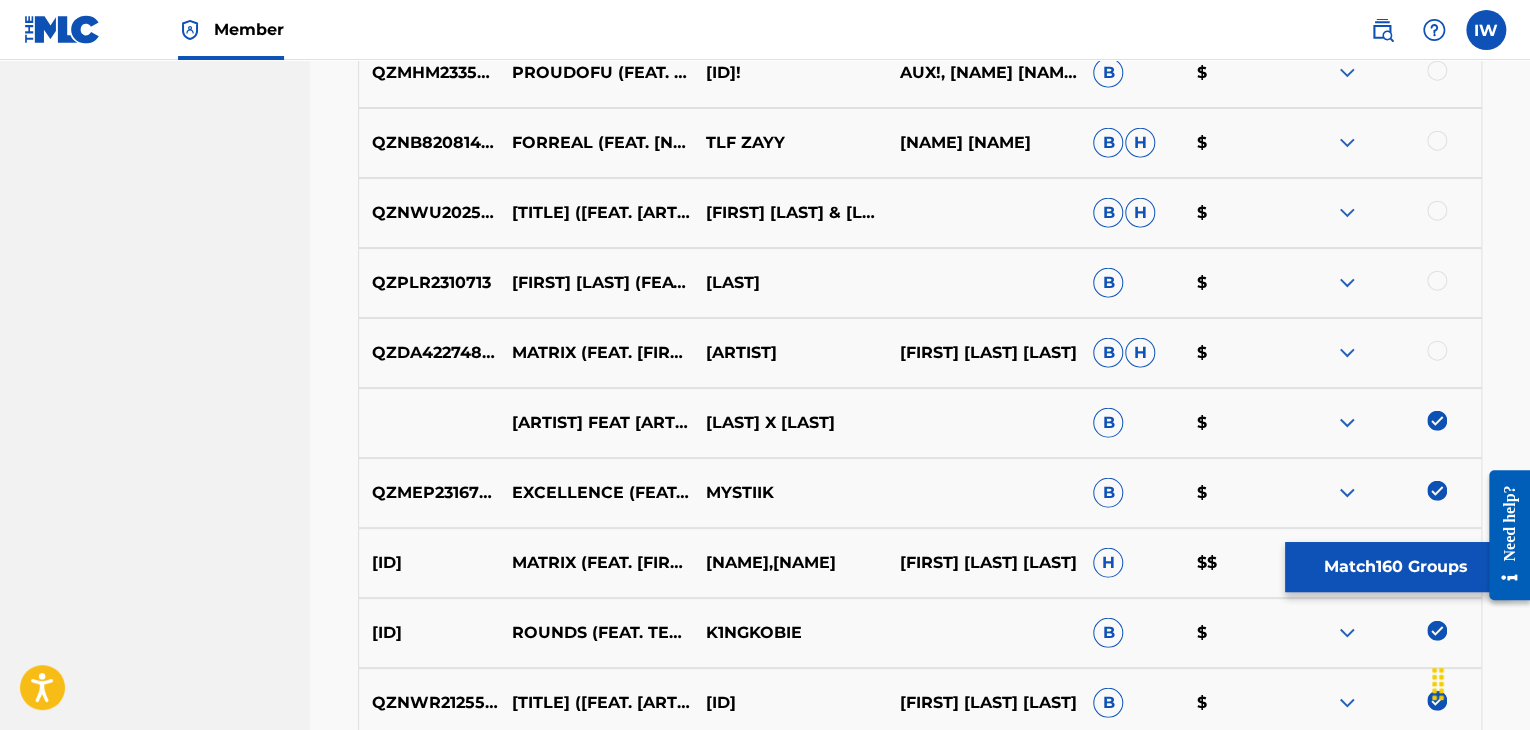 scroll, scrollTop: 6152, scrollLeft: 0, axis: vertical 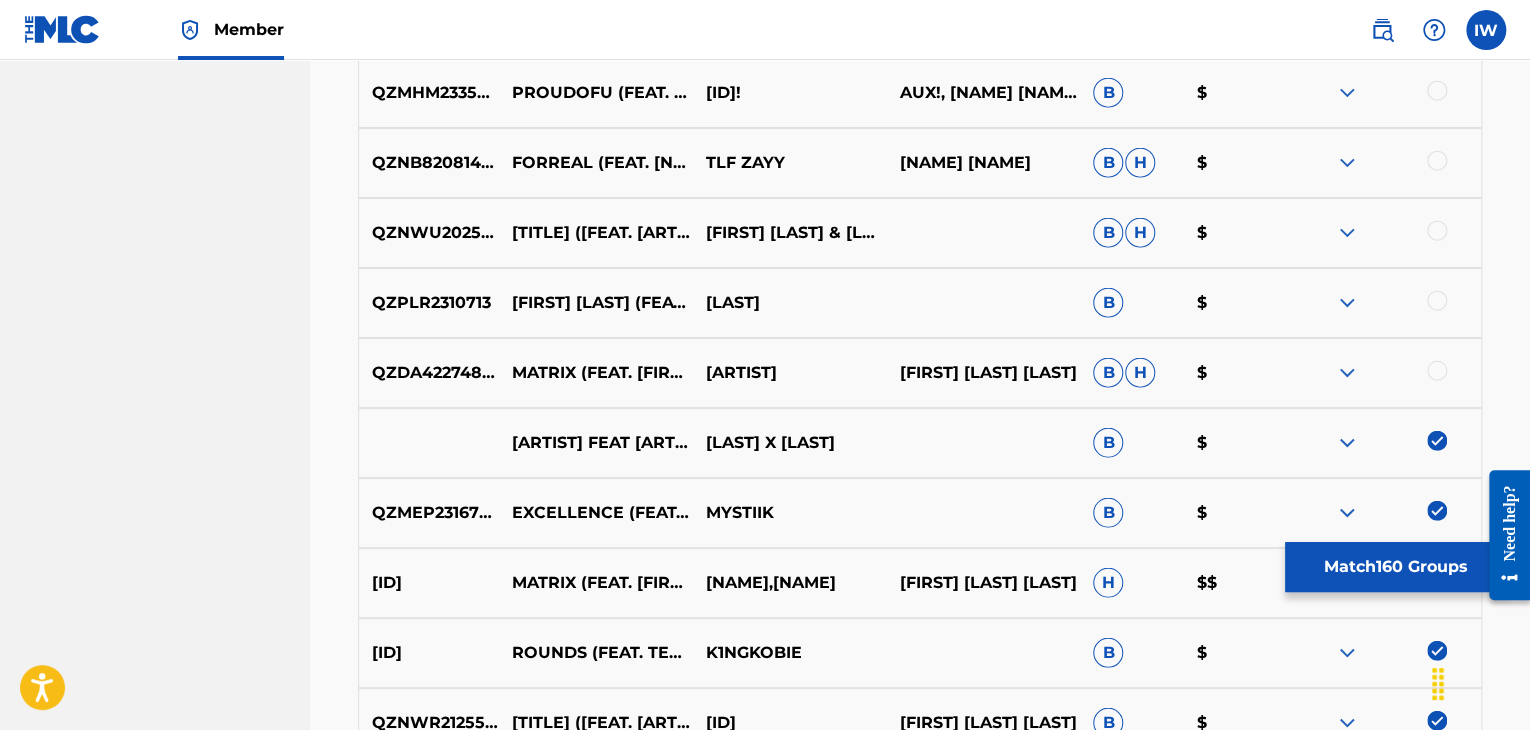 click at bounding box center (1437, 371) 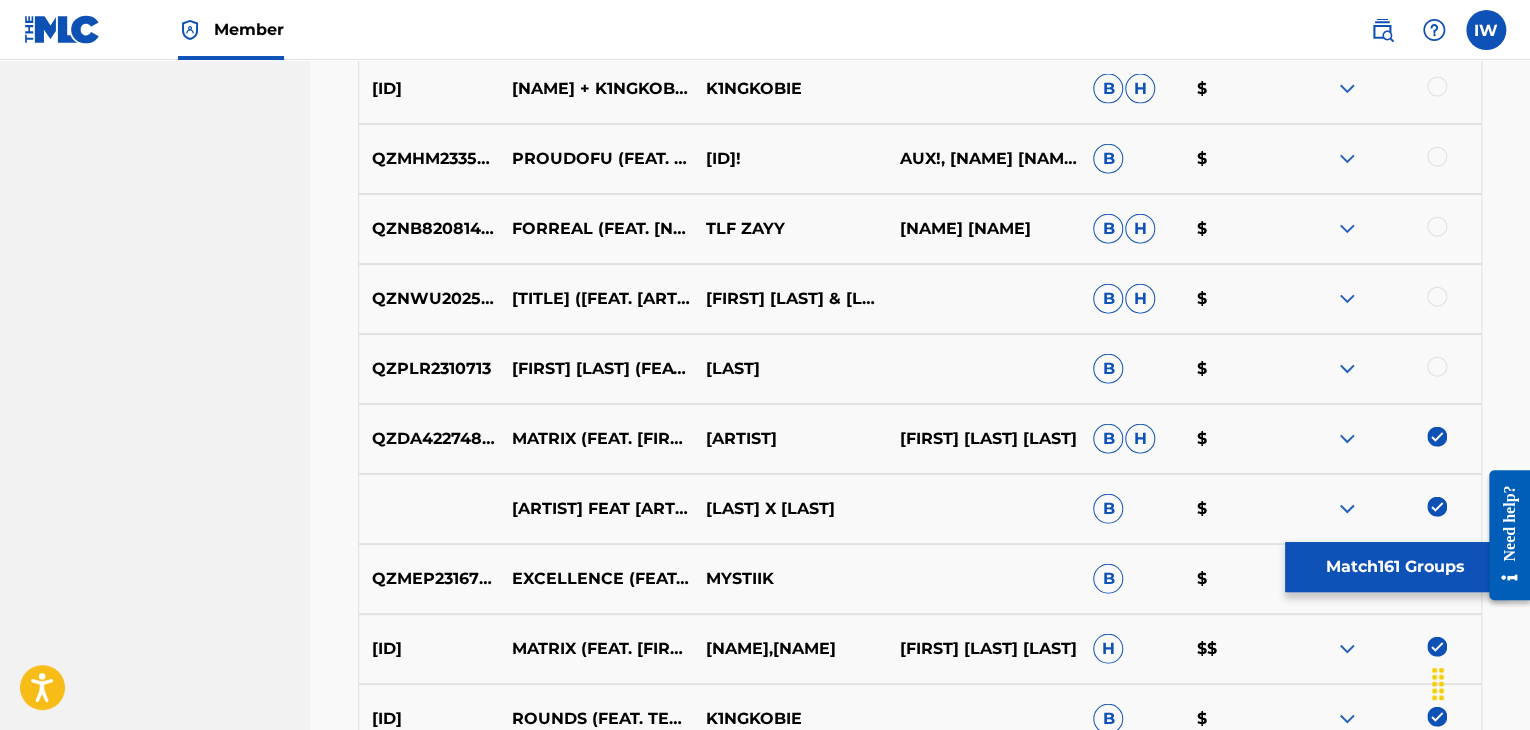 click at bounding box center [1437, 367] 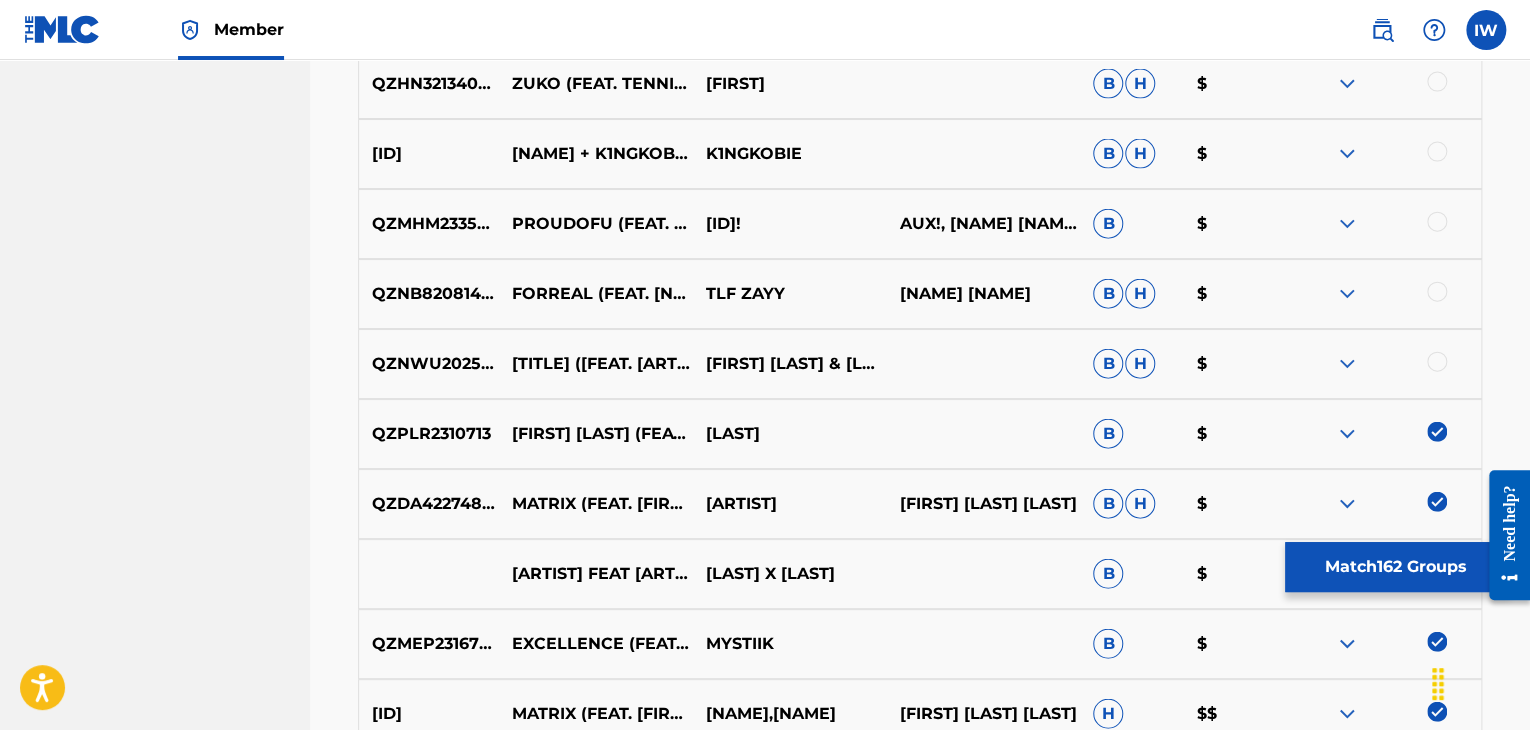 click at bounding box center [1437, 362] 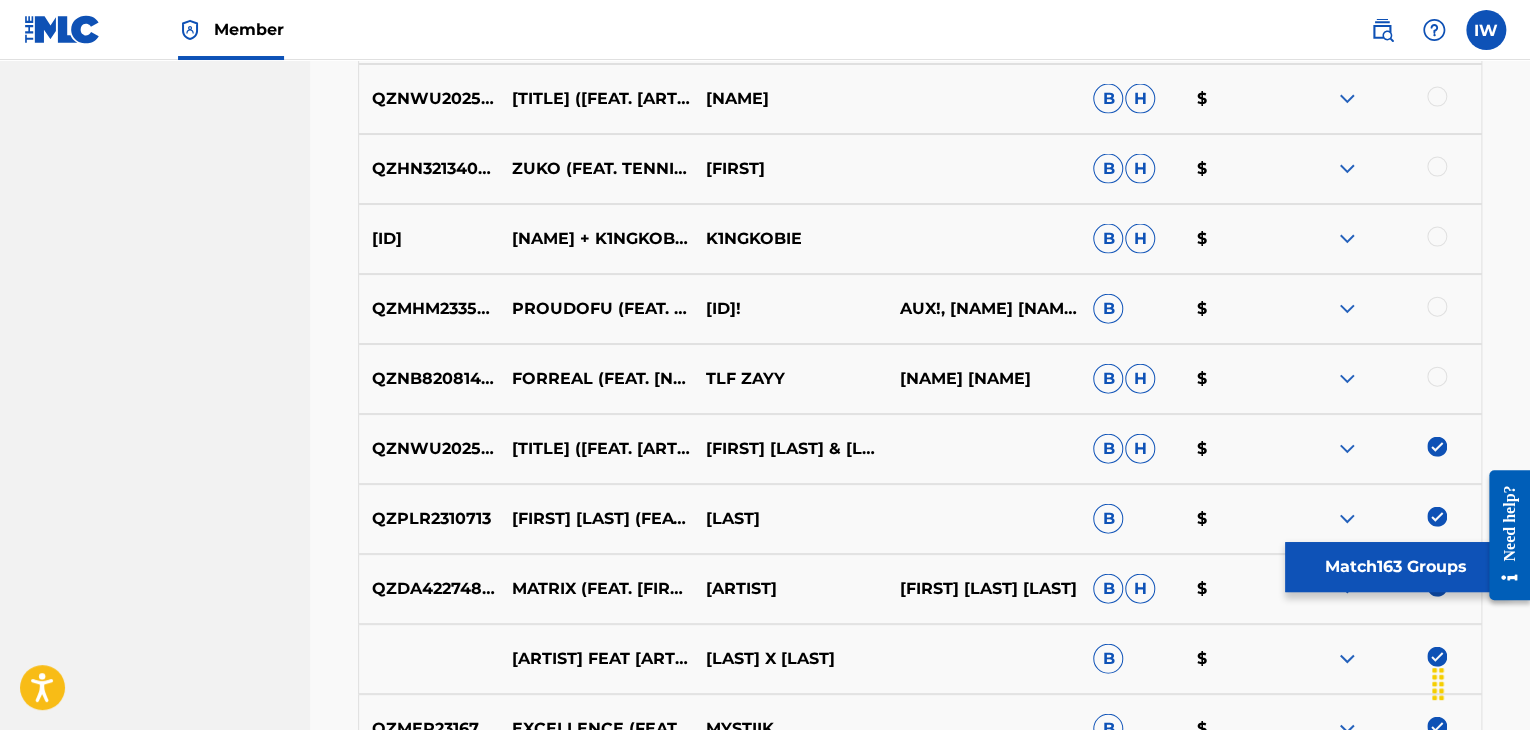 click at bounding box center [1437, 377] 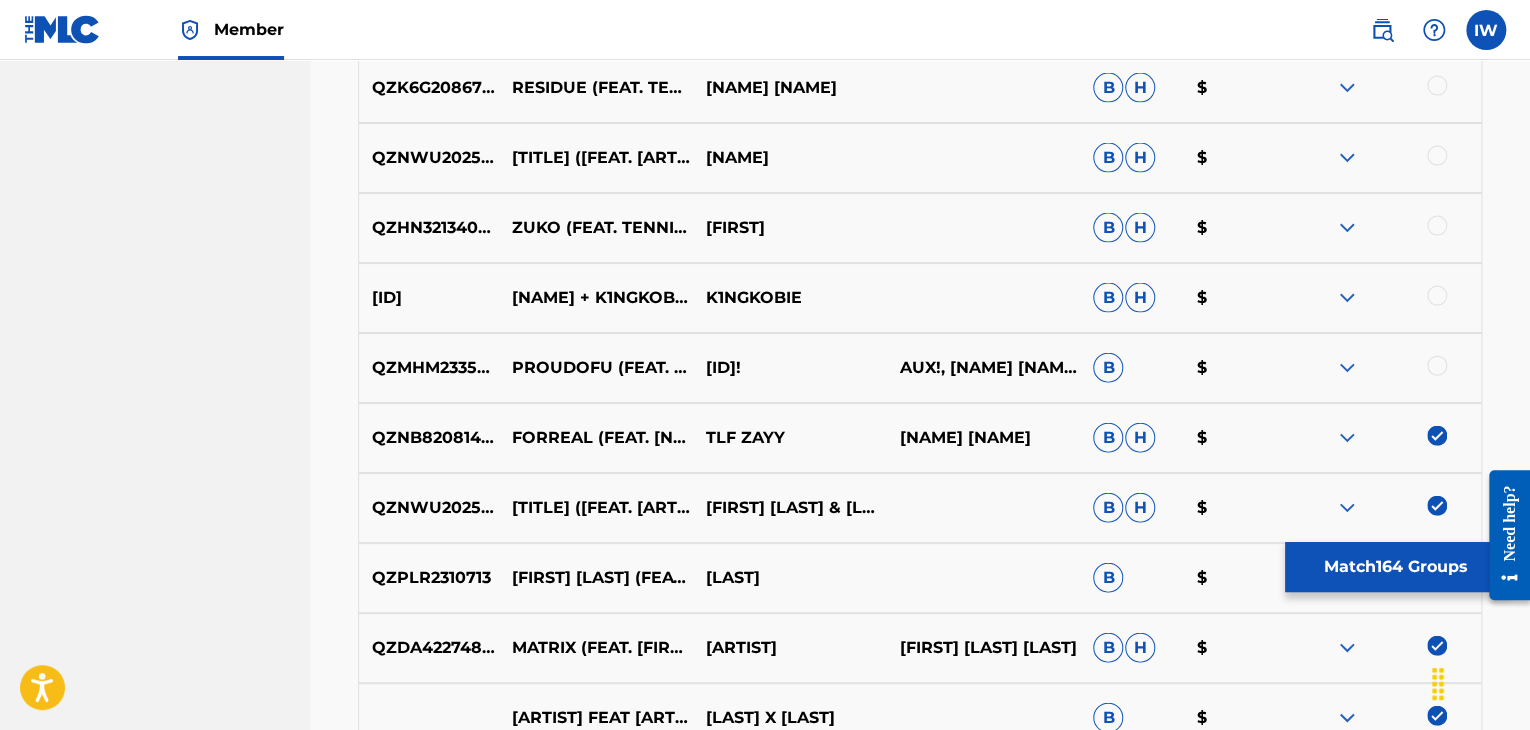 click at bounding box center (1437, 366) 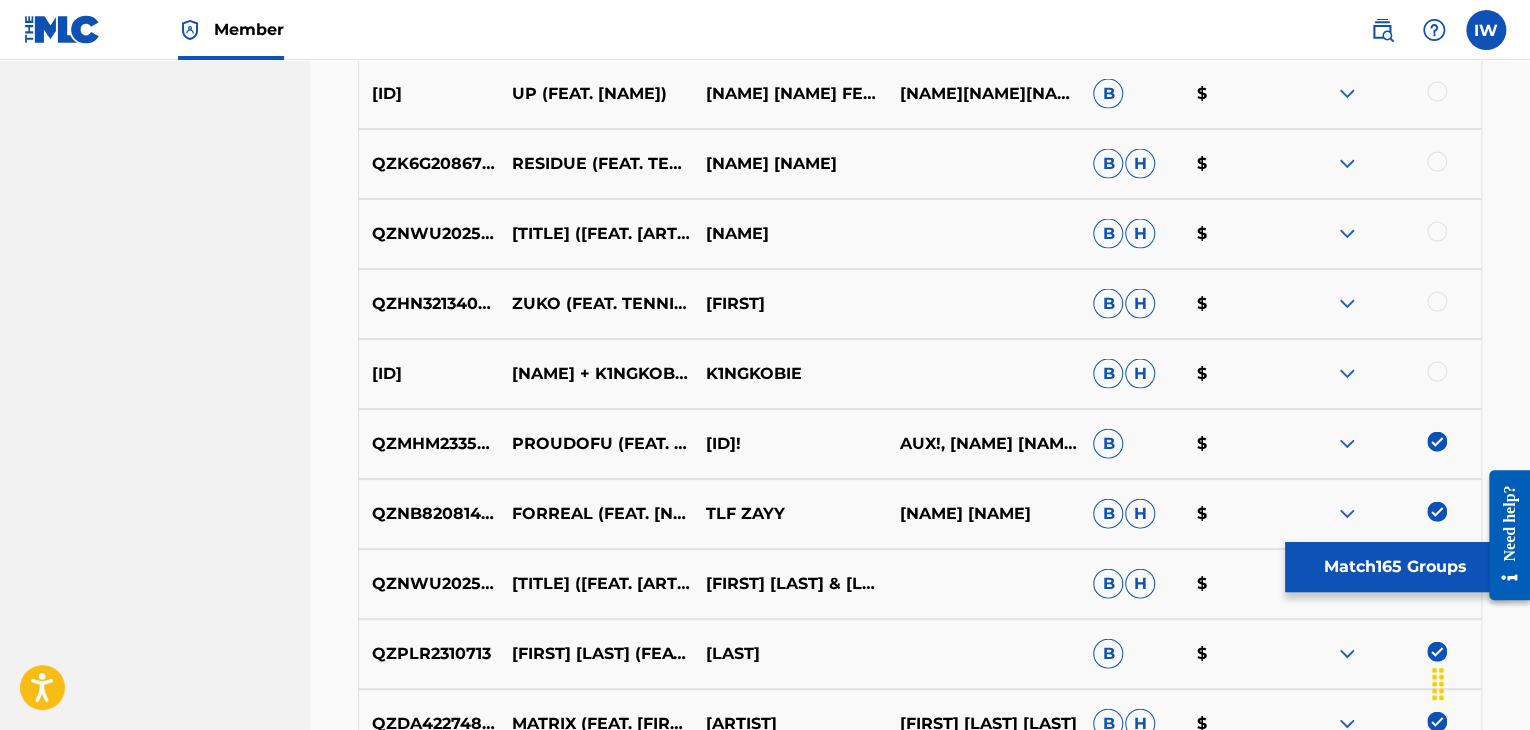 click at bounding box center (1437, 372) 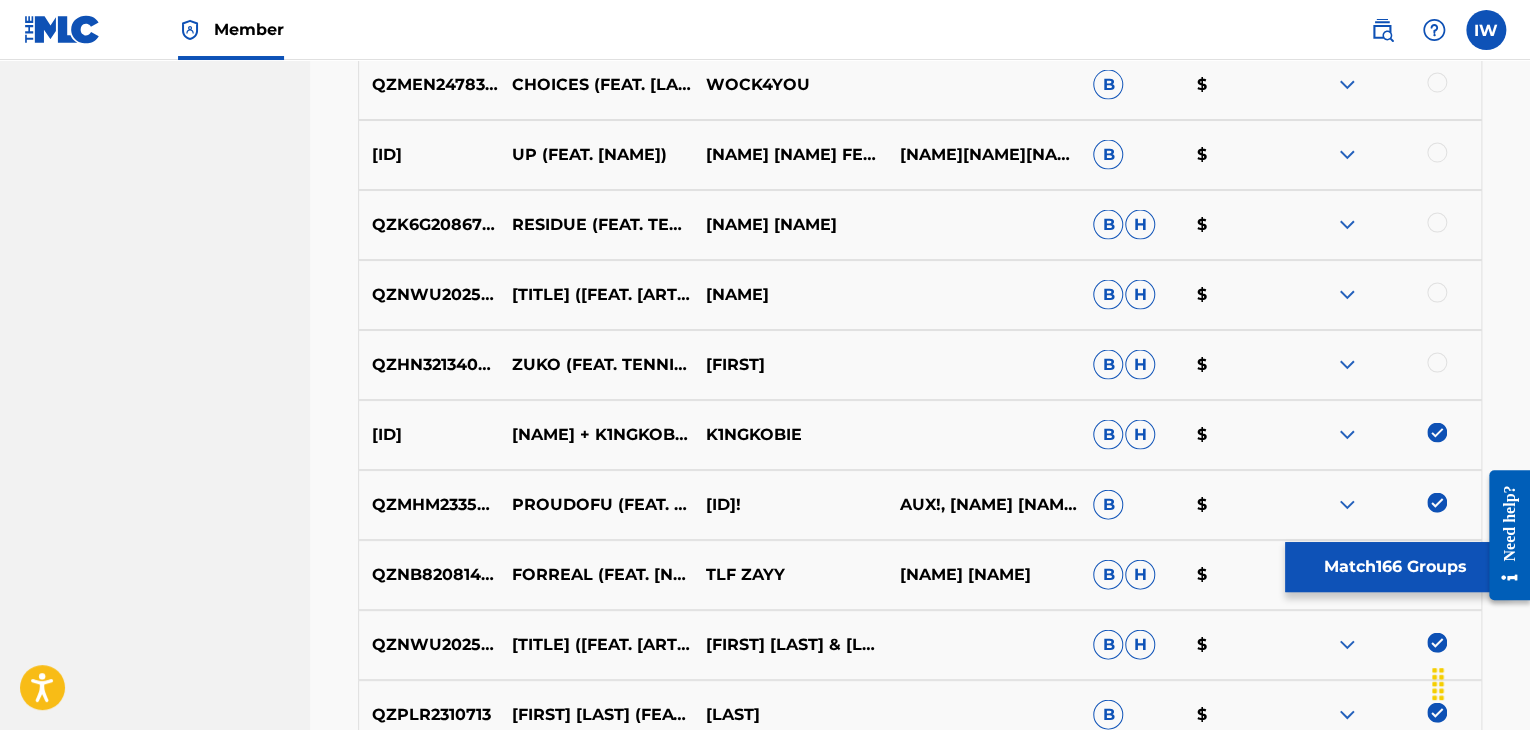 click at bounding box center (1437, 363) 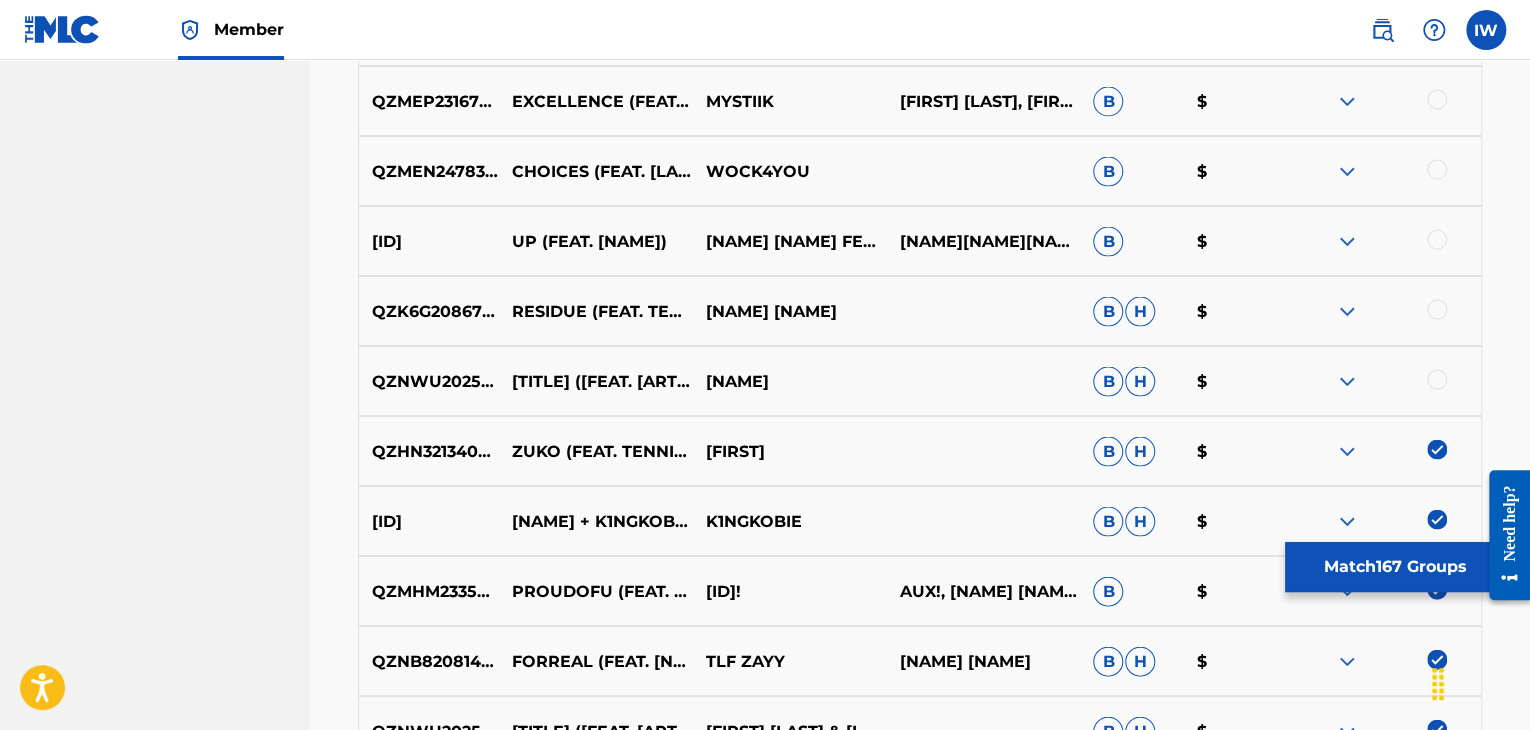 scroll, scrollTop: 5652, scrollLeft: 0, axis: vertical 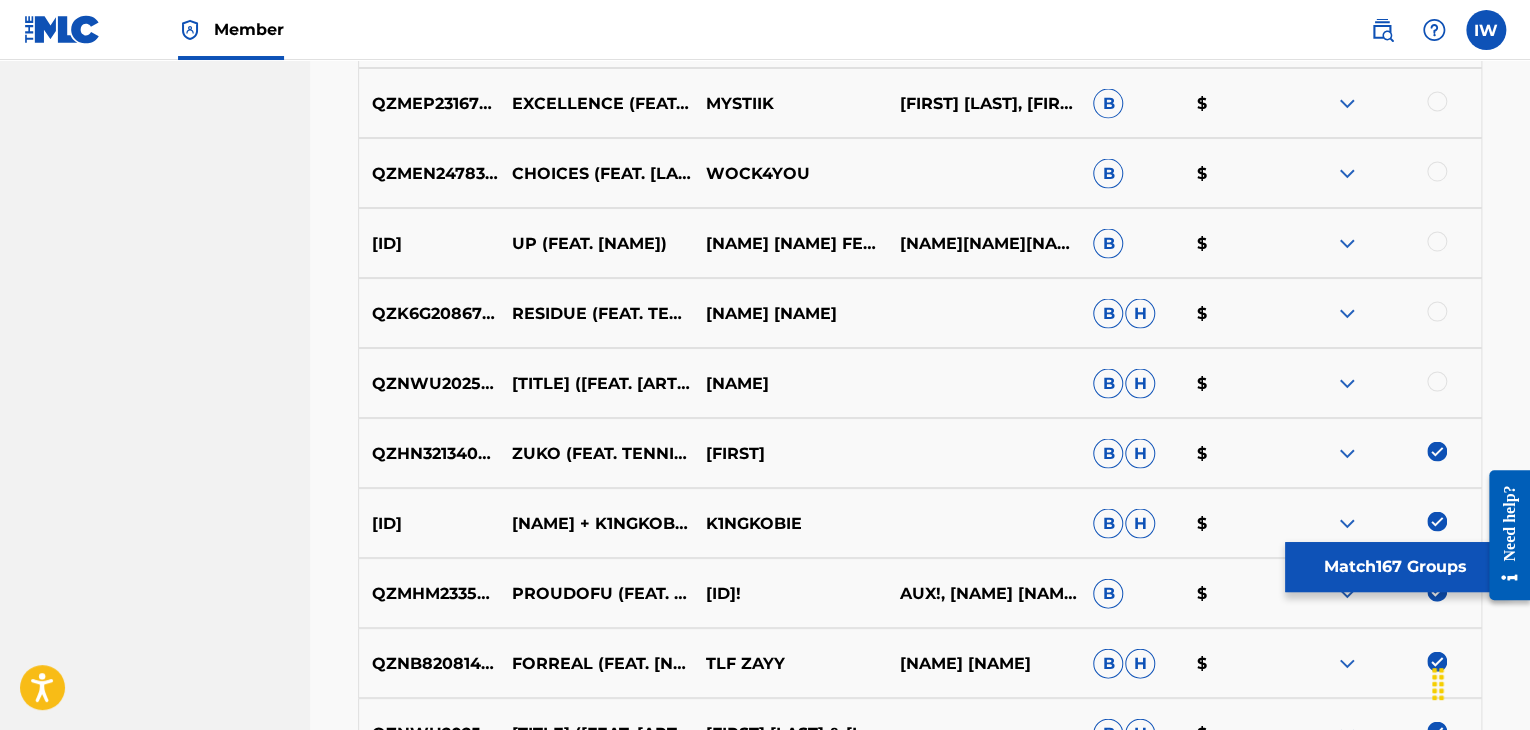 click on "[ID] [TITLE] ([FEAT. [ARTIST]]) [ARTIST] [ARTIST] $" at bounding box center [920, 383] 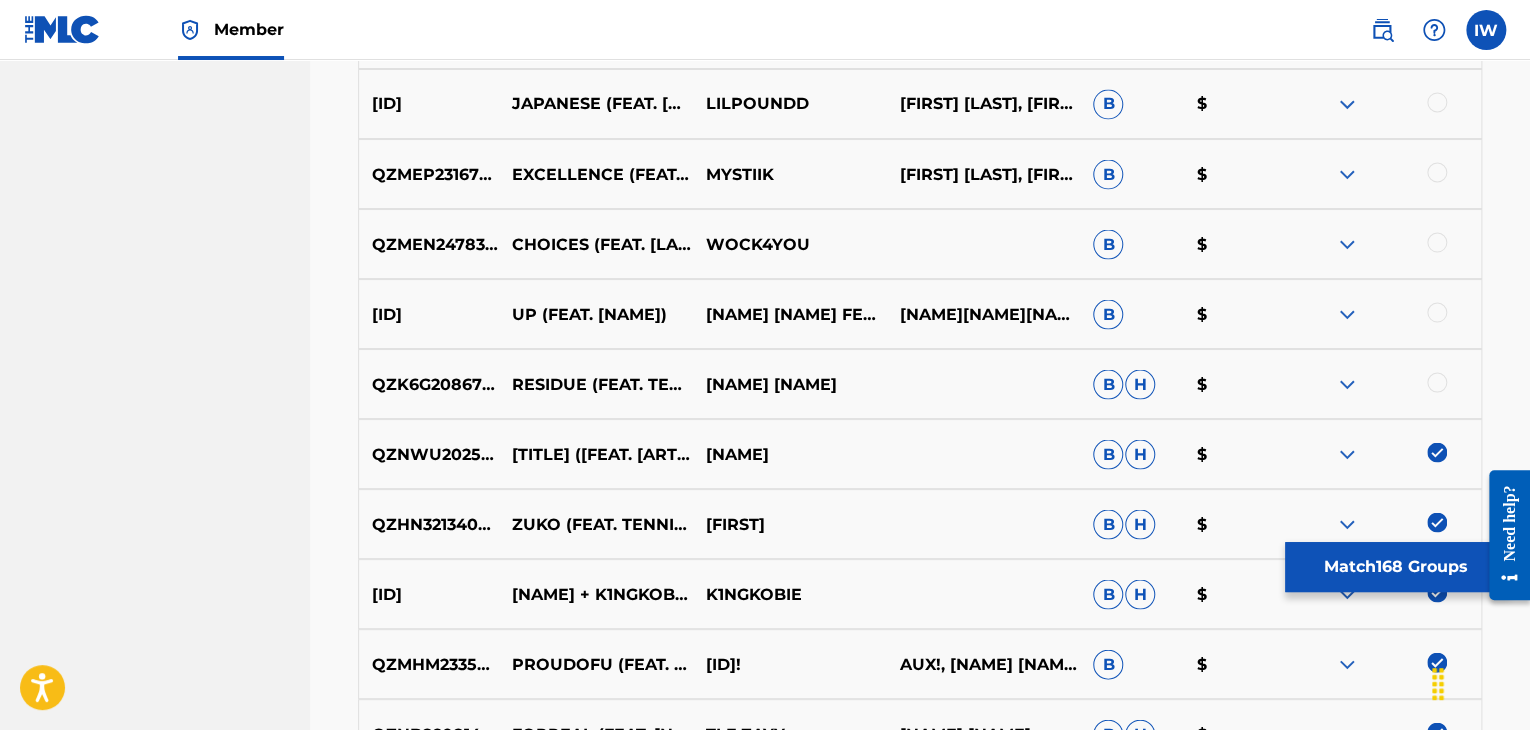 click at bounding box center (1437, 382) 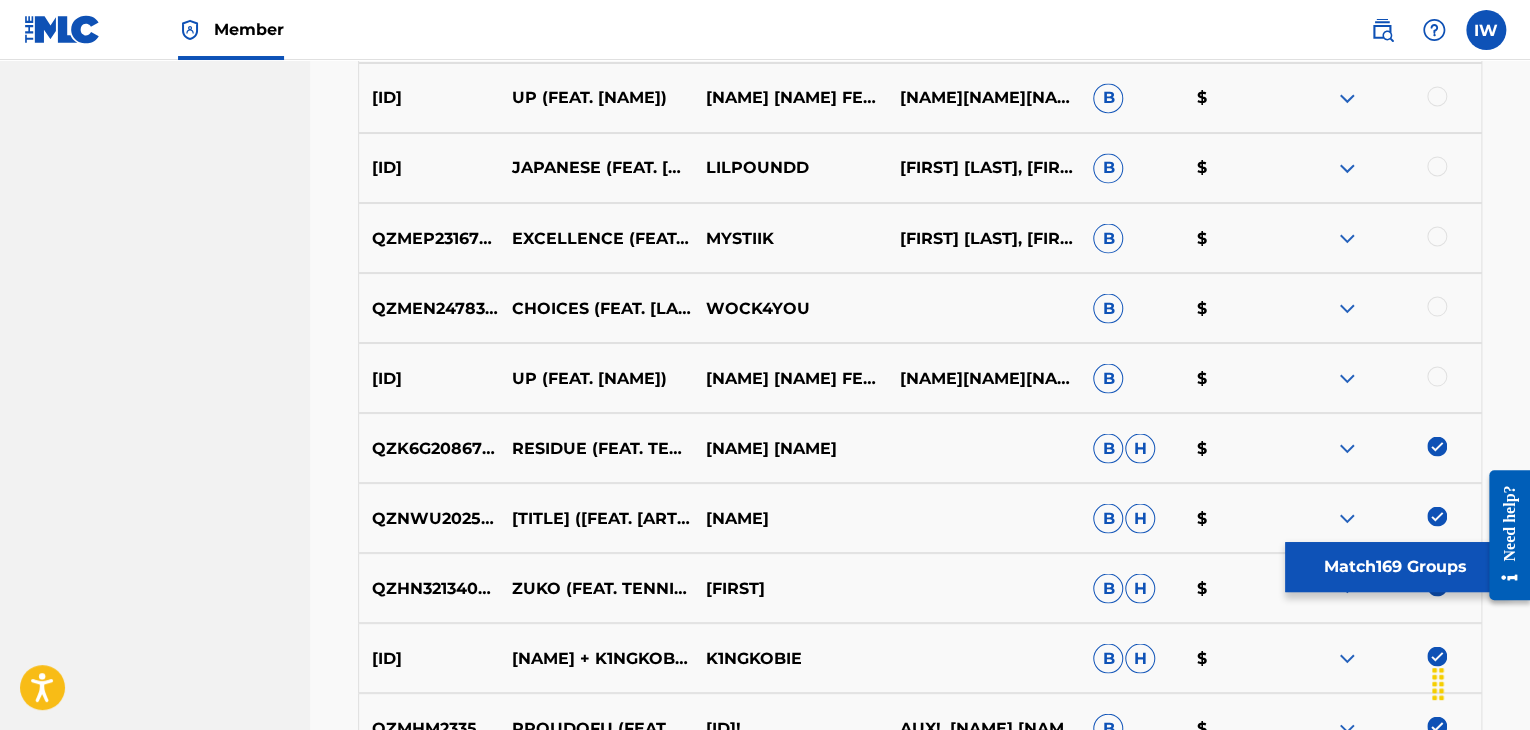 click at bounding box center [1437, 376] 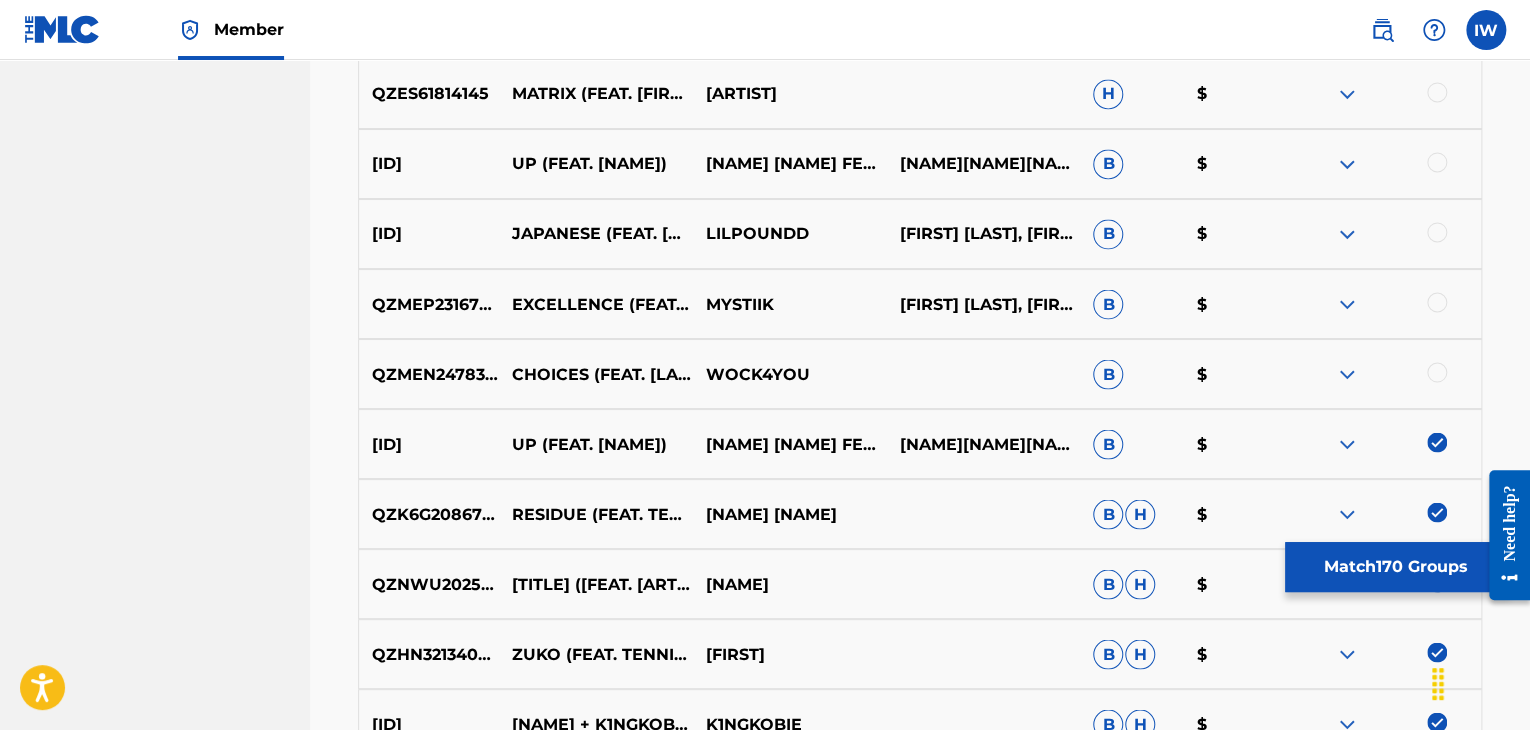 click at bounding box center [1437, 372] 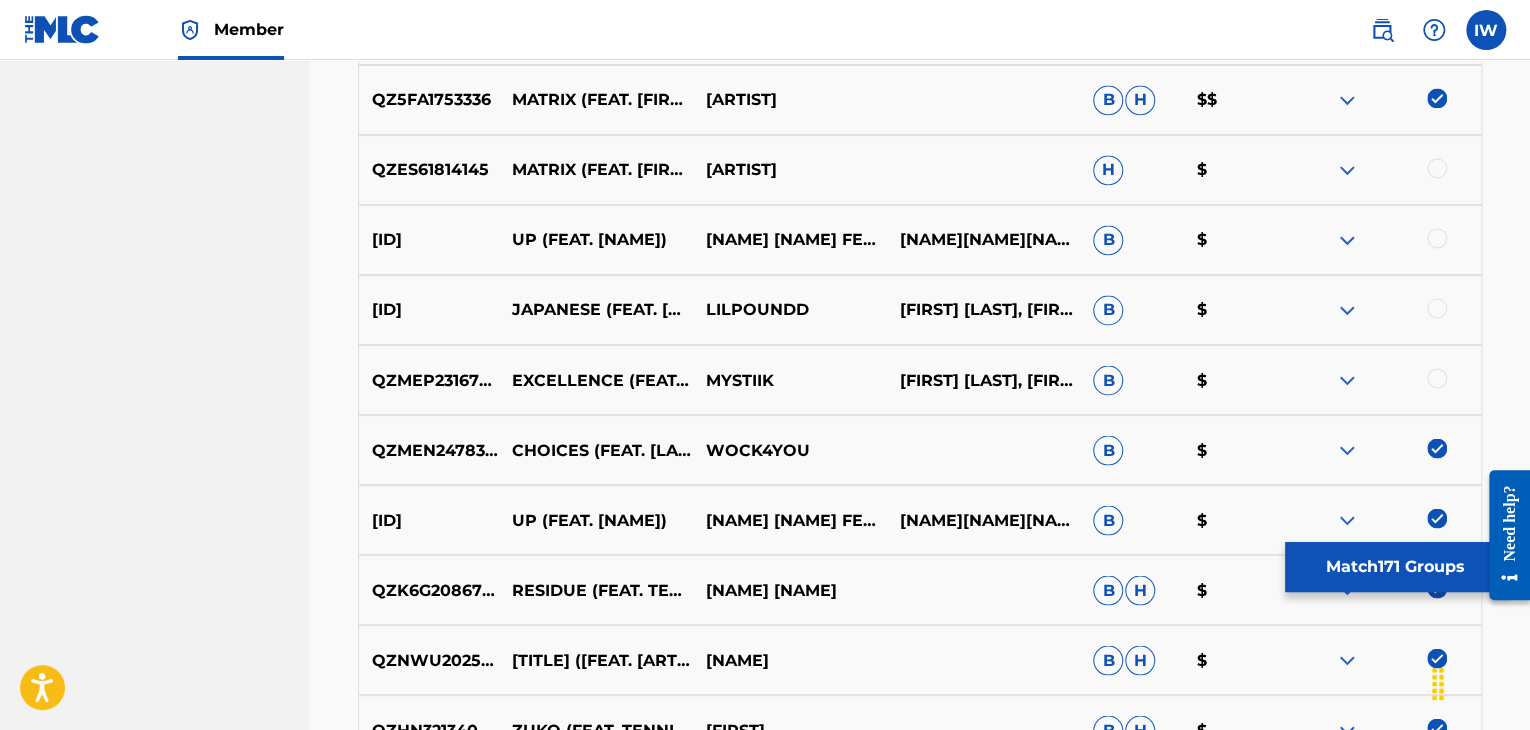 click at bounding box center [1437, 378] 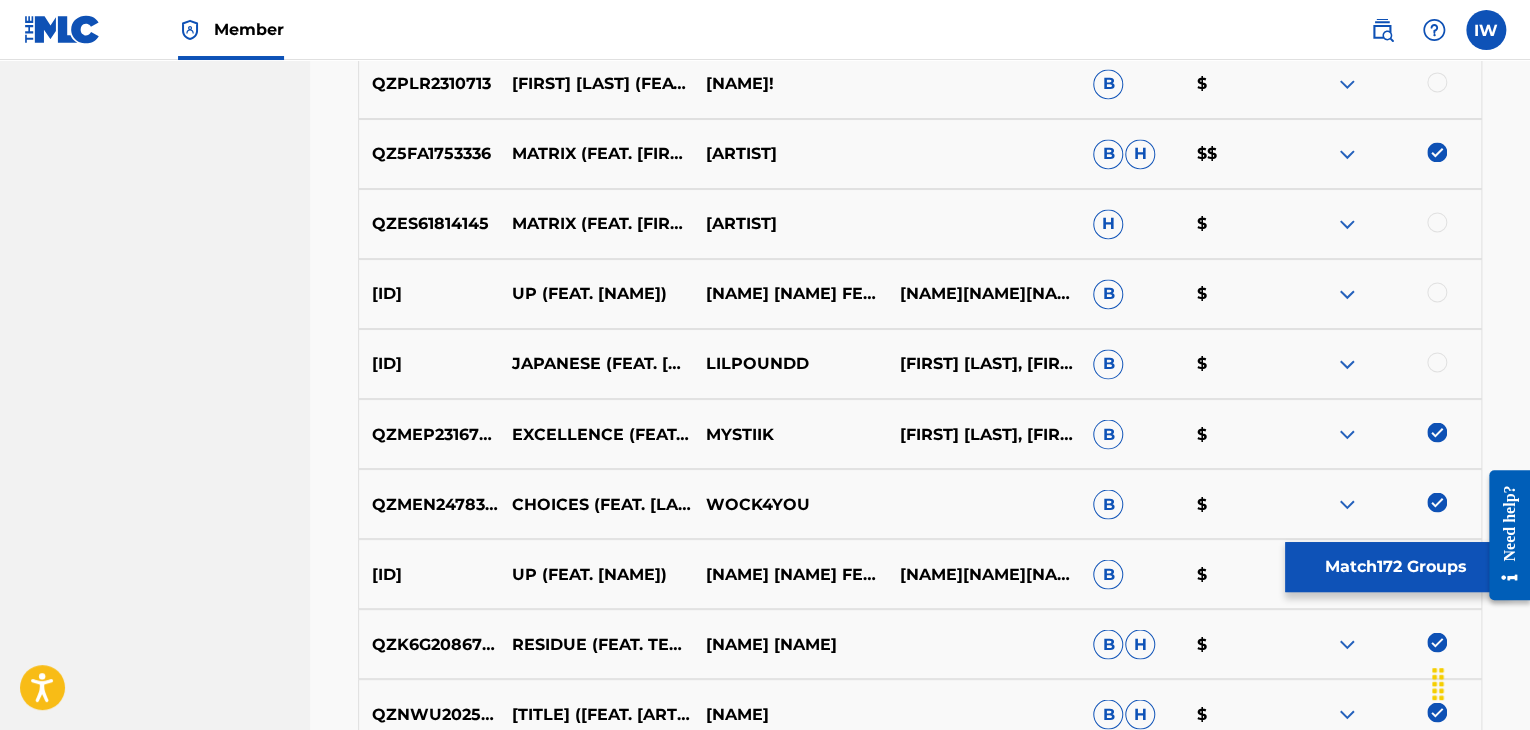 scroll, scrollTop: 5317, scrollLeft: 0, axis: vertical 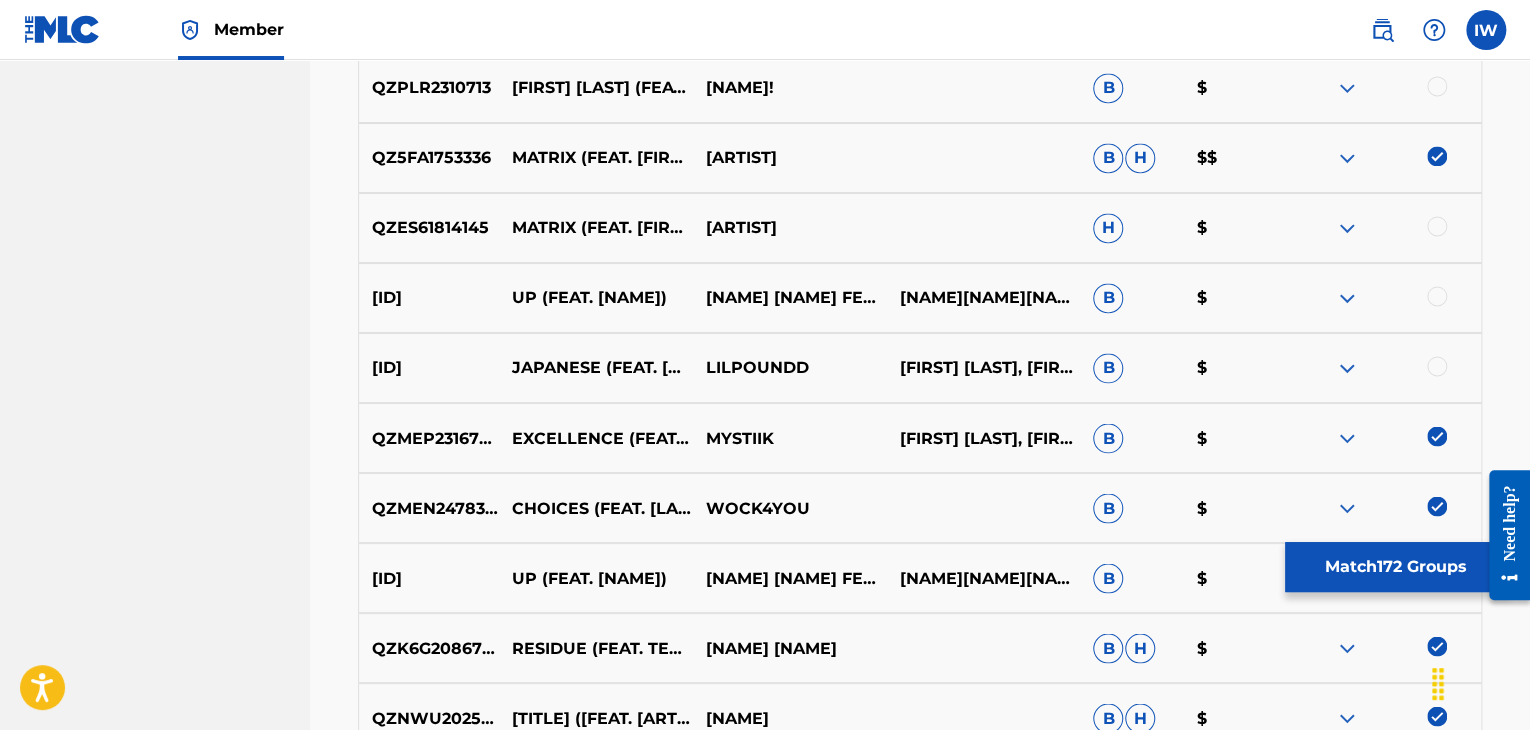 click at bounding box center [1384, 368] 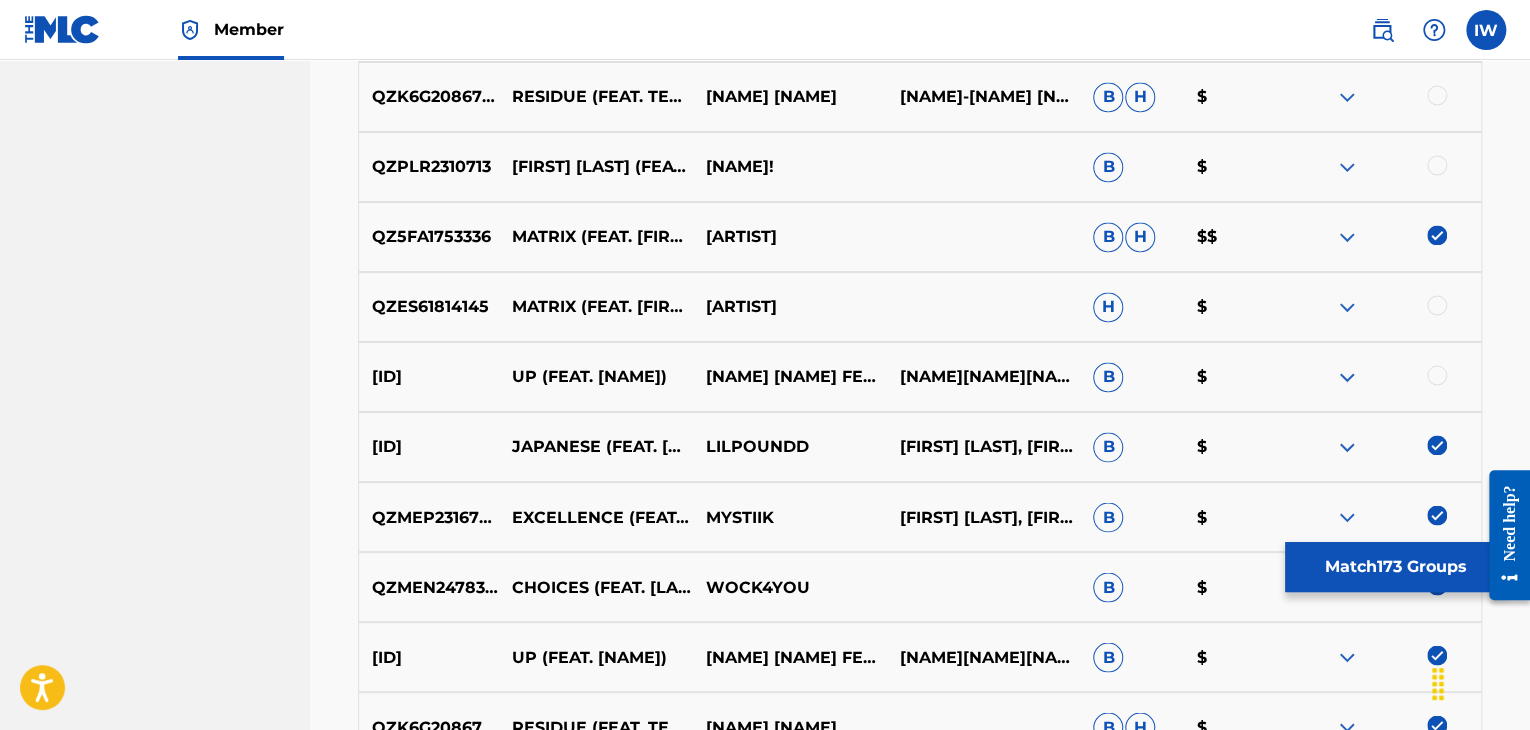 click at bounding box center (1437, 375) 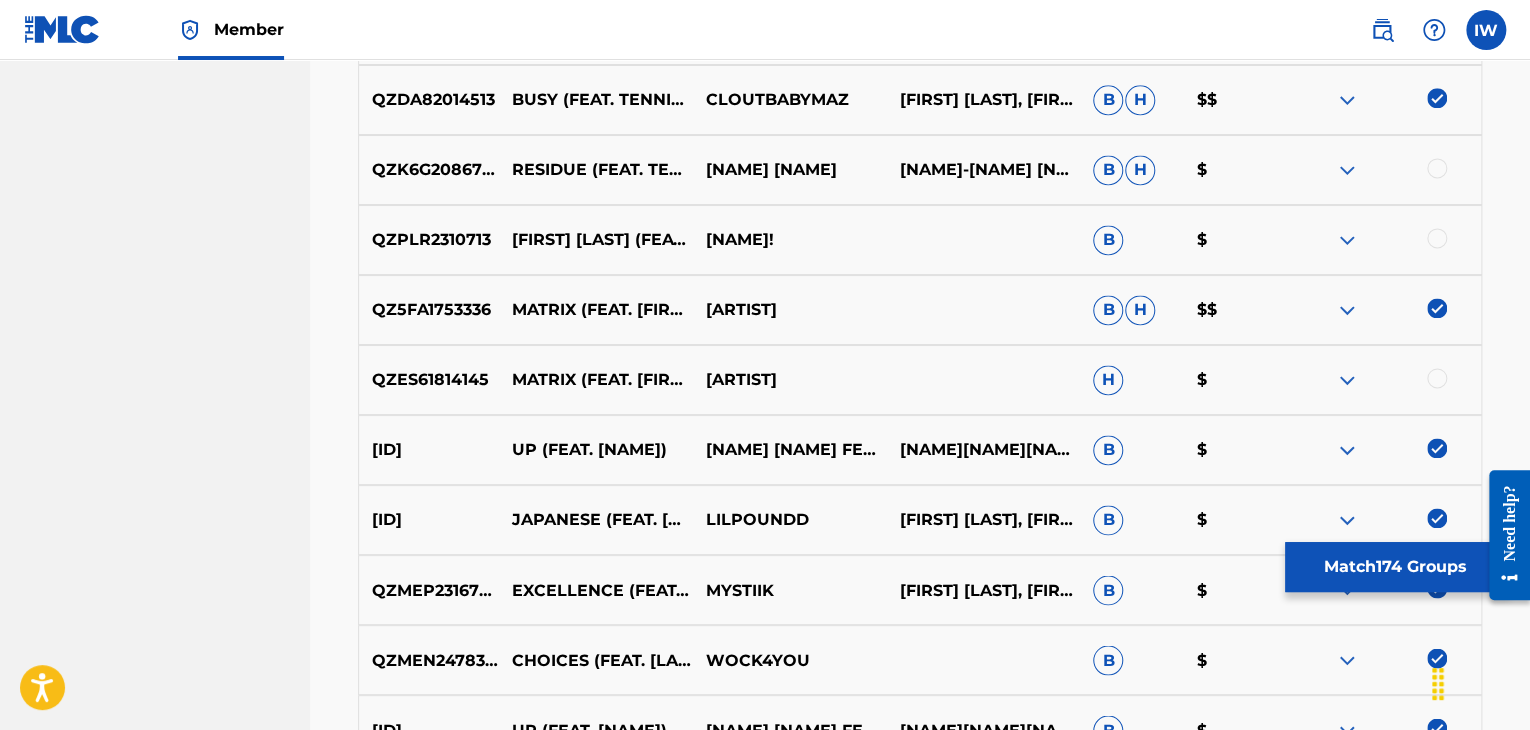 click at bounding box center (1437, 378) 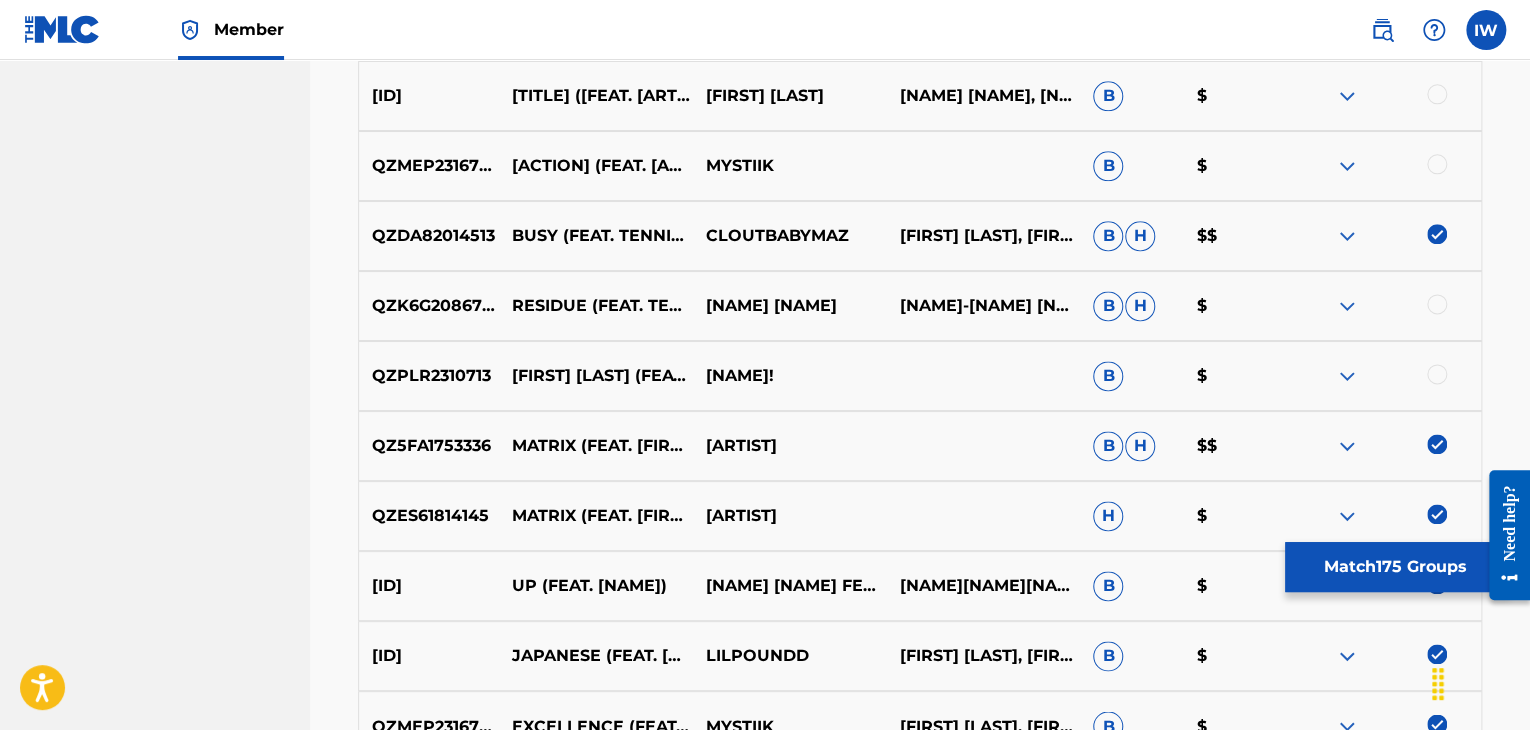 click at bounding box center [1437, 374] 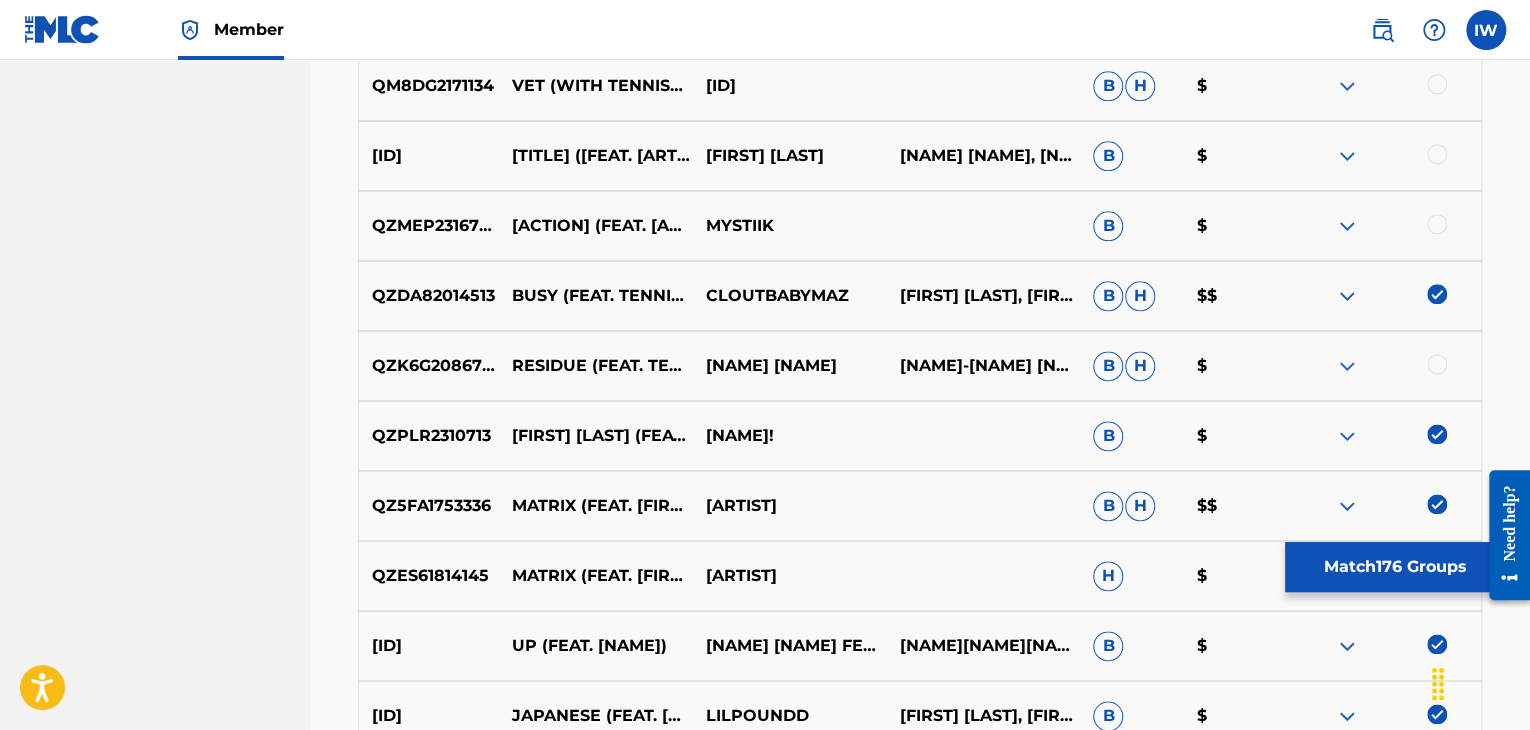 click at bounding box center [1437, 364] 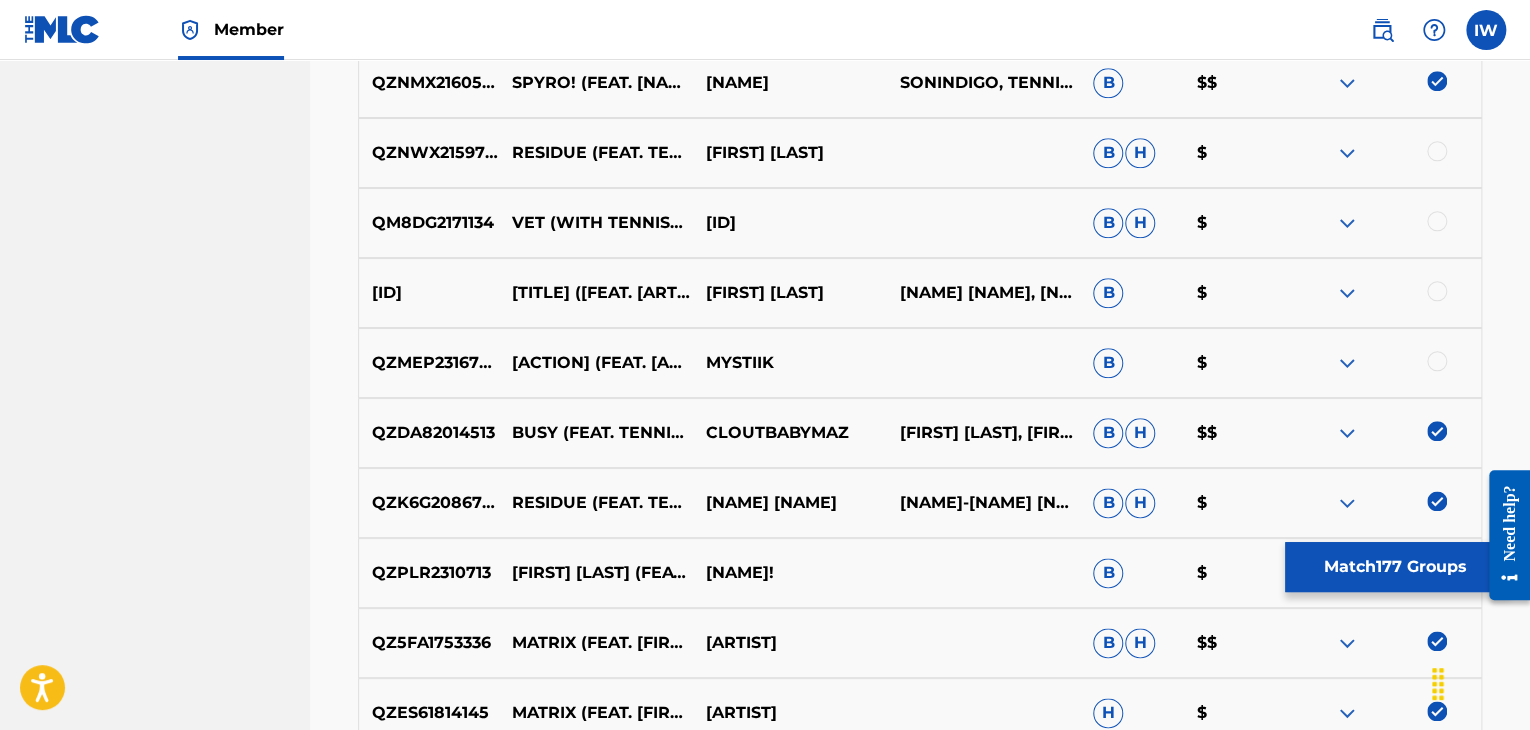 scroll, scrollTop: 4827, scrollLeft: 0, axis: vertical 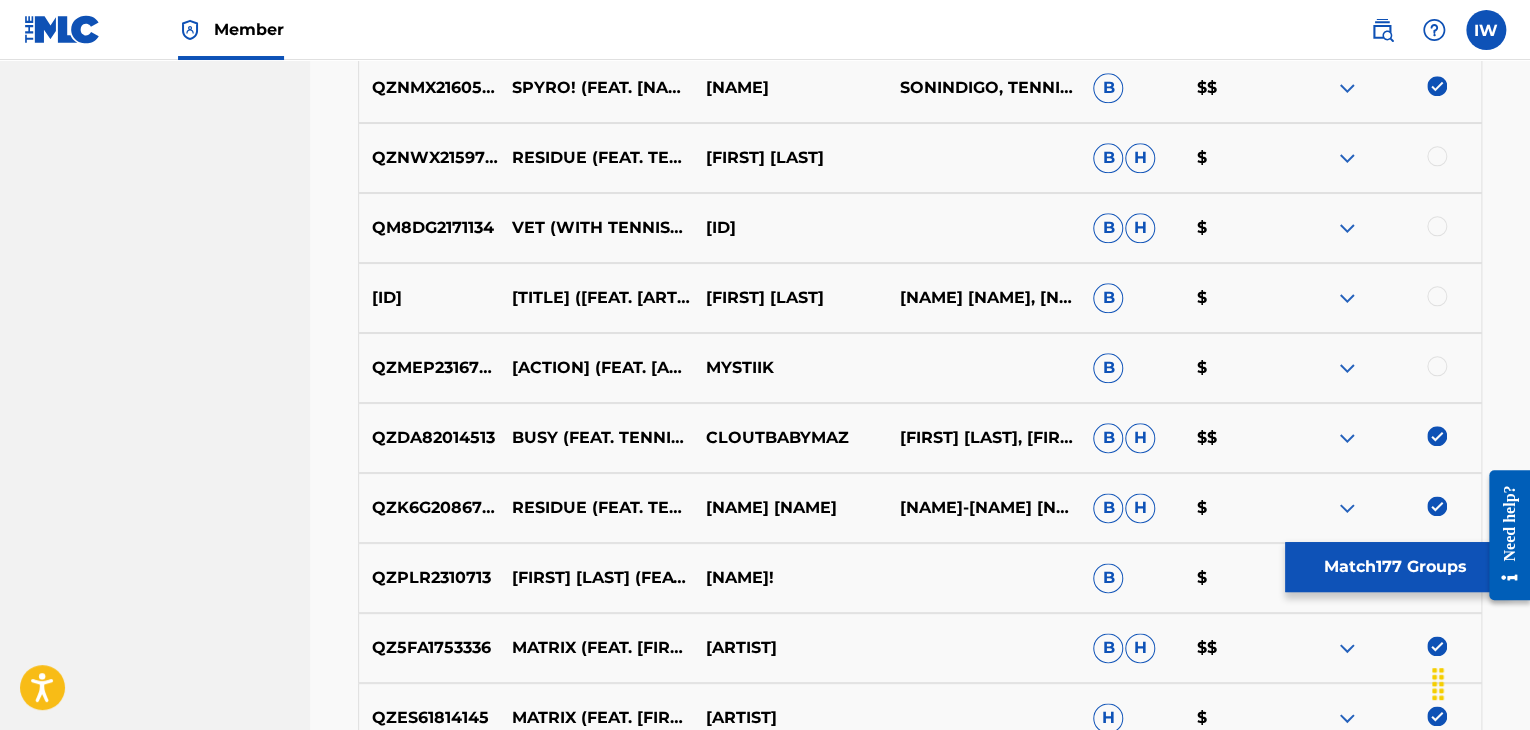 click at bounding box center [1437, 366] 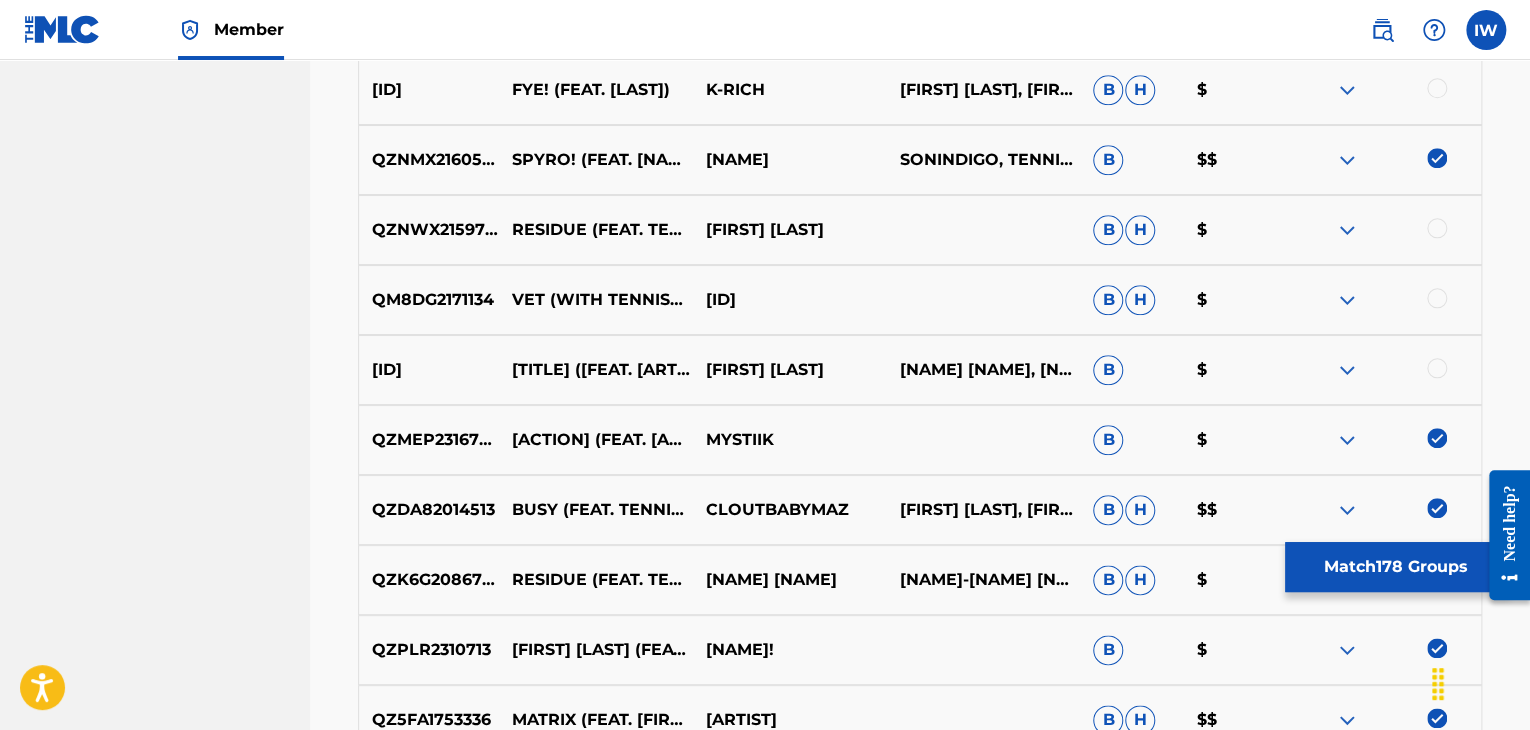 click at bounding box center (1437, 368) 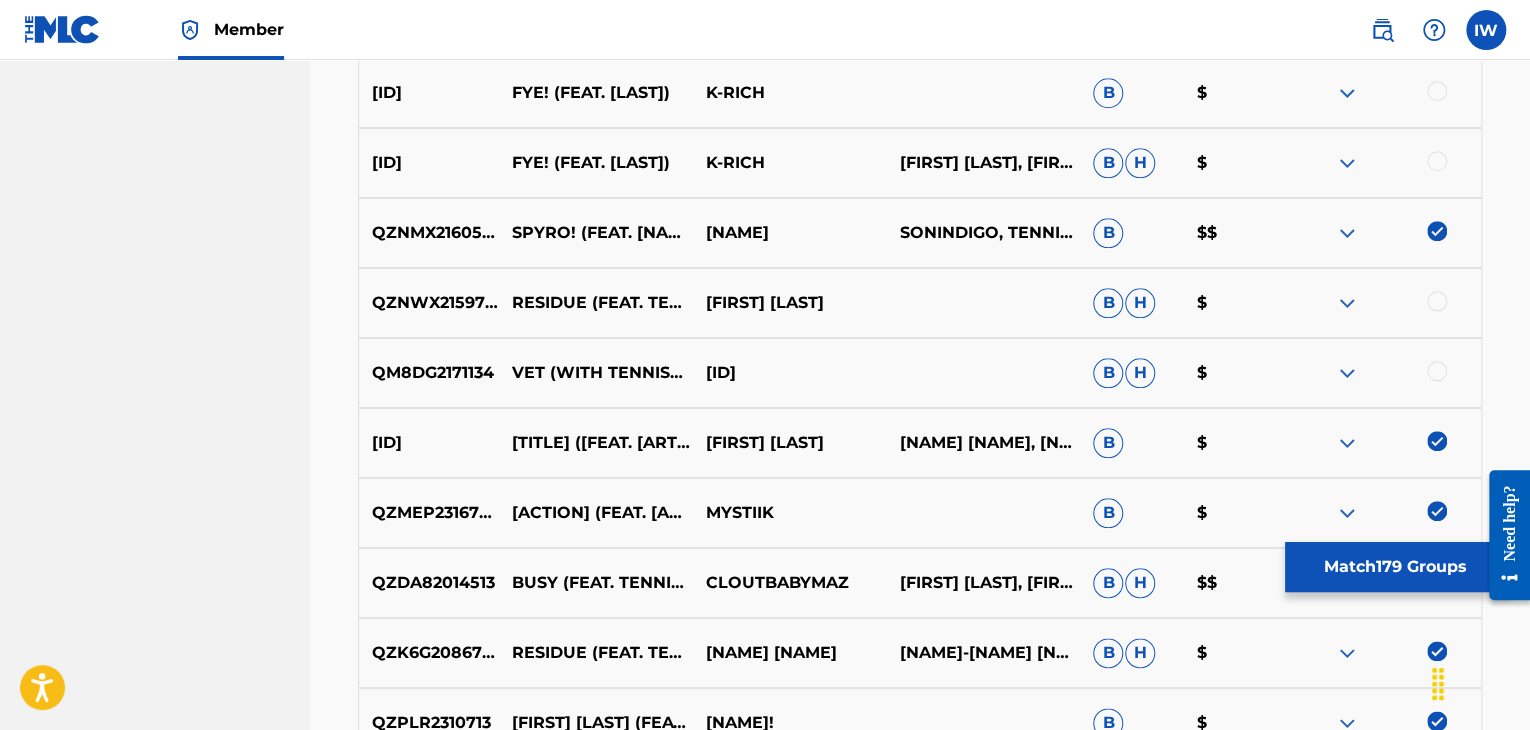 click at bounding box center (1437, 371) 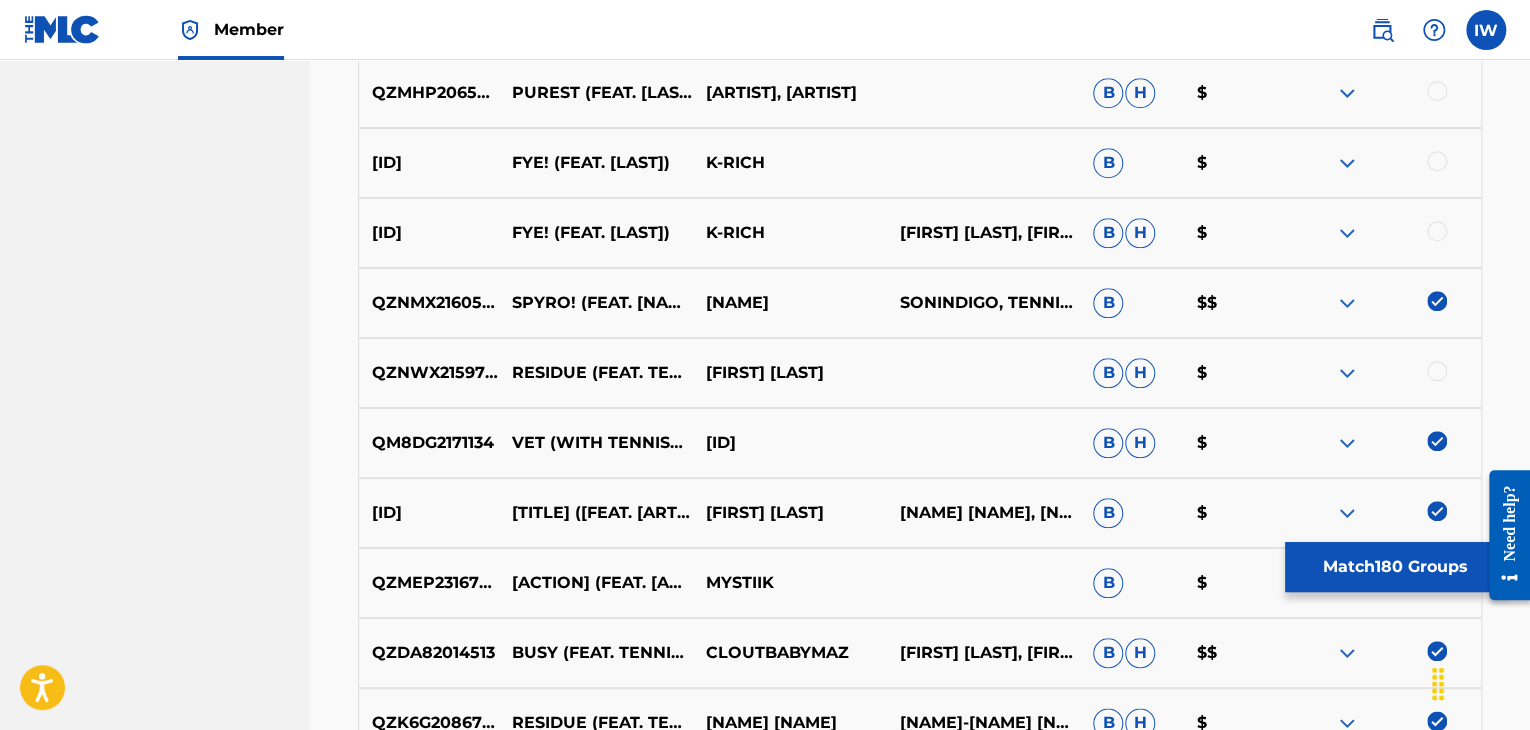 click at bounding box center (1437, 371) 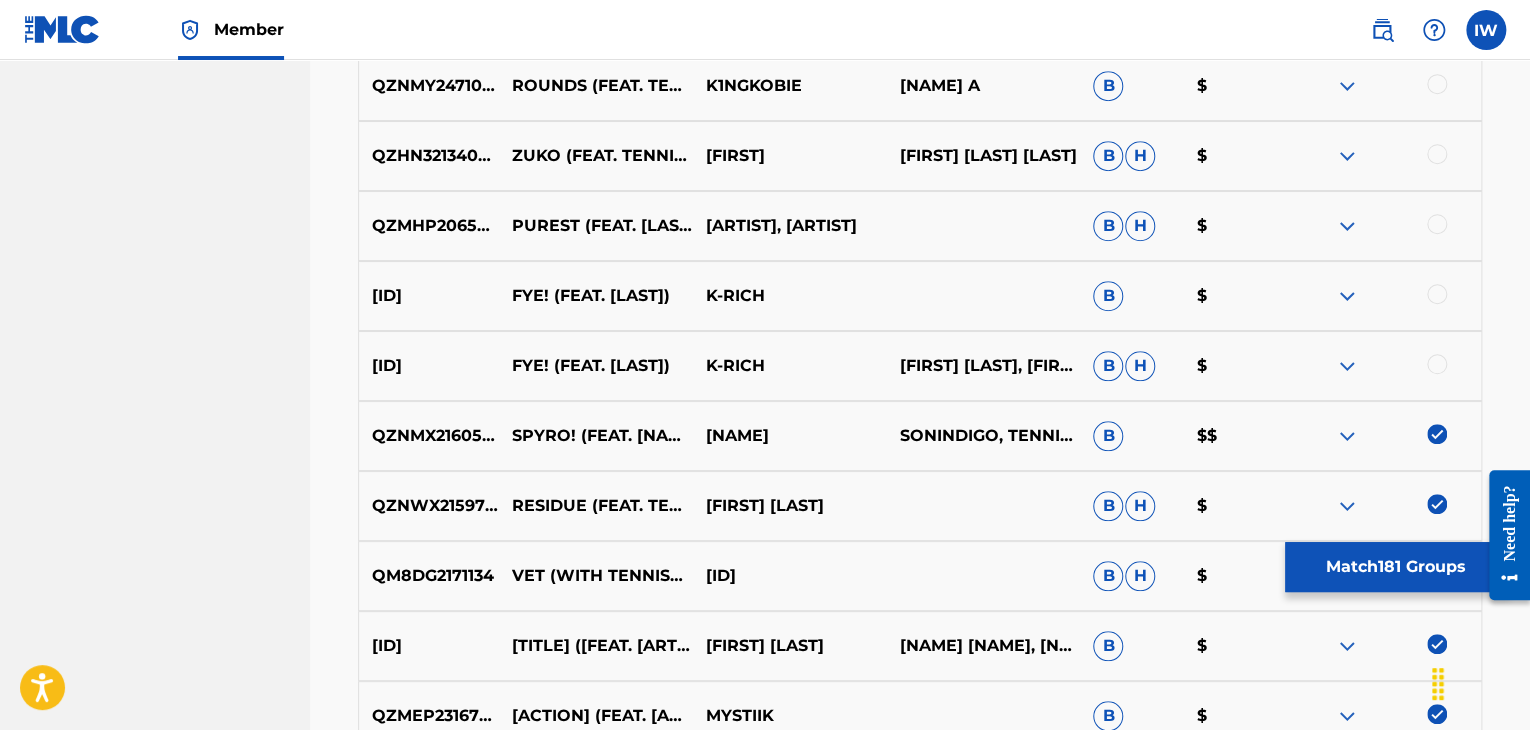 click at bounding box center (1437, 364) 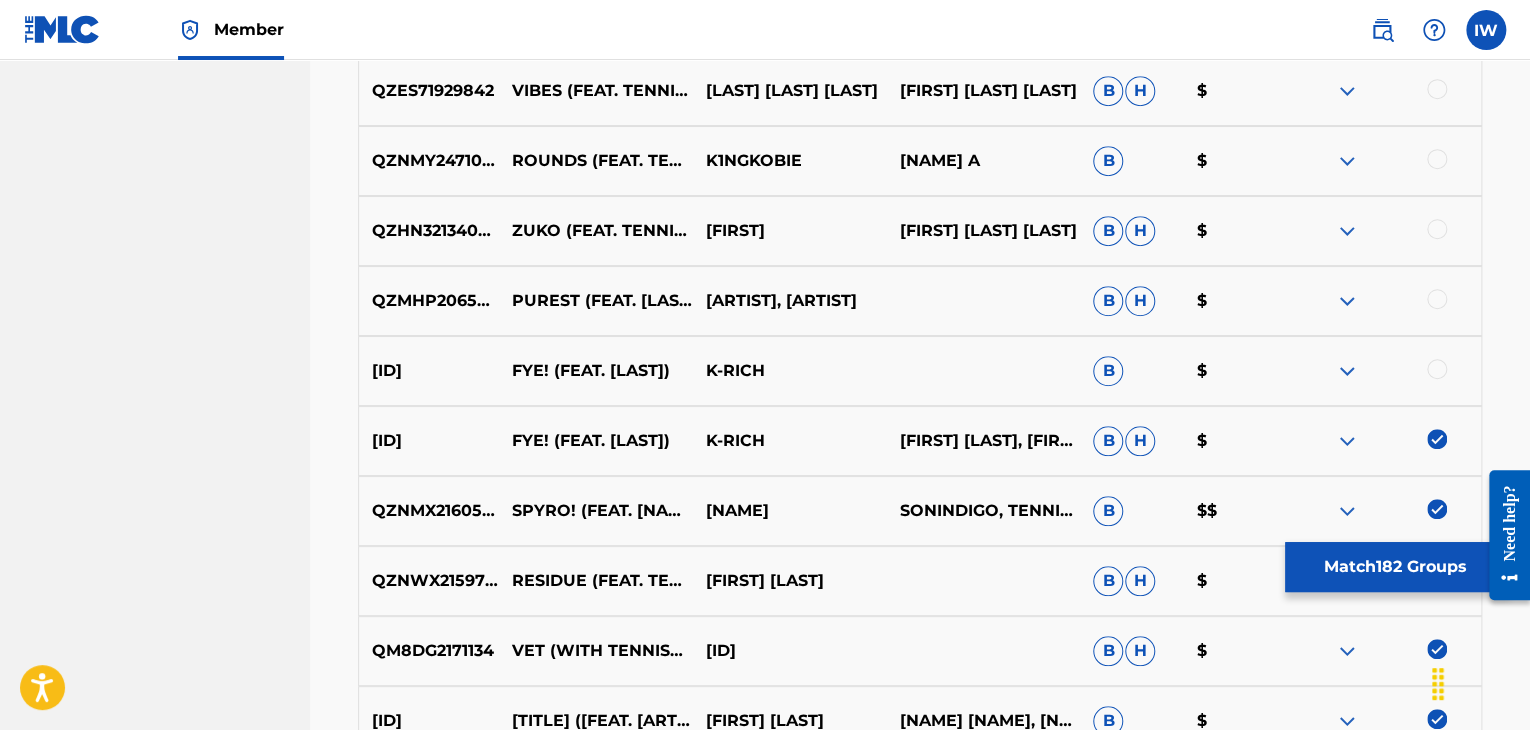scroll, scrollTop: 4391, scrollLeft: 0, axis: vertical 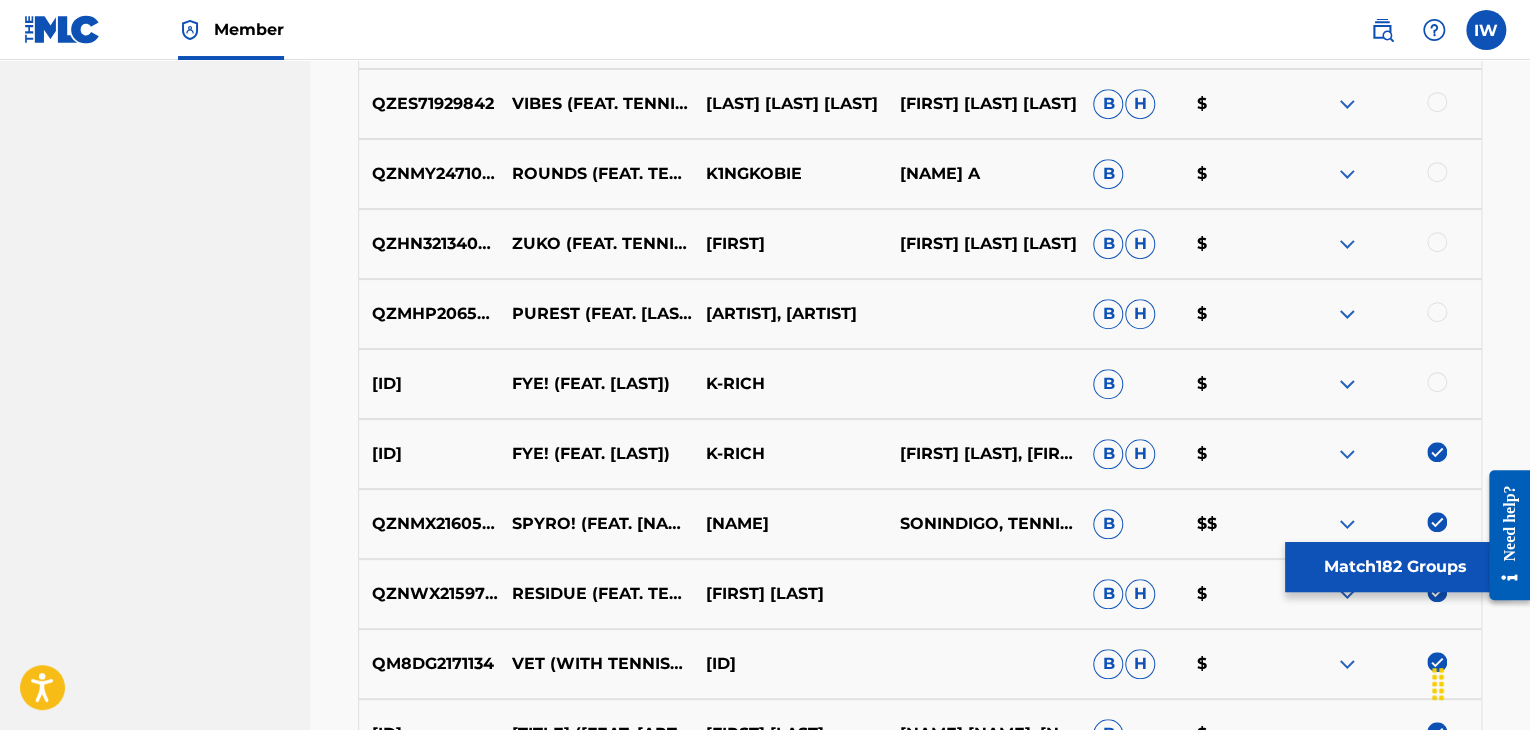 drag, startPoint x: 1431, startPoint y: 370, endPoint x: 1438, endPoint y: 383, distance: 14.764823 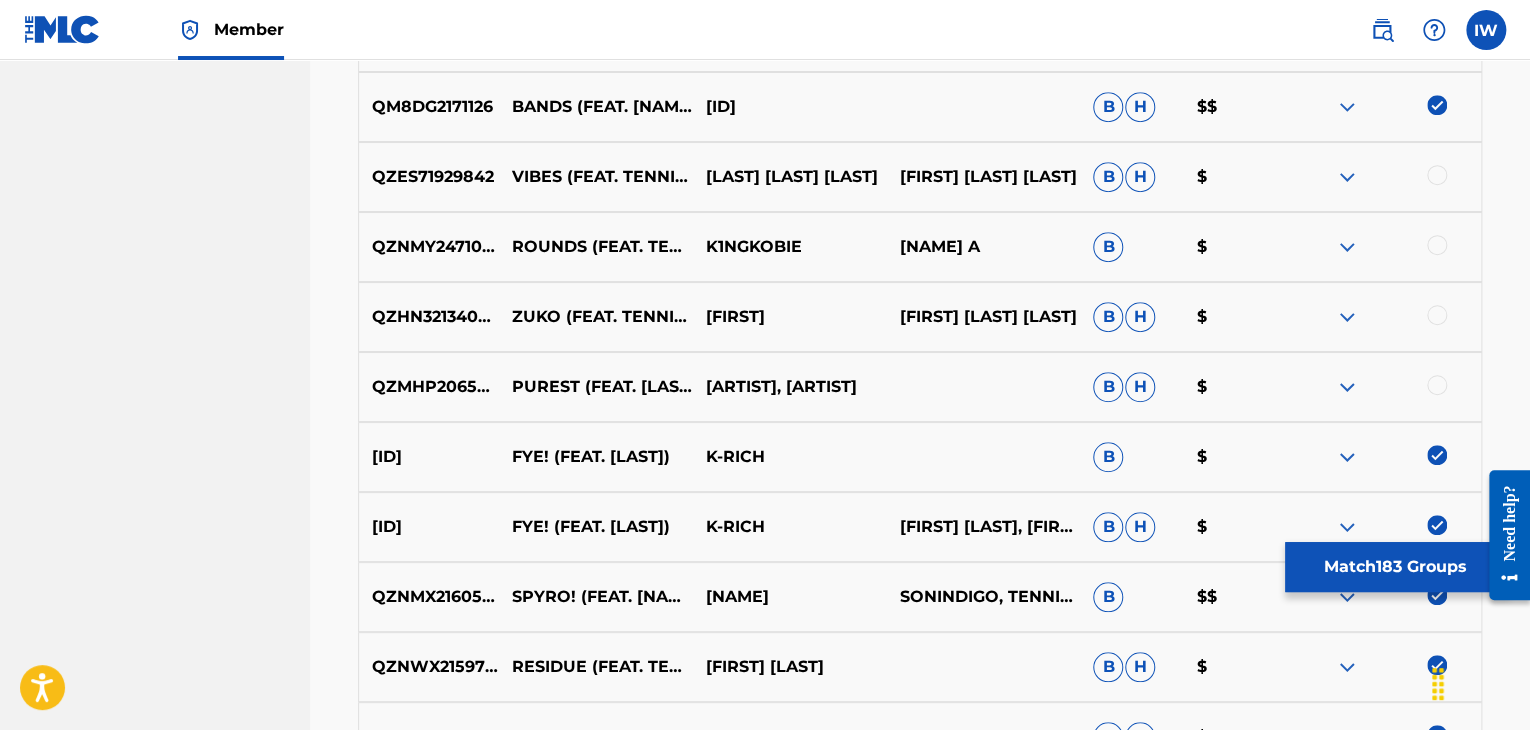 click at bounding box center [1437, 385] 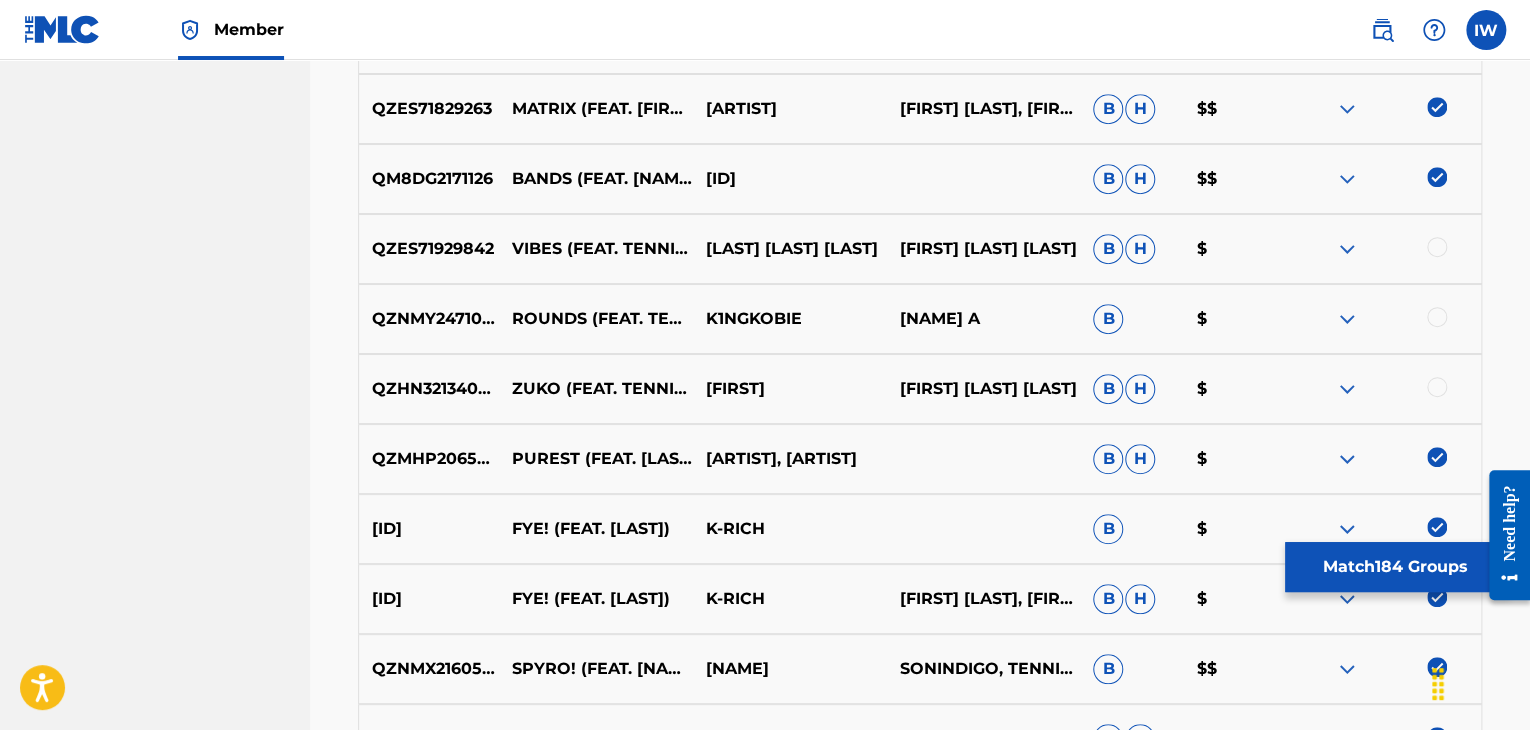 click at bounding box center (1437, 387) 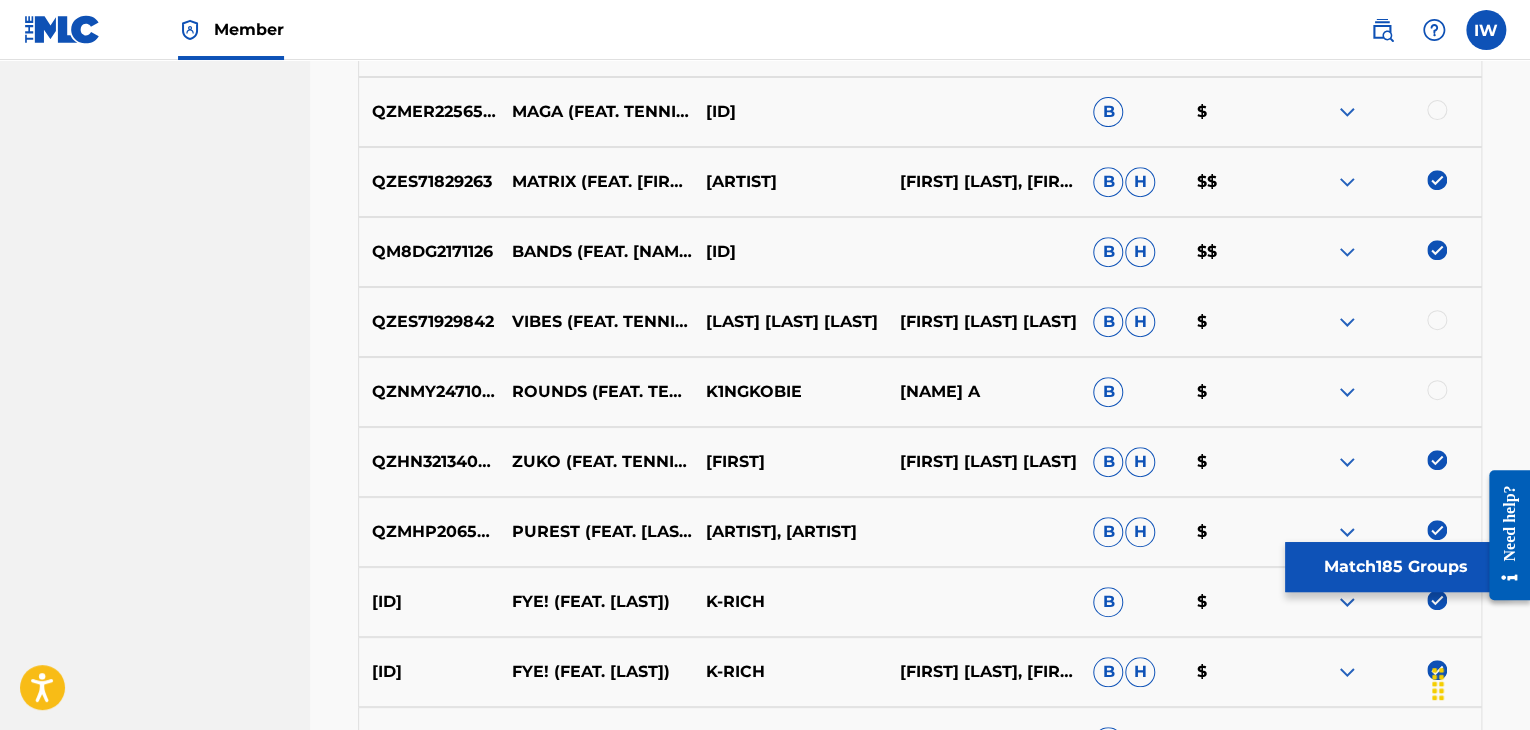 click at bounding box center [1437, 390] 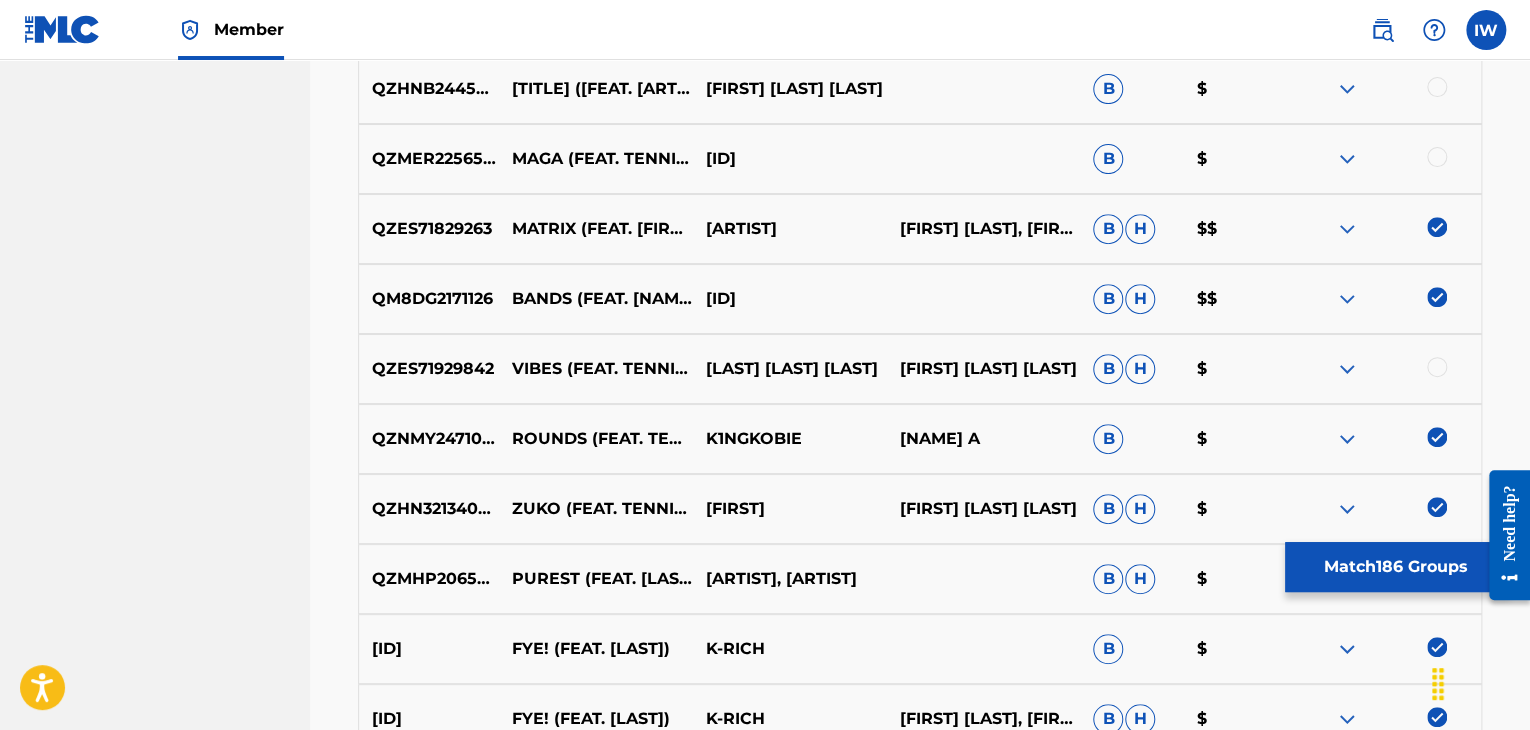 scroll, scrollTop: 4097, scrollLeft: 0, axis: vertical 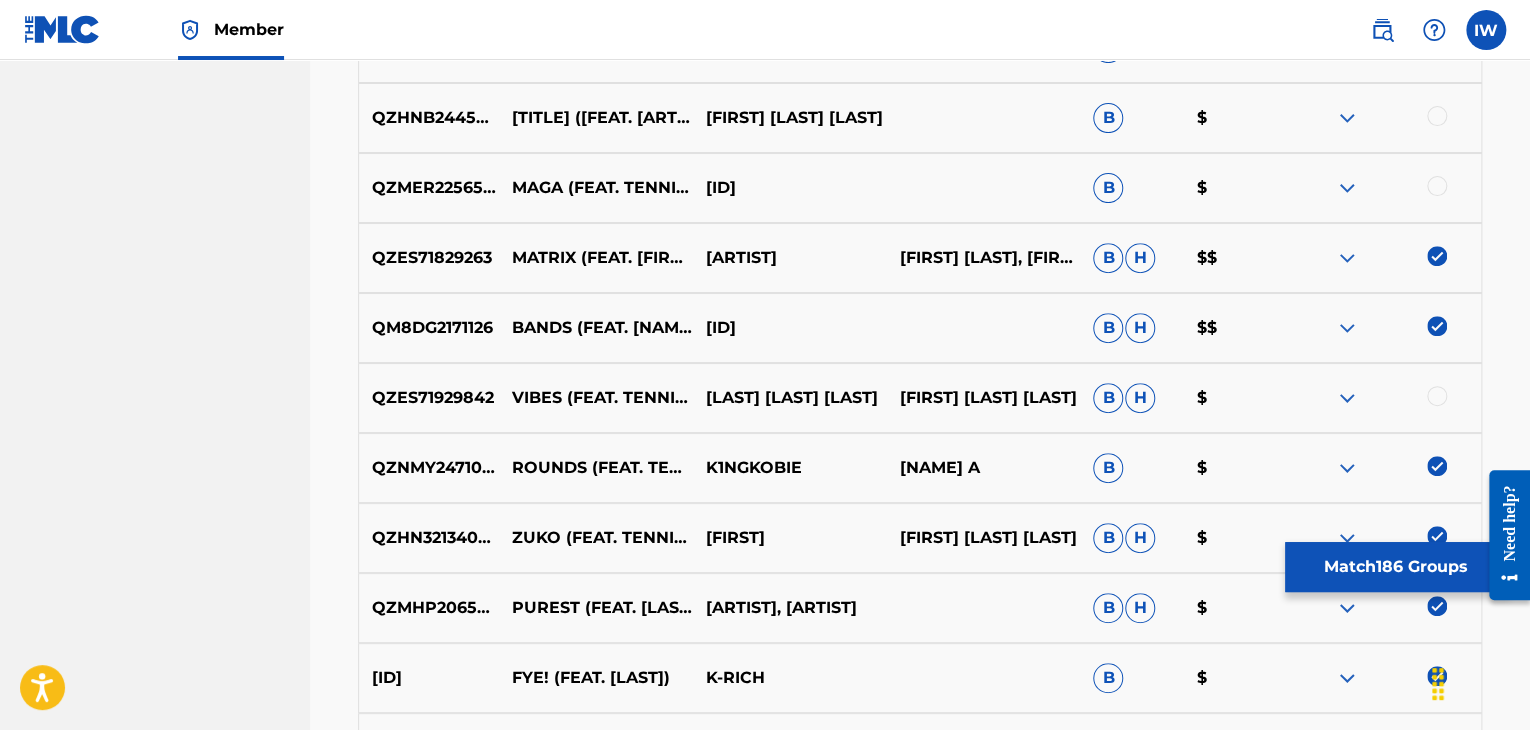 drag, startPoint x: 1438, startPoint y: 383, endPoint x: 1440, endPoint y: 397, distance: 14.142136 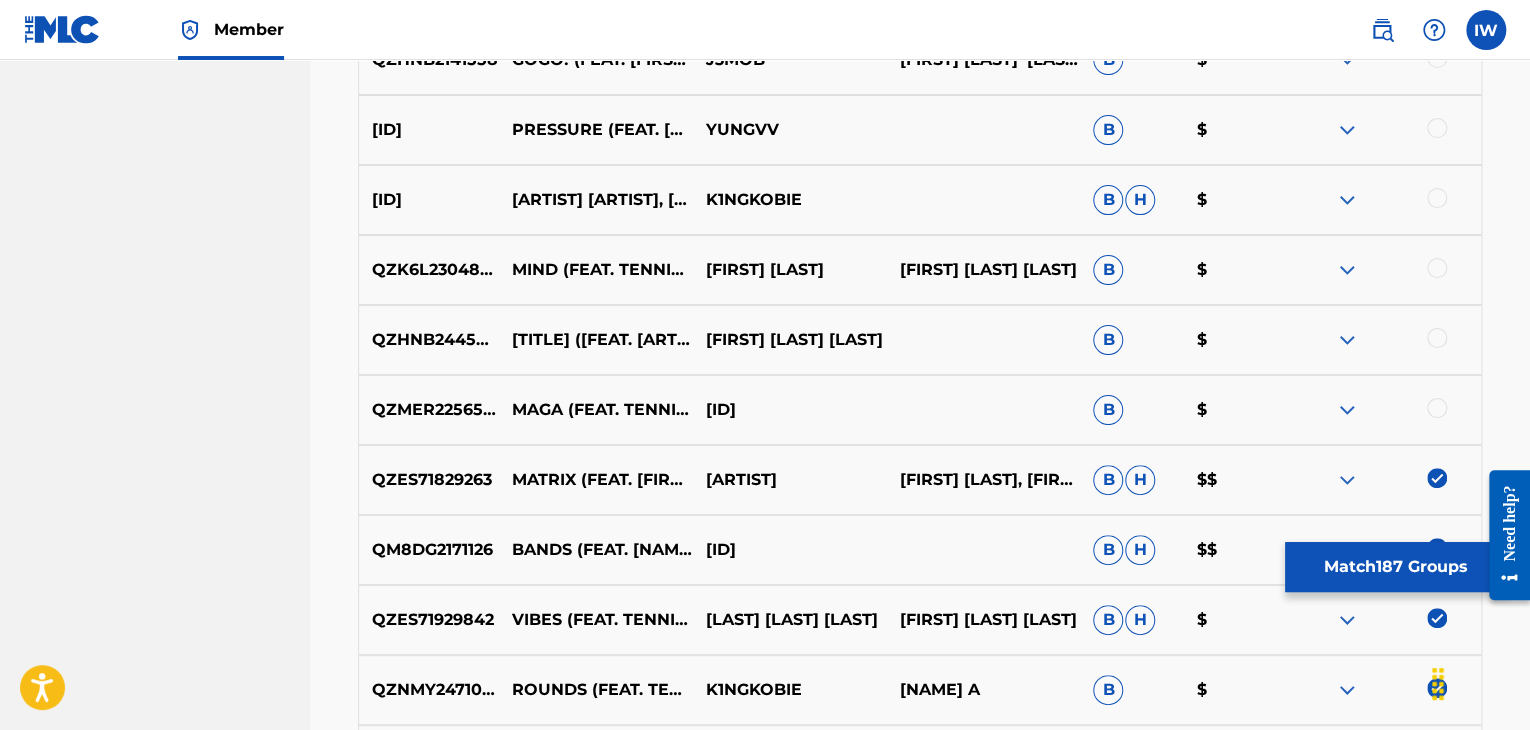 click at bounding box center [1437, 408] 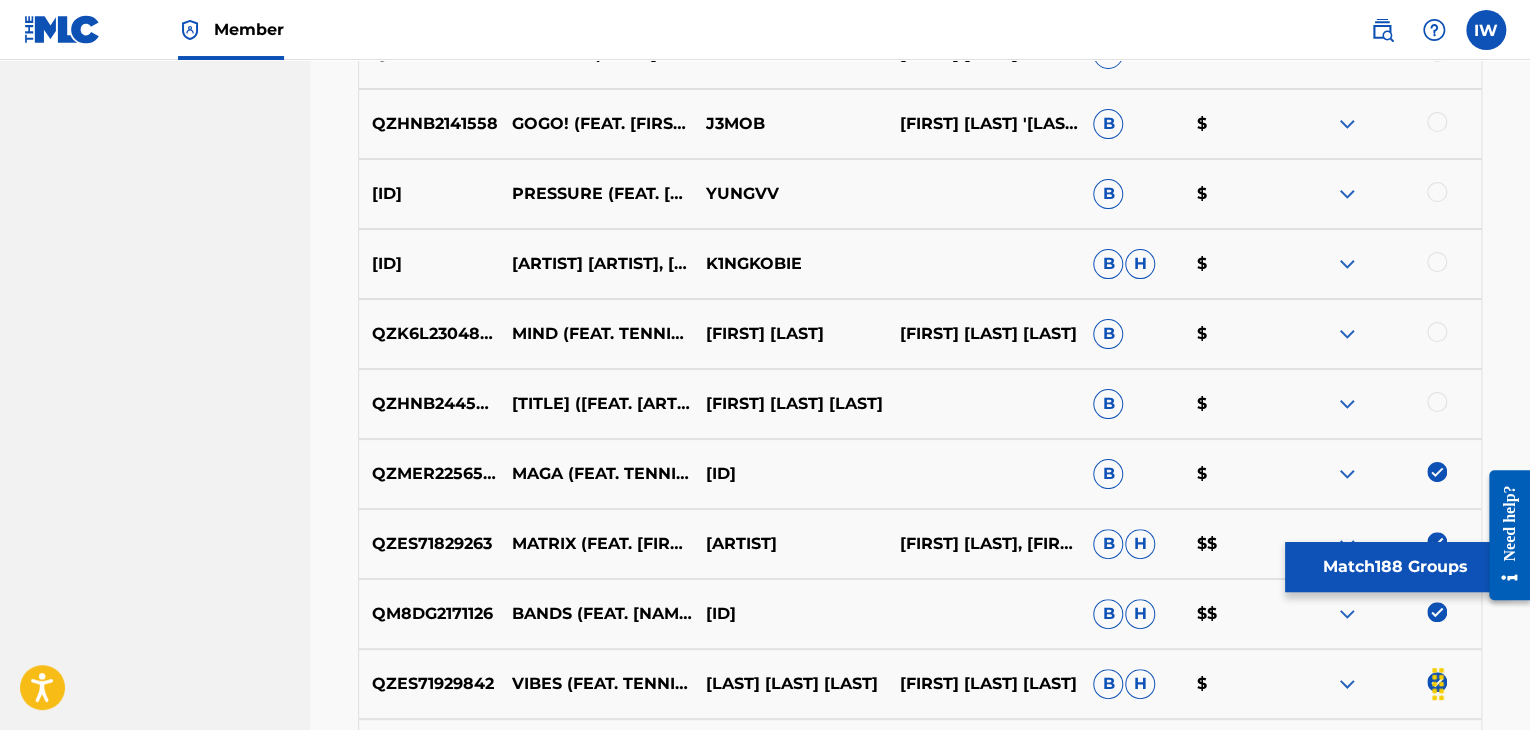 click at bounding box center (1437, 402) 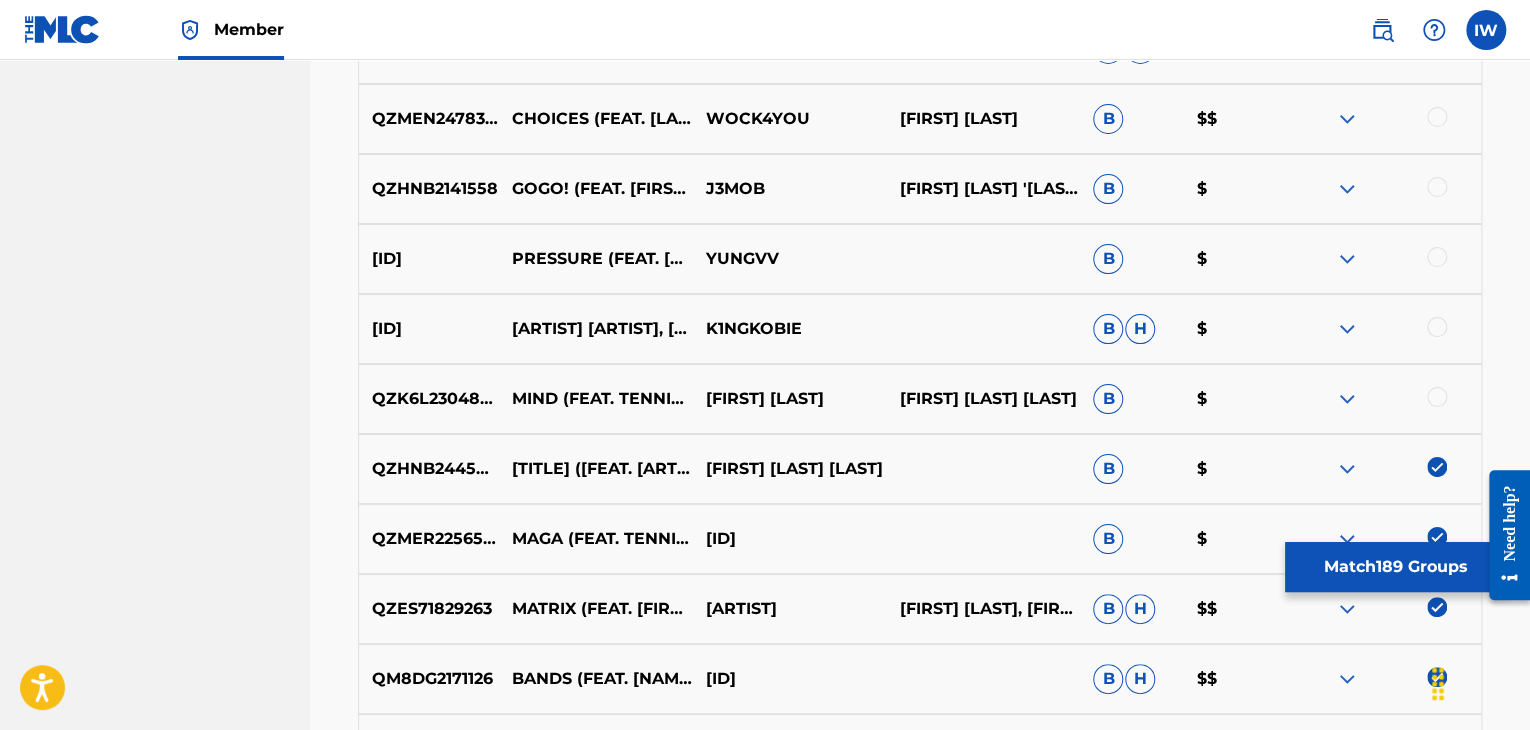 click at bounding box center [1437, 397] 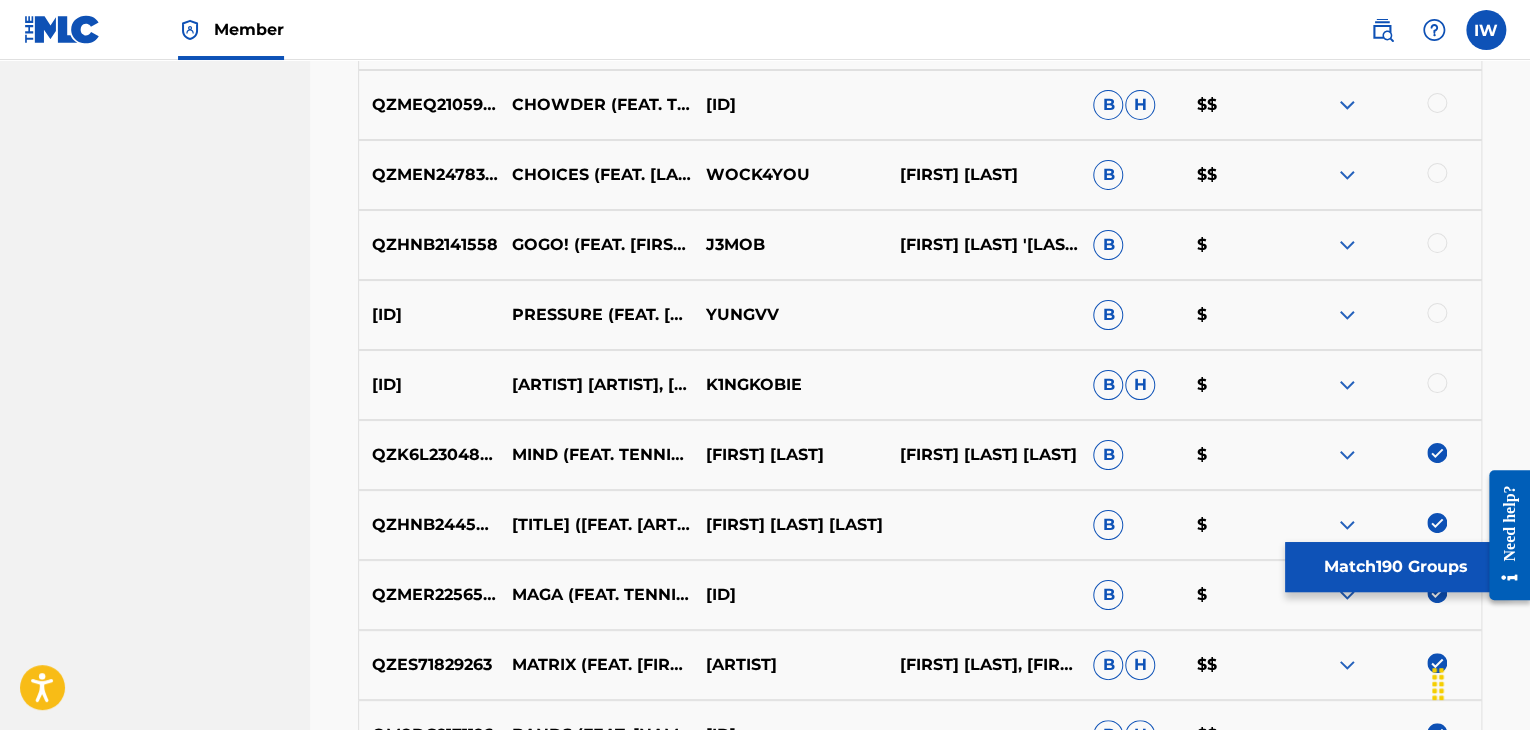 scroll, scrollTop: 3687, scrollLeft: 0, axis: vertical 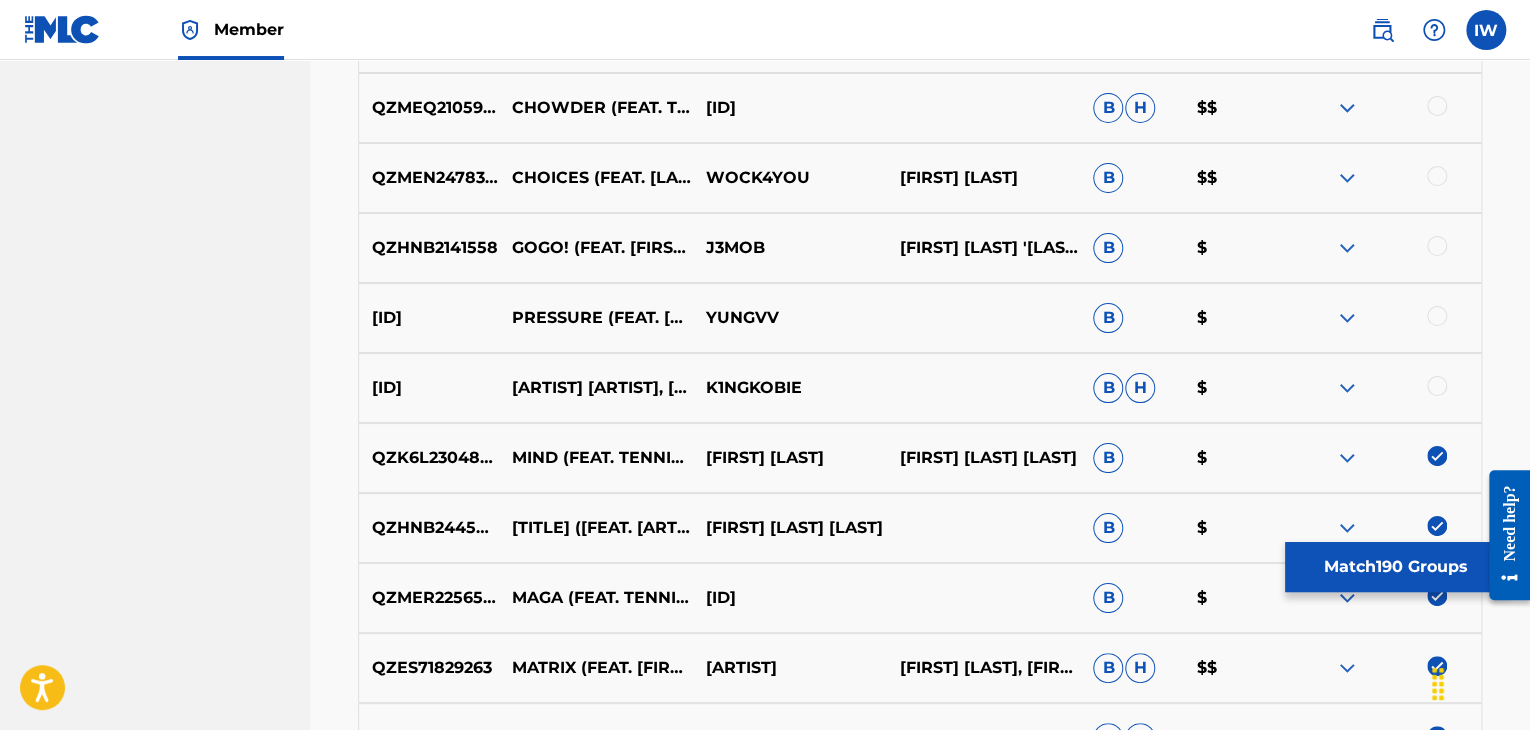 click at bounding box center [1384, 388] 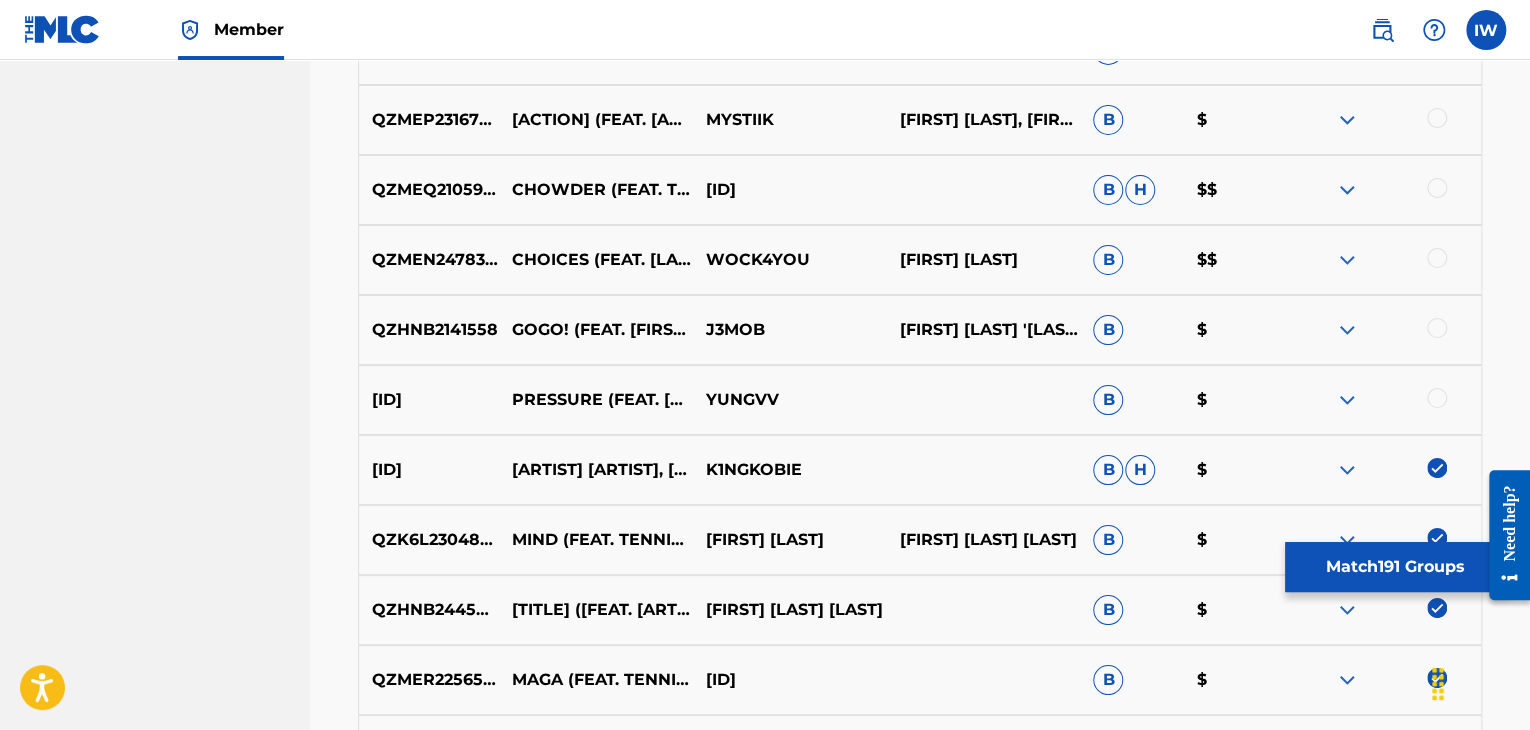 scroll, scrollTop: 3604, scrollLeft: 0, axis: vertical 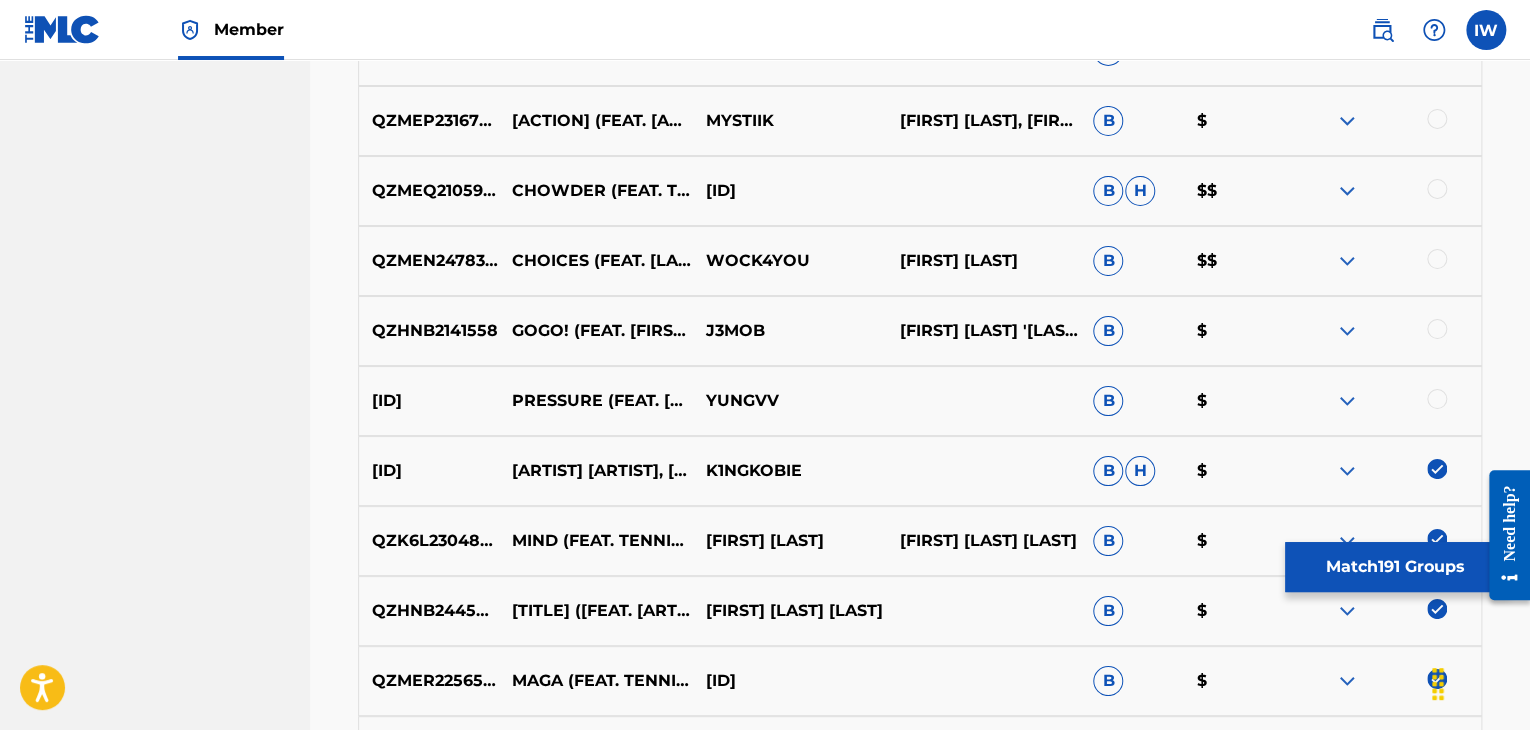 click at bounding box center [1384, 401] 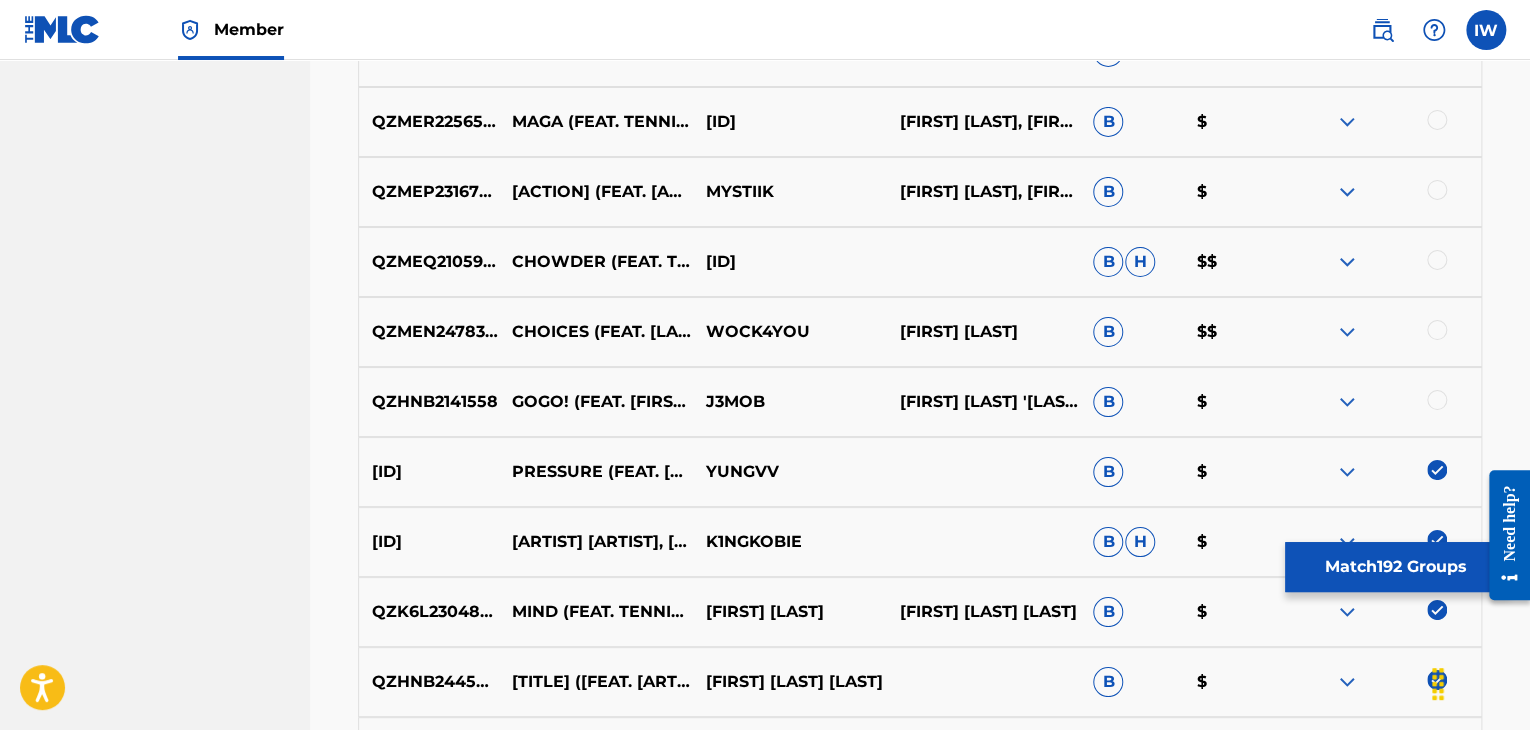 click at bounding box center [1437, 400] 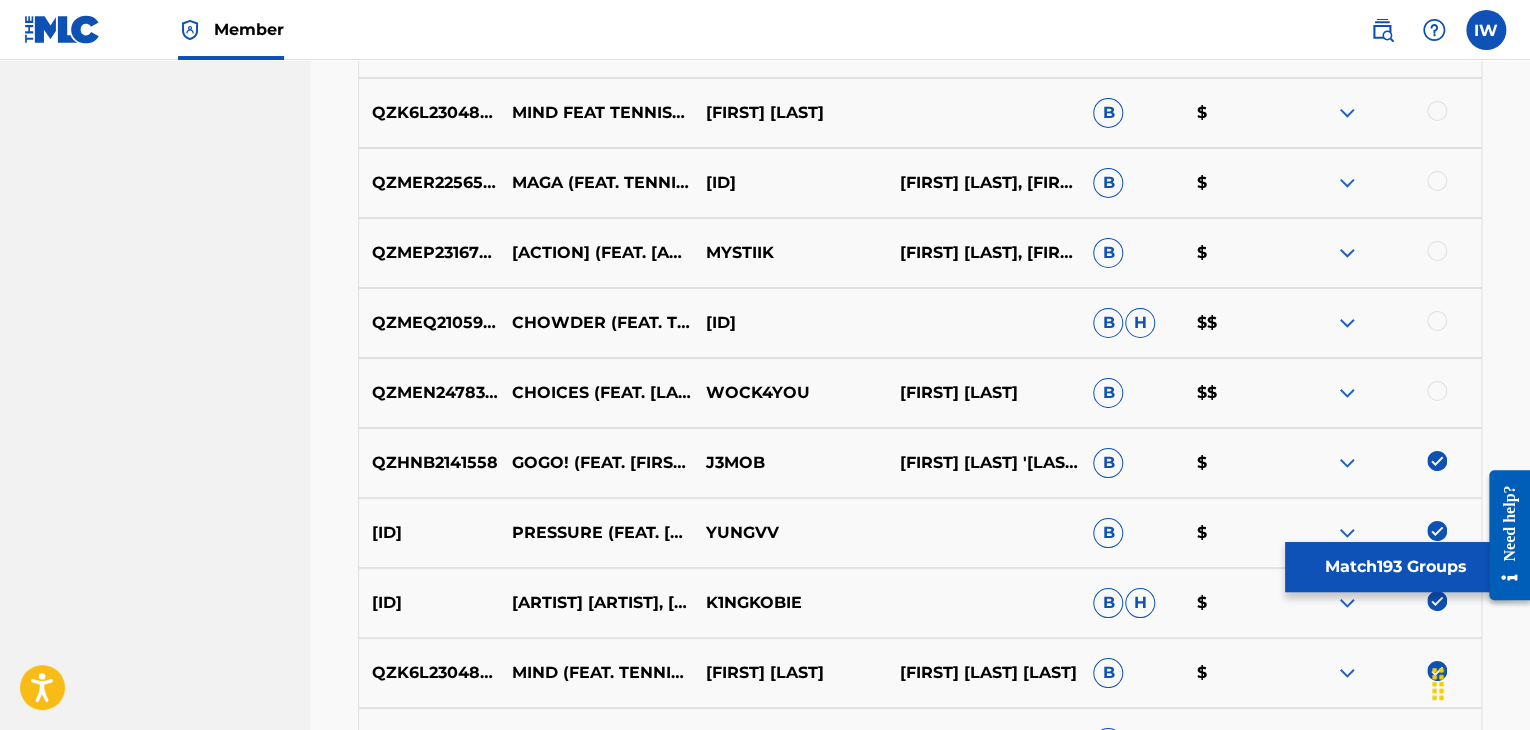 click at bounding box center [1437, 391] 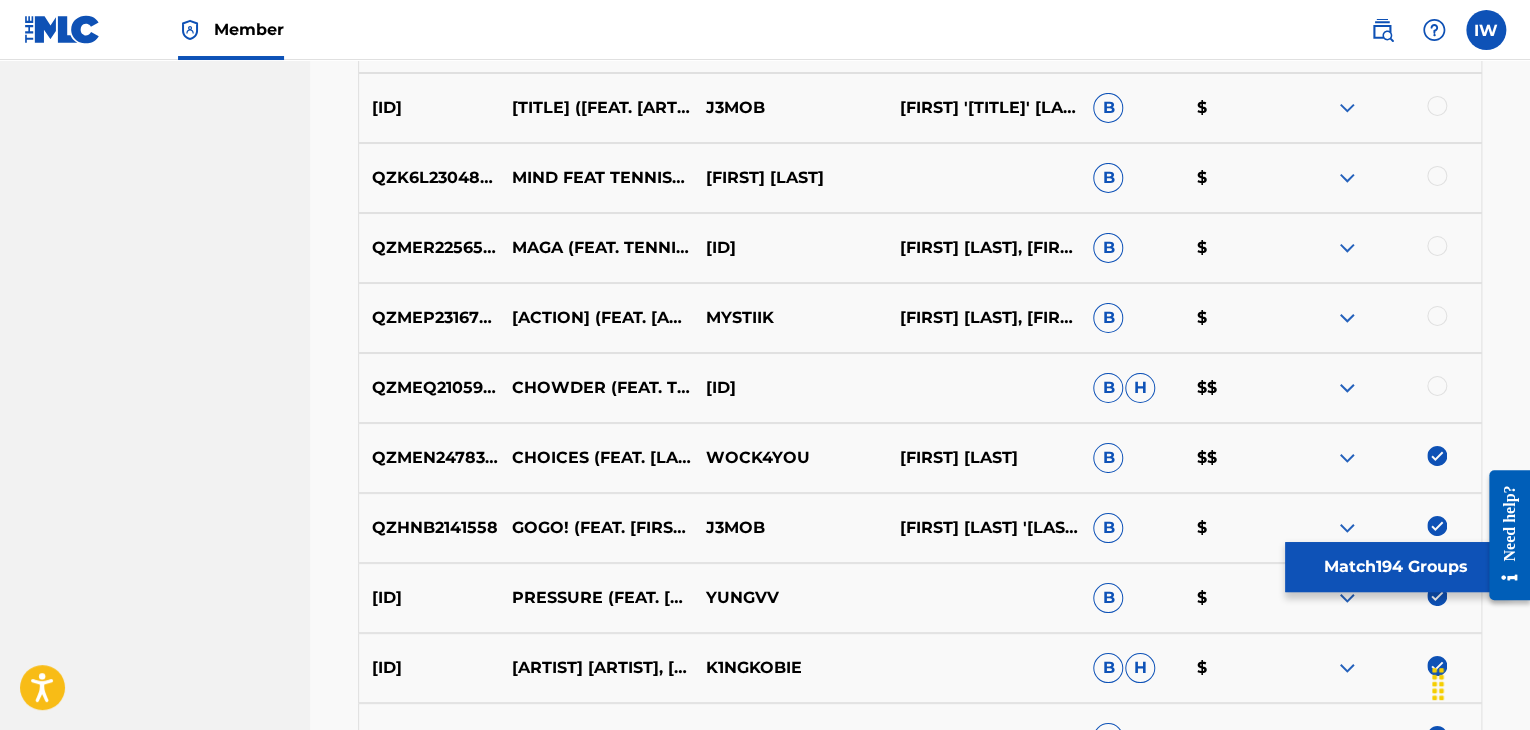 click on "[ID] [LAST] (FEAT. [LAST]) [LAST] B $$" at bounding box center [920, 388] 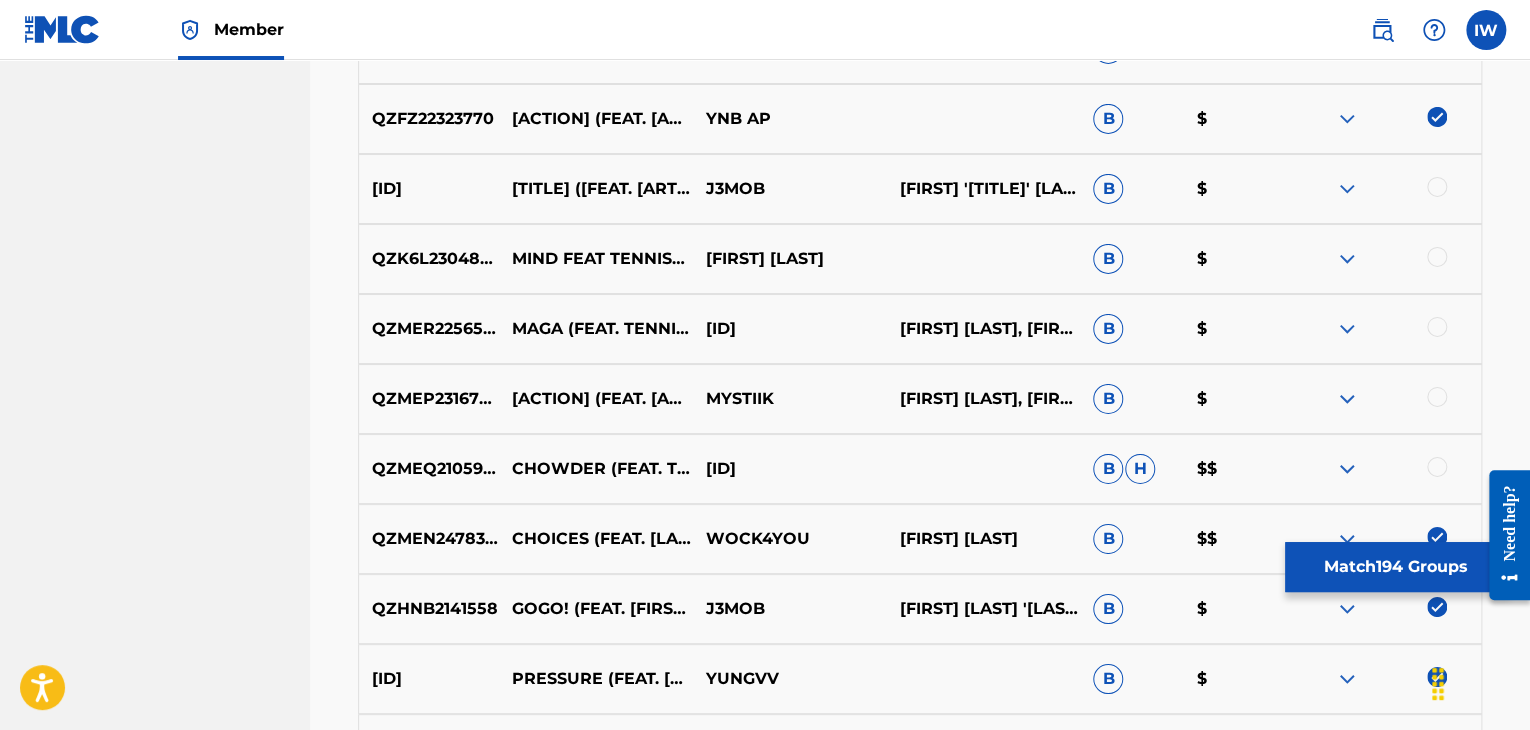 scroll, scrollTop: 3325, scrollLeft: 0, axis: vertical 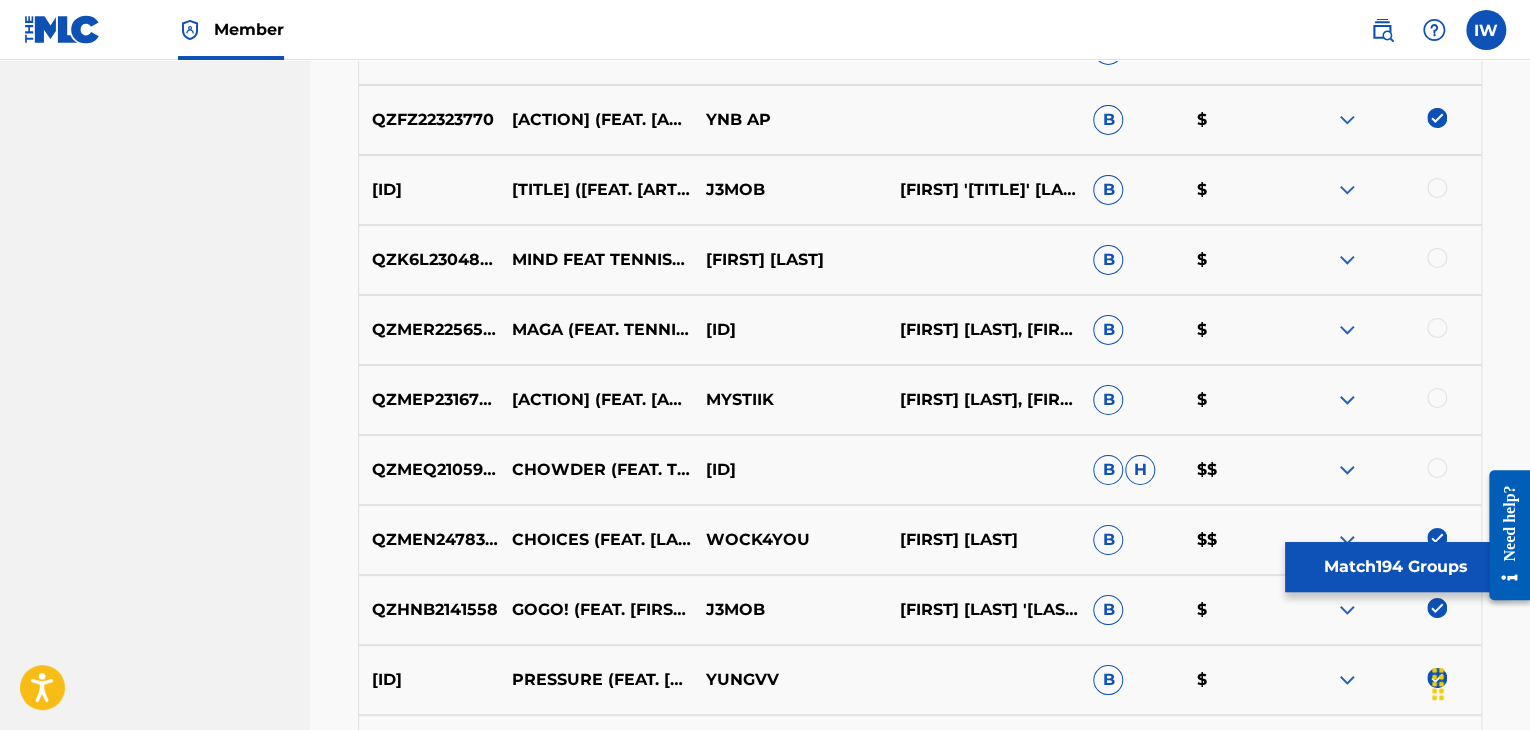 click at bounding box center (1384, 470) 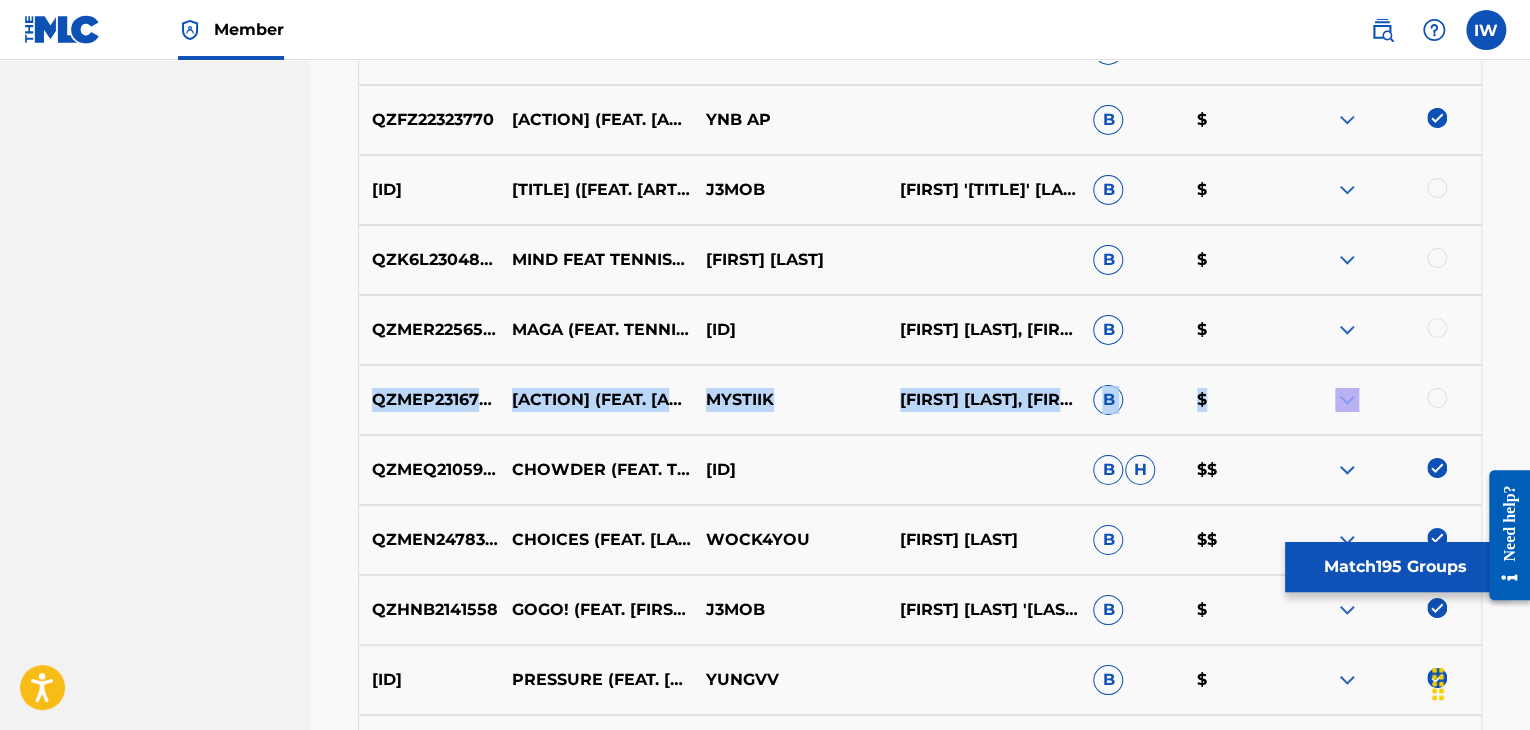 drag, startPoint x: 1434, startPoint y: 399, endPoint x: 1444, endPoint y: 333, distance: 66.75328 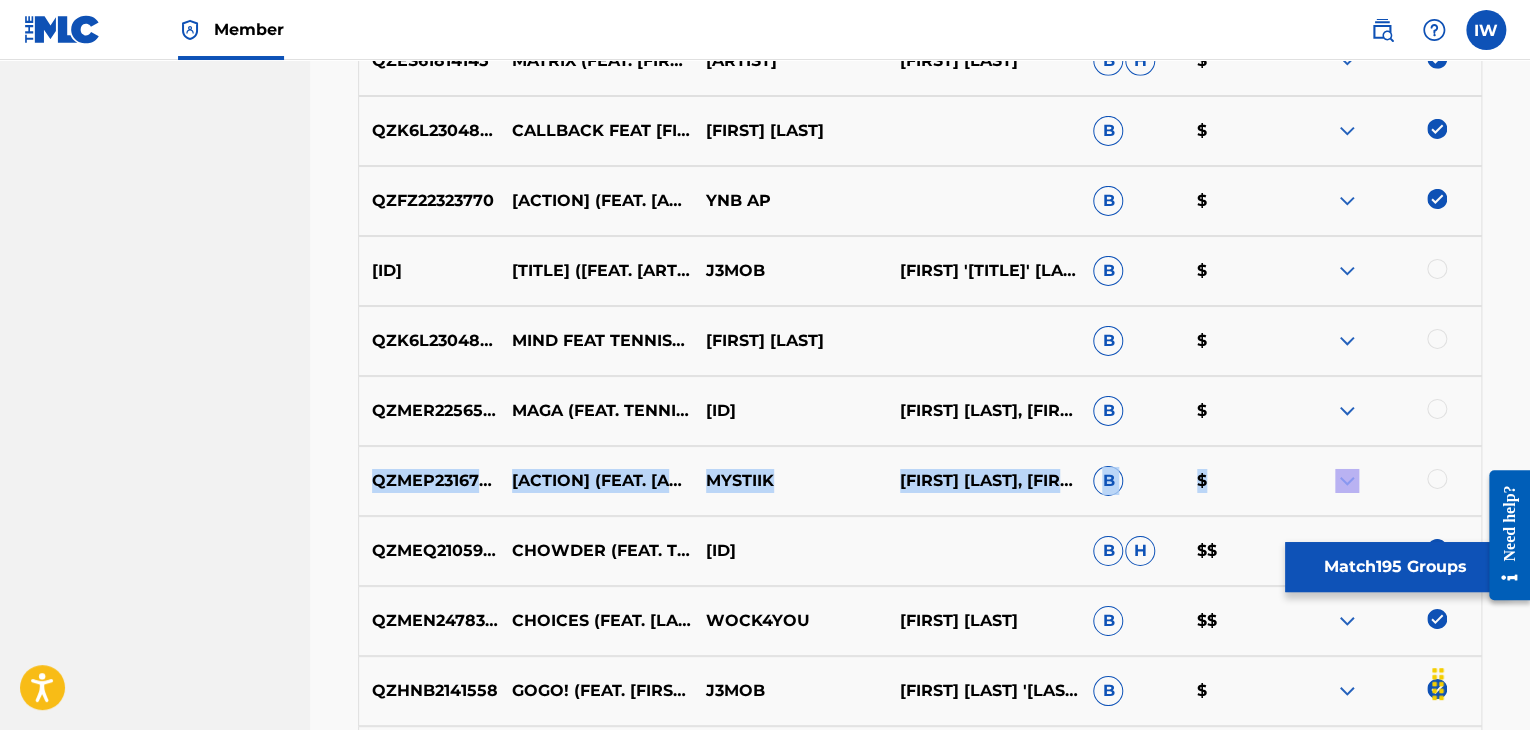scroll, scrollTop: 3243, scrollLeft: 0, axis: vertical 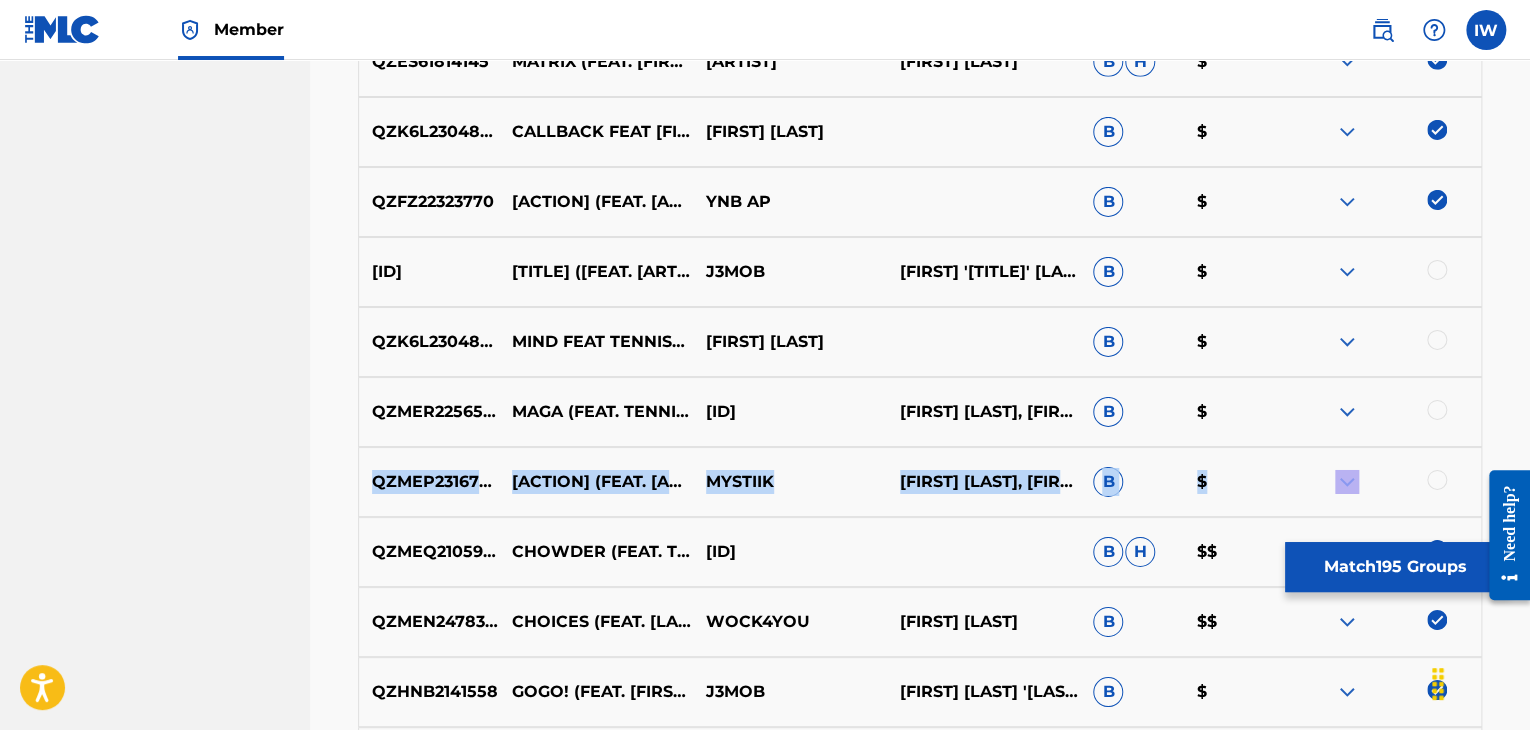 click at bounding box center (1437, 410) 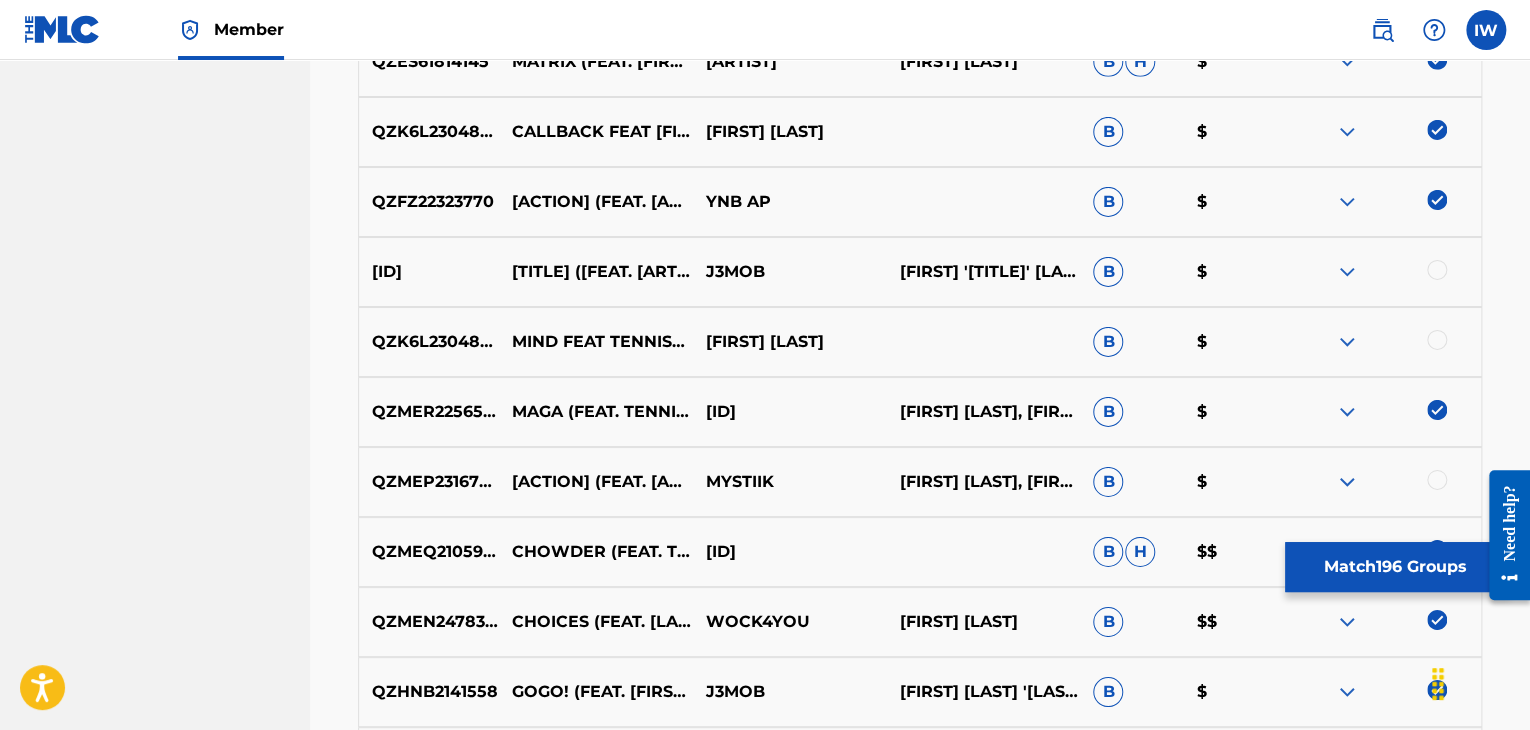 click at bounding box center [1384, 482] 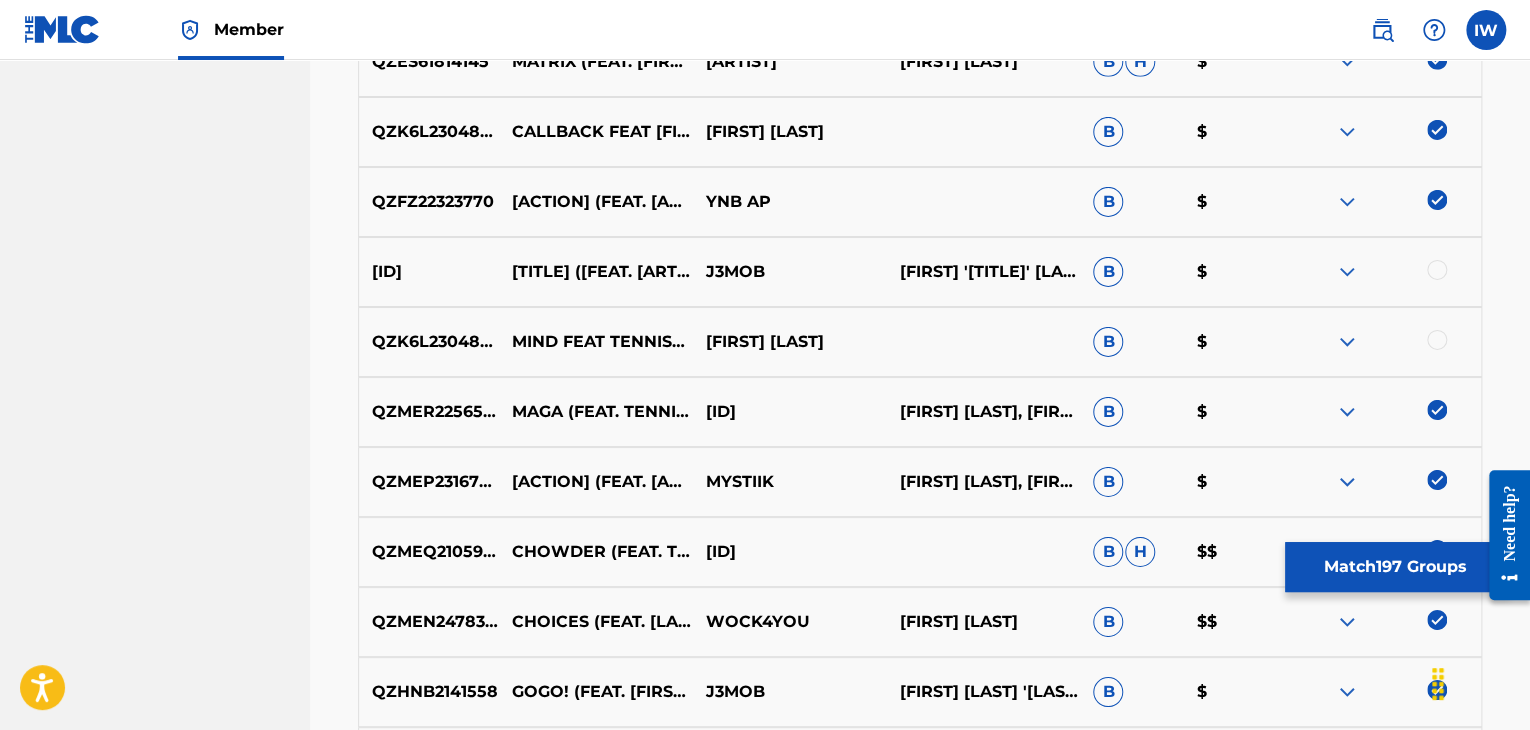 click at bounding box center (1437, 340) 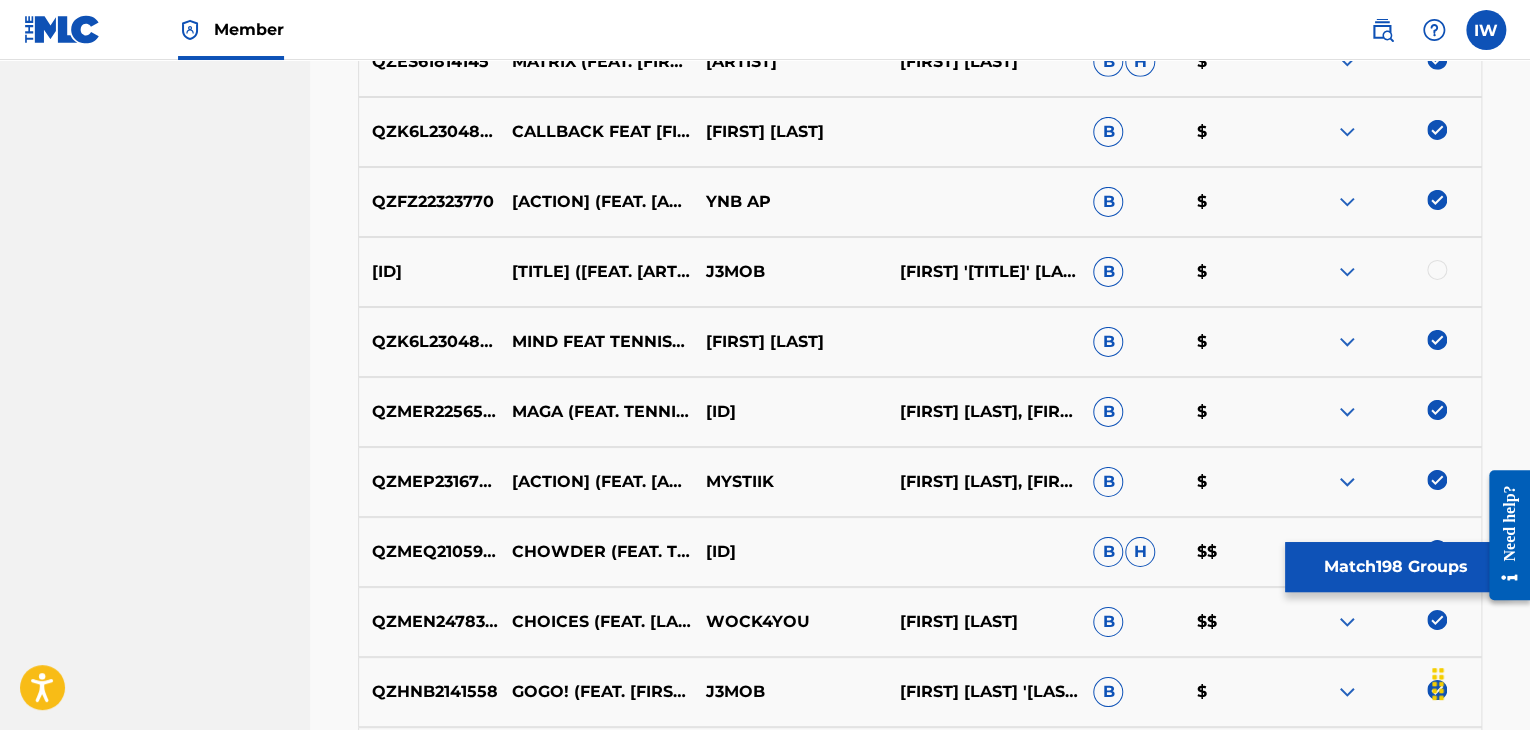 click at bounding box center [1437, 270] 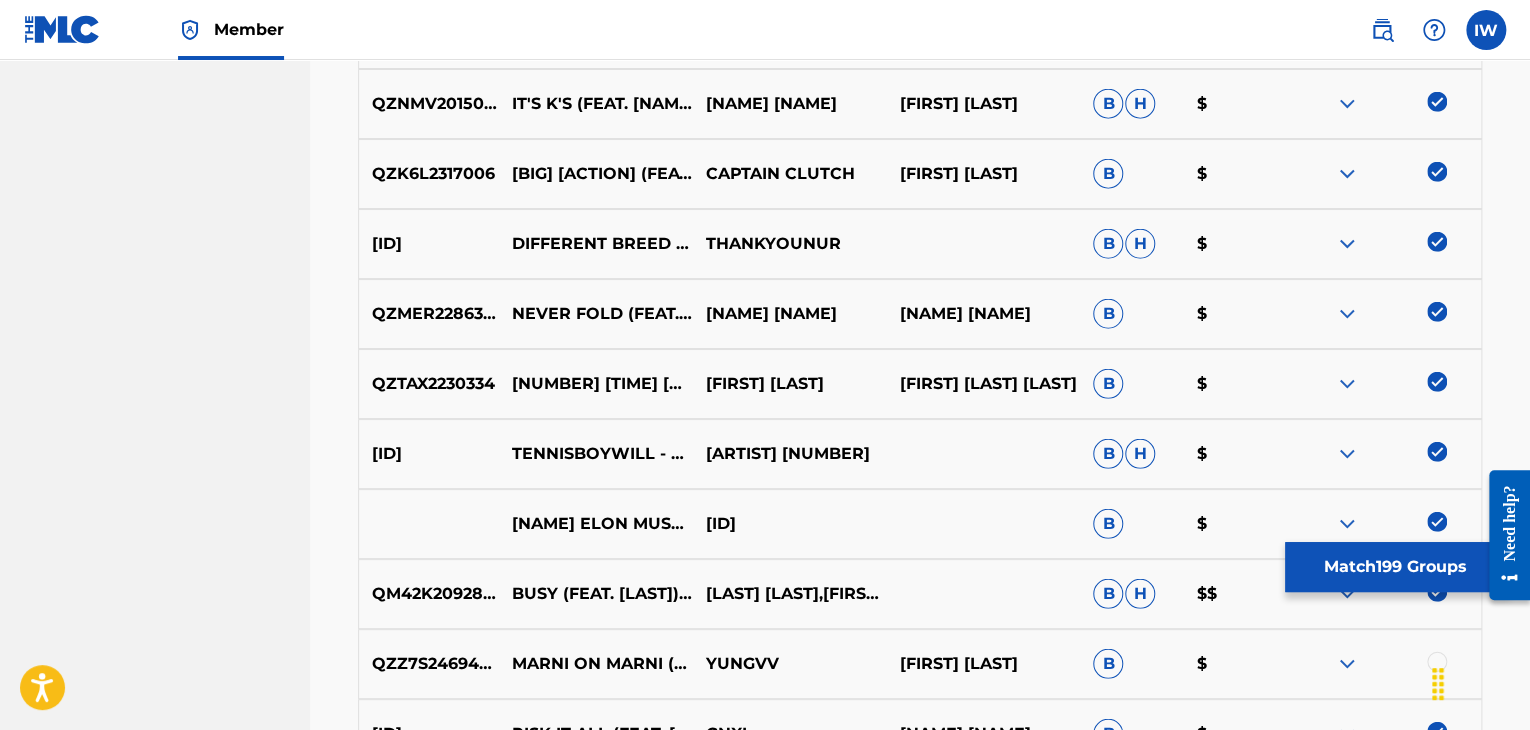 scroll, scrollTop: 14286, scrollLeft: 0, axis: vertical 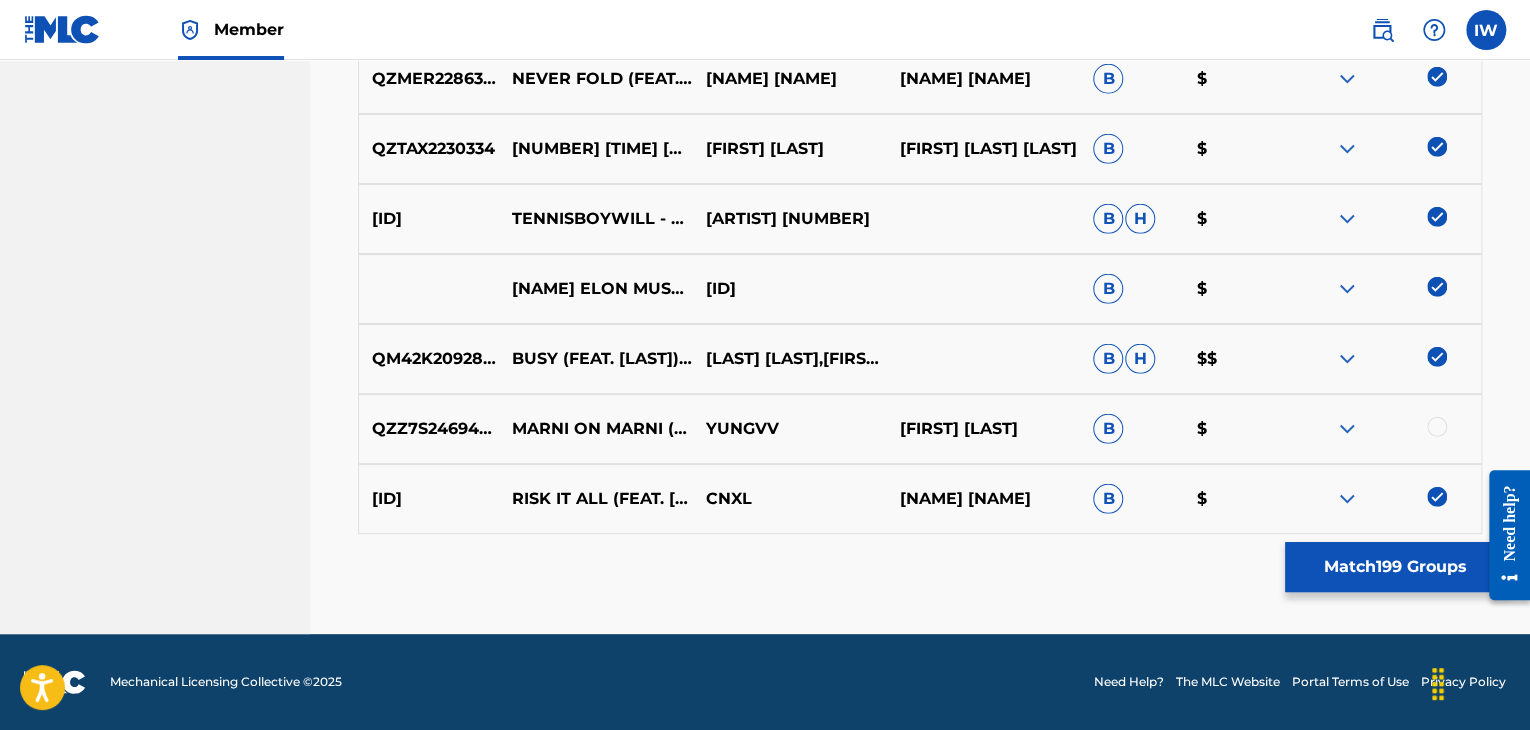 click at bounding box center [1437, 427] 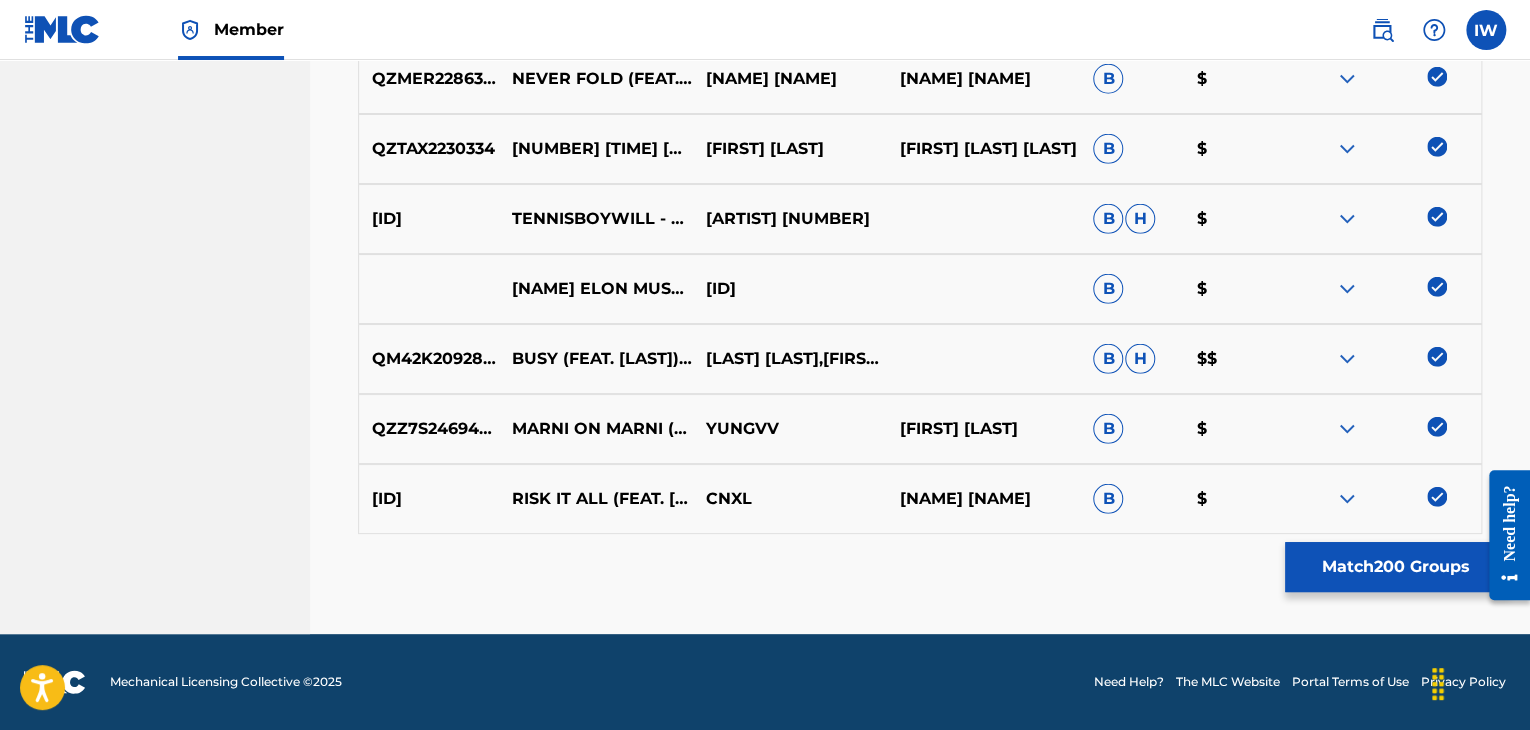click on "Match  200 Groups" at bounding box center (1395, 567) 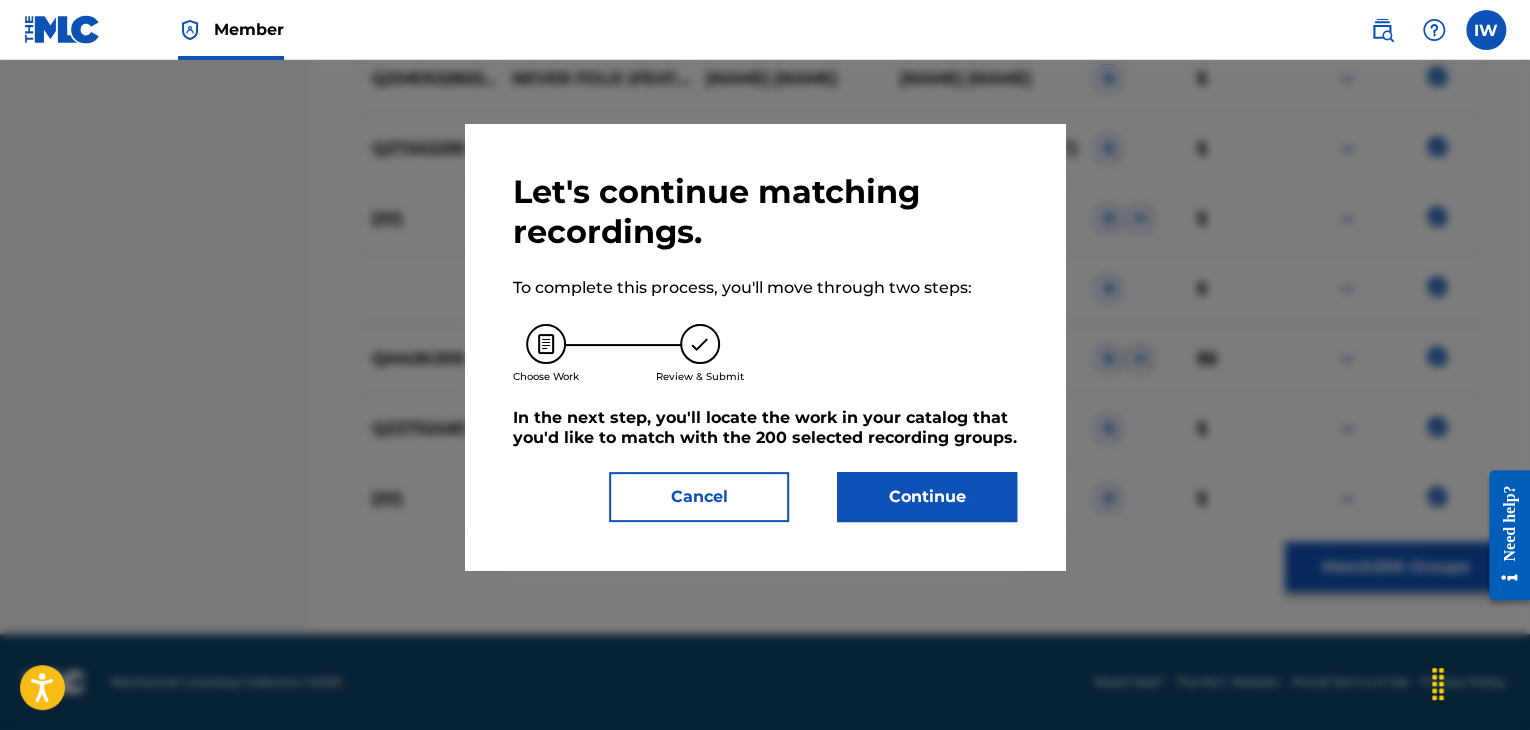 click on "Continue" at bounding box center (927, 497) 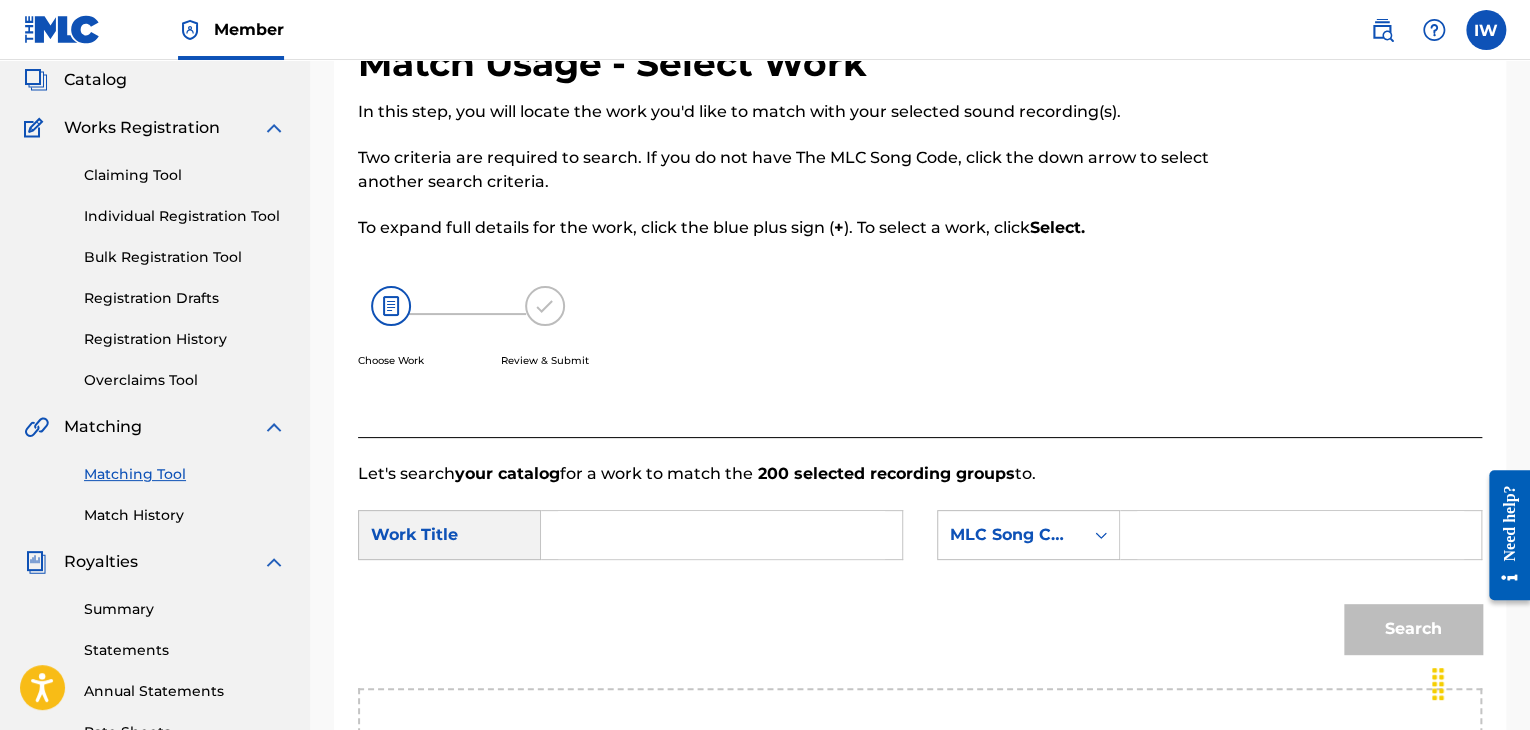 scroll, scrollTop: 118, scrollLeft: 0, axis: vertical 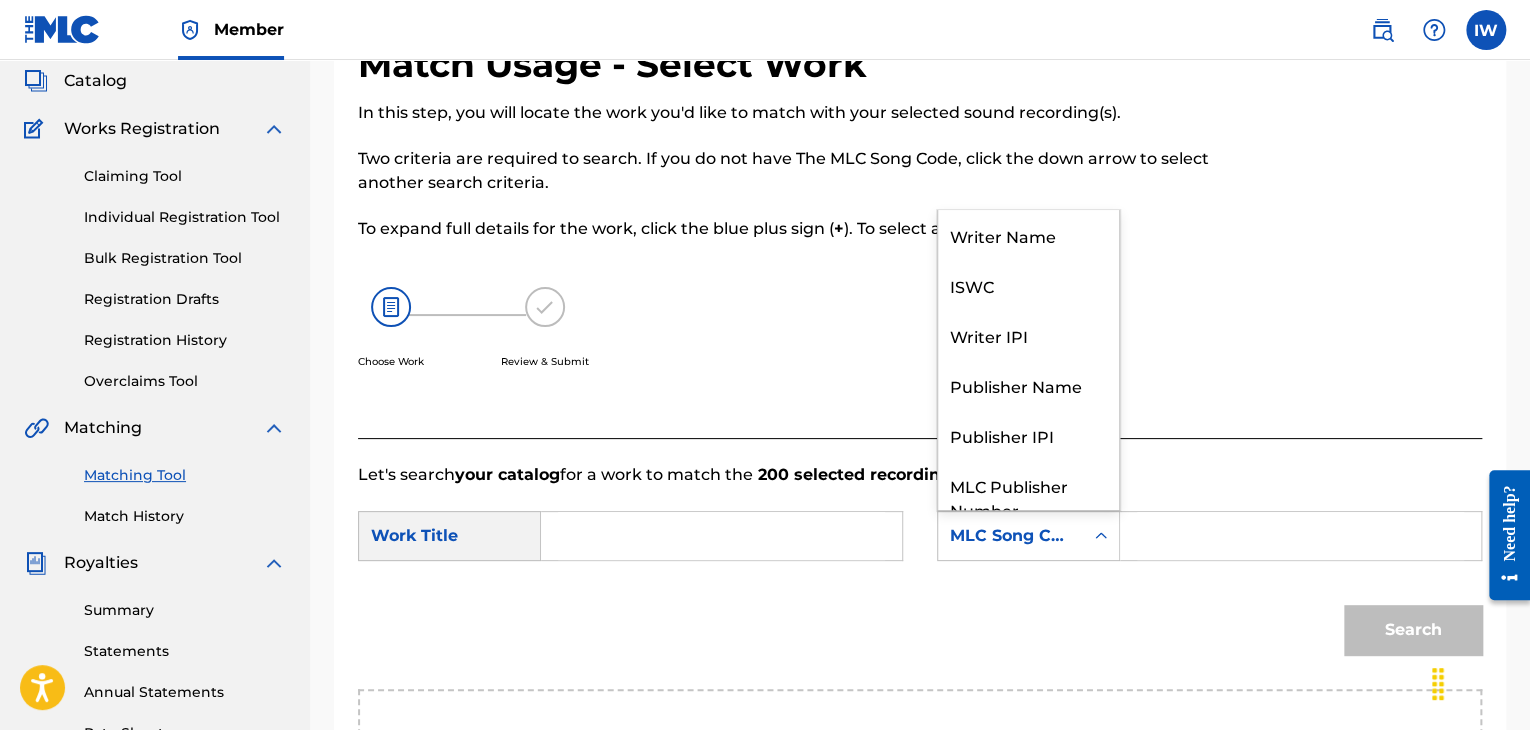 click on "MLC Song Code" at bounding box center [1010, 536] 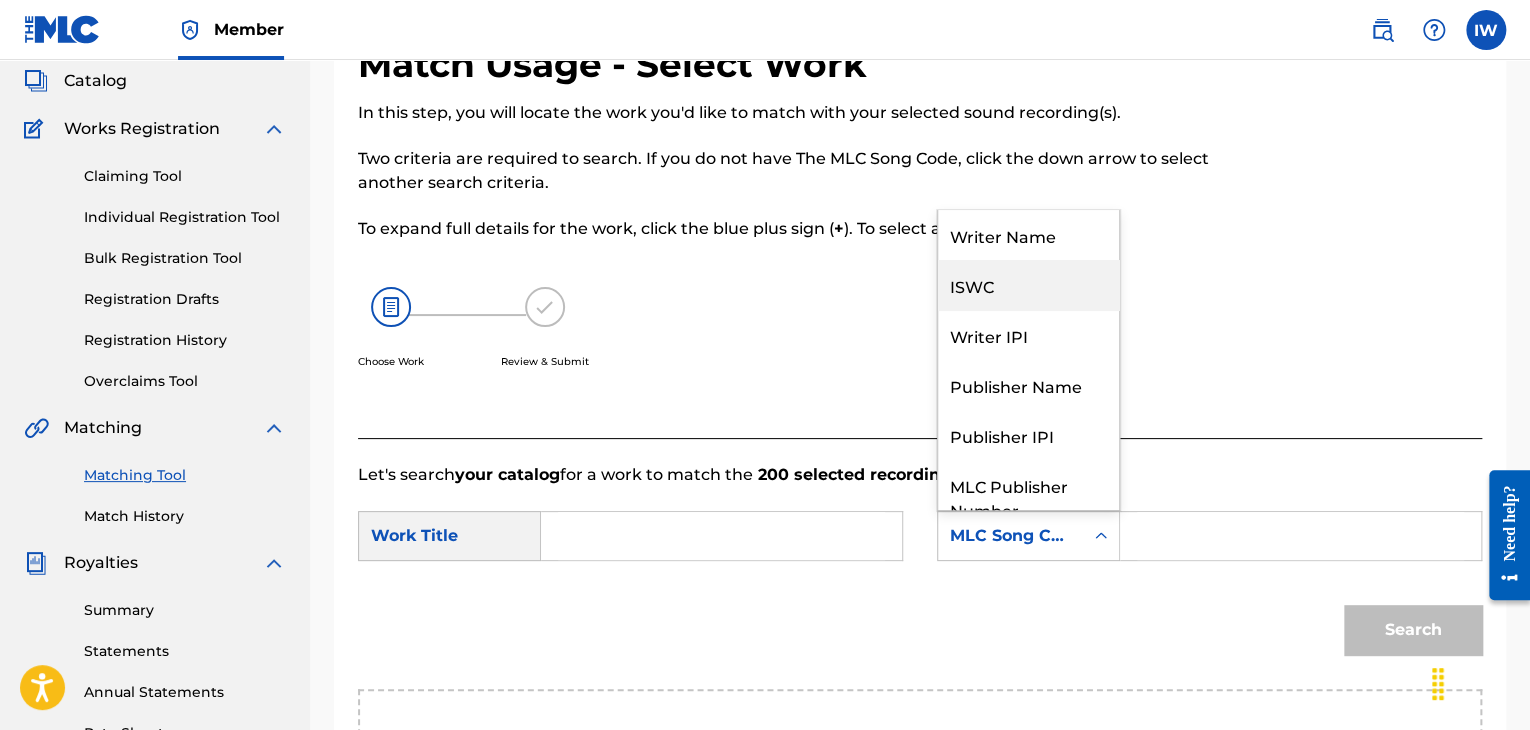 scroll, scrollTop: 6, scrollLeft: 0, axis: vertical 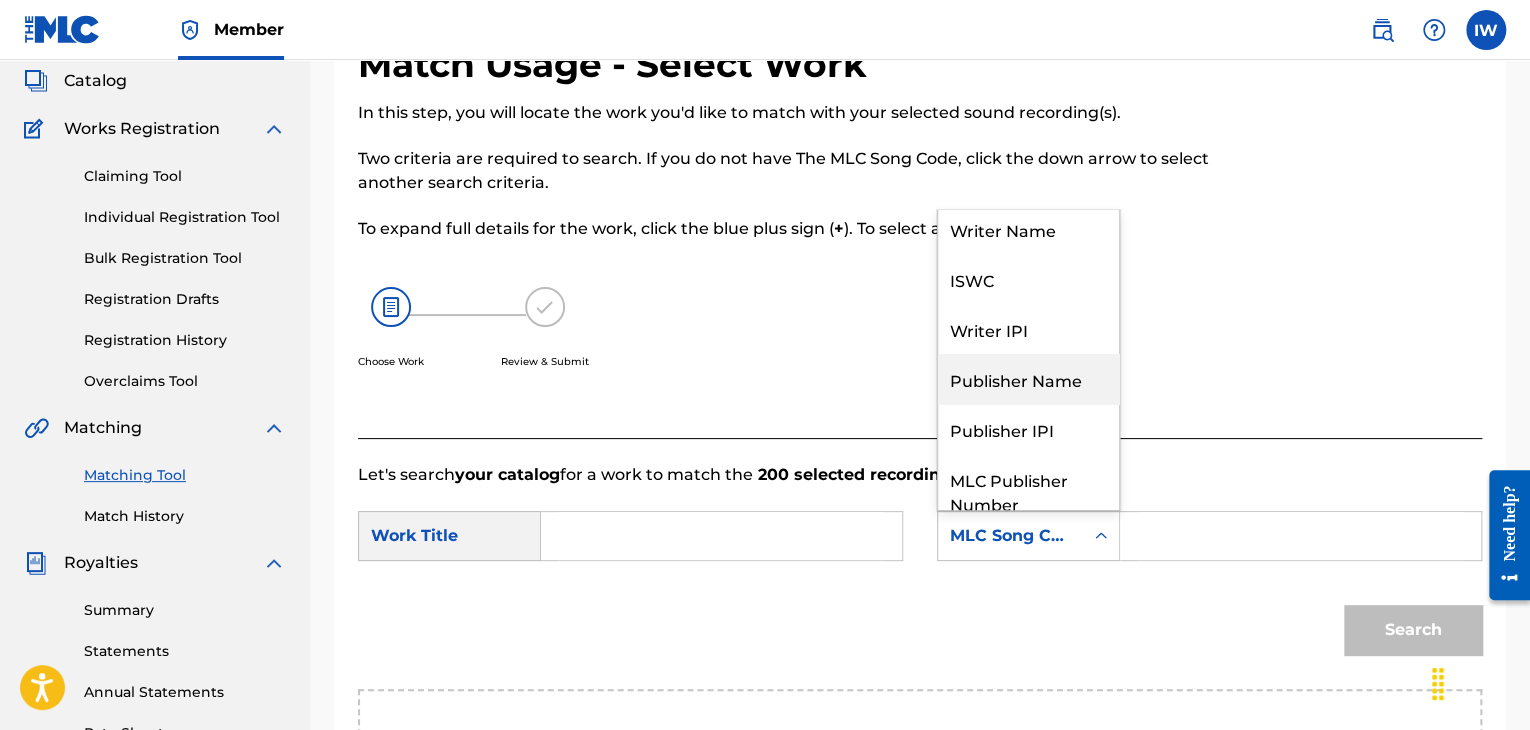 click on "Publisher Name" at bounding box center [1028, 379] 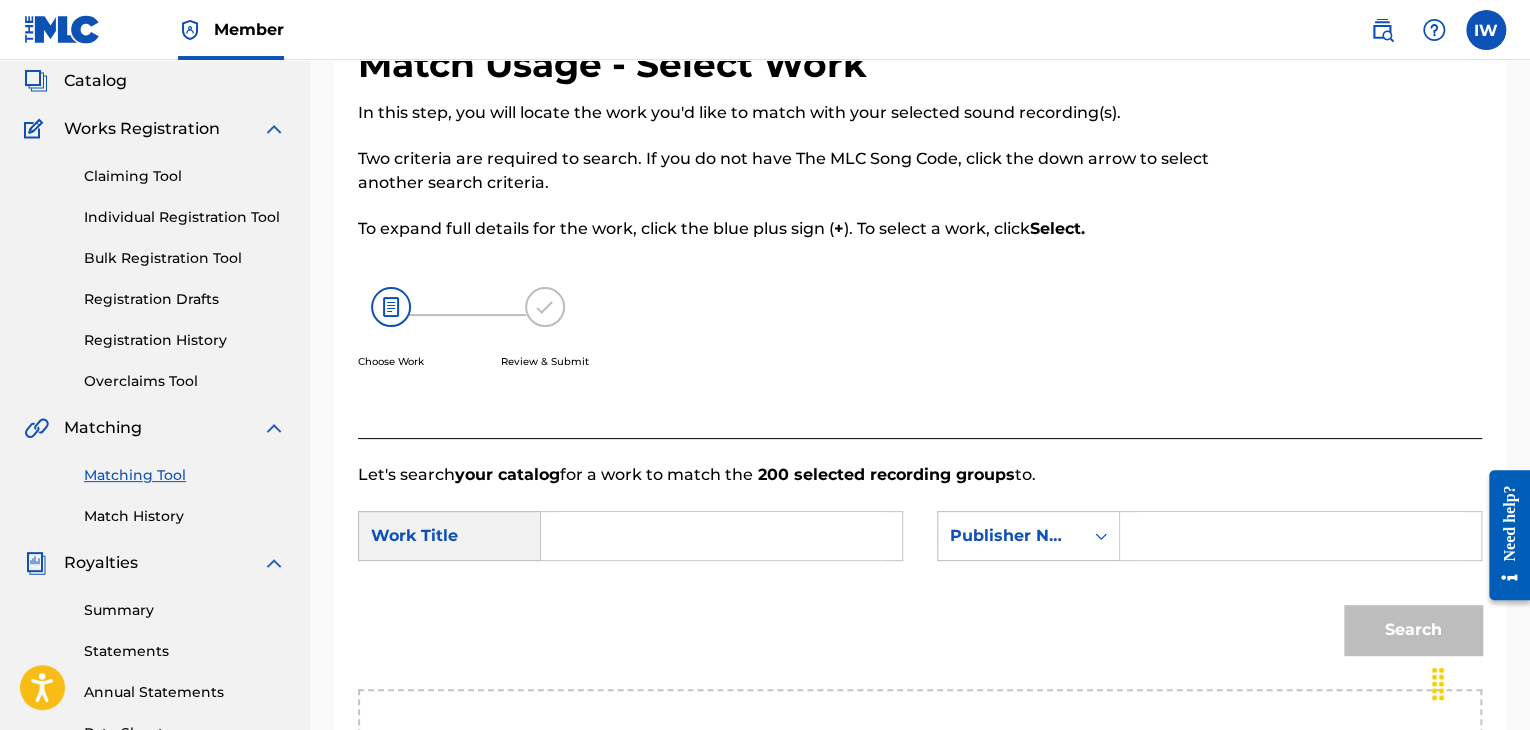 click at bounding box center (1300, 536) 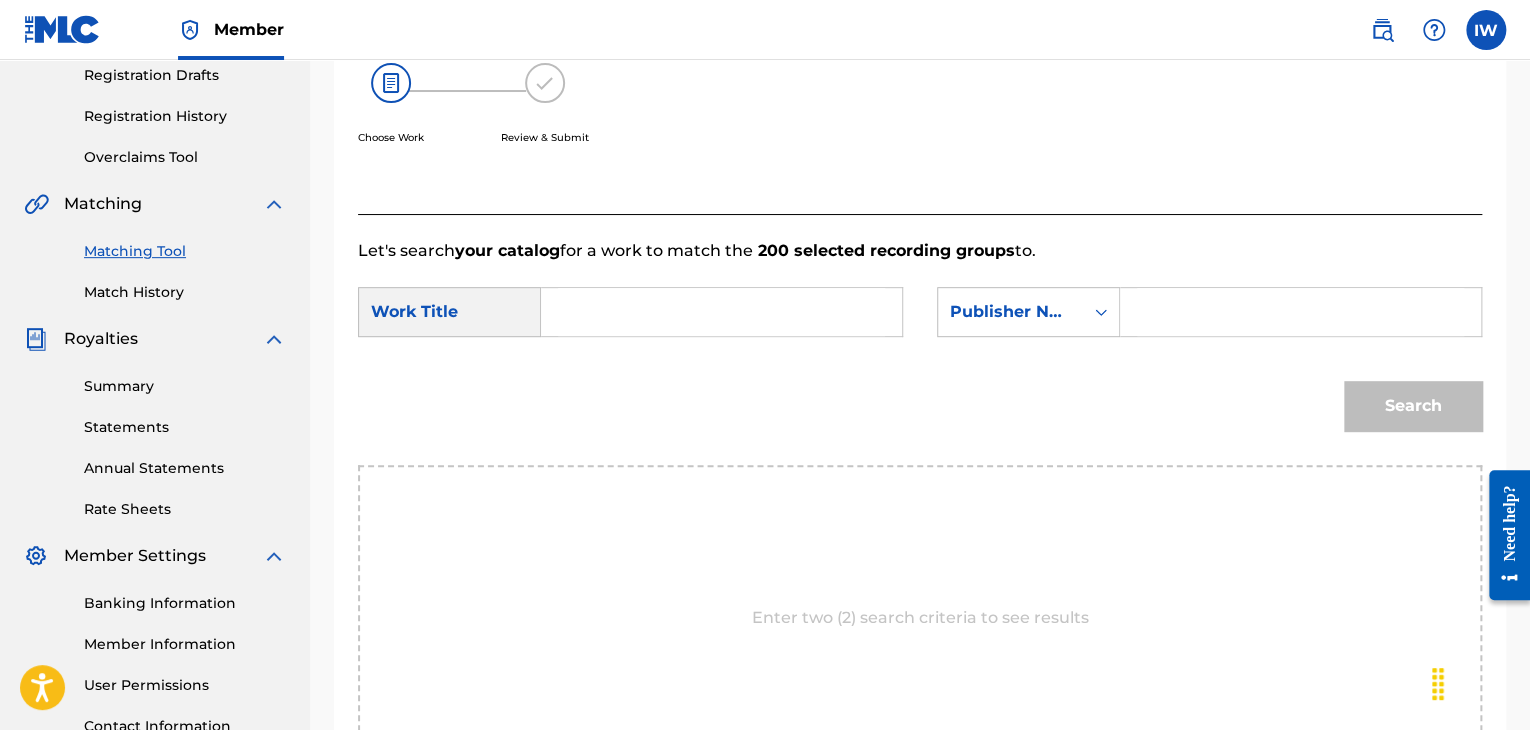 scroll, scrollTop: 342, scrollLeft: 0, axis: vertical 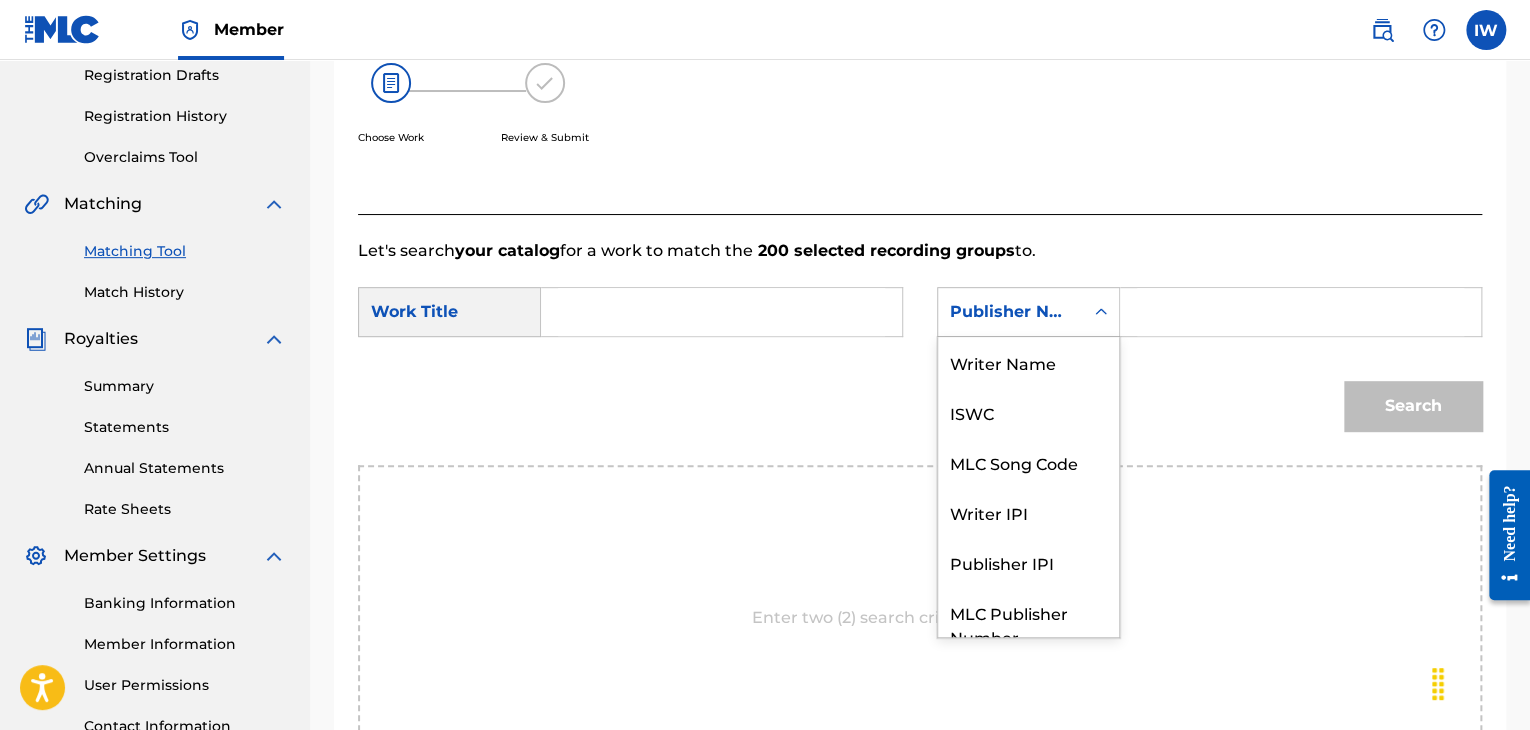 click on "Publisher Name" at bounding box center (1010, 312) 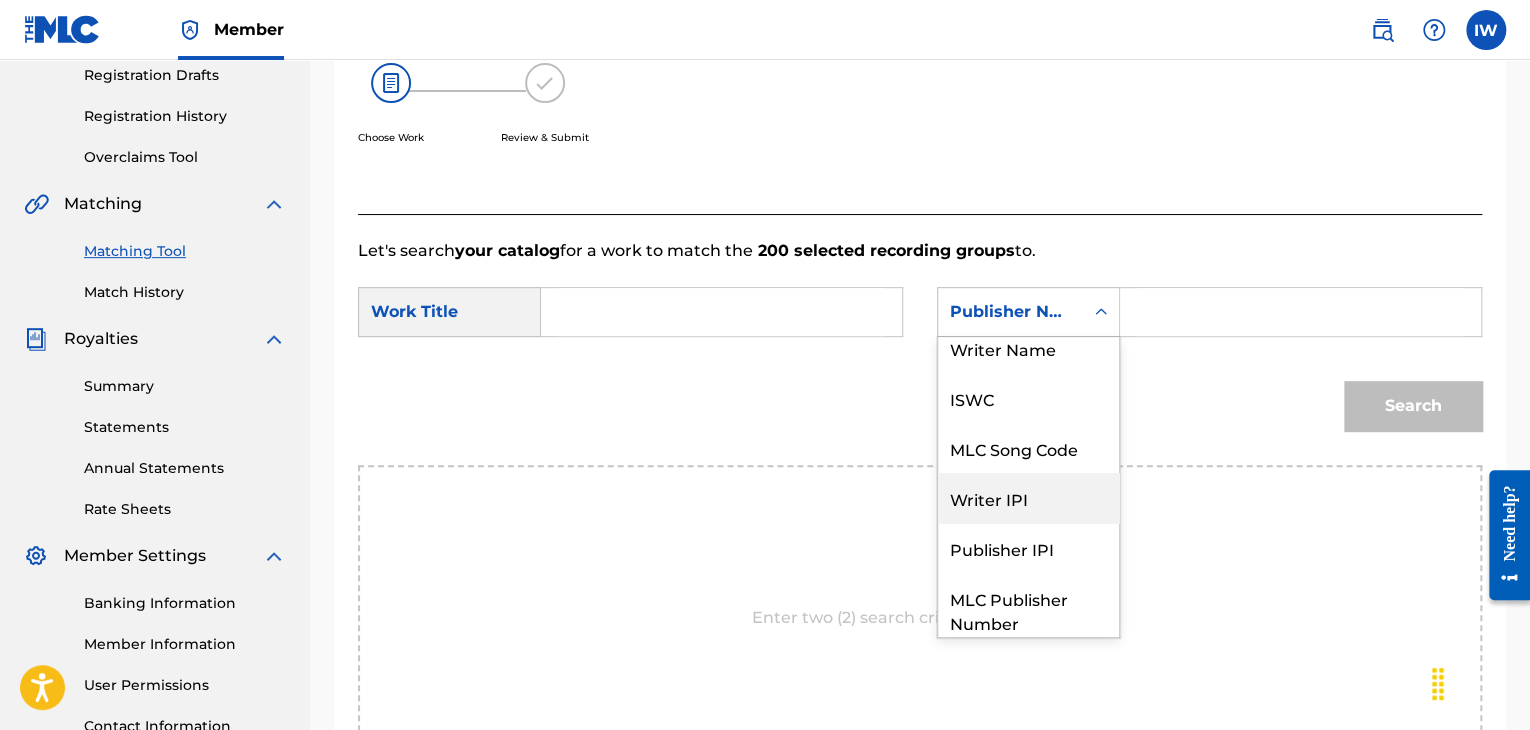 scroll, scrollTop: 0, scrollLeft: 0, axis: both 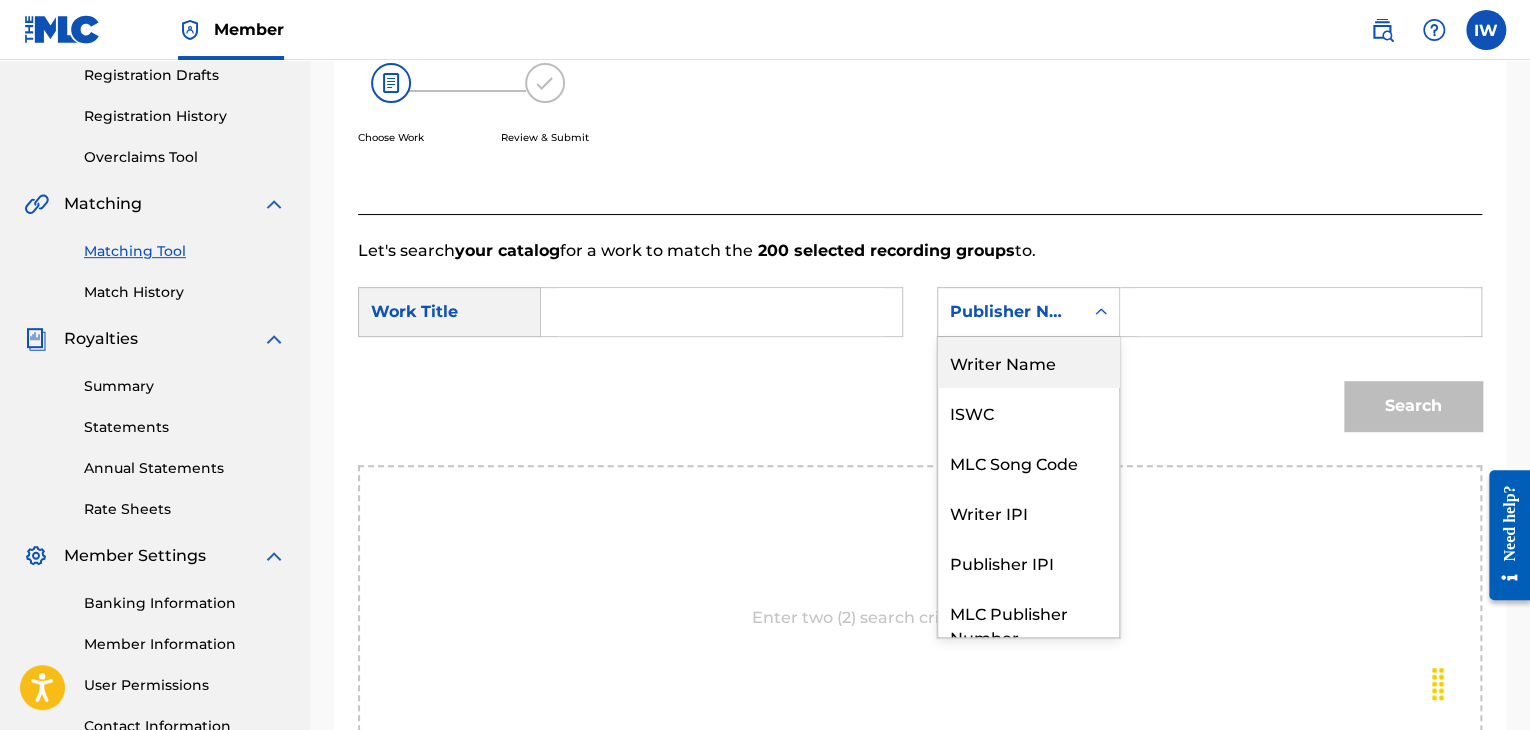 click at bounding box center [1300, 312] 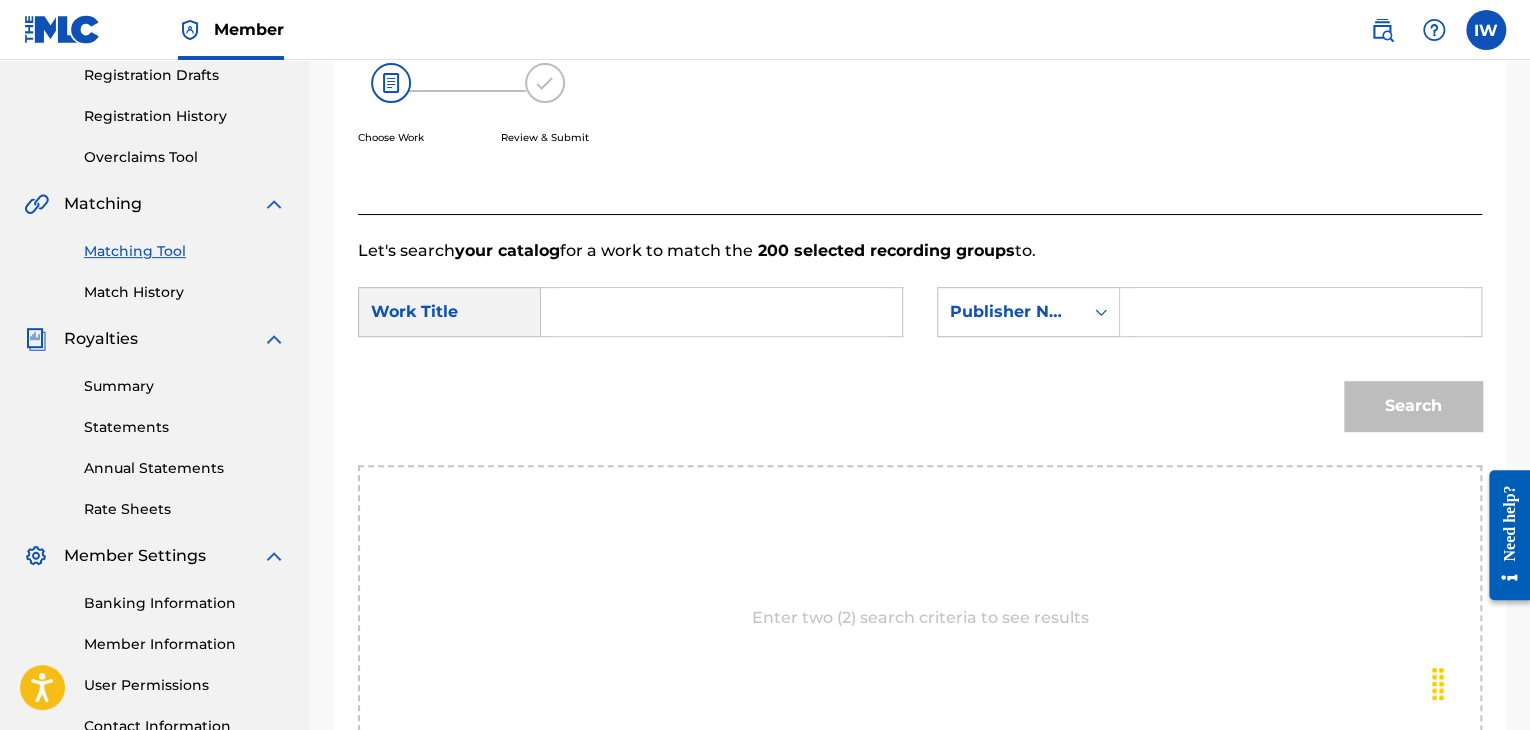 type on "[NAME] [NAME]" 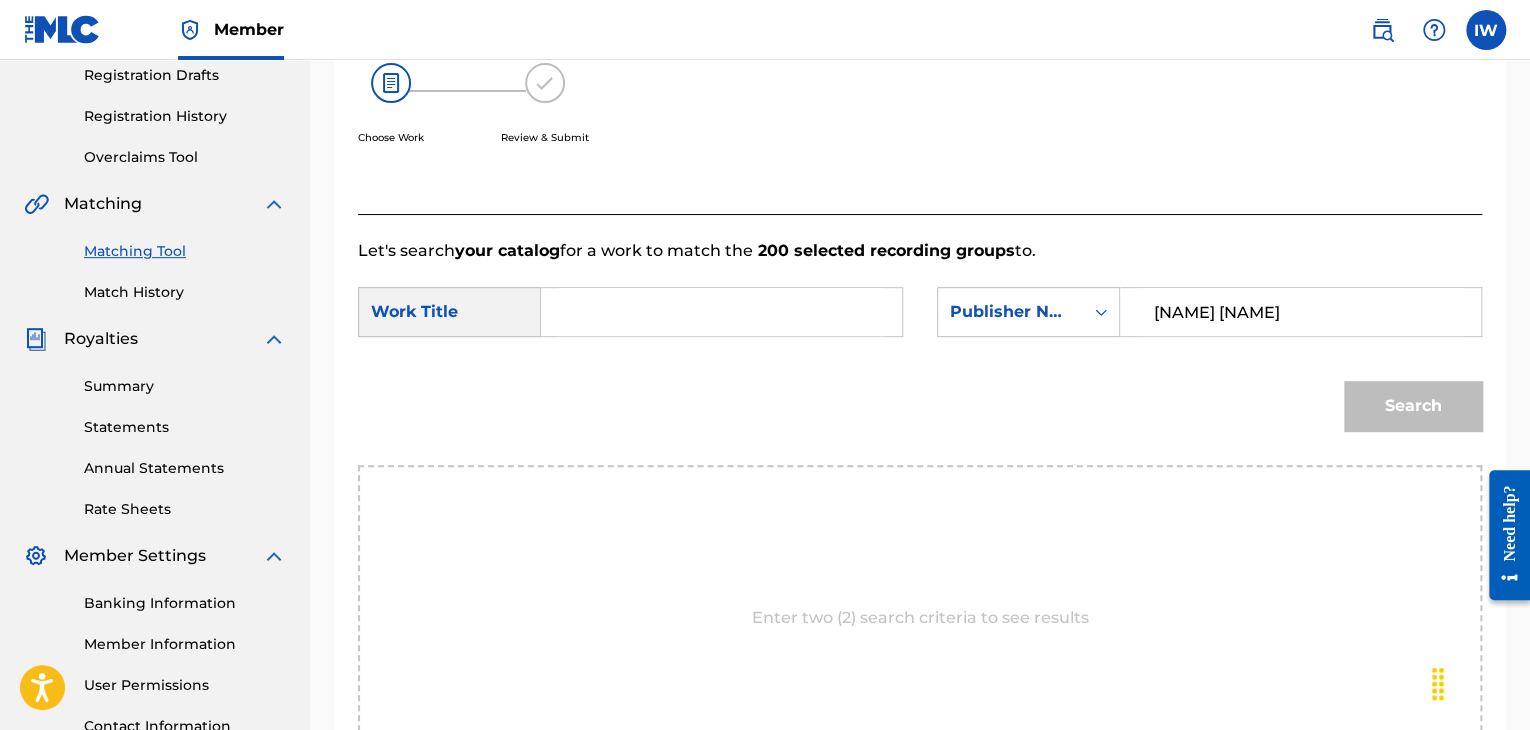 click at bounding box center [721, 312] 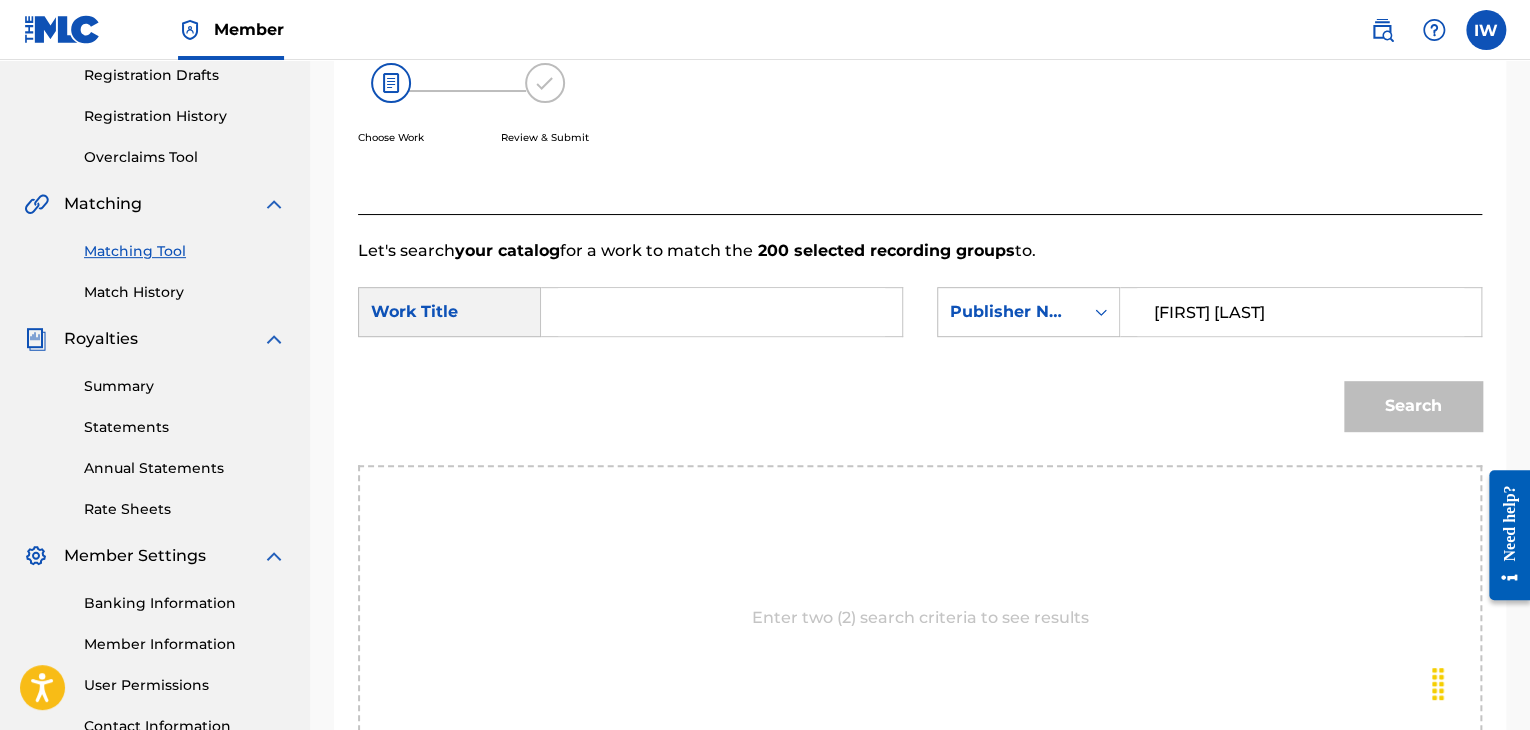 type on "[FIRST] [LAST]" 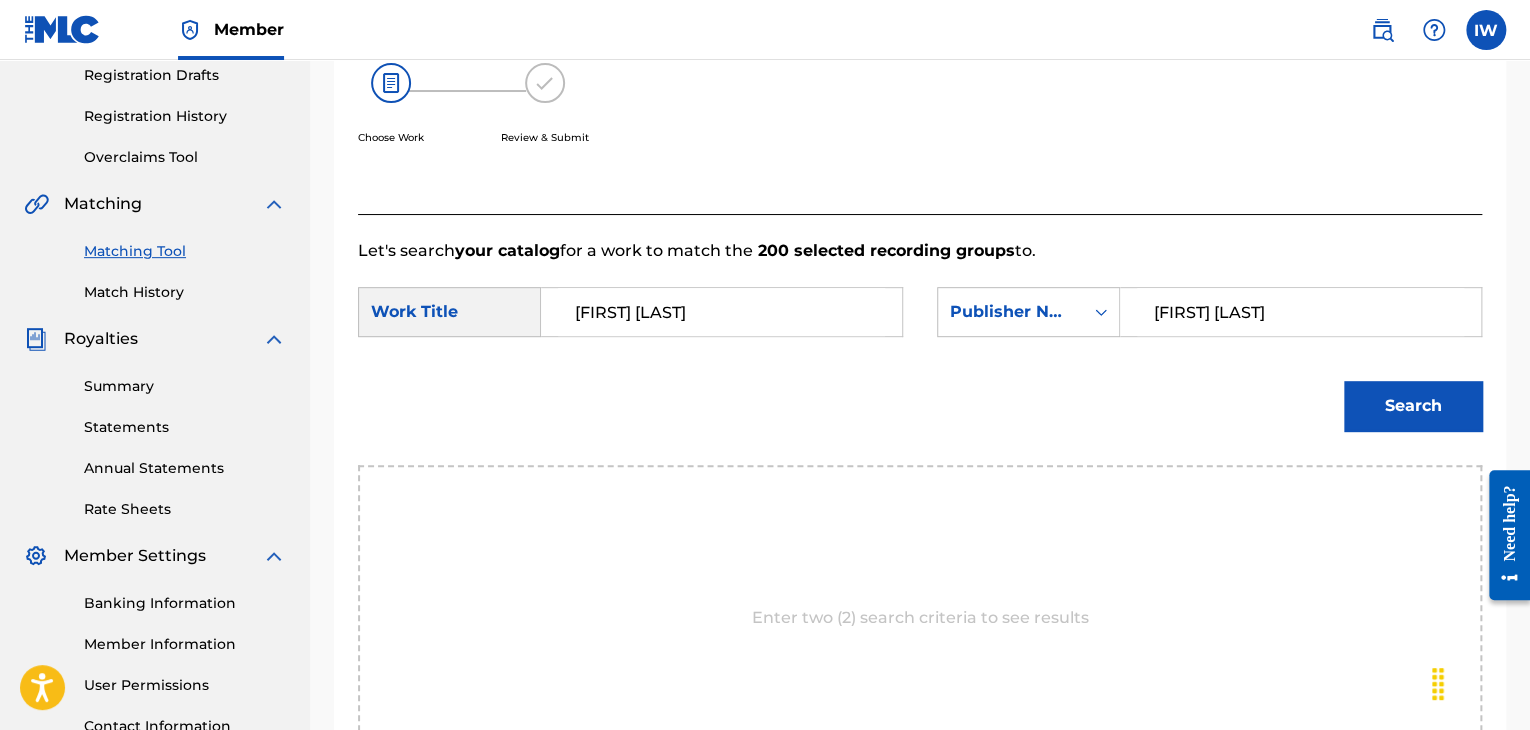 type on "[FIRST] [LAST]" 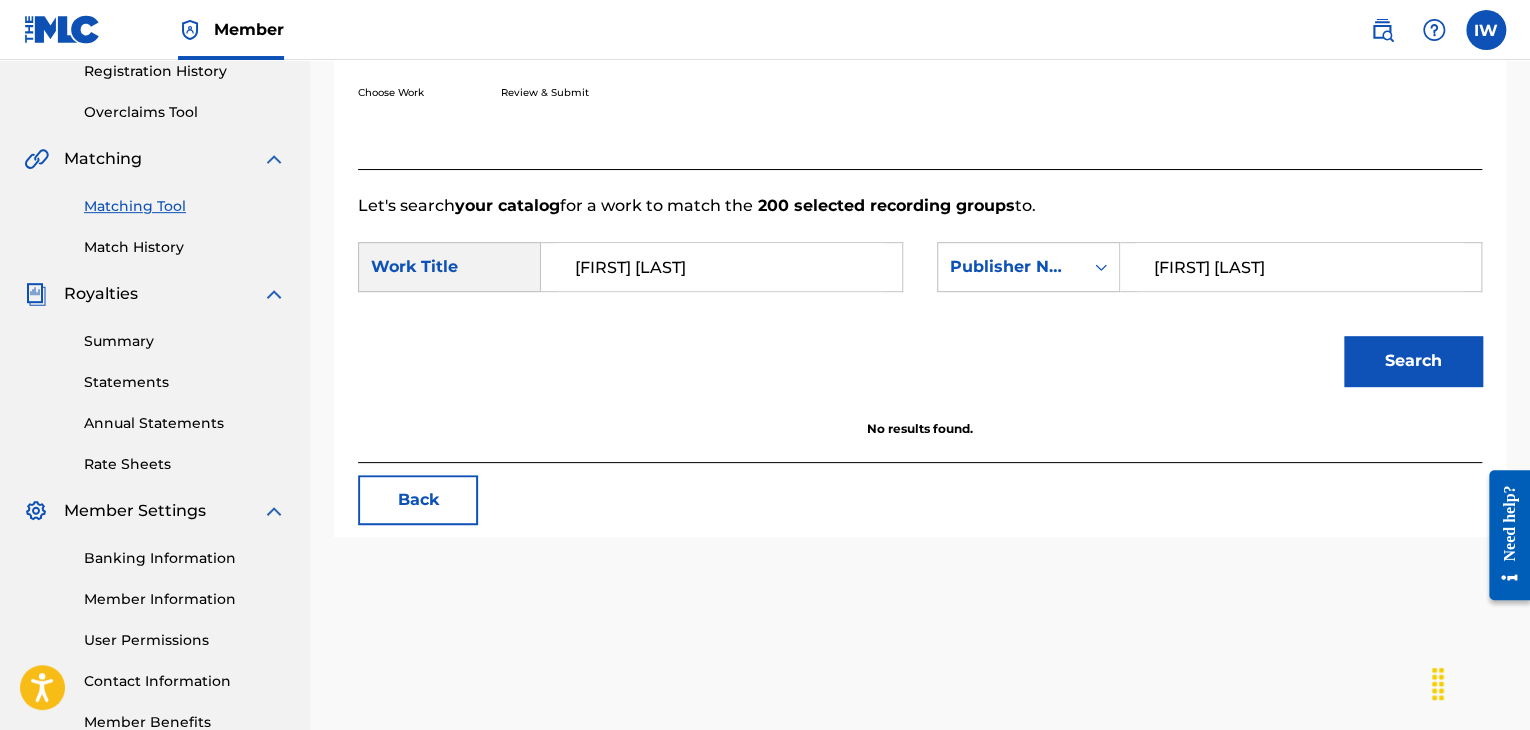 scroll, scrollTop: 386, scrollLeft: 0, axis: vertical 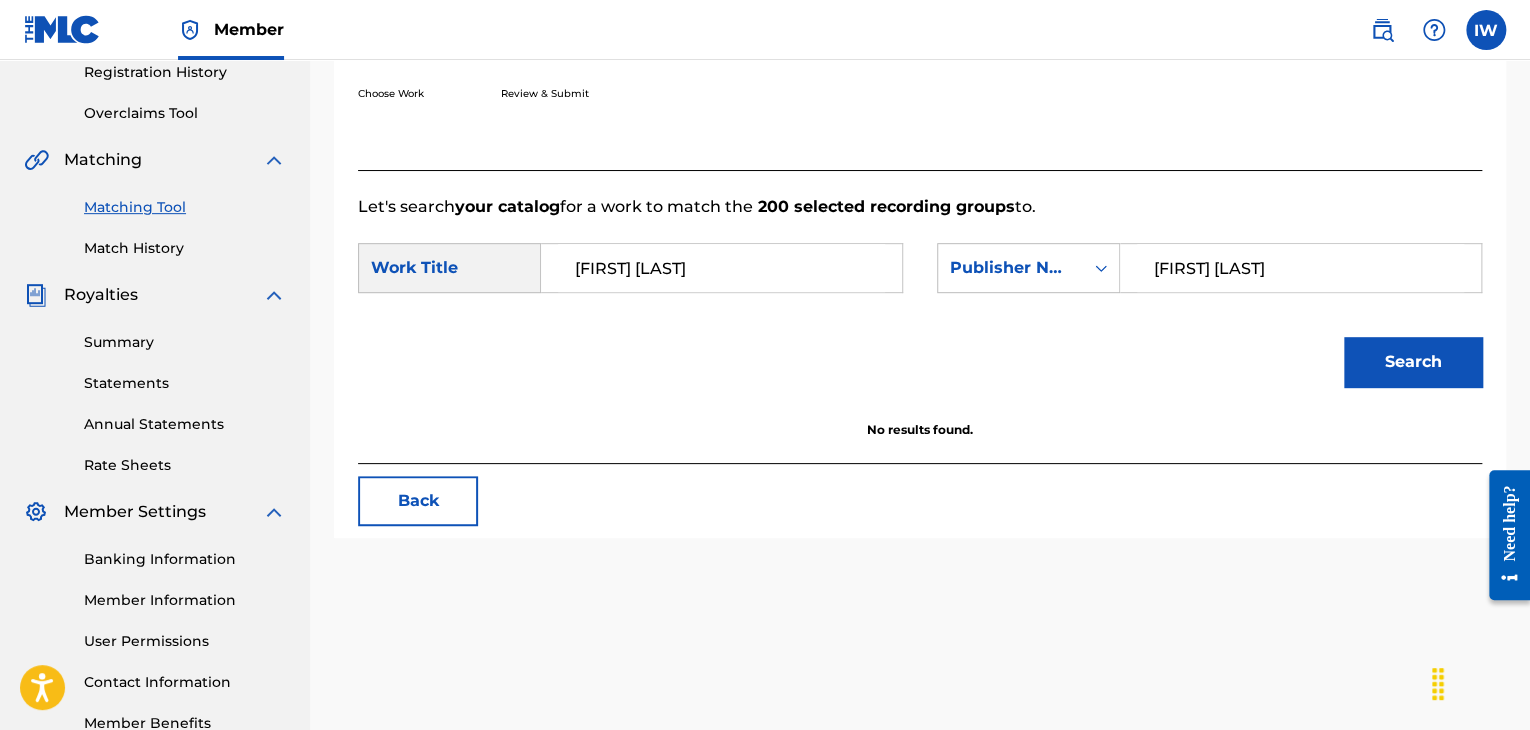 click on "[FIRST] [LAST]" at bounding box center (1300, 268) 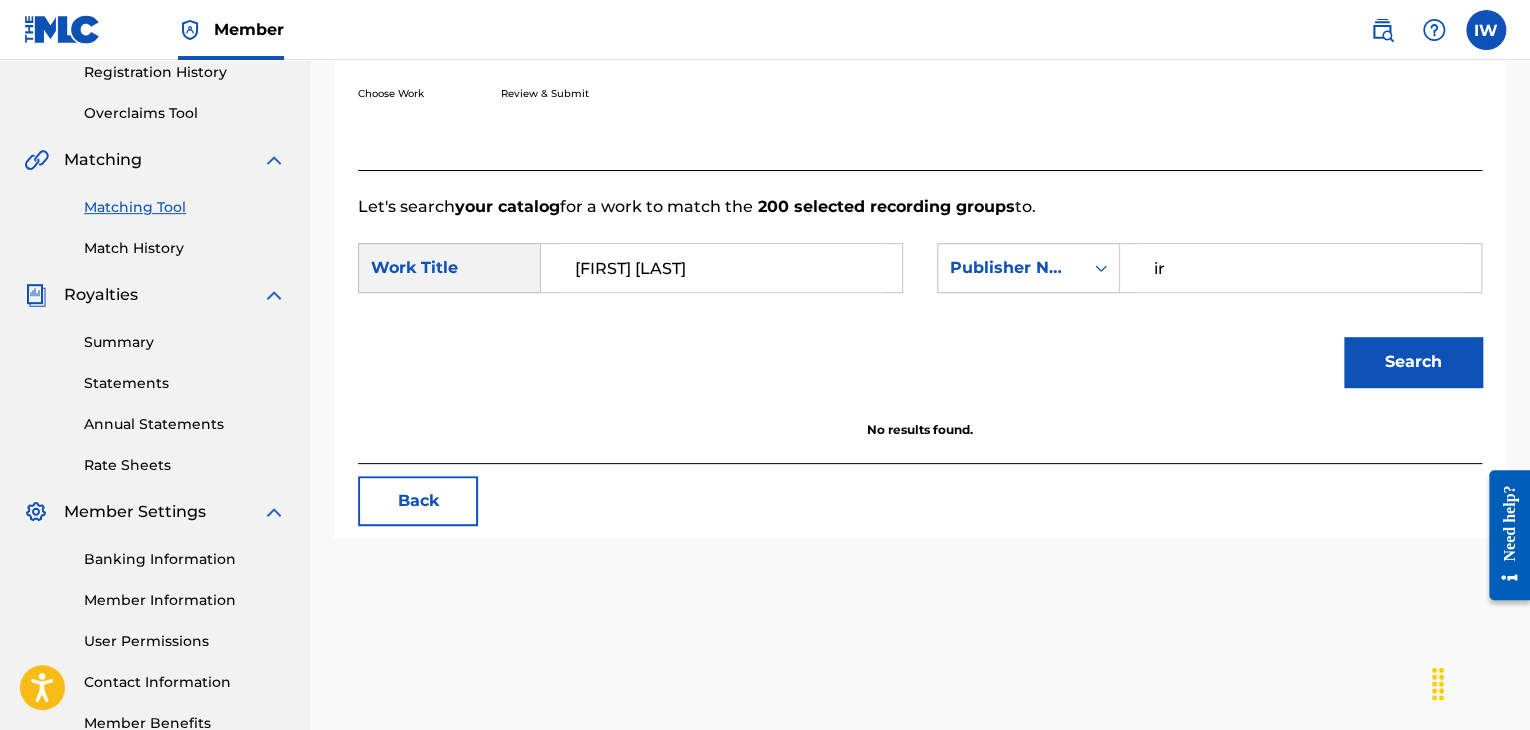 type on "[NAME] [NAME]" 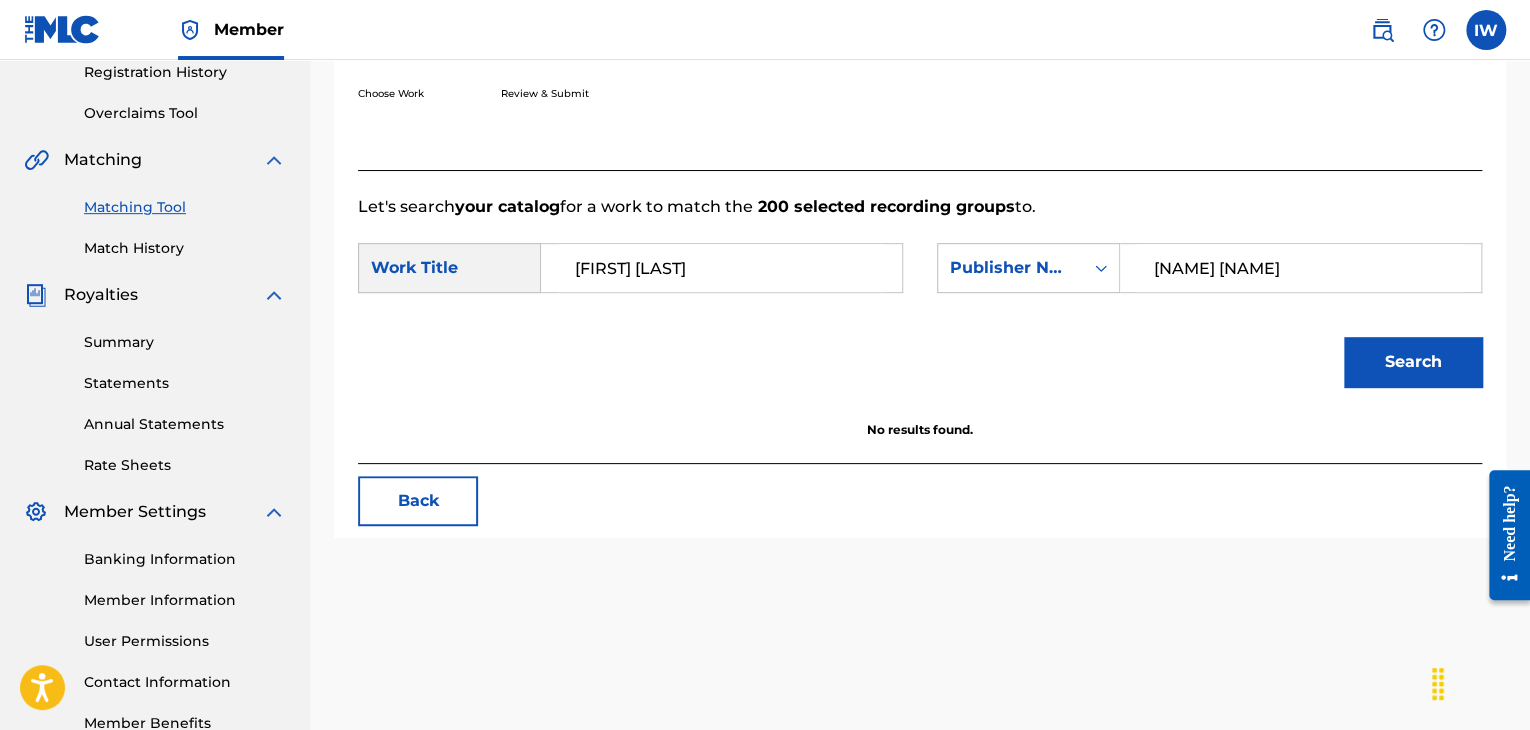 click on "Search" at bounding box center (1413, 362) 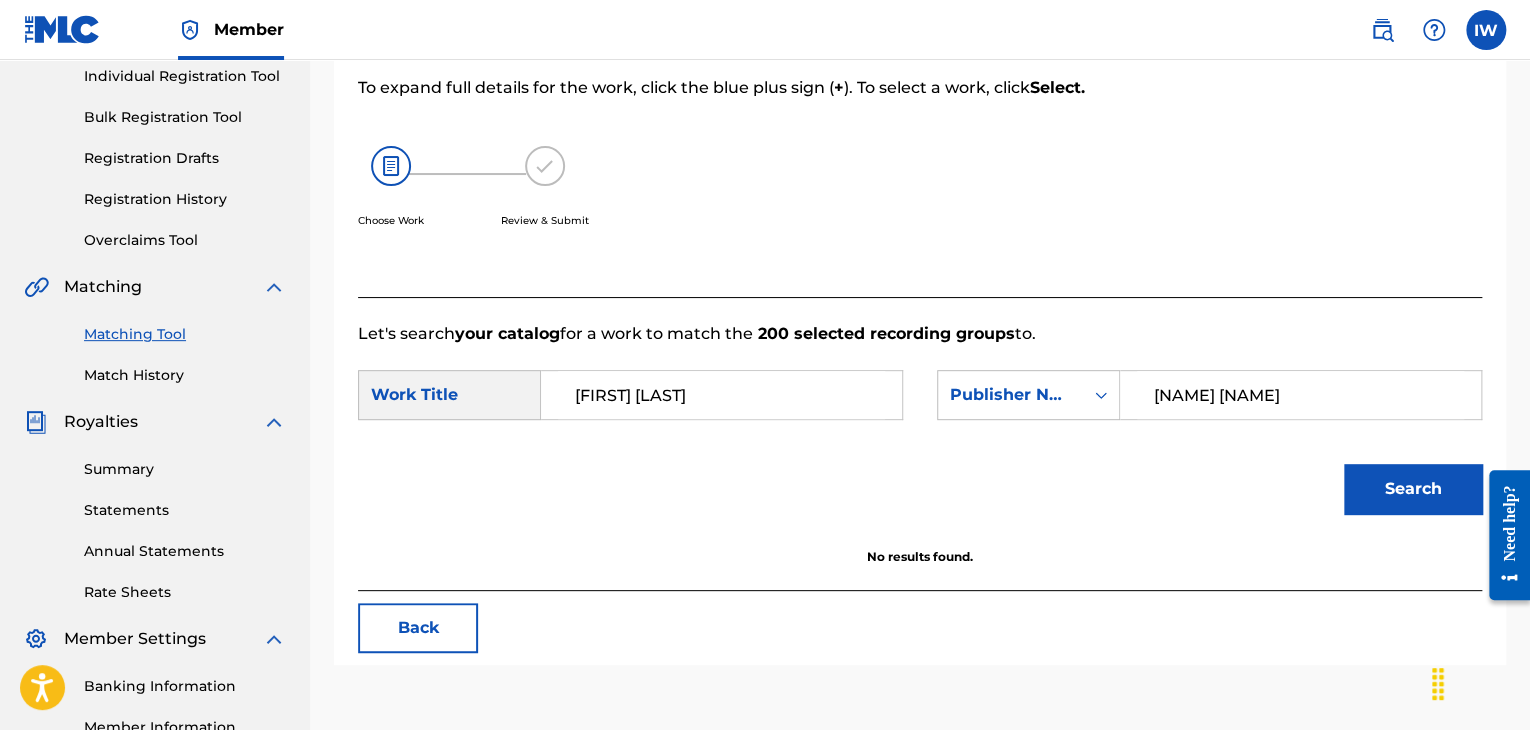 click on "[FIRST] [LAST]" at bounding box center (721, 395) 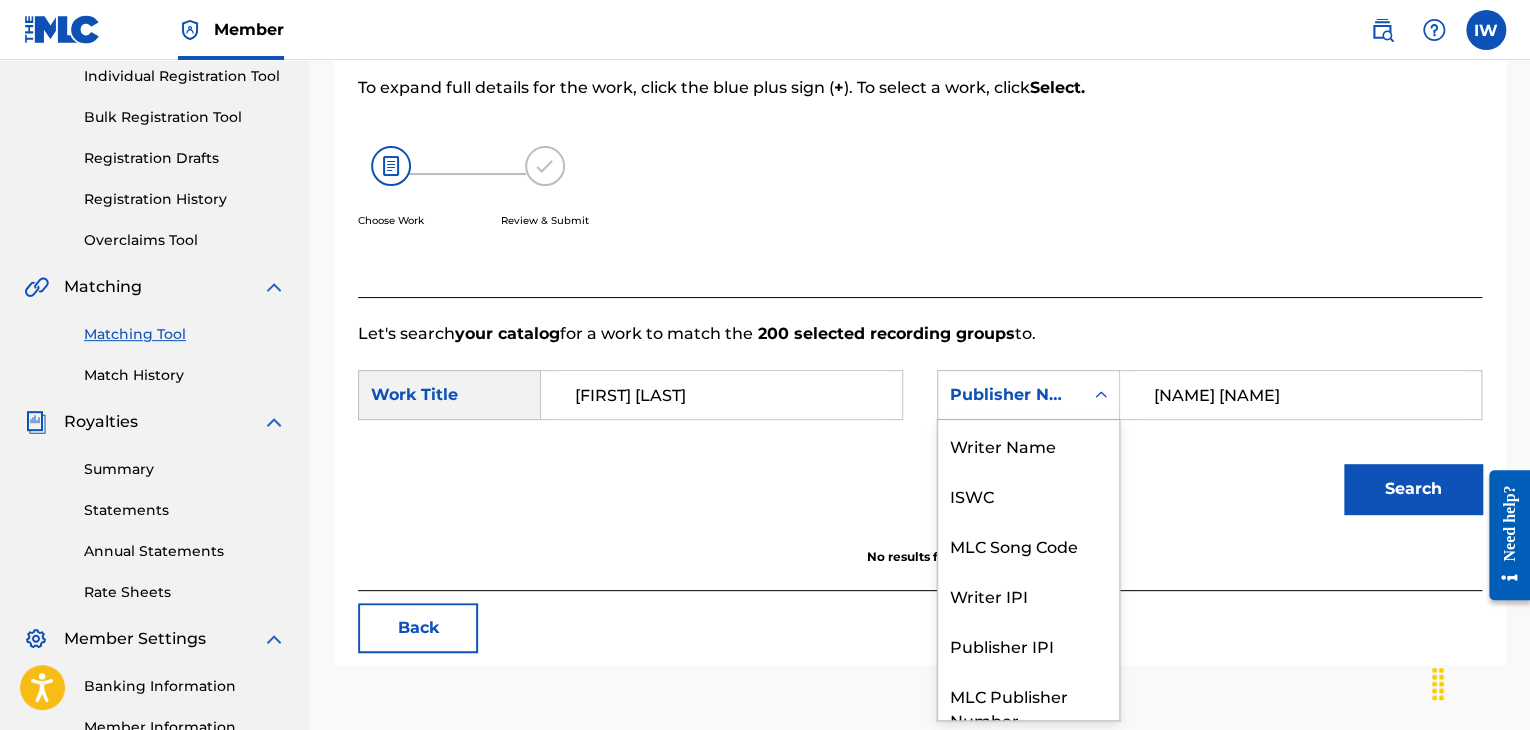scroll, scrollTop: 74, scrollLeft: 0, axis: vertical 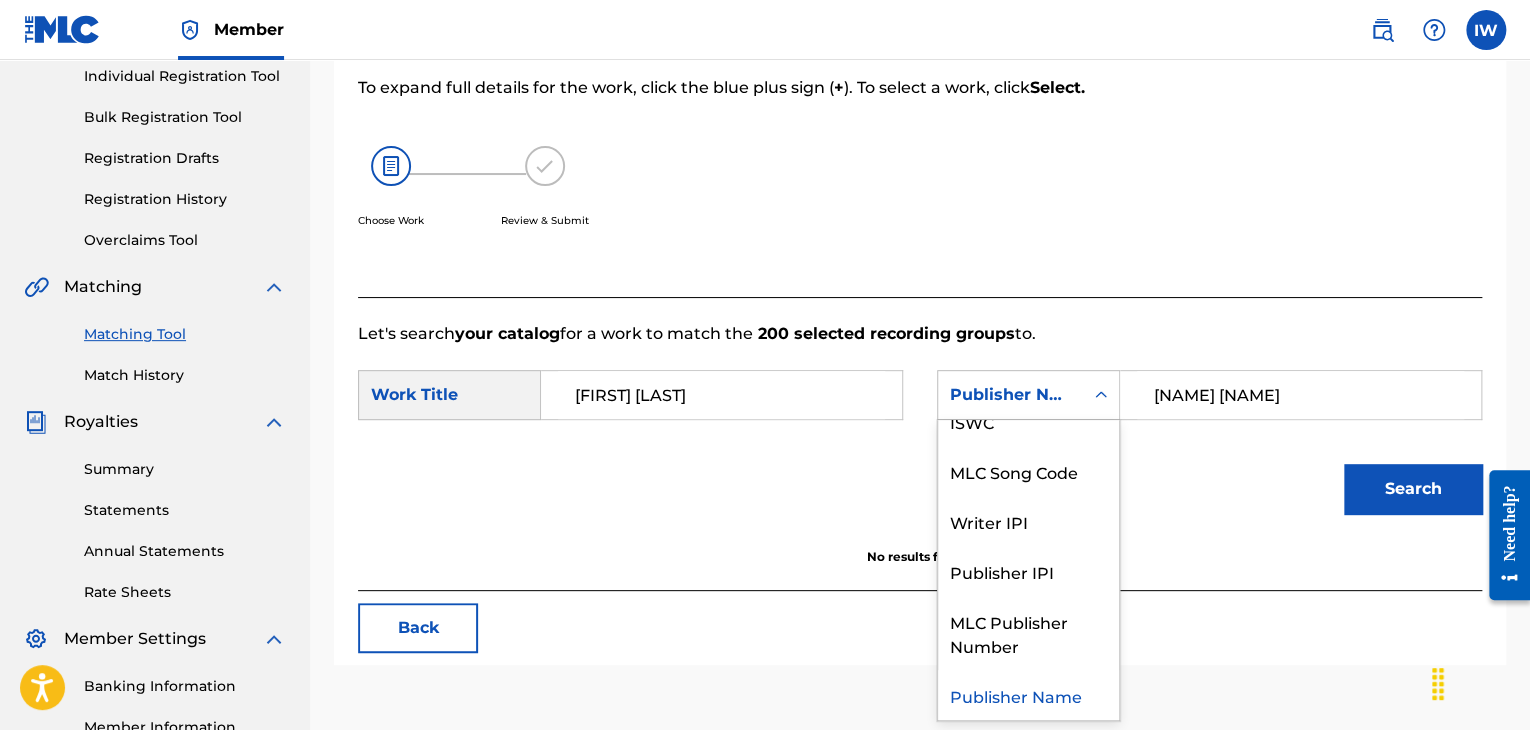 click at bounding box center (1101, 395) 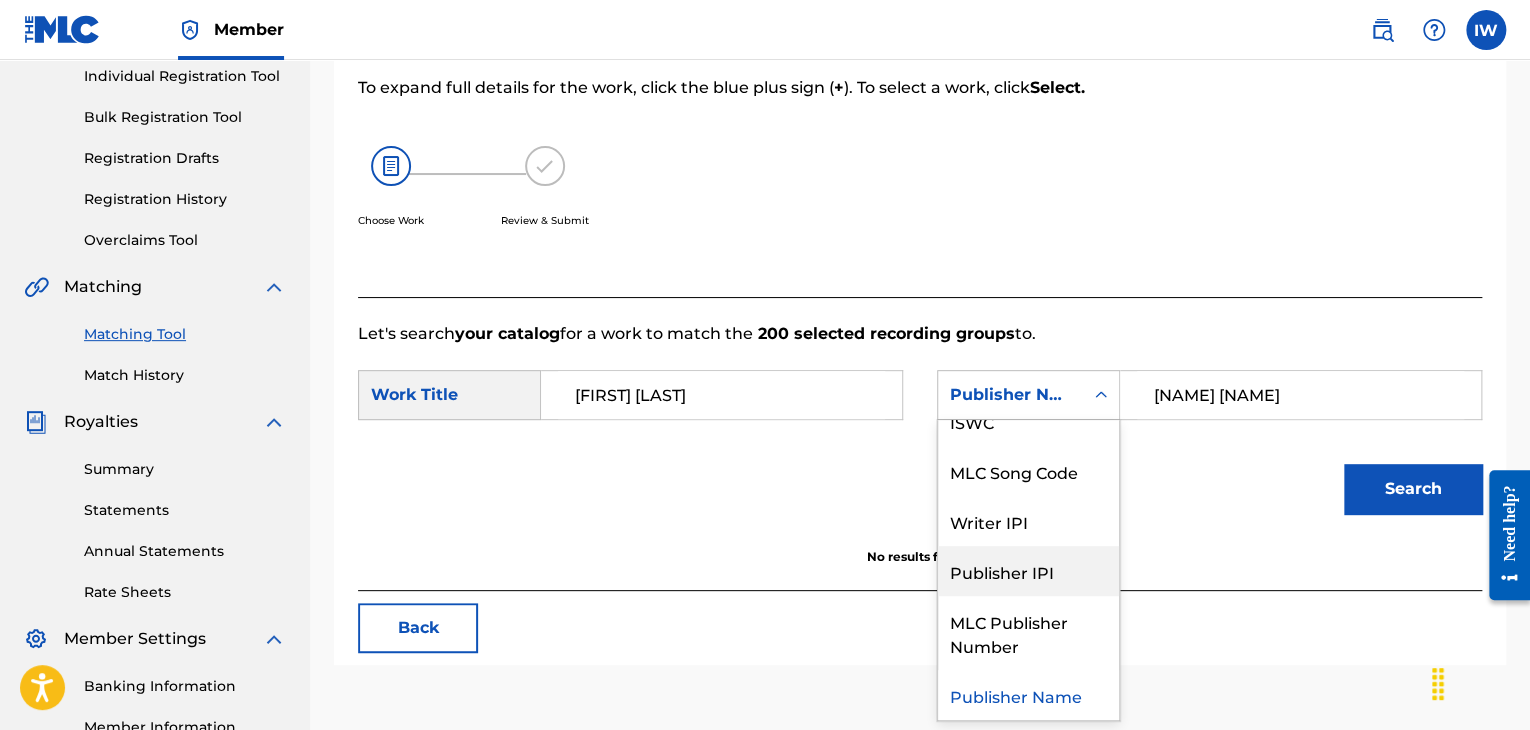 click on "Publisher IPI" at bounding box center [1028, 571] 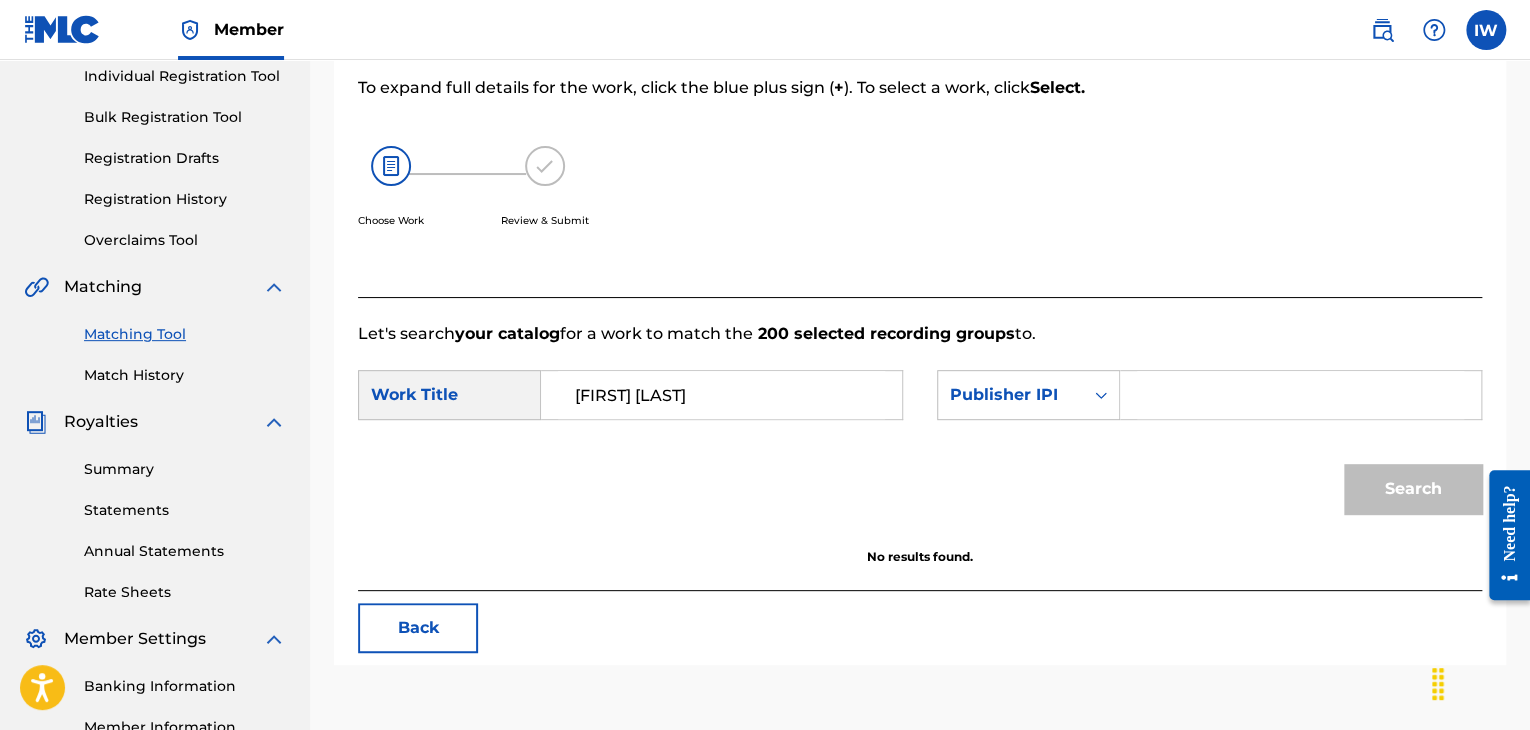 click at bounding box center [1300, 395] 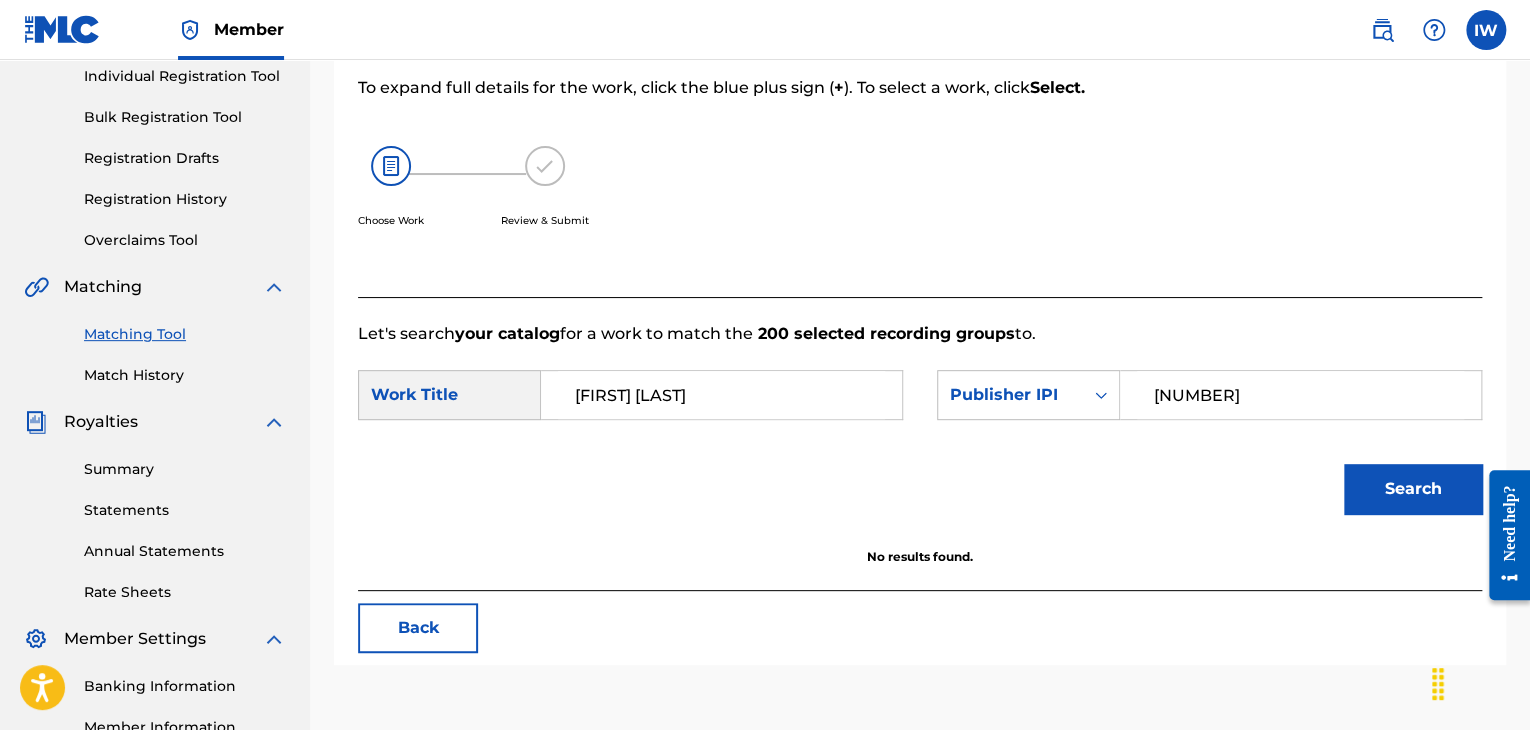 type on "[NUMBER]" 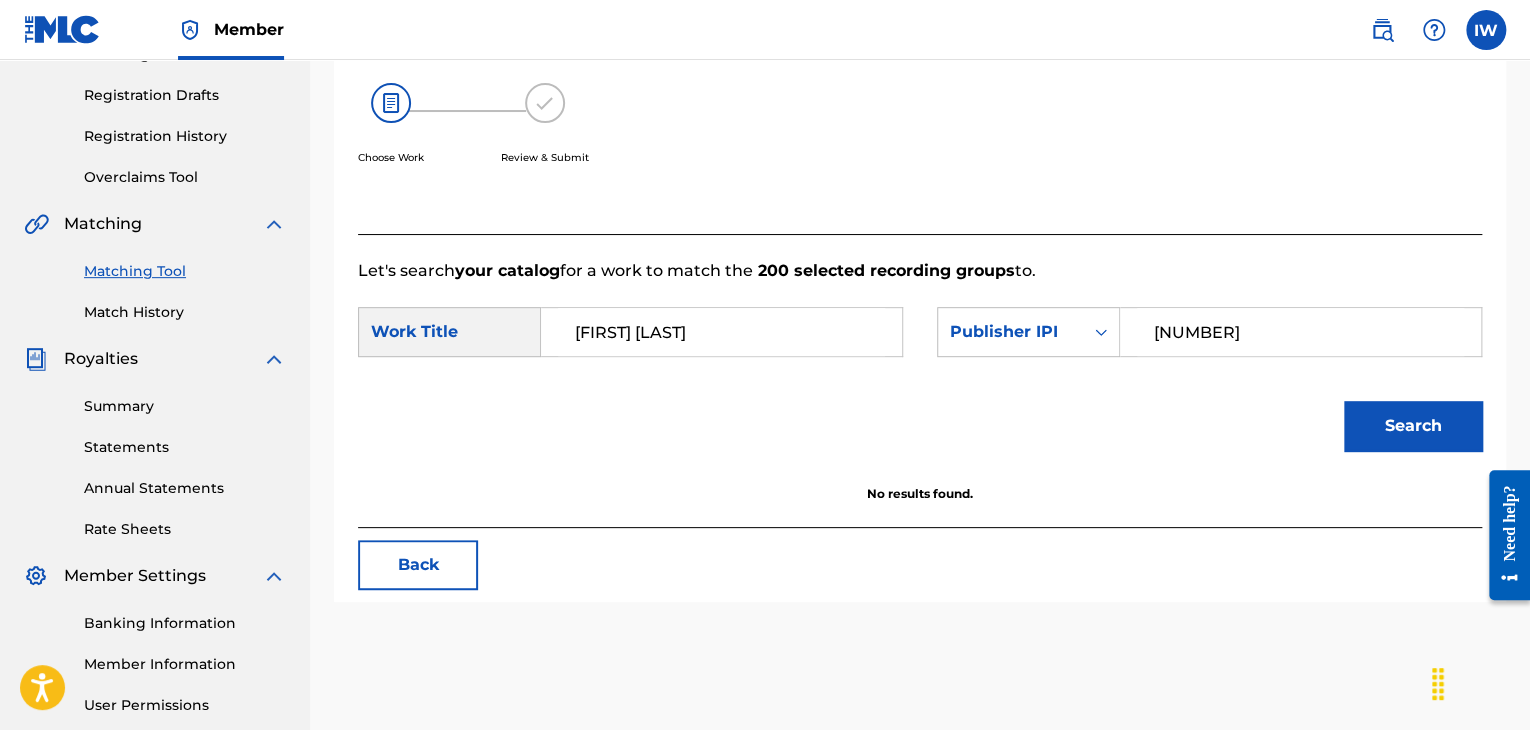 scroll, scrollTop: 302, scrollLeft: 0, axis: vertical 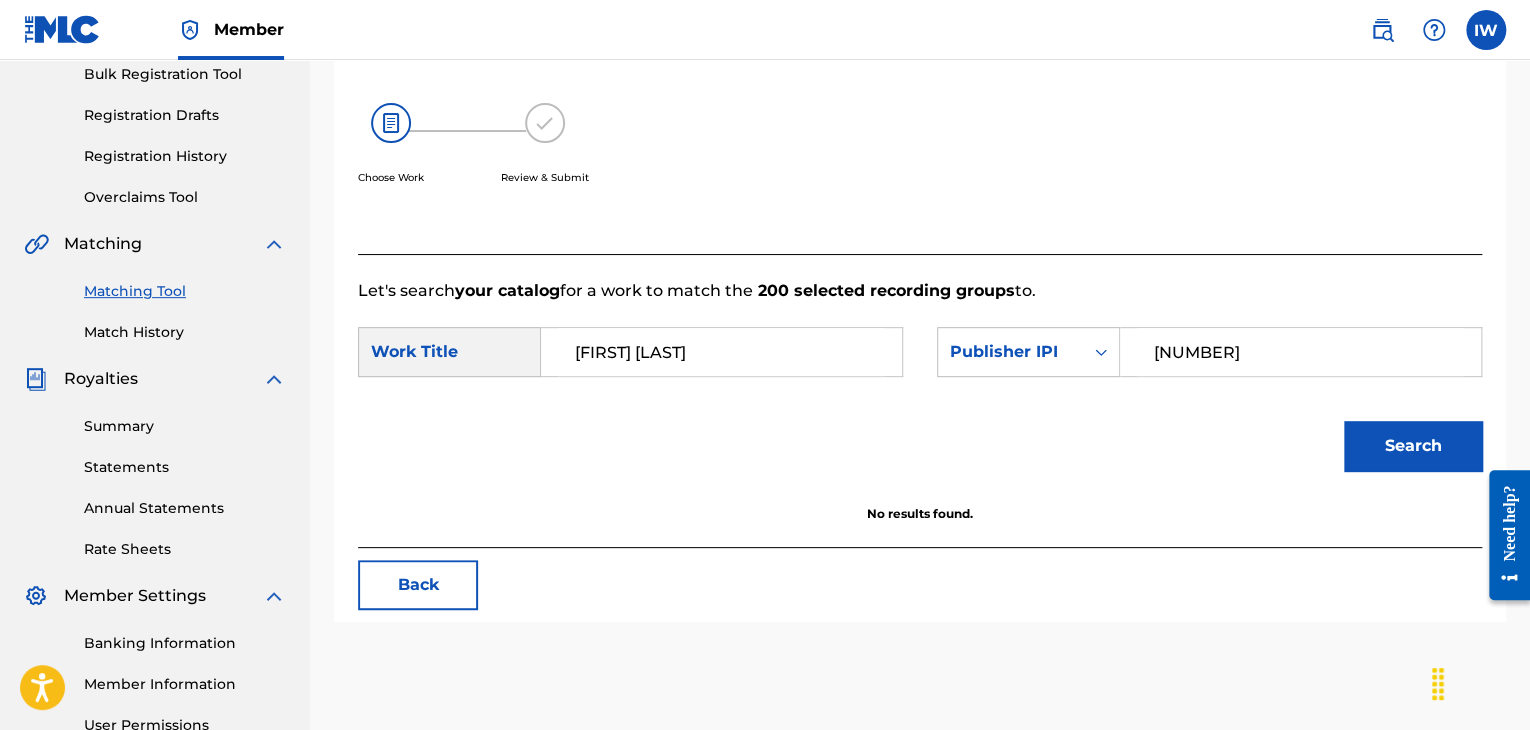 click on "[FIRST] [LAST]" at bounding box center (721, 352) 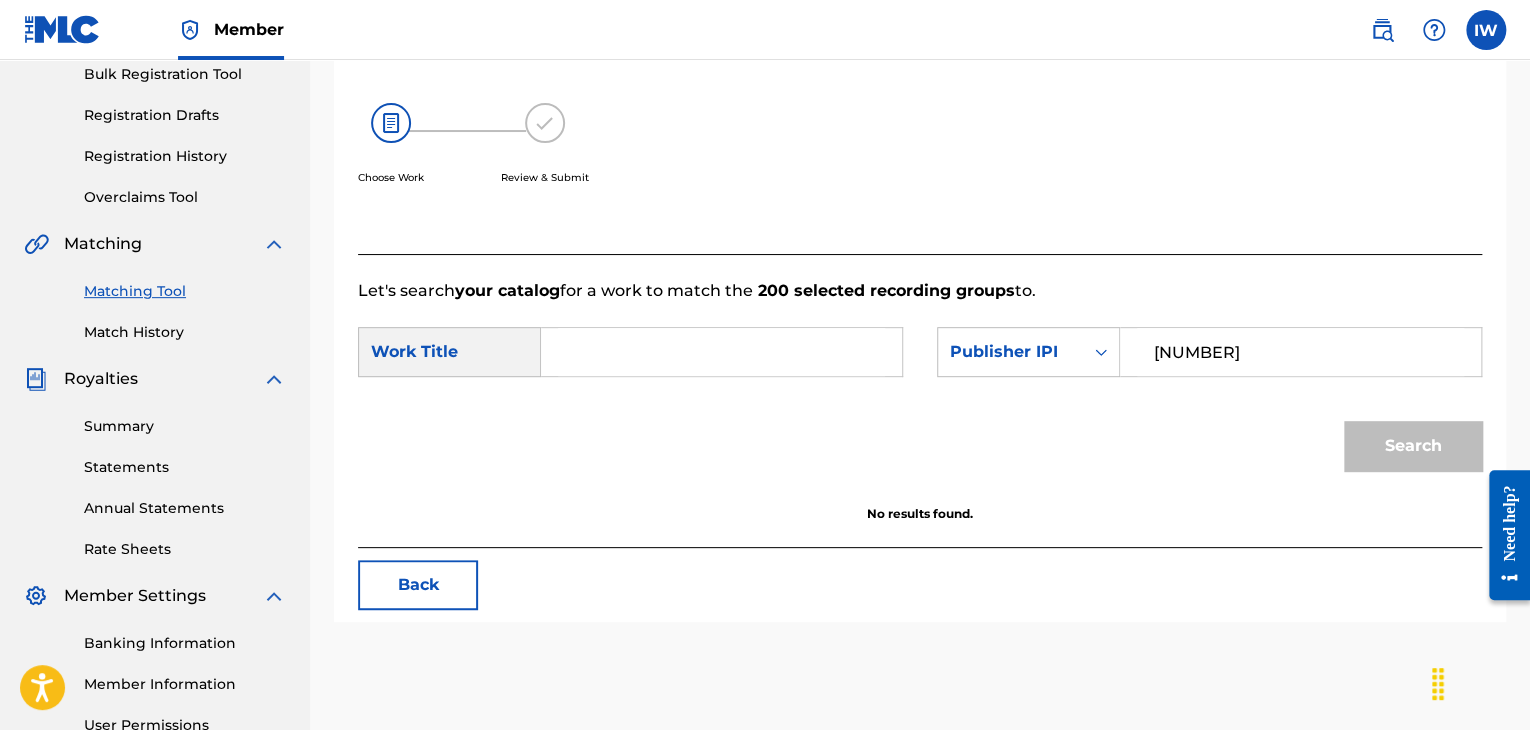 click at bounding box center (721, 352) 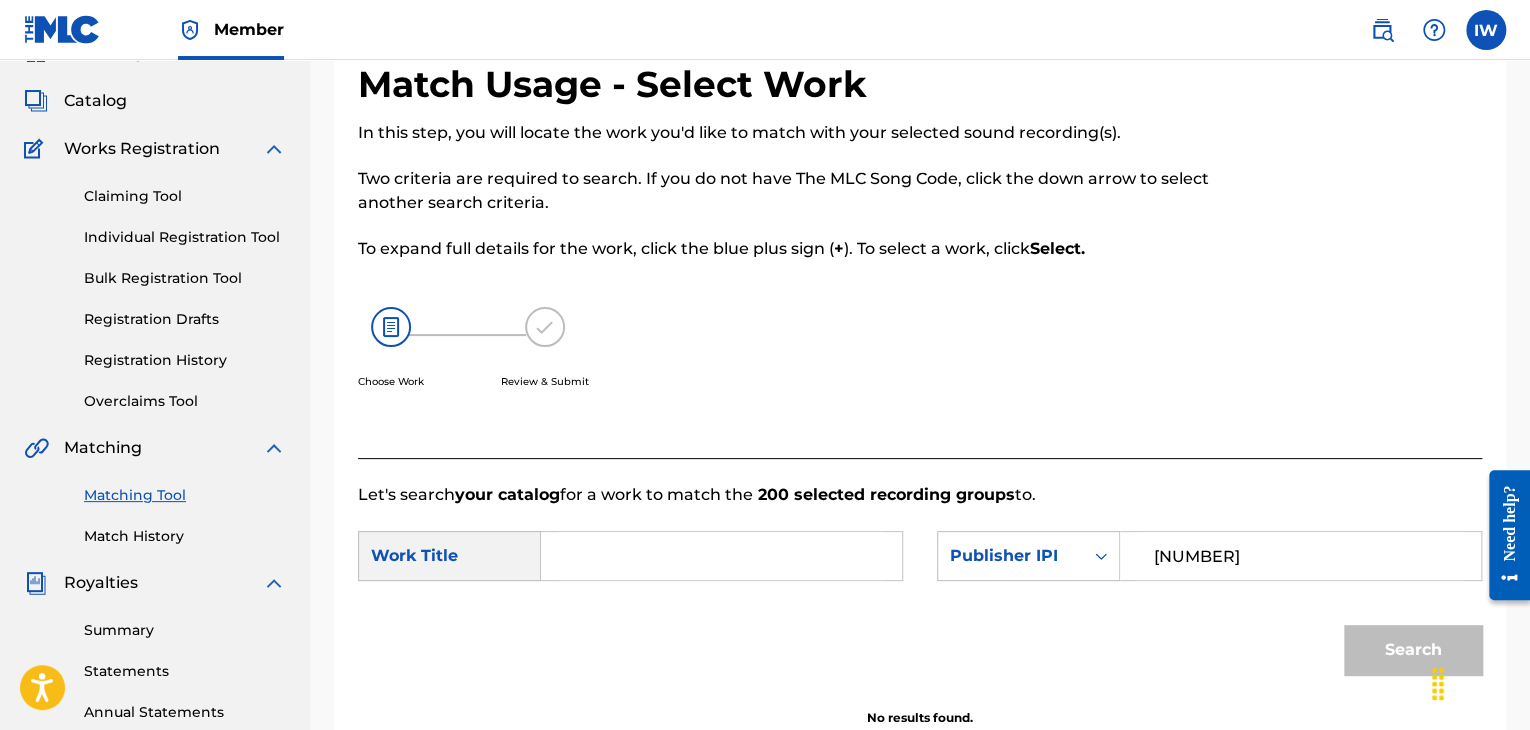 scroll, scrollTop: 373, scrollLeft: 0, axis: vertical 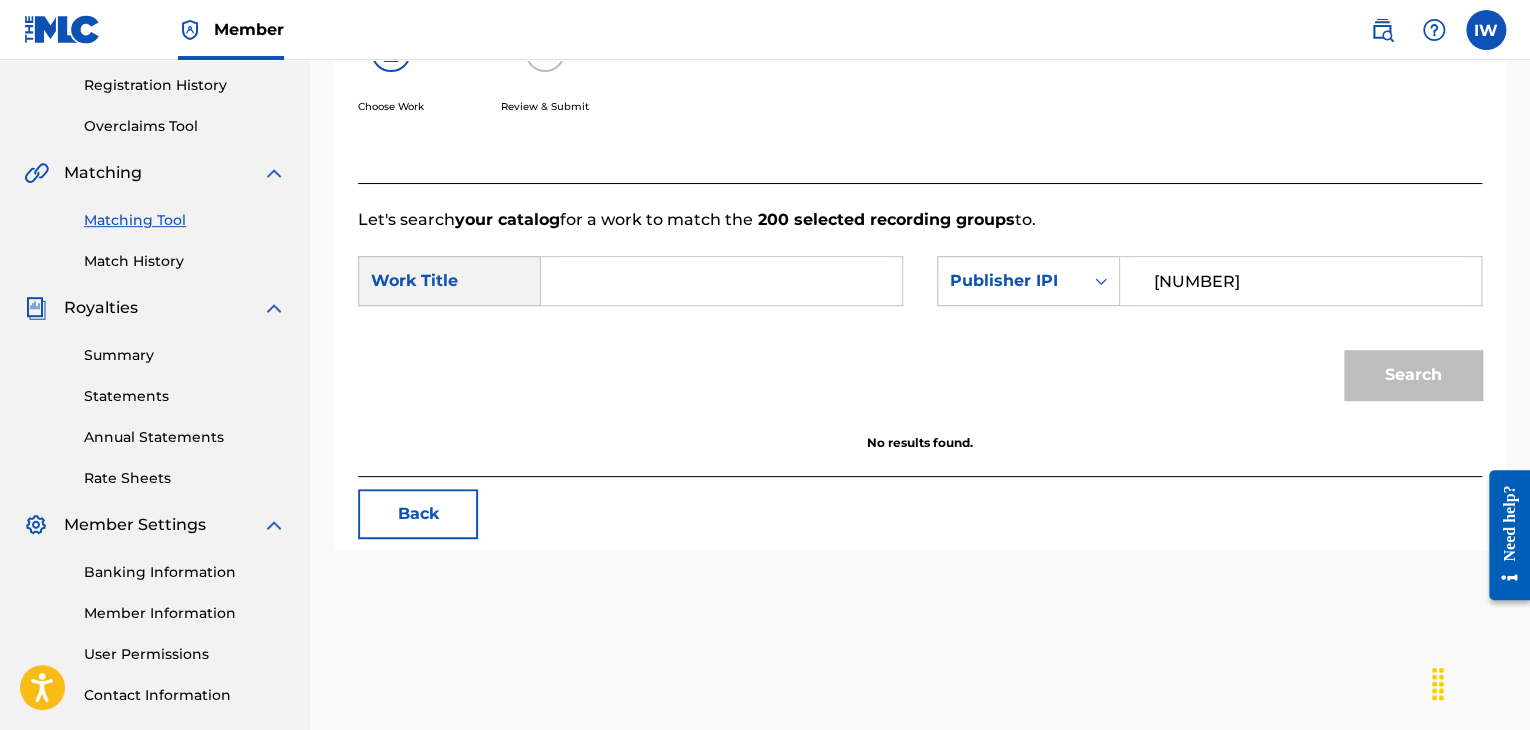 type 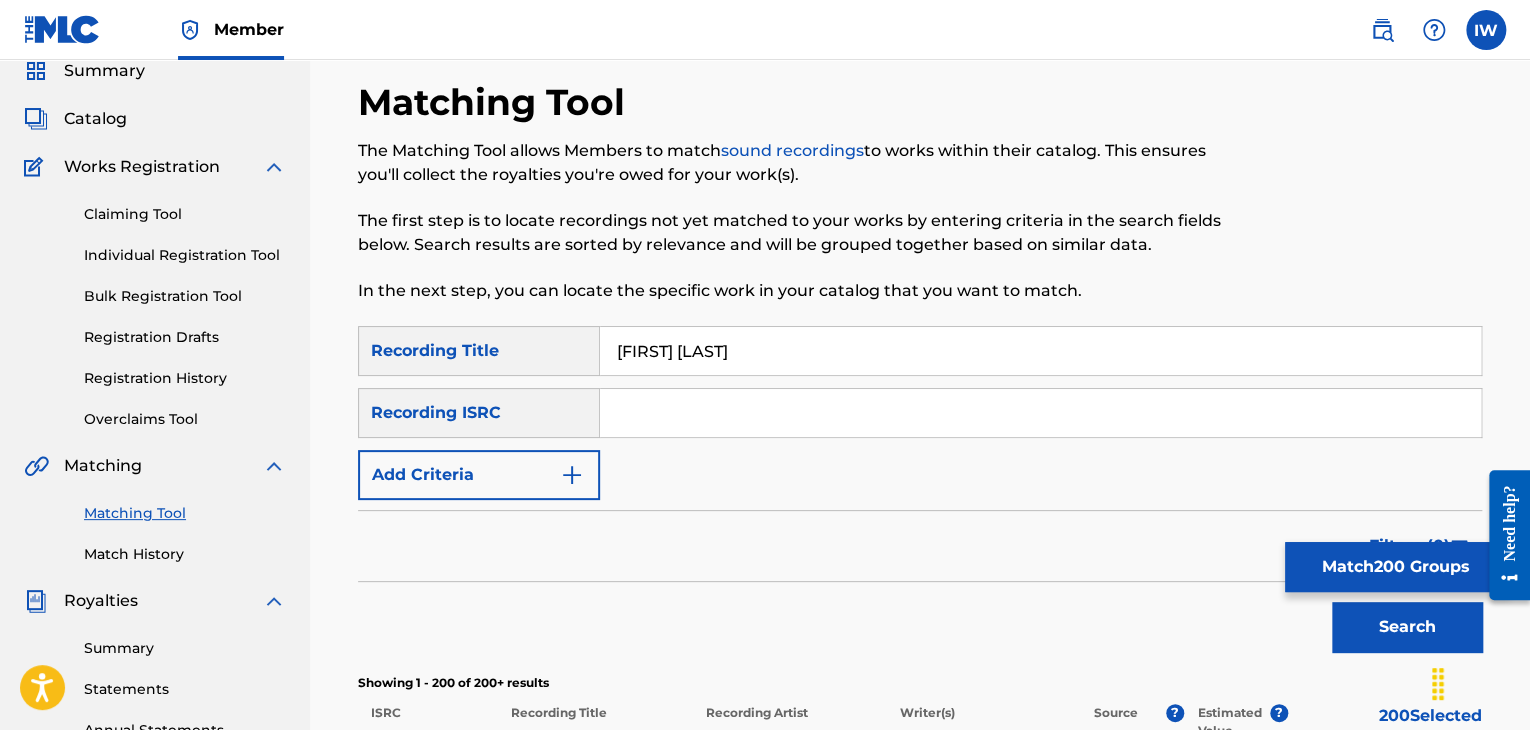 scroll, scrollTop: 72, scrollLeft: 0, axis: vertical 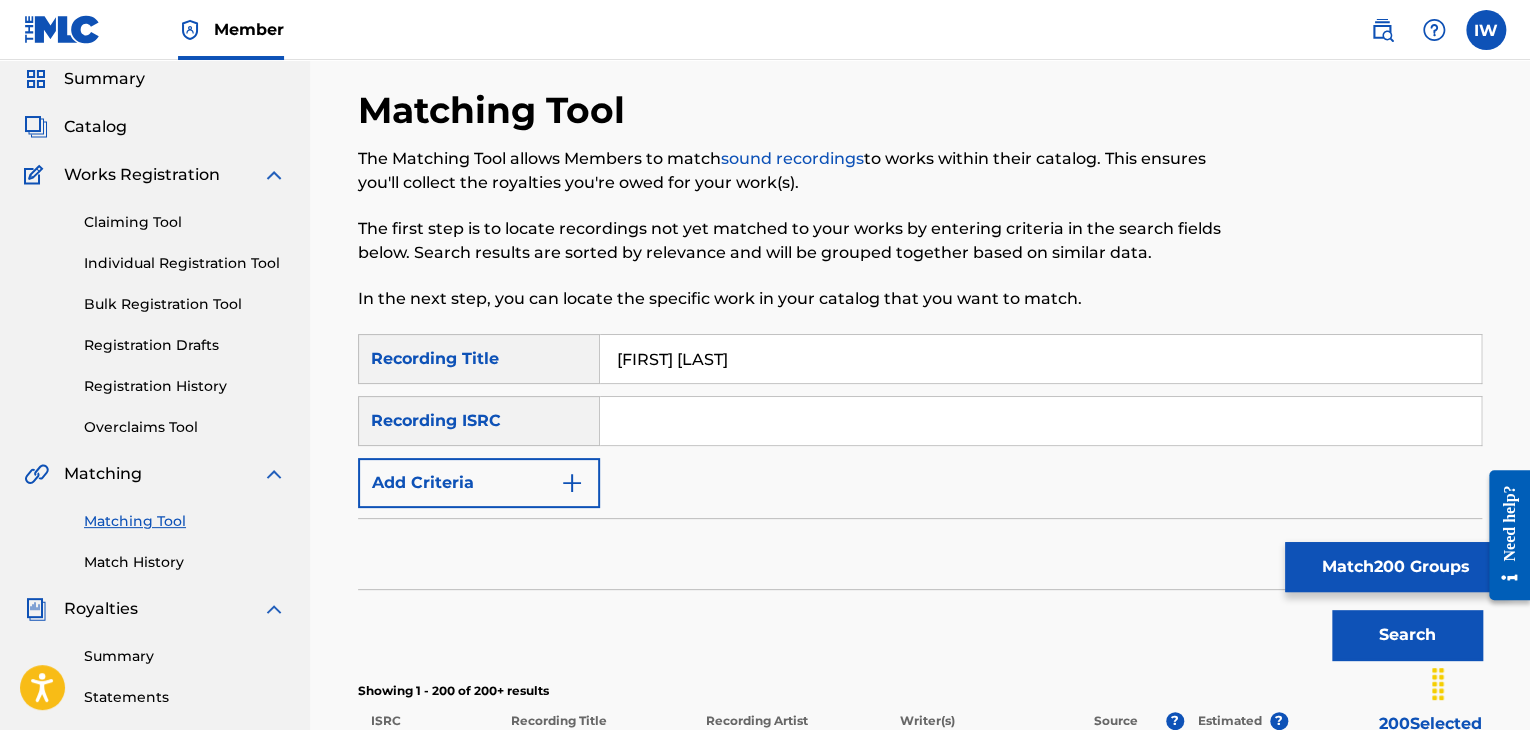 click at bounding box center [1040, 421] 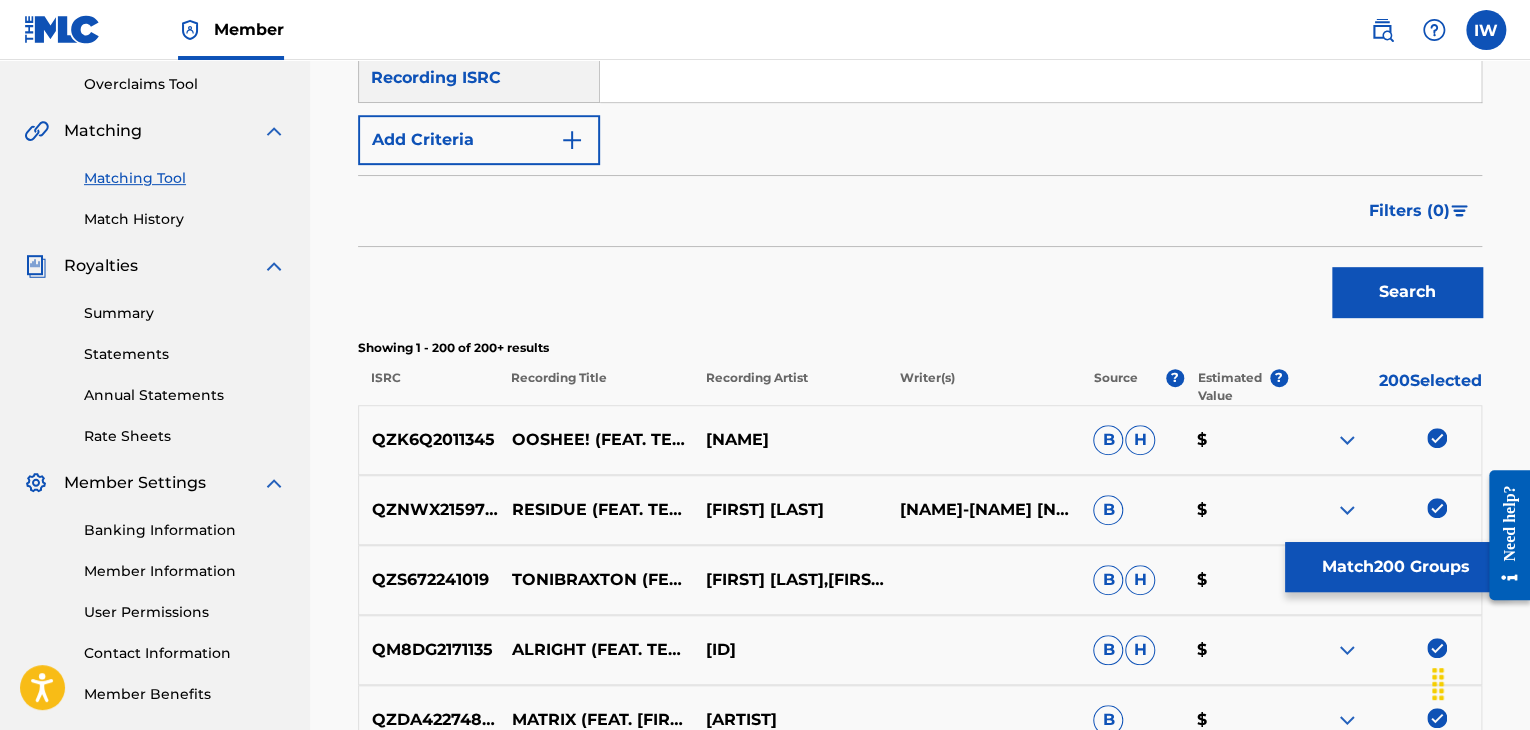 scroll, scrollTop: 231, scrollLeft: 0, axis: vertical 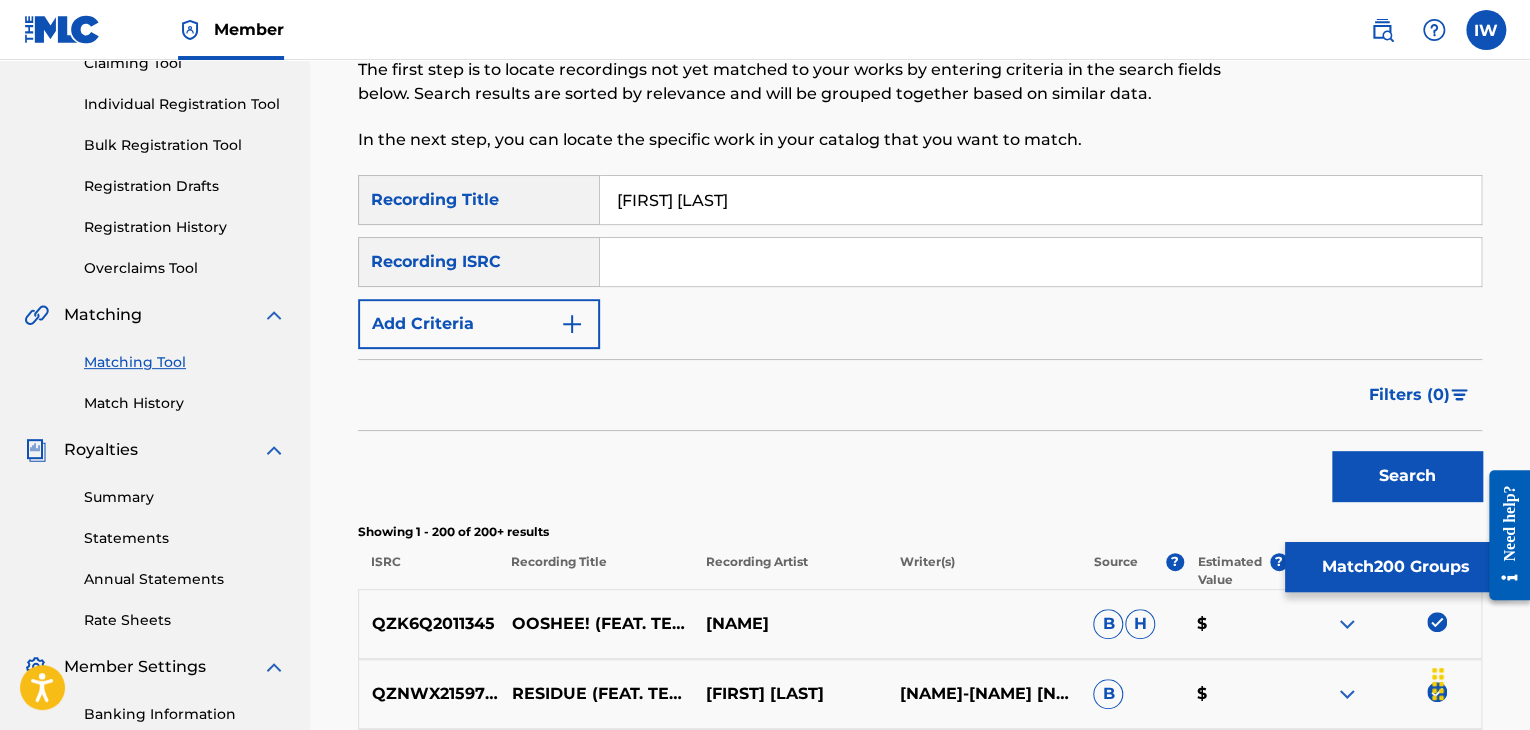 click on "Add Criteria" at bounding box center [479, 324] 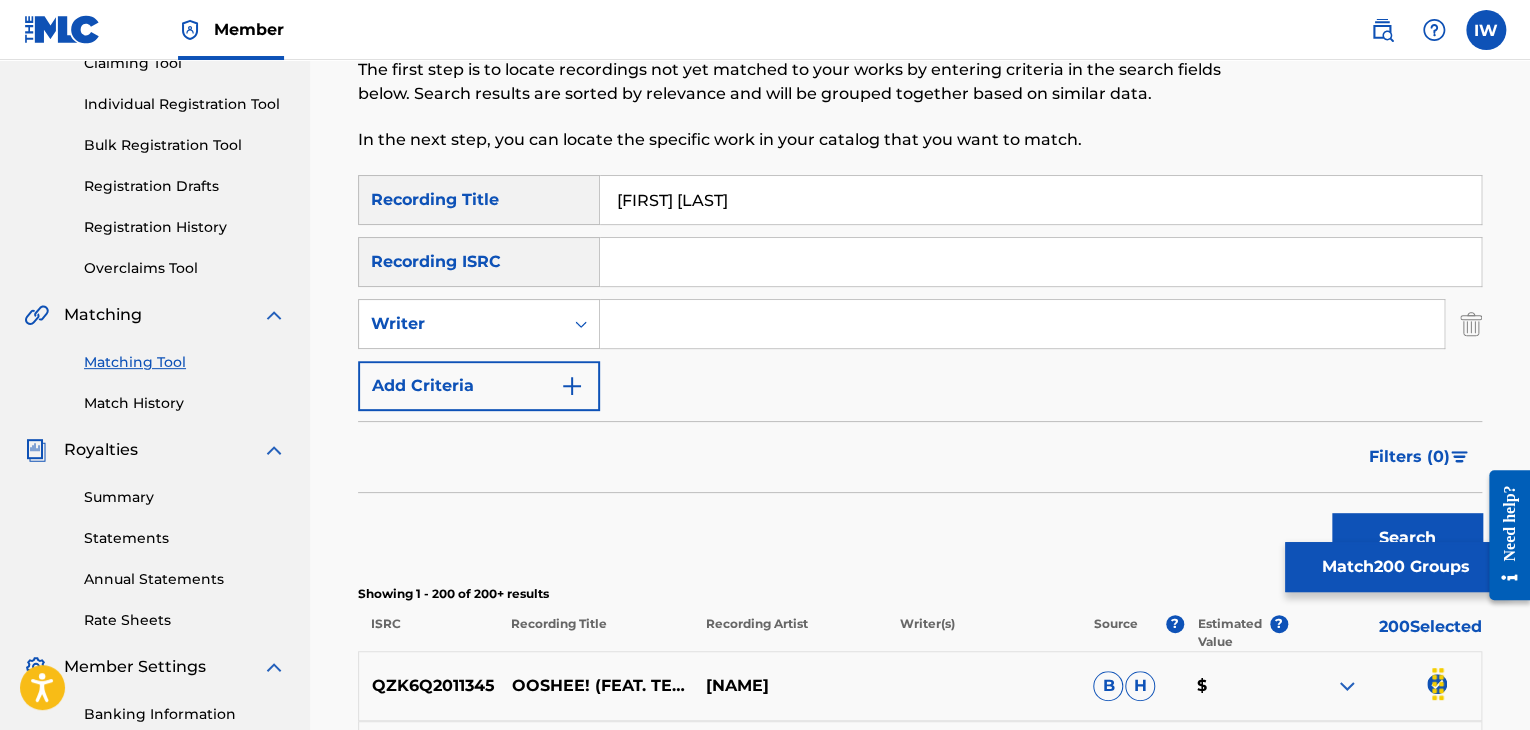 click at bounding box center [1022, 324] 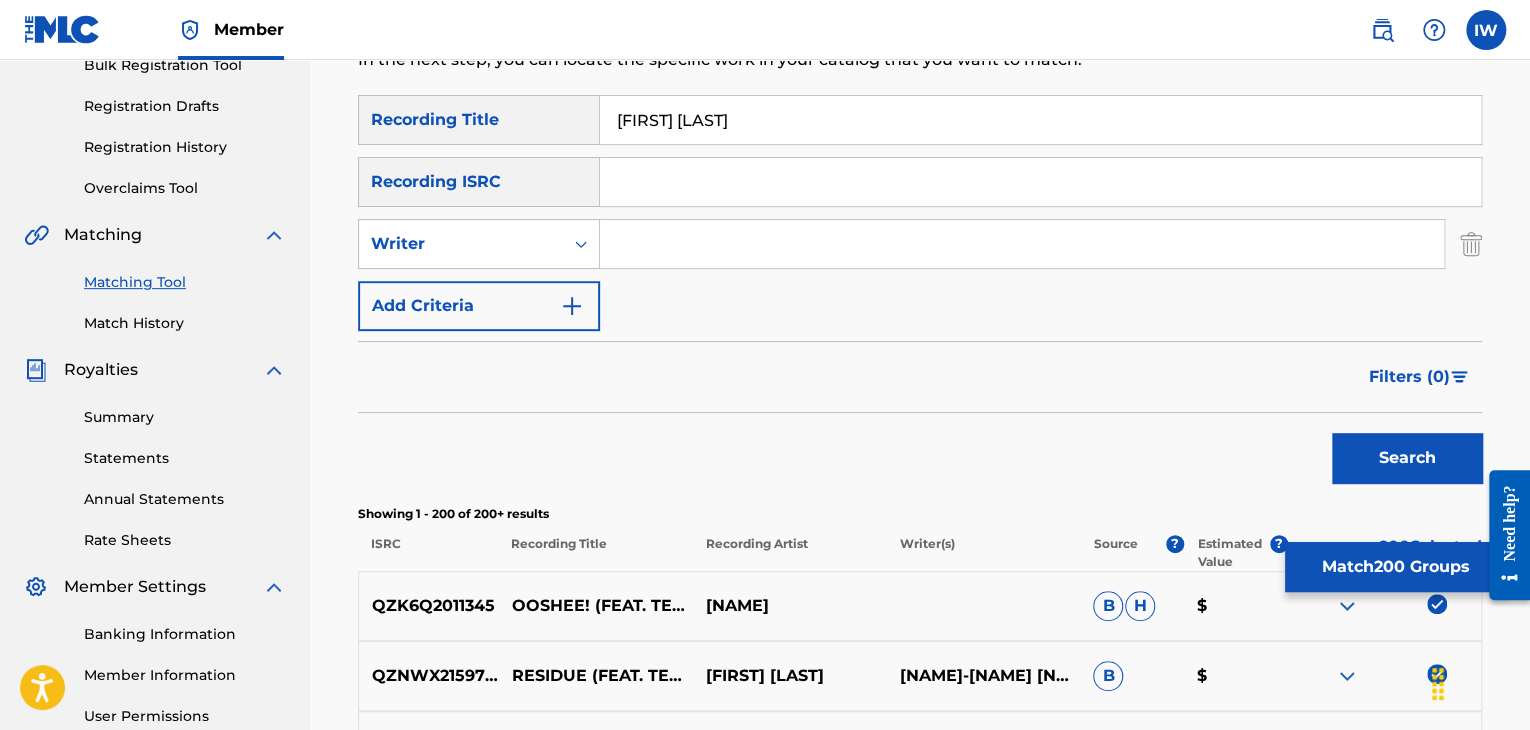 scroll, scrollTop: 312, scrollLeft: 0, axis: vertical 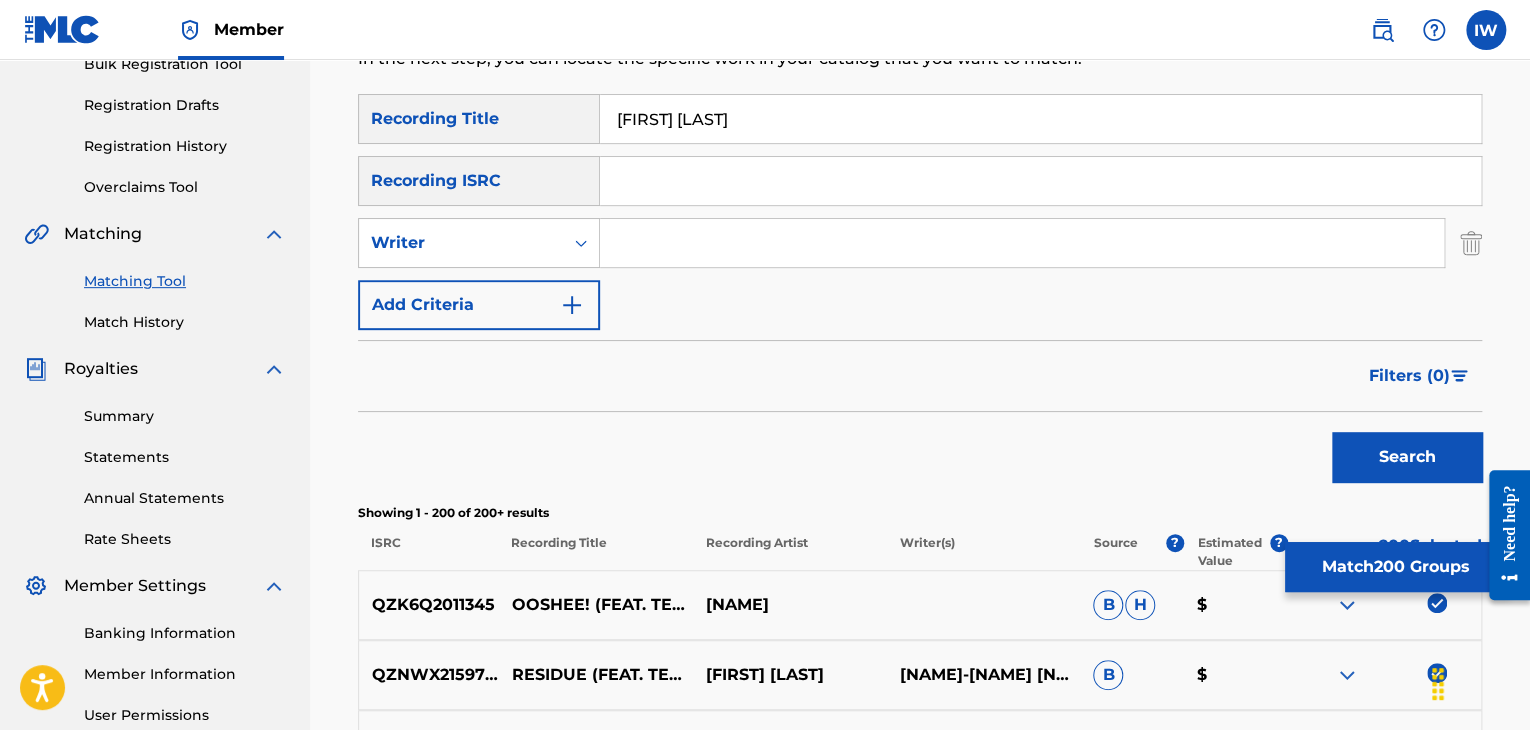 click on "Match  200 Groups" at bounding box center [1395, 567] 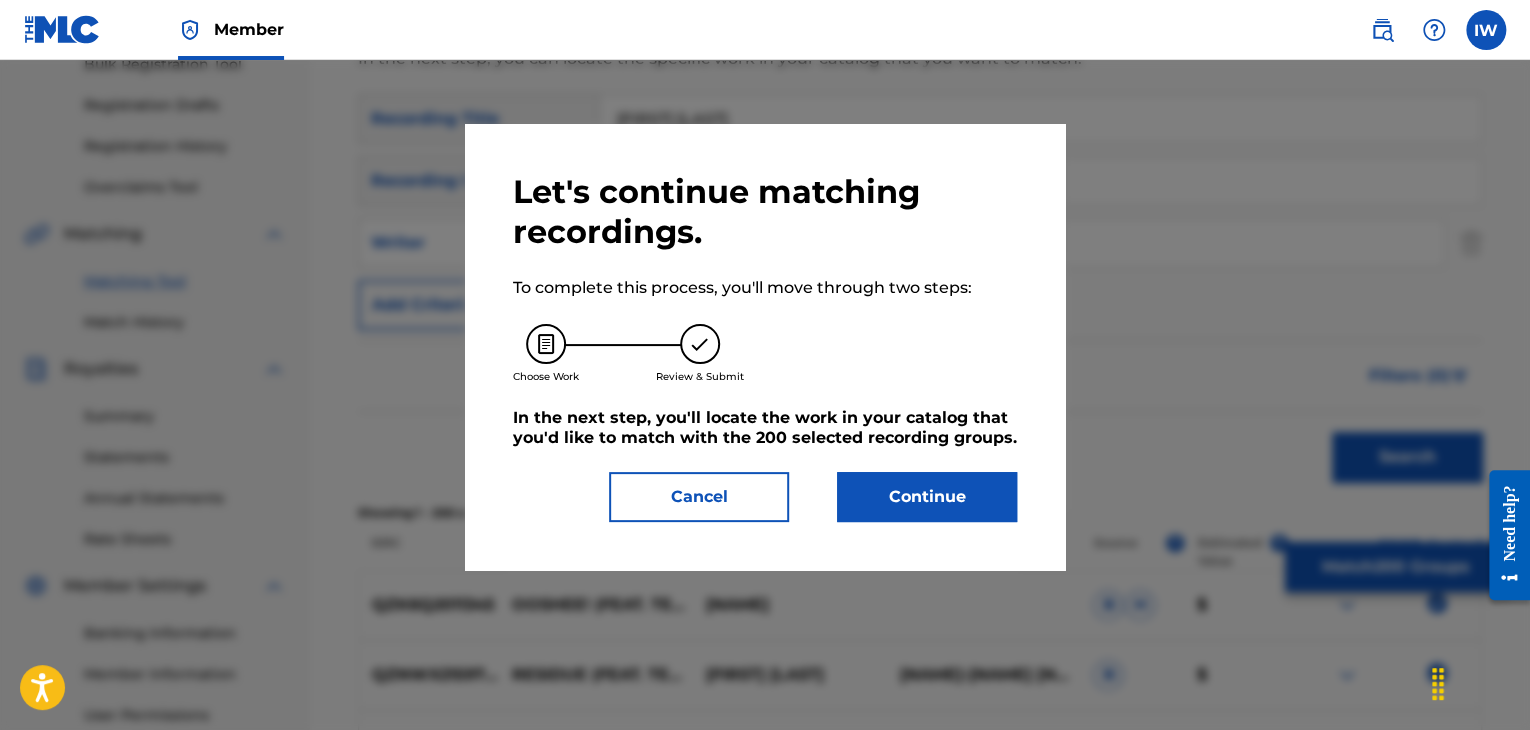 click on "Continue" at bounding box center [927, 497] 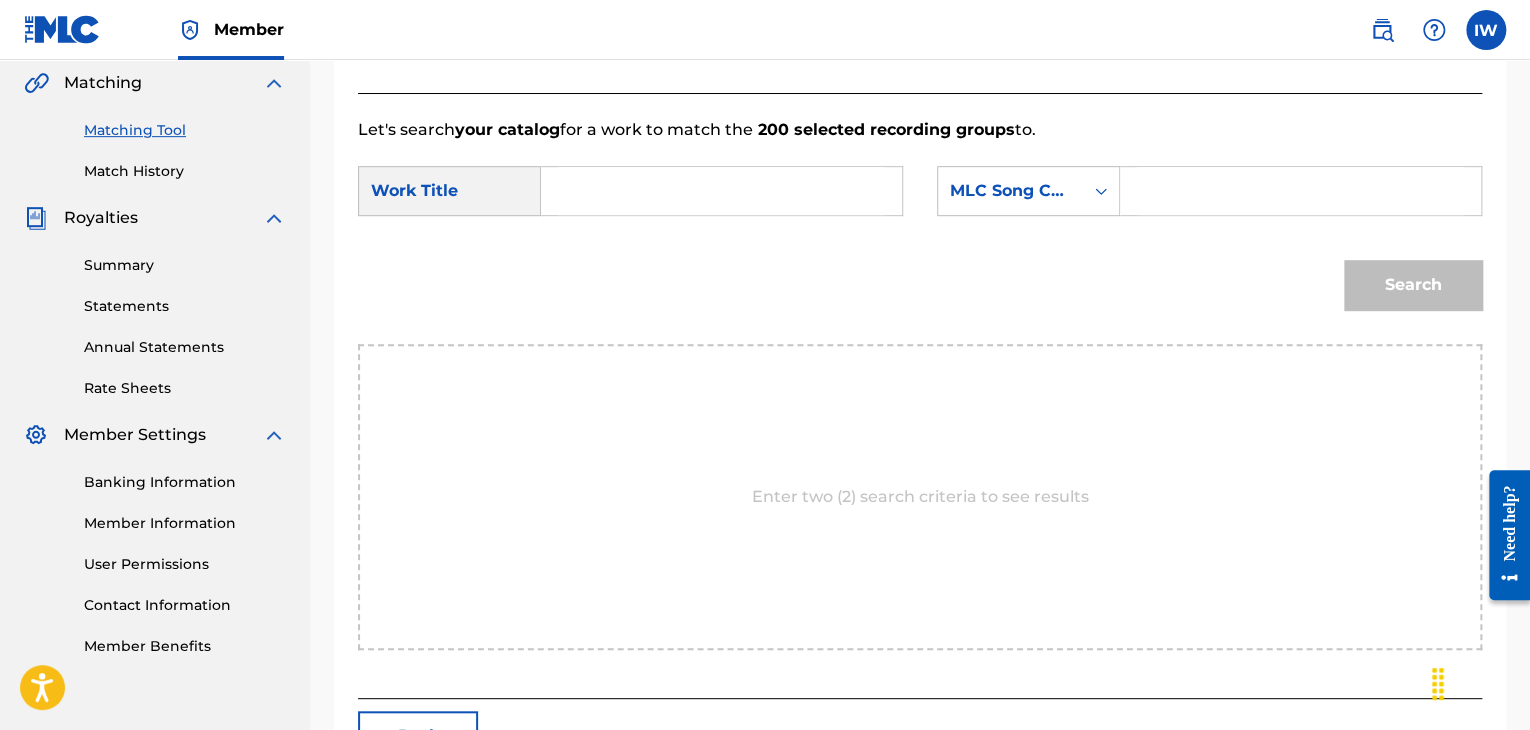 scroll, scrollTop: 464, scrollLeft: 0, axis: vertical 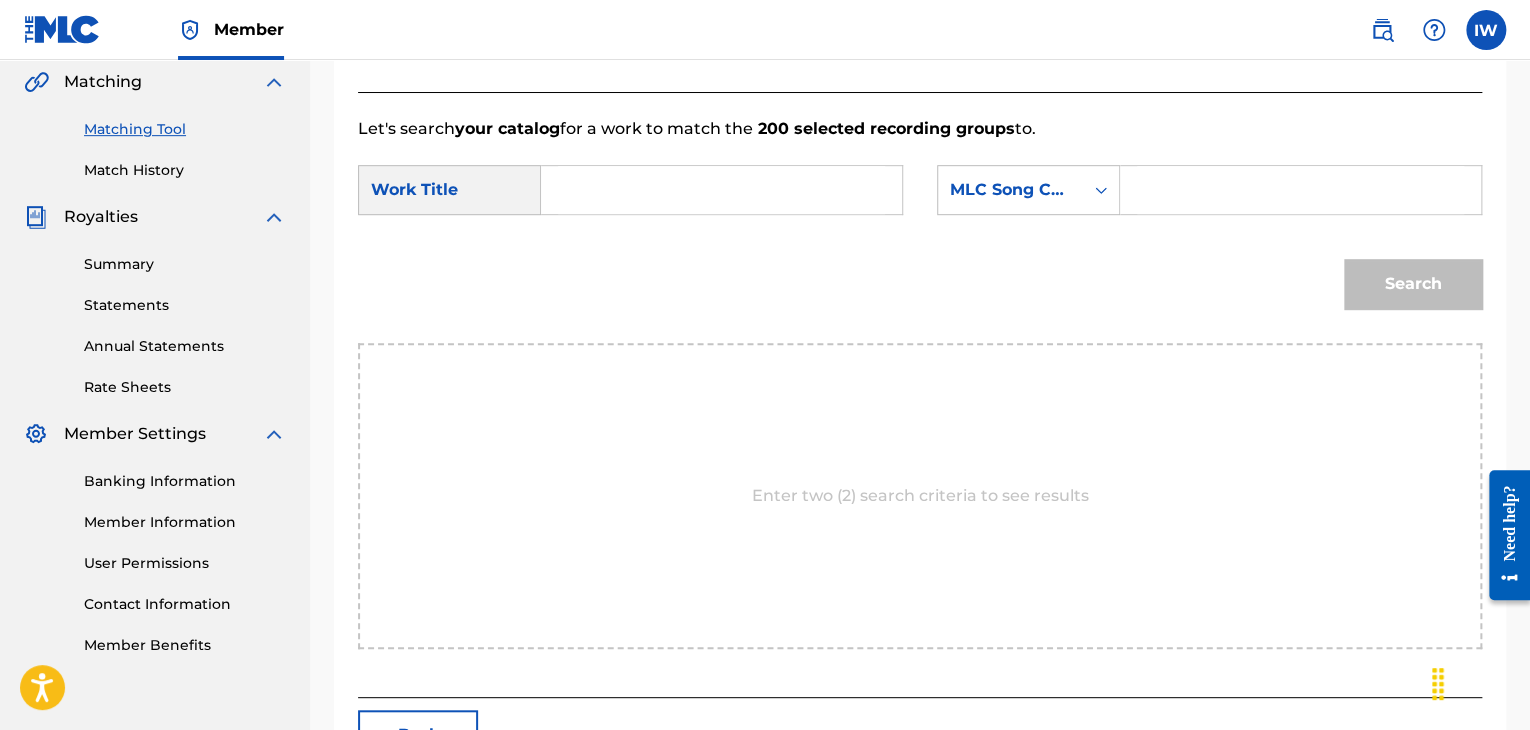 click at bounding box center (721, 190) 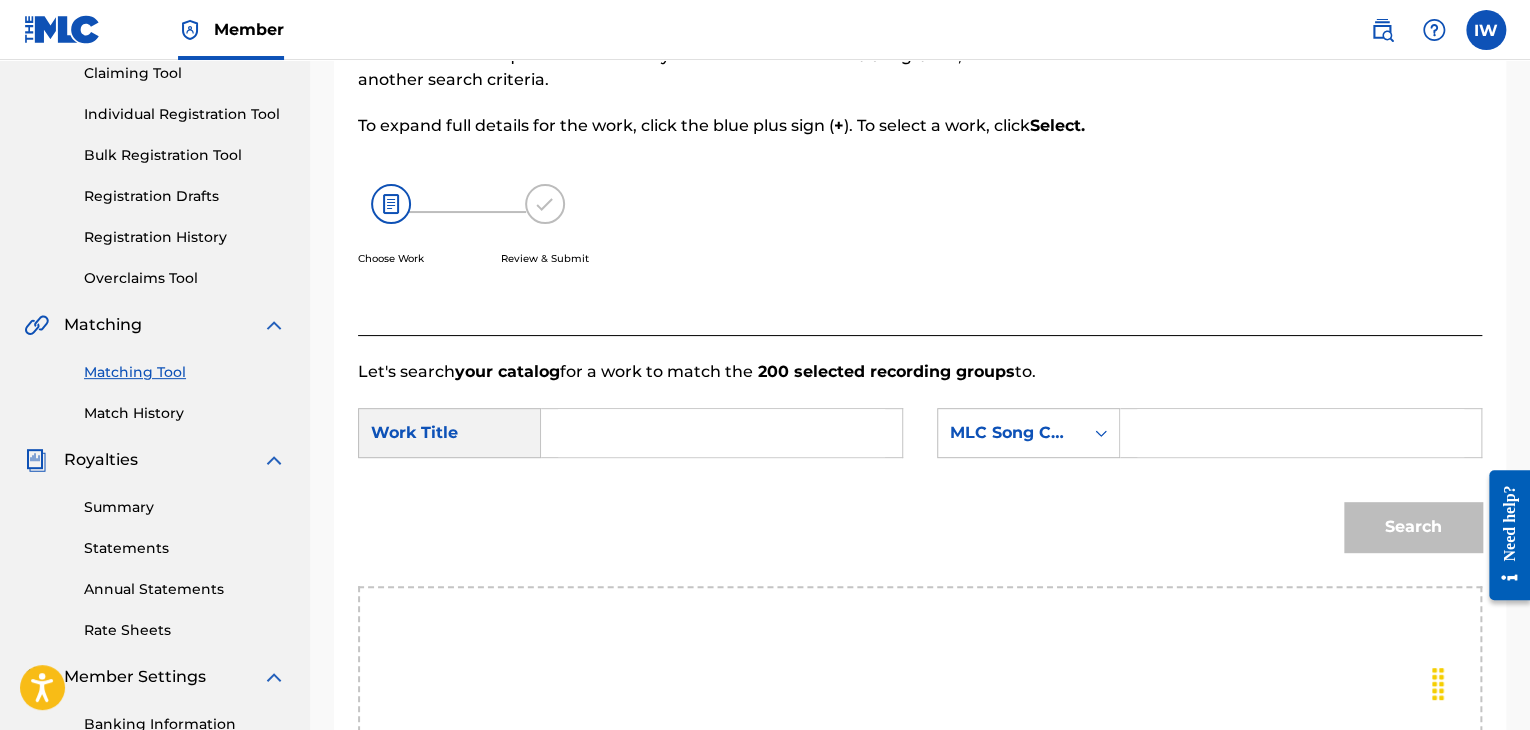 scroll, scrollTop: 222, scrollLeft: 0, axis: vertical 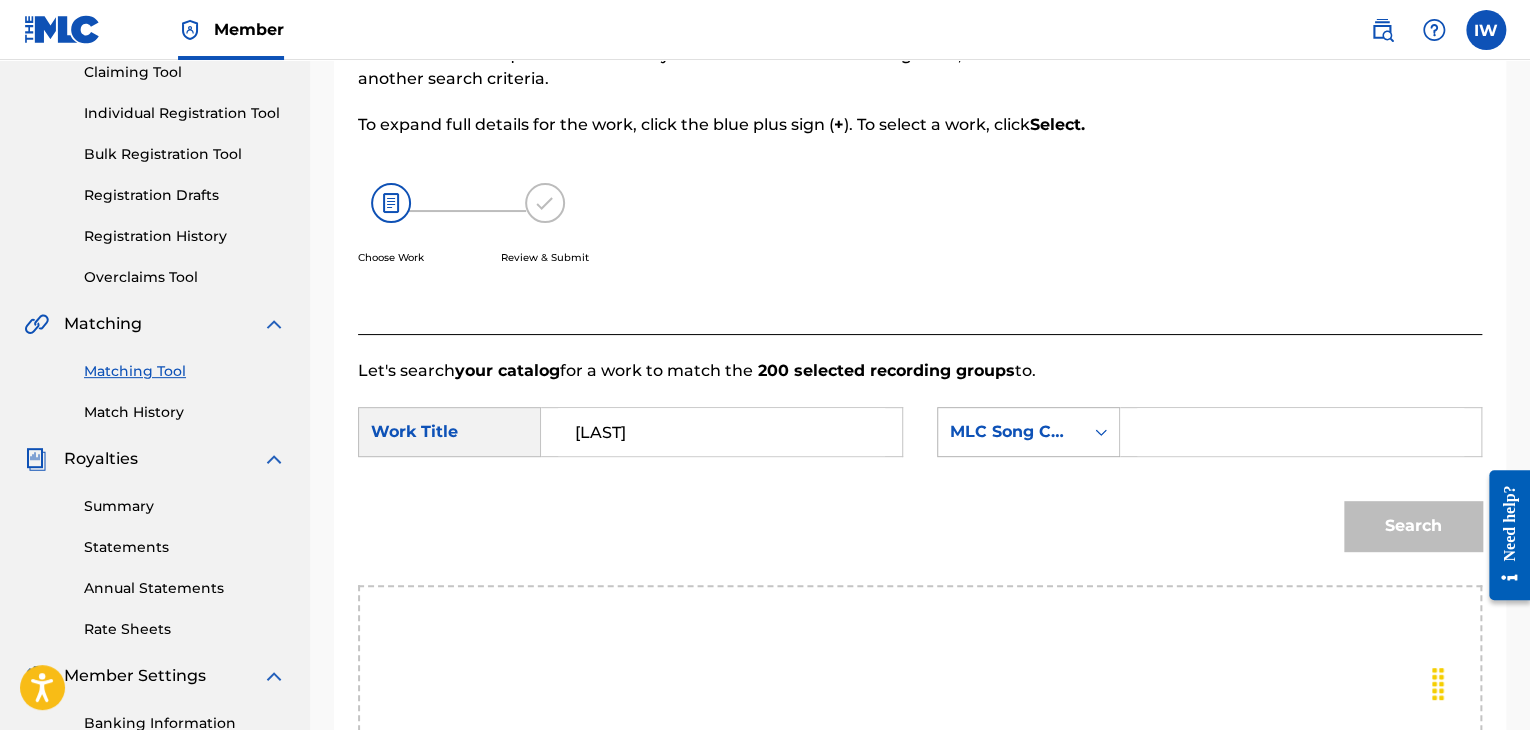 type on "[LAST]" 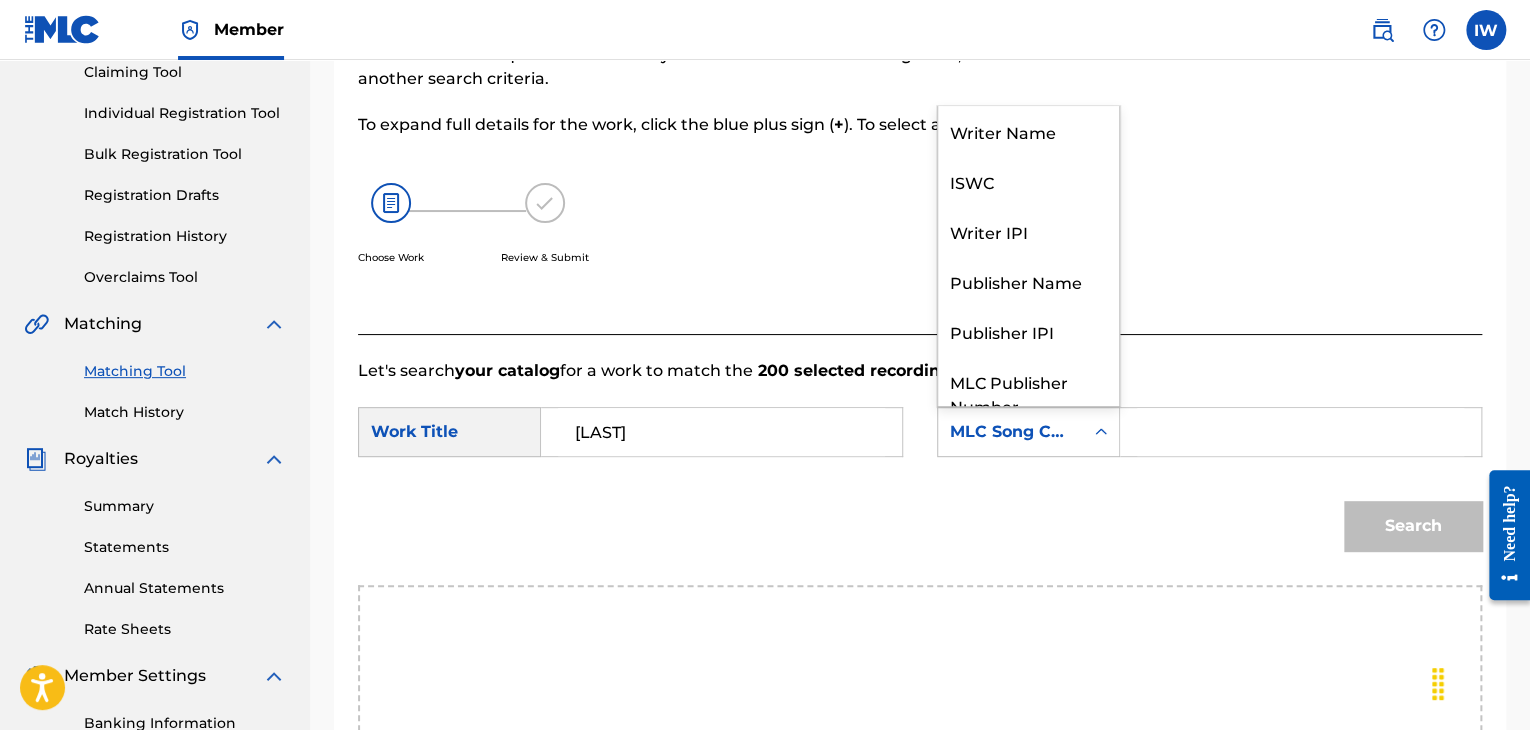 scroll, scrollTop: 74, scrollLeft: 0, axis: vertical 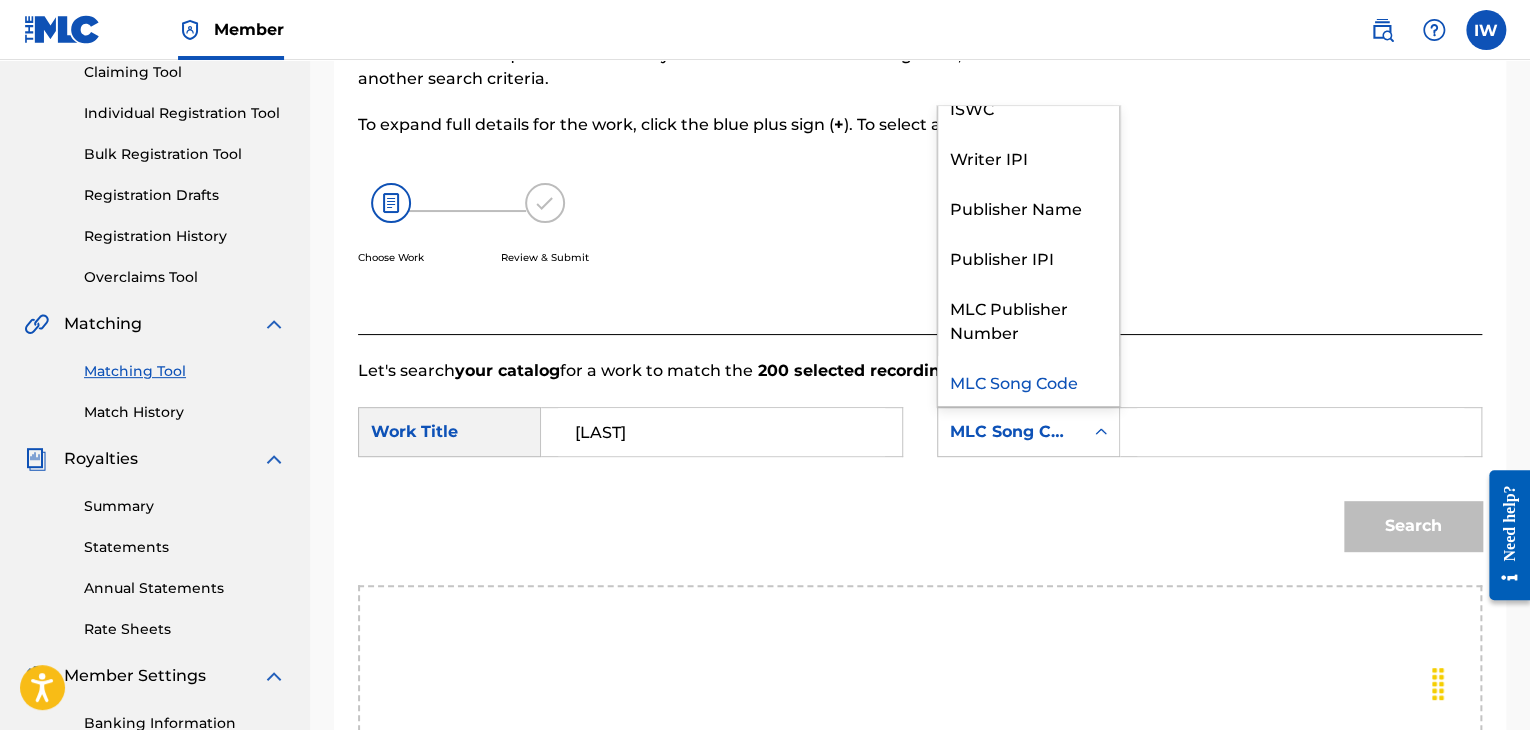 click on "MLC Song Code" at bounding box center (1010, 432) 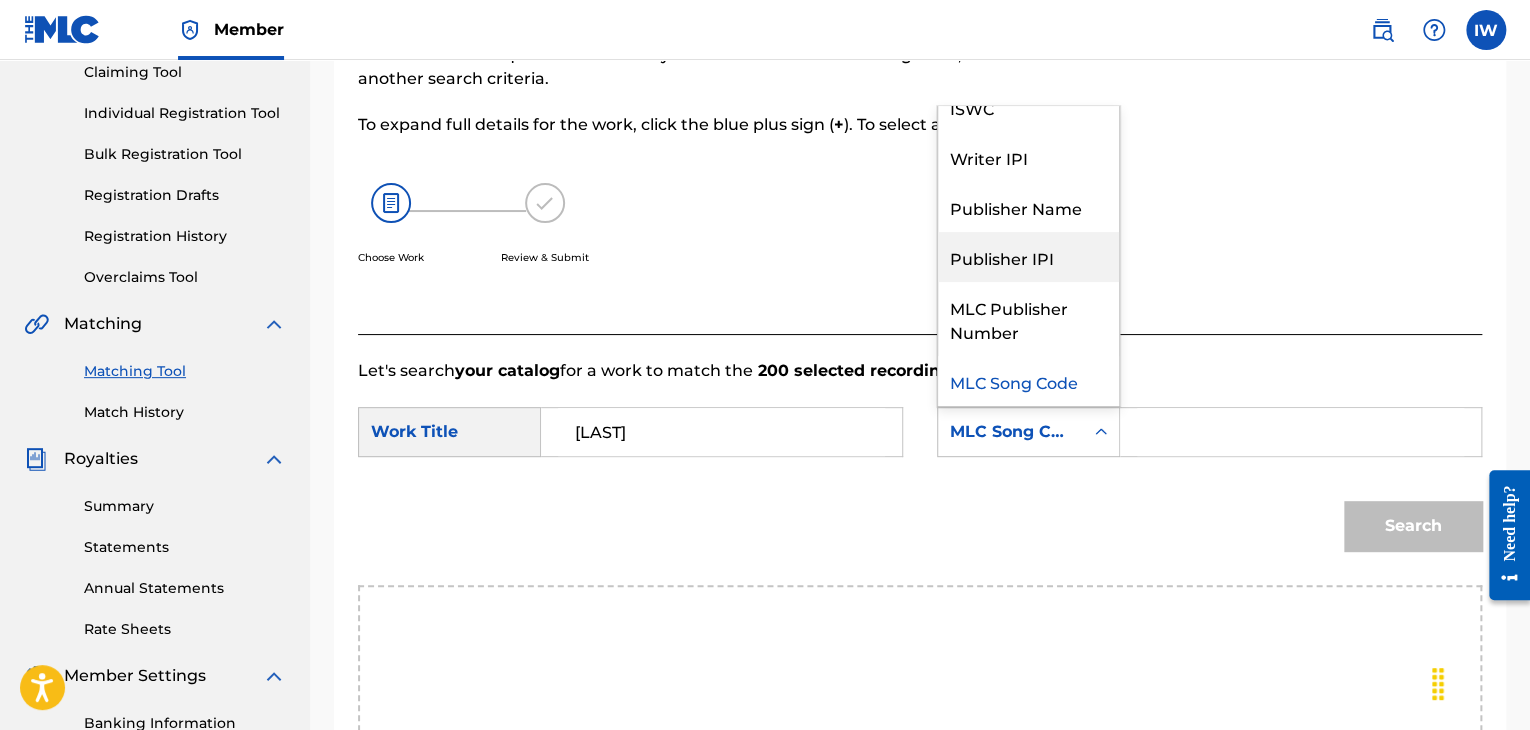 scroll, scrollTop: 0, scrollLeft: 0, axis: both 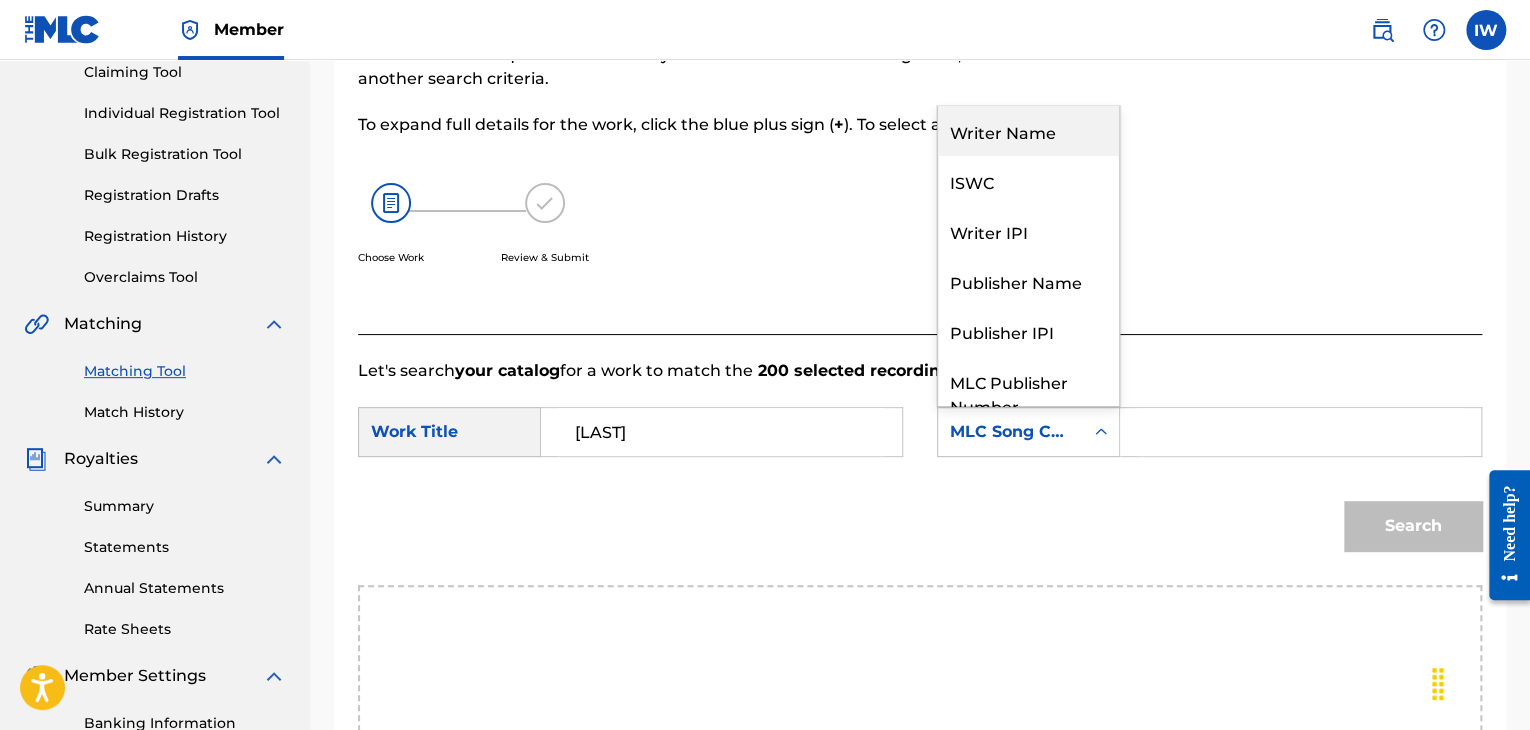 click on "Writer Name" at bounding box center [1028, 131] 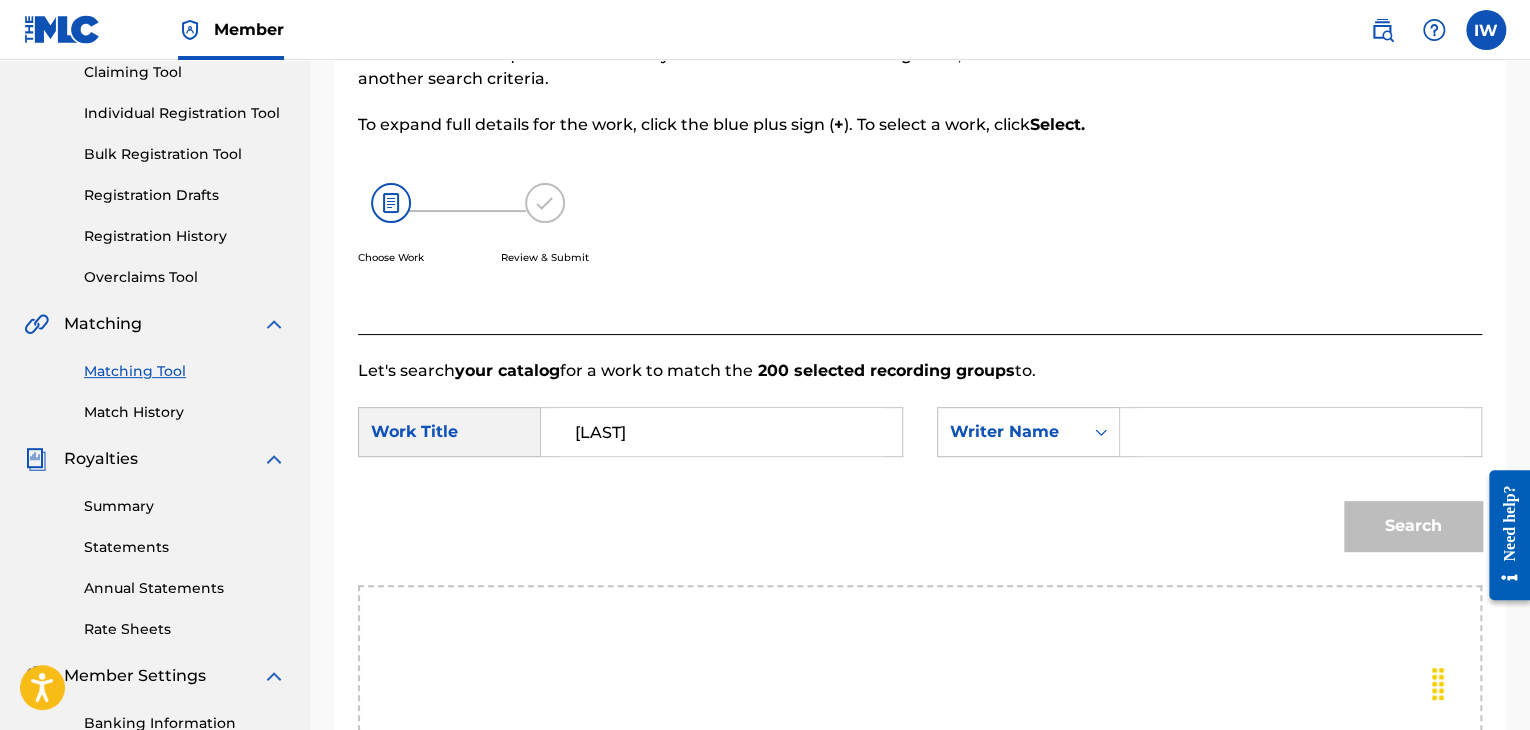 click at bounding box center (1300, 432) 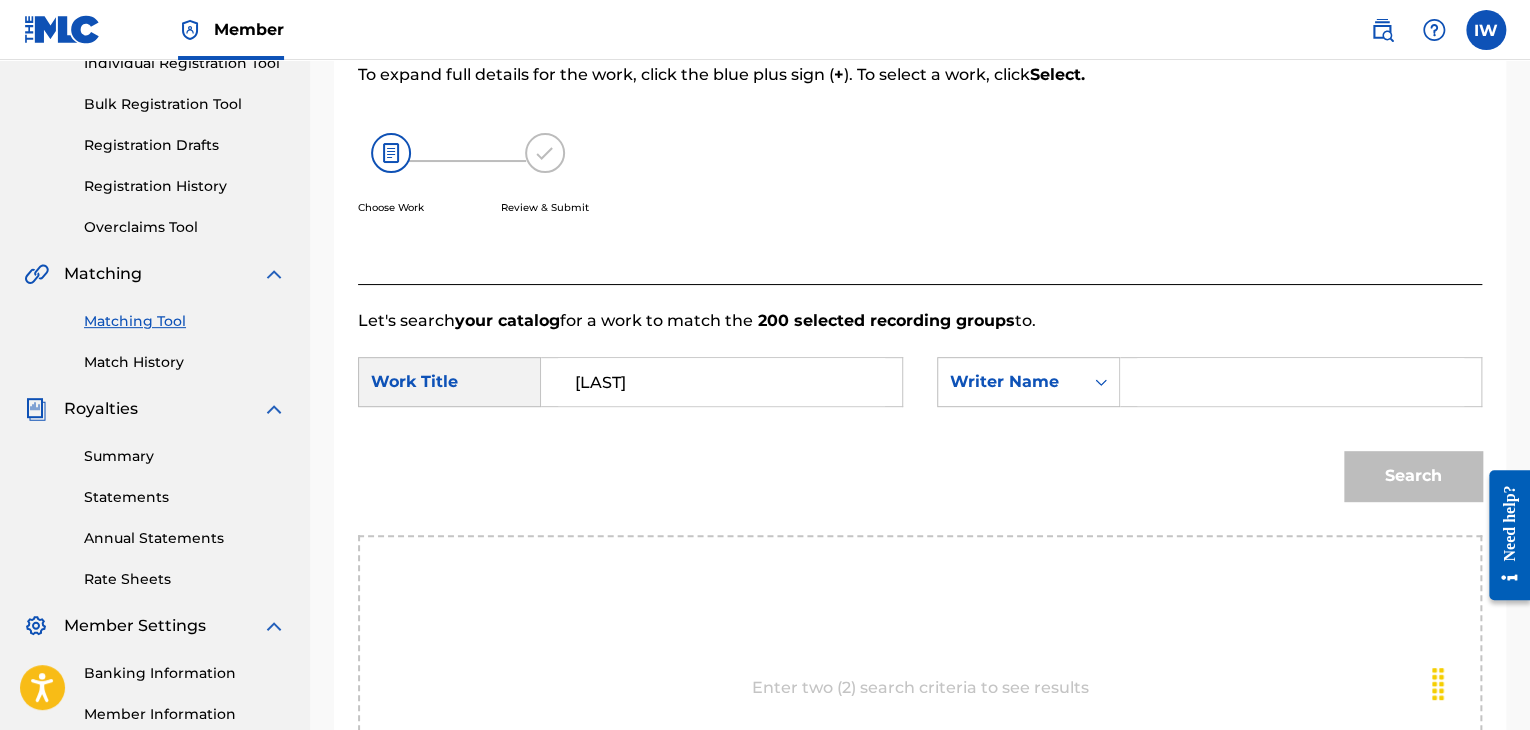 scroll, scrollTop: 274, scrollLeft: 0, axis: vertical 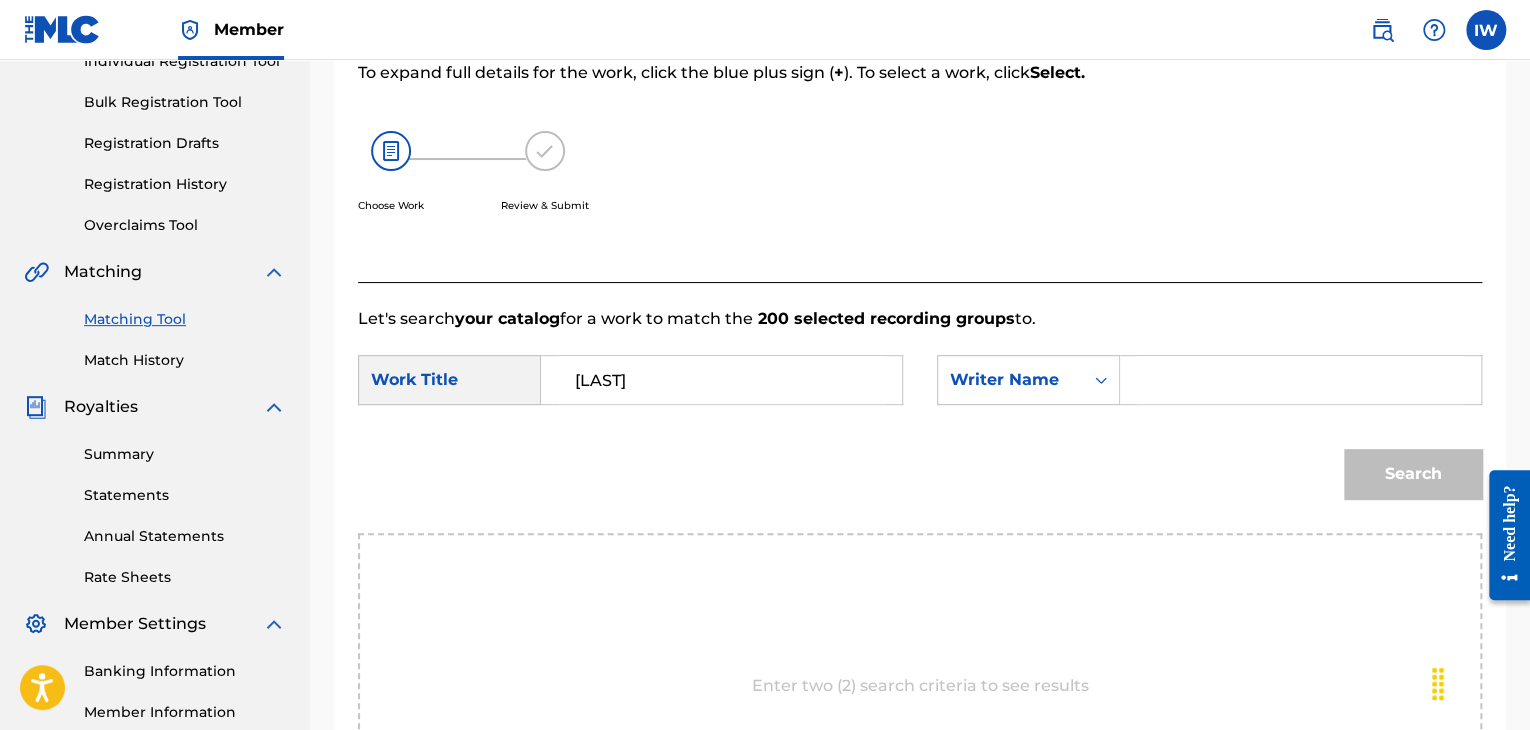 click at bounding box center [1300, 380] 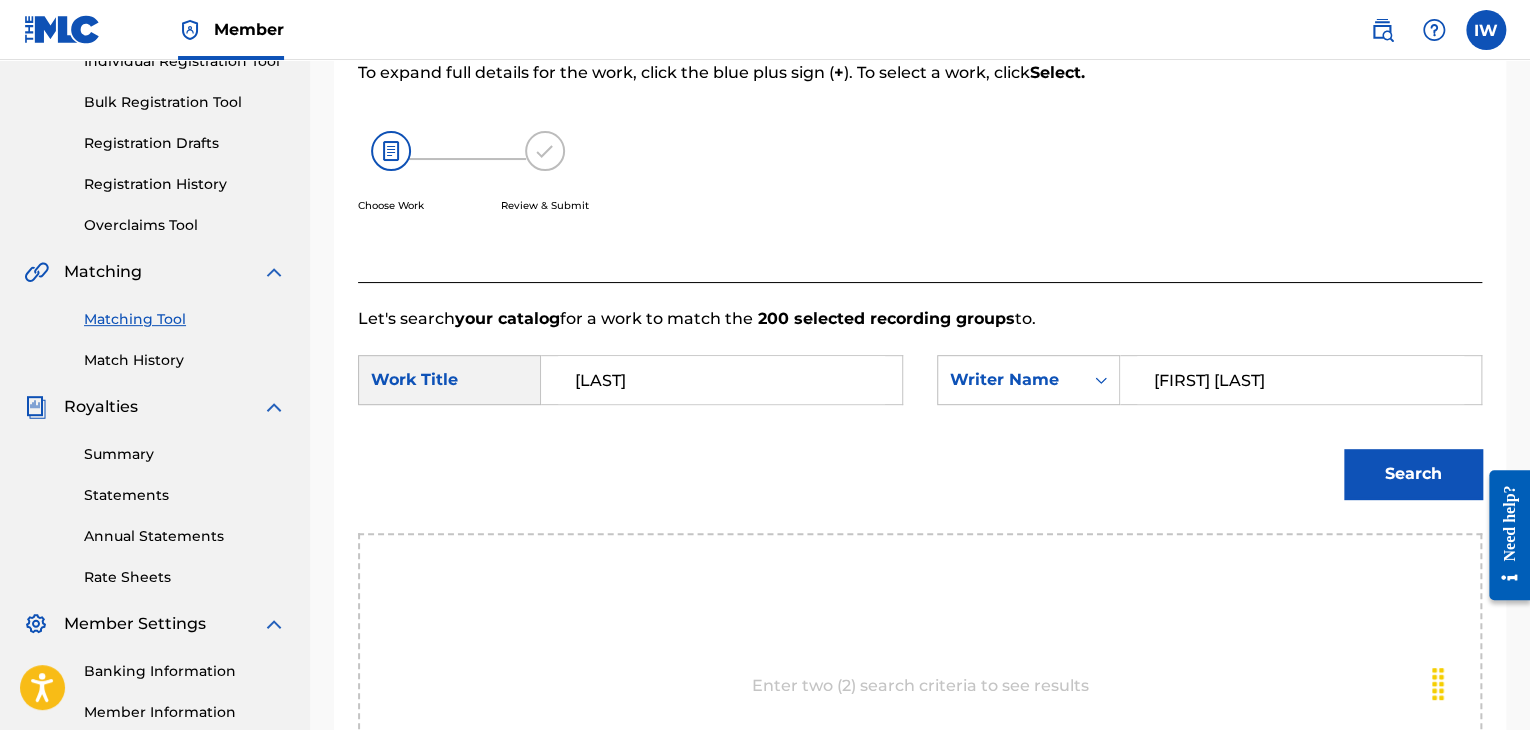 click on "Search" at bounding box center (1413, 474) 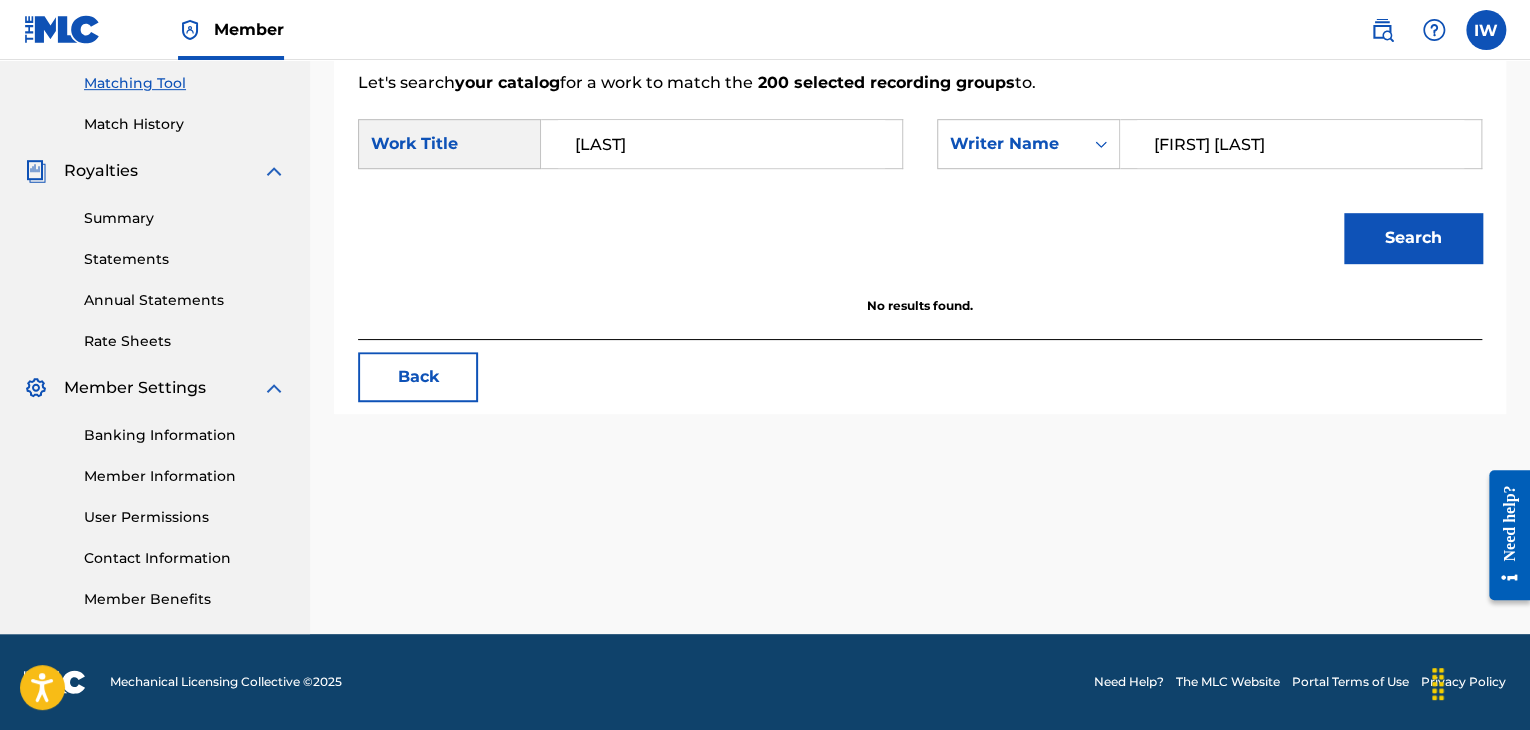 scroll, scrollTop: 509, scrollLeft: 0, axis: vertical 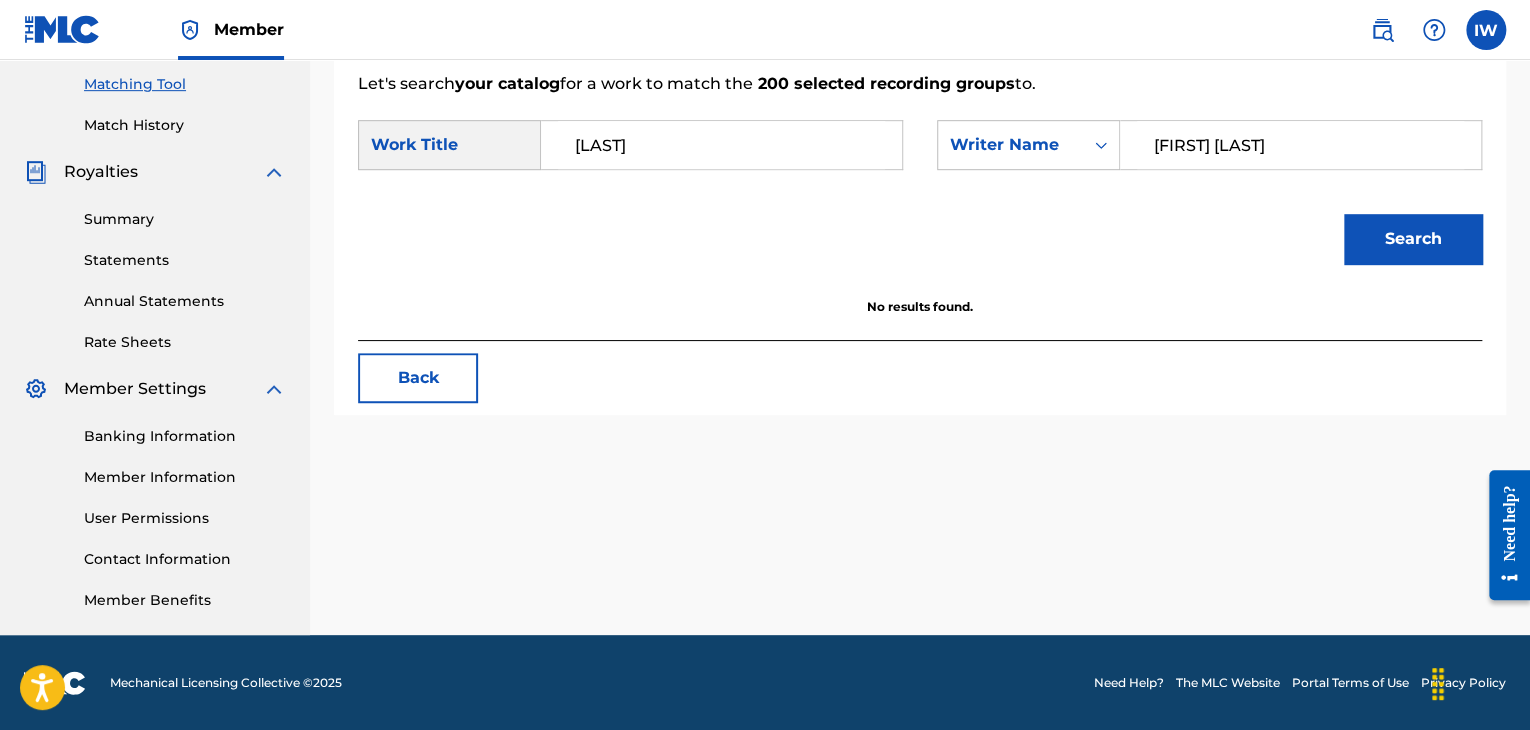 click on "Back" at bounding box center [418, 378] 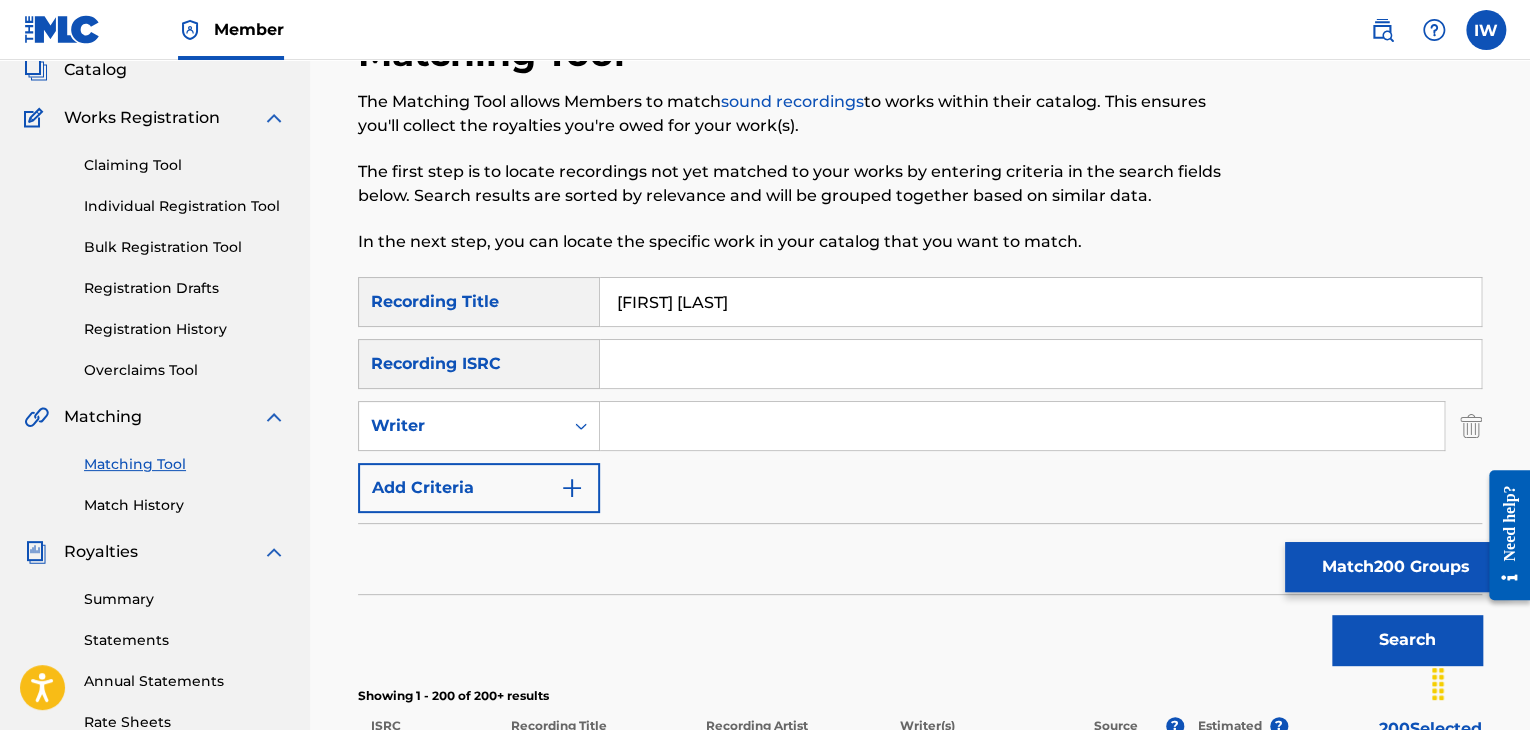 scroll, scrollTop: 0, scrollLeft: 0, axis: both 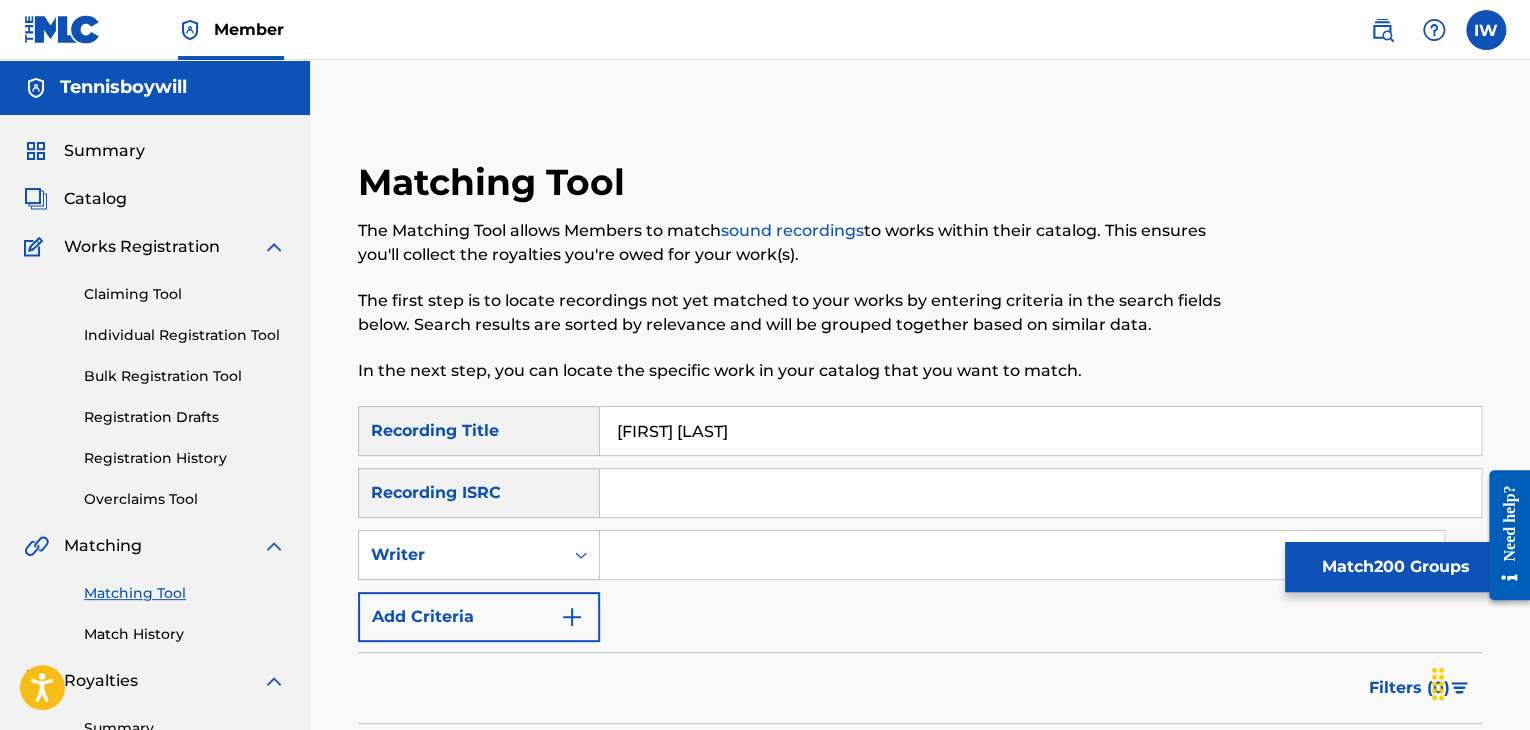 click on "Tennisboywill" at bounding box center [123, 87] 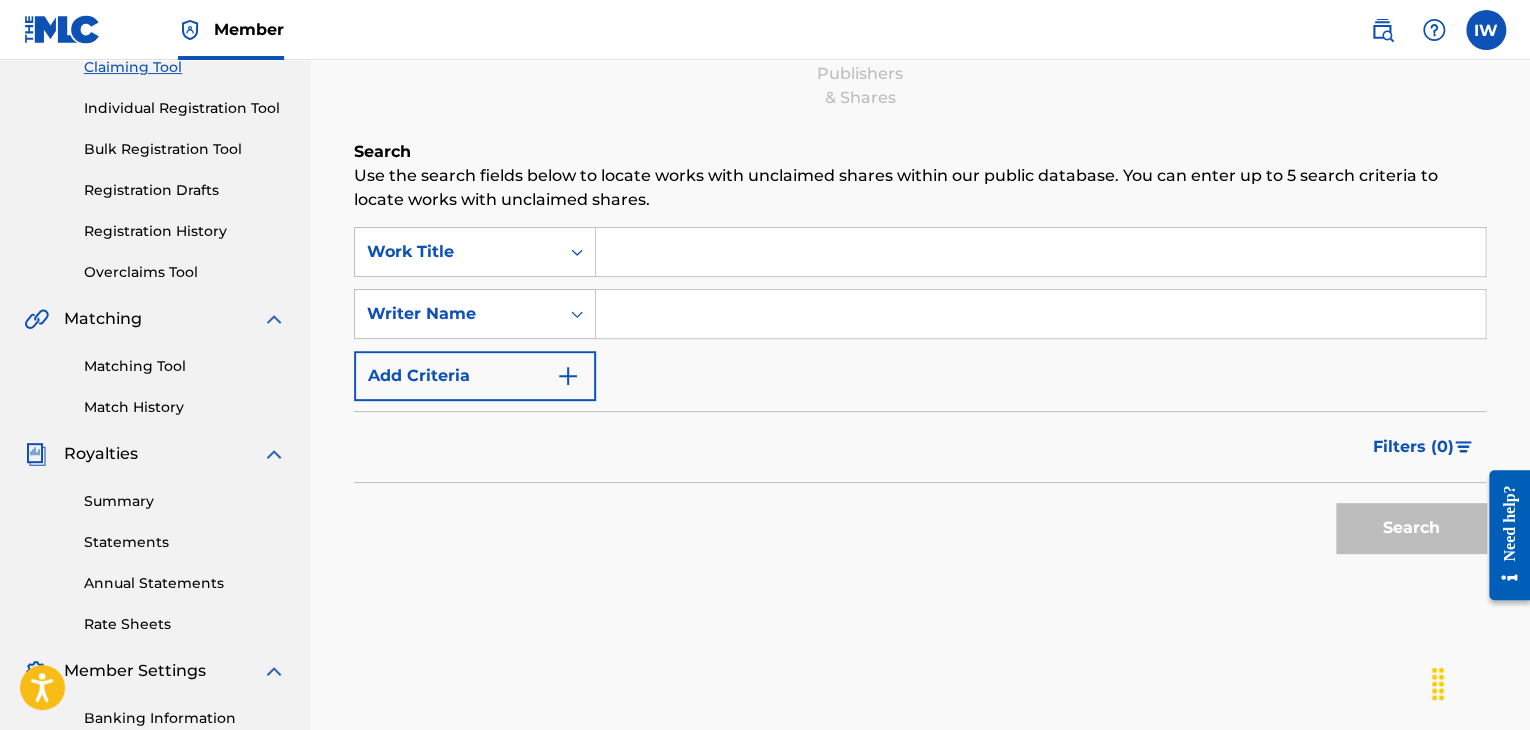 scroll, scrollTop: 226, scrollLeft: 0, axis: vertical 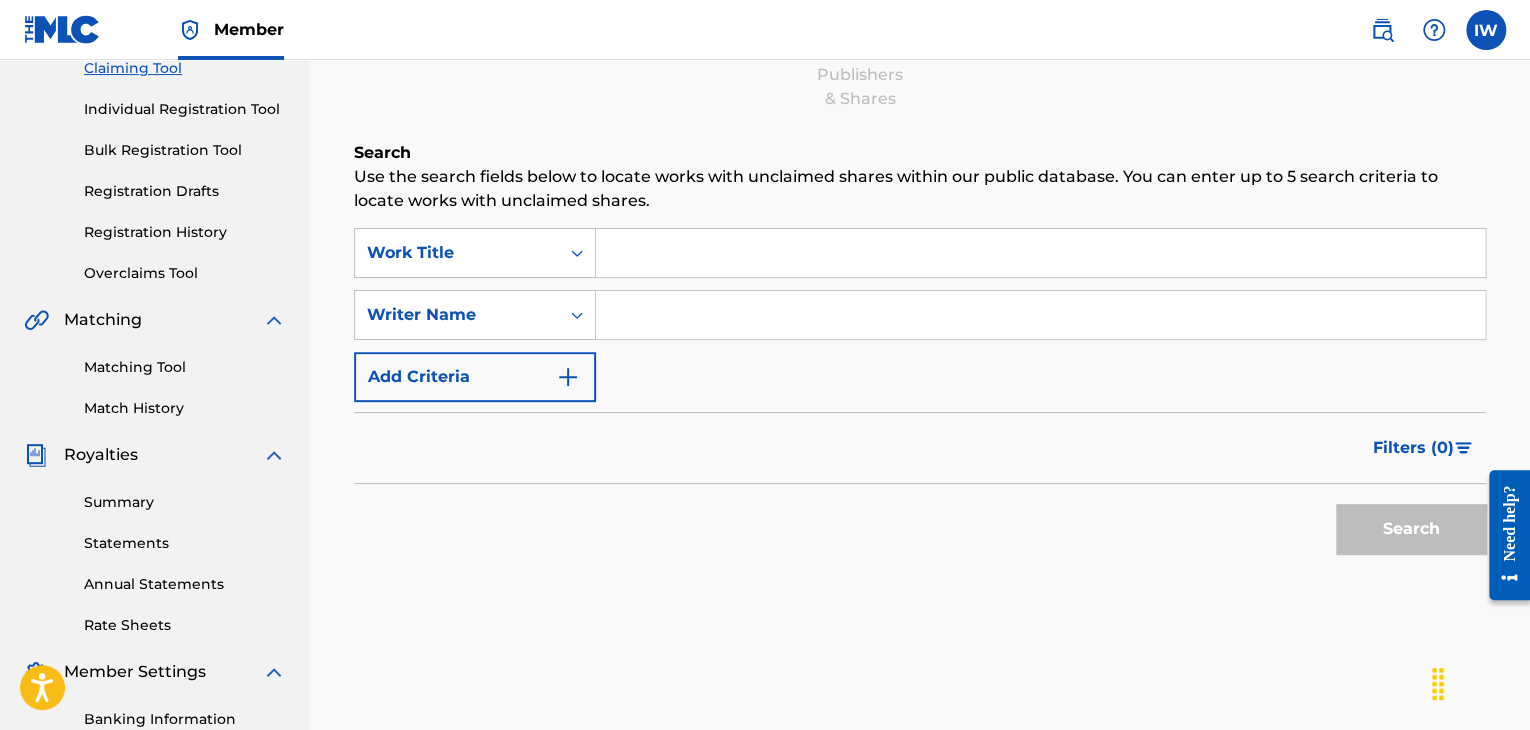 click on "Overclaims Tool" at bounding box center [185, 273] 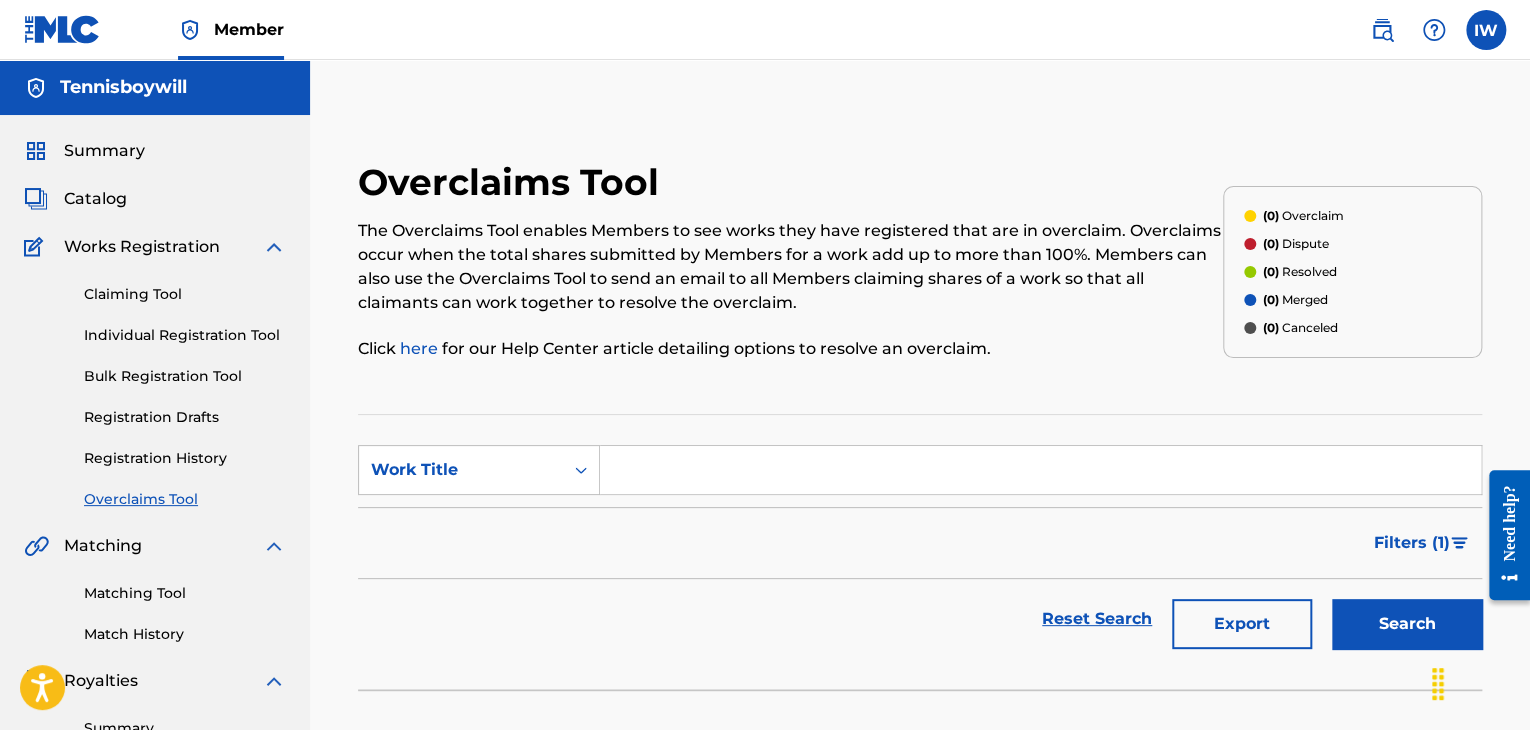 click on "Matching Tool" at bounding box center [185, 593] 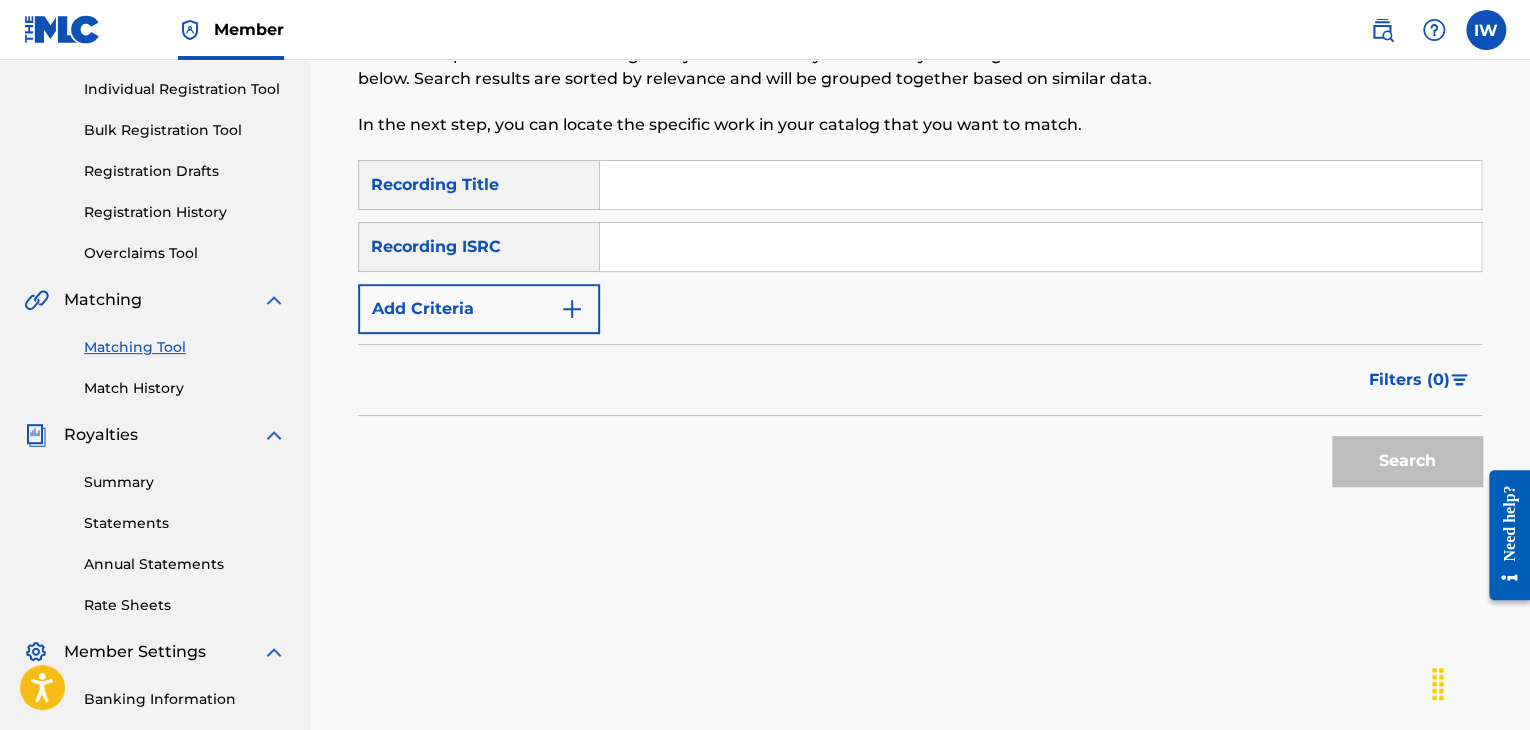 scroll, scrollTop: 244, scrollLeft: 0, axis: vertical 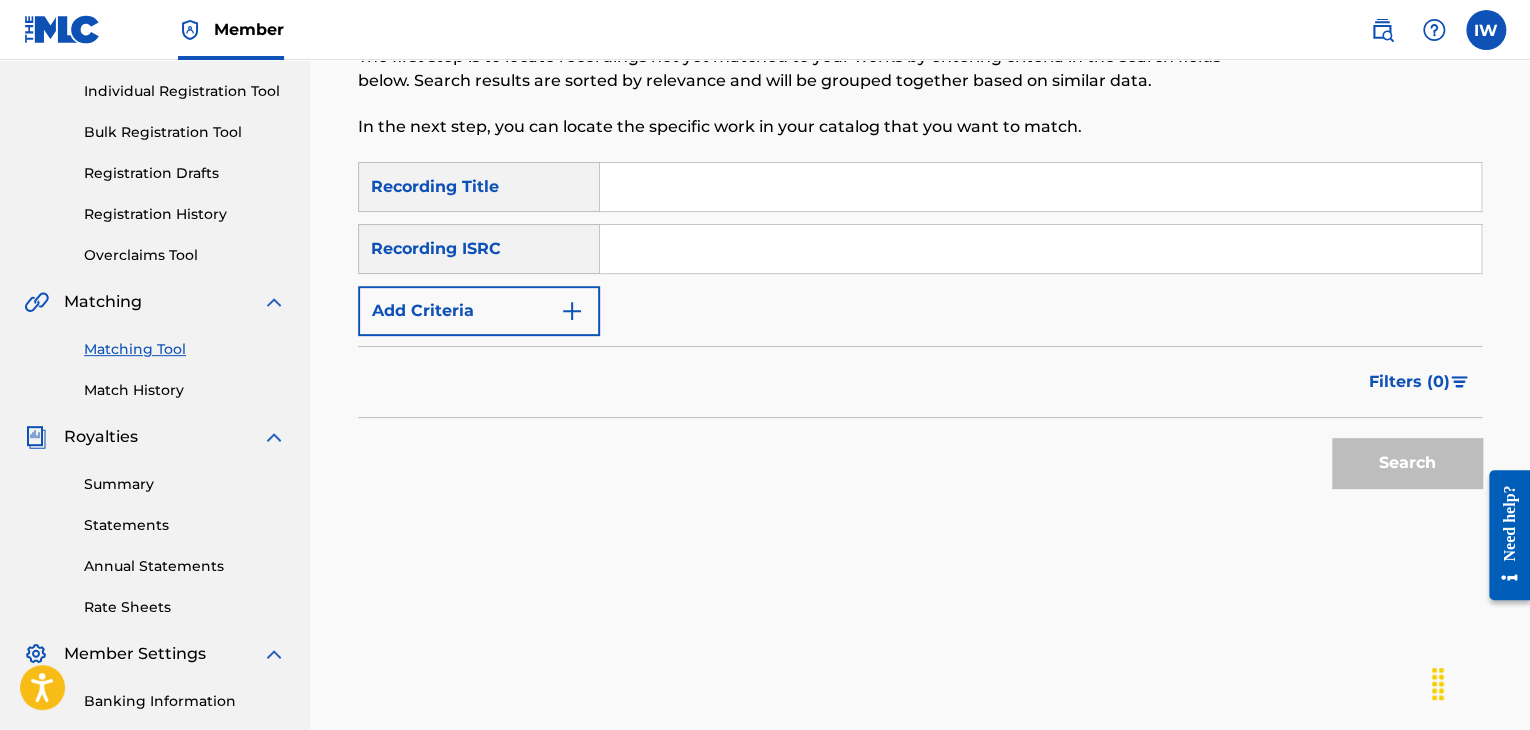 click on "Match History" at bounding box center [185, 390] 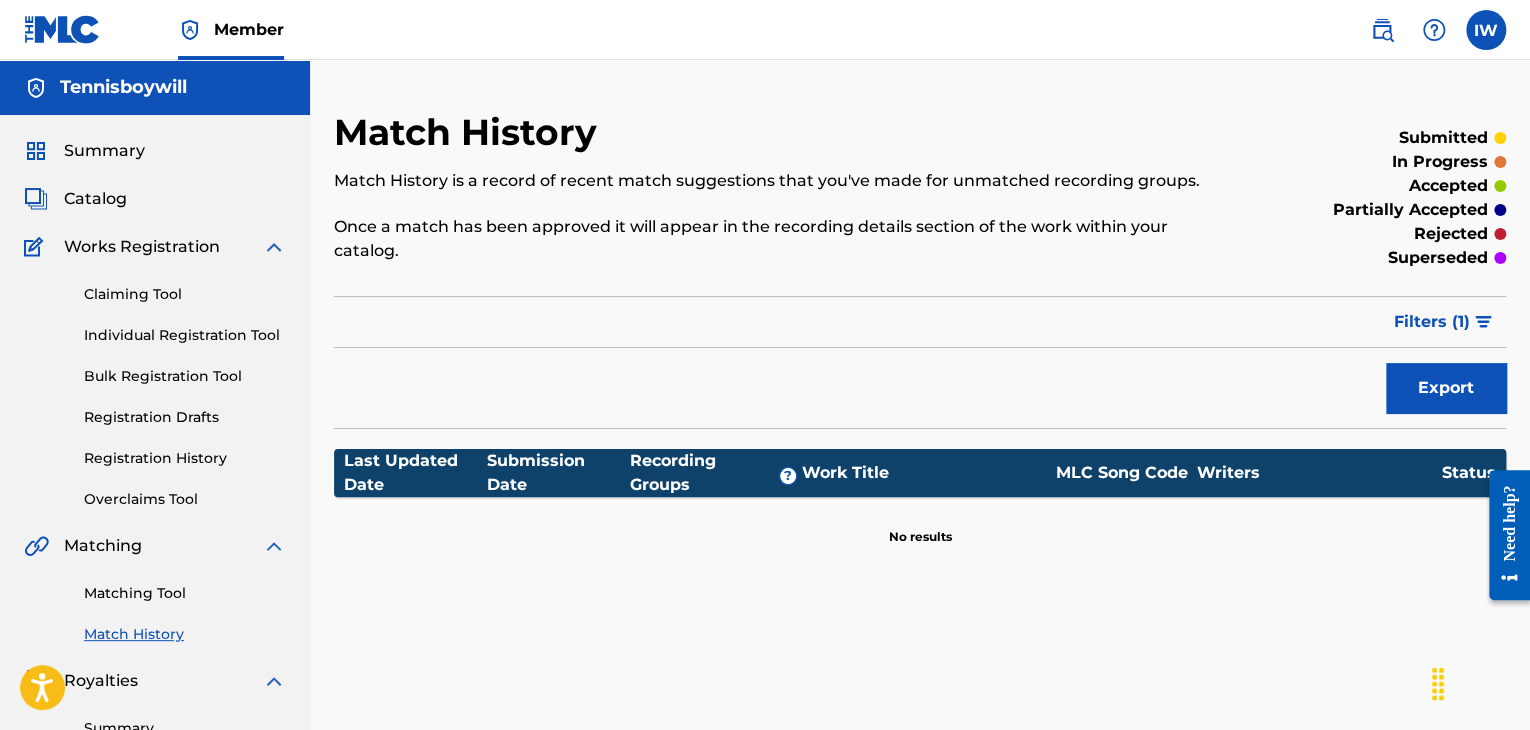 click on "Claiming Tool" at bounding box center (185, 294) 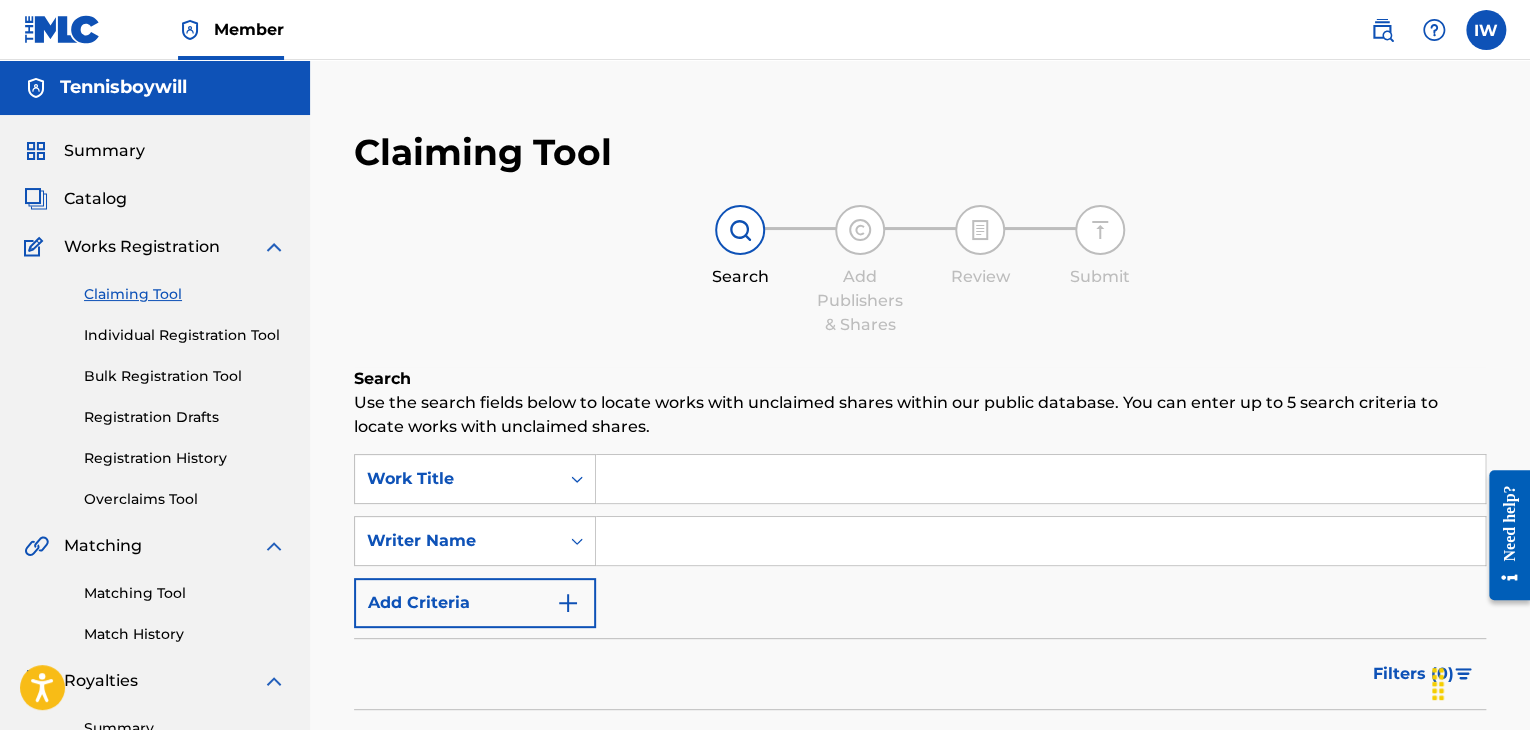 click at bounding box center (1040, 479) 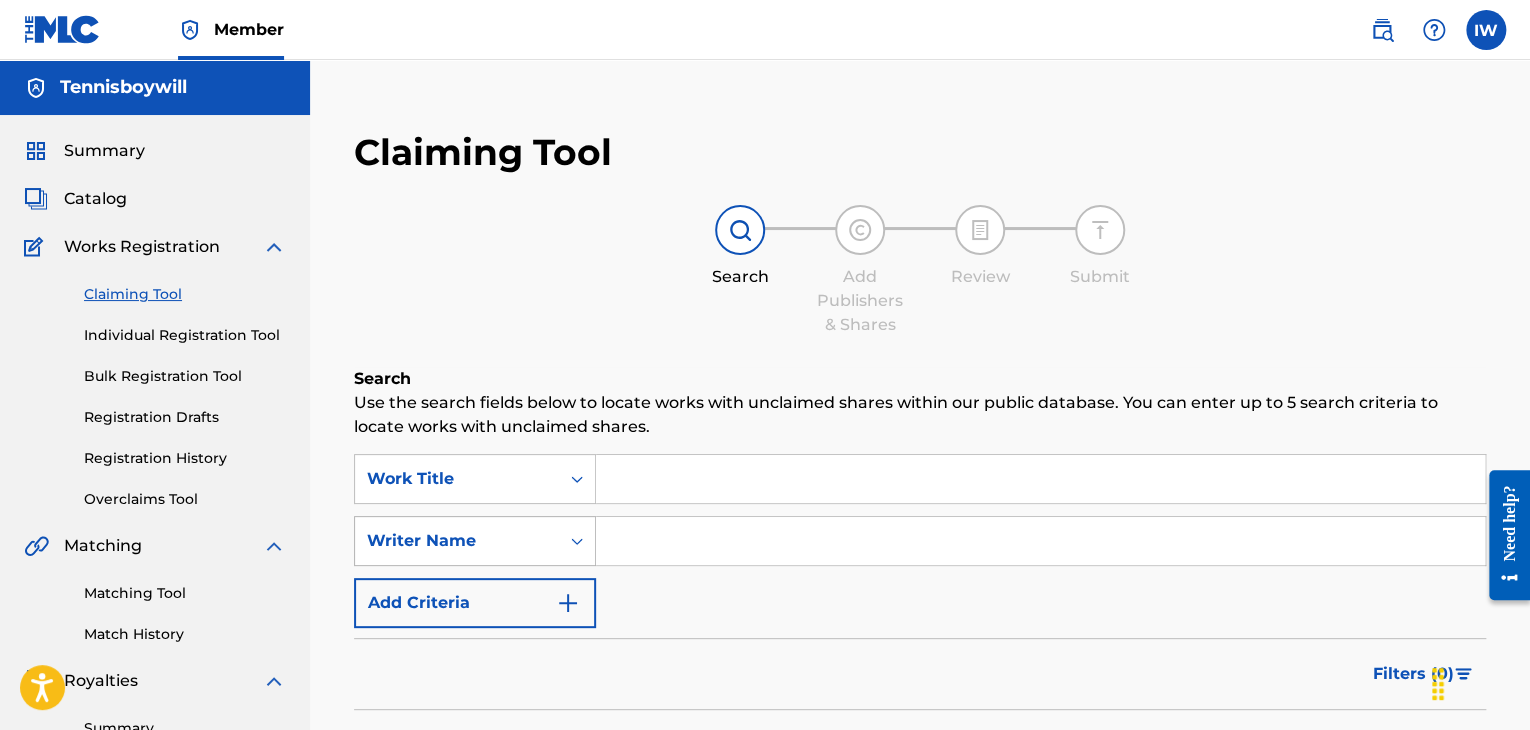 scroll, scrollTop: 136, scrollLeft: 0, axis: vertical 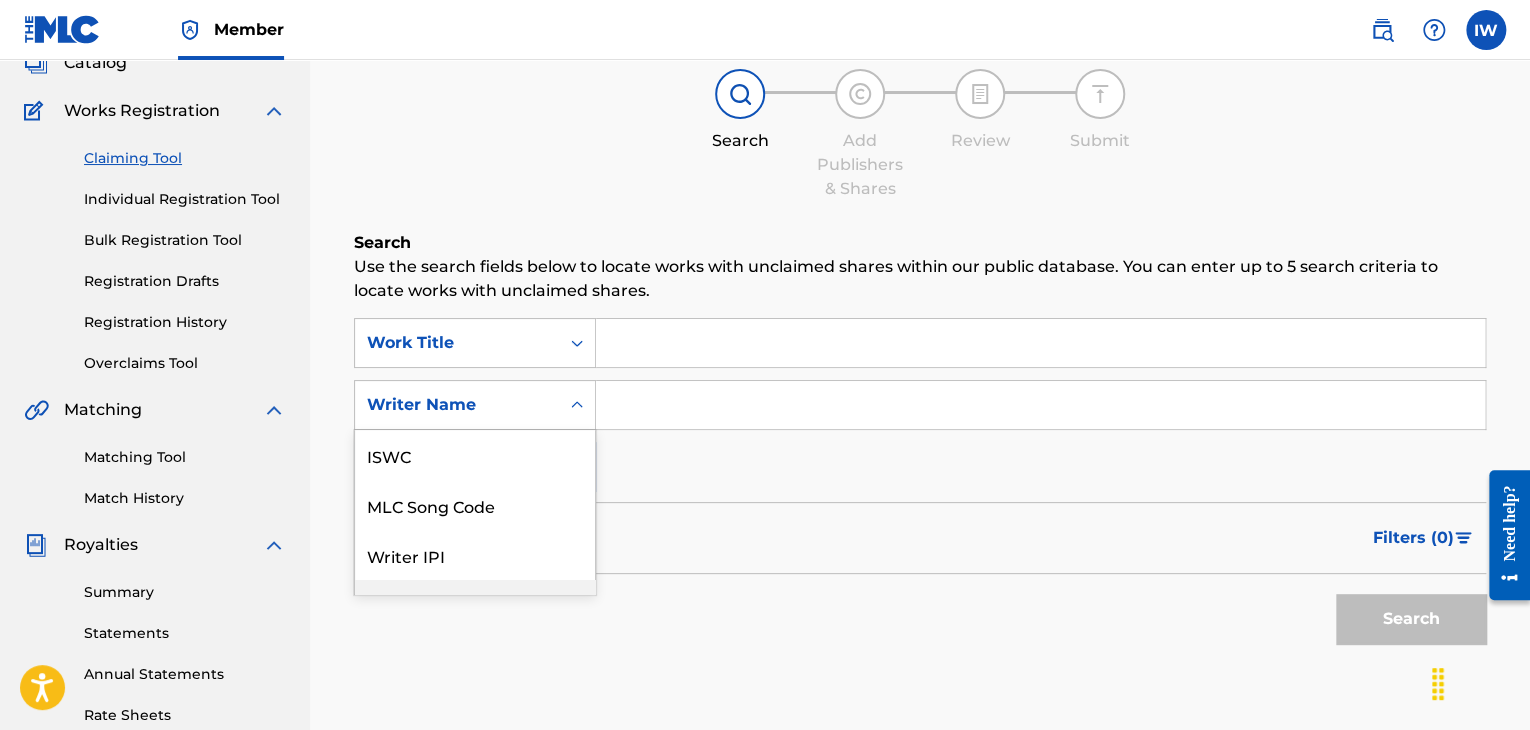 click on "7 results available. Use Up and Down to choose options, press Enter to select the currently focused option, press Escape to exit the menu, press Tab to select the option and exit the menu. Writer Name ISWC MLC Song Code Writer IPI Publisher Name Publisher IPI MLC Publisher Number Writer Name" at bounding box center (475, 405) 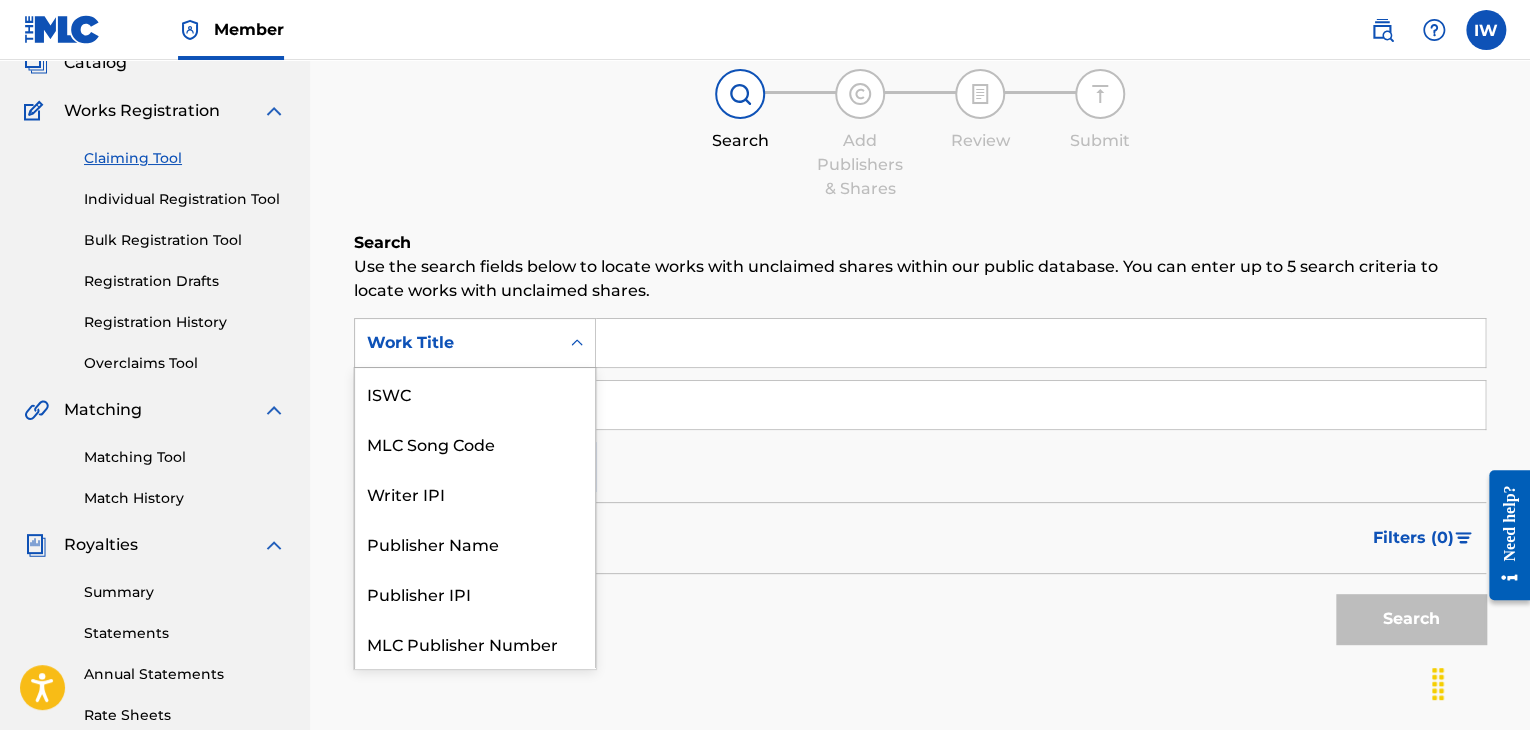 scroll, scrollTop: 50, scrollLeft: 0, axis: vertical 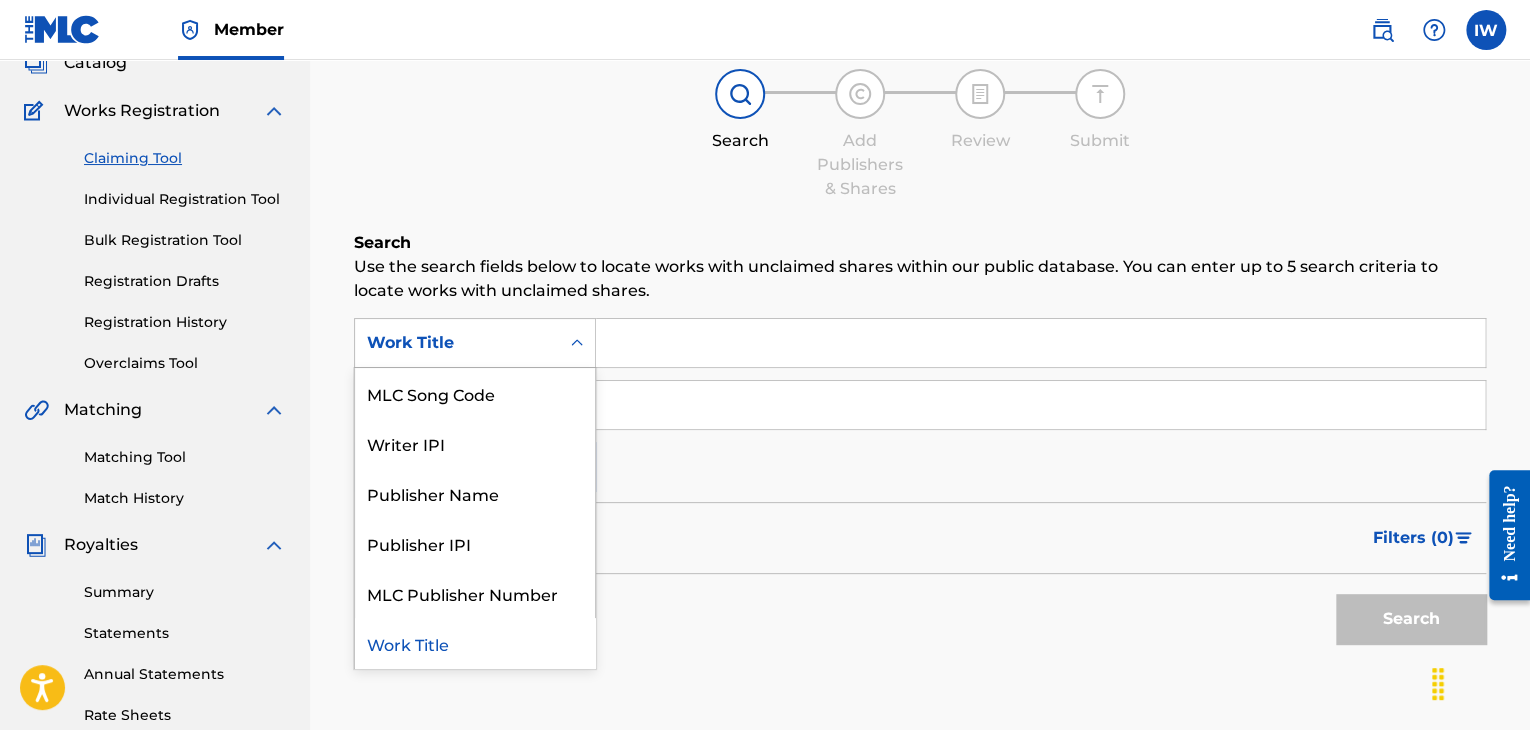 click at bounding box center [577, 343] 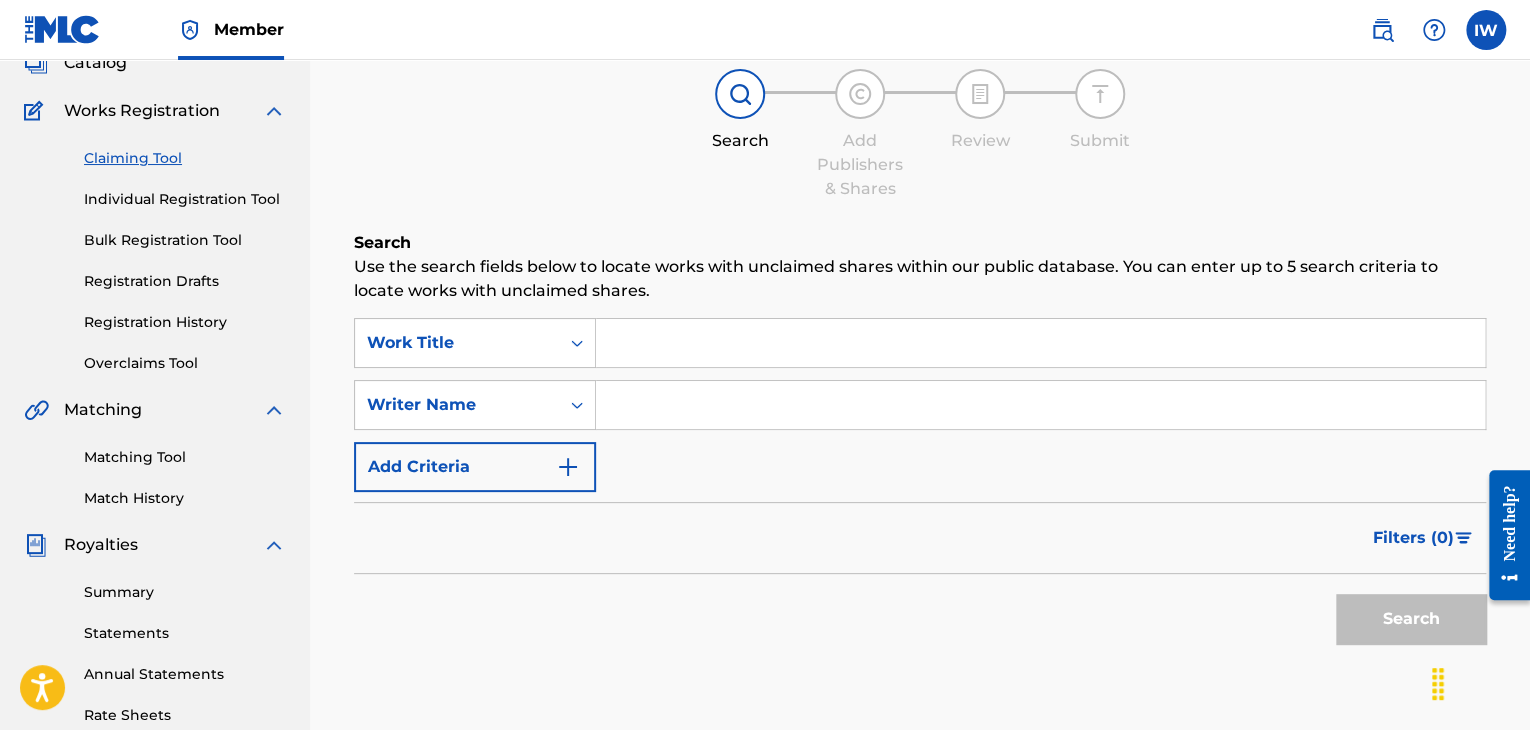 click at bounding box center [1040, 343] 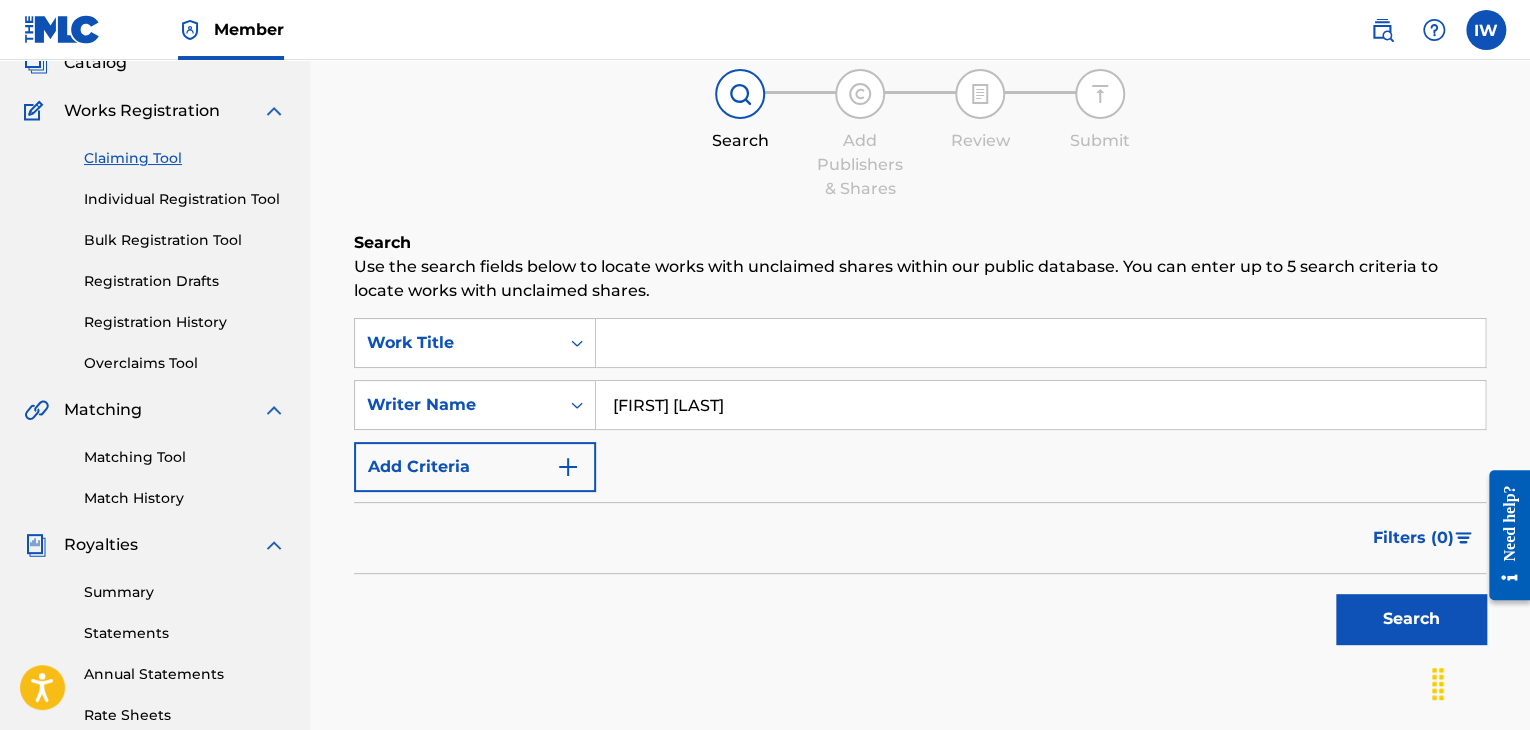 click on "Search" at bounding box center (1411, 619) 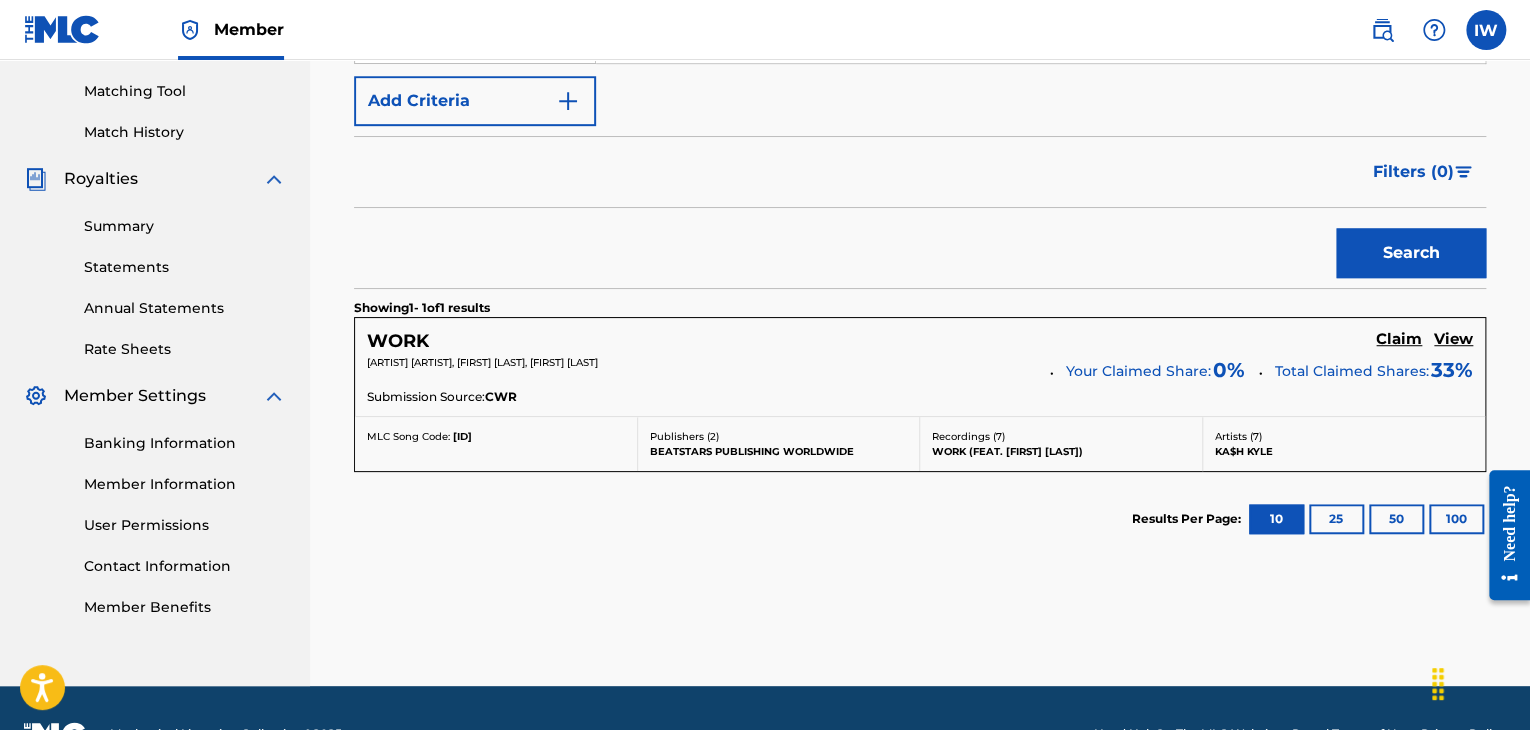 scroll, scrollTop: 504, scrollLeft: 0, axis: vertical 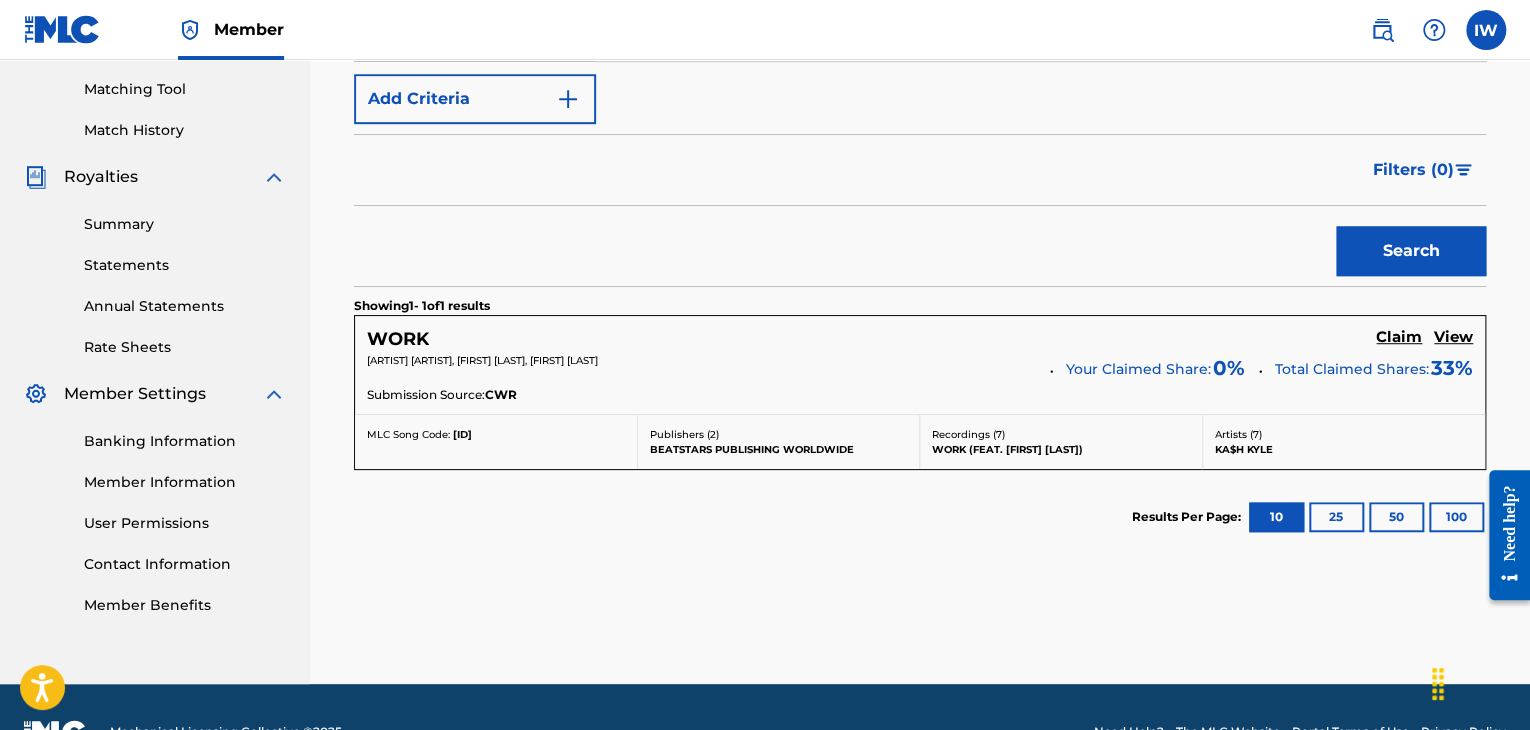 click on "Claim" at bounding box center (1399, 337) 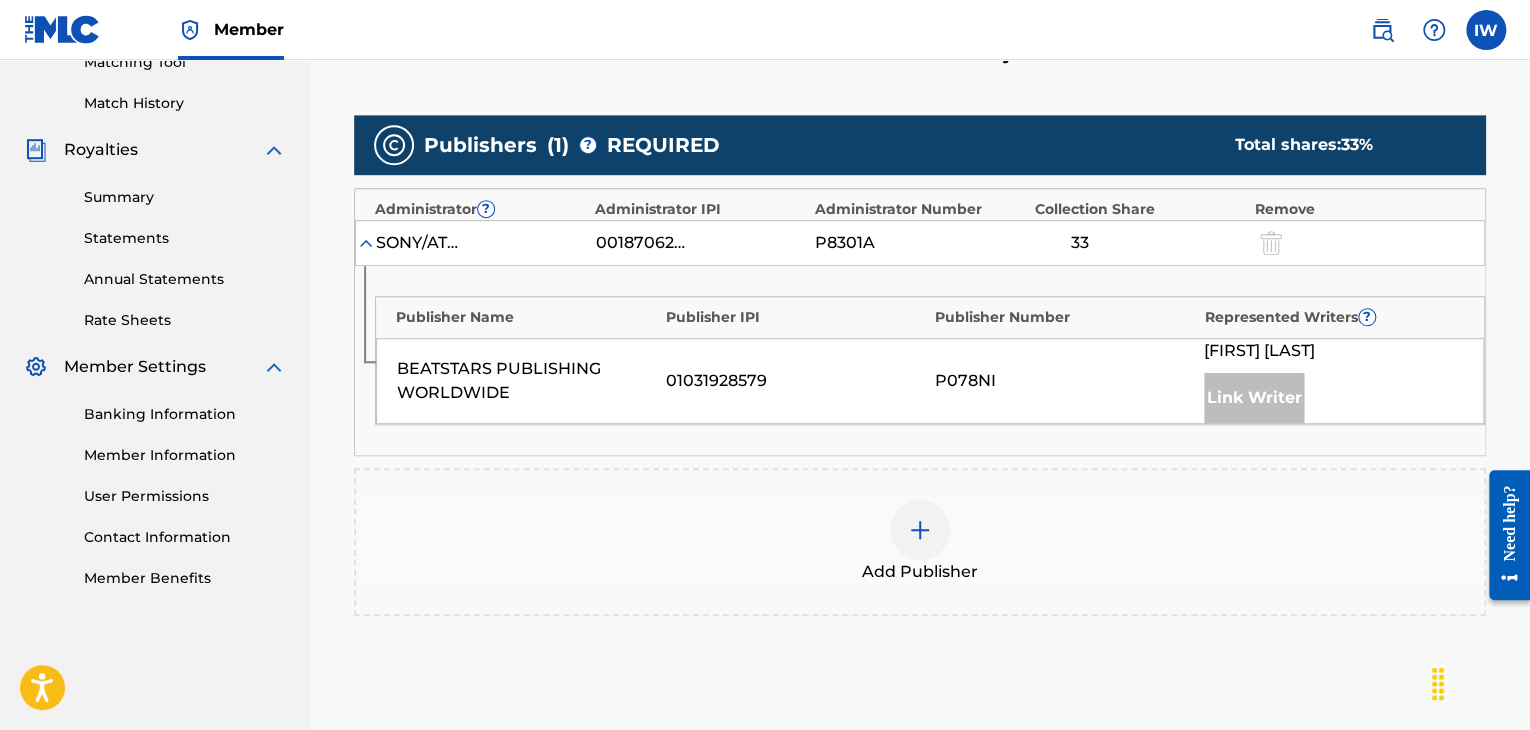 scroll, scrollTop: 535, scrollLeft: 0, axis: vertical 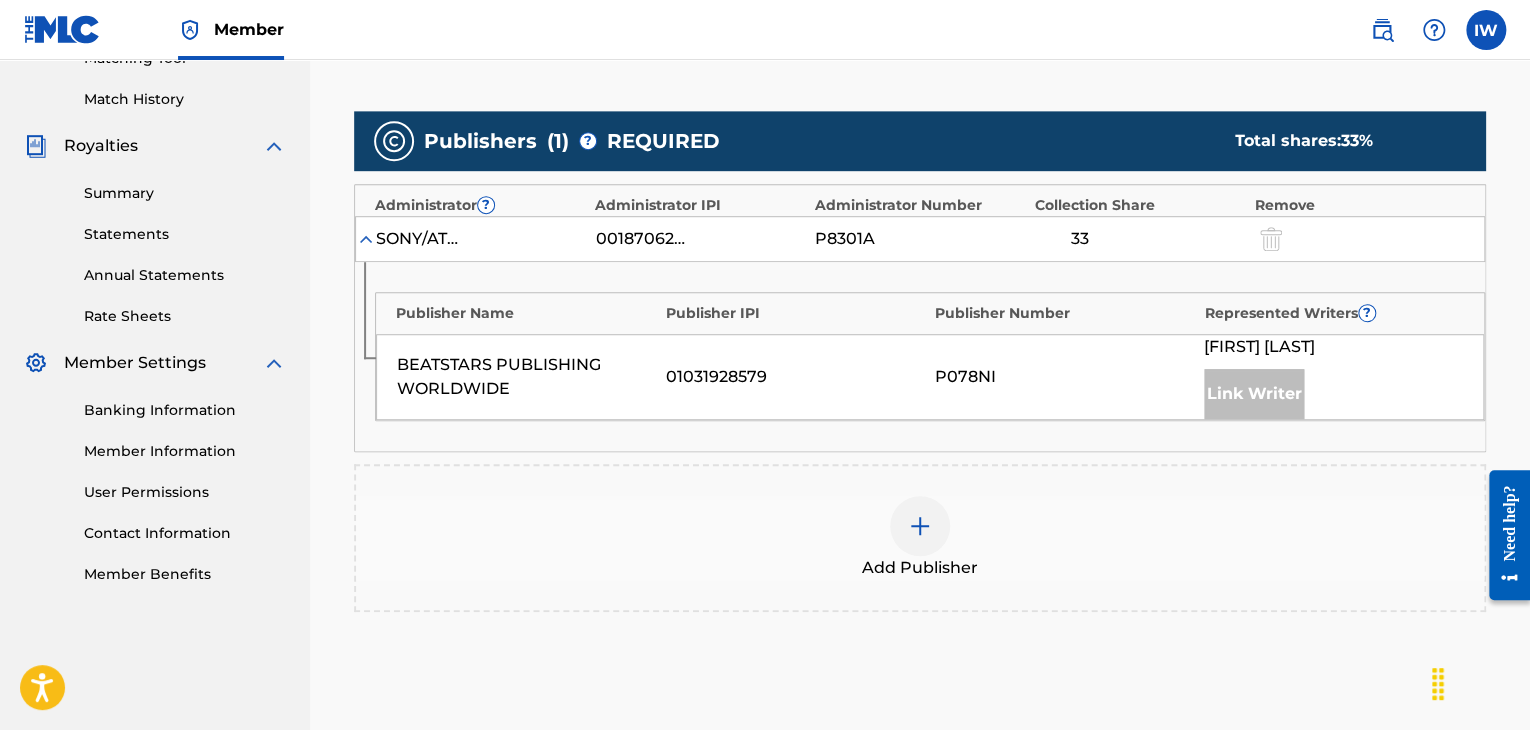 click at bounding box center (920, 526) 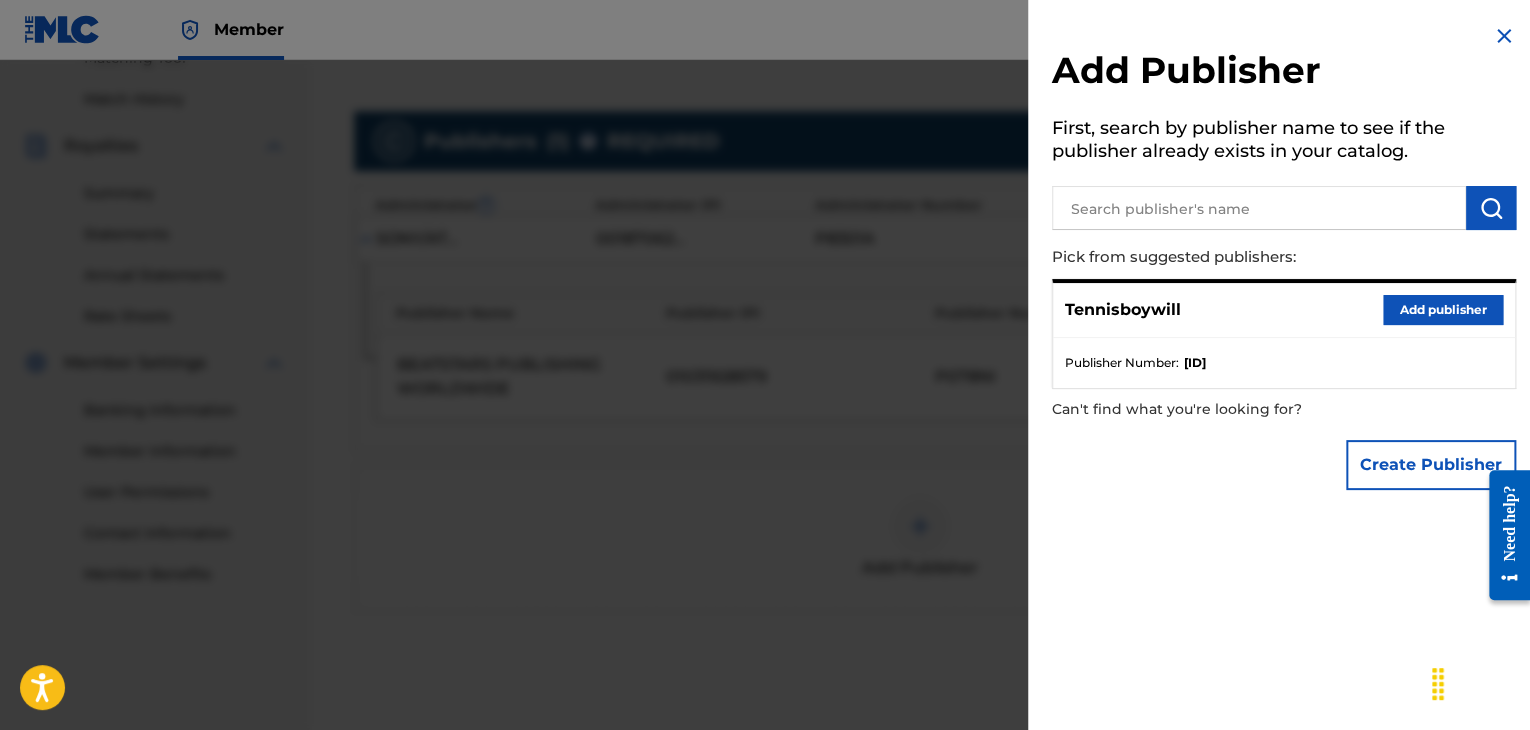 click on "Add publisher" at bounding box center (1443, 310) 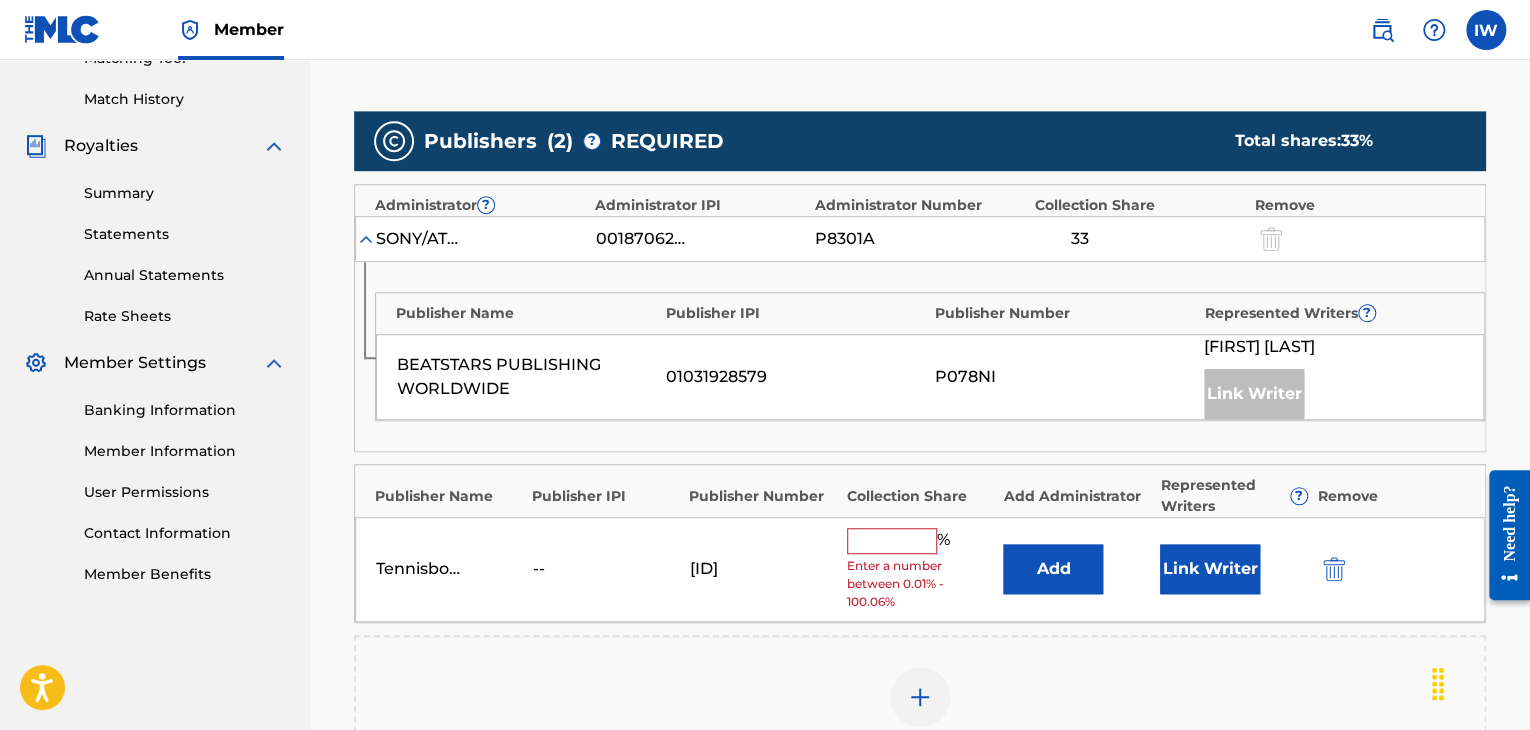 click at bounding box center [892, 541] 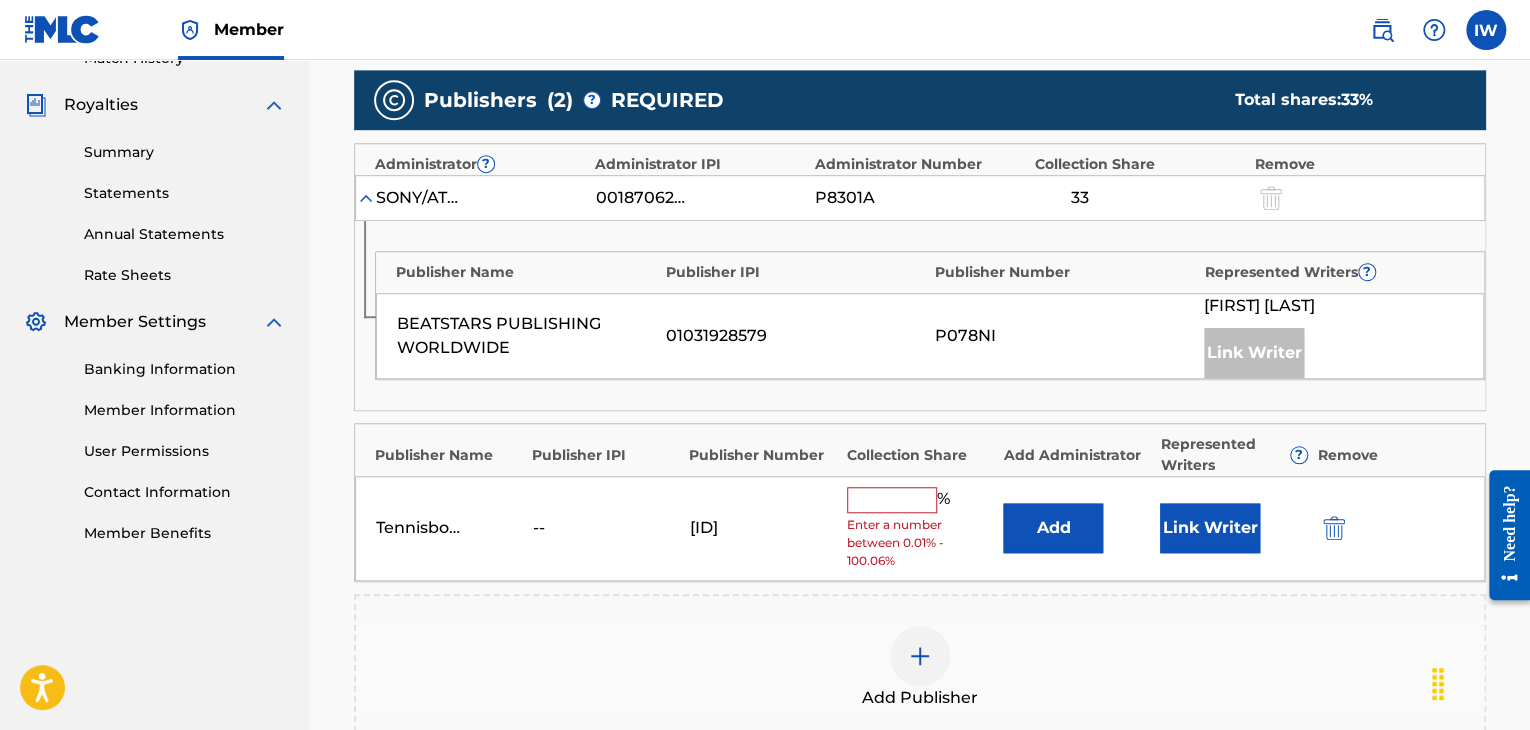 scroll, scrollTop: 576, scrollLeft: 0, axis: vertical 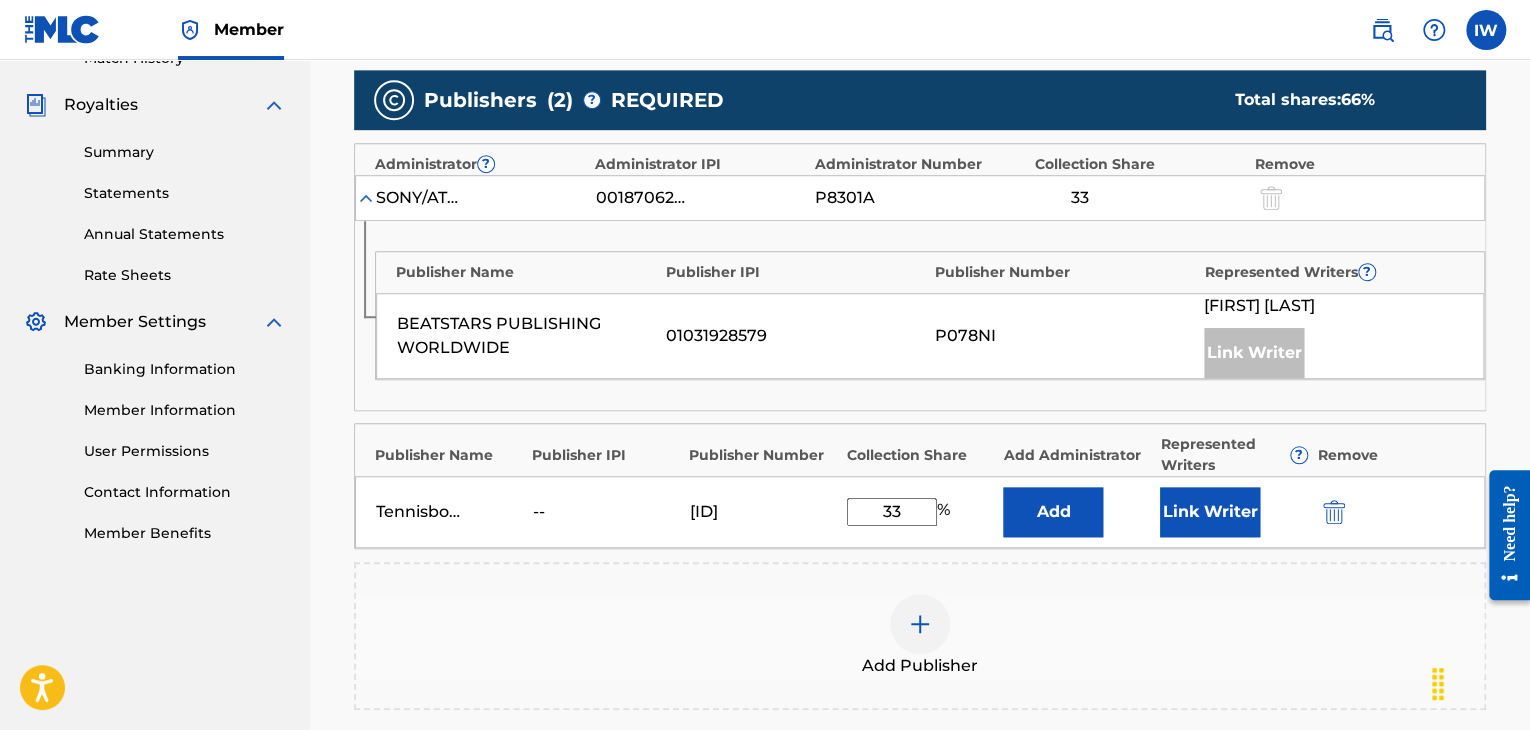 type on "33" 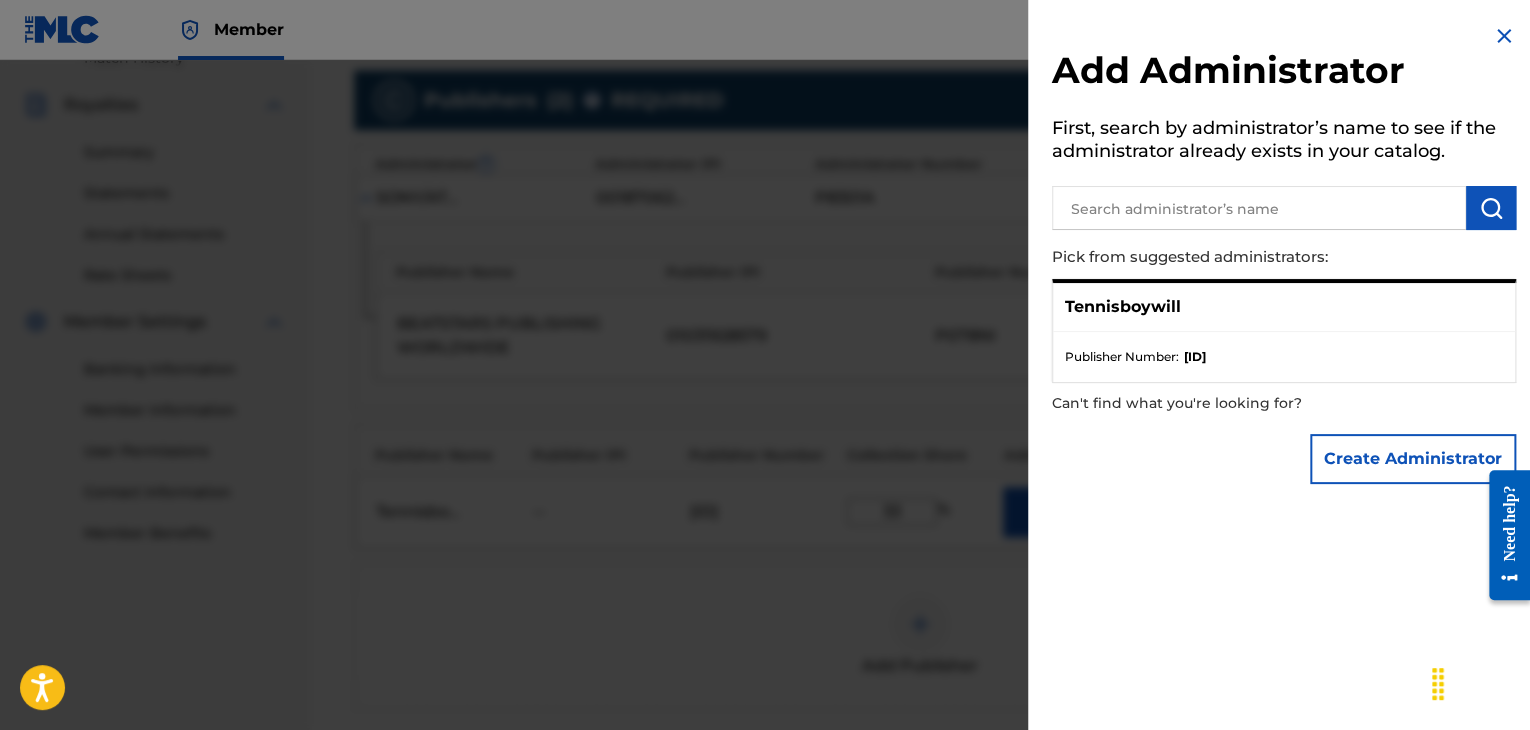 click at bounding box center [1504, 36] 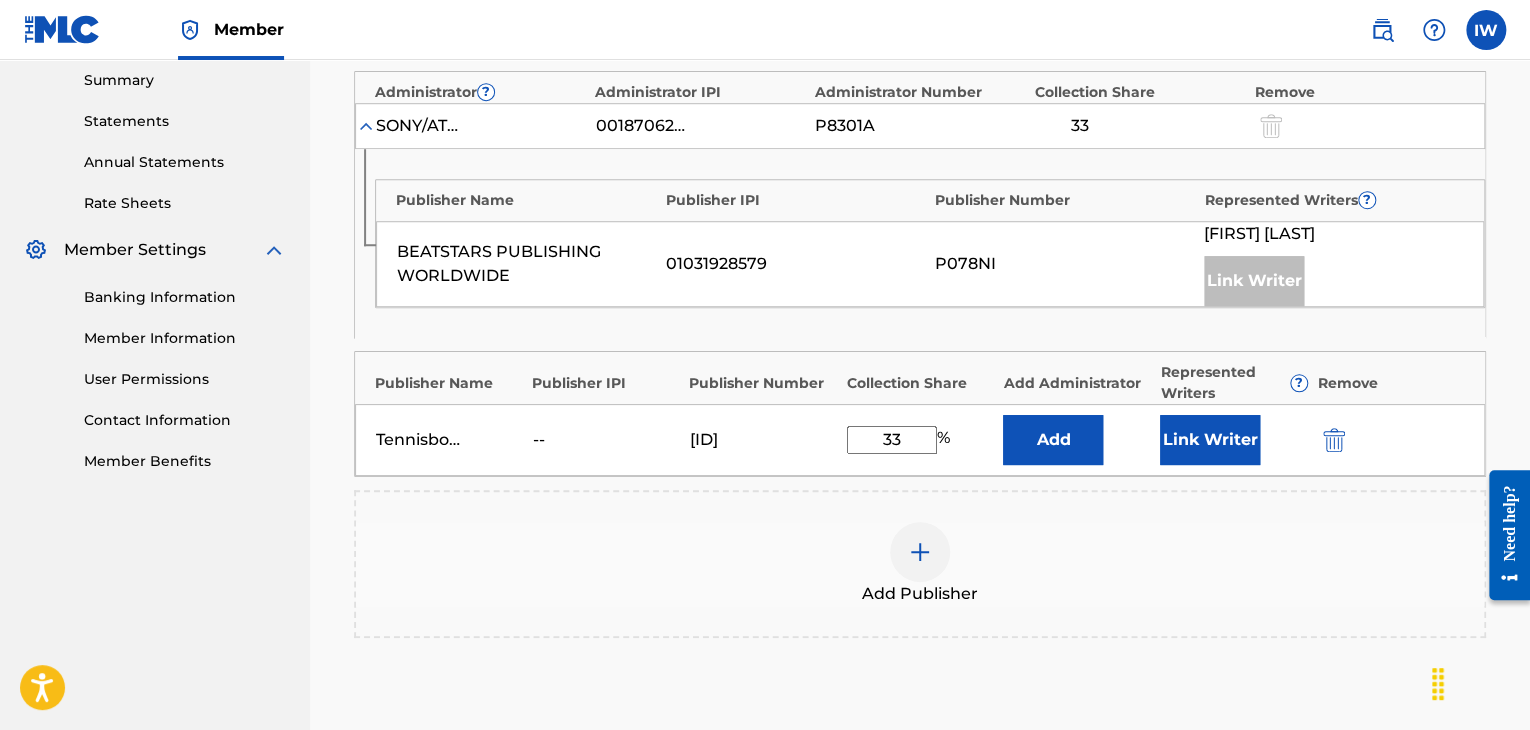 scroll, scrollTop: 652, scrollLeft: 0, axis: vertical 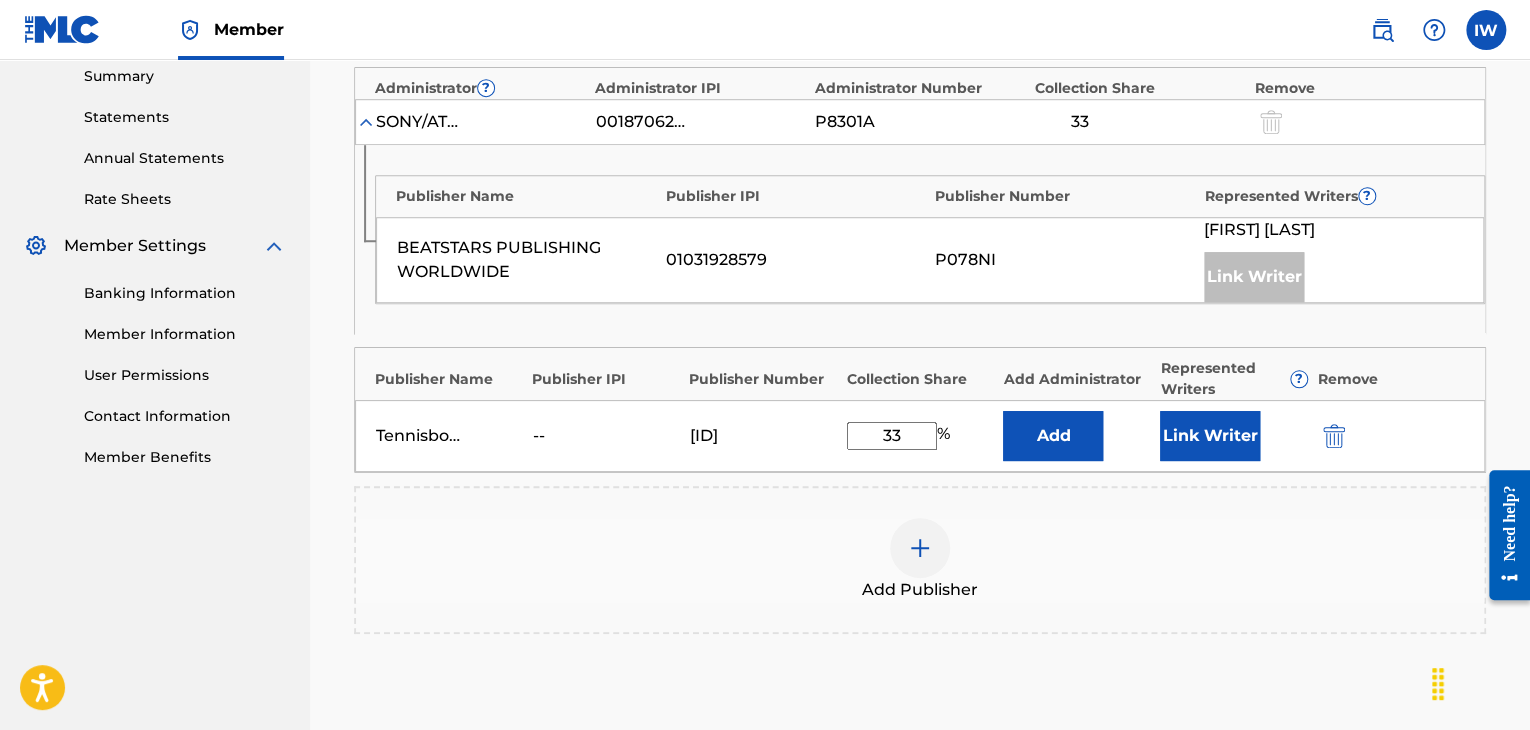 click on "Link Writer" at bounding box center (1210, 436) 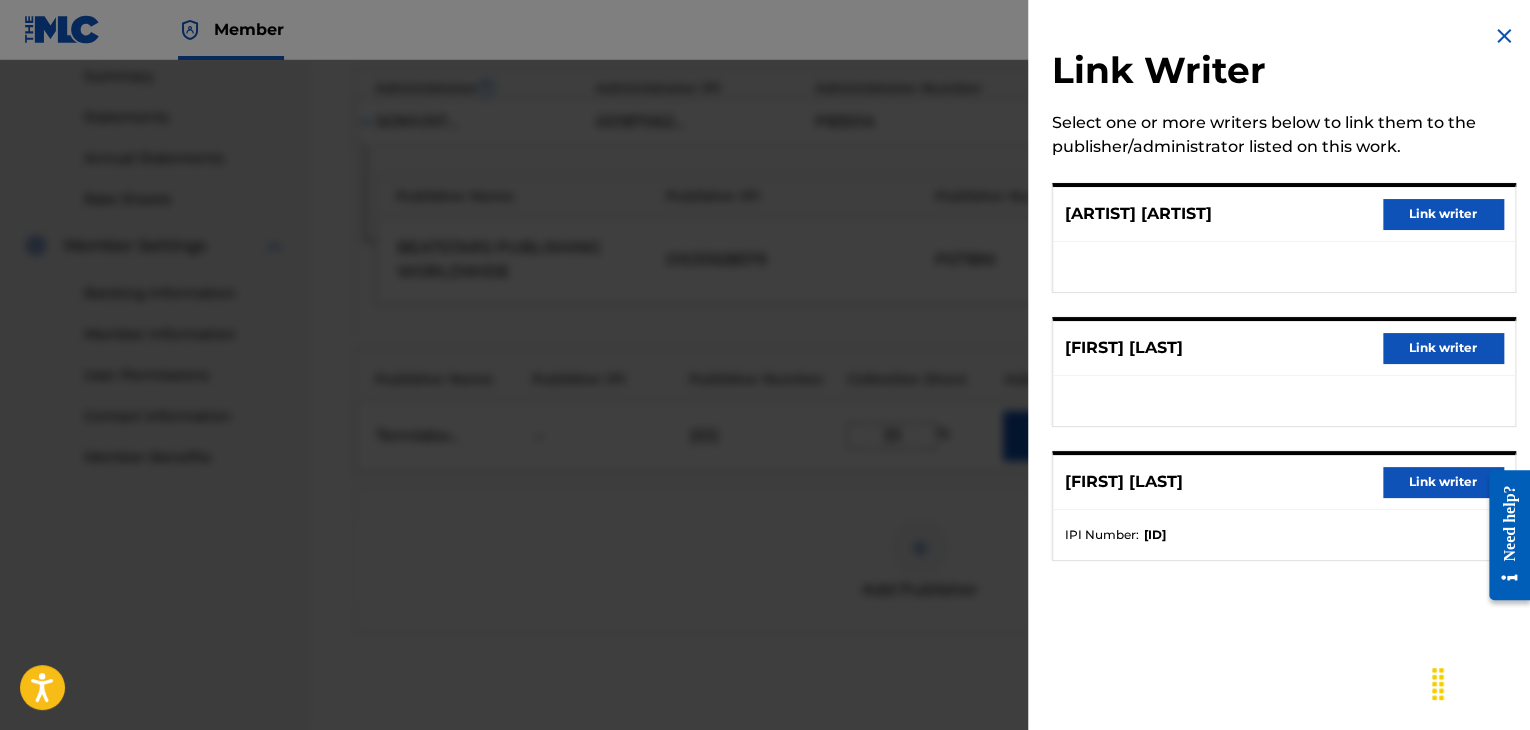 click on "Link writer" at bounding box center [1443, 214] 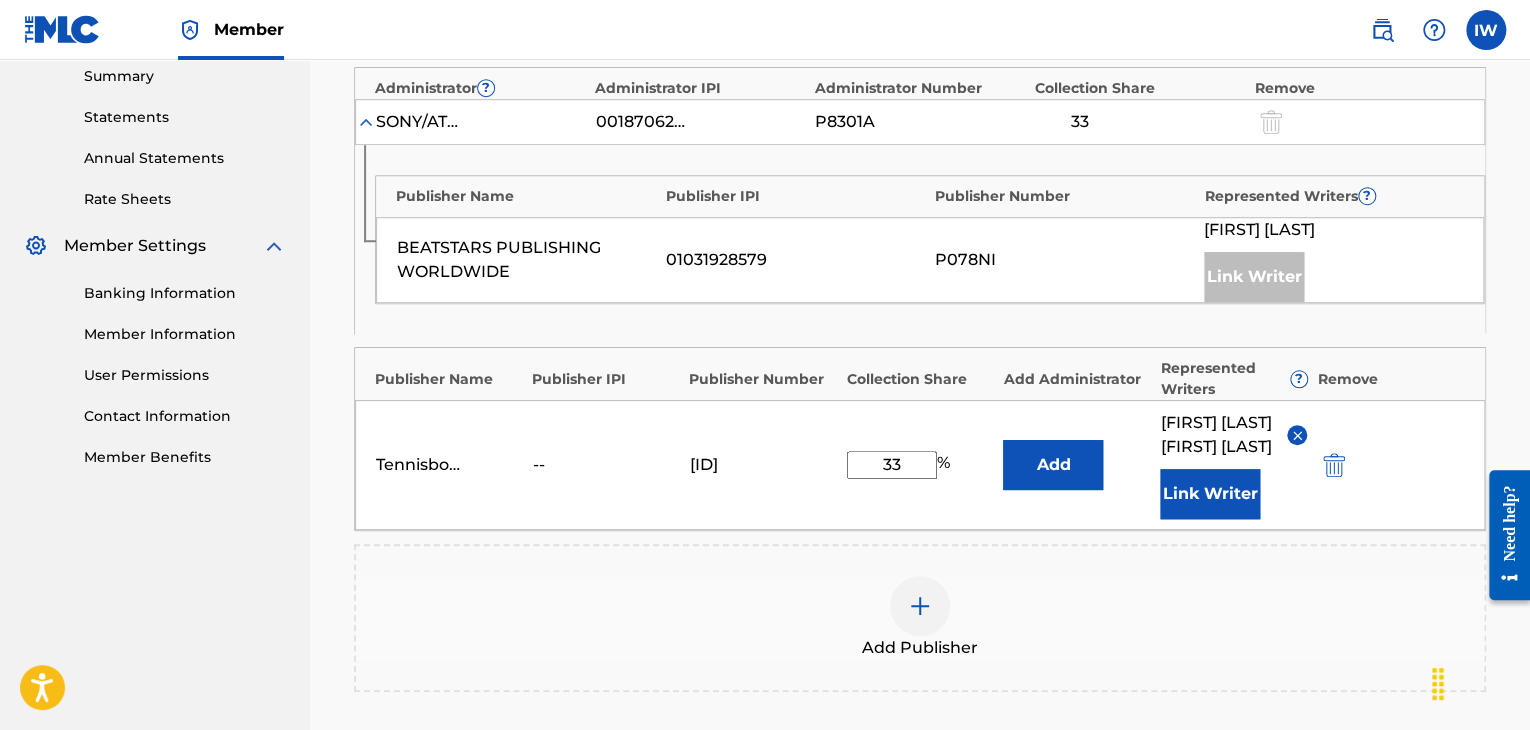 click on "Add" at bounding box center (1053, 465) 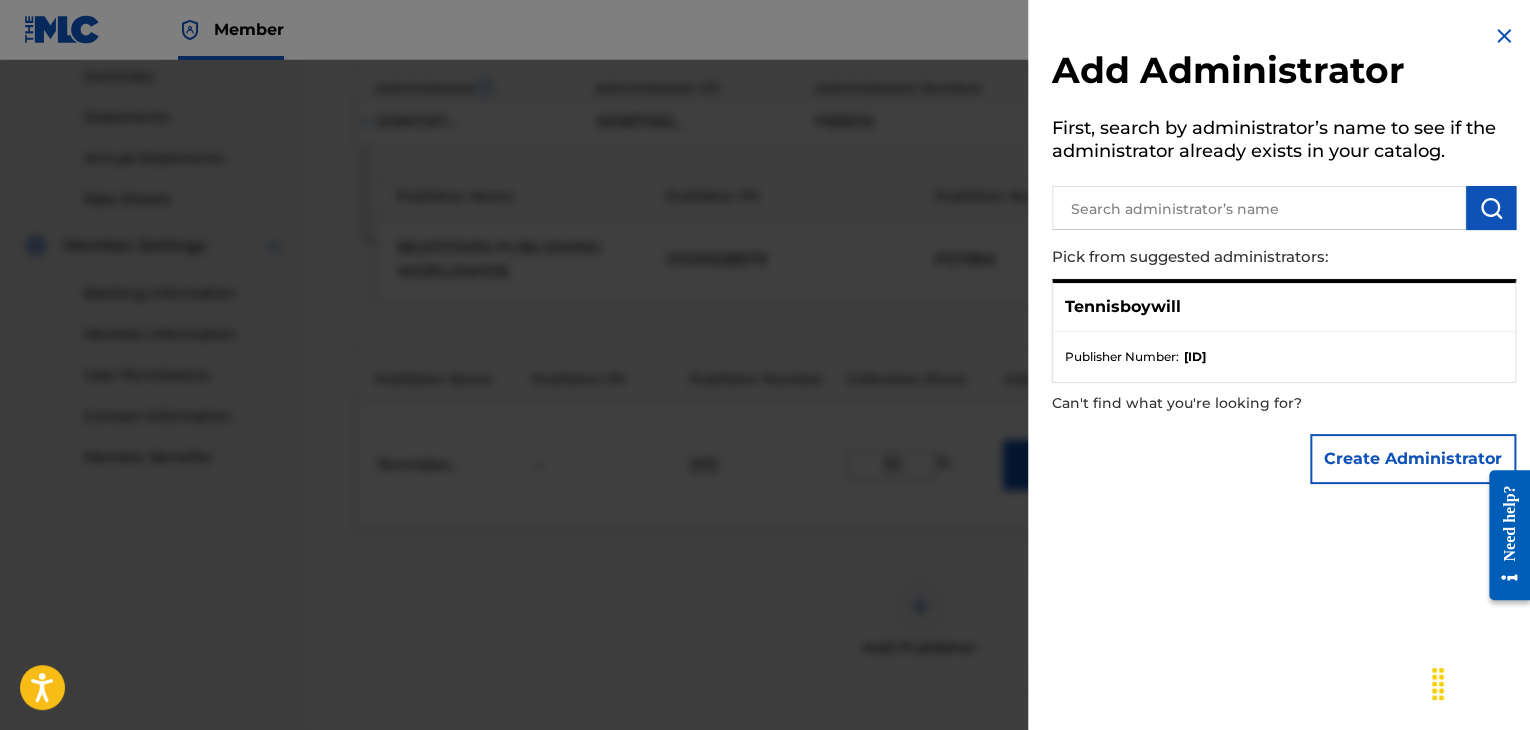 click on "Publisher Number : P648D2" at bounding box center [1284, 357] 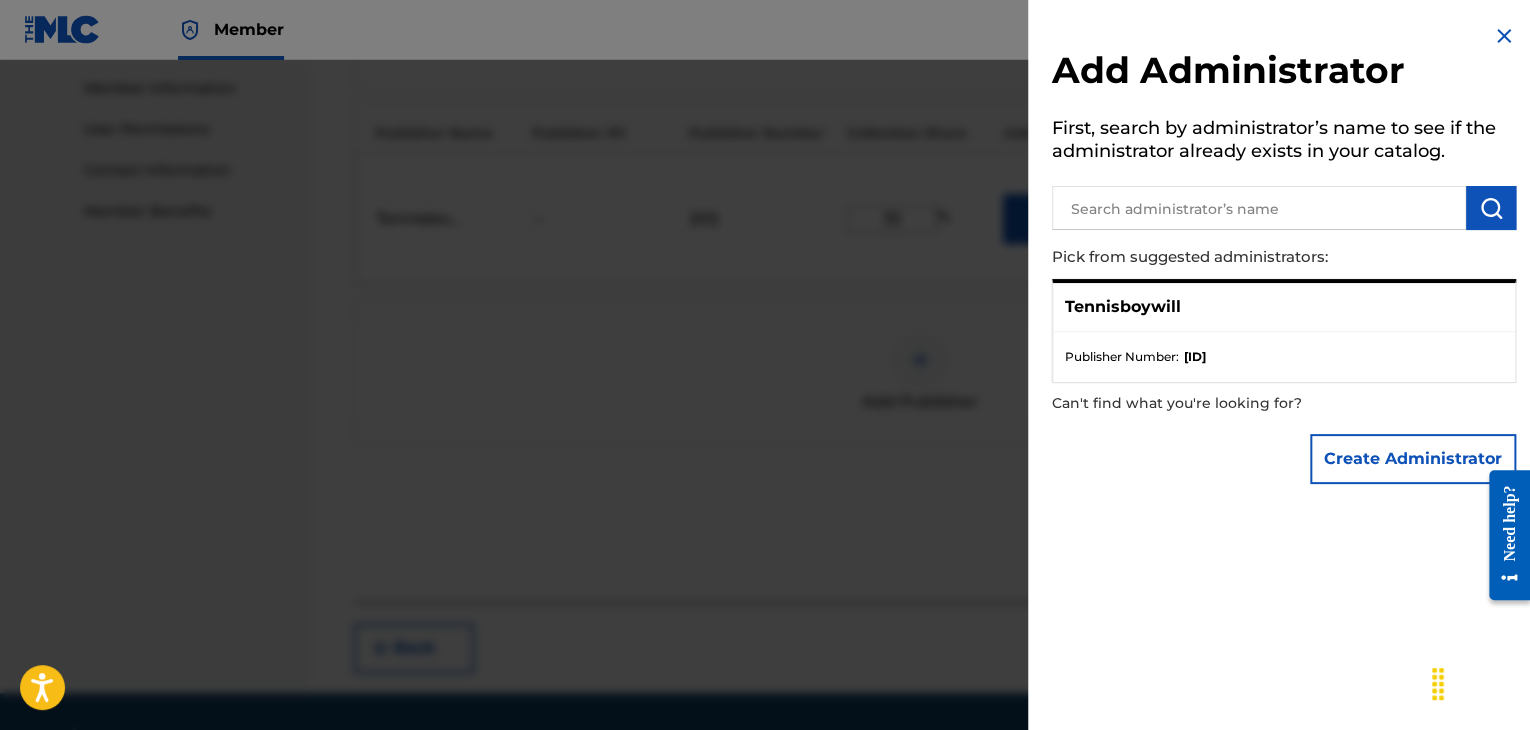 scroll, scrollTop: 896, scrollLeft: 0, axis: vertical 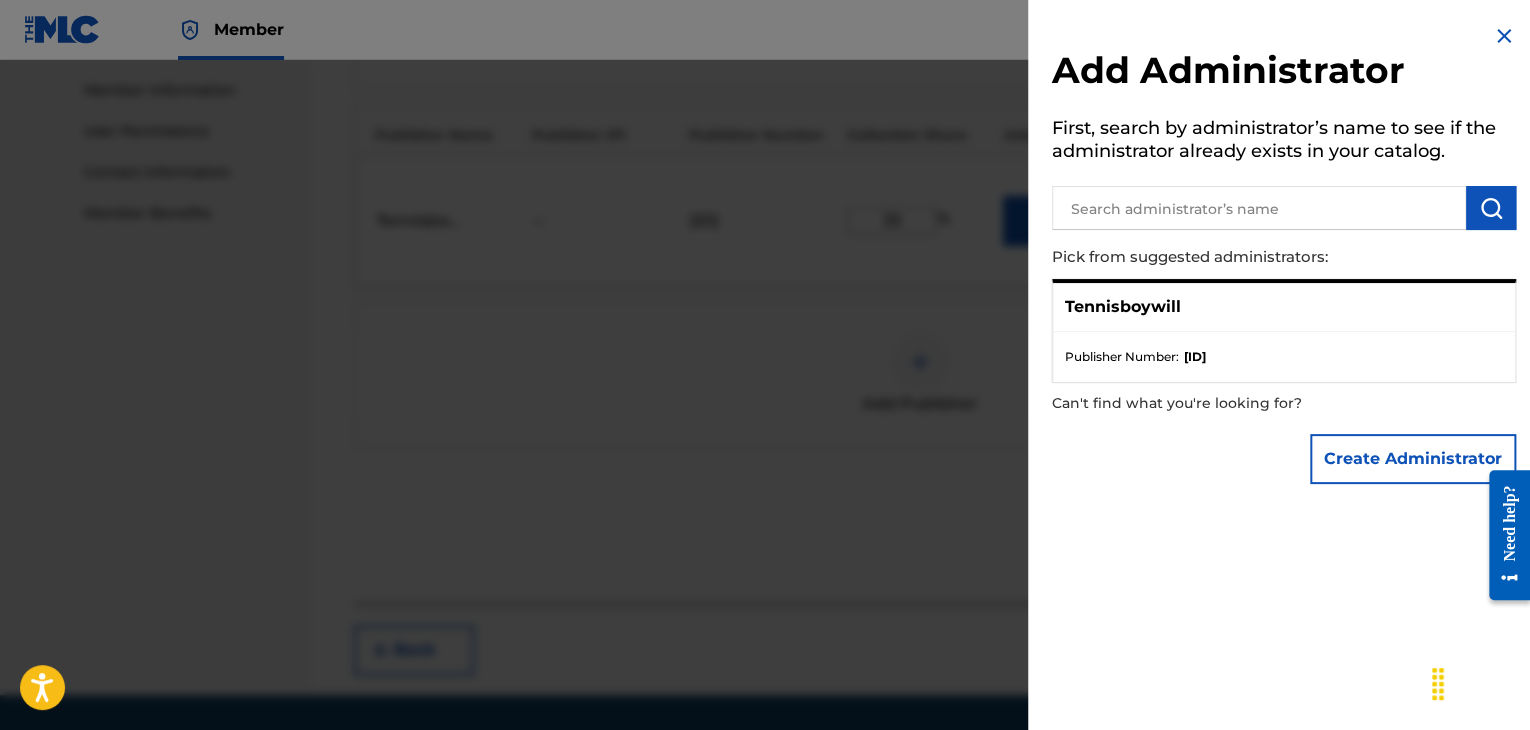 click on "Create Administrator" at bounding box center [1413, 459] 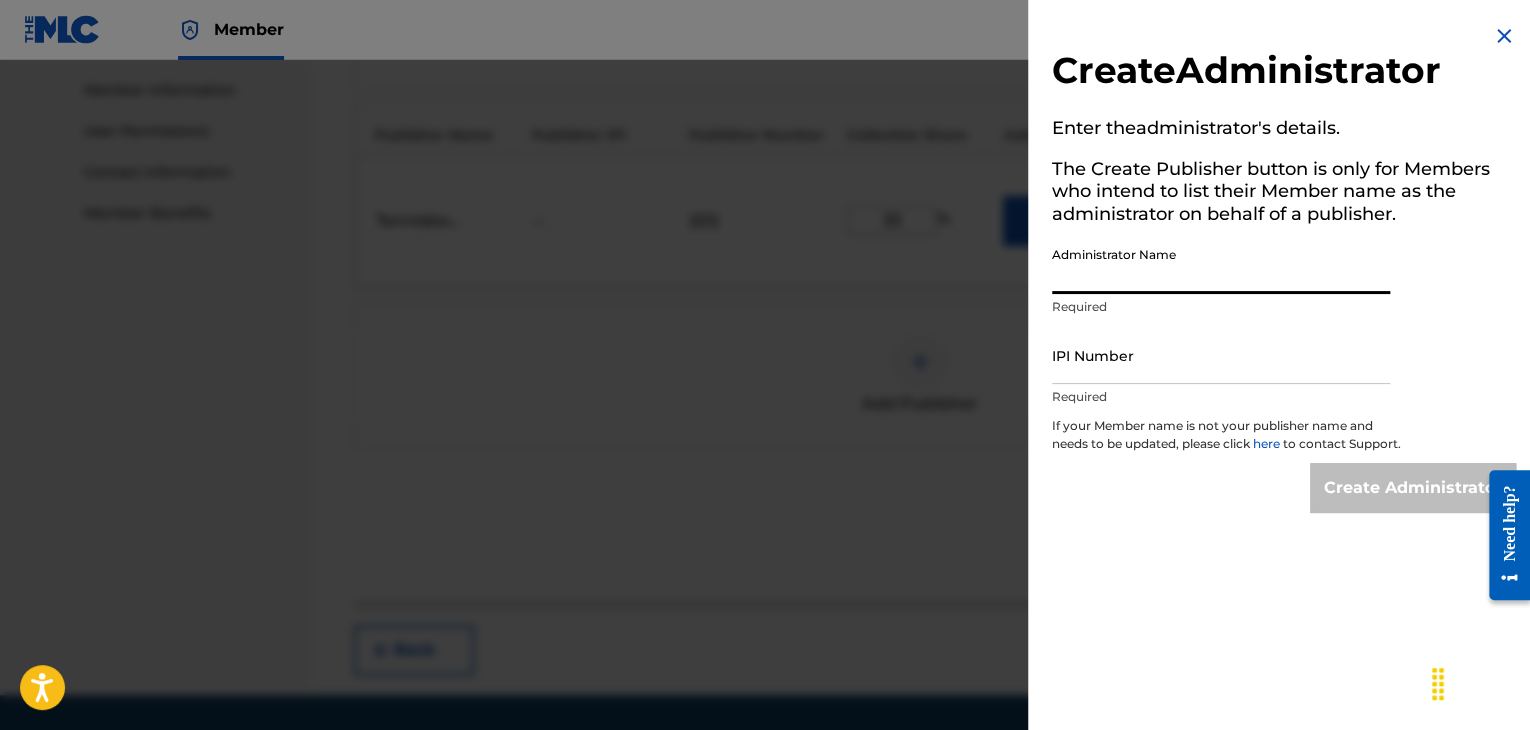 click on "Administrator Name" at bounding box center (1221, 265) 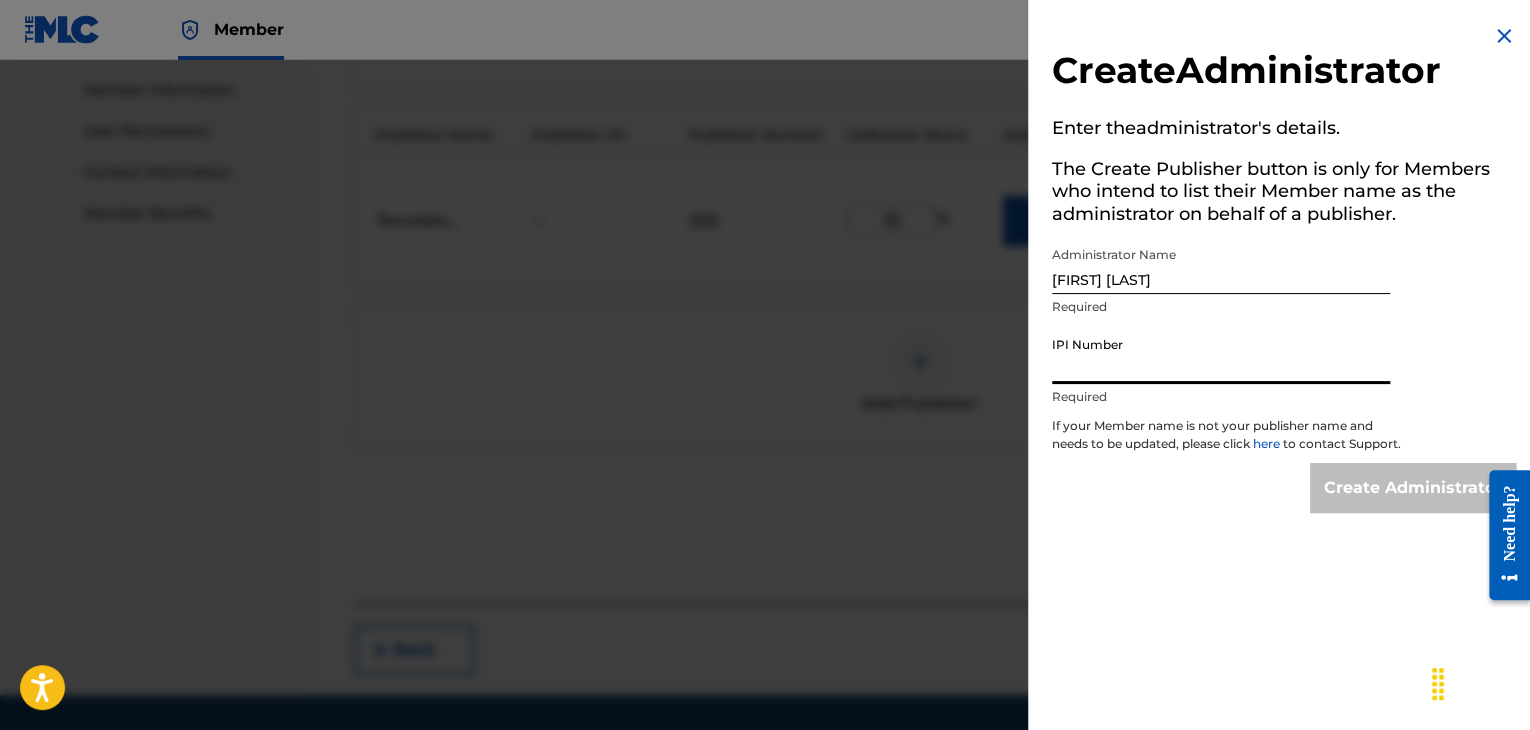 click on "IPI Number" at bounding box center (1221, 355) 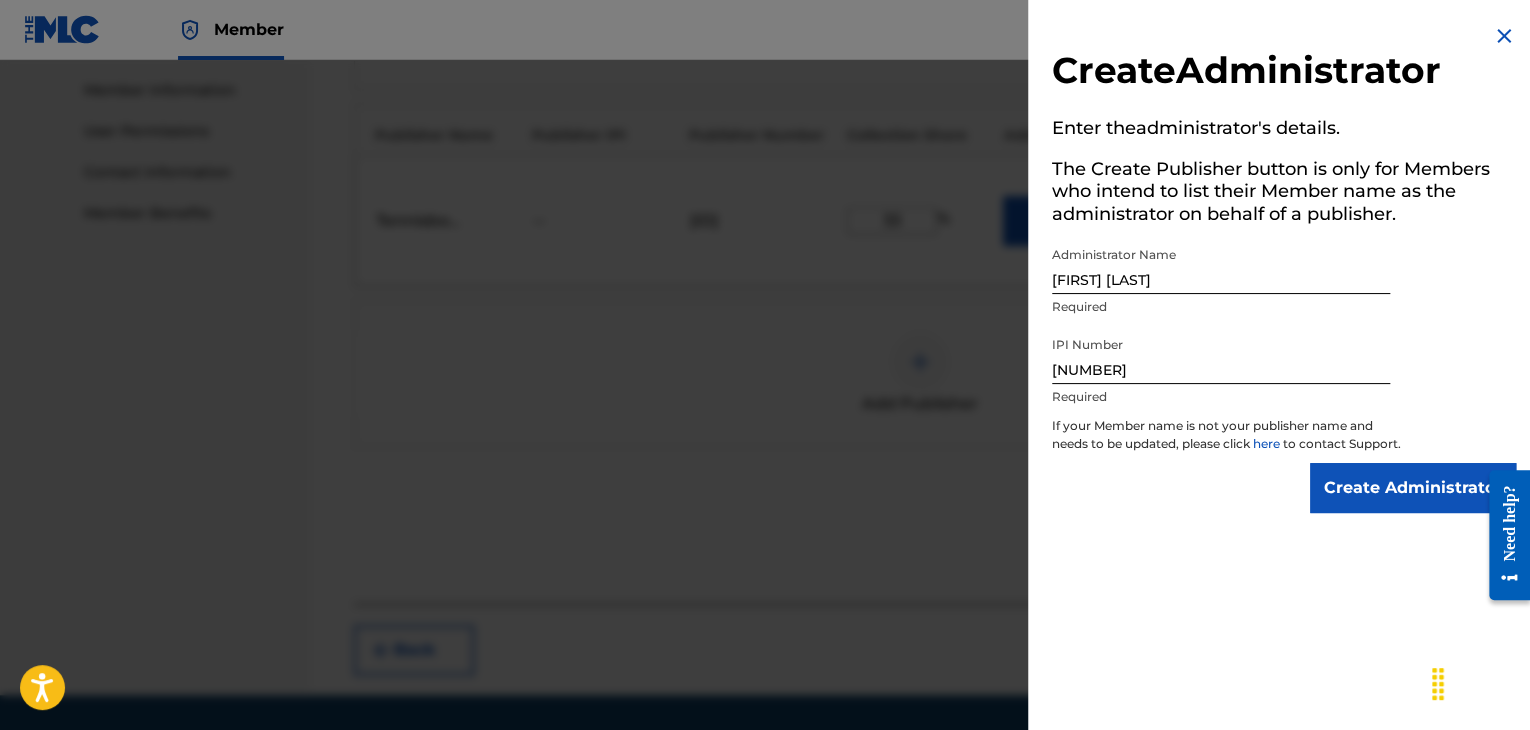 click on "Create Administrator" at bounding box center [1413, 488] 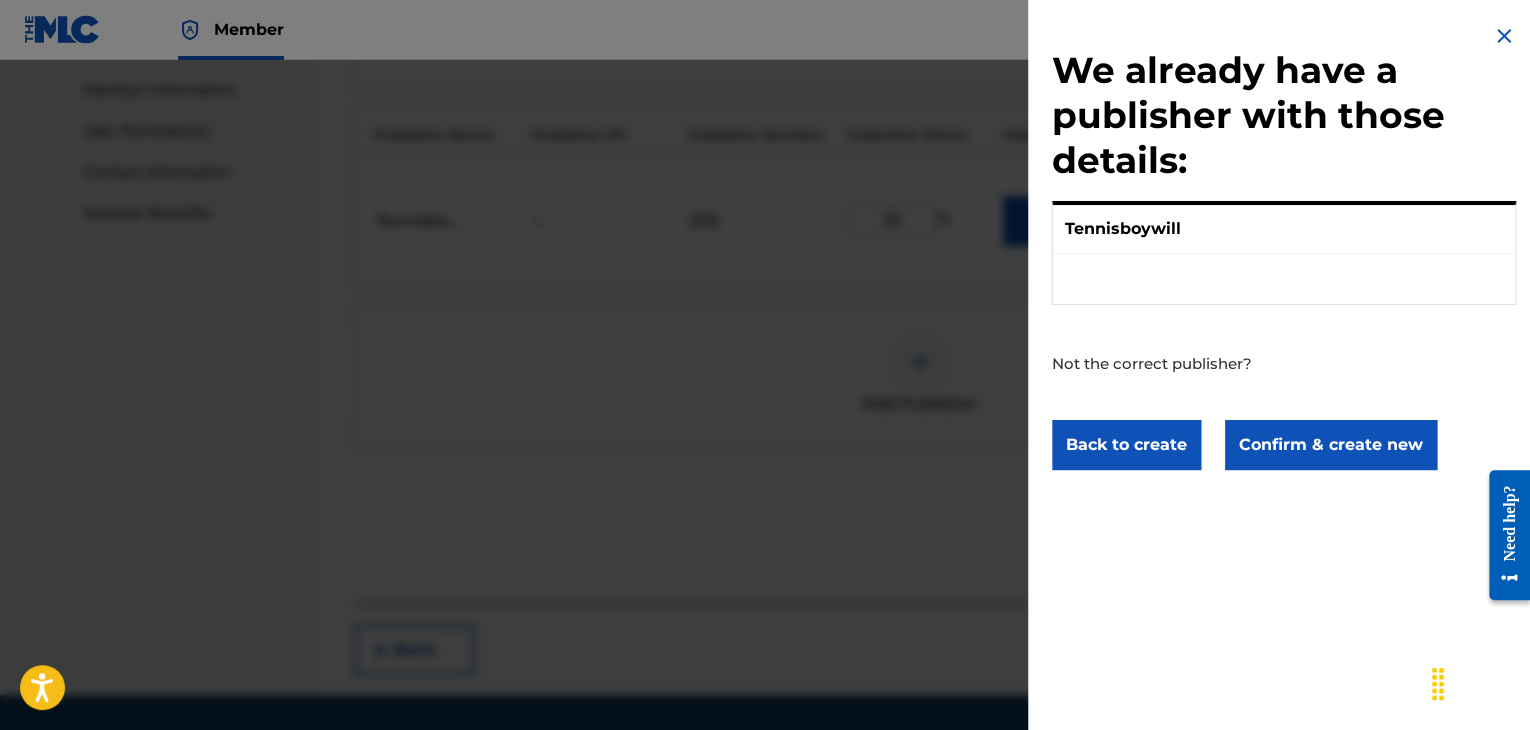 click on "Confirm & create new" at bounding box center (1331, 445) 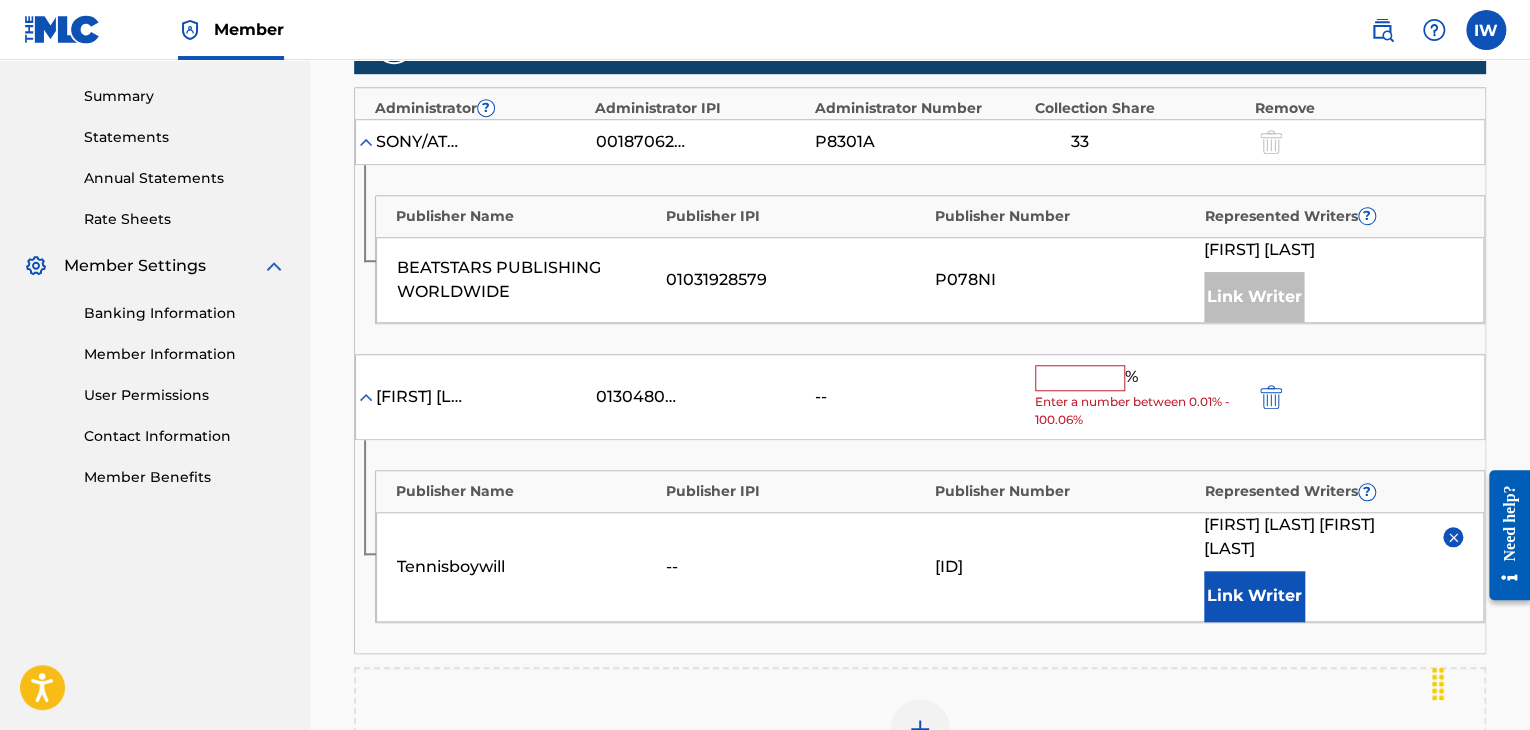 scroll, scrollTop: 631, scrollLeft: 0, axis: vertical 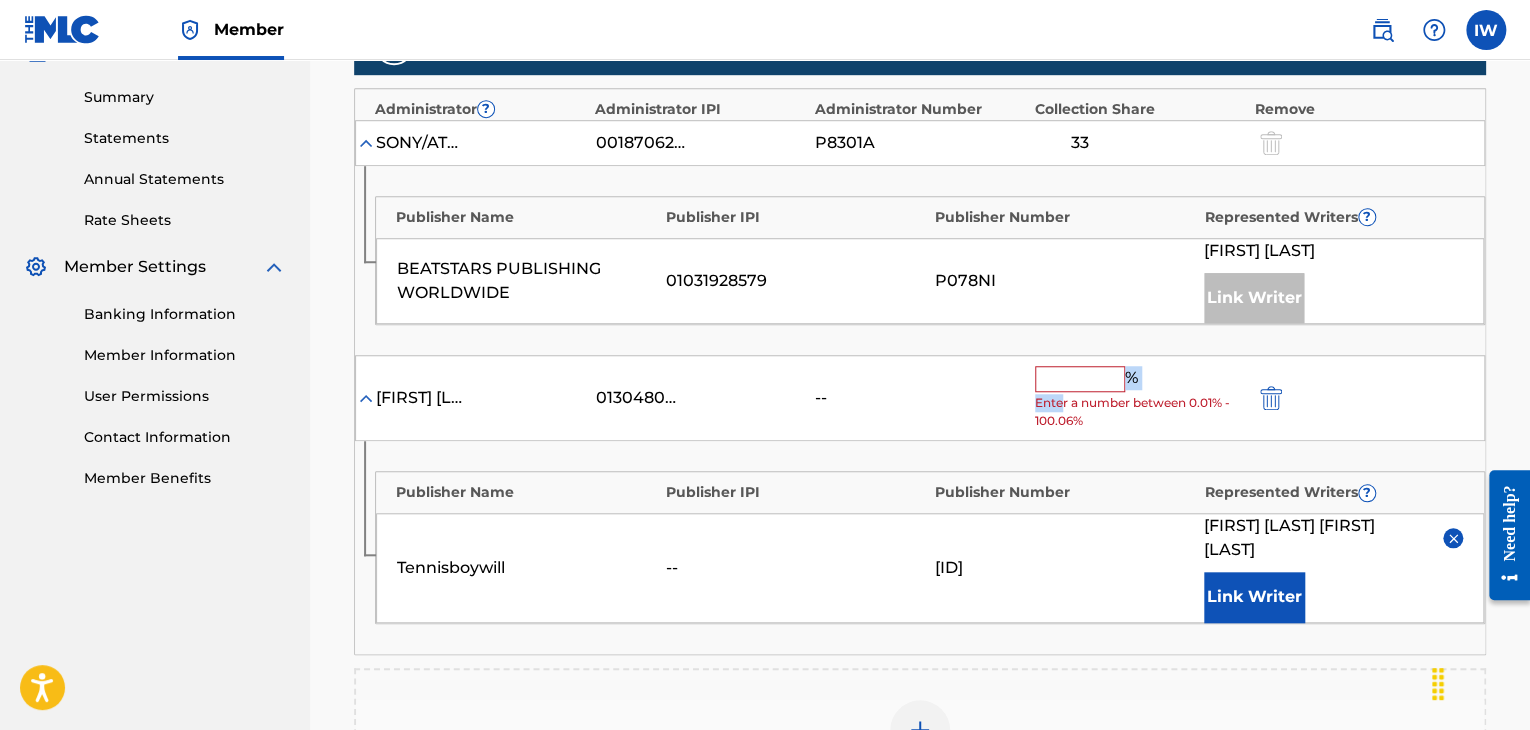 drag, startPoint x: 1064, startPoint y: 401, endPoint x: 1064, endPoint y: 385, distance: 16 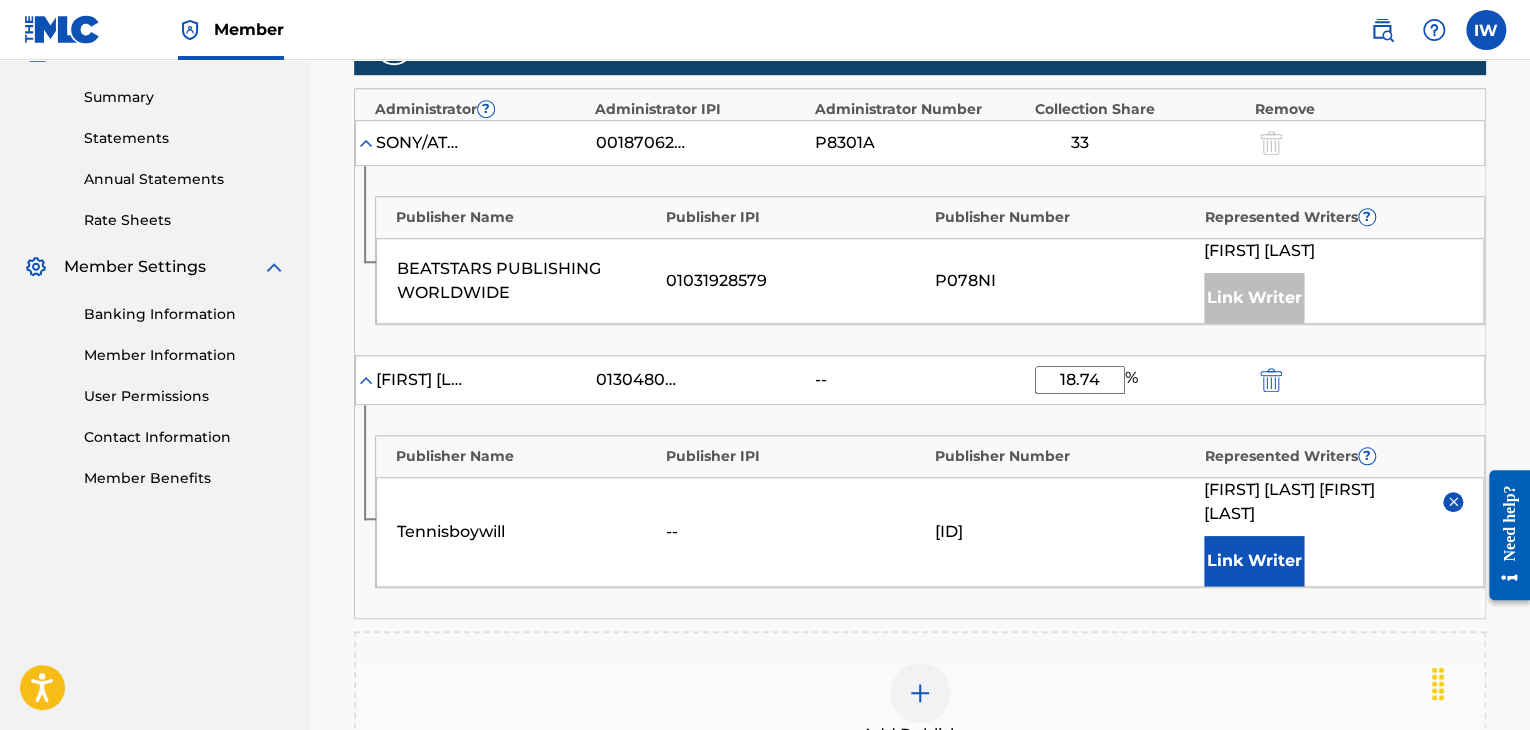 click on "18.74" at bounding box center (1080, 380) 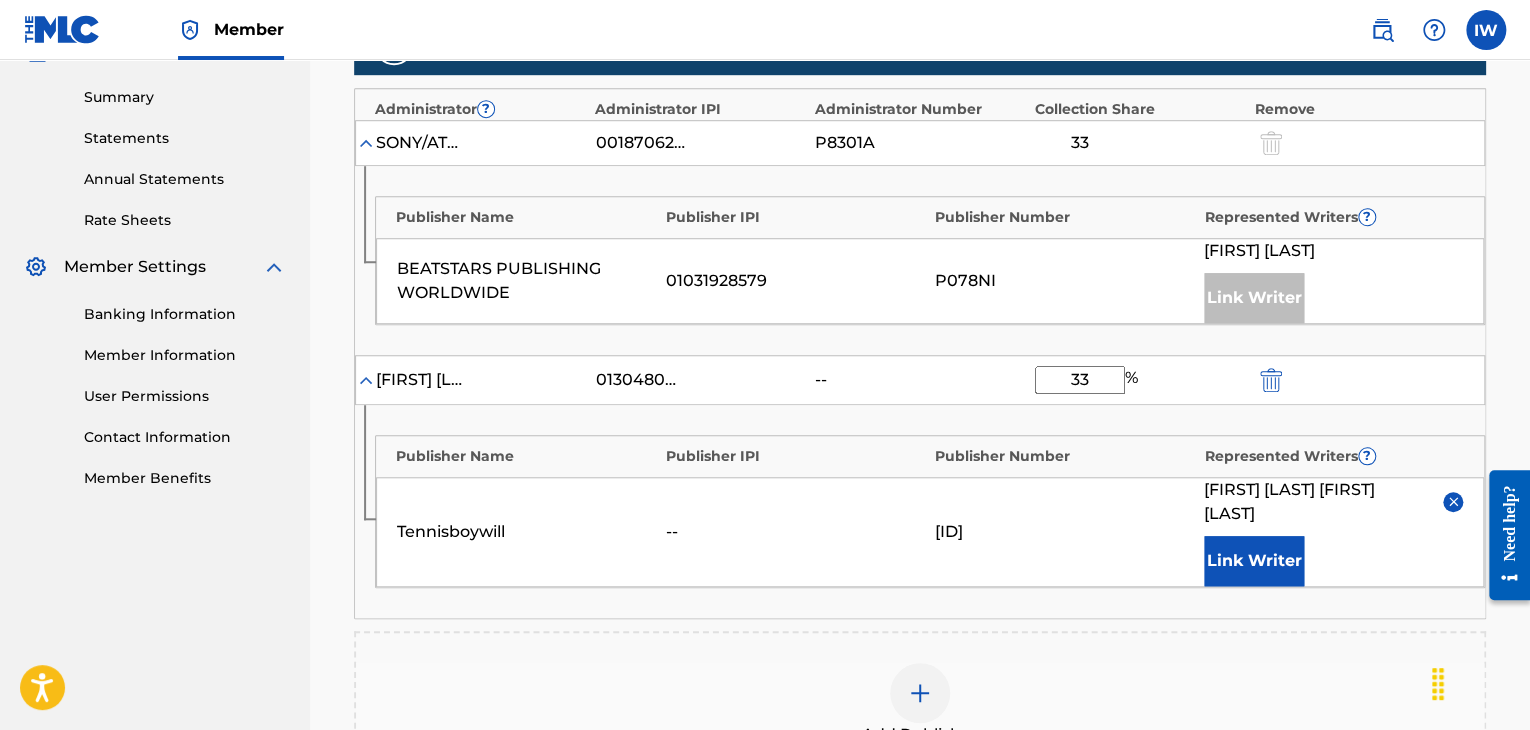 type on "33" 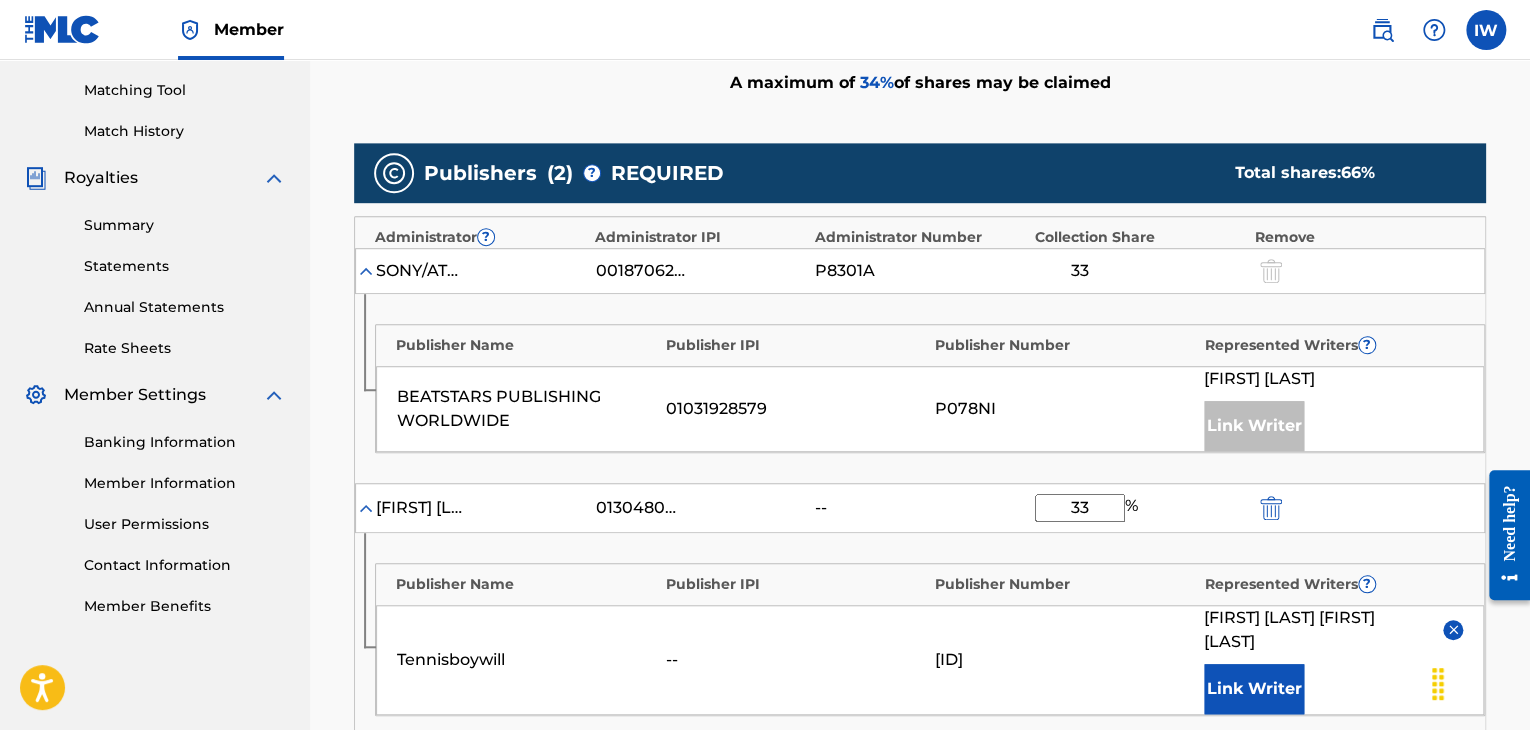 scroll, scrollTop: 502, scrollLeft: 0, axis: vertical 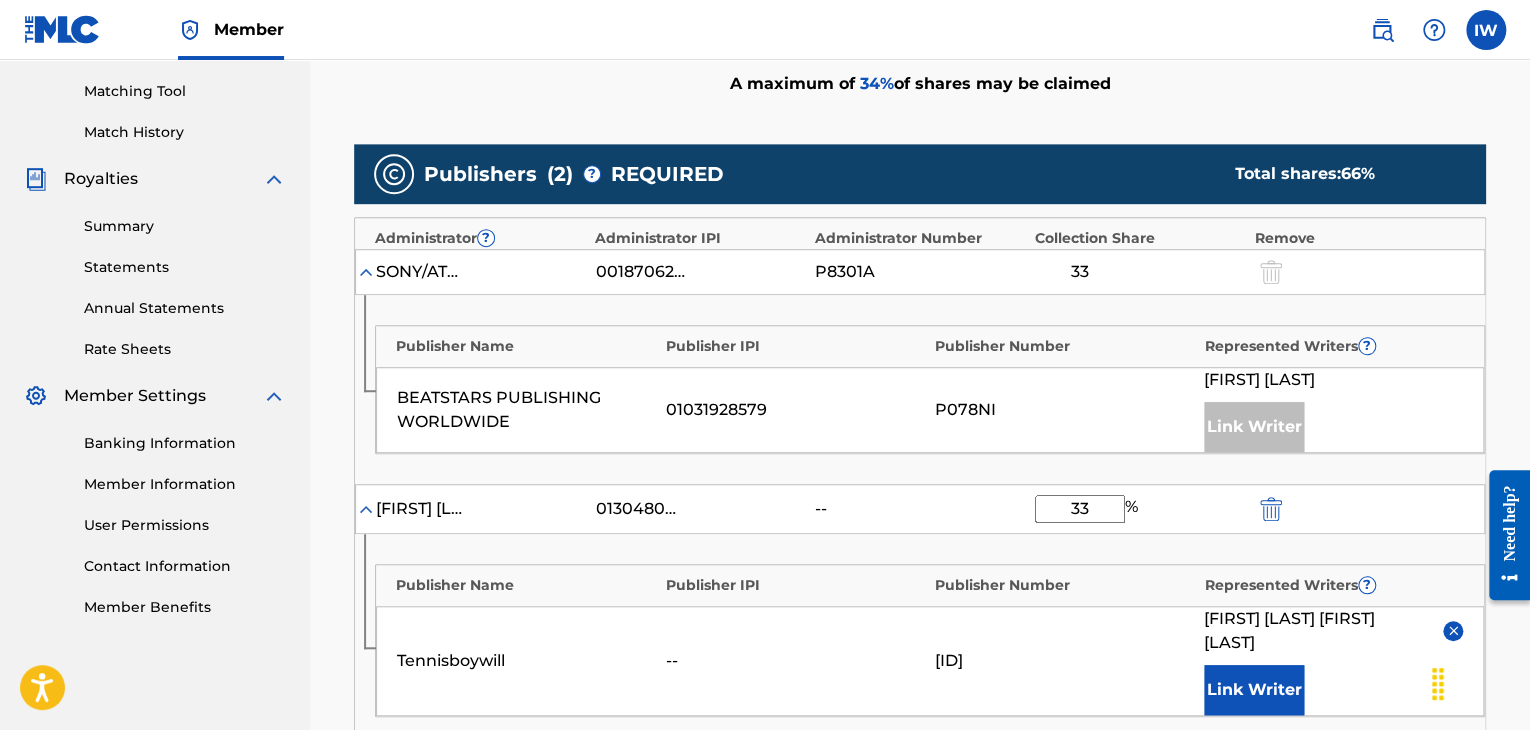 click on "REQUIRED" at bounding box center [667, 174] 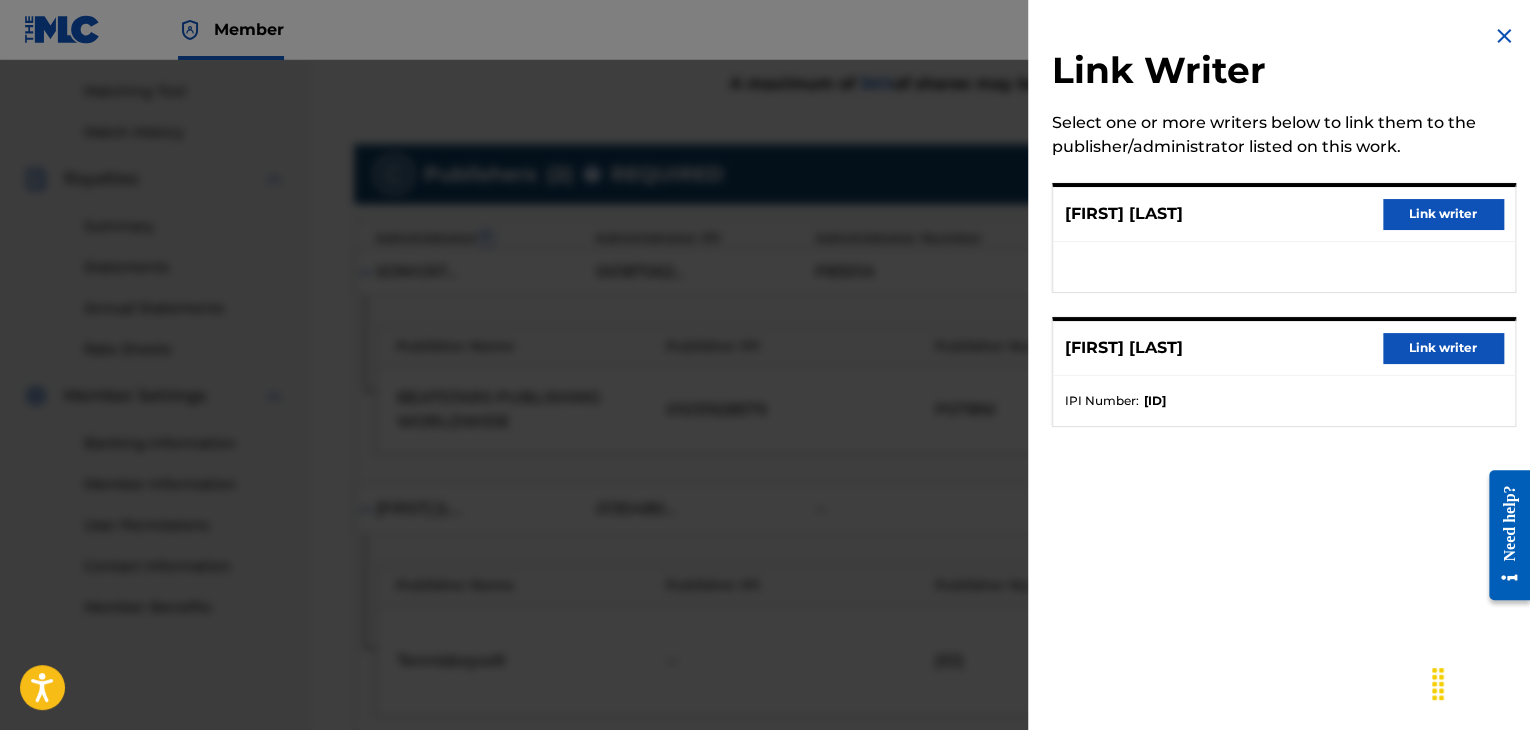 click at bounding box center [765, 425] 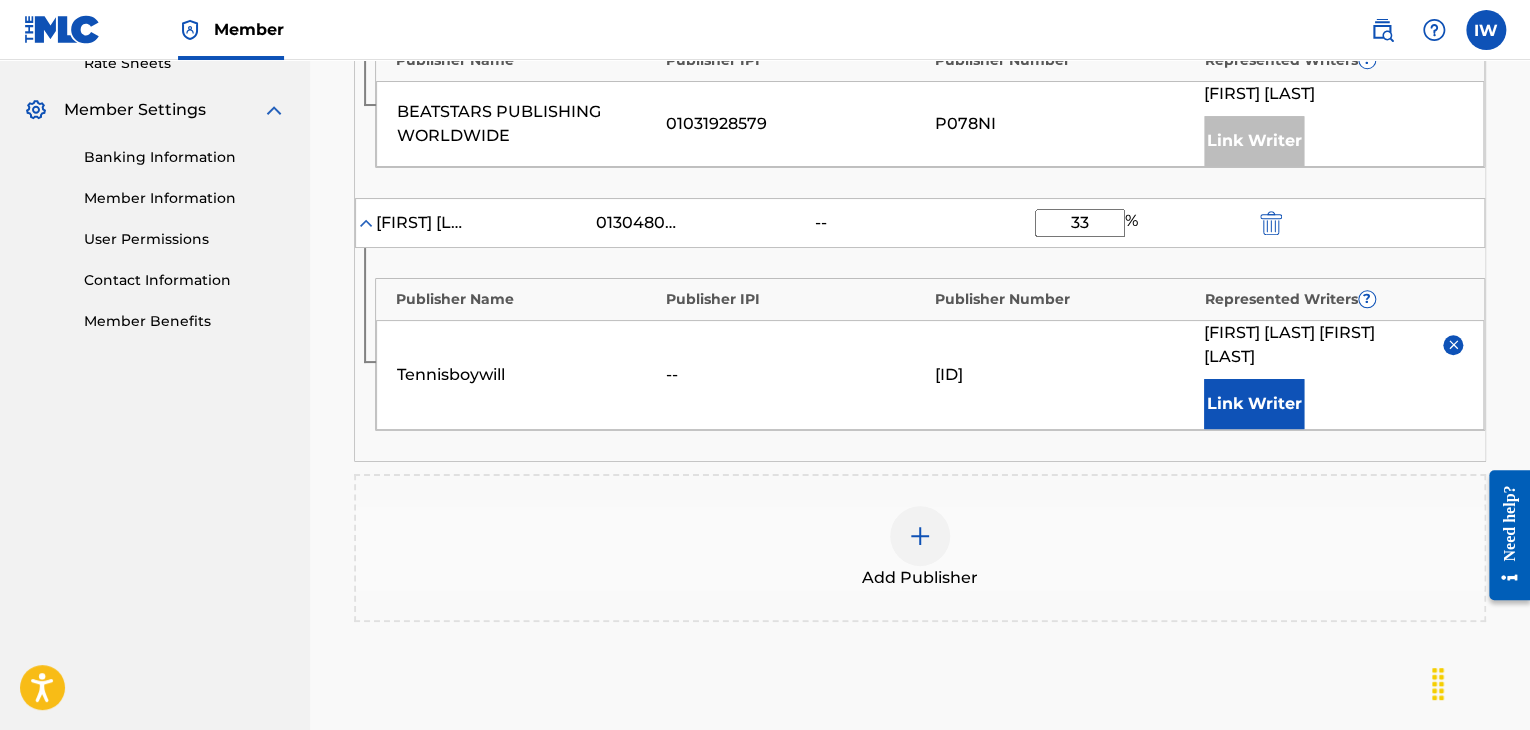 scroll, scrollTop: 1018, scrollLeft: 0, axis: vertical 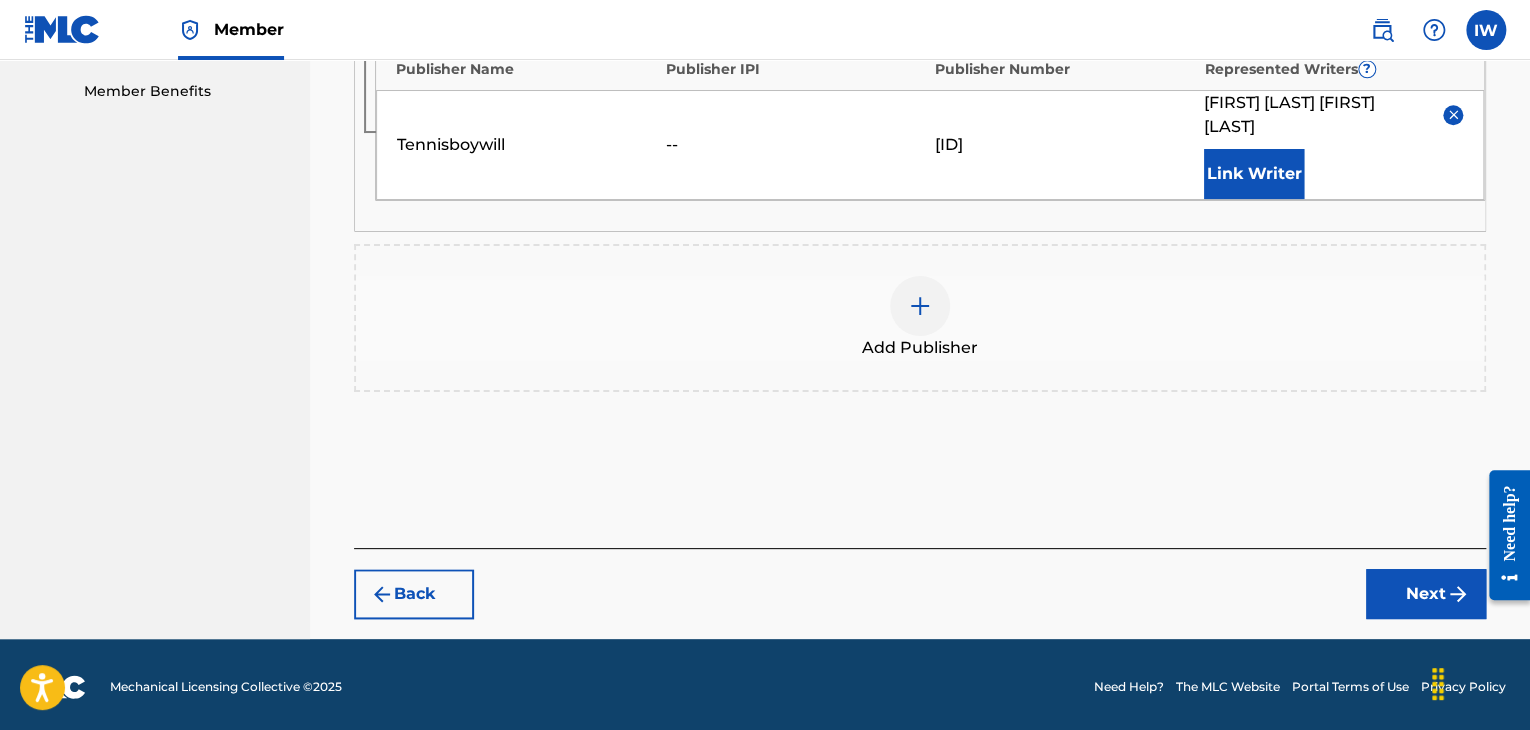 click on "Next" at bounding box center (1426, 594) 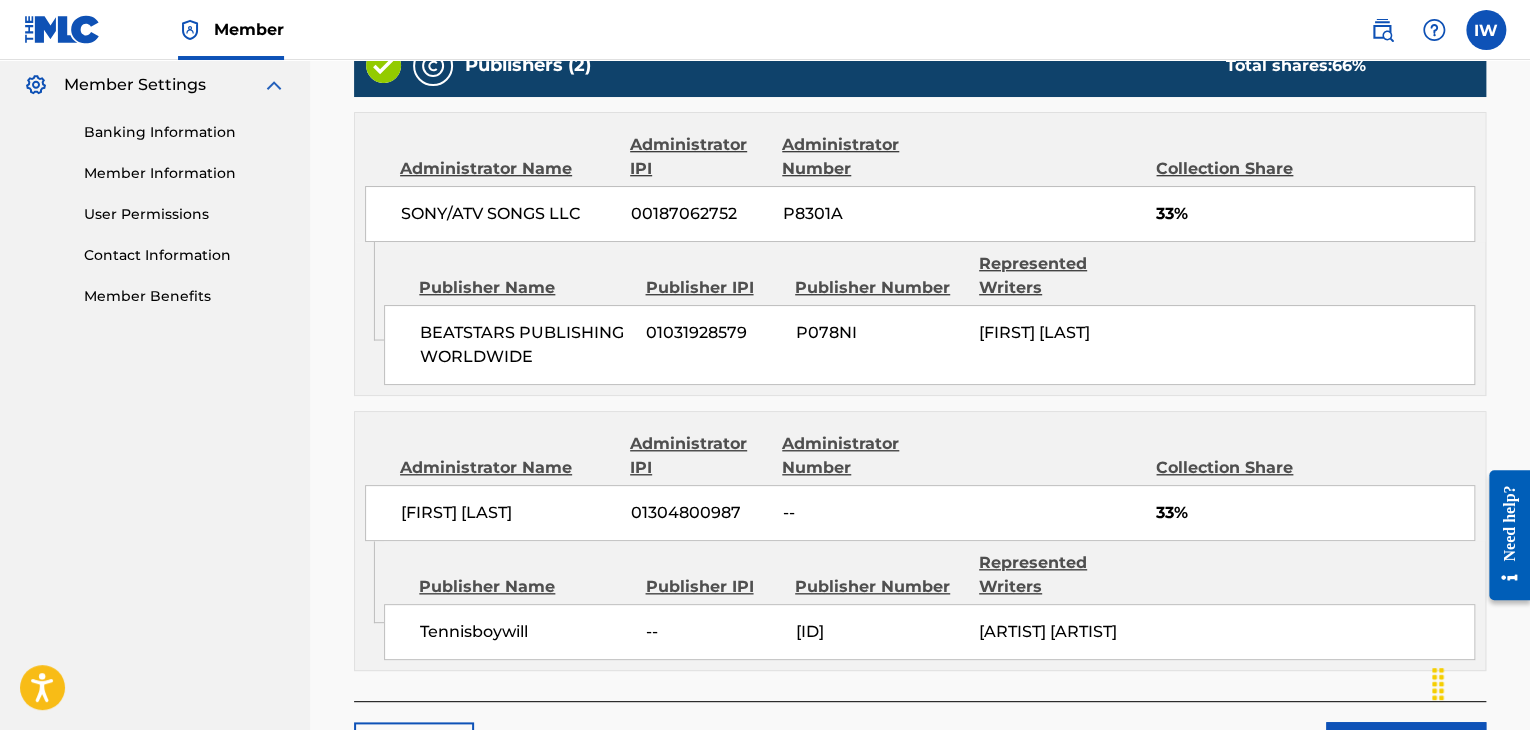 scroll, scrollTop: 992, scrollLeft: 0, axis: vertical 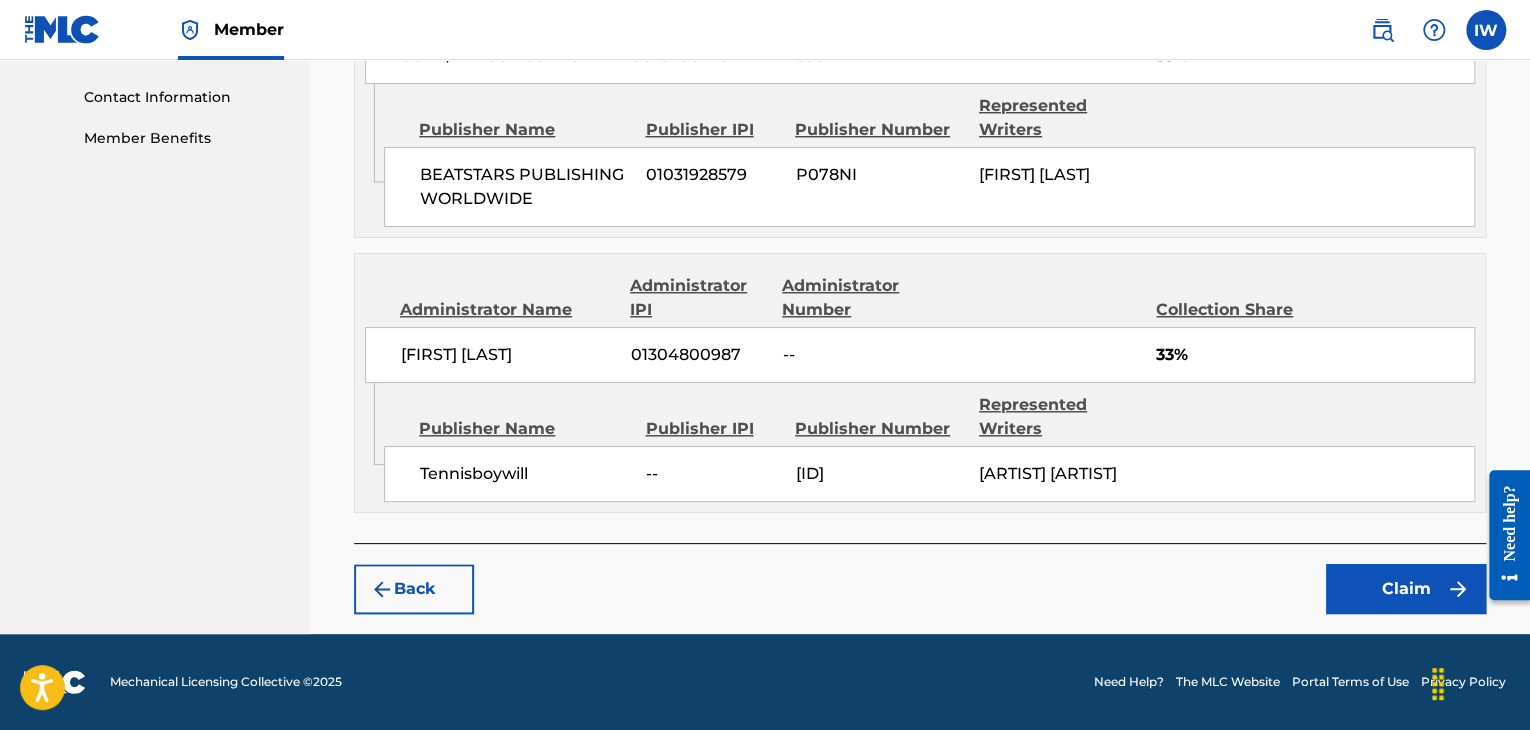 click on "Claim" at bounding box center [1406, 589] 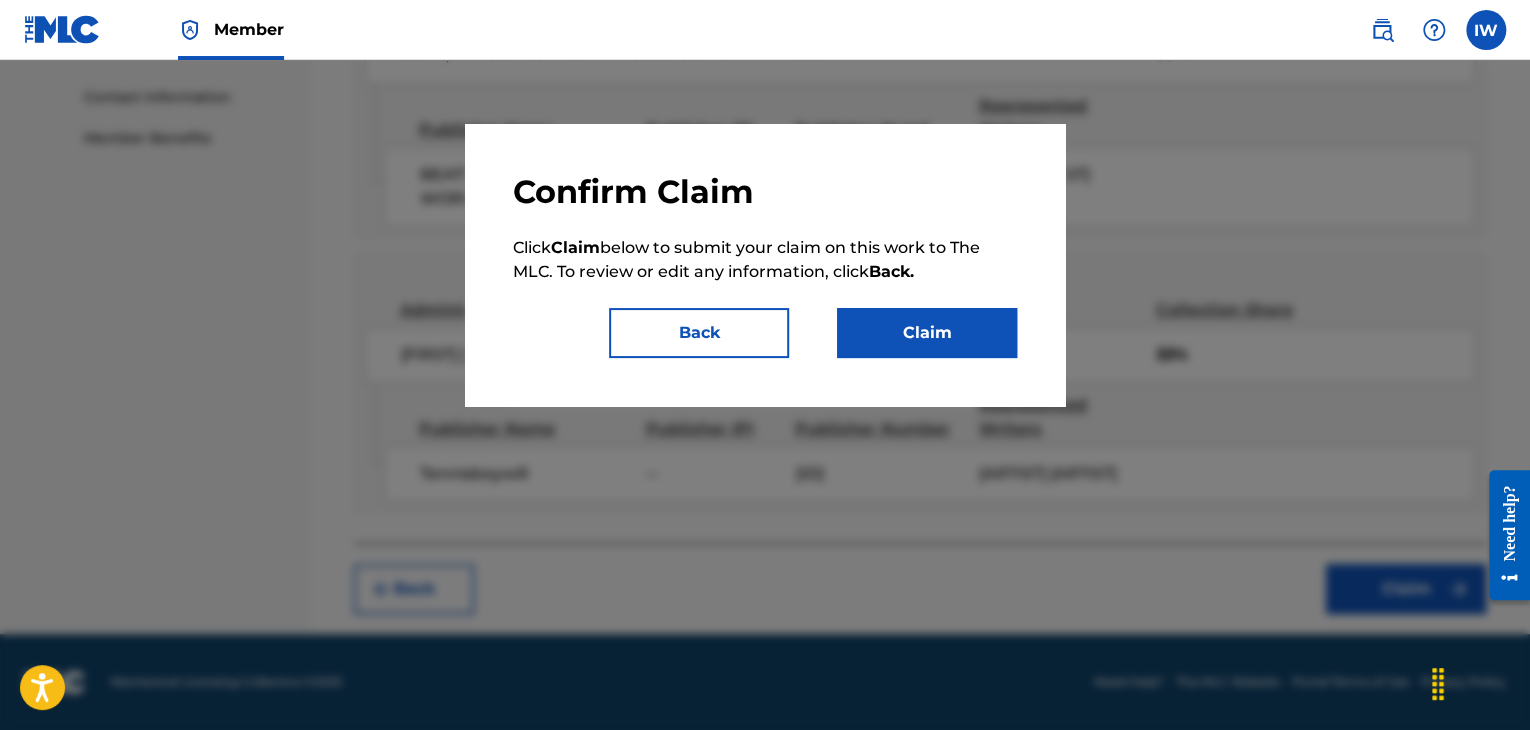 click on "Claim" at bounding box center (927, 333) 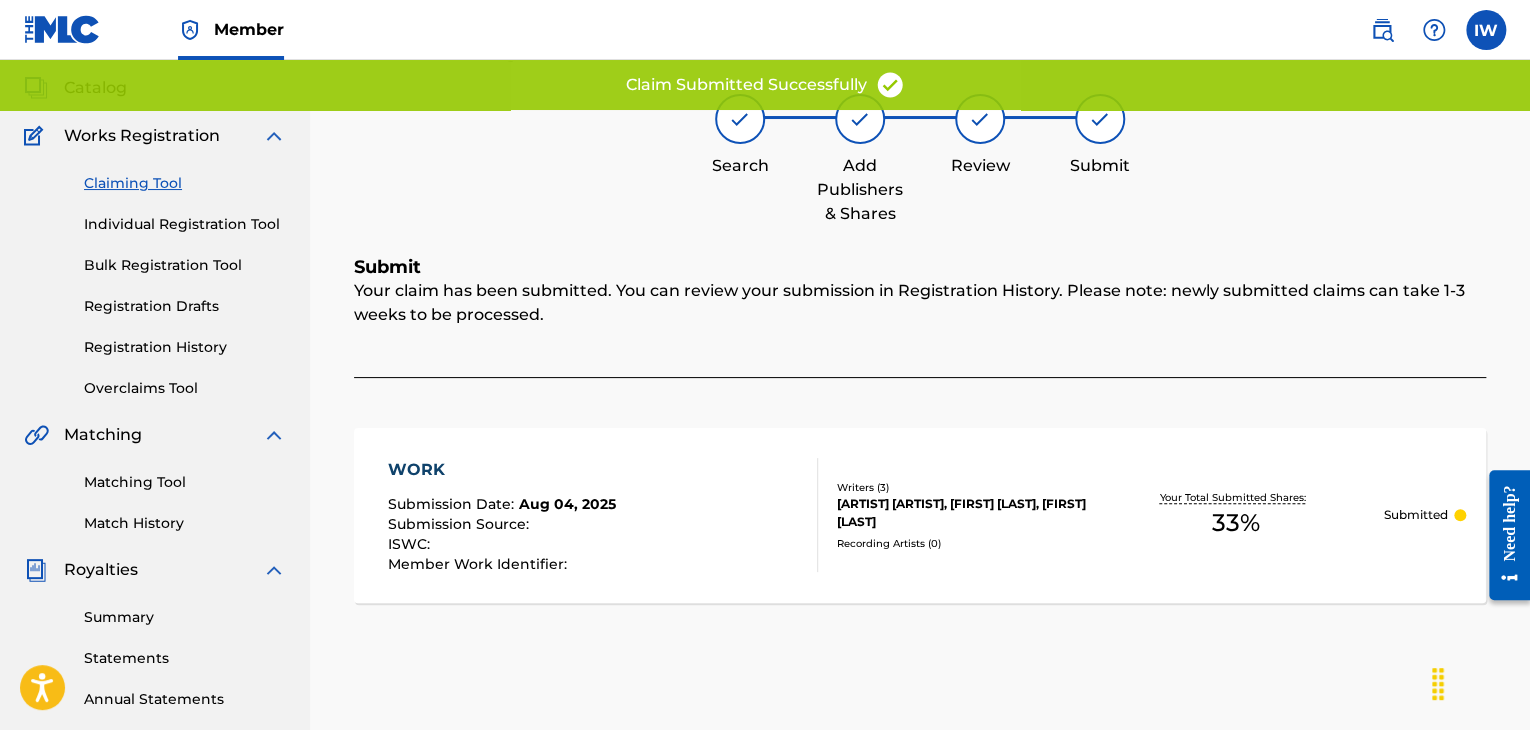 scroll, scrollTop: 0, scrollLeft: 0, axis: both 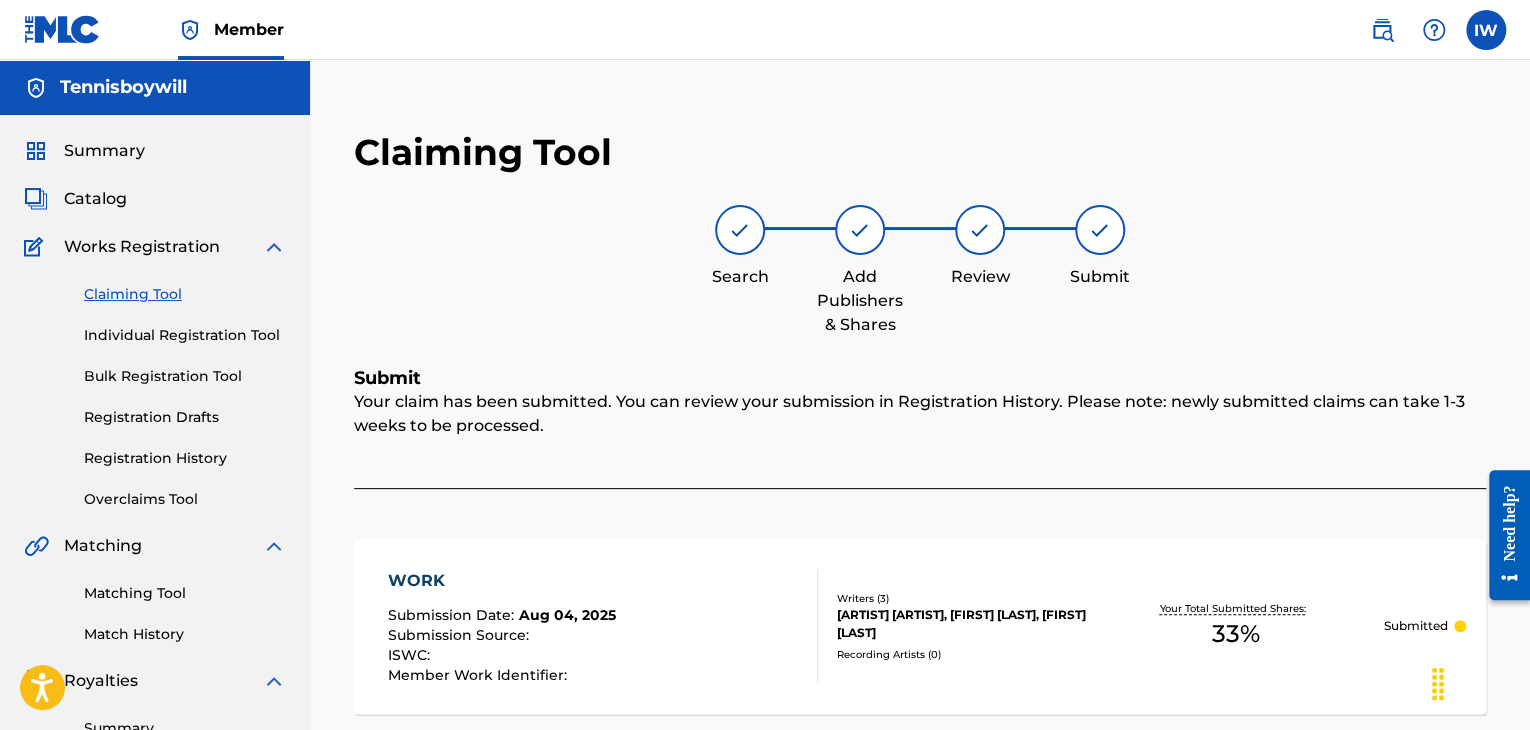 click on "Individual Registration Tool" at bounding box center (185, 335) 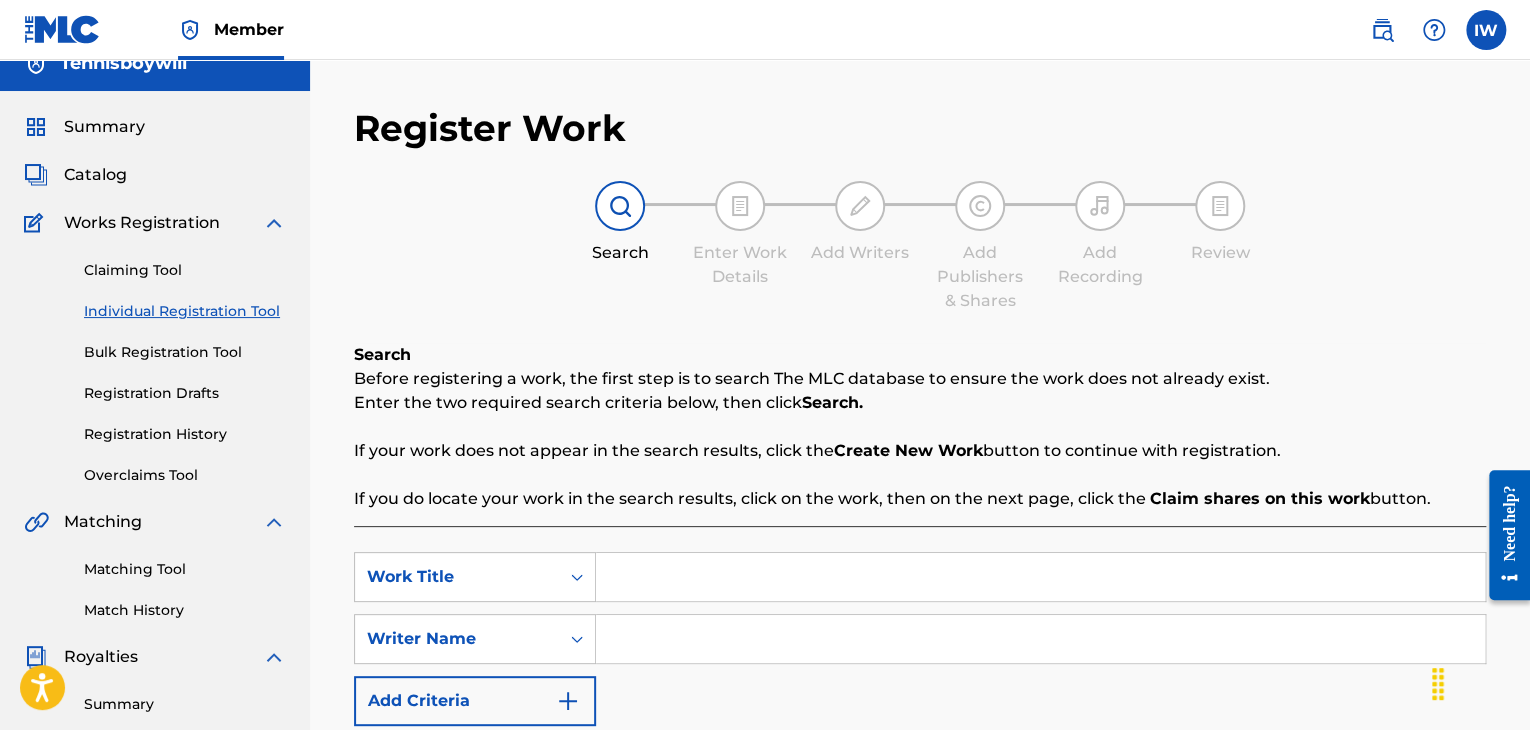 scroll, scrollTop: 0, scrollLeft: 0, axis: both 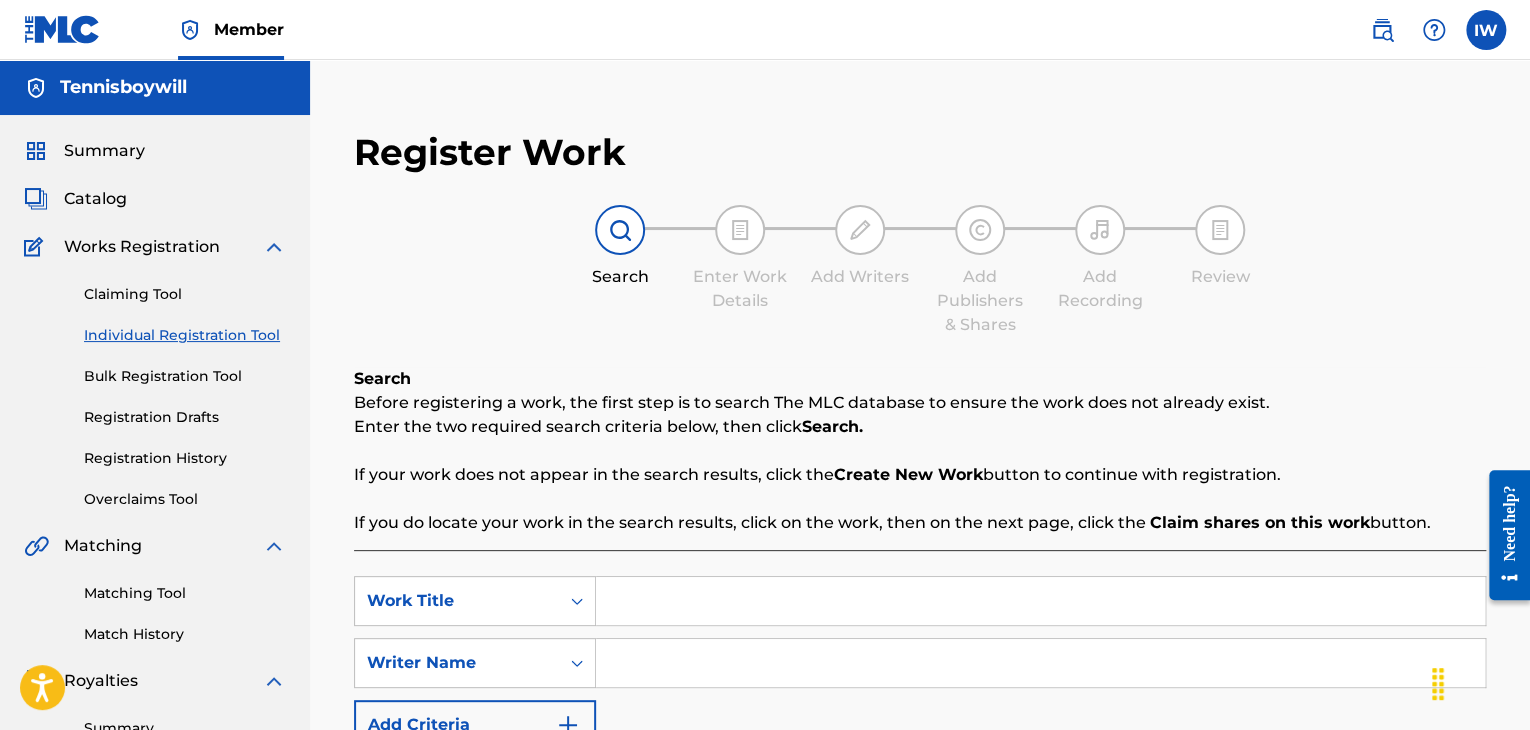 click at bounding box center (1486, 30) 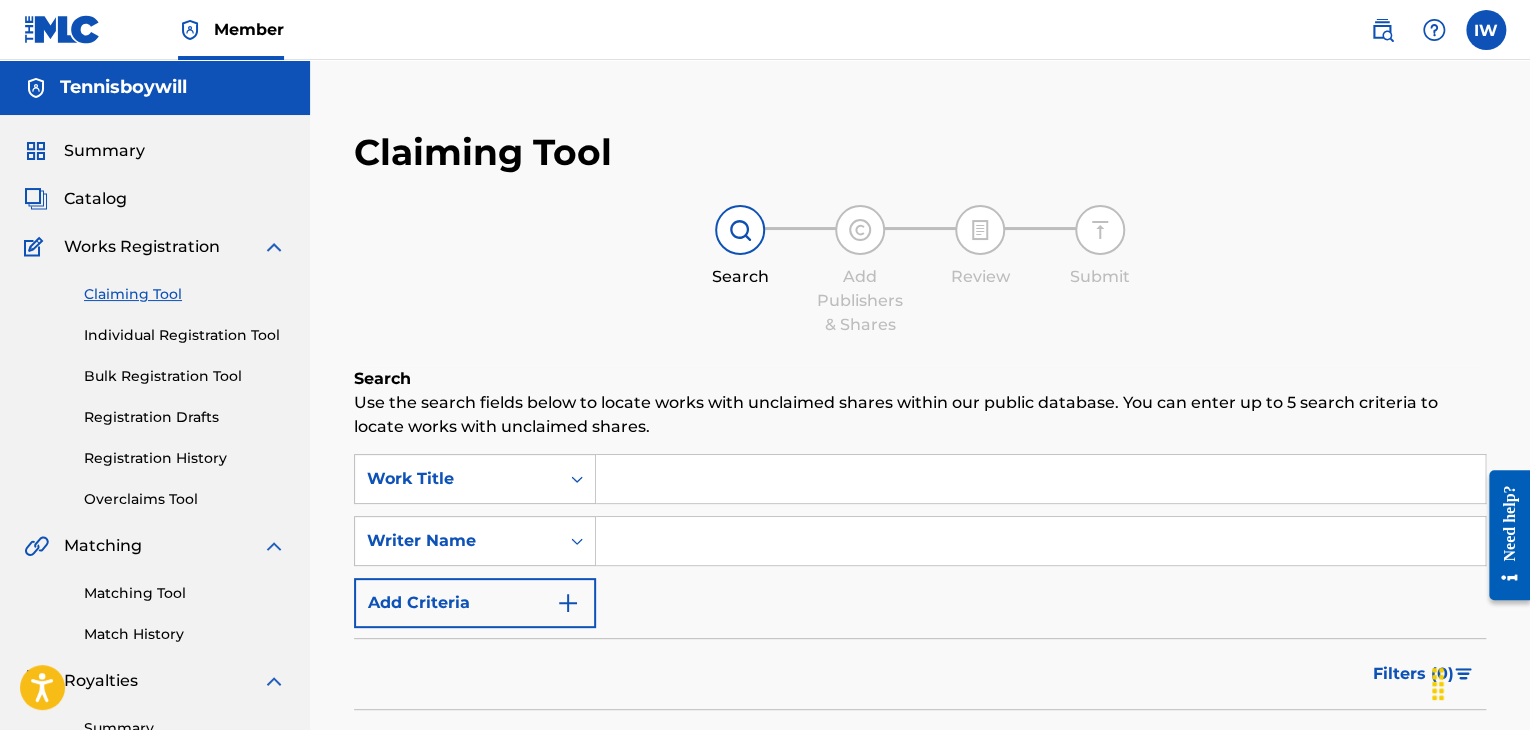 click at bounding box center [1040, 479] 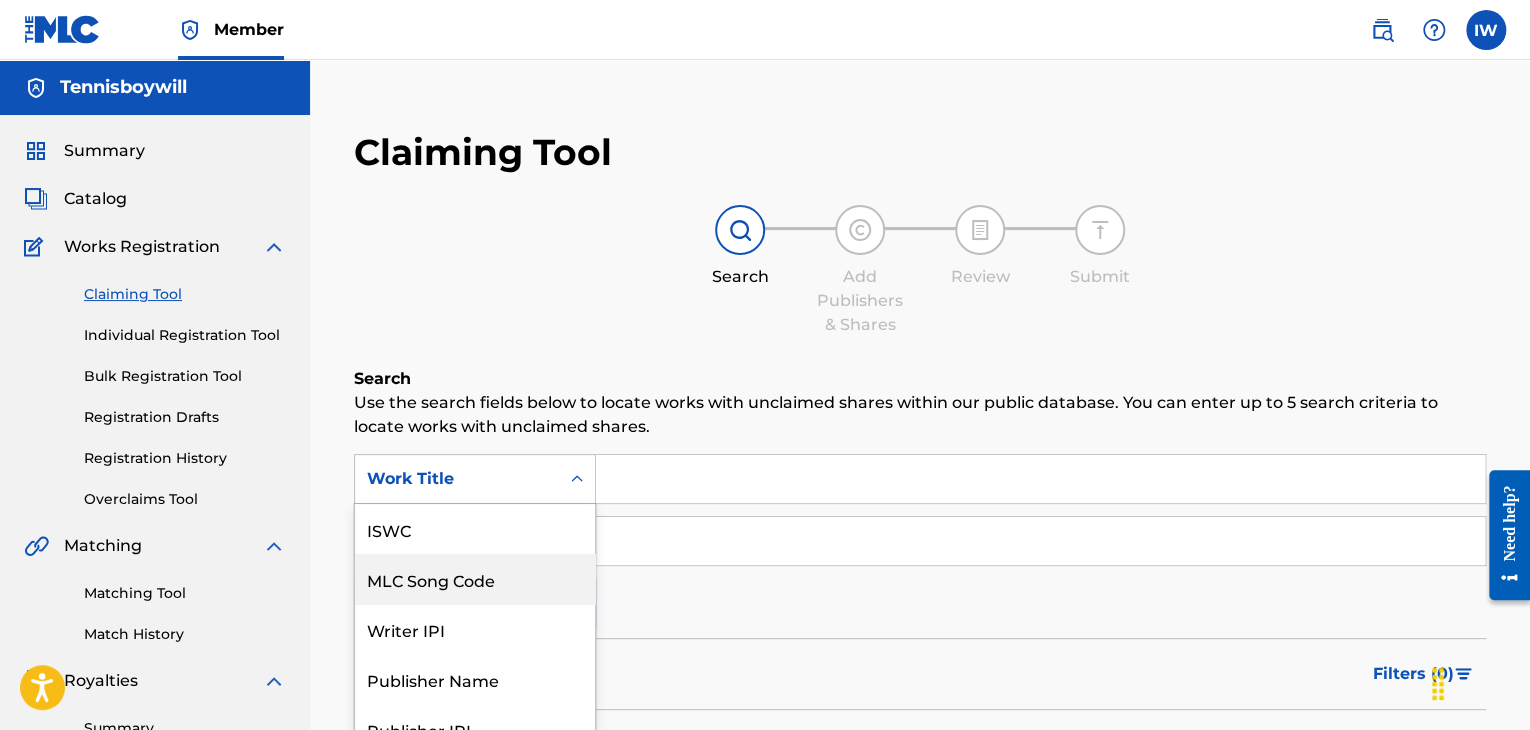 scroll, scrollTop: 75, scrollLeft: 0, axis: vertical 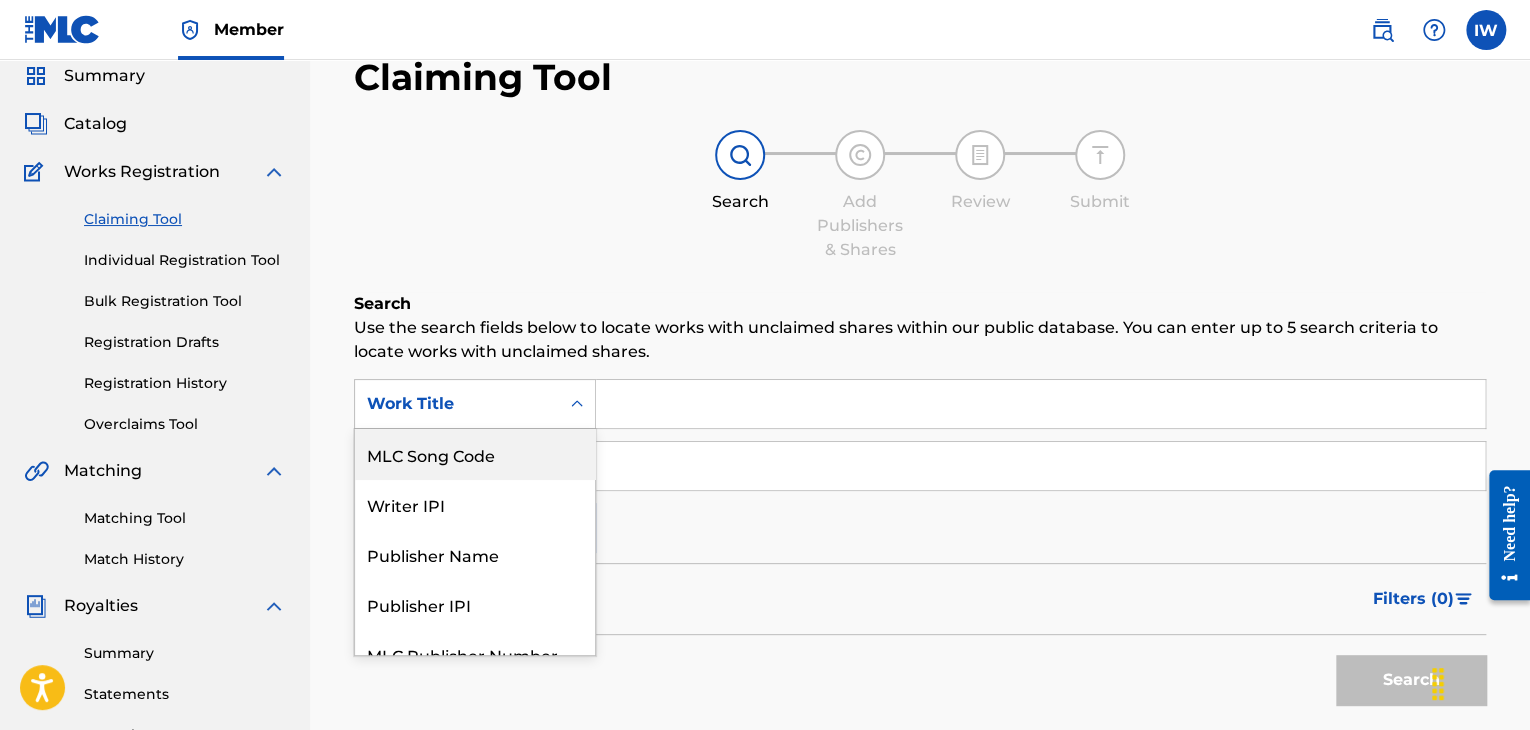 click on "7 results available. Use Up and Down to choose options, press Enter to select the currently focused option, press Escape to exit the menu, press Tab to select the option and exit the menu. Work Title ISWC MLC Song Code Writer IPI Publisher Name Publisher IPI MLC Publisher Number Work Title" at bounding box center [475, 404] 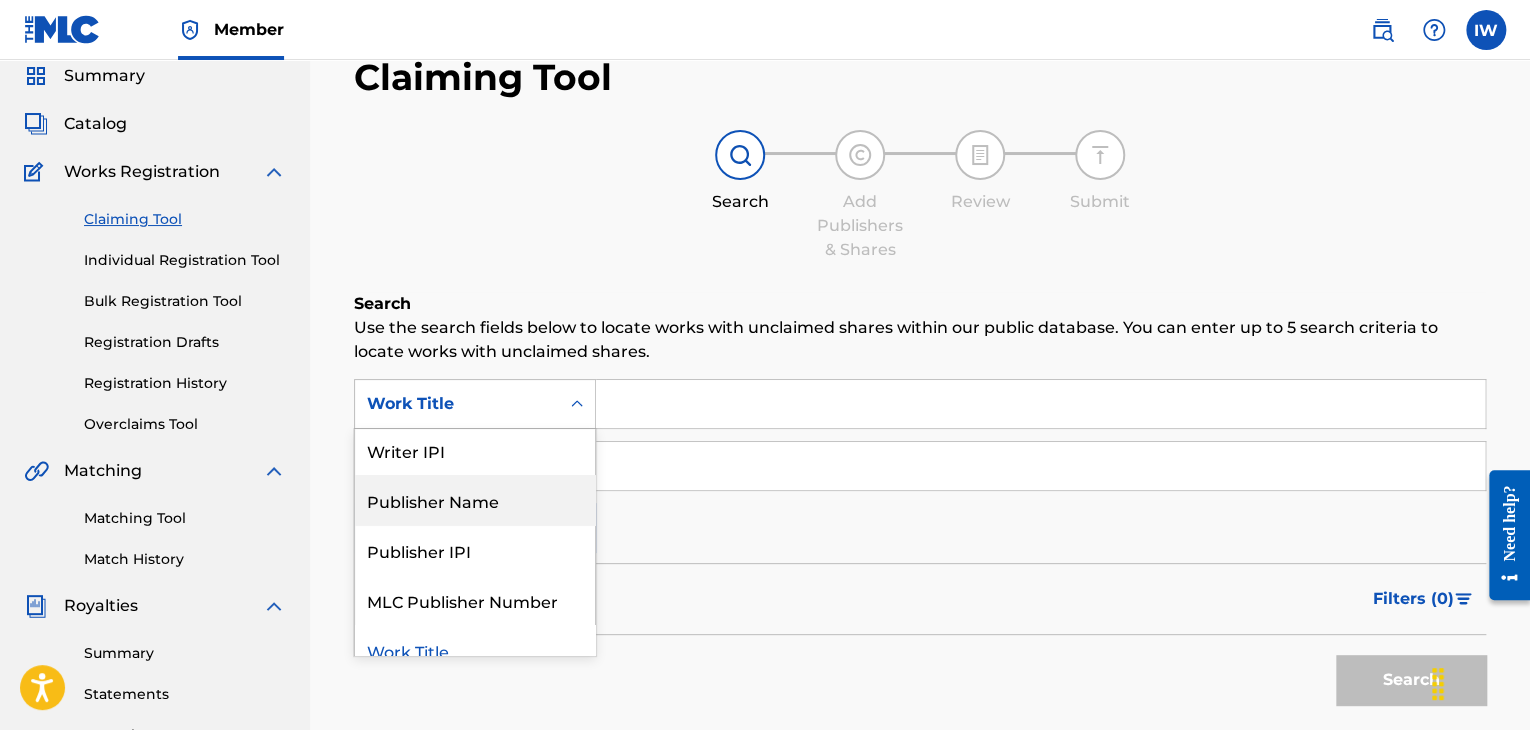 scroll, scrollTop: 105, scrollLeft: 0, axis: vertical 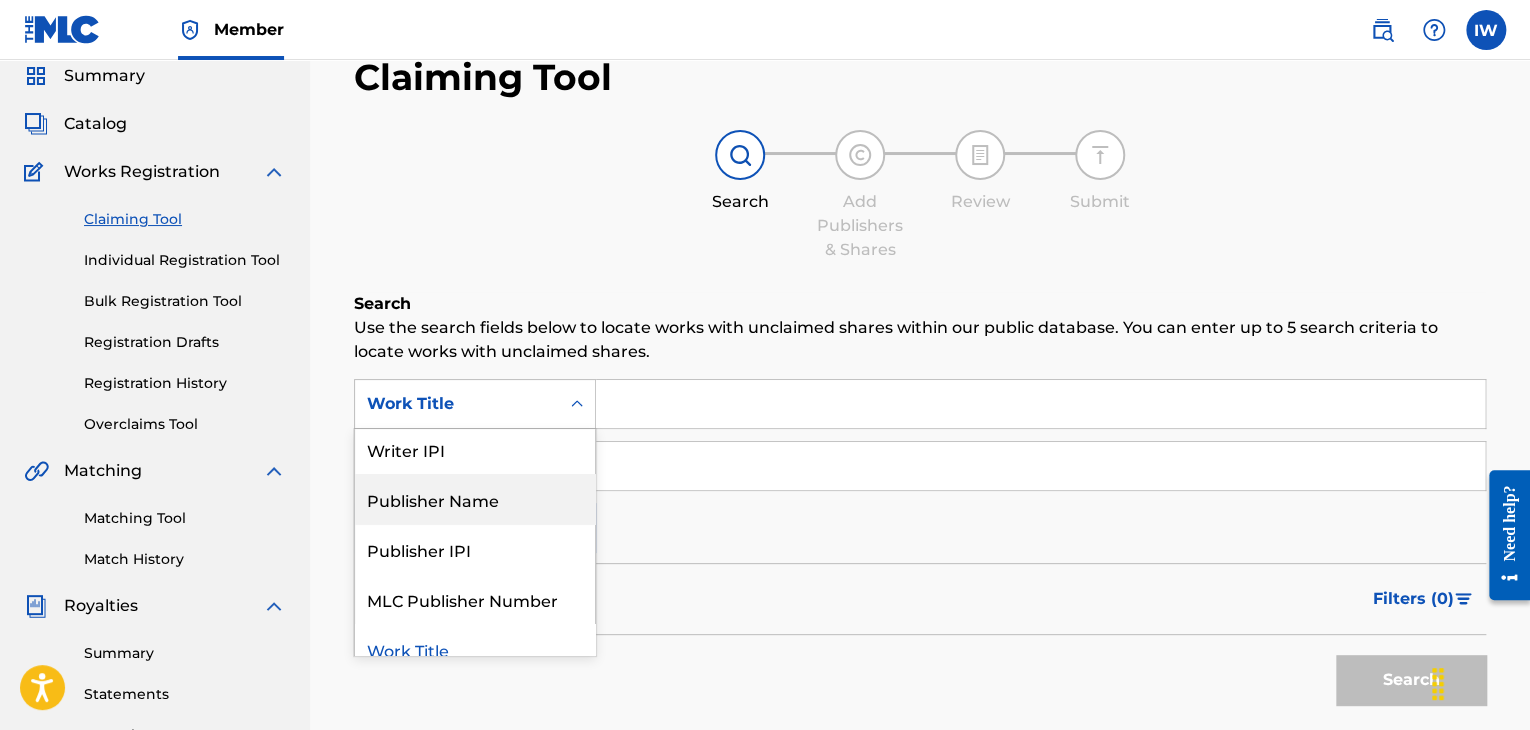 click on "Publisher Name" at bounding box center (475, 499) 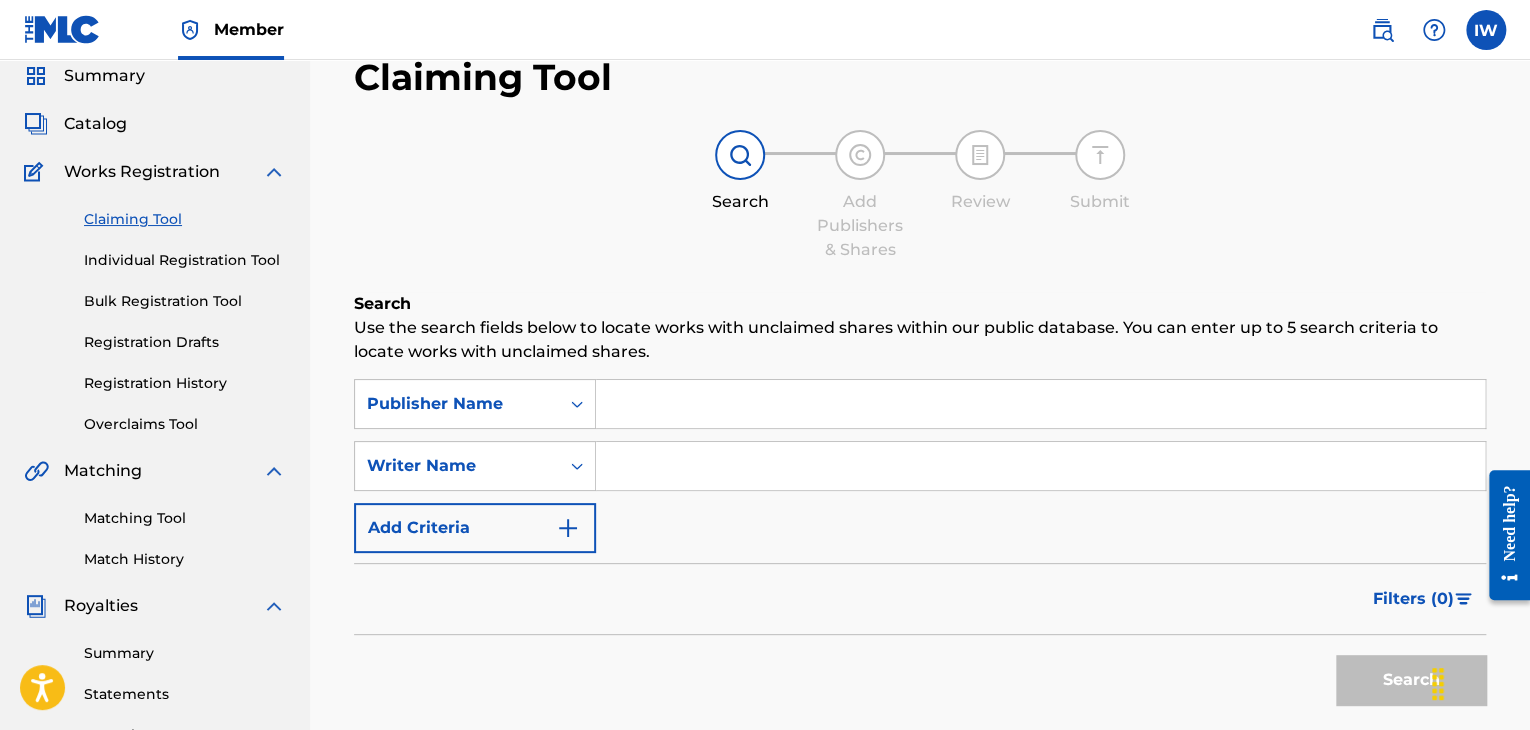 click at bounding box center (1040, 404) 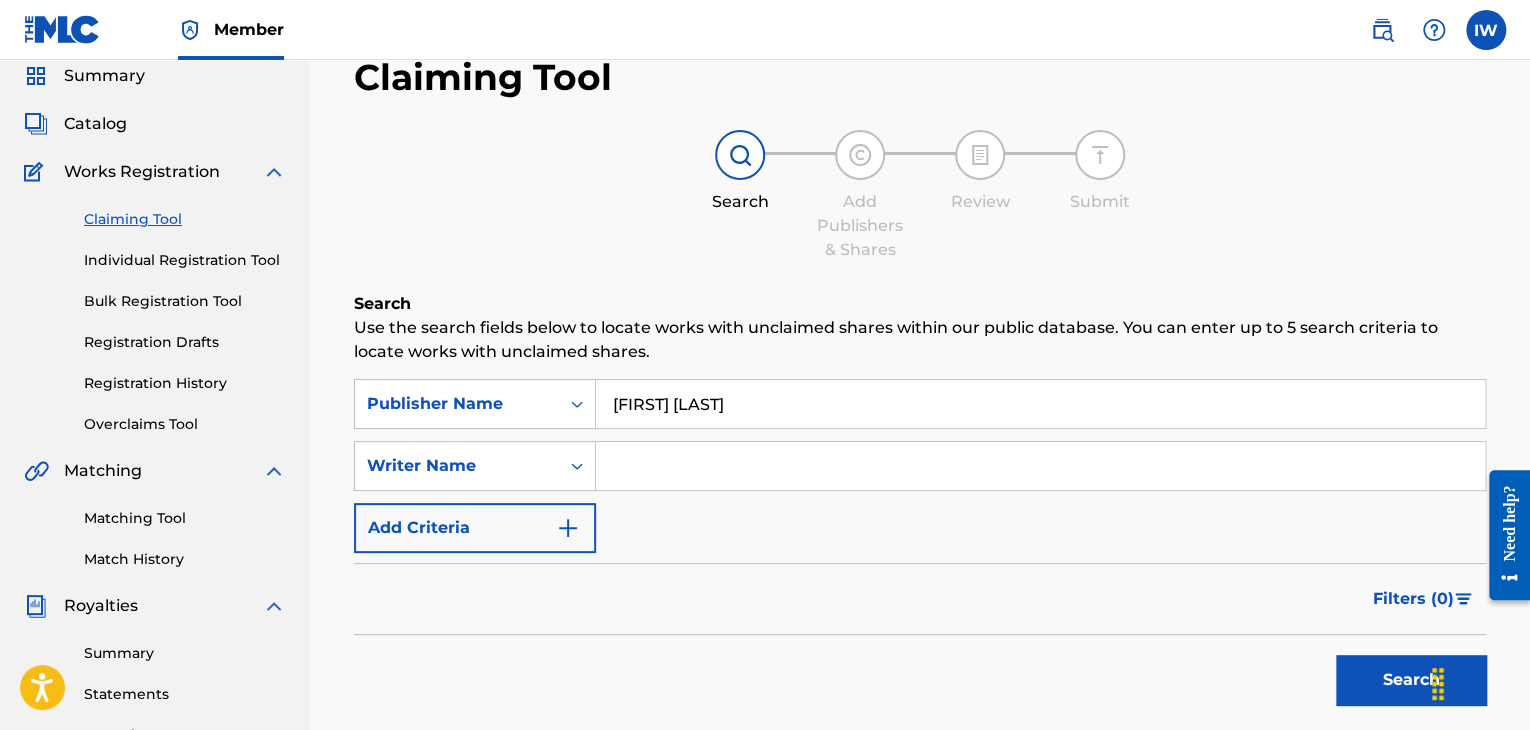 click on "Search" at bounding box center (1411, 680) 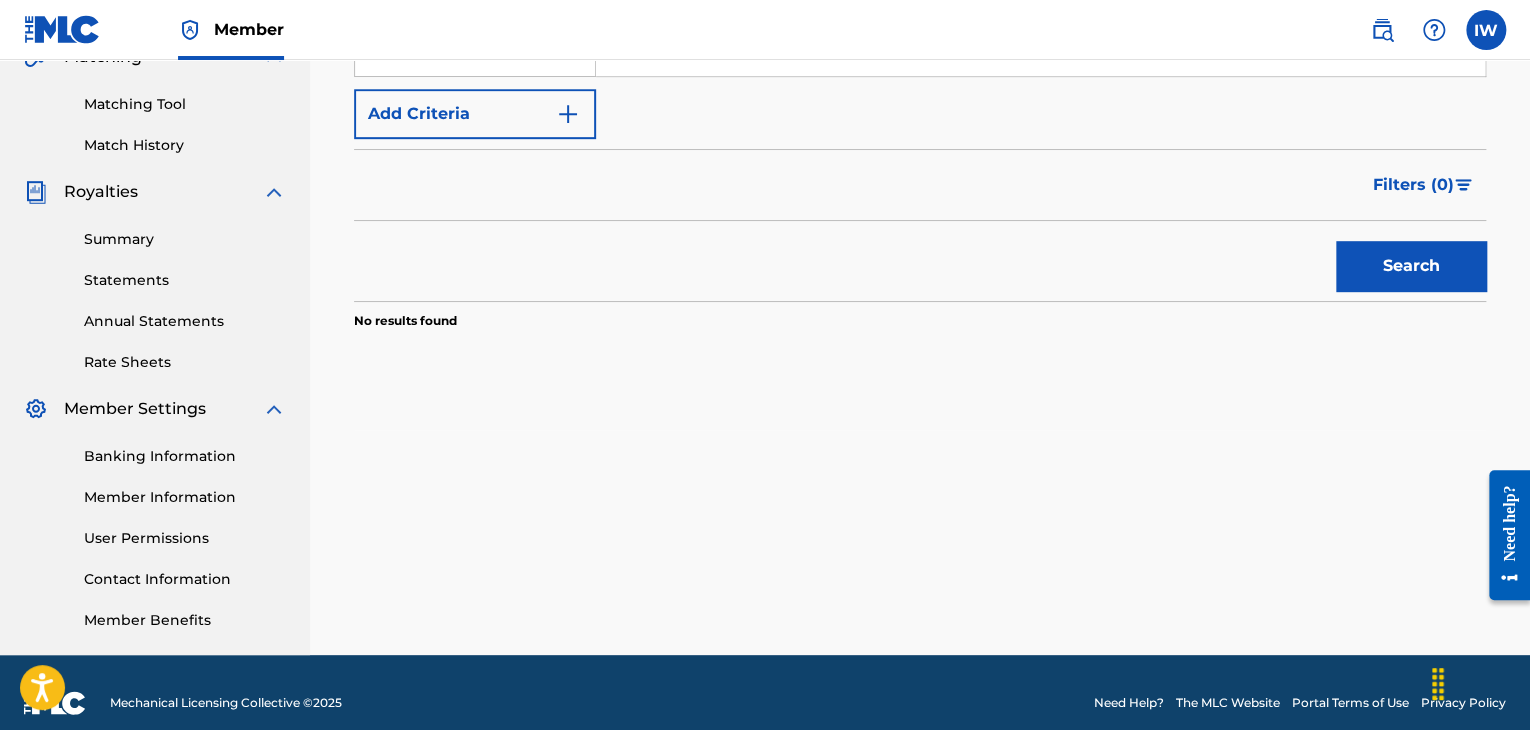 scroll, scrollTop: 295, scrollLeft: 0, axis: vertical 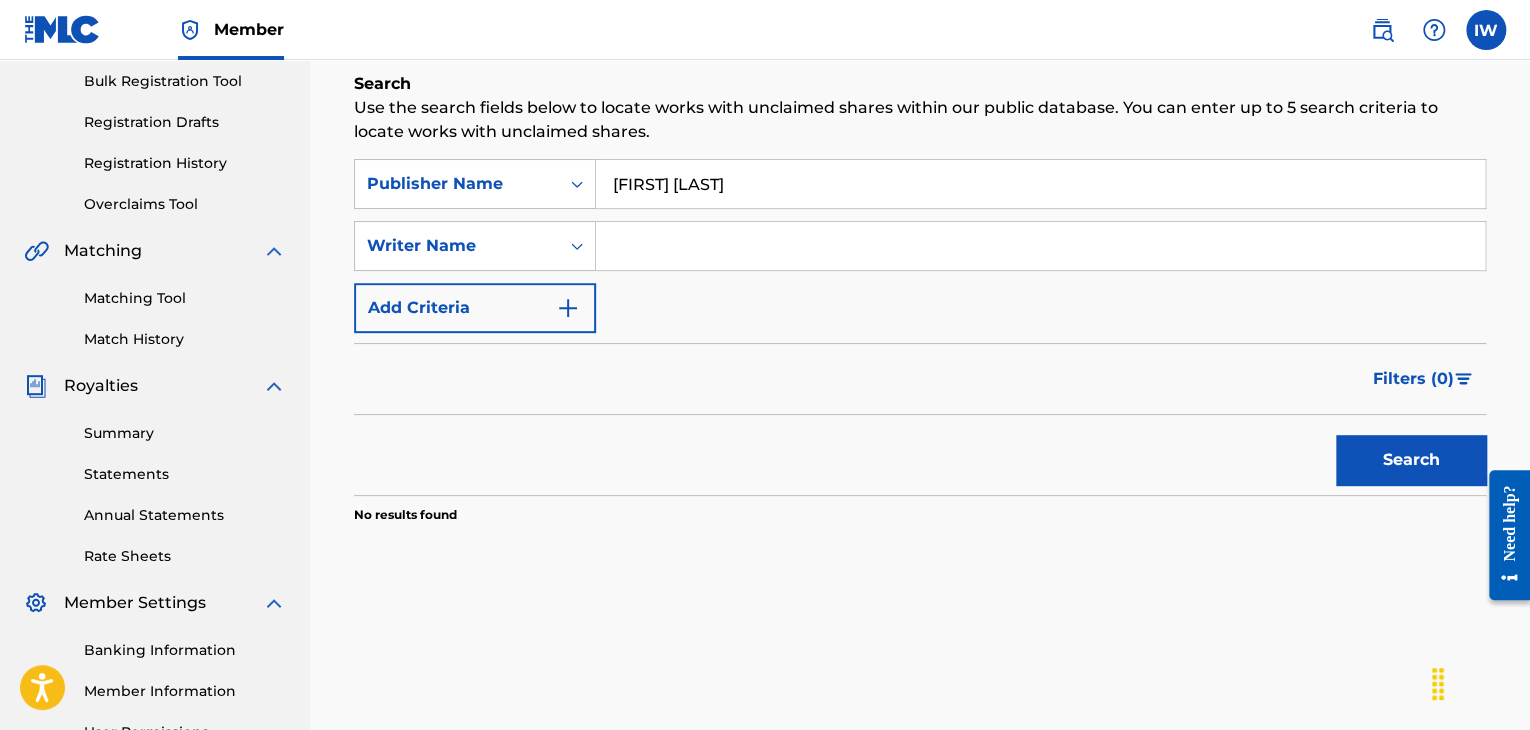 click at bounding box center (1040, 246) 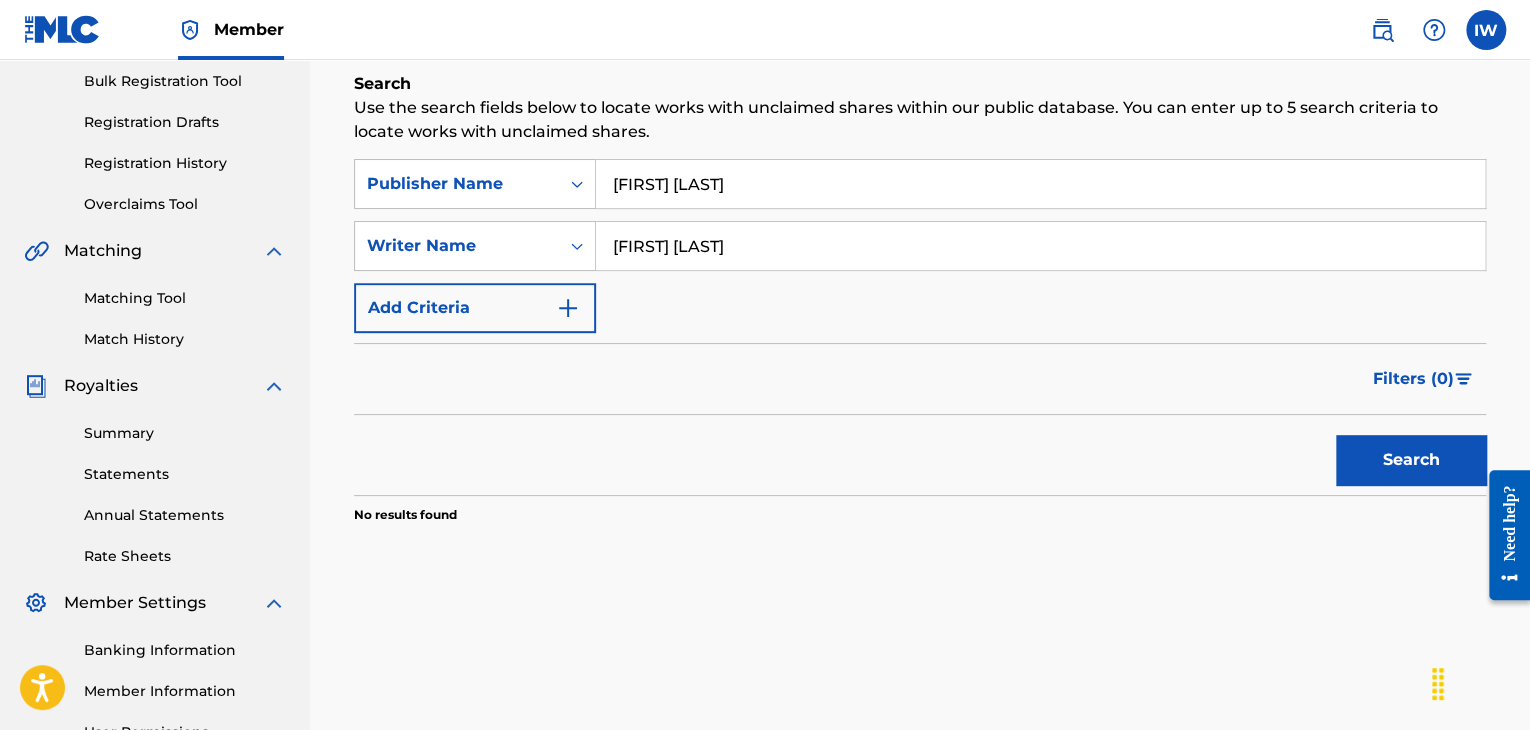 click on "Search" at bounding box center [1411, 460] 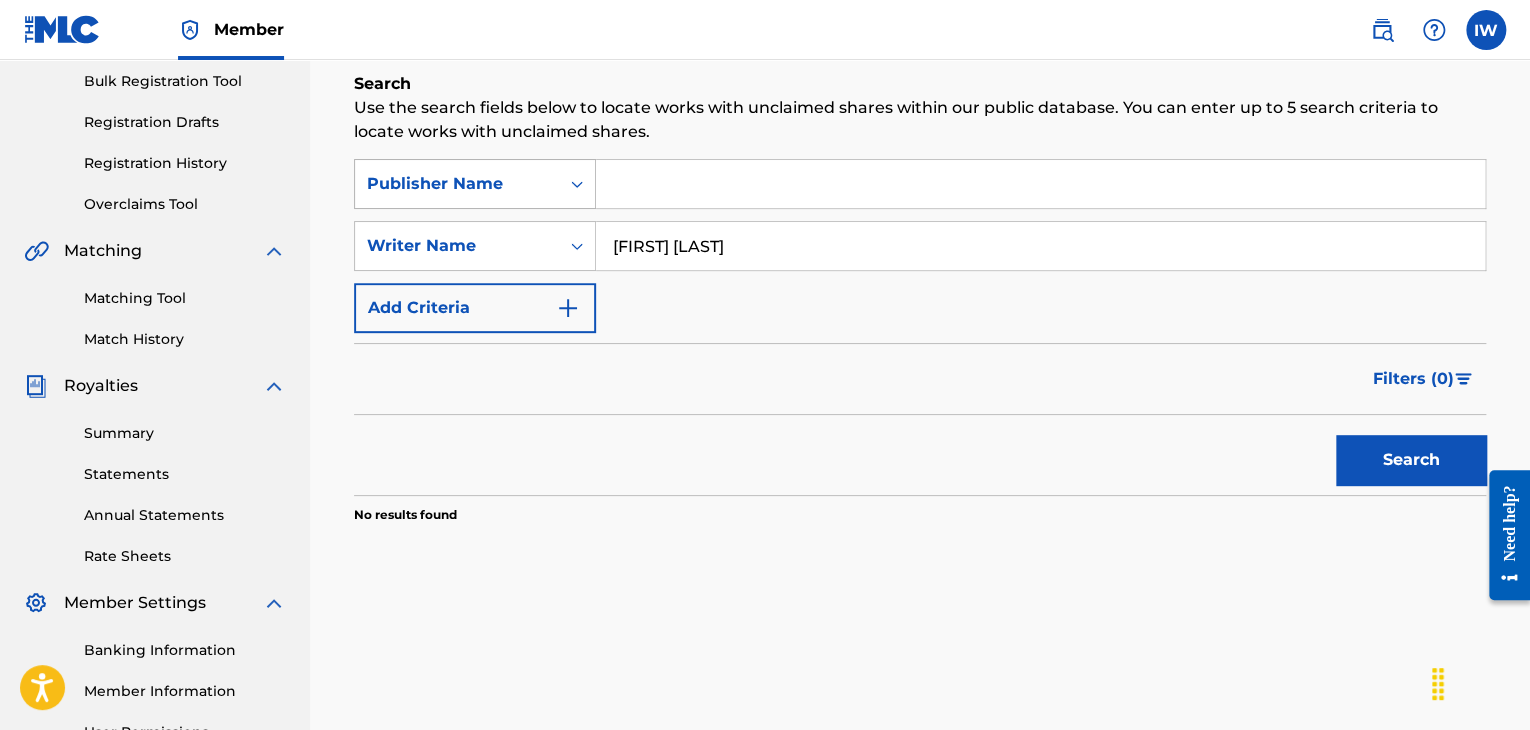type 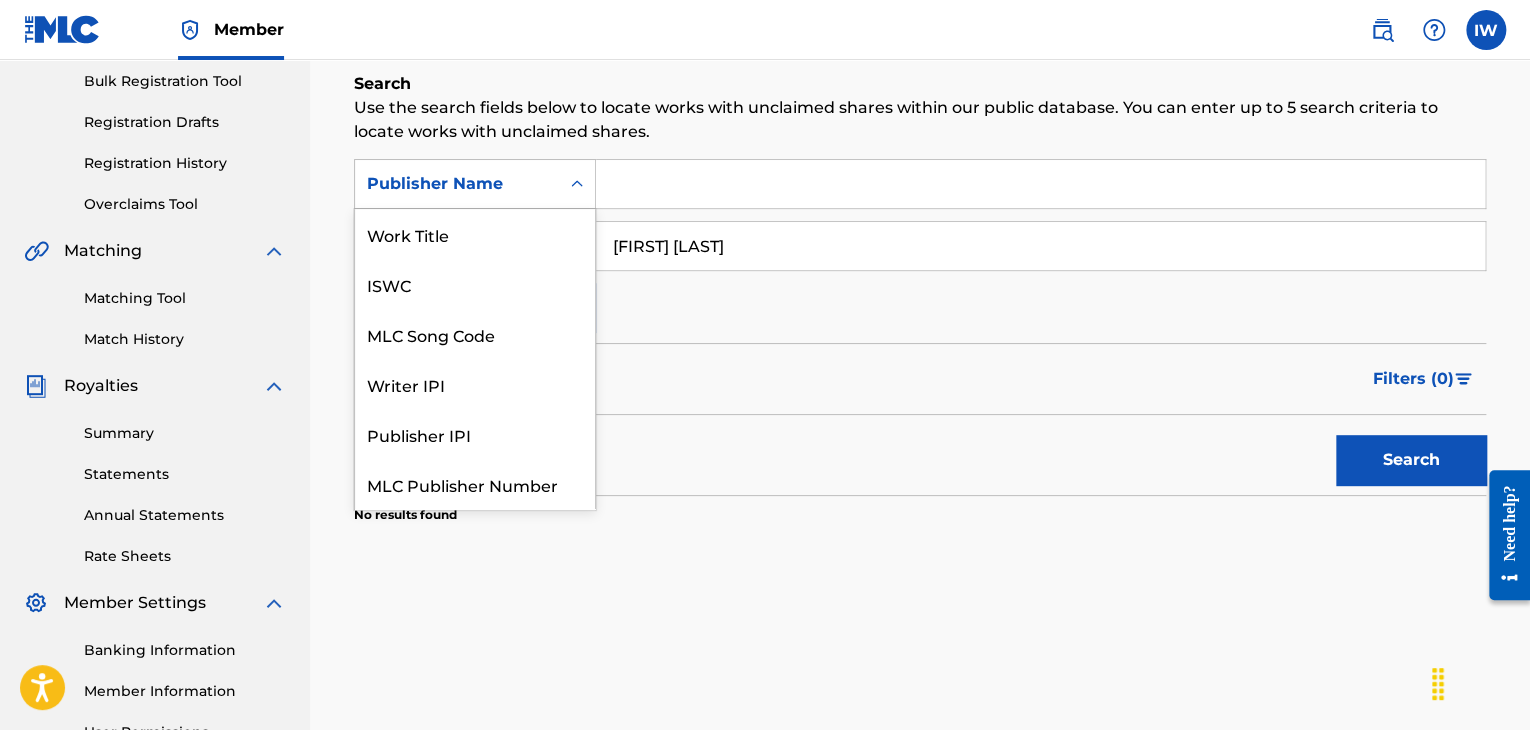 click on "Publisher Name" at bounding box center [457, 184] 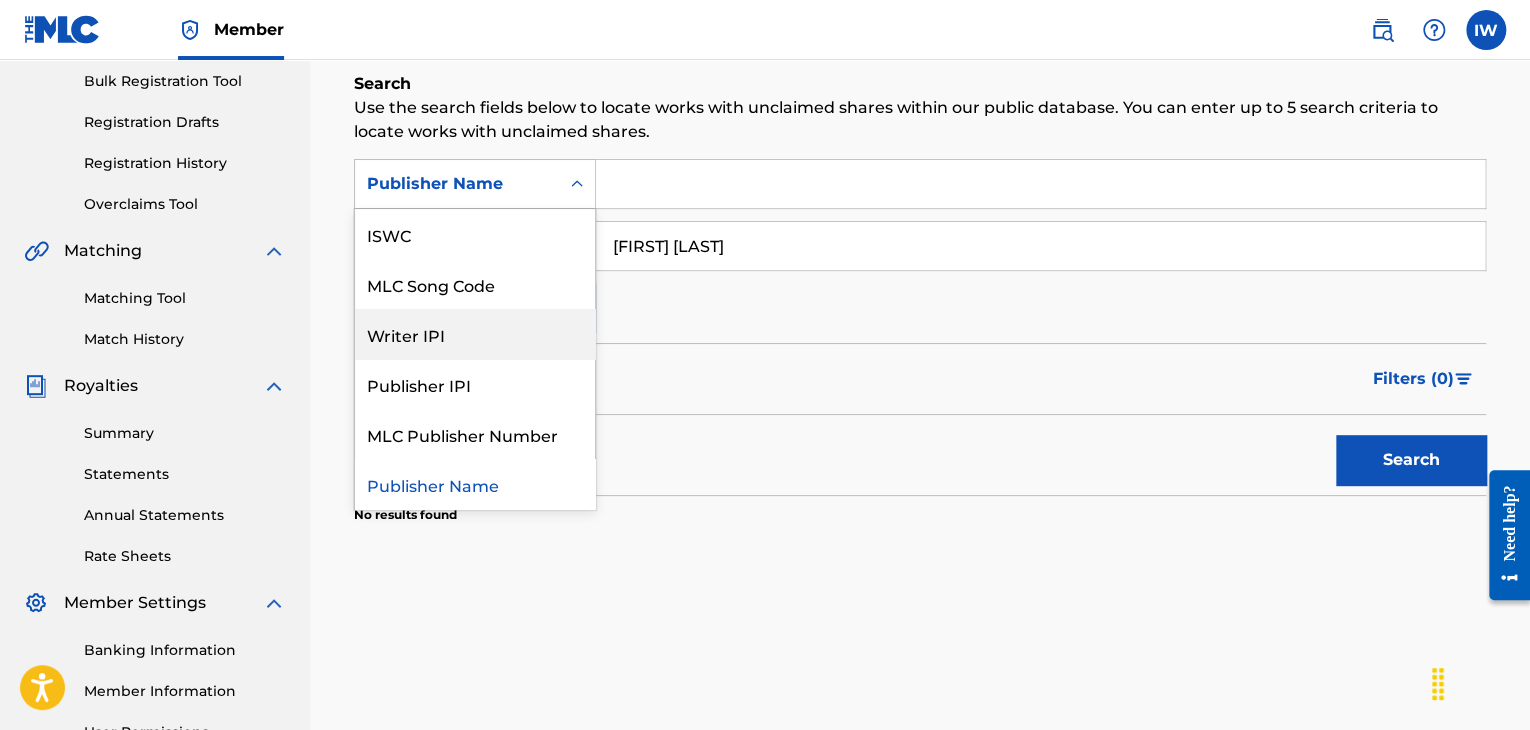 click on "Writer IPI" at bounding box center [475, 334] 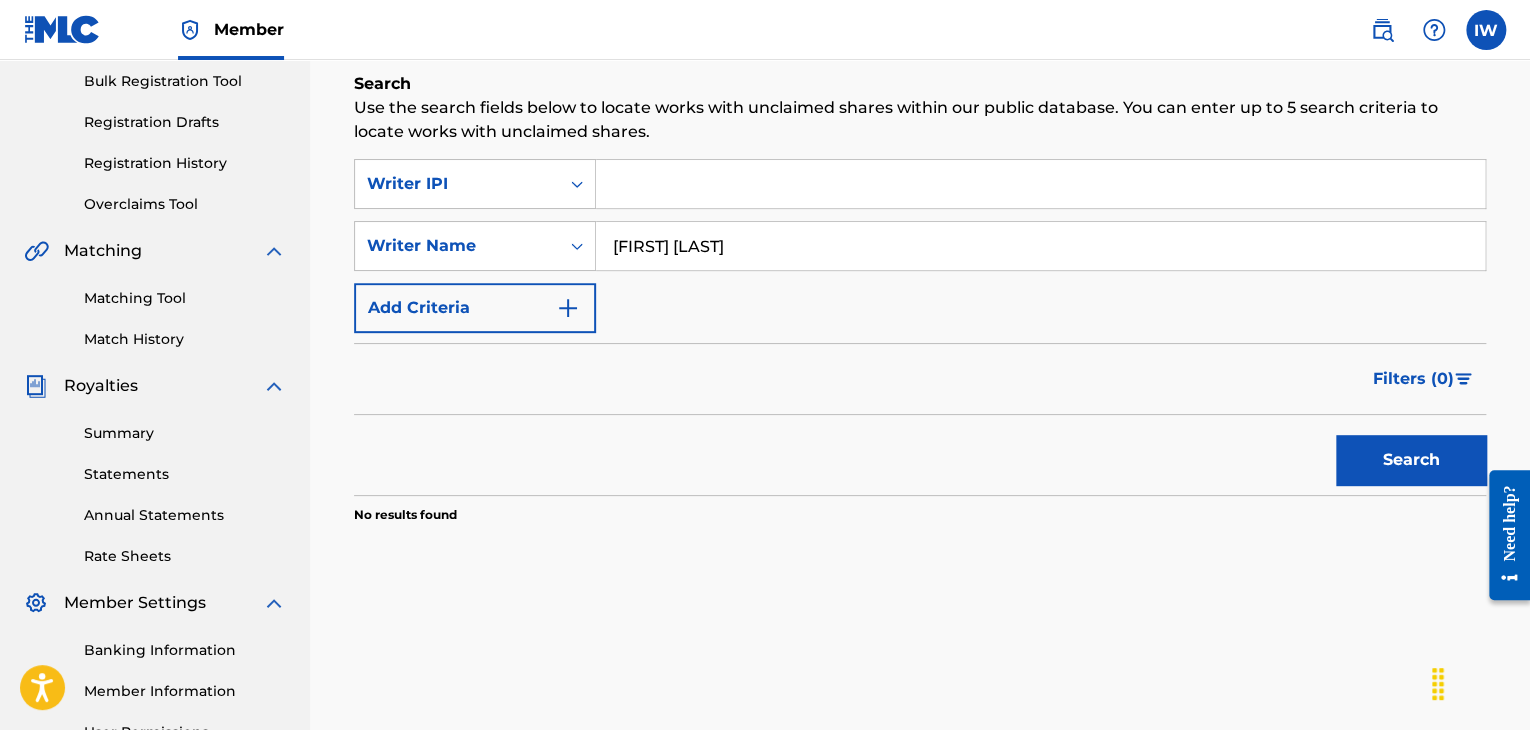click on "Search" at bounding box center (1411, 460) 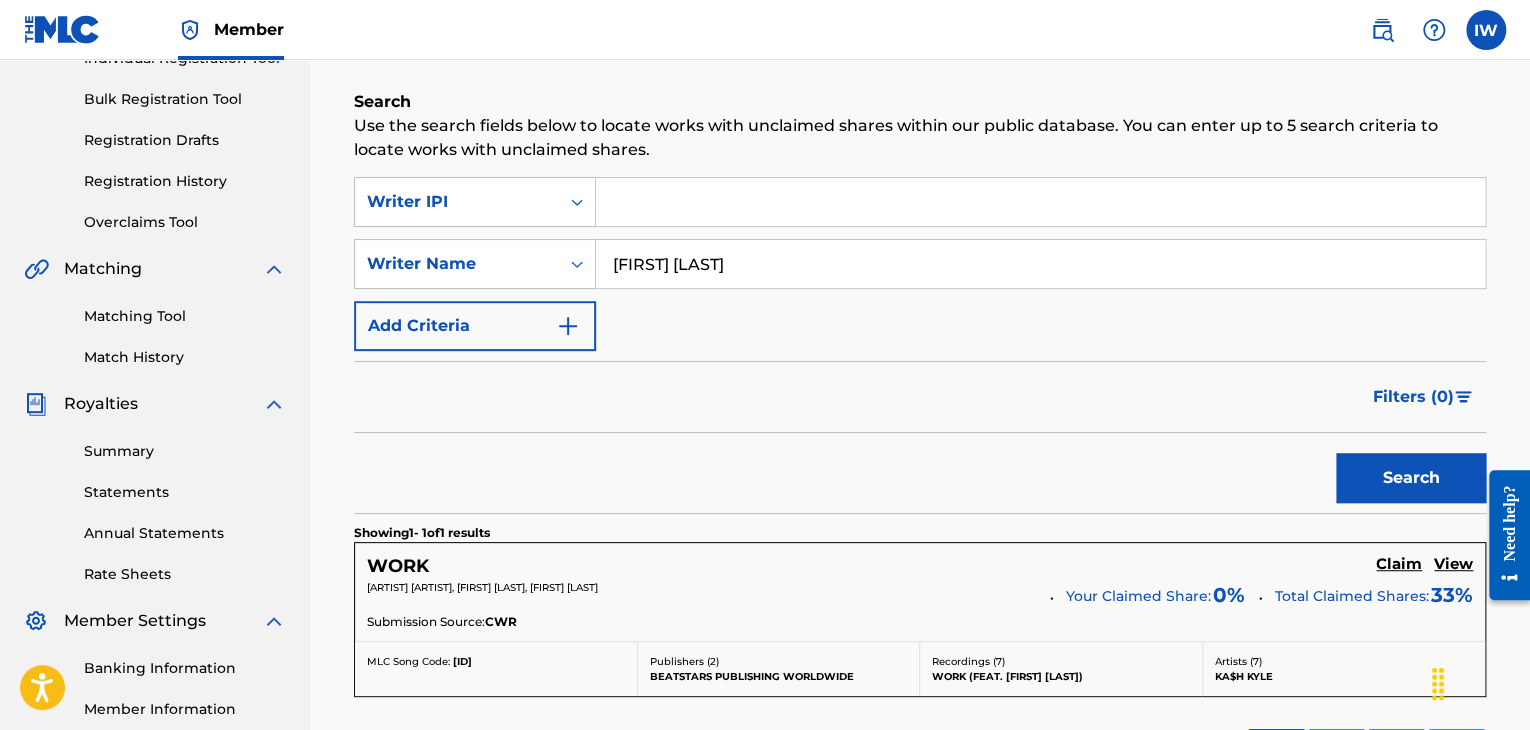 scroll, scrollTop: 267, scrollLeft: 0, axis: vertical 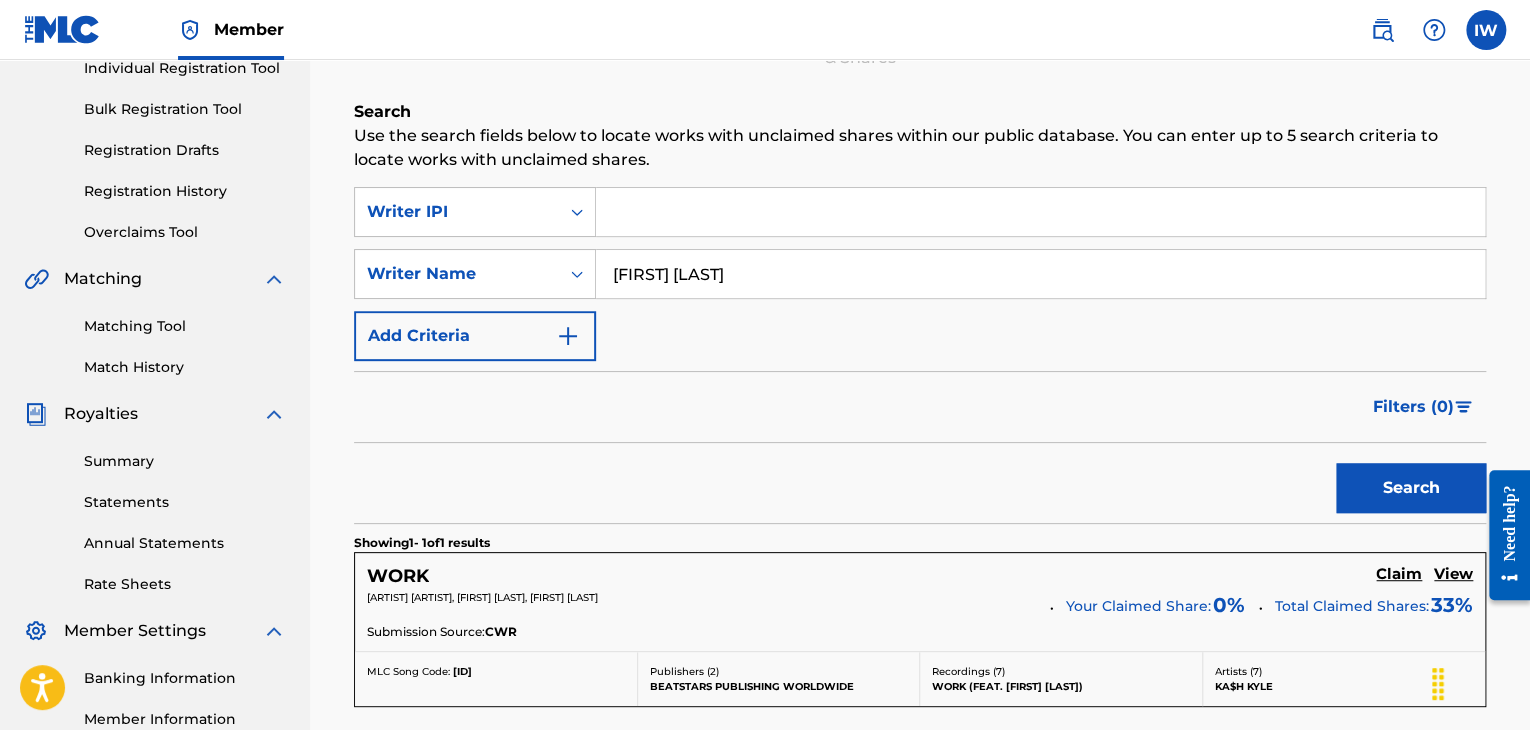 click at bounding box center (1040, 212) 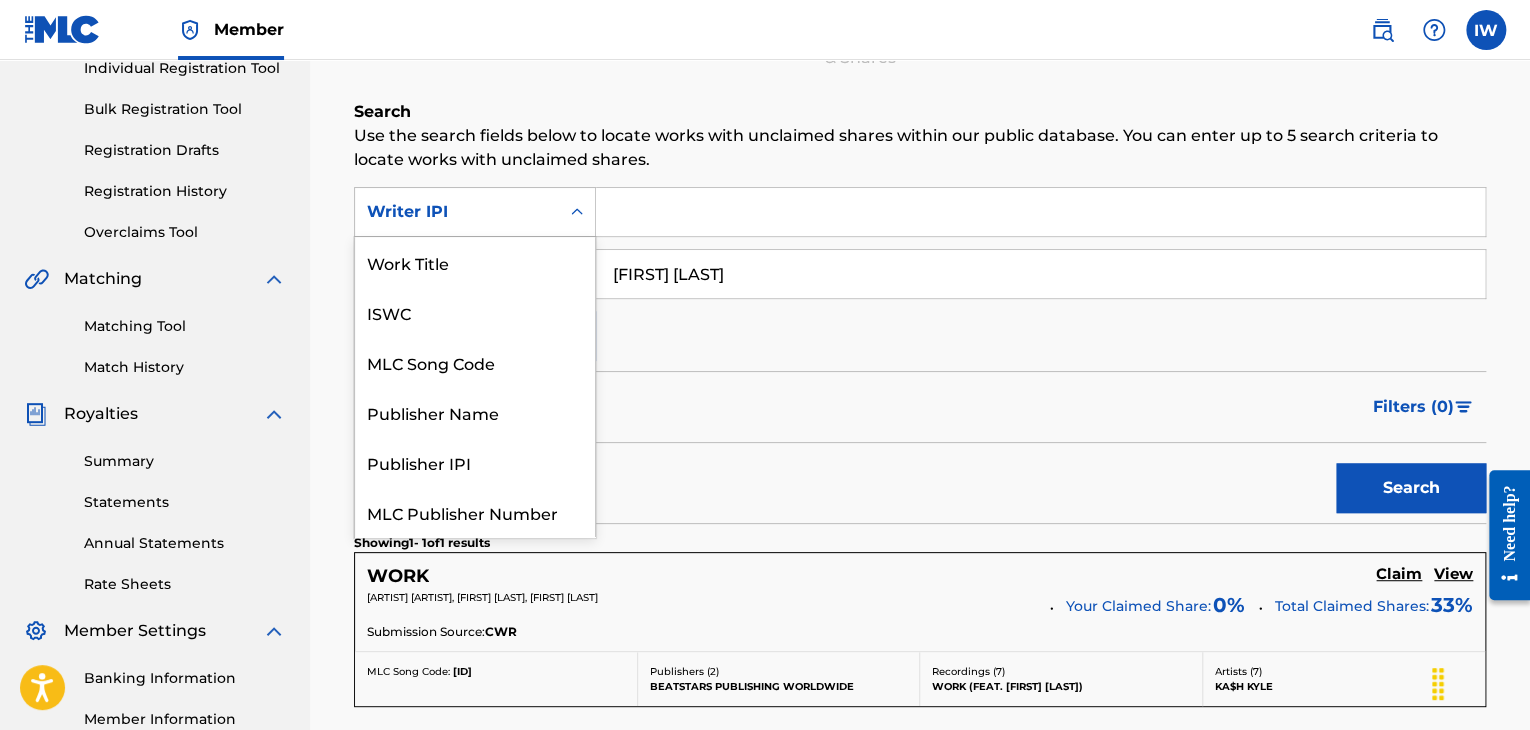 scroll, scrollTop: 50, scrollLeft: 0, axis: vertical 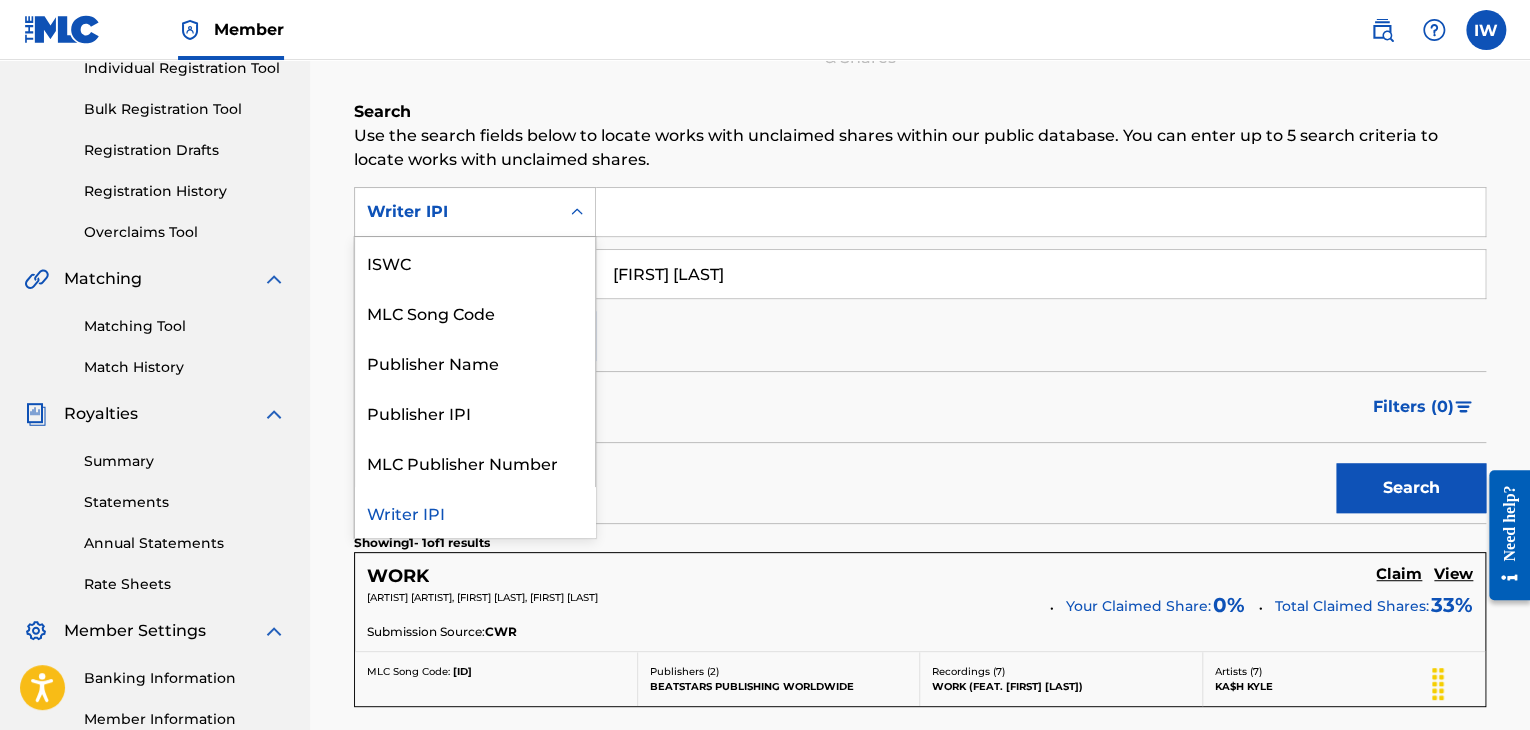 click on "Writer IPI" at bounding box center [457, 212] 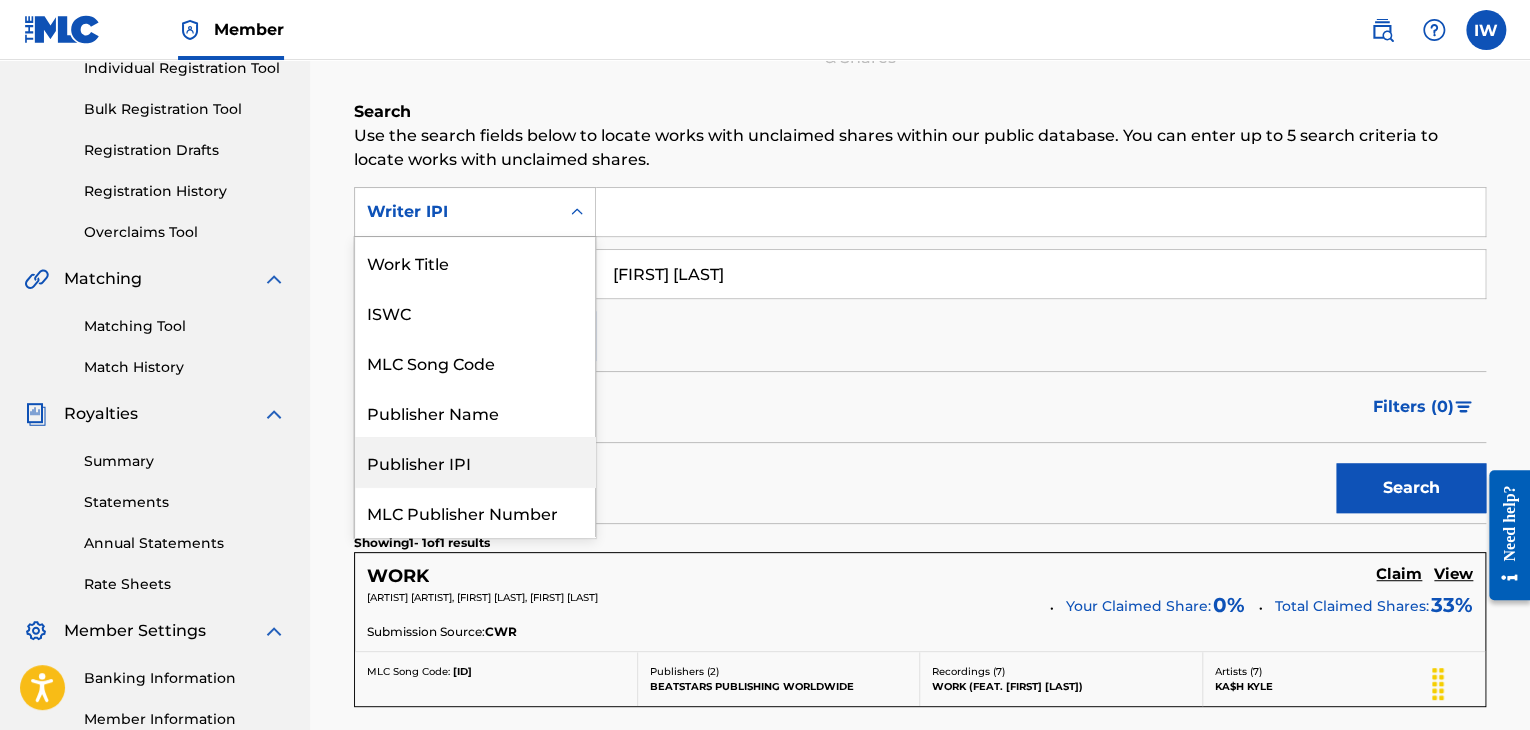 scroll, scrollTop: 50, scrollLeft: 0, axis: vertical 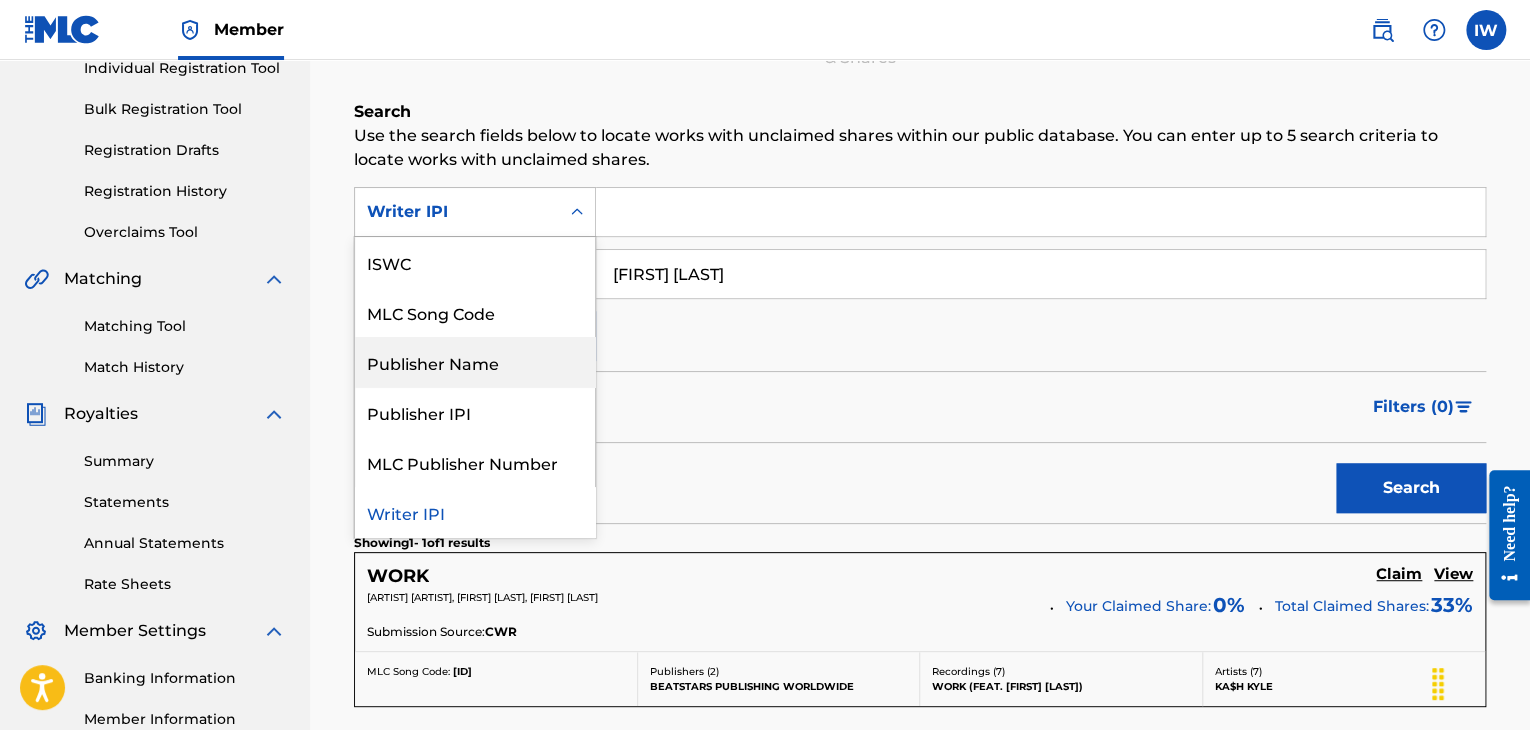click on "Publisher Name" at bounding box center [475, 362] 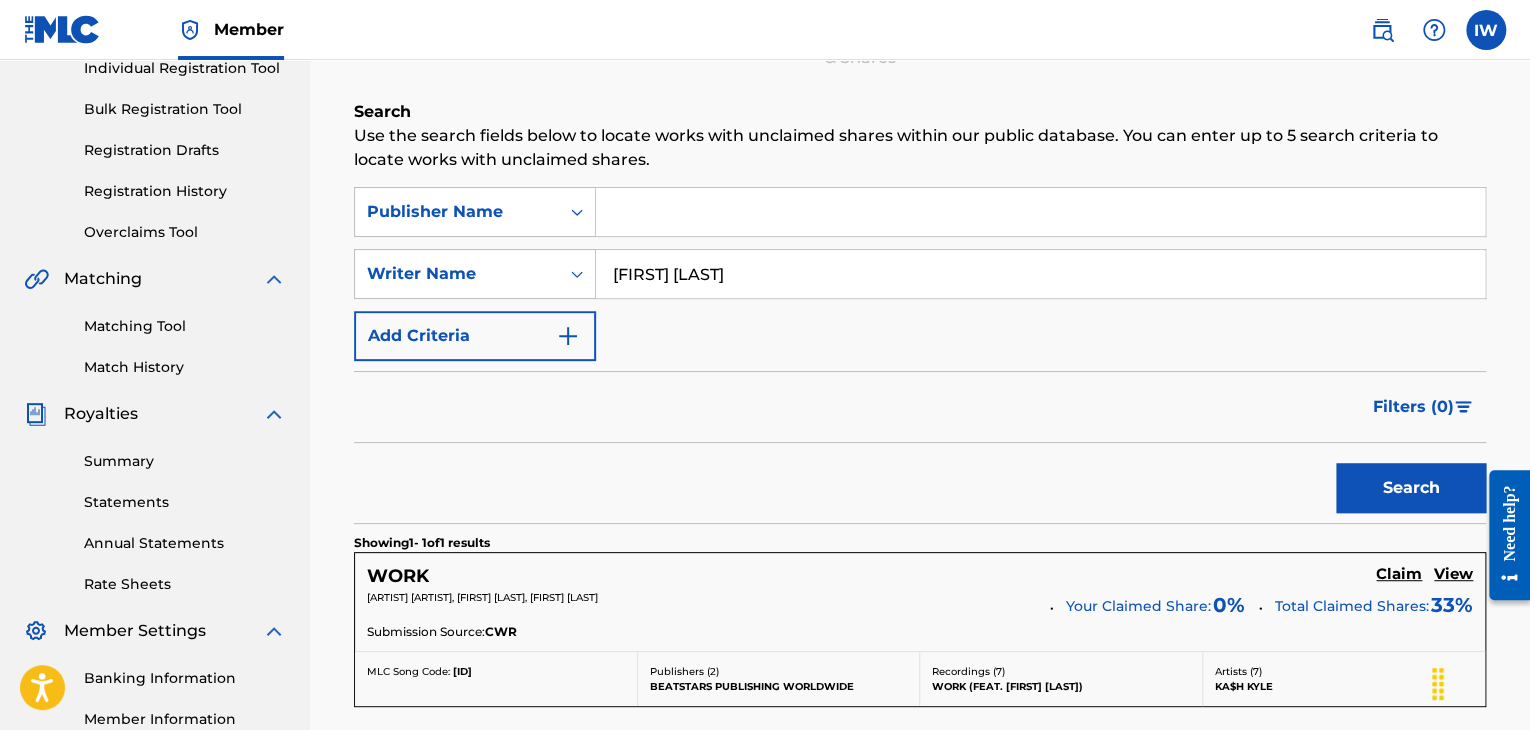 click at bounding box center [1040, 212] 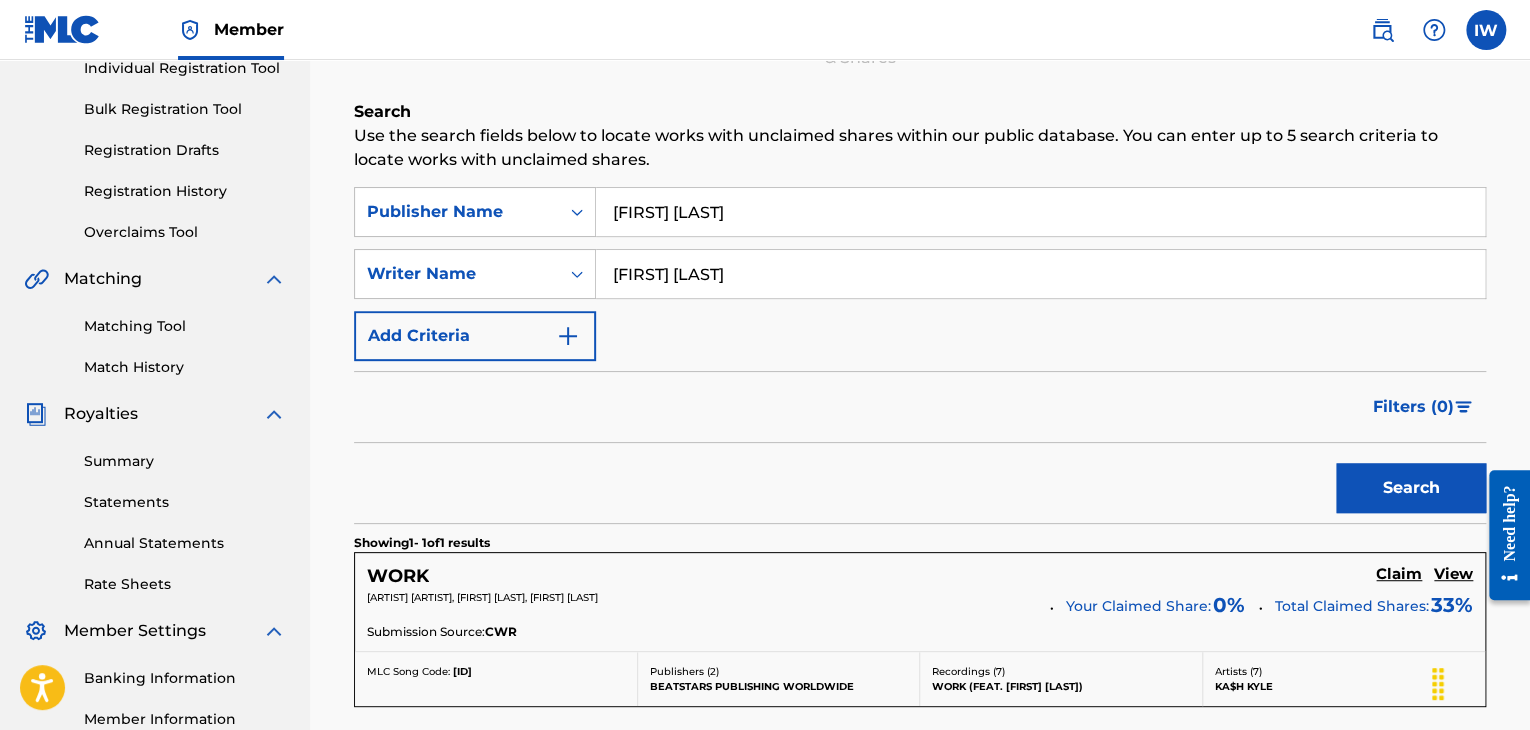 click on "Search" at bounding box center [1411, 488] 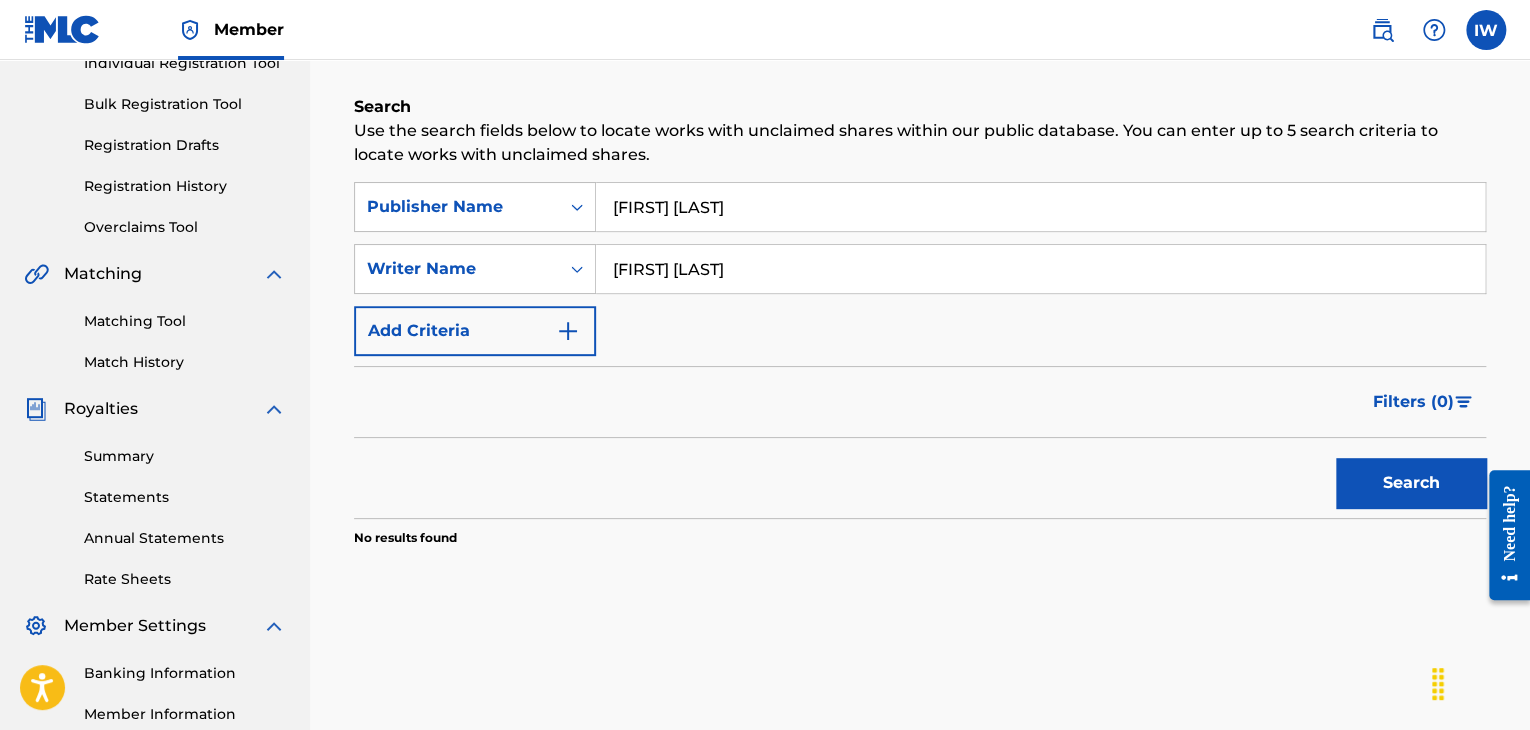 scroll, scrollTop: 271, scrollLeft: 0, axis: vertical 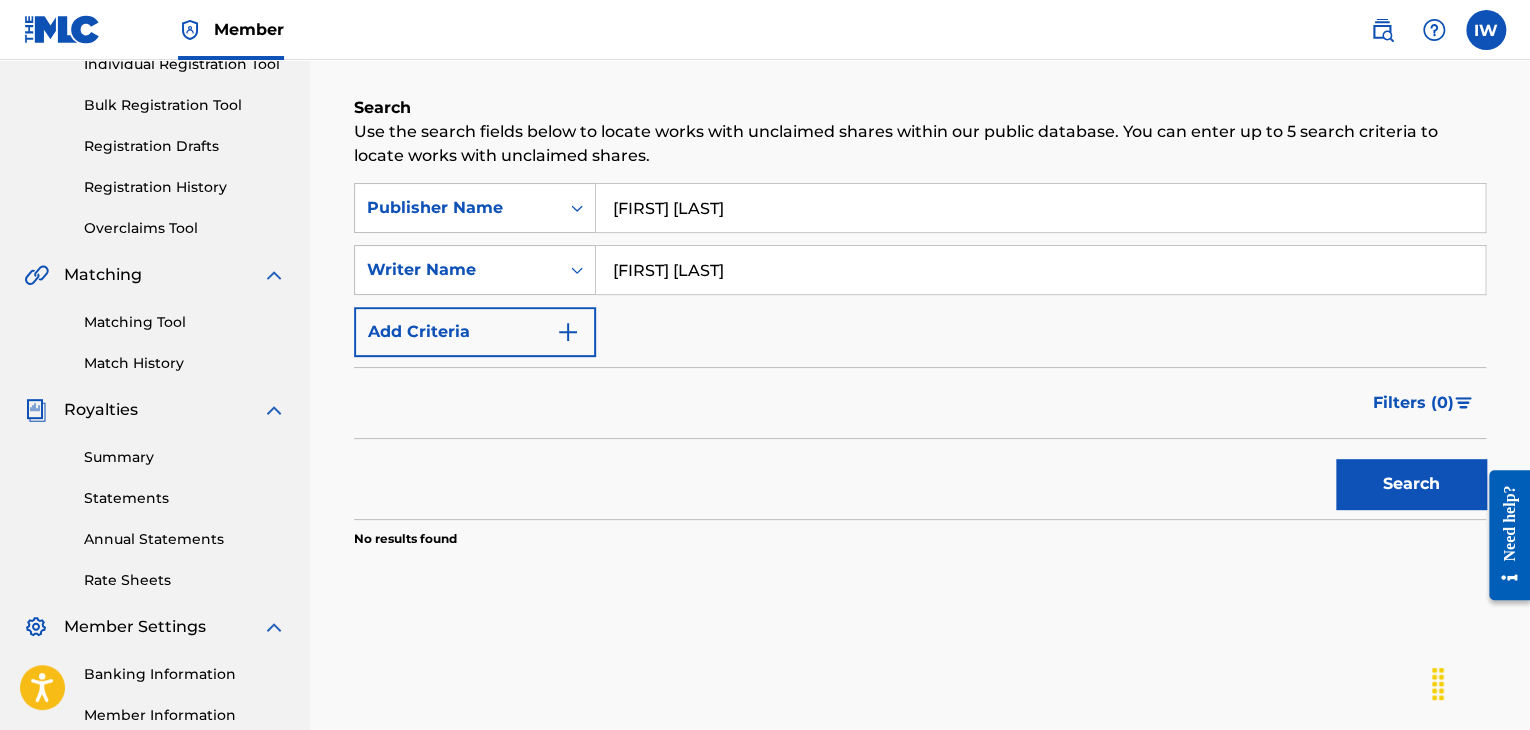 click on "[FIRST] [LAST]" at bounding box center [1040, 270] 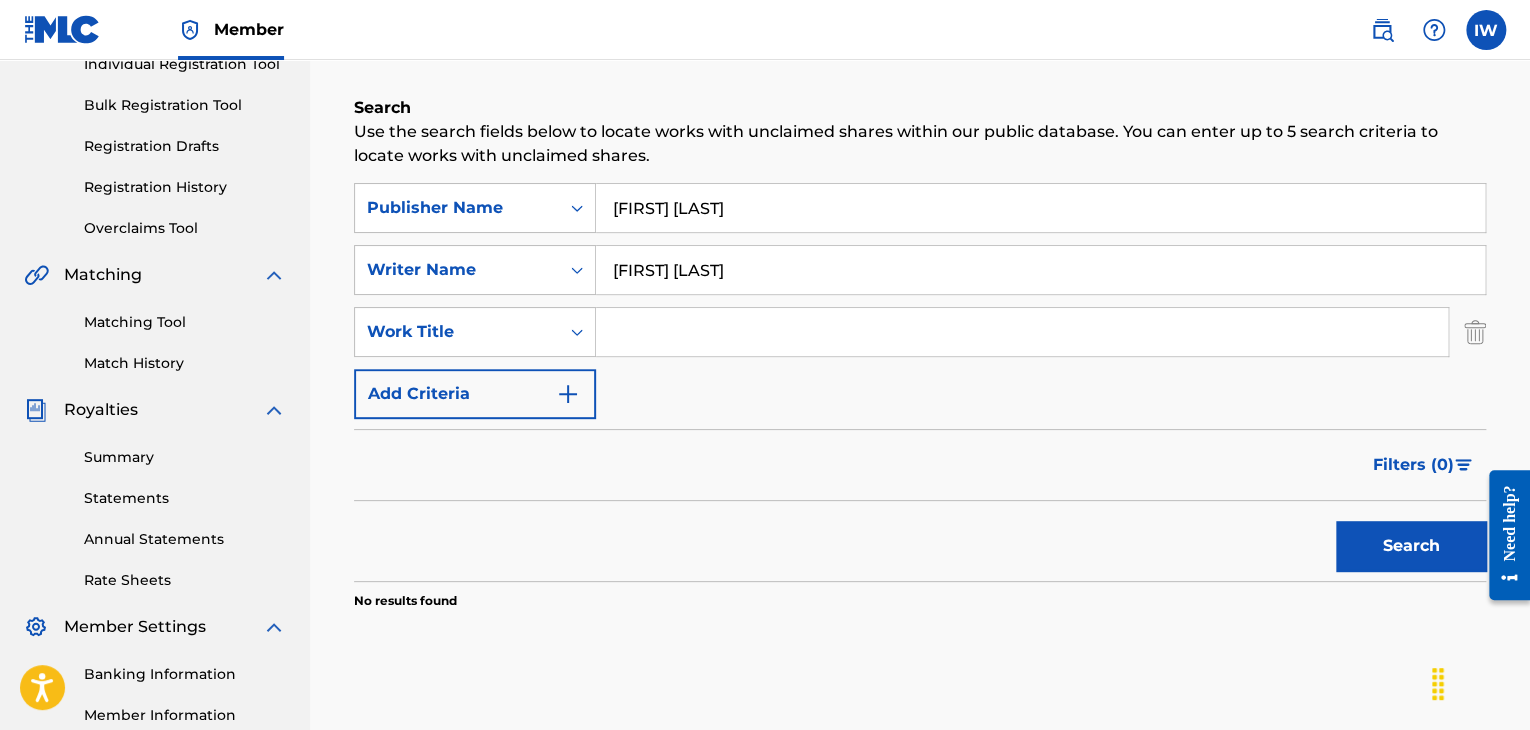 click at bounding box center (1022, 332) 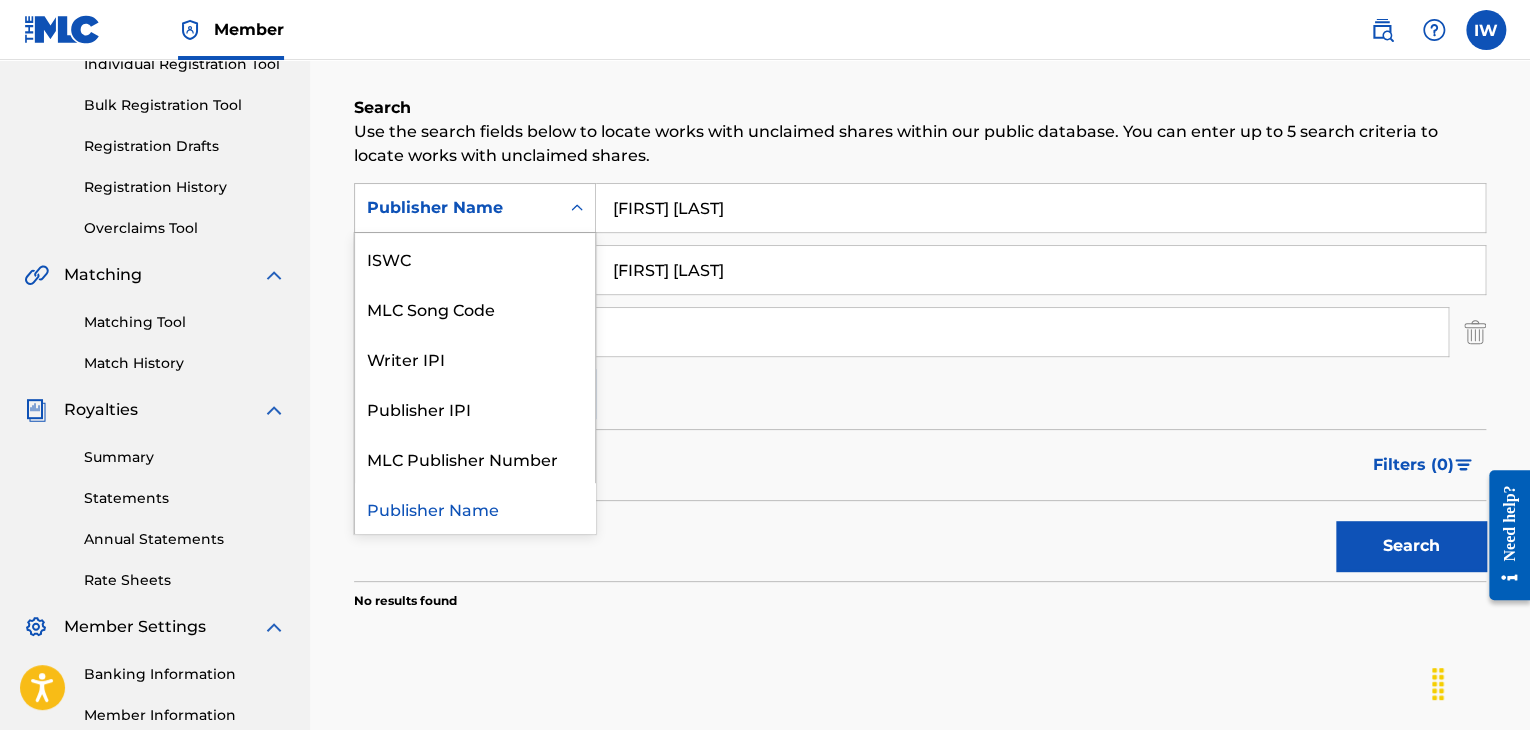 click on "Publisher Name" at bounding box center (475, 208) 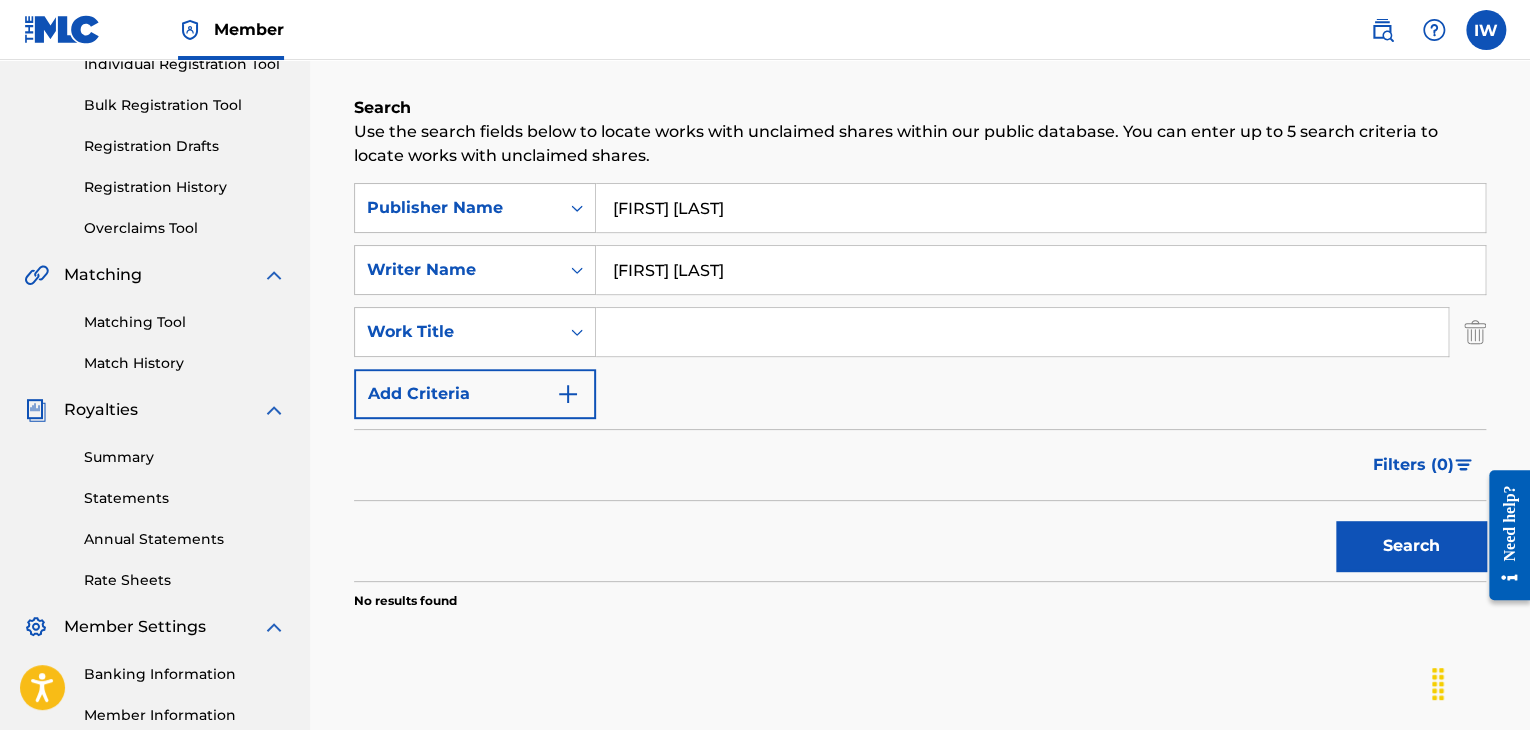 click on "Publisher Name" at bounding box center [475, 208] 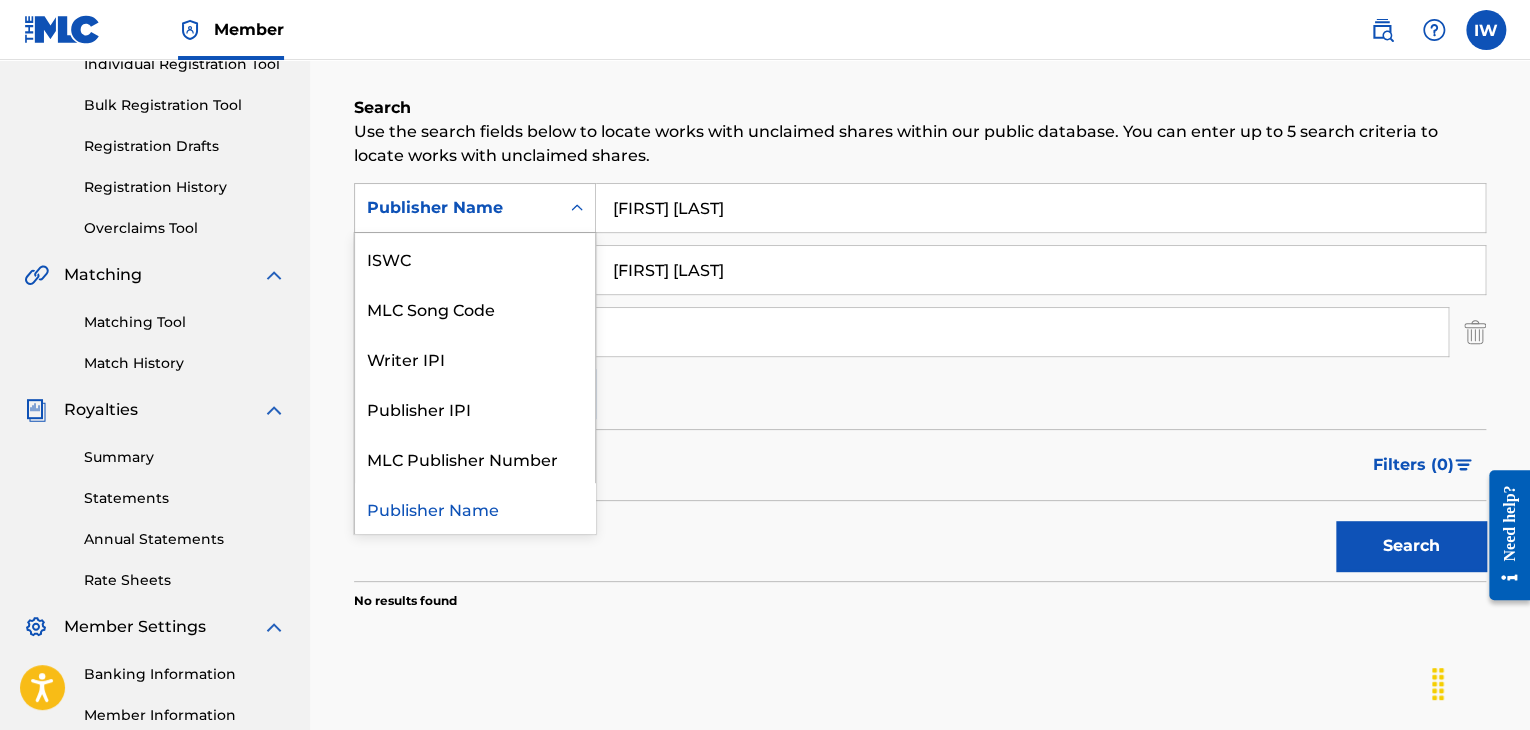 click on "Publisher Name" at bounding box center (475, 208) 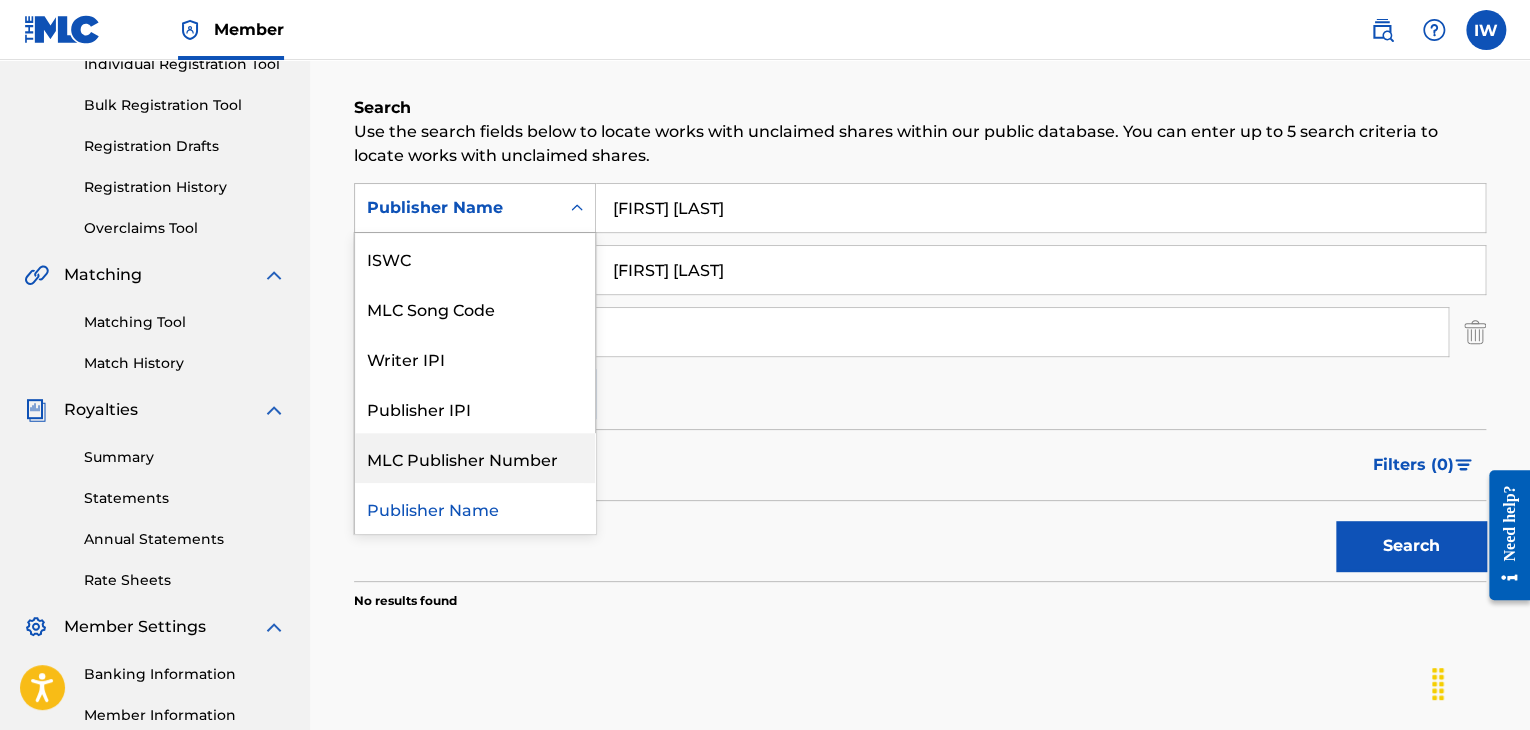 click on "MLC Publisher Number" at bounding box center [475, 458] 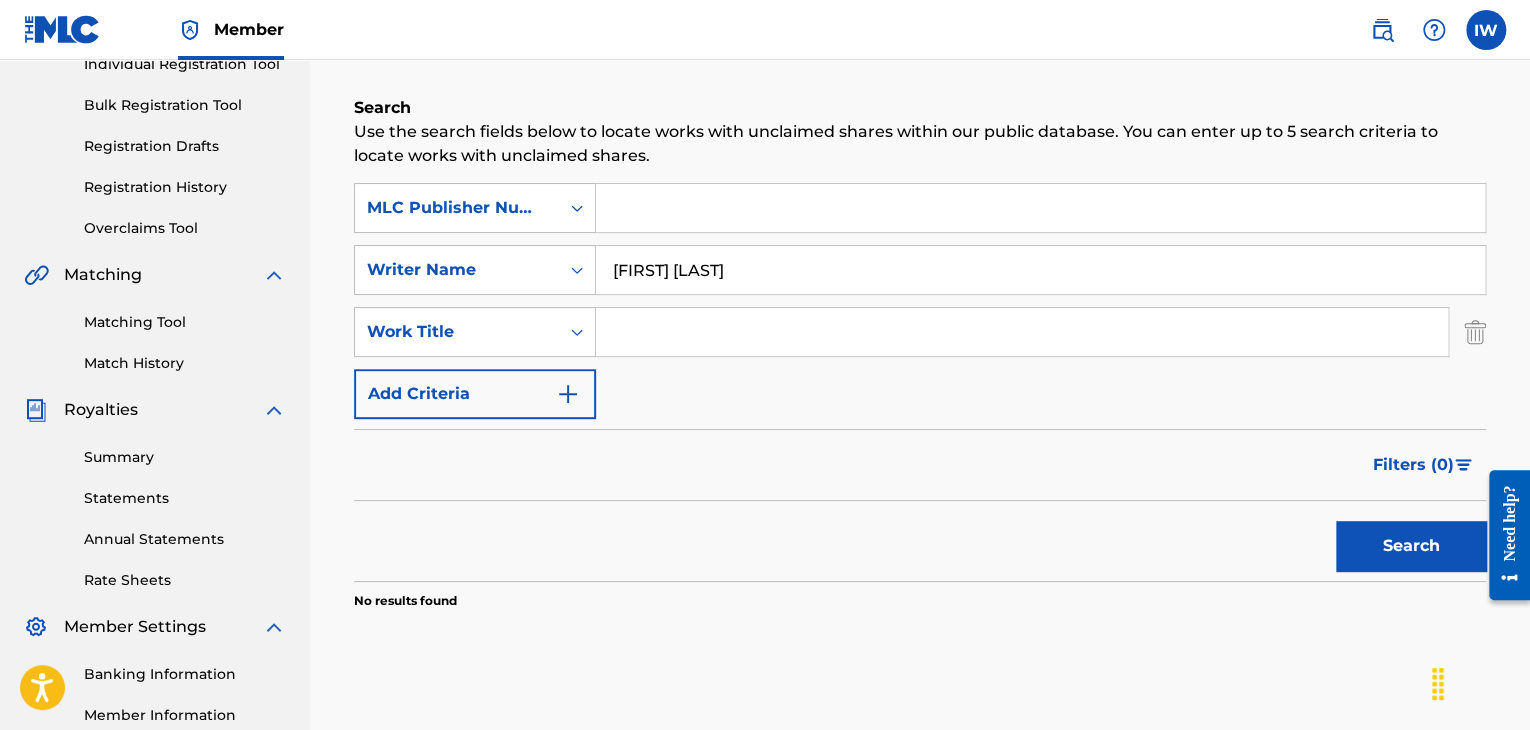 click at bounding box center [1040, 208] 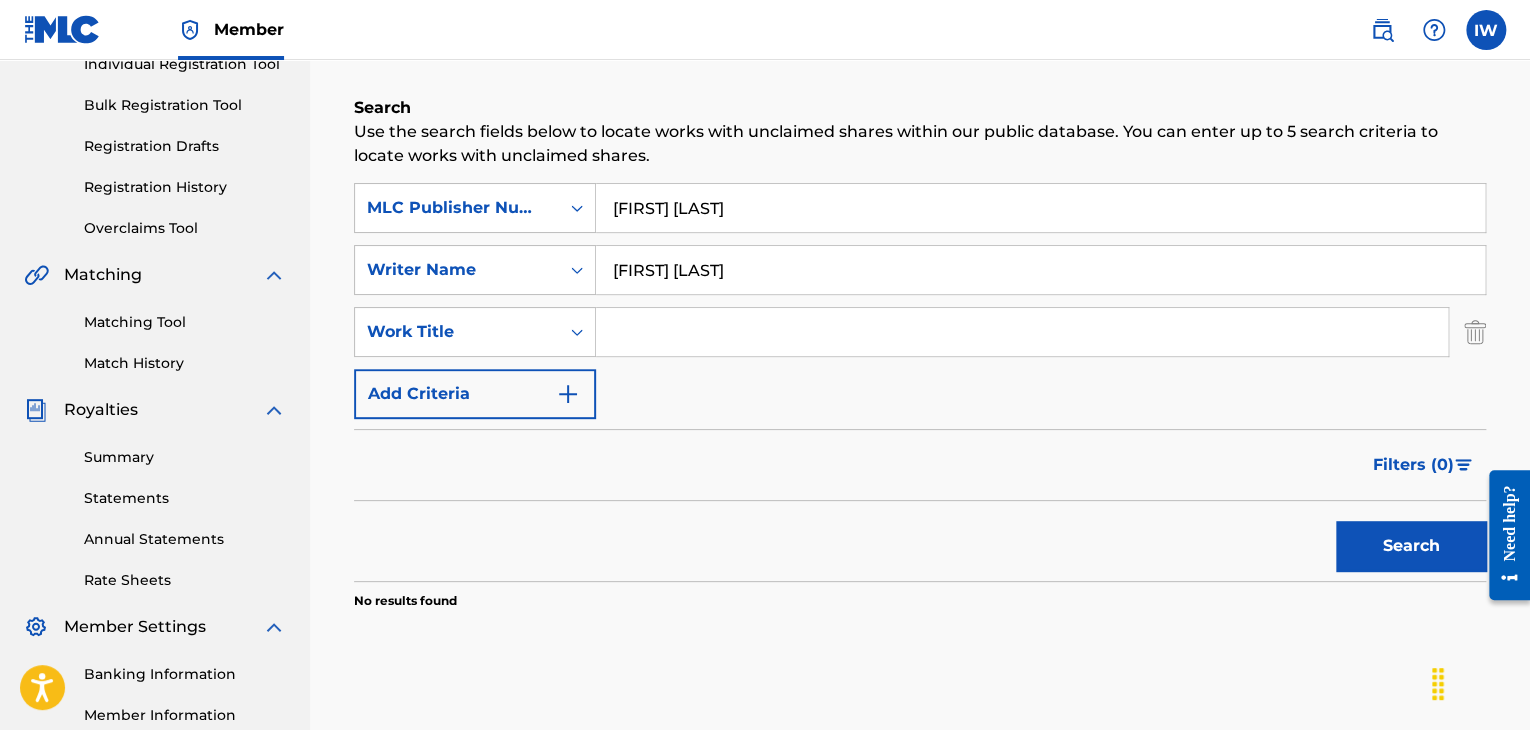 click on "Search" at bounding box center [1411, 546] 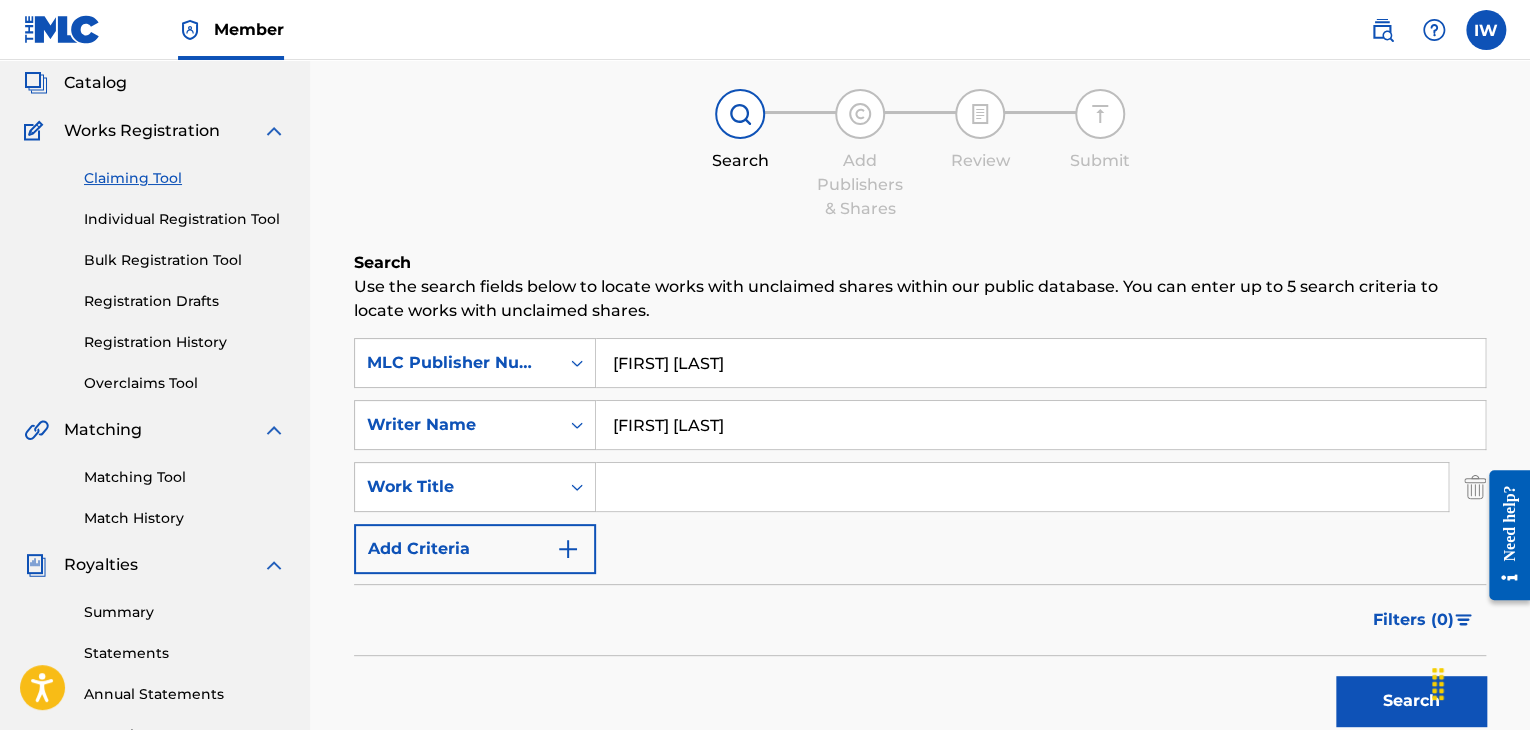 scroll, scrollTop: 115, scrollLeft: 0, axis: vertical 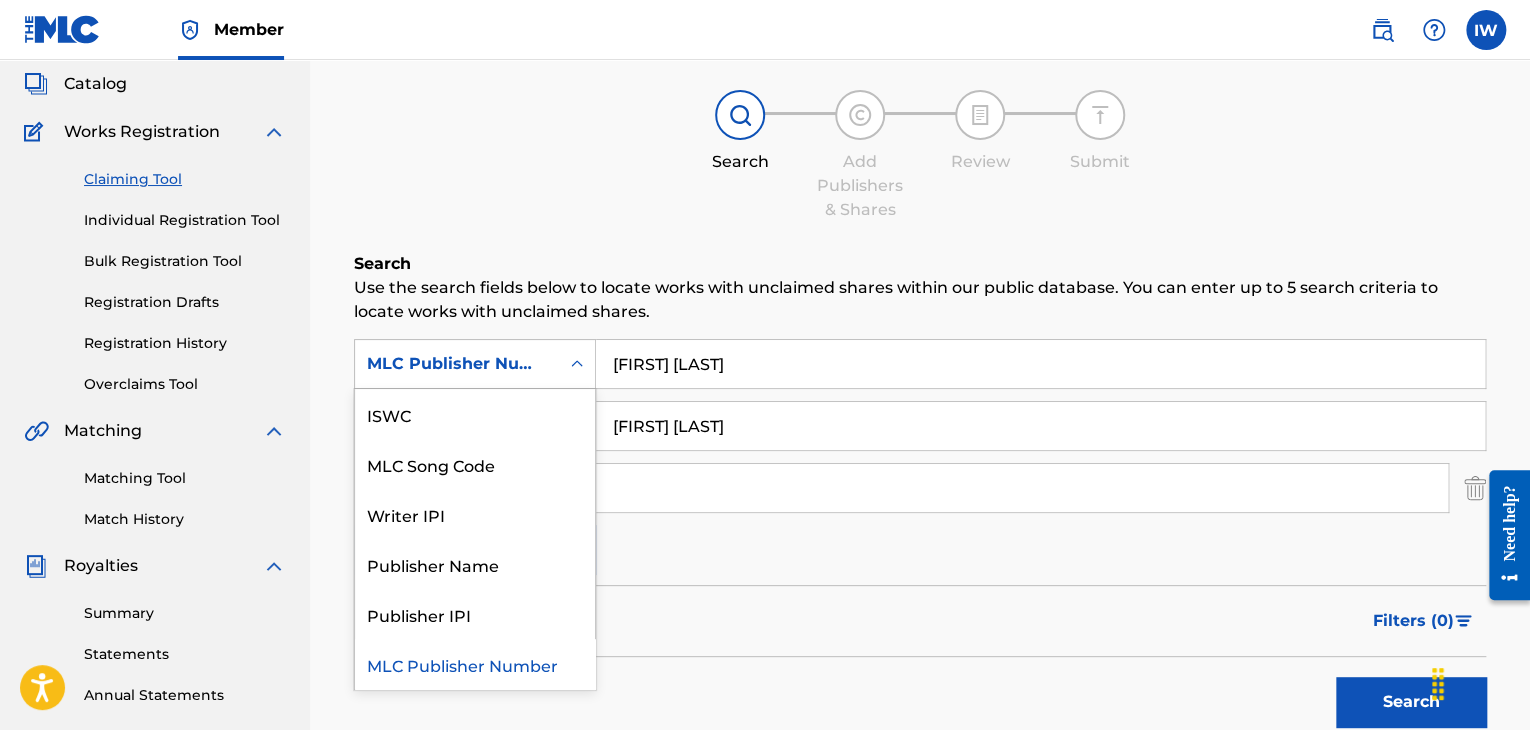 click on "MLC Publisher Number" at bounding box center [457, 364] 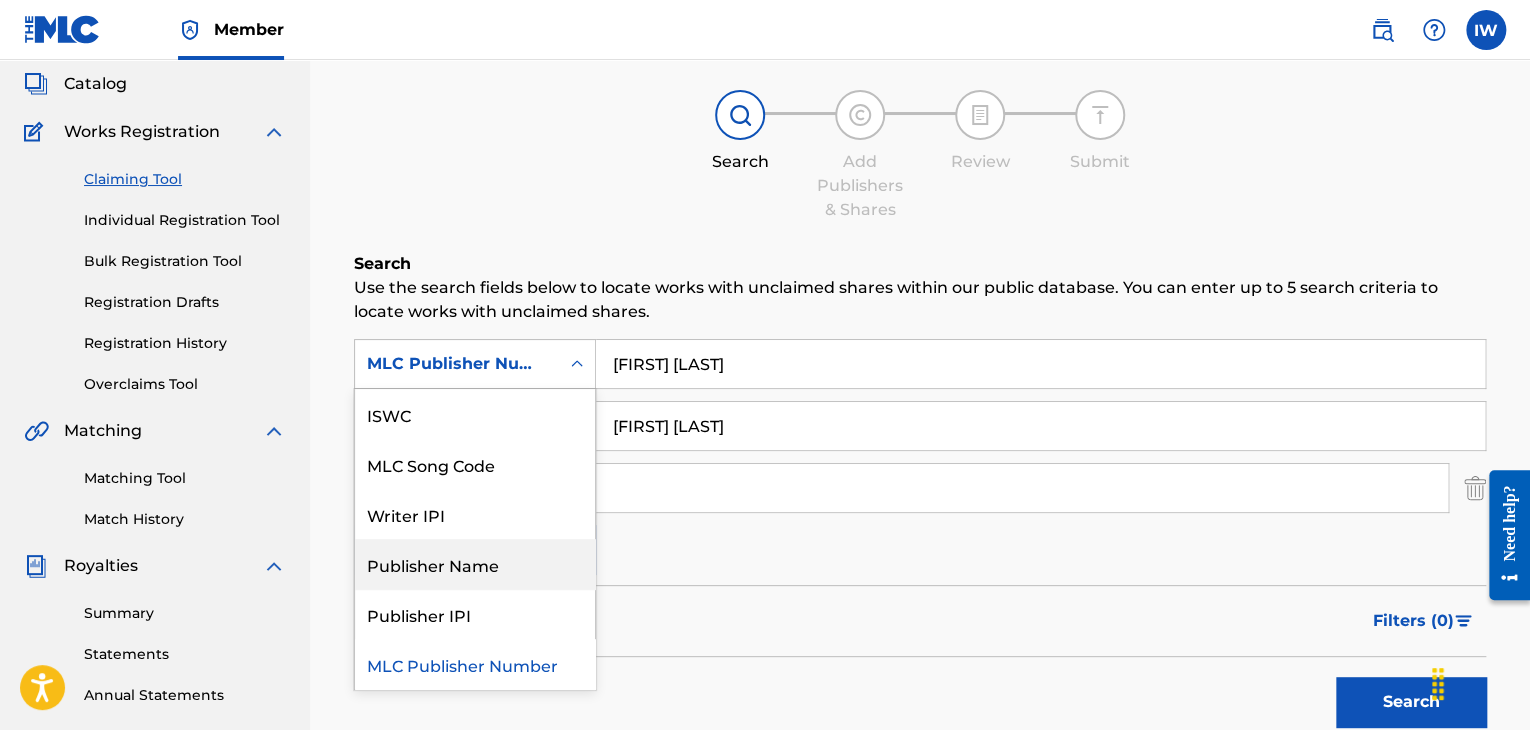 click on "Publisher Name" at bounding box center (475, 564) 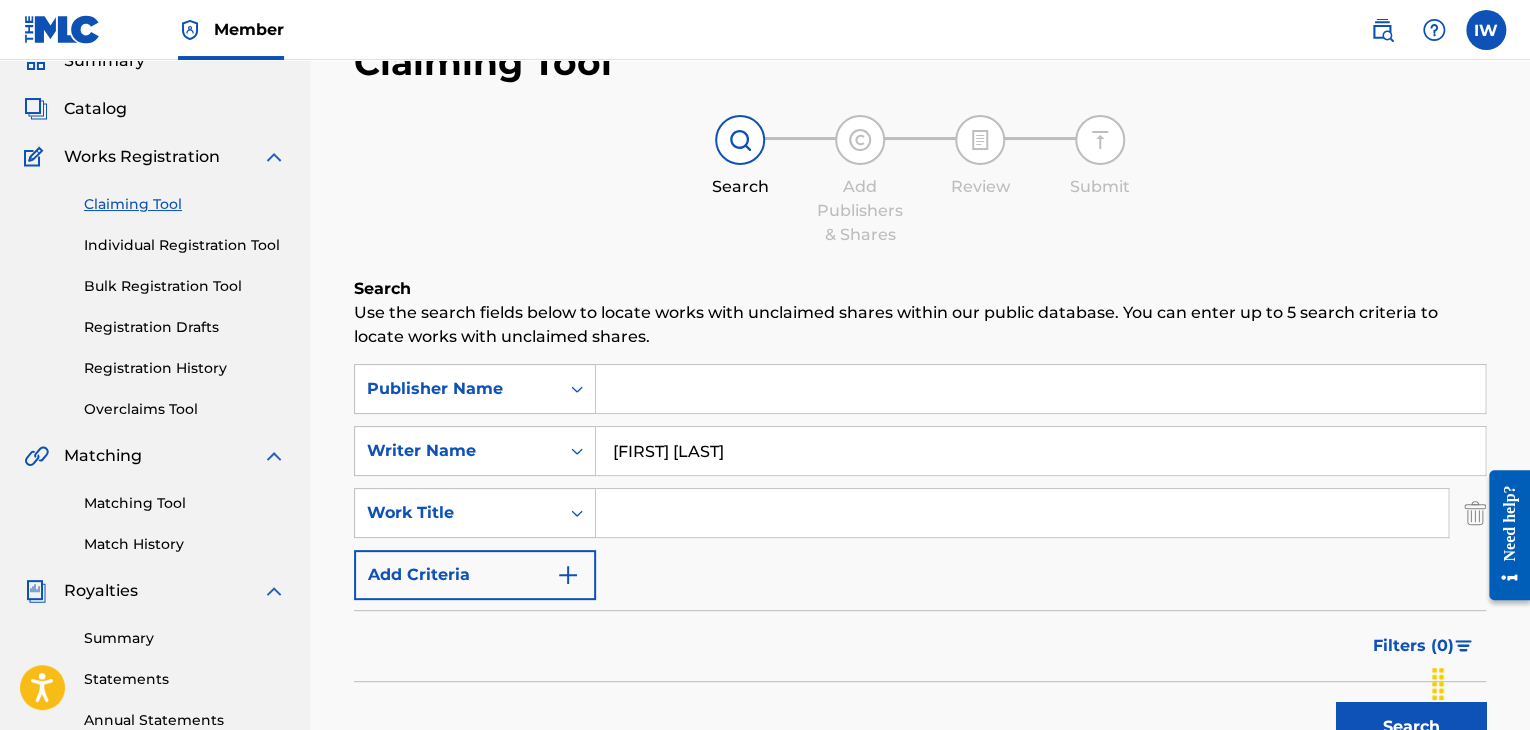 scroll, scrollTop: 86, scrollLeft: 0, axis: vertical 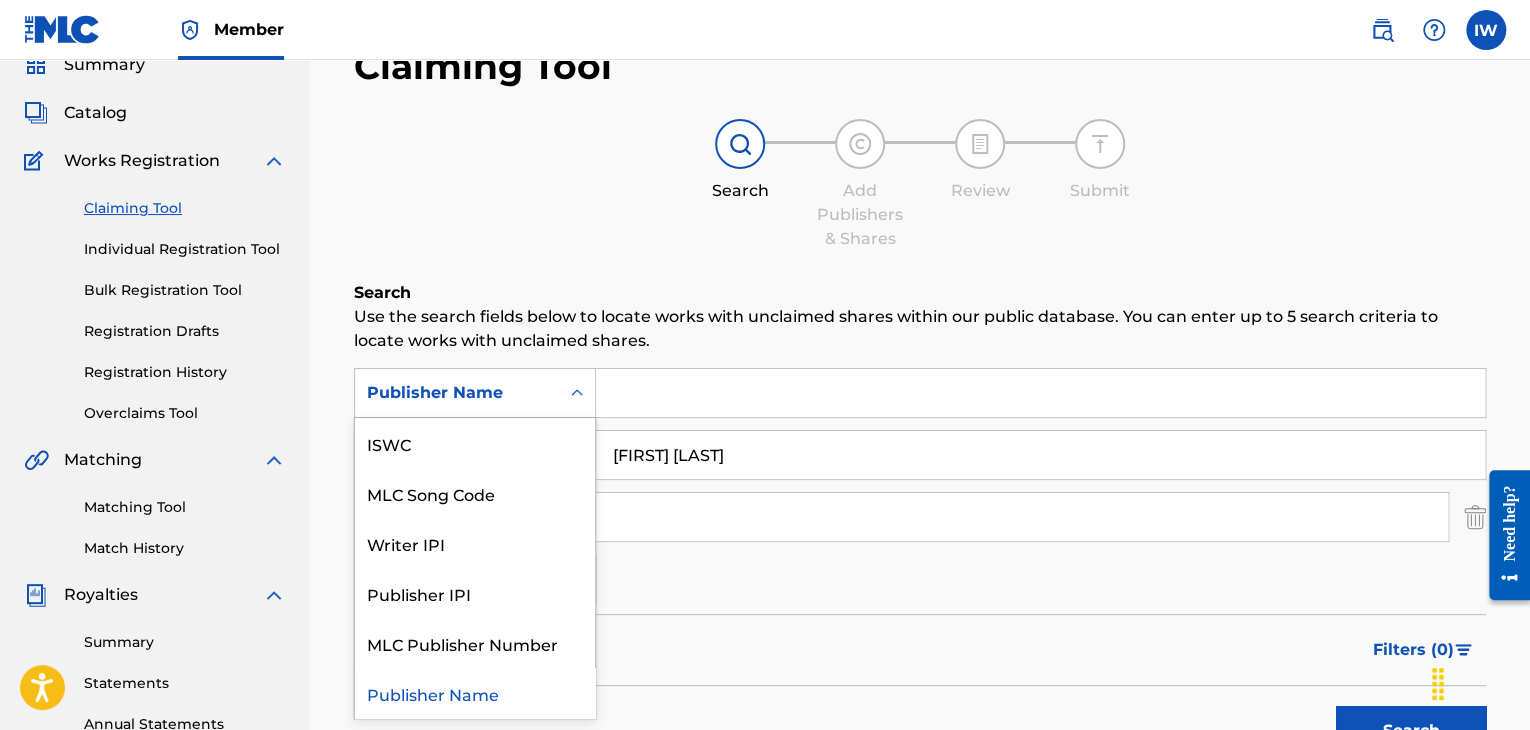 click on "Publisher Name" at bounding box center [457, 393] 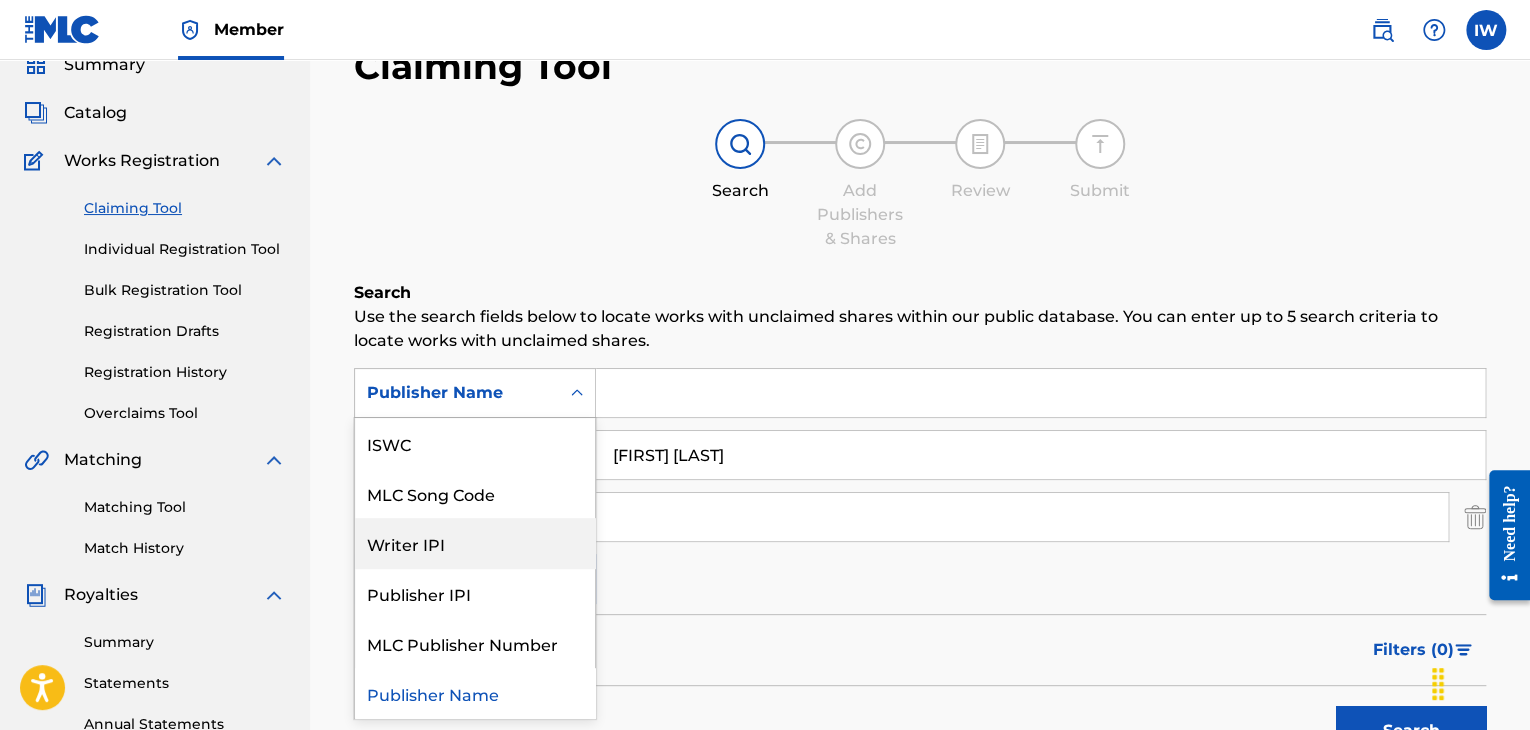 click on "Writer IPI" at bounding box center [475, 543] 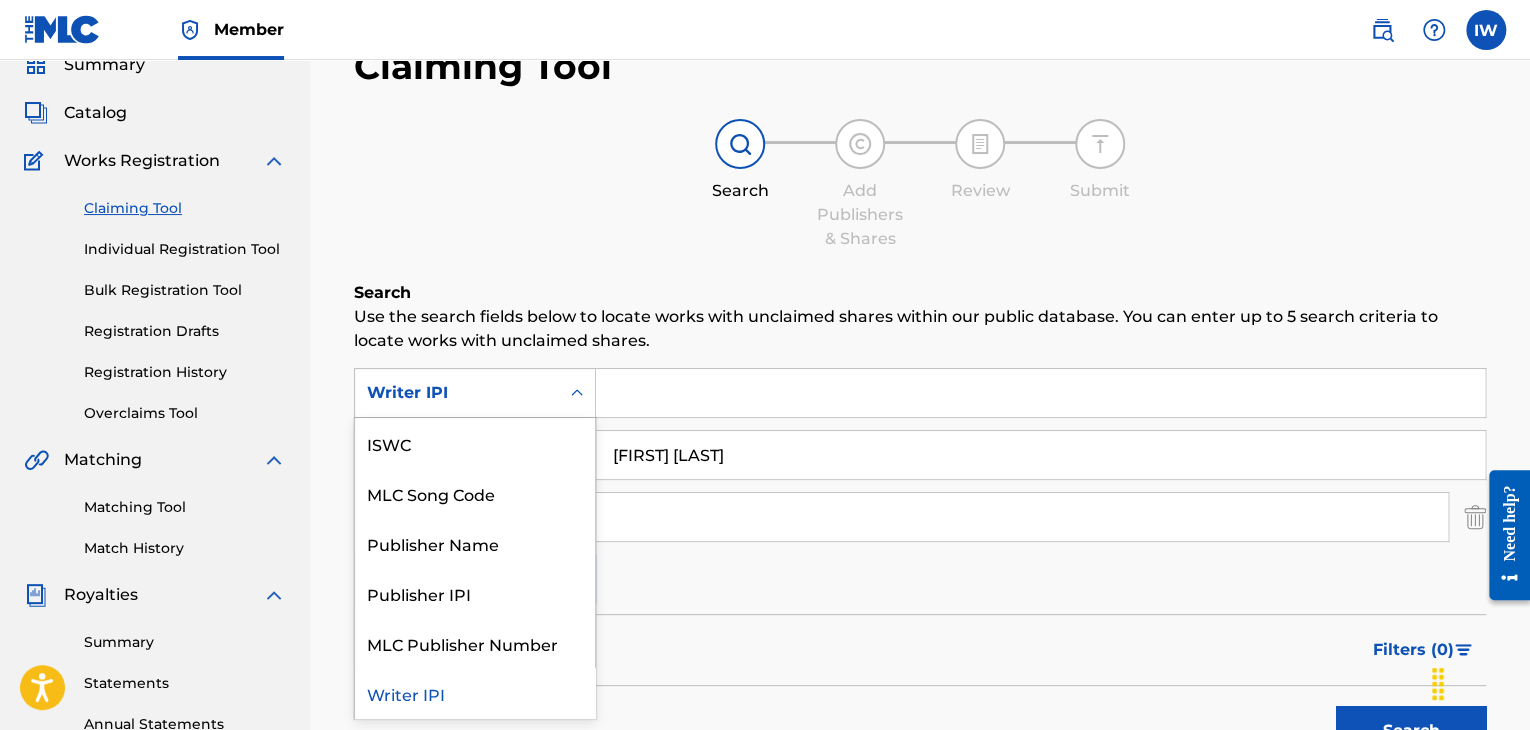 click on "Writer IPI" at bounding box center [457, 393] 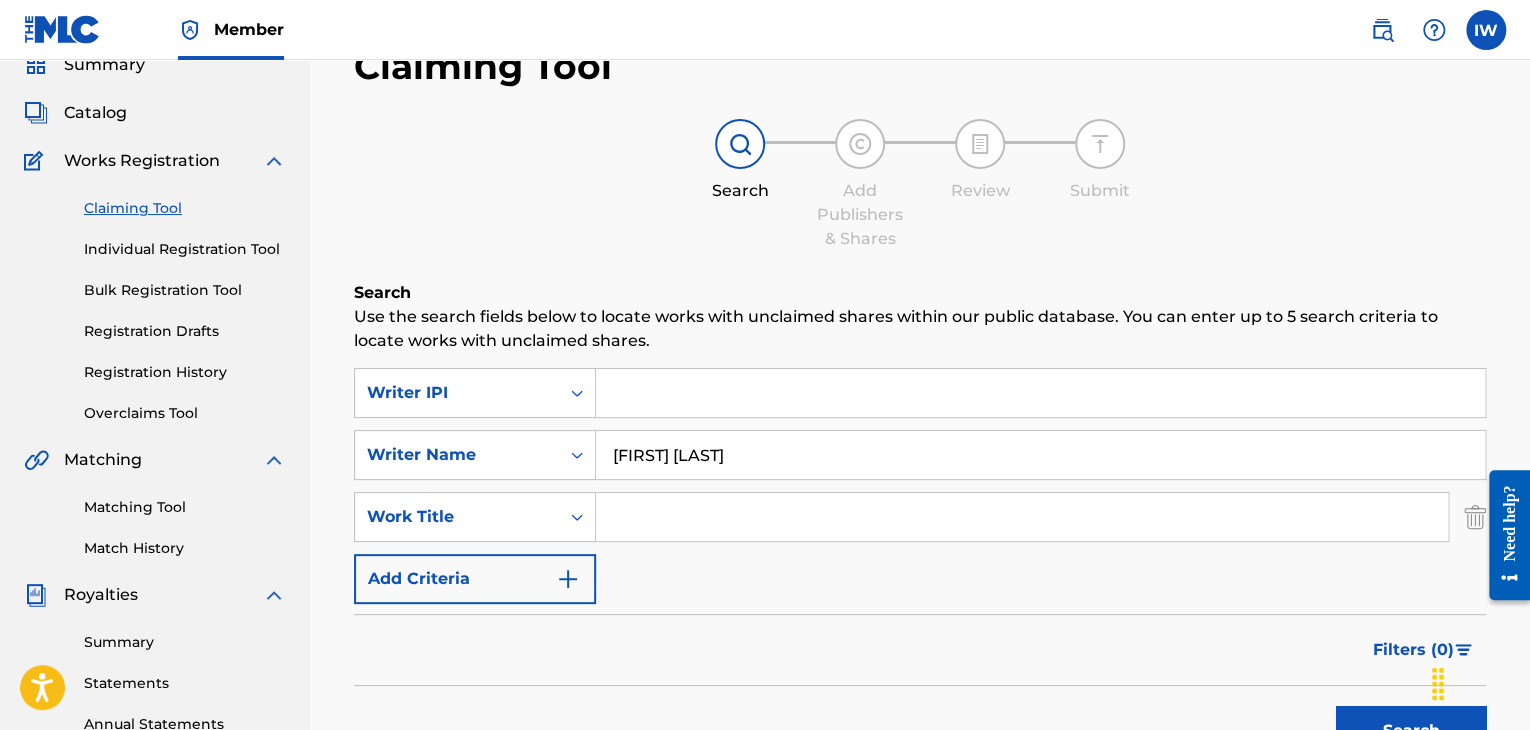 click on "Claiming Tool Search Add Publishers & Shares Review Submit Search Use the search fields below to locate works with unclaimed shares within our public database. You can enter up
to 5 search criteria to locate works with unclaimed shares. SearchWithCriteria6e019081-4224-4079-978a-7d76529921de Writer IPI SearchWithCriteria65f08986-3073-4f49-adb1-2bfb5683687c Writer Name [NAME] SearchWithCriteria6f0088fa-dae9-4552-9da9-a5f61bf4282b Work Title Add Criteria Filter Claim Search Filters Include works claimed by my Member   Remove Filters Apply Filters Filters ( 0 ) Search No results found" at bounding box center (920, 469) 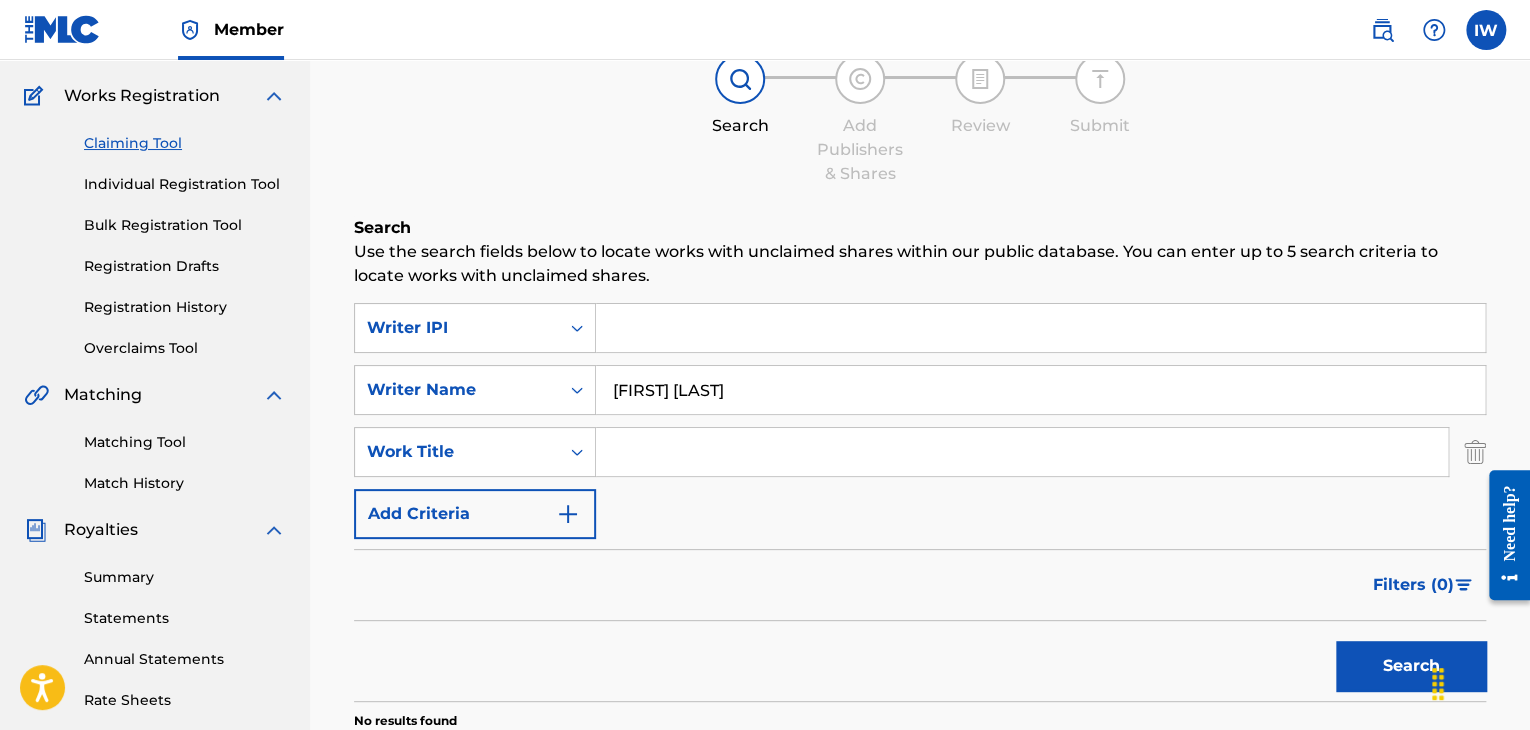 scroll, scrollTop: 152, scrollLeft: 0, axis: vertical 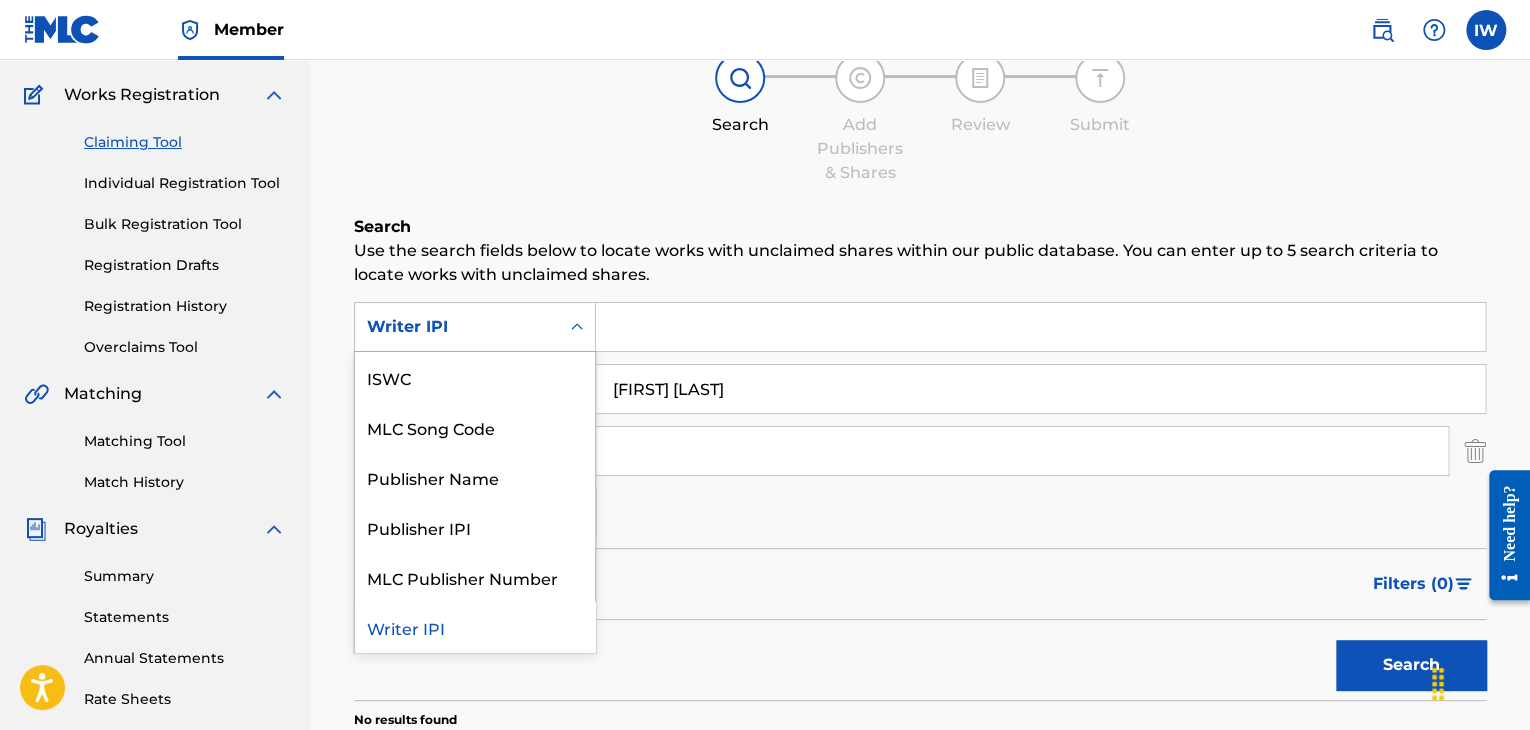 click at bounding box center (577, 327) 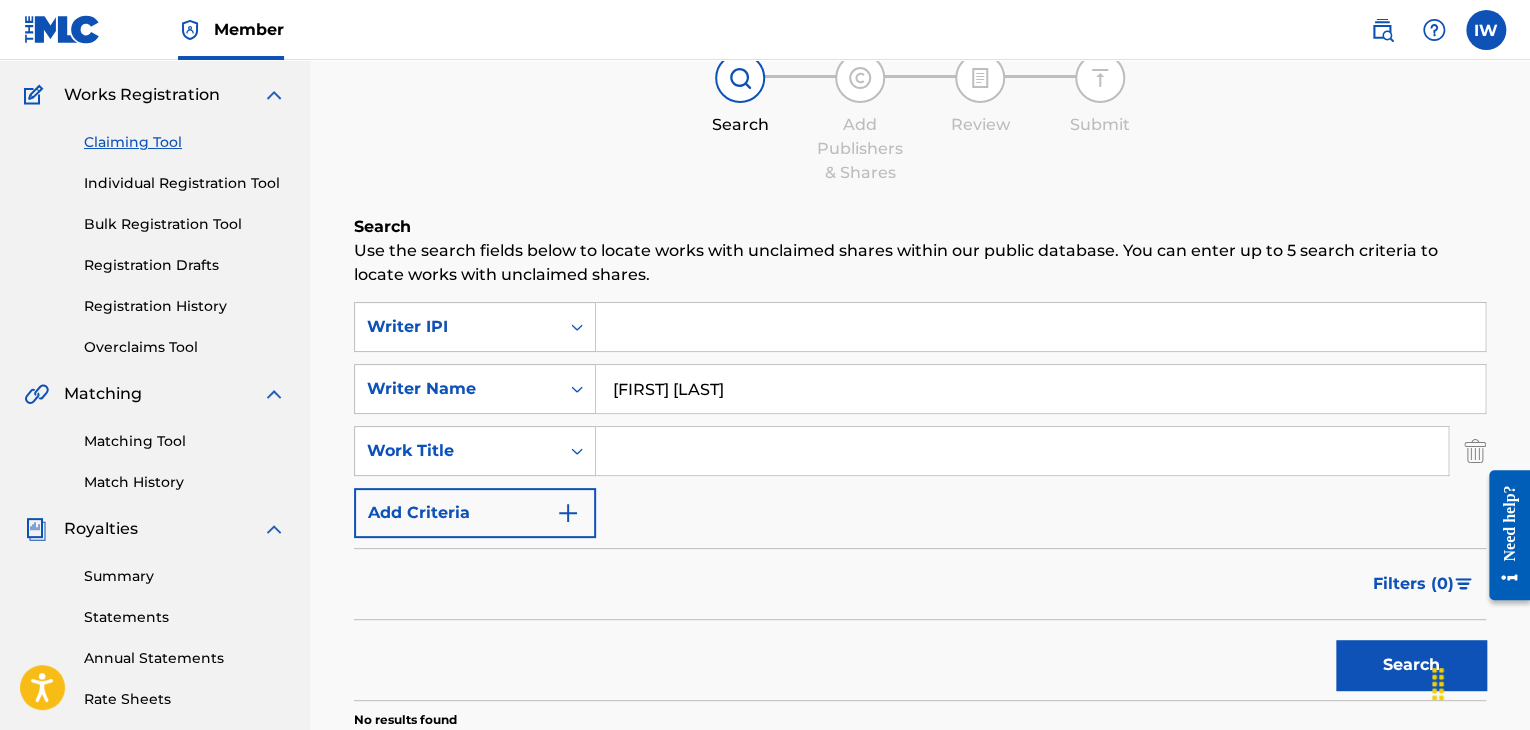 click at bounding box center (1040, 327) 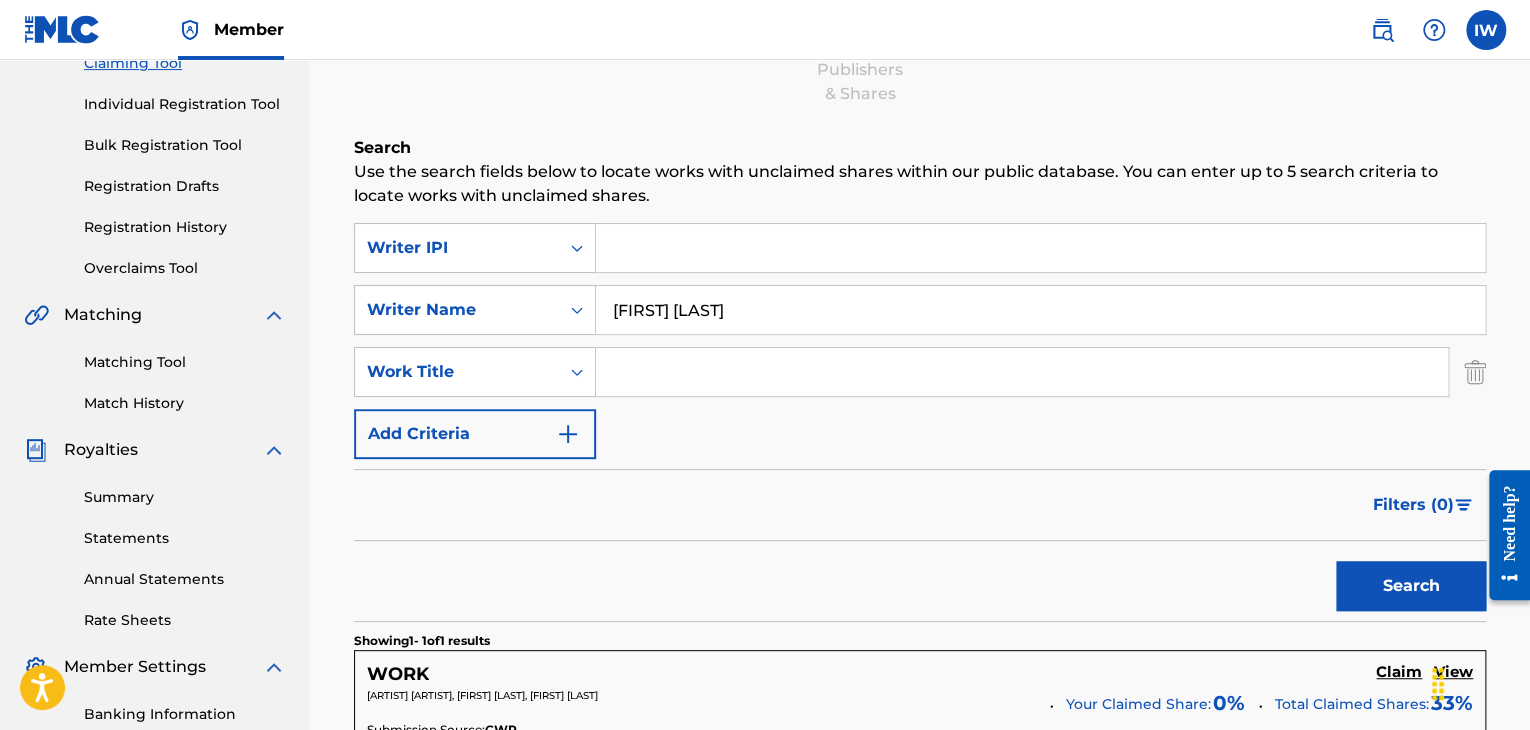 scroll, scrollTop: 171, scrollLeft: 0, axis: vertical 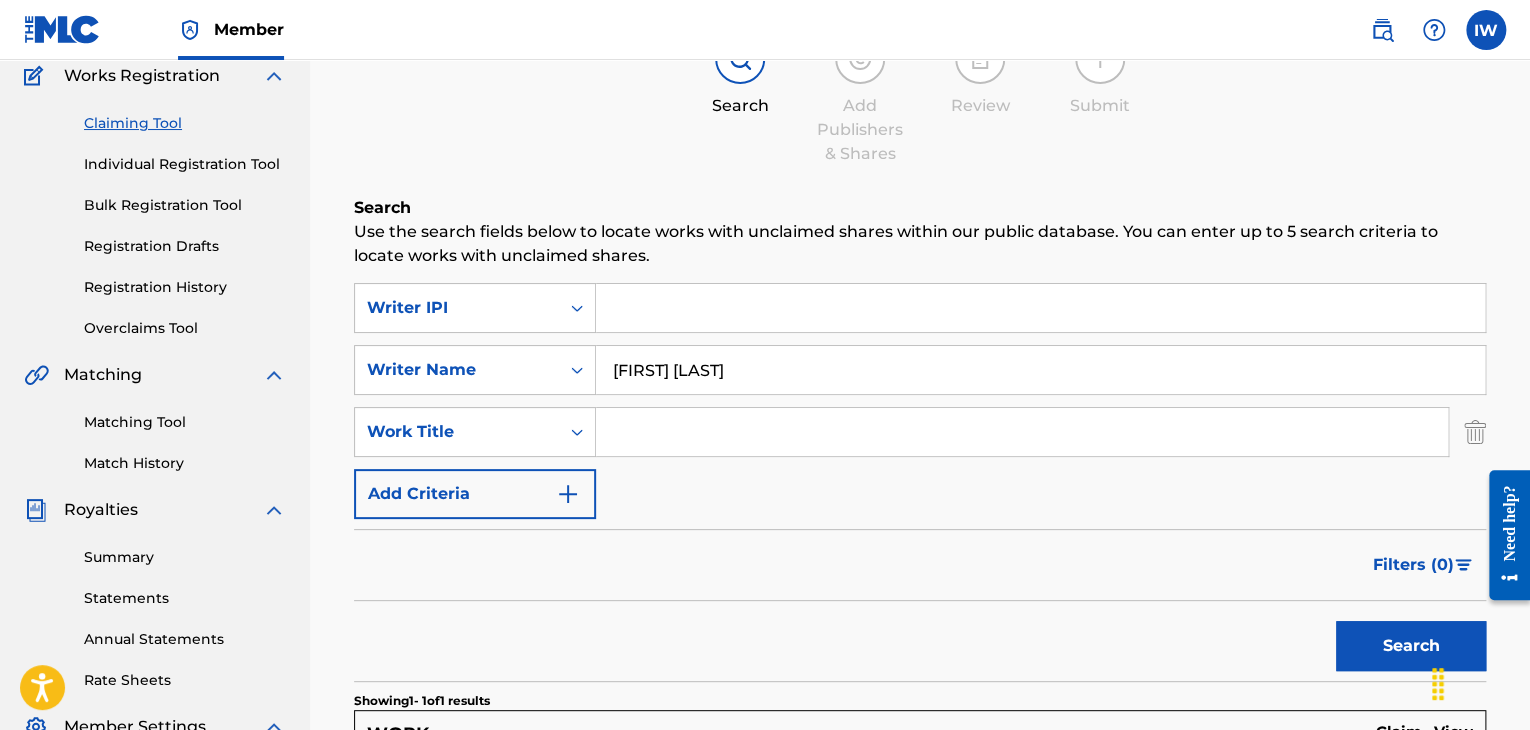 click on "Bulk Registration Tool" at bounding box center (185, 205) 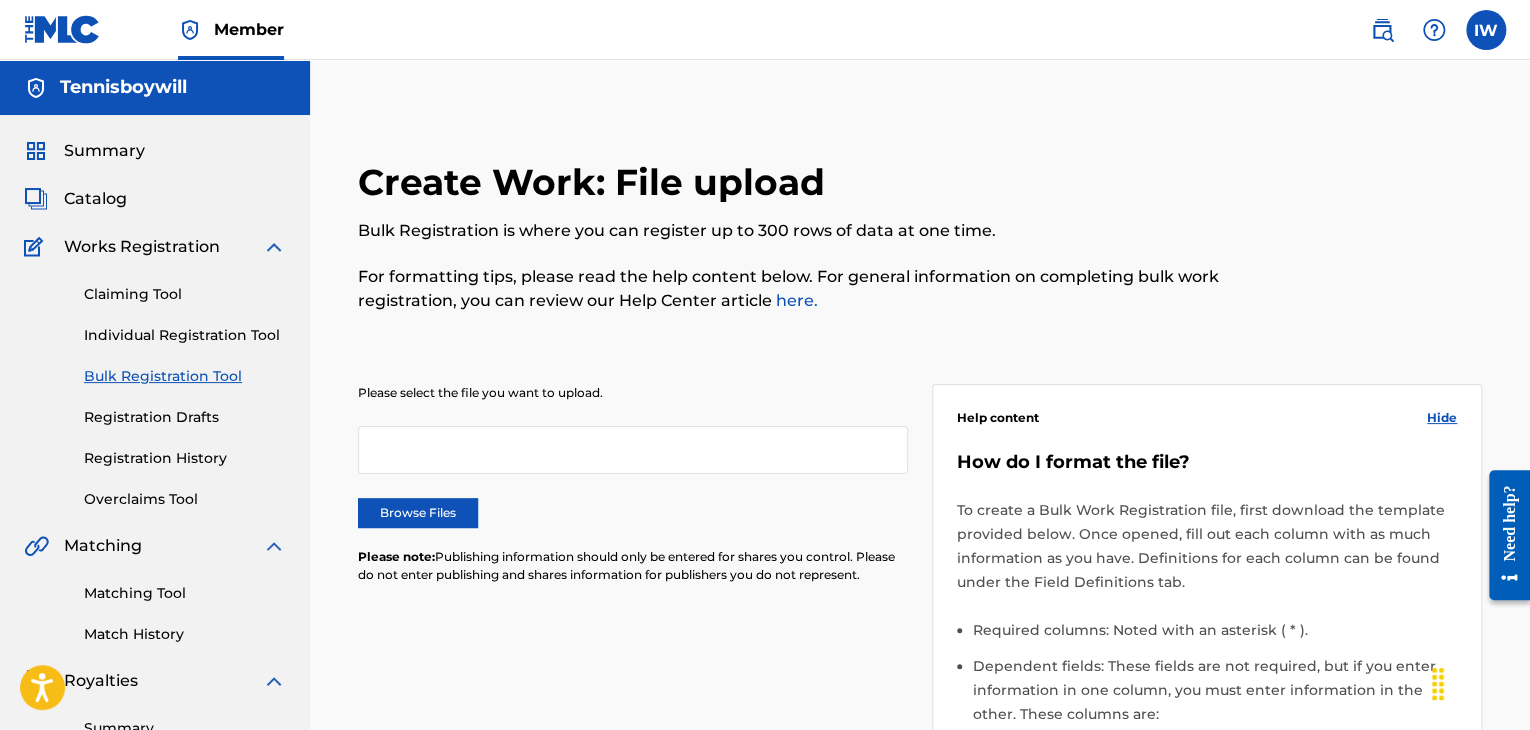 click on "Claiming Tool" at bounding box center (185, 294) 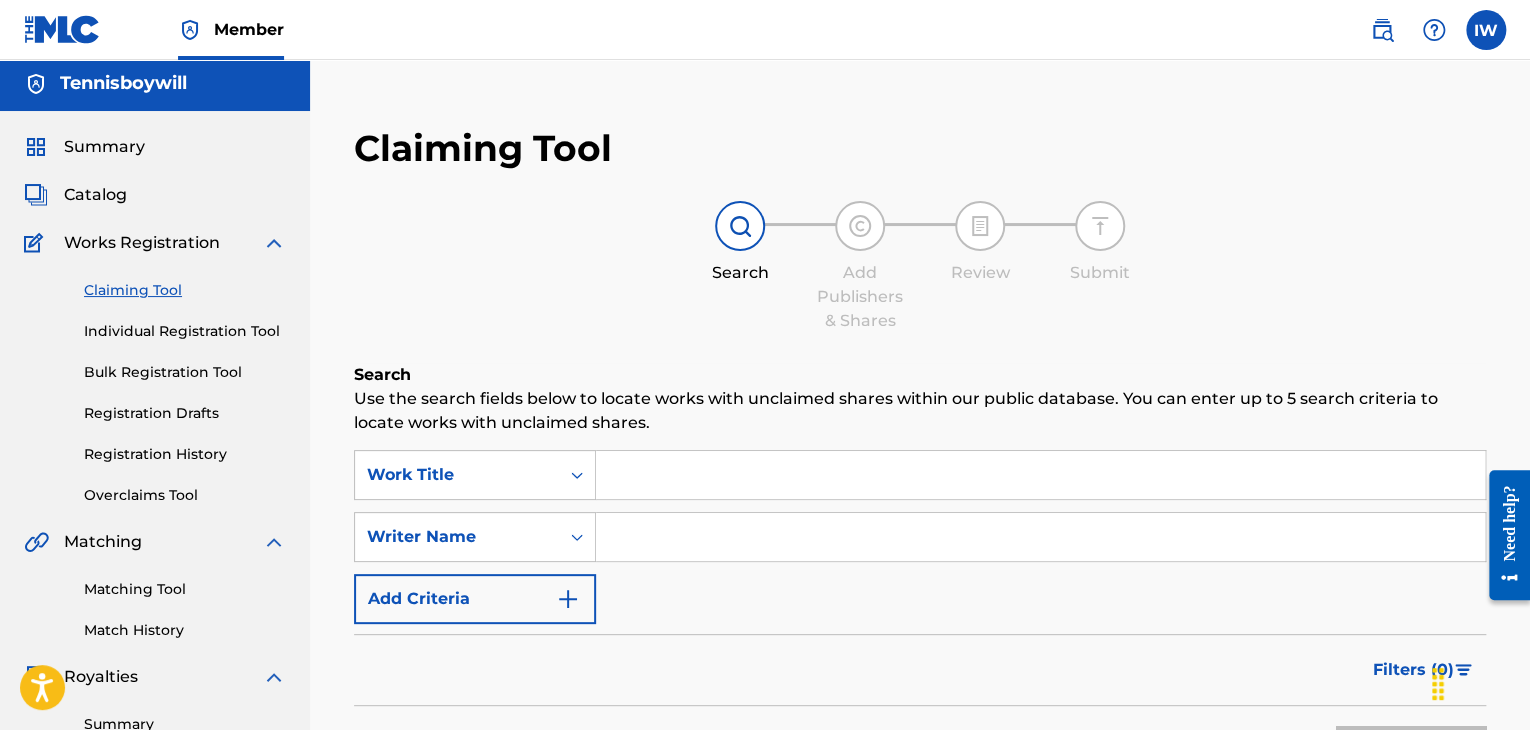 scroll, scrollTop: 0, scrollLeft: 0, axis: both 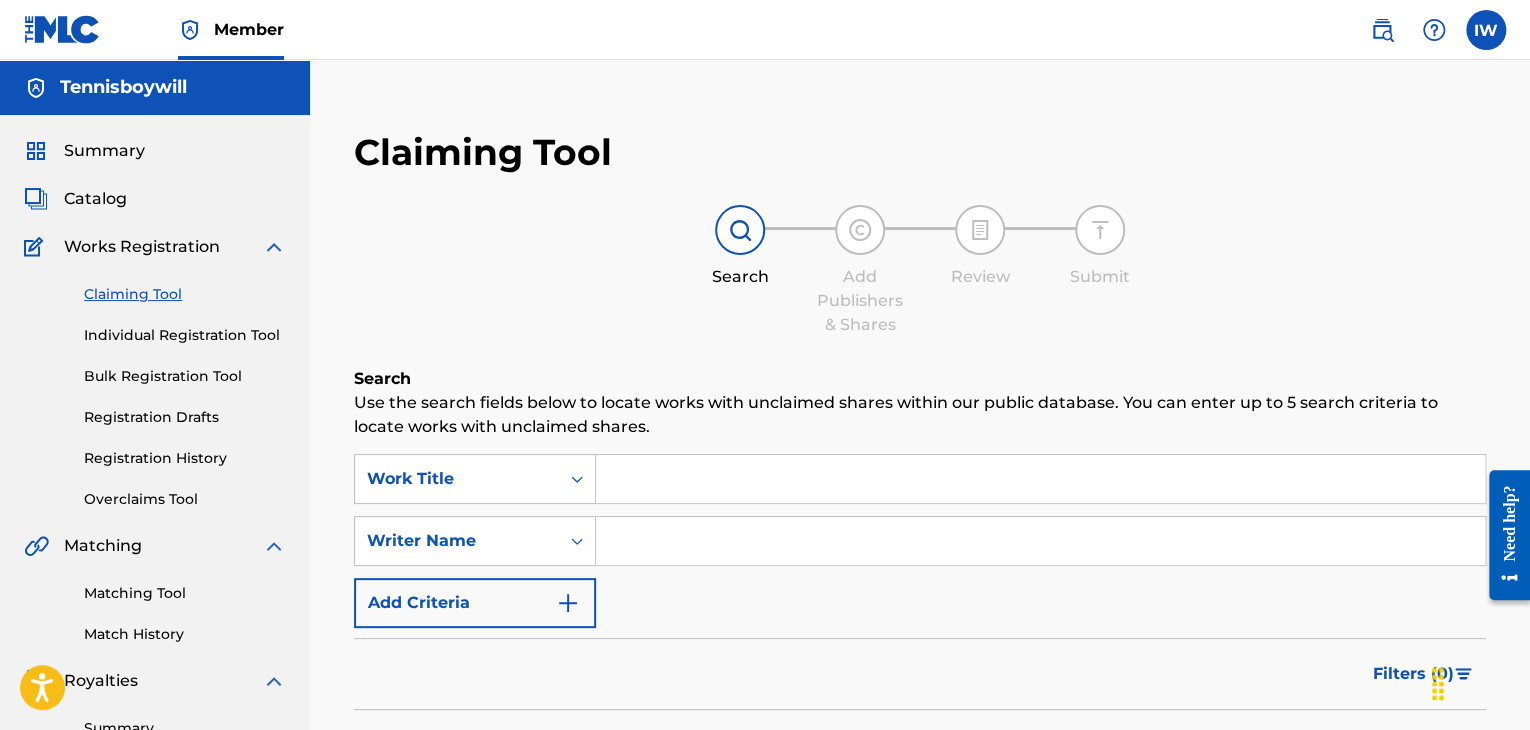 click at bounding box center (1382, 30) 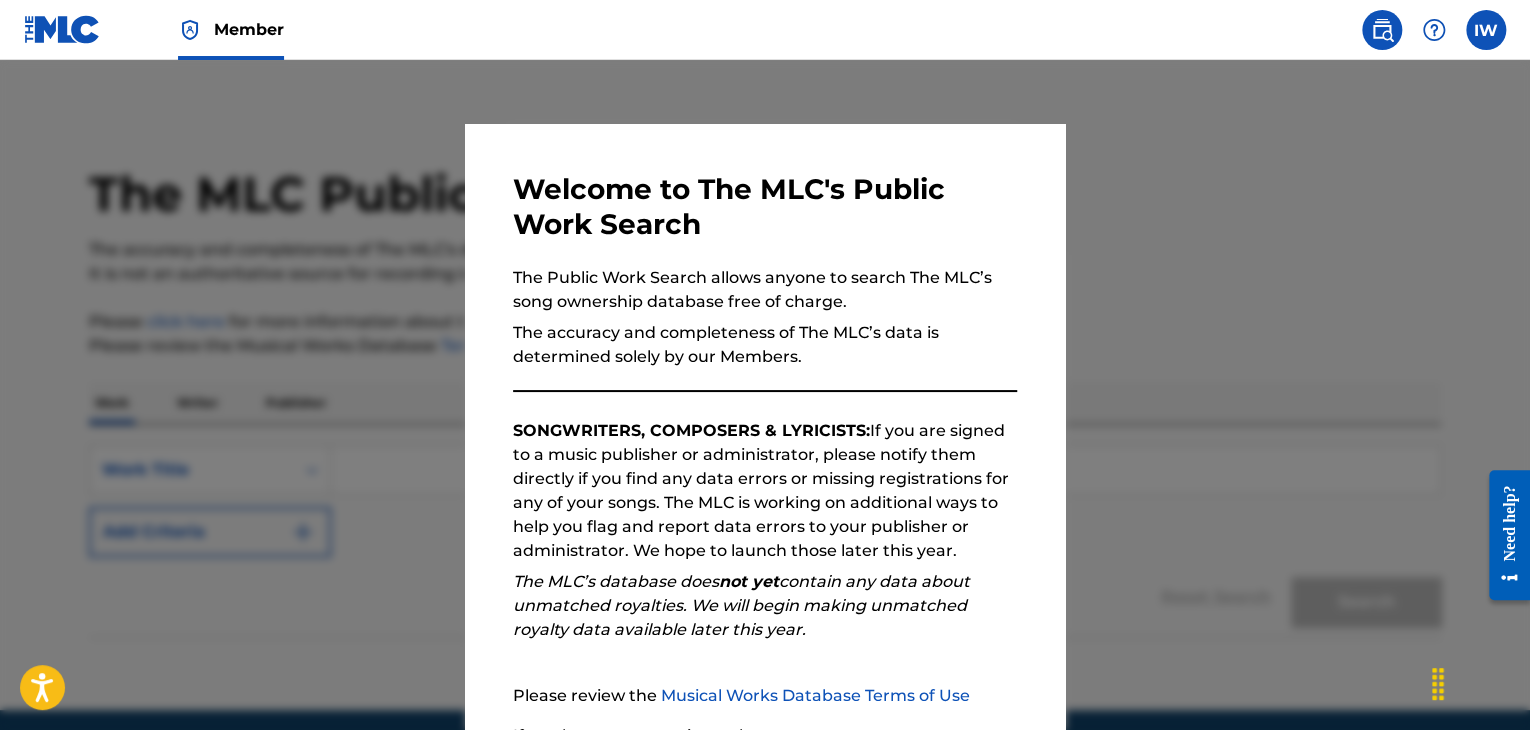 click at bounding box center [765, 425] 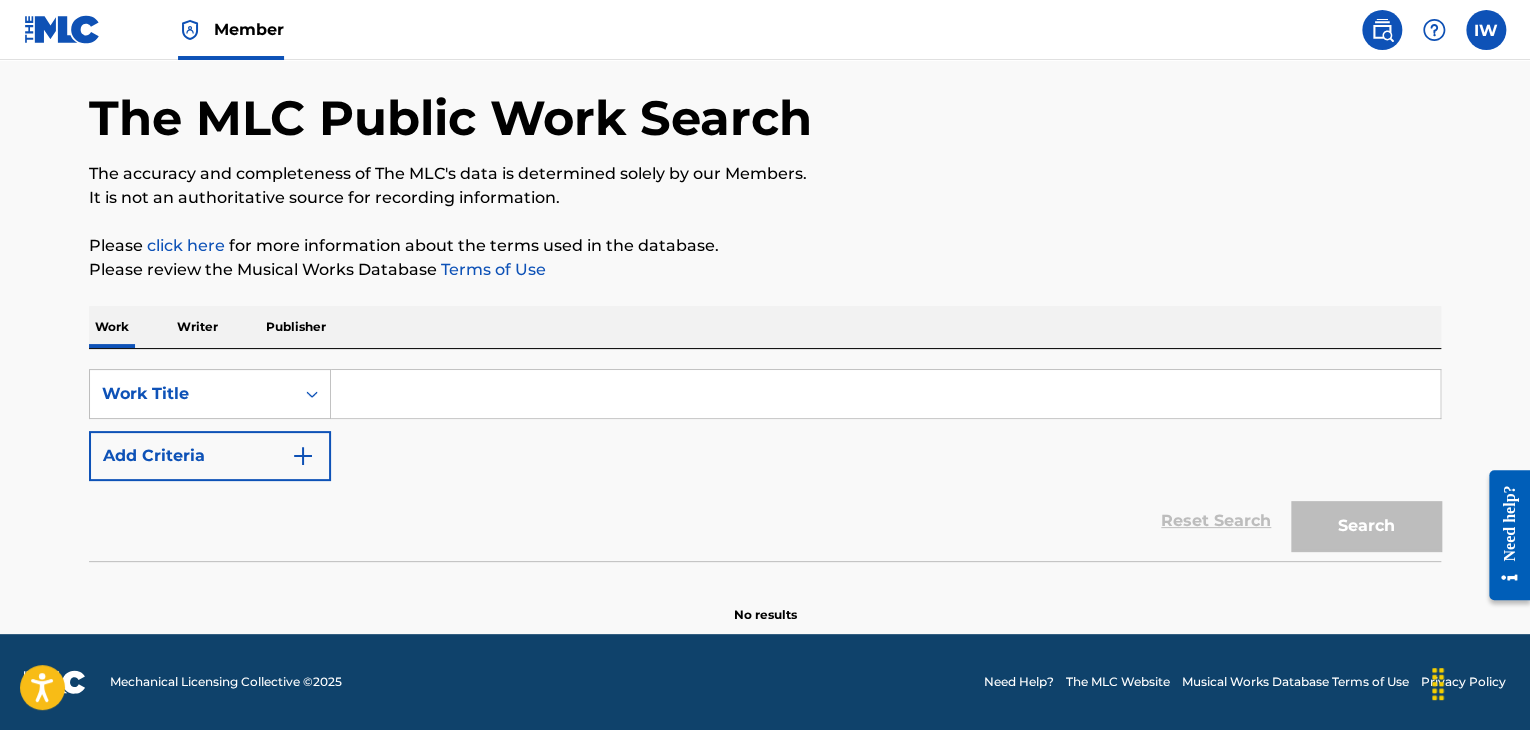 scroll, scrollTop: 0, scrollLeft: 0, axis: both 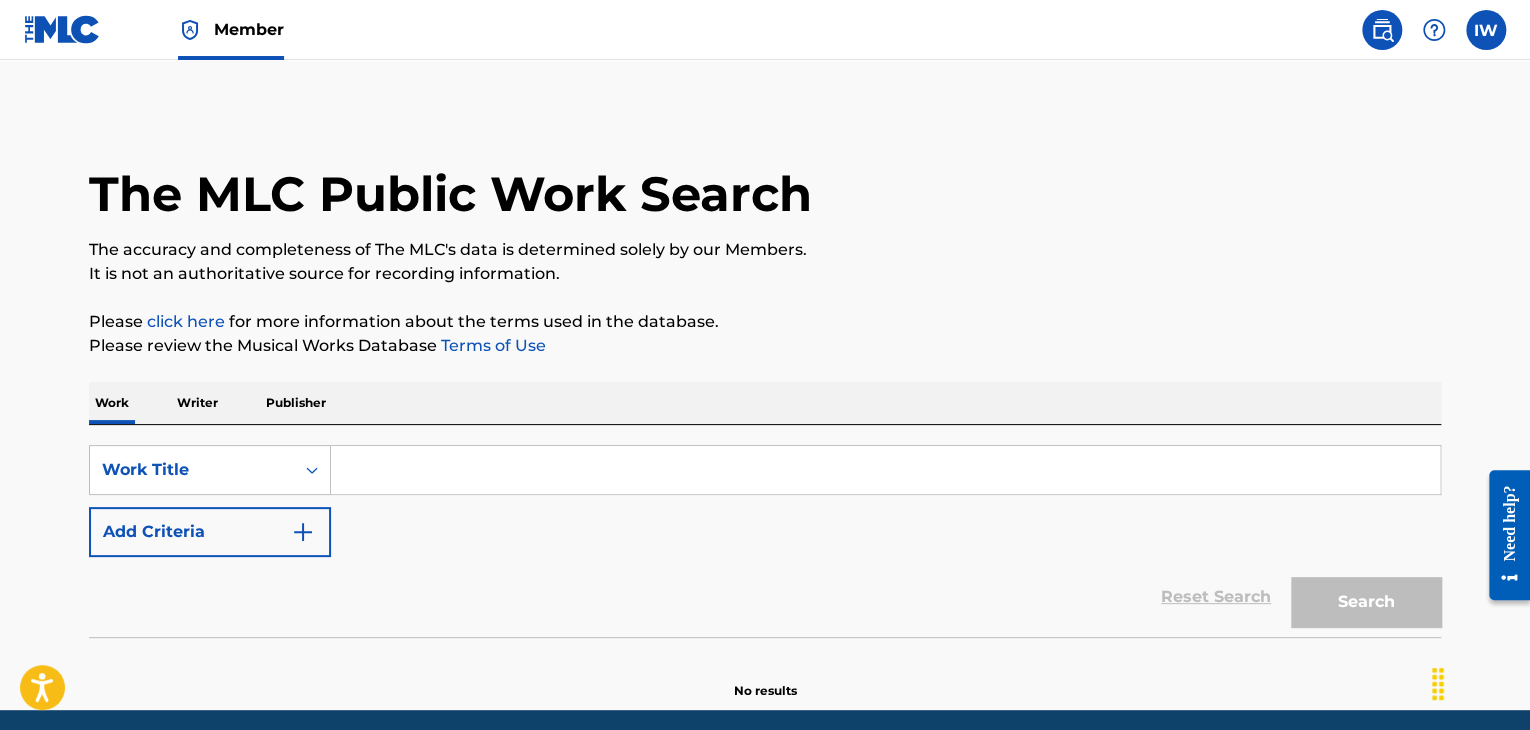 click at bounding box center [885, 470] 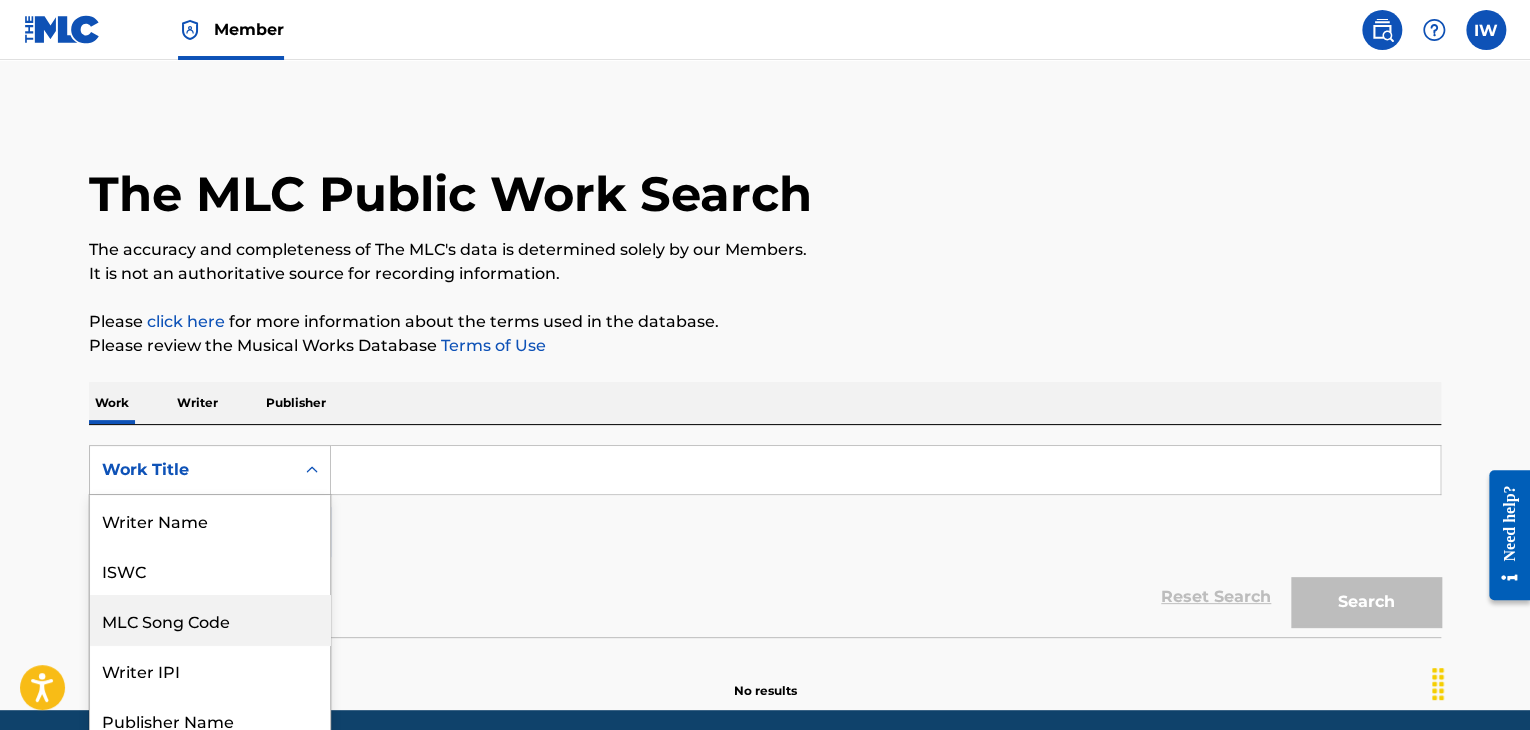 scroll, scrollTop: 65, scrollLeft: 0, axis: vertical 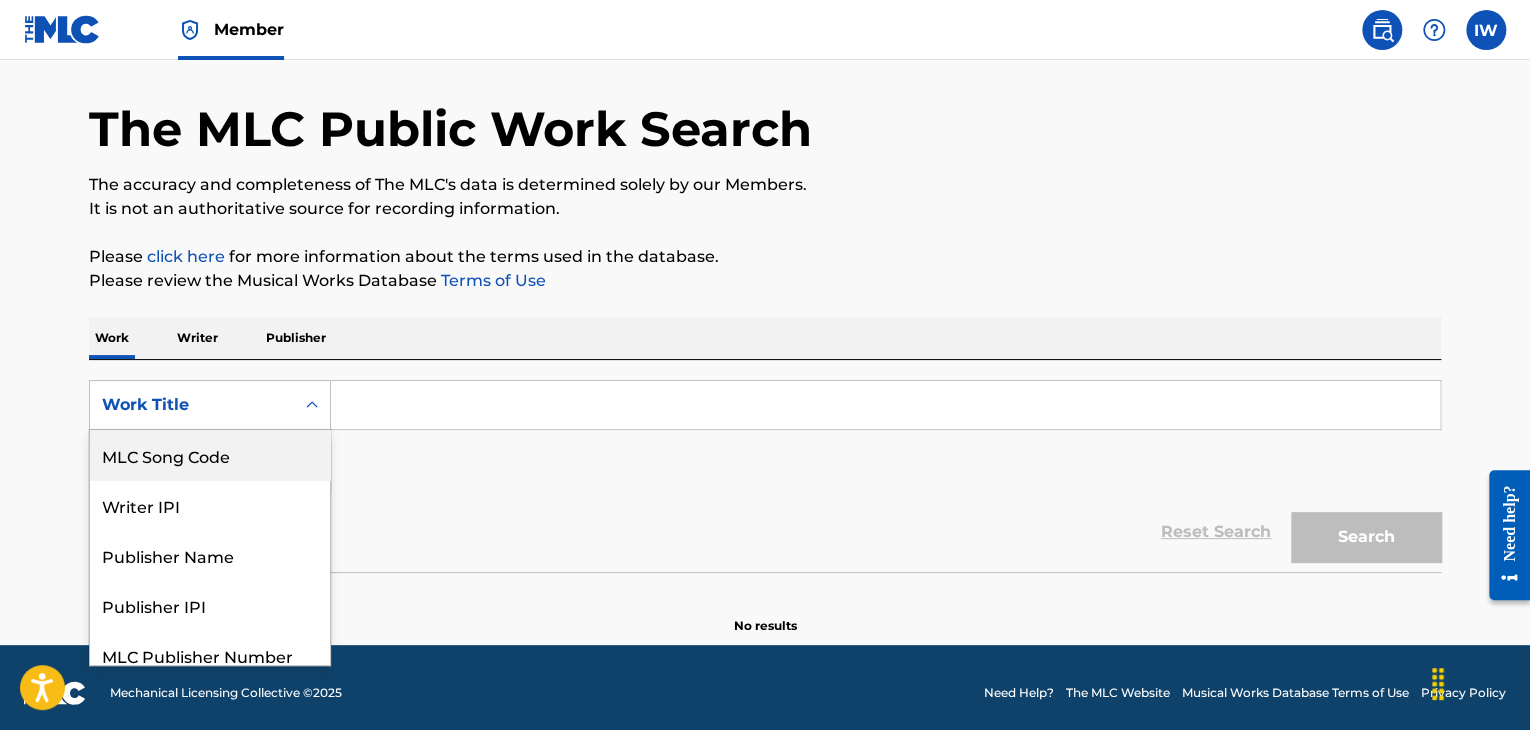 click on "8 results available. Use Up and Down to choose options, press Enter to select the currently focused option, press Escape to exit the menu, press Tab to select the option and exit the menu. Work Title Writer Name ISWC MLC Song Code Writer IPI Publisher Name Publisher IPI MLC Publisher Number Work Title" at bounding box center (210, 405) 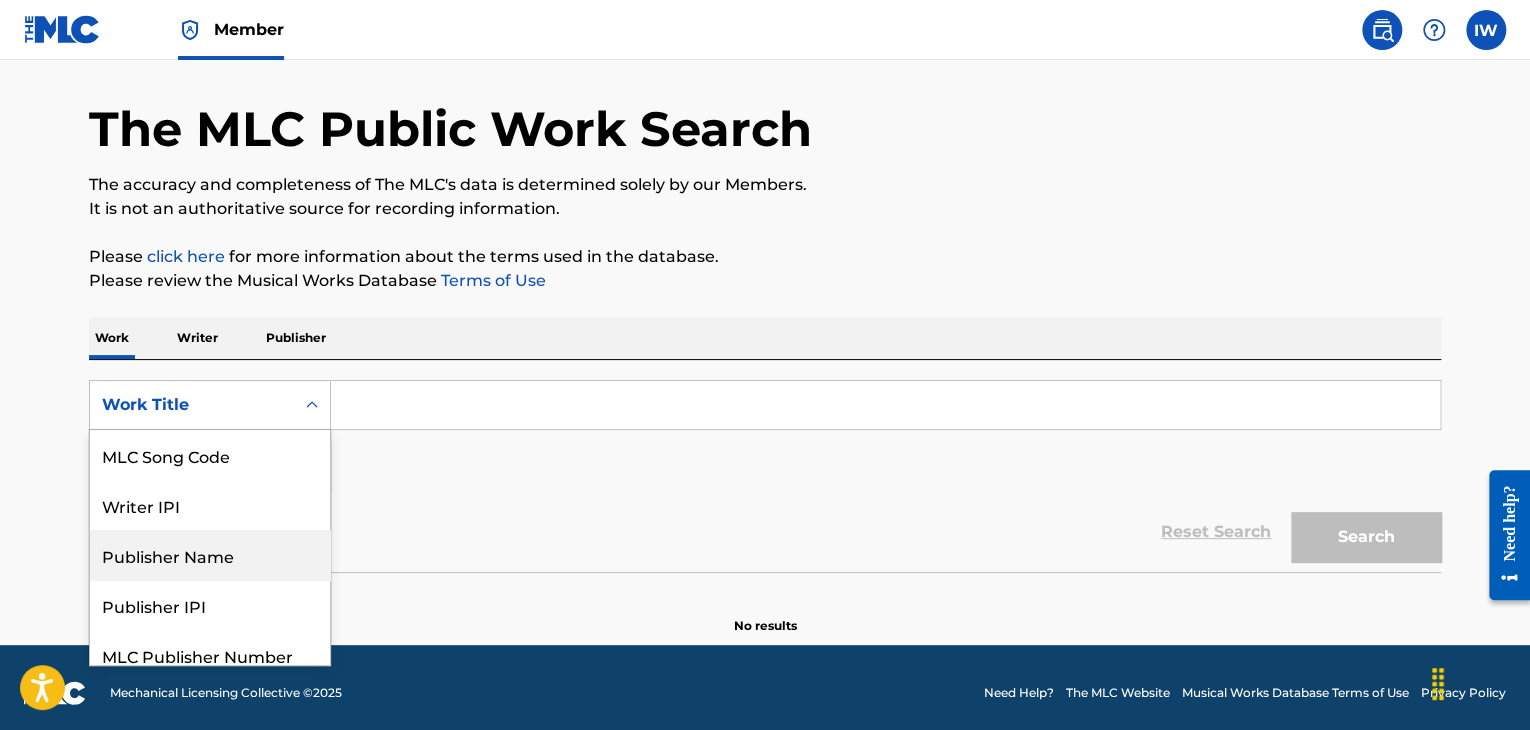 click on "Publisher Name" at bounding box center (210, 555) 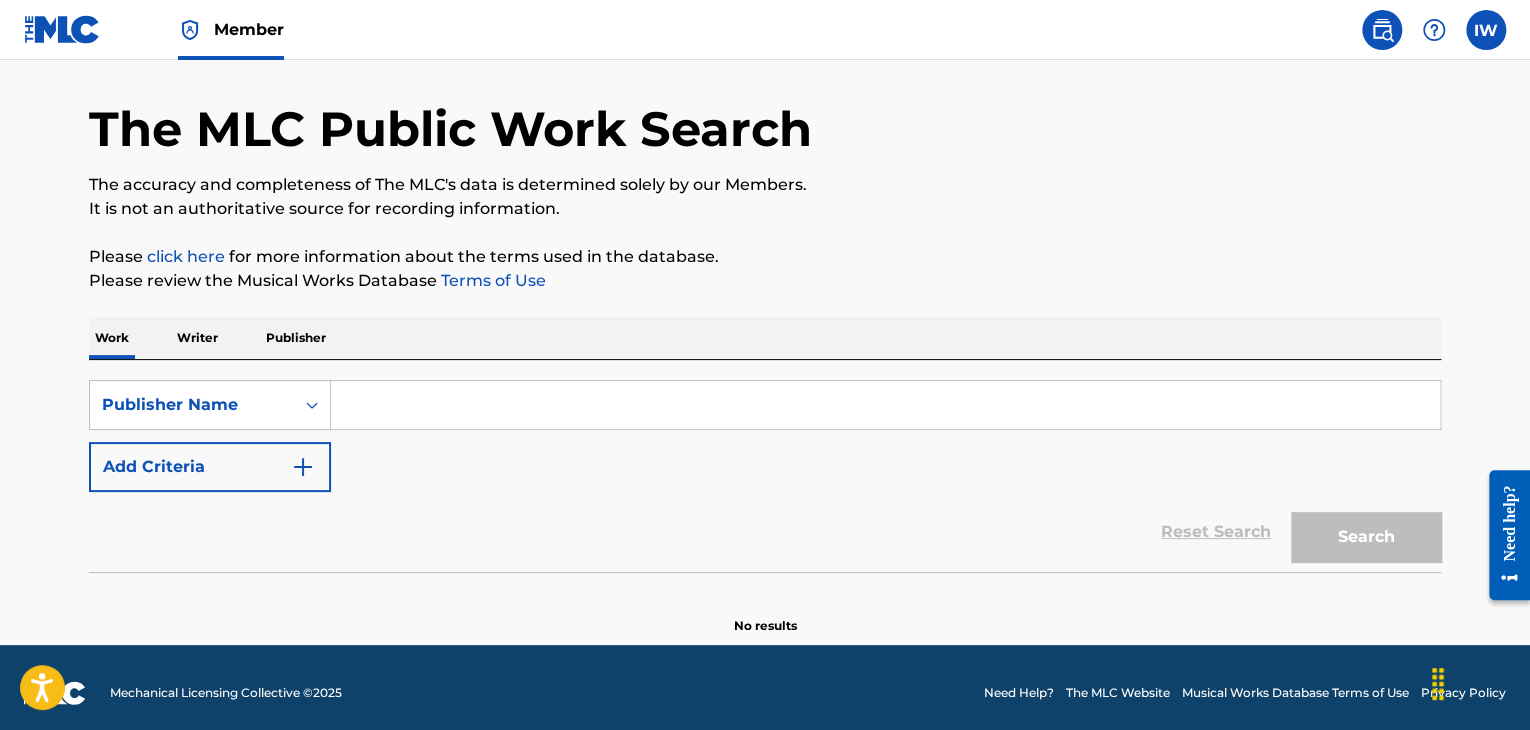 click at bounding box center (885, 405) 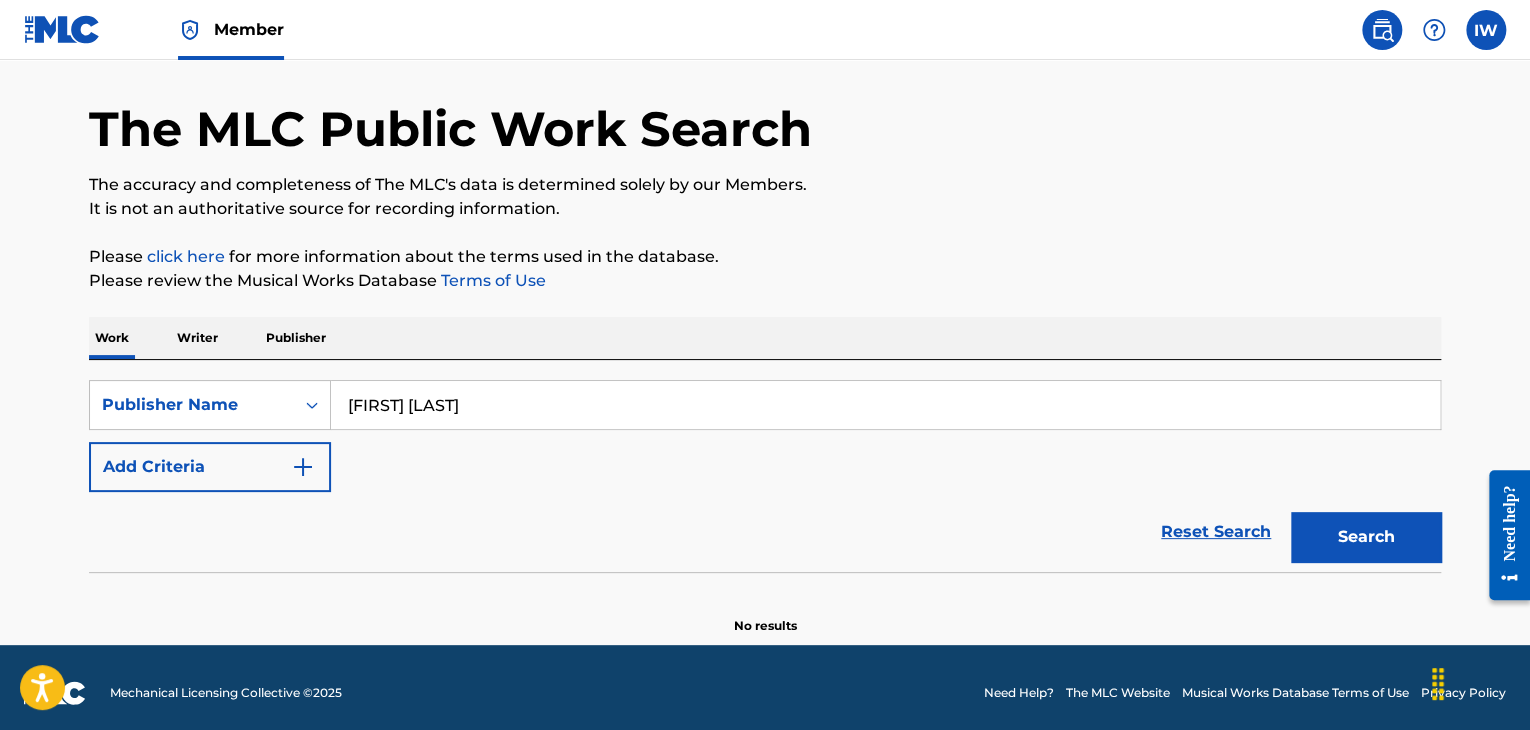 click on "Search" at bounding box center [1366, 537] 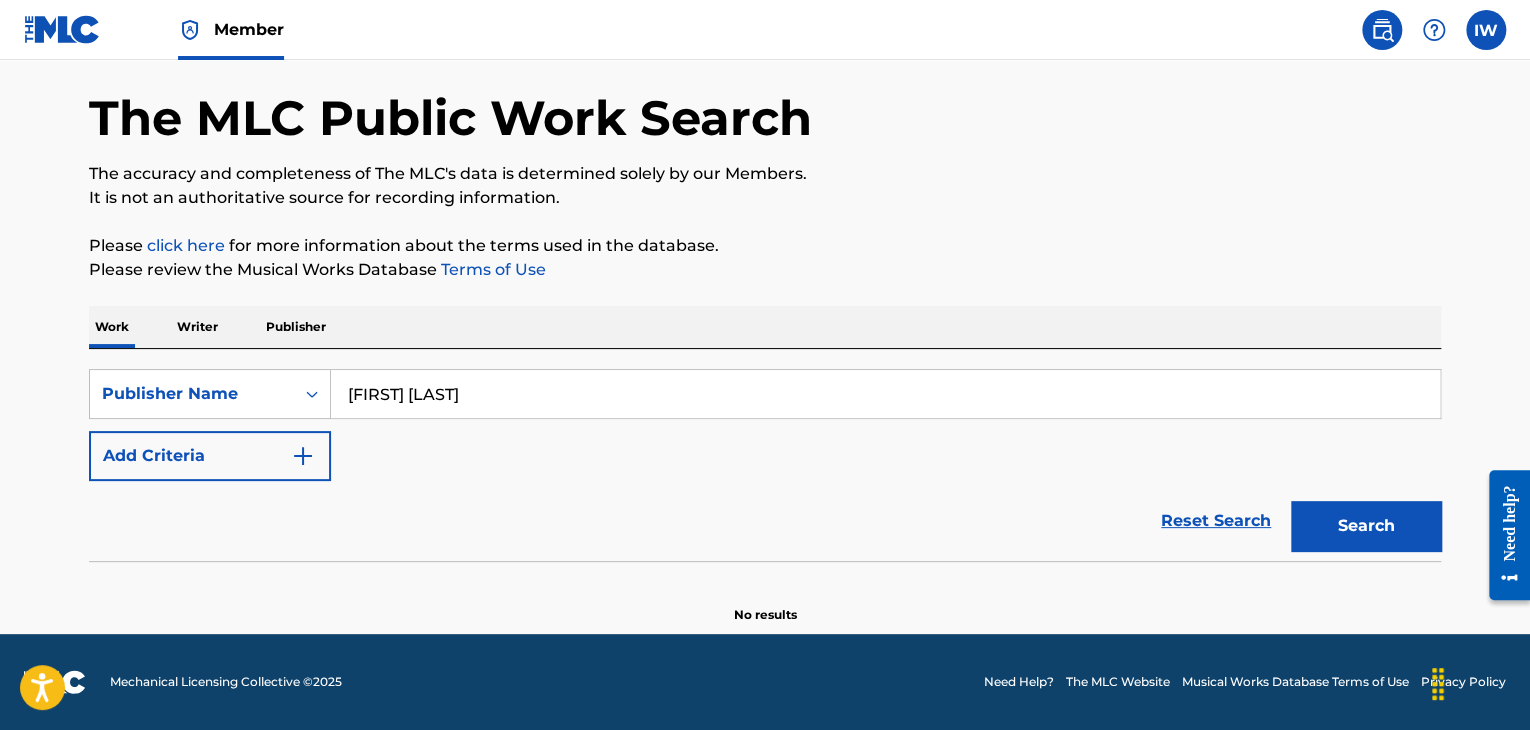 click on "Add Criteria" at bounding box center [210, 456] 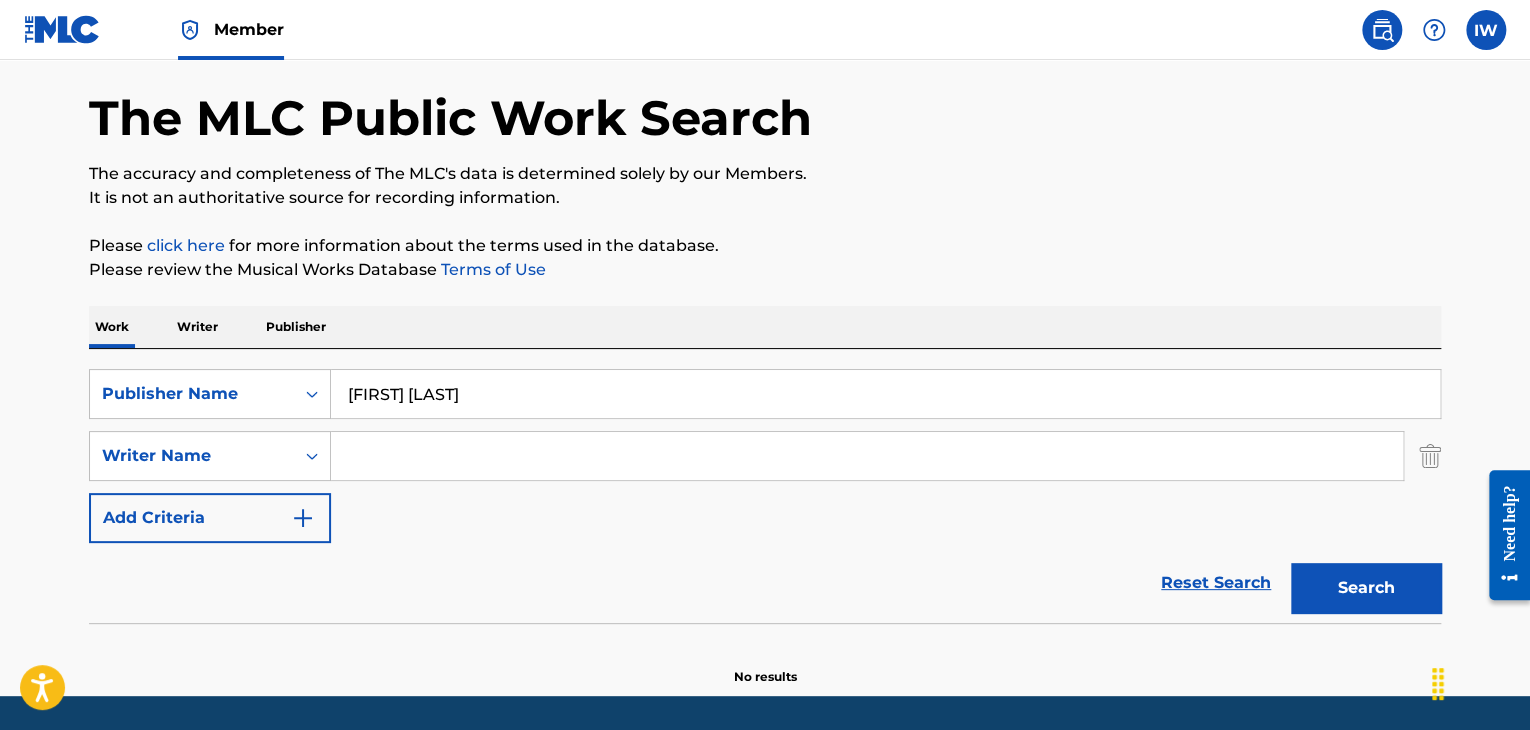 click at bounding box center [867, 456] 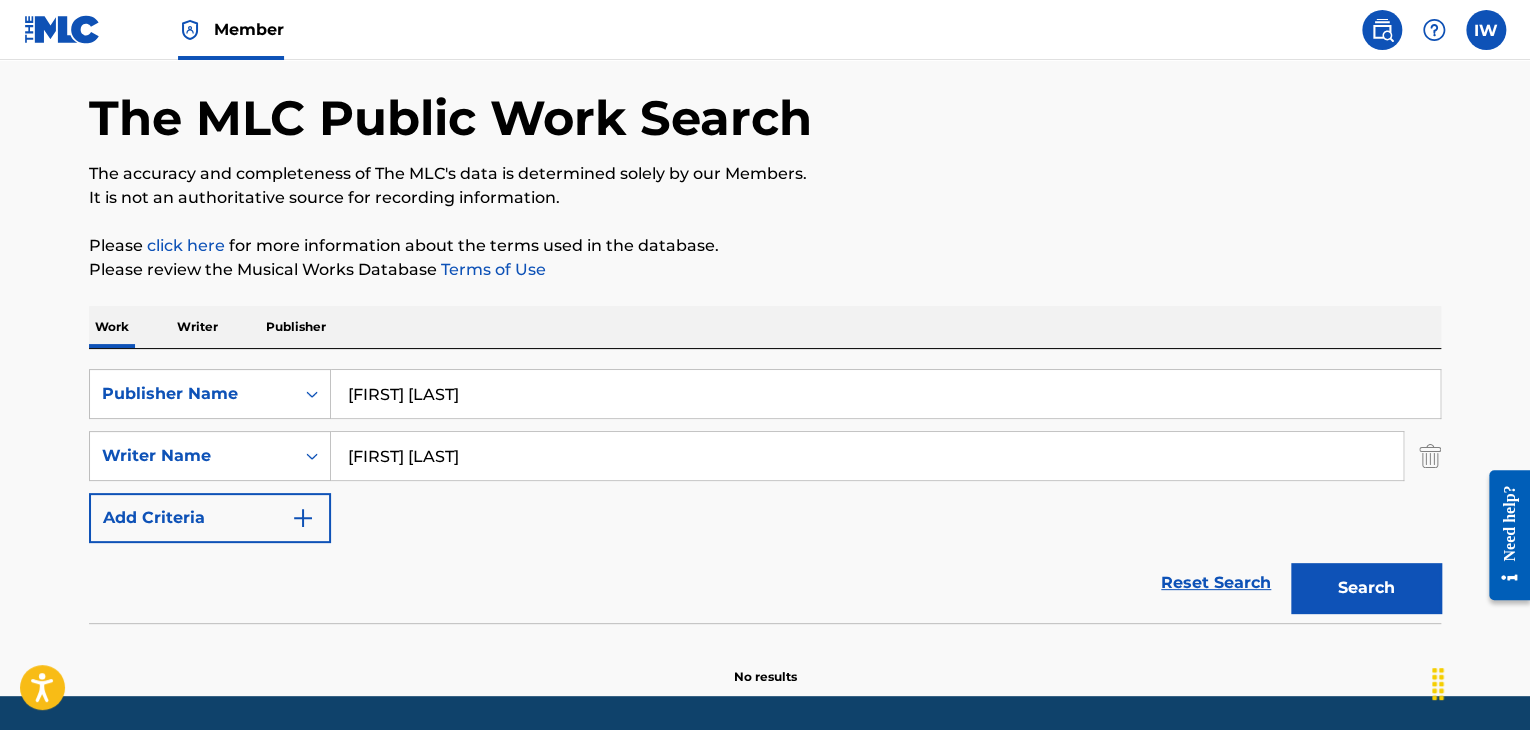 click on "Search" at bounding box center (1366, 588) 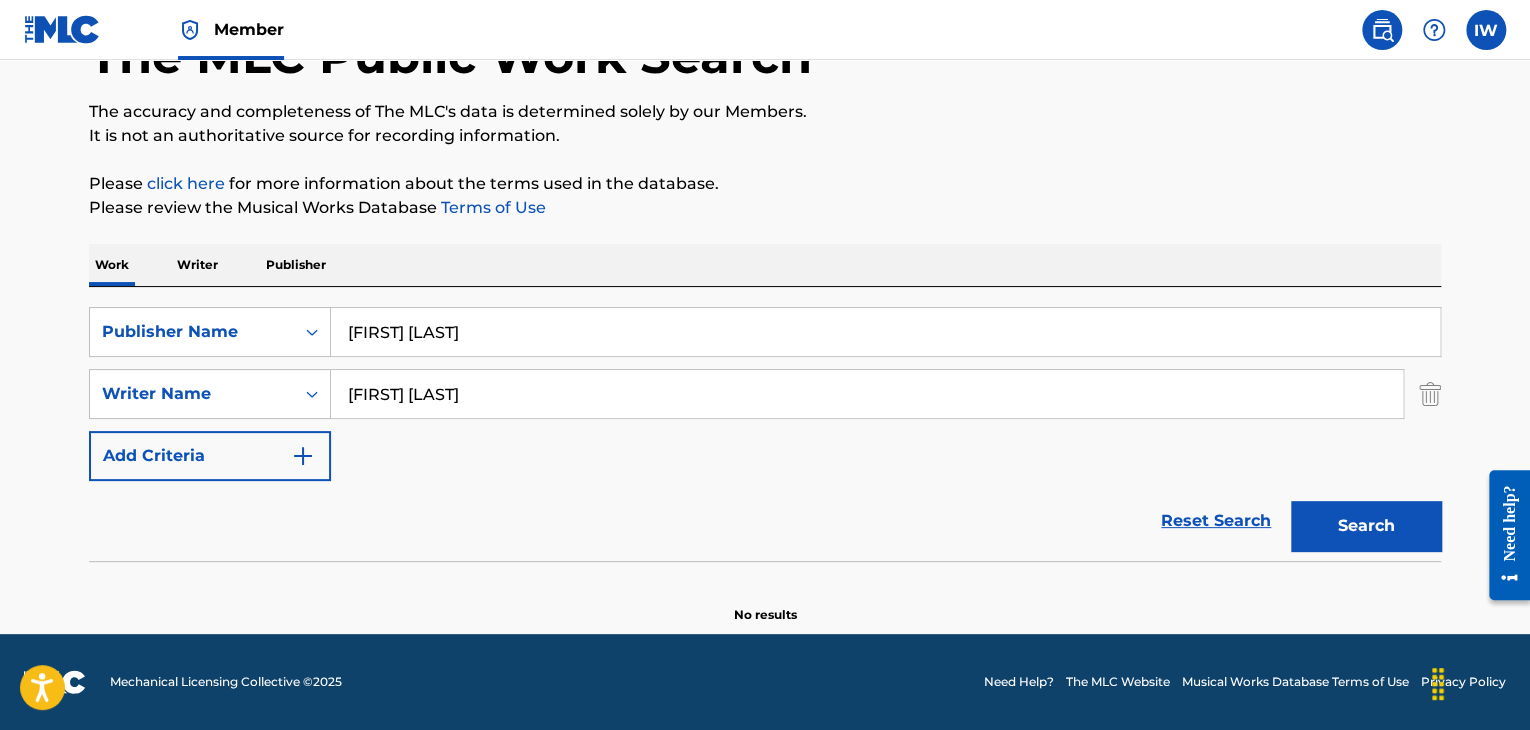 scroll, scrollTop: 0, scrollLeft: 0, axis: both 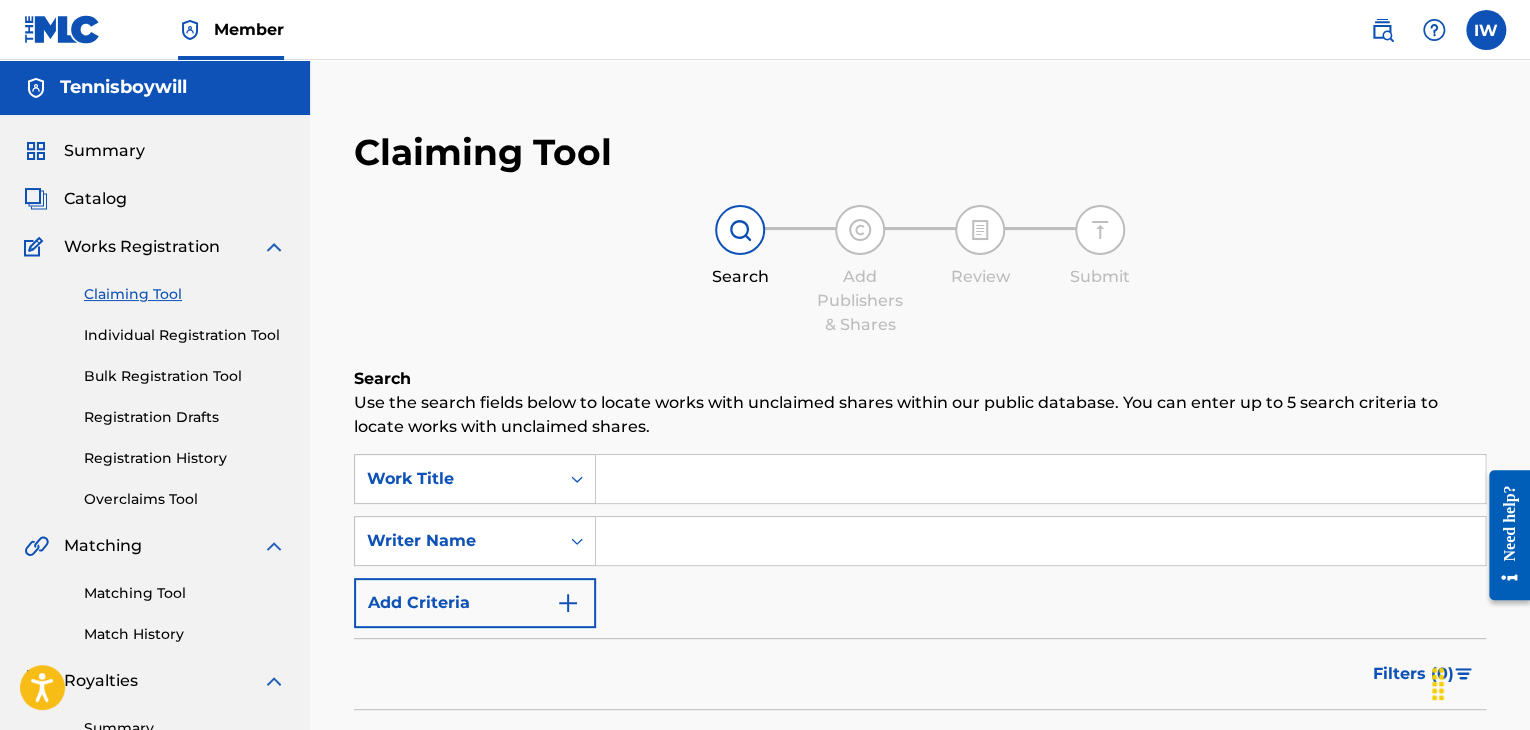 click on "Summary" at bounding box center [104, 151] 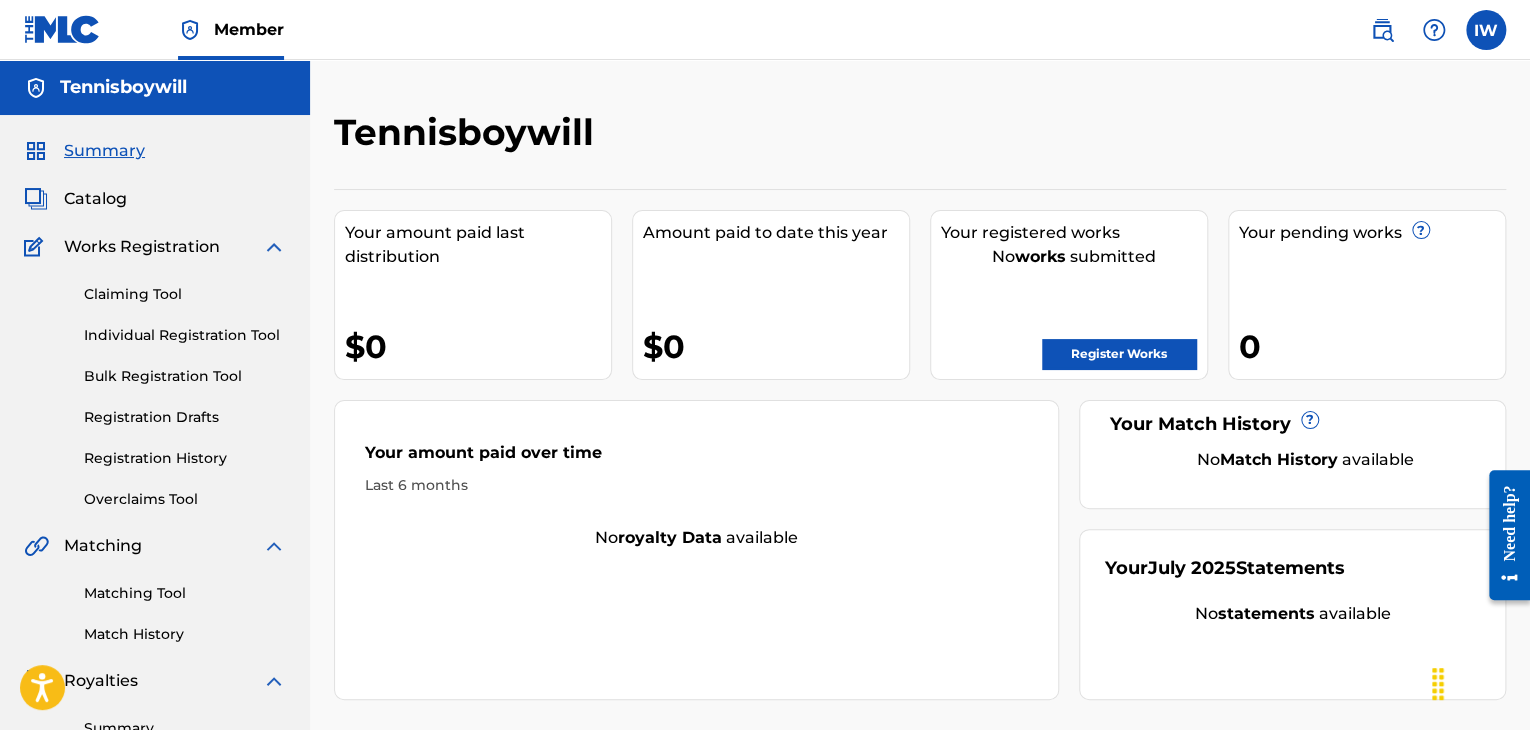 click on "Claiming Tool" at bounding box center [185, 294] 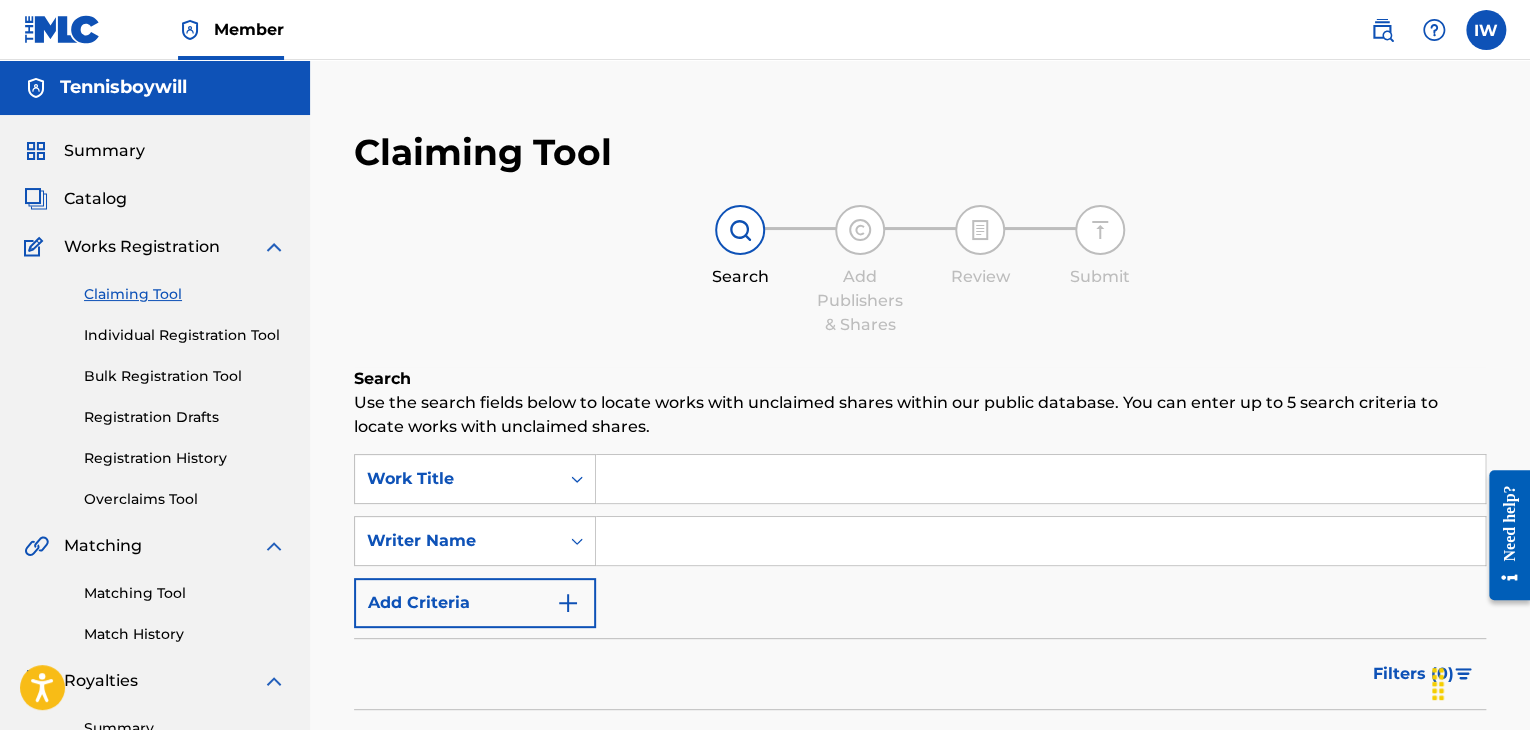 click at bounding box center (1040, 479) 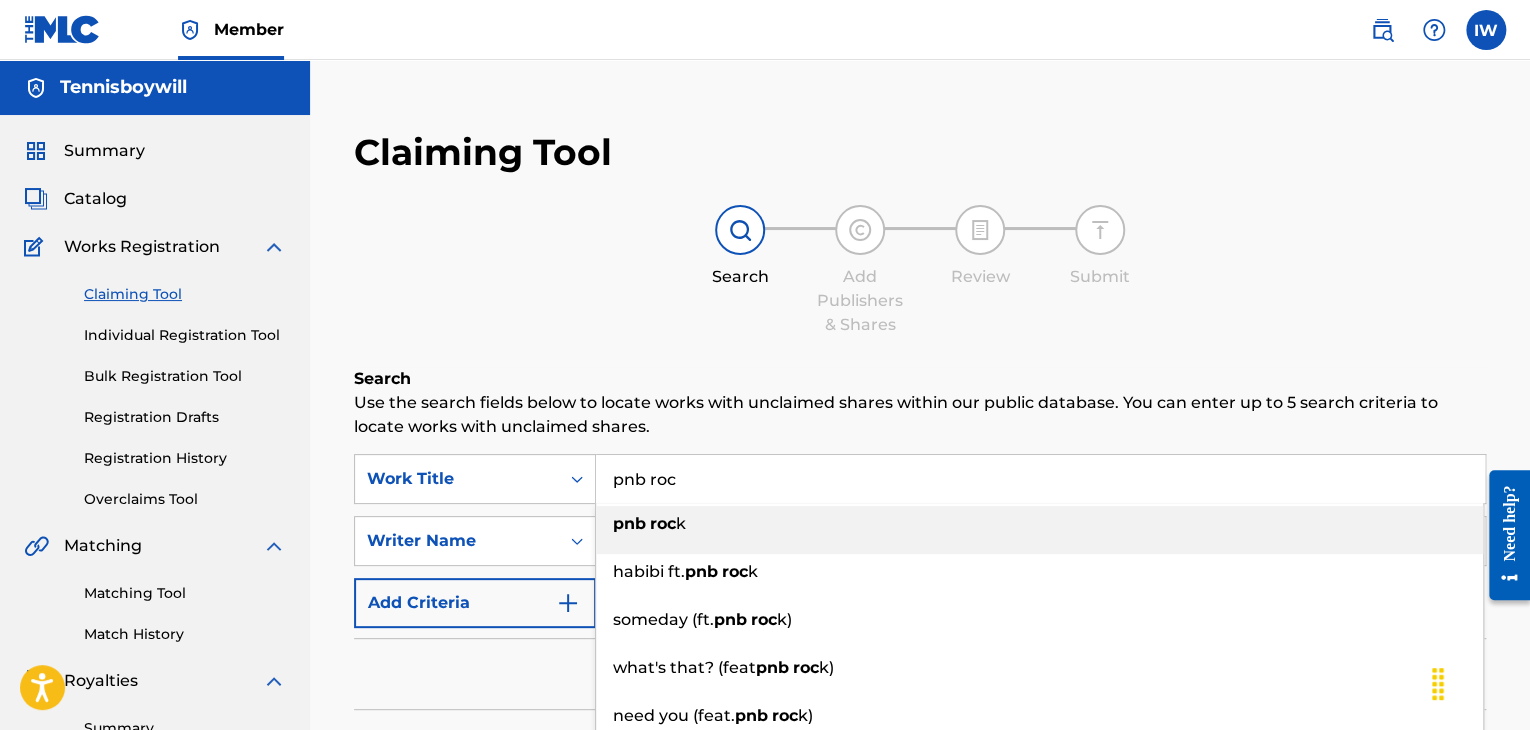 click on "roc" at bounding box center [663, 523] 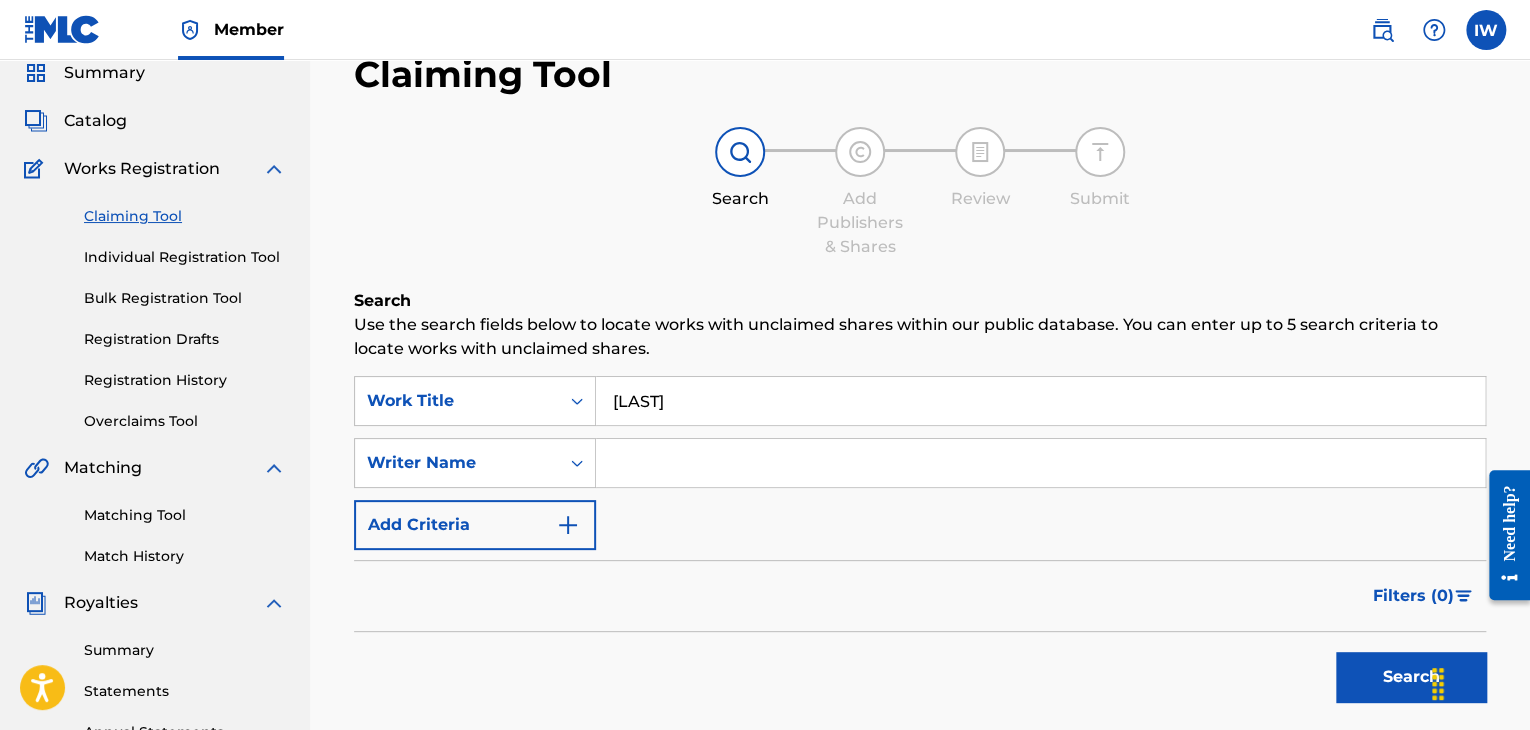scroll, scrollTop: 79, scrollLeft: 0, axis: vertical 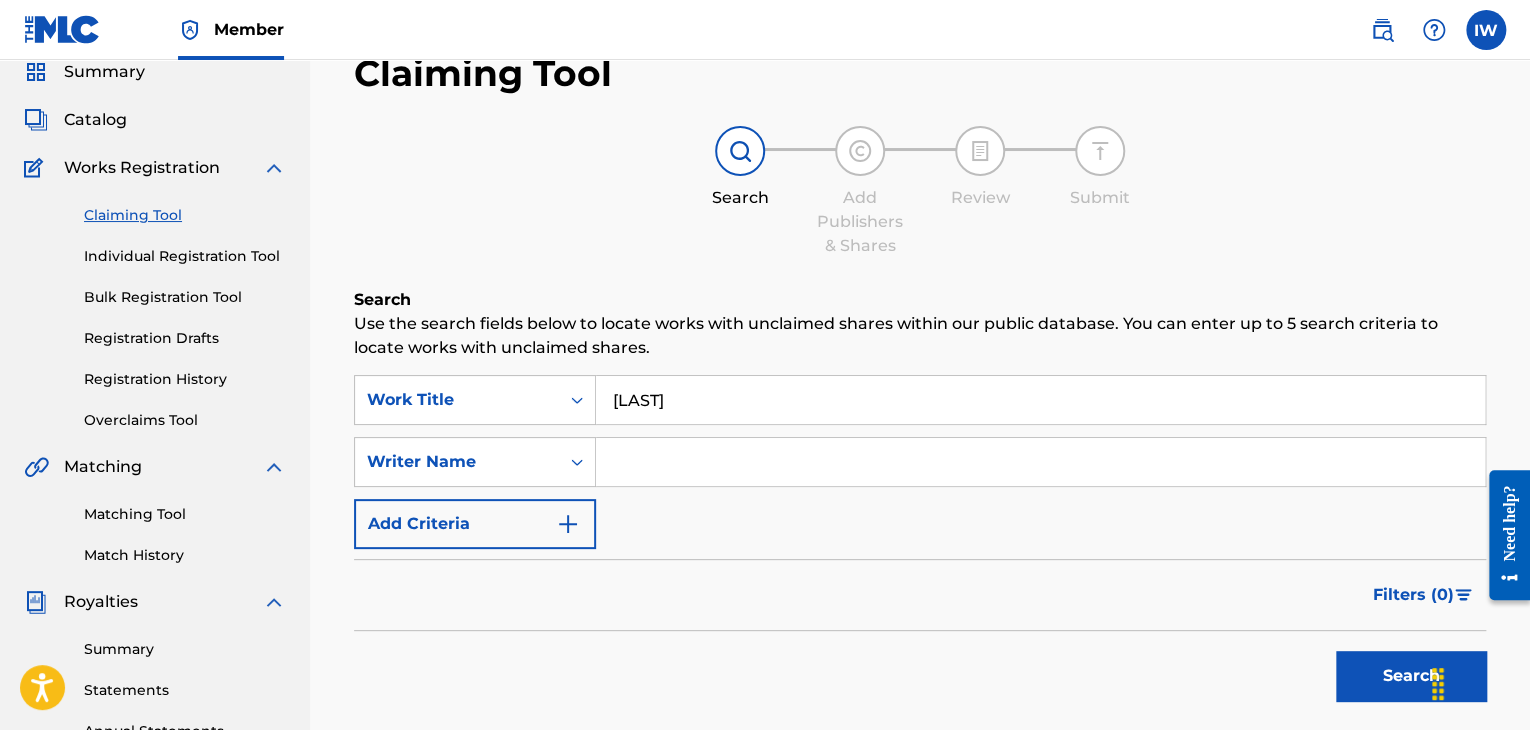 click at bounding box center [1040, 462] 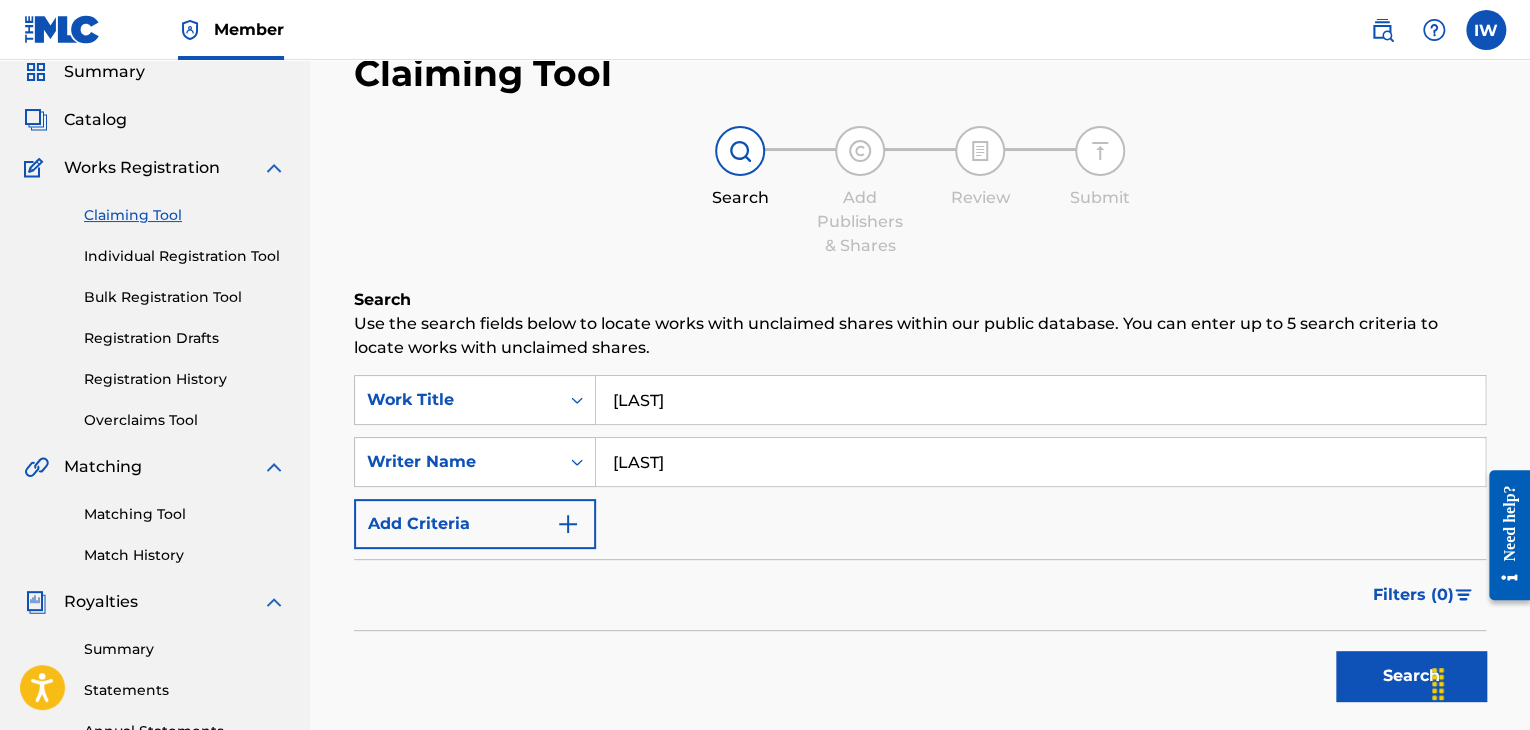 type on "[LAST]" 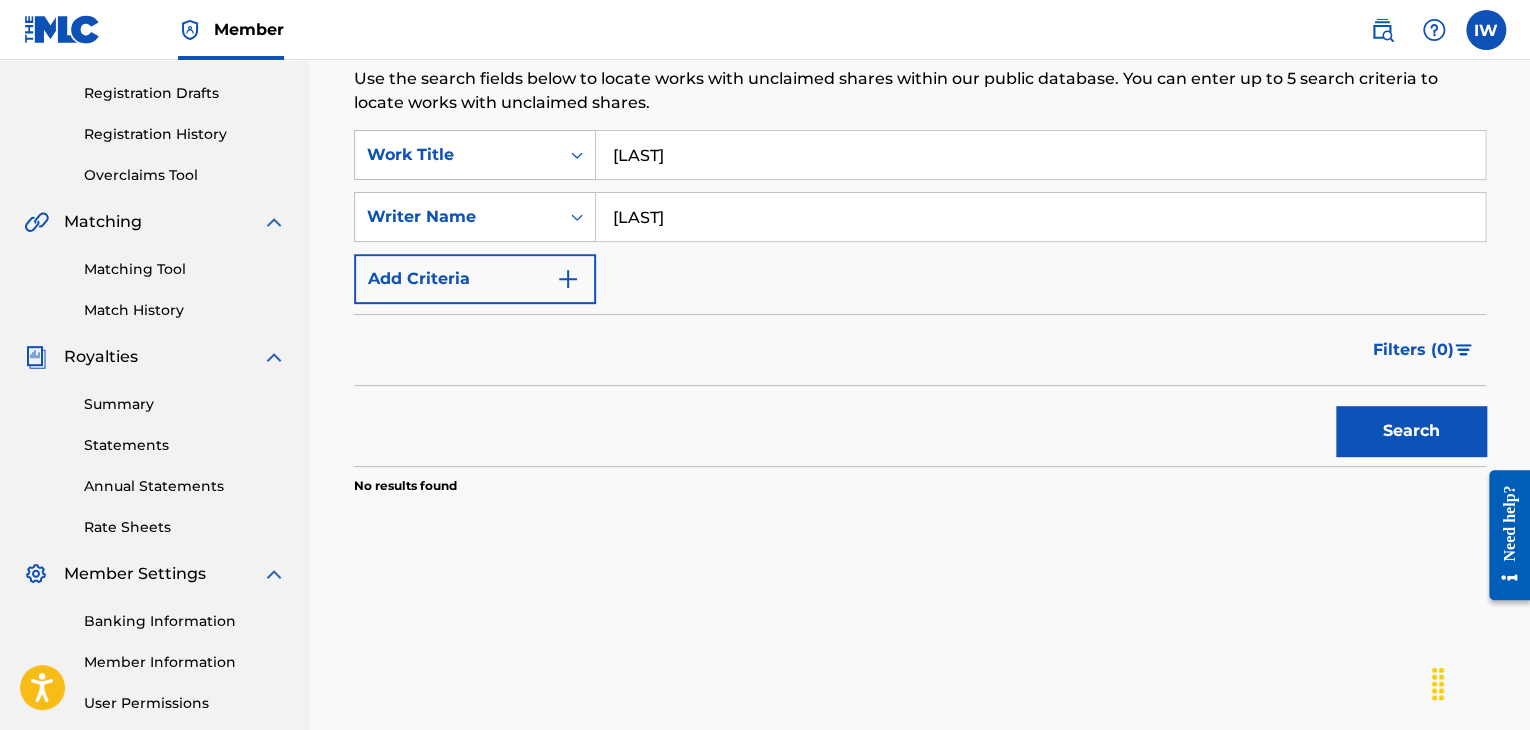 scroll, scrollTop: 324, scrollLeft: 0, axis: vertical 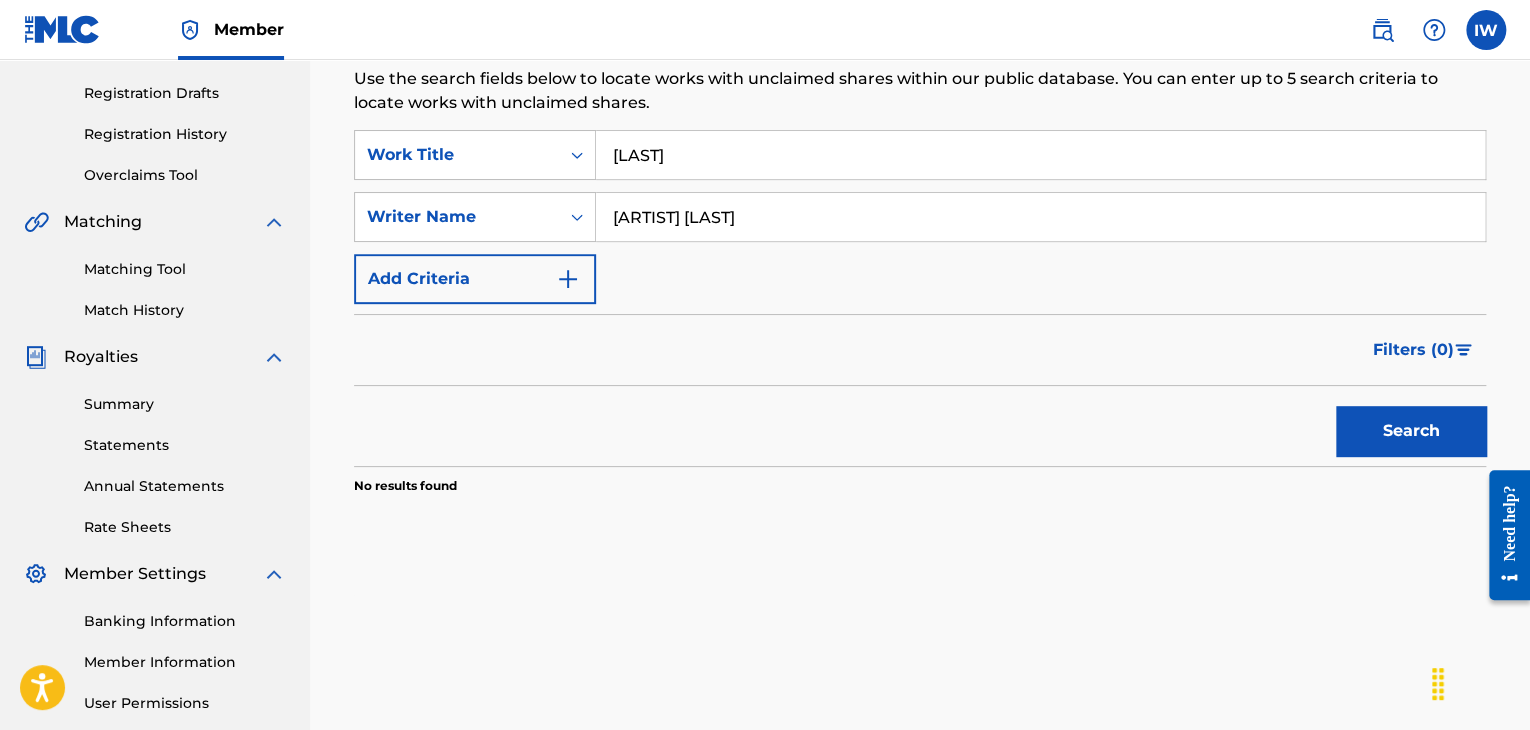 type on "[ARTIST] [LAST]" 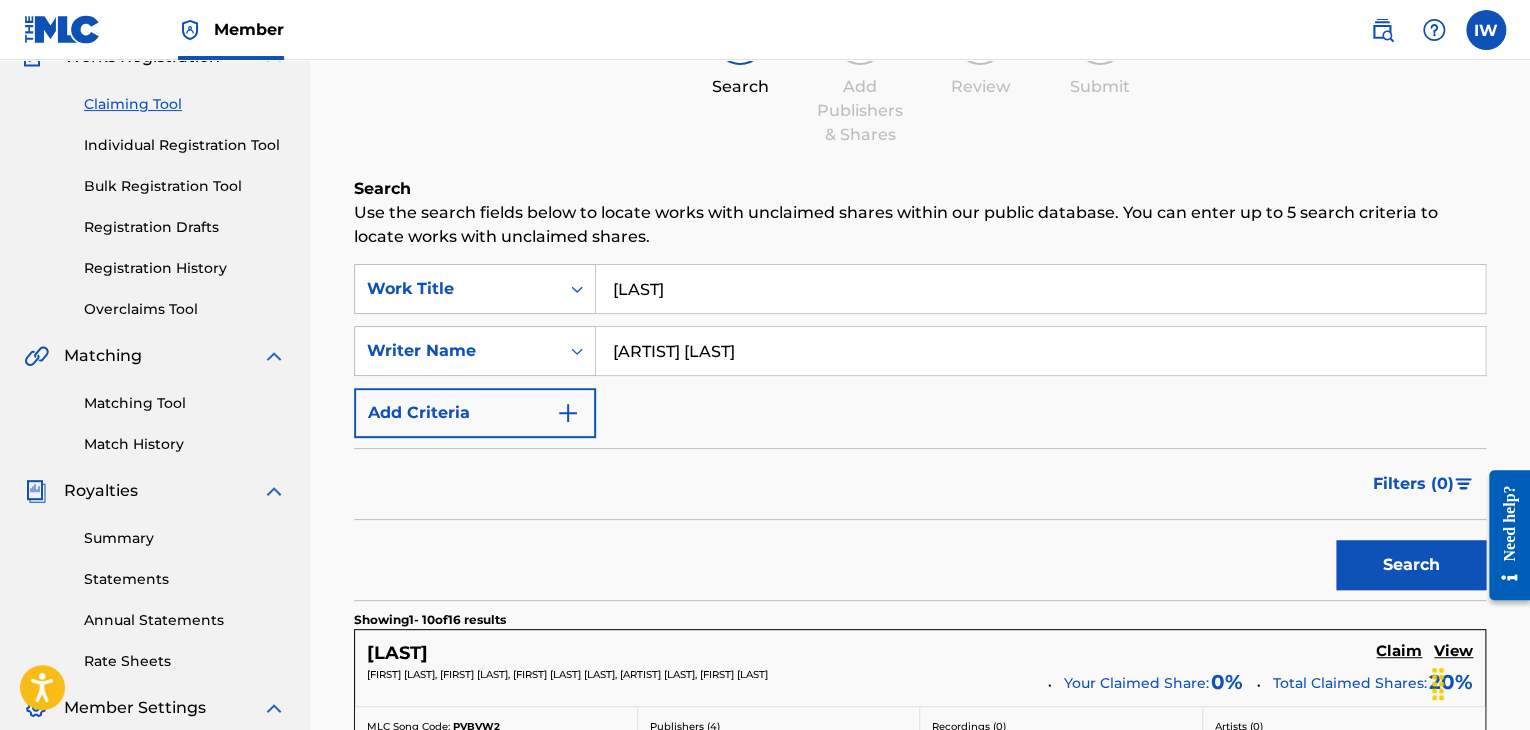 scroll, scrollTop: 192, scrollLeft: 0, axis: vertical 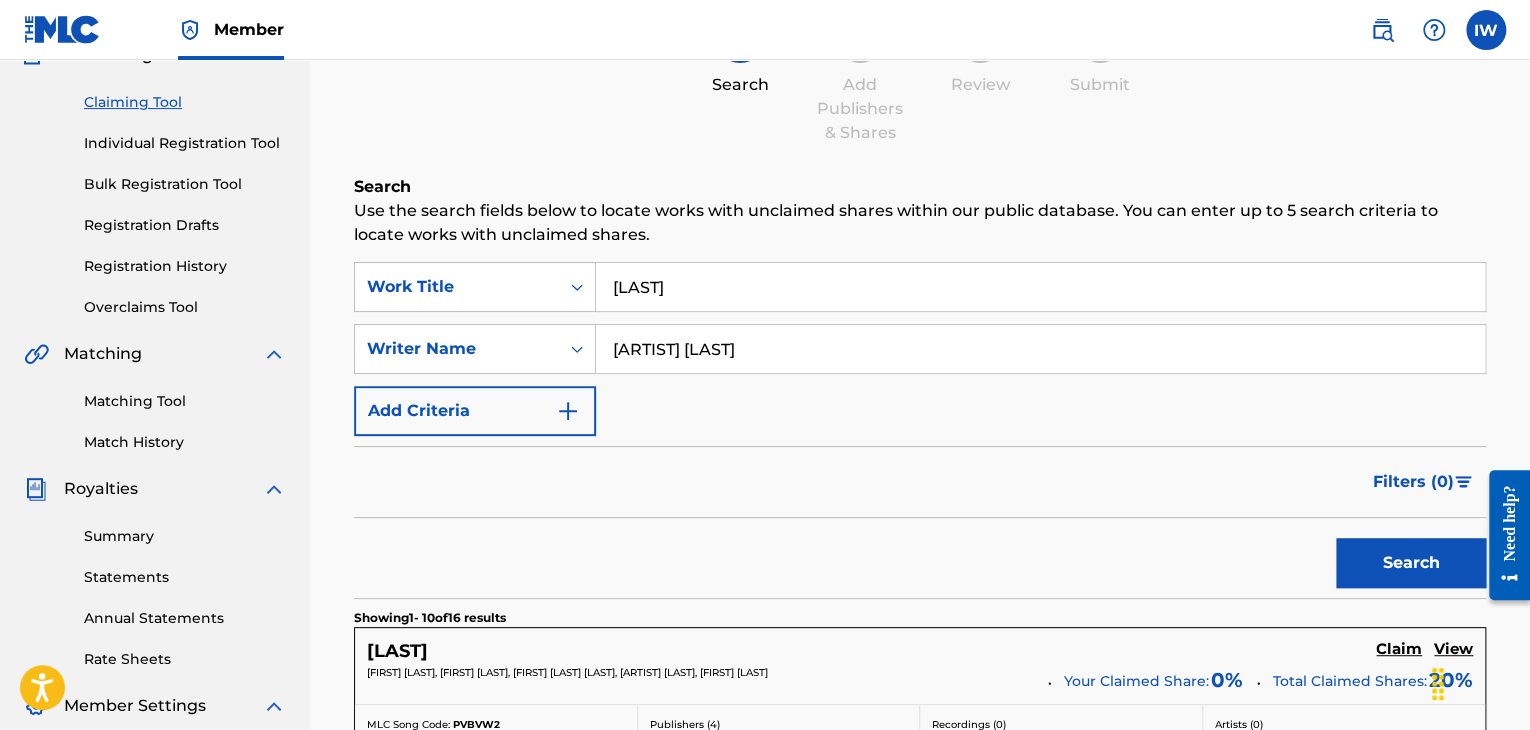 click on "[LAST]" at bounding box center [1040, 287] 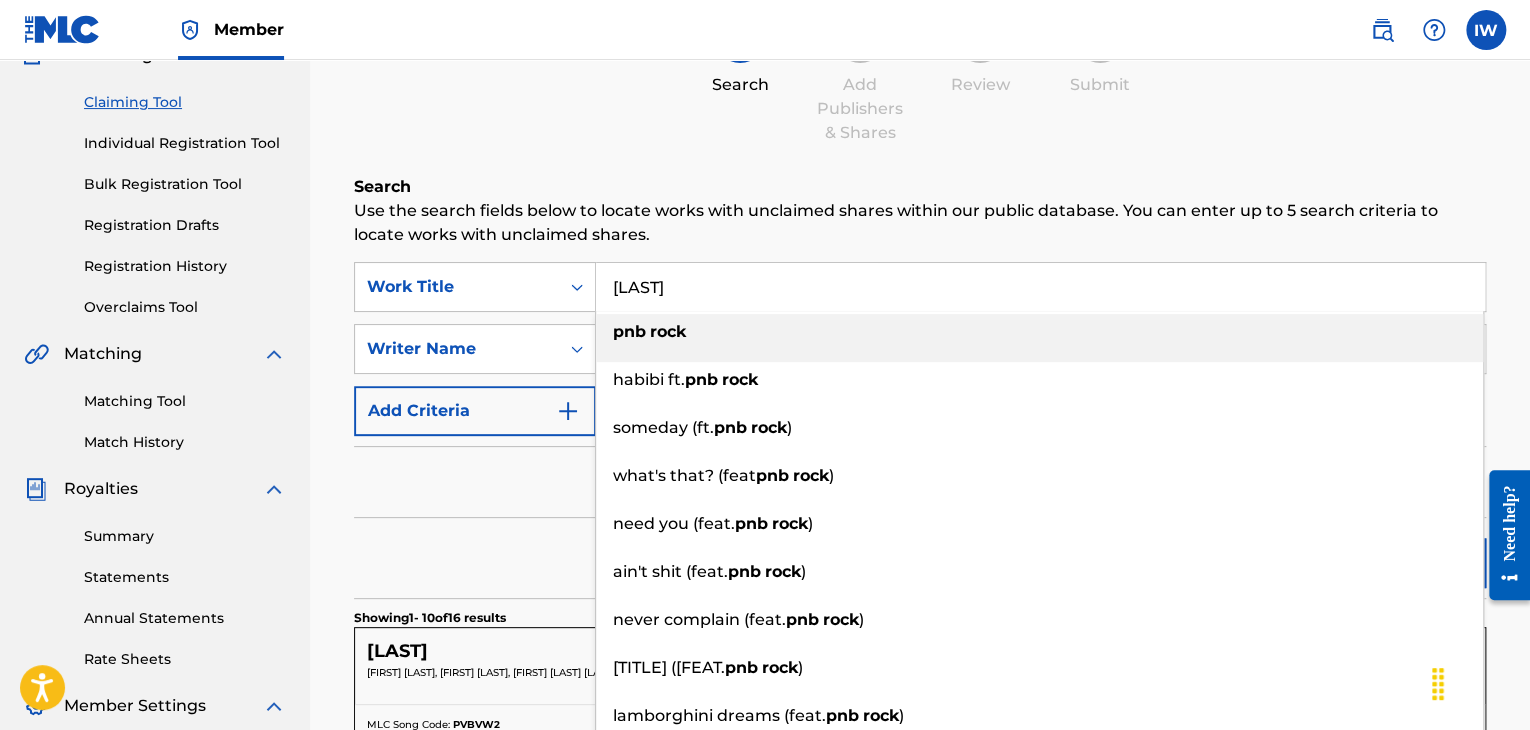 click on "[LAST]" at bounding box center (1040, 287) 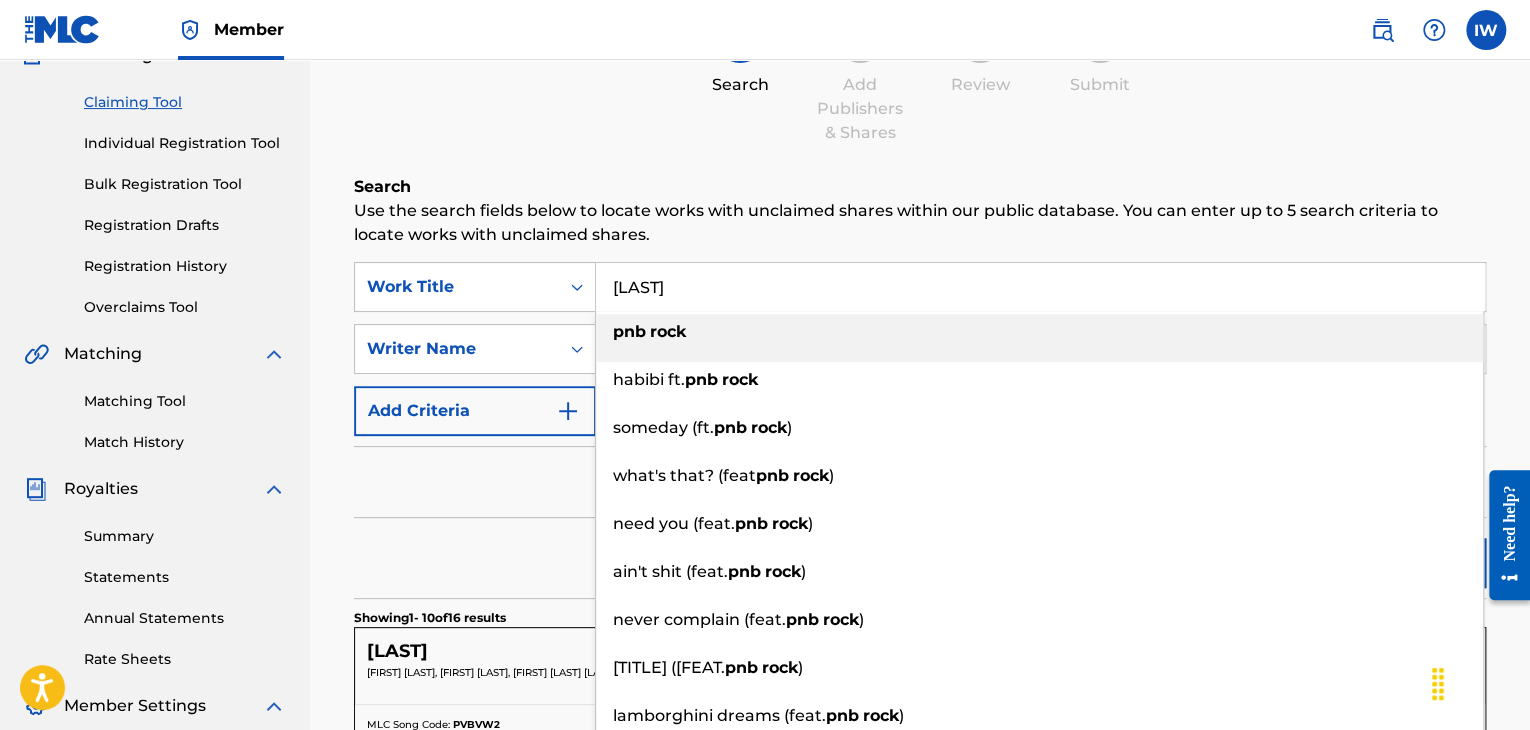 click on "pnb   rock" at bounding box center [1039, 332] 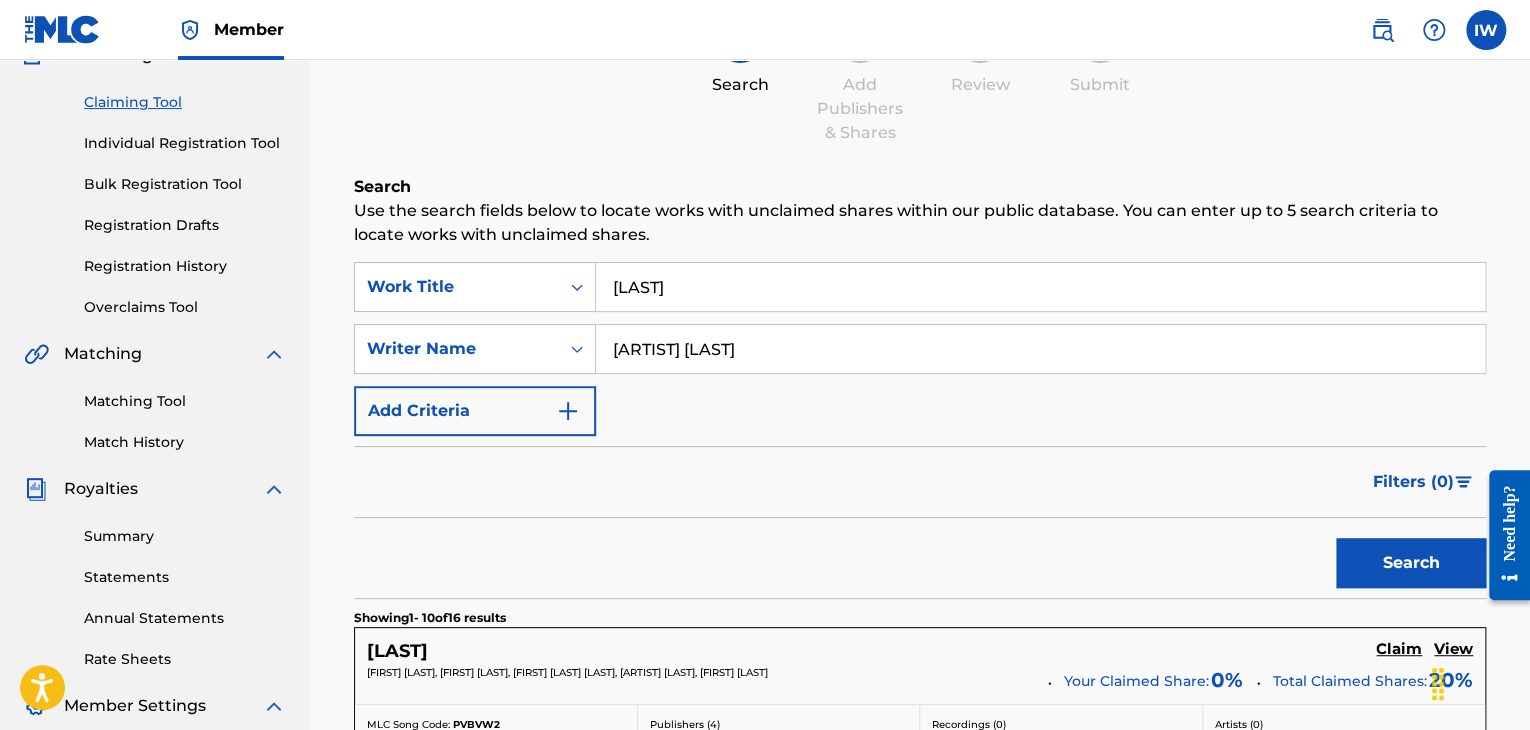 click on "[ARTIST] [LAST]" at bounding box center (1040, 349) 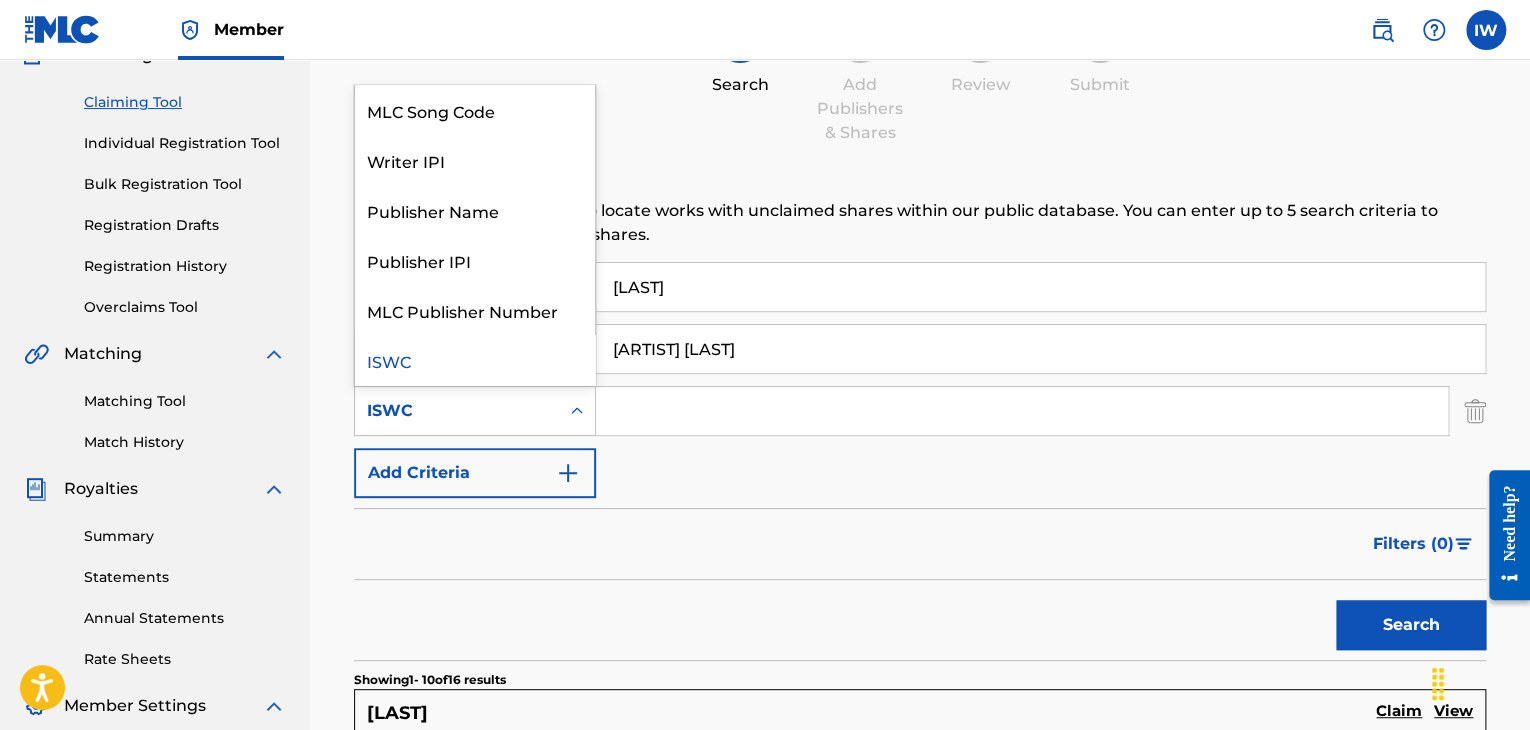 click on "ISWC" at bounding box center (457, 411) 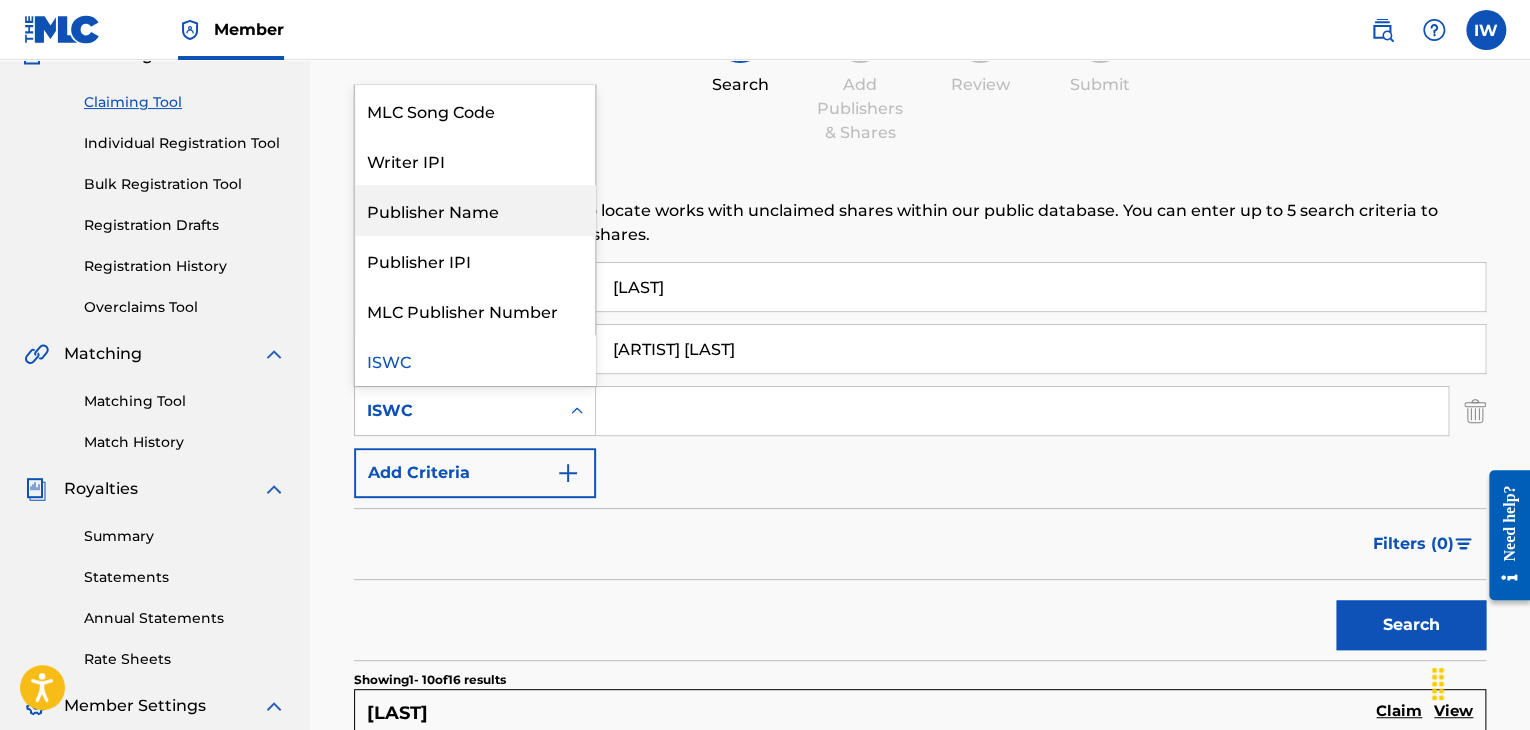 click on "Publisher Name" at bounding box center [475, 210] 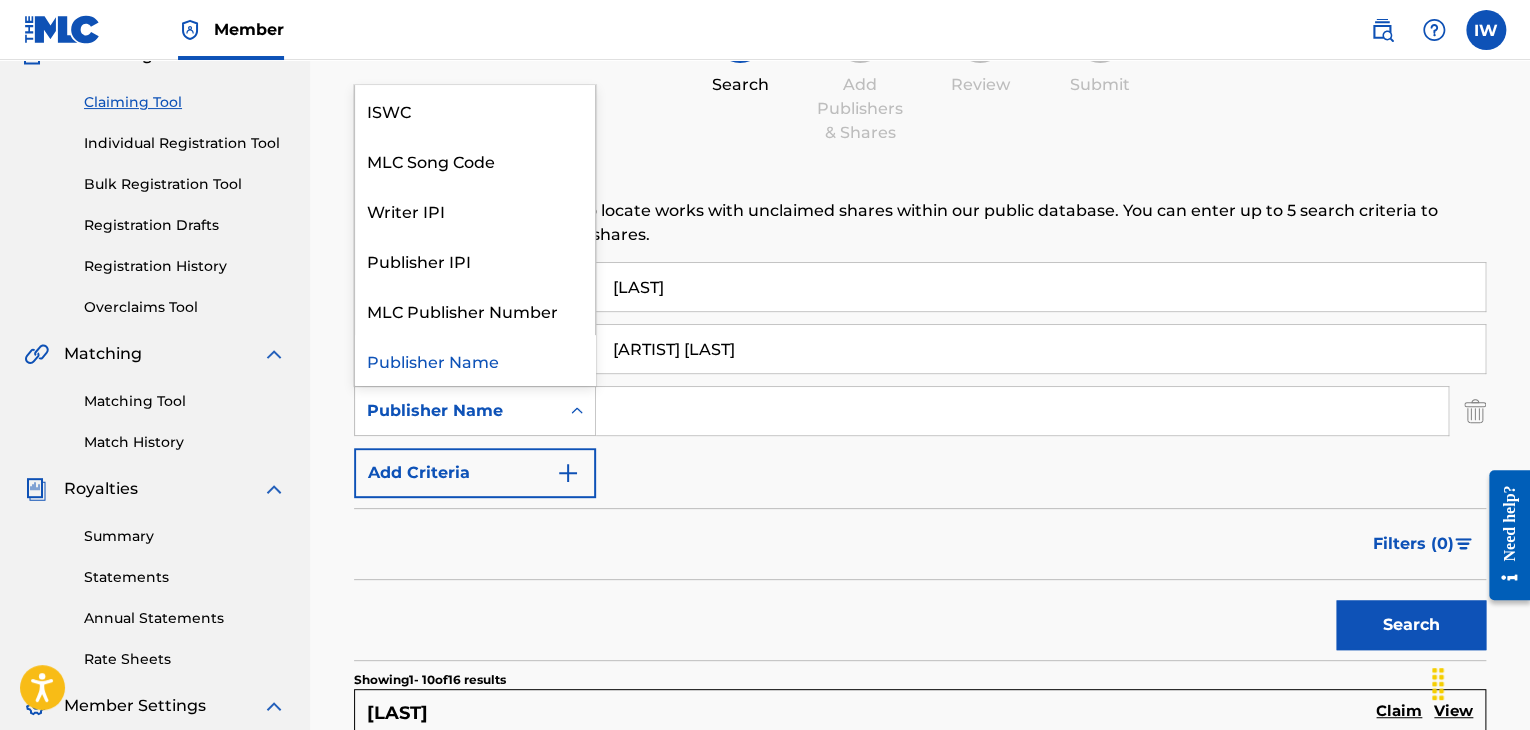 click on "Publisher Name" at bounding box center (457, 411) 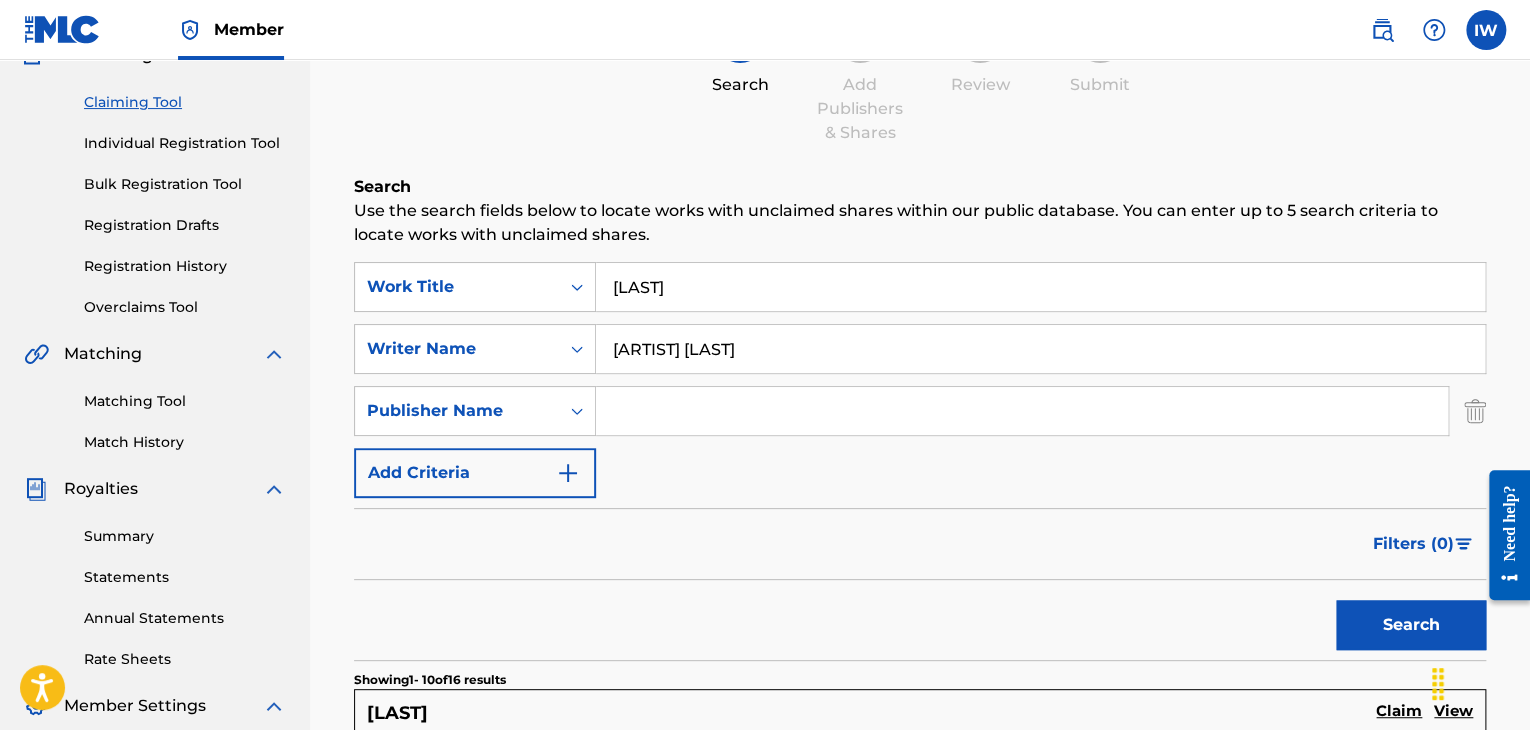 click at bounding box center (1022, 411) 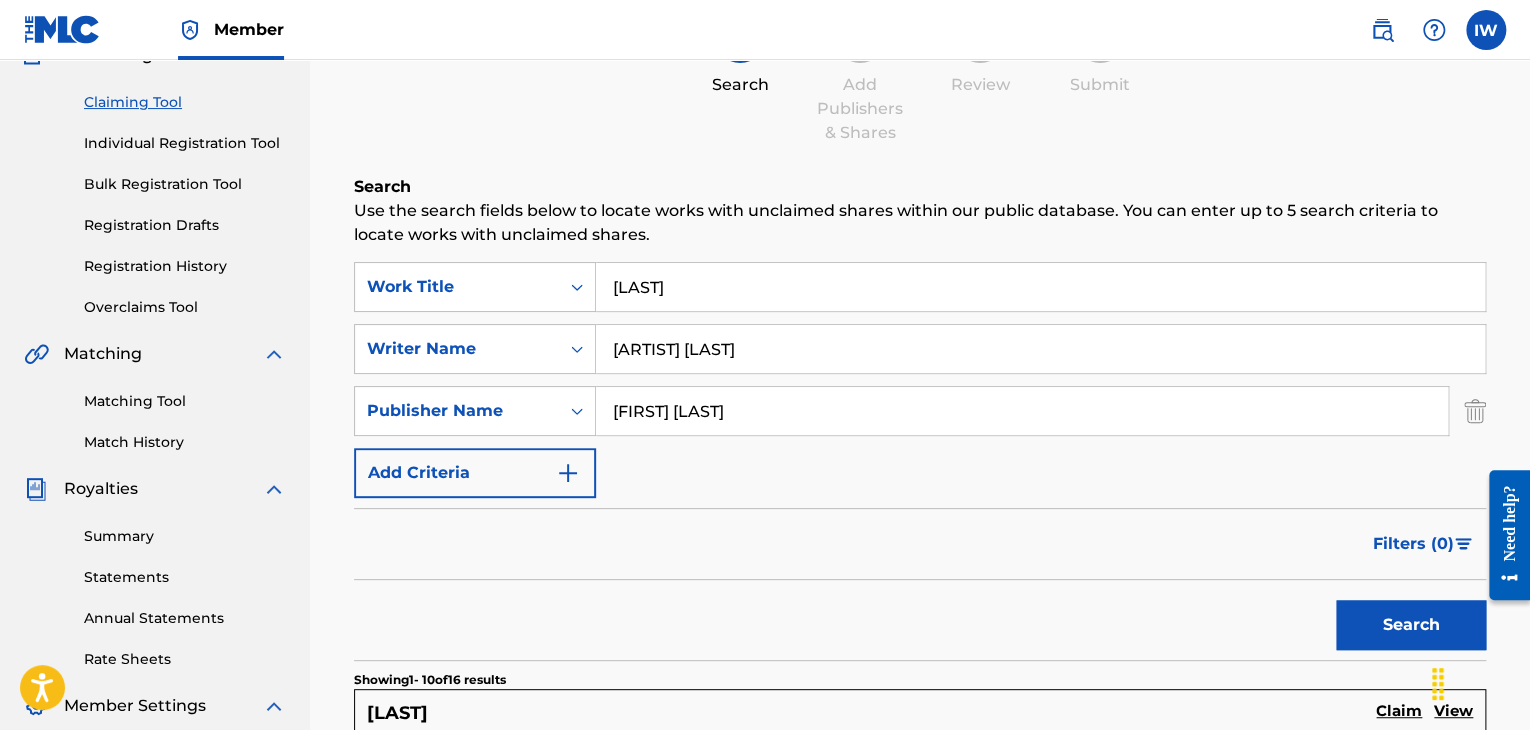 type on "[FIRST] [LAST]" 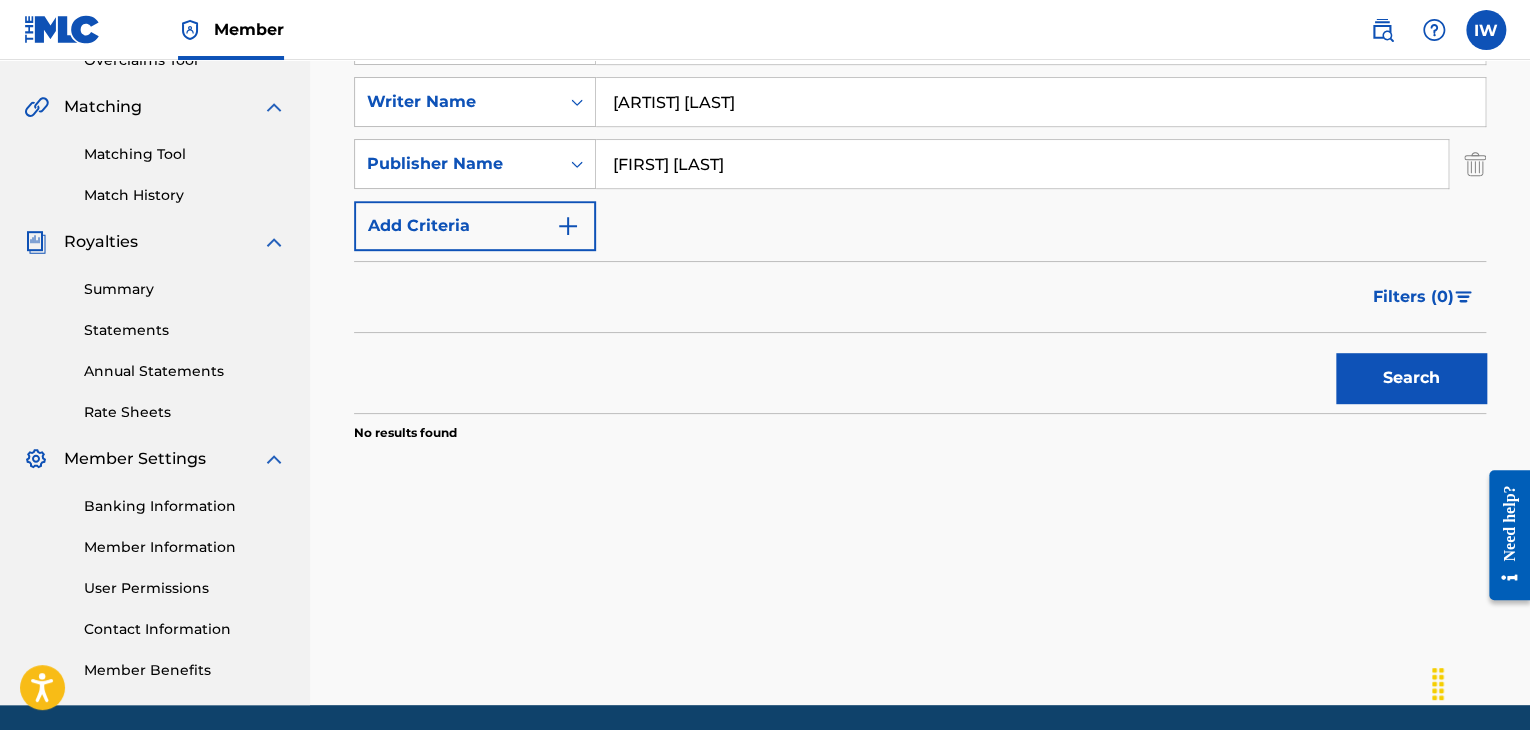 scroll, scrollTop: 320, scrollLeft: 0, axis: vertical 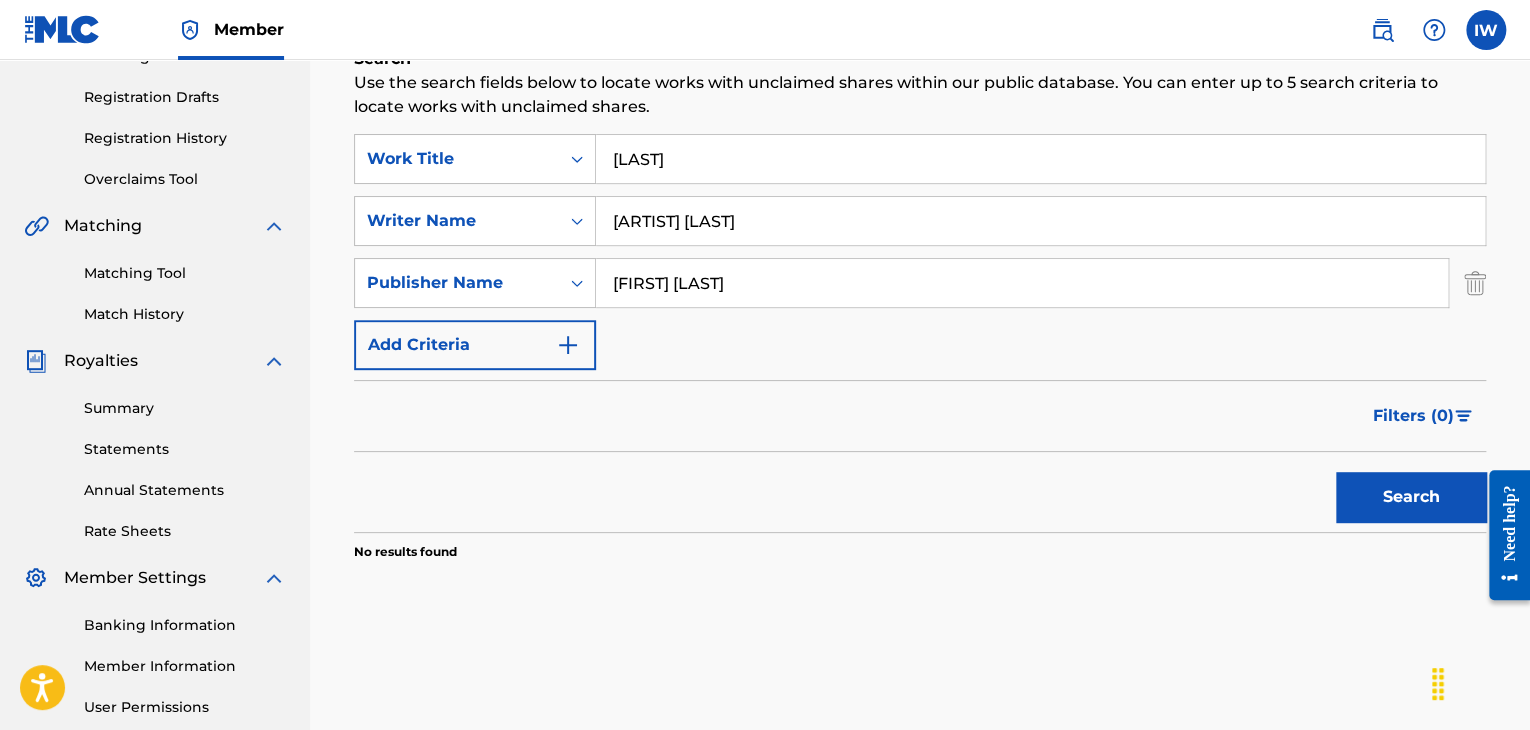 click on "[LAST]" at bounding box center (1040, 159) 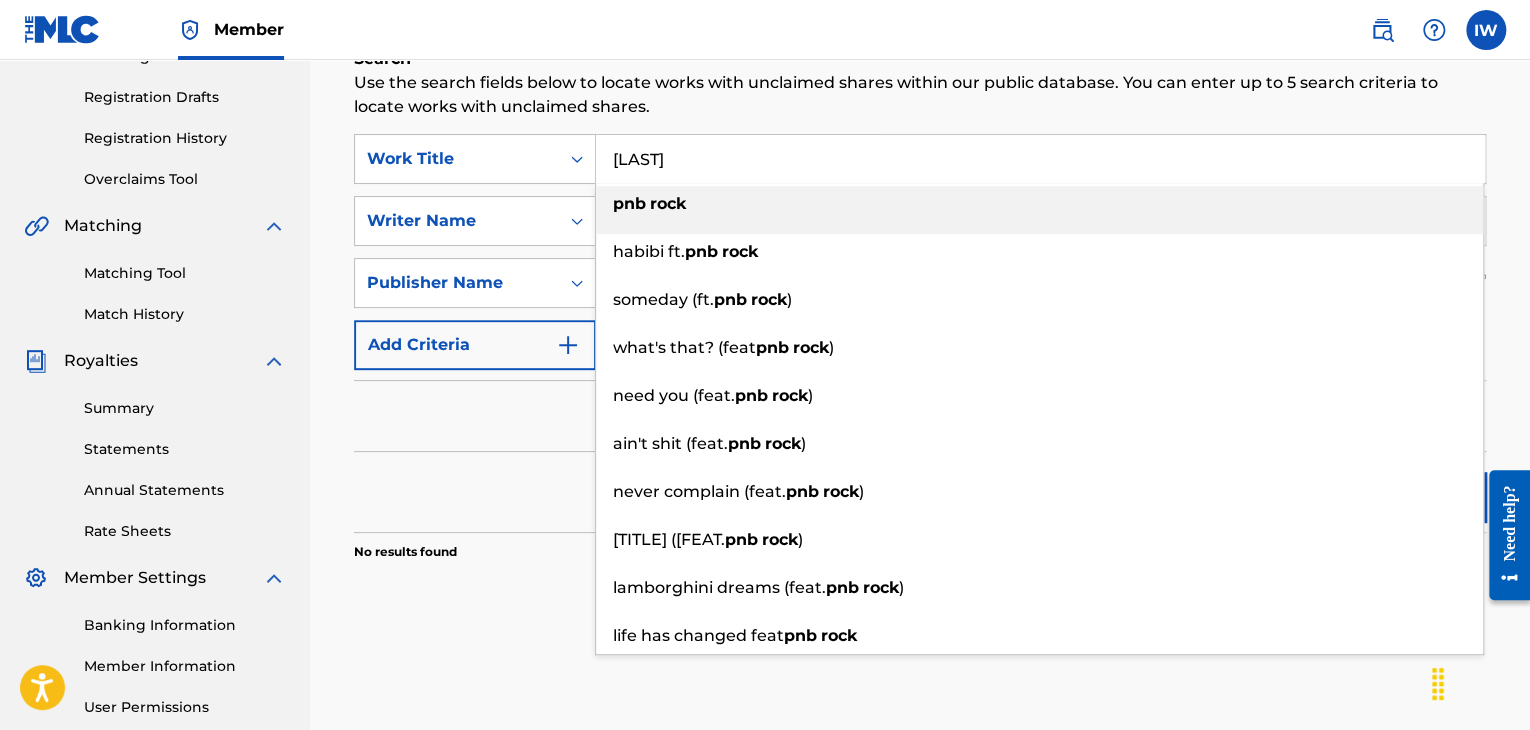 click on "[LAST]" at bounding box center [1040, 159] 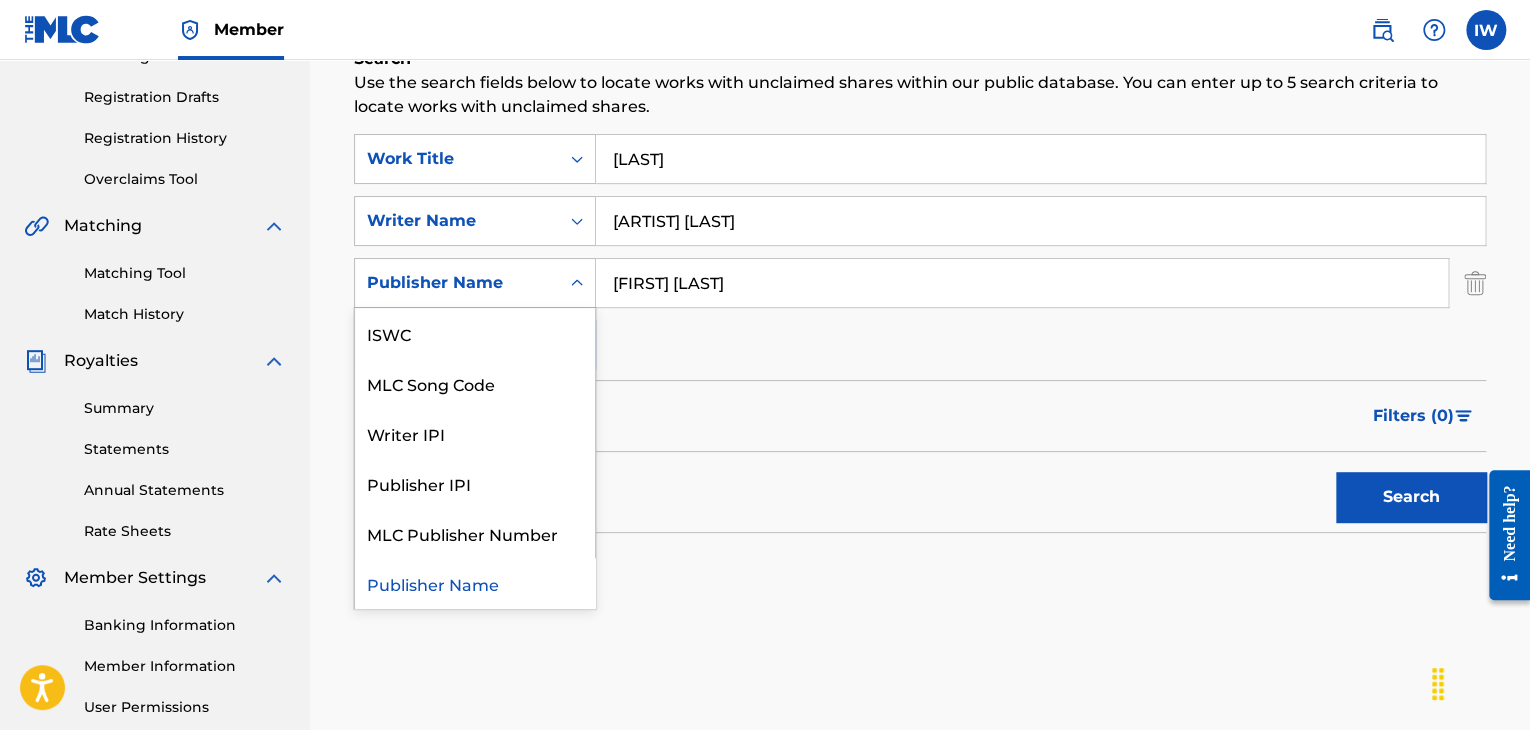 click on "Publisher Name" at bounding box center (457, 283) 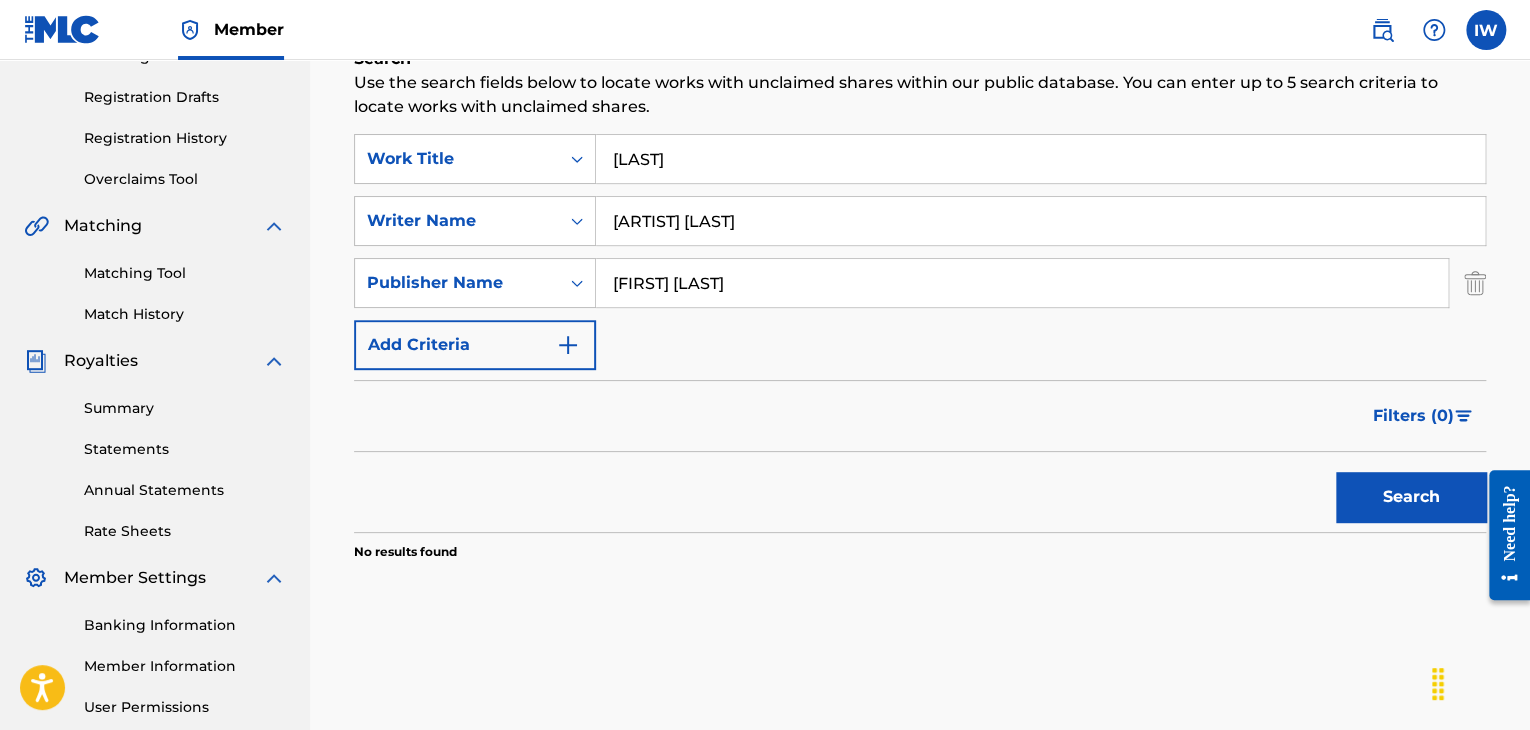 click on "[FIRST] [LAST]" at bounding box center [1022, 283] 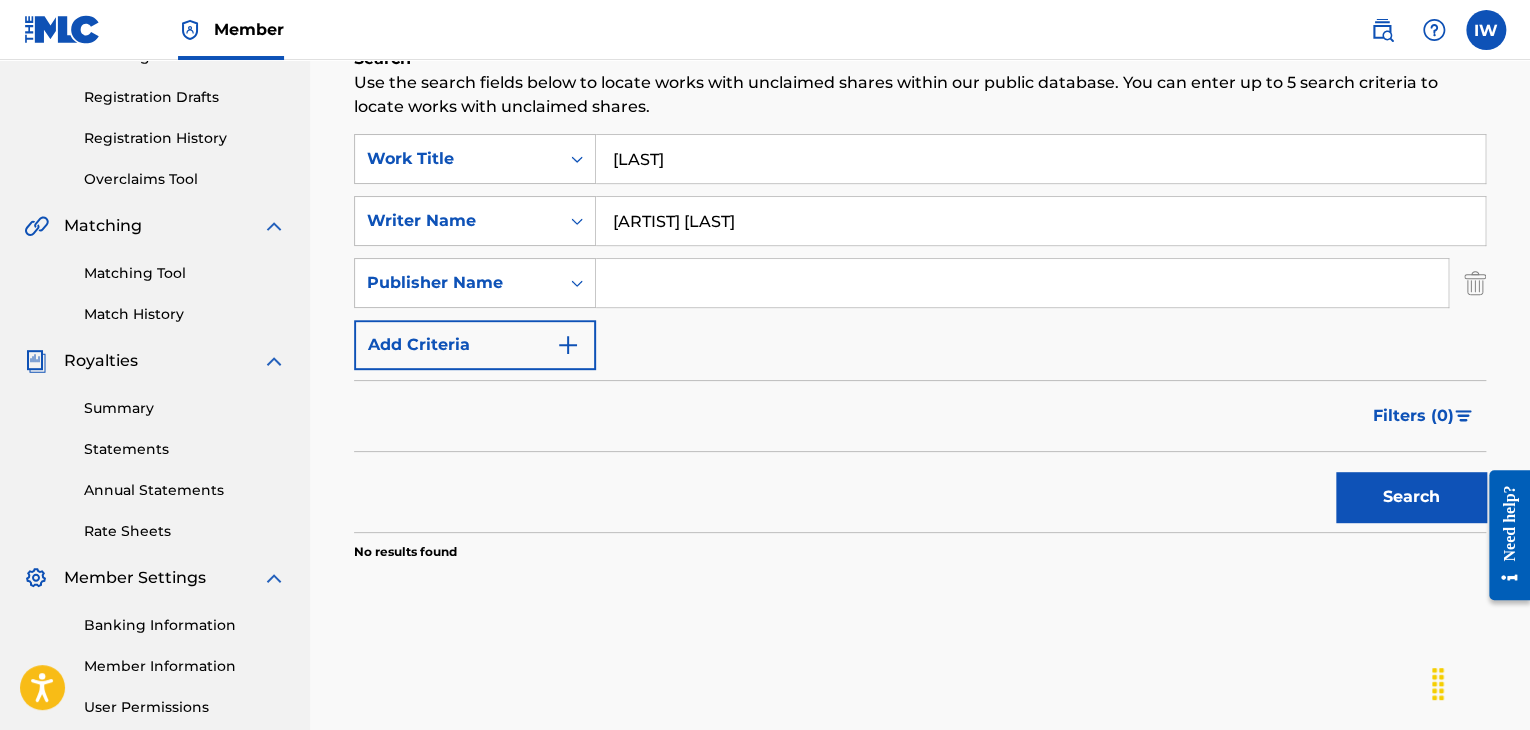 type 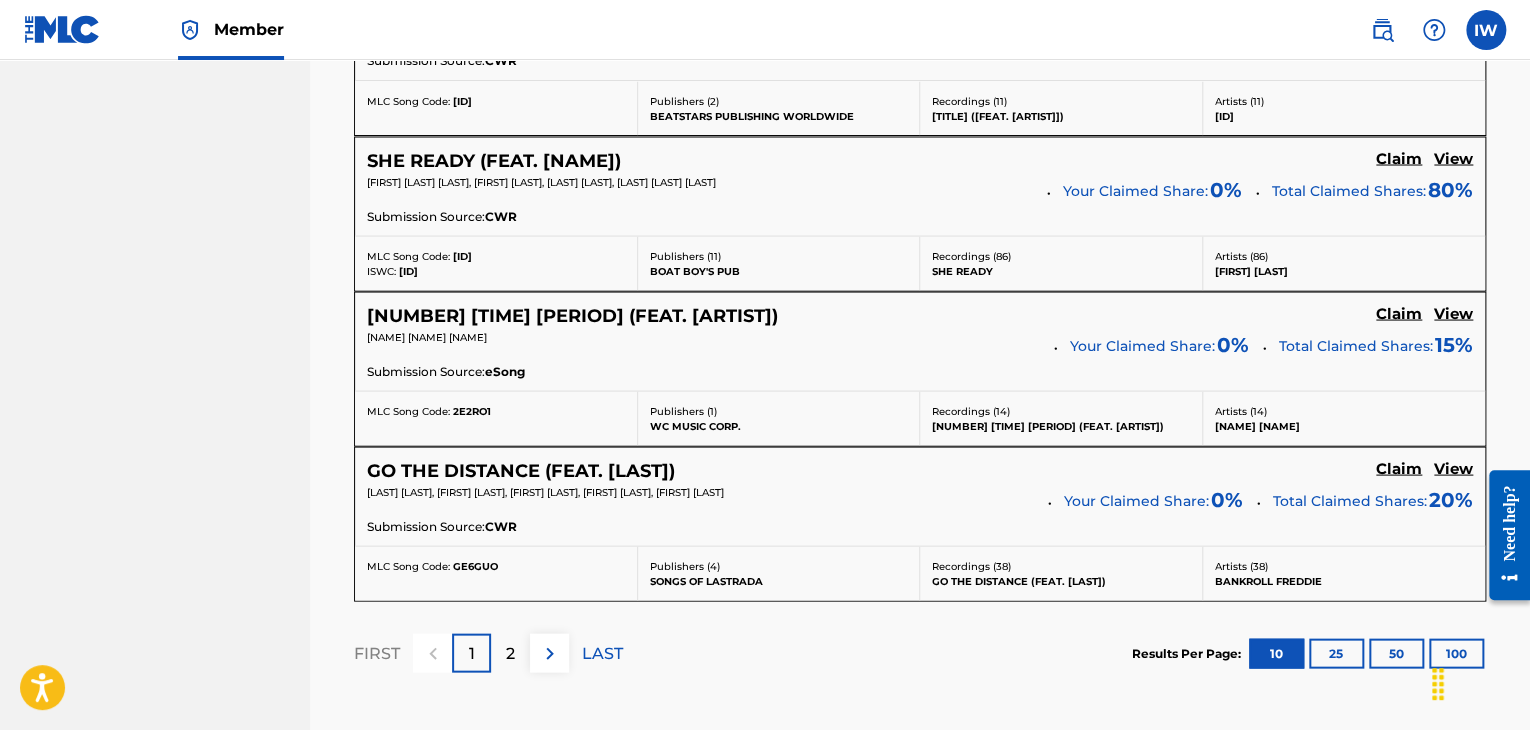 scroll, scrollTop: 1994, scrollLeft: 0, axis: vertical 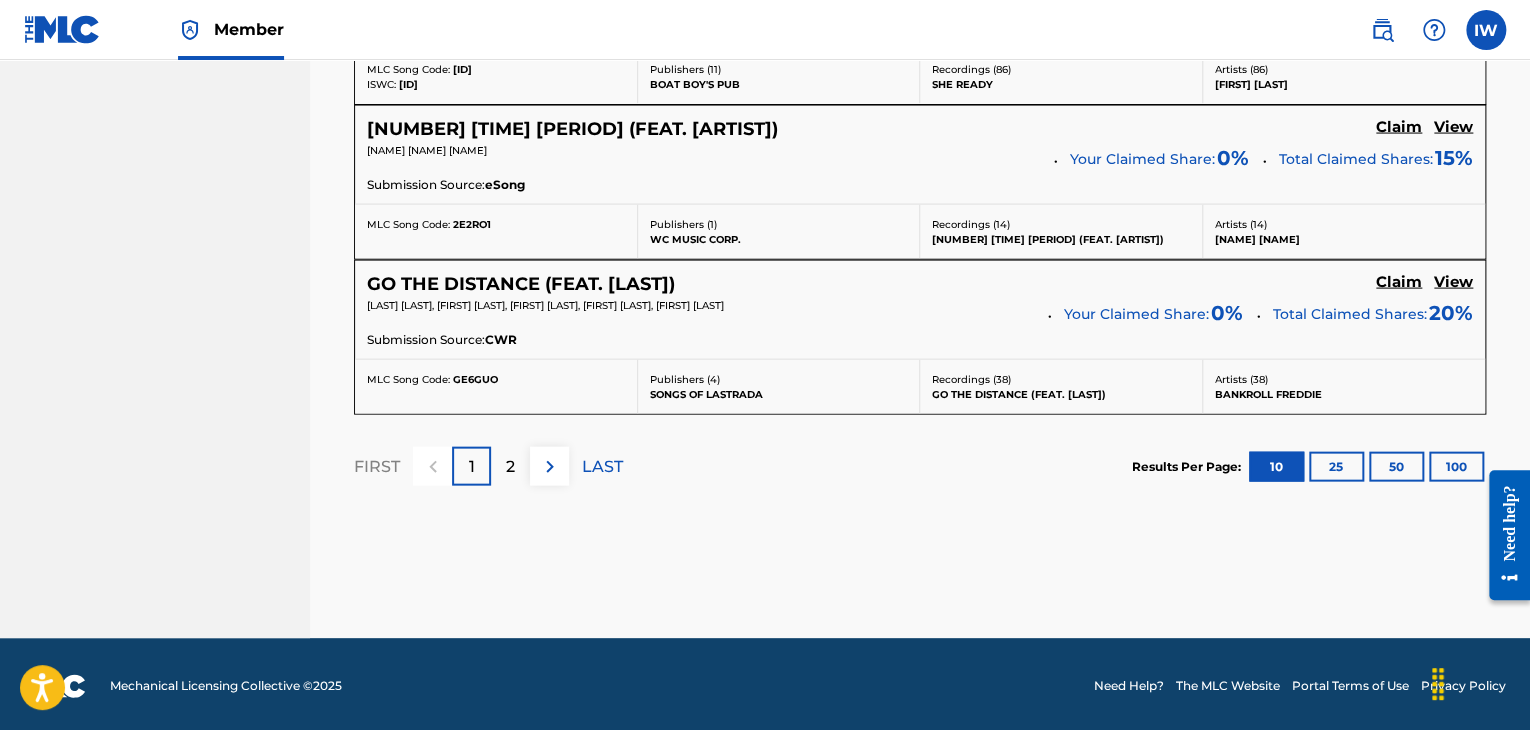 click at bounding box center (550, 467) 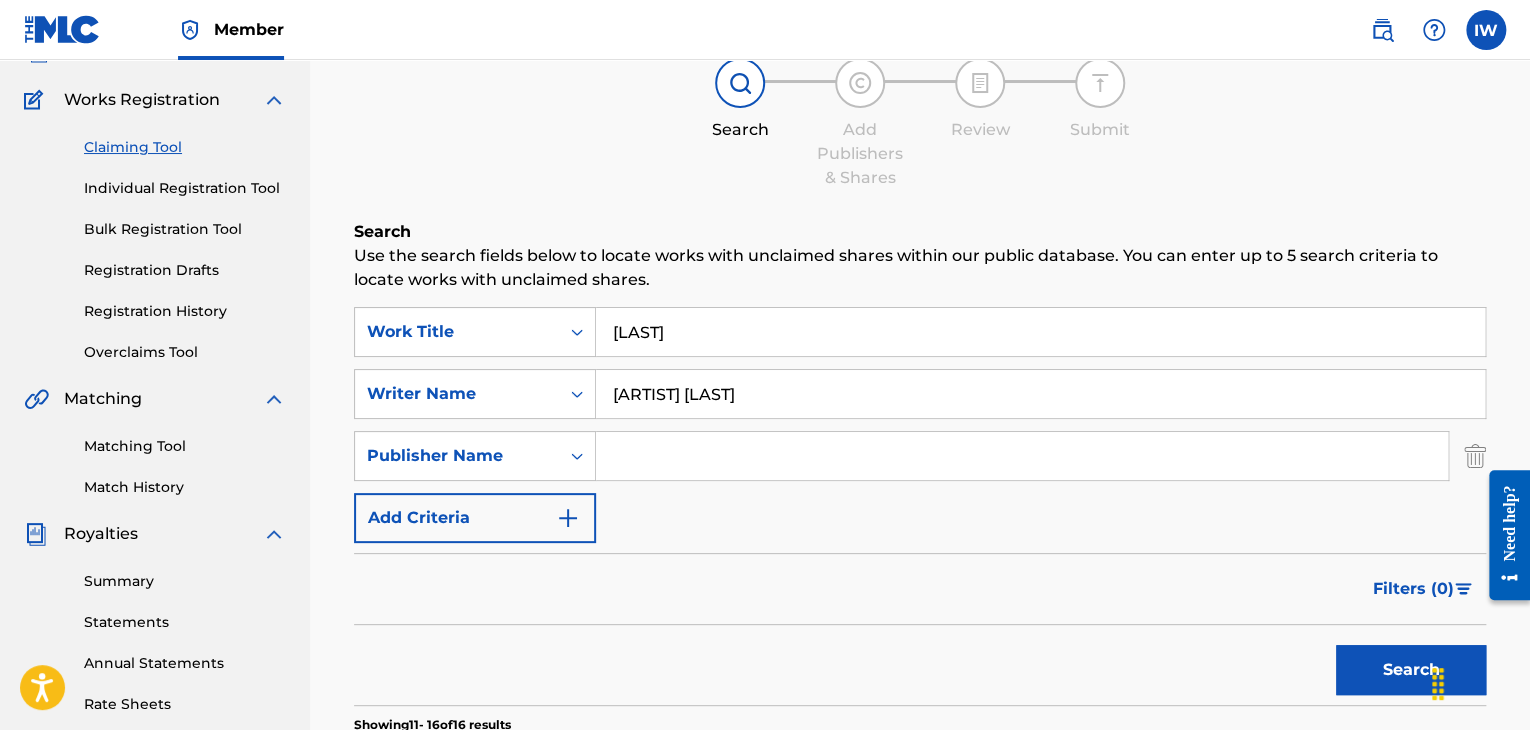 scroll, scrollTop: 148, scrollLeft: 0, axis: vertical 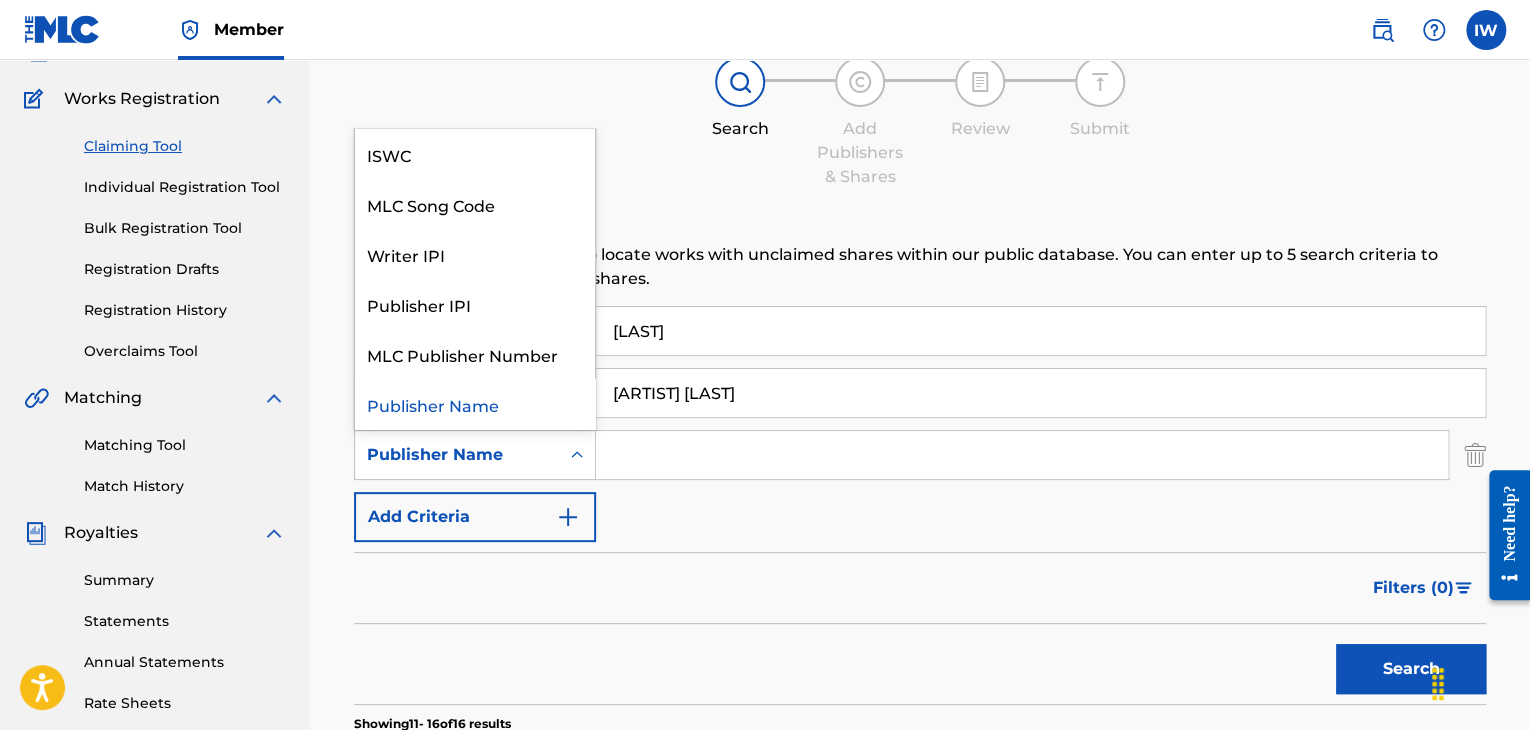 click on "Publisher Name" at bounding box center [457, 455] 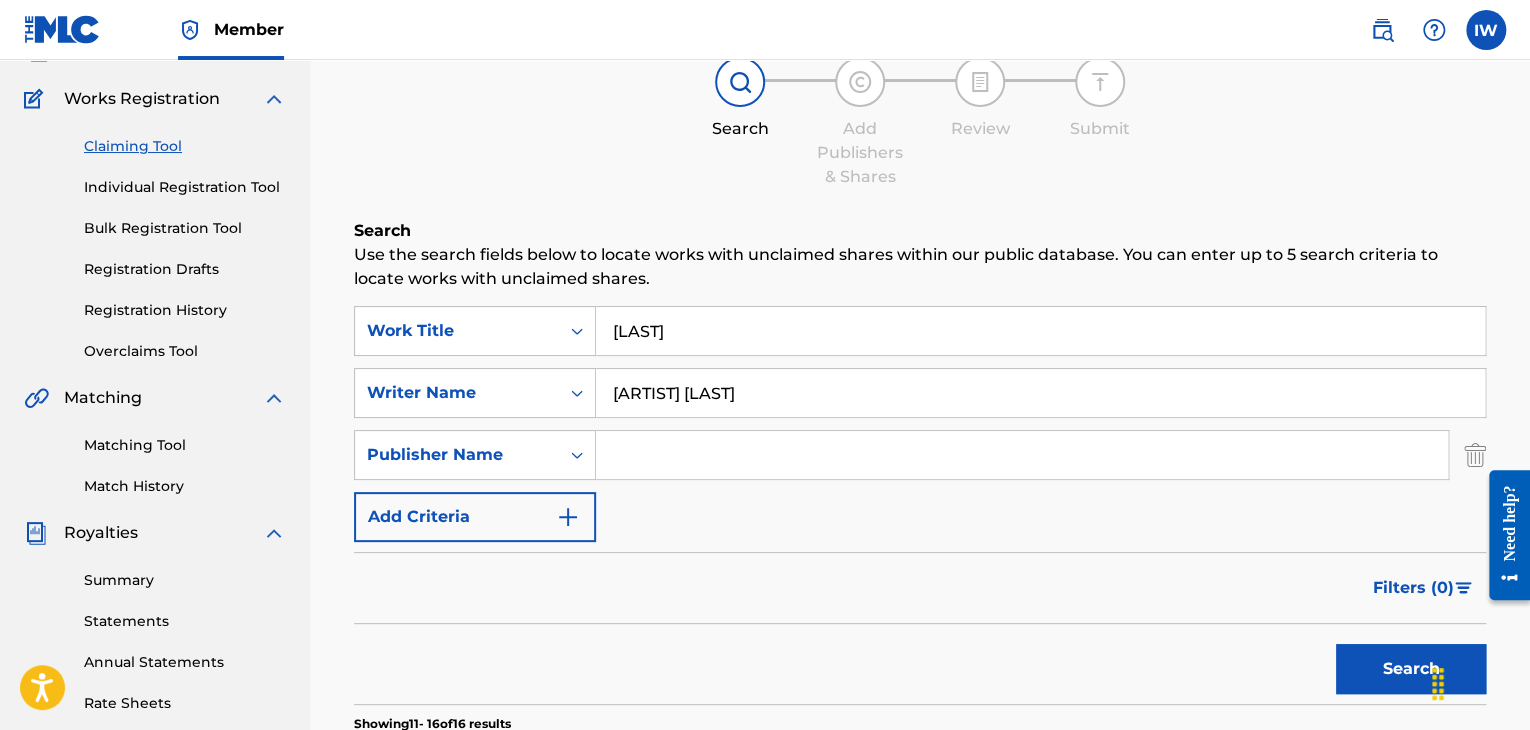 drag, startPoint x: 730, startPoint y: 376, endPoint x: 729, endPoint y: 308, distance: 68.007355 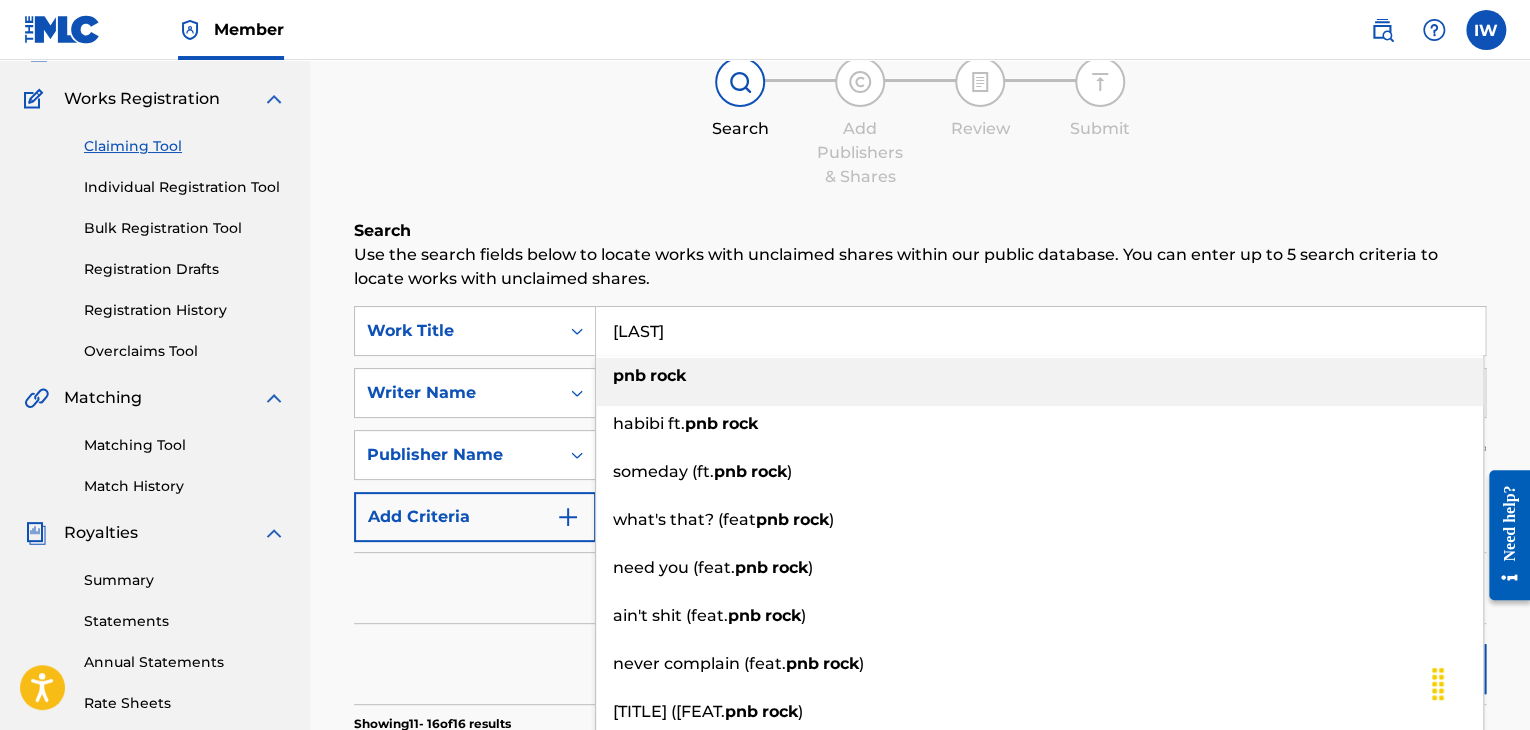 click on "[LAST]" at bounding box center (1040, 331) 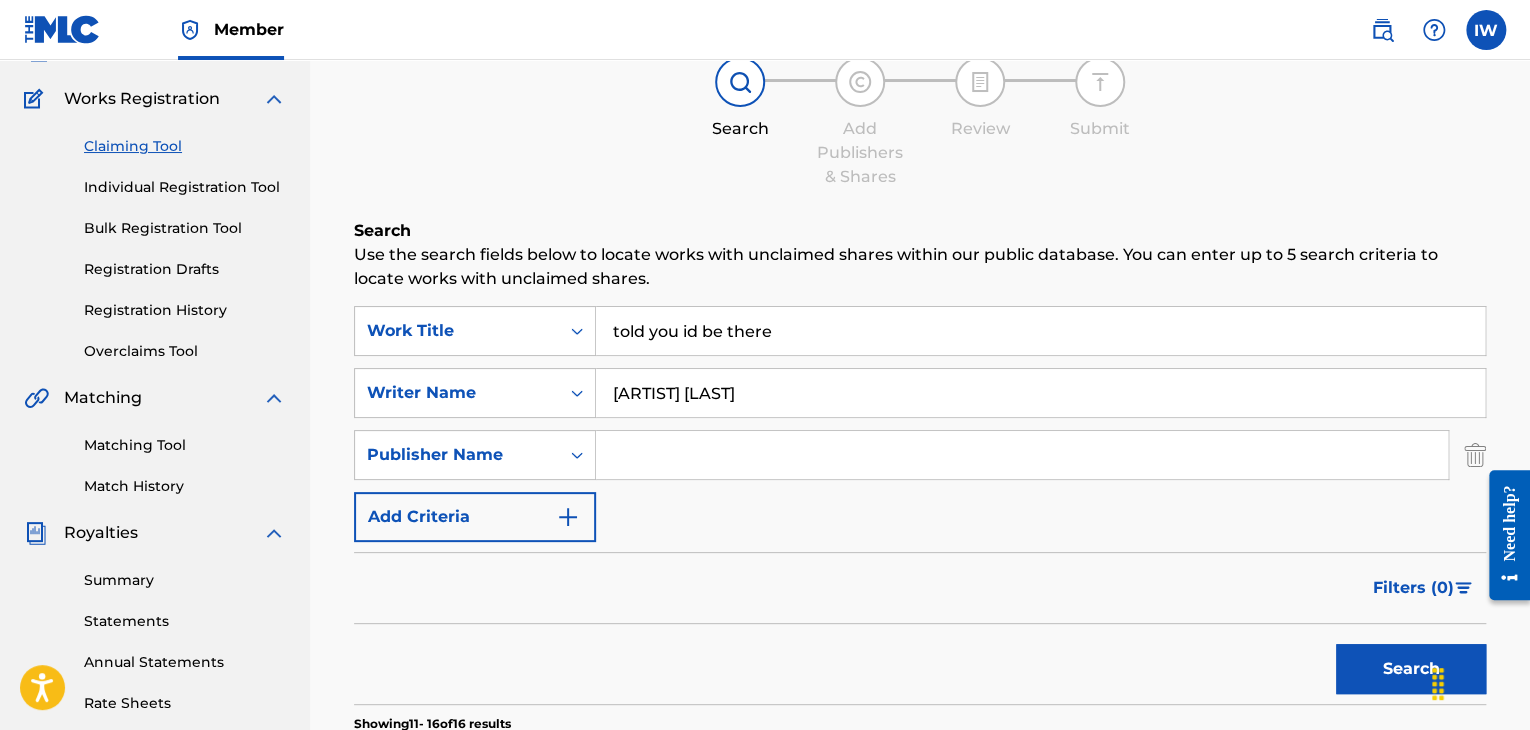 type on "told you id be there" 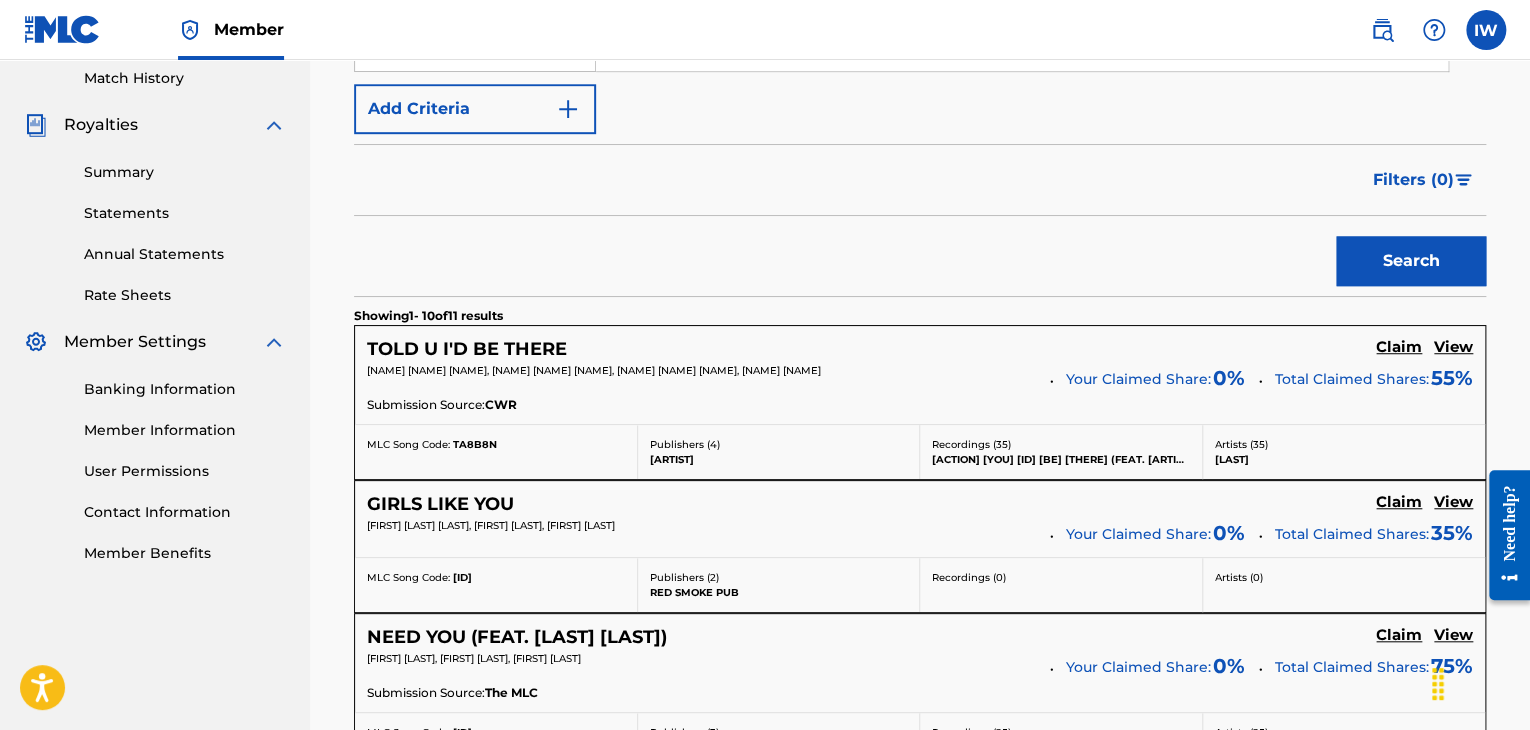 scroll, scrollTop: 588, scrollLeft: 0, axis: vertical 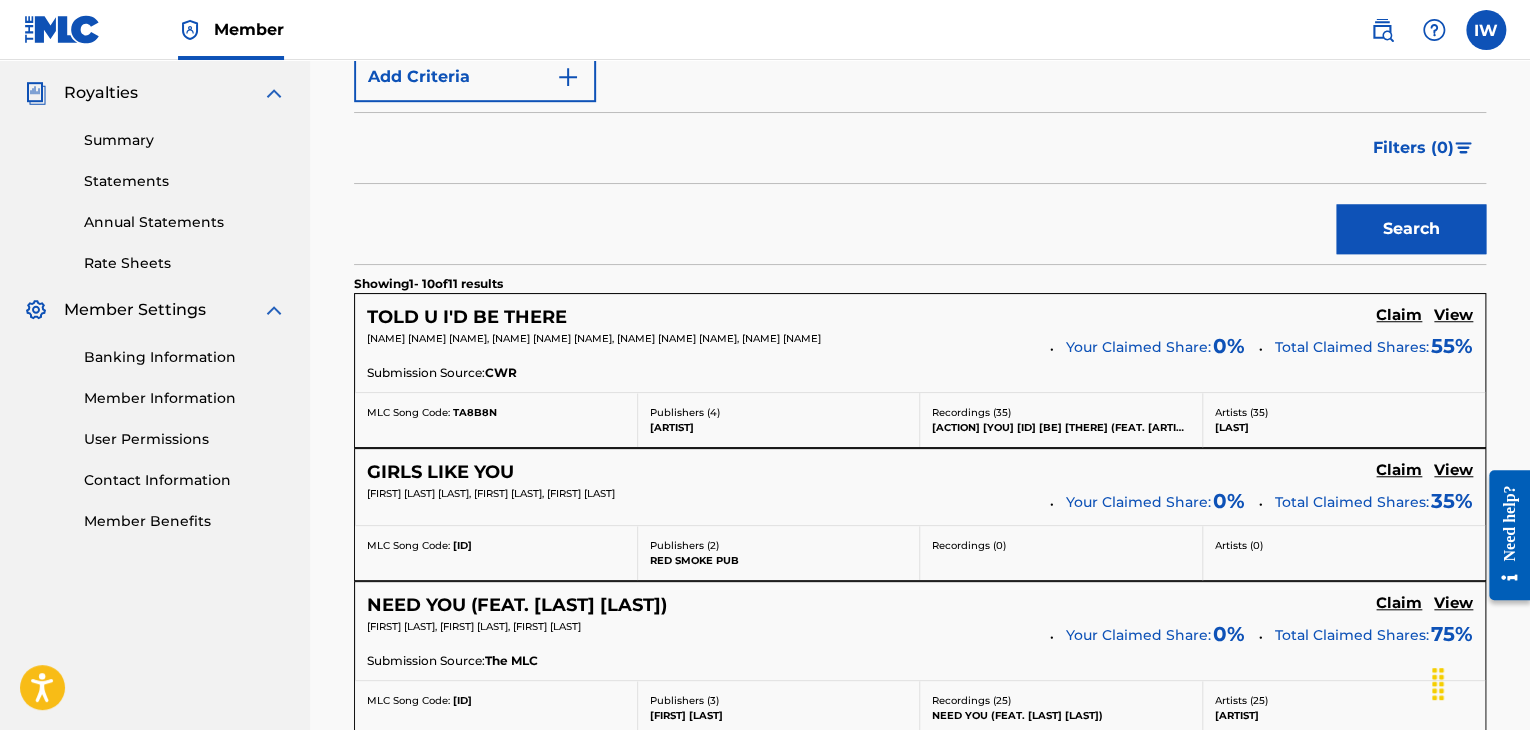click on "Claim" at bounding box center [1399, 315] 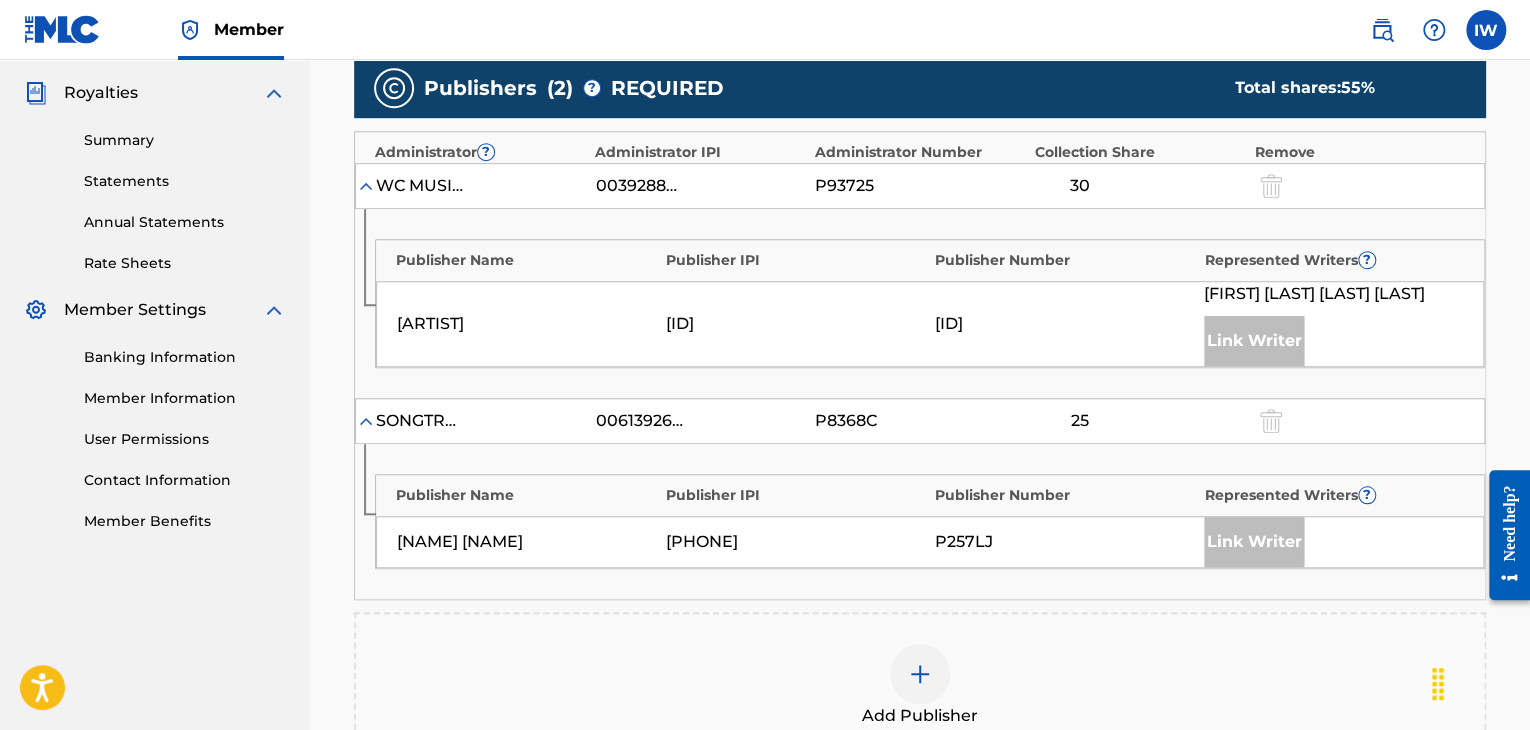 click at bounding box center [920, 674] 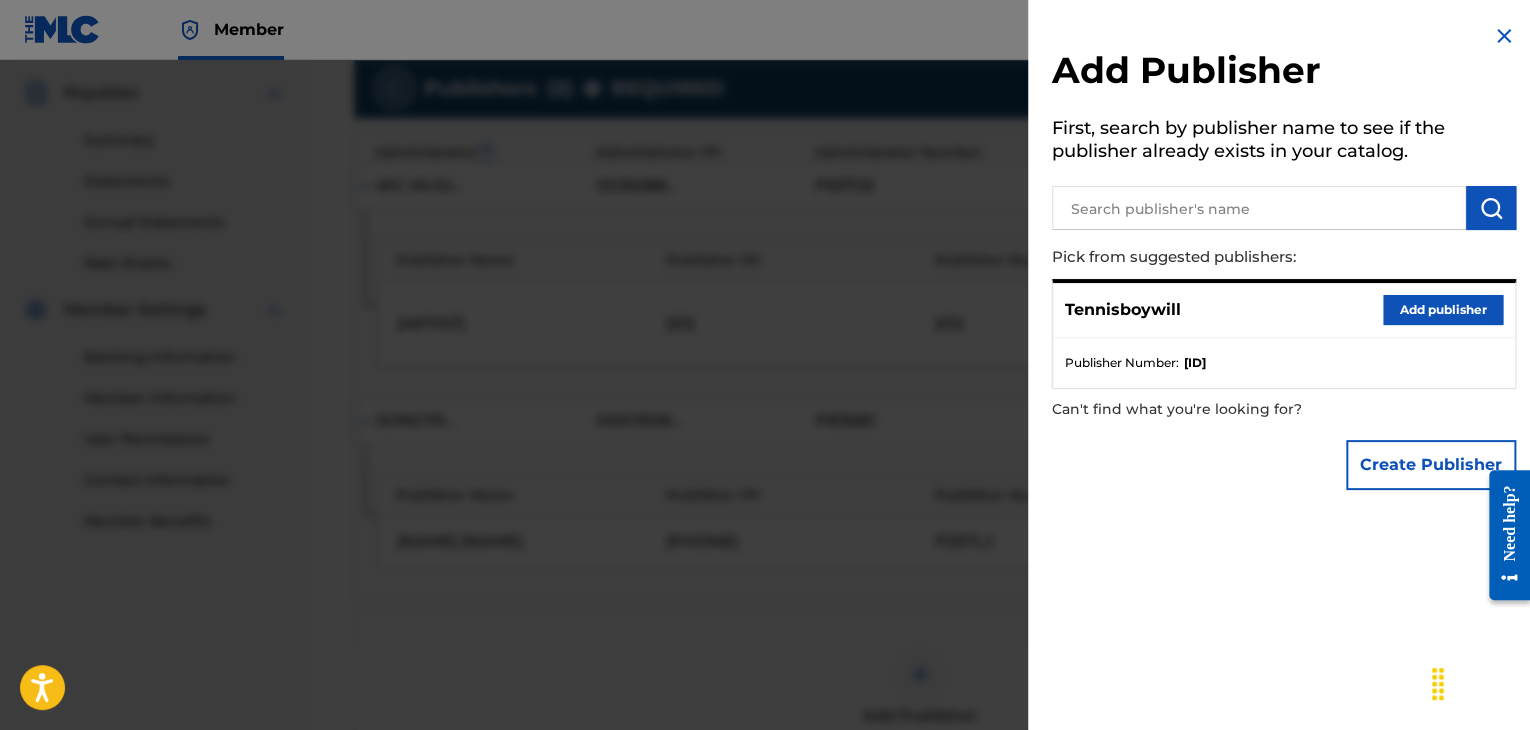 click on "Add publisher" at bounding box center (1443, 310) 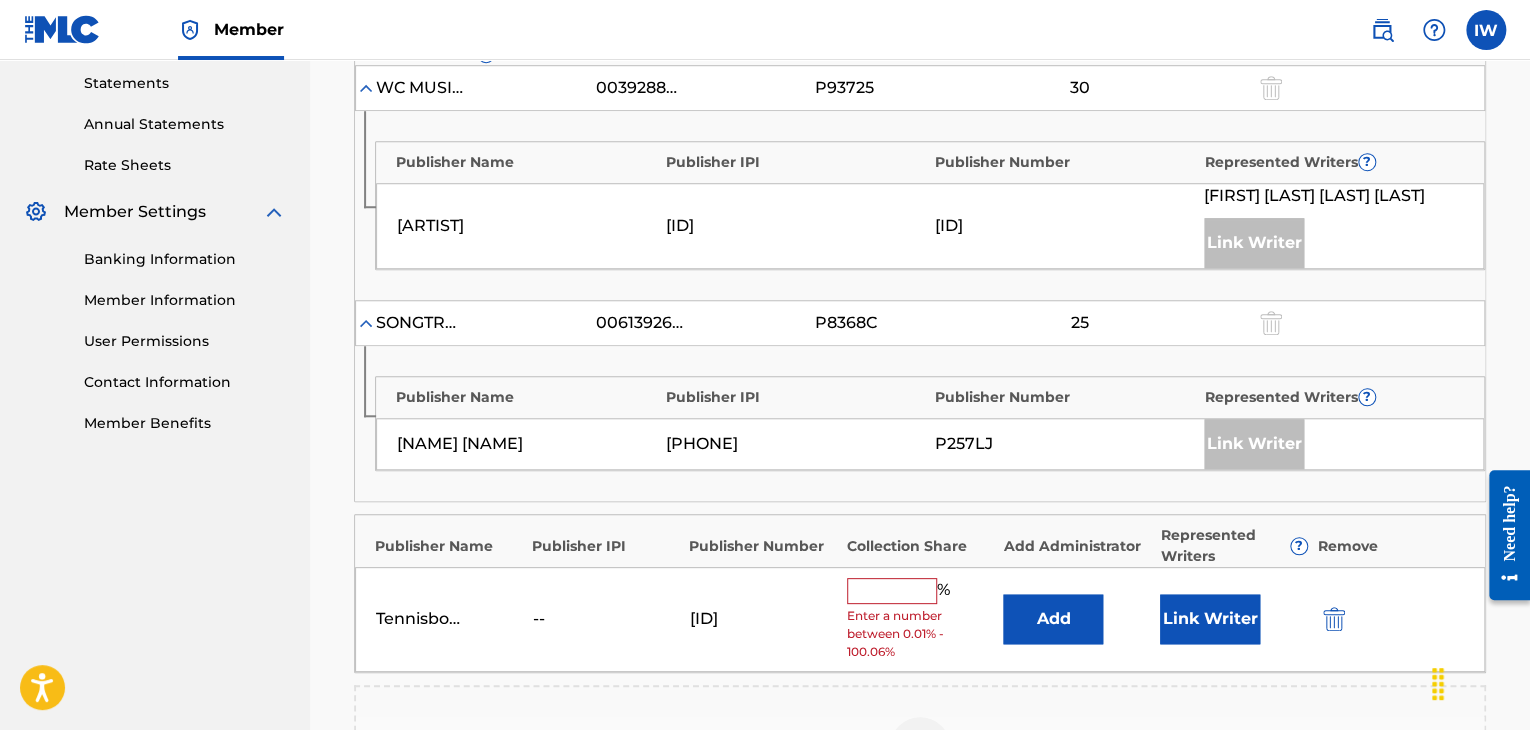 scroll, scrollTop: 688, scrollLeft: 0, axis: vertical 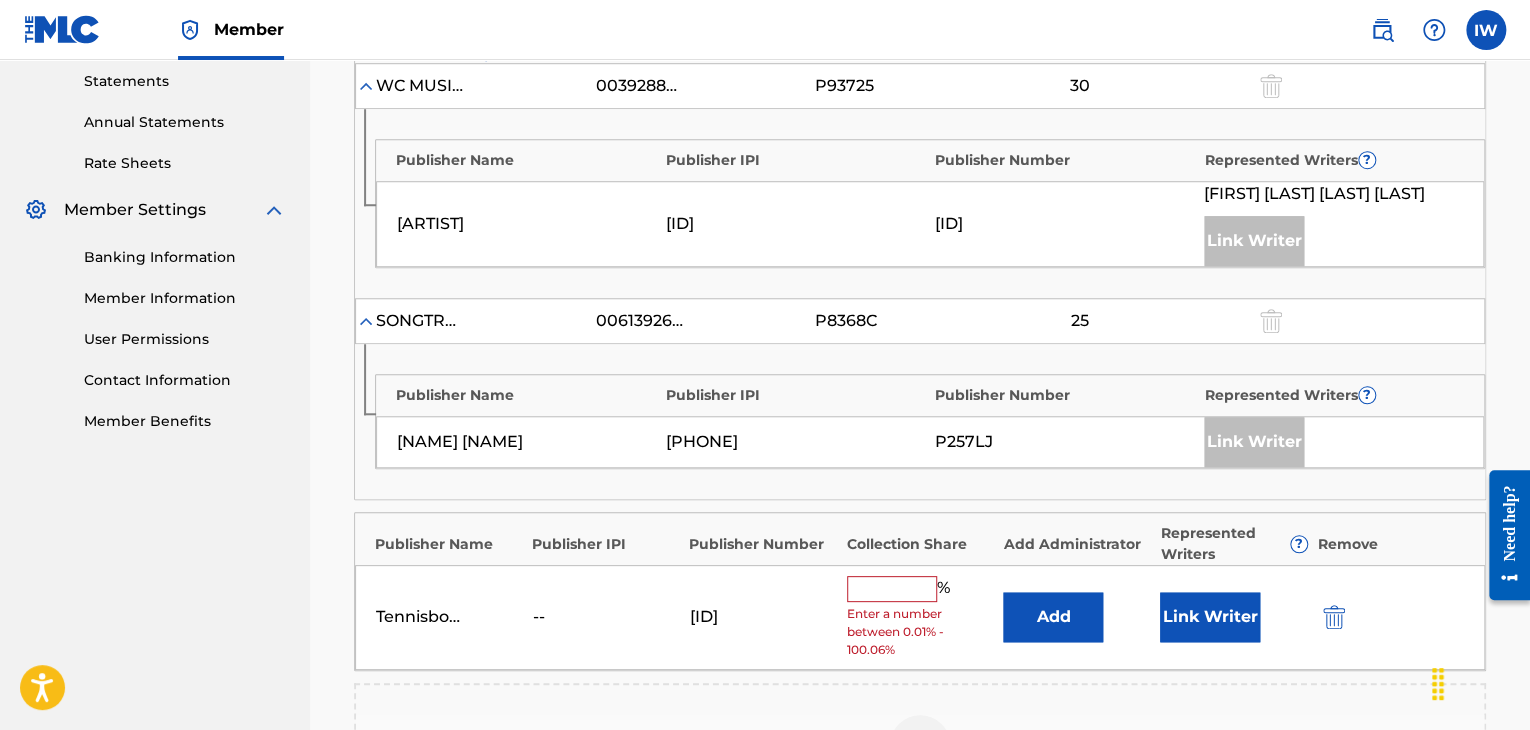drag, startPoint x: 865, startPoint y: 472, endPoint x: 908, endPoint y: 597, distance: 132.18925 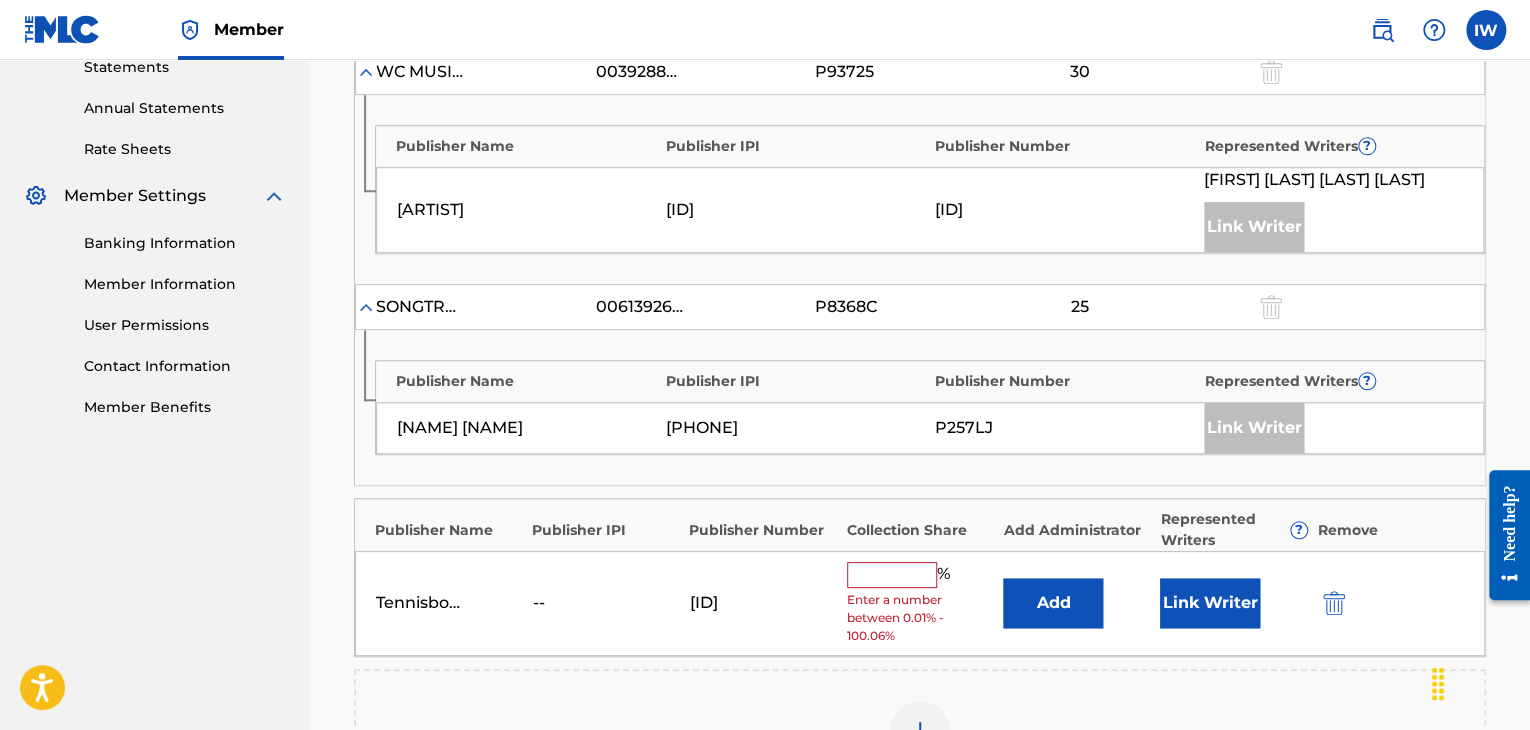 scroll, scrollTop: 703, scrollLeft: 0, axis: vertical 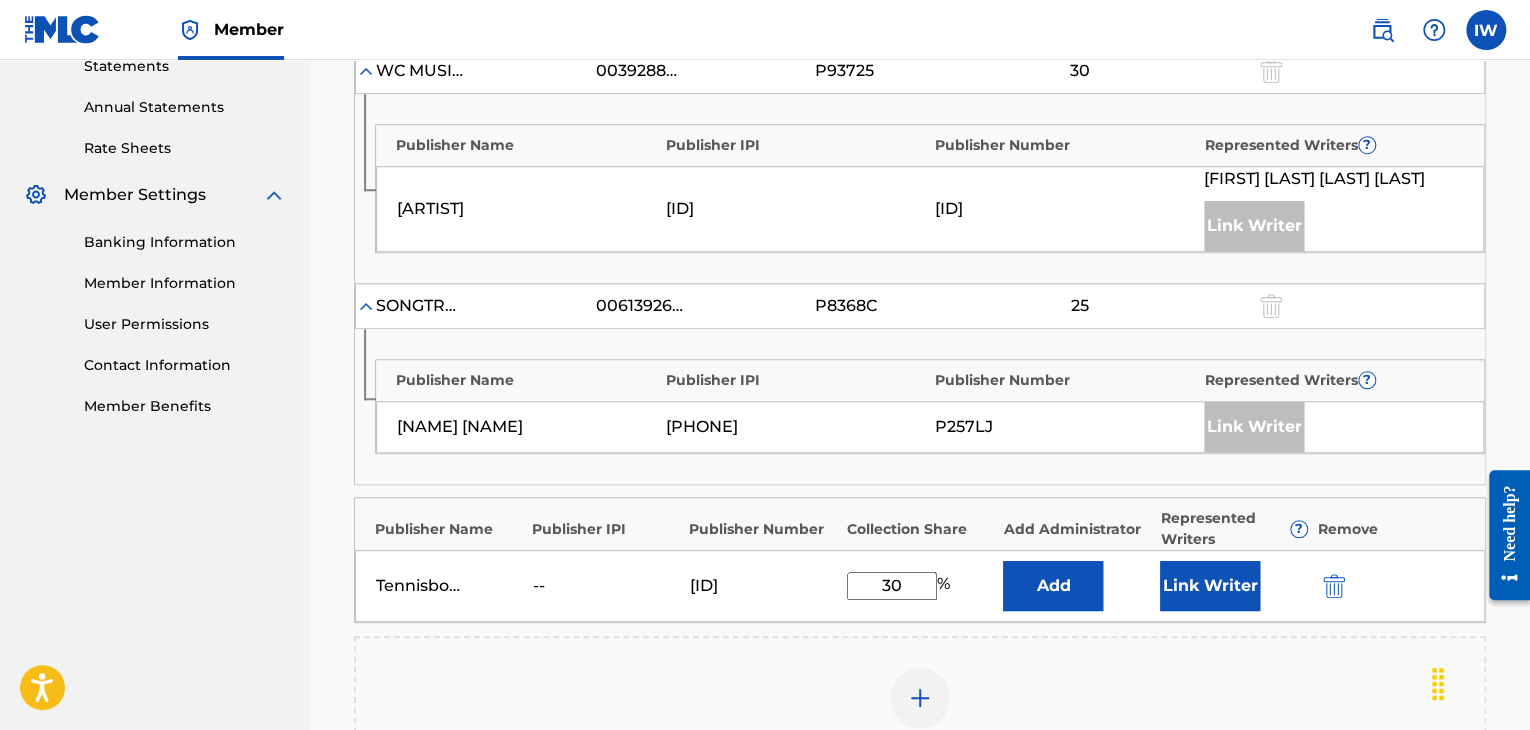 type on "30" 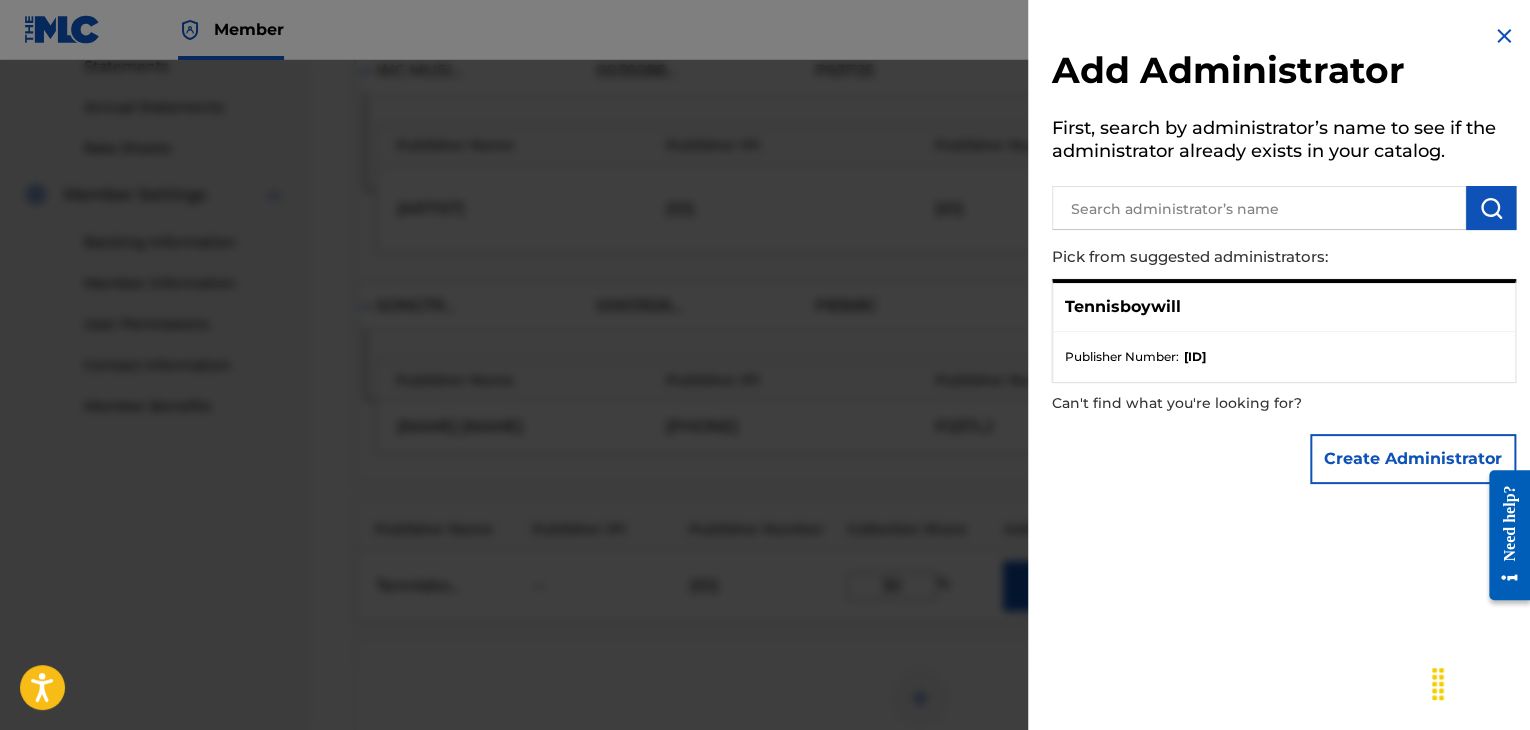 click at bounding box center (765, 425) 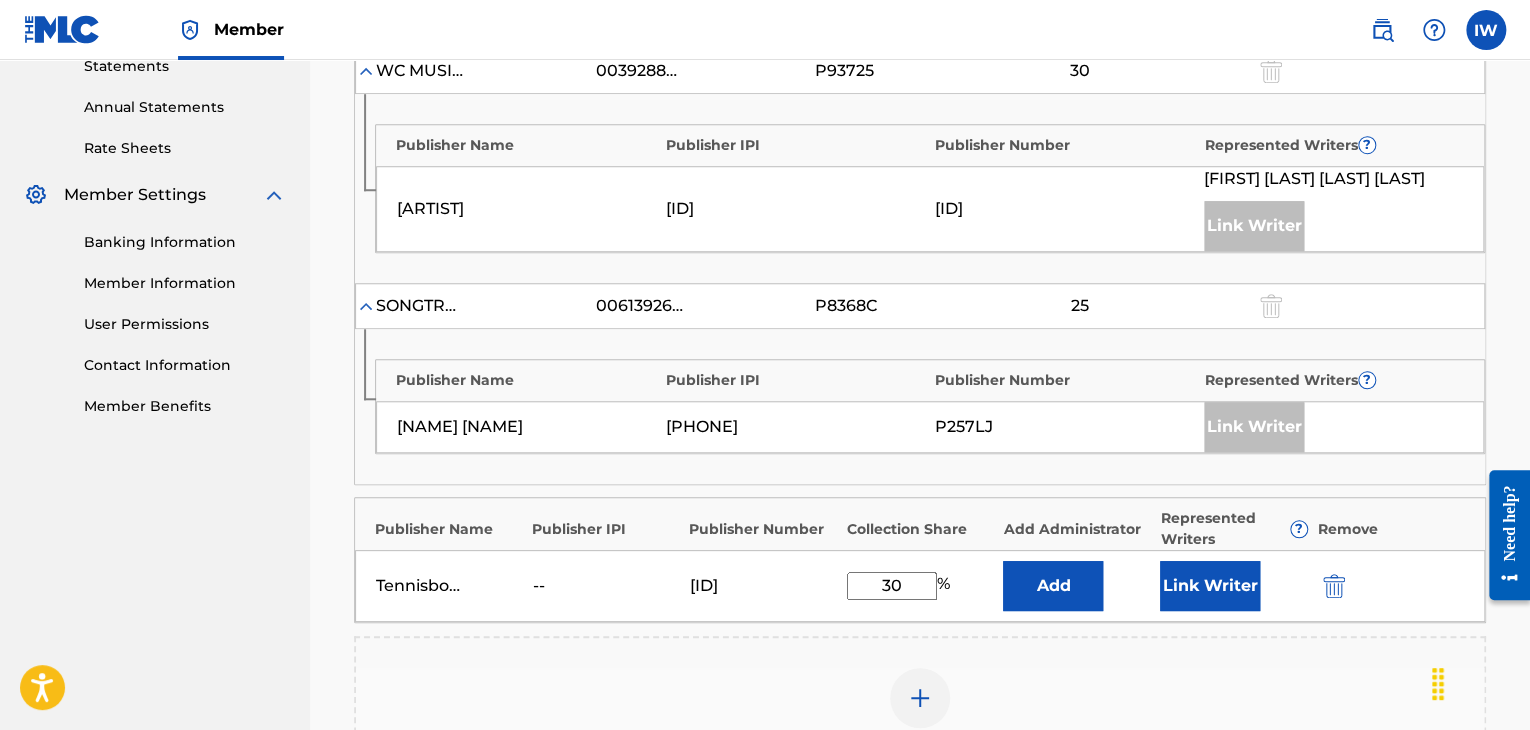 click on "Link Writer" at bounding box center [1210, 586] 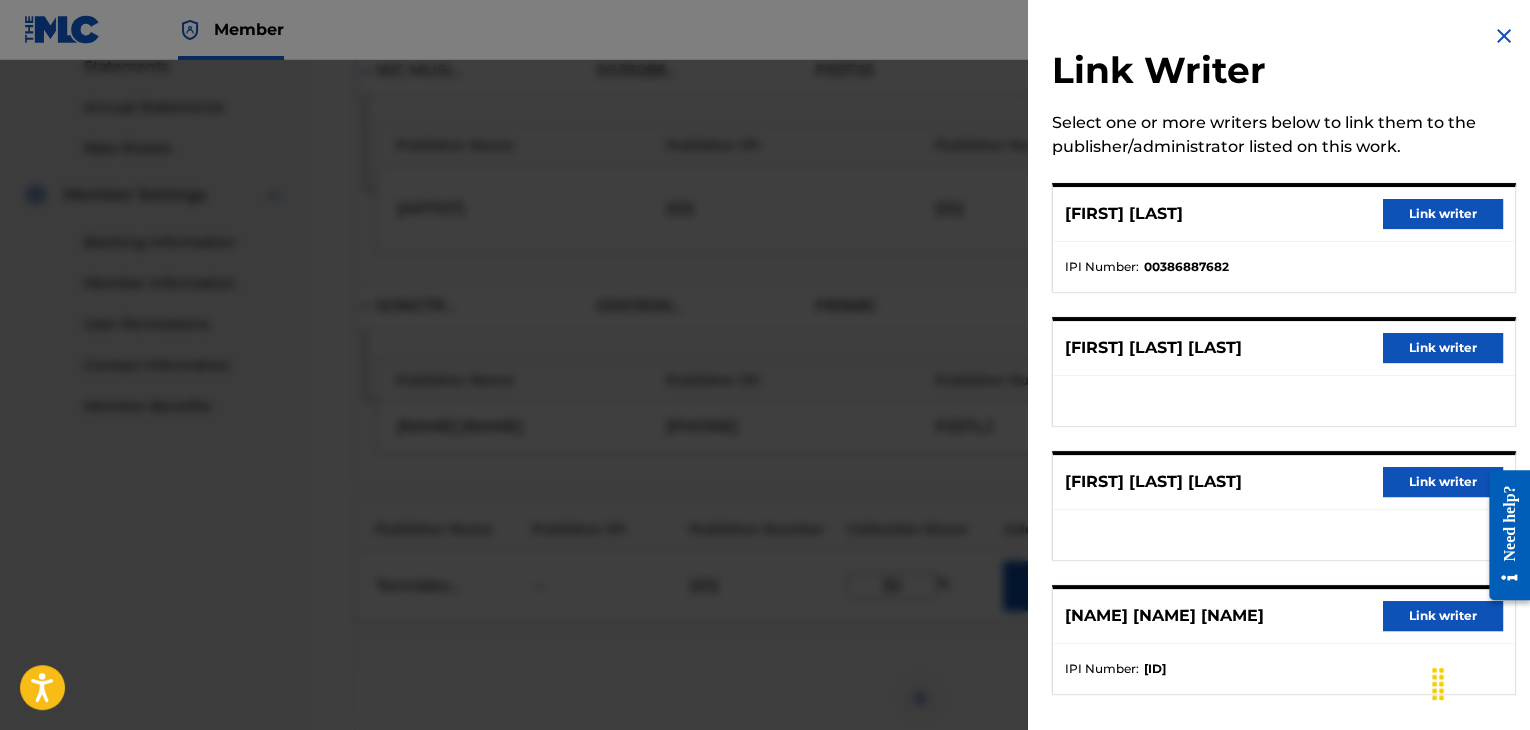 click on "Link writer" at bounding box center (1443, 214) 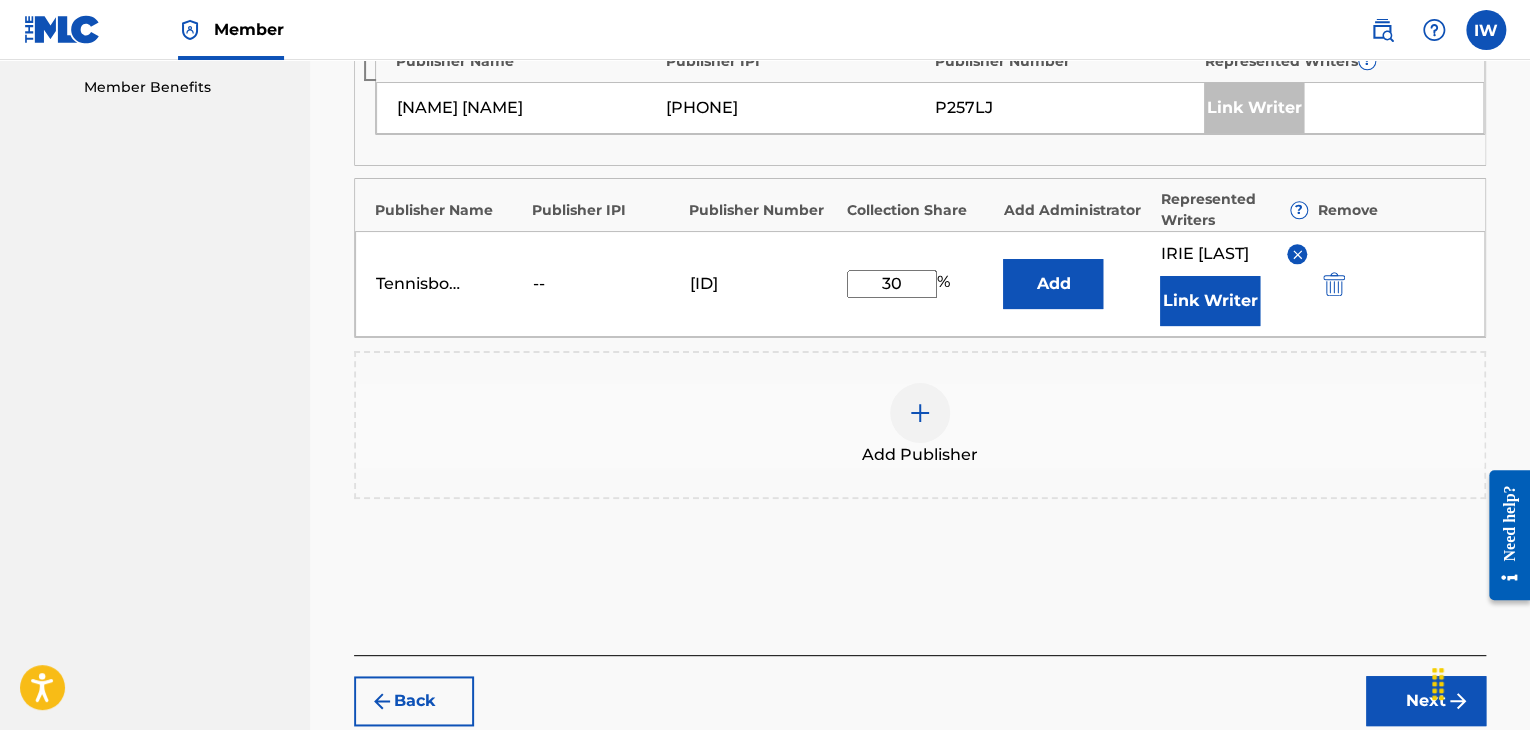 scroll, scrollTop: 1152, scrollLeft: 0, axis: vertical 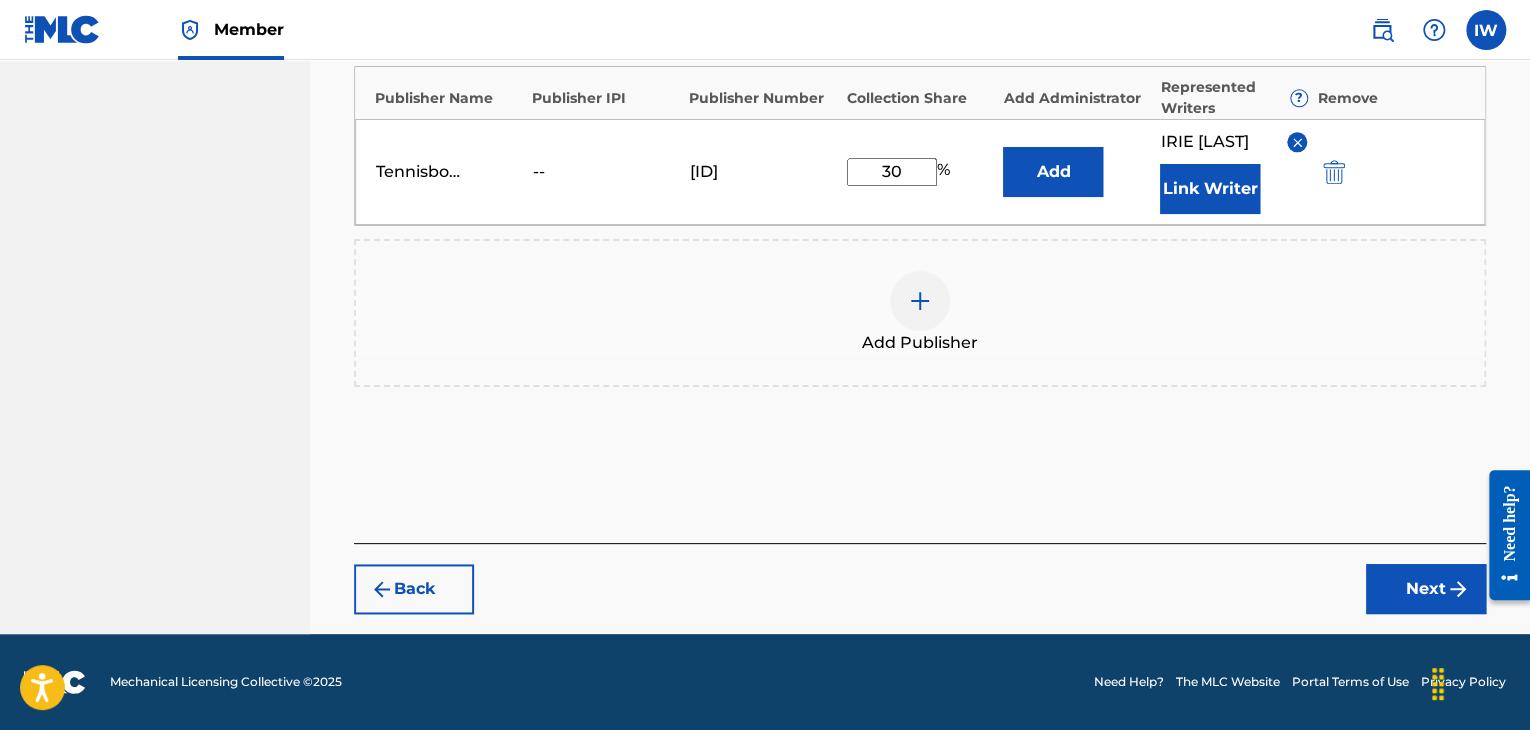 click on "Next" at bounding box center [1426, 589] 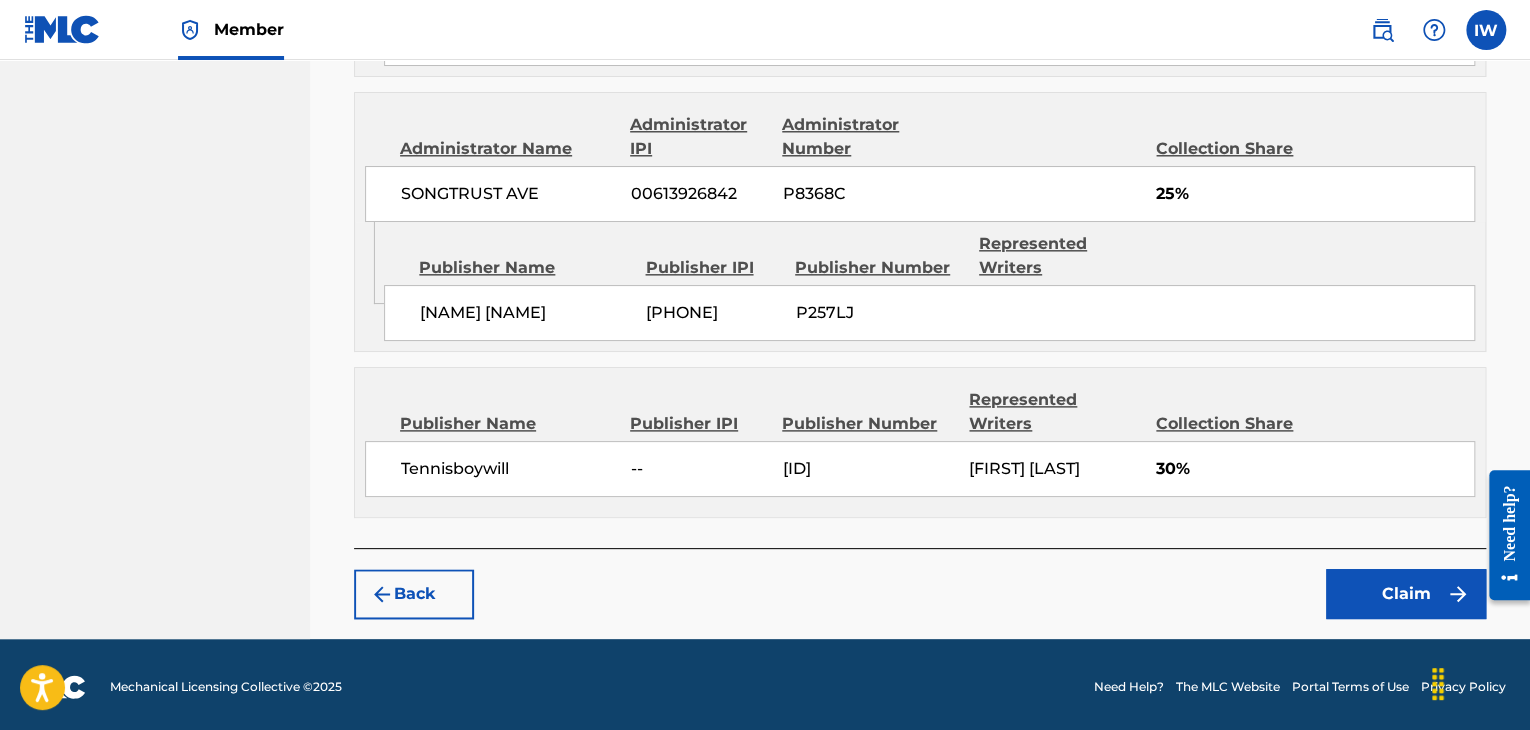 scroll, scrollTop: 1162, scrollLeft: 0, axis: vertical 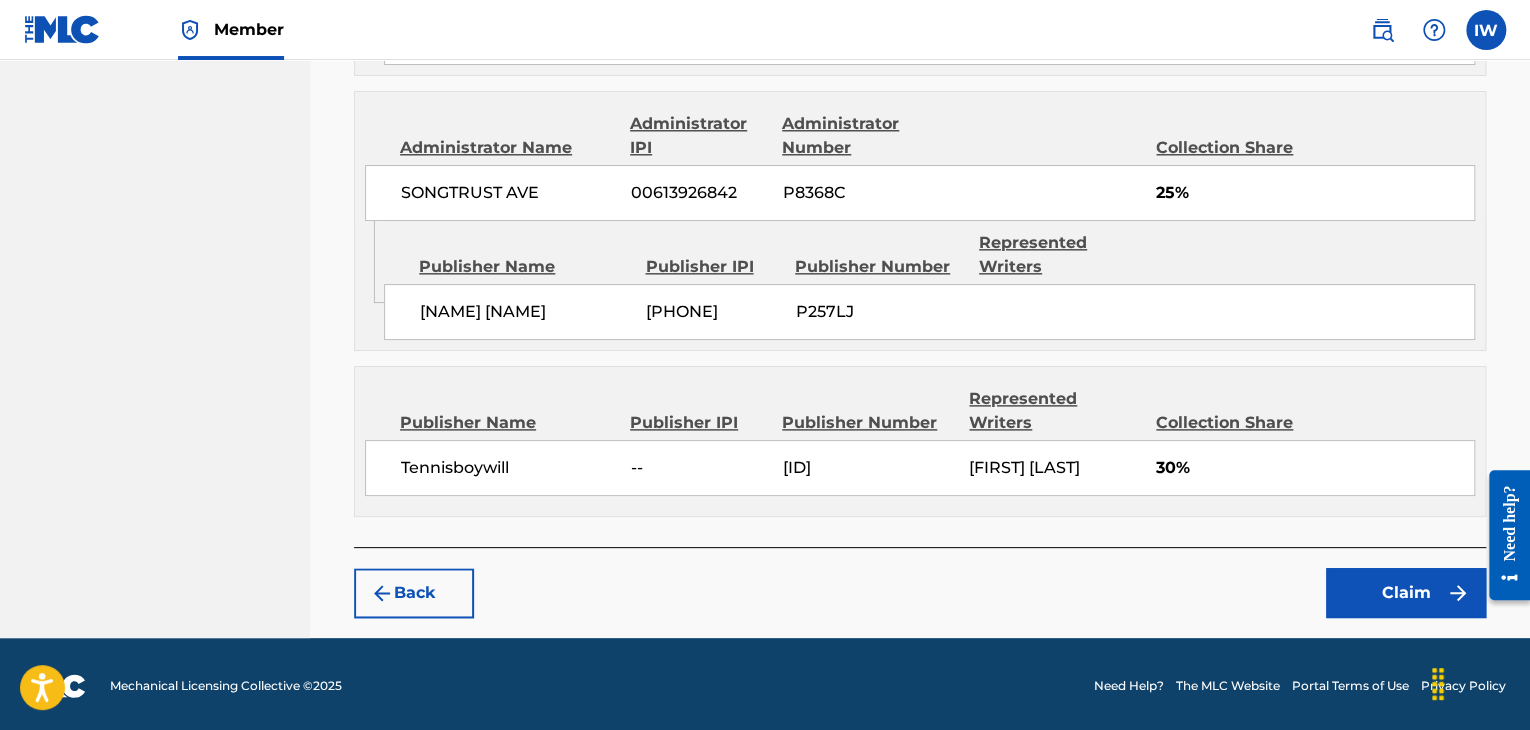 click on "Claim" at bounding box center [1406, 593] 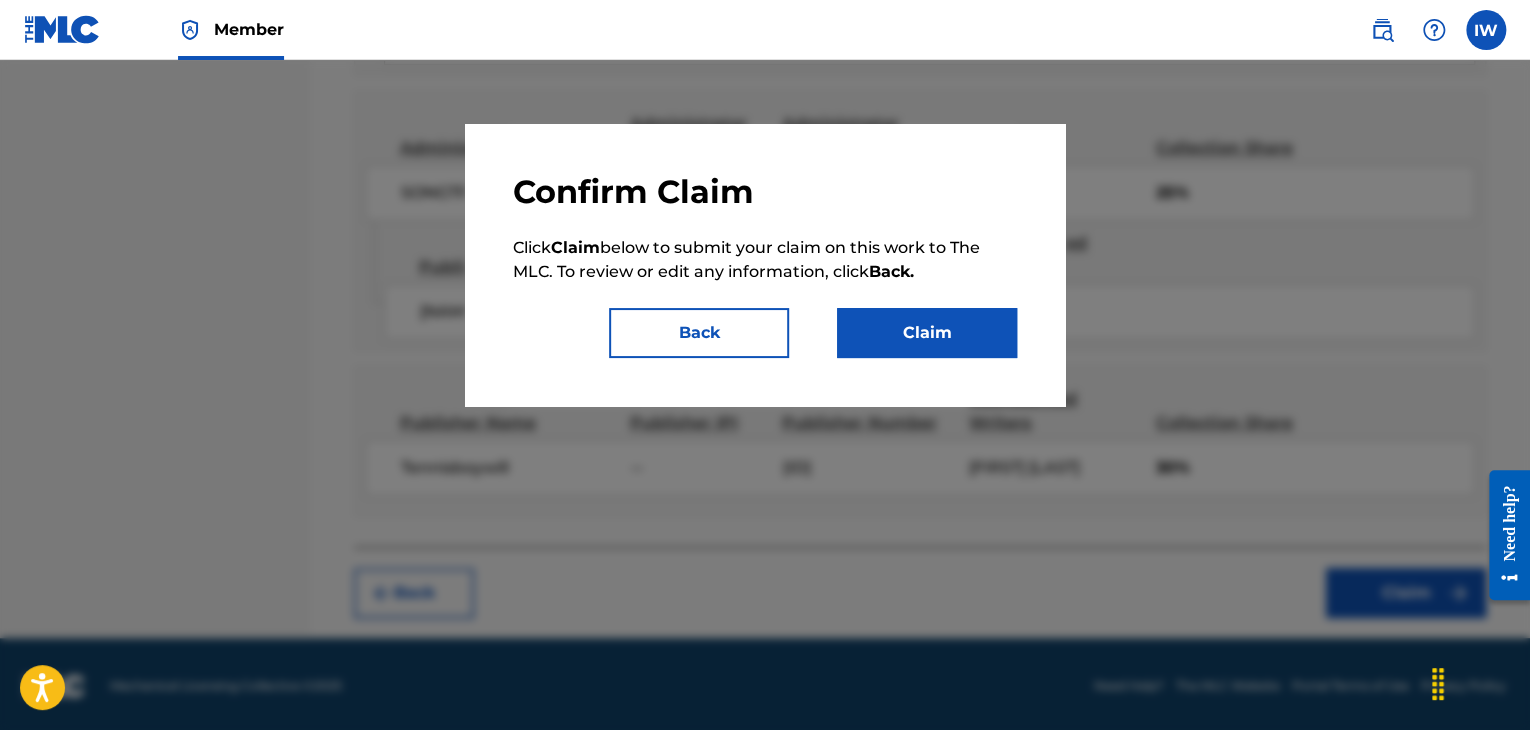 click on "Claim" at bounding box center [927, 333] 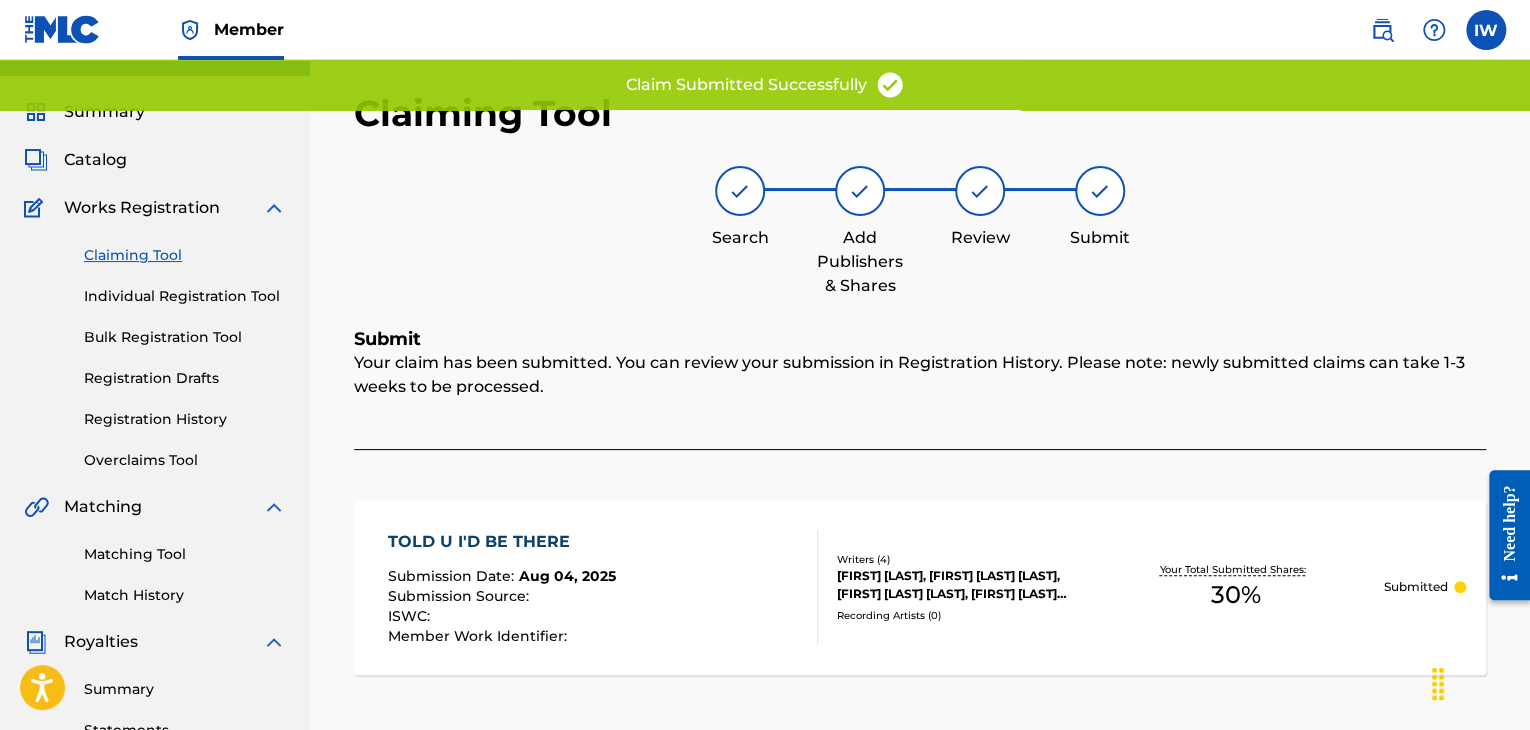 scroll, scrollTop: 0, scrollLeft: 0, axis: both 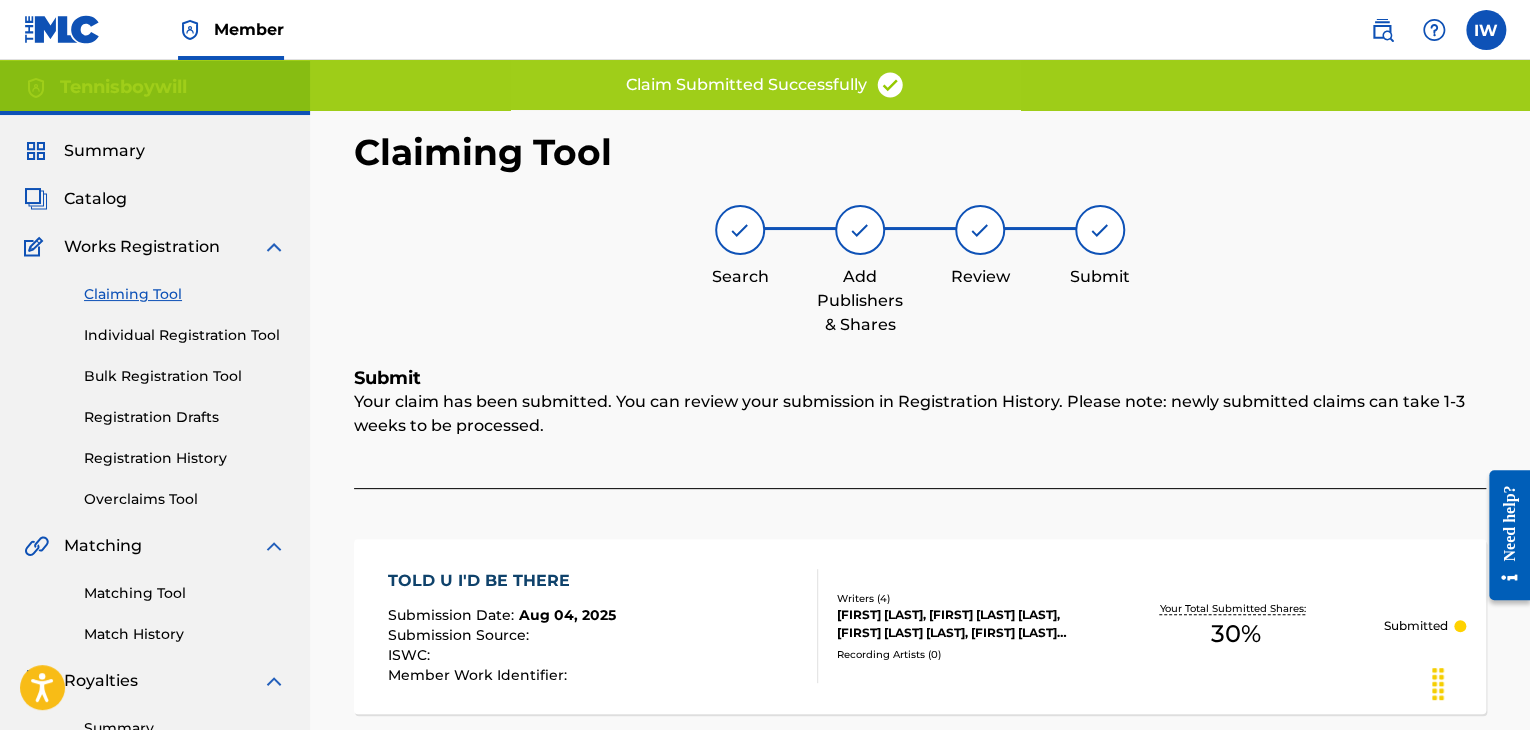 click on "Claiming Tool" at bounding box center [185, 294] 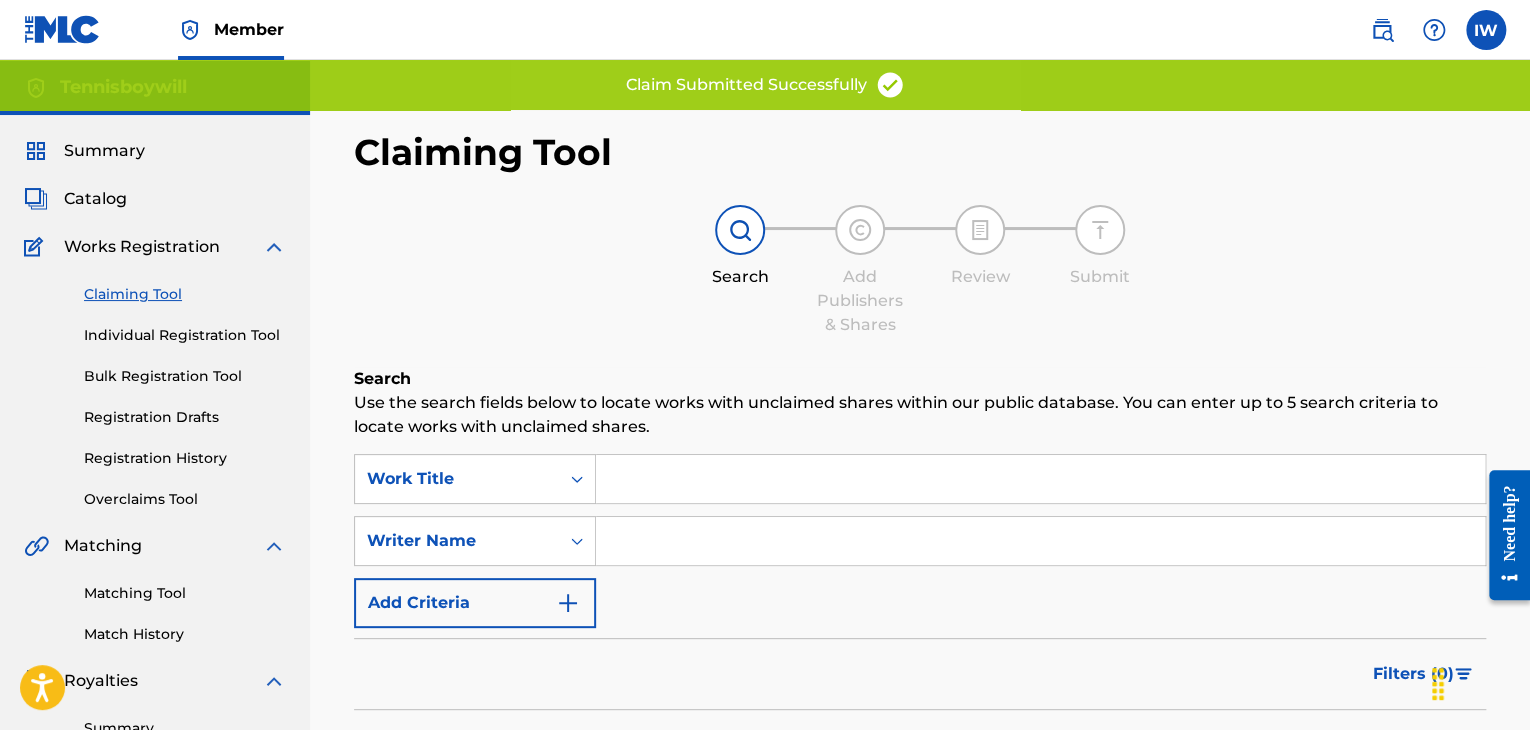 click at bounding box center (1040, 479) 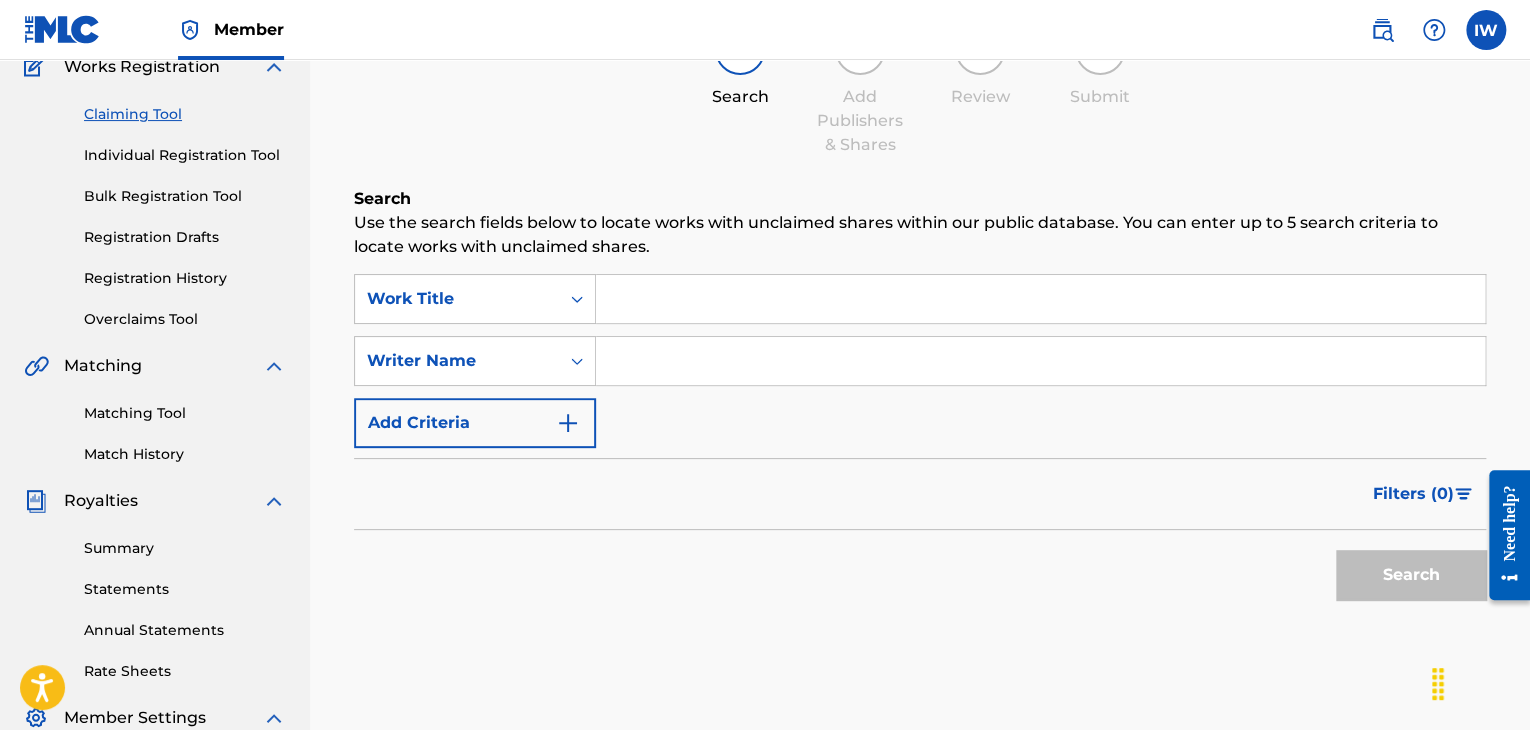 scroll, scrollTop: 180, scrollLeft: 0, axis: vertical 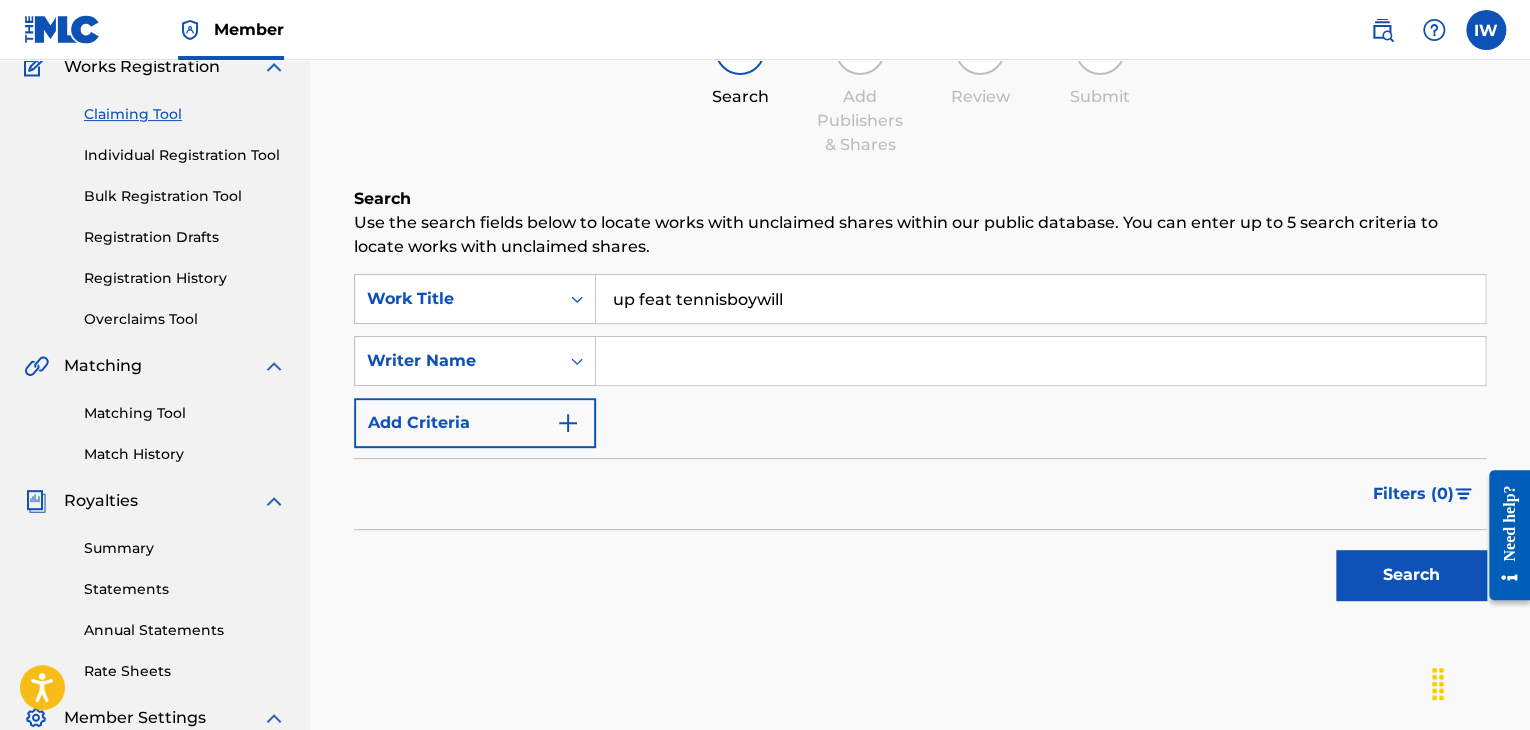 type on "up feat tennisboywill" 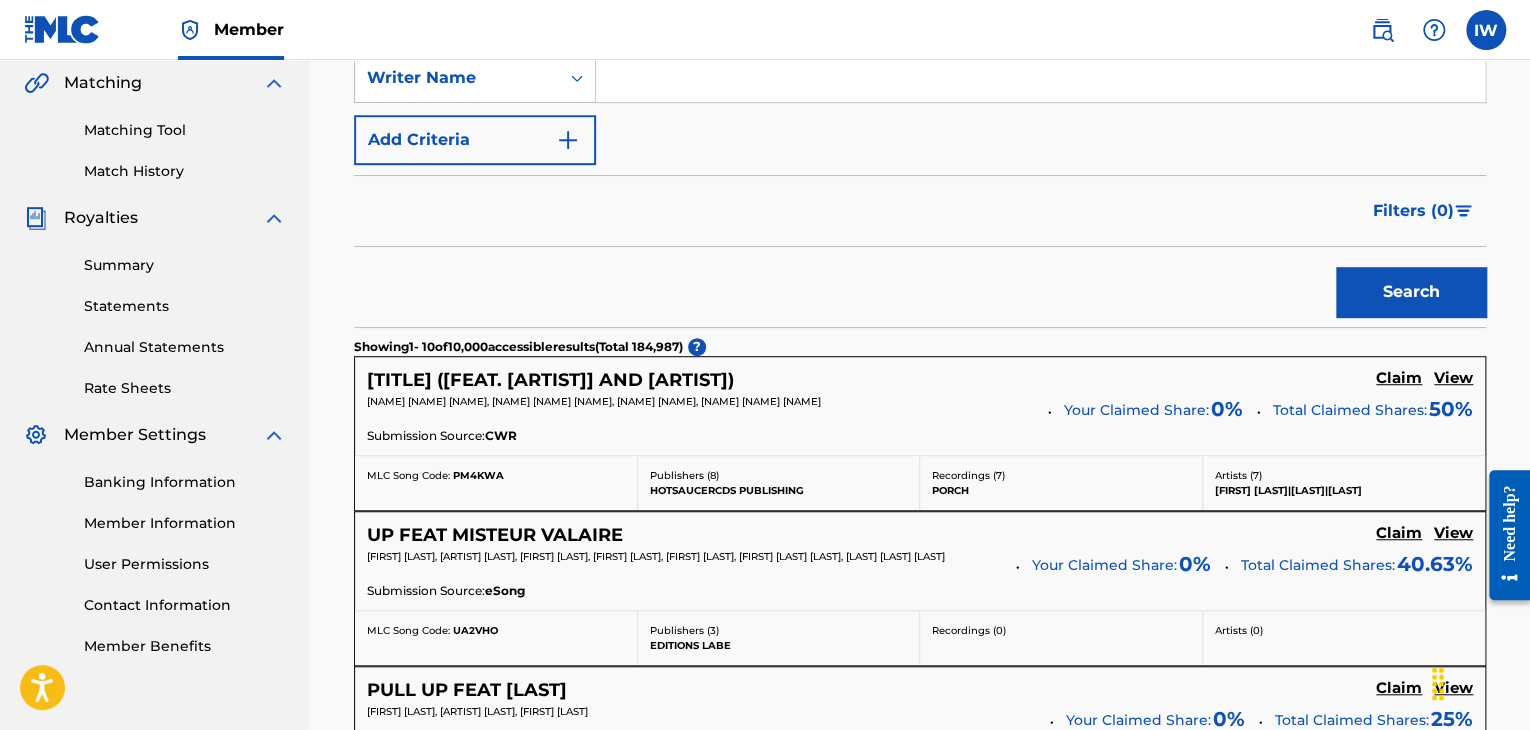 scroll, scrollTop: 462, scrollLeft: 0, axis: vertical 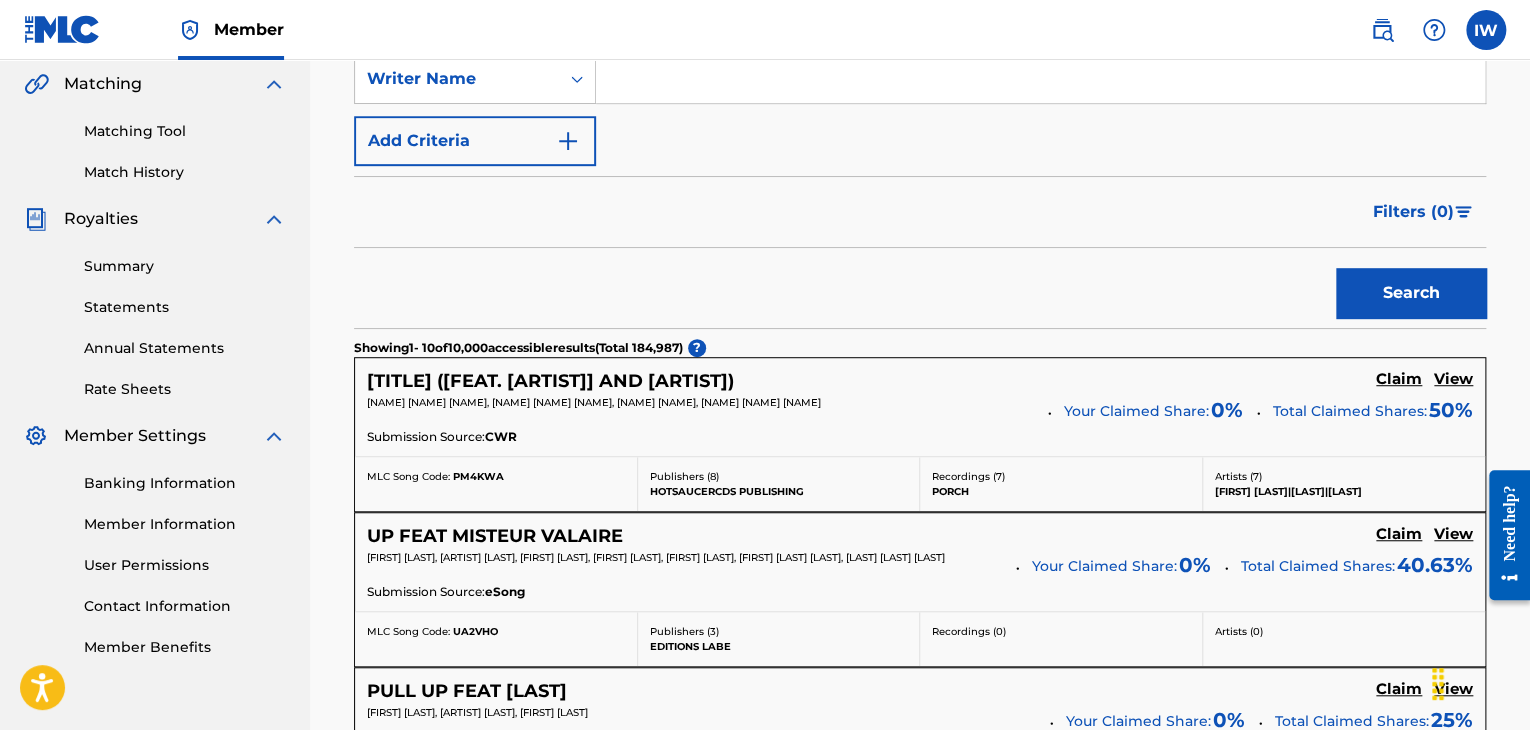 click on "Claim" at bounding box center (1399, 379) 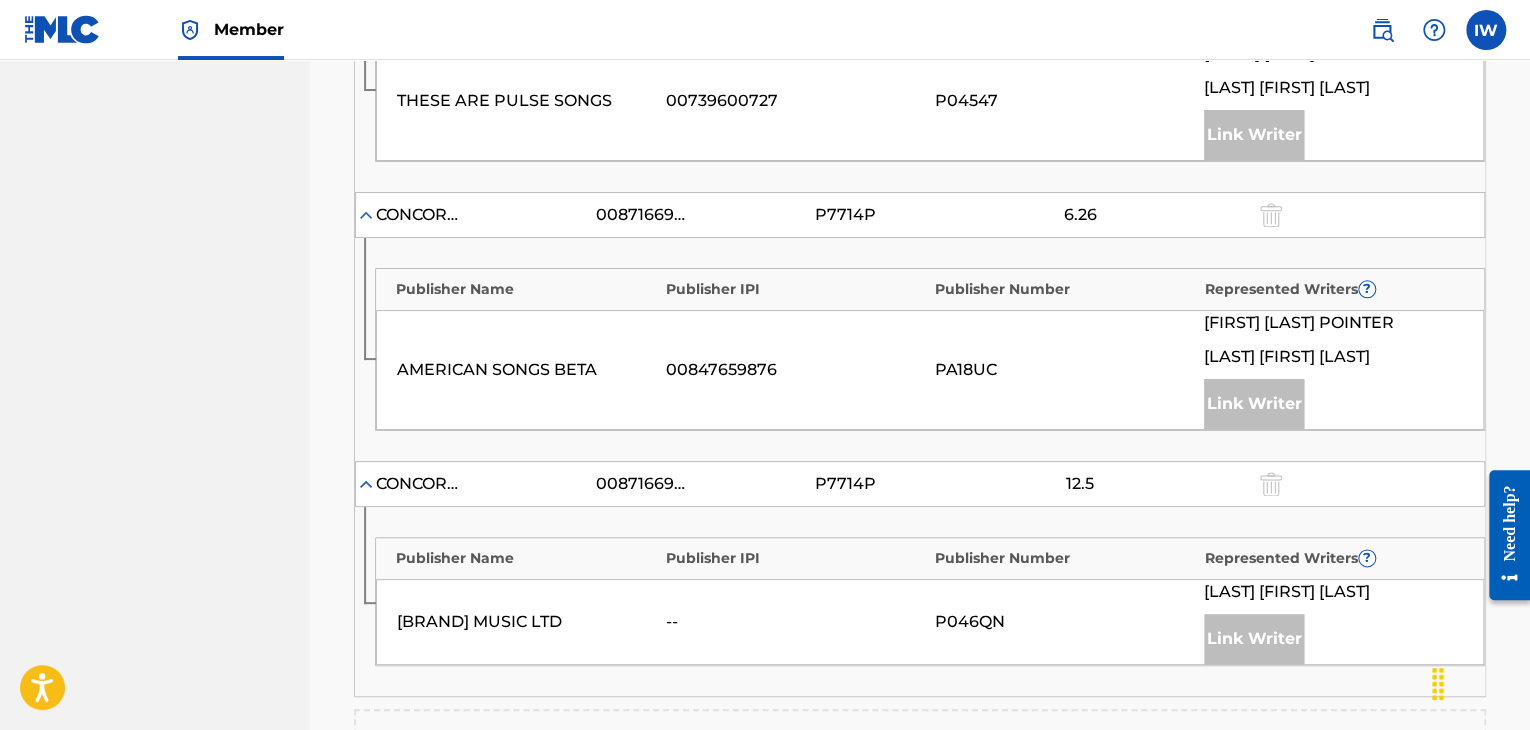 scroll, scrollTop: 1376, scrollLeft: 0, axis: vertical 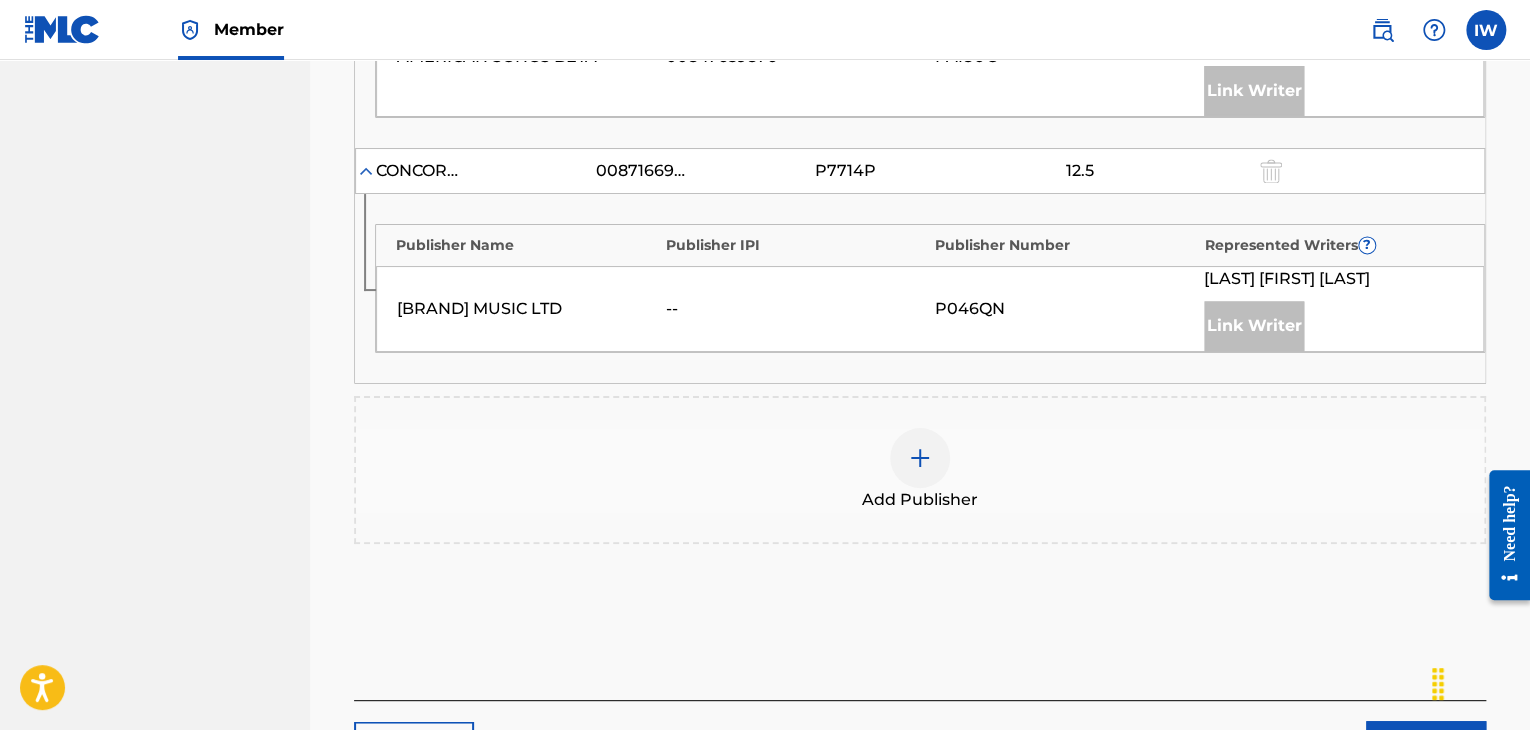 click at bounding box center (920, 458) 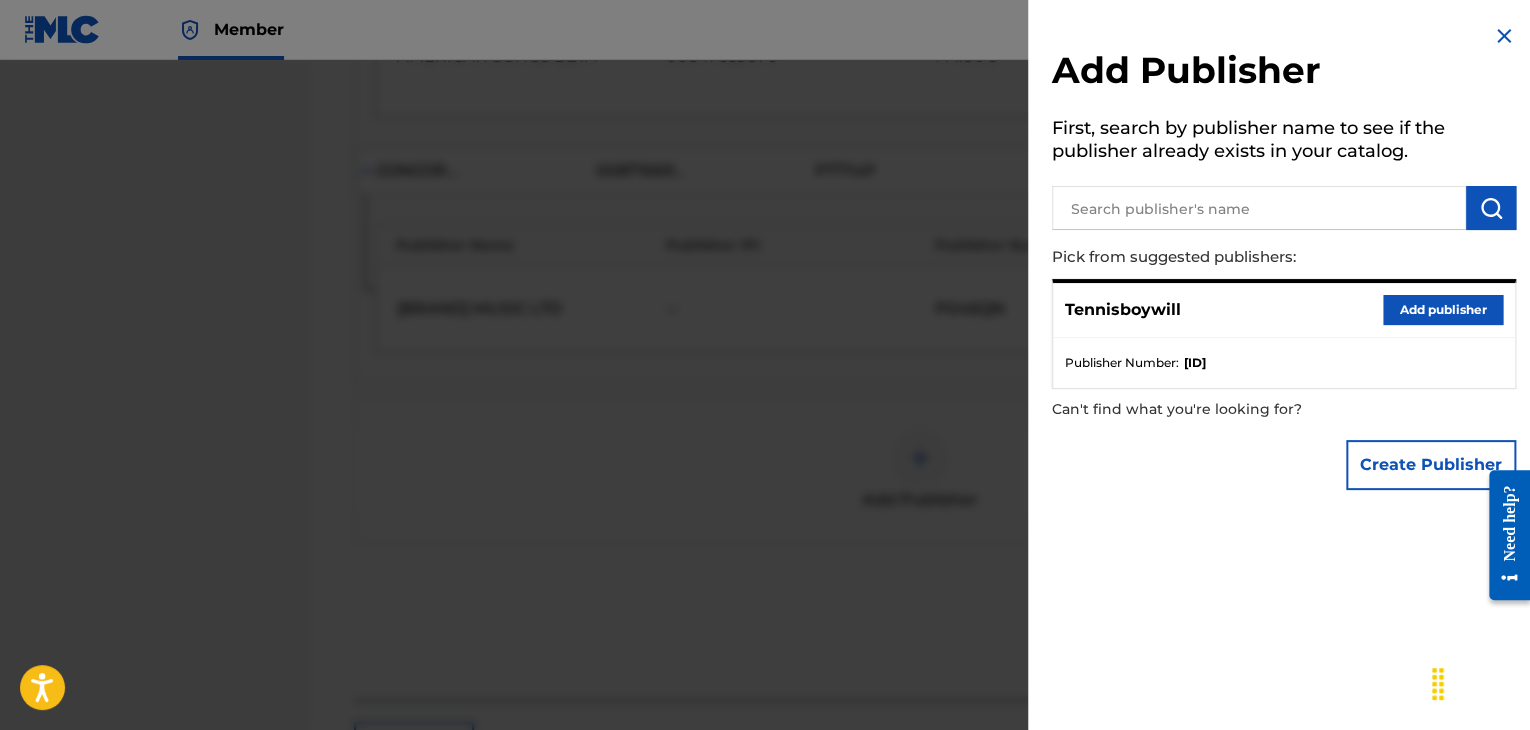 click on "Add publisher" at bounding box center (1443, 310) 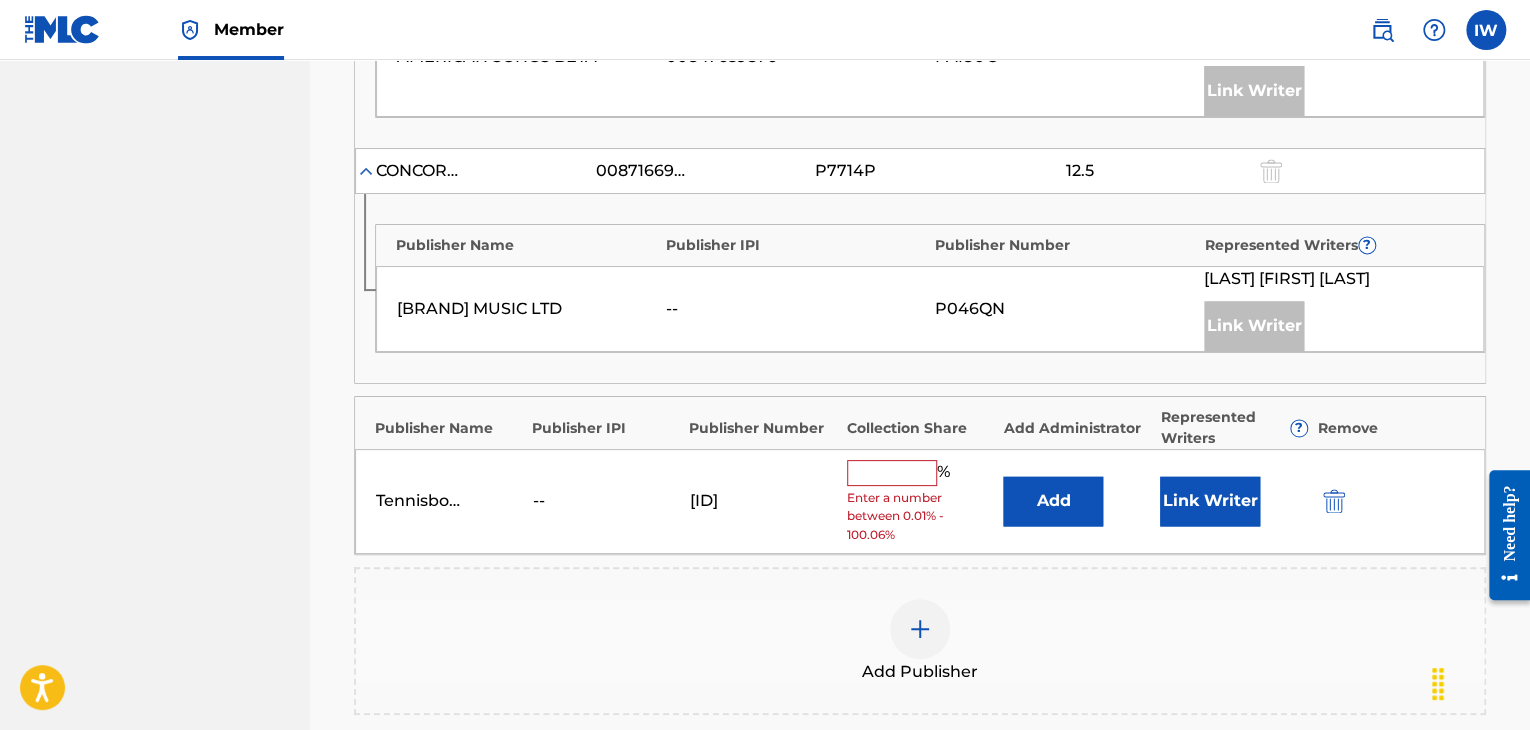 click at bounding box center (892, 473) 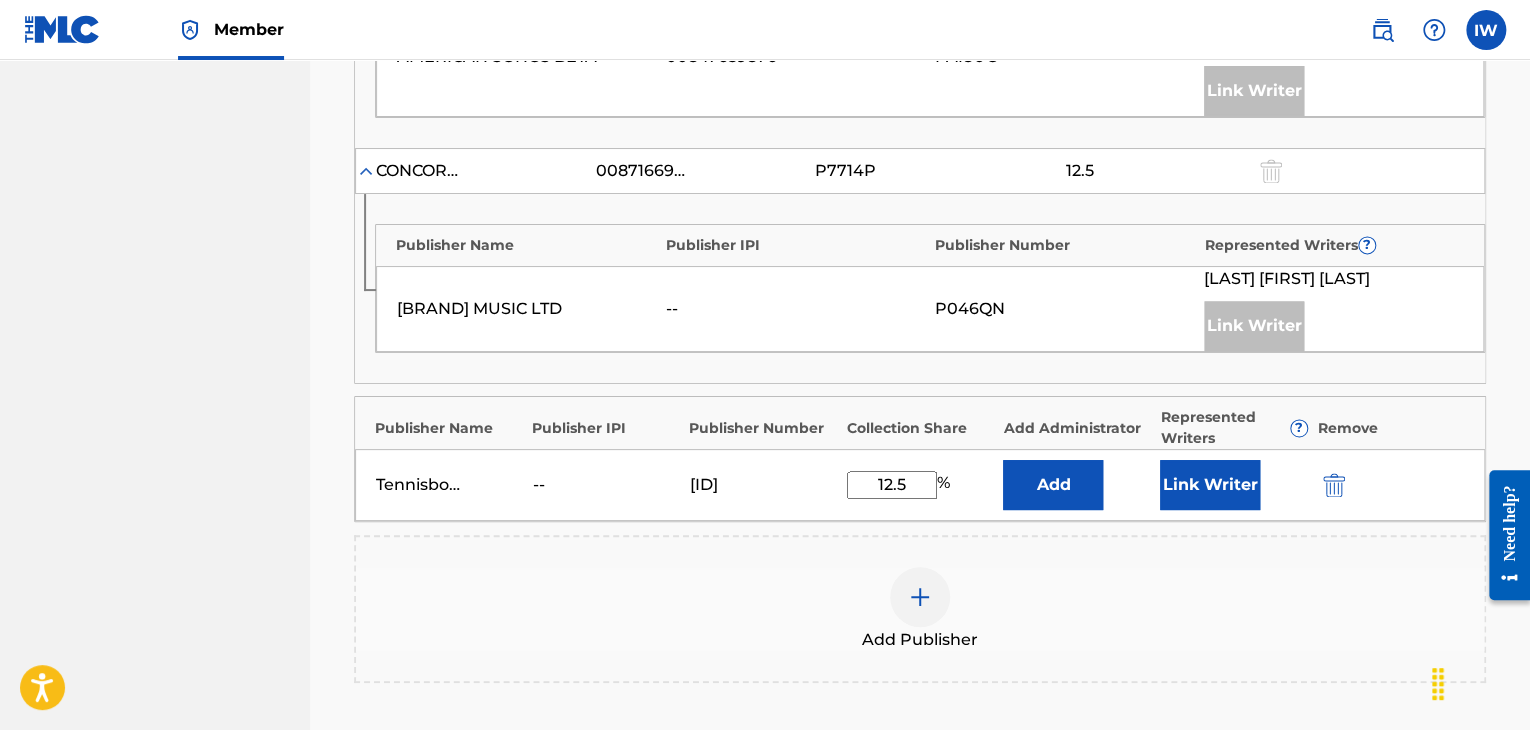 click on "Add" at bounding box center [1053, 485] 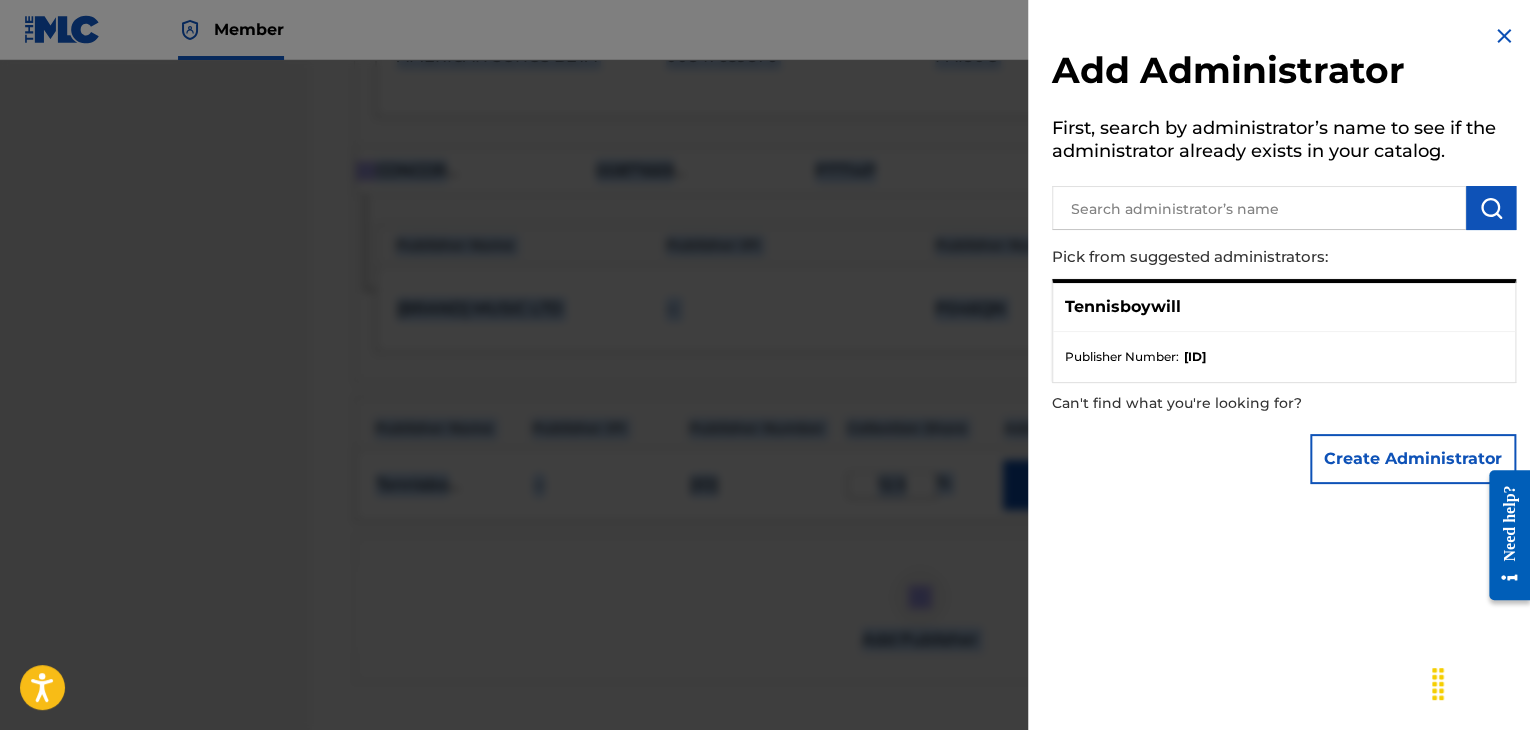 drag, startPoint x: 912, startPoint y: 434, endPoint x: 1535, endPoint y: -9, distance: 764.4462 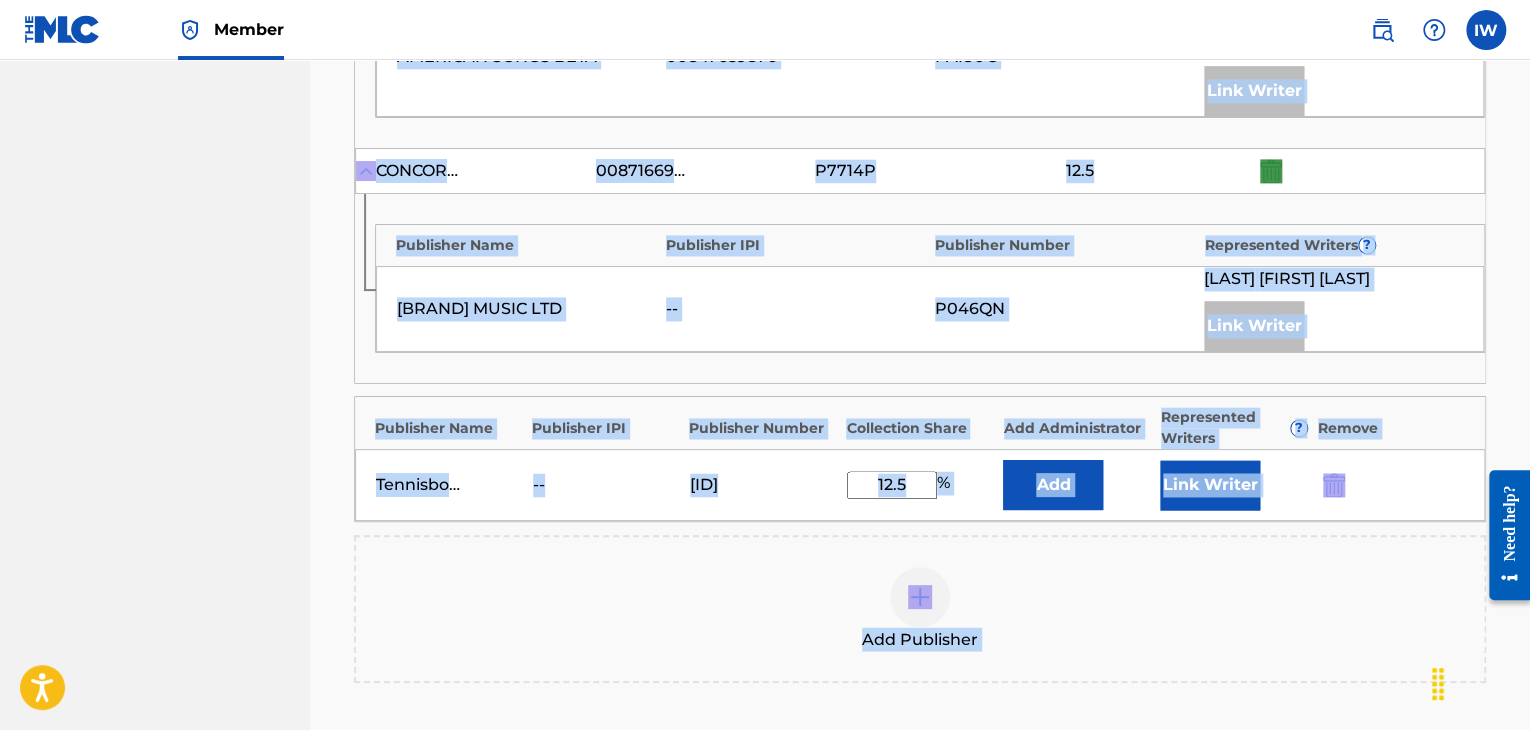 click on "Link Writer" at bounding box center [1210, 485] 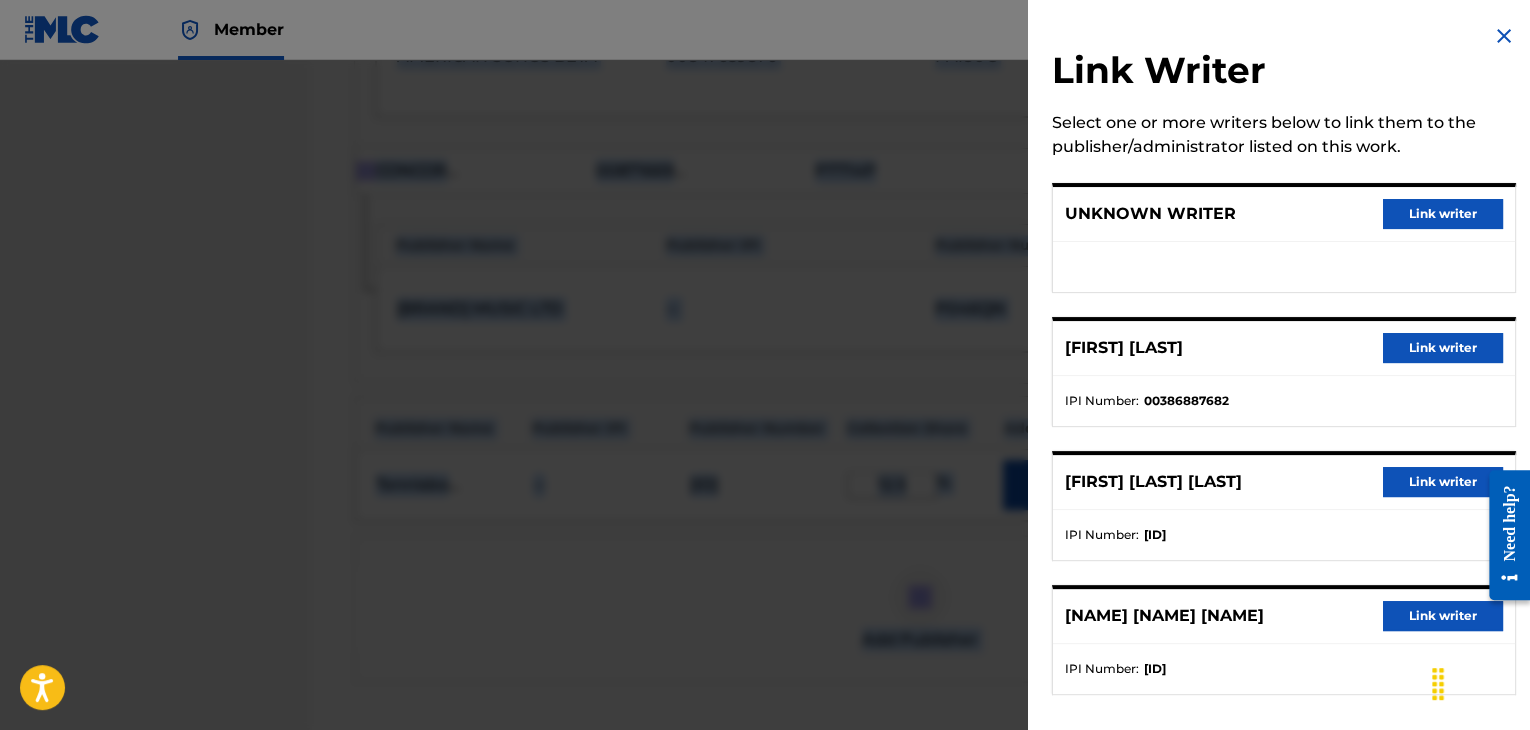 click on "Link writer" at bounding box center [1443, 348] 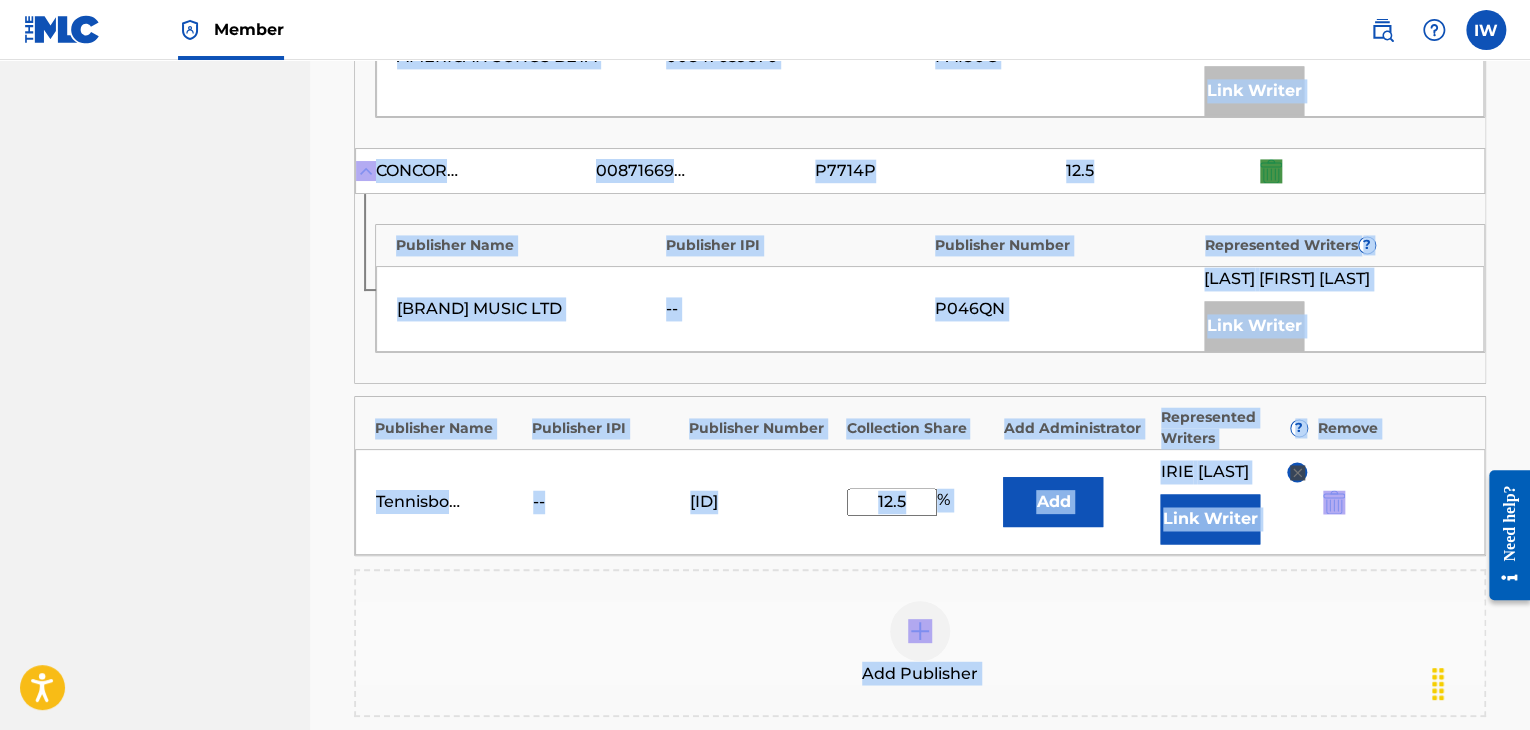 click on "Publisher Name Publisher IPI Publisher Number Collection Share Add Administrator Represented Writers ? Remove" at bounding box center [920, 423] 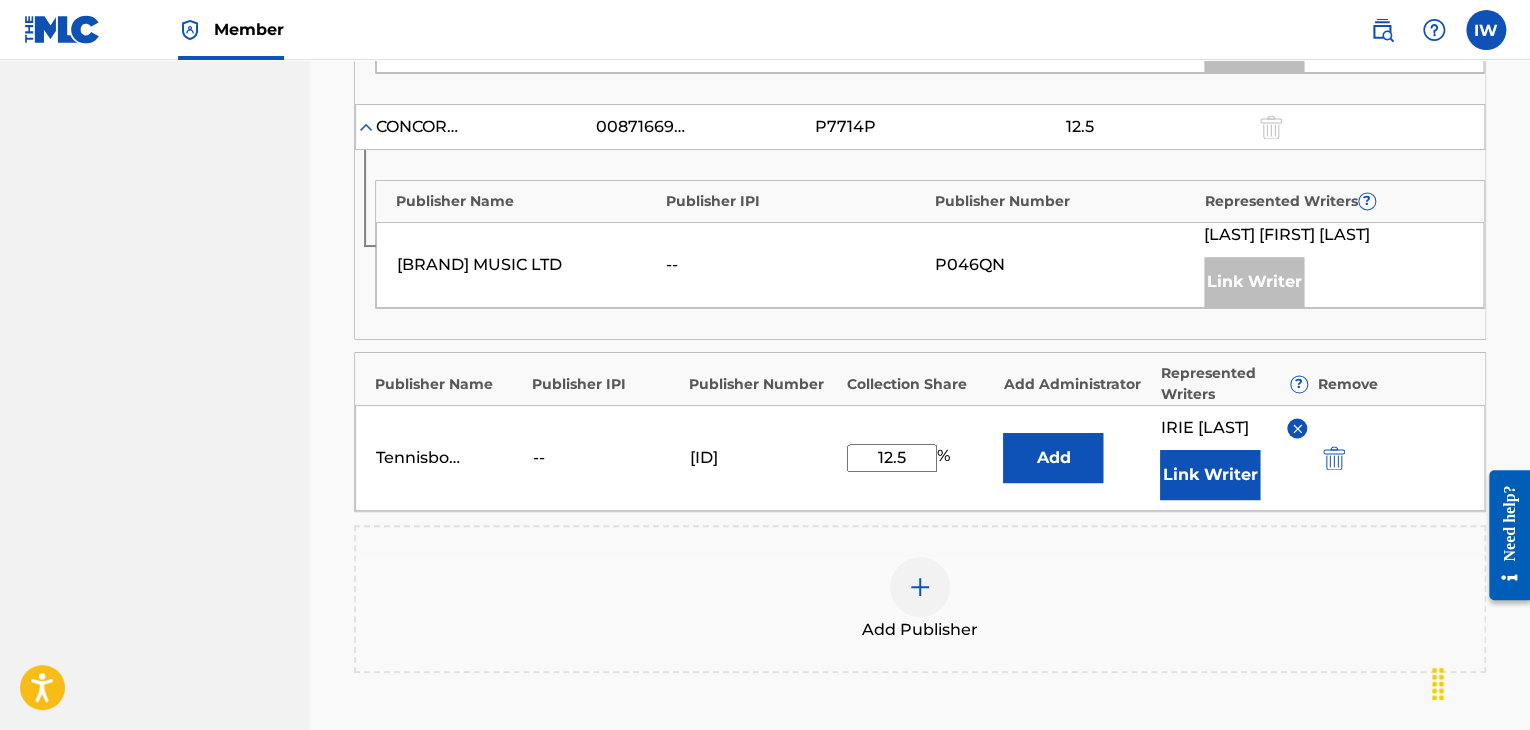 scroll, scrollTop: 1776, scrollLeft: 0, axis: vertical 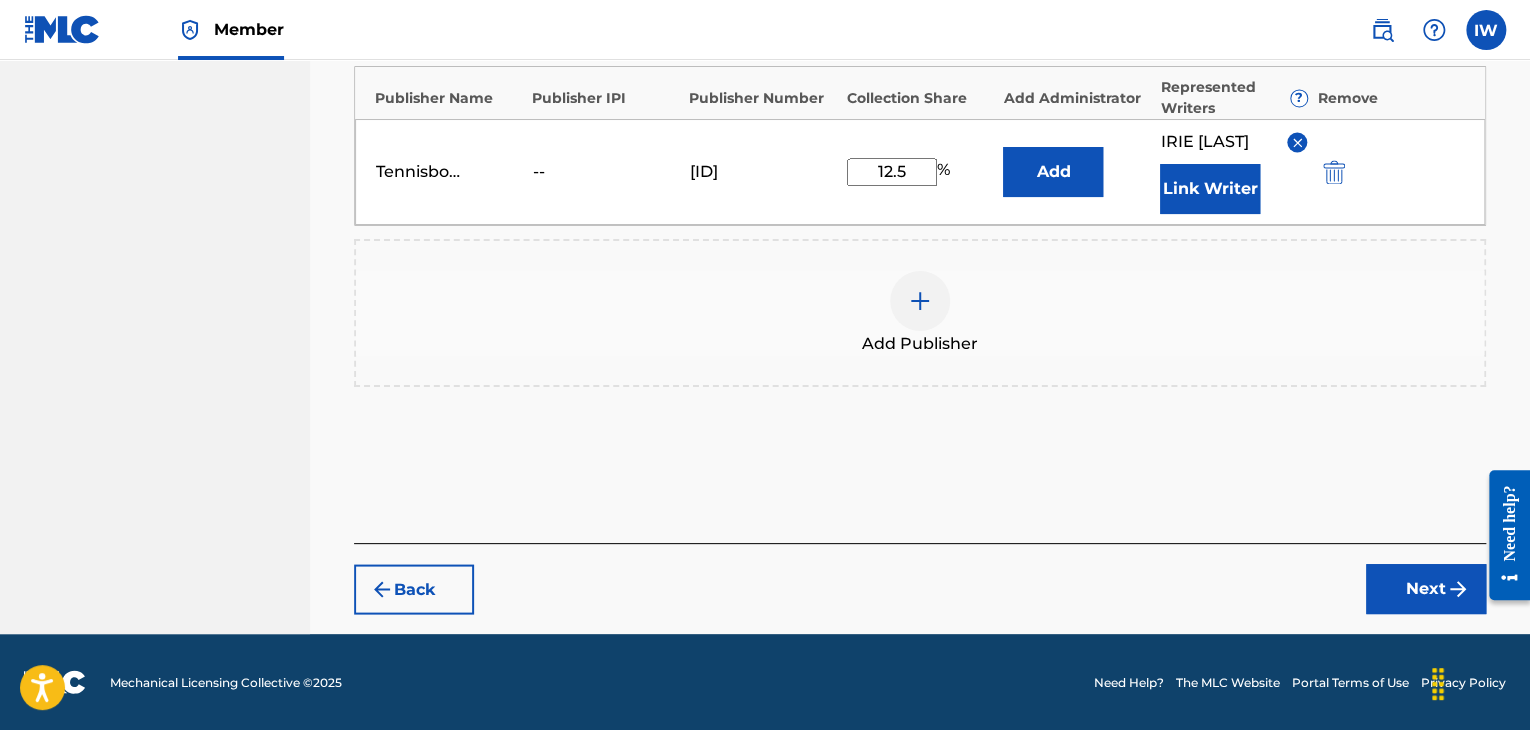 click on "Next" at bounding box center [1426, 589] 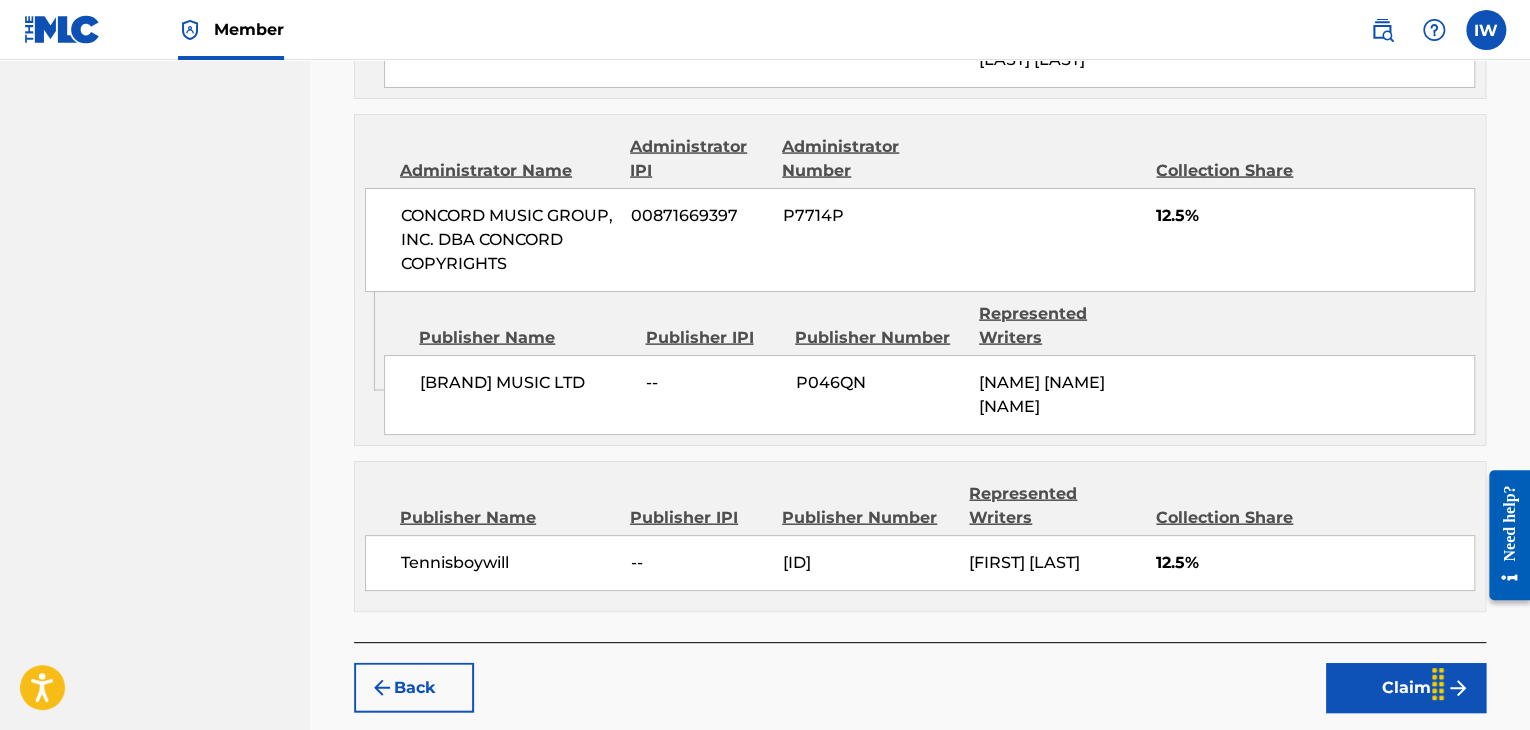 scroll, scrollTop: 2081, scrollLeft: 0, axis: vertical 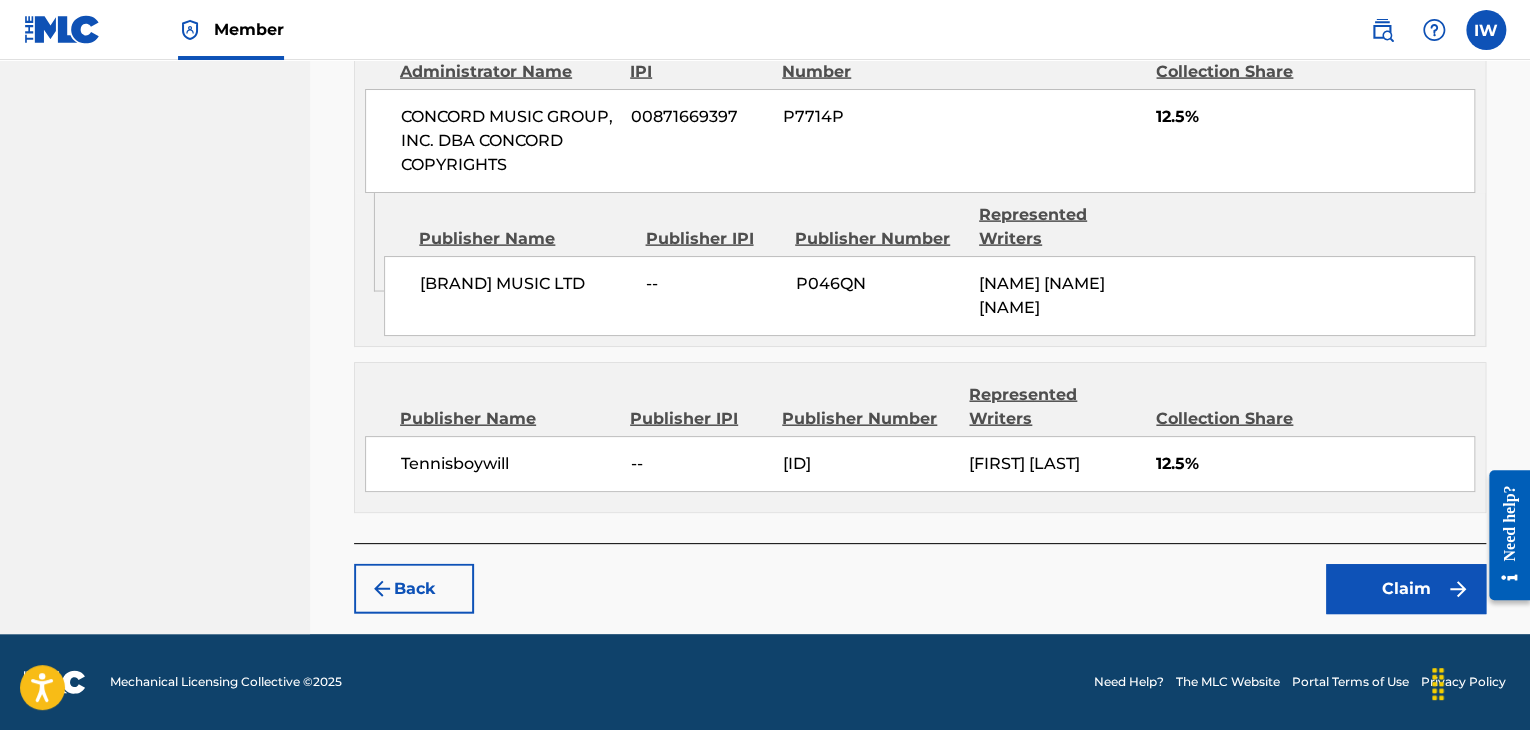click on "Claim" at bounding box center (1406, 589) 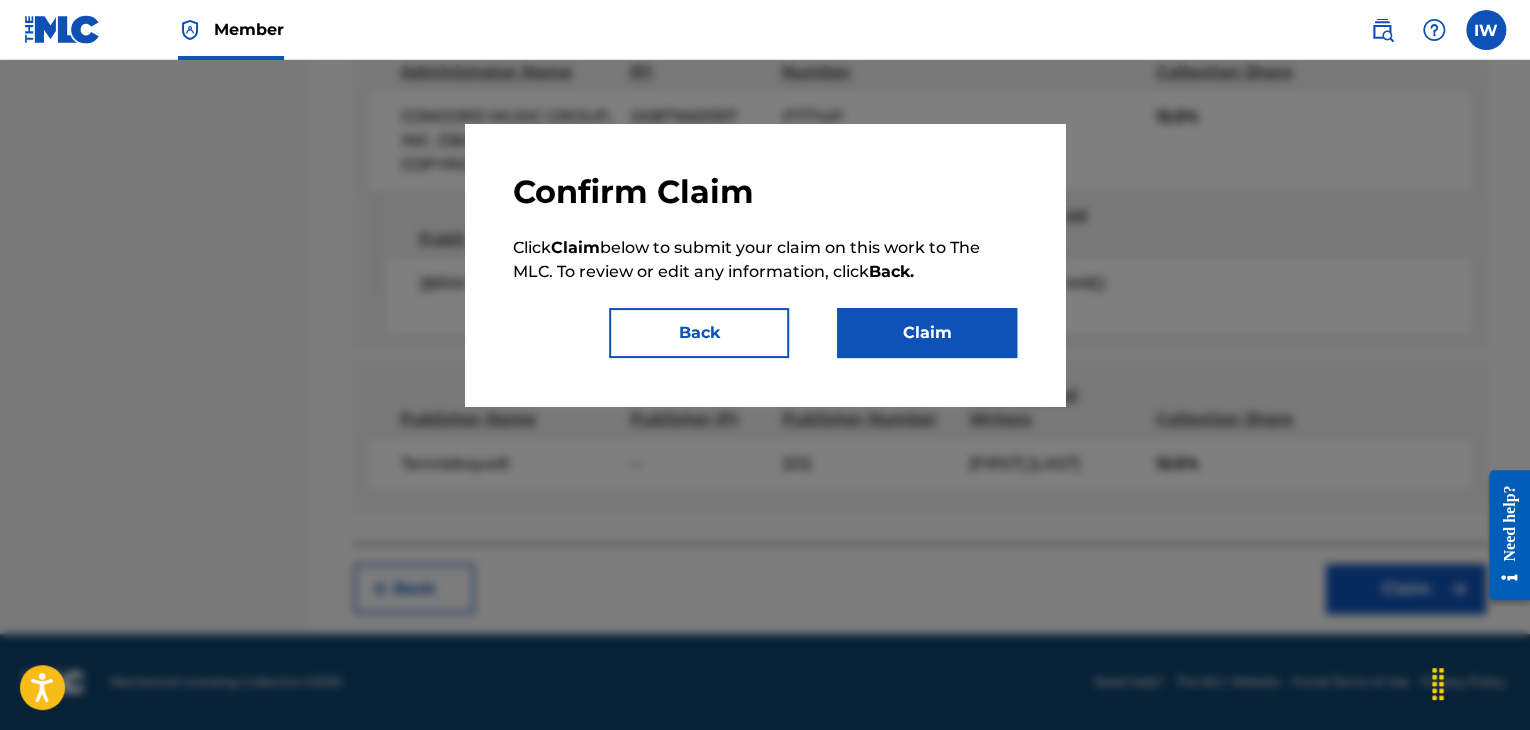 click on "Claim" at bounding box center (927, 333) 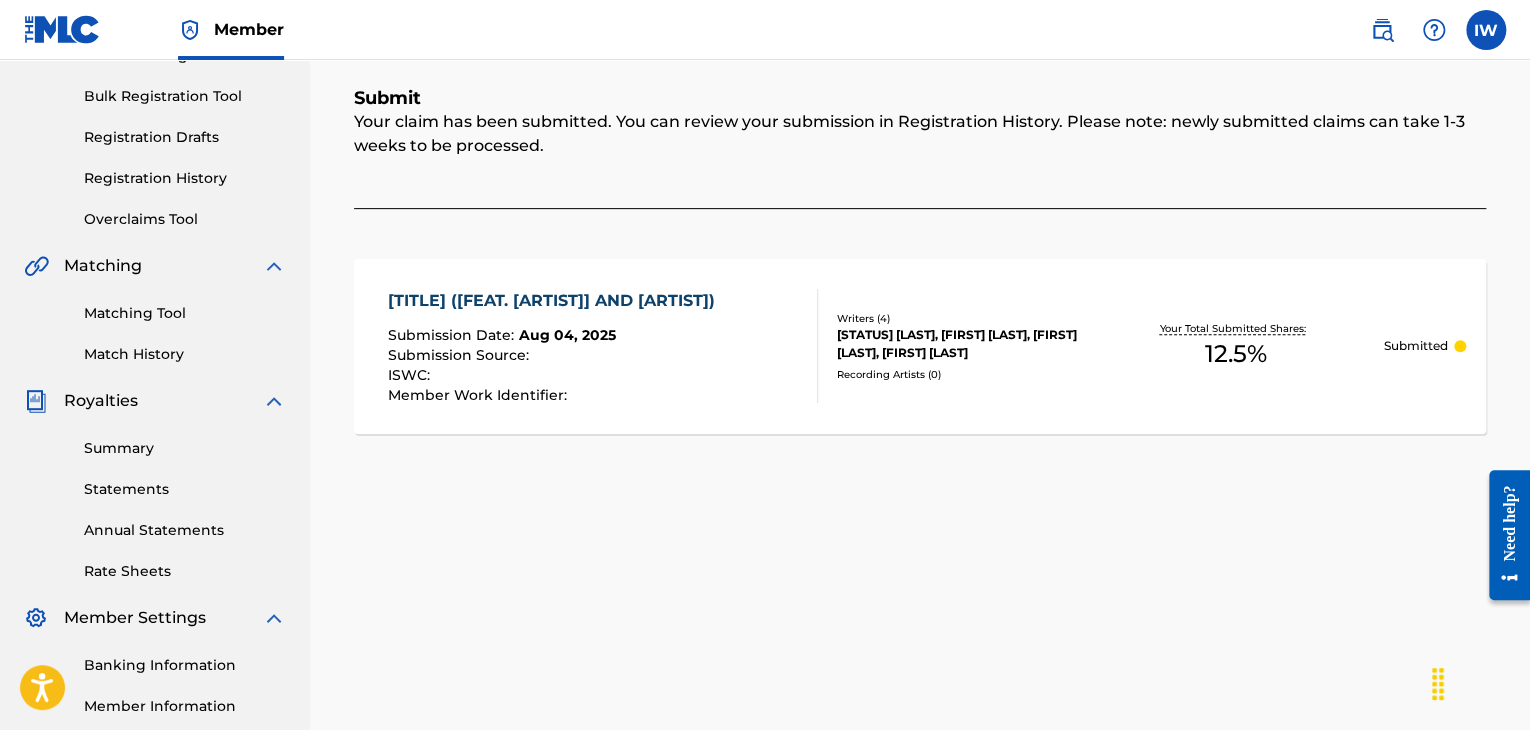 scroll, scrollTop: 0, scrollLeft: 0, axis: both 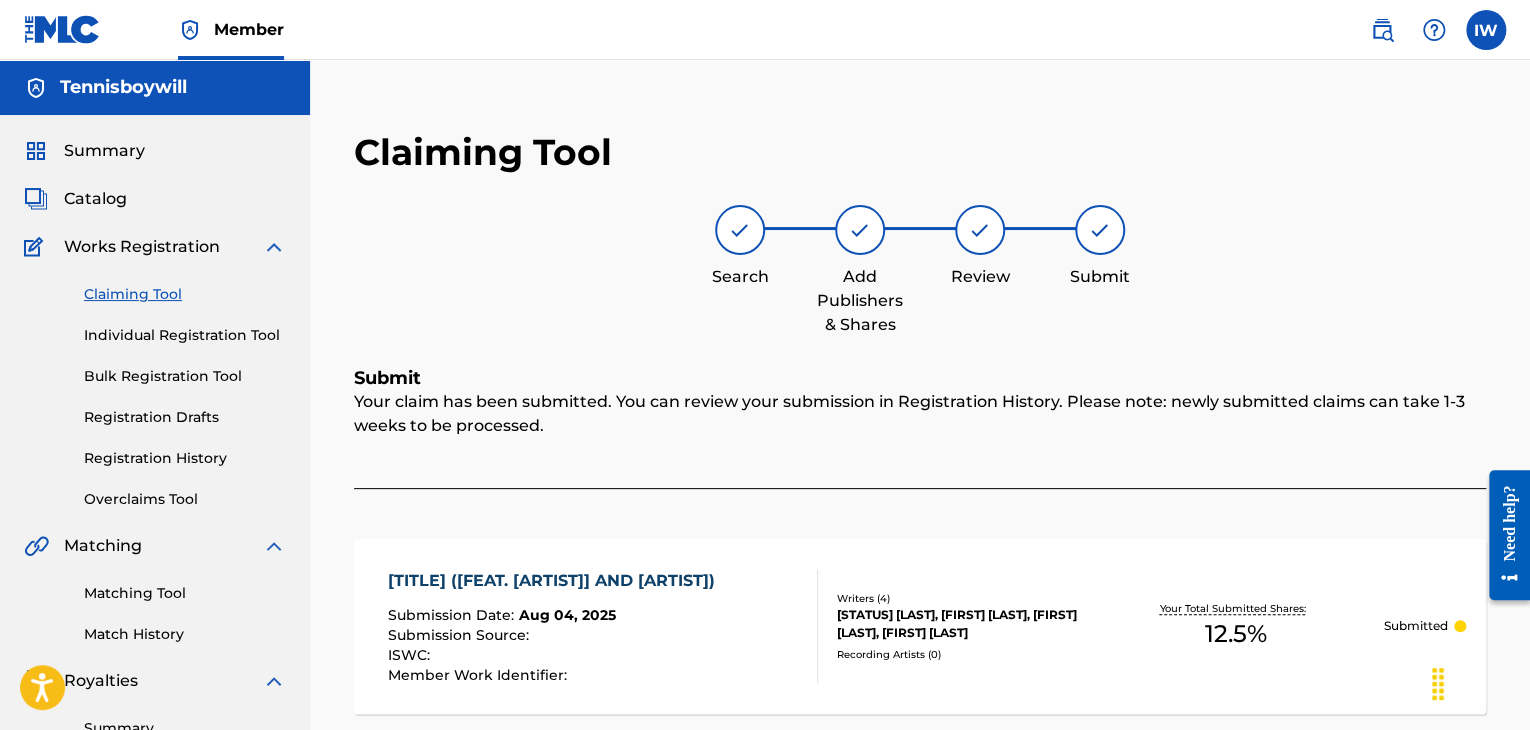 click on "Claiming Tool" at bounding box center [185, 294] 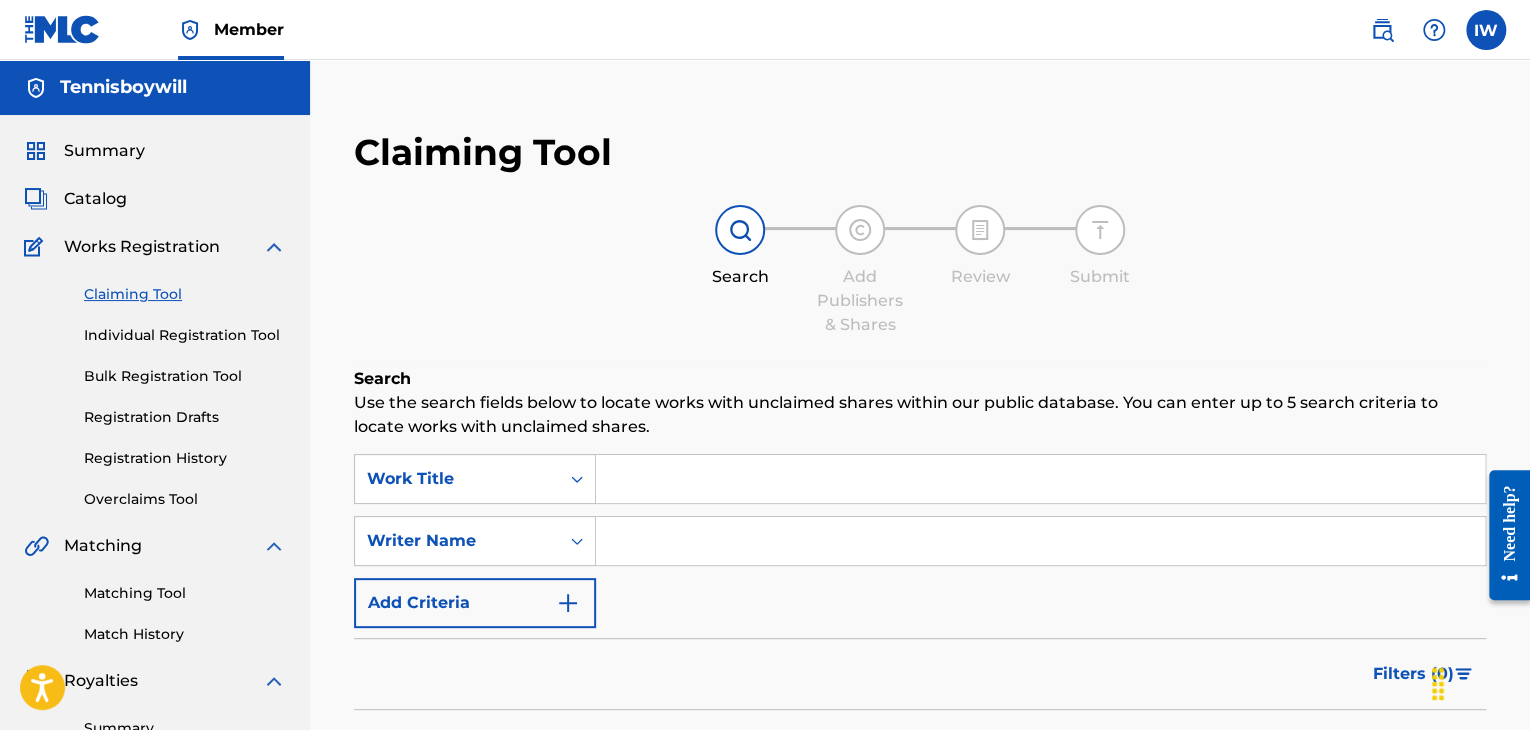 click at bounding box center [1040, 479] 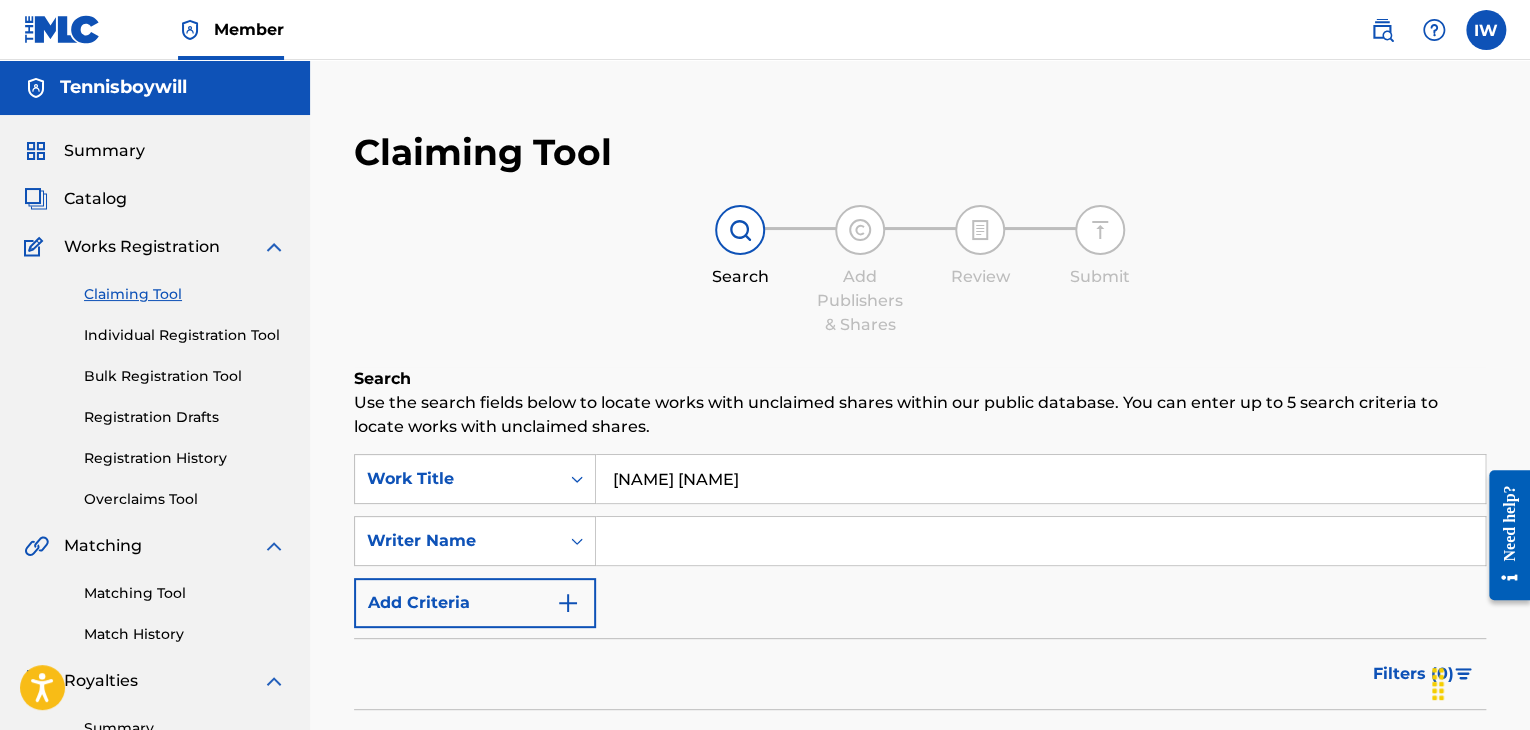 click on "Search" at bounding box center [1411, 755] 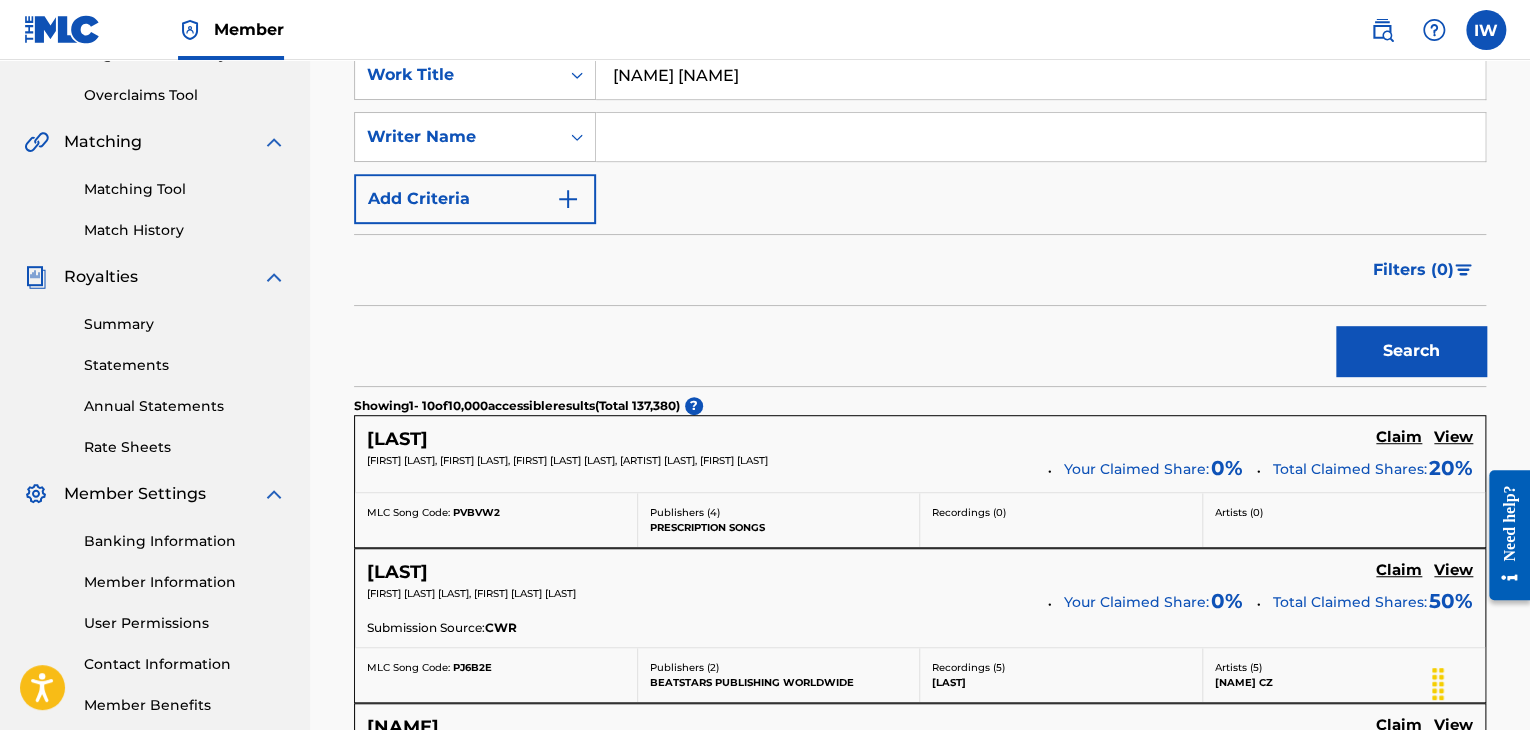 scroll, scrollTop: 287, scrollLeft: 0, axis: vertical 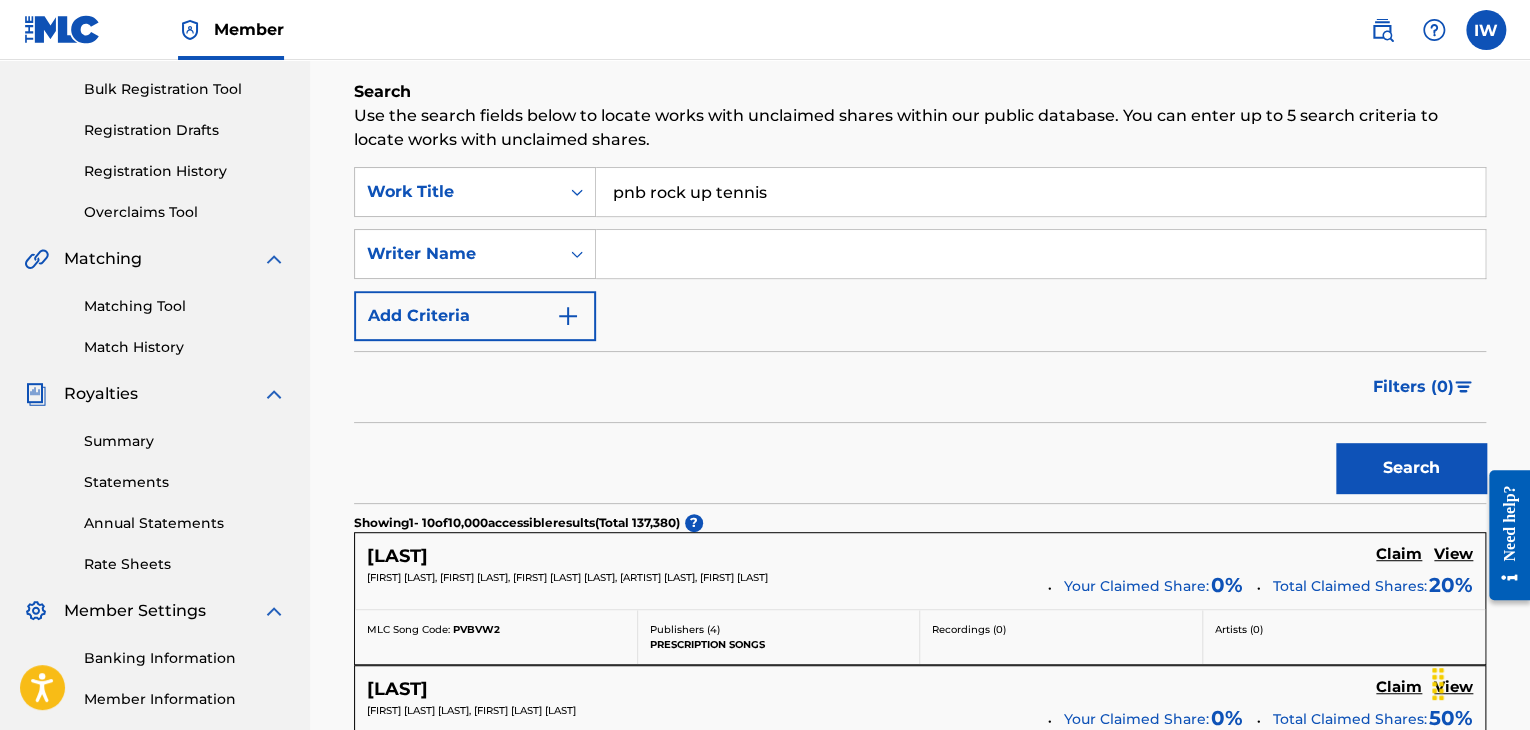 click on "Search" at bounding box center (1411, 468) 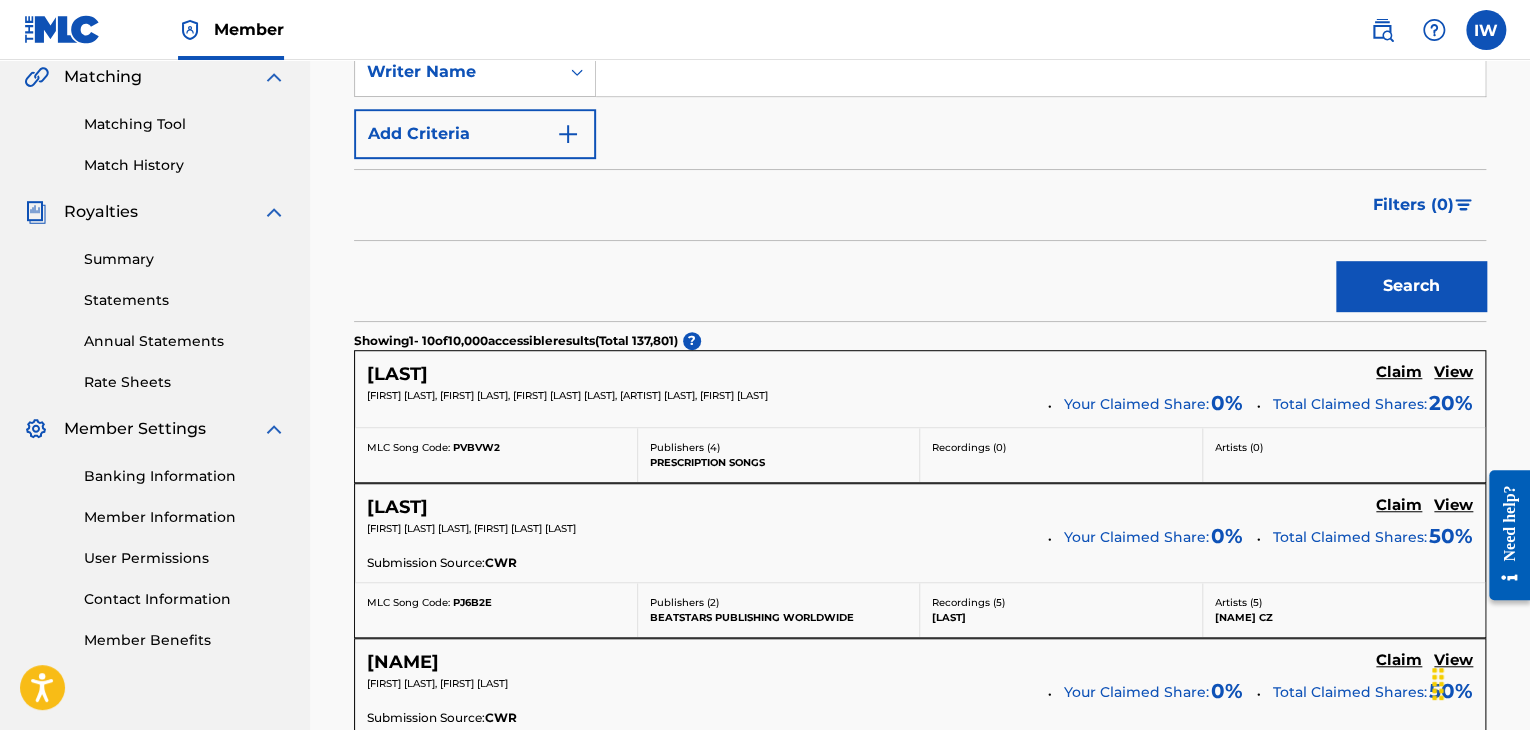 scroll, scrollTop: 0, scrollLeft: 0, axis: both 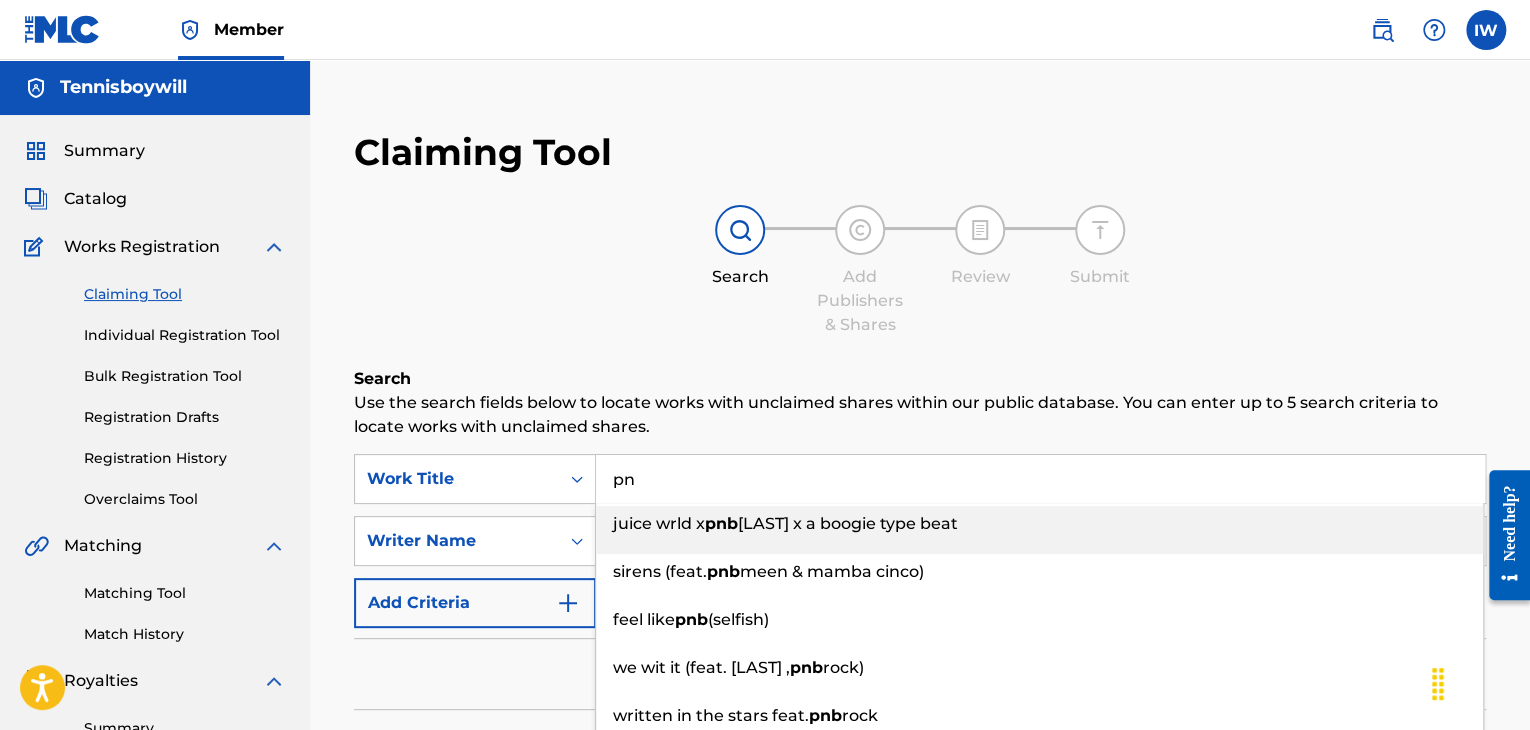 type on "p" 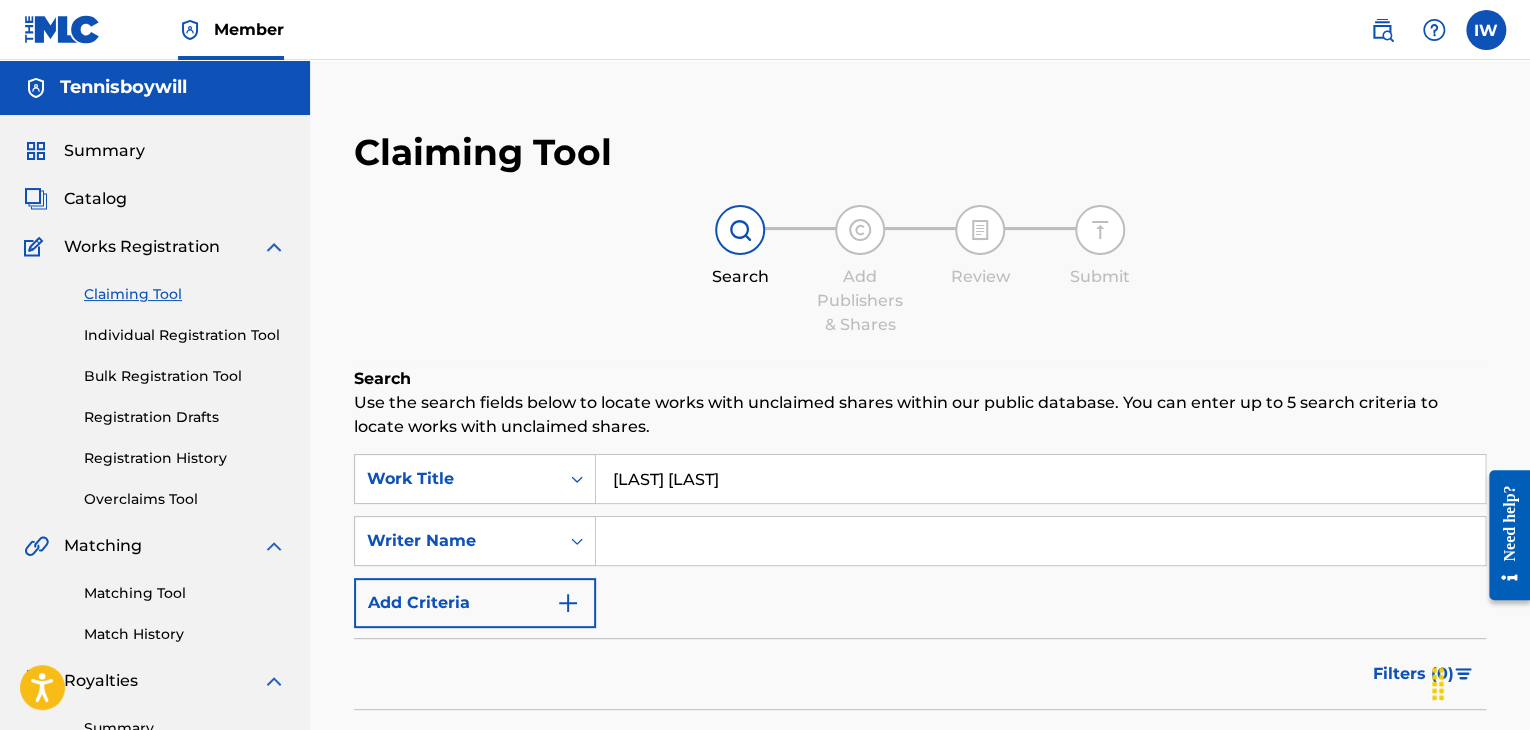 click on "Search" at bounding box center (1411, 755) 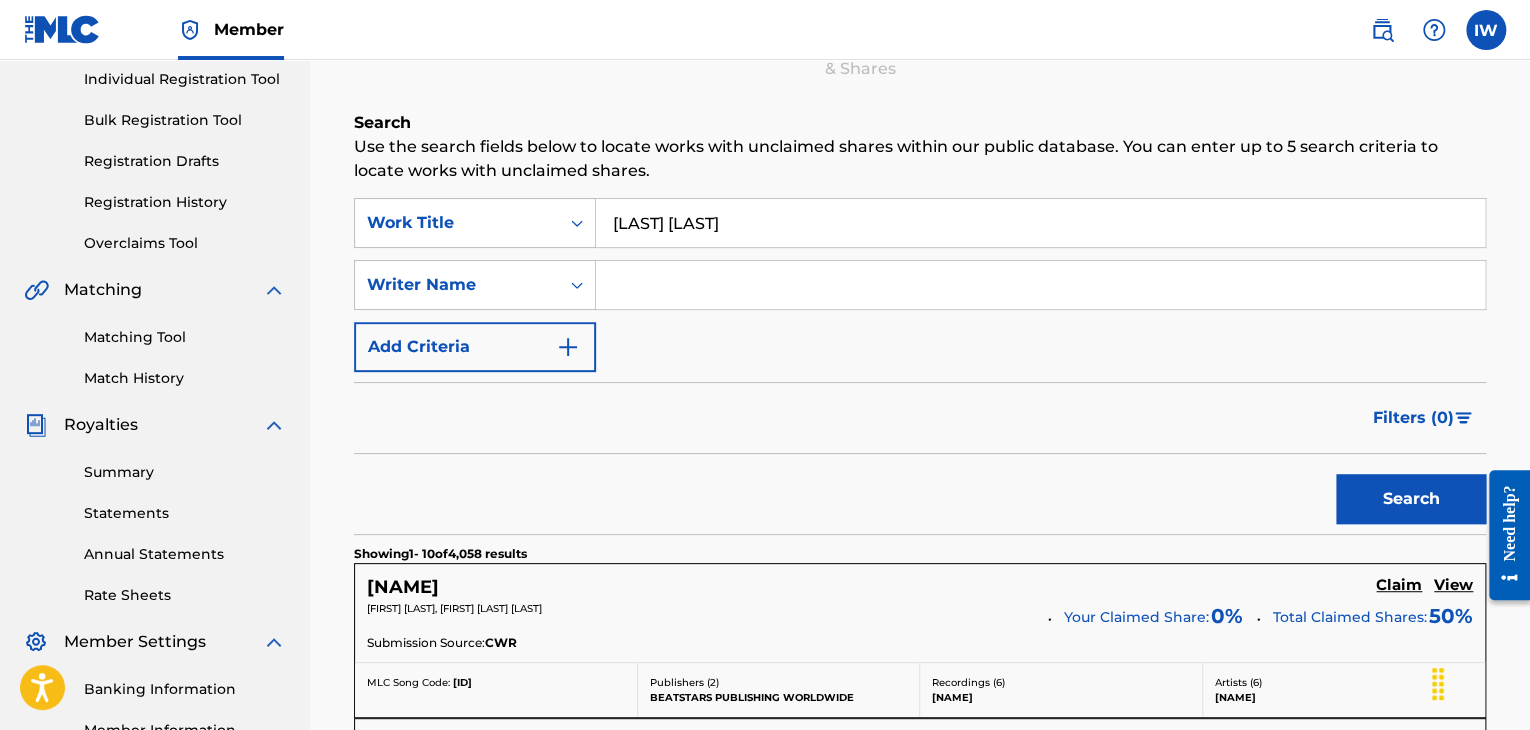 scroll, scrollTop: 0, scrollLeft: 0, axis: both 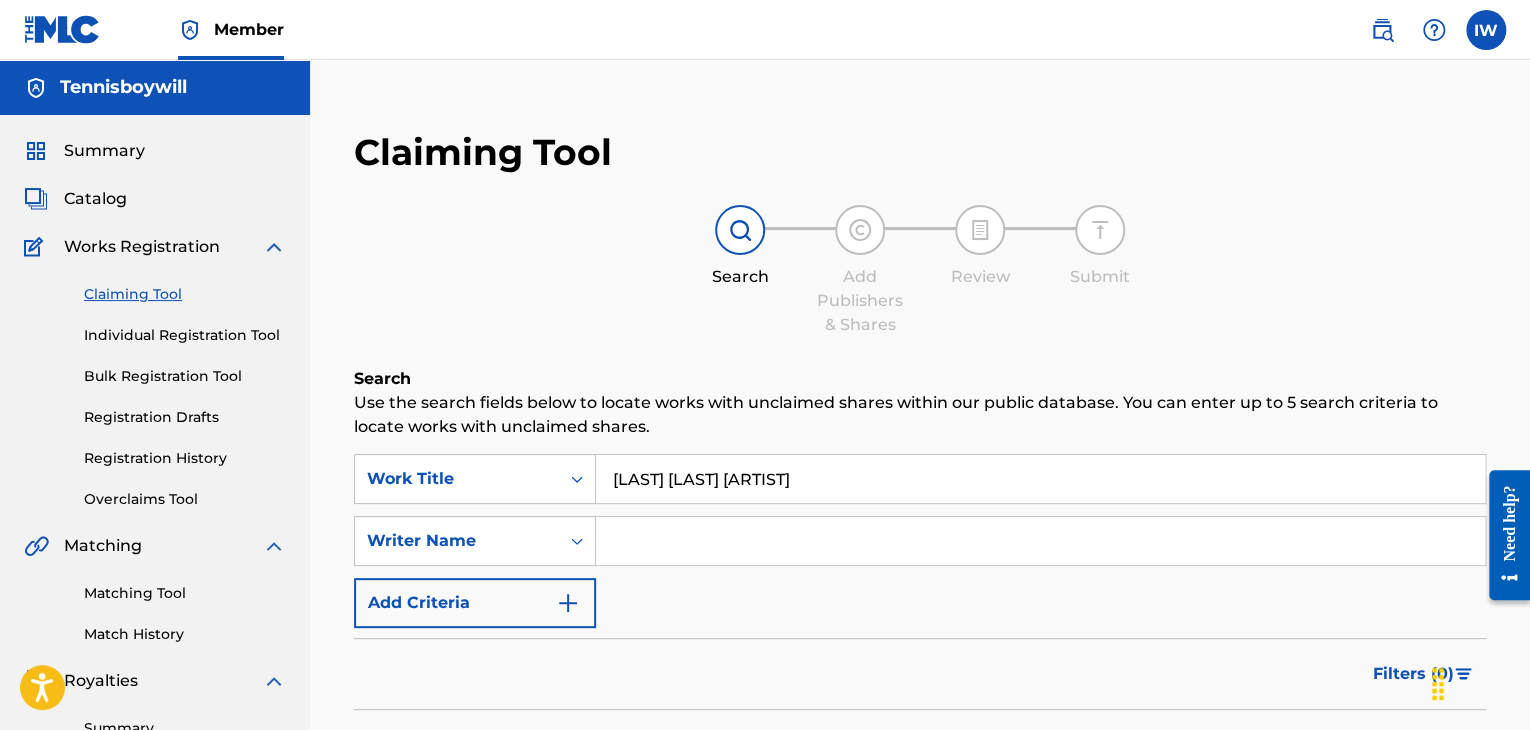 type on "[LAST] [LAST] [ARTIST]" 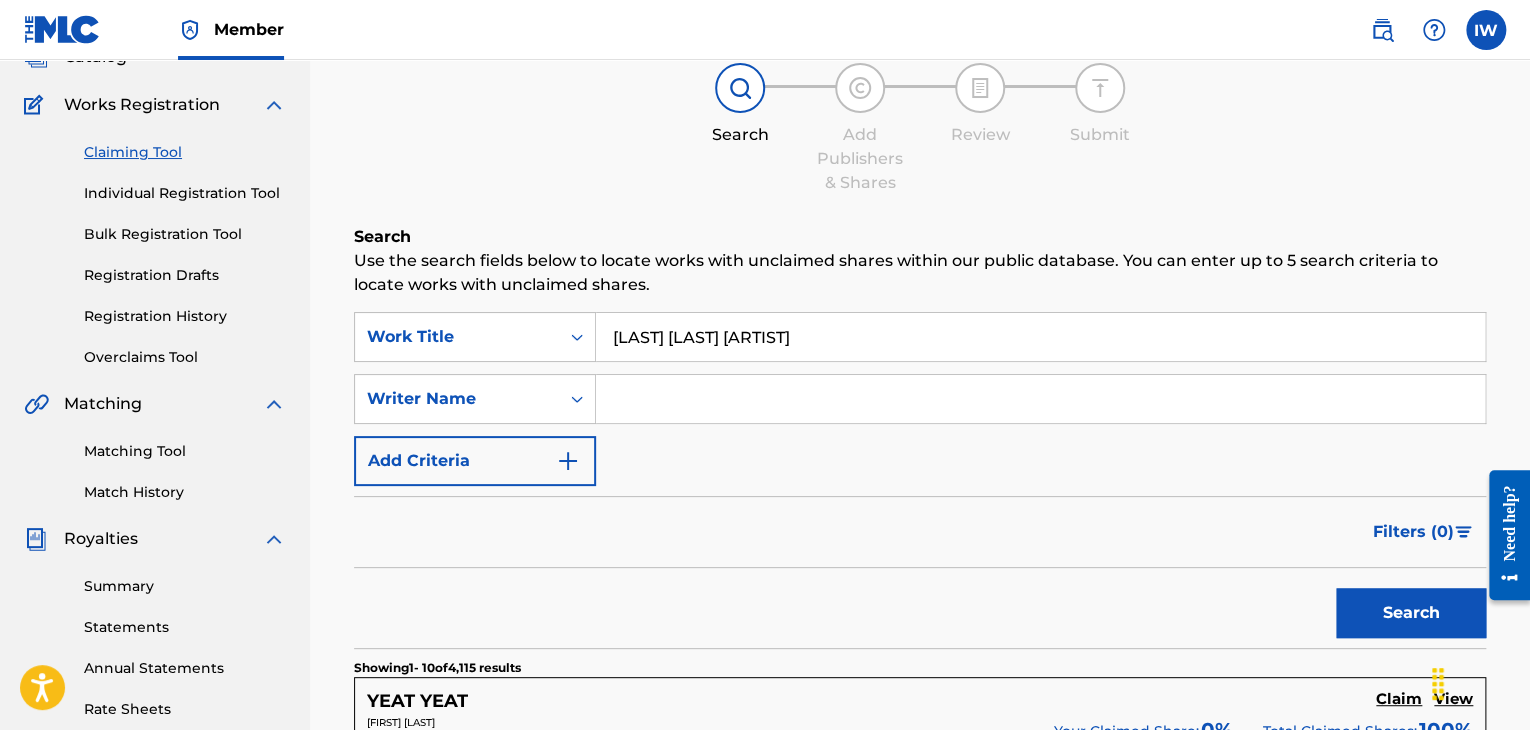 scroll, scrollTop: 141, scrollLeft: 0, axis: vertical 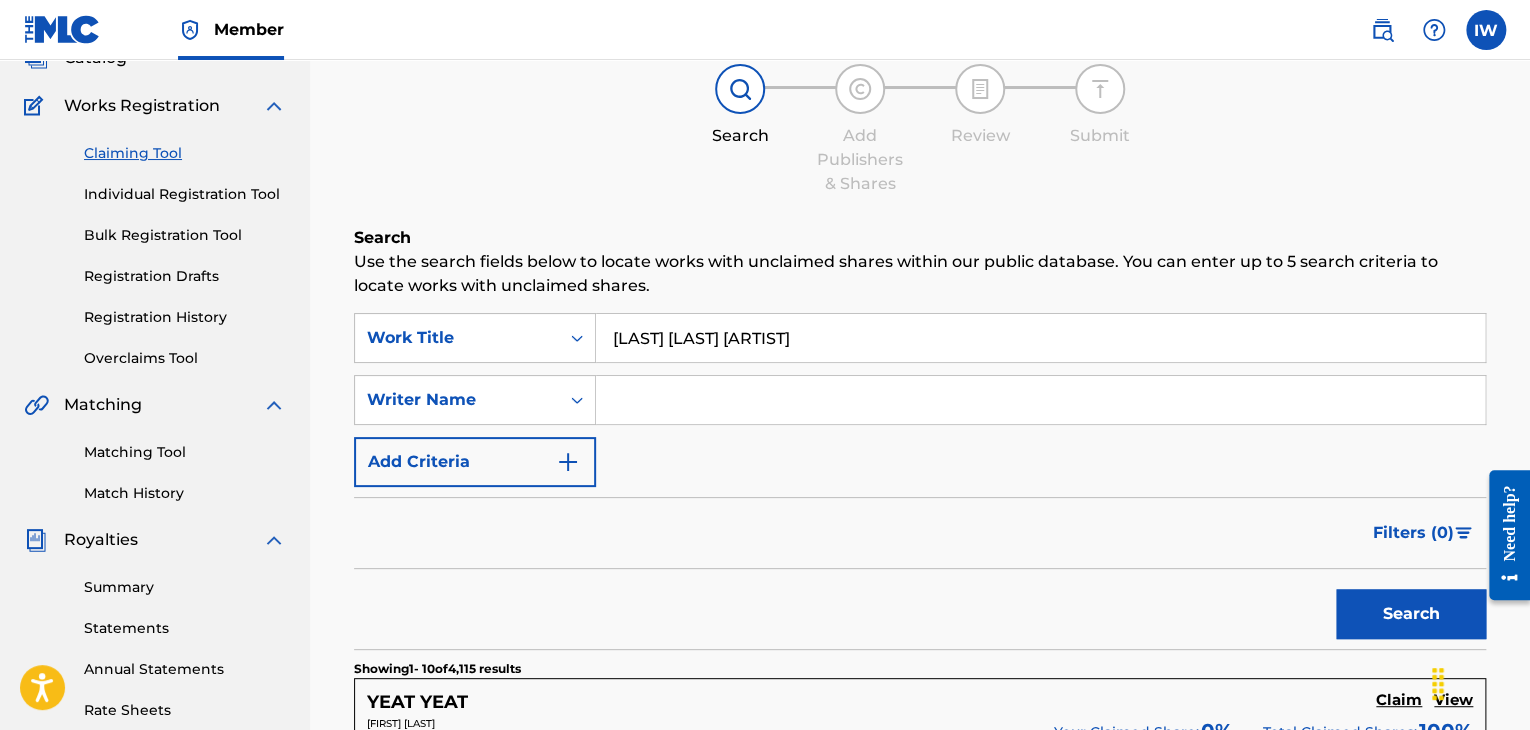 click on "[LAST] [LAST] [ARTIST]" at bounding box center [1040, 338] 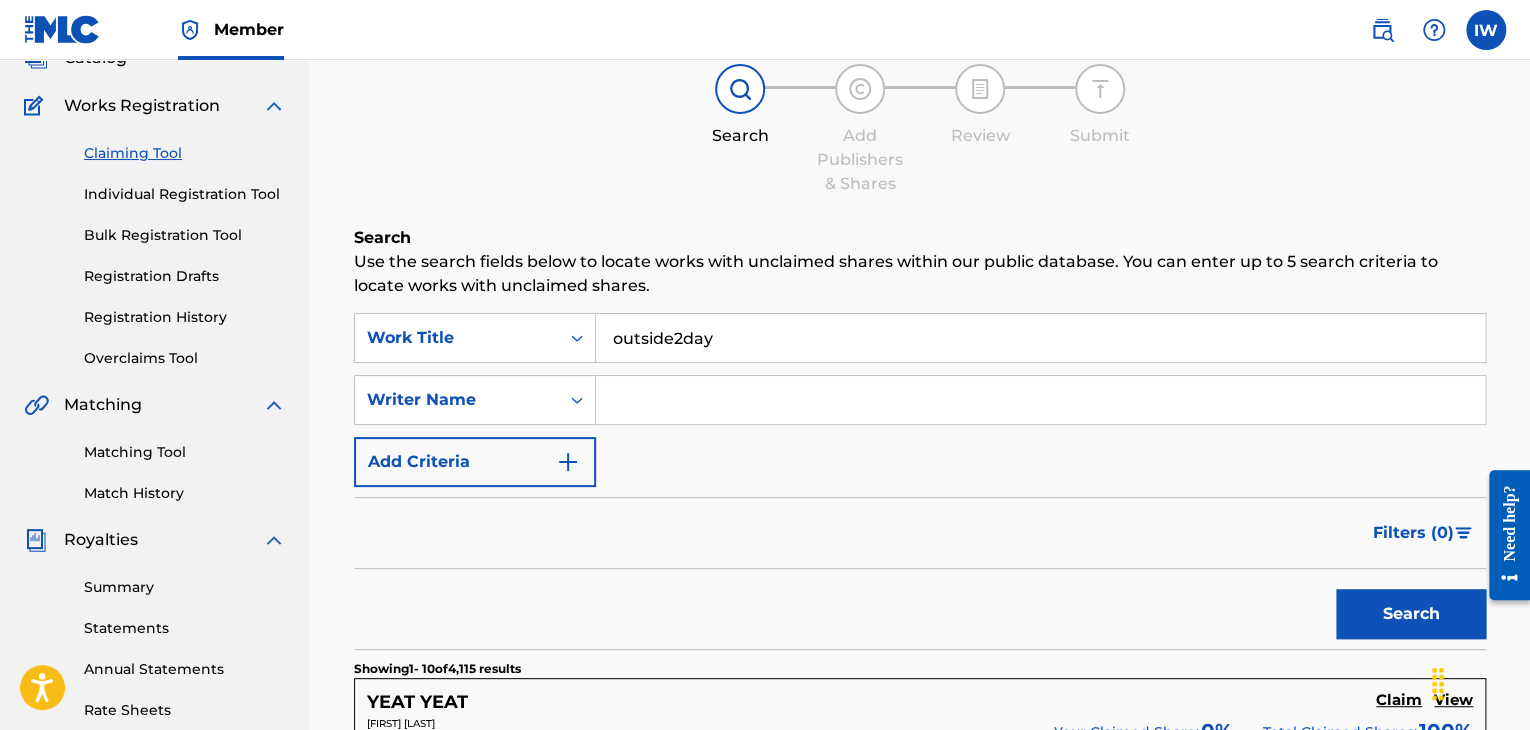 type on "outside2day" 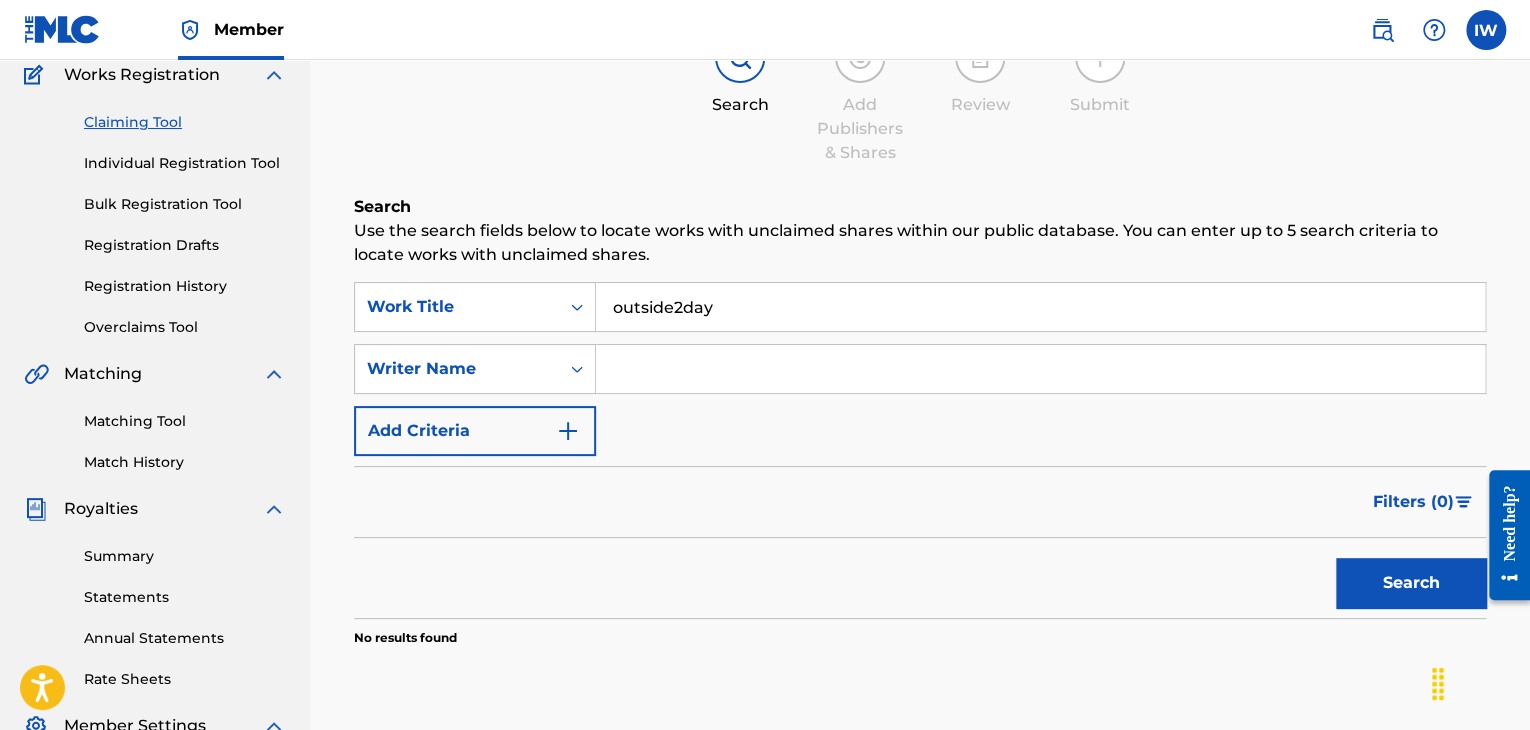 scroll, scrollTop: 172, scrollLeft: 0, axis: vertical 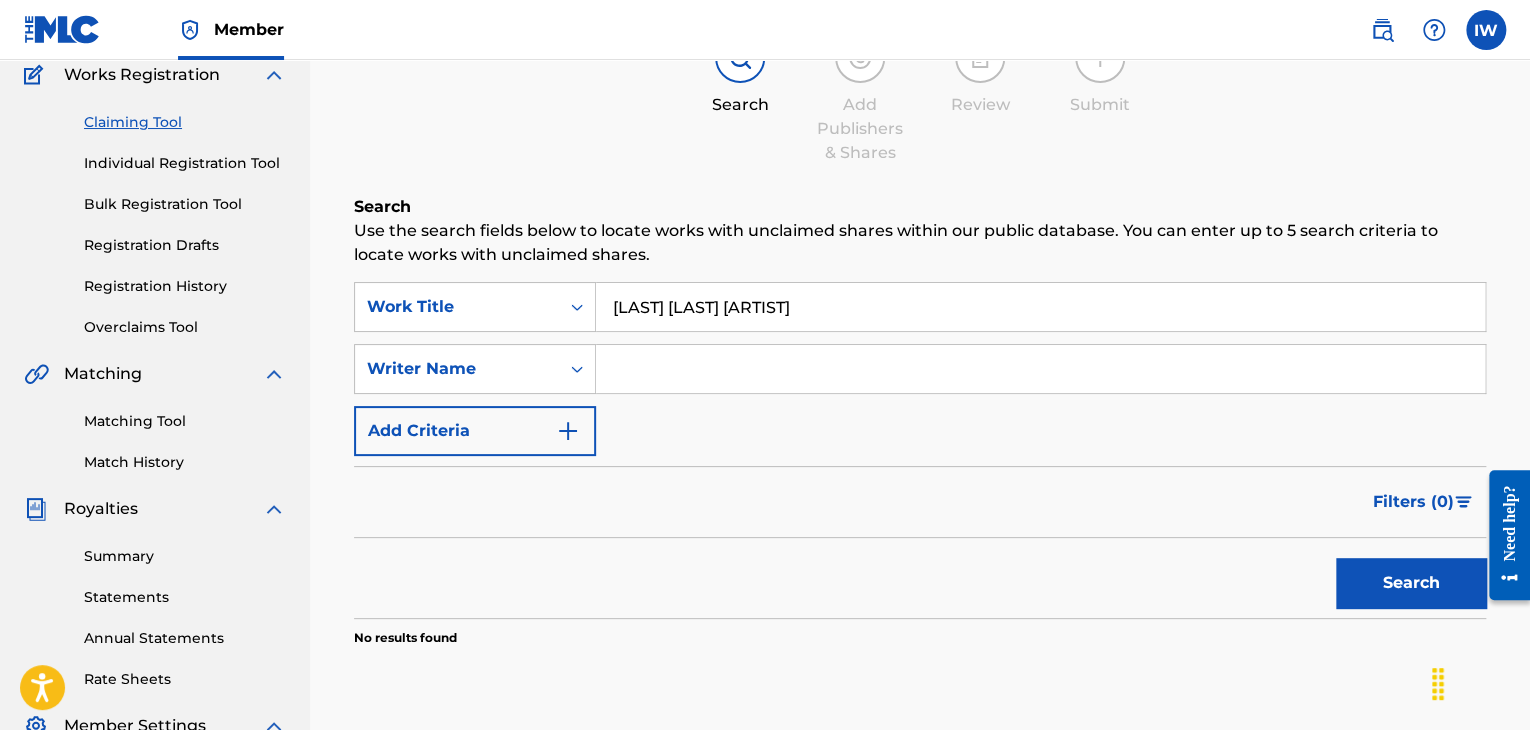 type on "[LAST] [LAST] [ARTIST]" 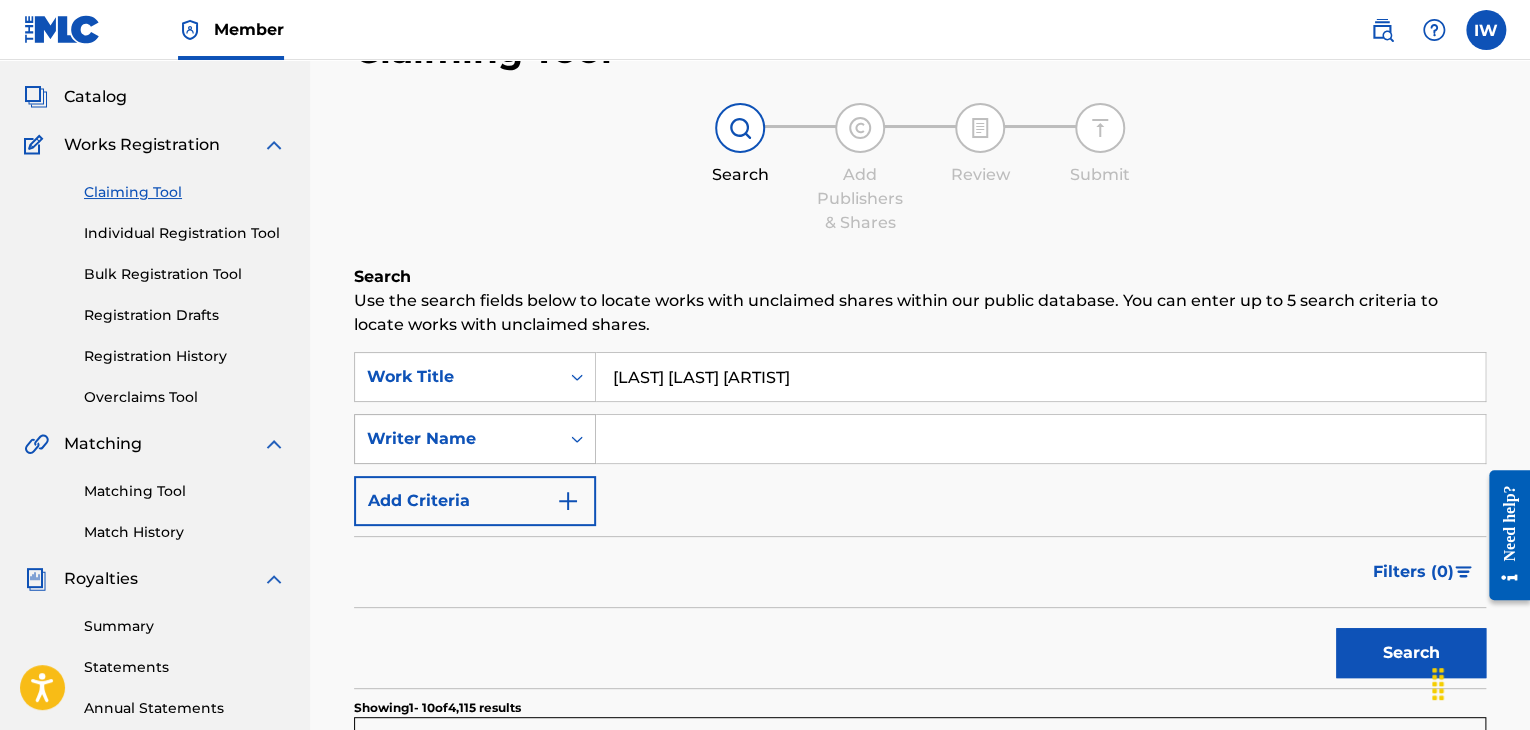 scroll, scrollTop: 136, scrollLeft: 0, axis: vertical 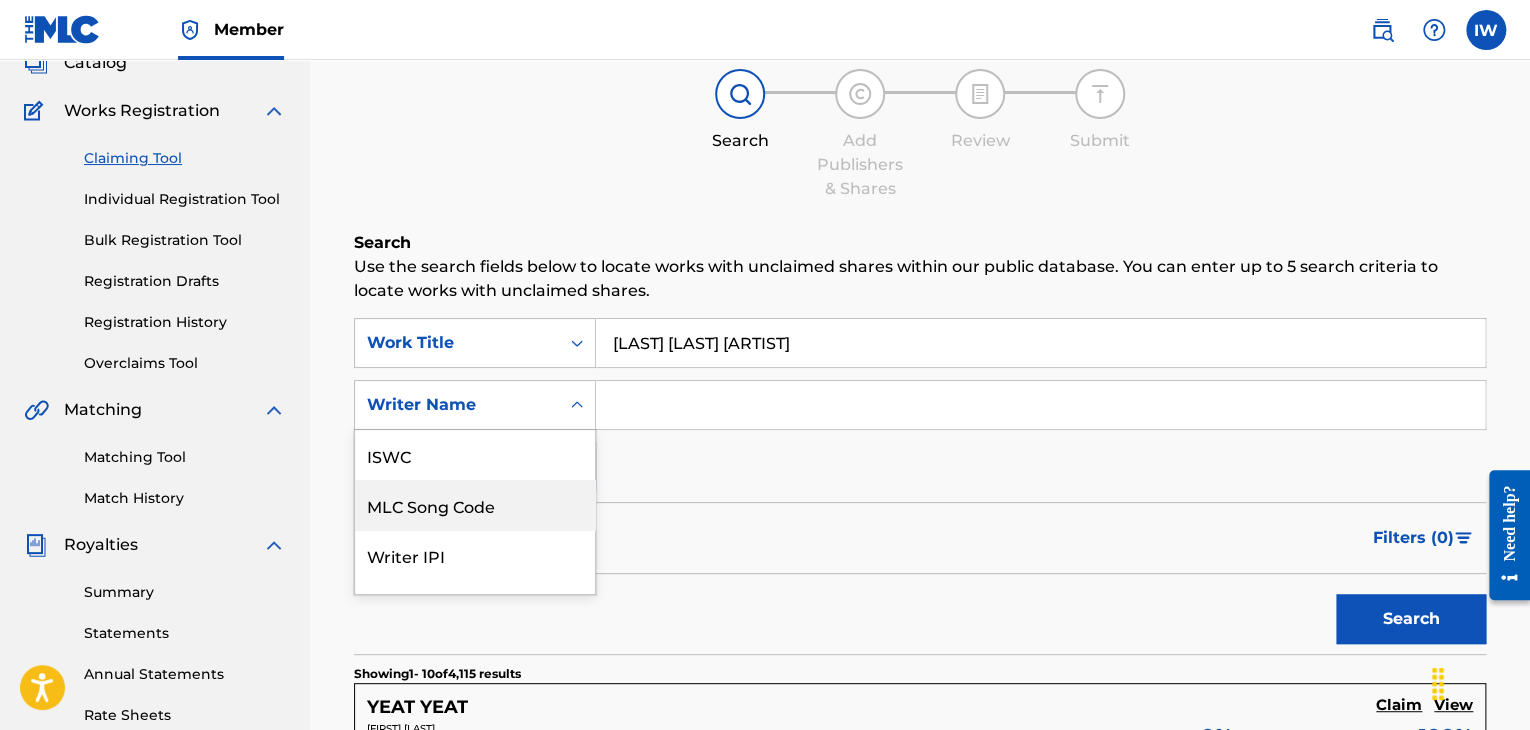click on "7 results available. Use Up and Down to choose options, press Enter to select the currently focused option, press Escape to exit the menu, press Tab to select the option and exit the menu. Writer Name ISWC MLC Song Code Writer IPI Publisher Name Publisher IPI MLC Publisher Number Writer Name" at bounding box center (475, 405) 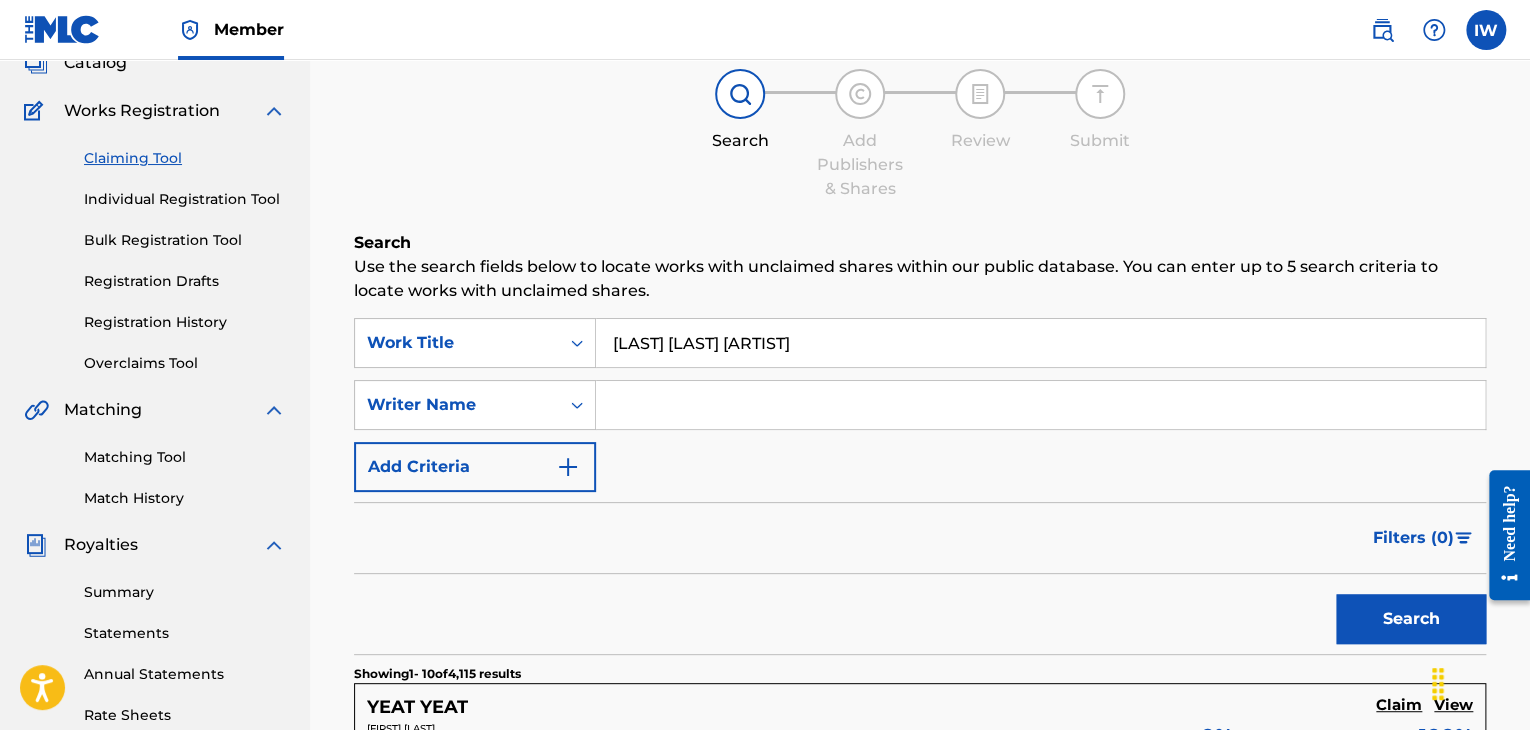 click at bounding box center [1040, 405] 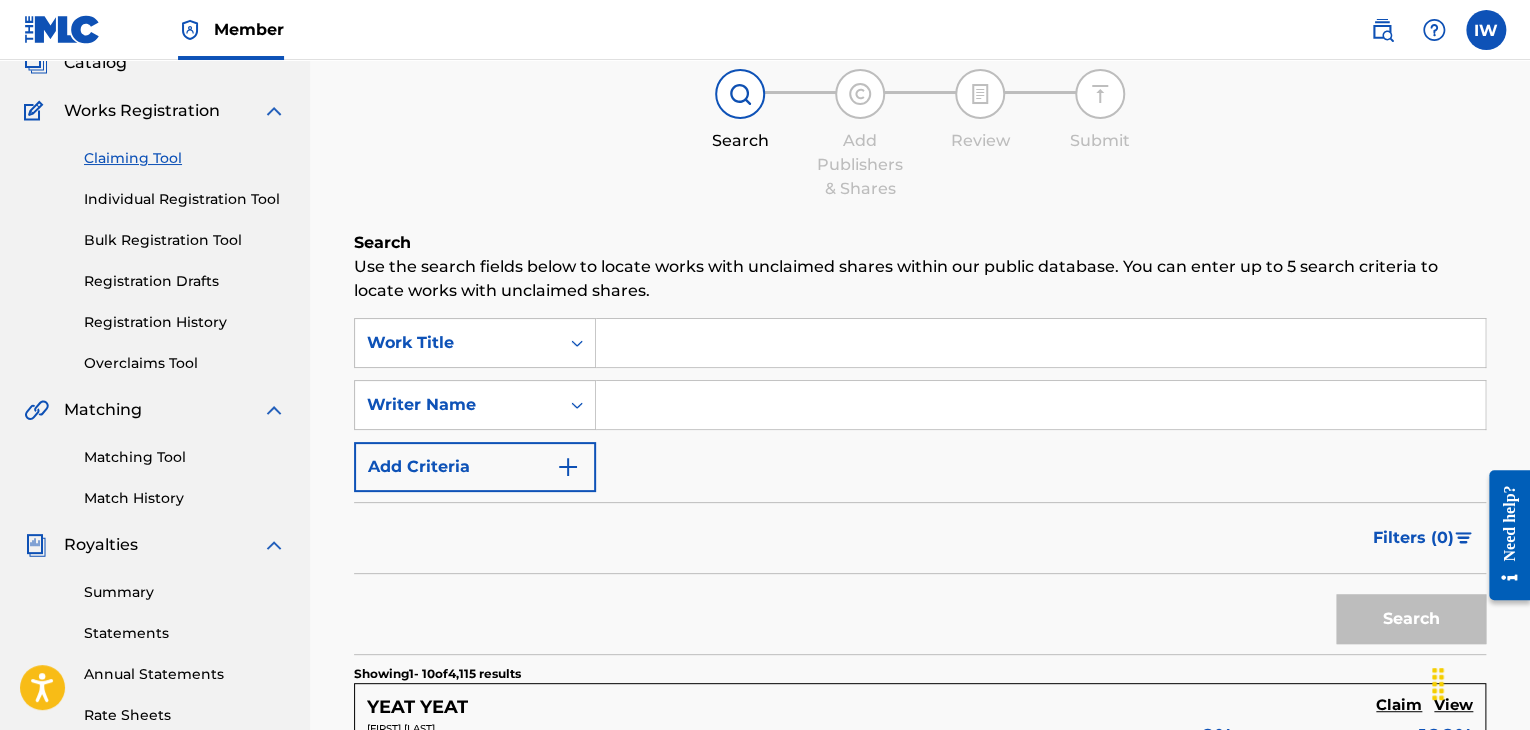 type 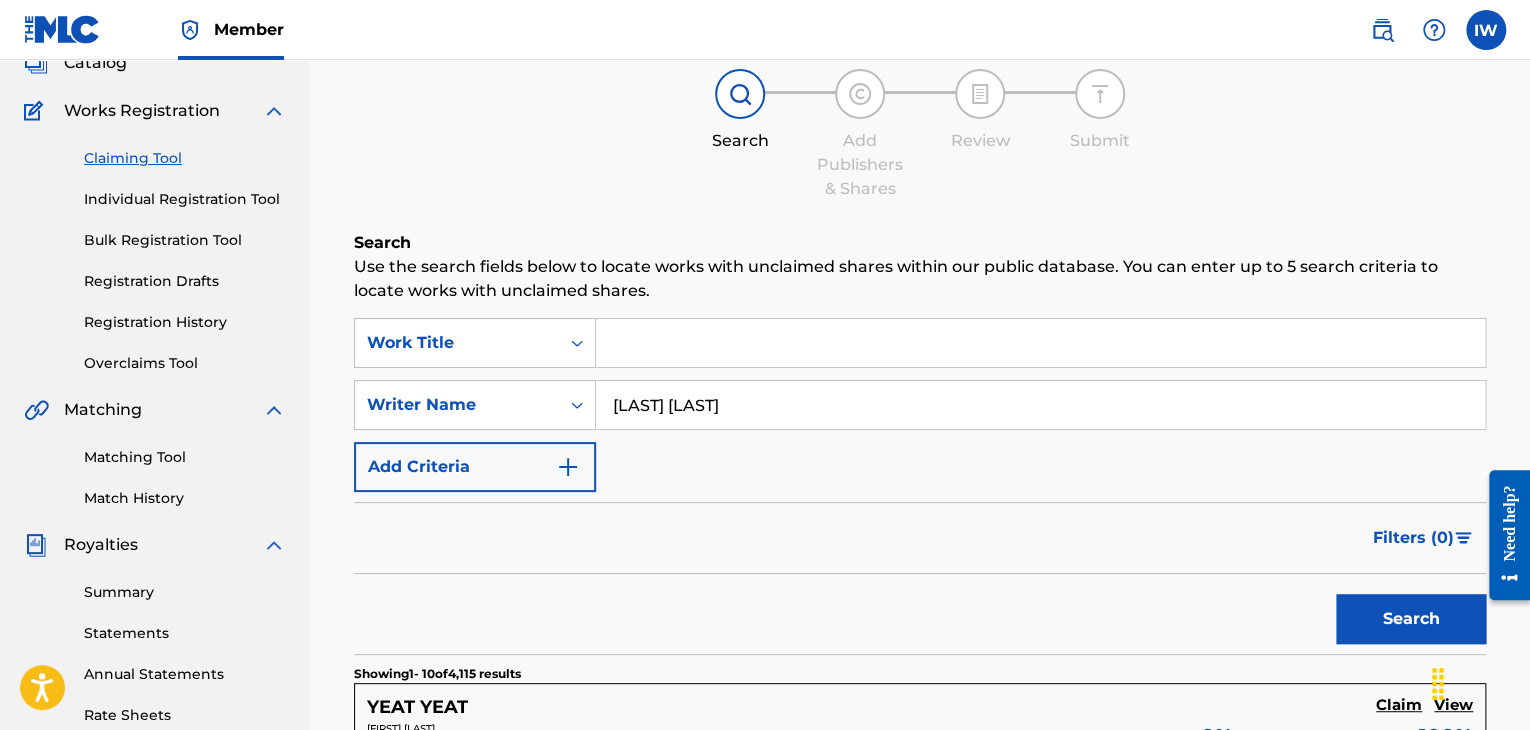 type on "[LAST] [LAST]" 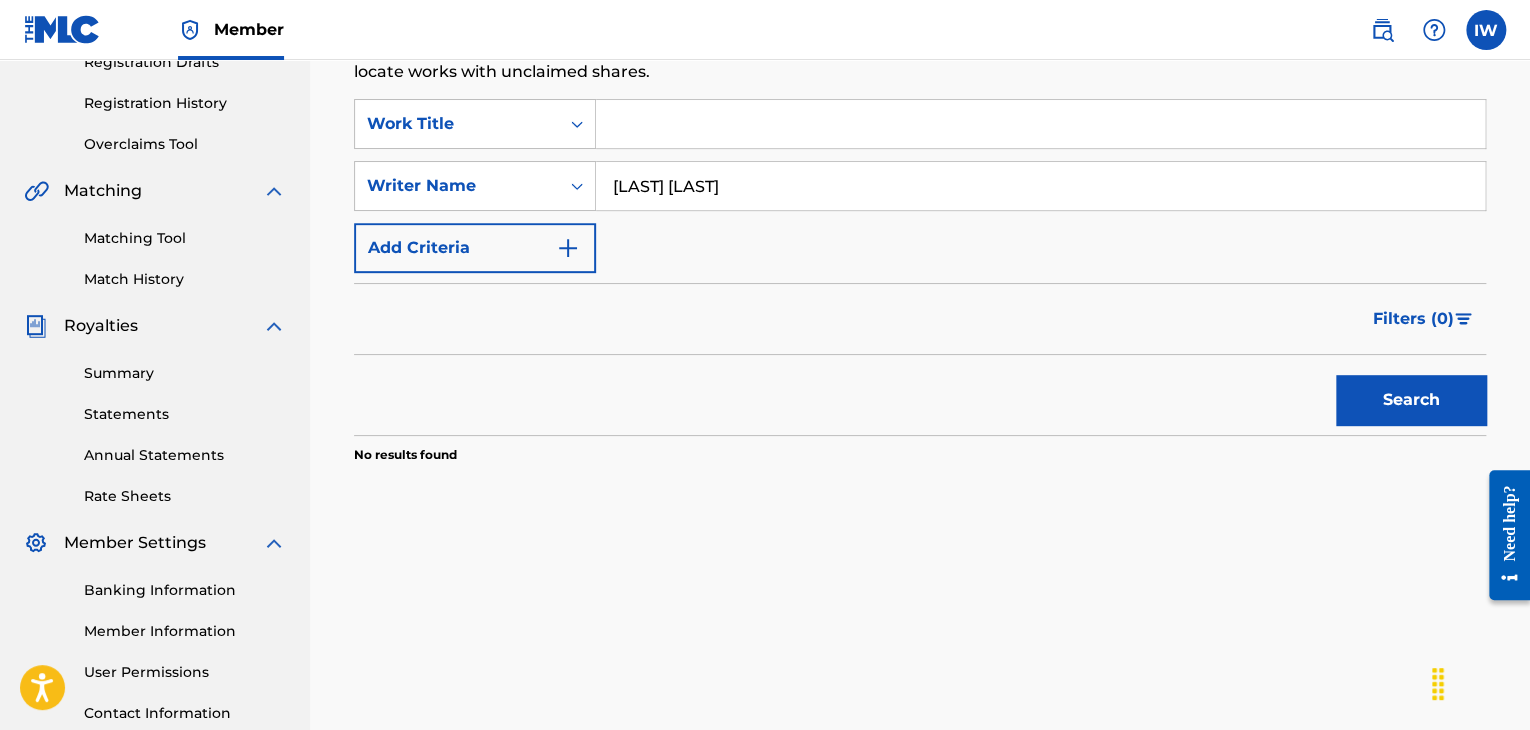 scroll, scrollTop: 160, scrollLeft: 0, axis: vertical 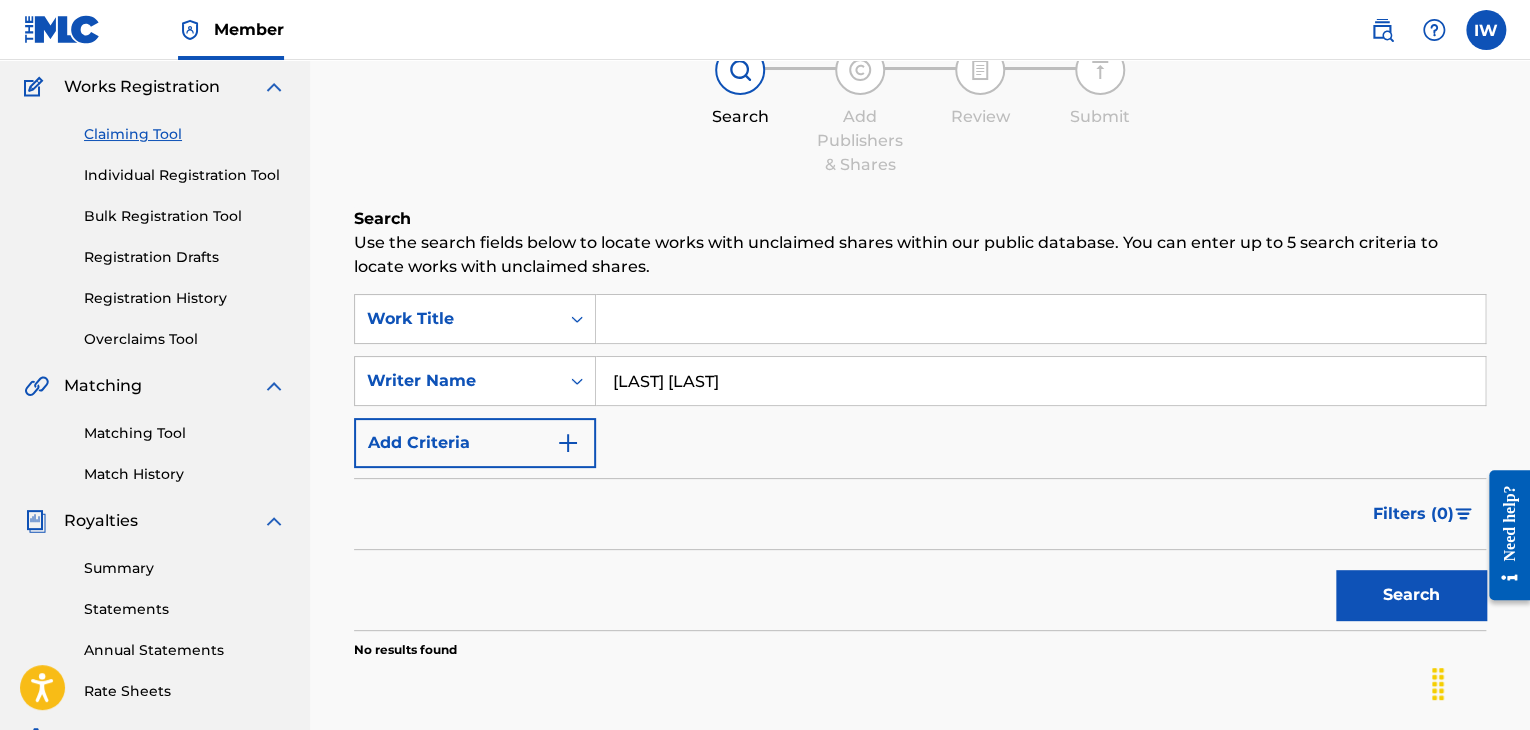 click on "[LAST] [LAST]" at bounding box center [1040, 381] 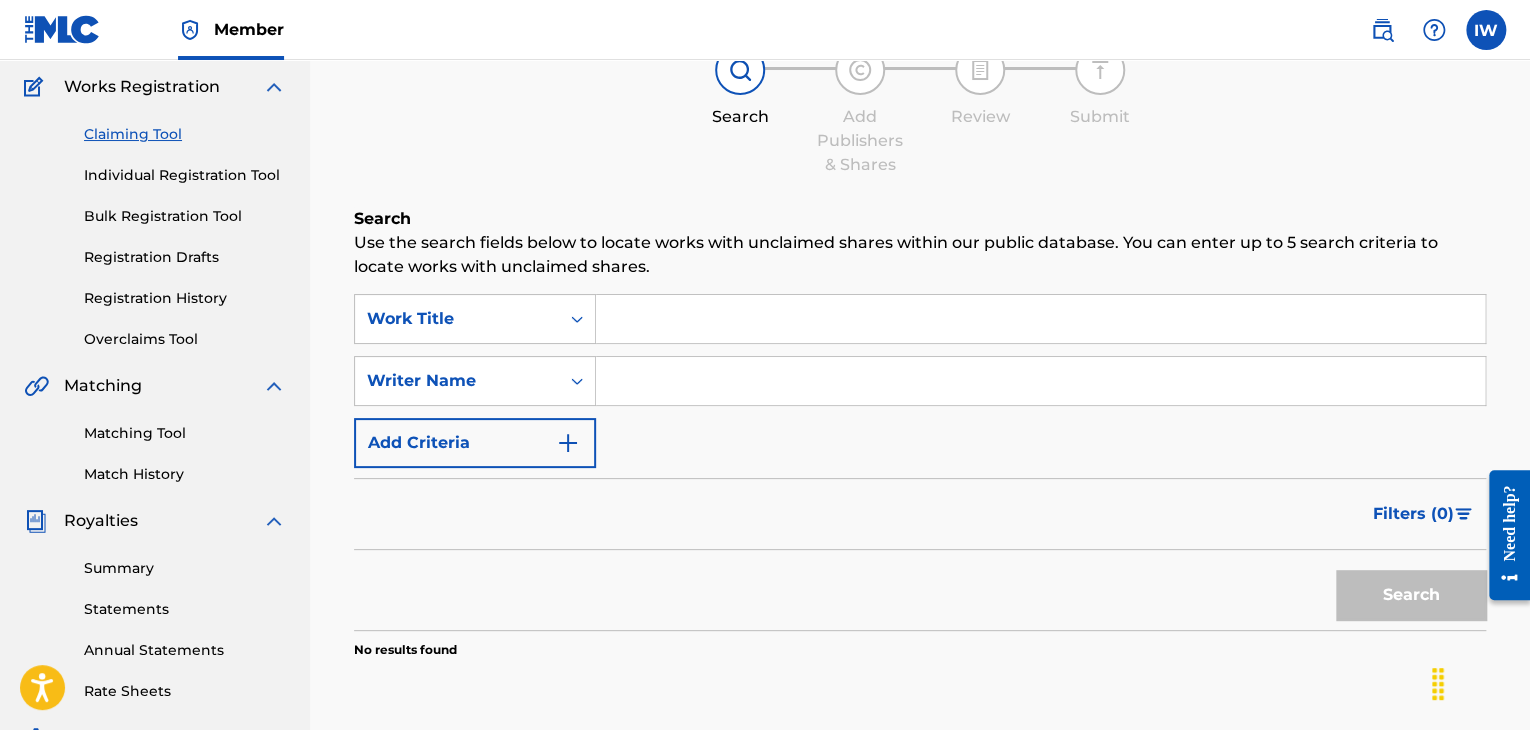type 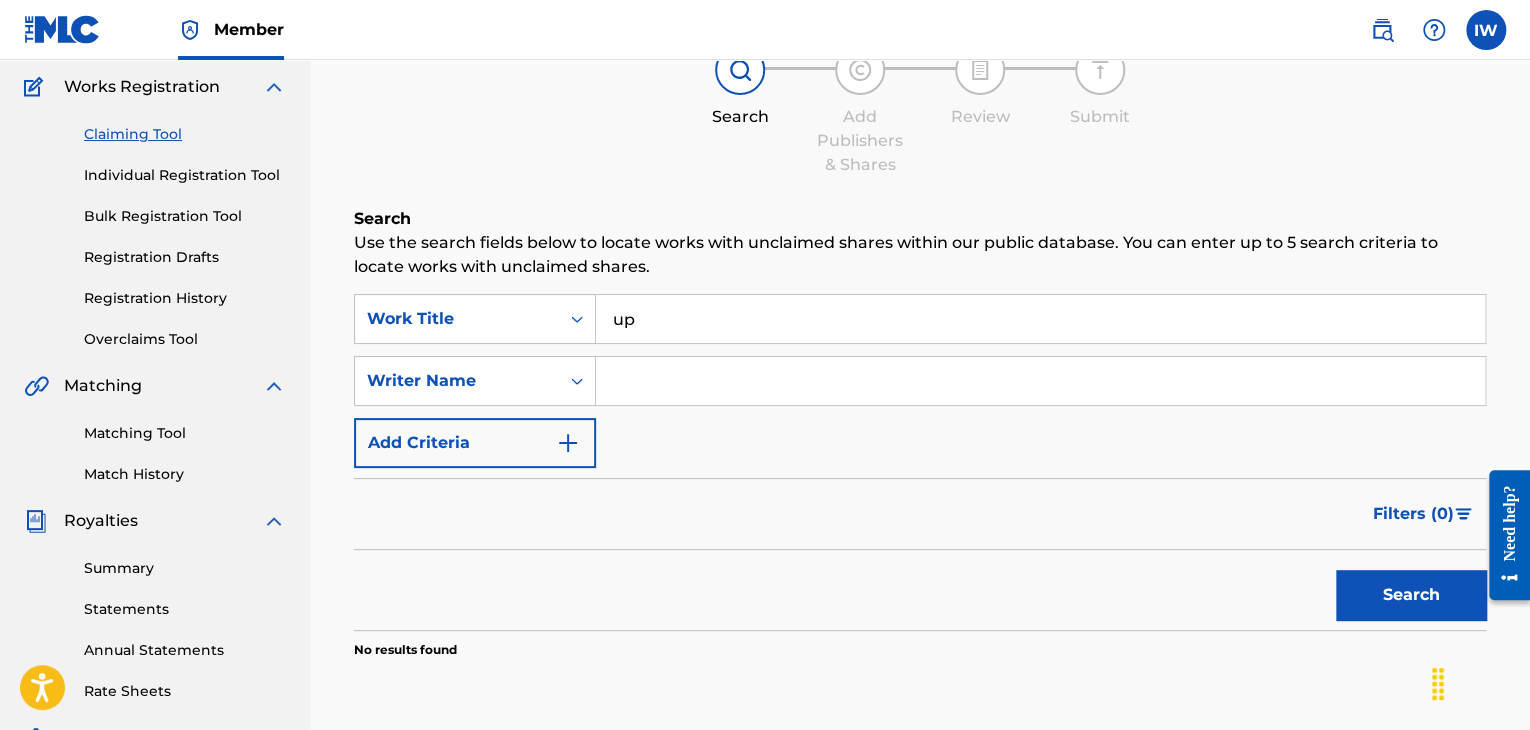 type on "up" 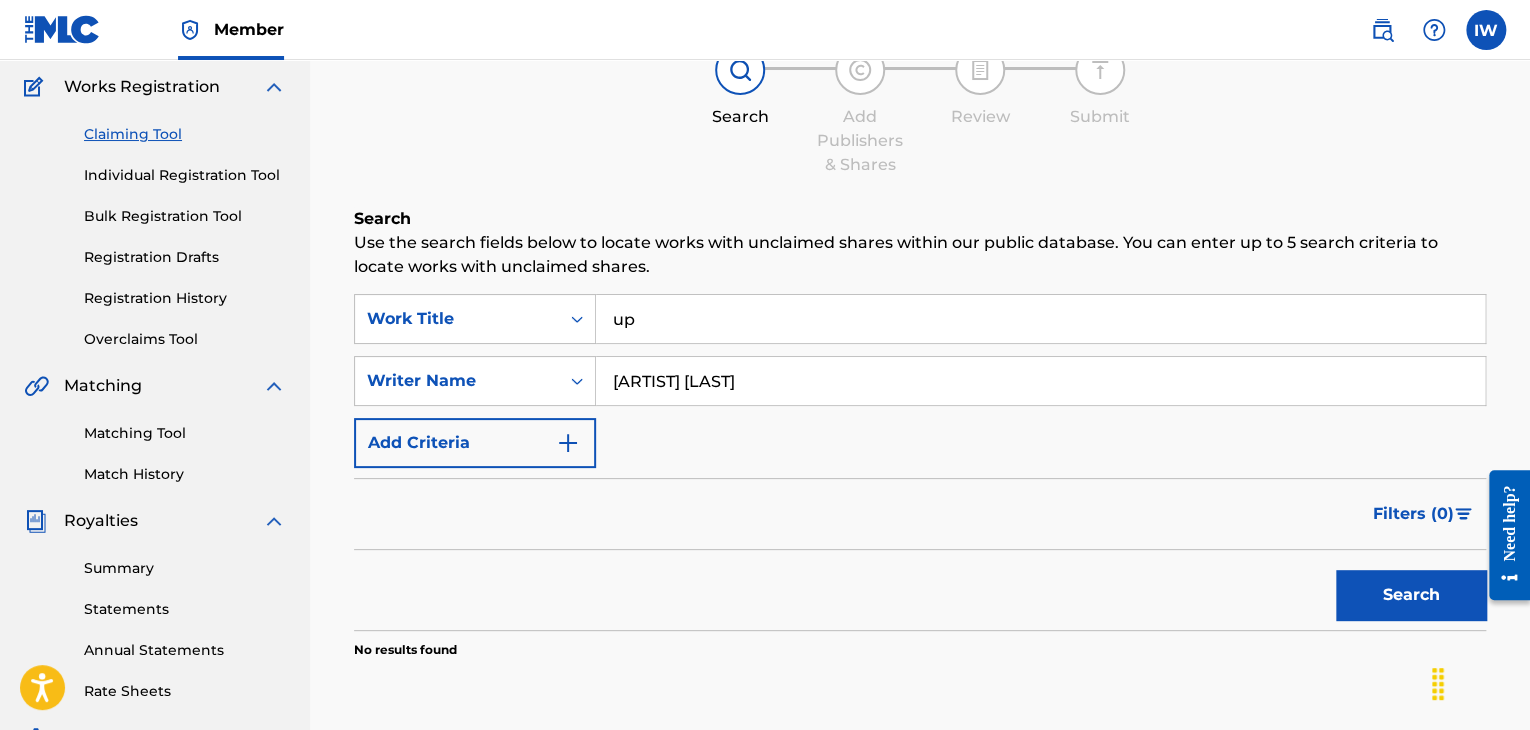 type on "[ARTIST] [LAST]" 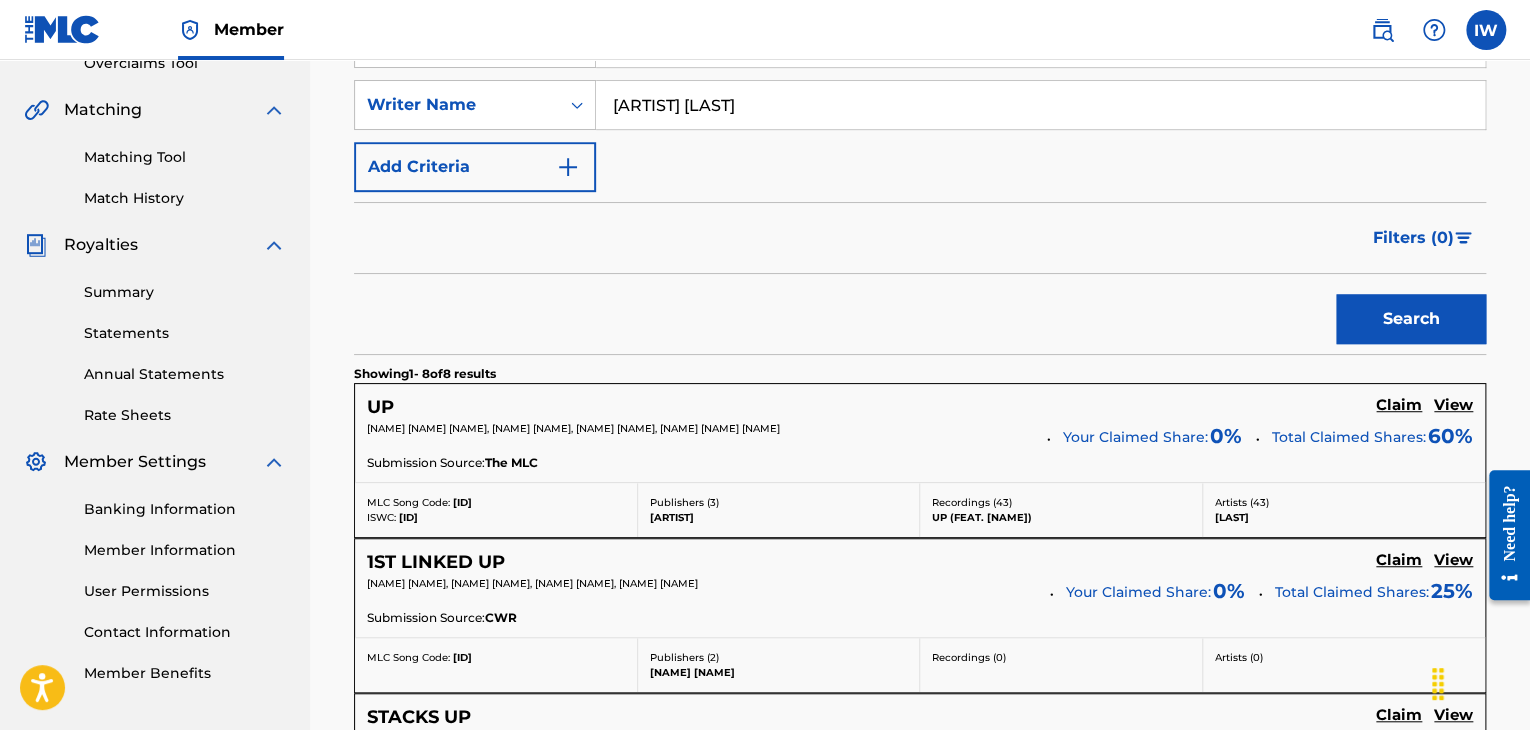 scroll, scrollTop: 440, scrollLeft: 0, axis: vertical 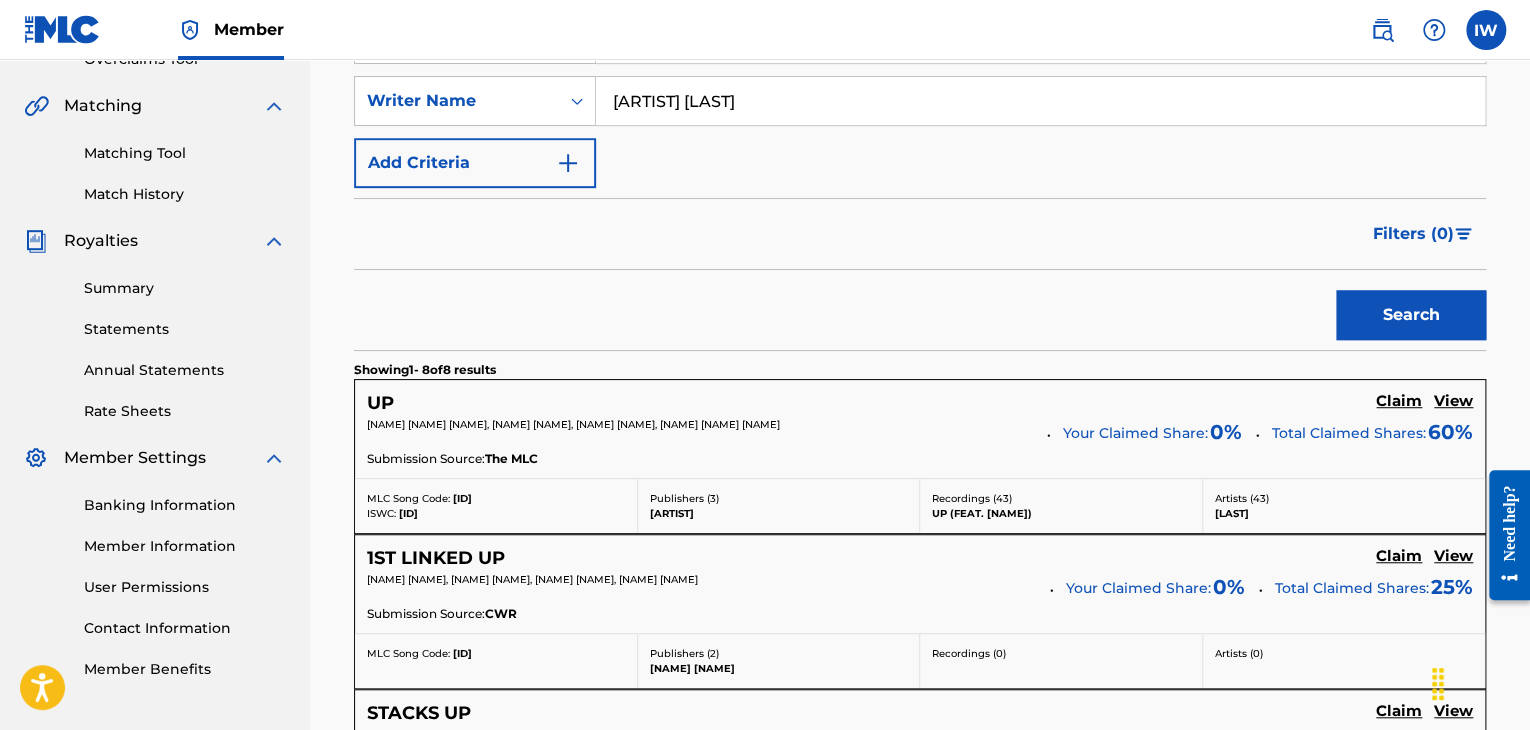 click on "Claim" at bounding box center (1399, 401) 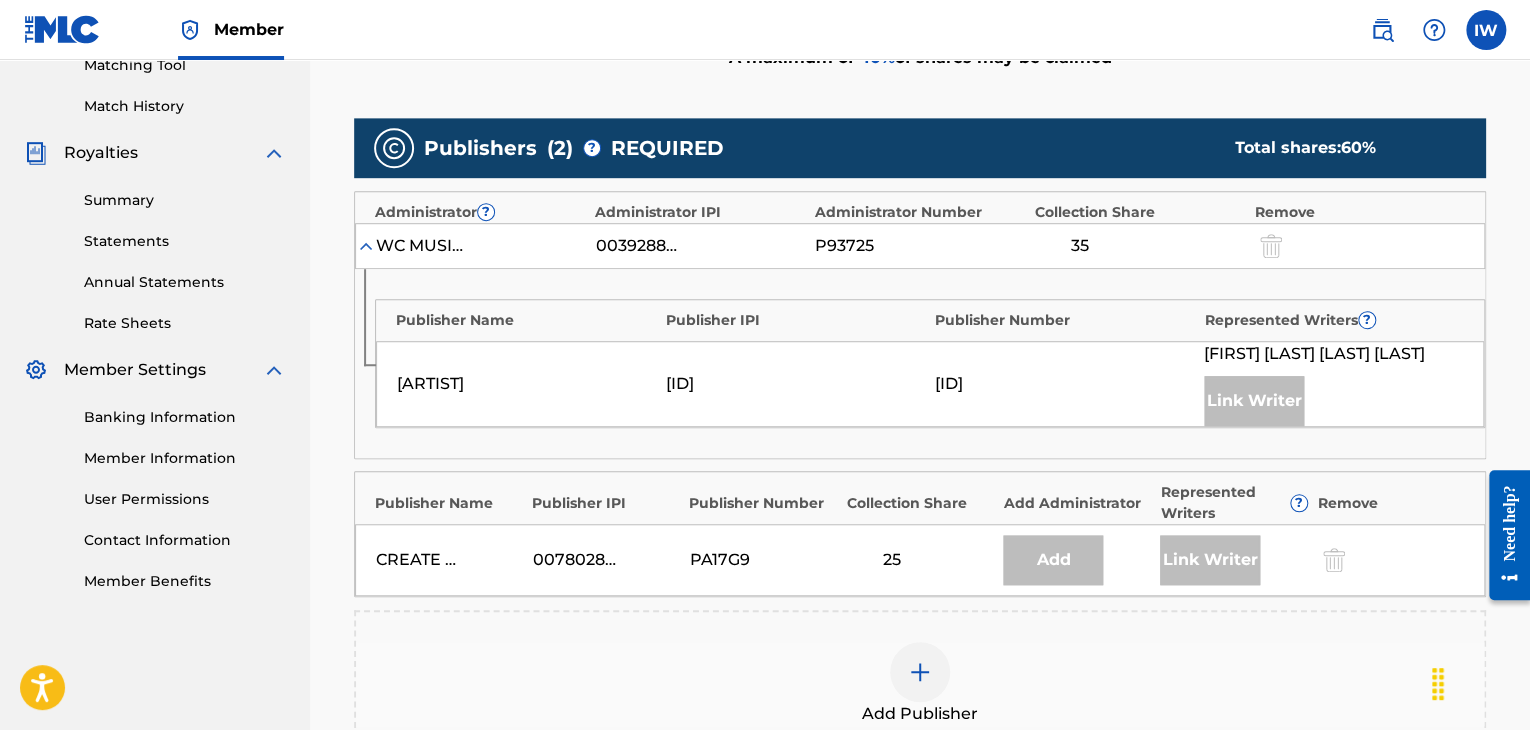 scroll, scrollTop: 526, scrollLeft: 0, axis: vertical 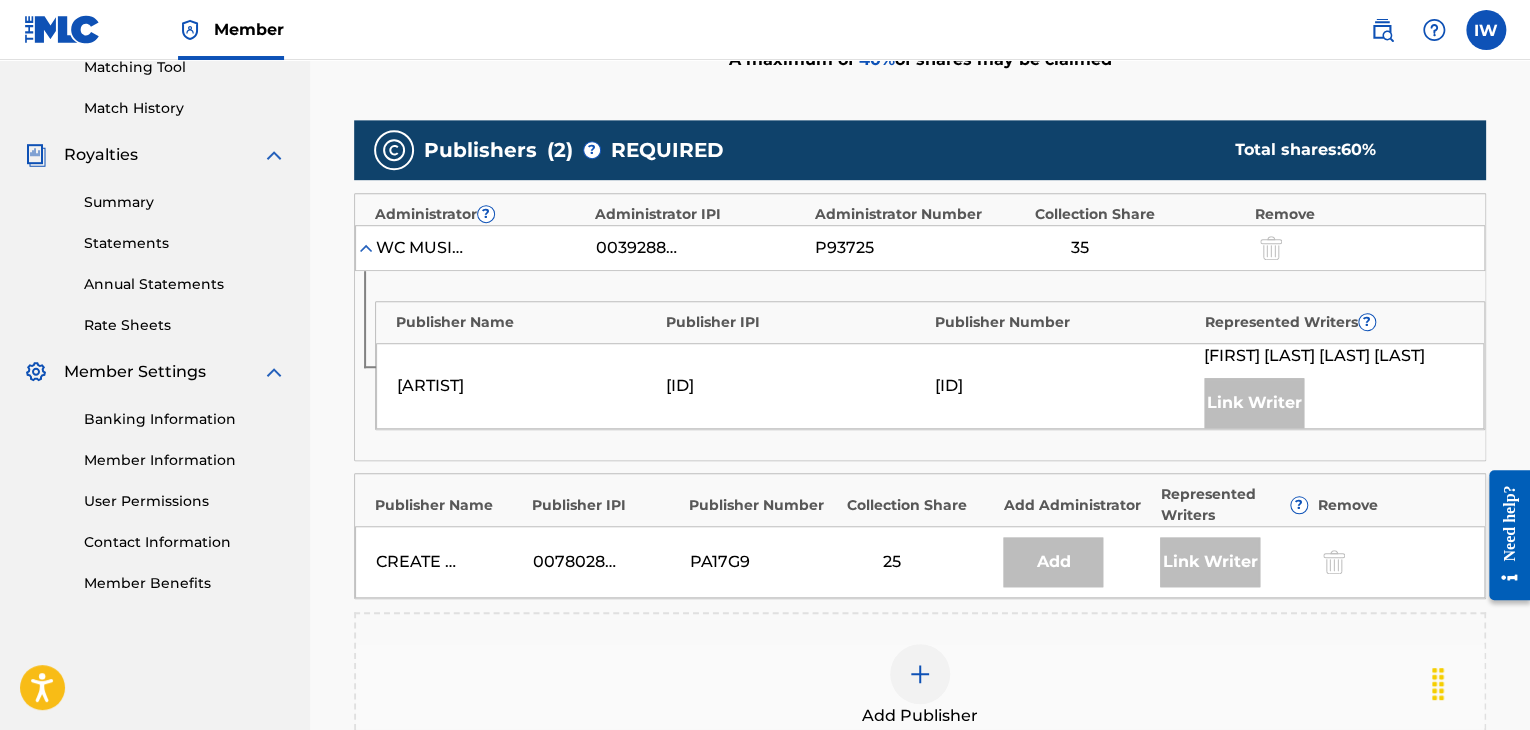 click at bounding box center [920, 674] 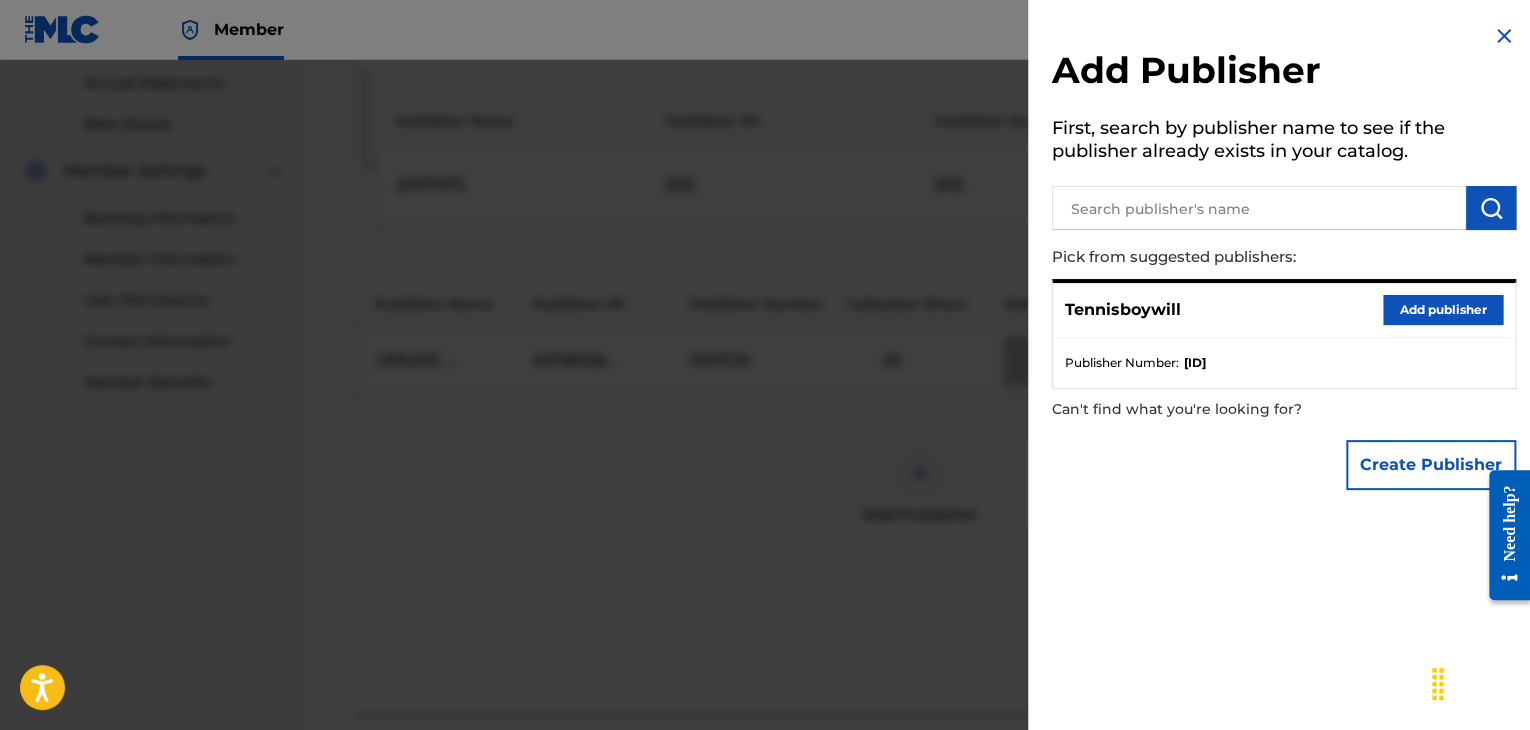 scroll, scrollTop: 730, scrollLeft: 0, axis: vertical 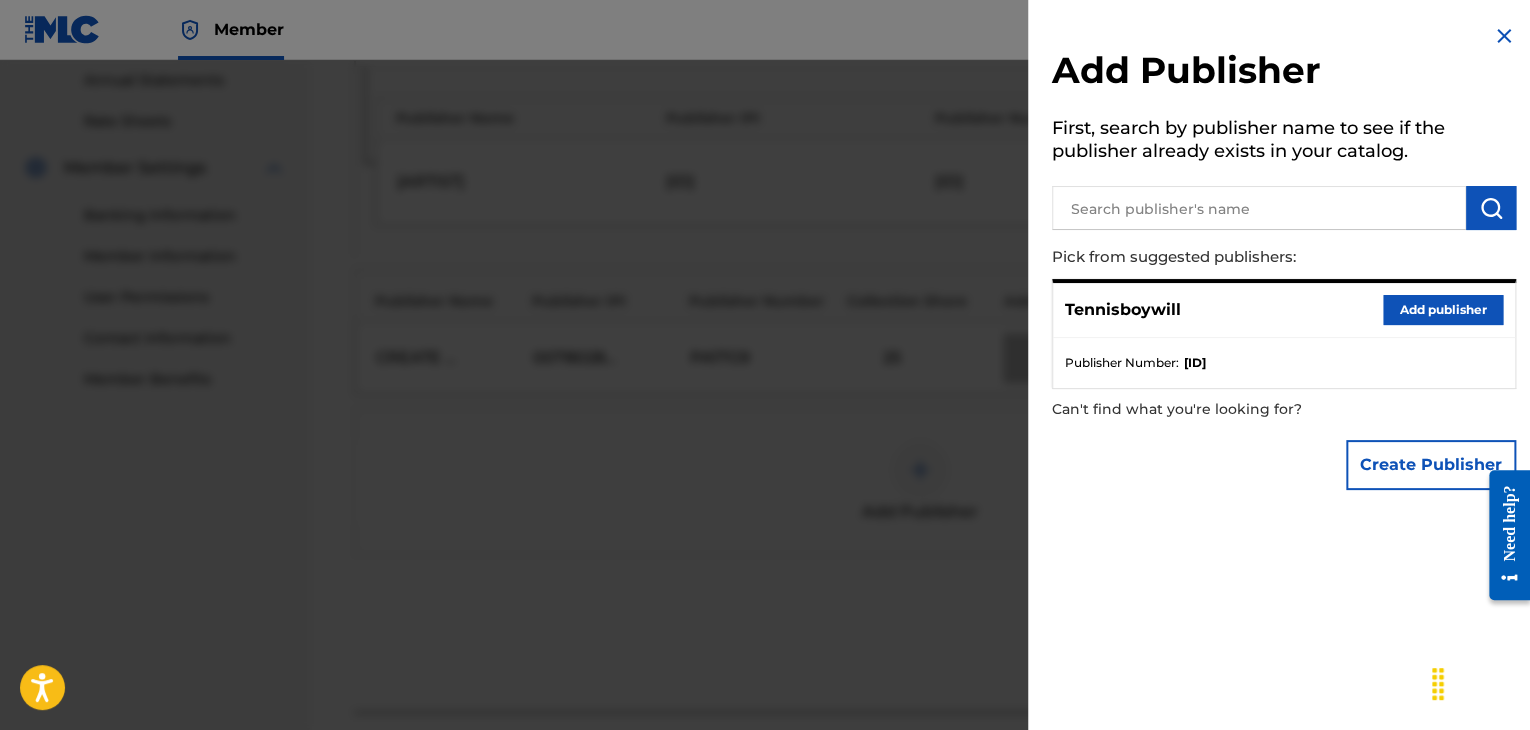 click on "Add publisher" at bounding box center [1443, 310] 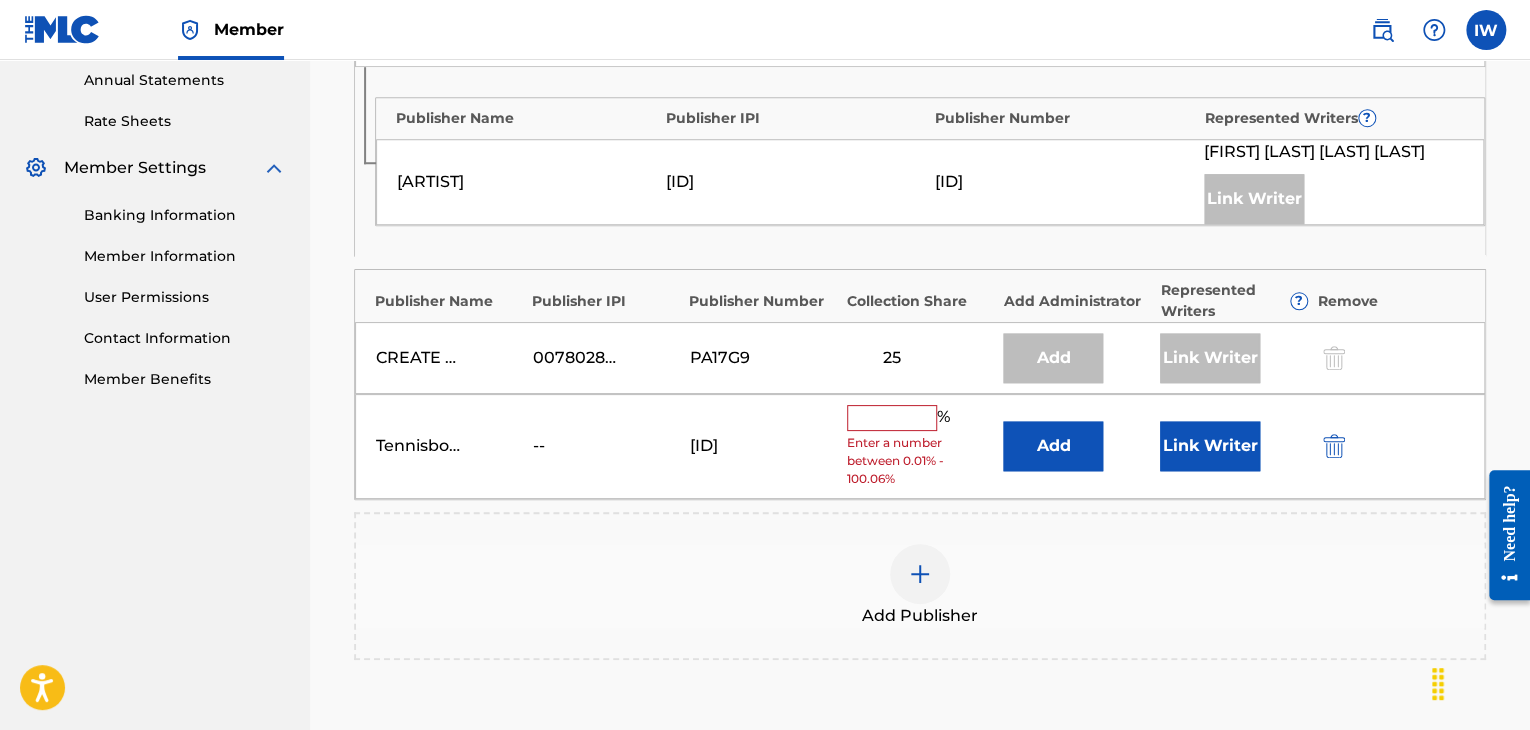 click at bounding box center [892, 418] 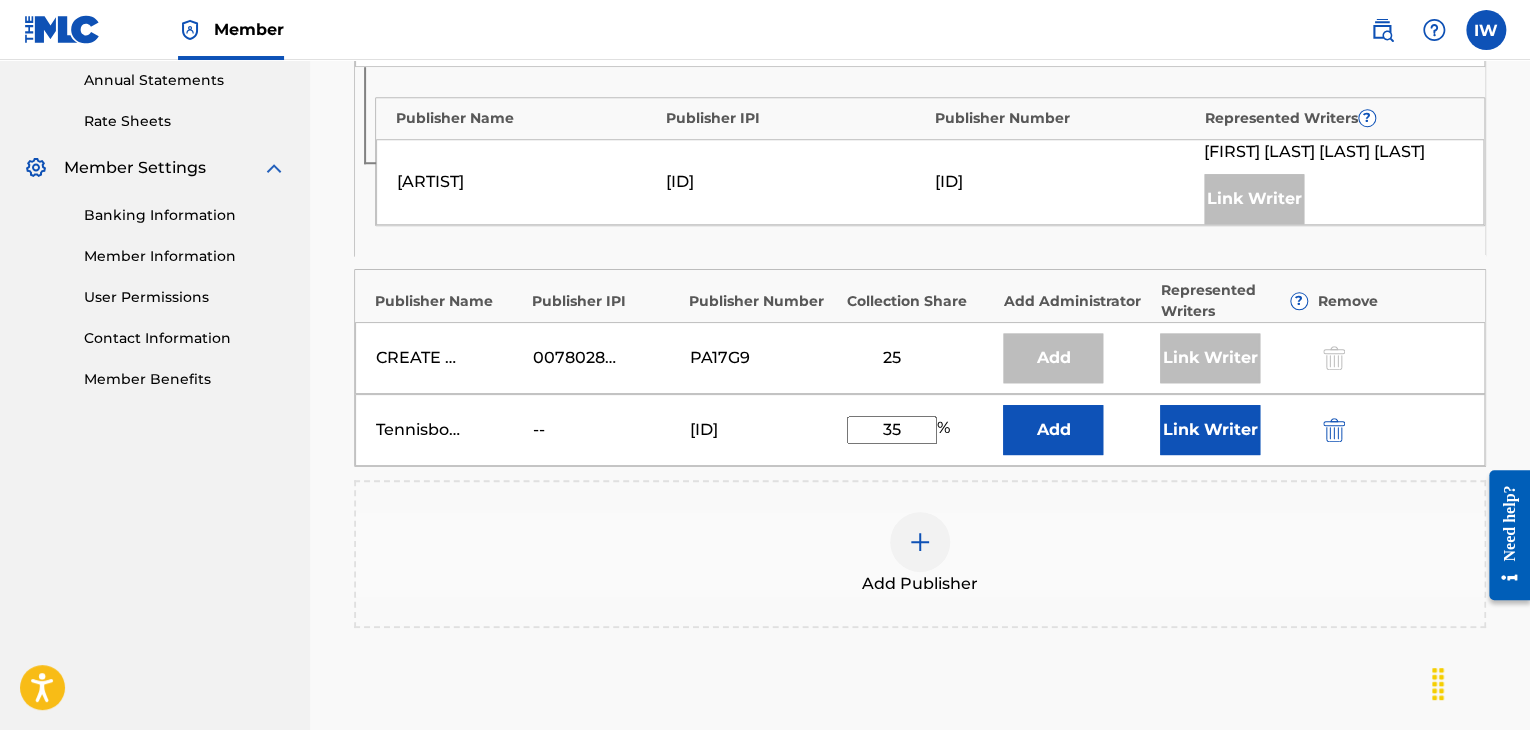 type on "35" 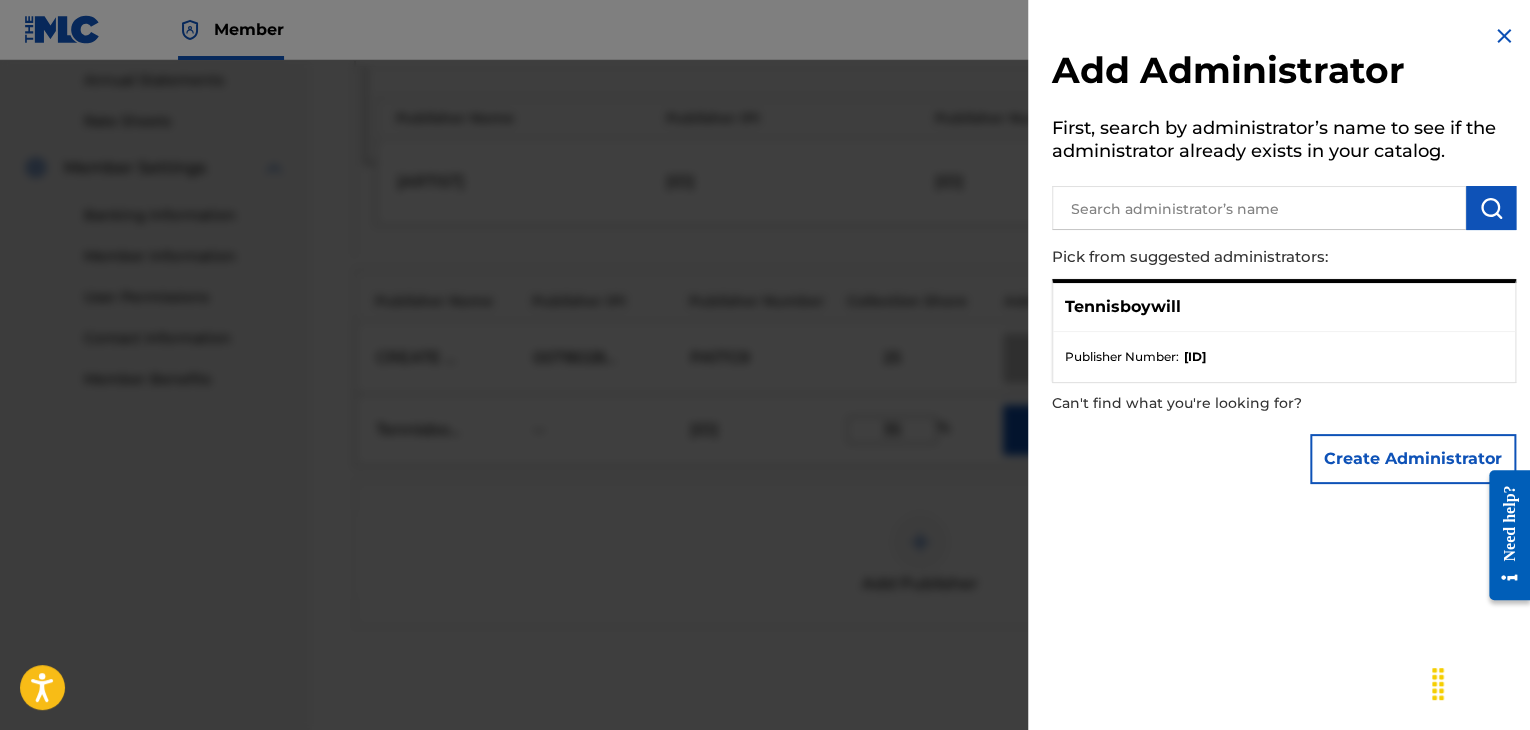 click at bounding box center [765, 425] 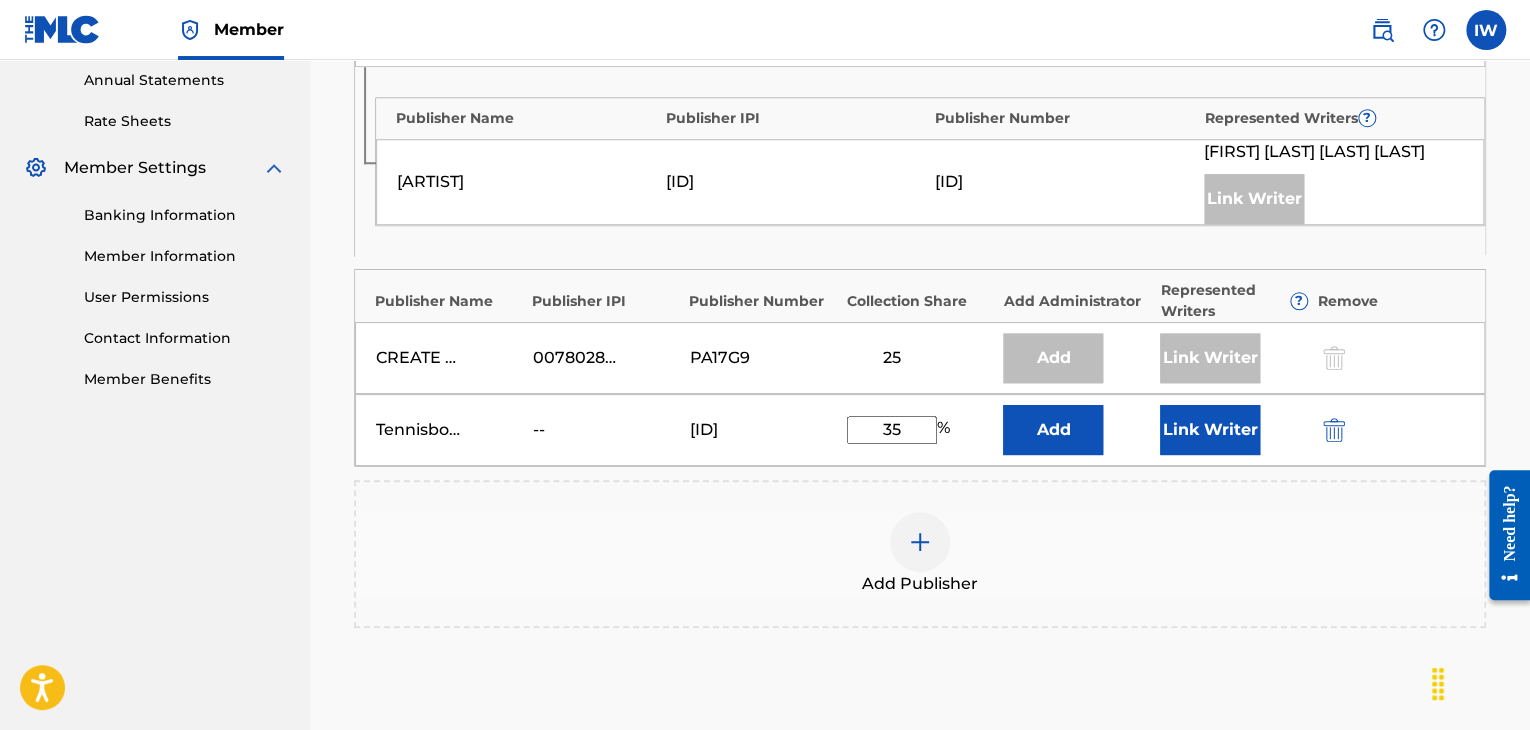 click on "Link Writer" at bounding box center (1210, 430) 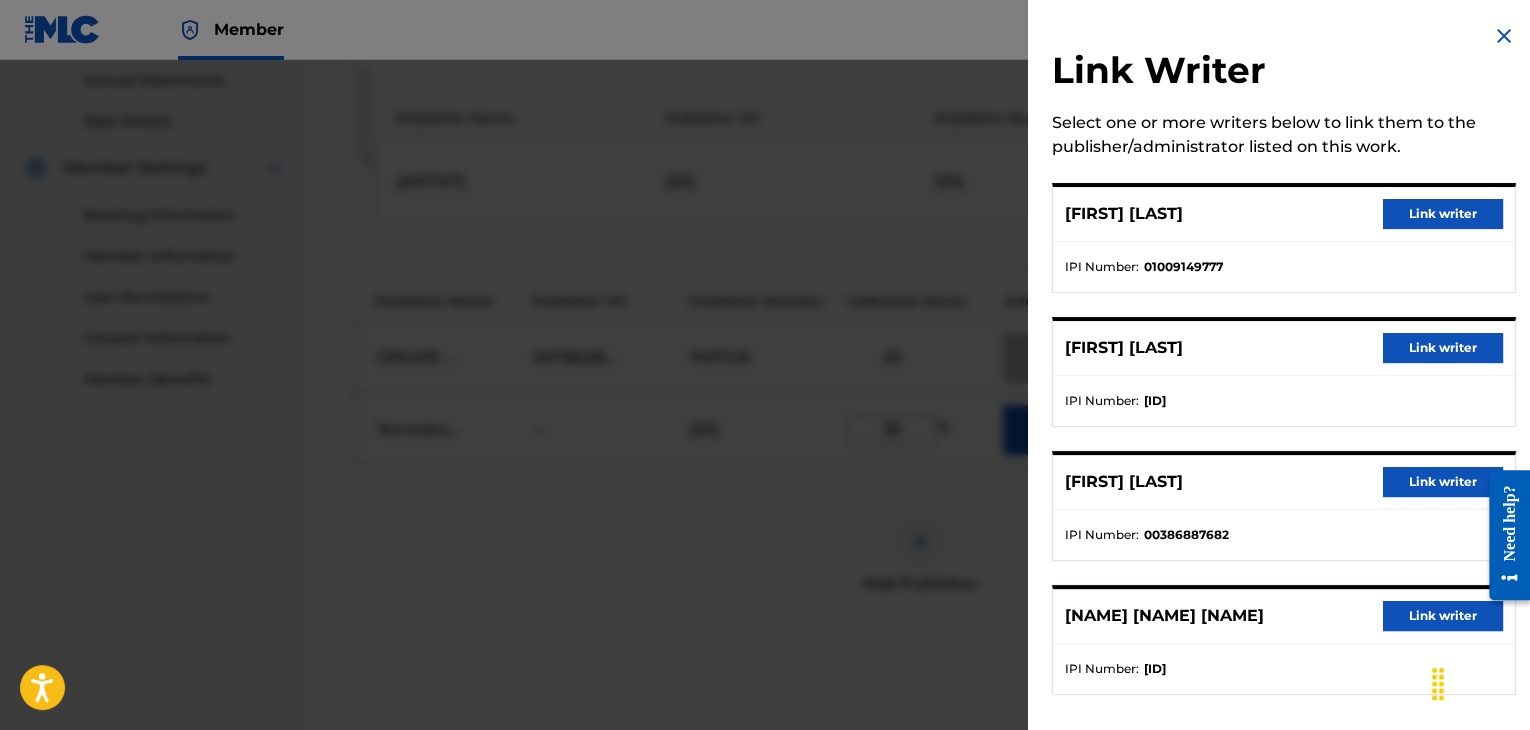 click on "Link writer" at bounding box center (1443, 482) 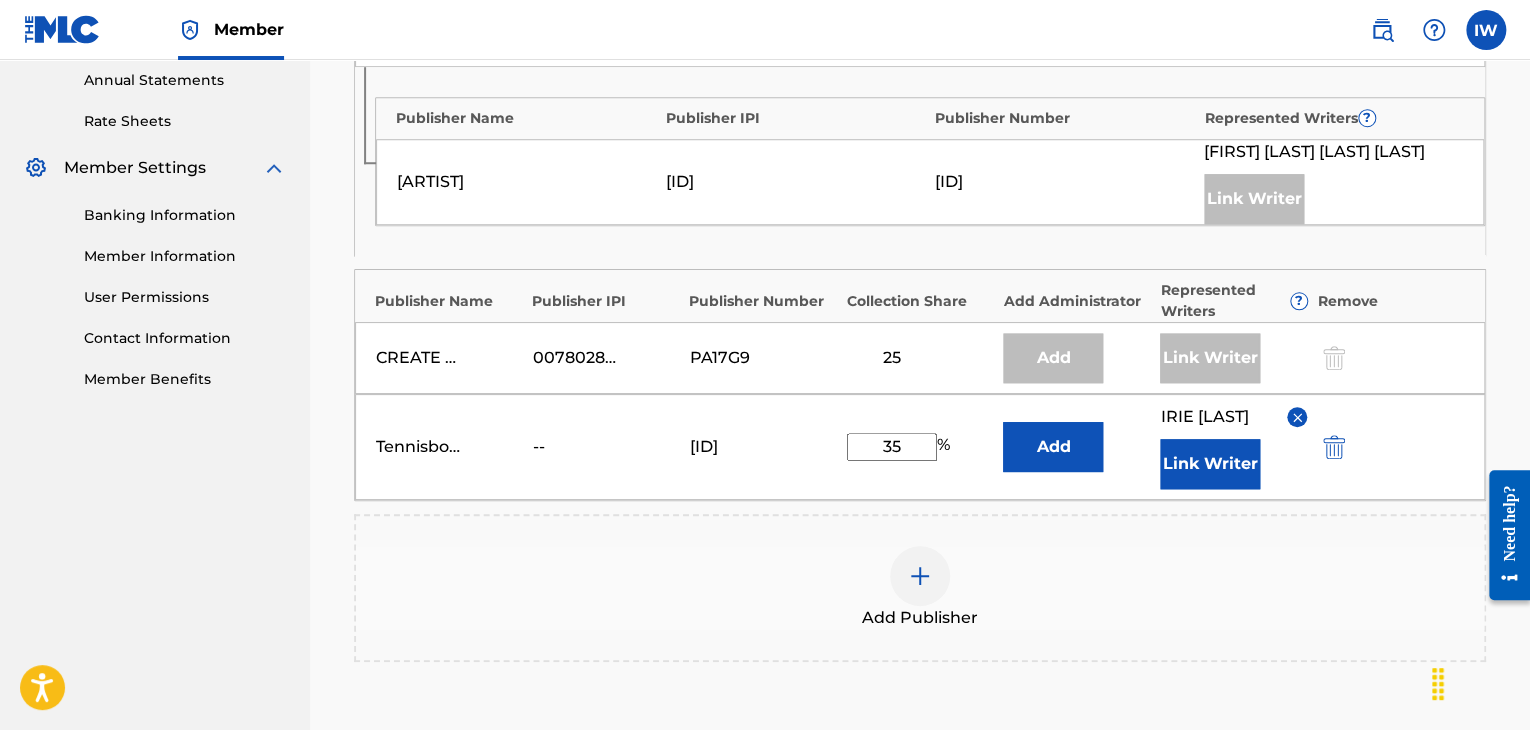 click on "Add Publisher" at bounding box center [920, 588] 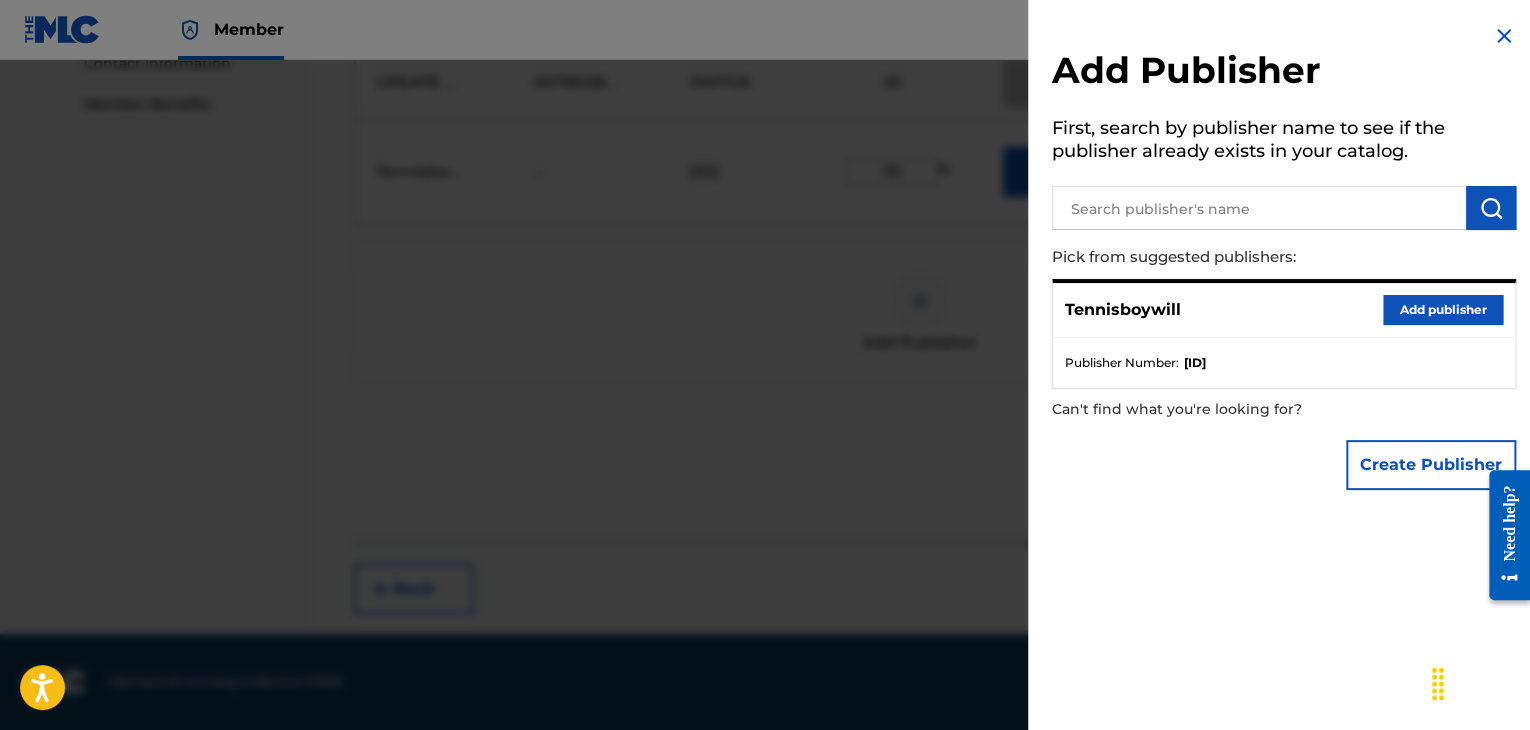 scroll, scrollTop: 1018, scrollLeft: 0, axis: vertical 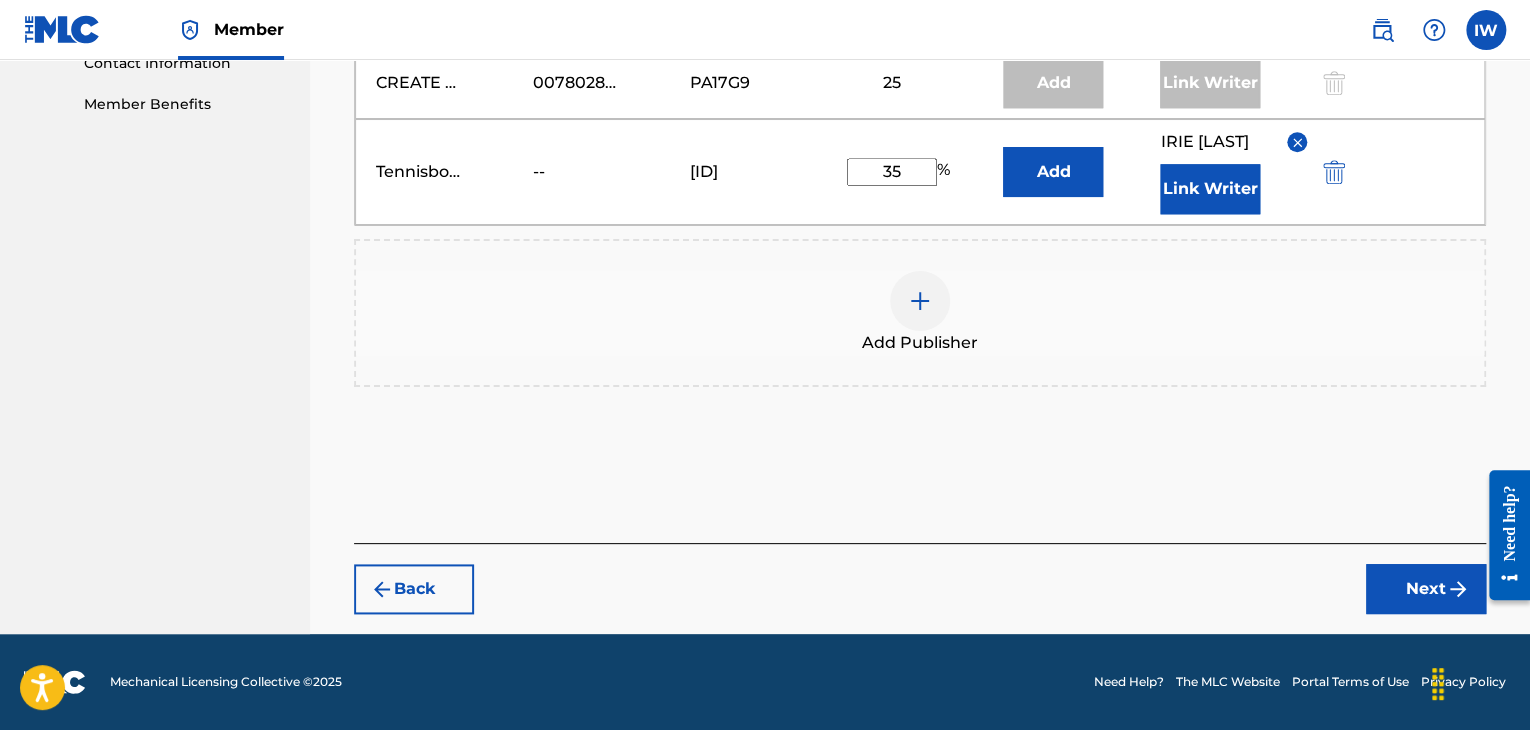 click on "Next" at bounding box center [1426, 589] 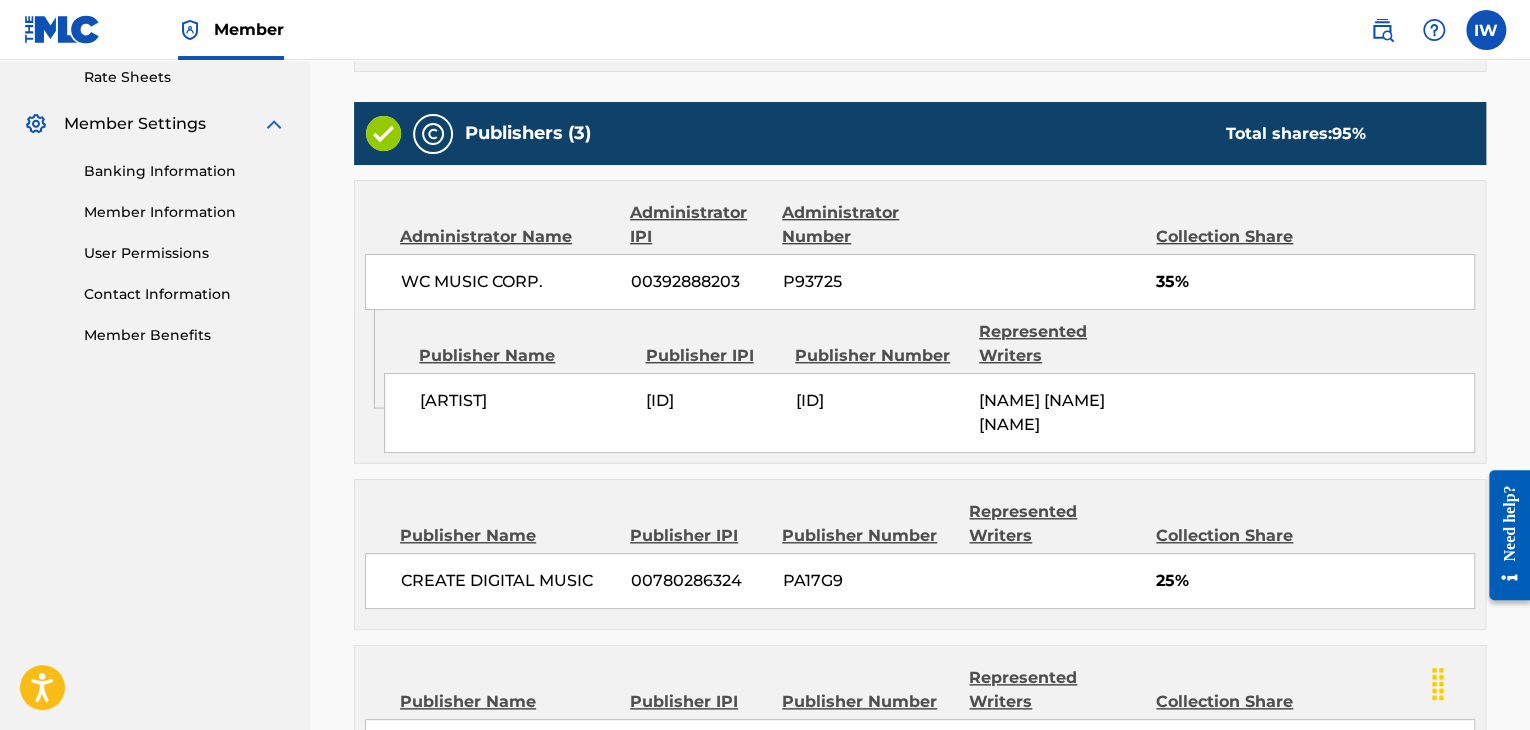 scroll, scrollTop: 1053, scrollLeft: 0, axis: vertical 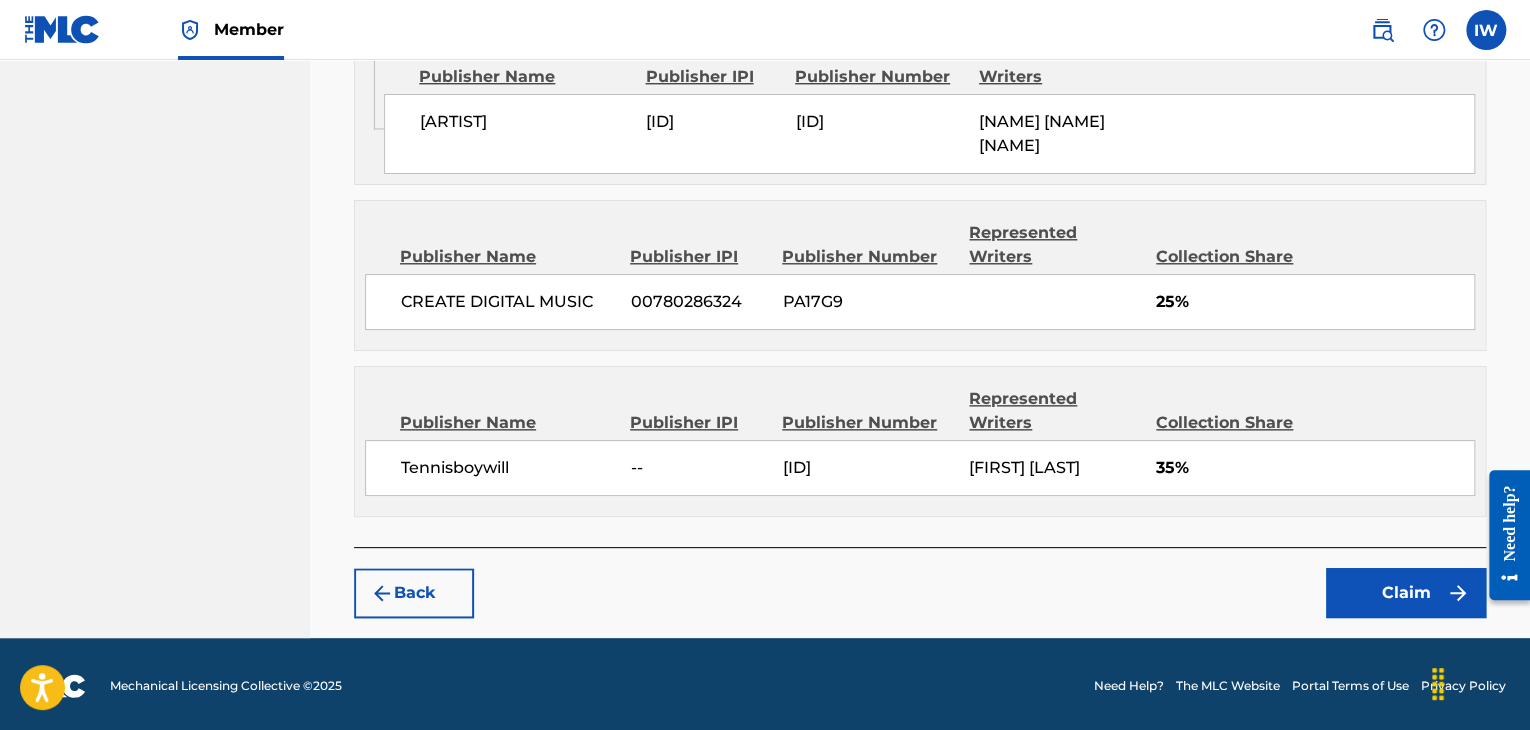 click on "Claim" at bounding box center (1406, 593) 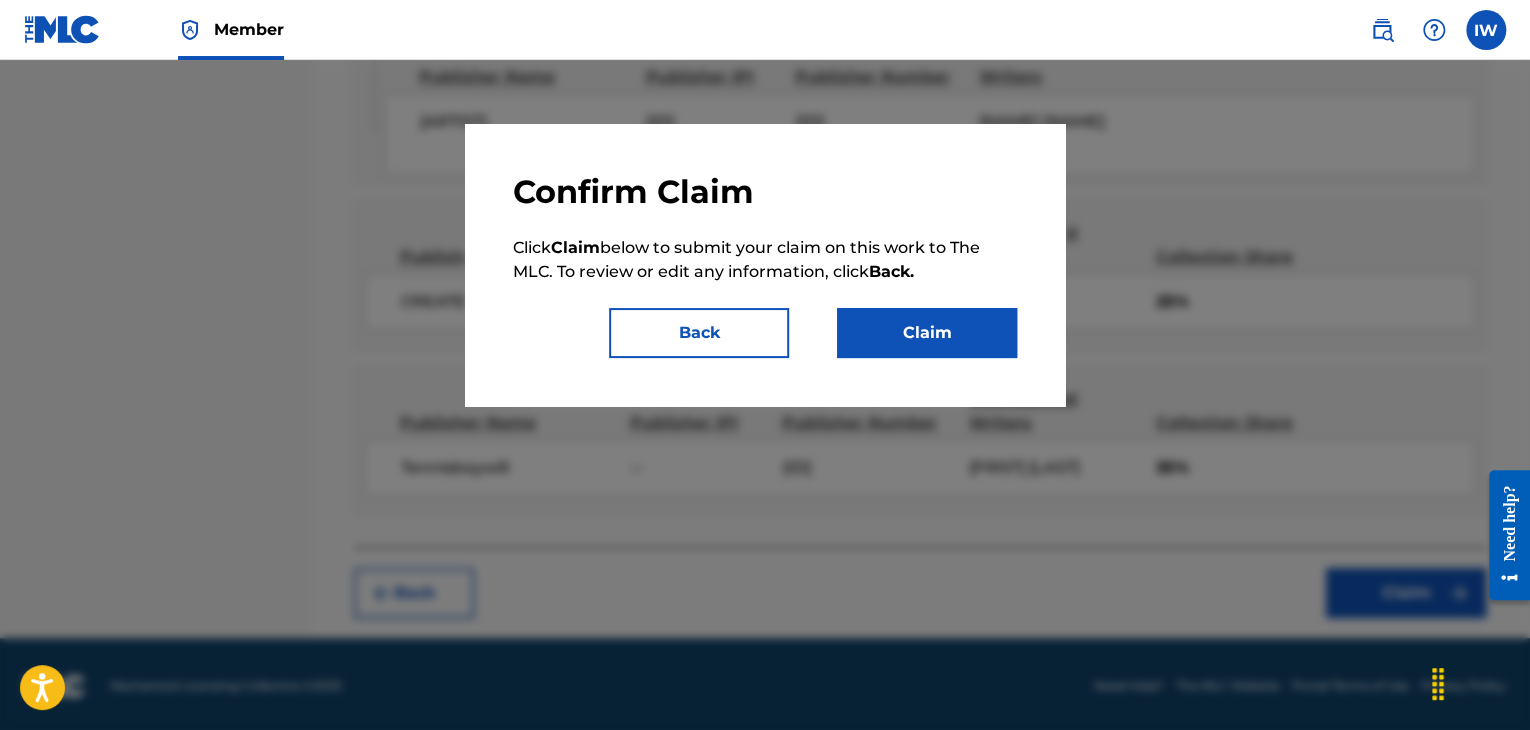 click on "Claim" at bounding box center [927, 333] 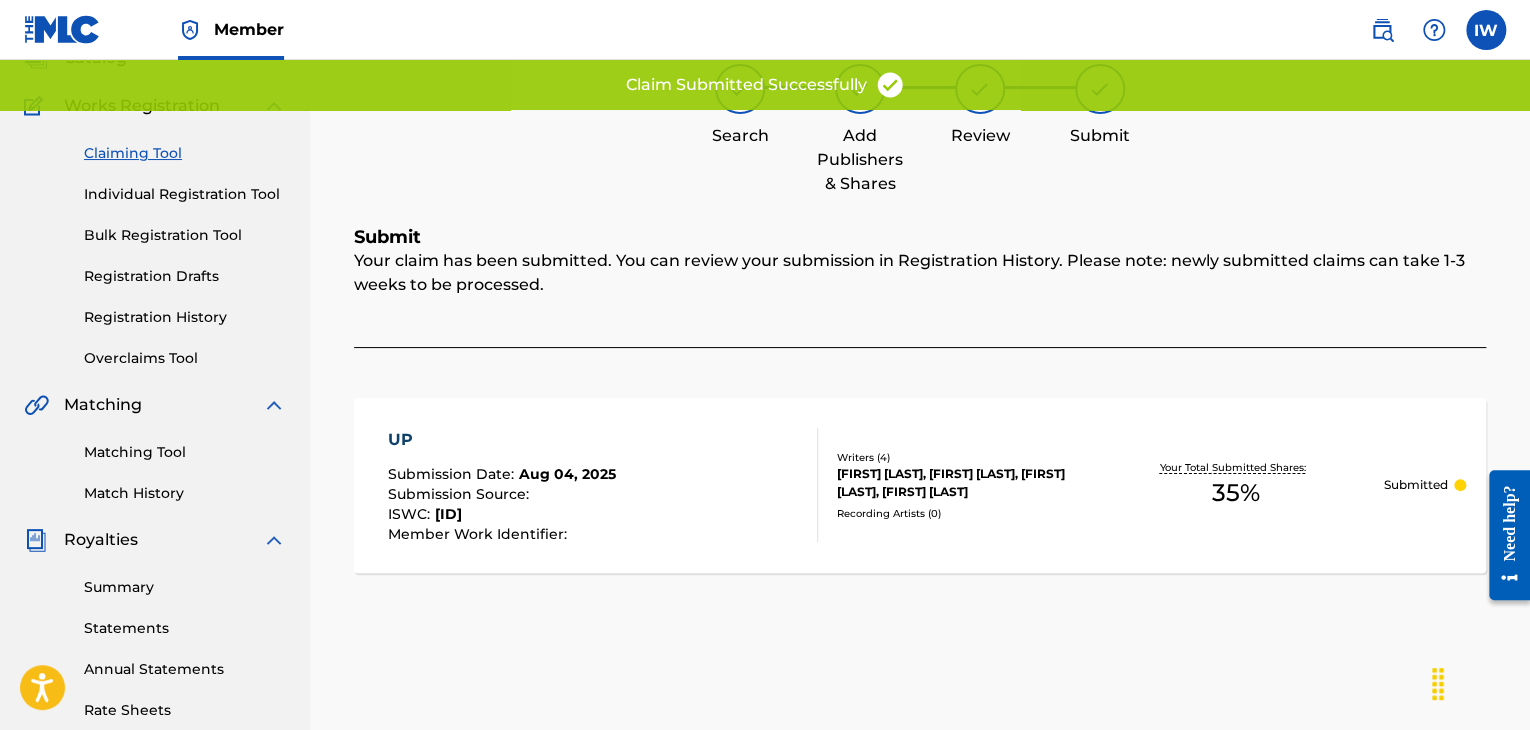 scroll, scrollTop: 0, scrollLeft: 0, axis: both 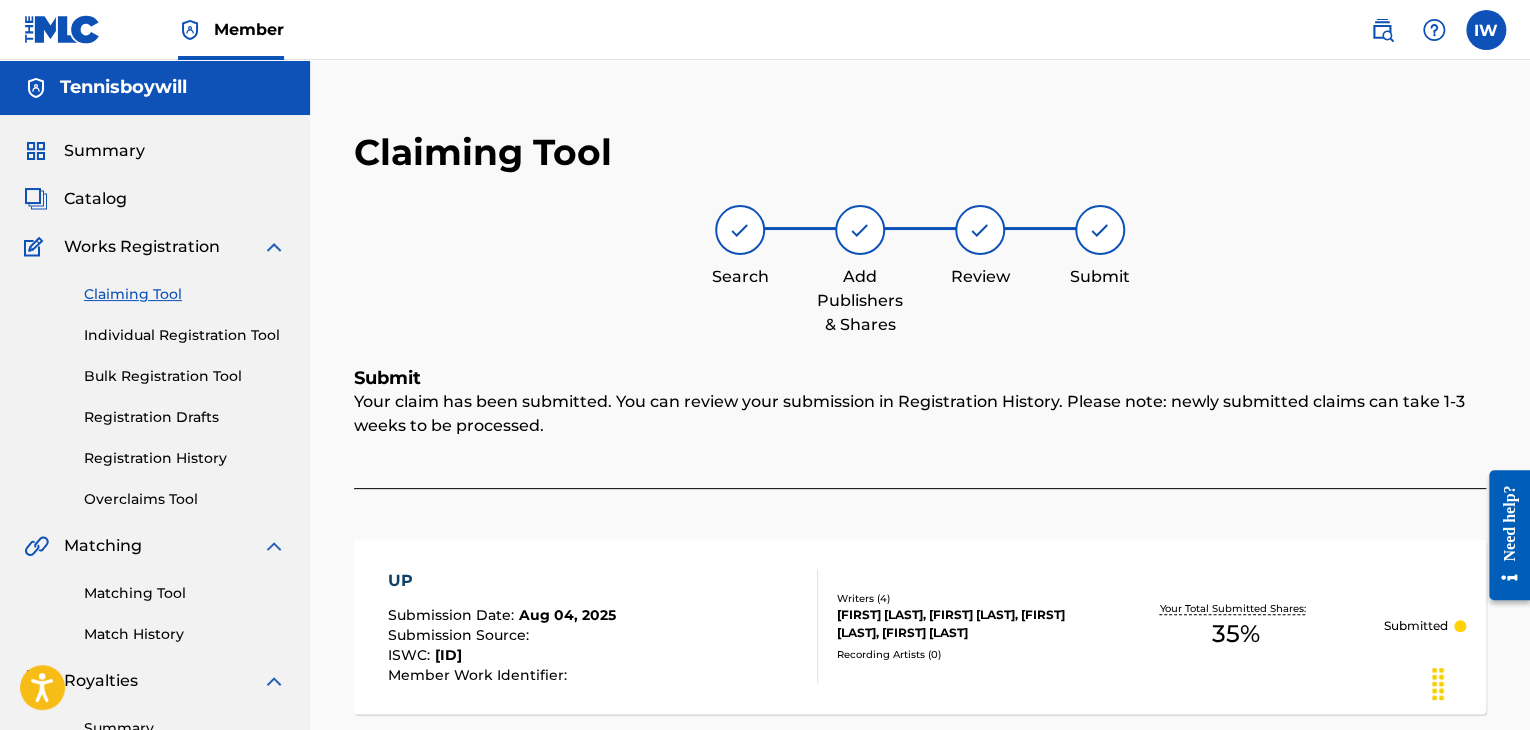 click on "Claiming Tool" at bounding box center [185, 294] 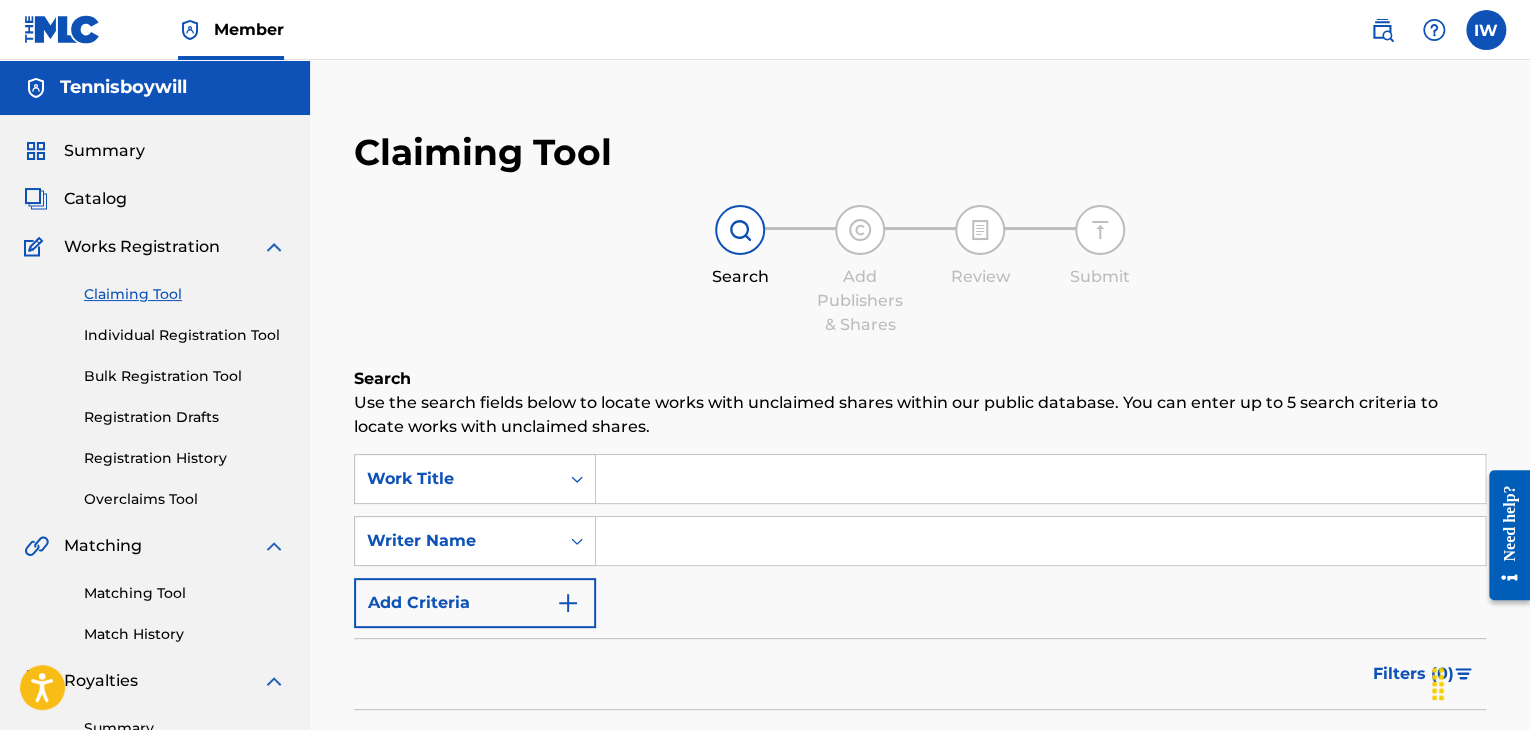 click at bounding box center (1040, 479) 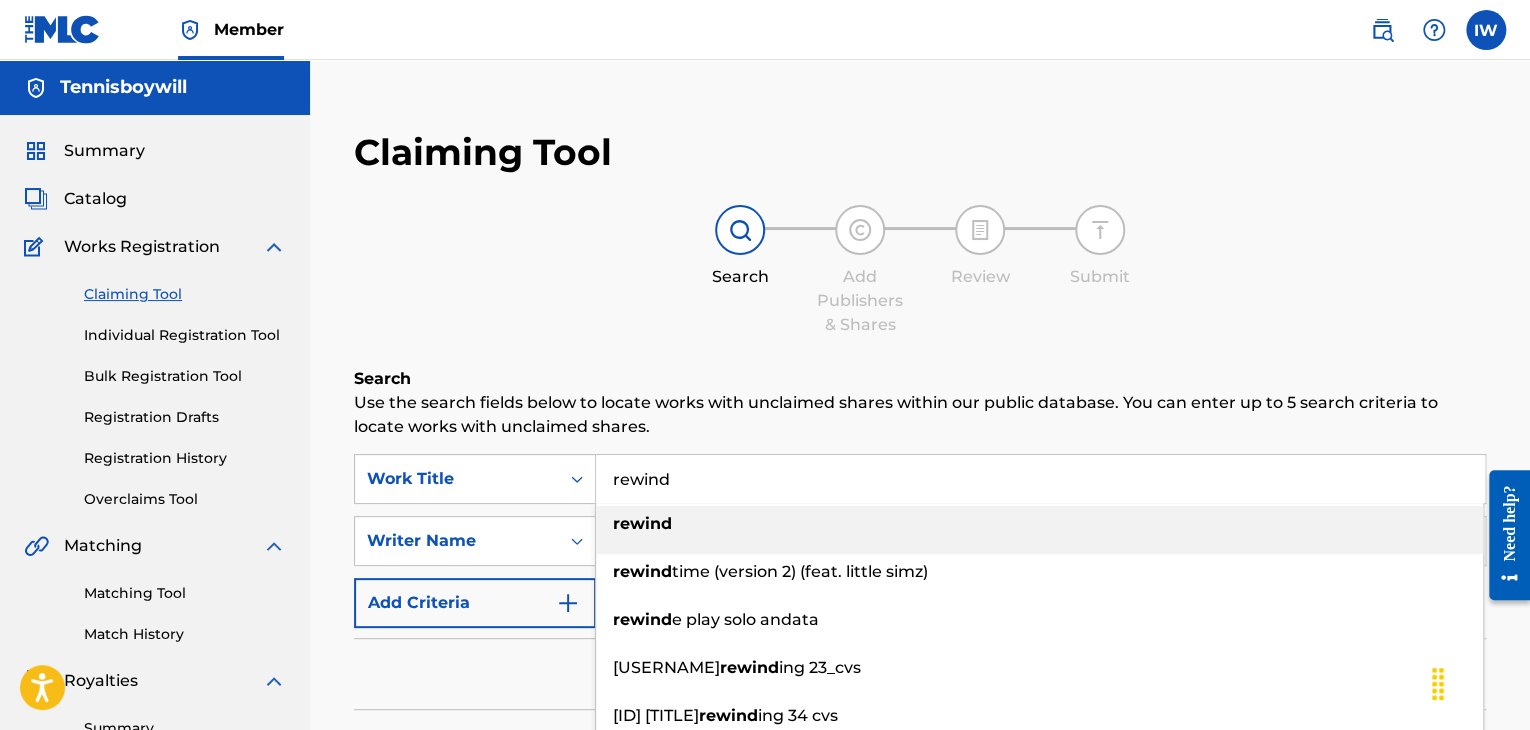 type on "rewind" 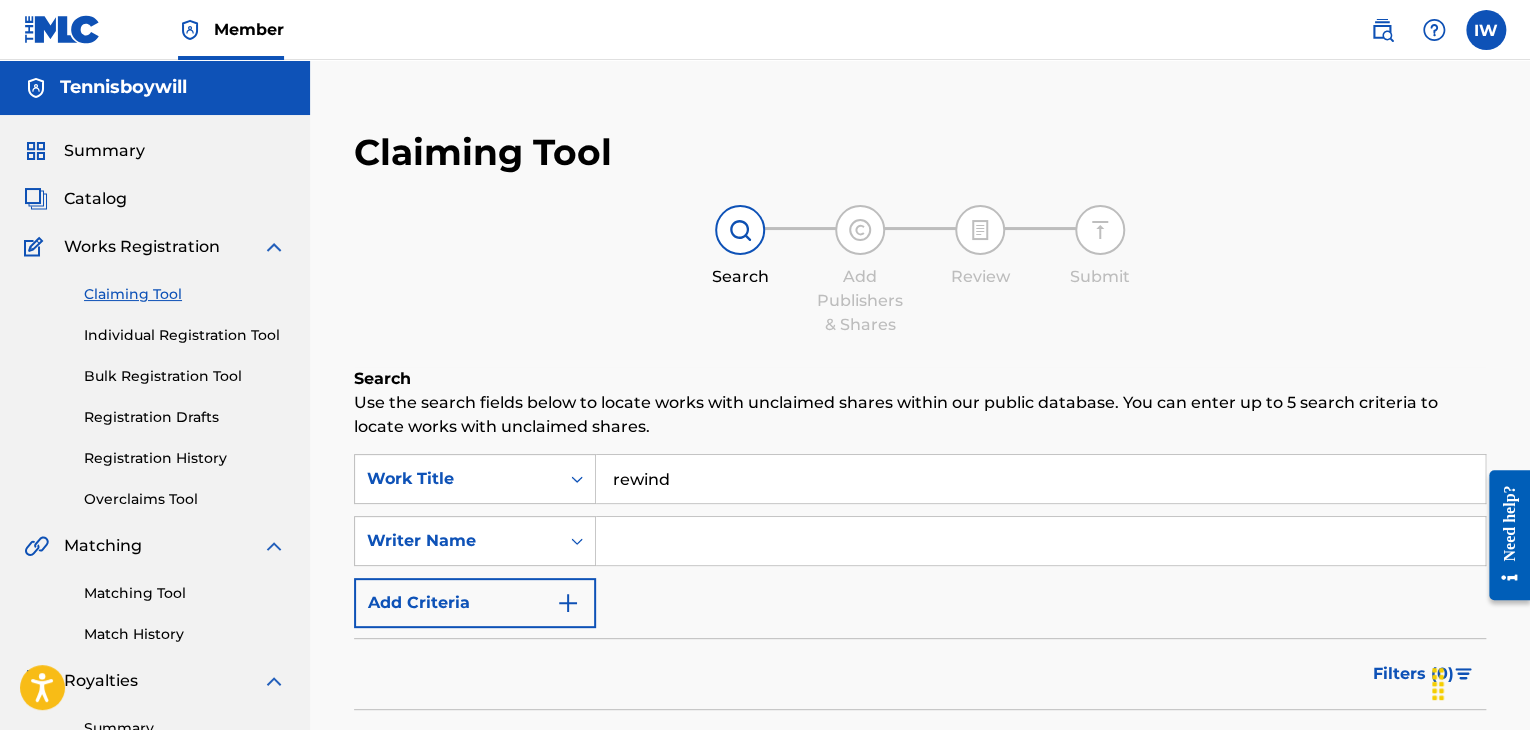 click at bounding box center (1040, 541) 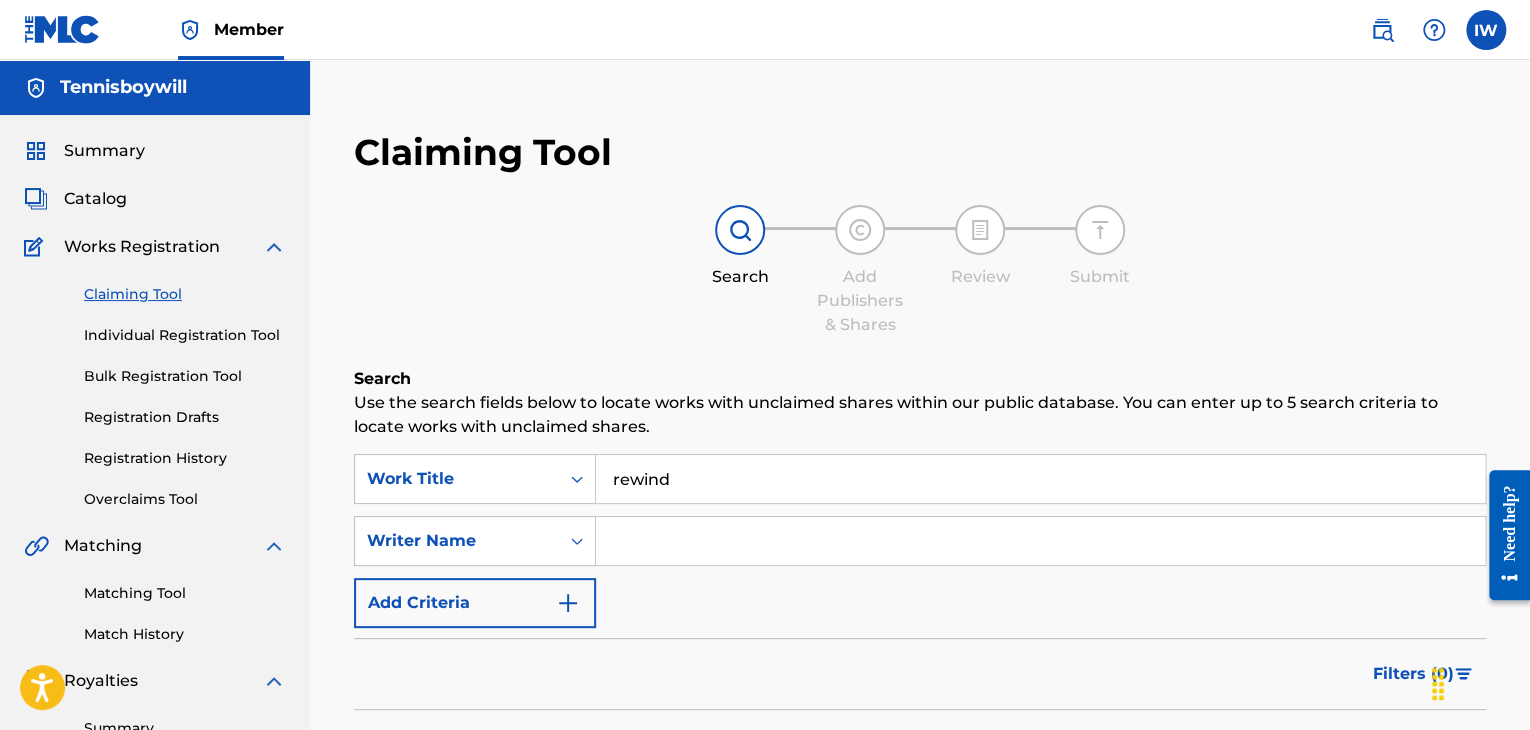 type on "[FIRST] [LAST]" 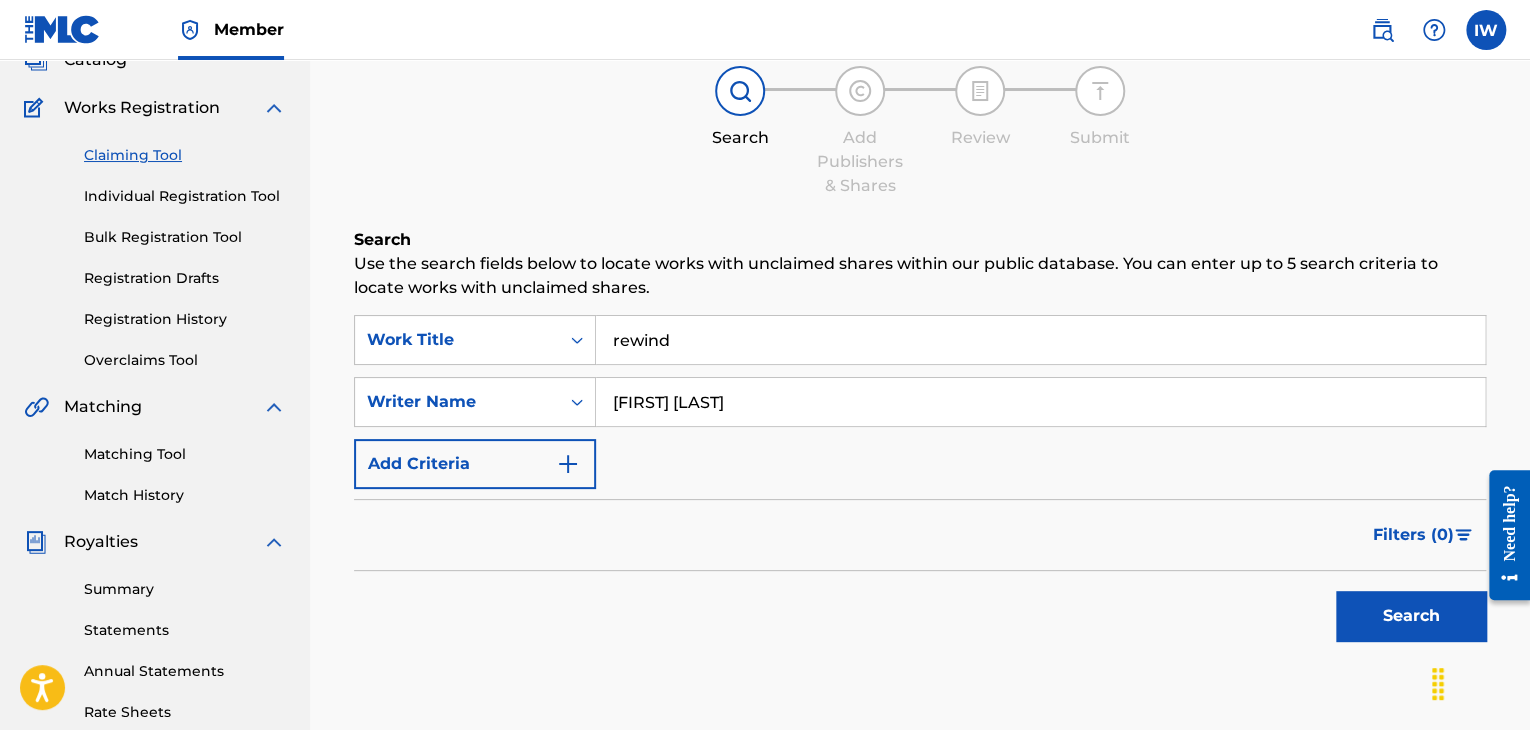 scroll, scrollTop: 140, scrollLeft: 0, axis: vertical 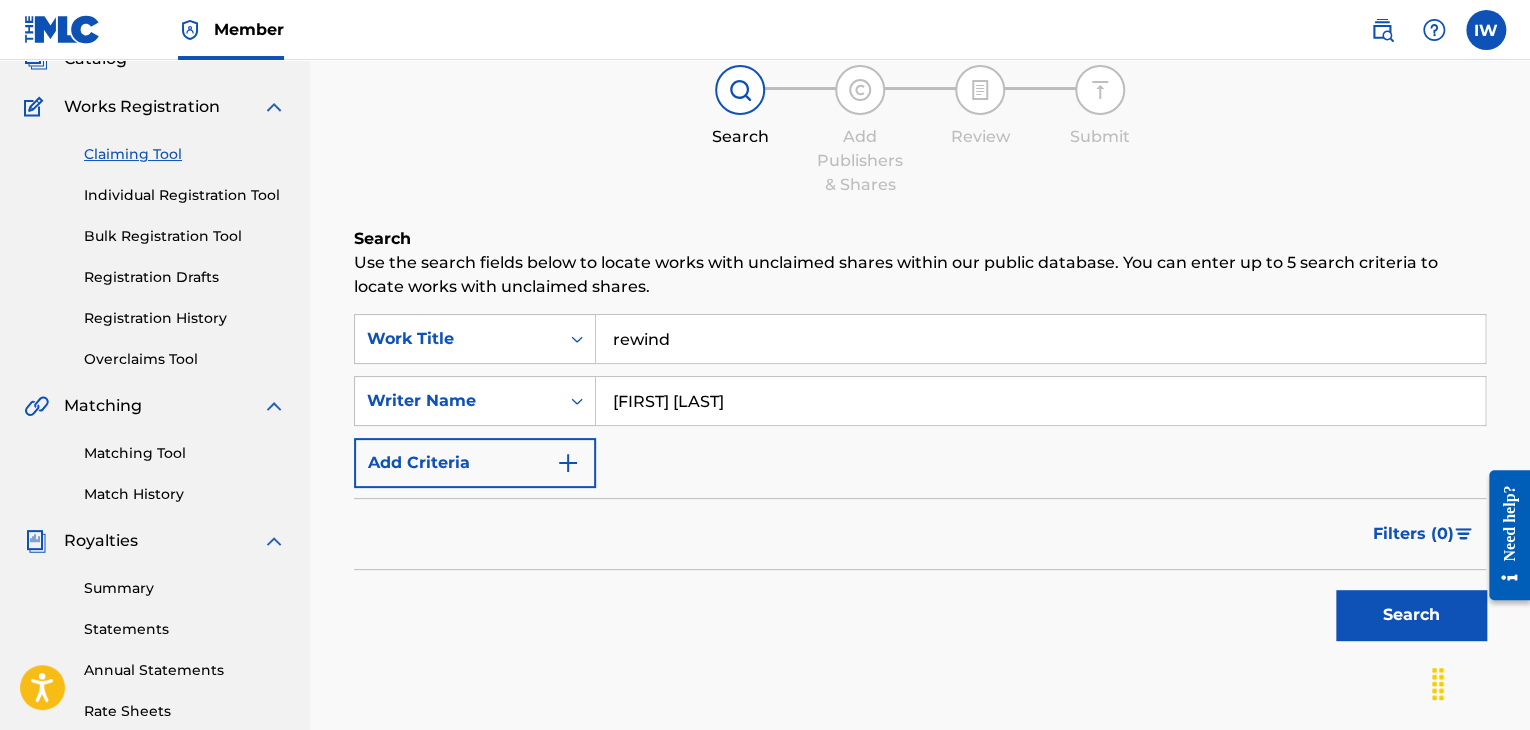 click on "Search" at bounding box center [1411, 615] 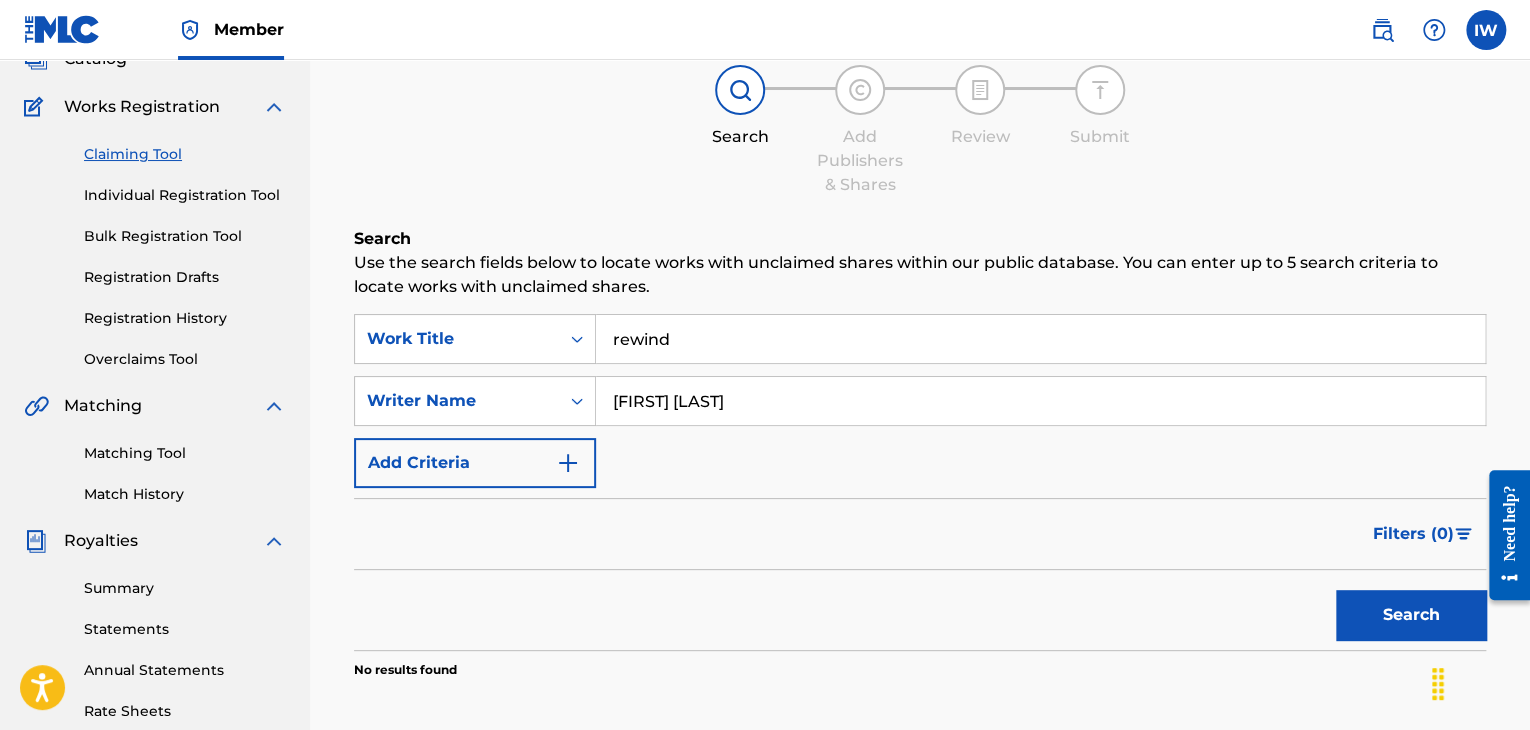 scroll, scrollTop: 180, scrollLeft: 0, axis: vertical 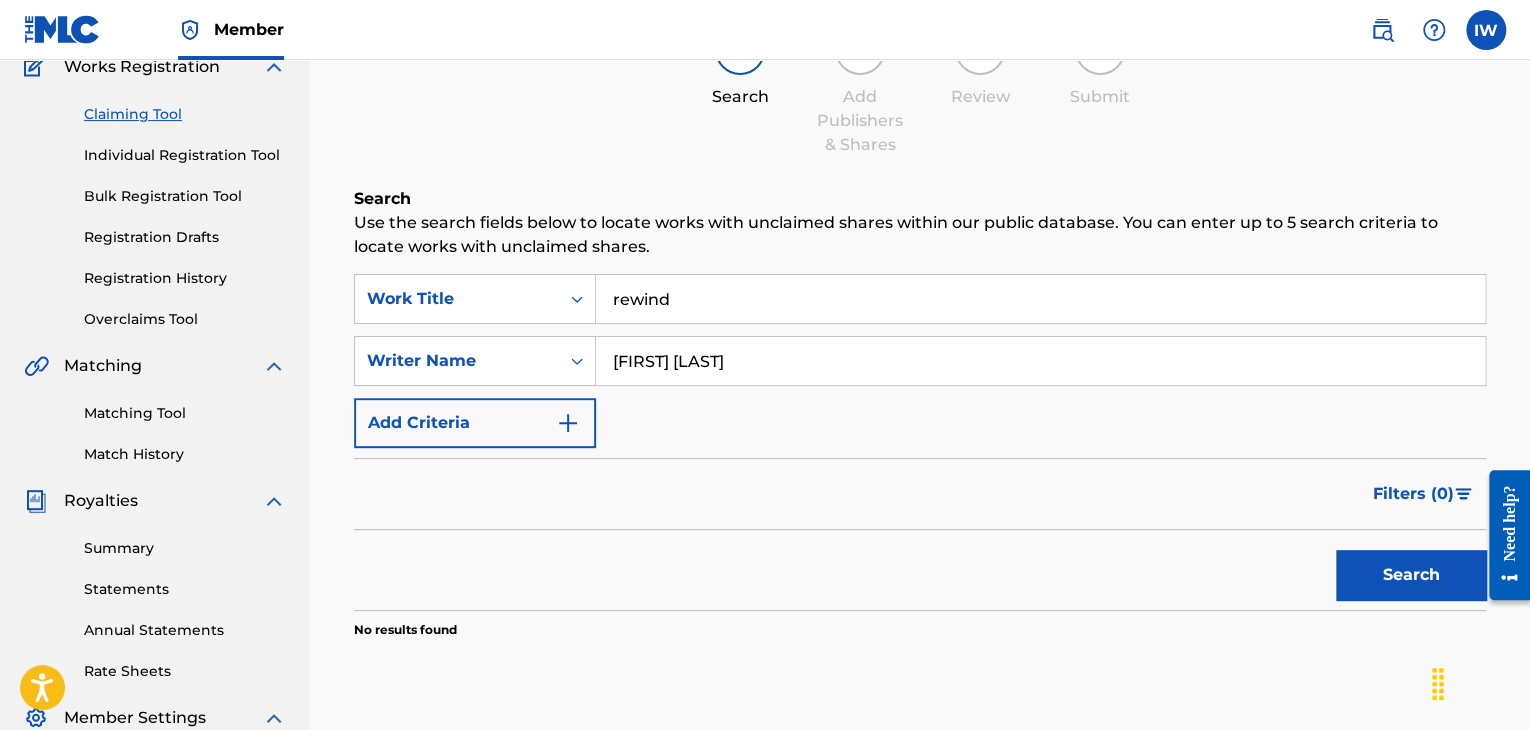 click on "[FIRST] [LAST]" at bounding box center [1040, 361] 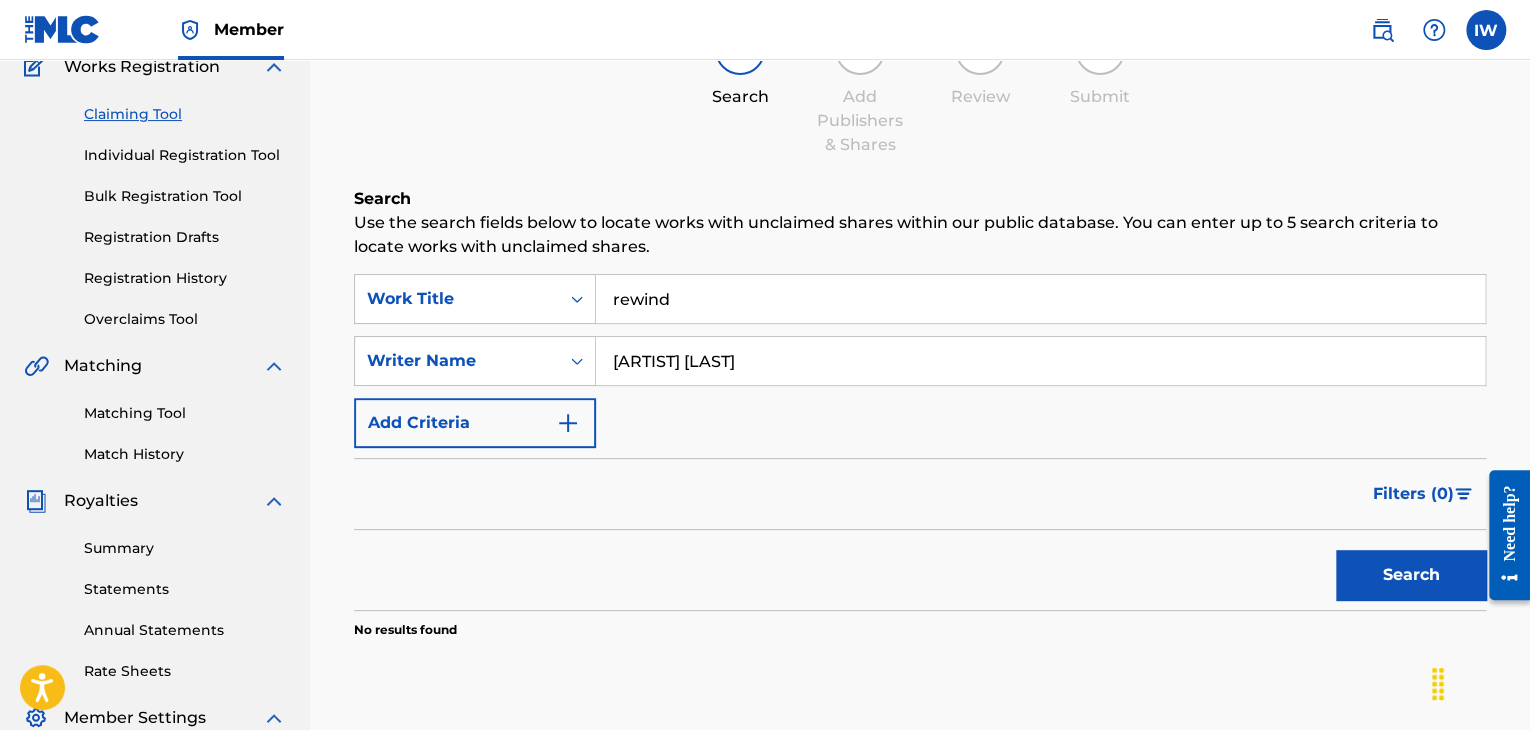 type on "[ARTIST] [LAST]" 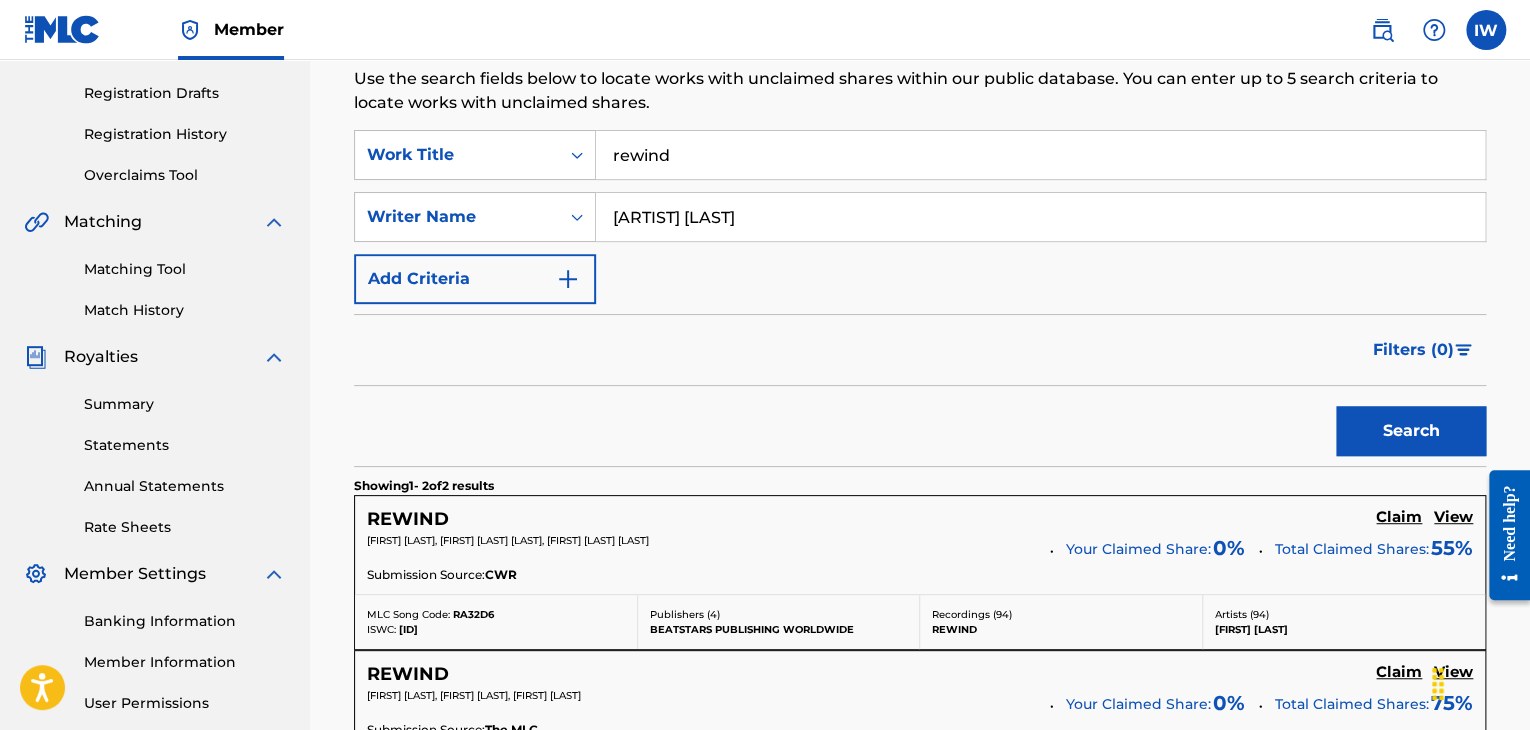 scroll, scrollTop: 328, scrollLeft: 0, axis: vertical 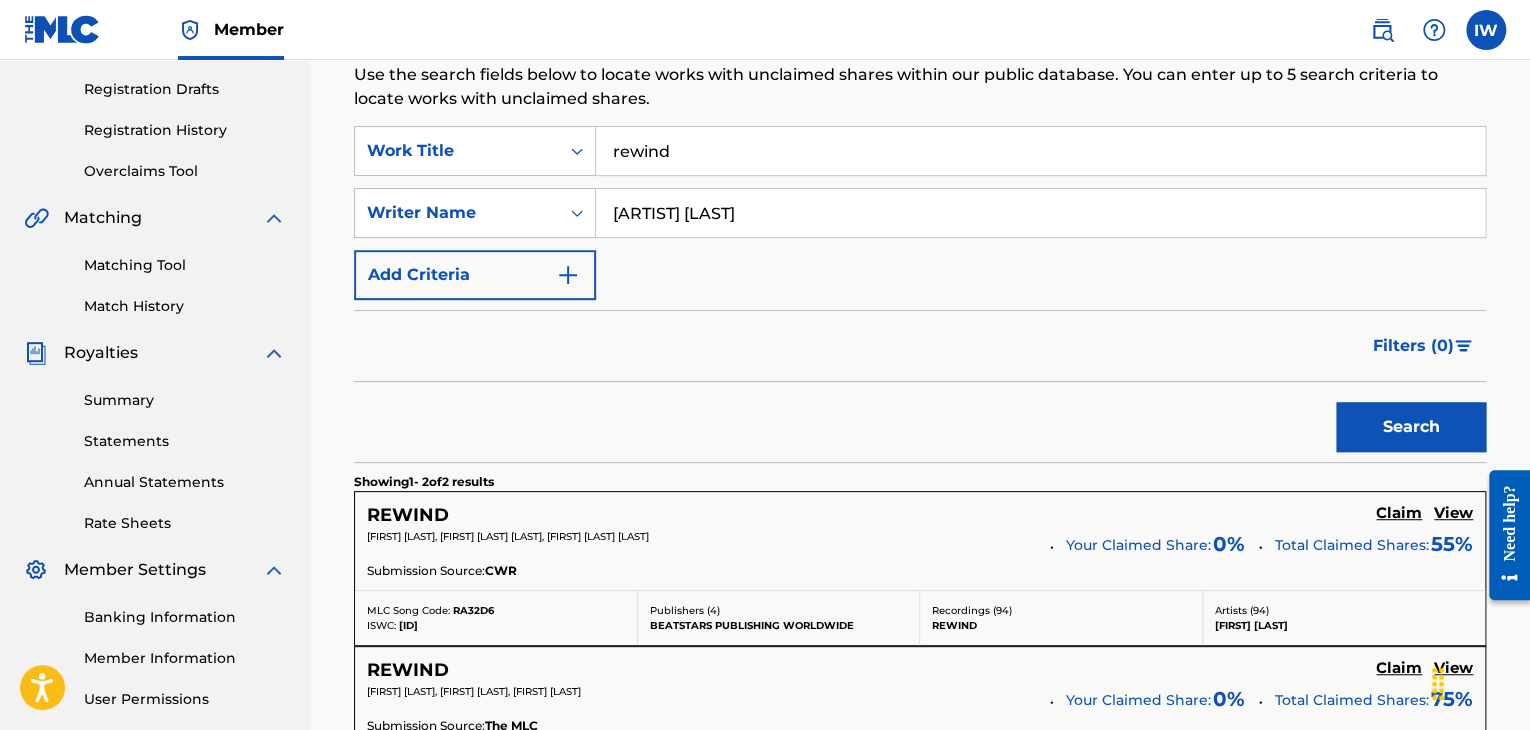 click on "Claim" at bounding box center [1399, 513] 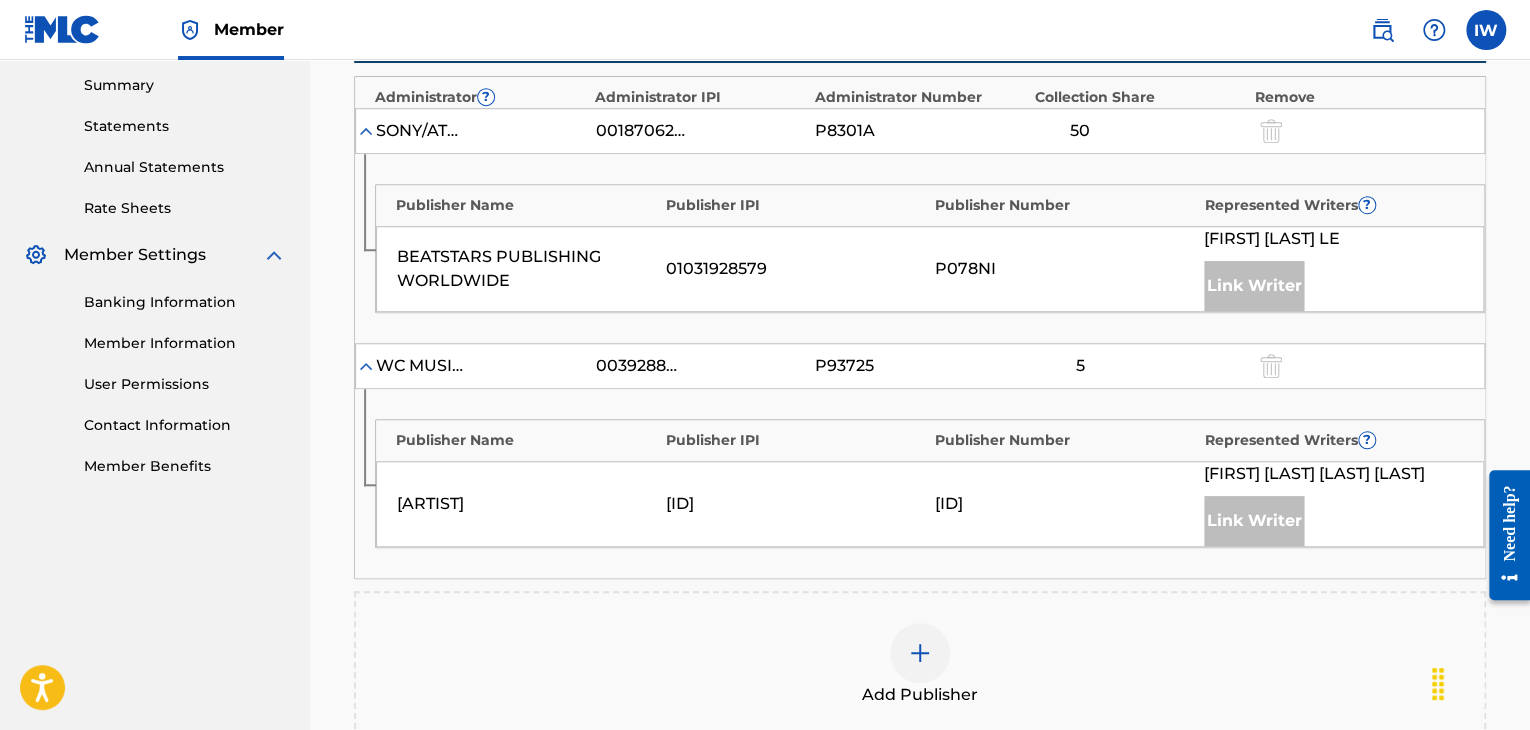 scroll, scrollTop: 652, scrollLeft: 0, axis: vertical 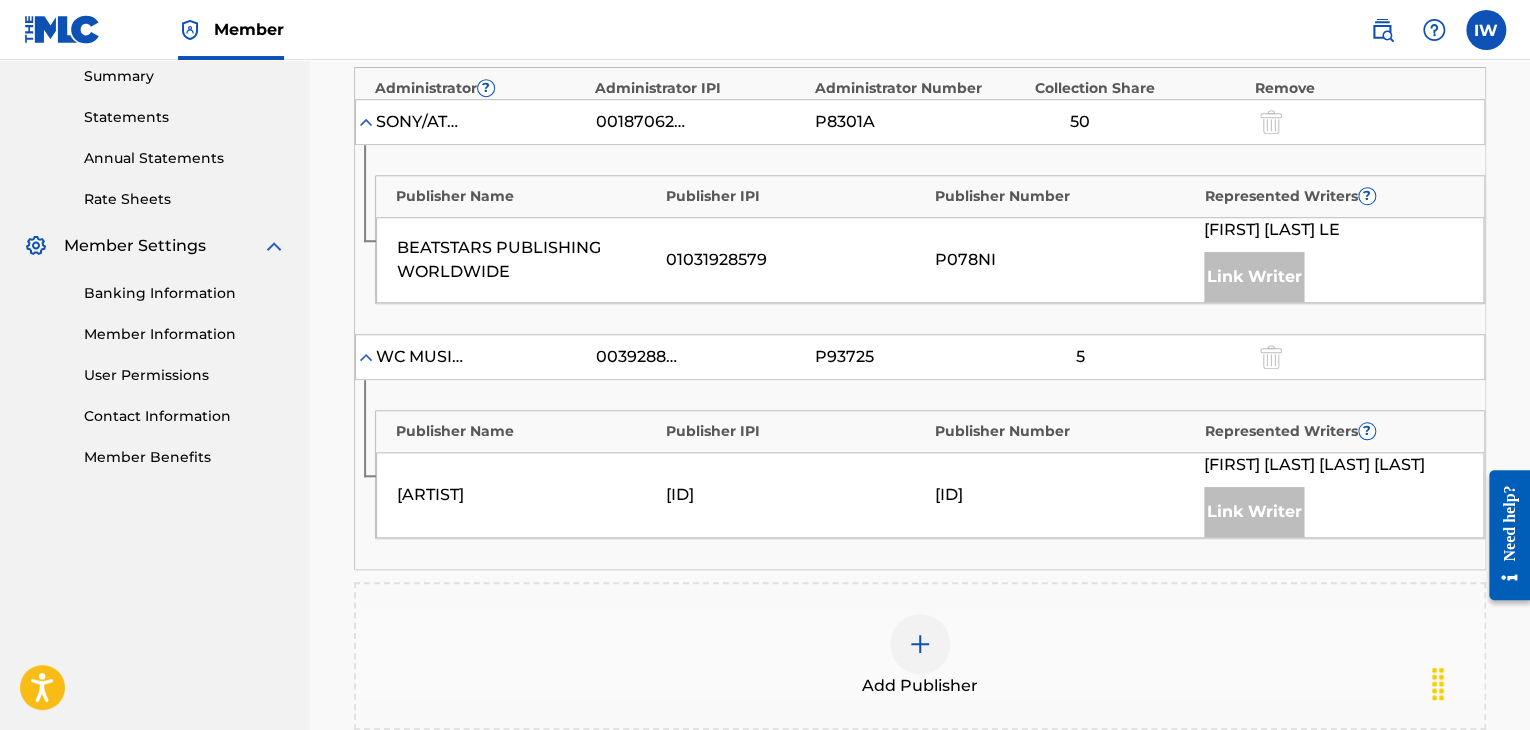 click at bounding box center [920, 644] 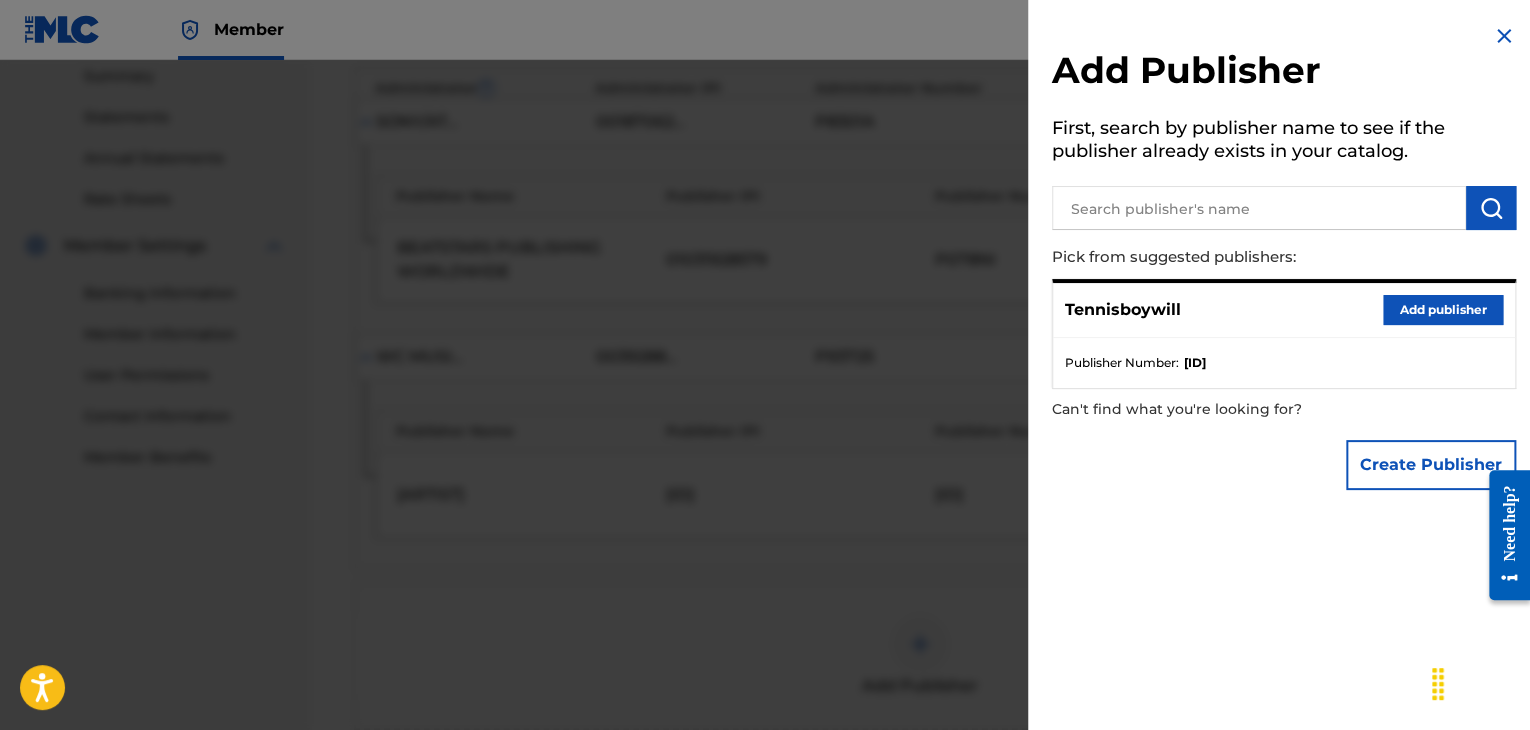 click on "Add publisher" at bounding box center (1443, 310) 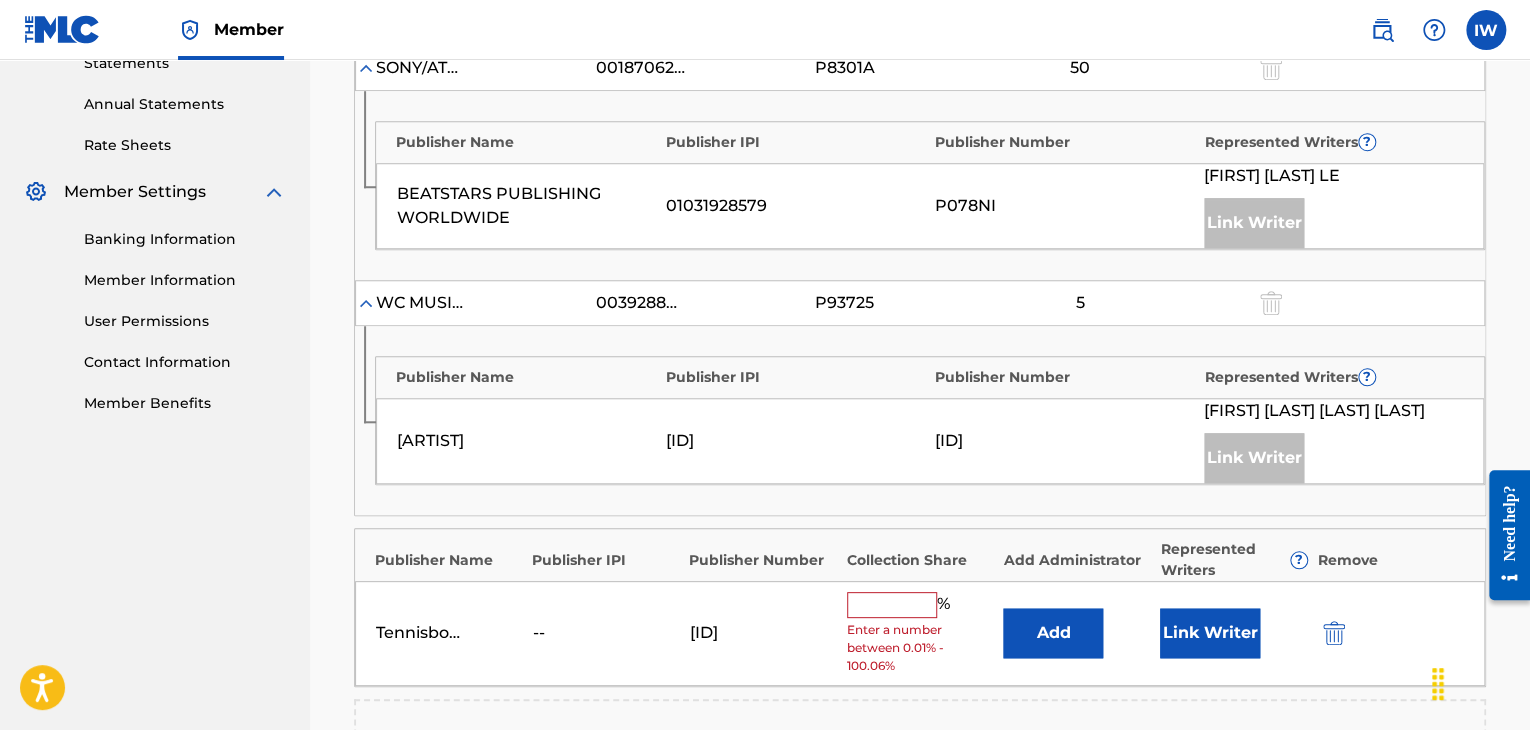 scroll, scrollTop: 707, scrollLeft: 0, axis: vertical 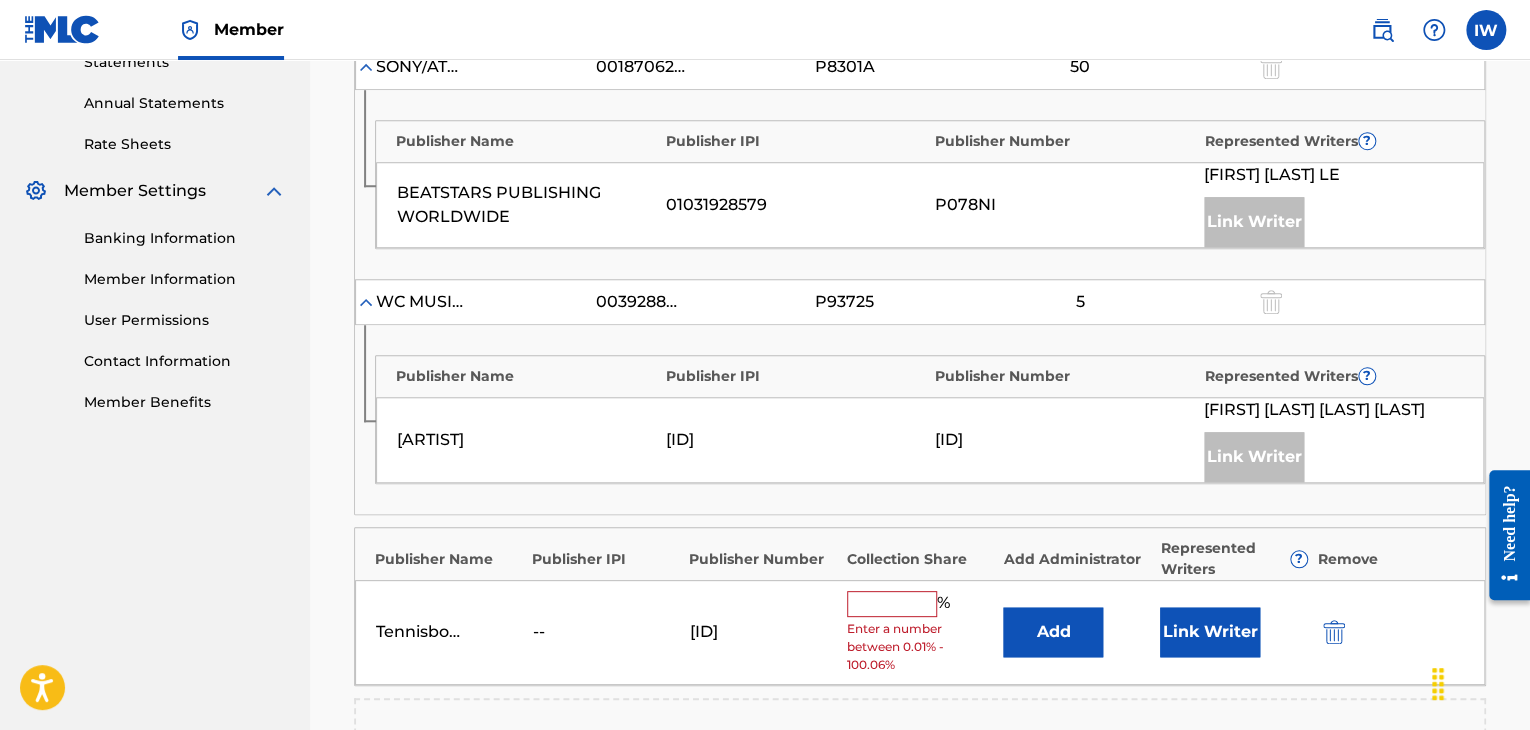 click at bounding box center [892, 604] 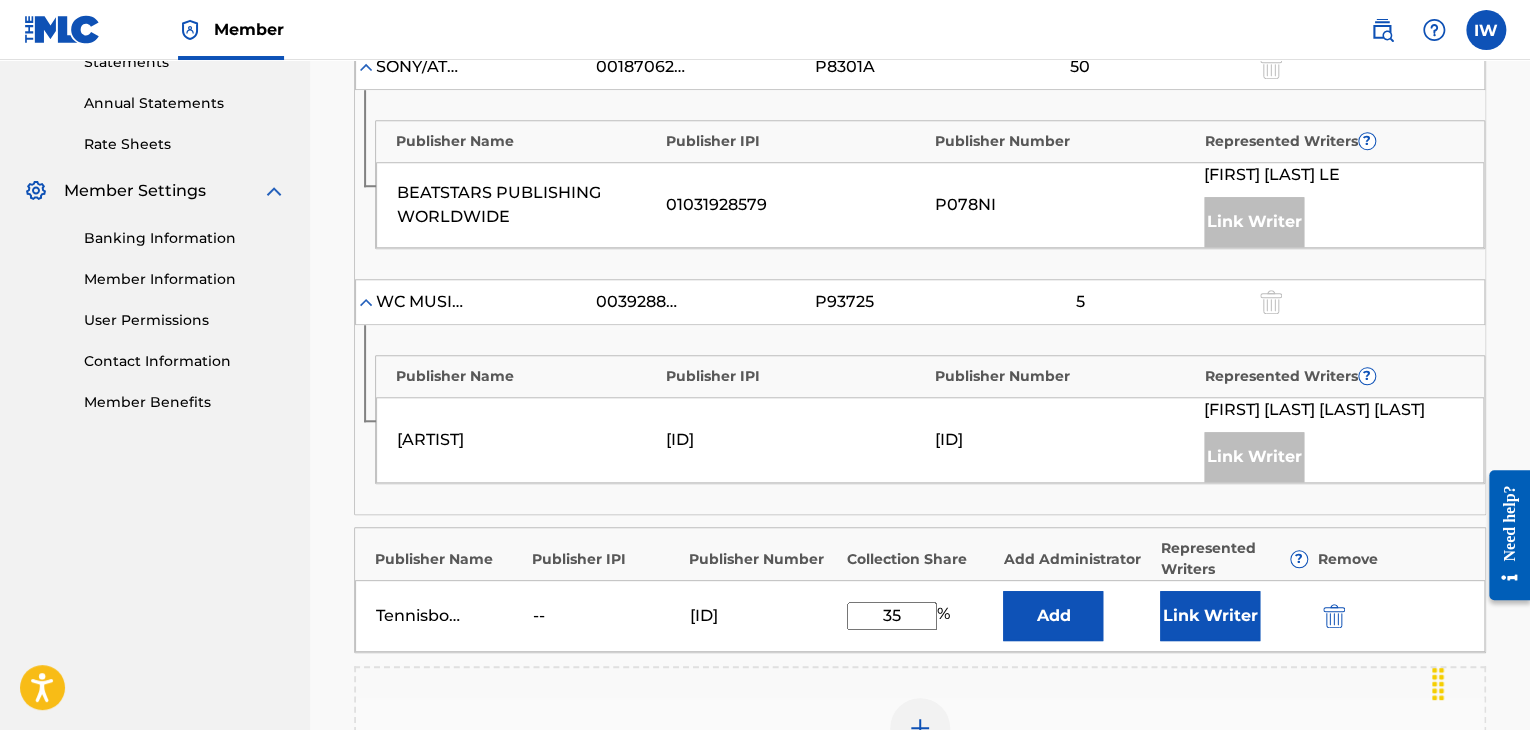 click on "Add" at bounding box center (1053, 616) 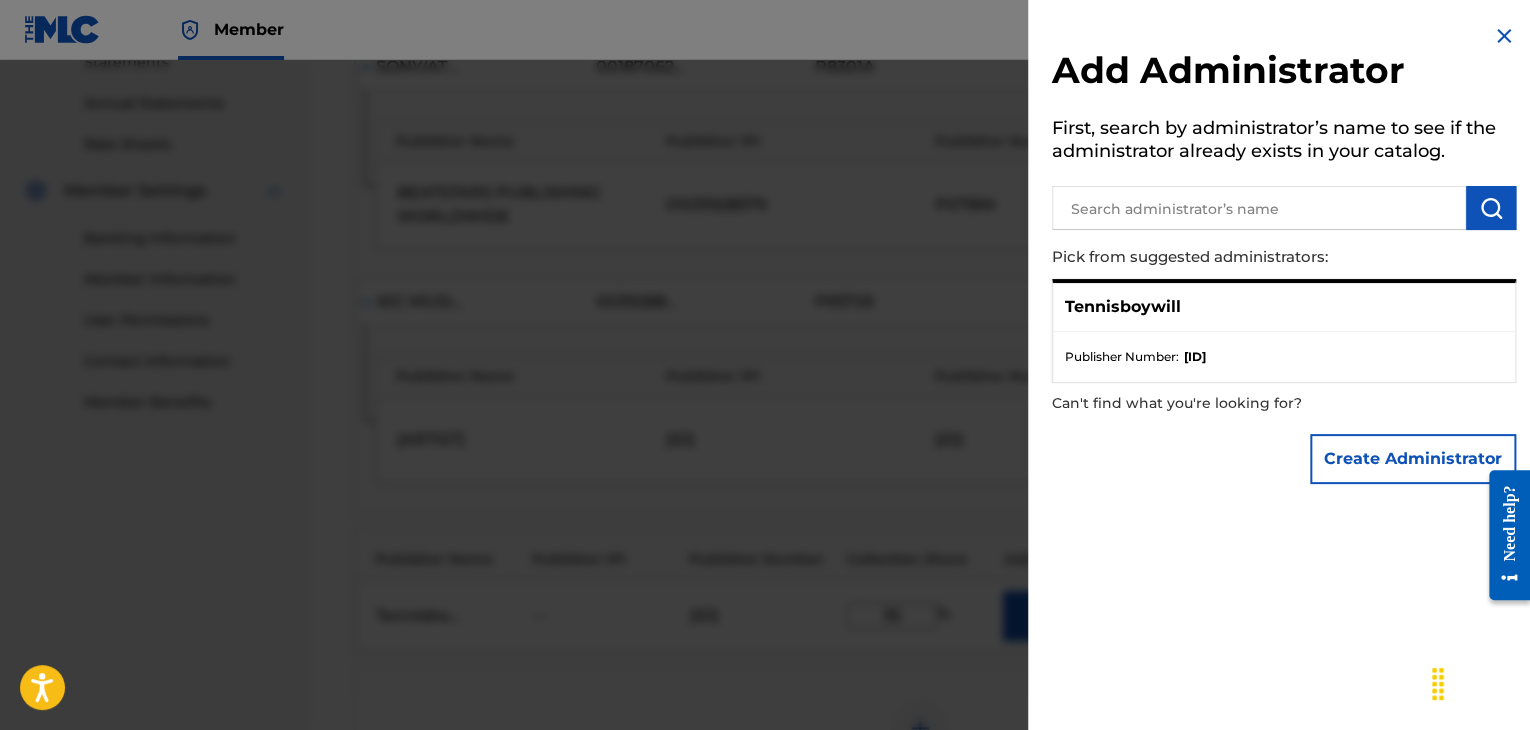 click at bounding box center [765, 425] 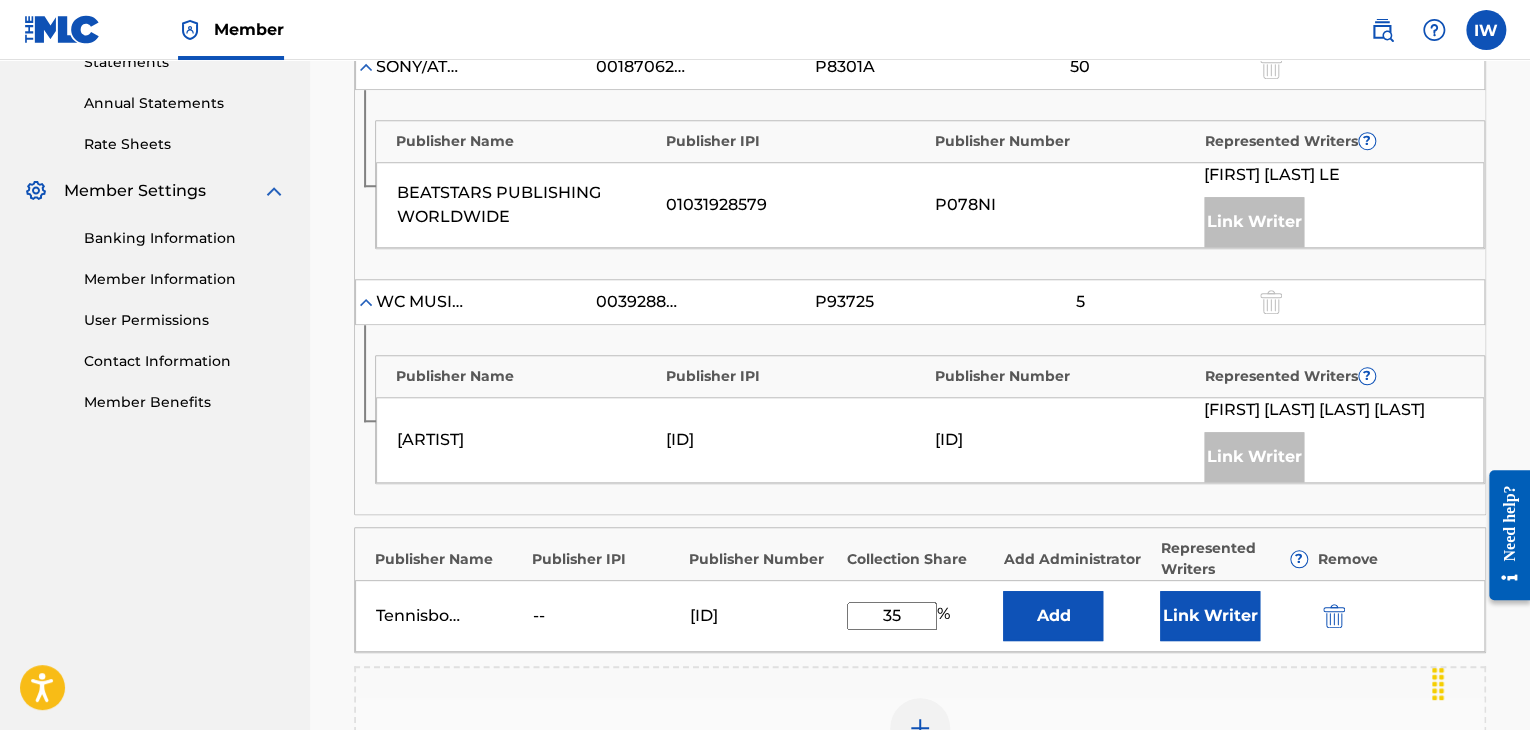 click on "Link Writer" at bounding box center [1210, 616] 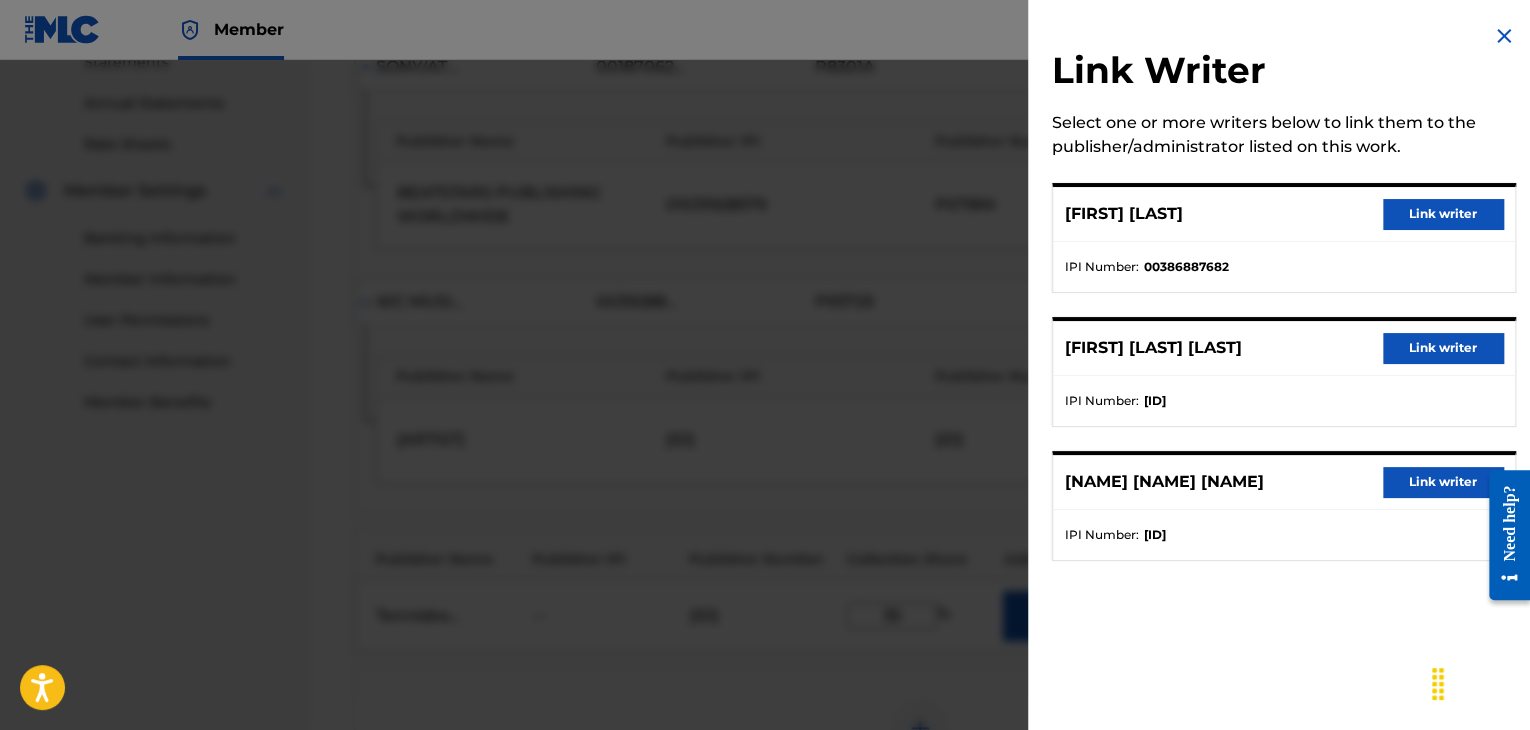 click on "Link writer" at bounding box center (1443, 214) 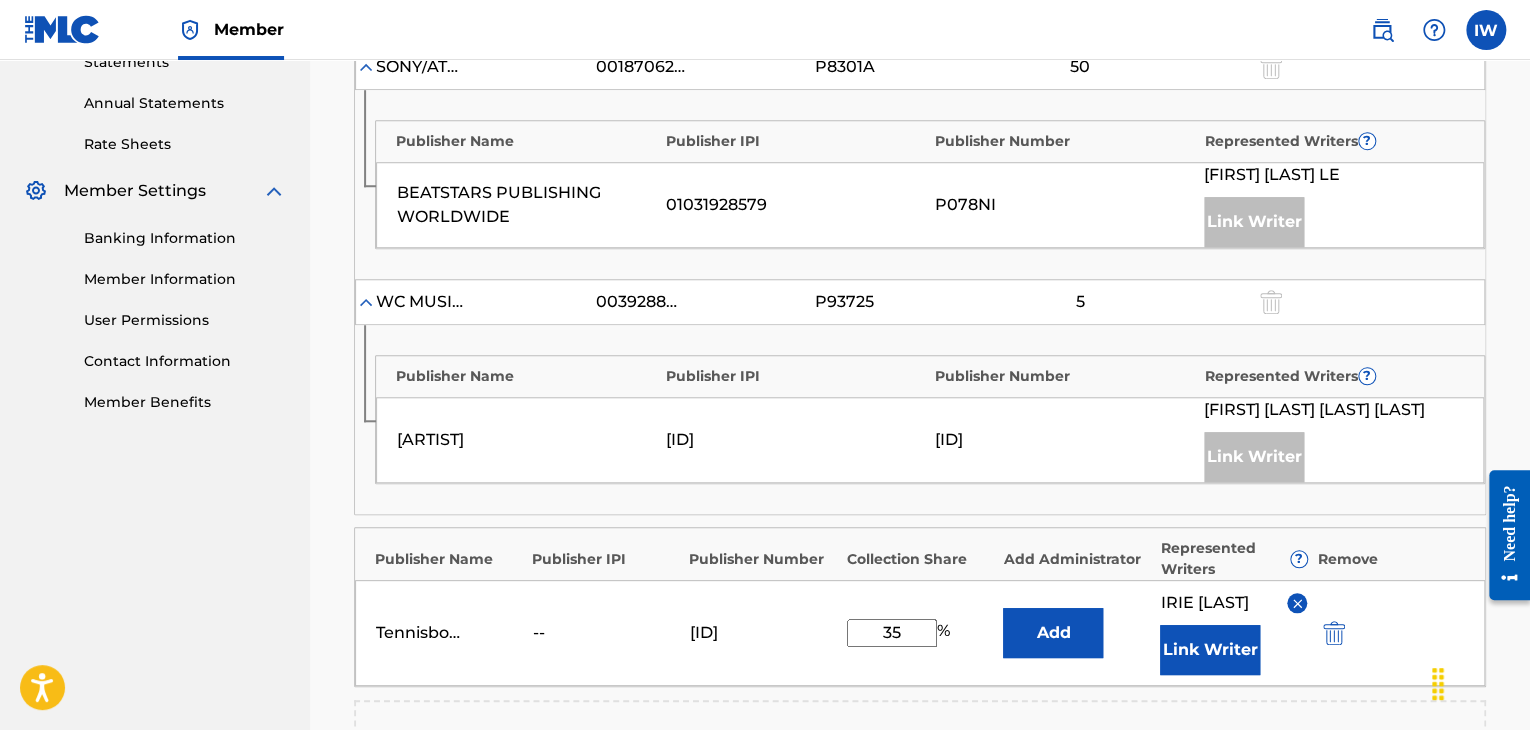 click on "Add" at bounding box center [1053, 633] 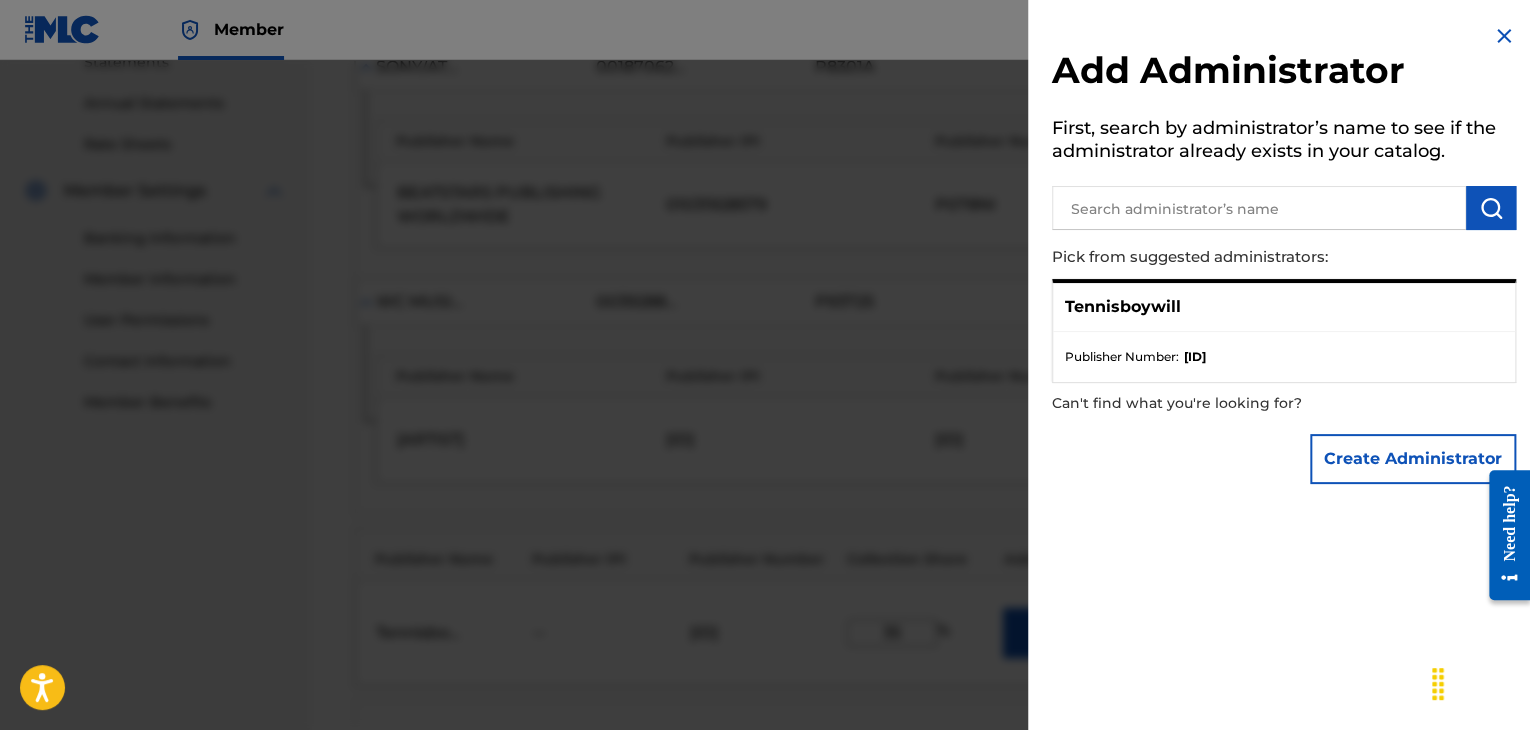 click at bounding box center (765, 425) 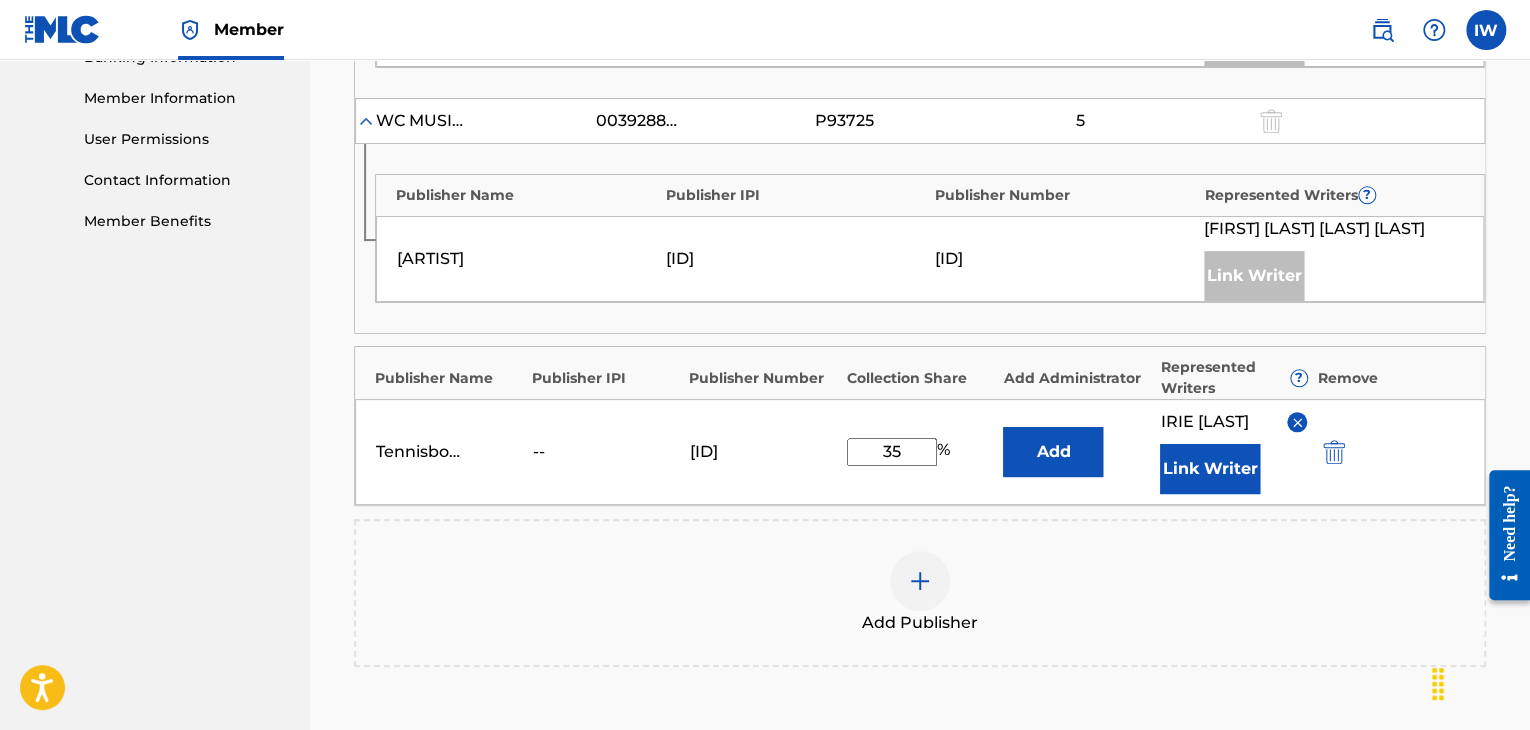 scroll, scrollTop: 895, scrollLeft: 0, axis: vertical 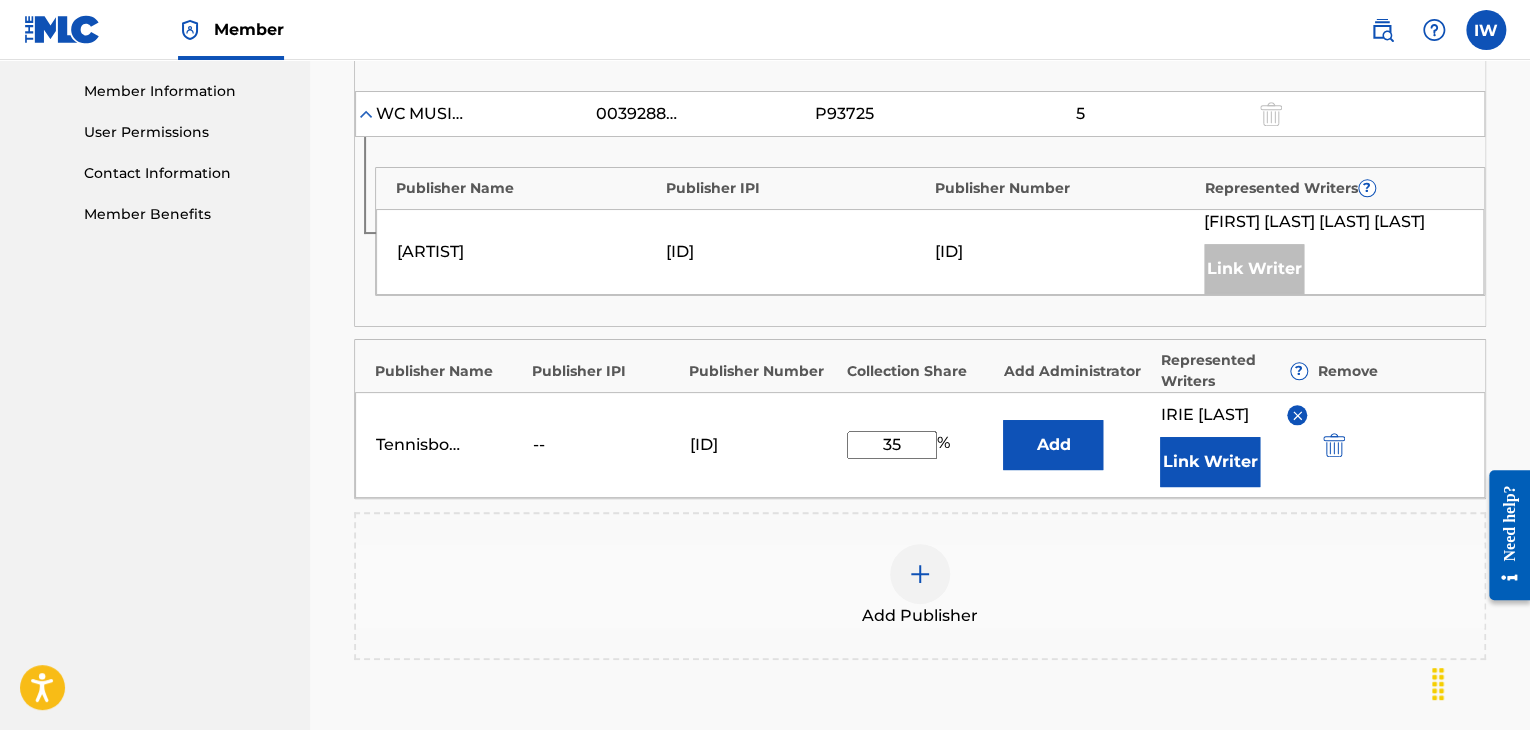click on "Add" at bounding box center (1053, 445) 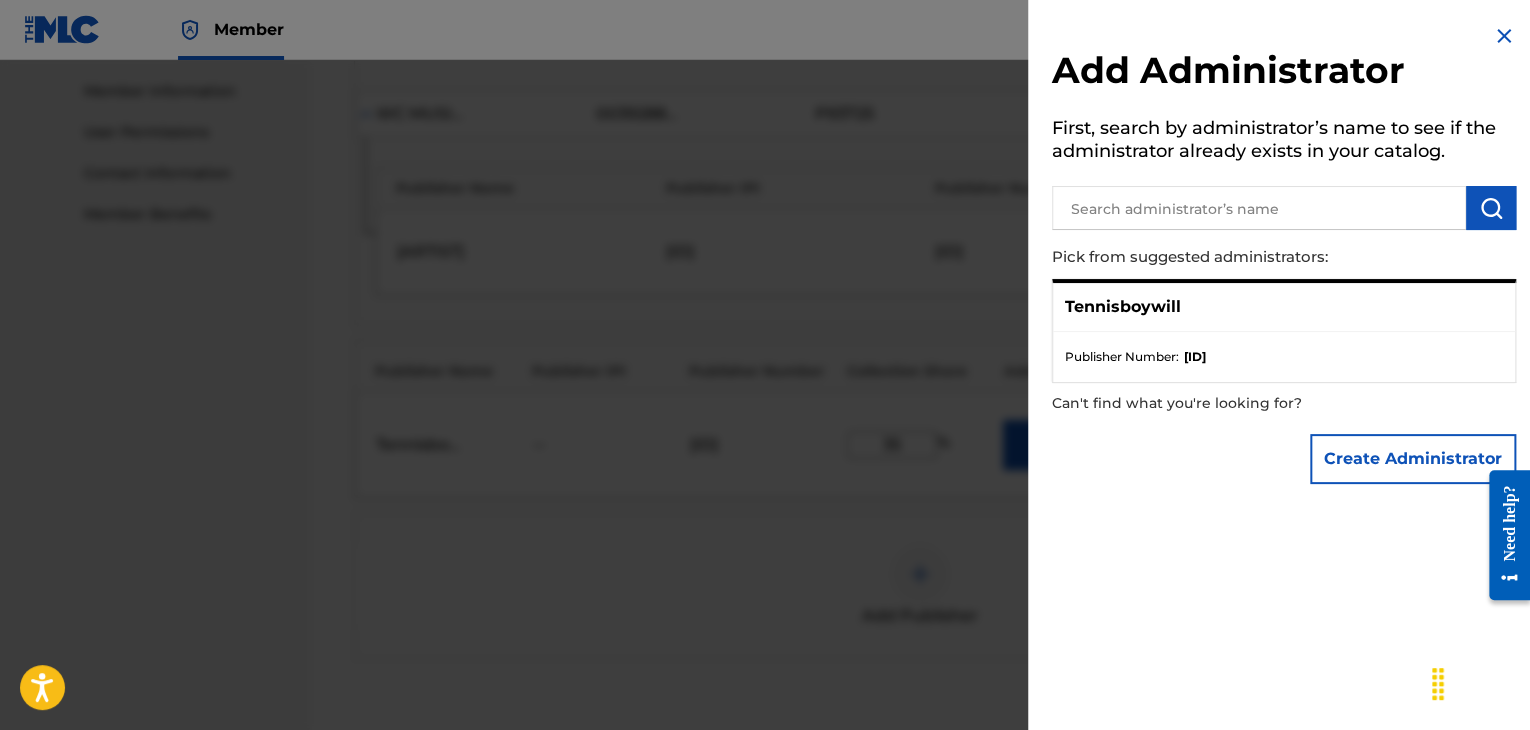 scroll, scrollTop: 1187, scrollLeft: 0, axis: vertical 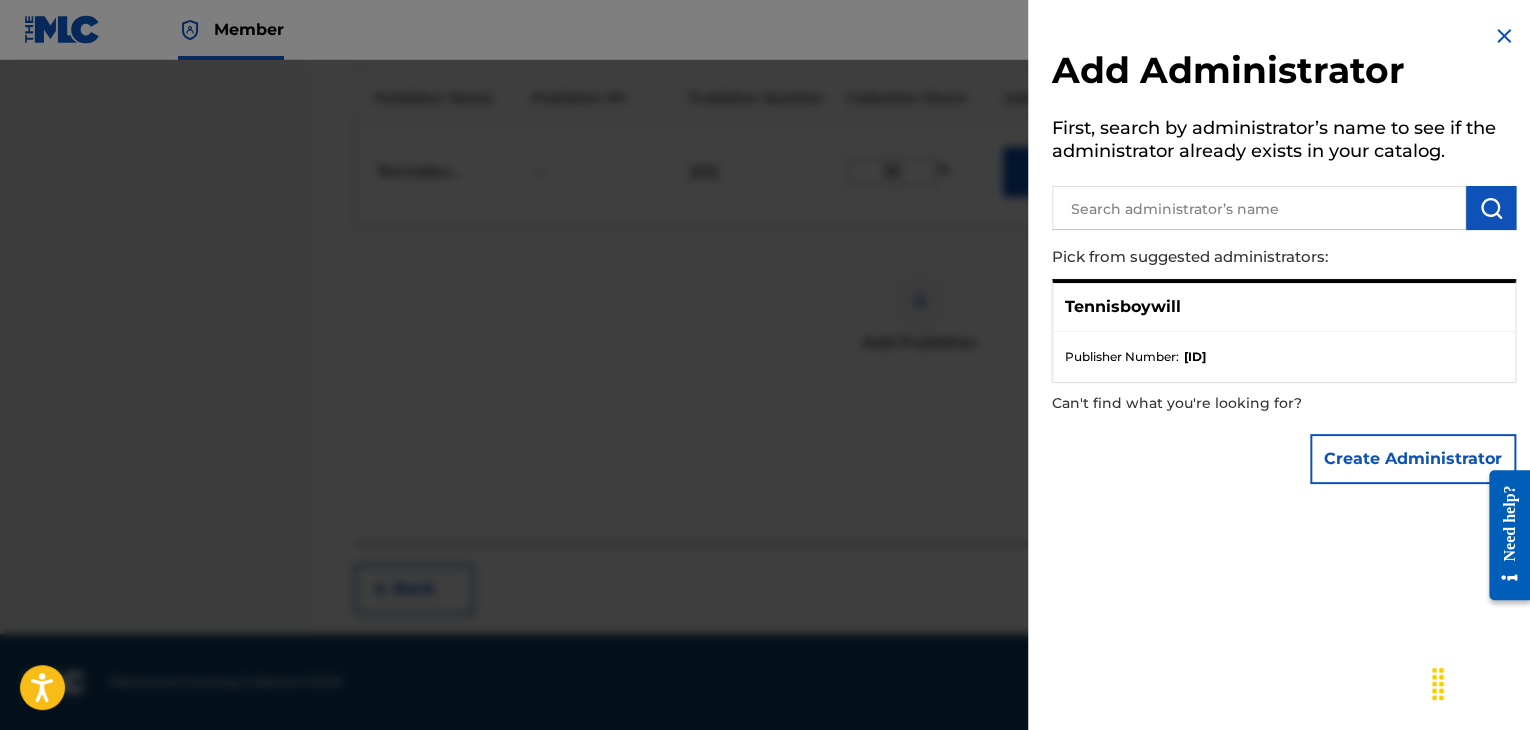 click at bounding box center (765, 425) 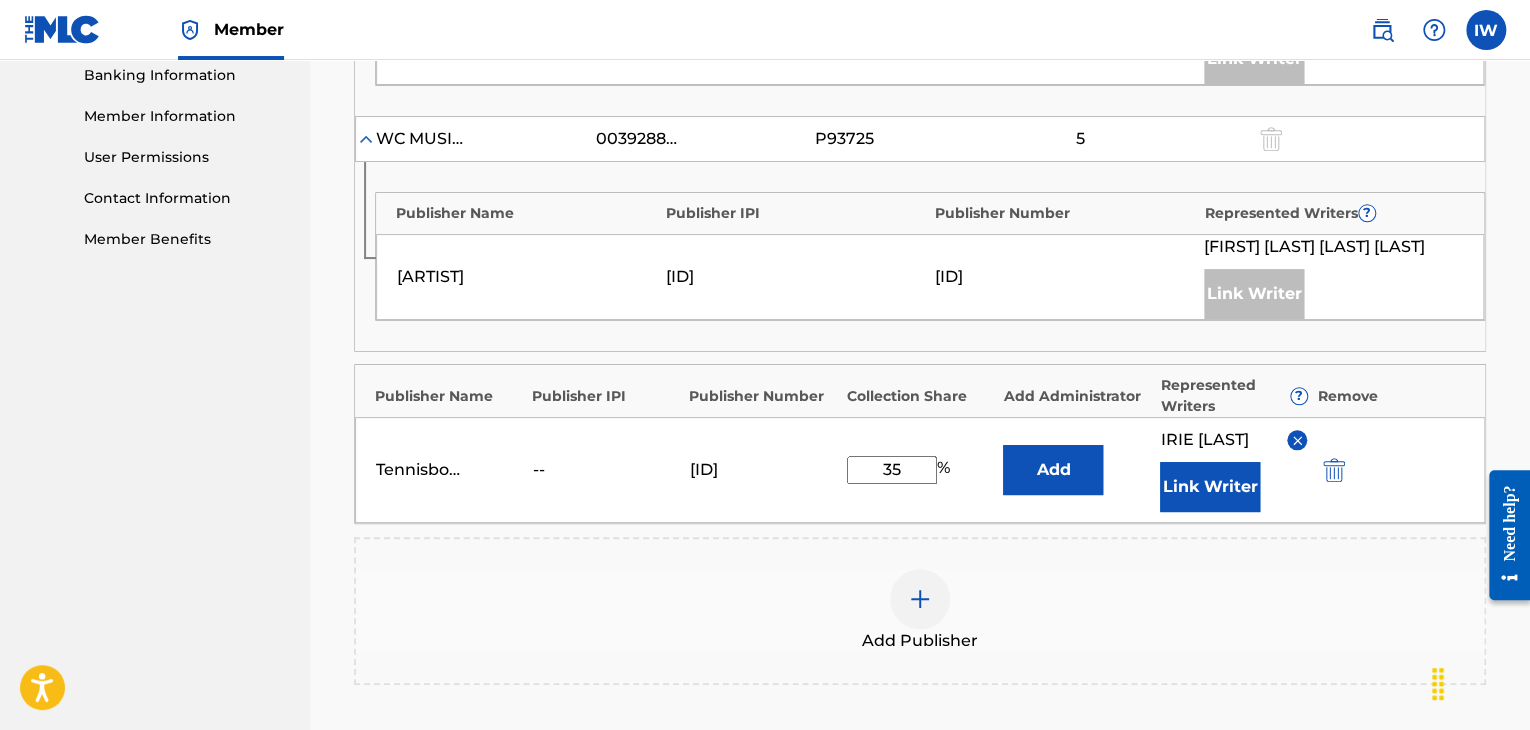 scroll, scrollTop: 871, scrollLeft: 0, axis: vertical 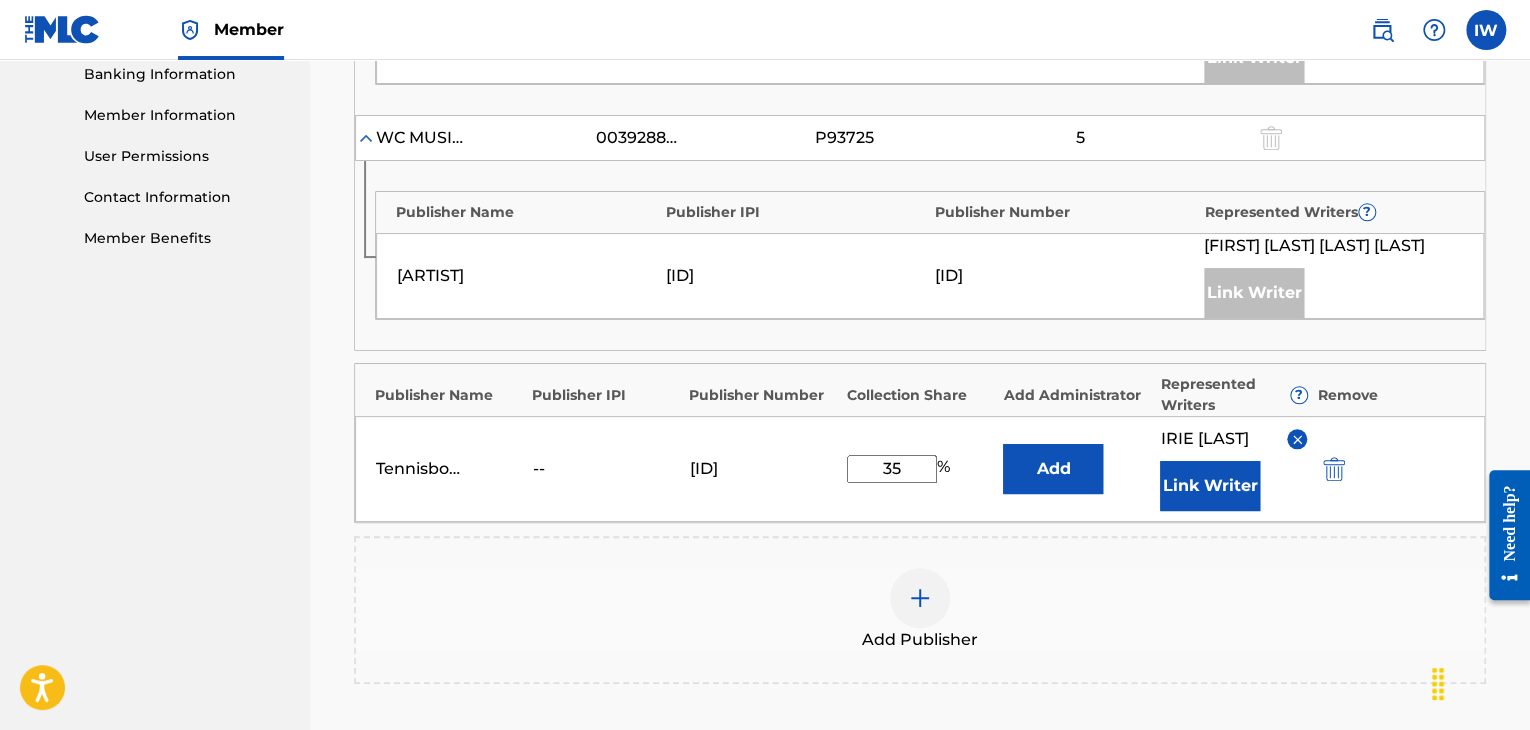 click on "Add" at bounding box center [1053, 469] 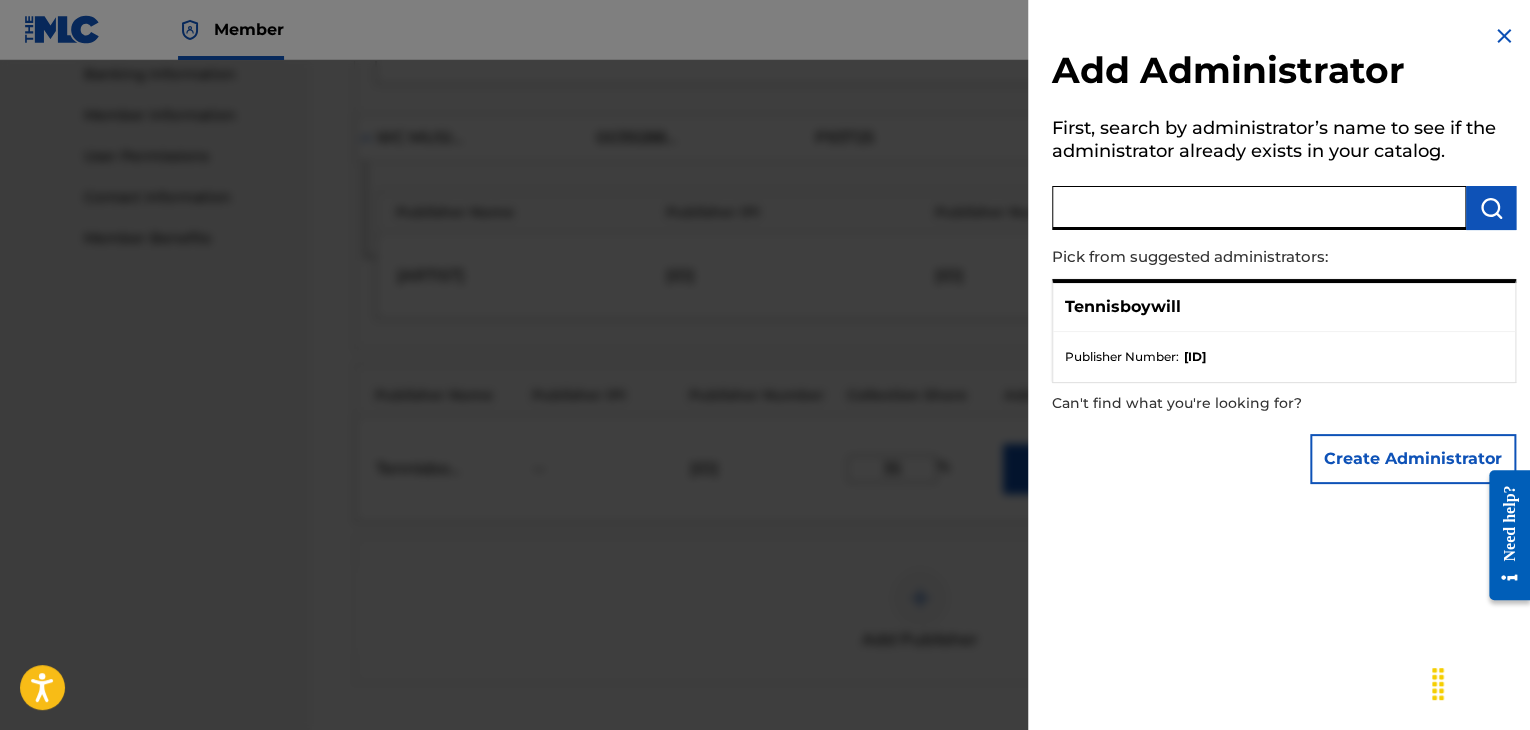 click at bounding box center (1259, 208) 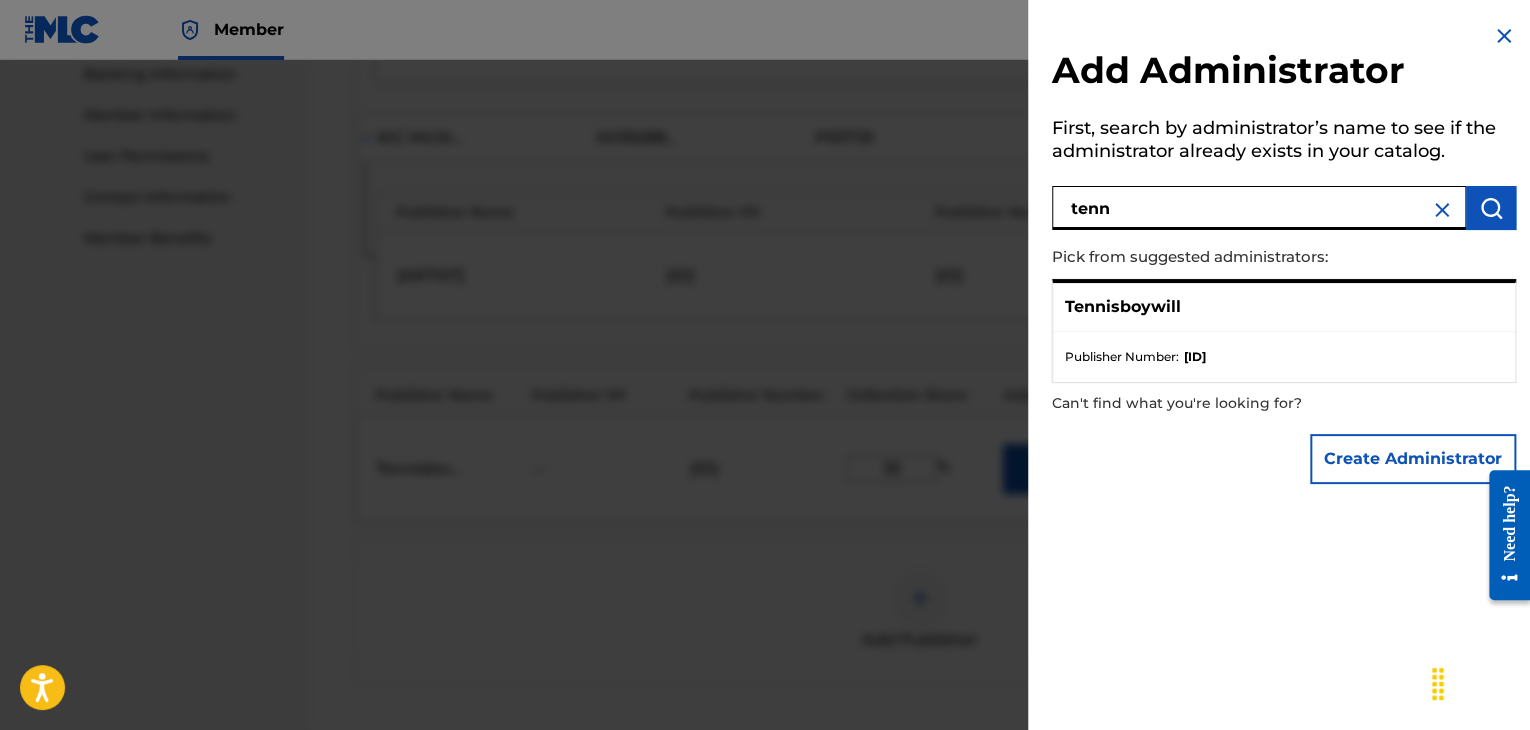 type on "tenn" 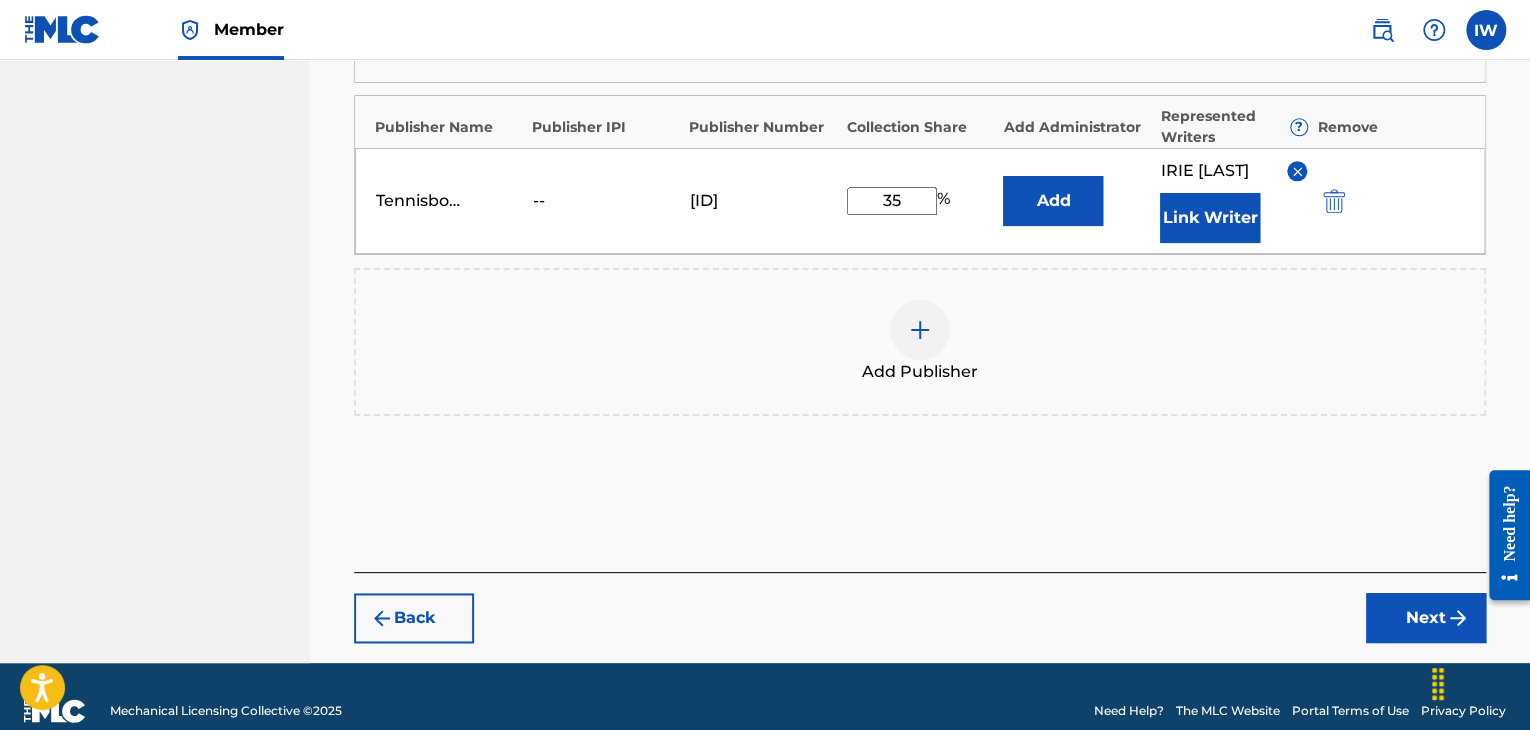 scroll, scrollTop: 1141, scrollLeft: 0, axis: vertical 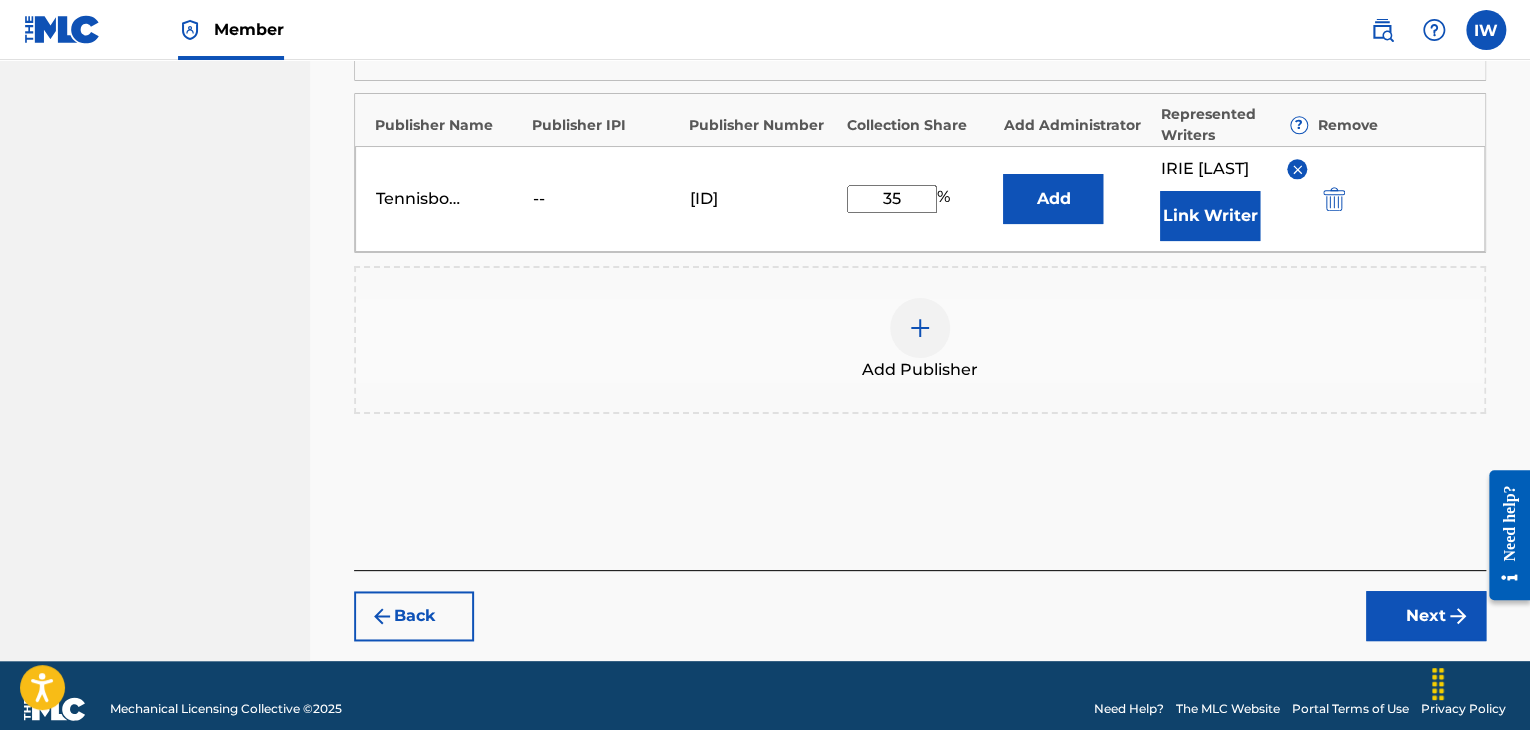click at bounding box center [1438, 684] 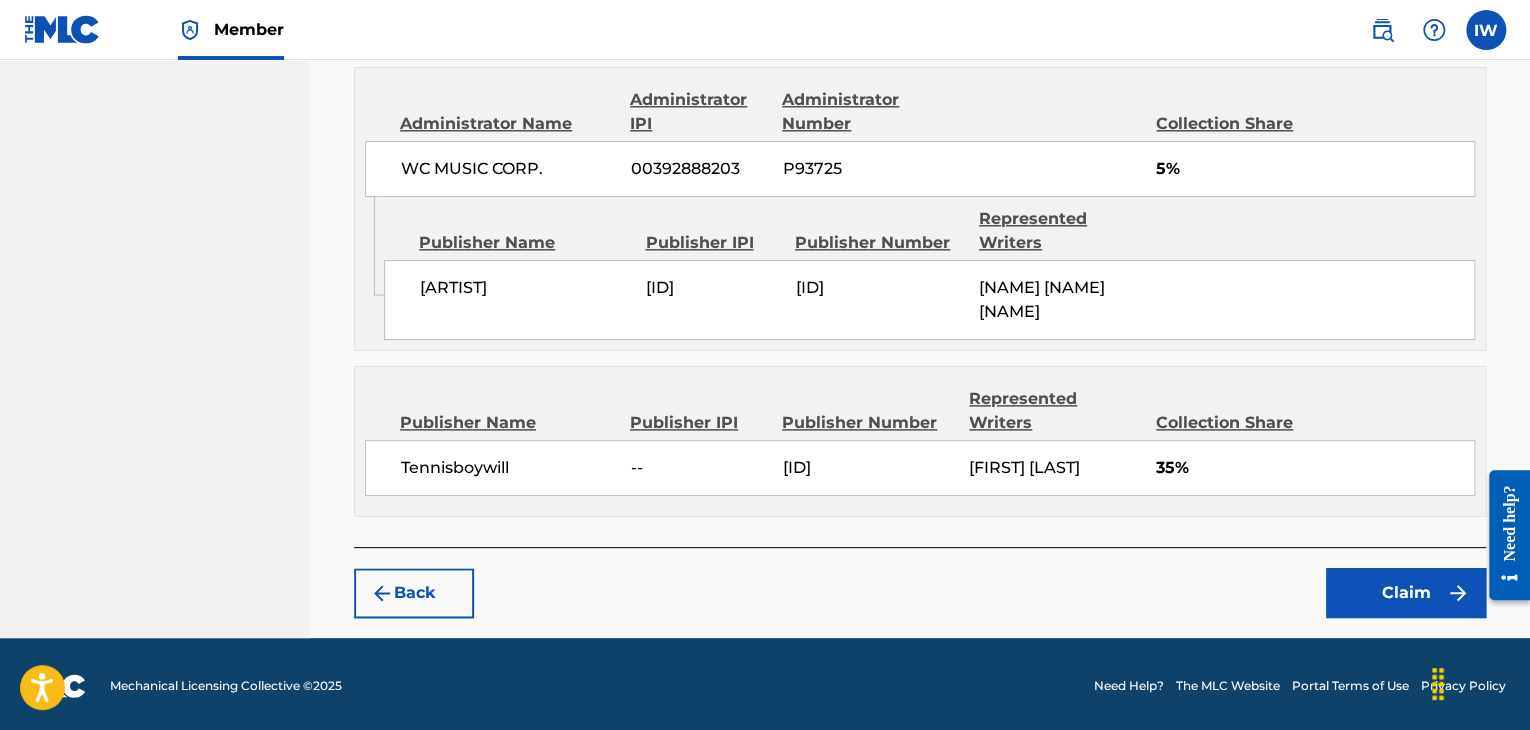 scroll, scrollTop: 1152, scrollLeft: 0, axis: vertical 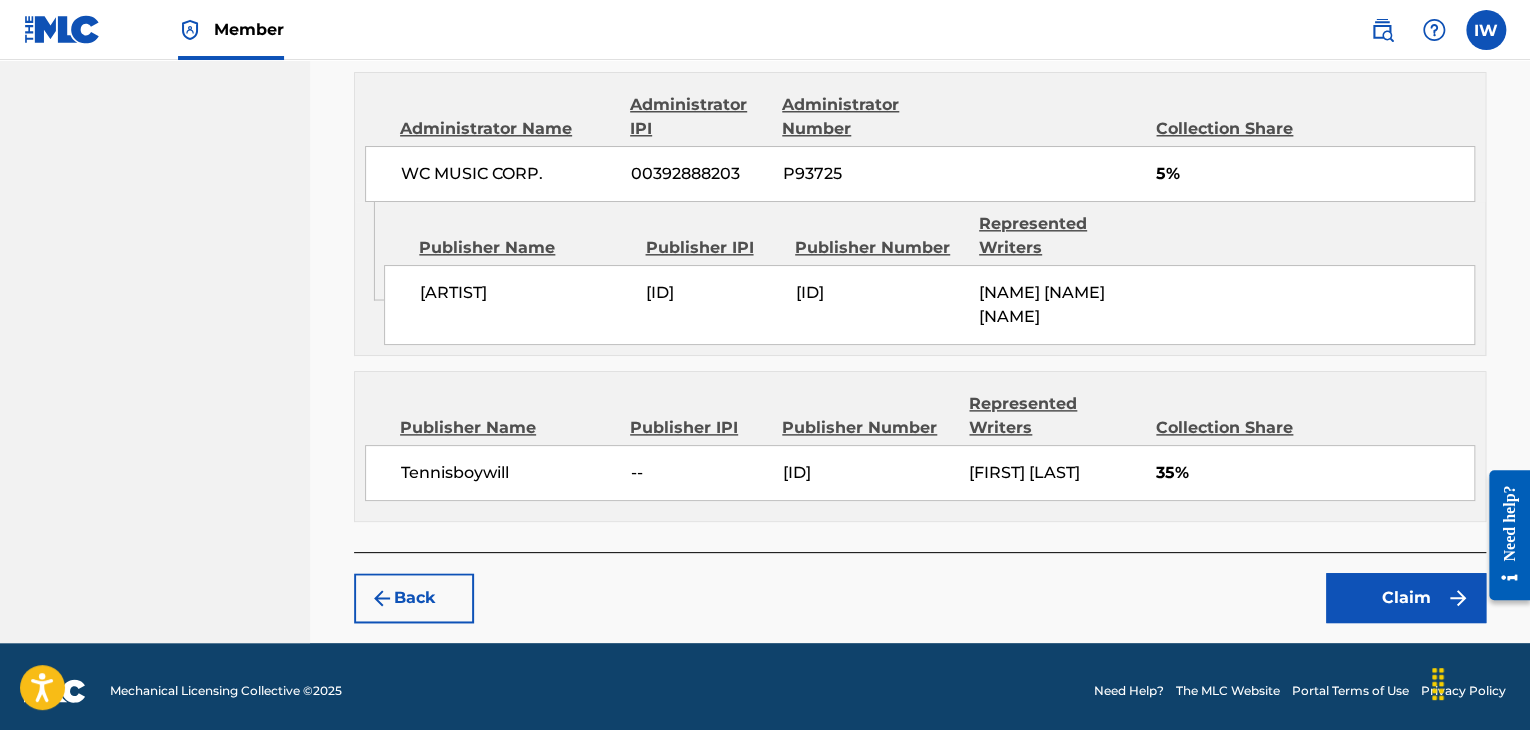 click on "Claim" at bounding box center (1406, 598) 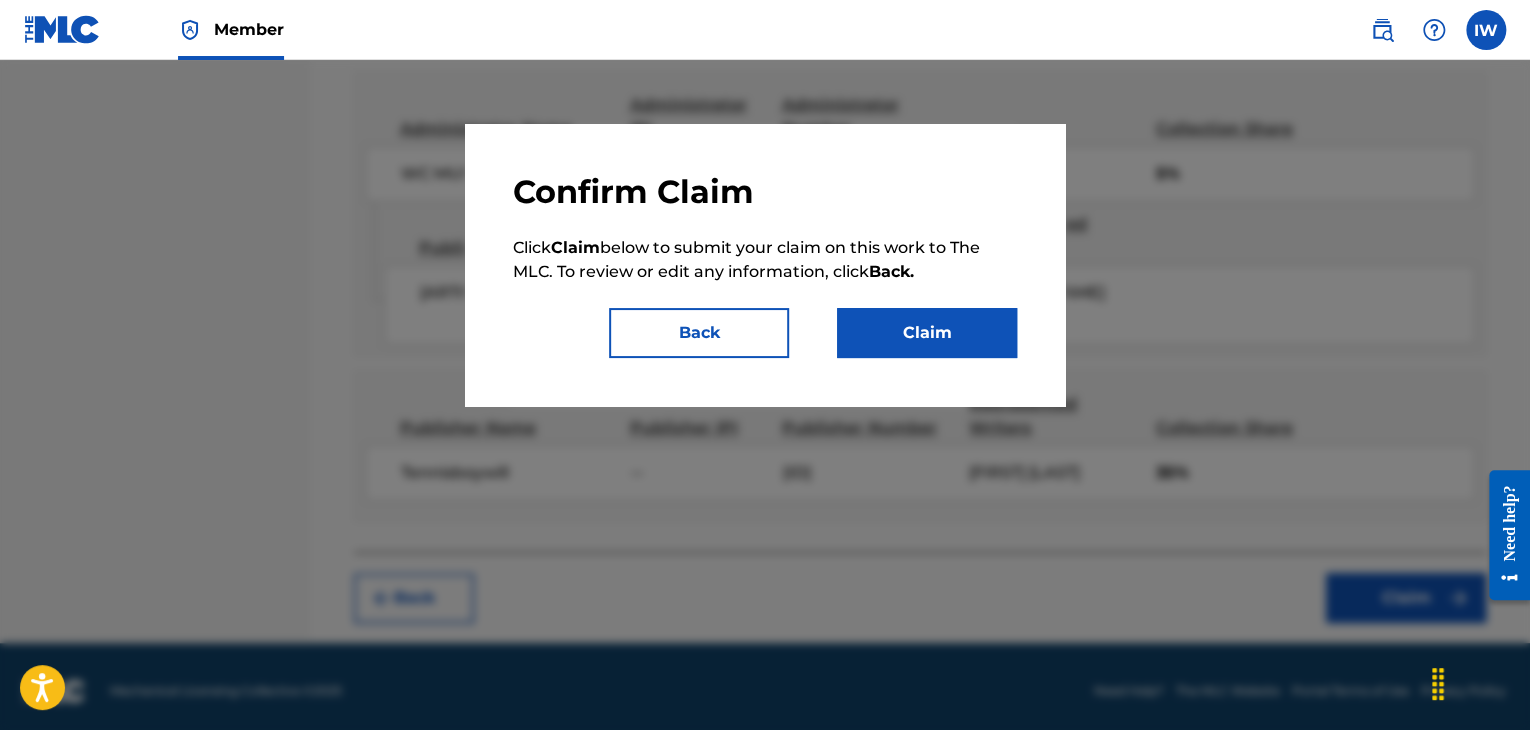 click on "Back" at bounding box center [699, 333] 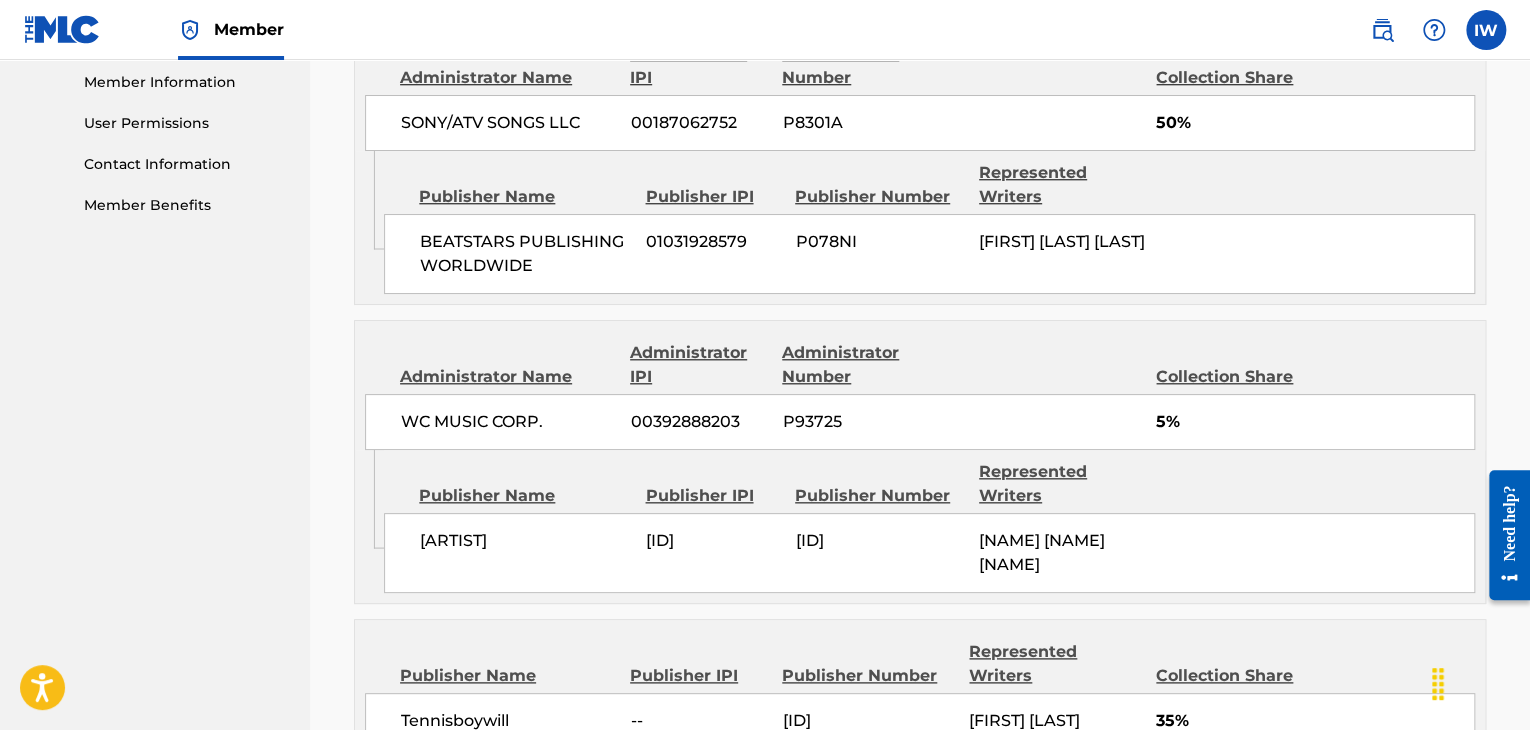 scroll, scrollTop: 1157, scrollLeft: 0, axis: vertical 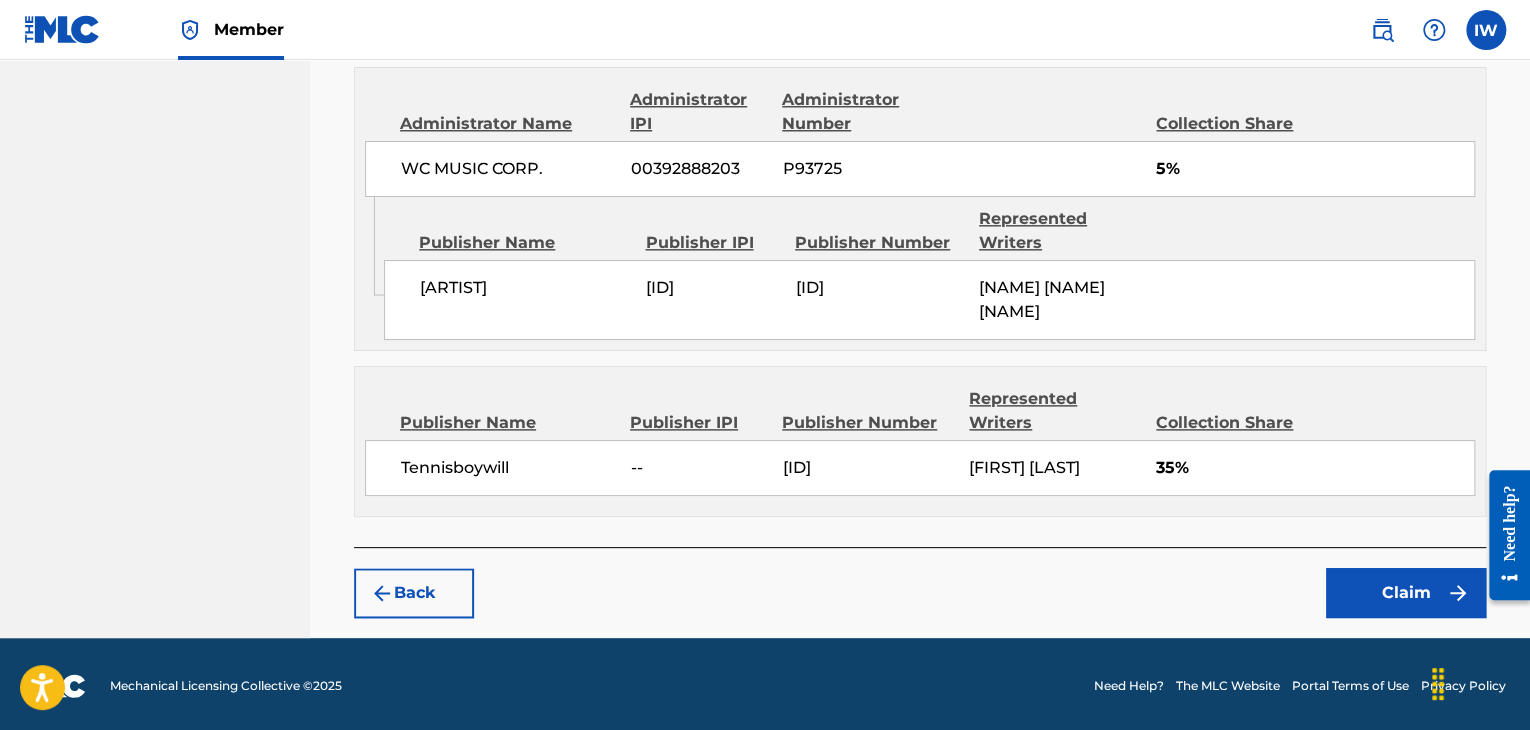 click on "Claim" at bounding box center (1406, 593) 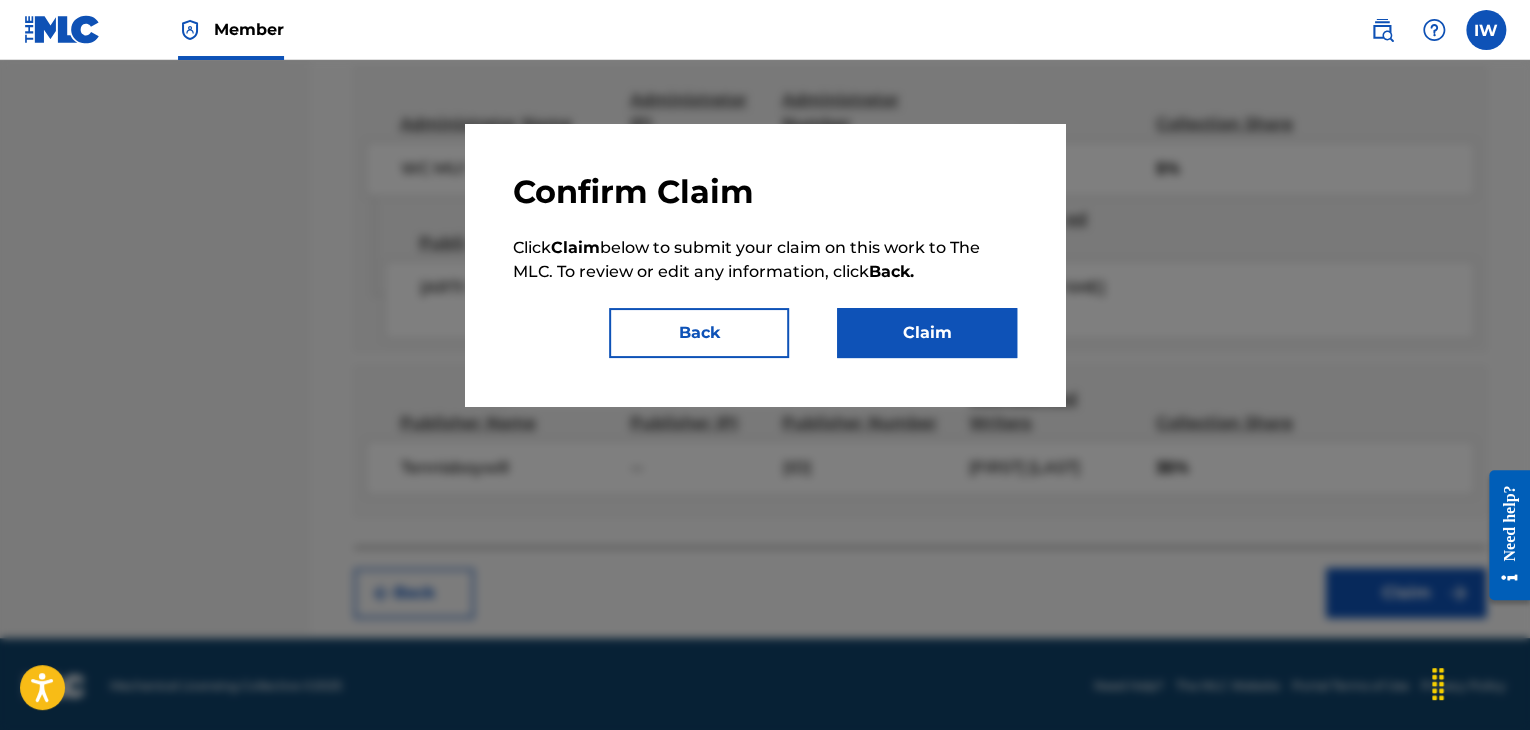 click on "Claim" at bounding box center [927, 333] 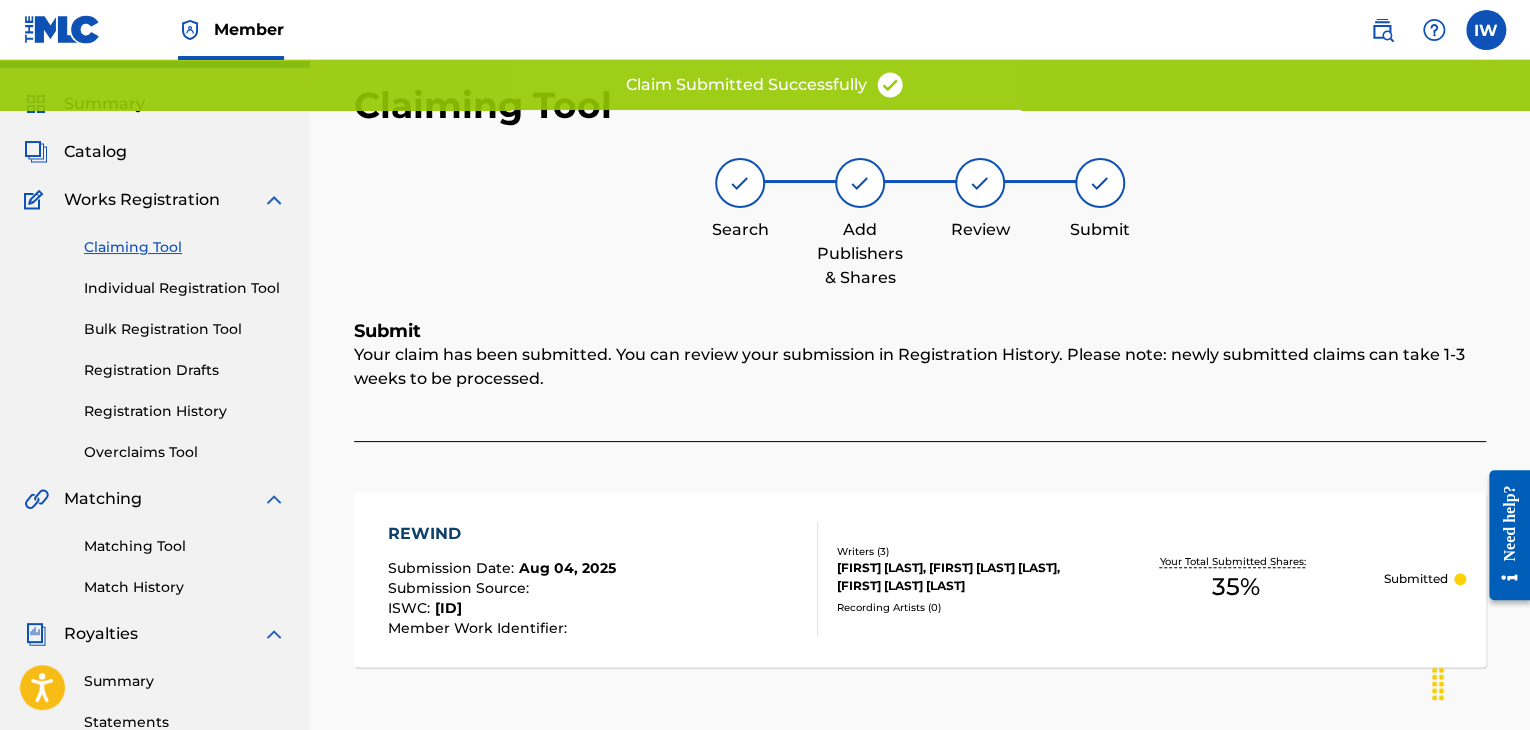 scroll, scrollTop: 0, scrollLeft: 0, axis: both 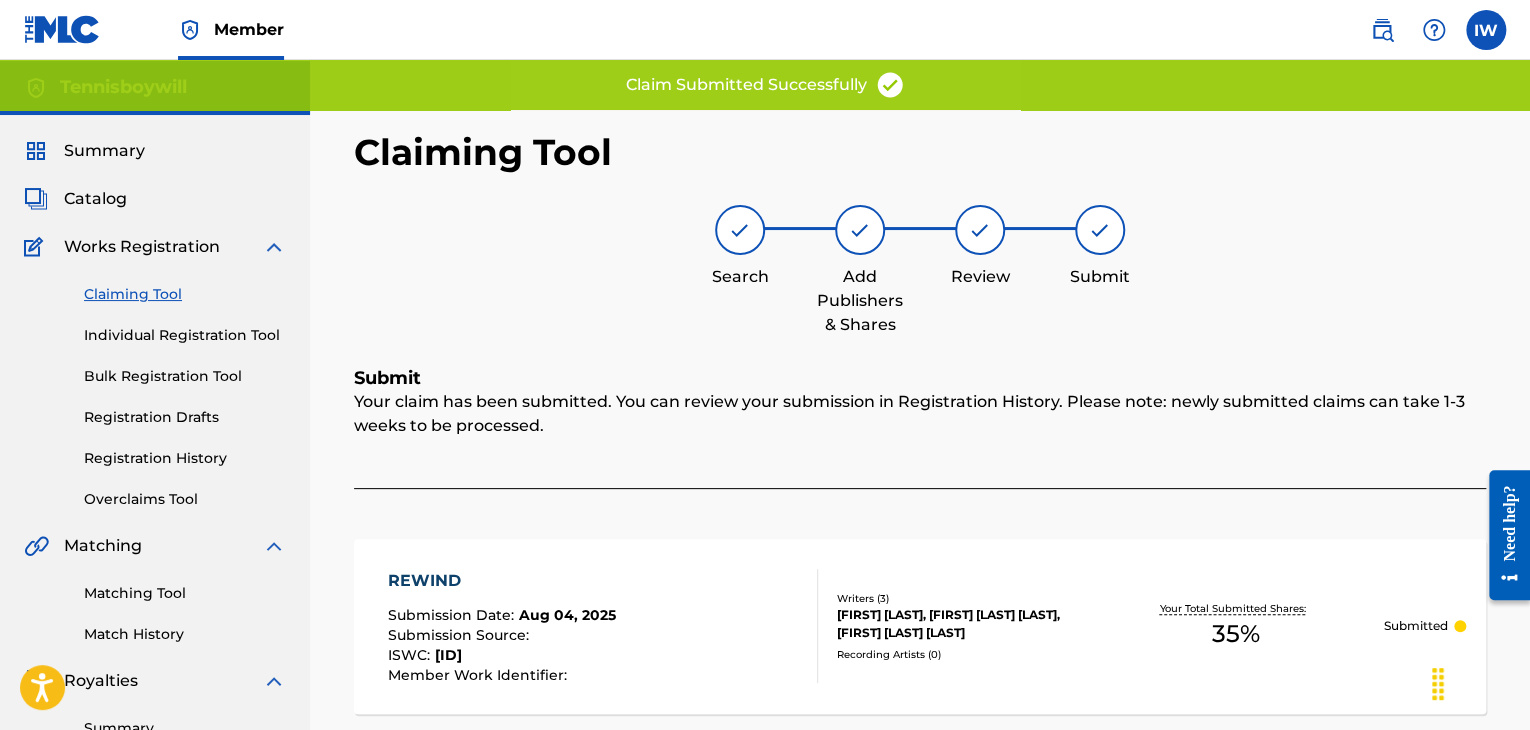click on "Claiming Tool" at bounding box center [185, 294] 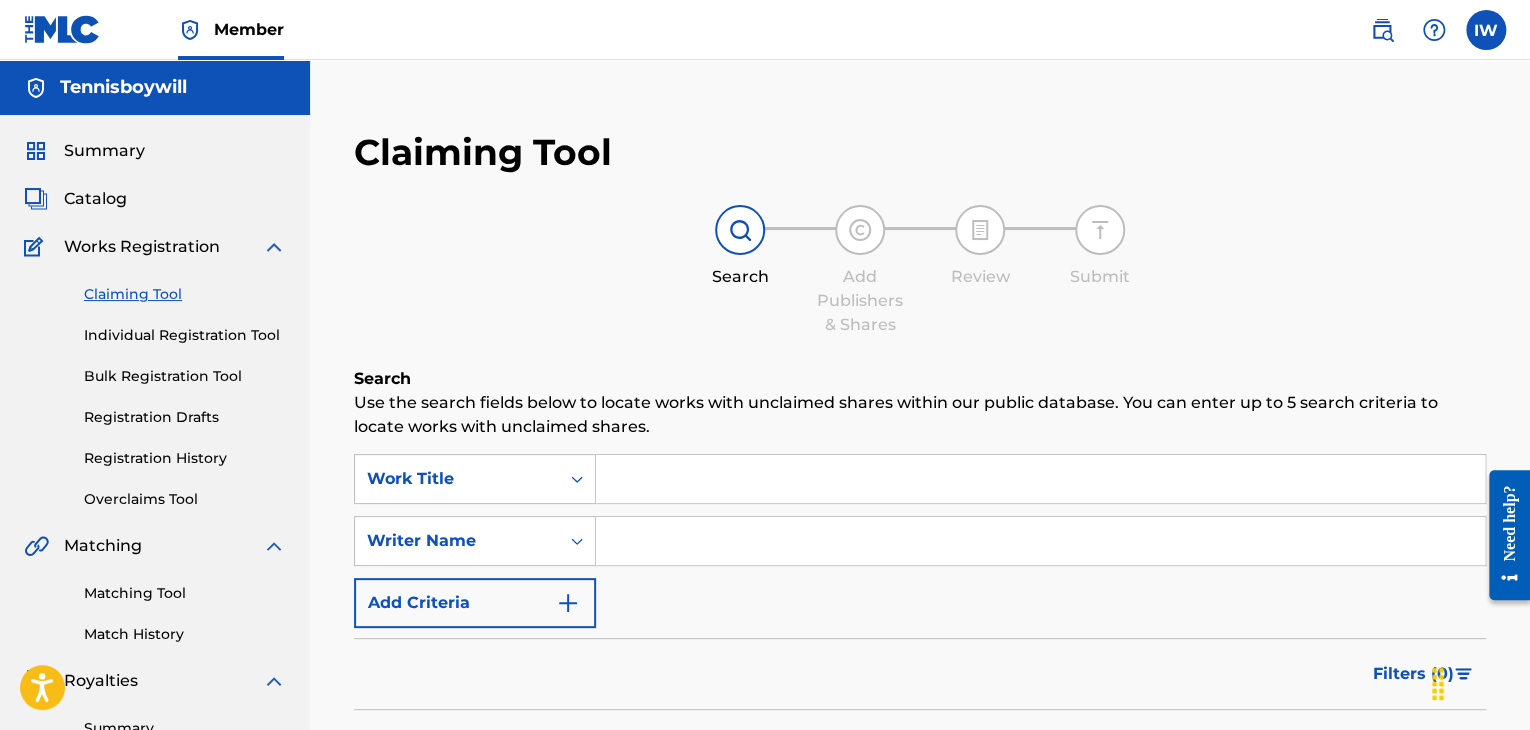 scroll, scrollTop: 164, scrollLeft: 0, axis: vertical 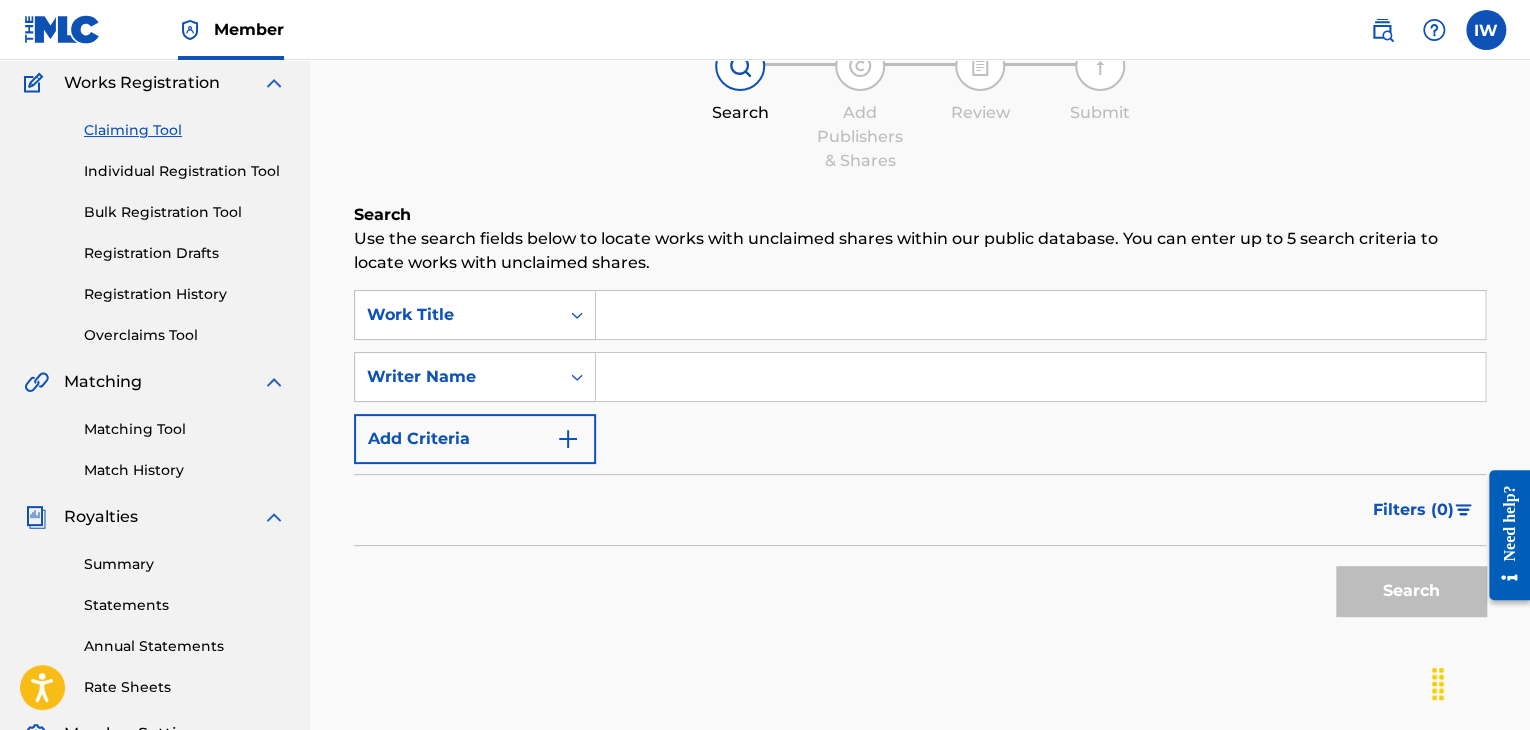 click on "Matching Tool" at bounding box center (185, 429) 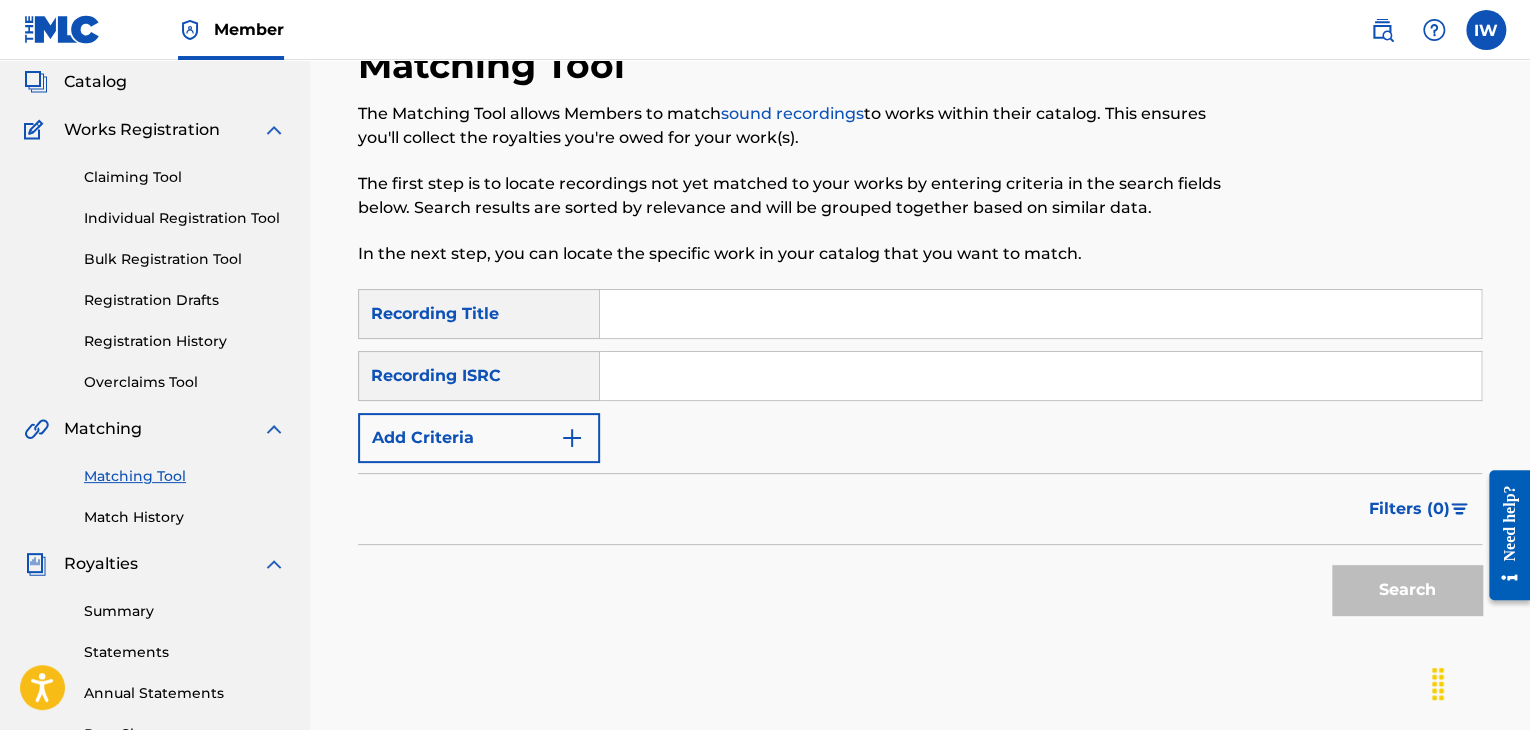scroll, scrollTop: 78, scrollLeft: 0, axis: vertical 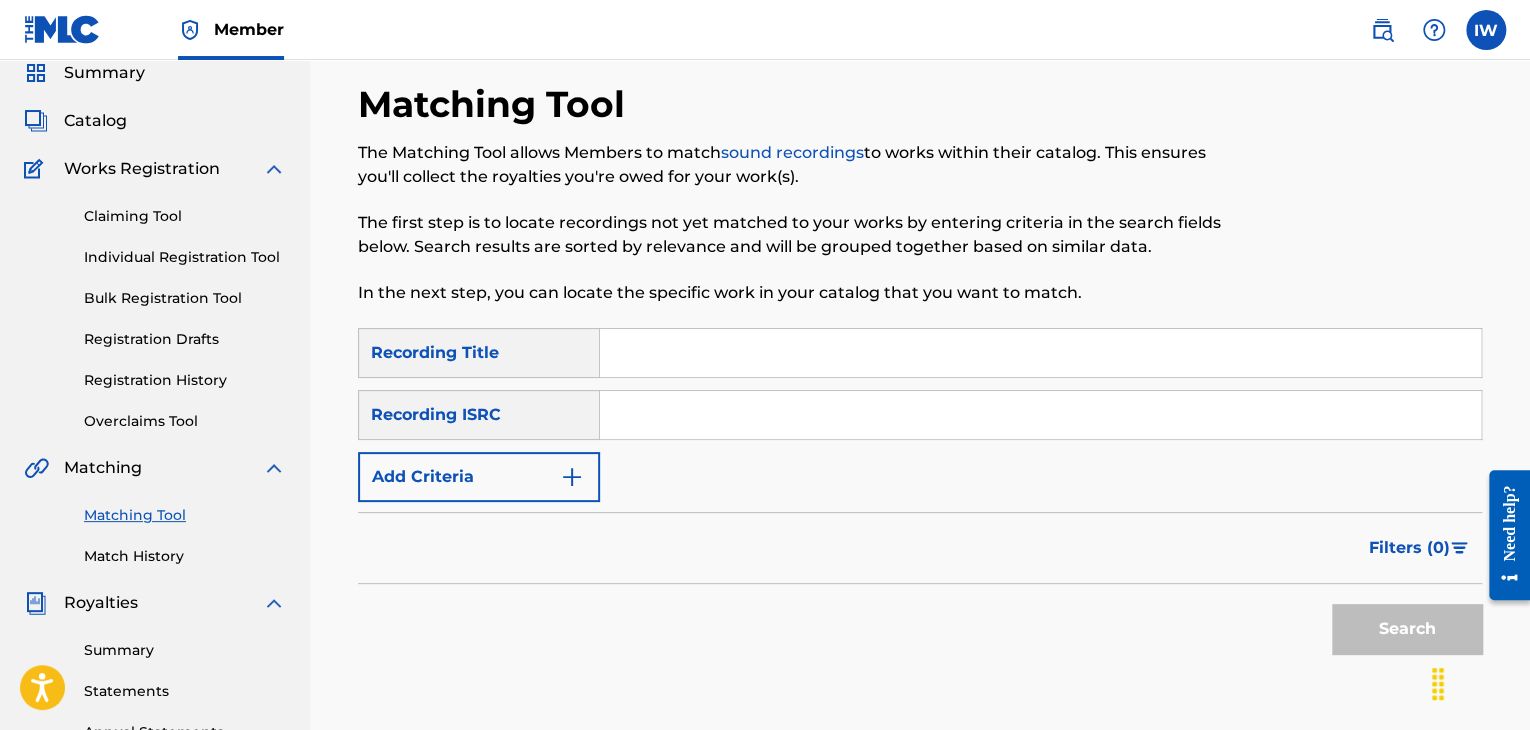 click on "Claiming Tool" at bounding box center (185, 216) 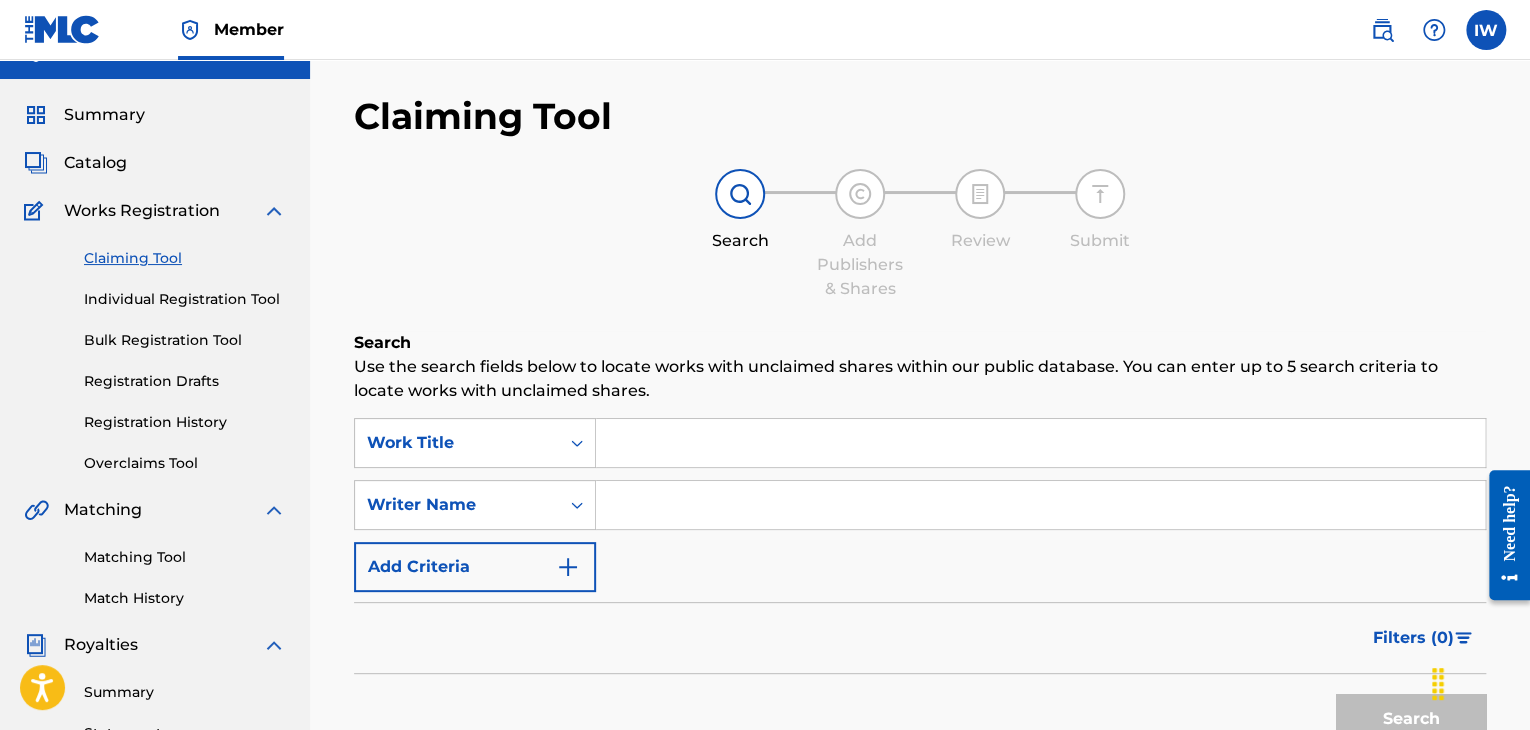 scroll, scrollTop: 36, scrollLeft: 0, axis: vertical 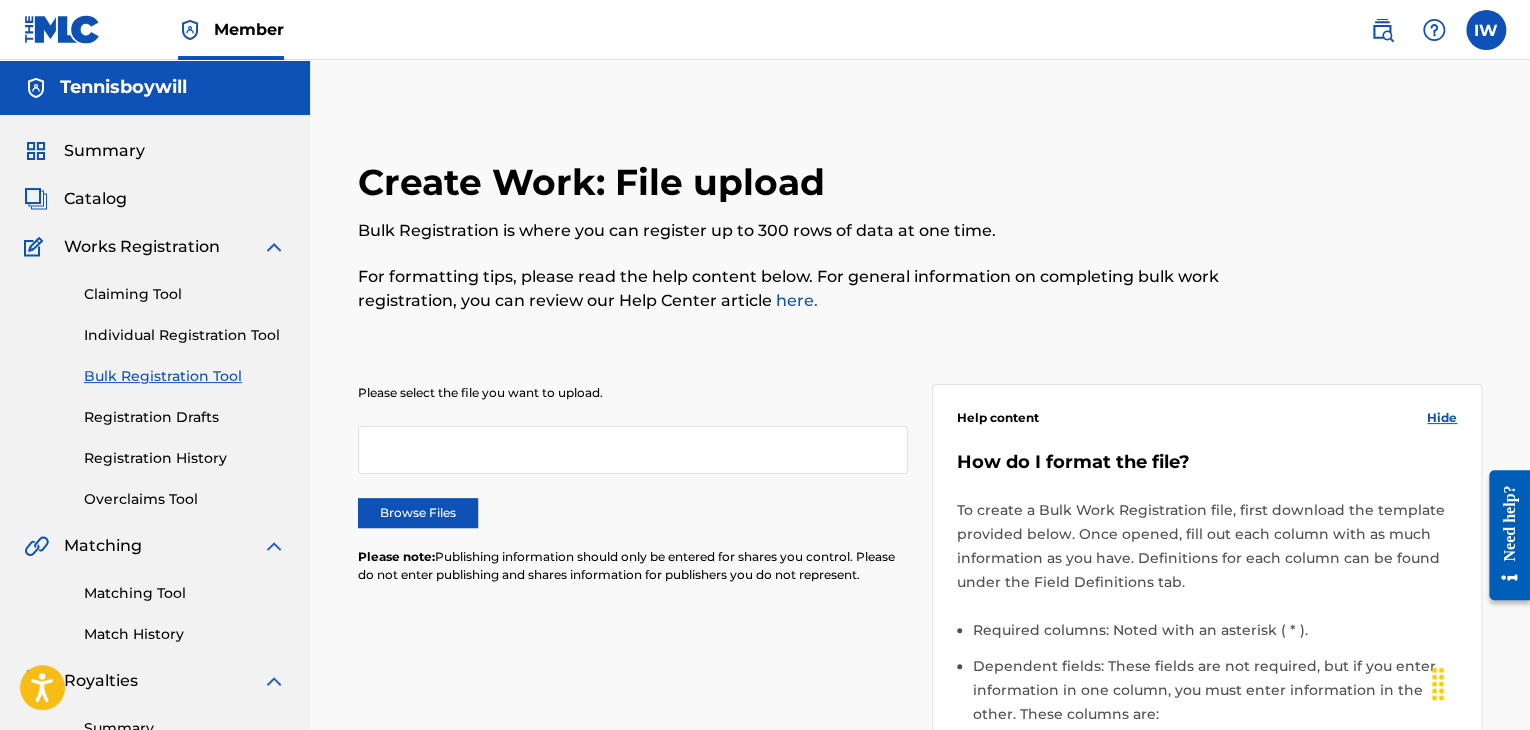 click on "Individual Registration Tool" at bounding box center (185, 335) 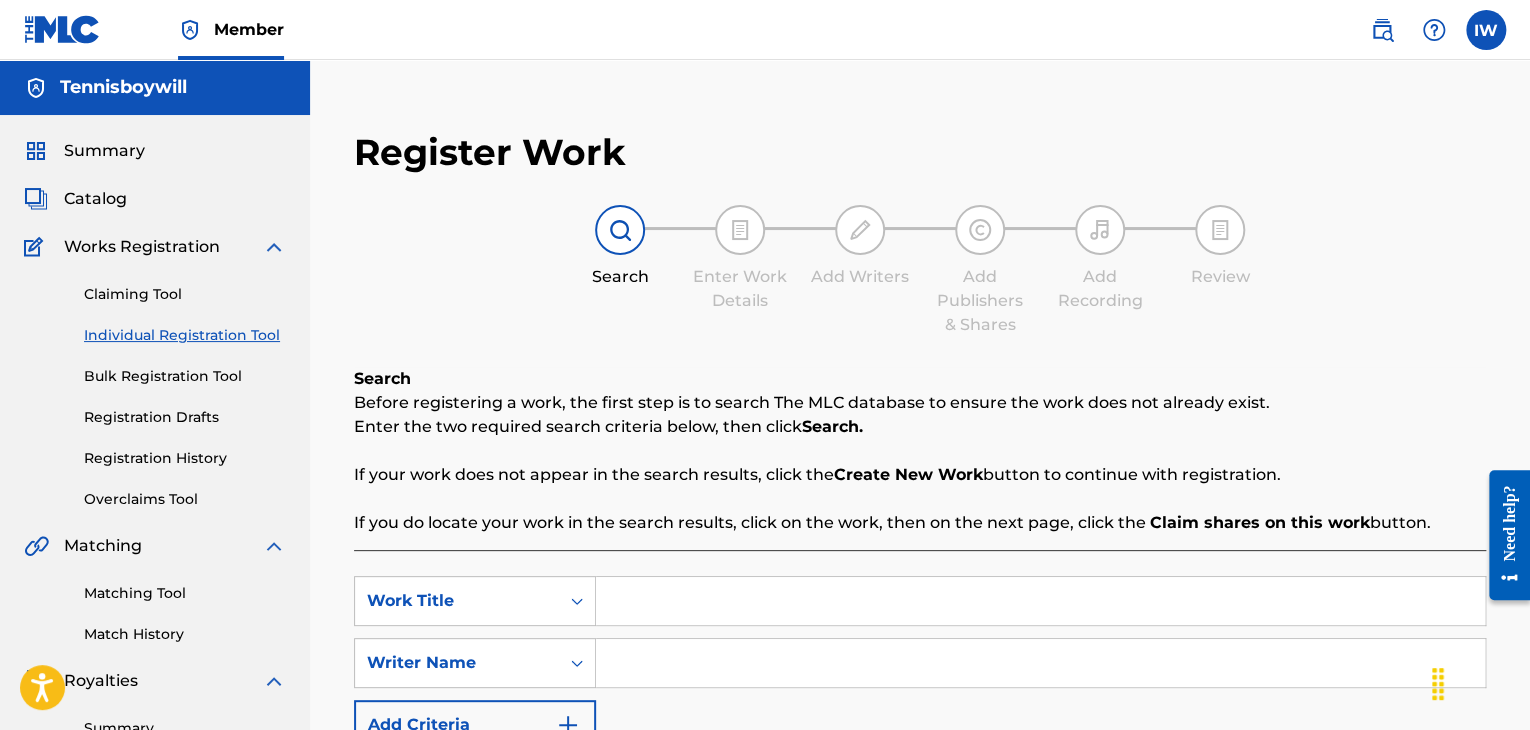 click on "Claiming Tool" at bounding box center [185, 294] 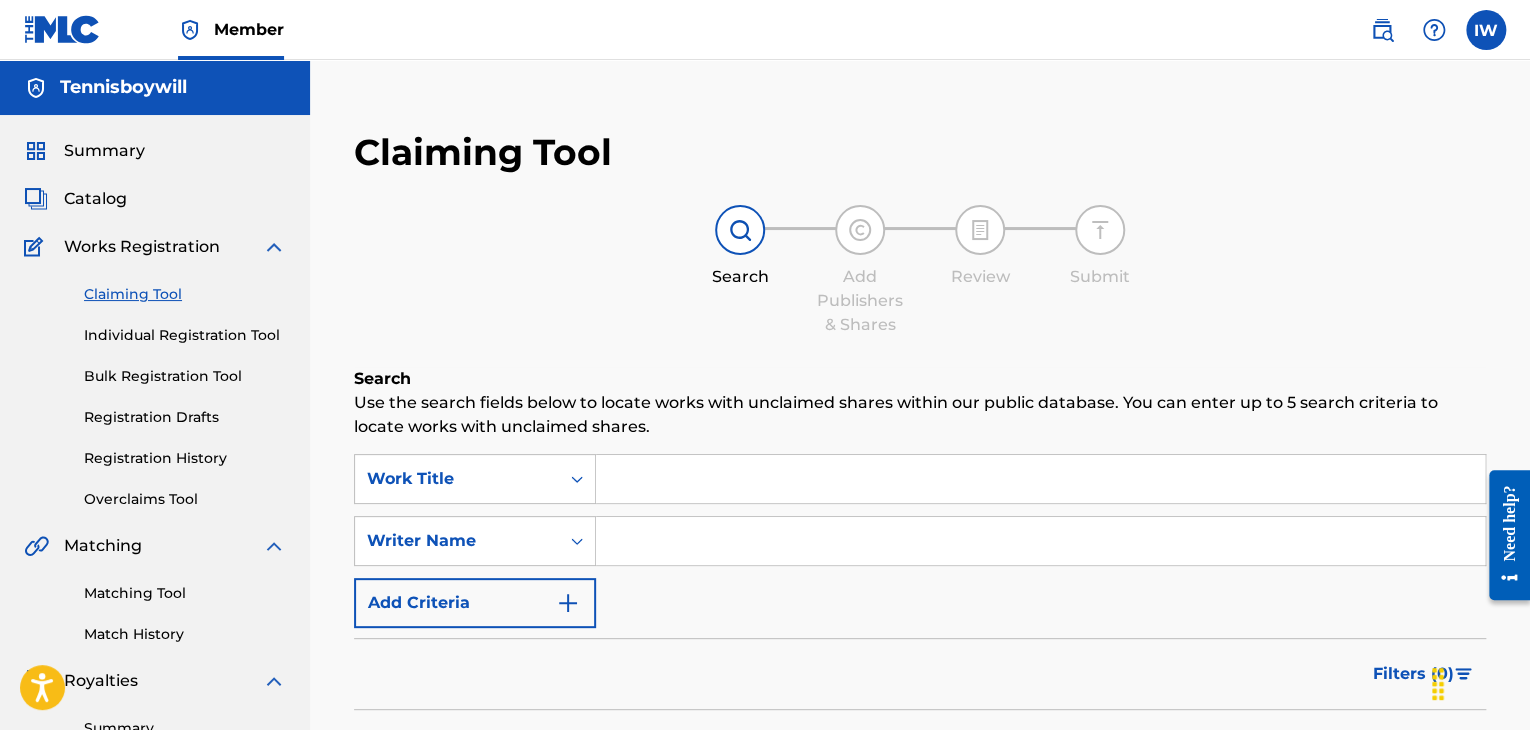 click at bounding box center [1040, 479] 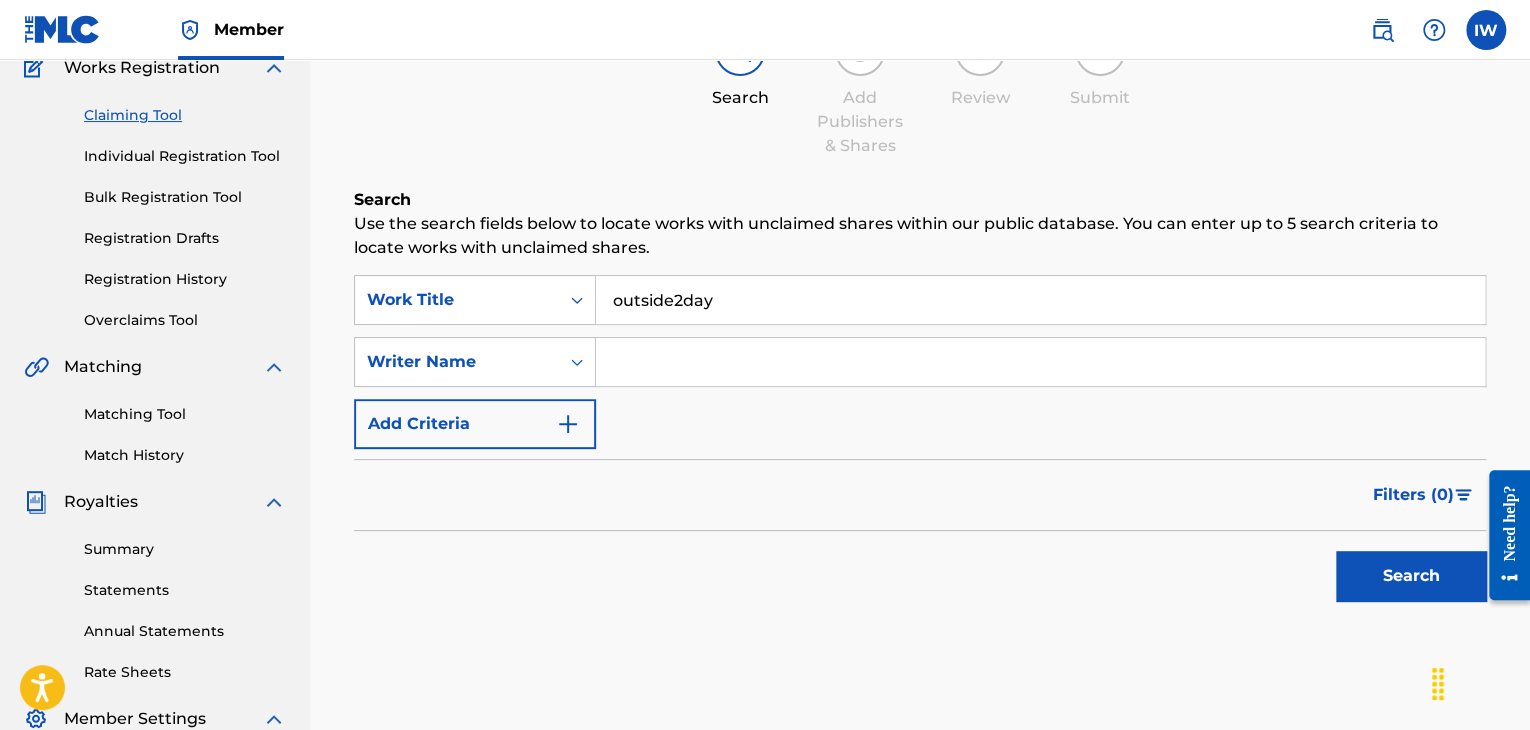 scroll, scrollTop: 180, scrollLeft: 0, axis: vertical 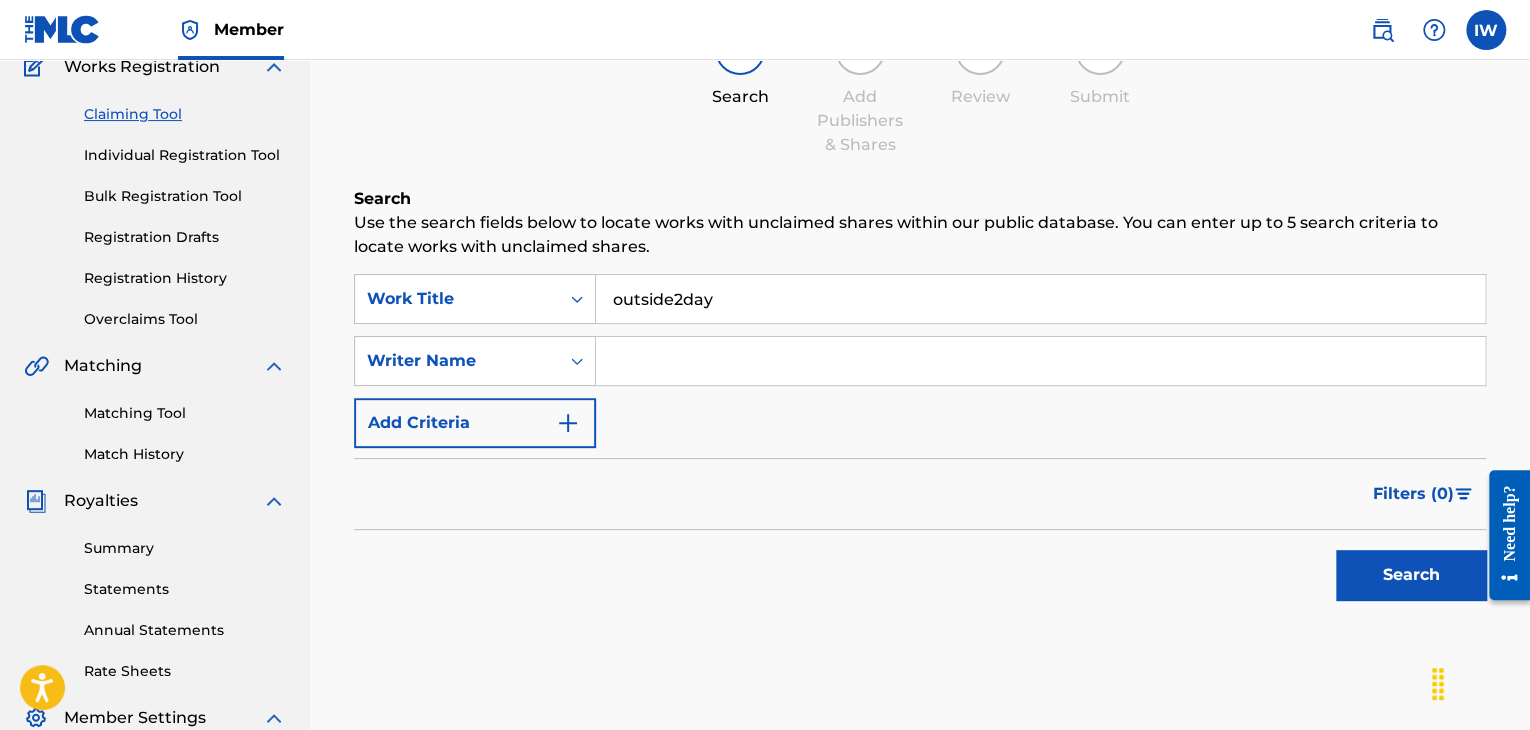 click on "Search" at bounding box center (1411, 575) 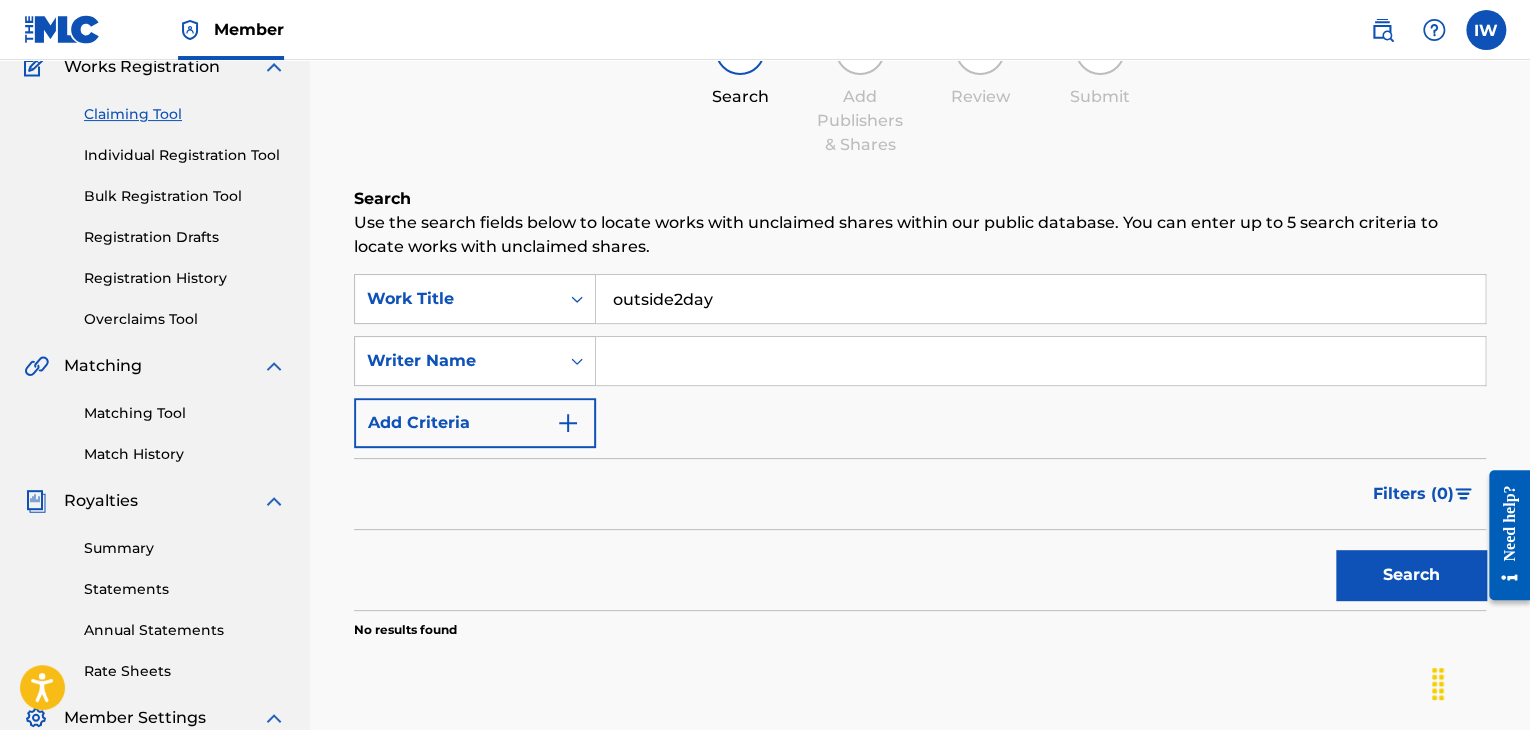 scroll, scrollTop: 351, scrollLeft: 0, axis: vertical 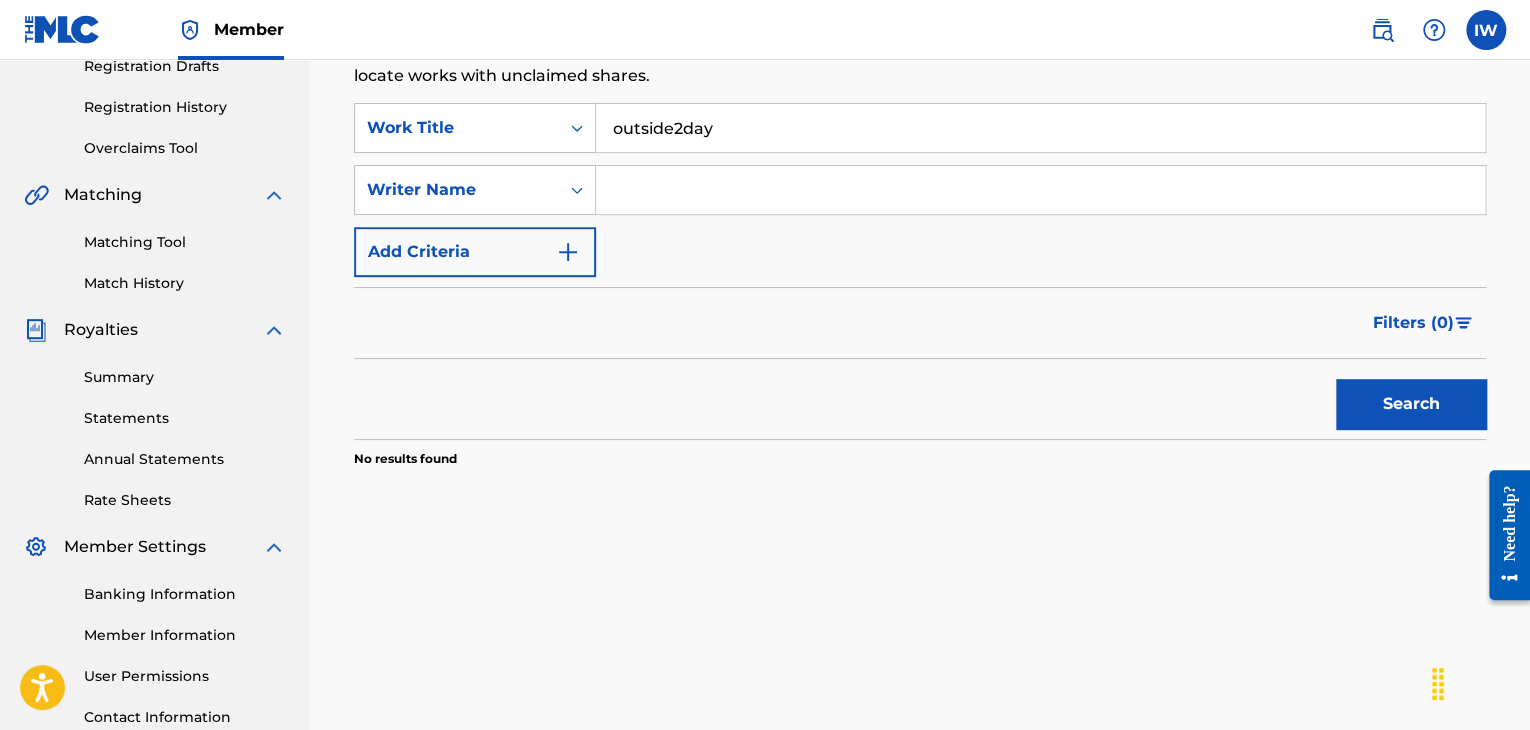 click on "outside2day" at bounding box center [1040, 128] 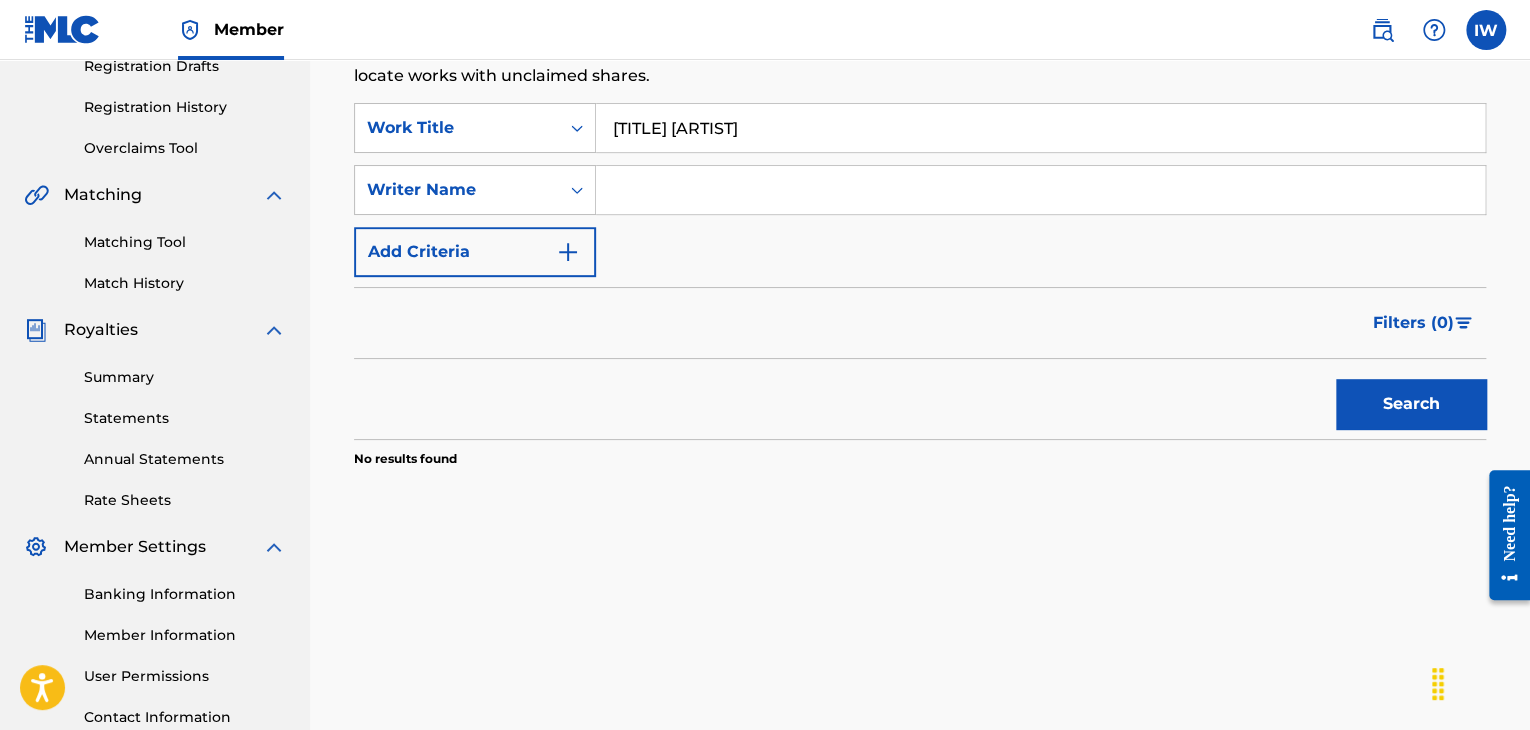 click on "Search" at bounding box center [1411, 404] 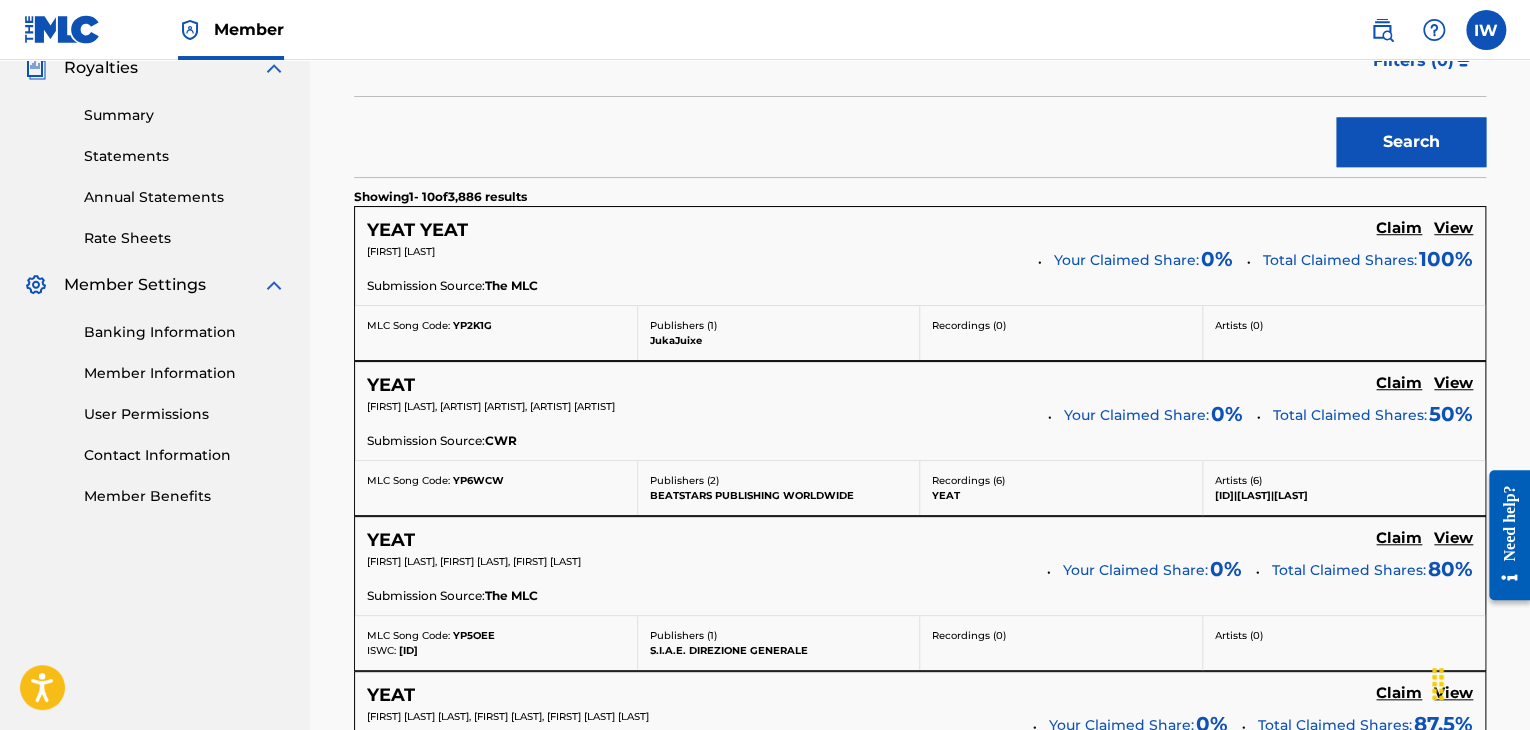 scroll, scrollTop: 486, scrollLeft: 0, axis: vertical 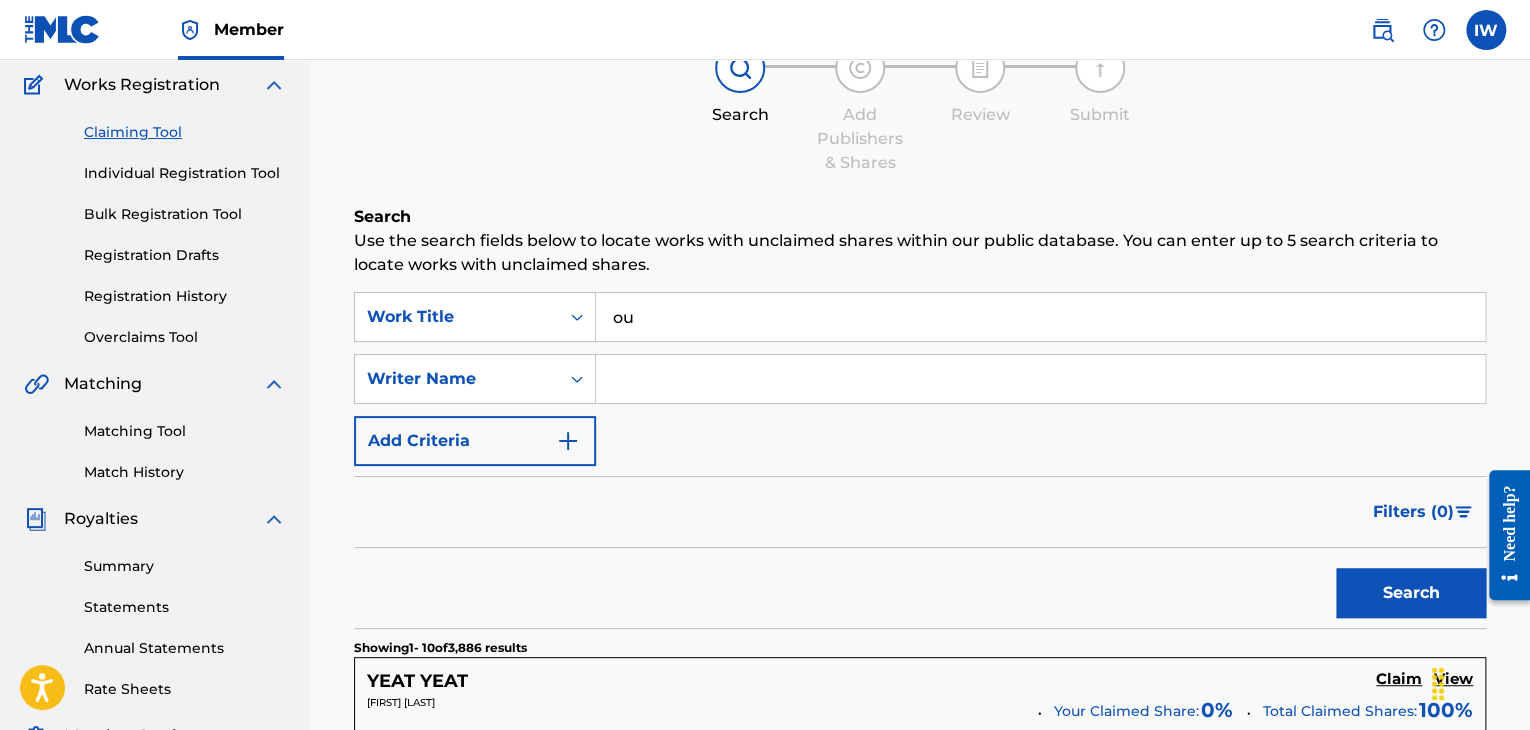 type on "o" 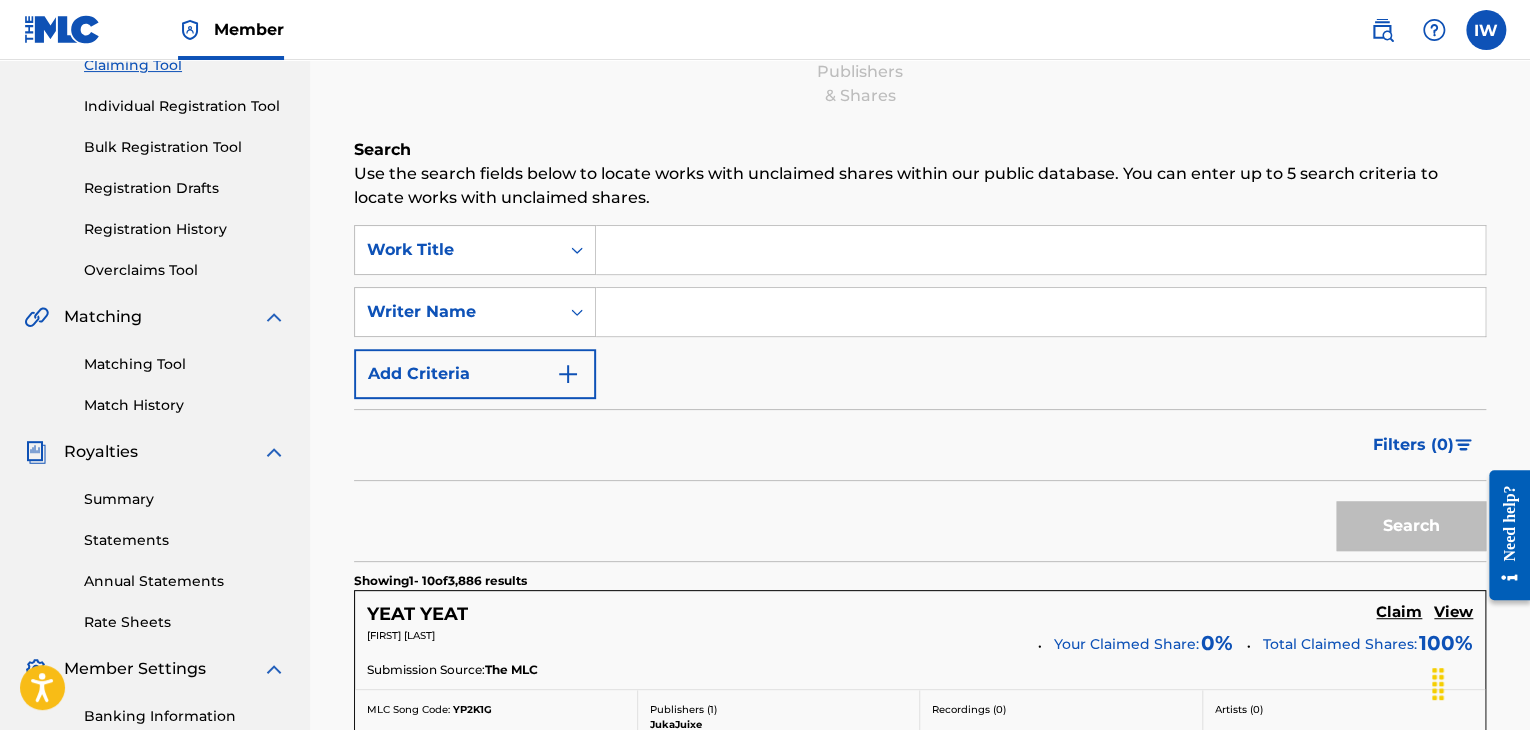 scroll, scrollTop: 230, scrollLeft: 0, axis: vertical 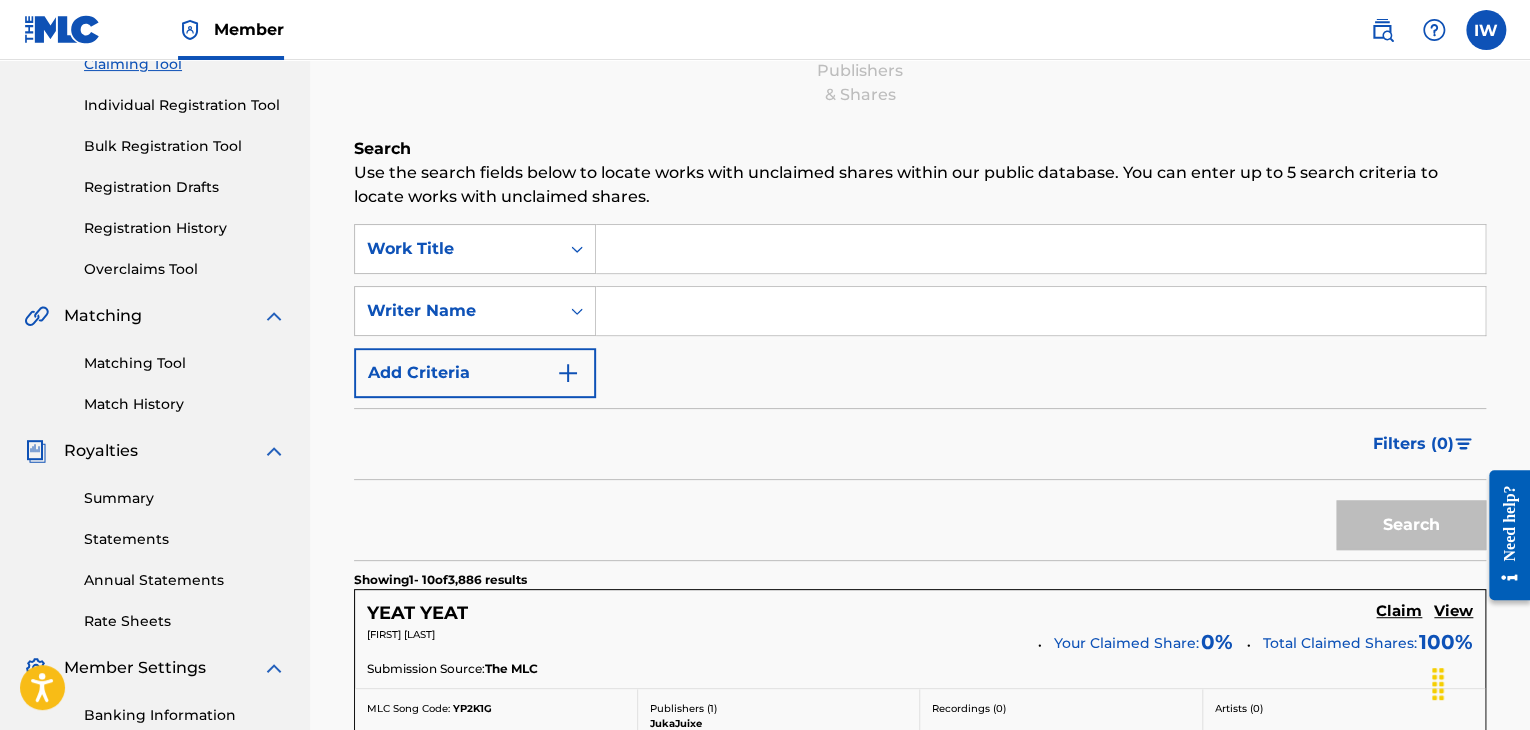 type 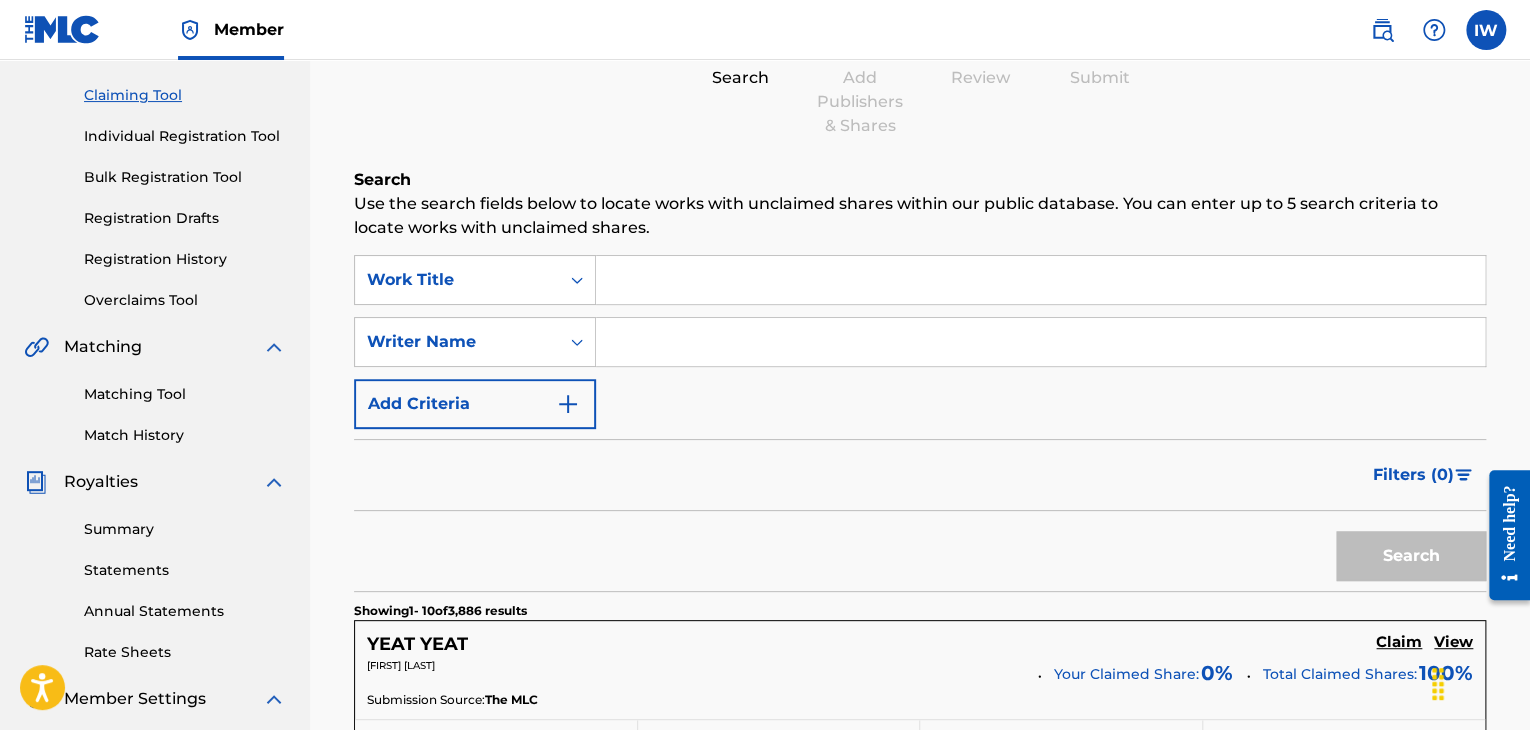 click on "Add Criteria" at bounding box center [475, 404] 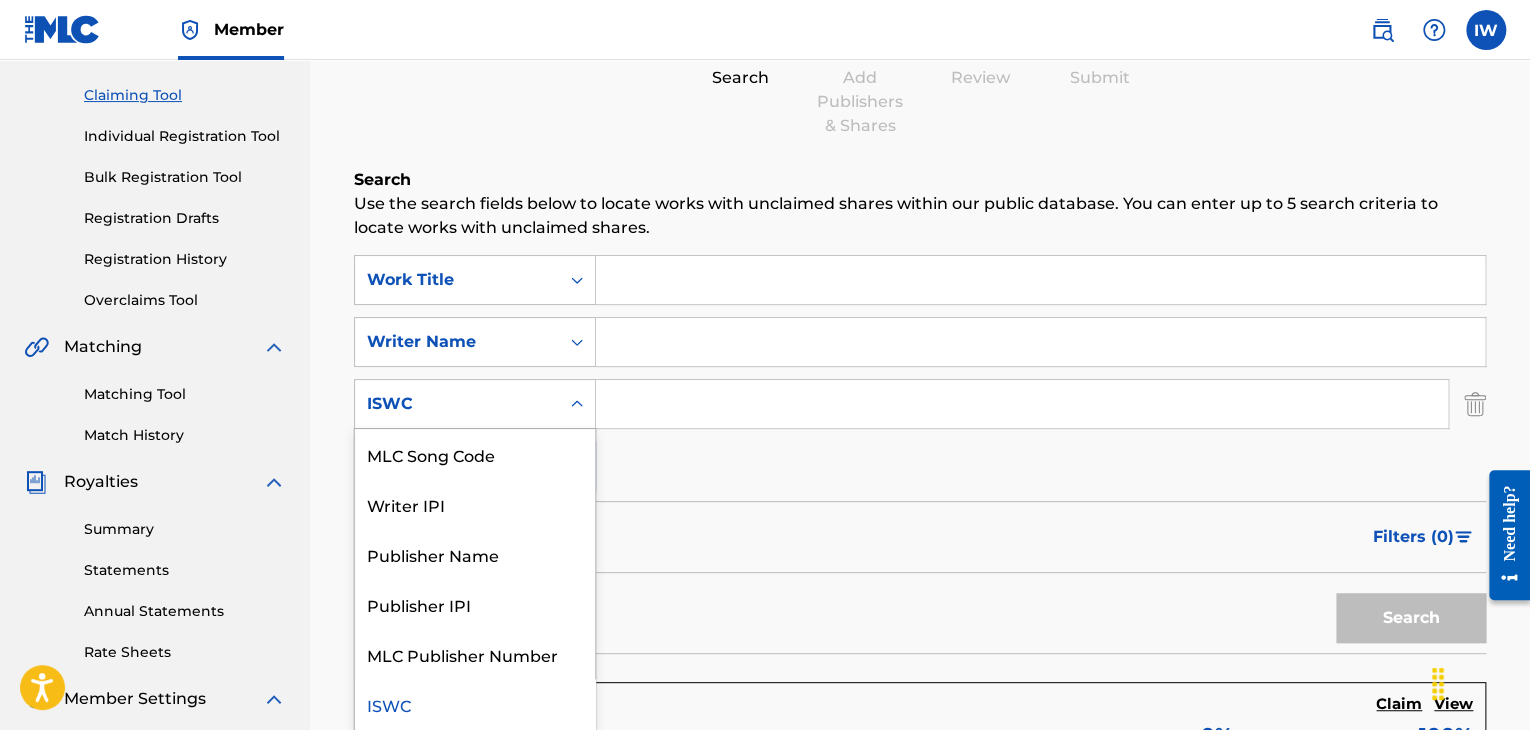 click on "ISWC" at bounding box center [457, 404] 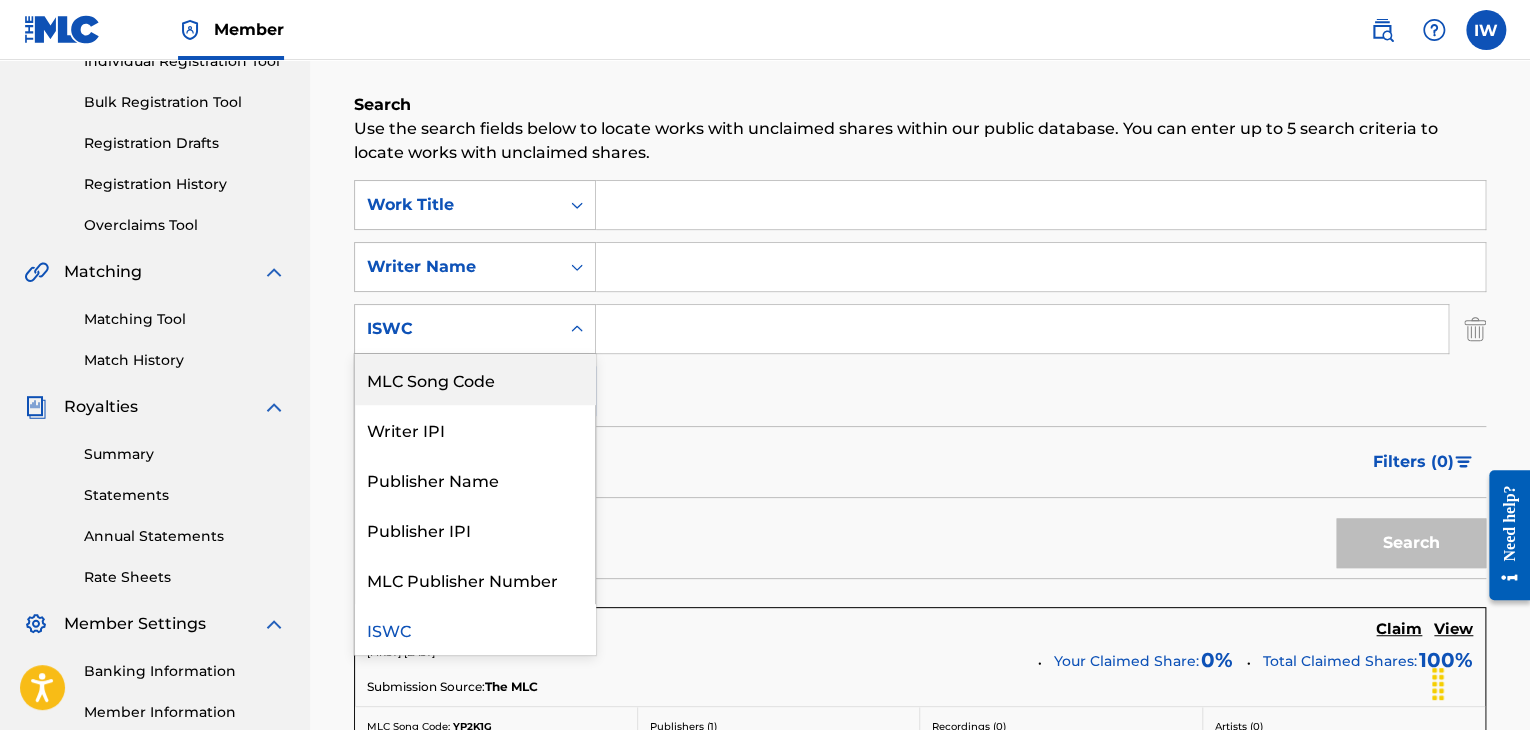 scroll, scrollTop: 275, scrollLeft: 0, axis: vertical 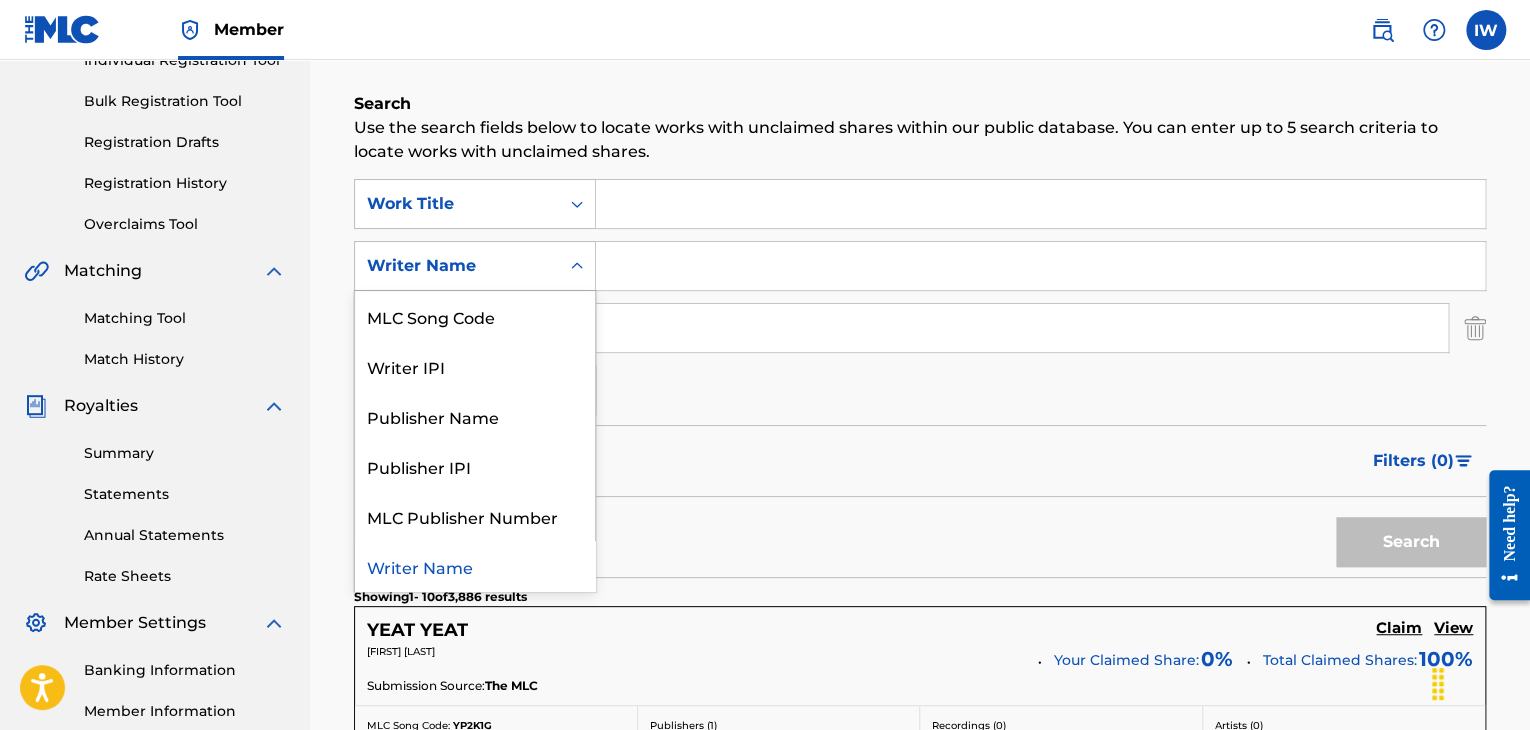 click on "Writer Name" at bounding box center (457, 266) 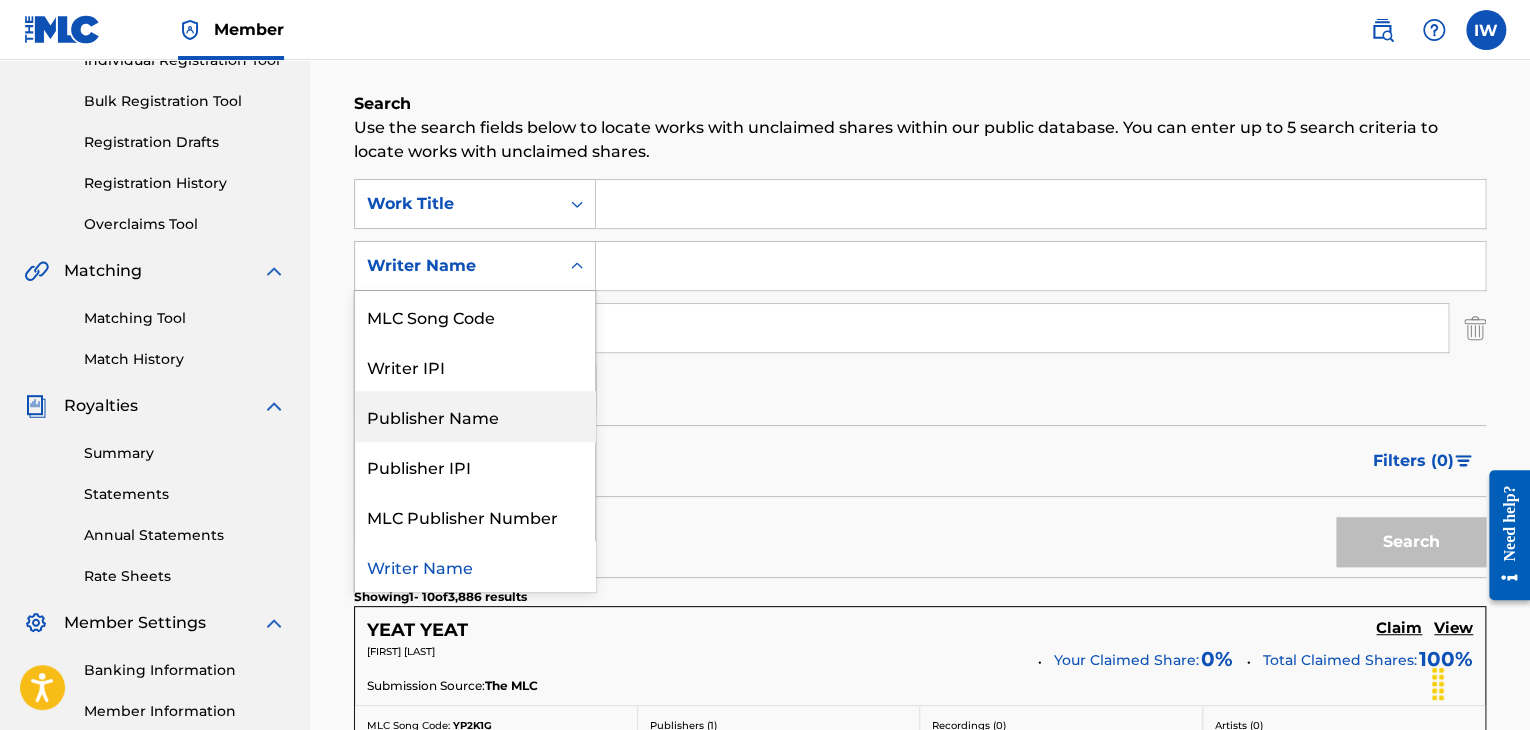click on "Publisher Name" at bounding box center (475, 416) 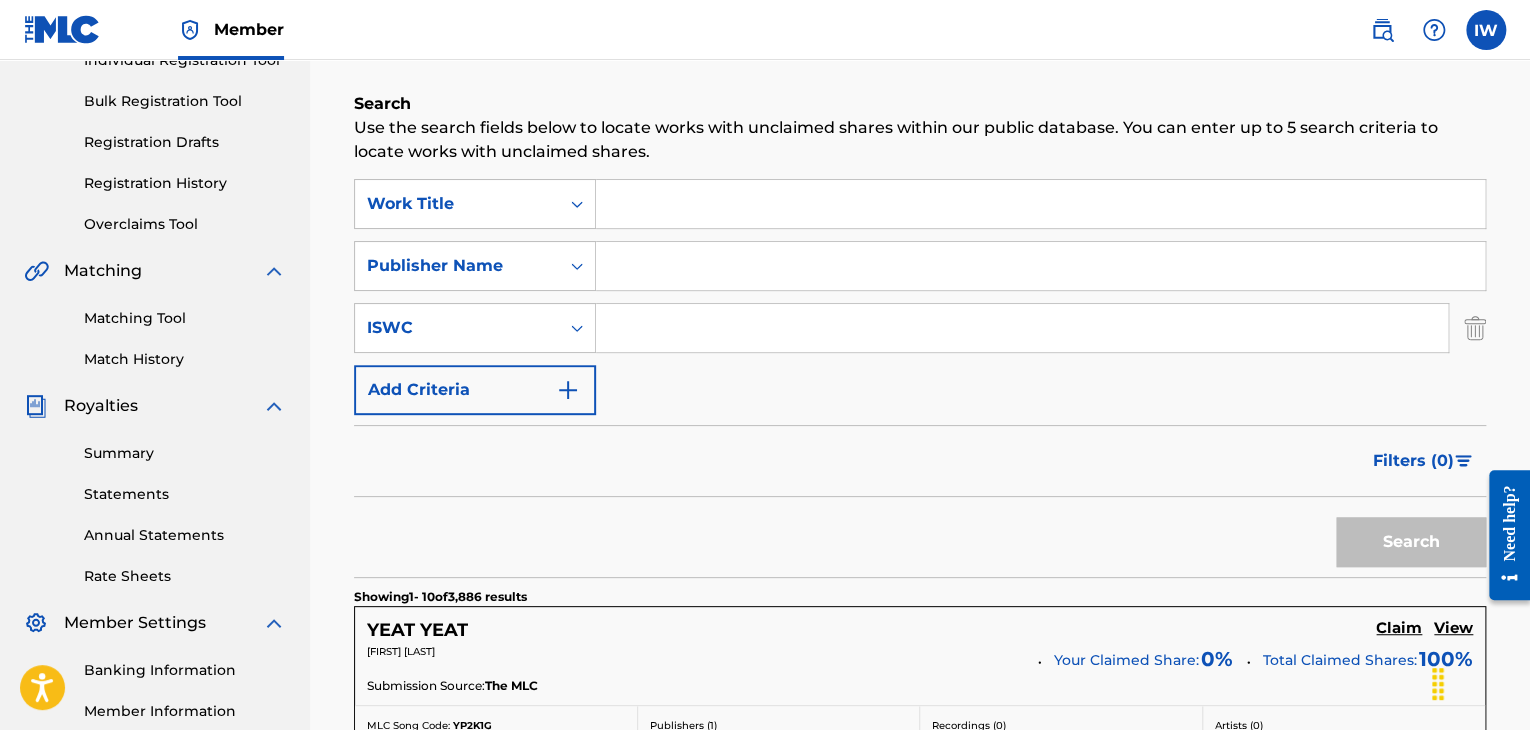 click at bounding box center [1040, 266] 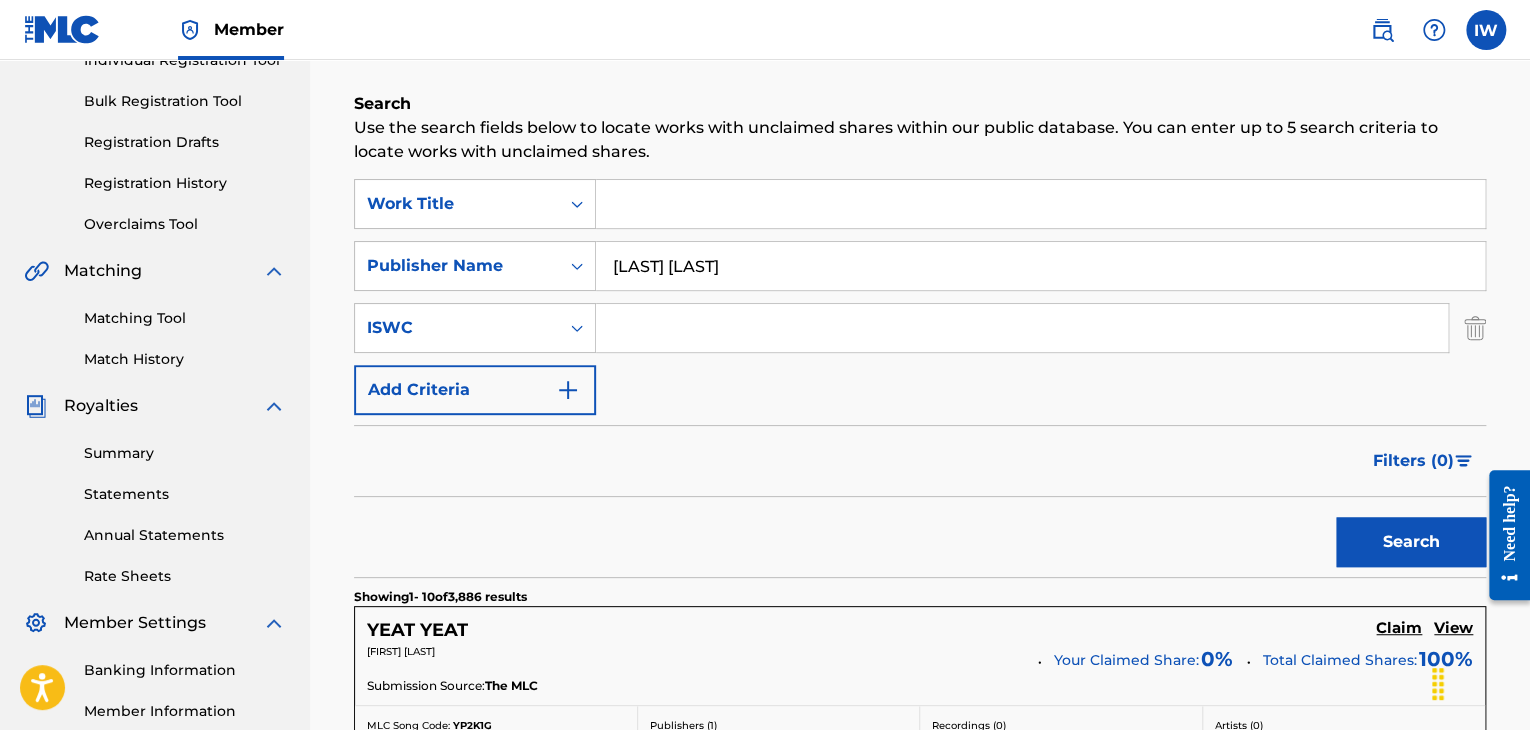 type on "[LAST] [LAST]" 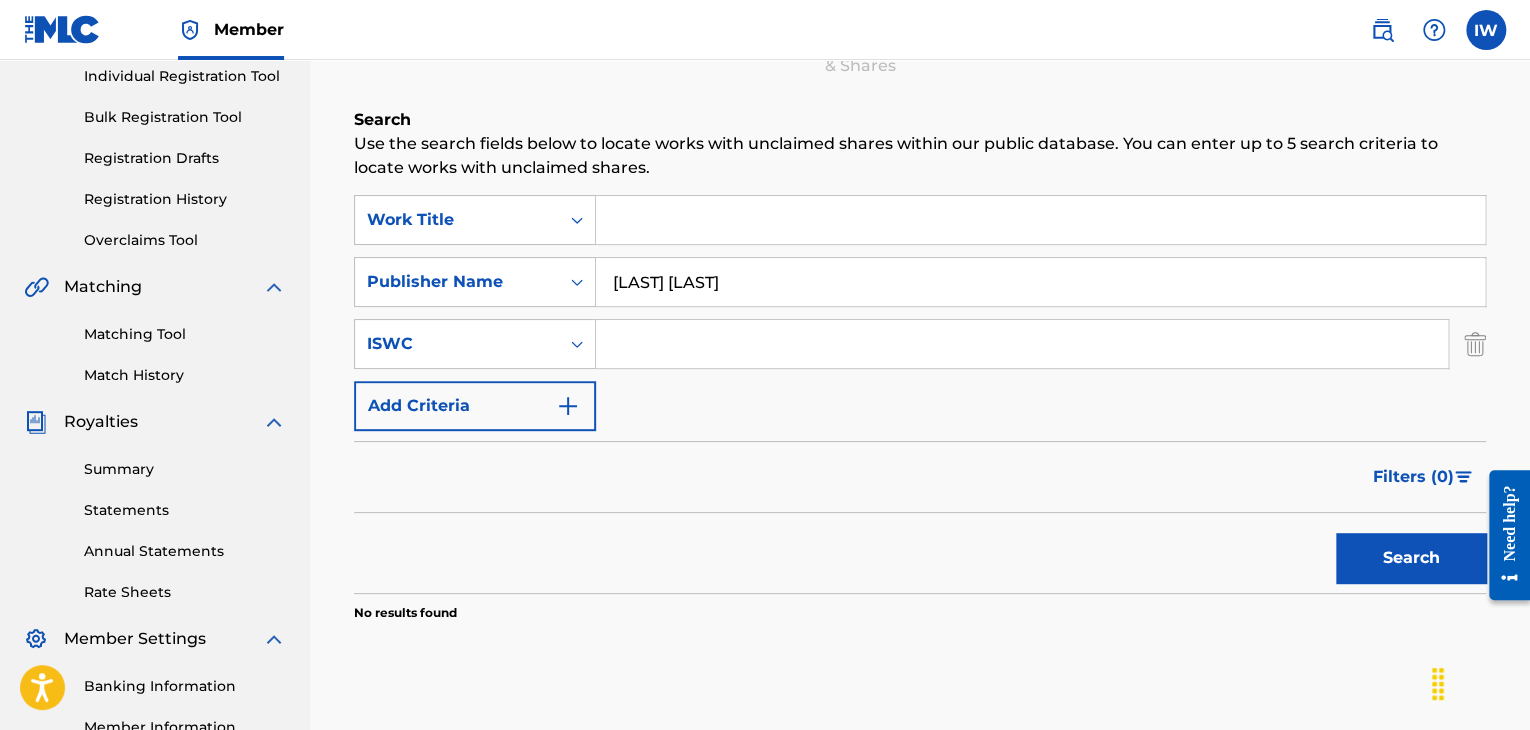 scroll, scrollTop: 256, scrollLeft: 0, axis: vertical 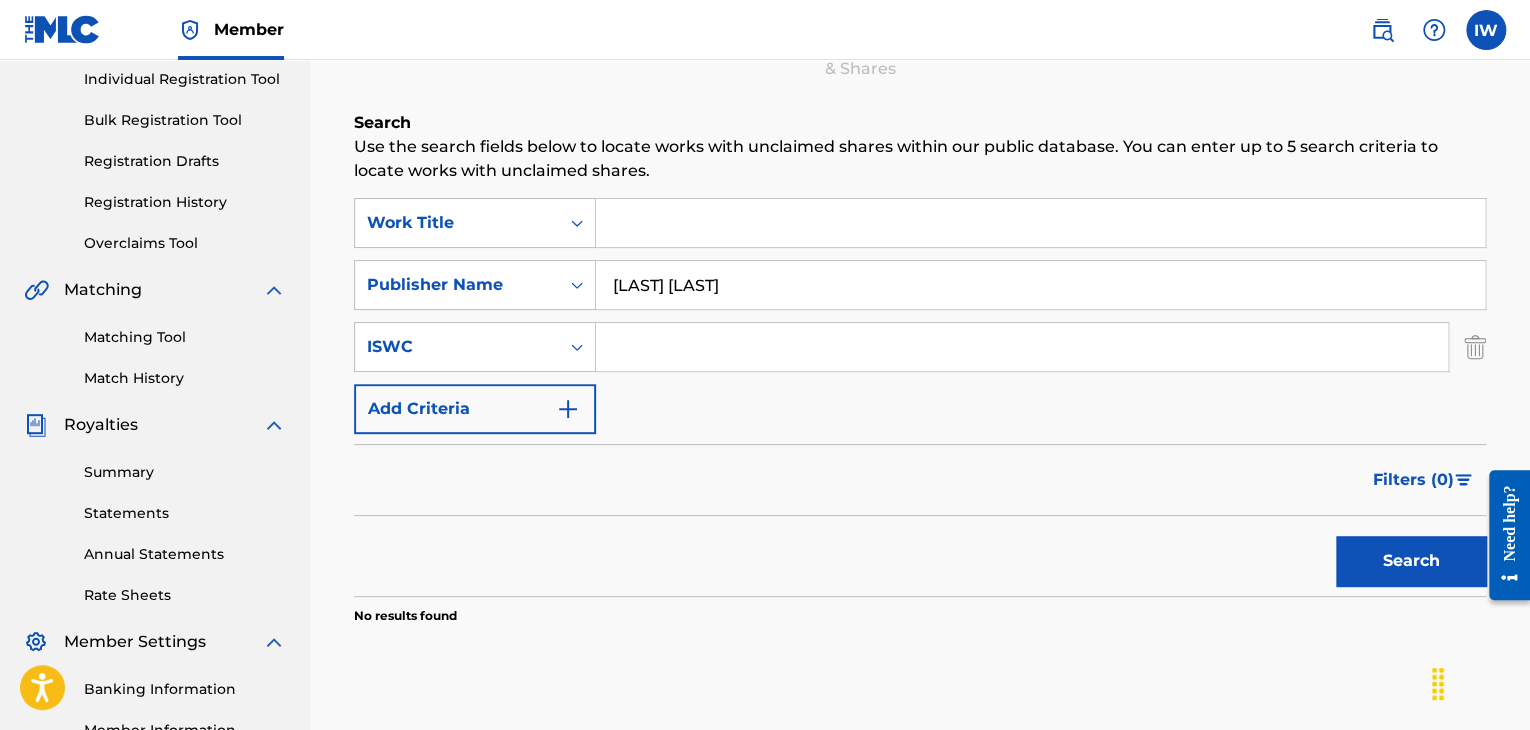 click on "[LAST] [LAST]" at bounding box center (1040, 285) 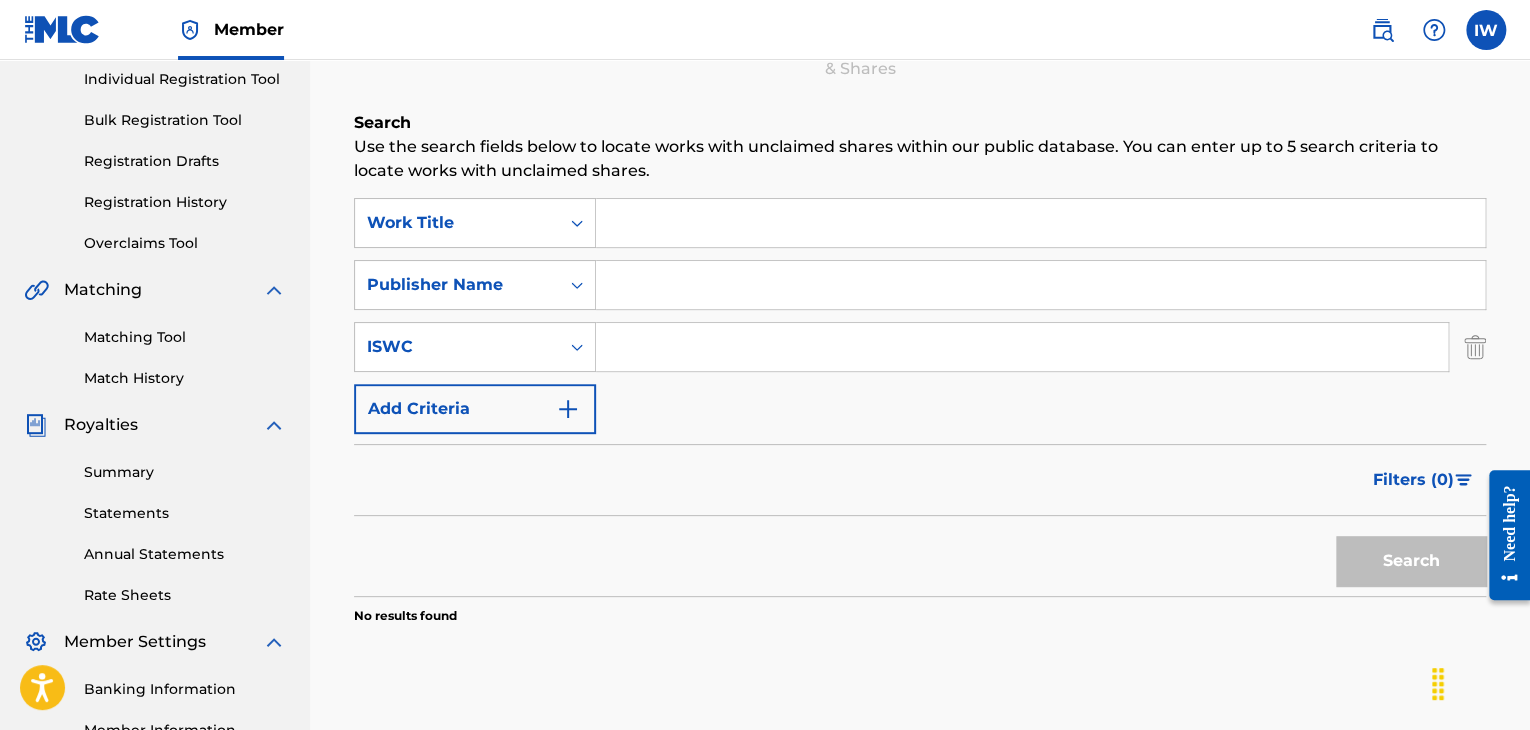 type 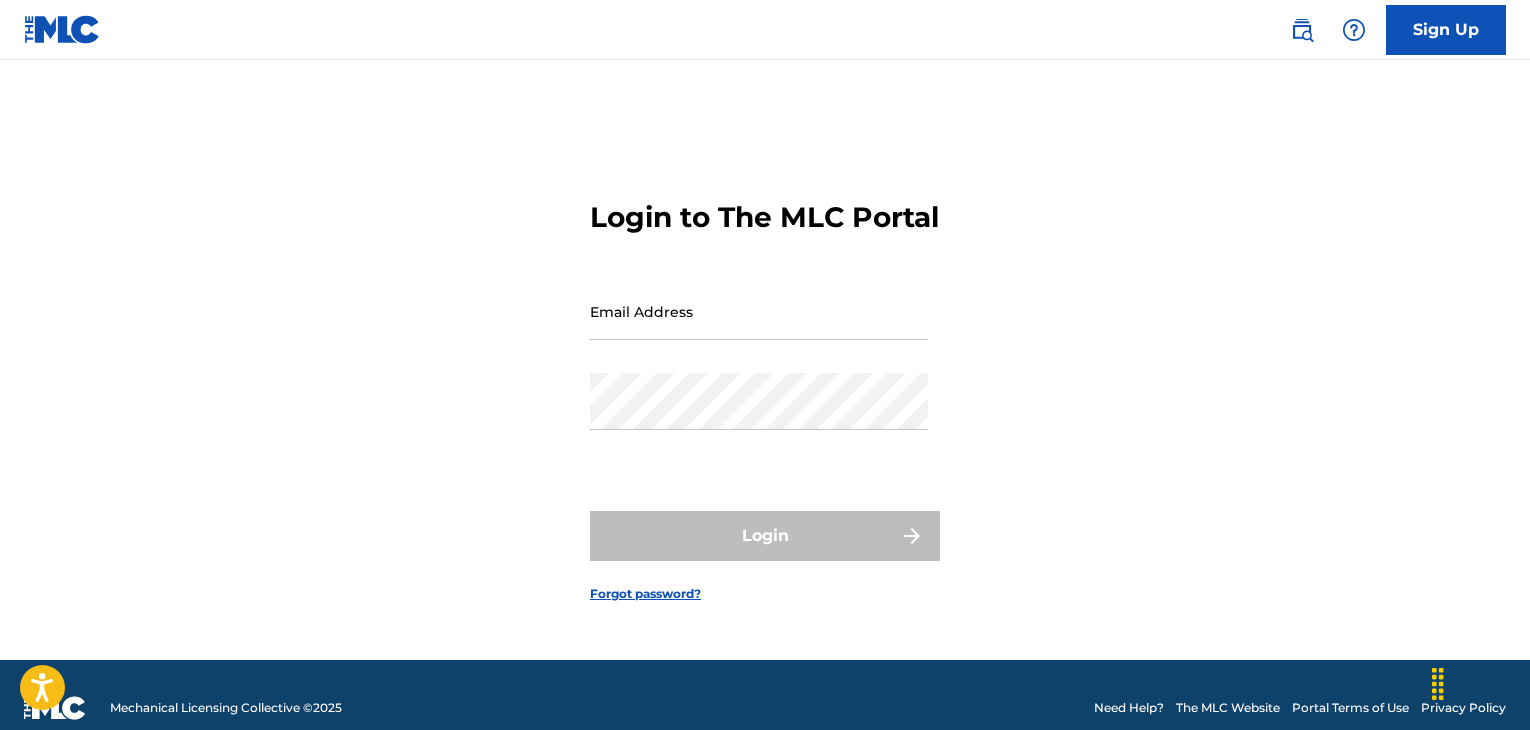 scroll, scrollTop: 0, scrollLeft: 0, axis: both 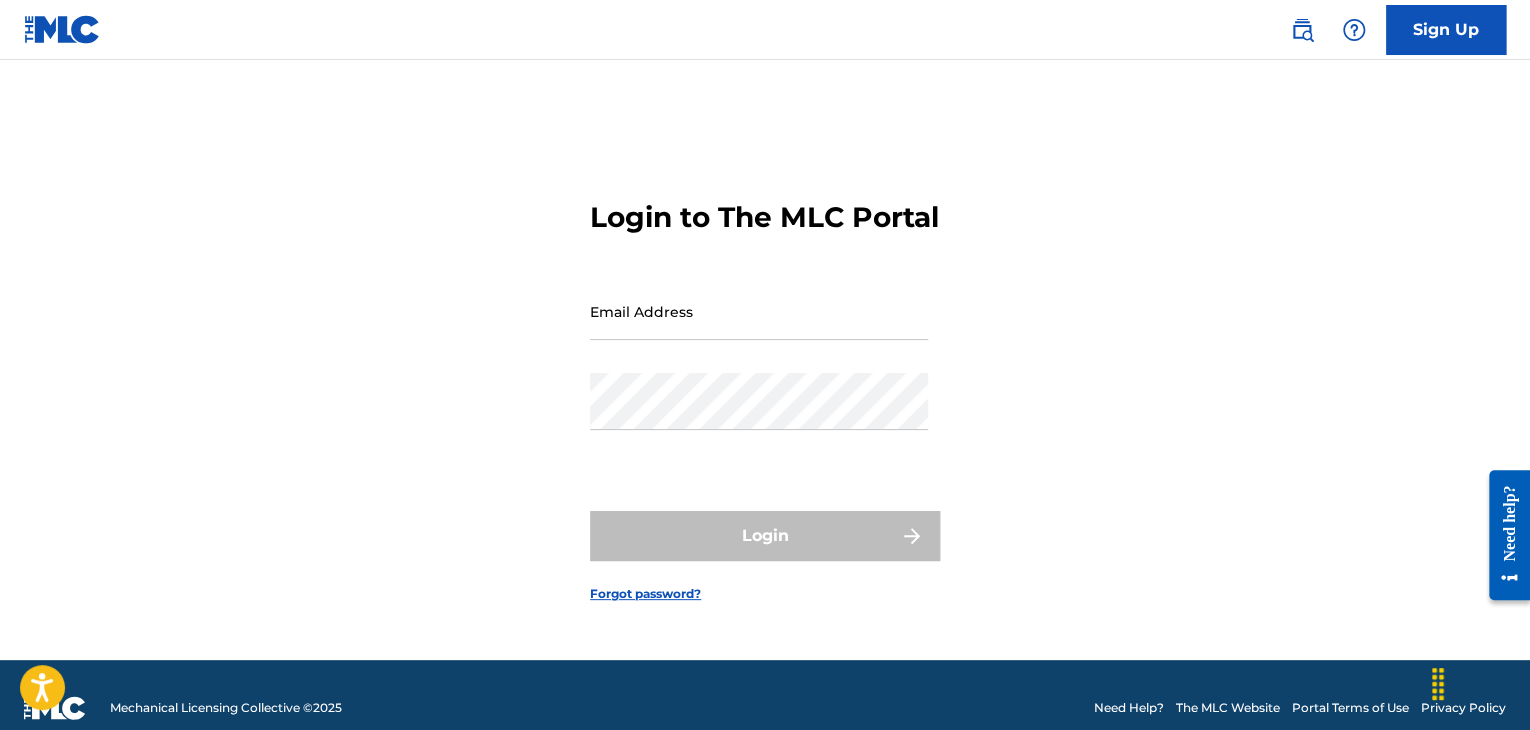 click at bounding box center [1302, 30] 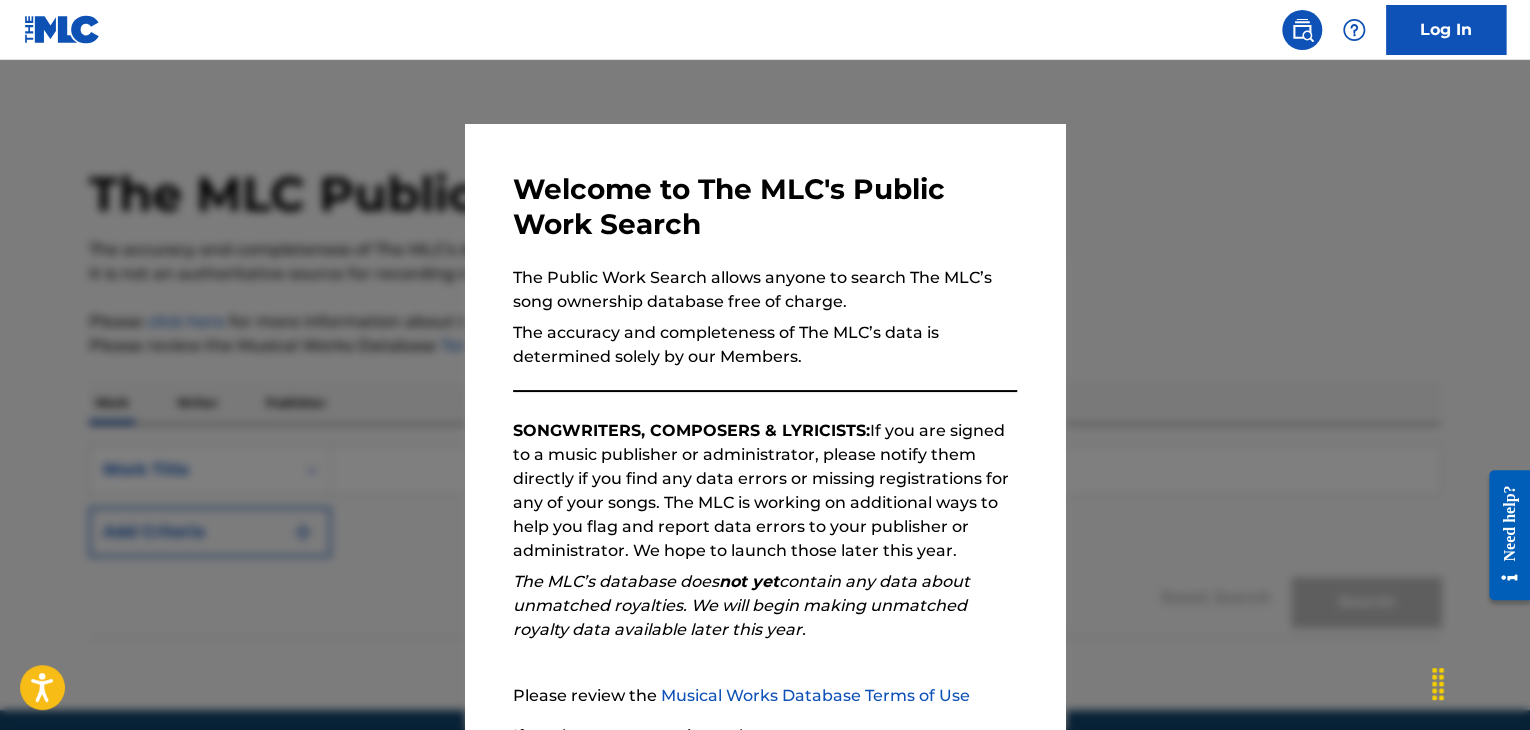 click at bounding box center [765, 425] 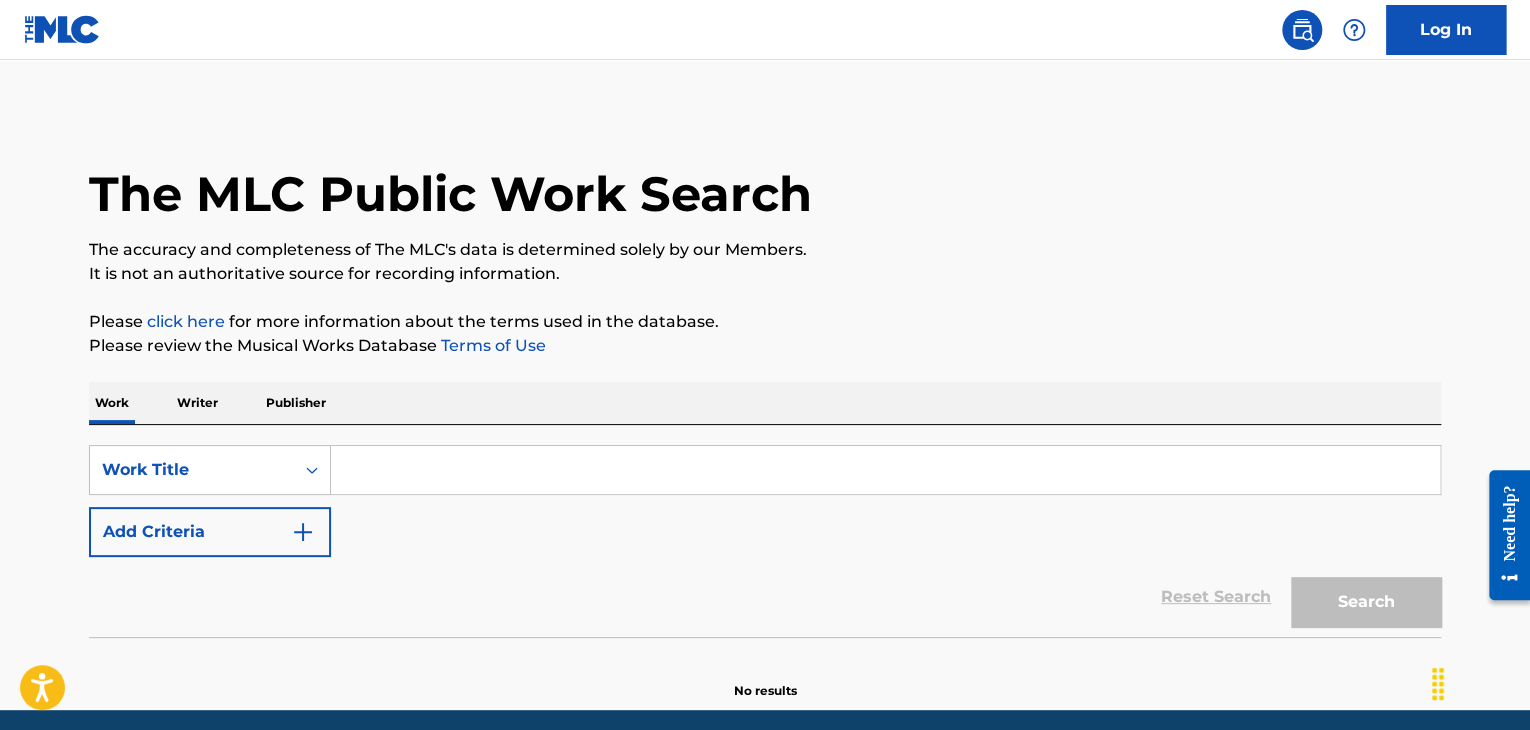 click at bounding box center [885, 470] 